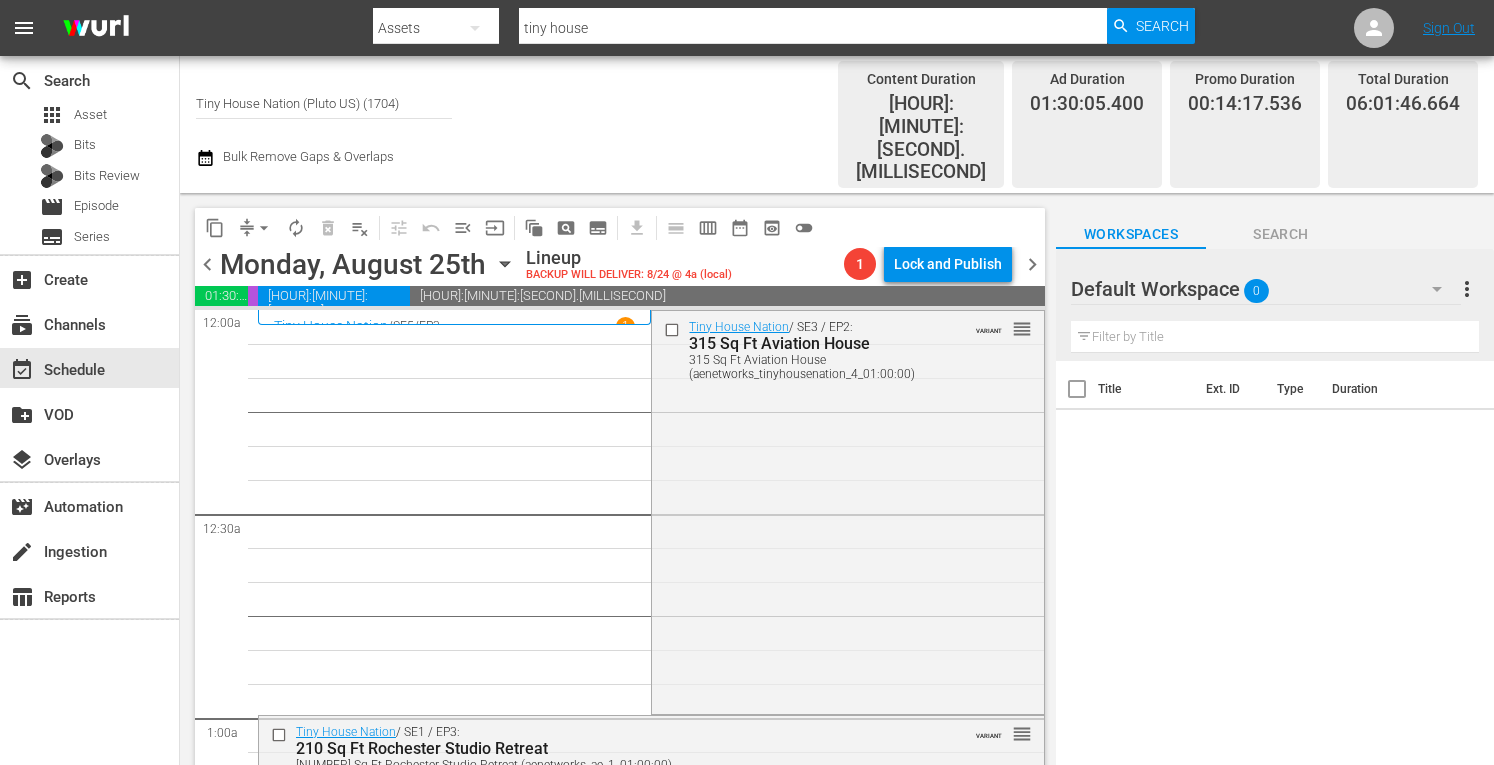 scroll, scrollTop: 0, scrollLeft: 0, axis: both 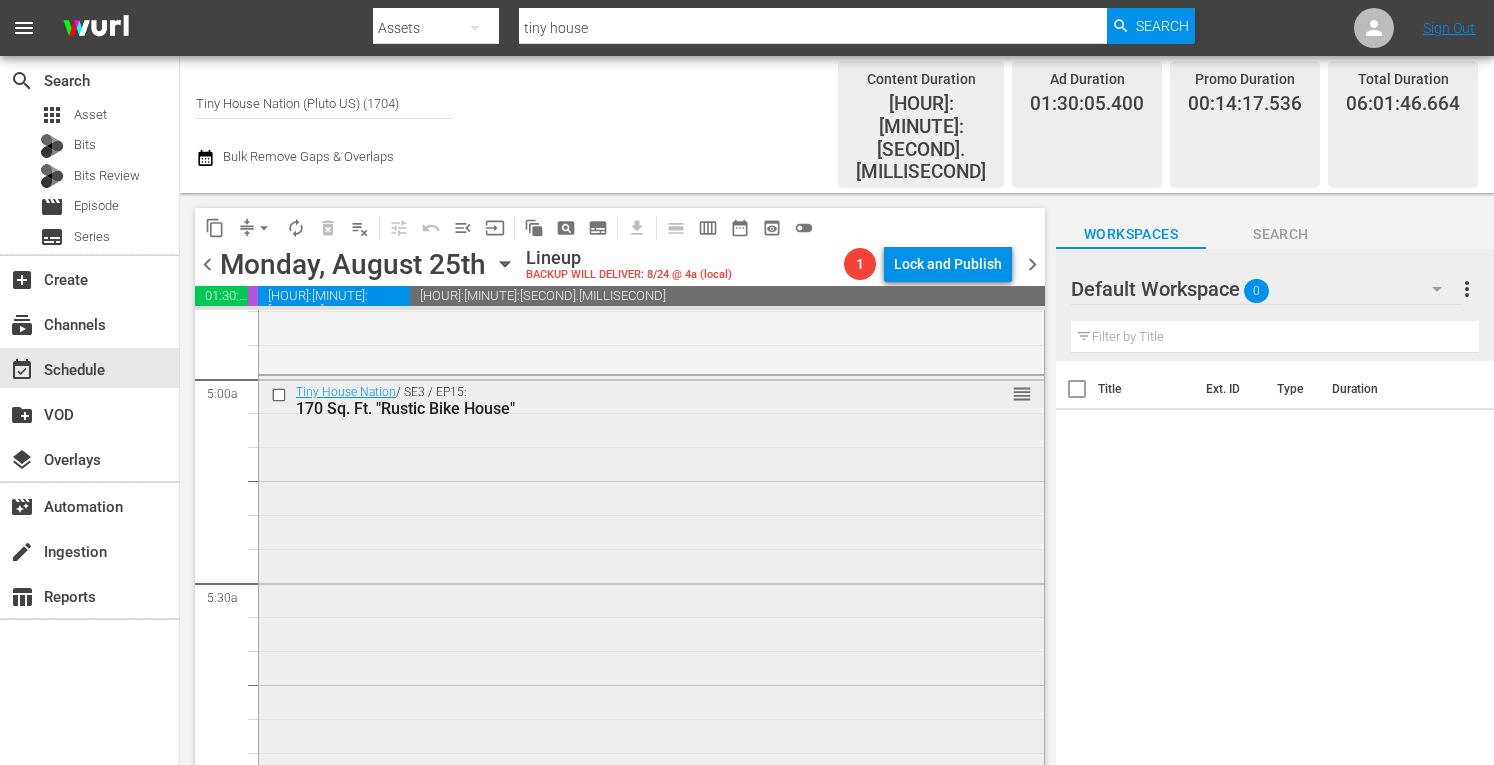 type 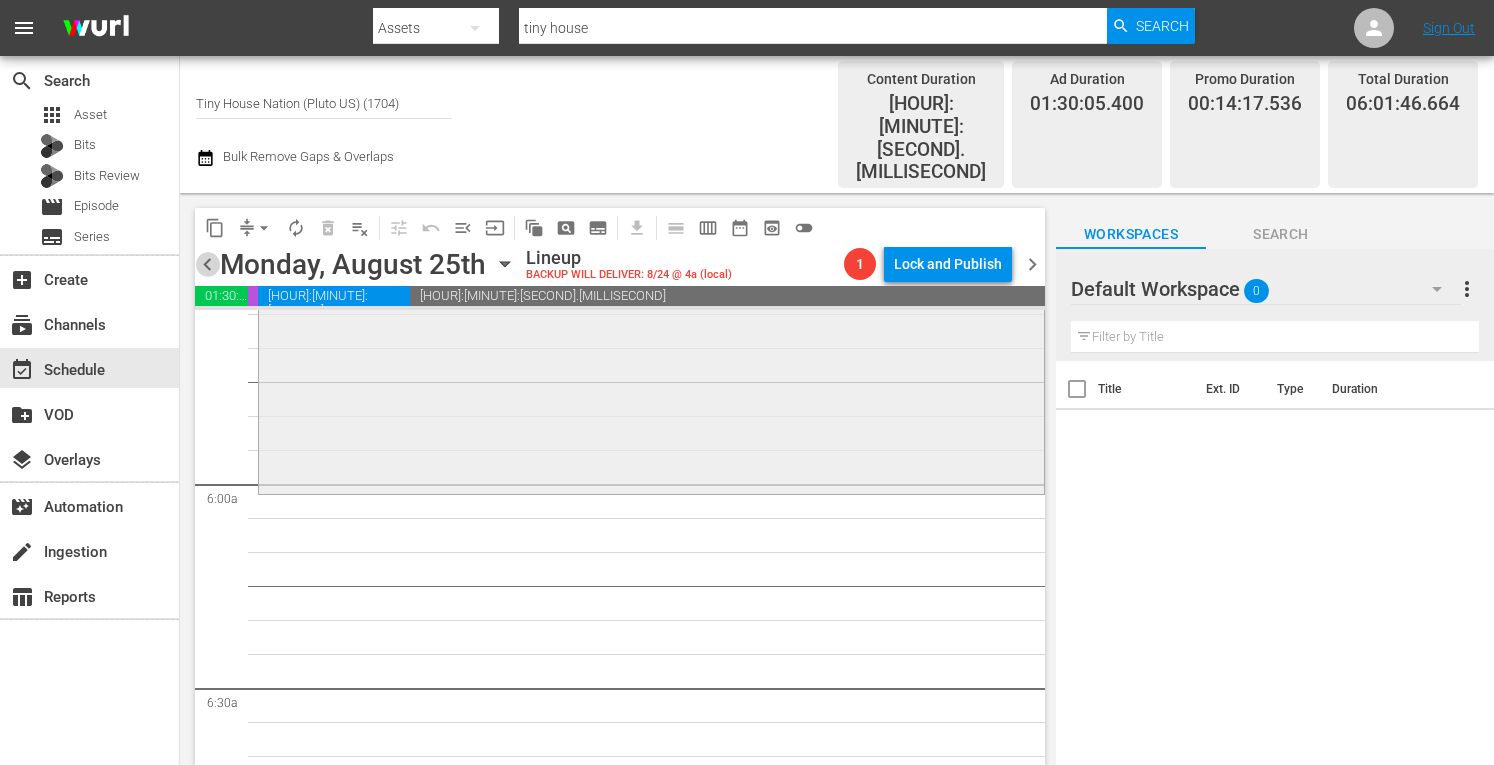 scroll, scrollTop: 2275, scrollLeft: 0, axis: vertical 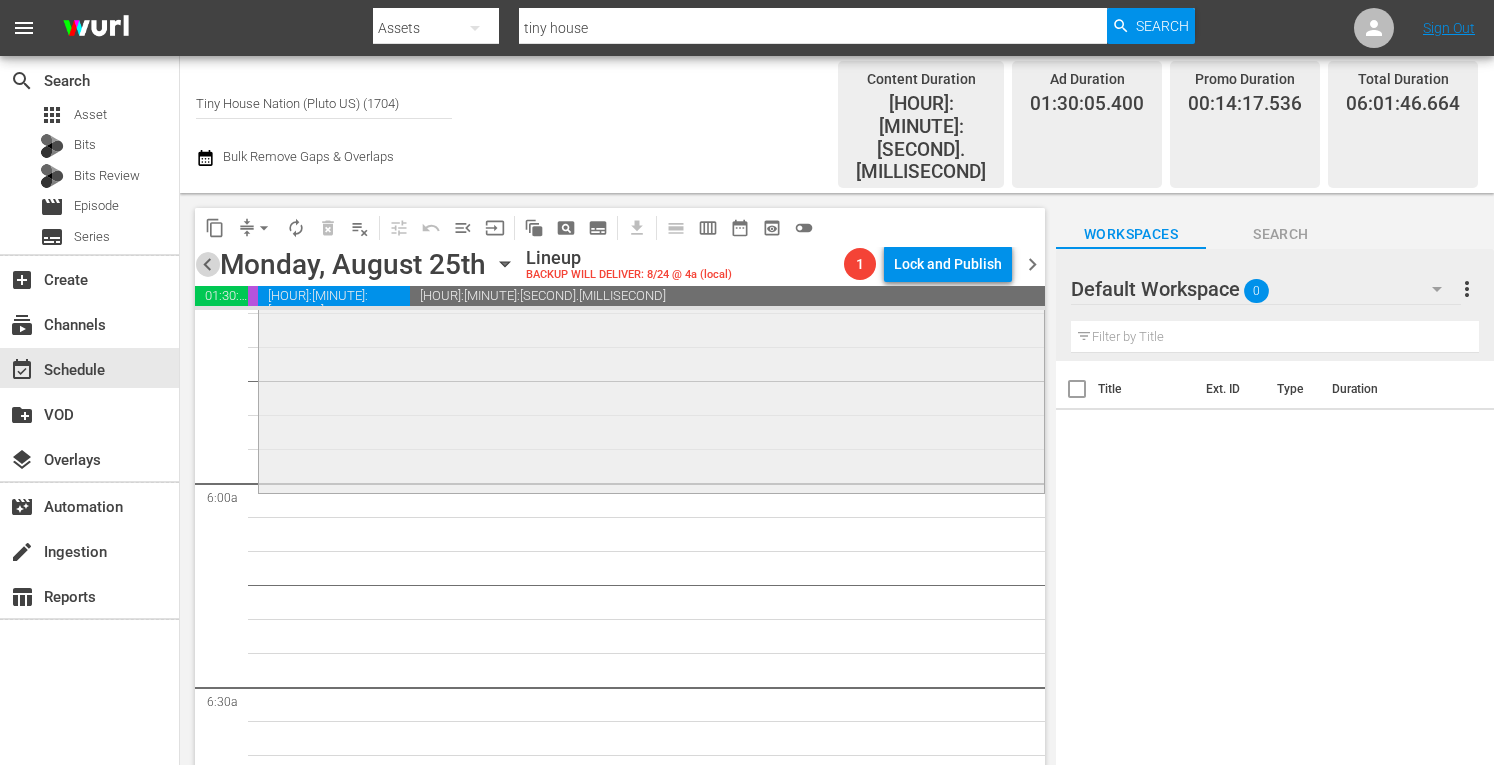click on "Tiny House Nation  / SE3 / EP15:
170 Sq. Ft. "Rustic Bike House" reorder" at bounding box center (651, 281) 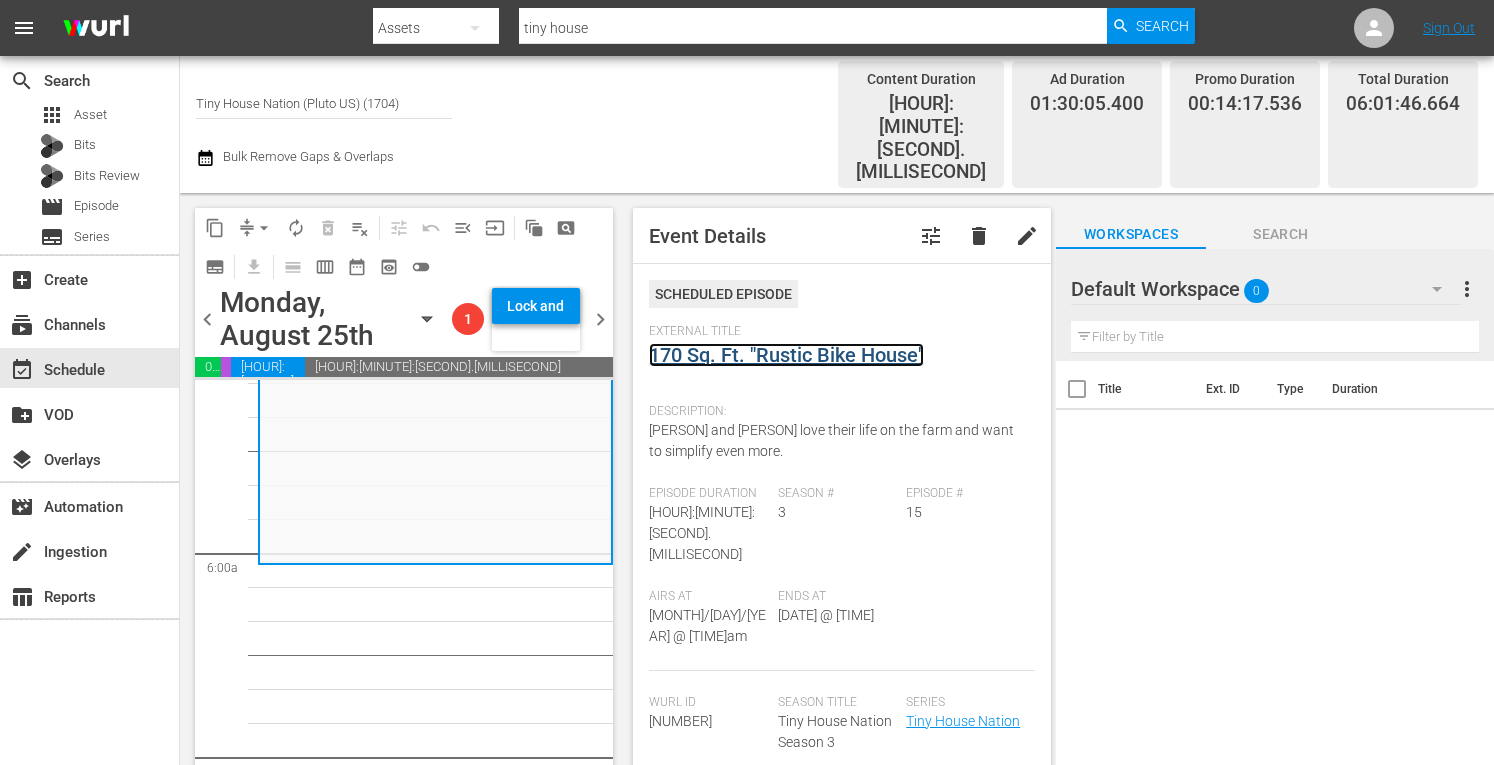 click on "170 Sq. Ft. "Rustic Bike House"" at bounding box center [786, 355] 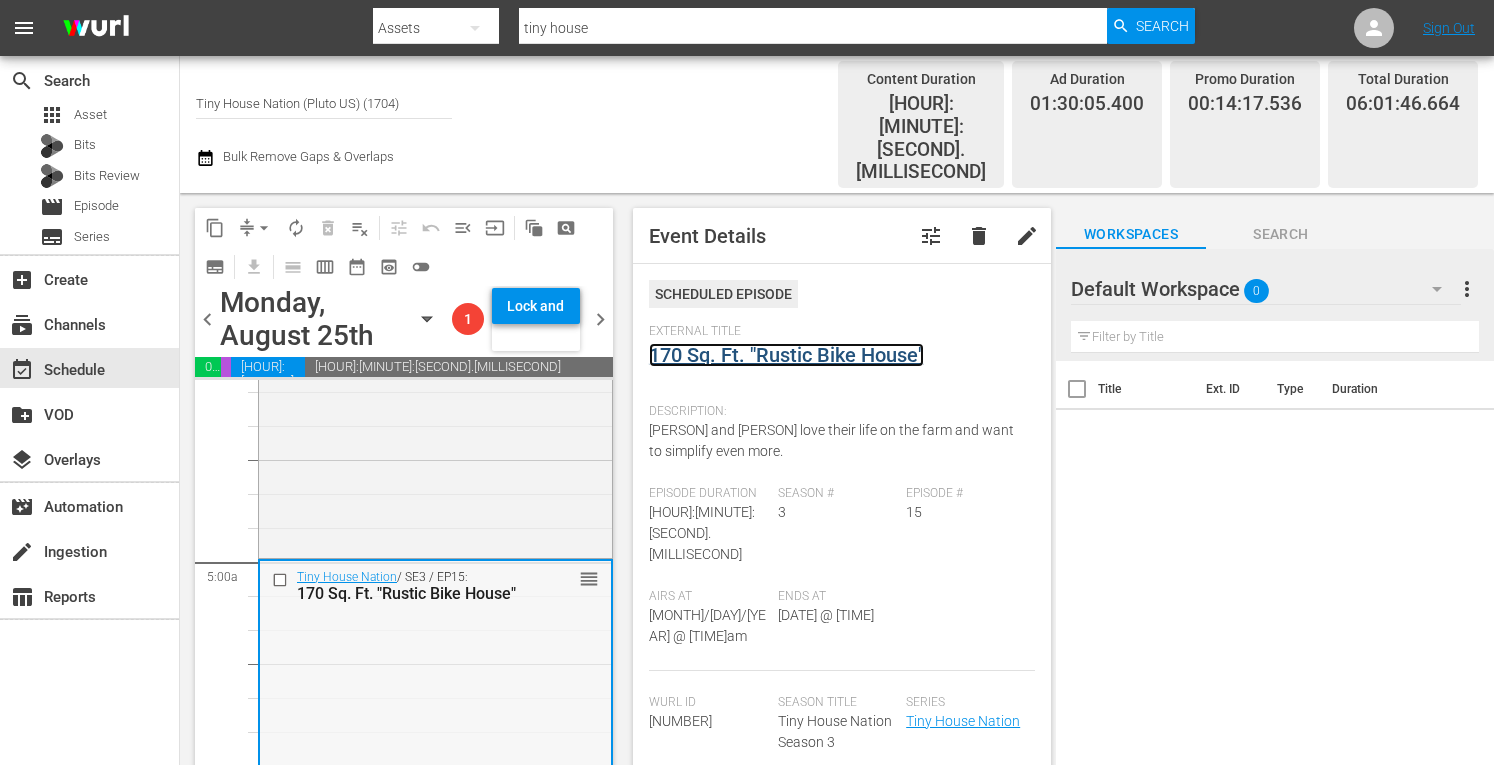 scroll, scrollTop: 1855, scrollLeft: 0, axis: vertical 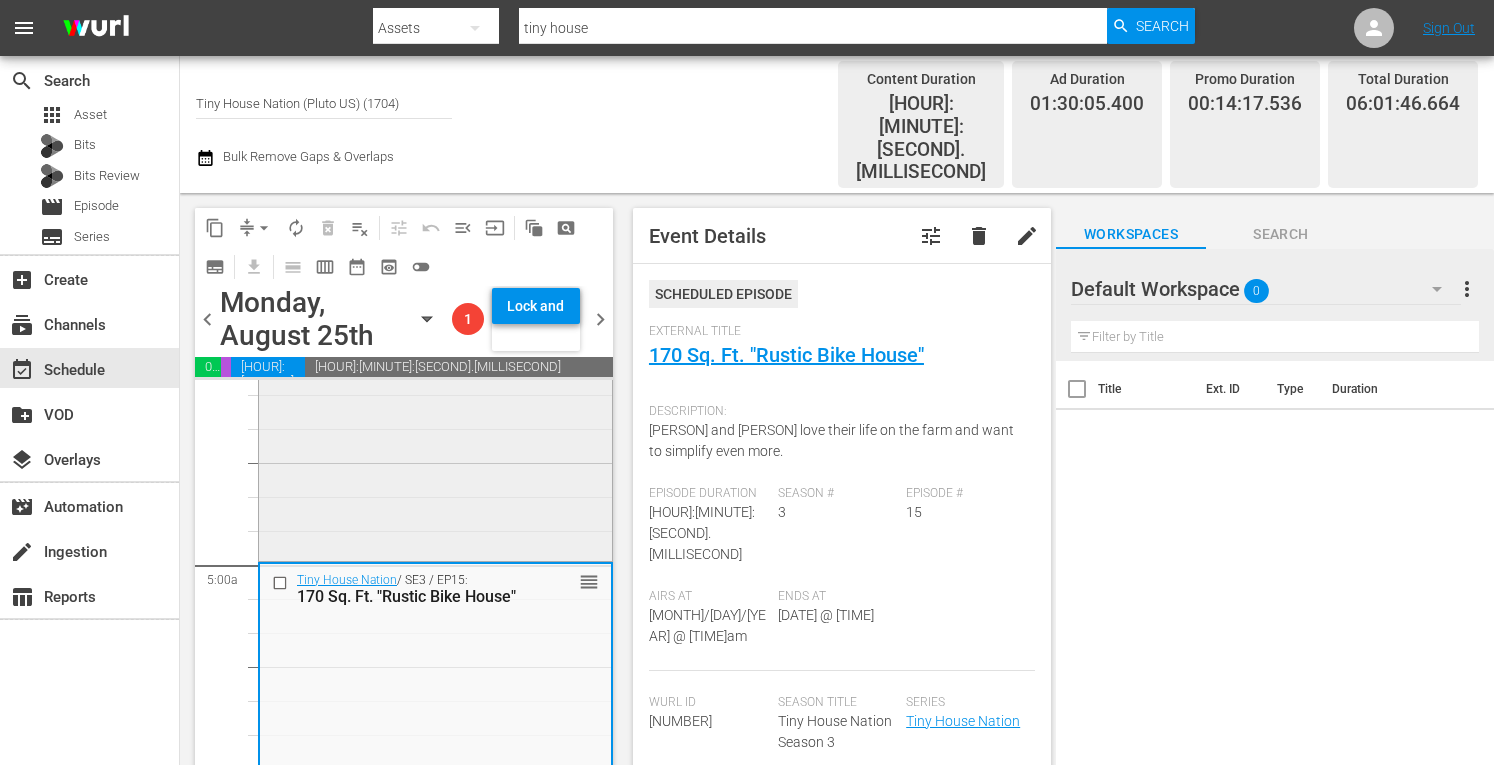 click on "Tiny House Nation  / SE3 / EP3:
200 Sq Ft "Pop-Up Shop" 200 Sq Ft "Pop-Up Shop" (aenetworks_tinyhousenation_1_01:00:00) VARIANT reorder" at bounding box center [435, 355] 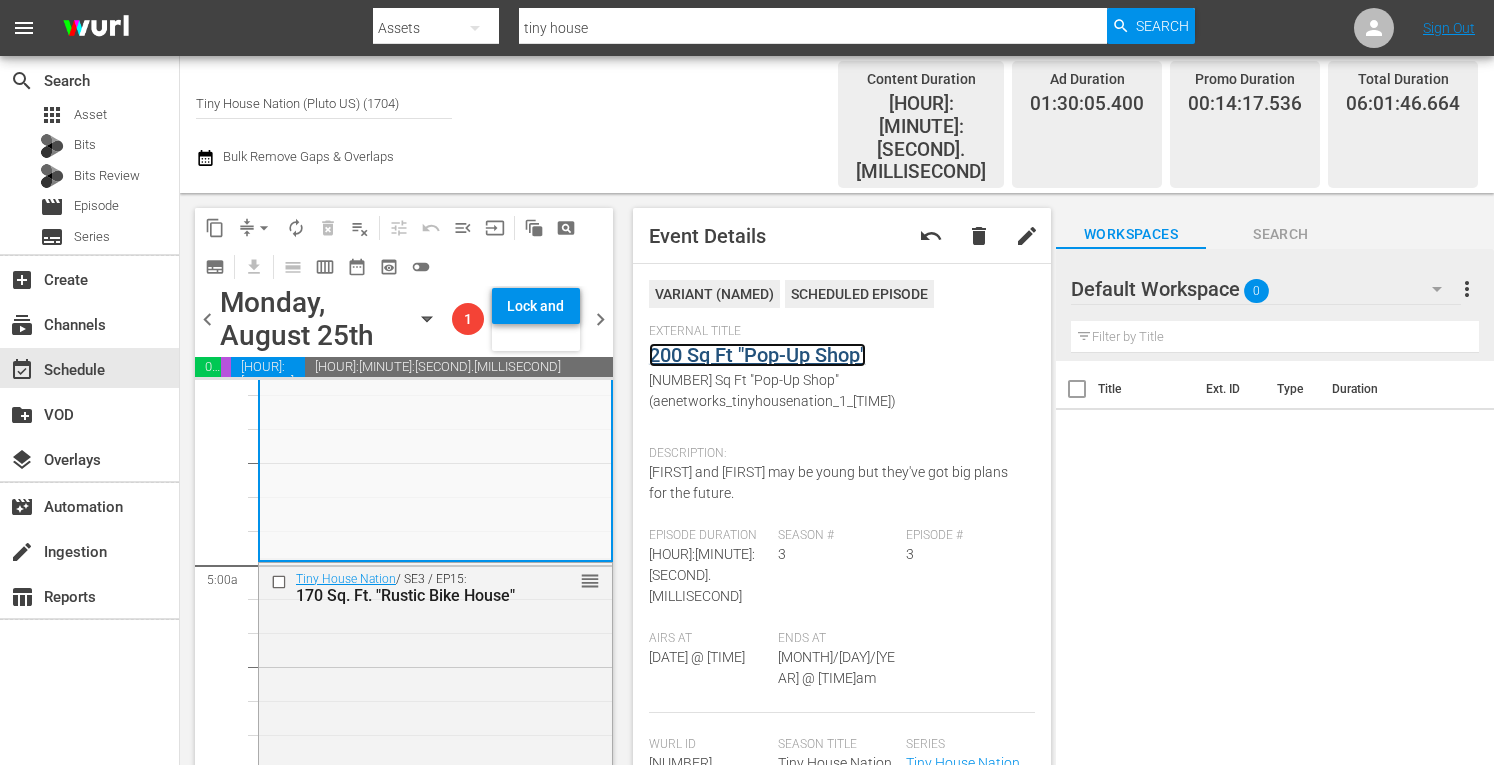 click on "200 Sq Ft "Pop-Up Shop"" at bounding box center [757, 355] 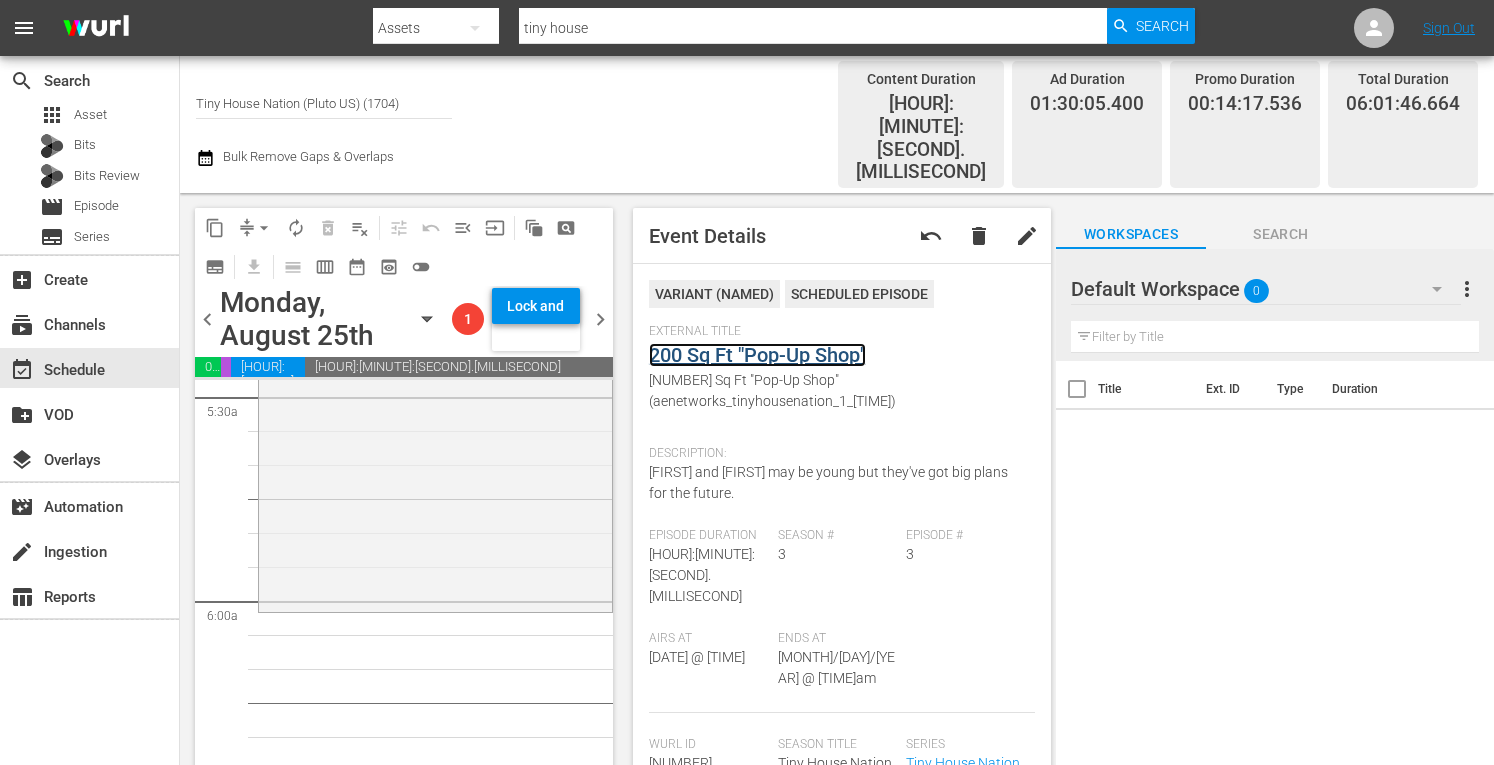 scroll, scrollTop: 2259, scrollLeft: 0, axis: vertical 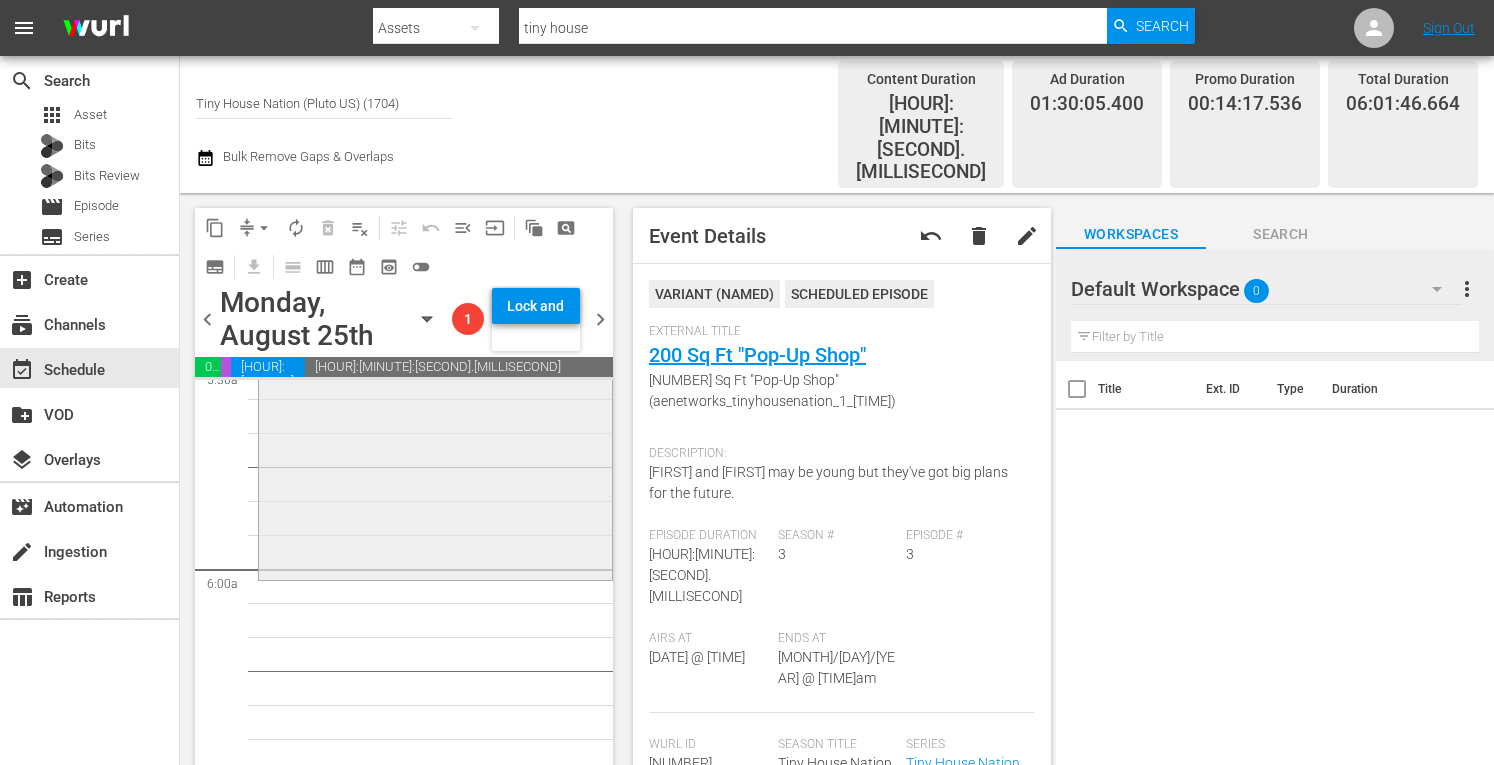 click on "Tiny House Nation  / SE3 / EP15:
170 Sq. Ft. "Rustic Bike House" reorder" at bounding box center [435, 368] 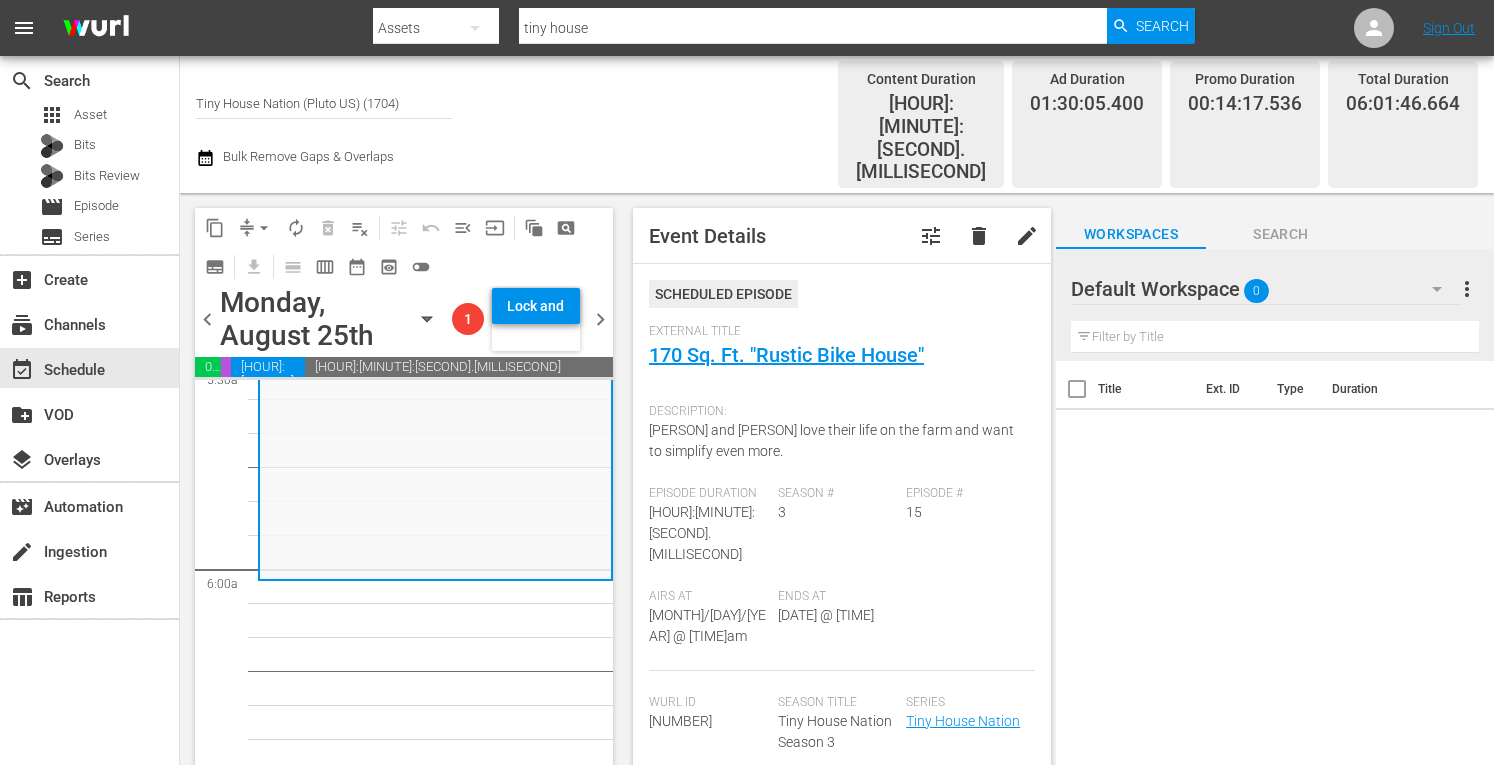 click on "arrow_drop_down" at bounding box center [264, 228] 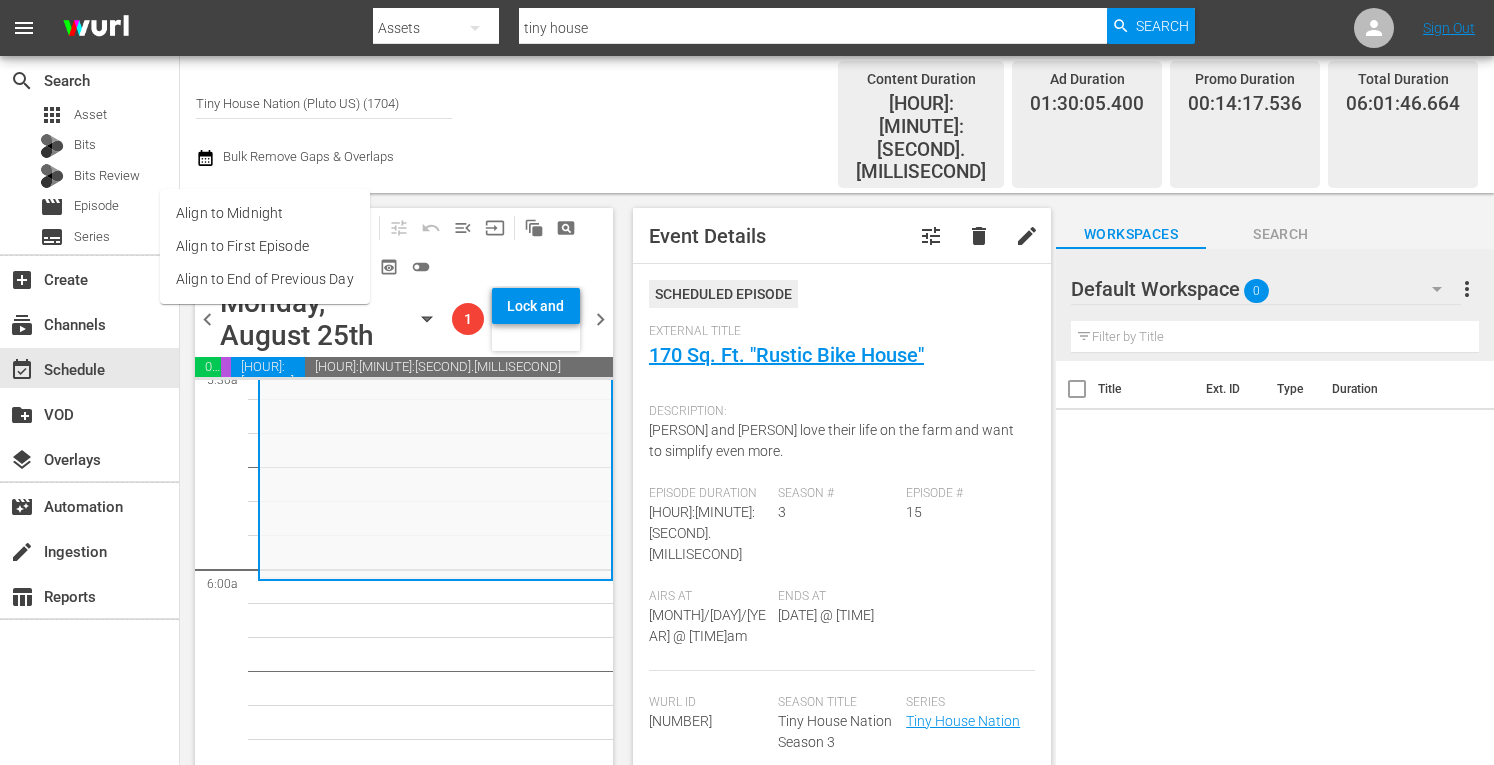 click on "Align to Midnight" at bounding box center [265, 213] 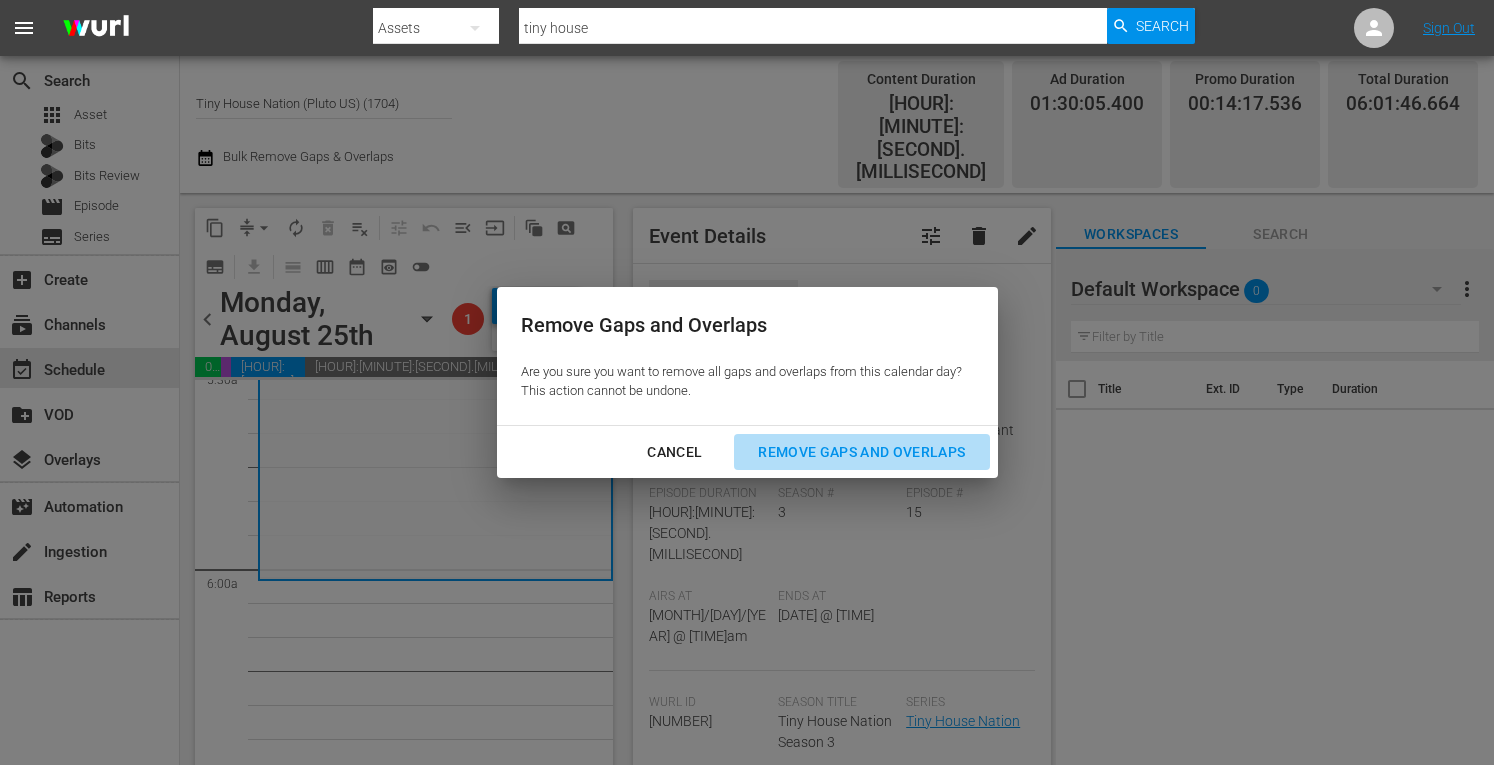 click on "Remove Gaps and Overlaps" at bounding box center [861, 452] 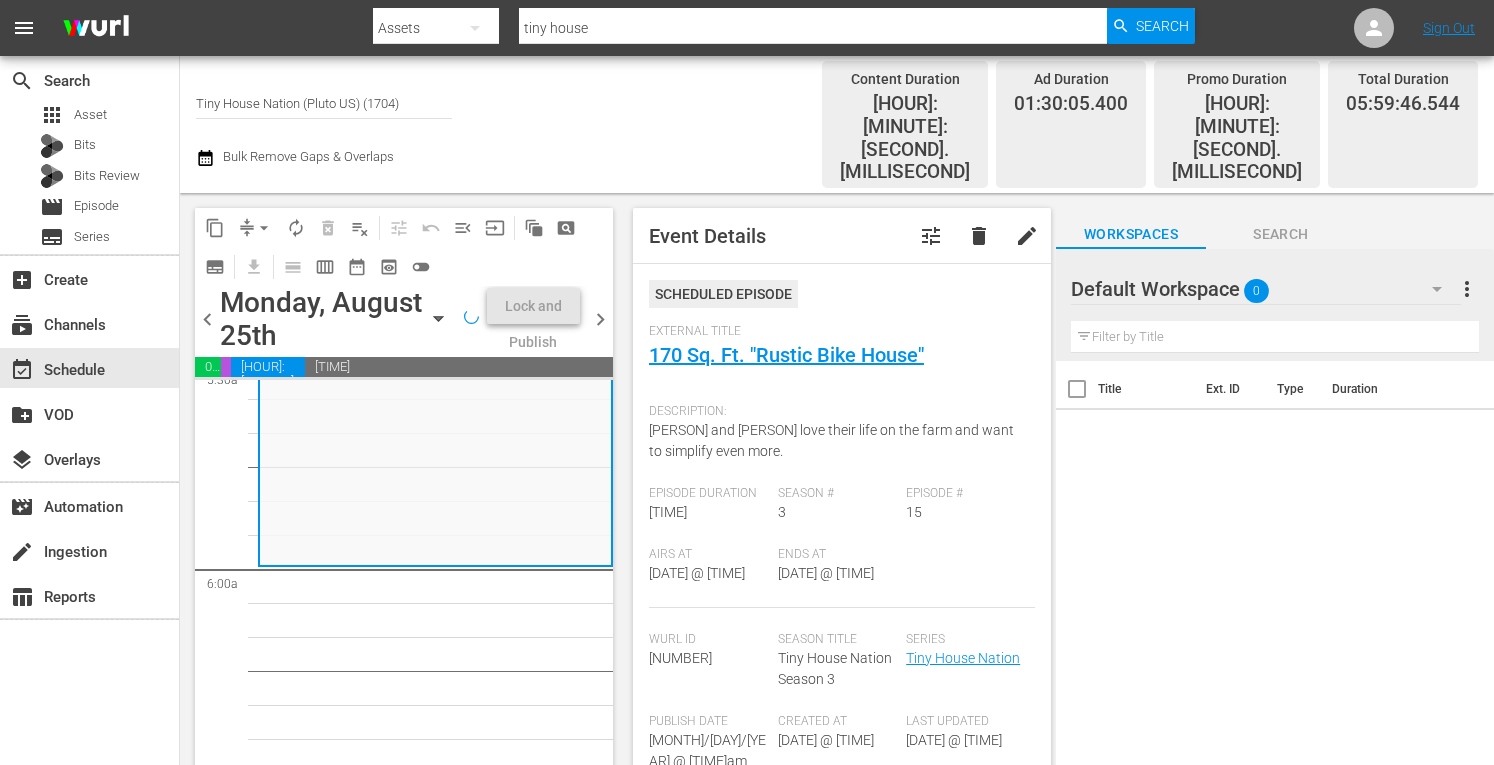 scroll, scrollTop: 2225, scrollLeft: 0, axis: vertical 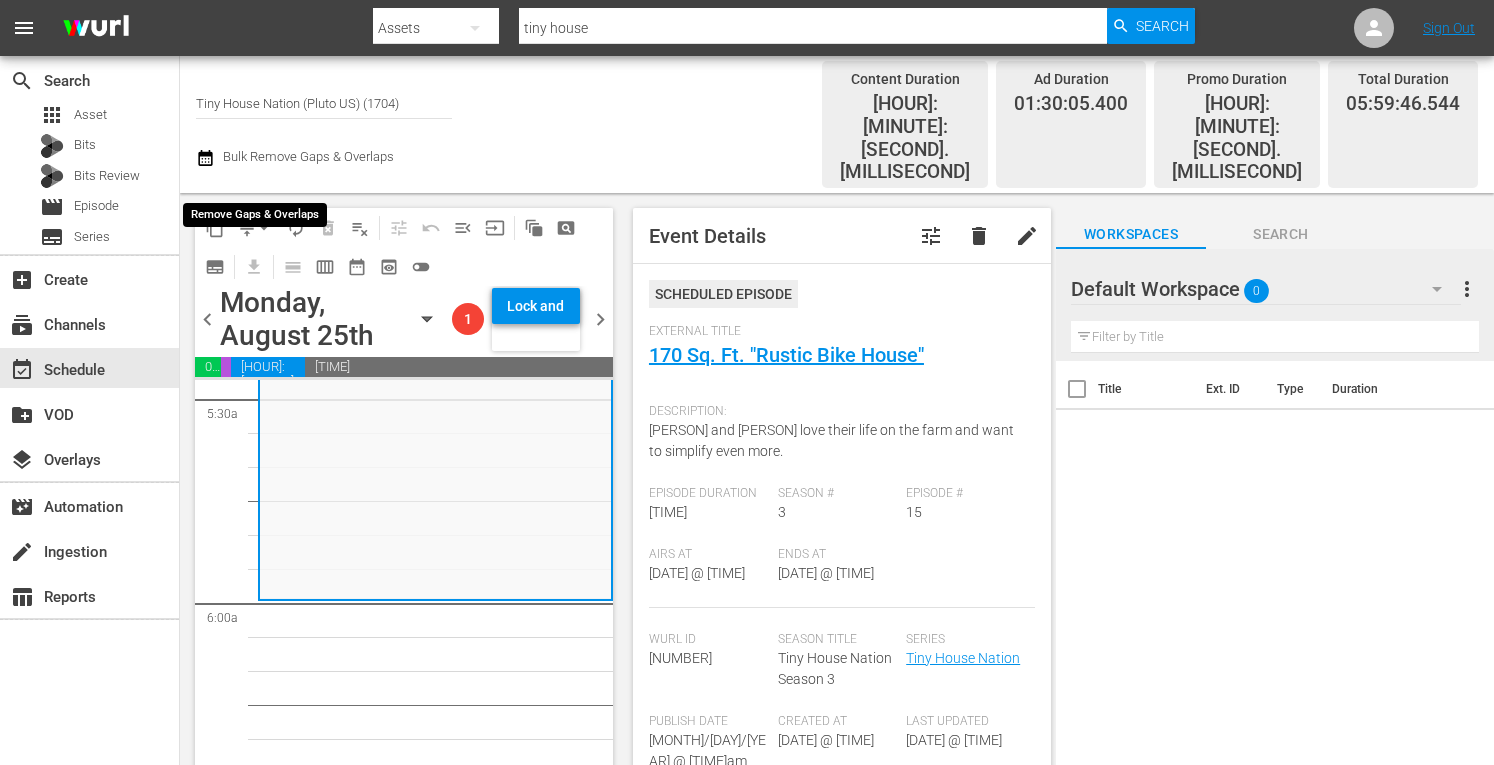 click on "arrow_drop_down" at bounding box center (264, 228) 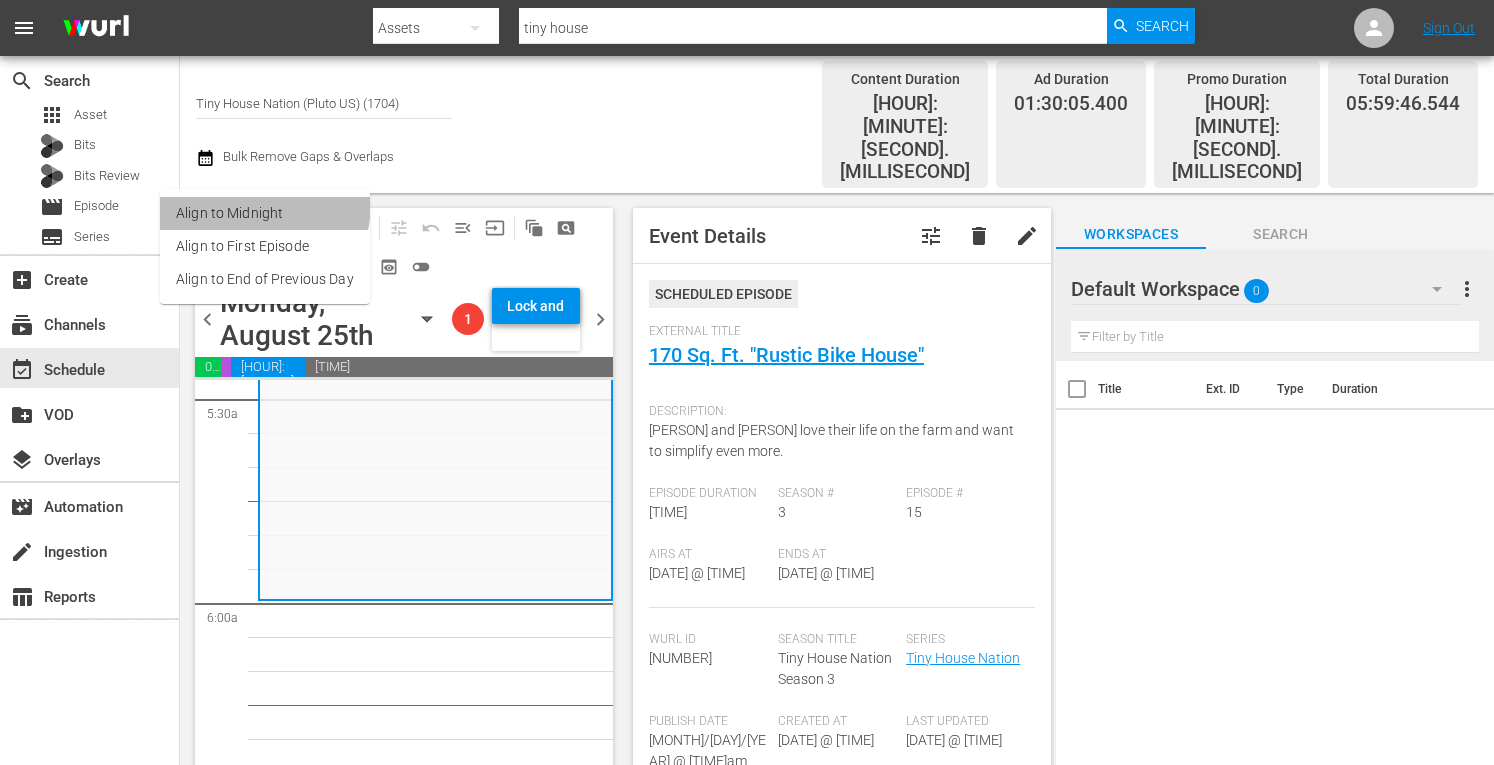 click on "Align to Midnight" at bounding box center (265, 213) 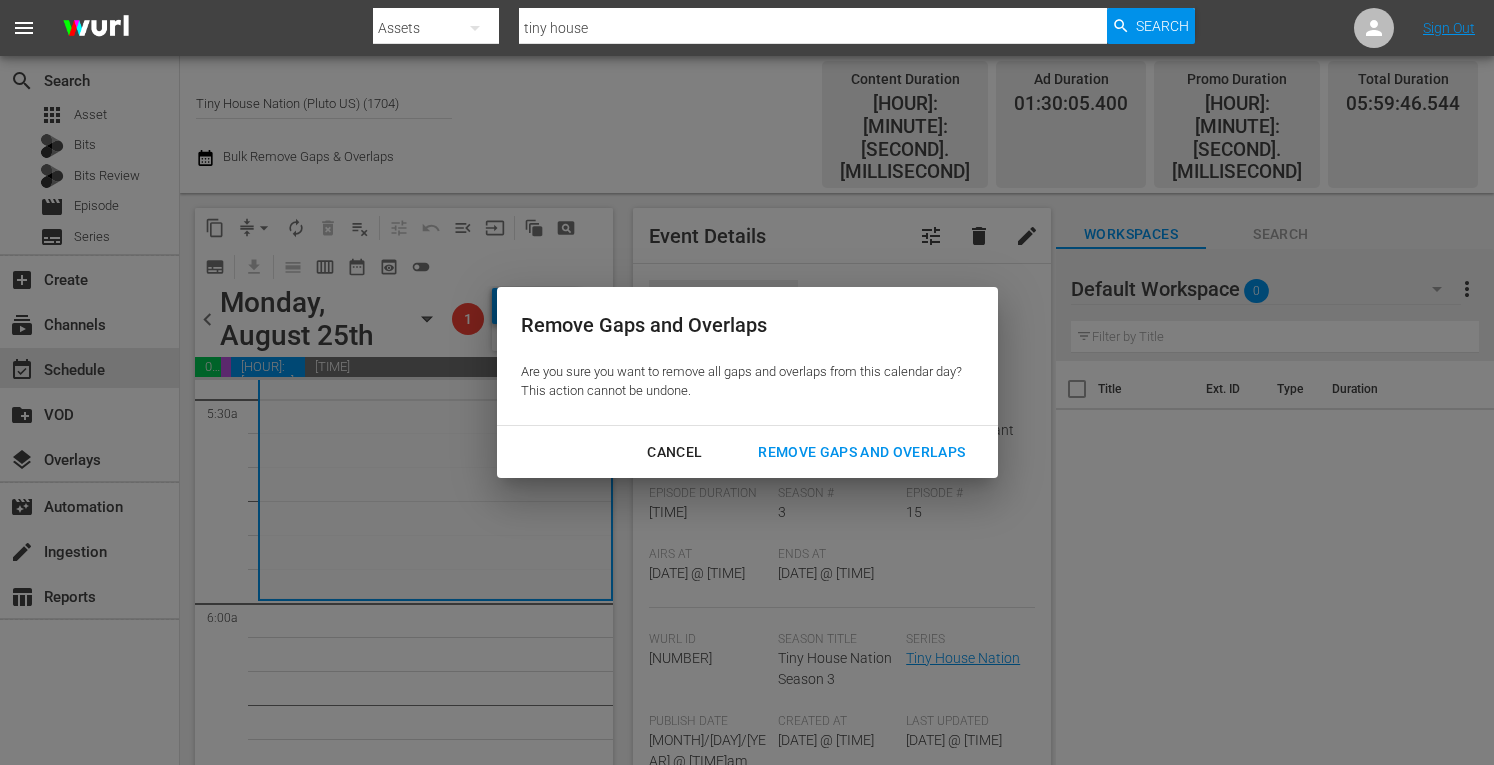 click on "Remove Gaps and Overlaps" at bounding box center (861, 452) 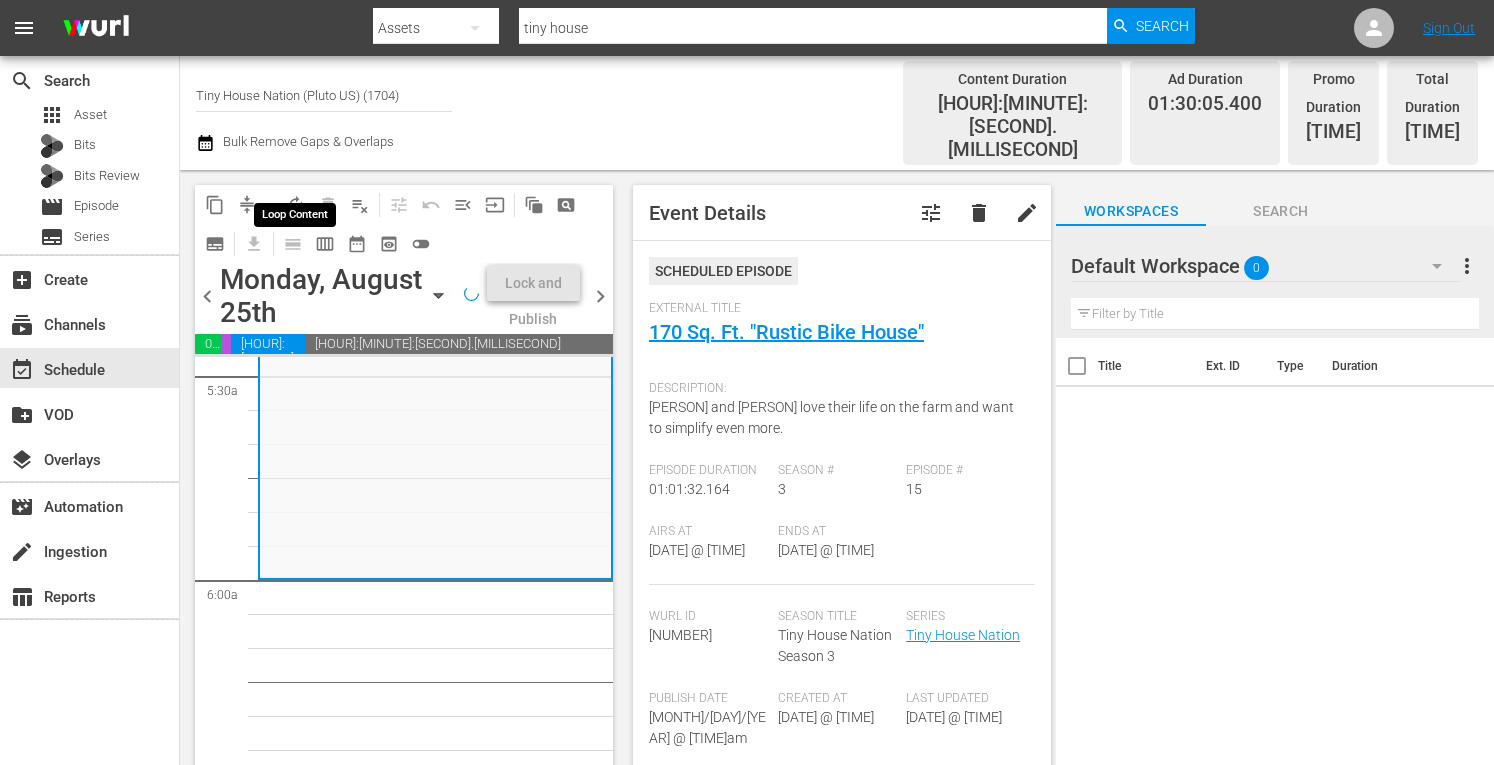 click on "autorenew_outlined" at bounding box center (296, 205) 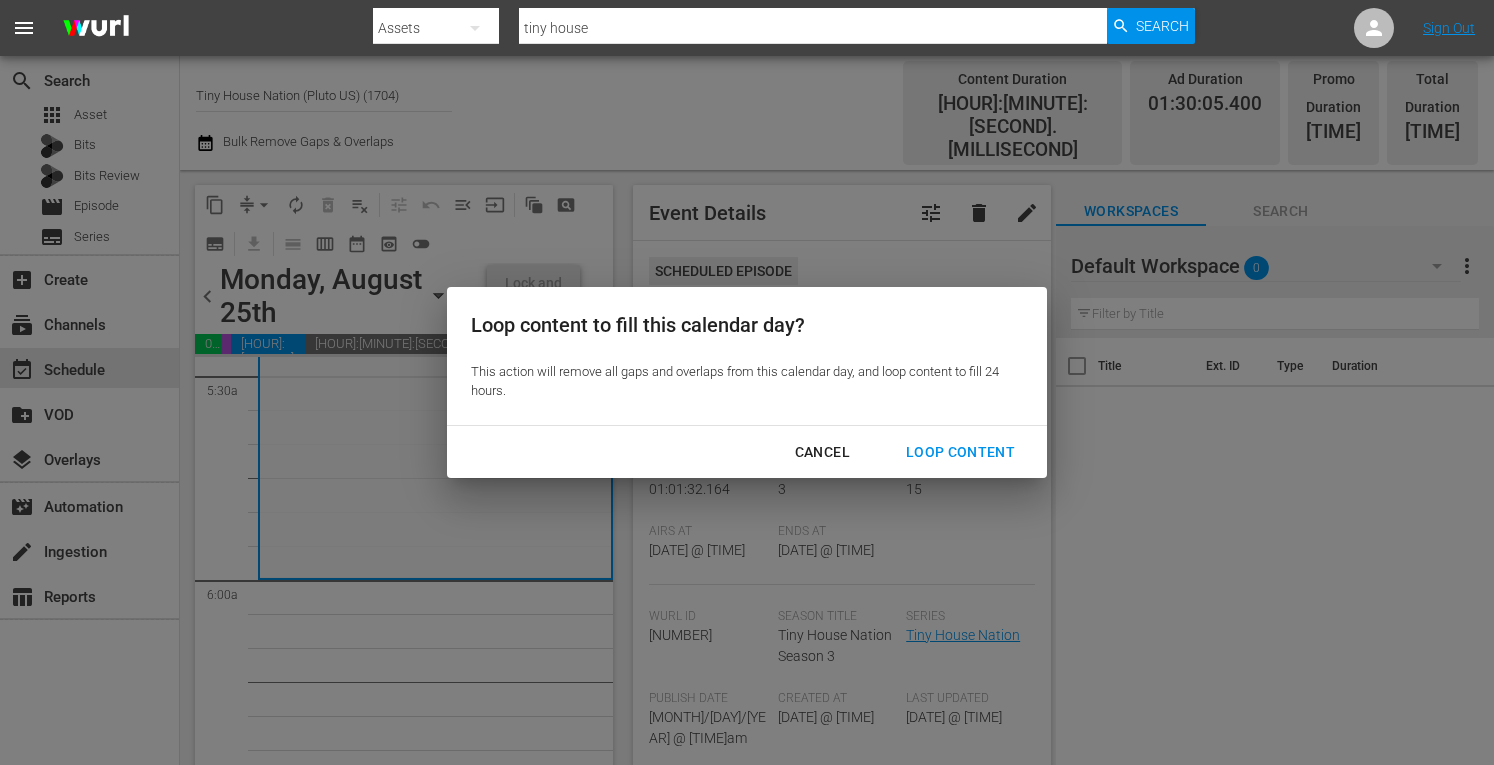 click on "Loop Content" at bounding box center [960, 452] 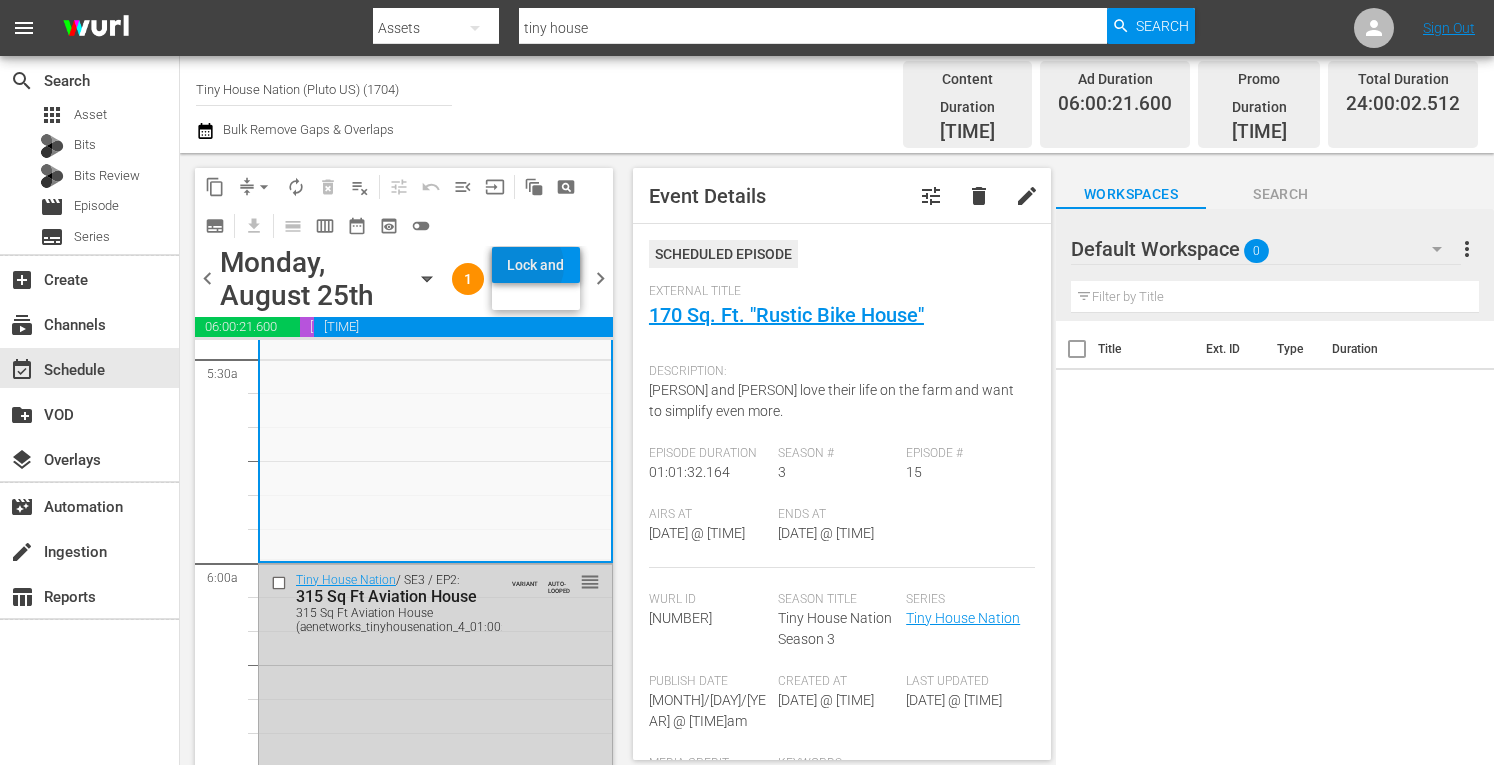 click on "Lock and Publish" at bounding box center (536, 265) 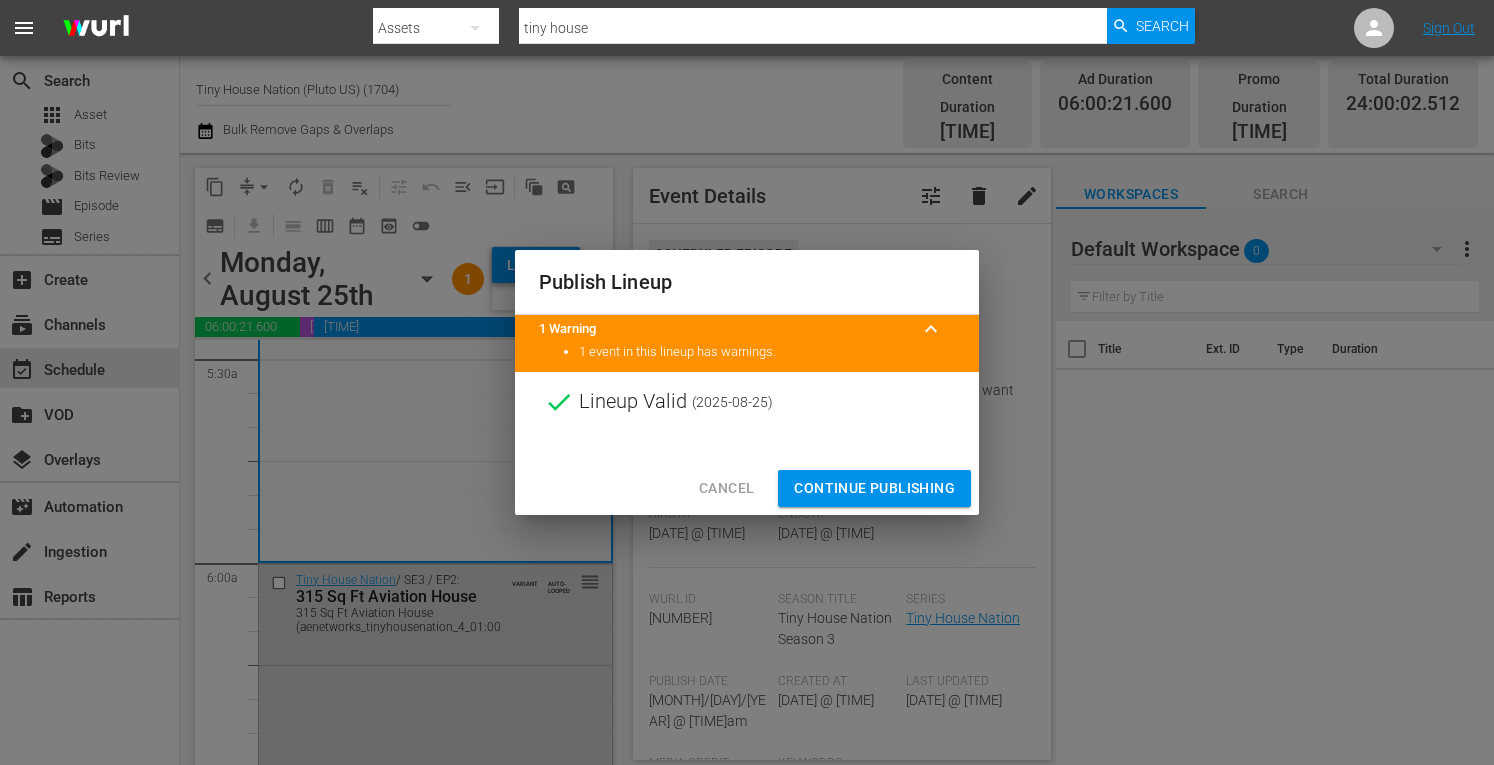 click on "Continue Publishing" at bounding box center [874, 488] 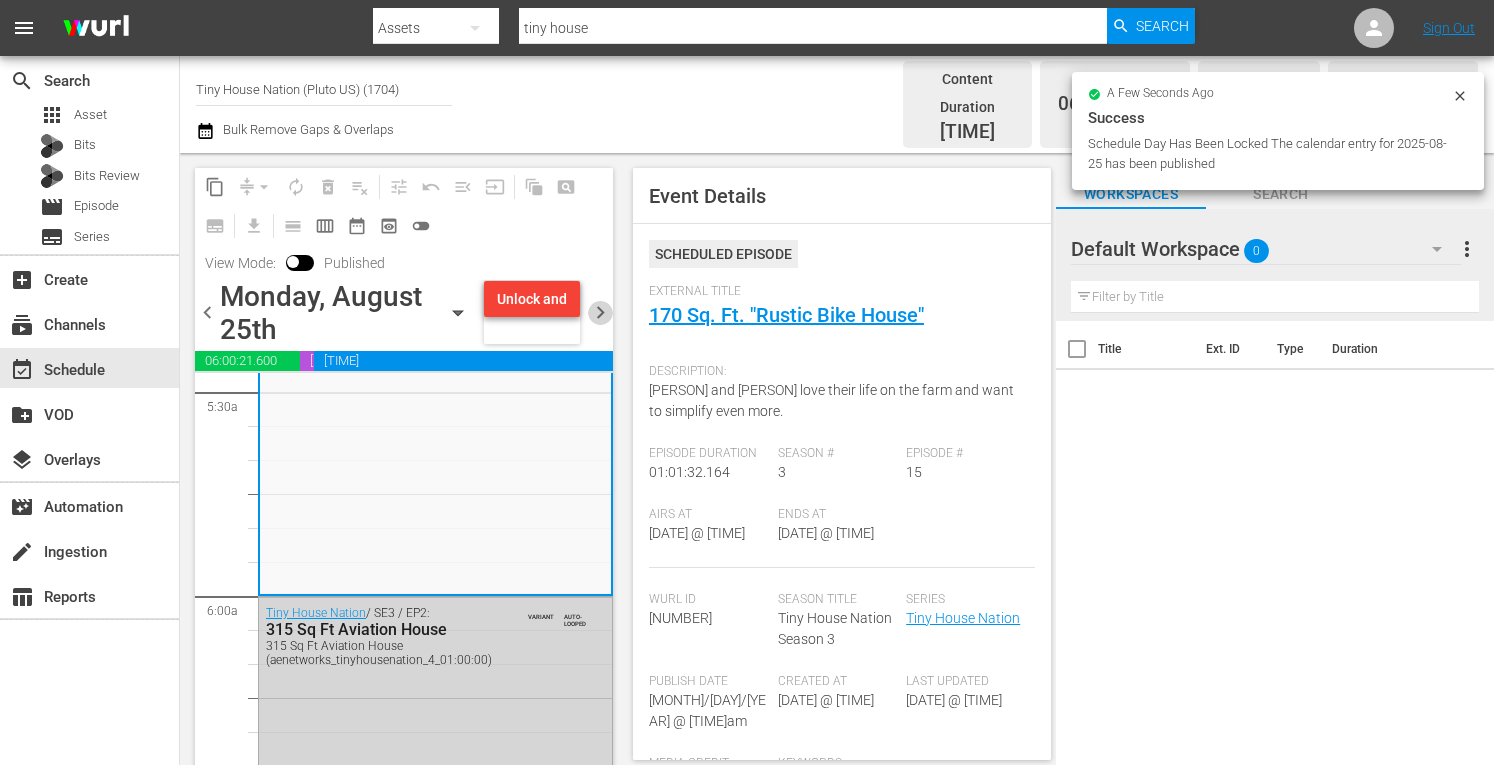 click on "chevron_right" at bounding box center [600, 312] 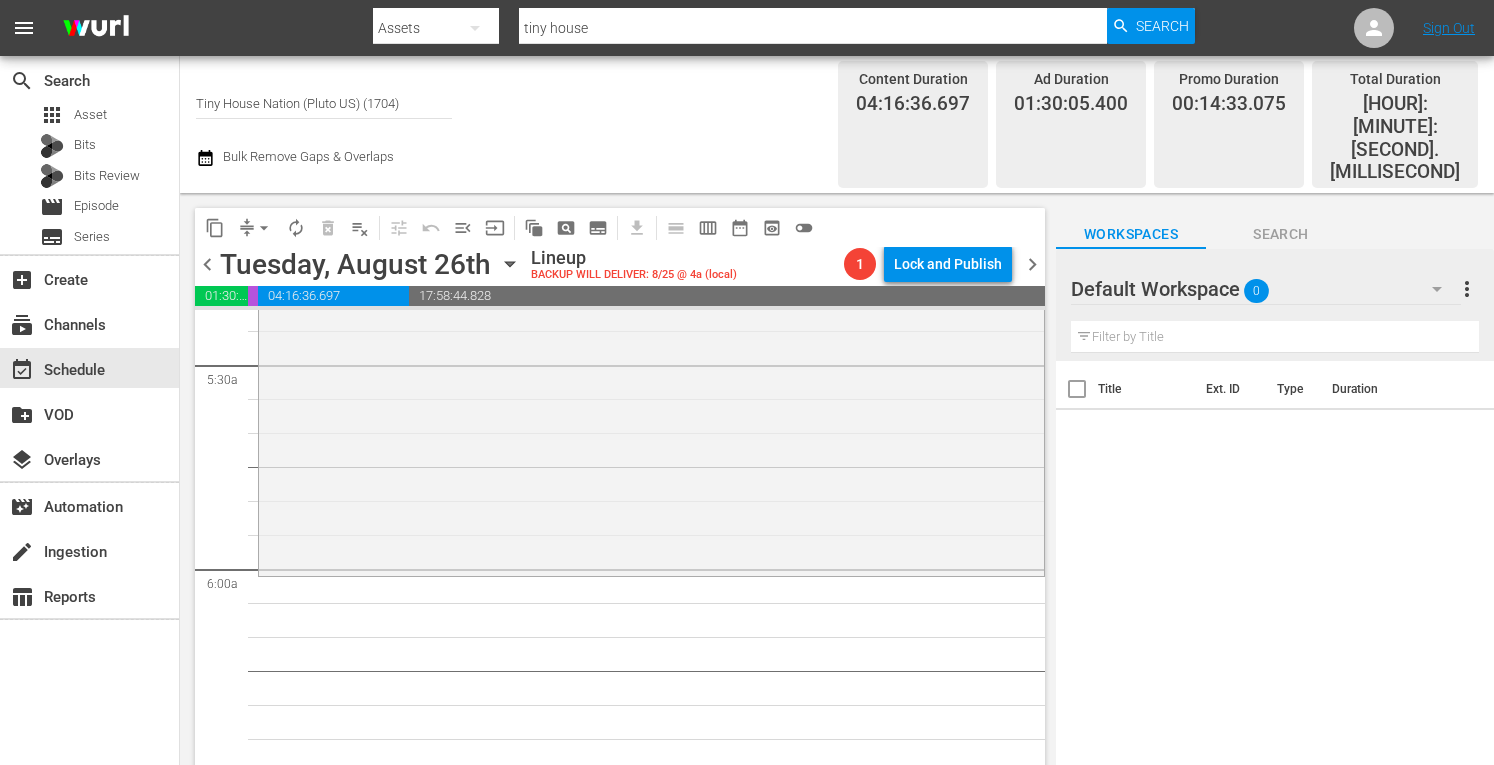 scroll, scrollTop: 2187, scrollLeft: 0, axis: vertical 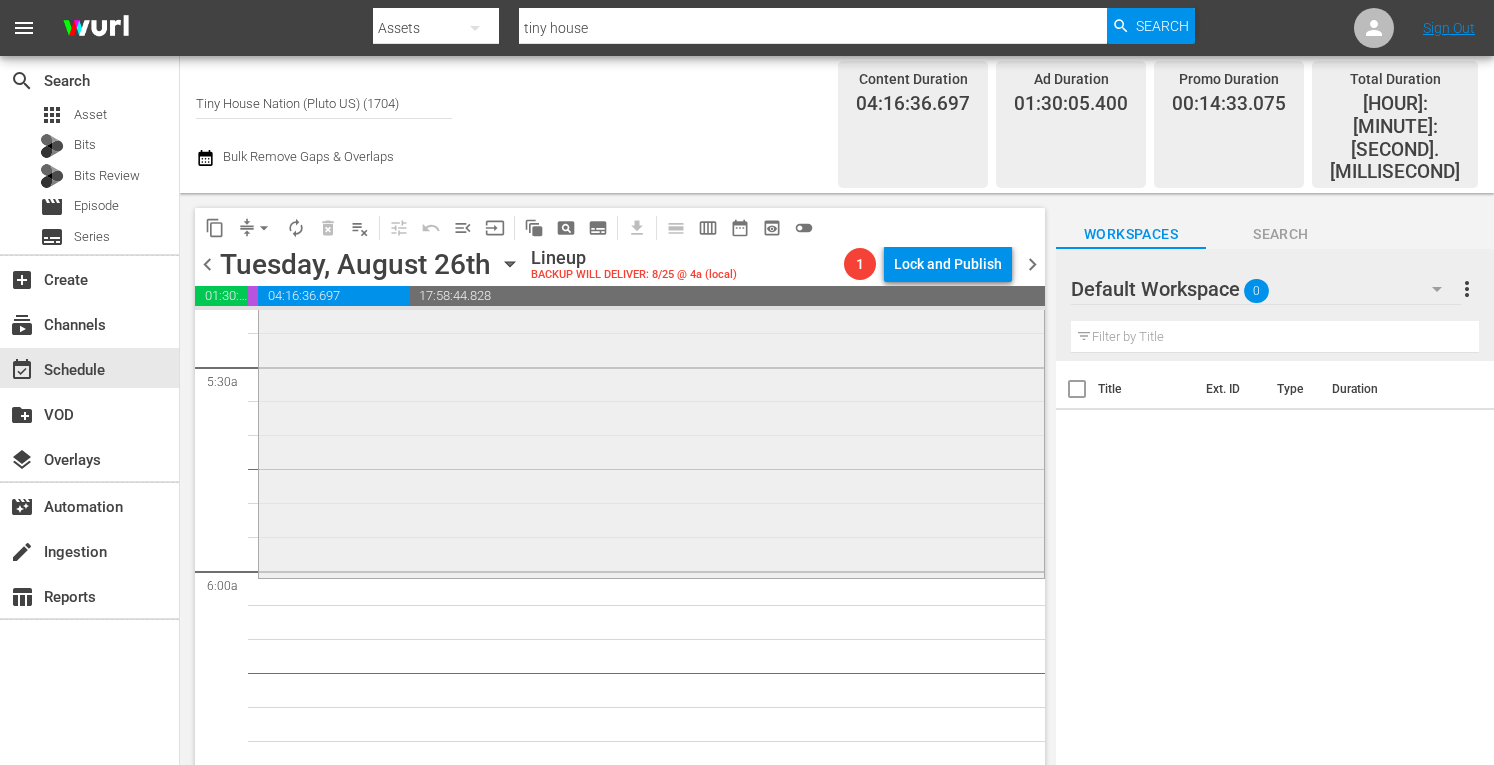 click on "Tiny House Nation  / SE5 / EP6:
Two Turntables and a Tiny House Two Turntables and a Tiny House (ae_networks_celebreality_1_01:00:00) VARIANT reorder" at bounding box center (651, 387) 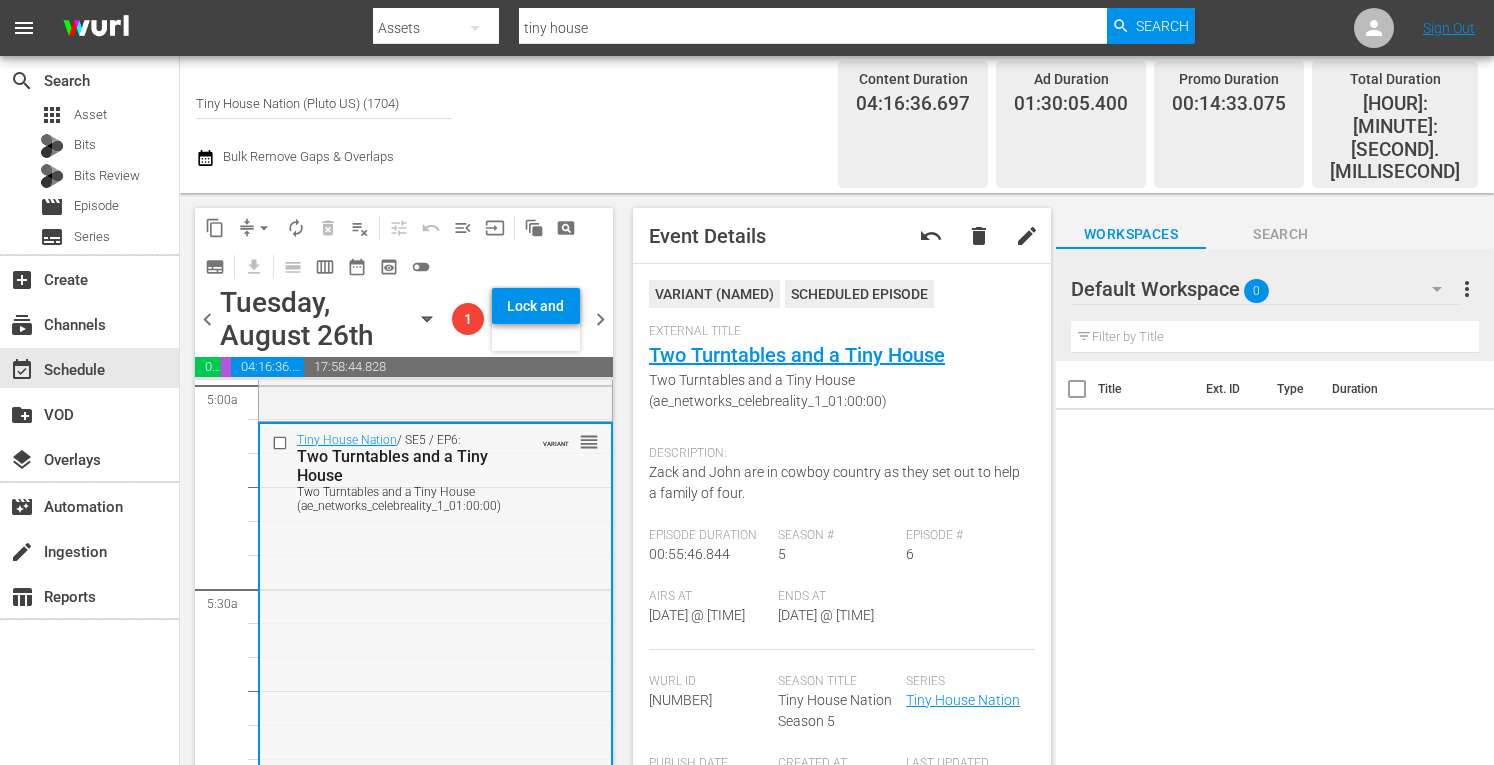 scroll, scrollTop: 2034, scrollLeft: 0, axis: vertical 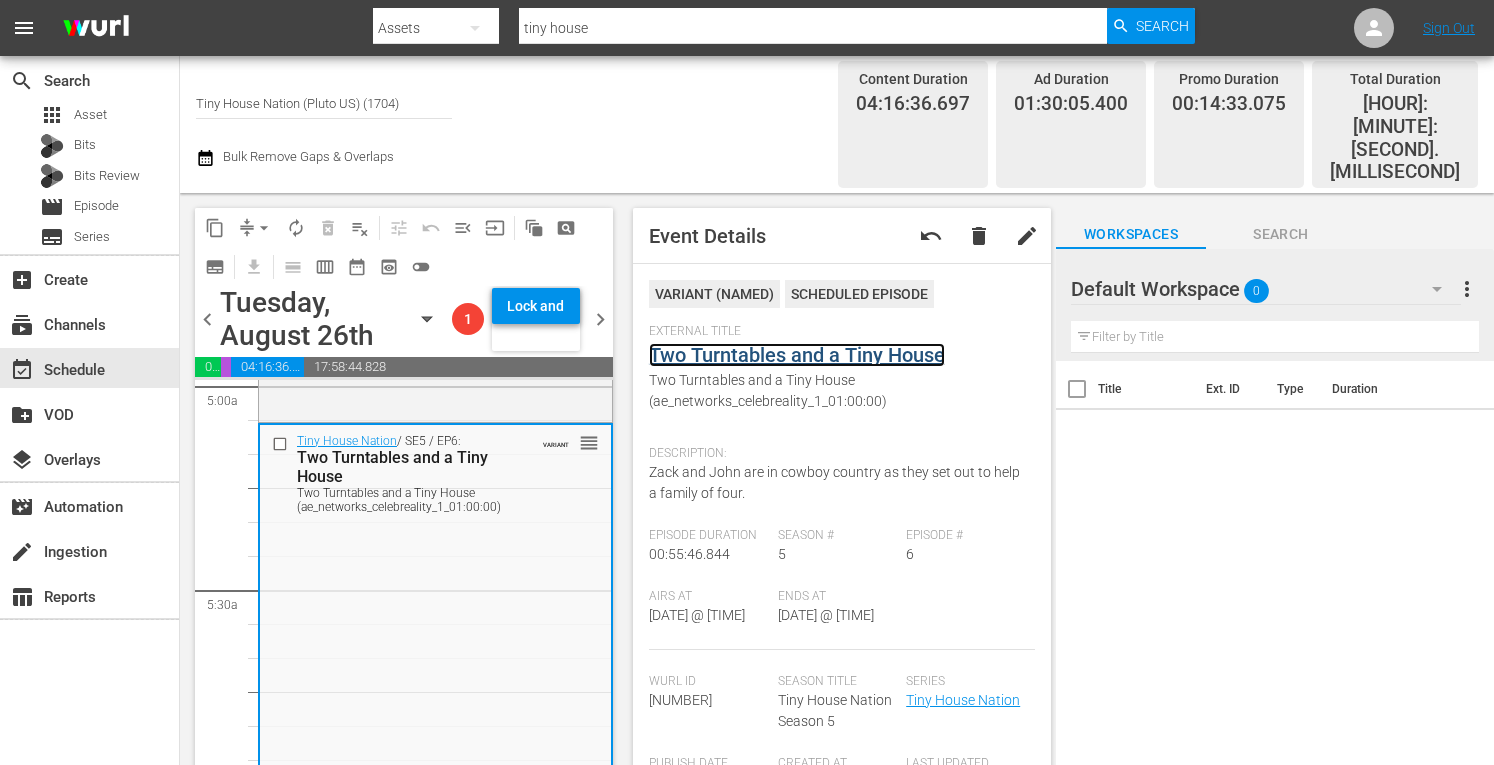 click on "Two Turntables and a Tiny House" at bounding box center [797, 355] 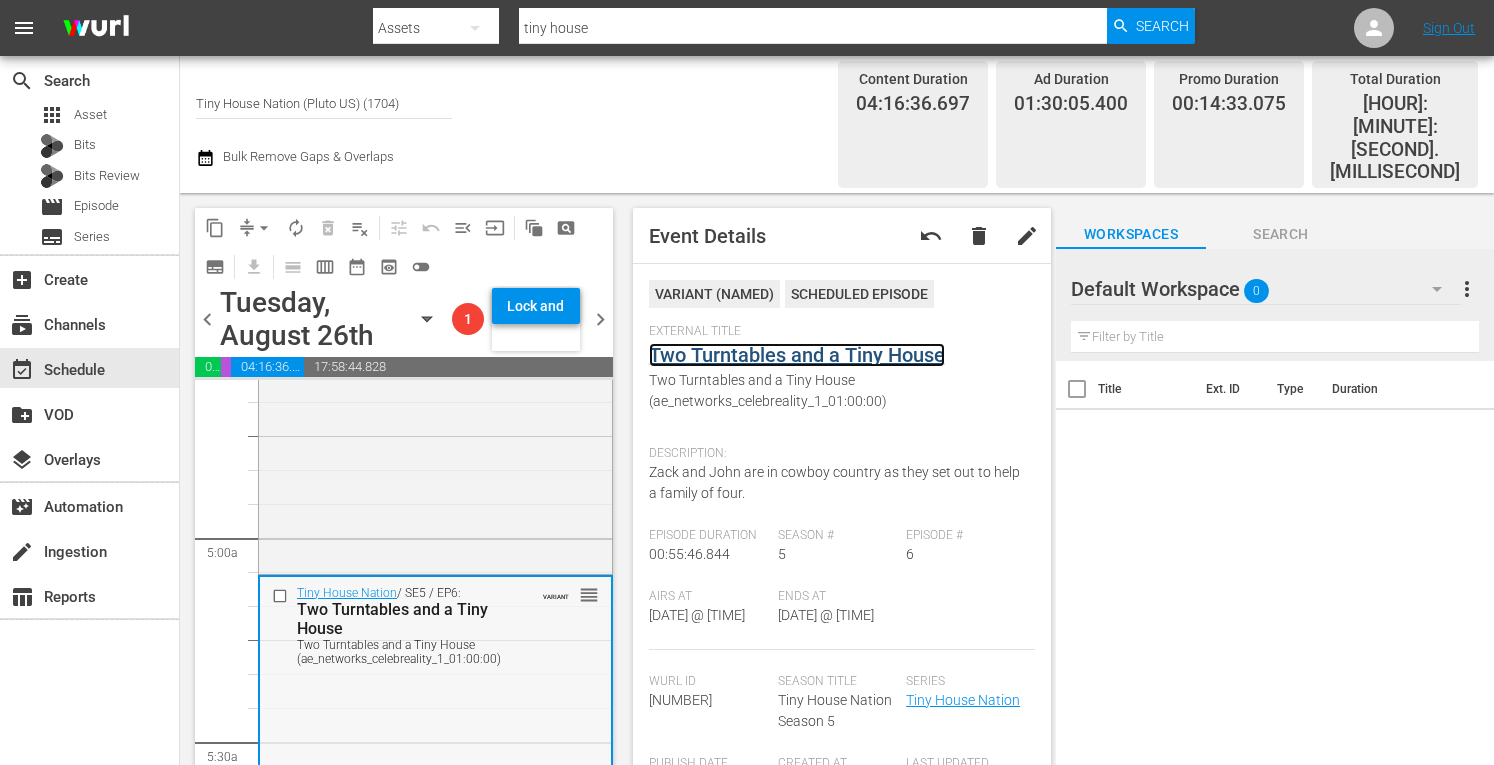 scroll, scrollTop: 1880, scrollLeft: 0, axis: vertical 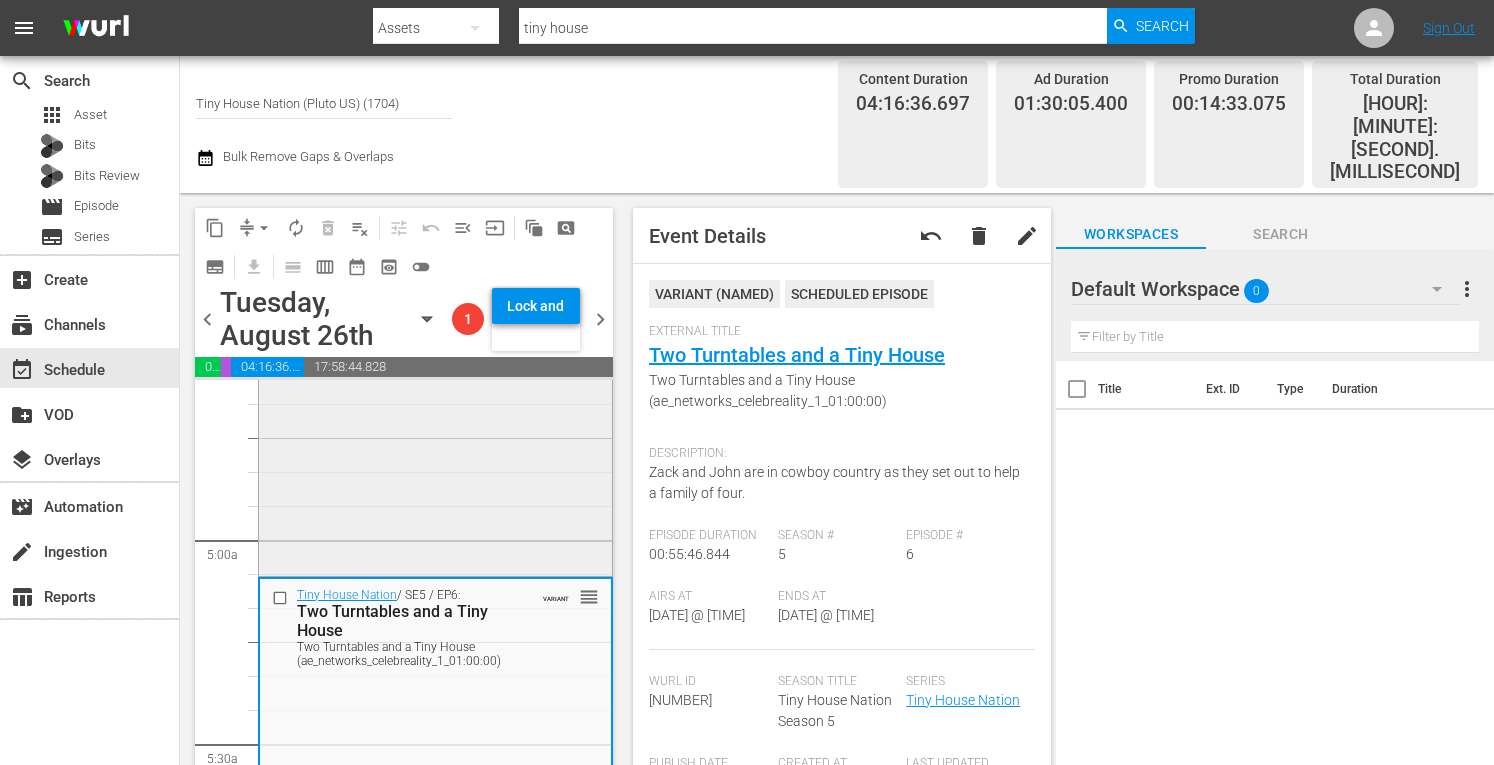 click on "Tiny House Nation  / SE4 / EP11:
320 Sq Ft Tiny Arc 320 Sq Ft Tiny Arc (aenetworks_homemadenation_1_01:00:00) VARIANT reorder" at bounding box center (435, 370) 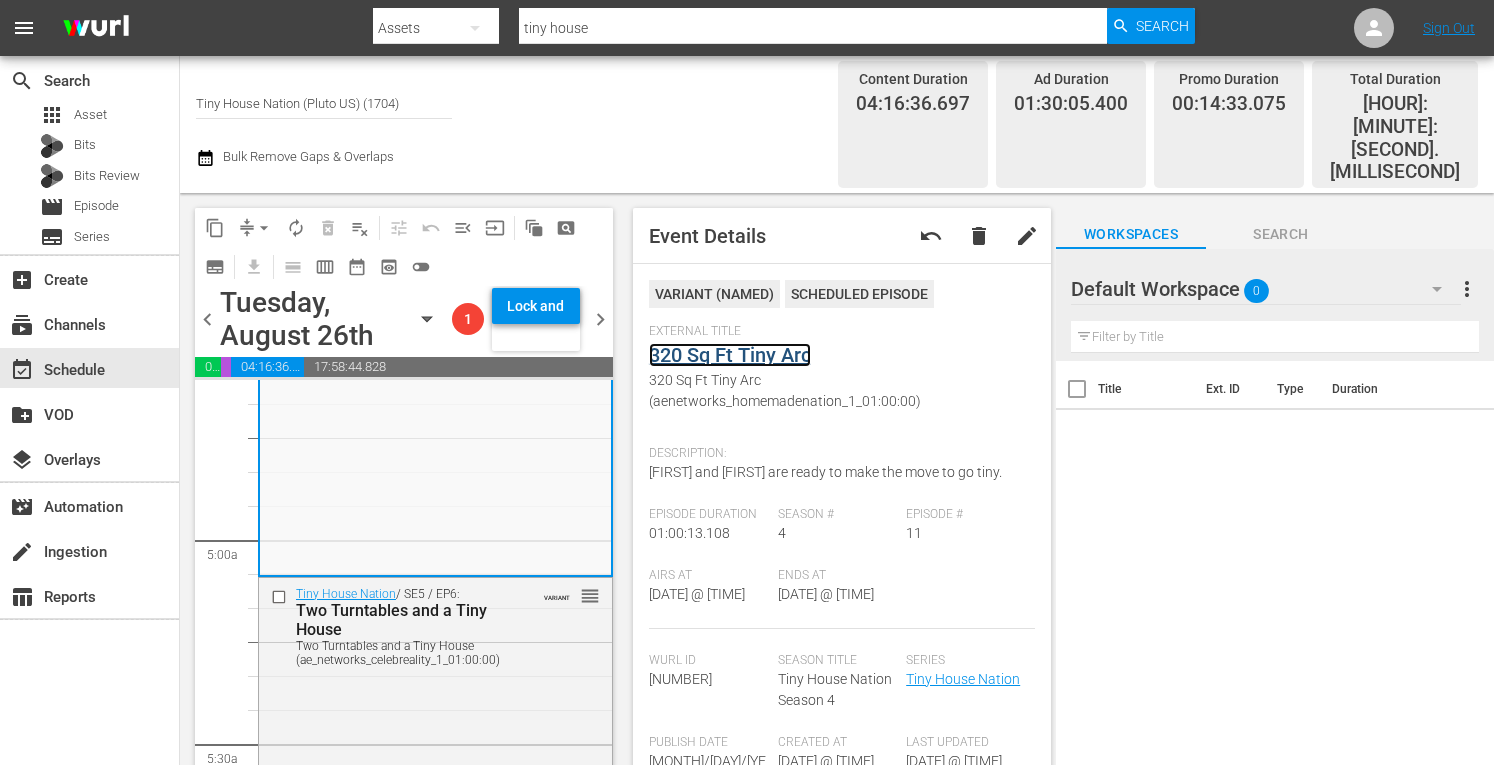 click on "320 Sq Ft Tiny Arc" at bounding box center (730, 355) 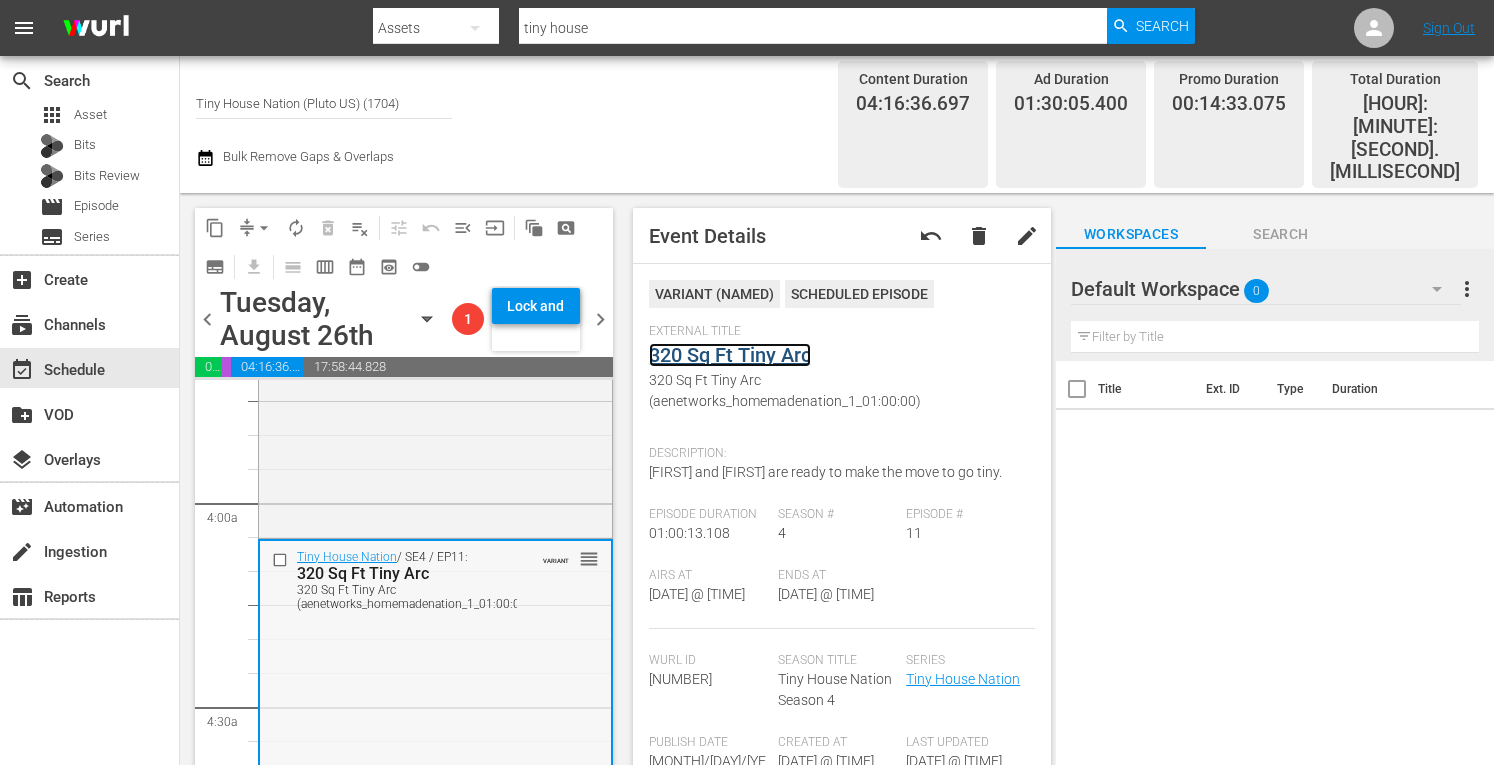 scroll, scrollTop: 1497, scrollLeft: 0, axis: vertical 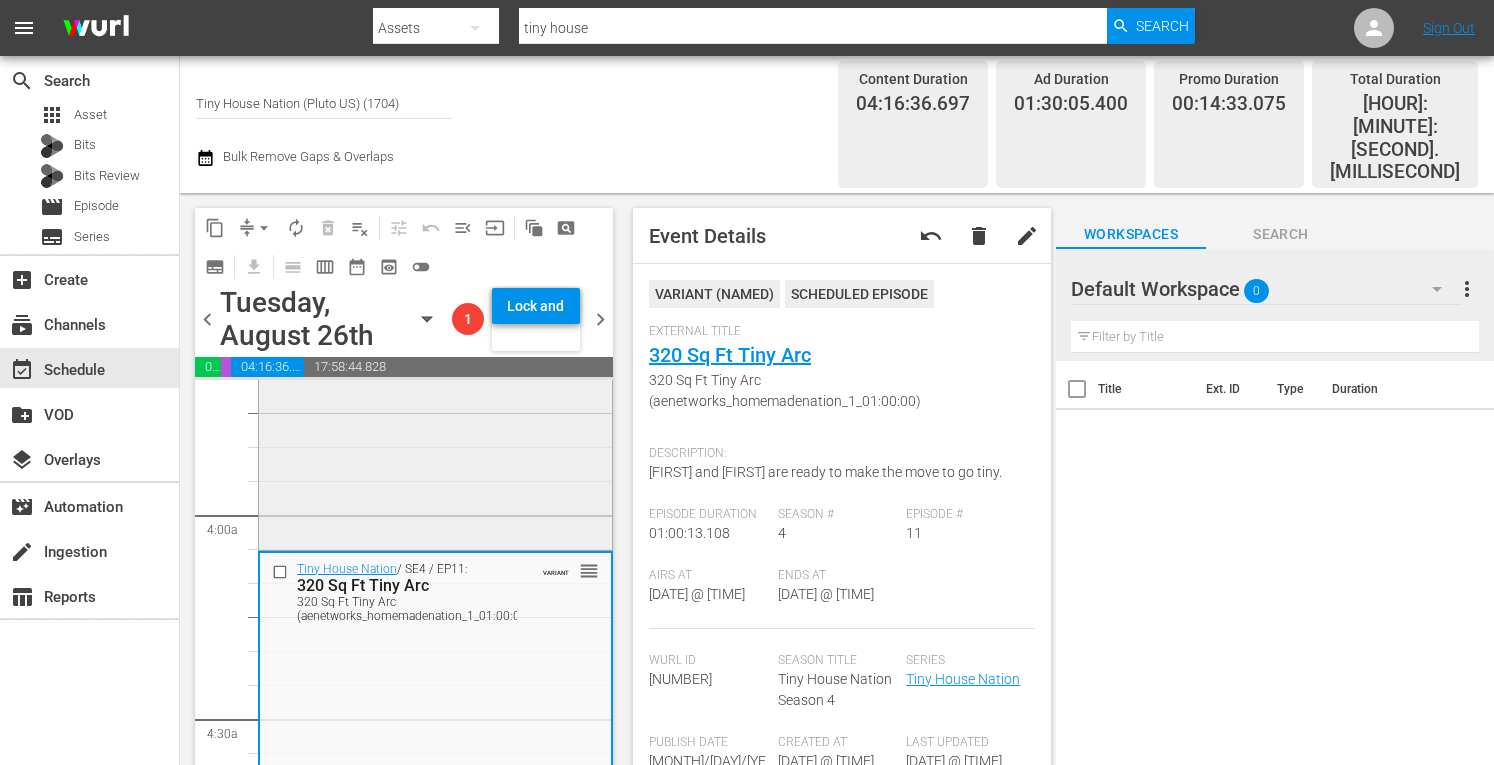 click on "Tiny House Nation  / SE3 / EP4:
200 Sq Ft Mobile Photo Studio reorder" at bounding box center (435, 340) 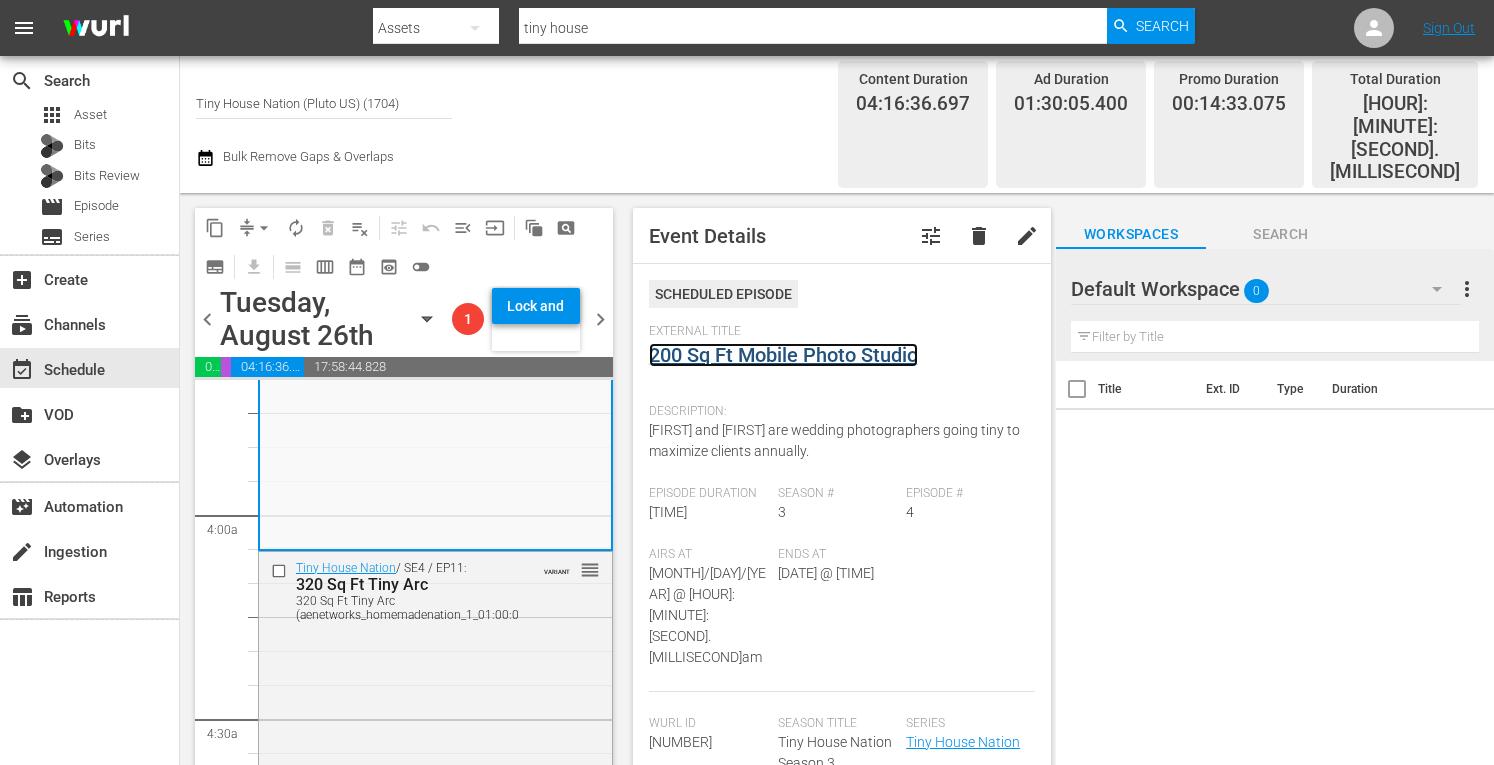 click on "200 Sq Ft Mobile Photo Studio" at bounding box center (783, 355) 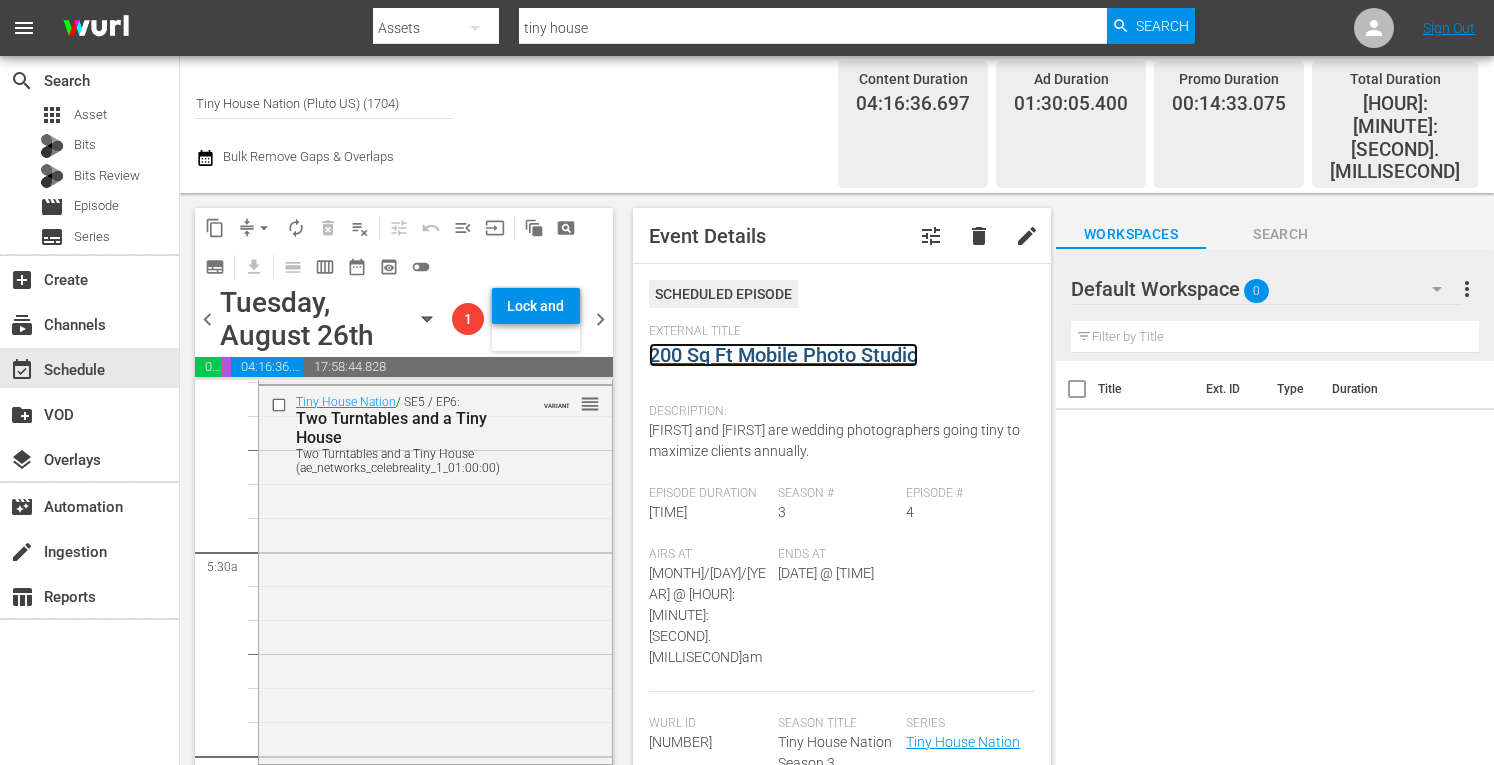 scroll, scrollTop: 2073, scrollLeft: 0, axis: vertical 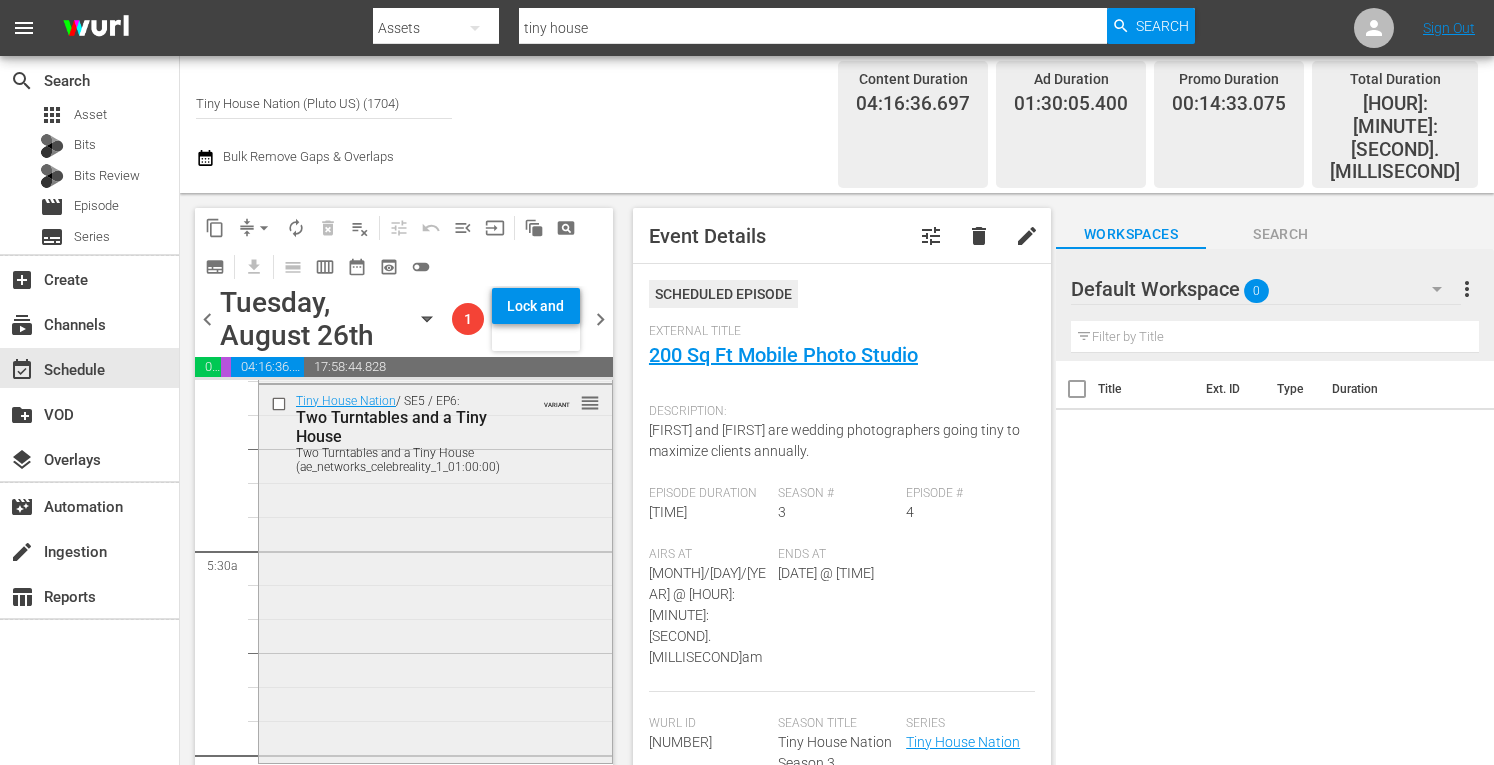 click on "Tiny House Nation  / SE5 / EP6:
Two Turntables and a Tiny House Two Turntables and a Tiny House (ae_networks_celebreality_1_01:00:00) VARIANT reorder" at bounding box center (435, 571) 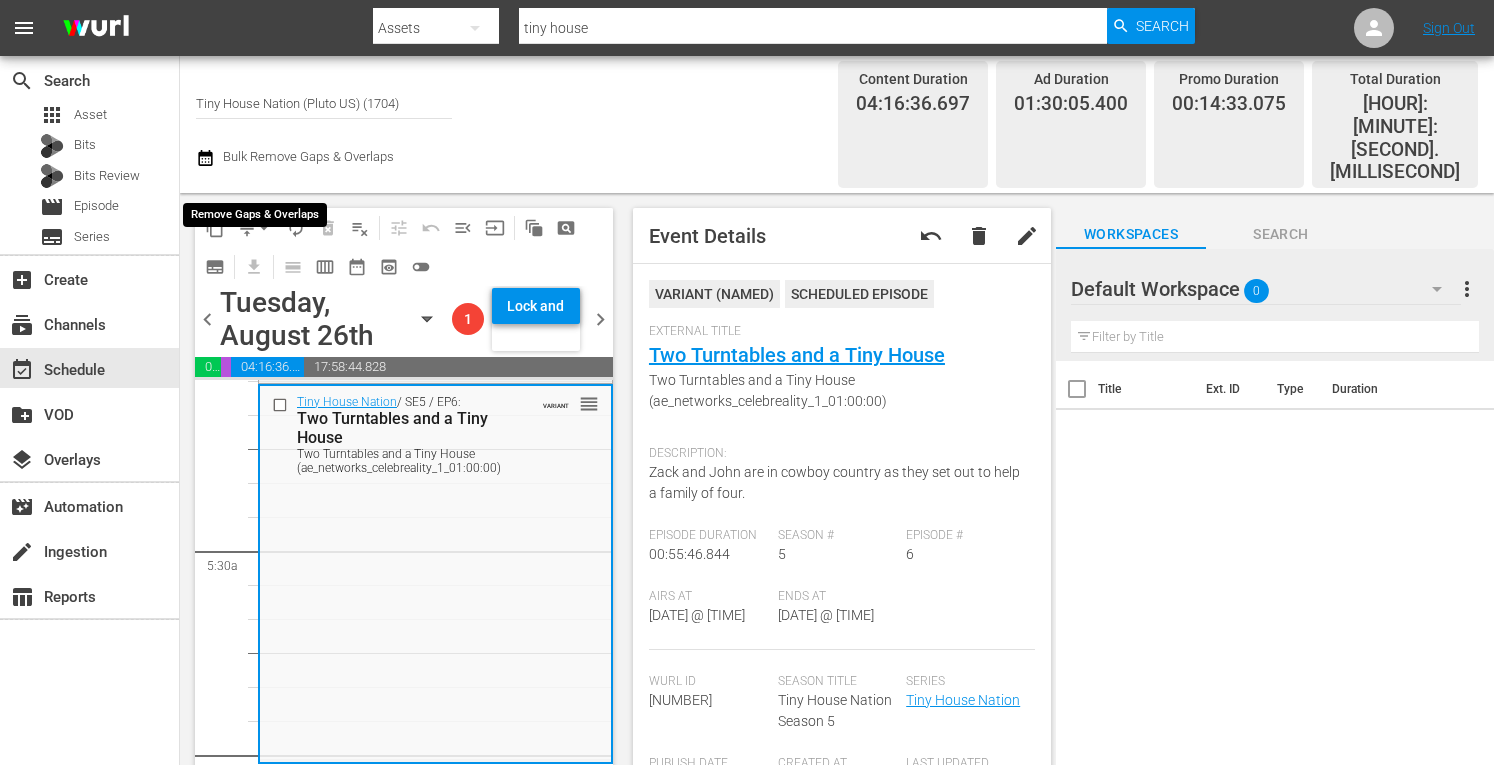 click on "arrow_drop_down" at bounding box center [264, 228] 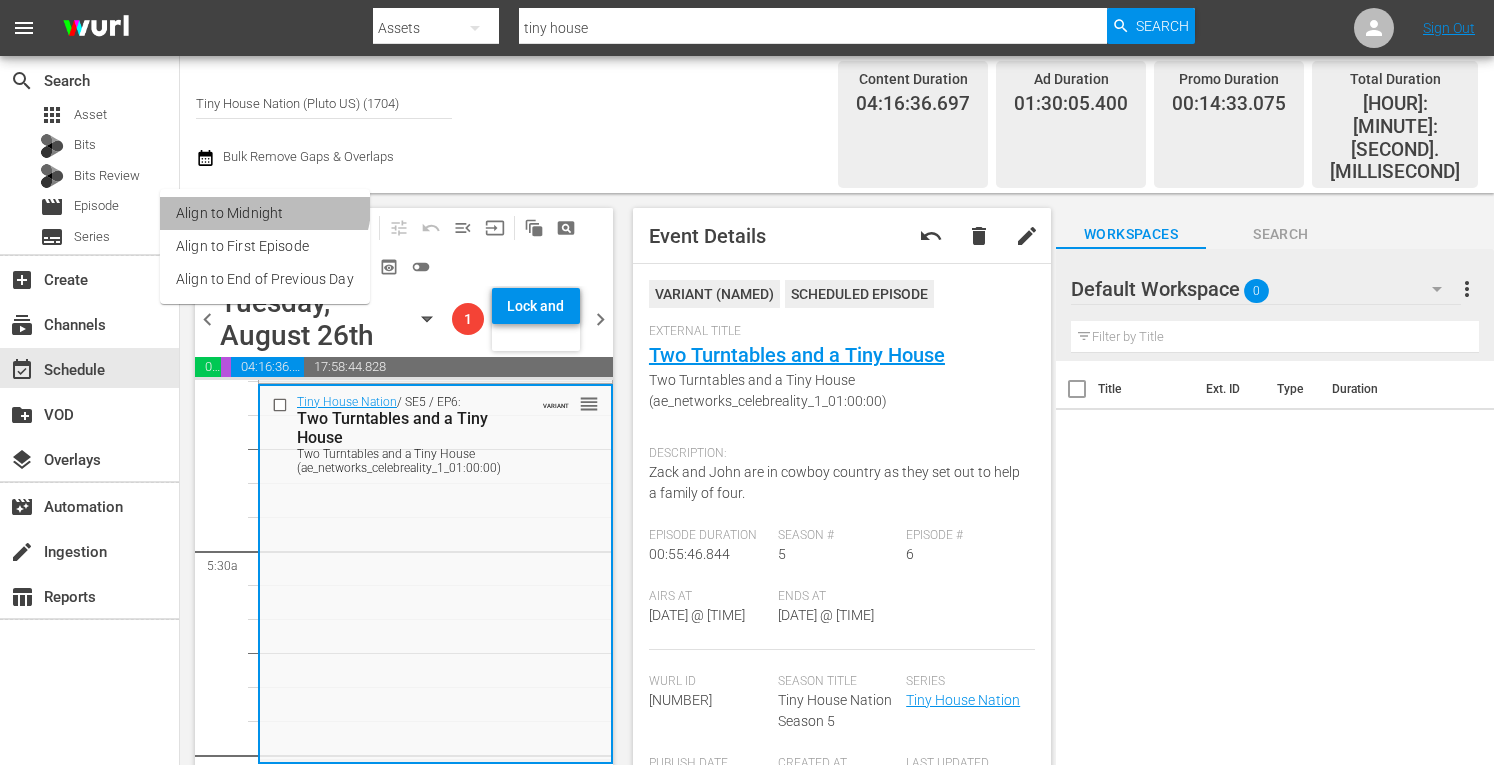 click on "Align to Midnight" at bounding box center [265, 213] 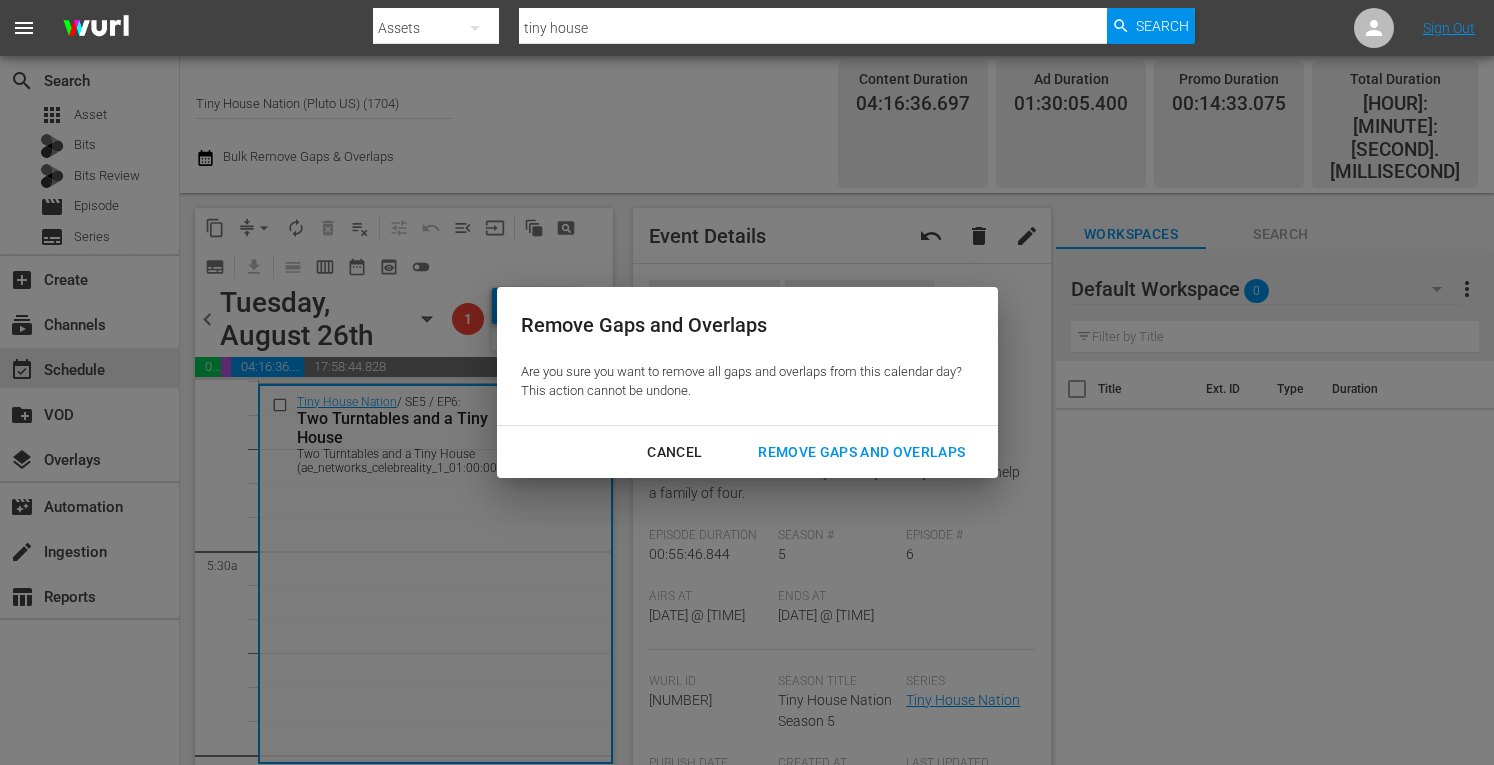 click on "Remove Gaps and Overlaps" at bounding box center [861, 452] 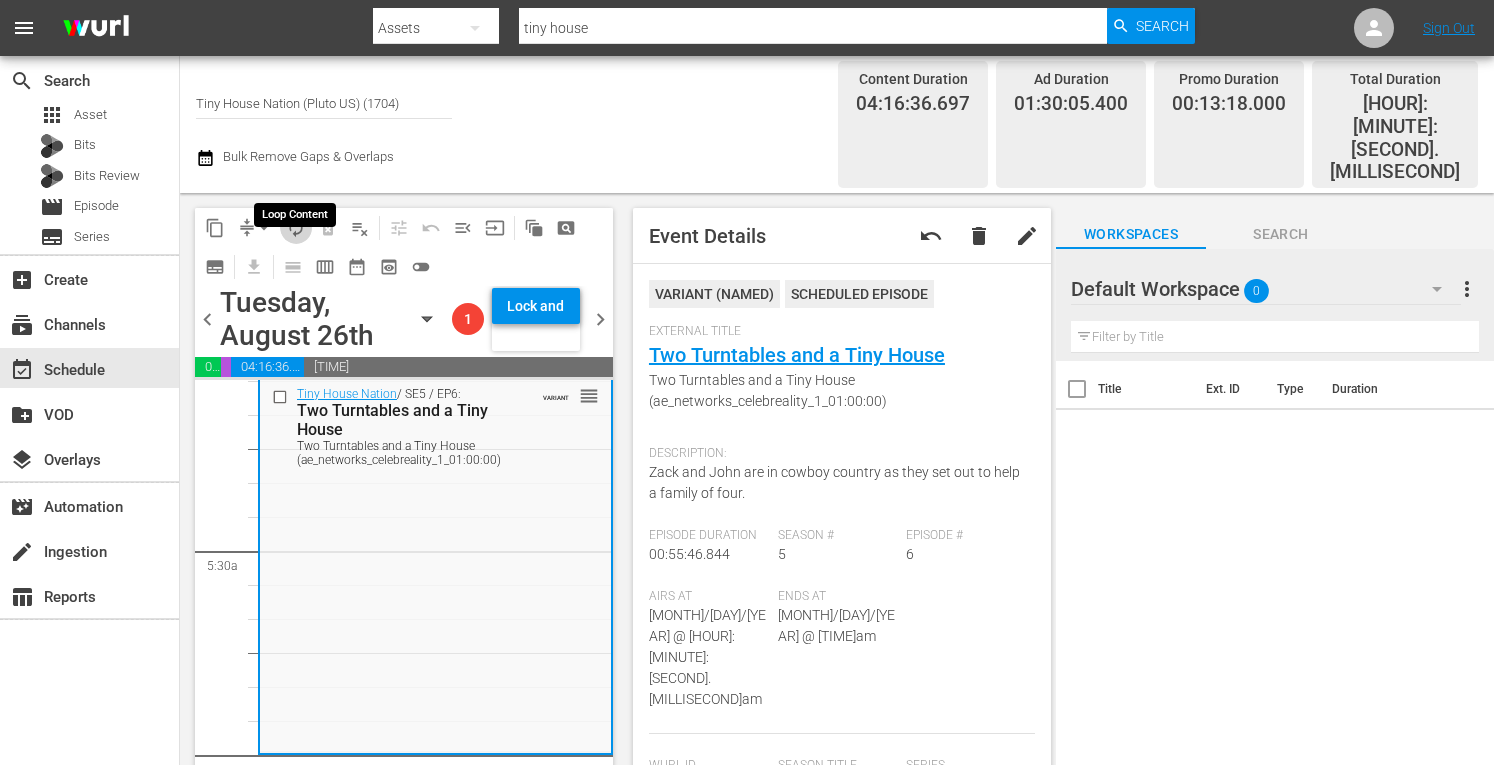 click on "autorenew_outlined" at bounding box center (296, 228) 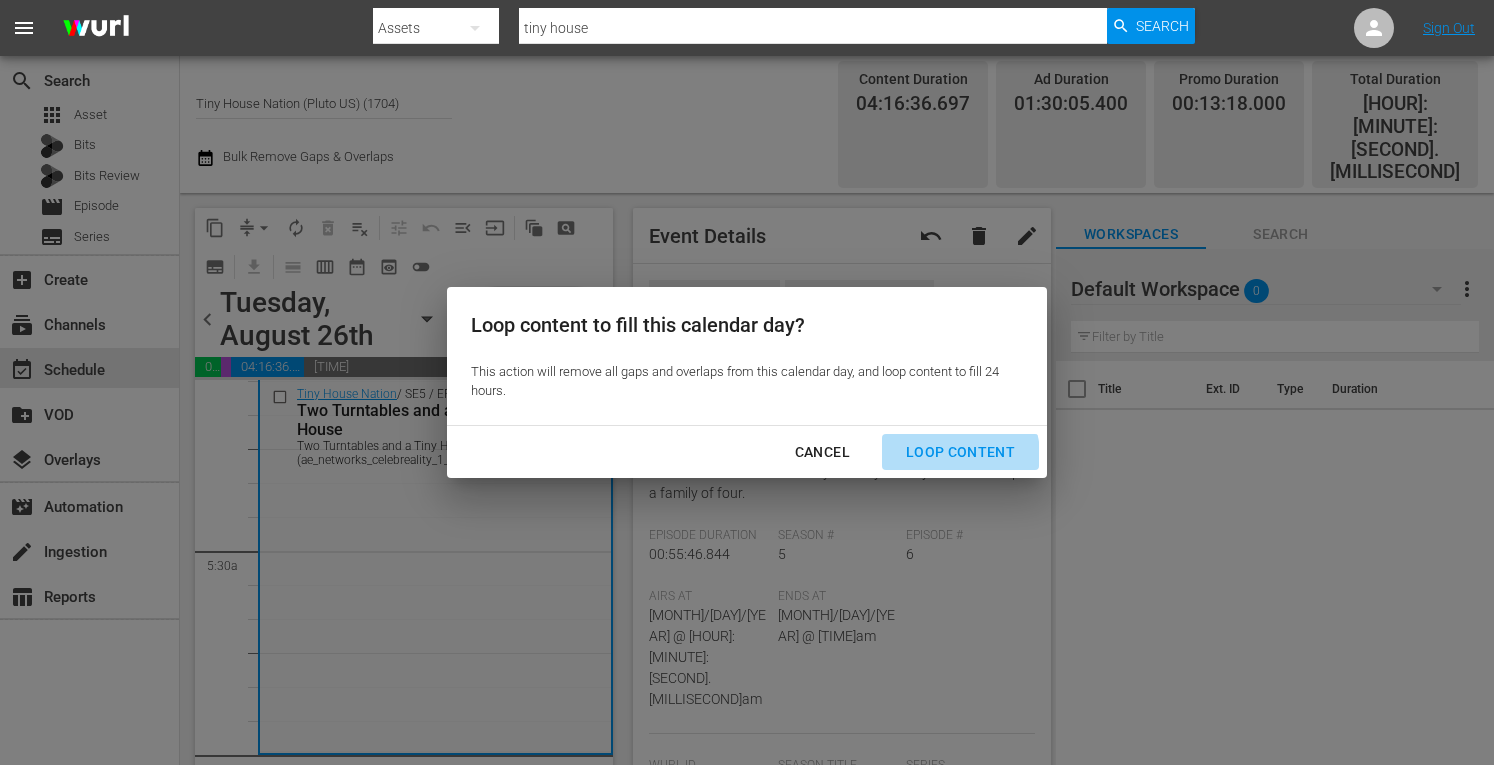 click on "Loop Content" at bounding box center (960, 452) 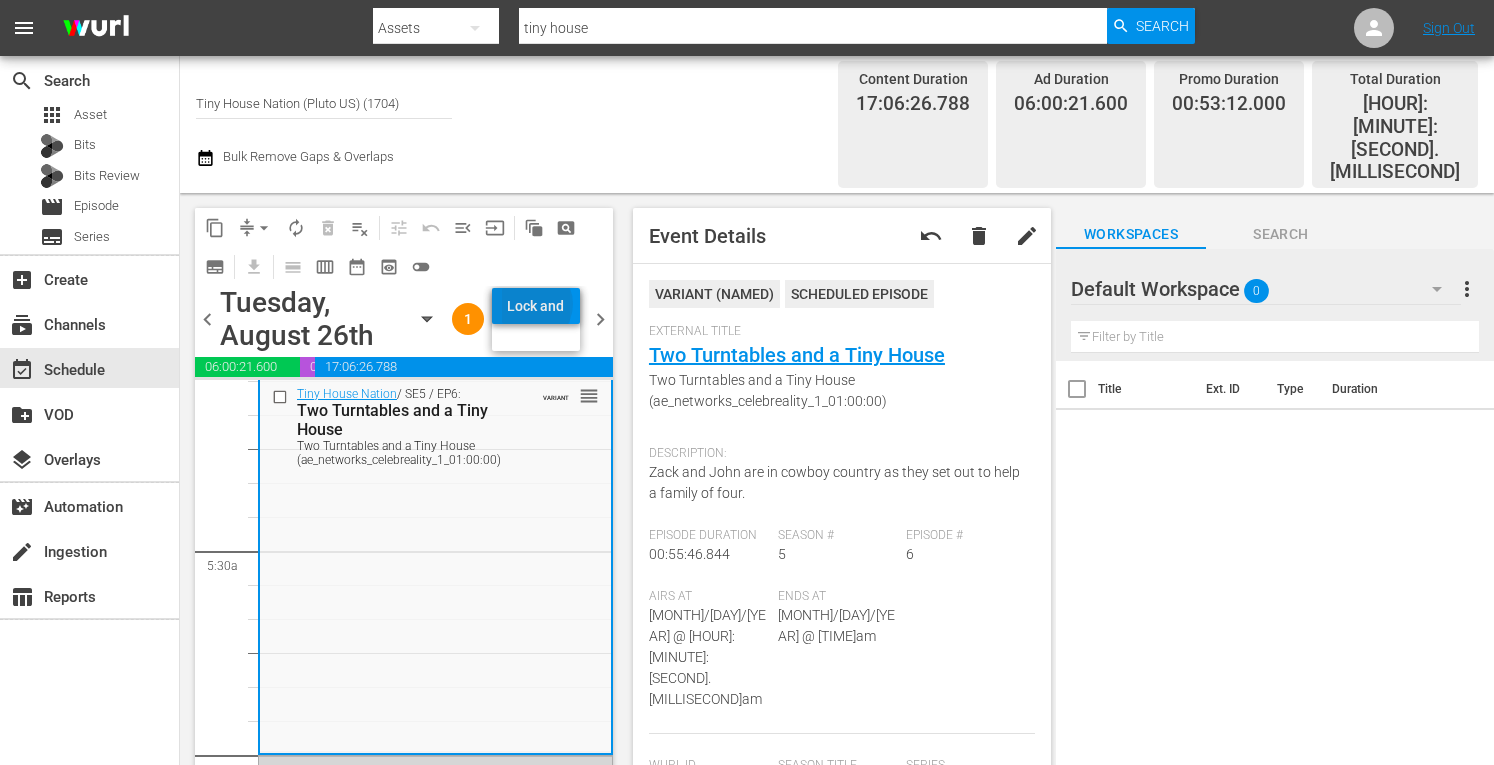 click on "Lock and Publish" at bounding box center (536, 306) 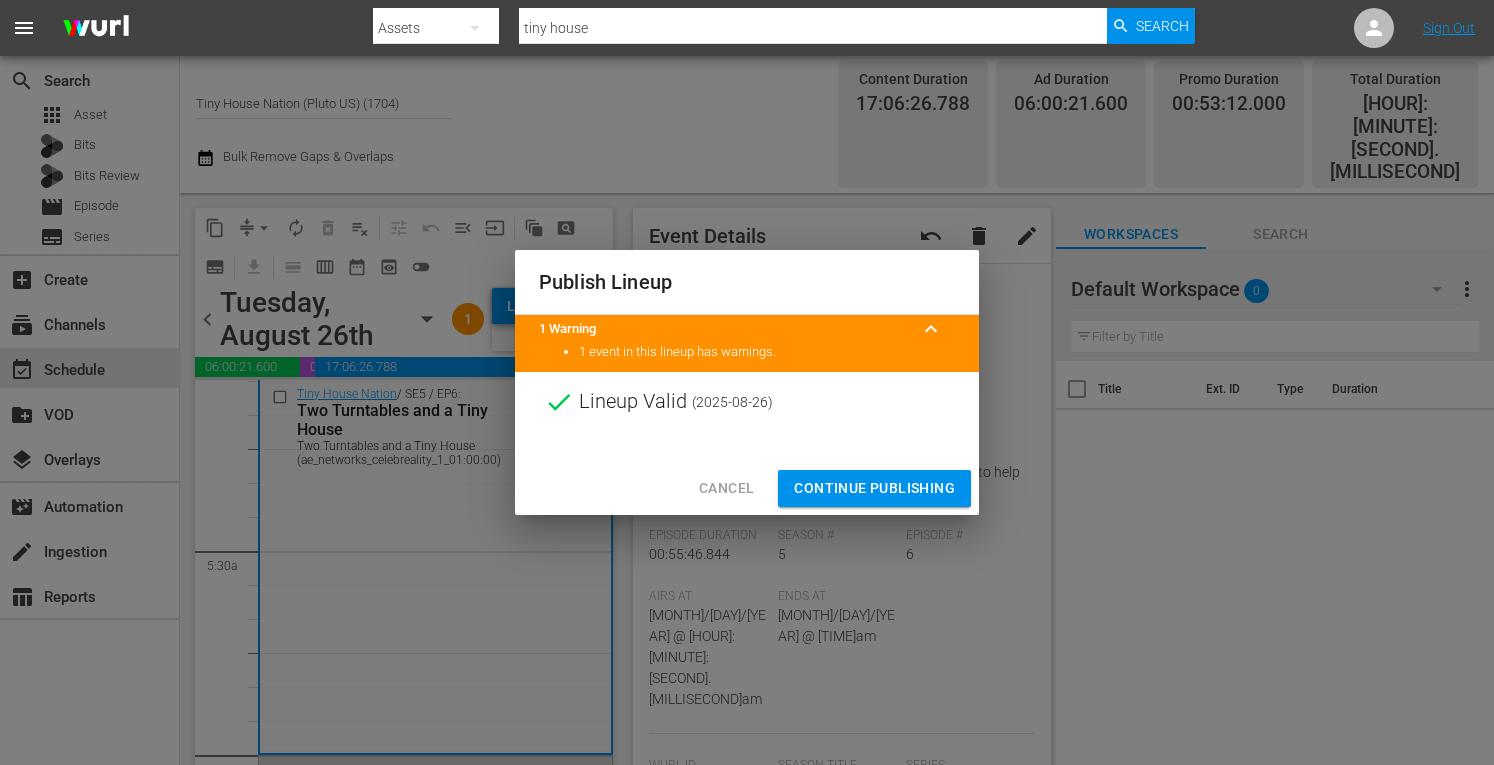 click on "Continue Publishing" at bounding box center (874, 488) 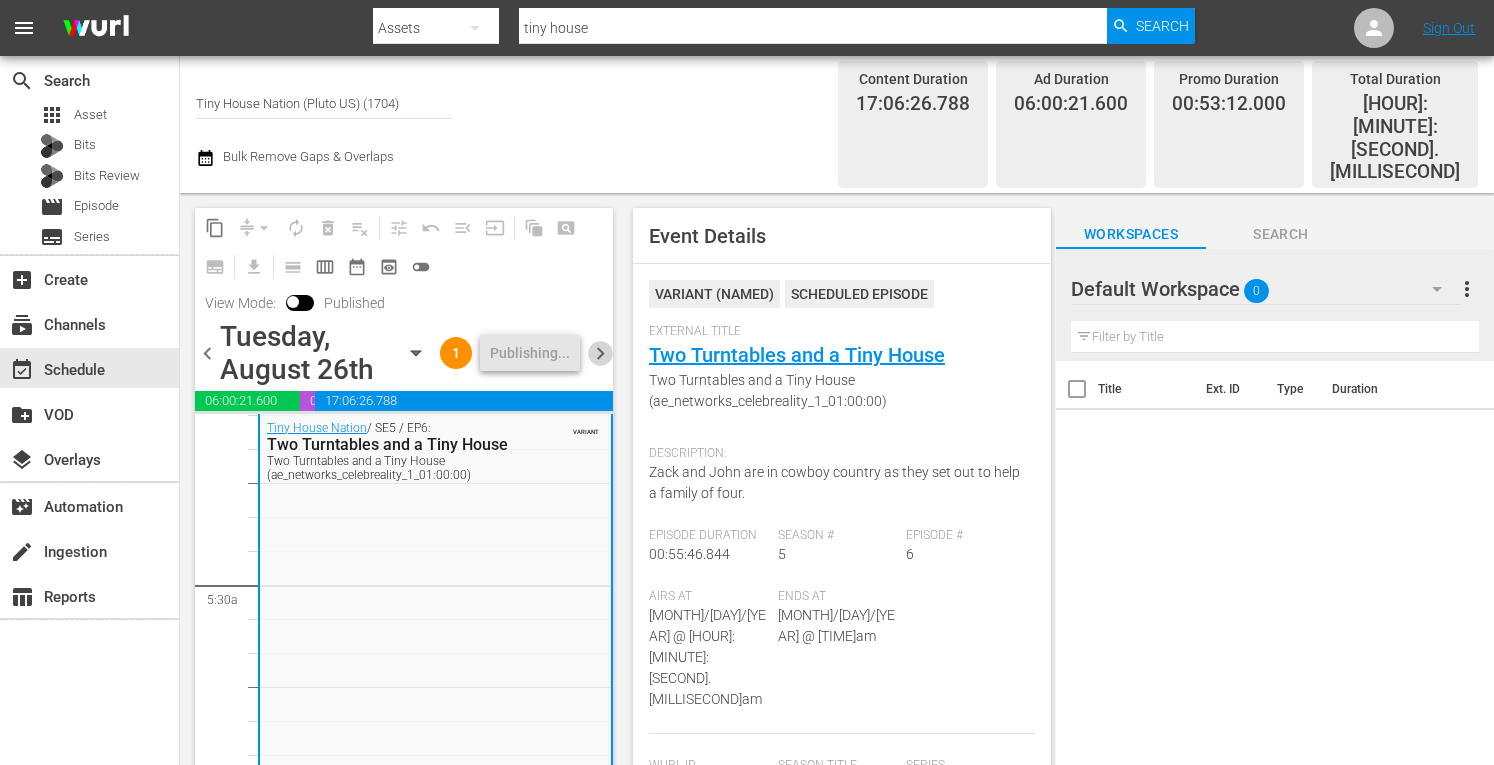 click on "chevron_right" at bounding box center (600, 353) 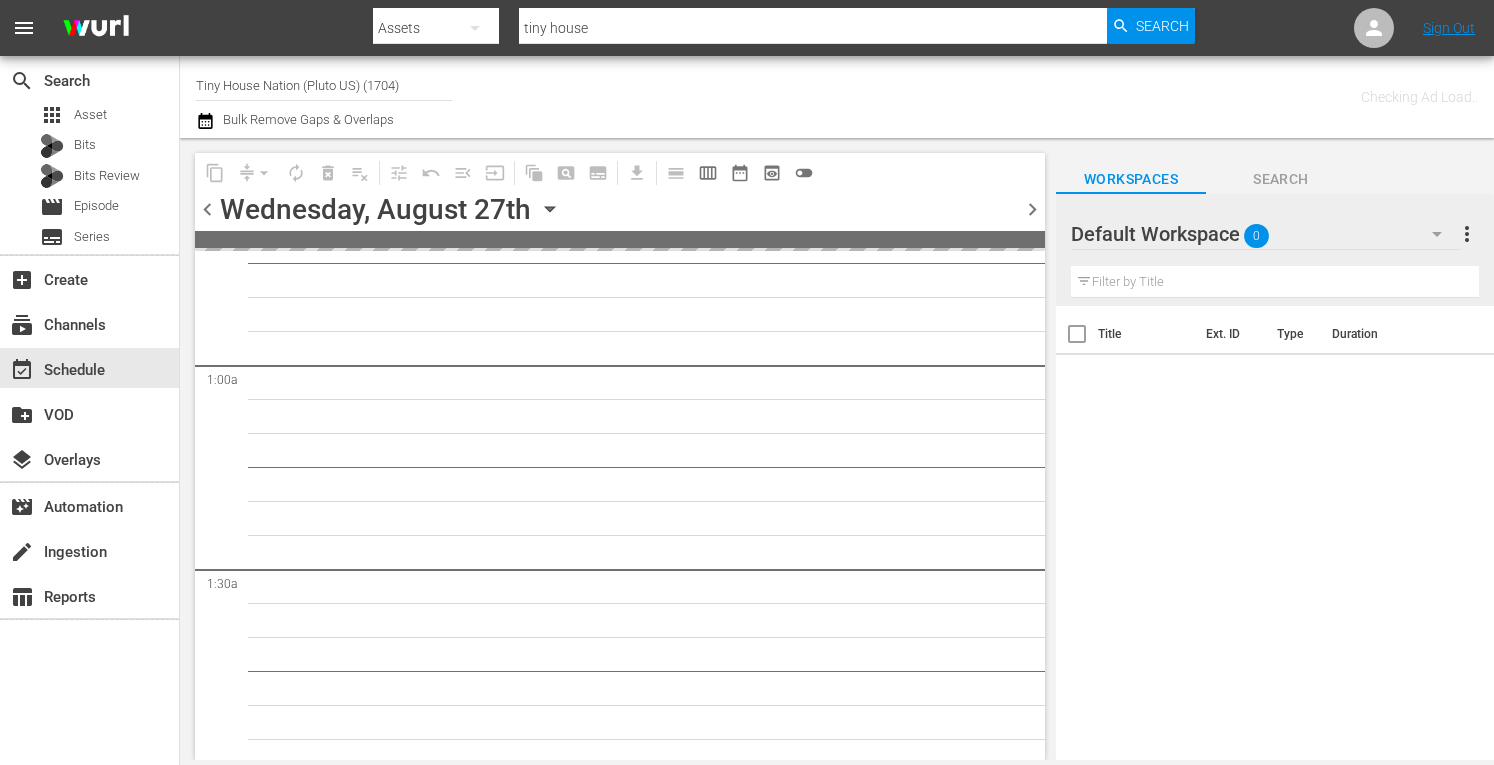 scroll, scrollTop: 0, scrollLeft: 0, axis: both 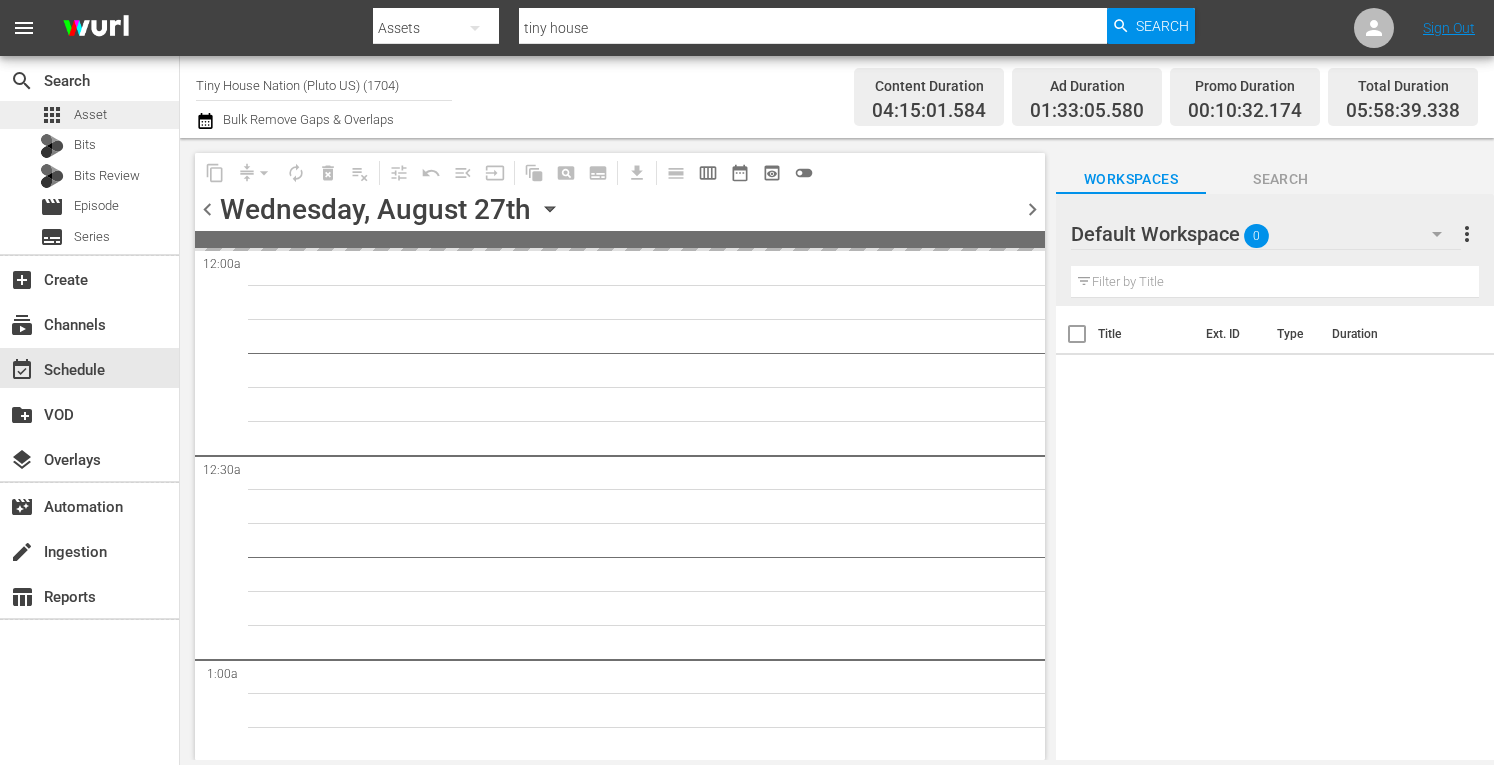click on "Asset" at bounding box center [90, 115] 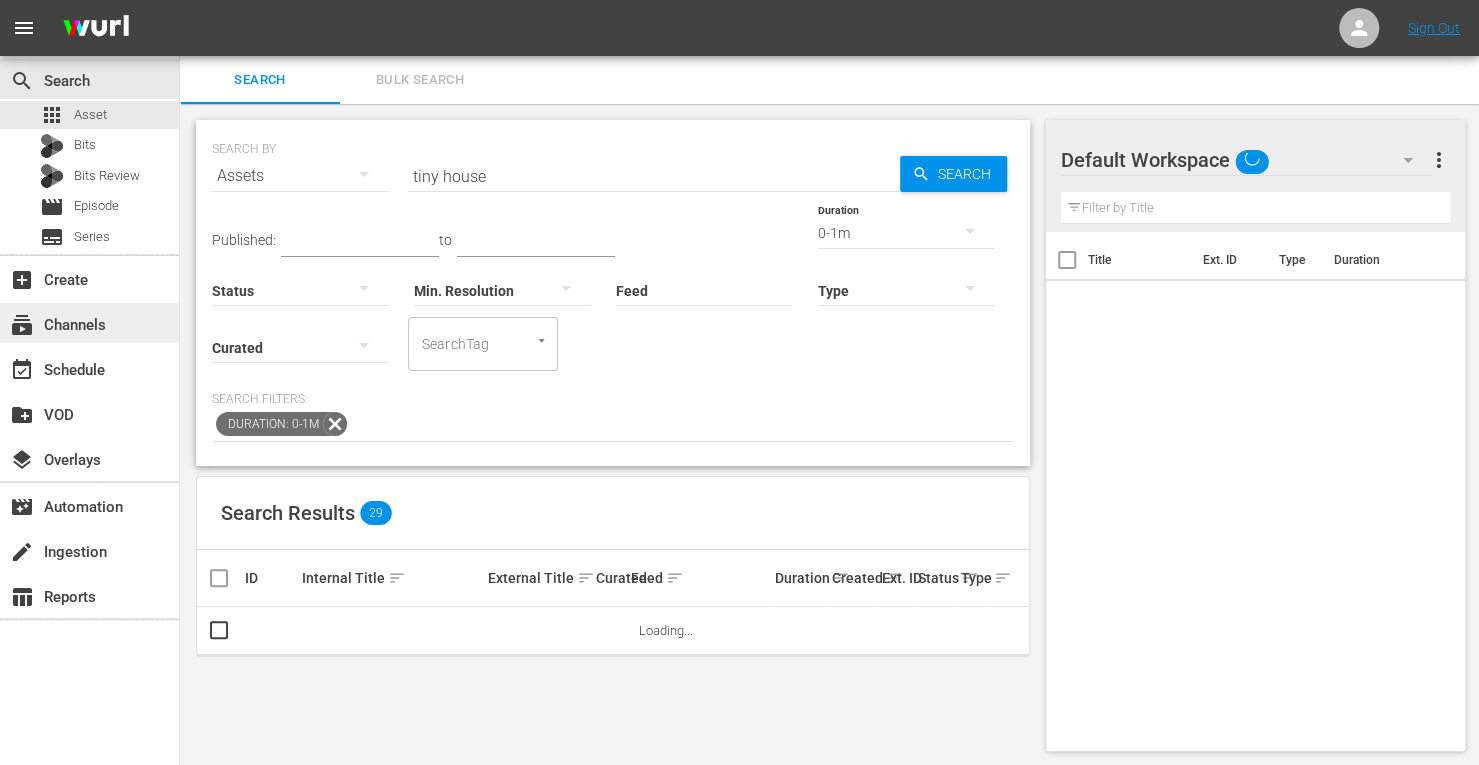 click on "subscriptions   Channels" at bounding box center (56, 322) 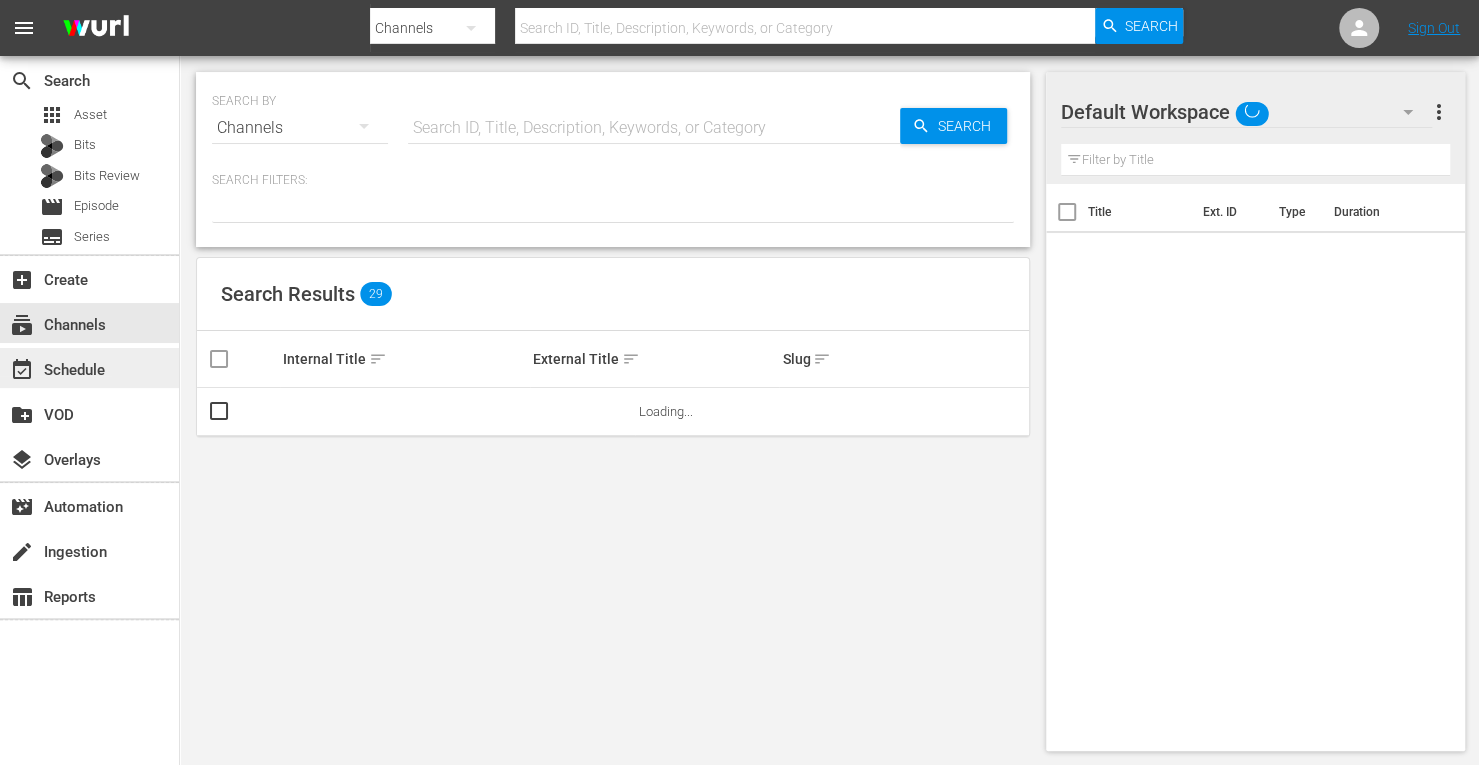 click on "event_available   Schedule" at bounding box center (56, 367) 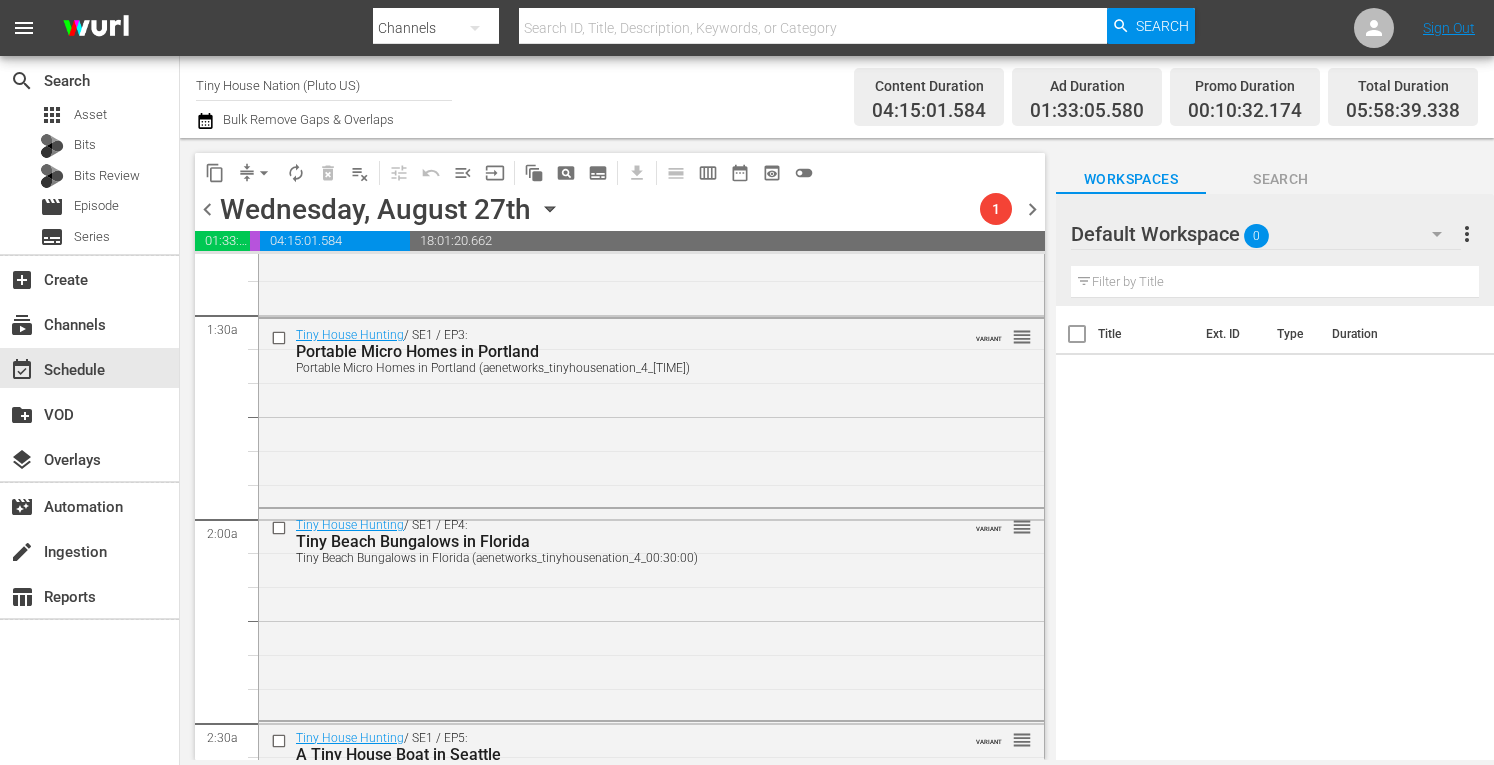 scroll, scrollTop: 568, scrollLeft: 0, axis: vertical 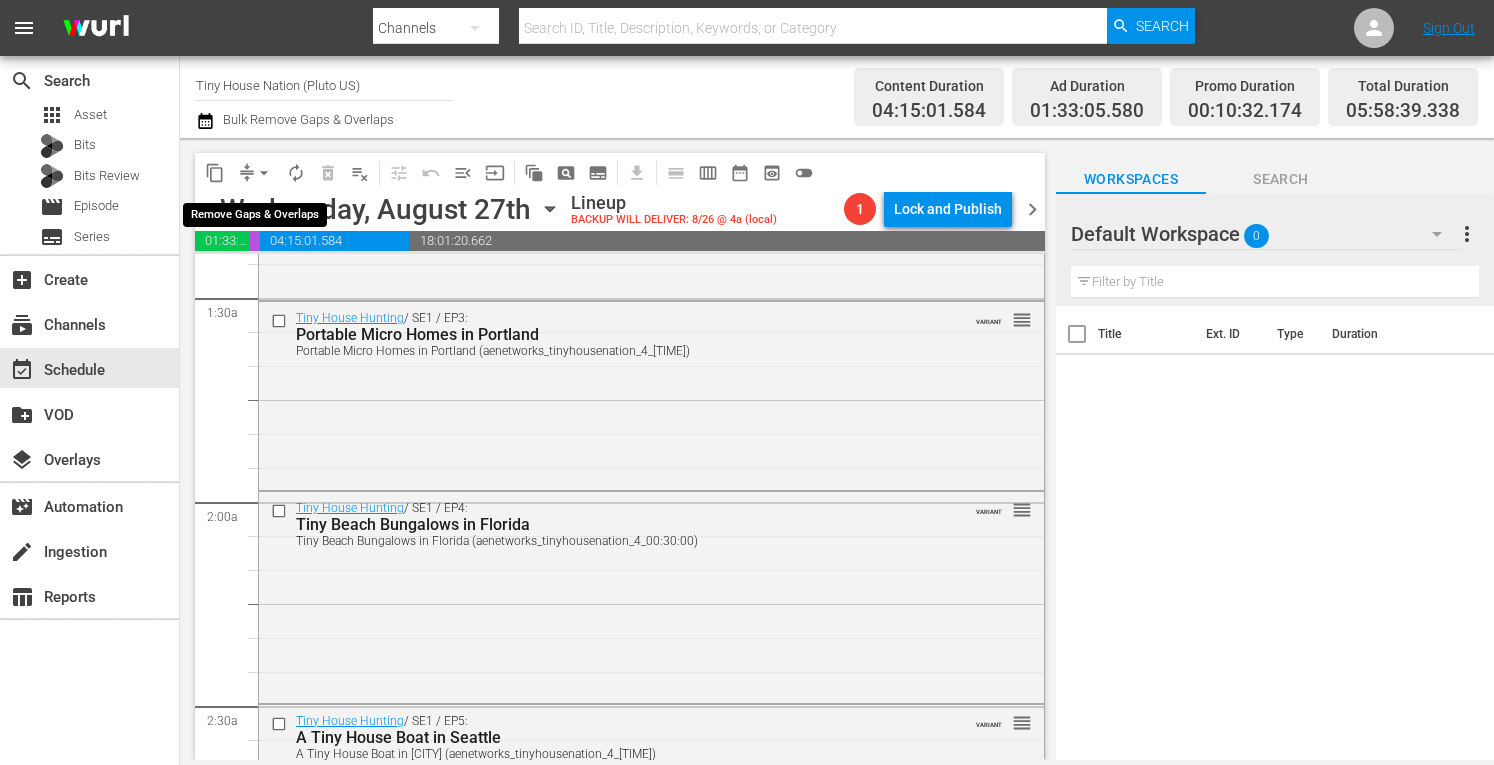 click on "arrow_drop_down" at bounding box center [264, 173] 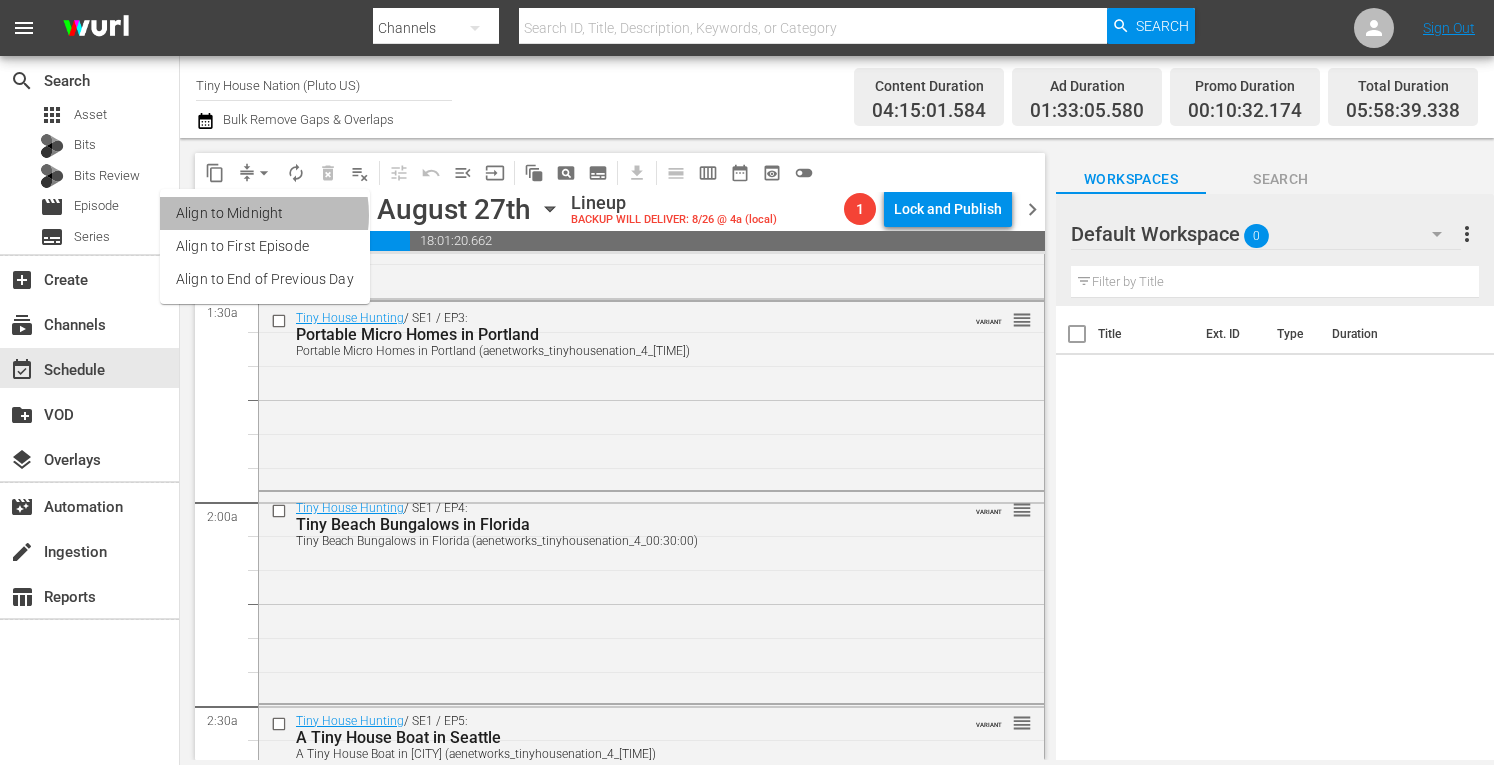 click on "Align to Midnight" at bounding box center [265, 213] 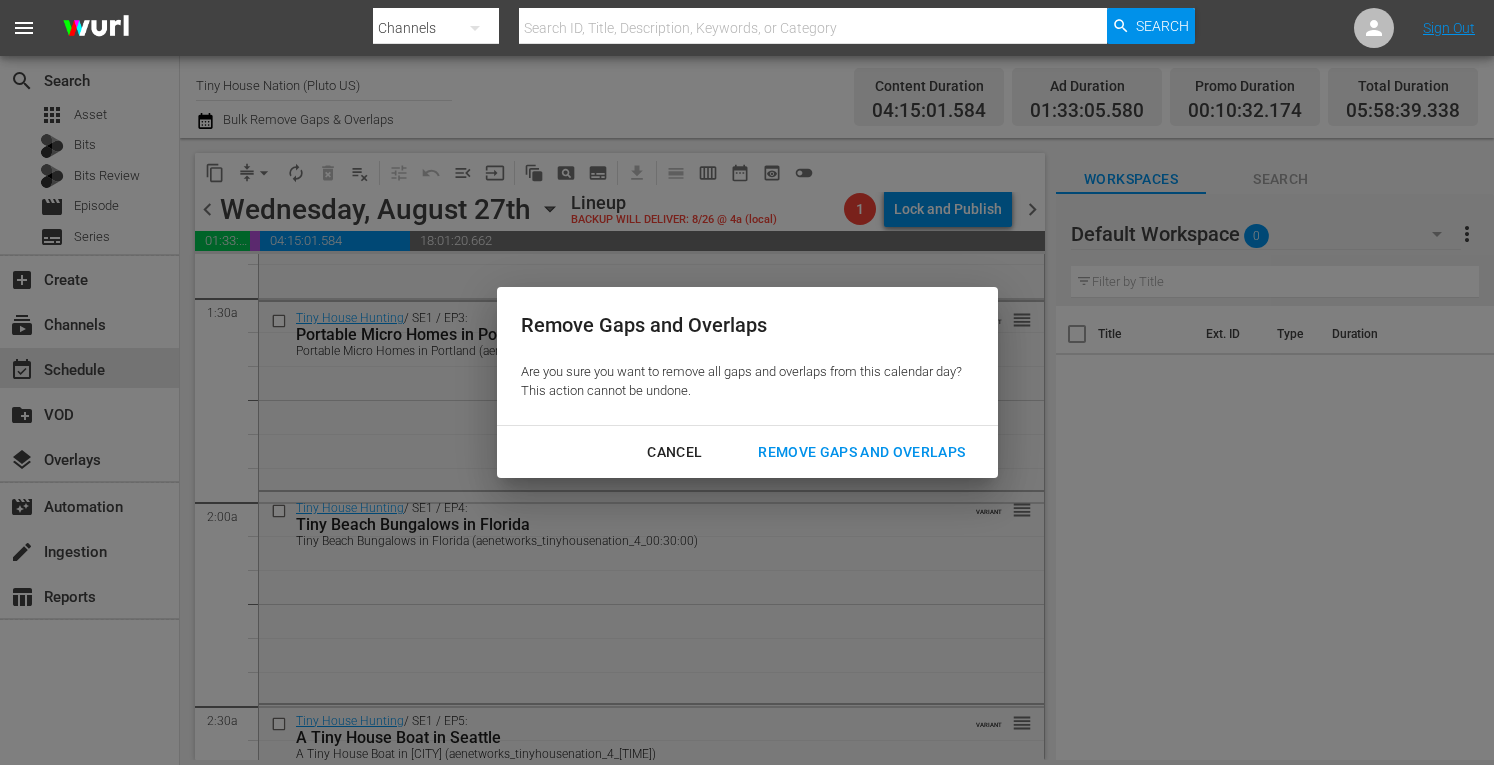 click on "Remove Gaps and Overlaps" at bounding box center (861, 452) 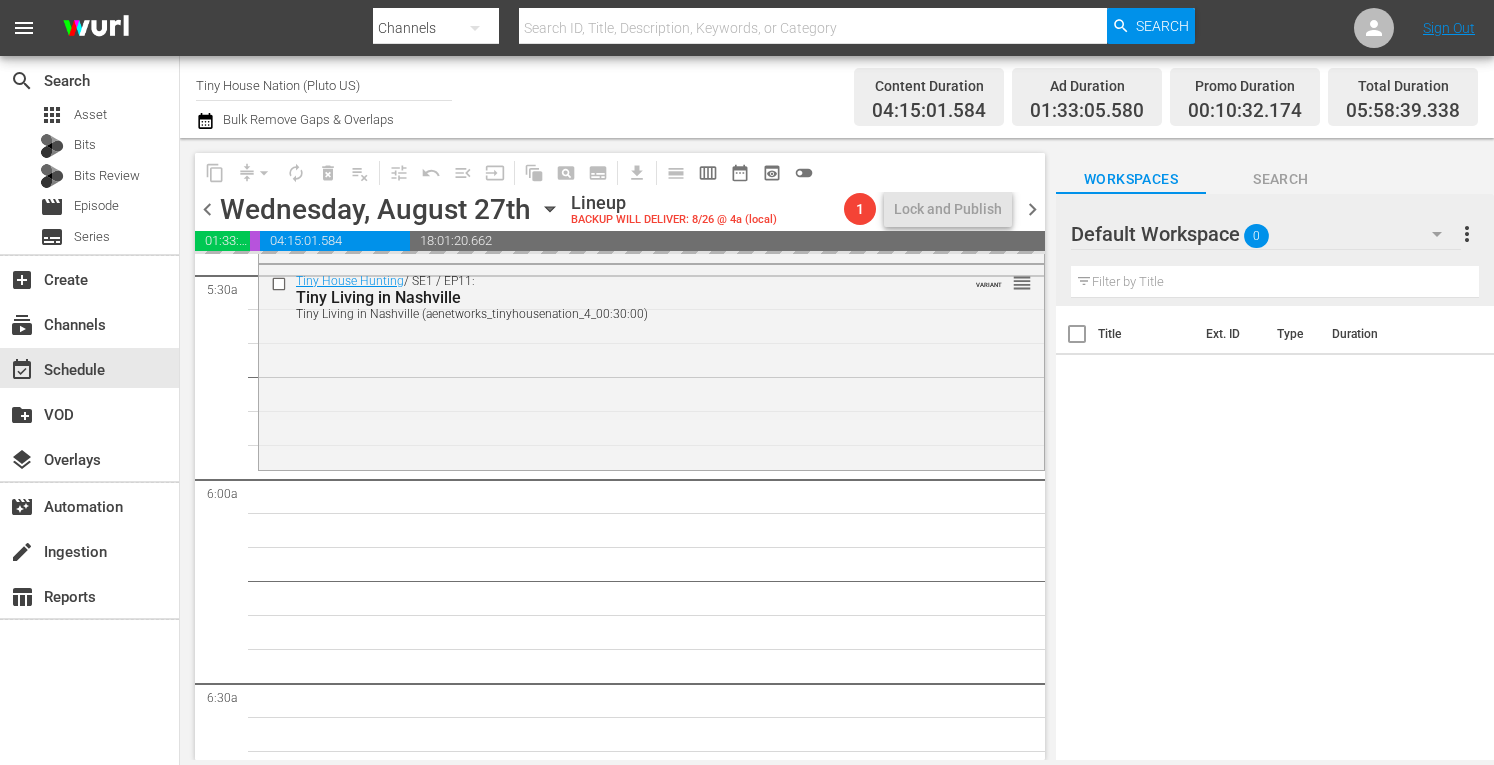 scroll, scrollTop: 2222, scrollLeft: 0, axis: vertical 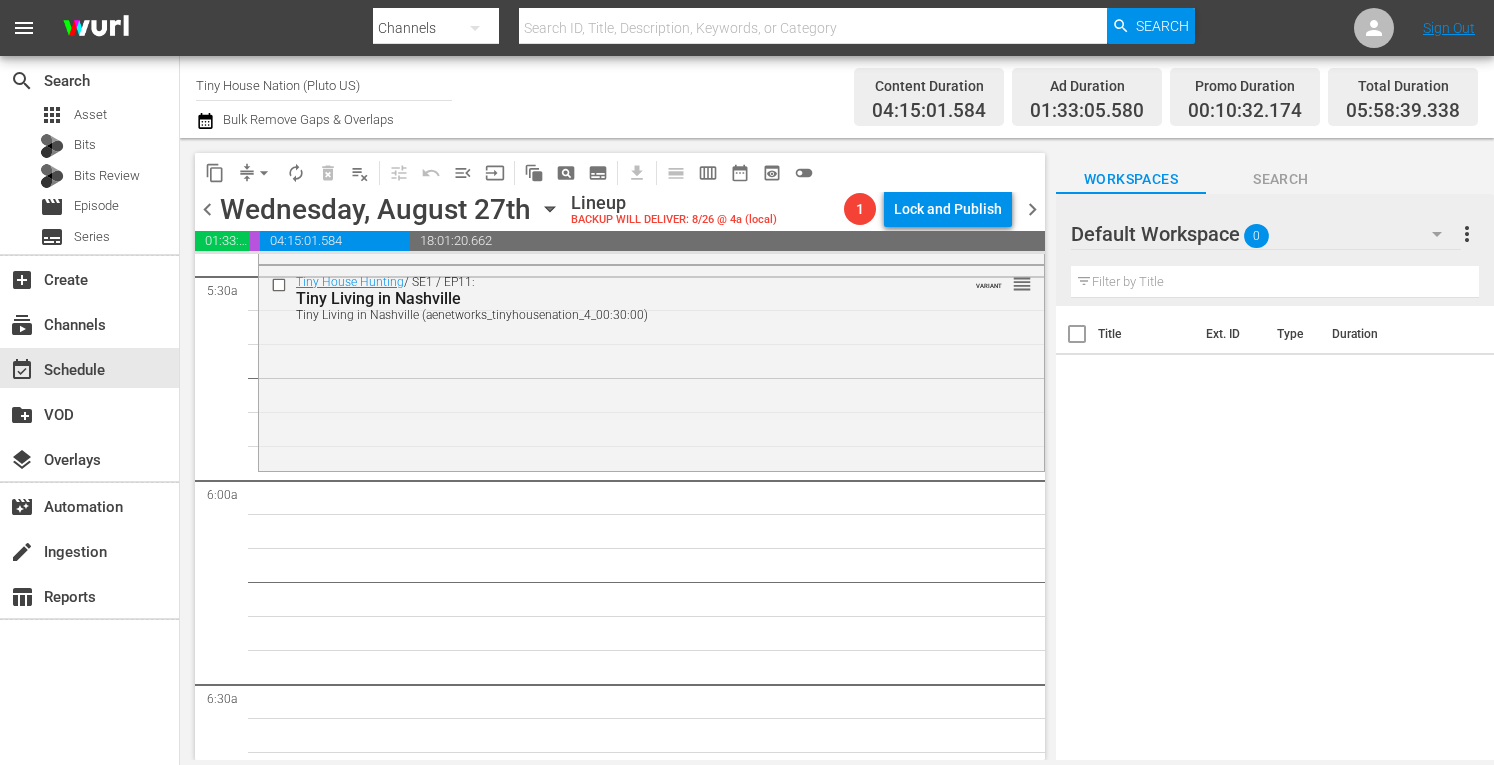 click on "Tiny House Hunting  / SE1 / EP11:
Tiny Living in Nashville Tiny Living in Nashville (aenetworks_tinyhousenation_4_00:30:00) VARIANT reorder" at bounding box center (651, 366) 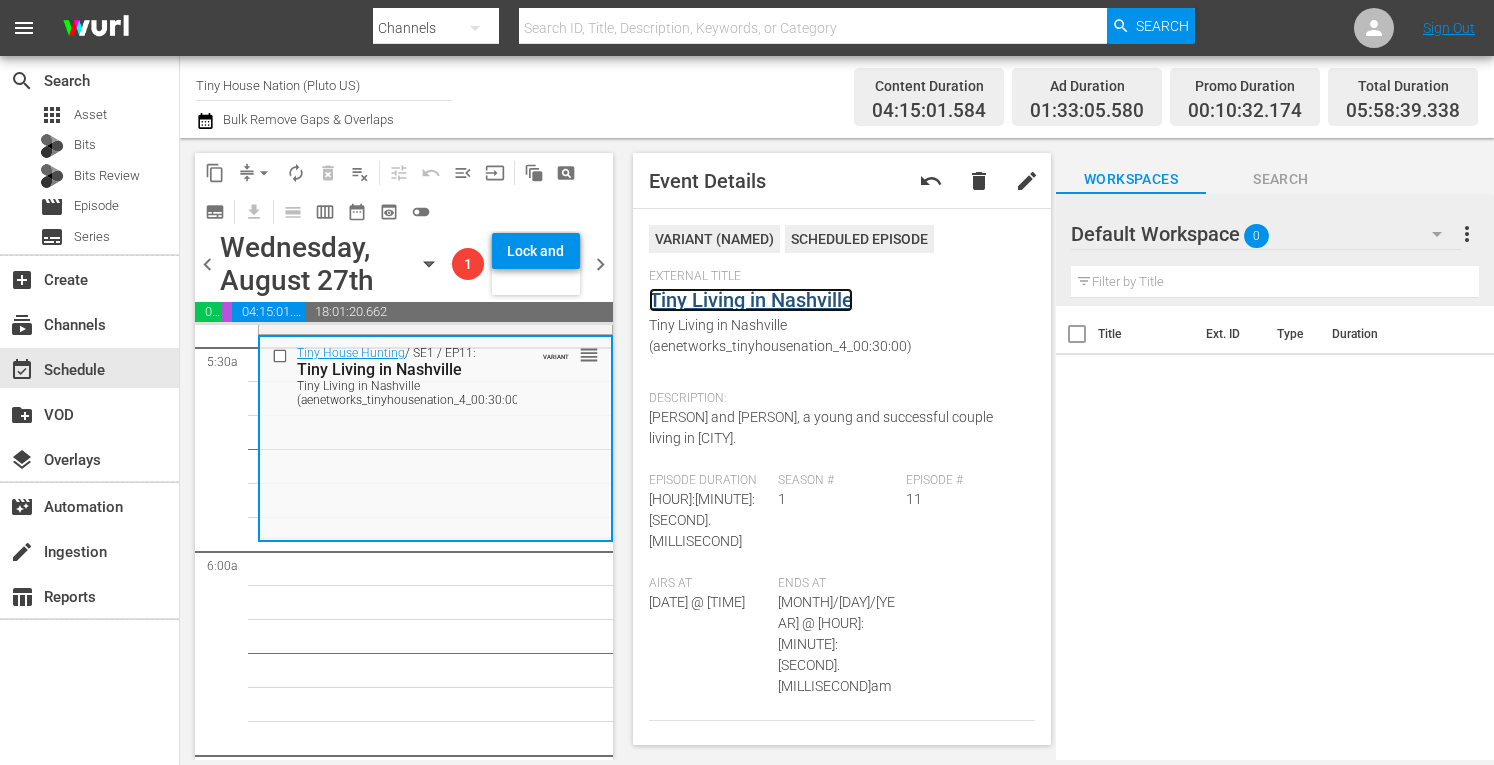 click on "Tiny Living in Nashville" at bounding box center [751, 300] 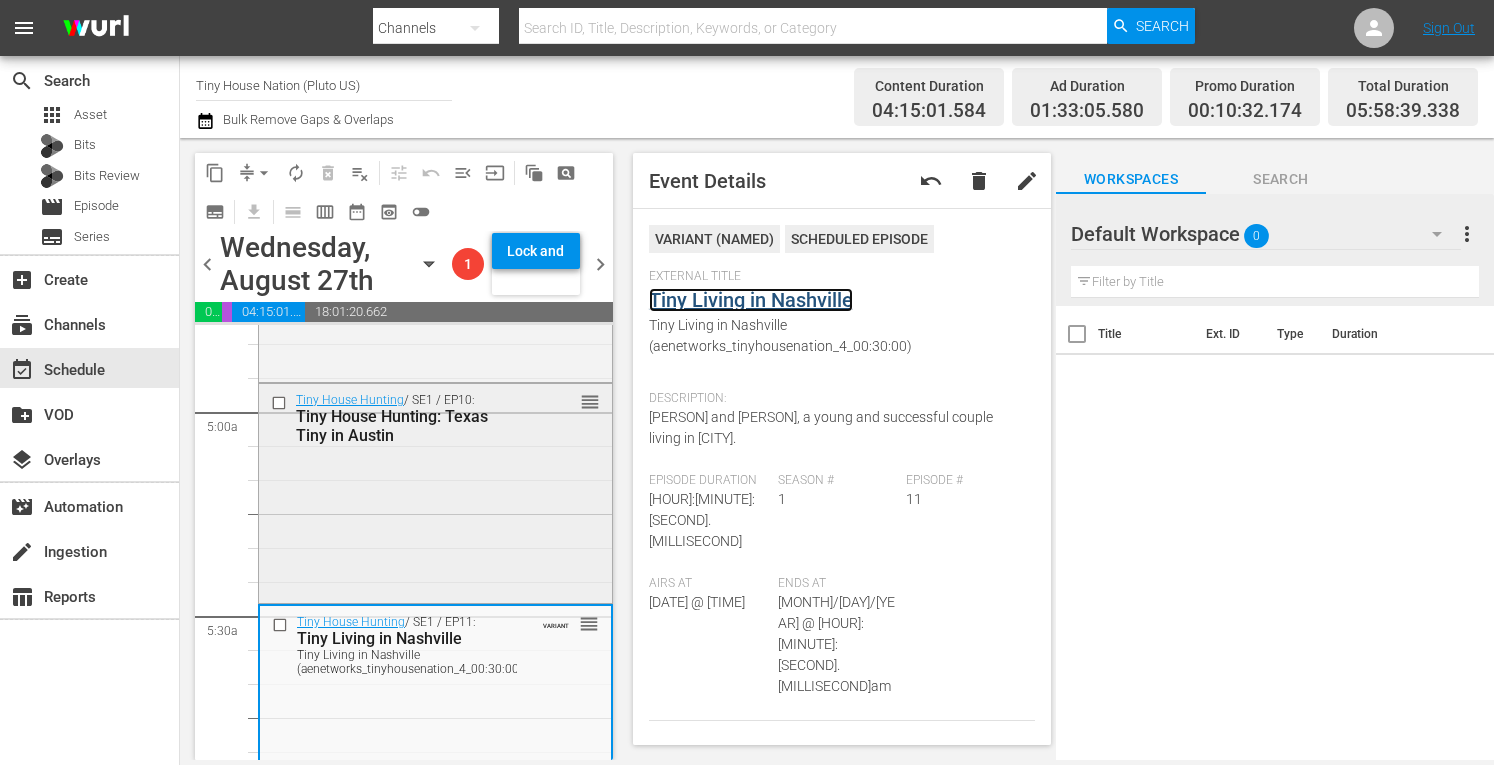 scroll, scrollTop: 1944, scrollLeft: 0, axis: vertical 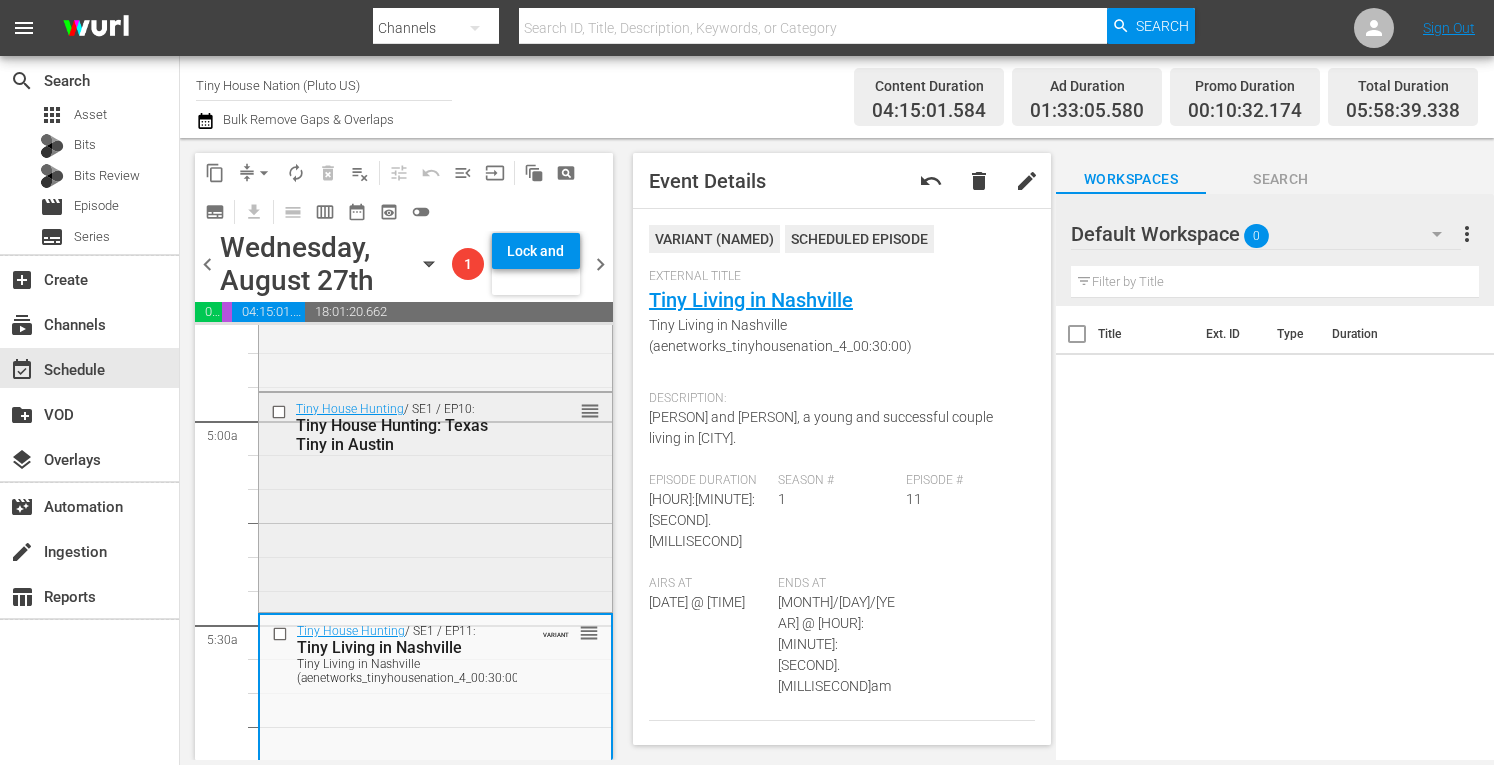 click on "Tiny House Hunting  / SE1 / EP10:
Tiny House Hunting: Texas Tiny in Austin reorder" at bounding box center (435, 500) 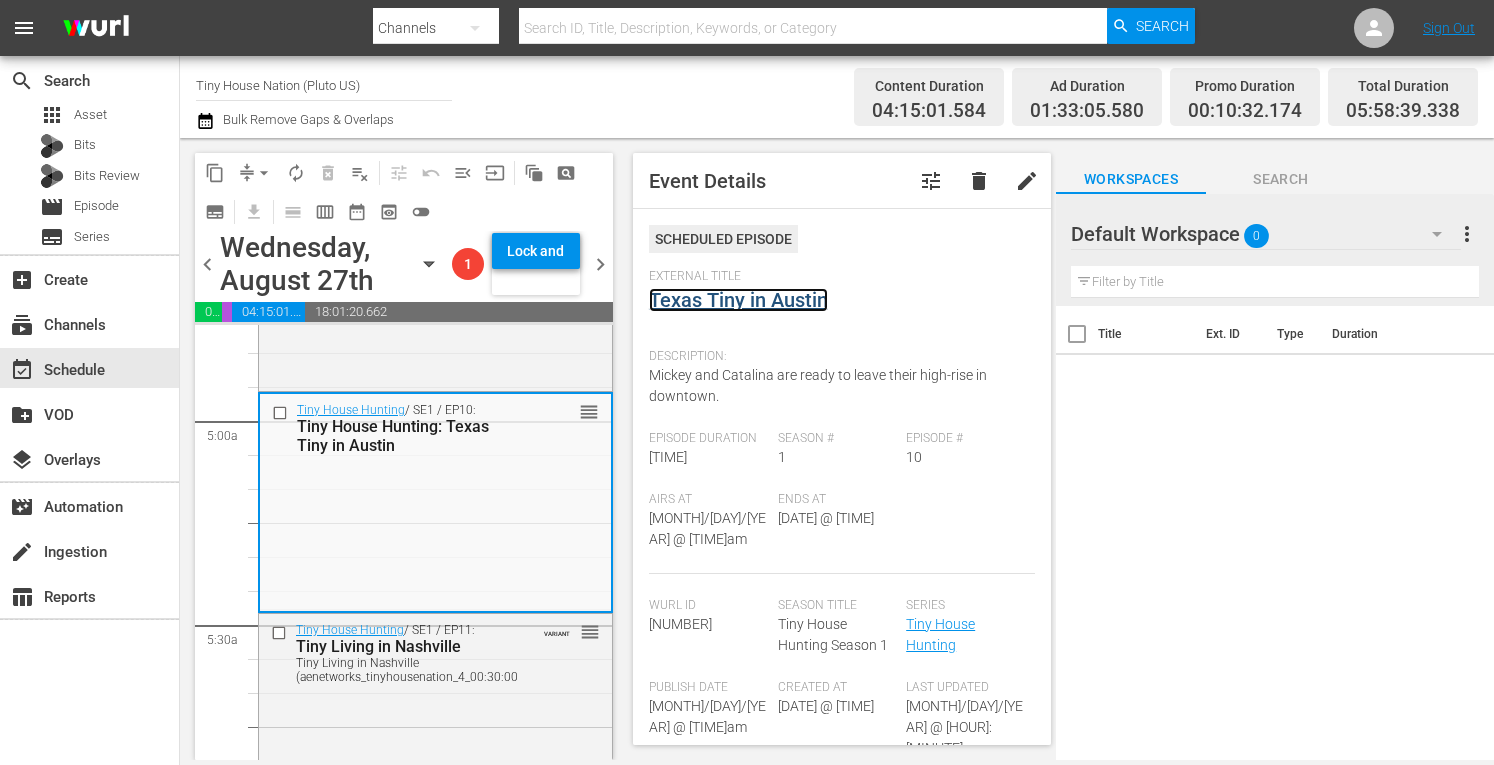 click on "Texas Tiny in Austin" at bounding box center (738, 300) 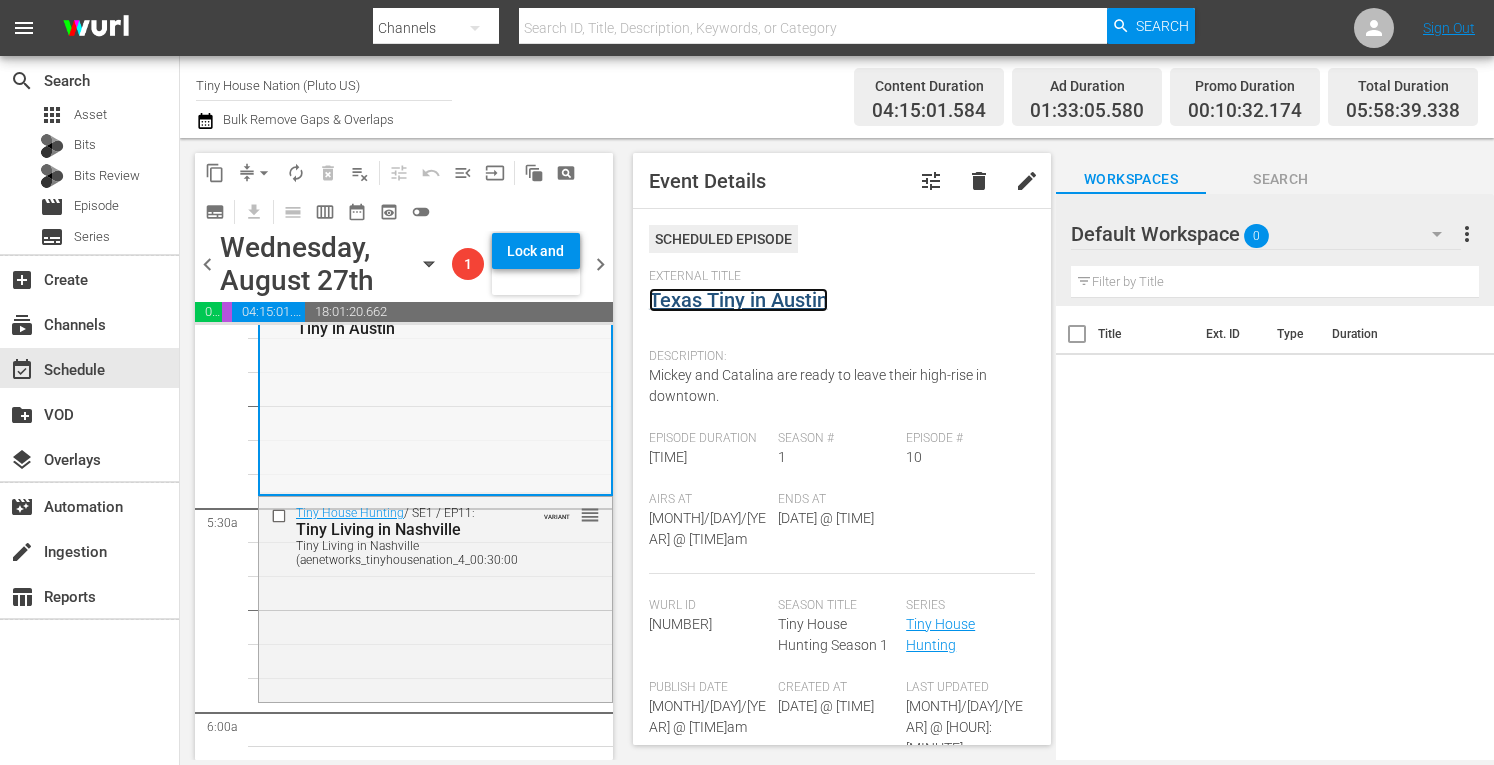 scroll, scrollTop: 2064, scrollLeft: 0, axis: vertical 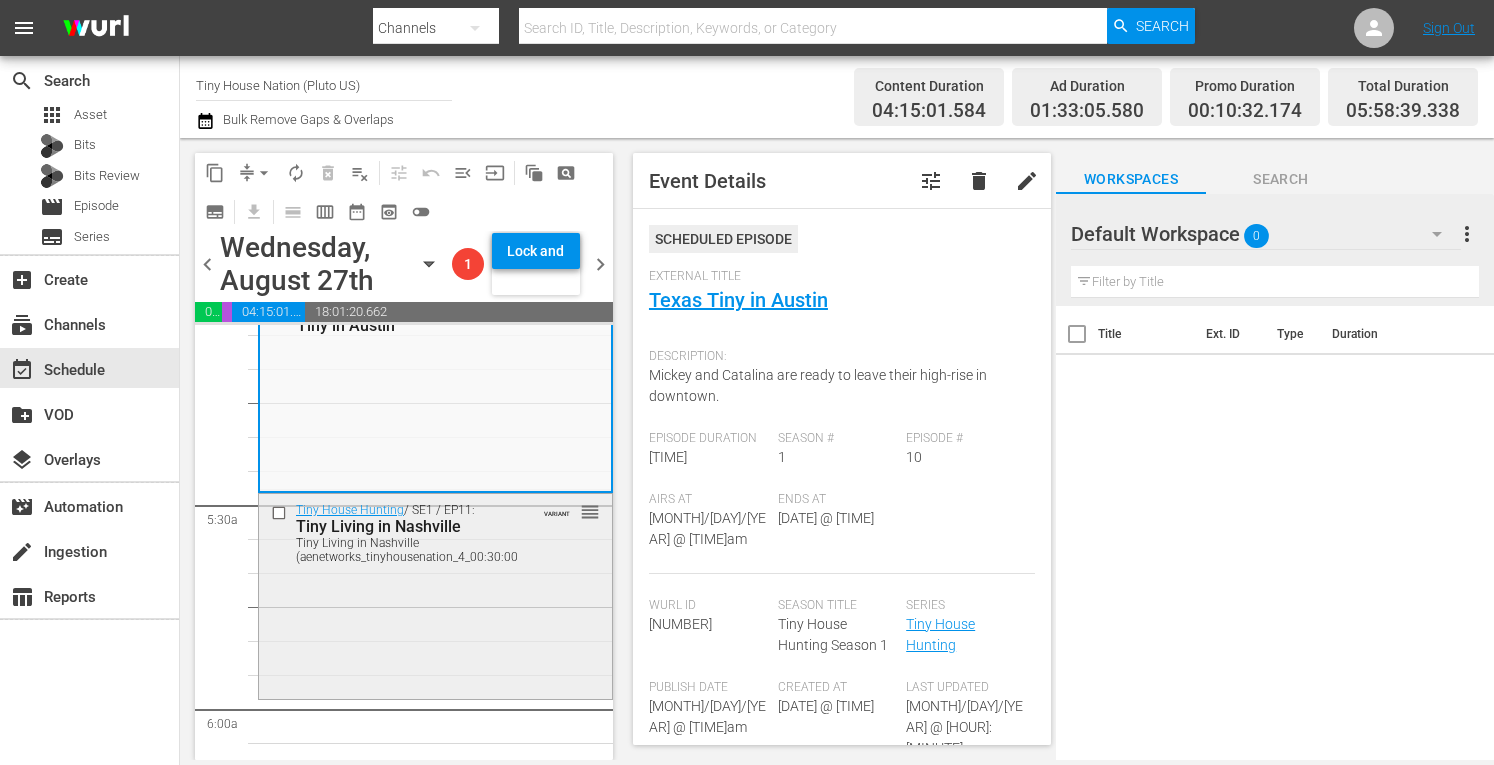 click on "Tiny House Hunting  / SE1 / EP11:
Tiny Living in Nashville Tiny Living in Nashville (aenetworks_tinyhousenation_4_00:30:00) VARIANT reorder" at bounding box center [435, 594] 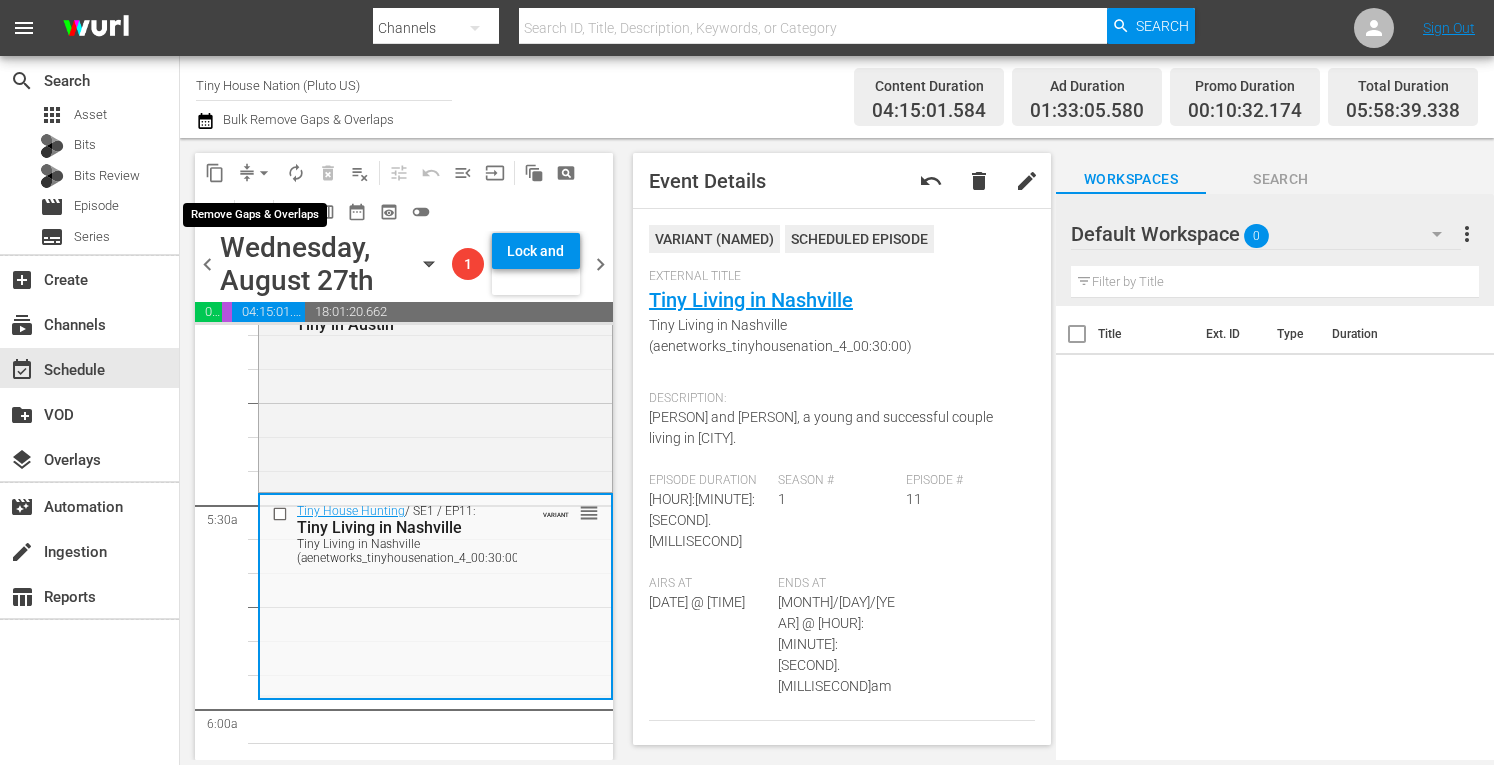 click on "arrow_drop_down" at bounding box center (264, 173) 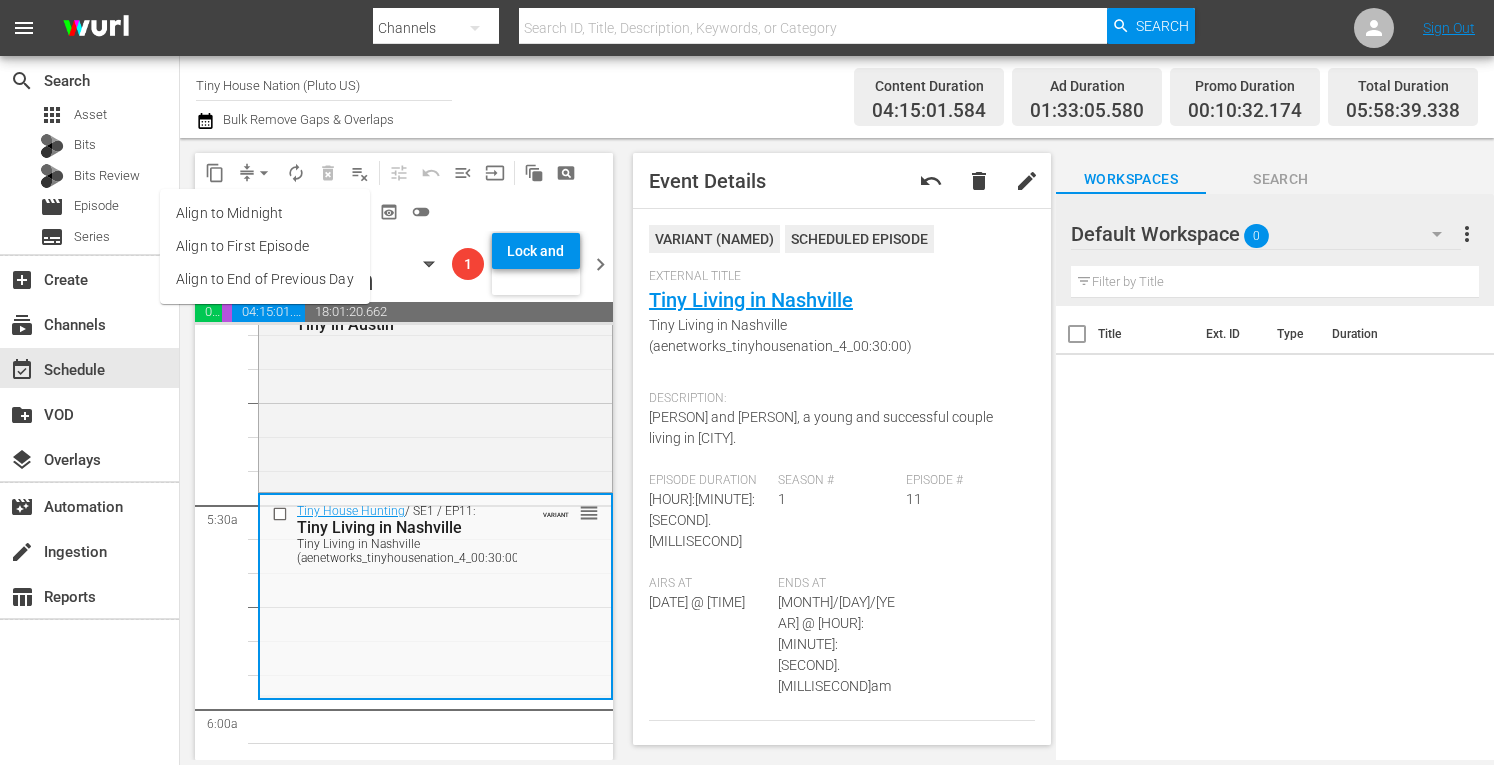 click on "Align to Midnight" at bounding box center (265, 213) 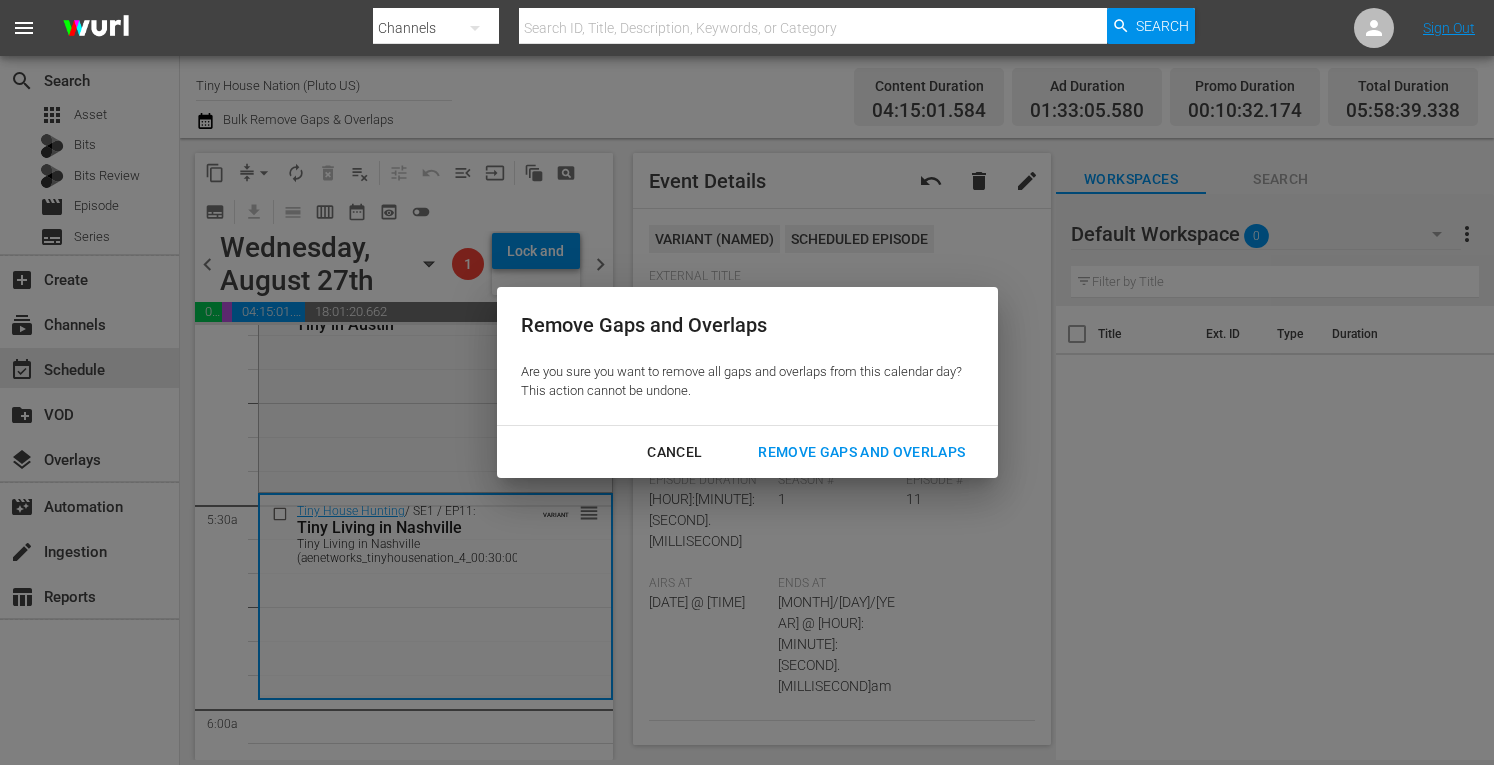 click on "Remove Gaps and Overlaps" at bounding box center (861, 452) 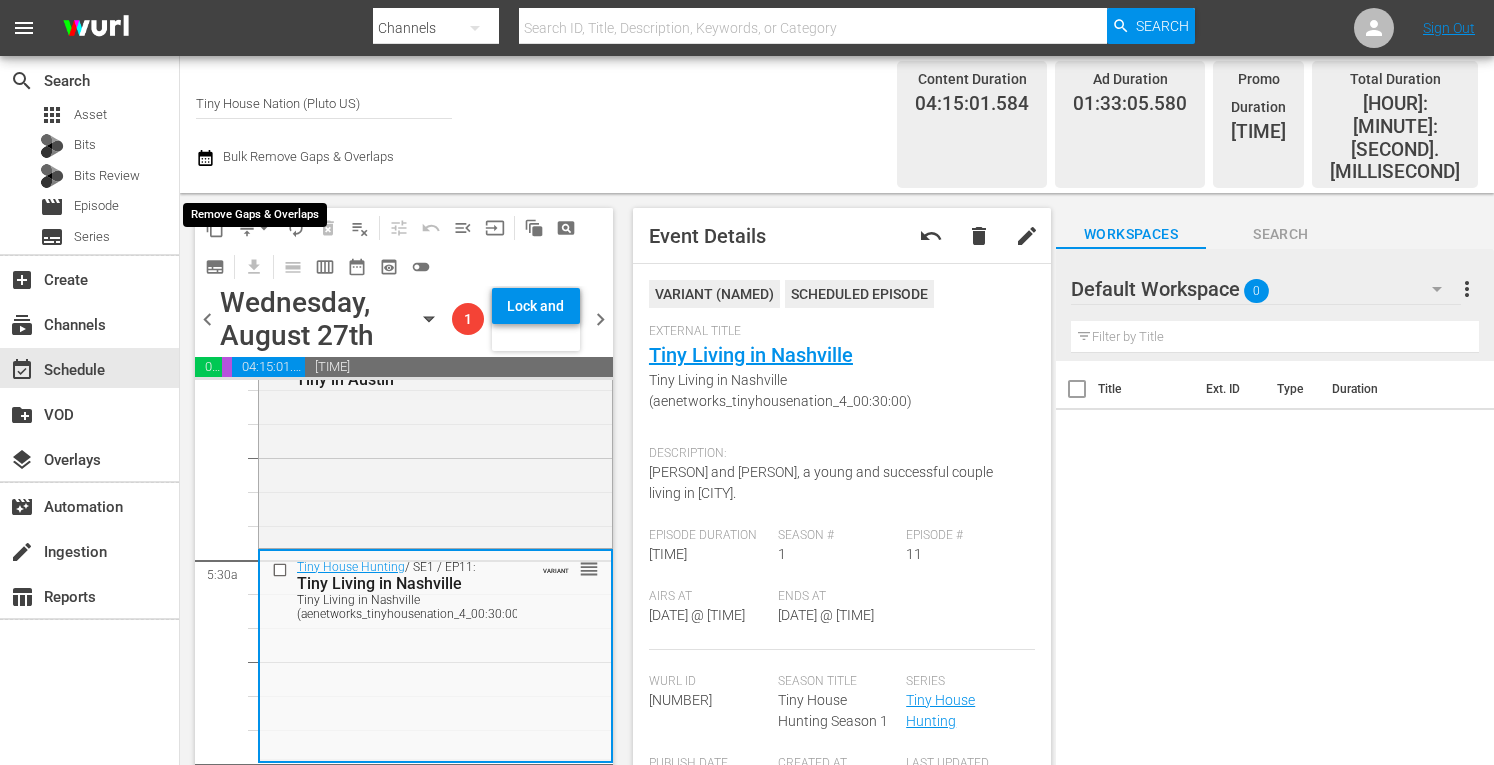 click on "arrow_drop_down" at bounding box center [264, 228] 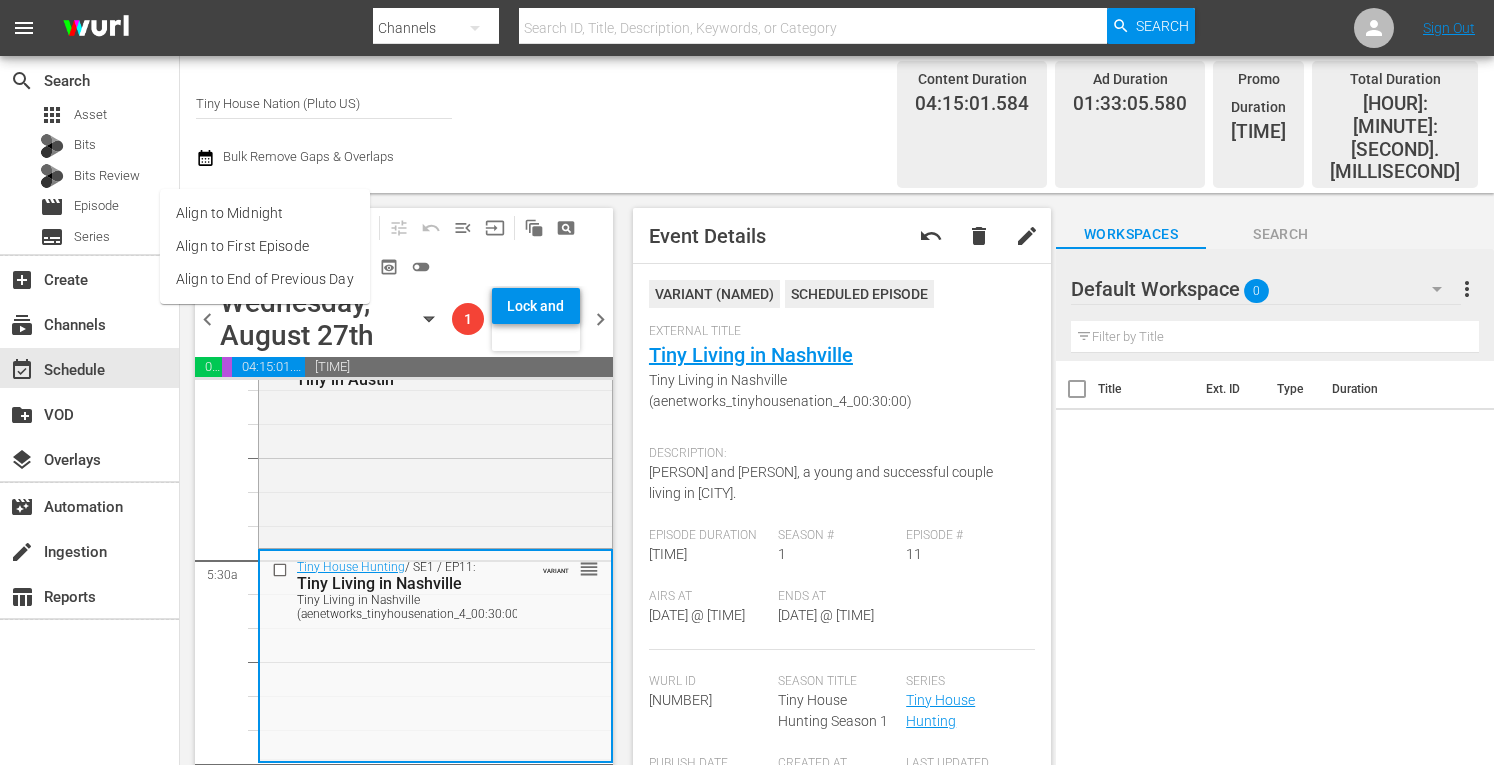 click on "Align to Midnight" at bounding box center [265, 213] 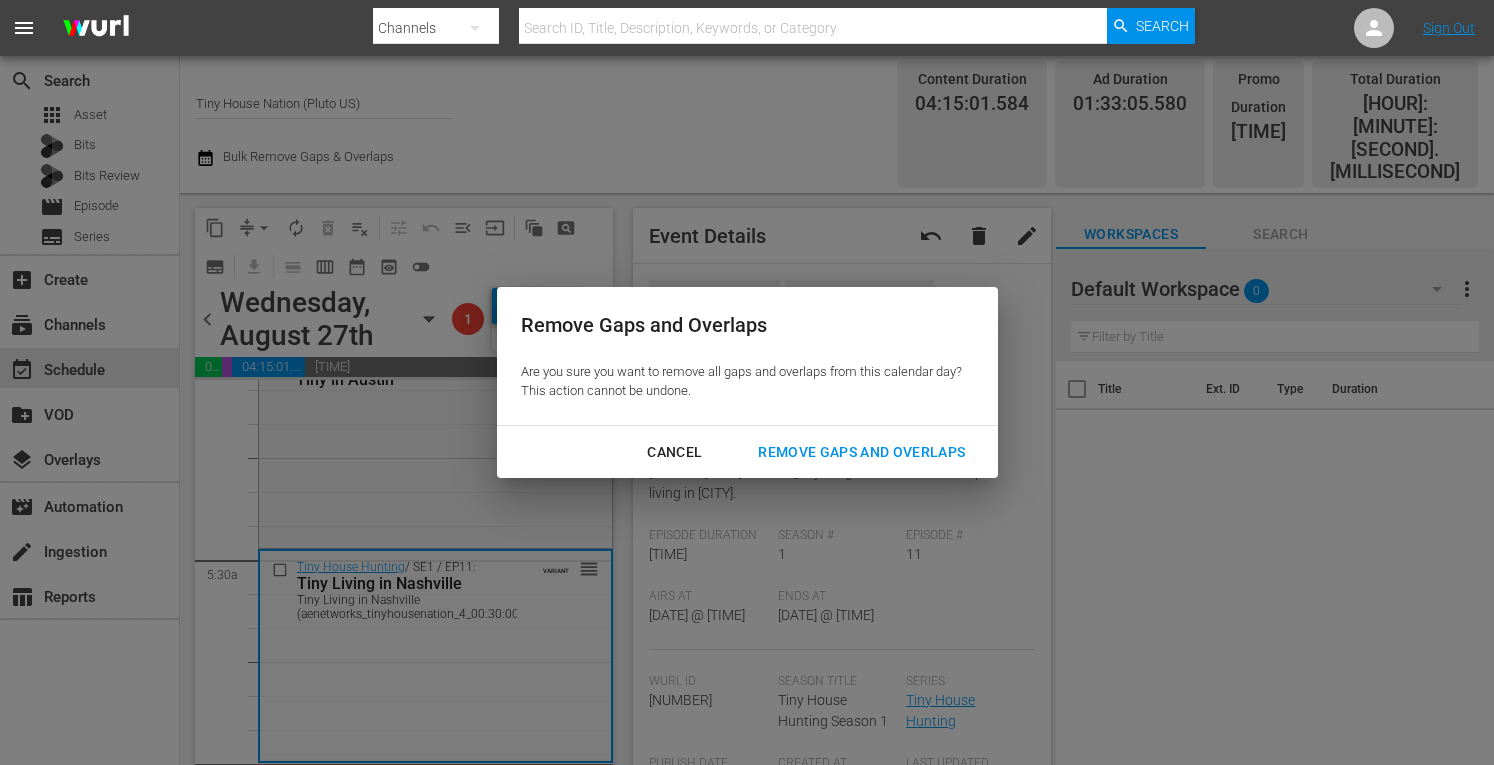 click on "Remove Gaps and Overlaps" at bounding box center [861, 452] 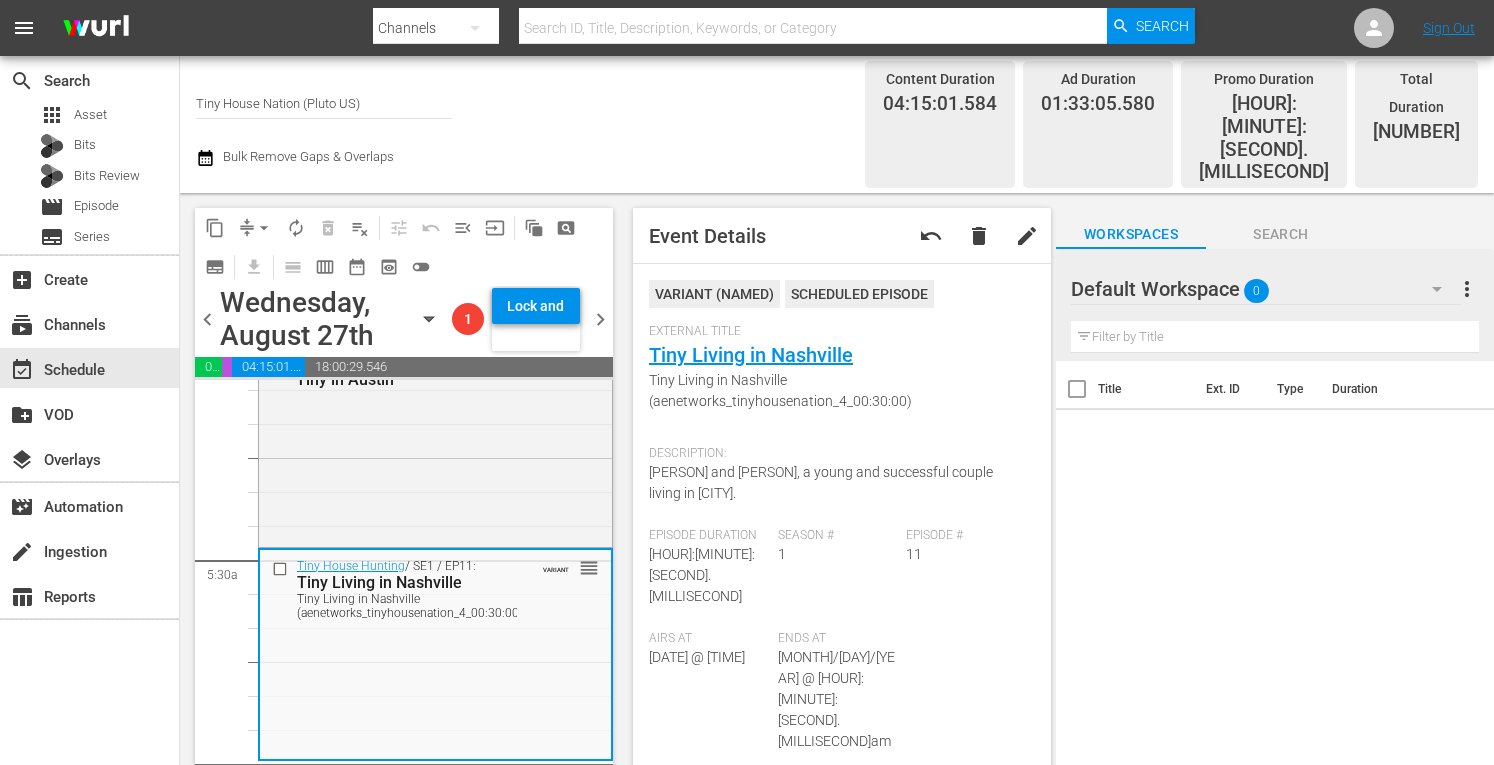click on "arrow_drop_down" at bounding box center [264, 228] 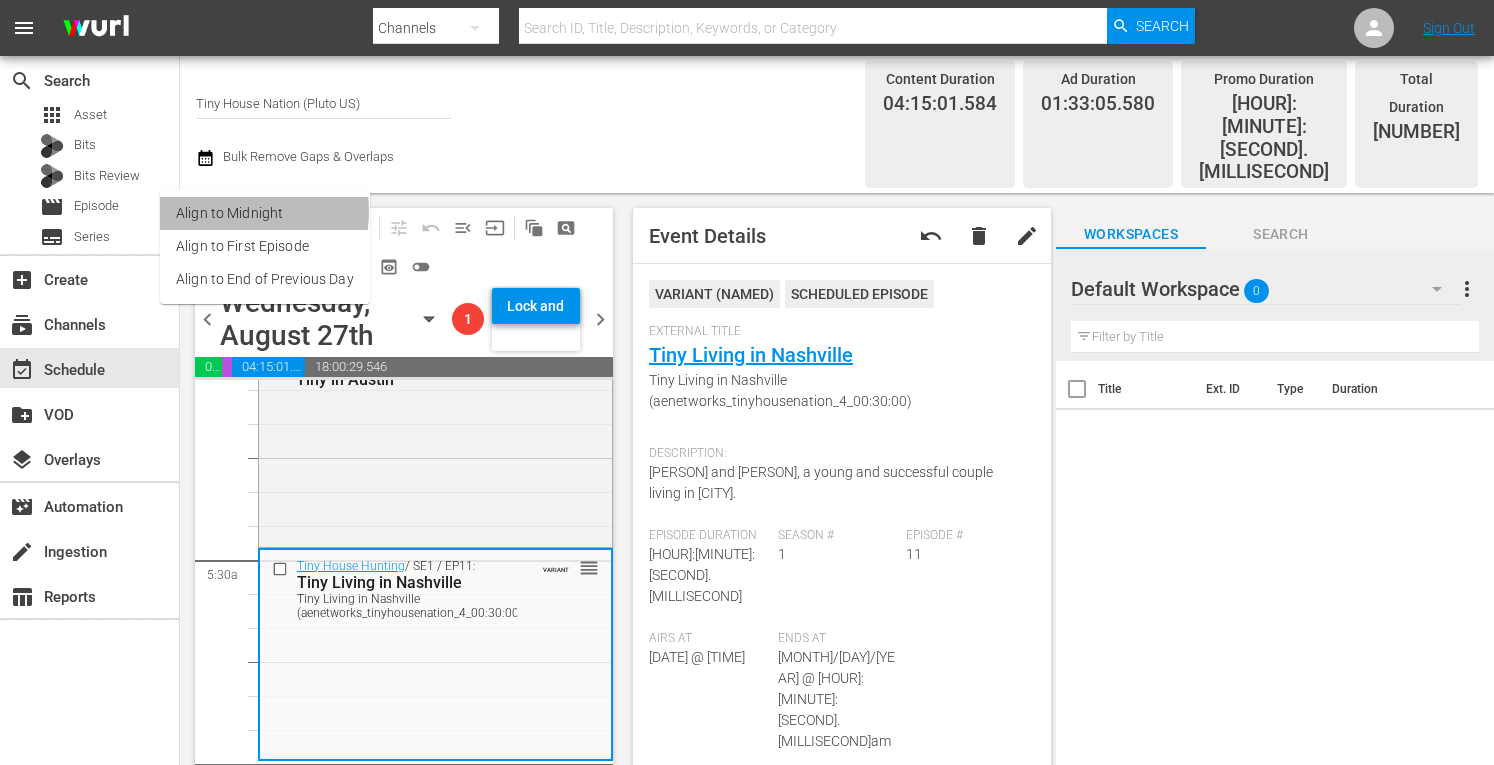 click on "Align to Midnight" at bounding box center [265, 213] 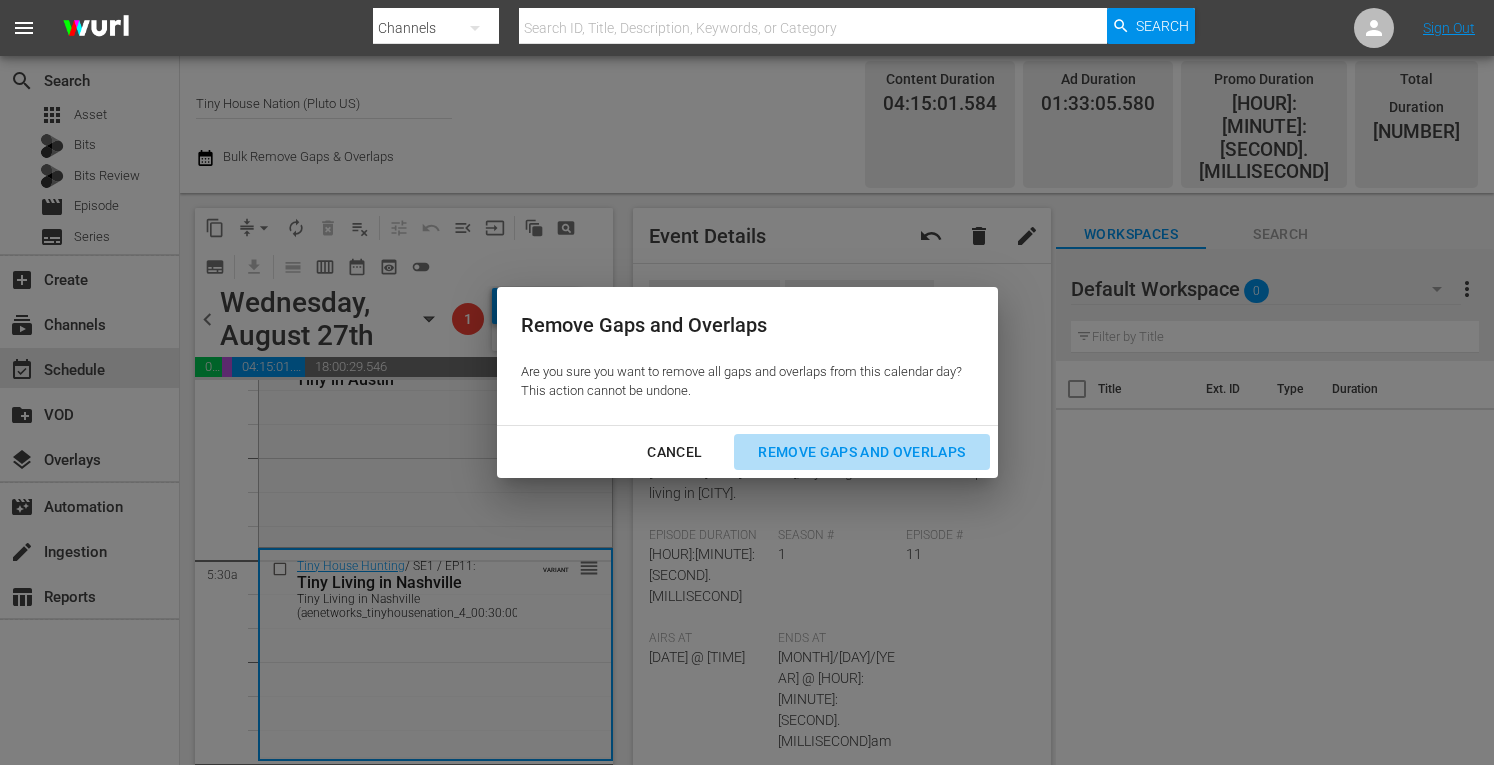 click on "Remove Gaps and Overlaps" at bounding box center (861, 452) 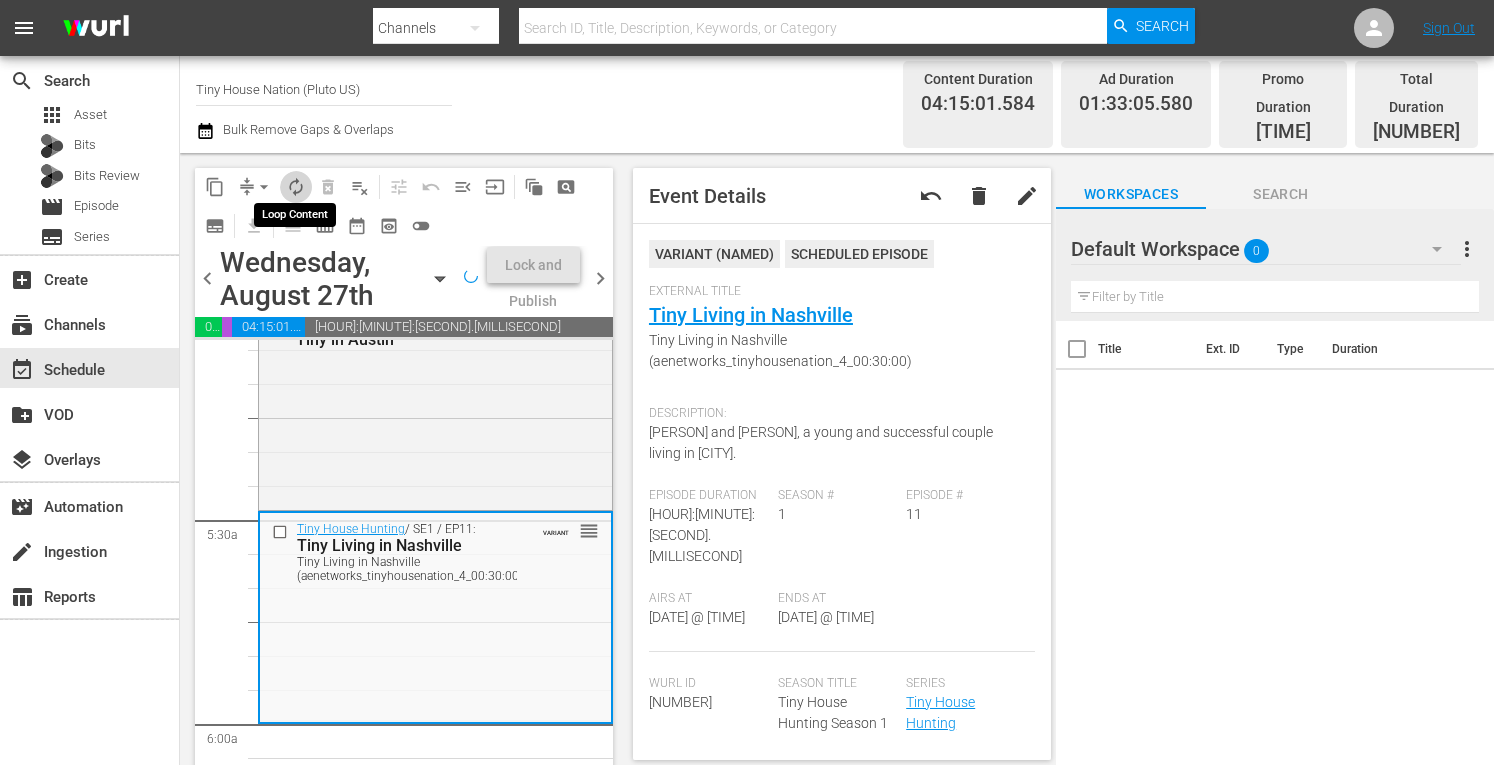 click on "autorenew_outlined" at bounding box center (296, 187) 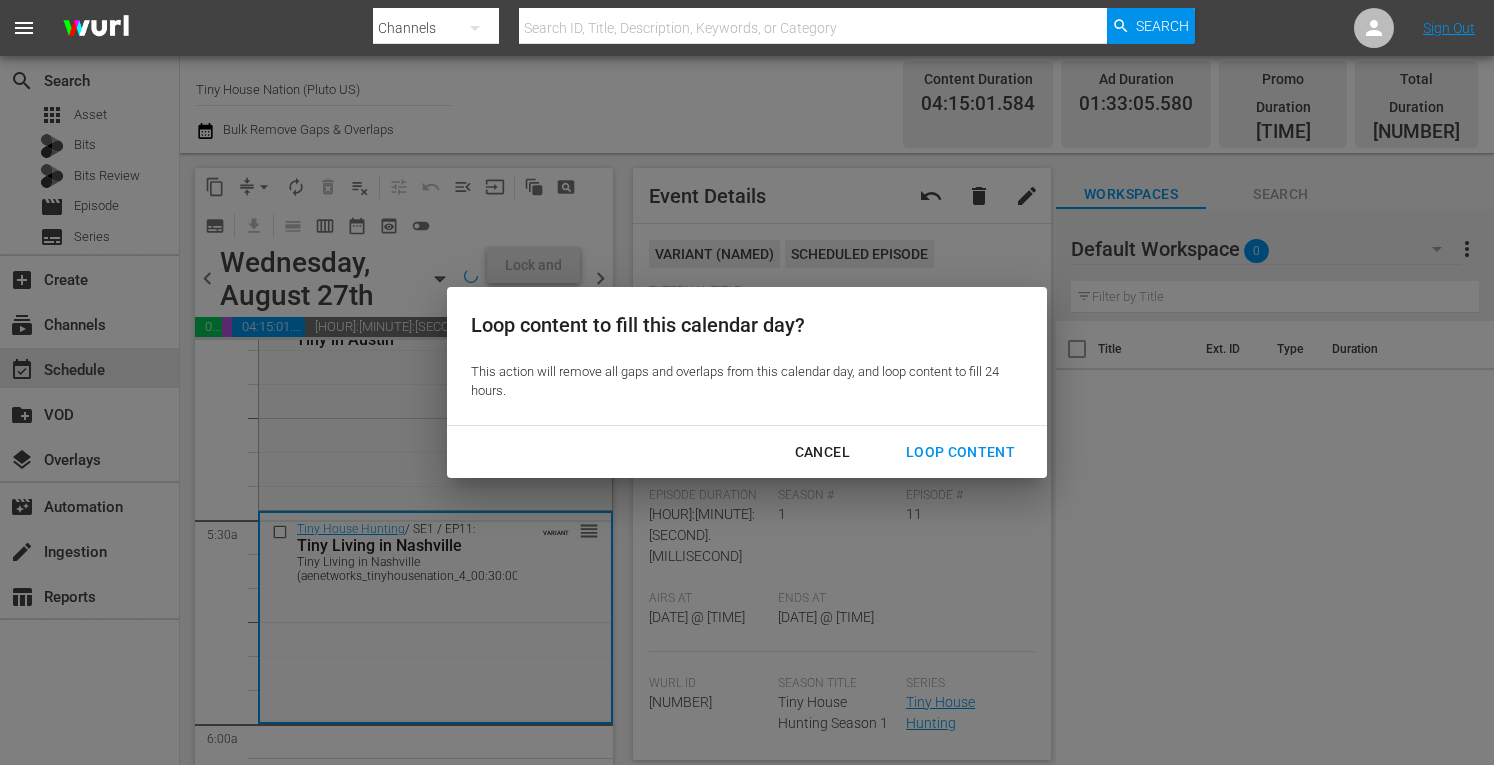 click on "Loop Content" at bounding box center [960, 452] 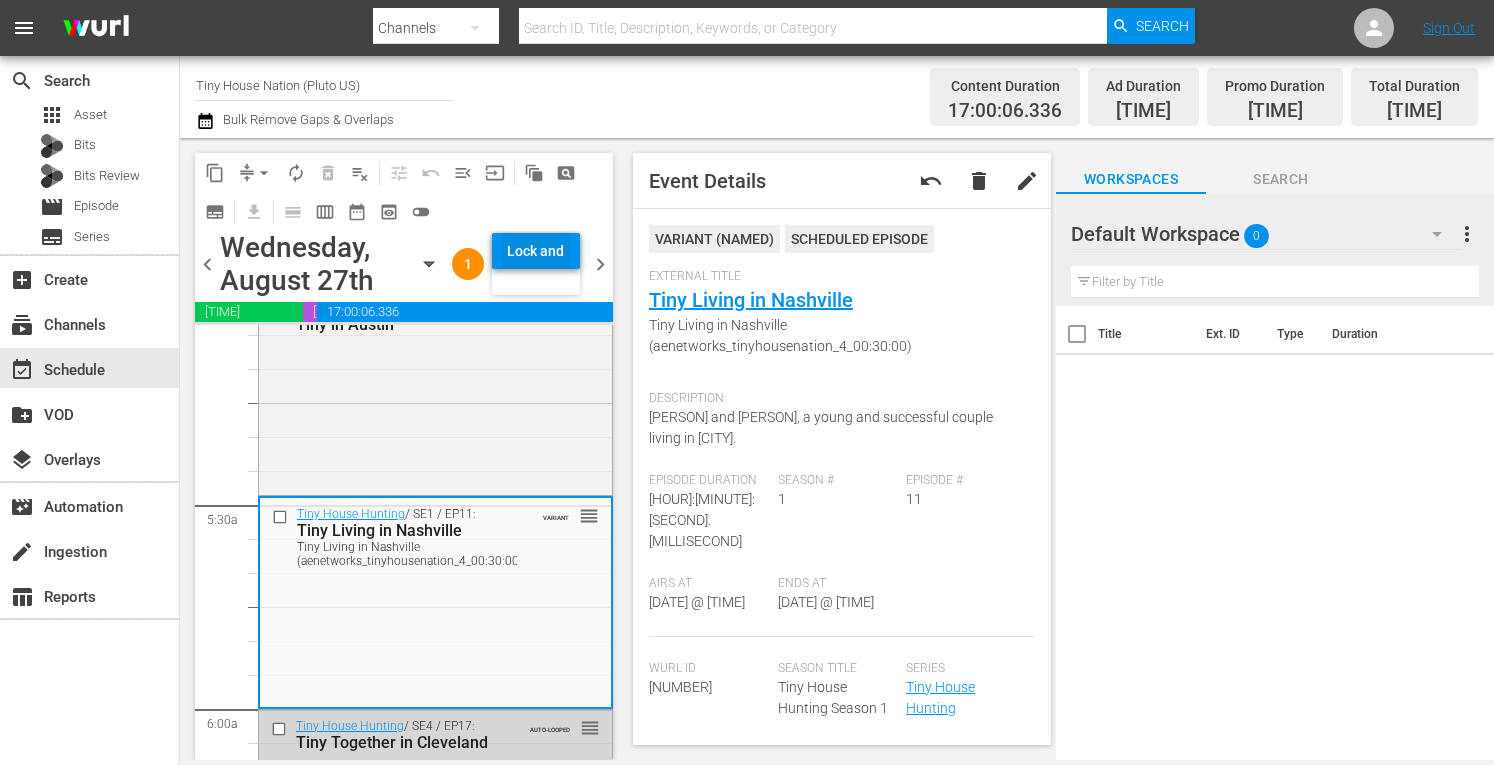 click on "Lock and Publish" at bounding box center (536, 251) 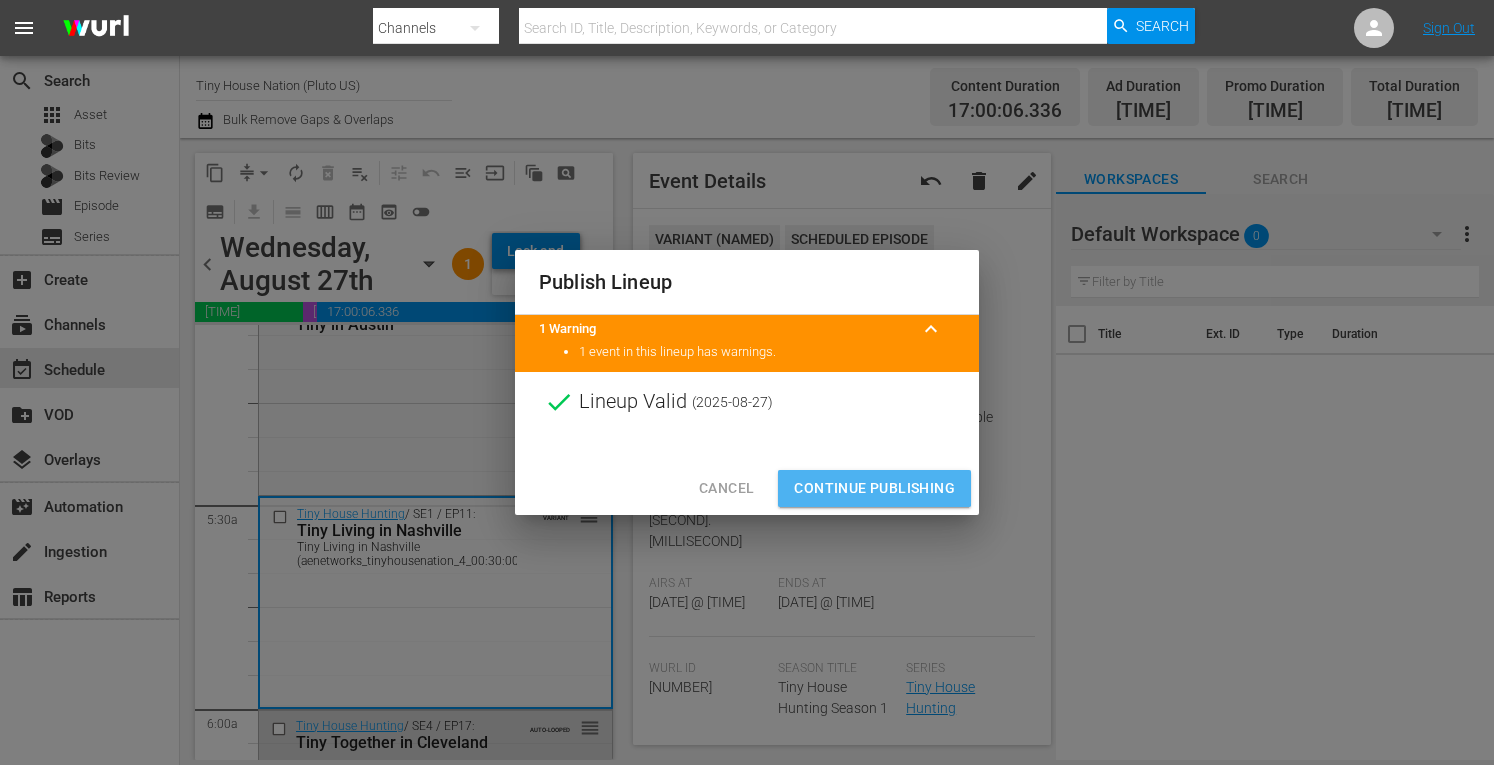 click on "Continue Publishing" at bounding box center [874, 488] 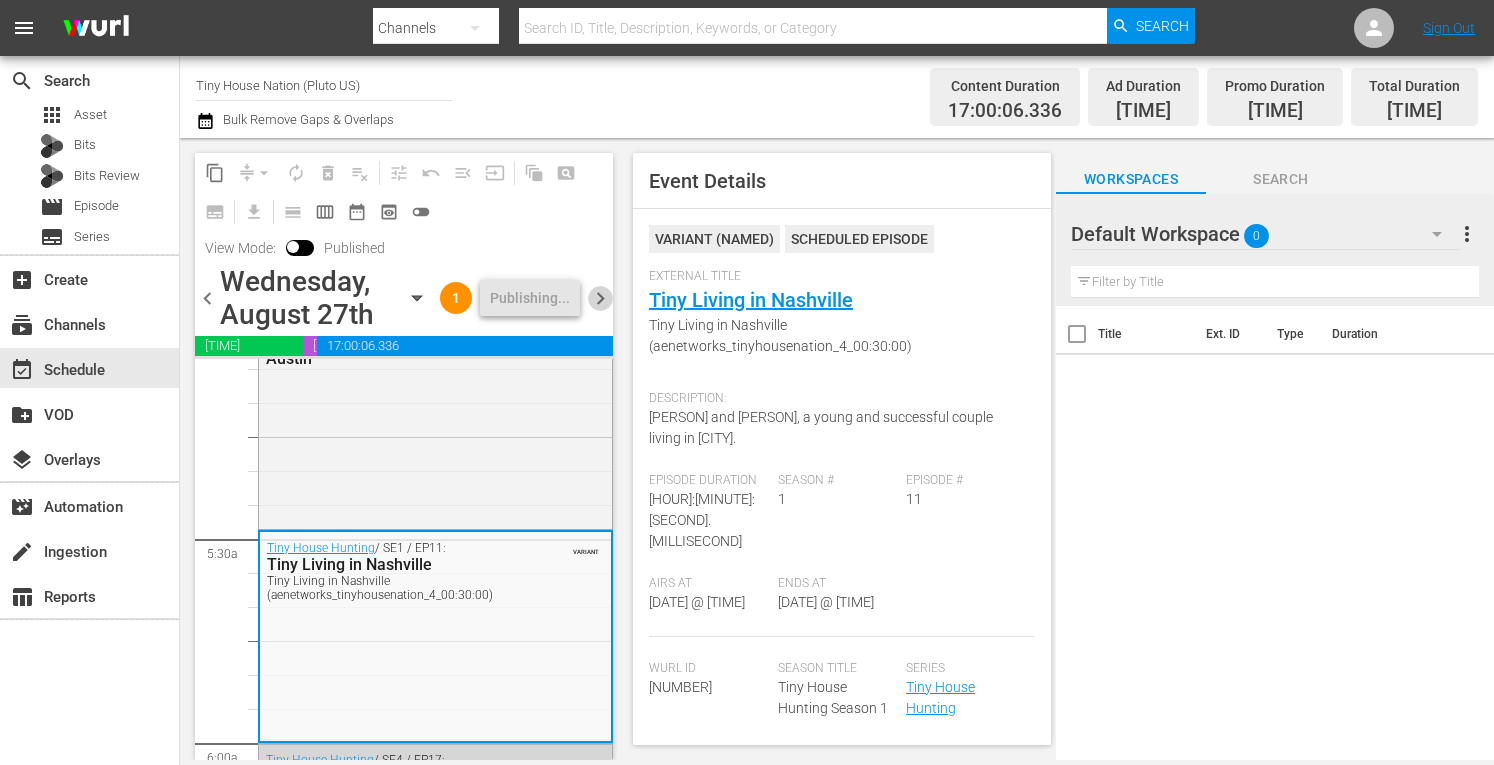 click on "chevron_right" at bounding box center (600, 298) 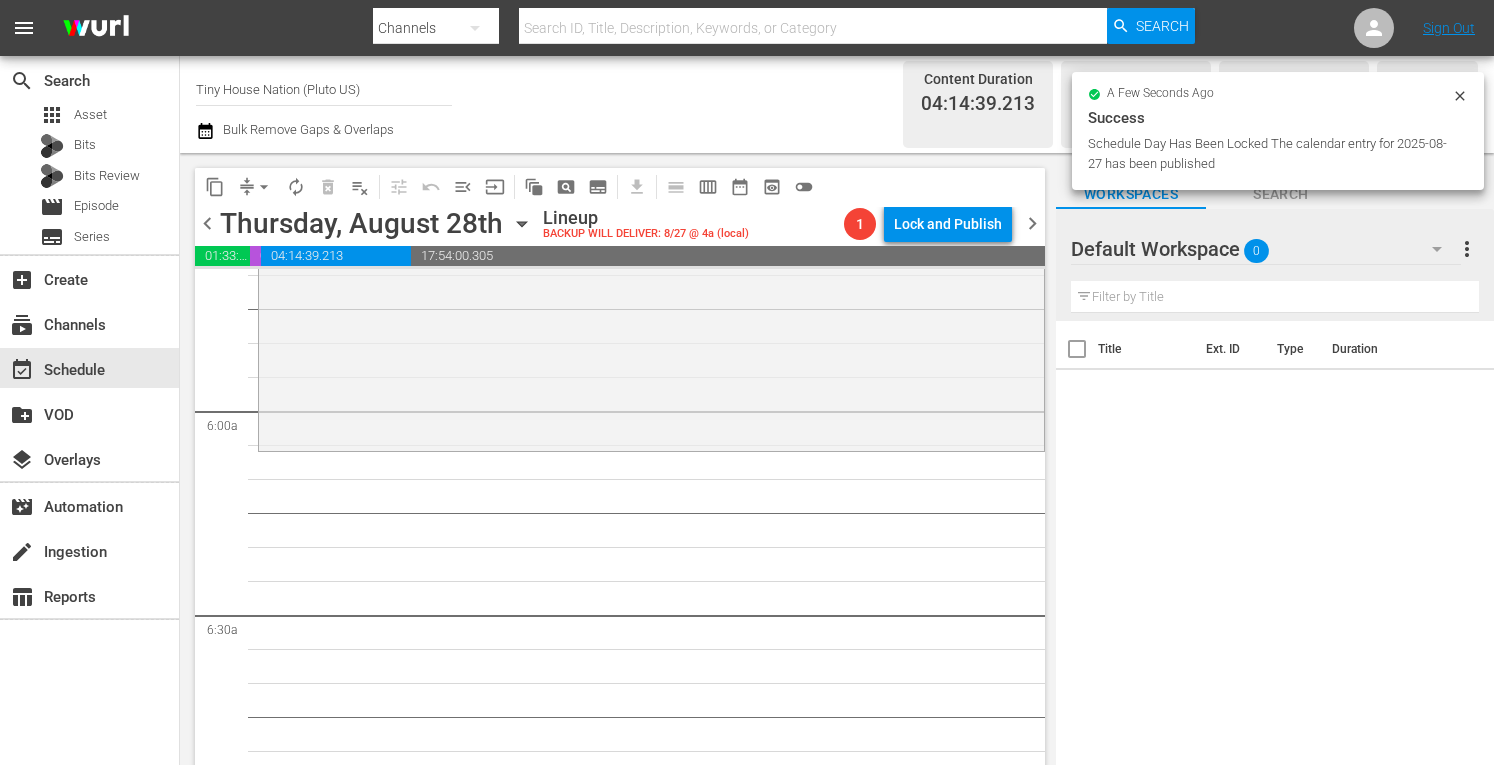 scroll, scrollTop: 2307, scrollLeft: 0, axis: vertical 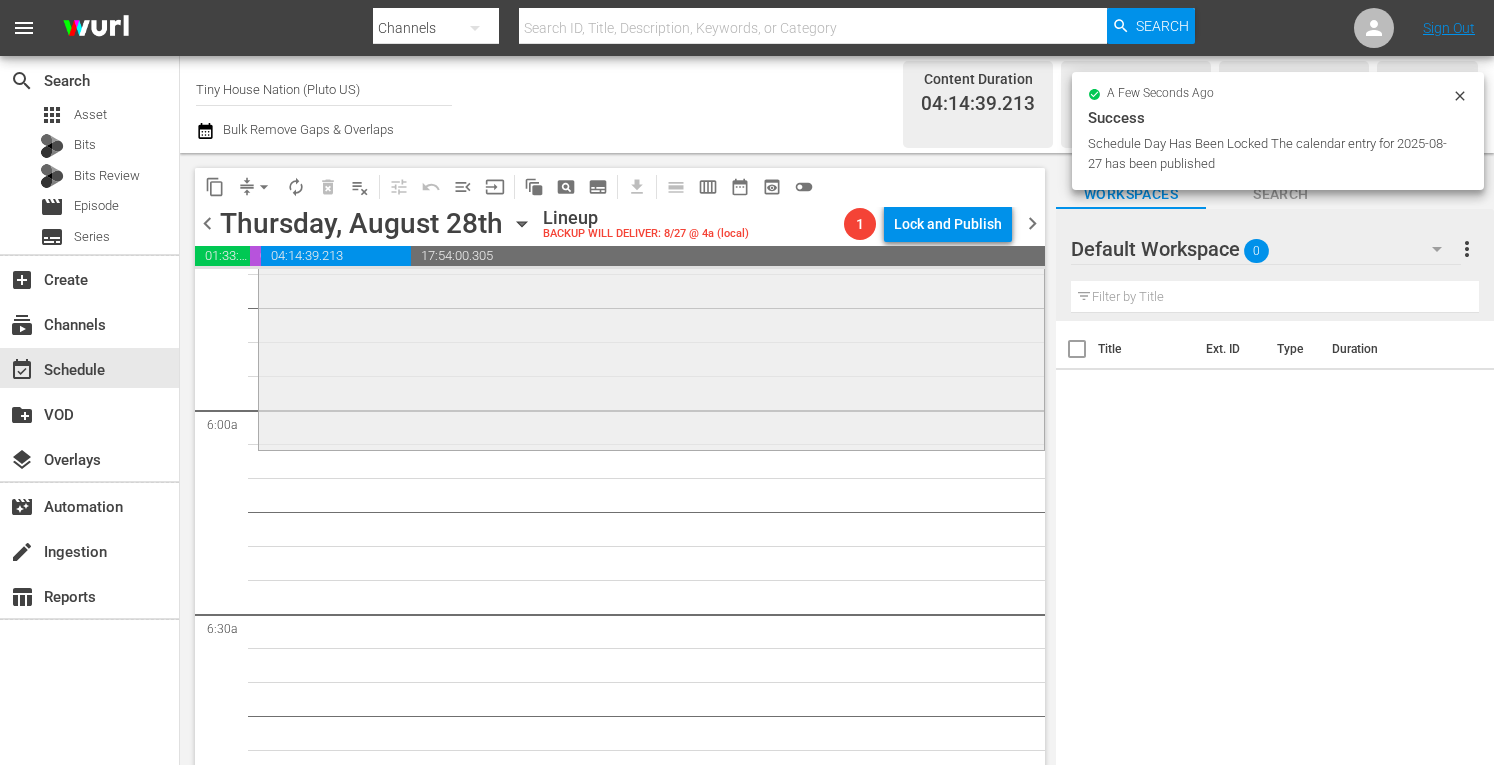click on "Tiny House Nation  / SE1 / EP1:
172 Sq Ft Dream Castle 172 Sq Ft Dream Castle (aenetworks_tinyhousenation_1_01:00:00) VARIANT reorder" at bounding box center (651, 235) 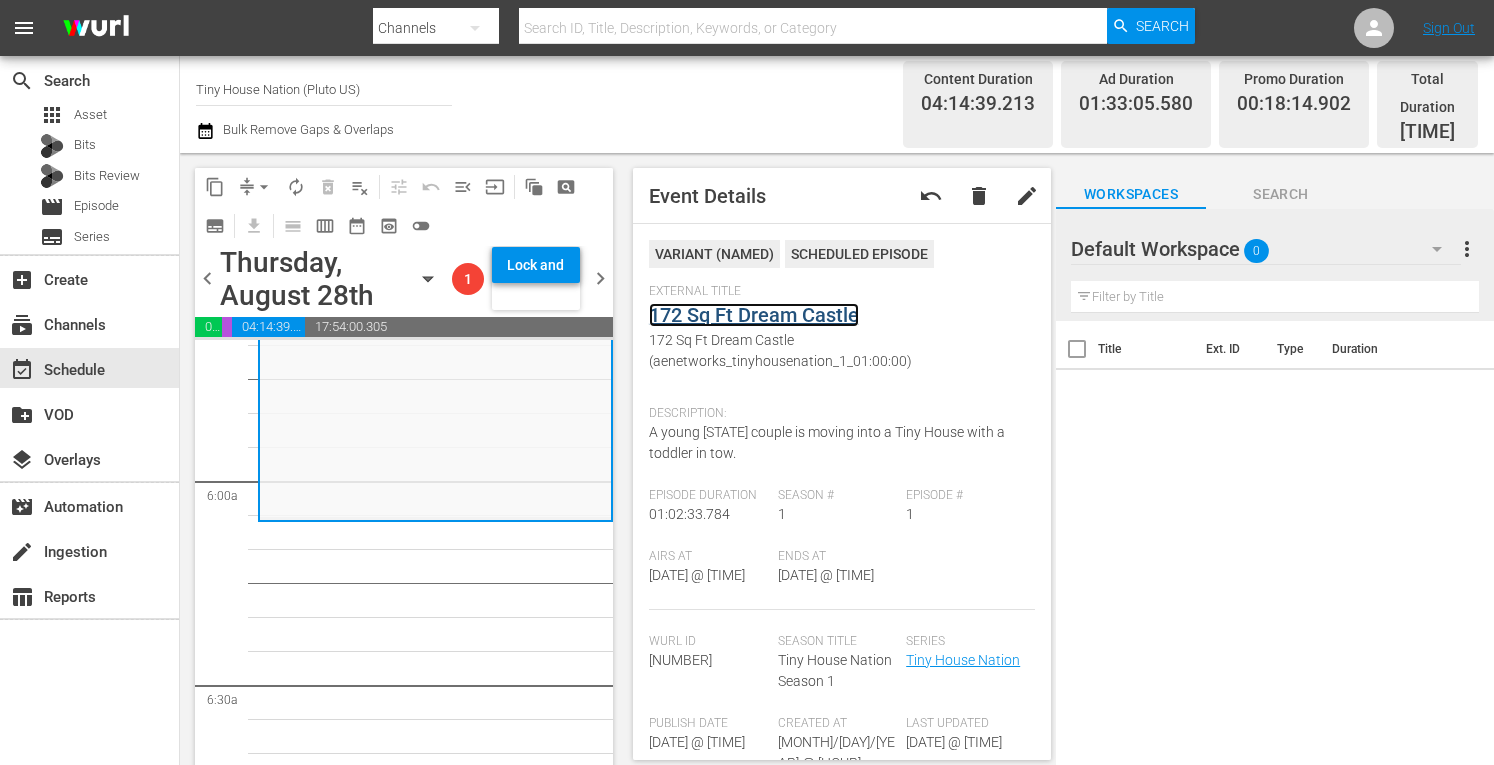 click on "172 Sq Ft Dream Castle" at bounding box center (754, 315) 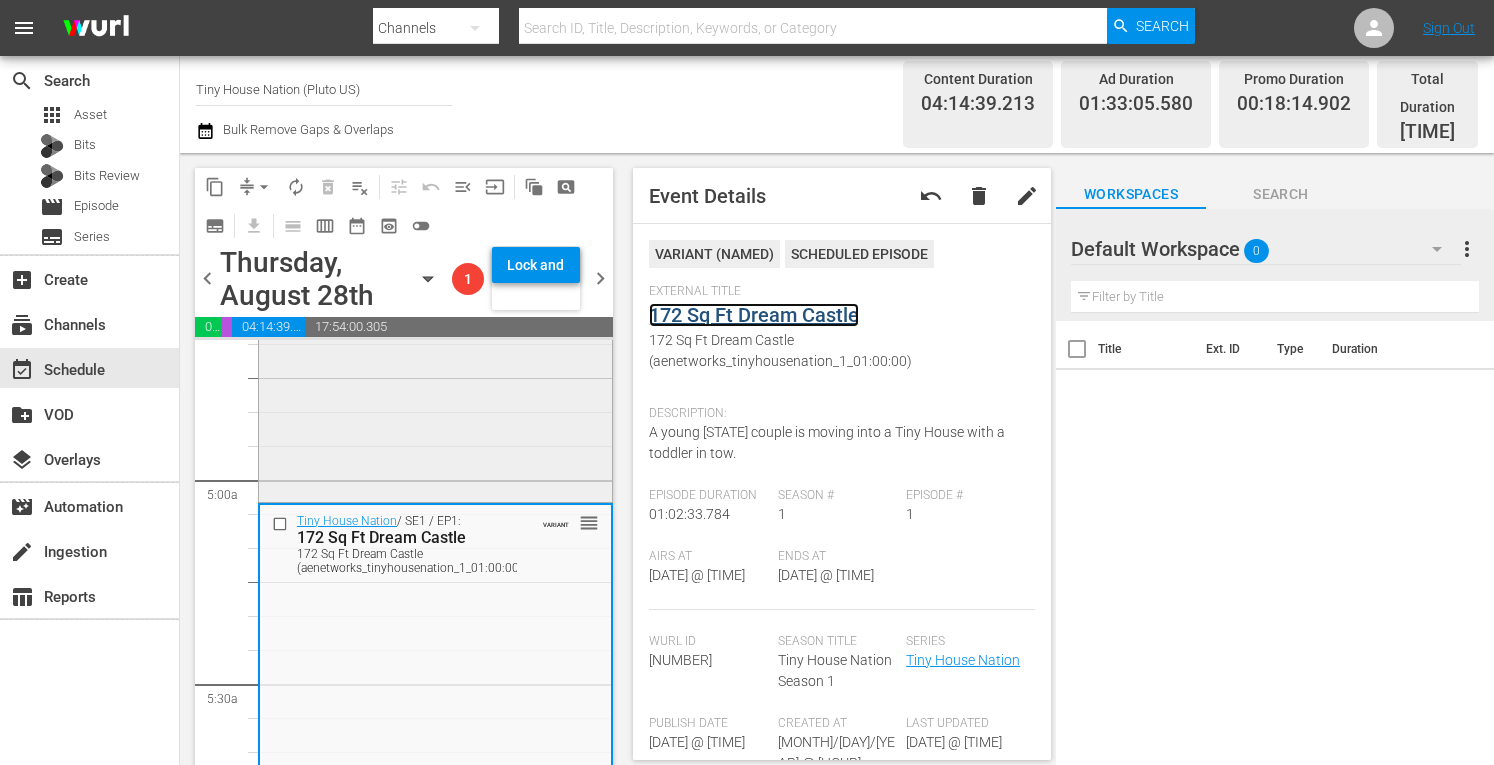 scroll, scrollTop: 1889, scrollLeft: 0, axis: vertical 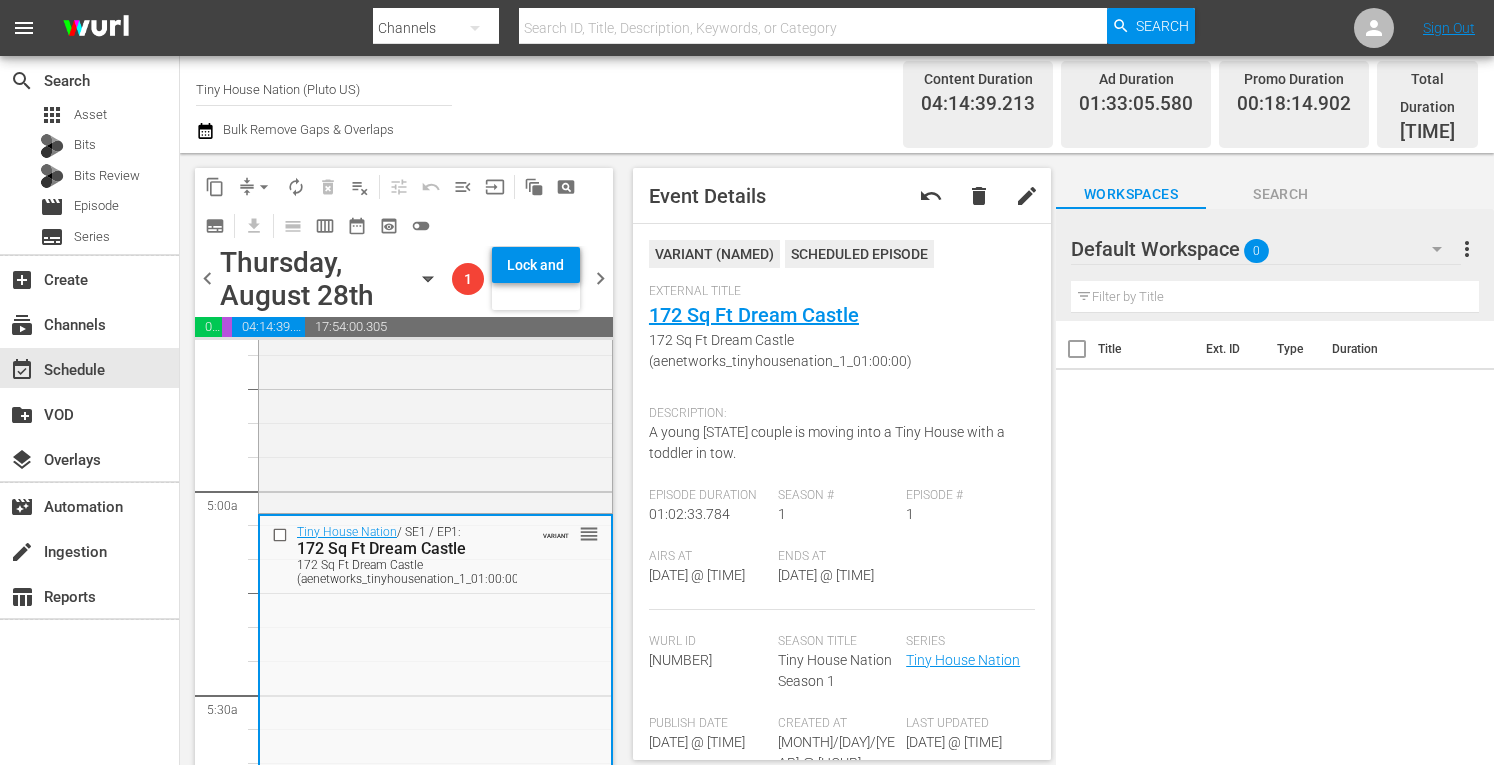 click on "Tiny House Nation  / SE2 / EP14:
180 Sq. Ft. Tiny Lighthouse reorder" at bounding box center (435, 308) 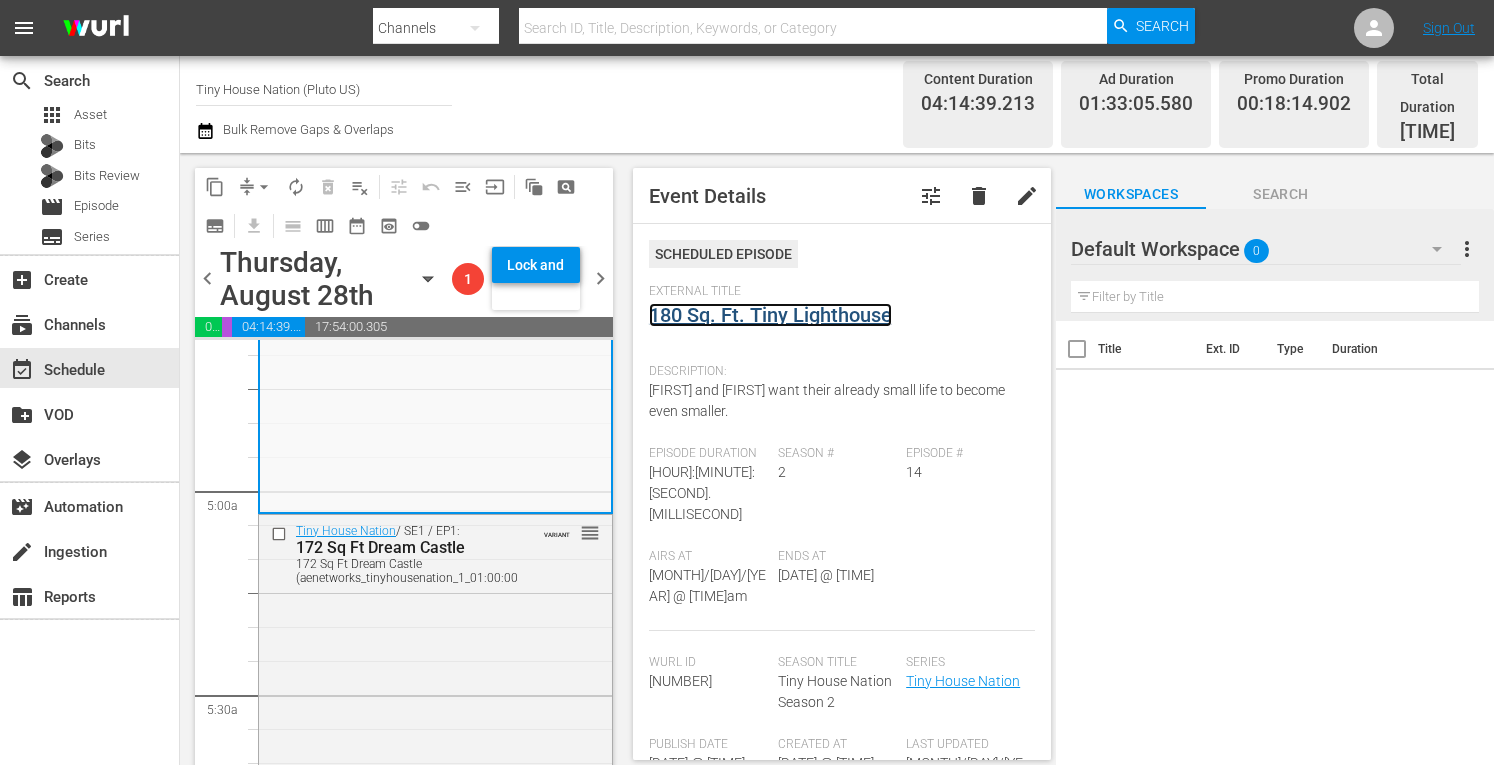 click on "180 Sq. Ft. Tiny Lighthouse" at bounding box center [770, 315] 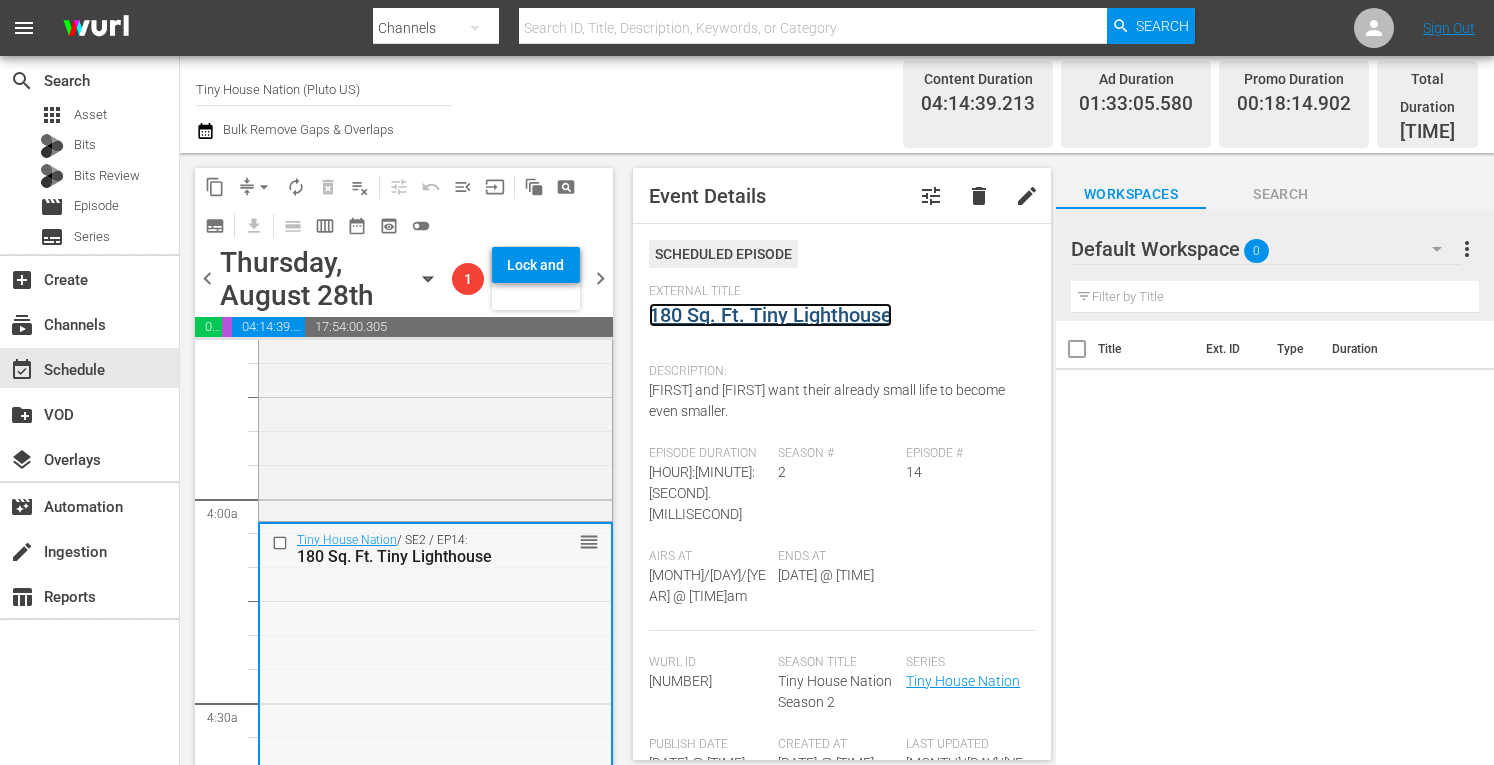 scroll, scrollTop: 1455, scrollLeft: 0, axis: vertical 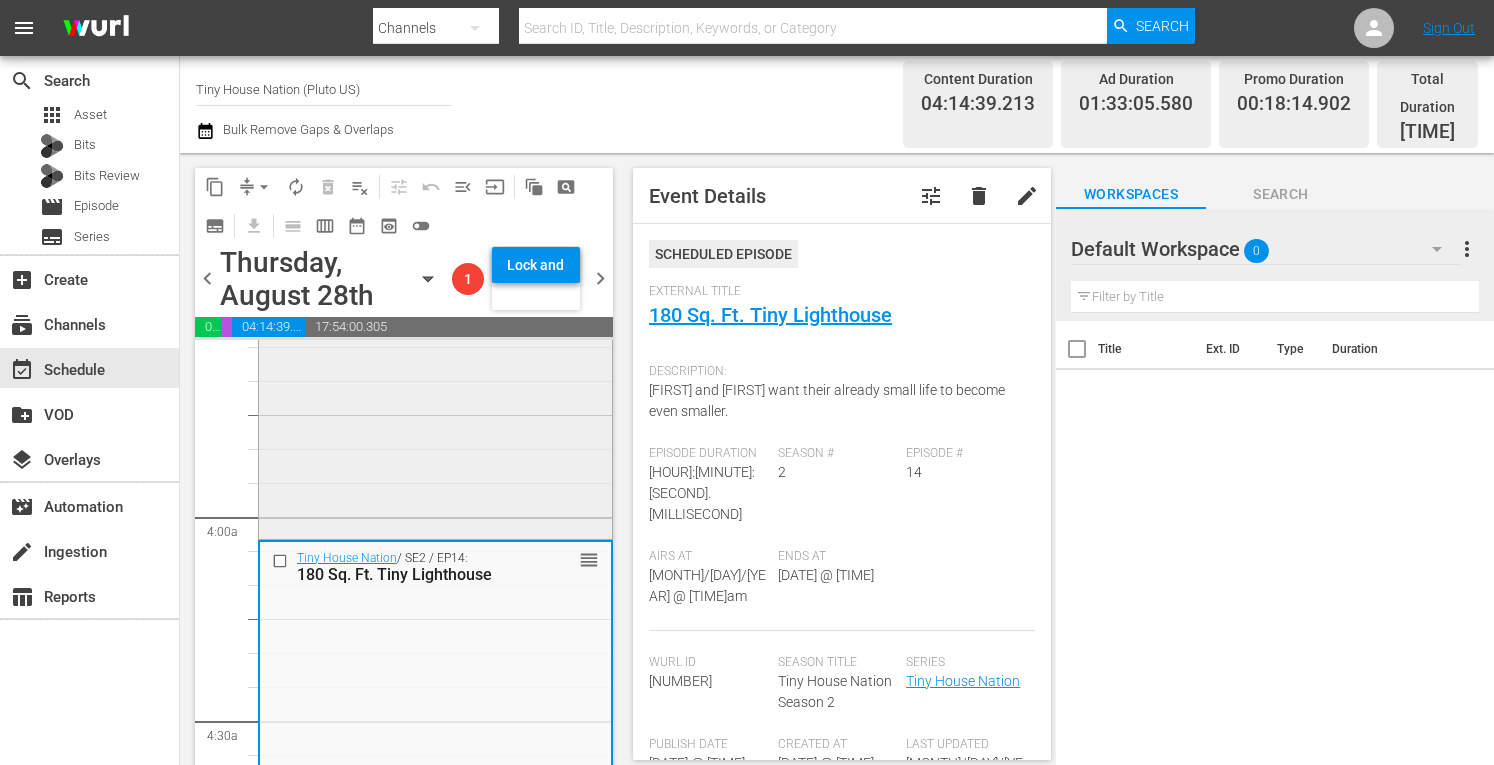 click on "Tiny House Nation  / SE2 / EP5:
224 Sq Ft Entertaining Abode reorder" at bounding box center (435, 329) 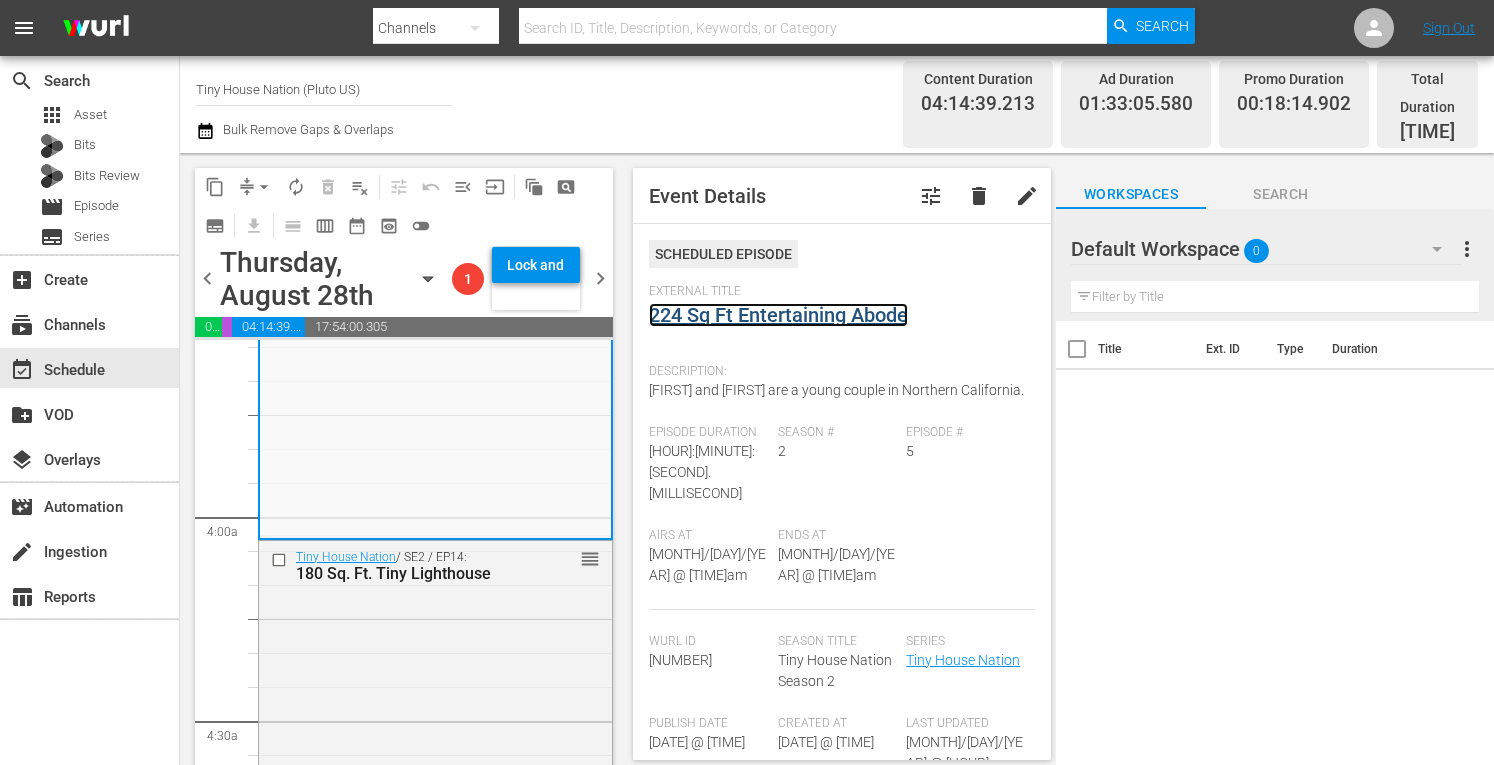 click on "224 Sq Ft Entertaining Abode" at bounding box center [778, 315] 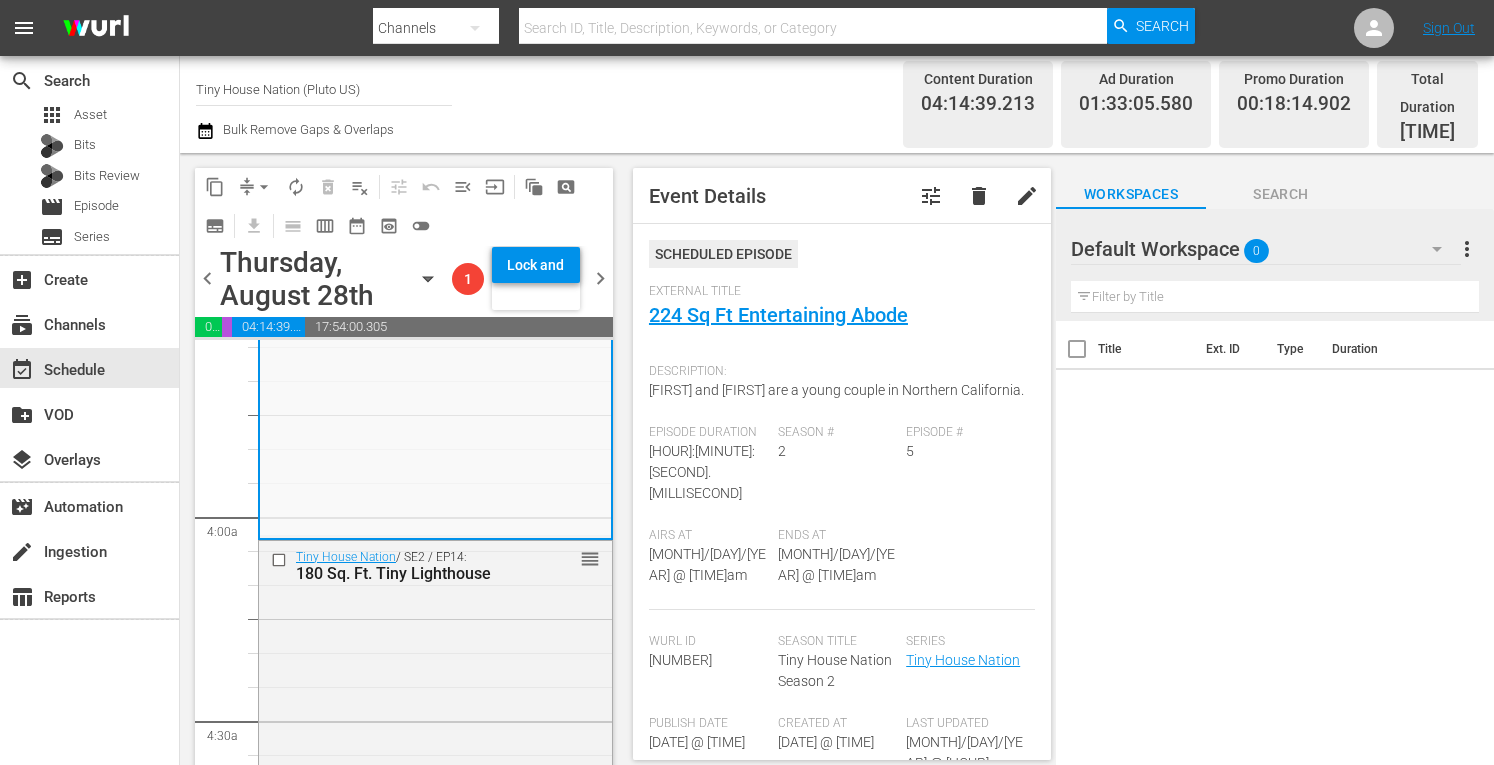 click on "arrow_drop_down" at bounding box center (264, 187) 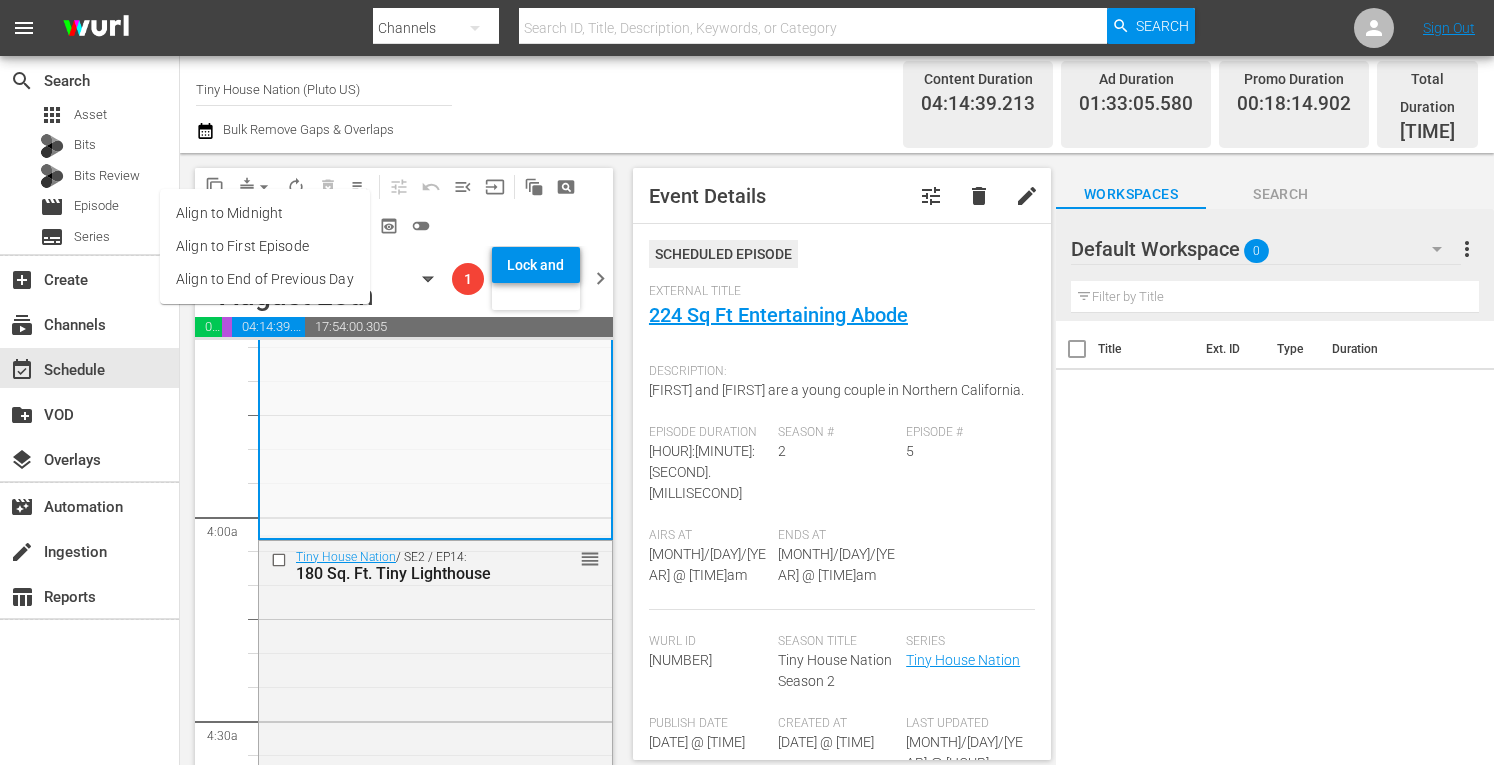 click on "Align to Midnight" at bounding box center [265, 213] 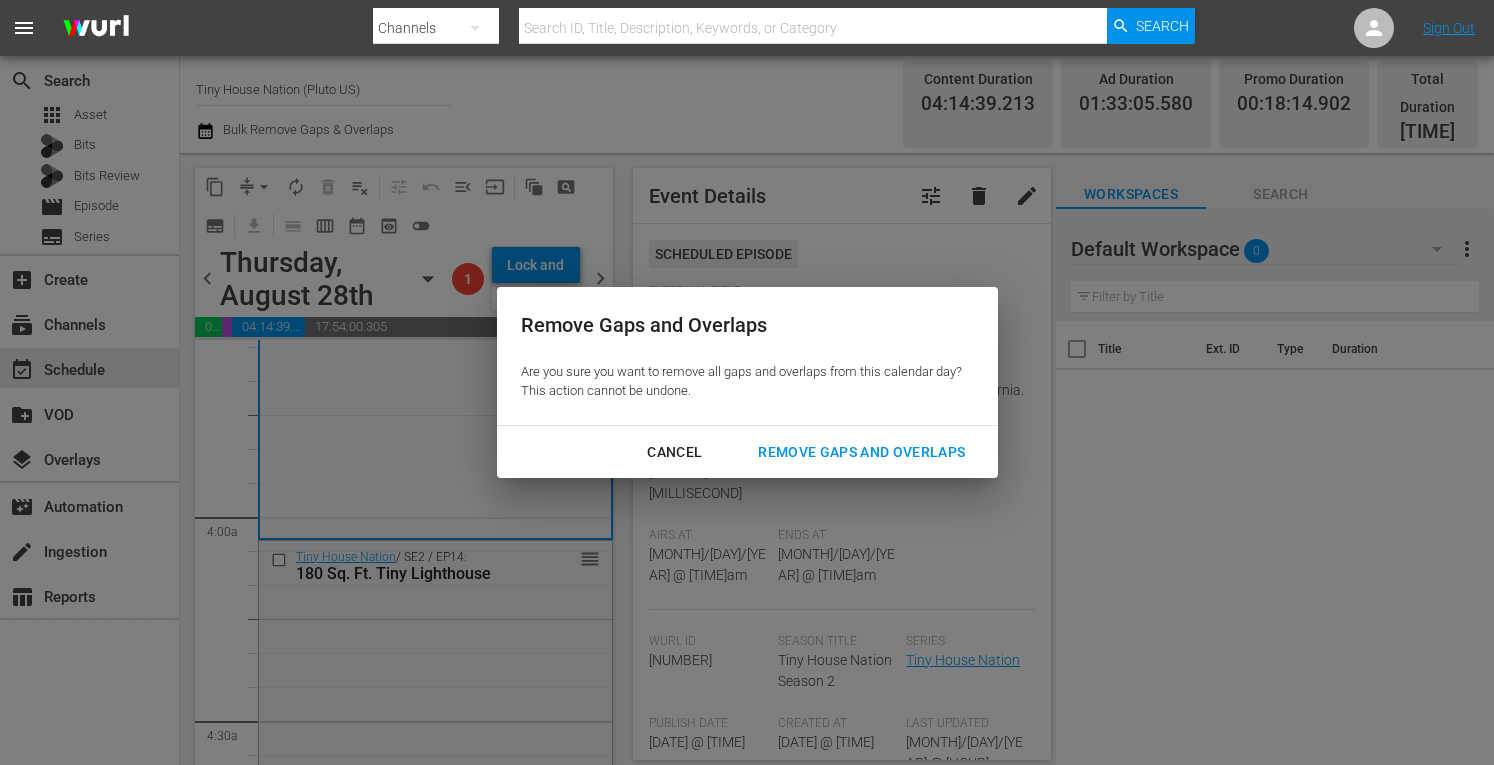 click on "Remove Gaps and Overlaps" at bounding box center [861, 452] 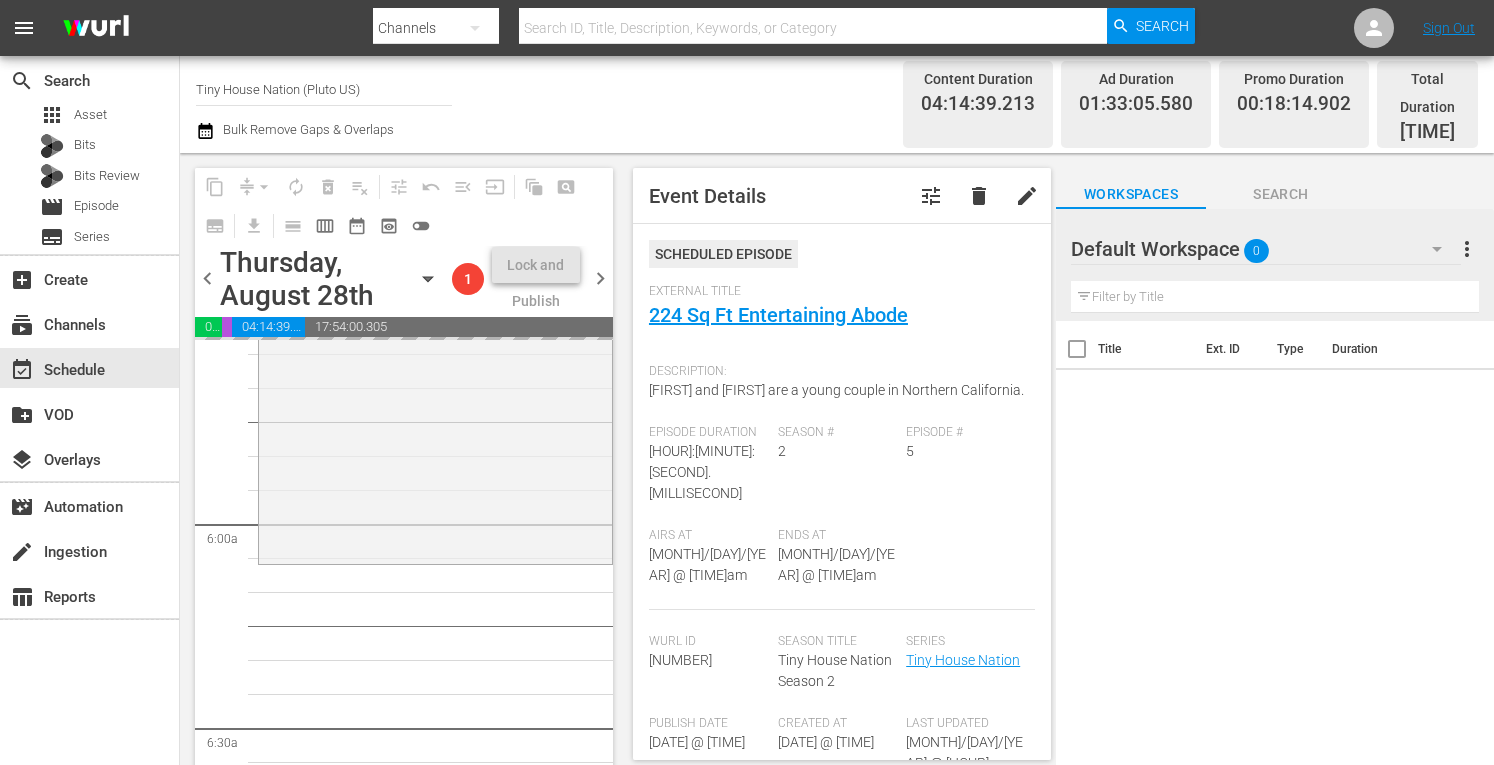 scroll, scrollTop: 2265, scrollLeft: 0, axis: vertical 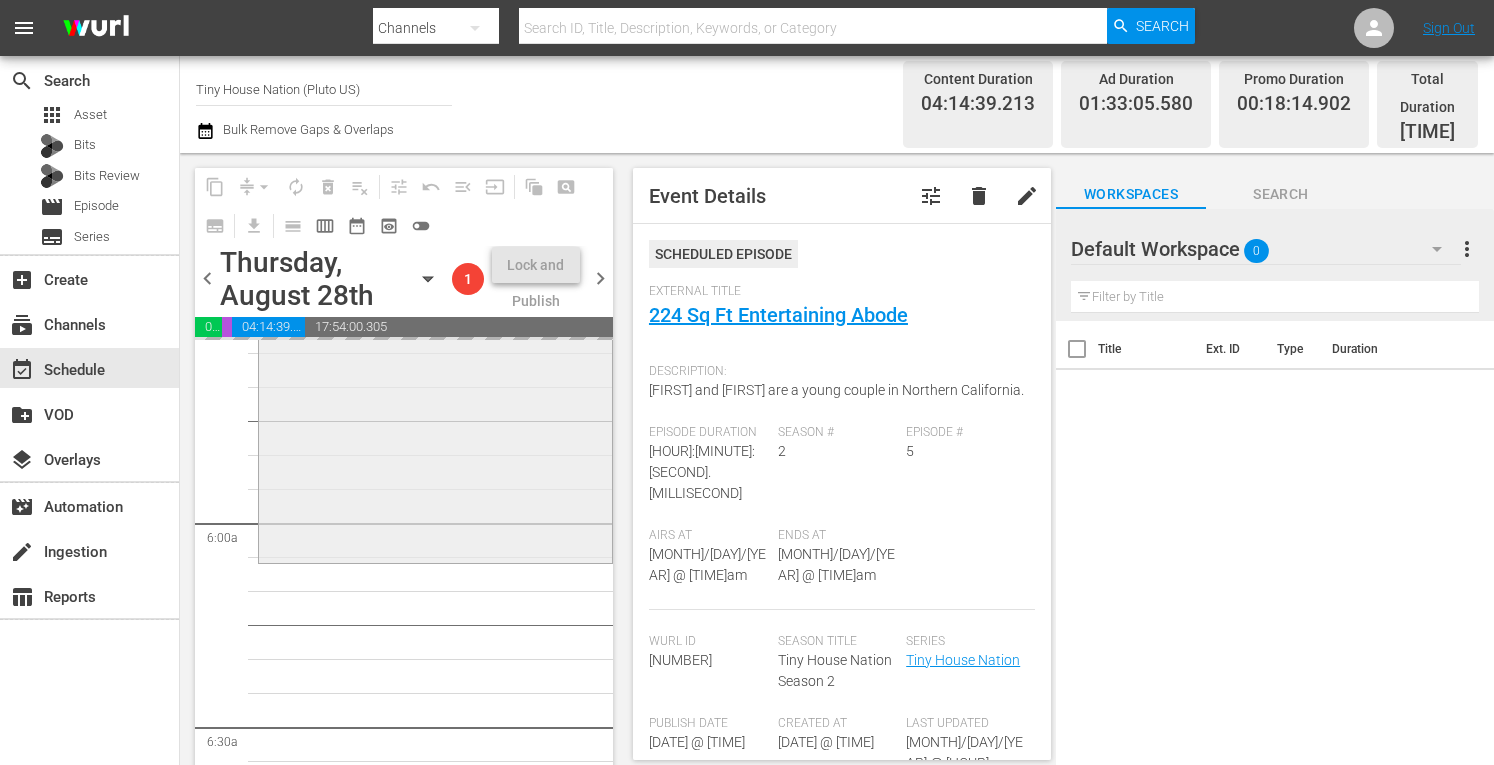 click on "Tiny House Nation  / SE1 / EP1:
172 Sq Ft Dream Castle 172 Sq Ft Dream Castle (aenetworks_tinyhousenation_1_01:00:00) VARIANT reorder" at bounding box center [435, 348] 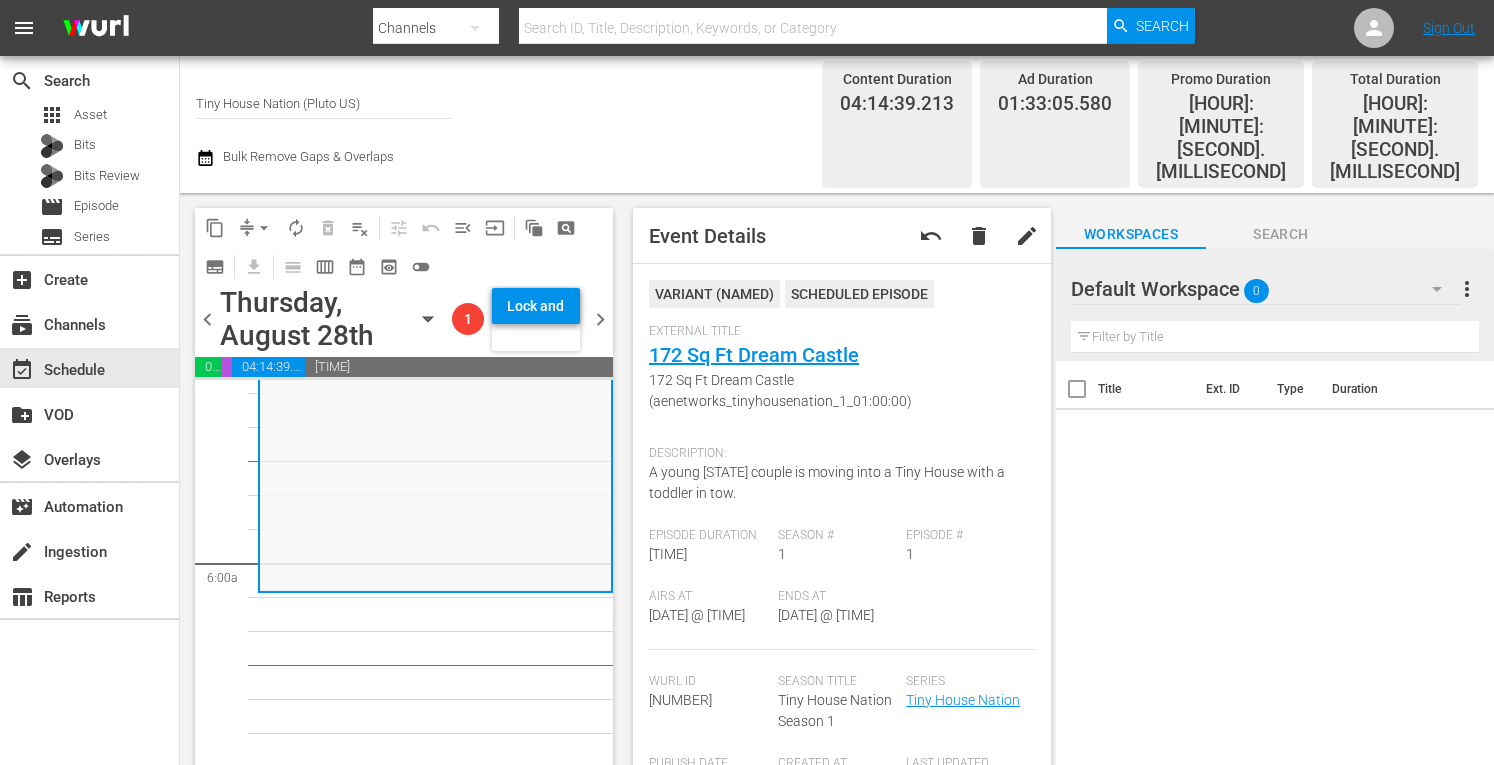 click on "arrow_drop_down" at bounding box center (264, 228) 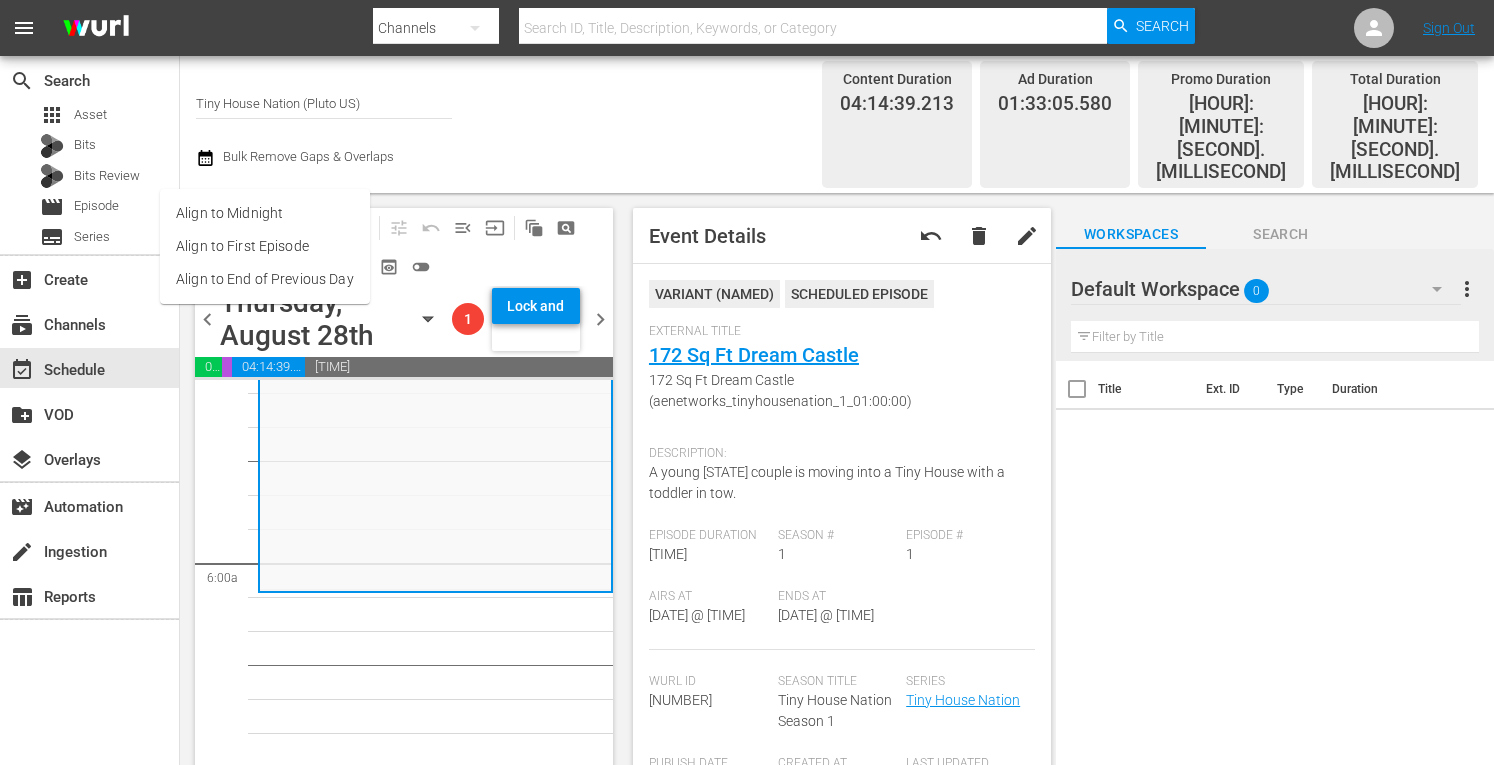 click on "Align to Midnight" at bounding box center (265, 213) 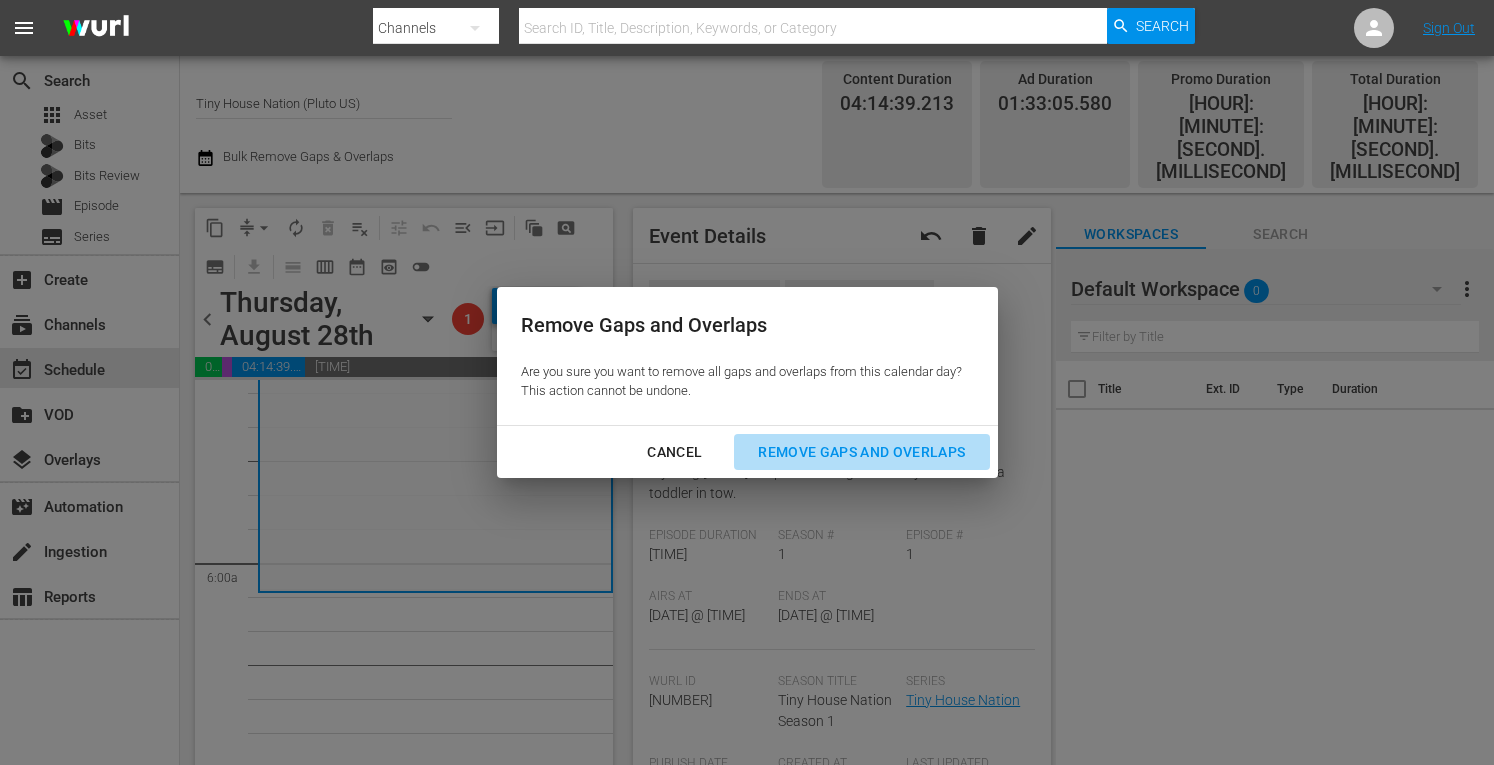click on "Remove Gaps and Overlaps" at bounding box center (861, 452) 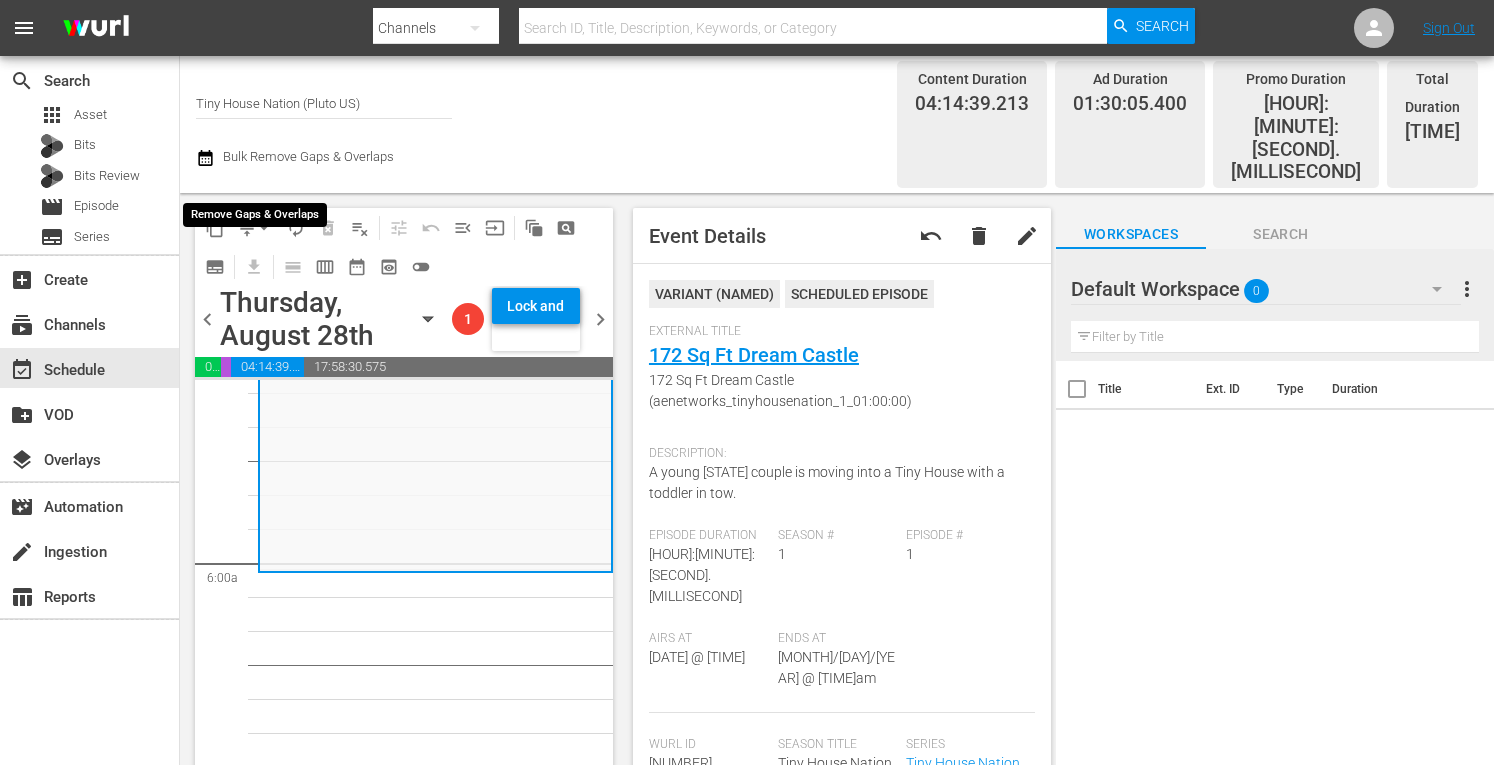 click on "arrow_drop_down" at bounding box center (264, 228) 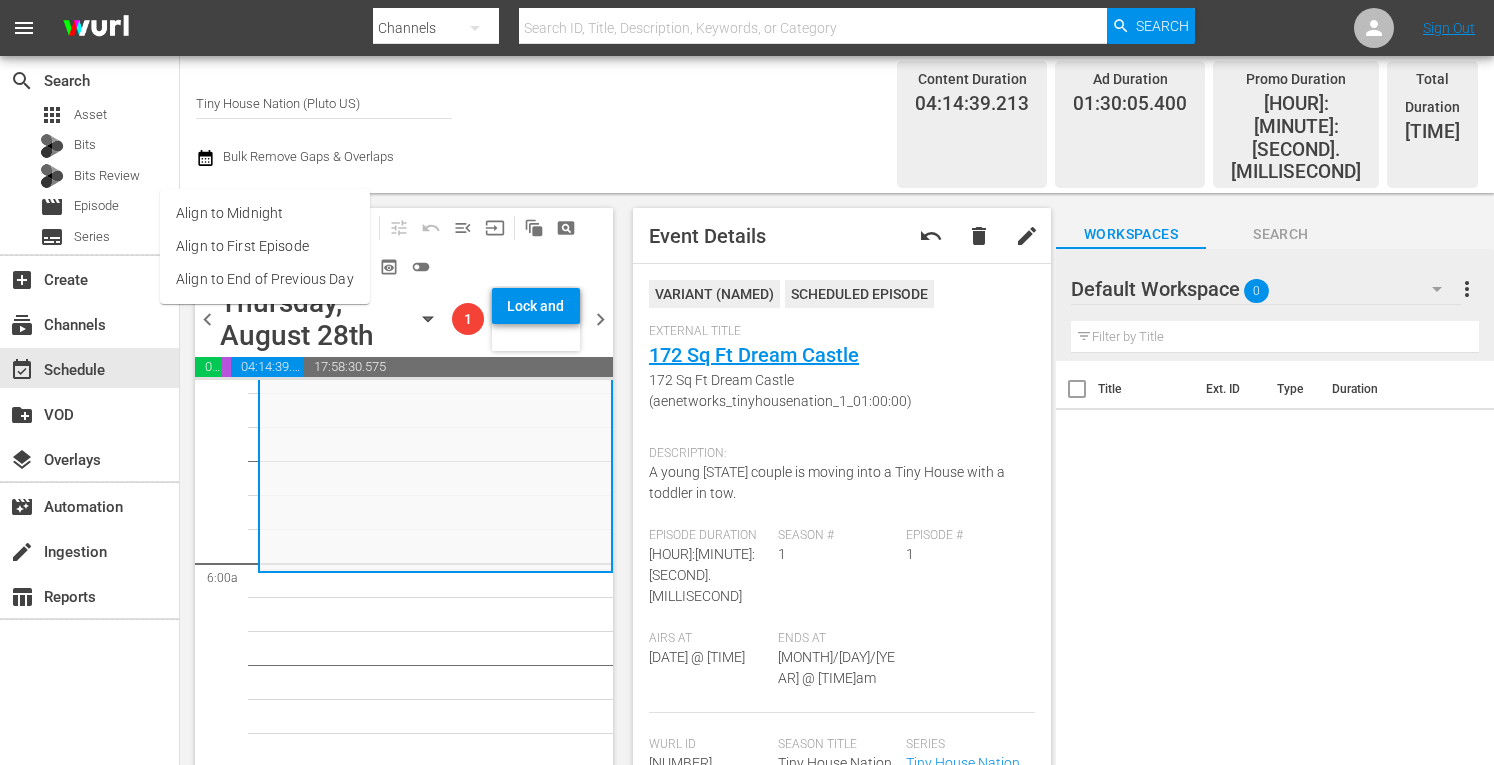 click on "Align to Midnight" at bounding box center (265, 213) 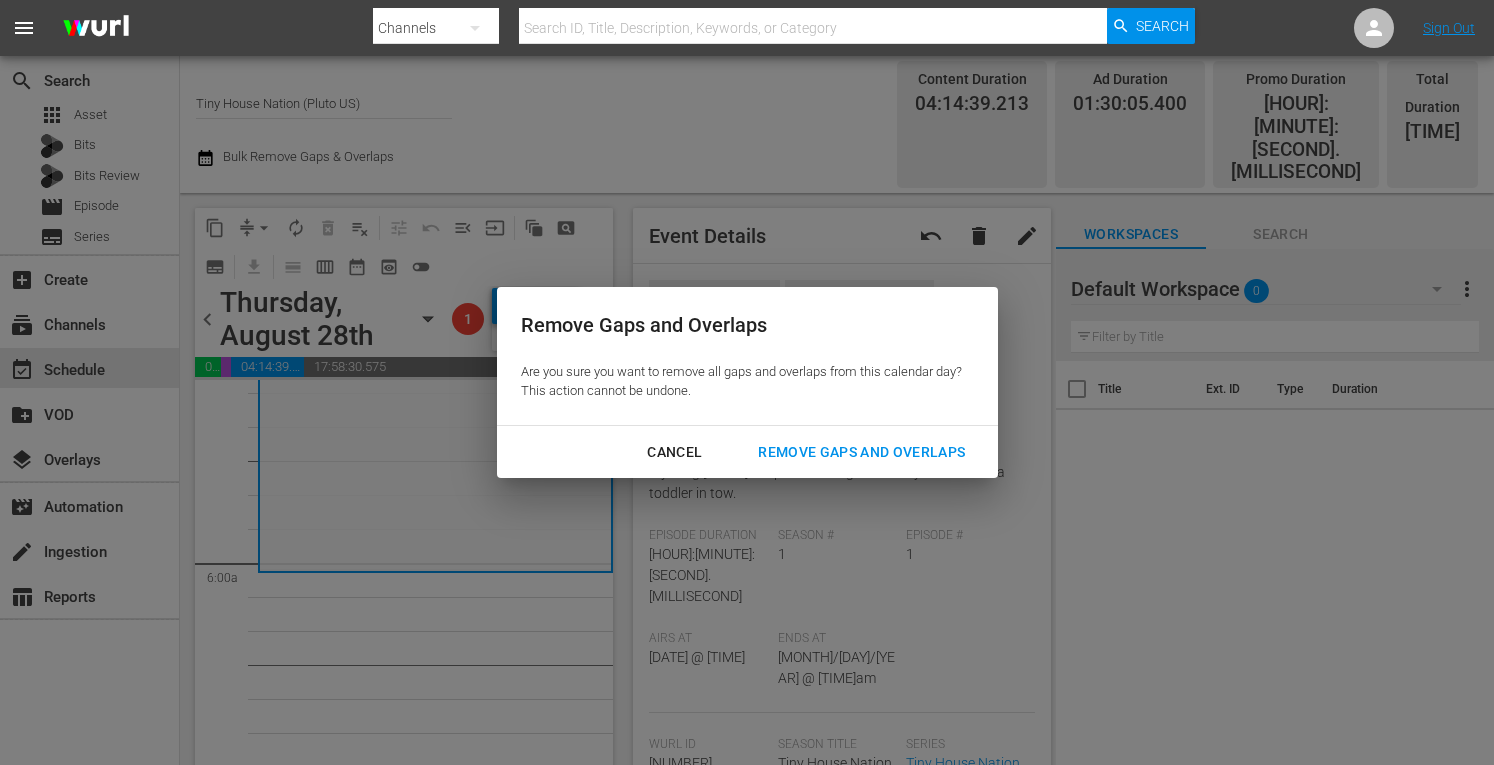 click on "Remove Gaps and Overlaps" at bounding box center [861, 452] 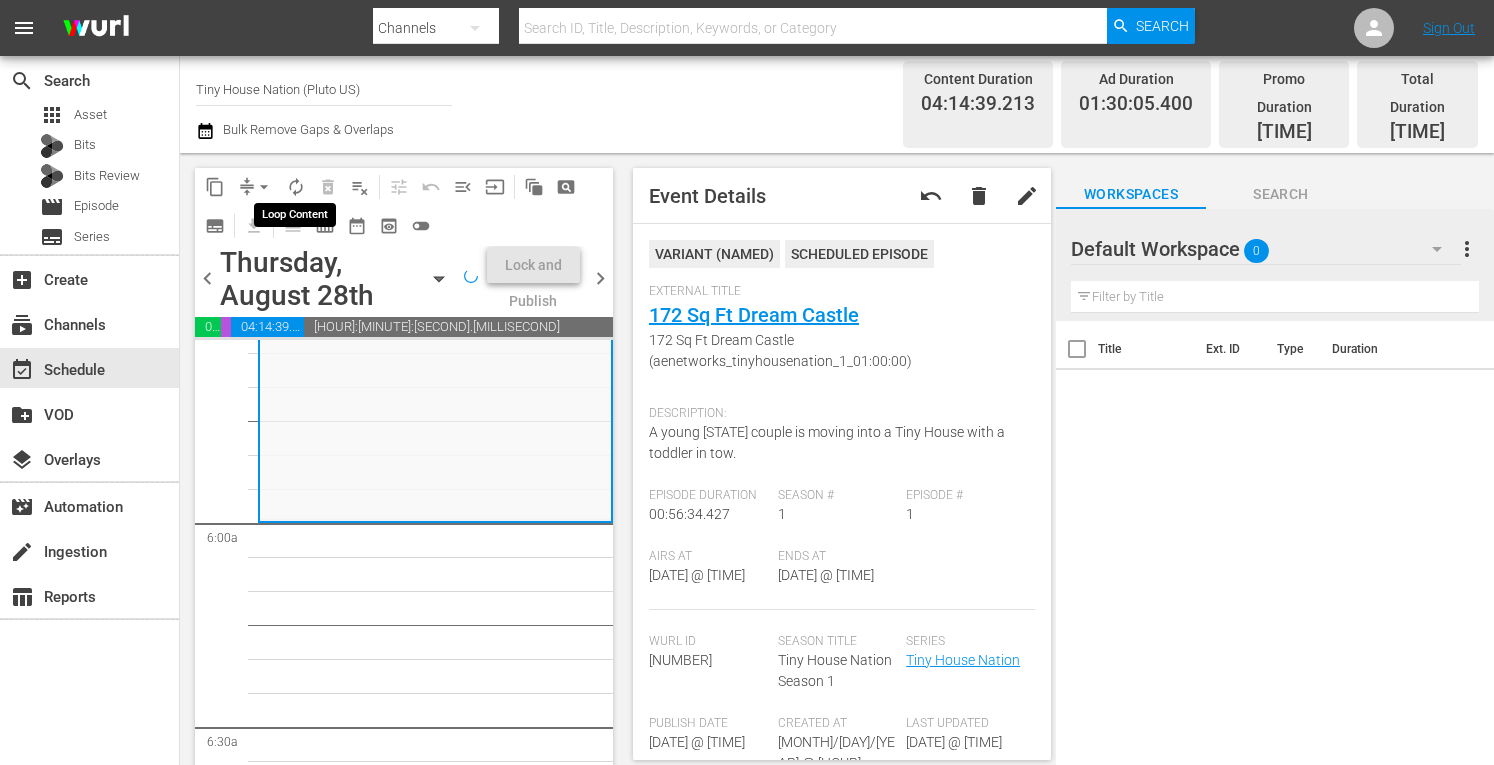 click on "autorenew_outlined" at bounding box center (296, 187) 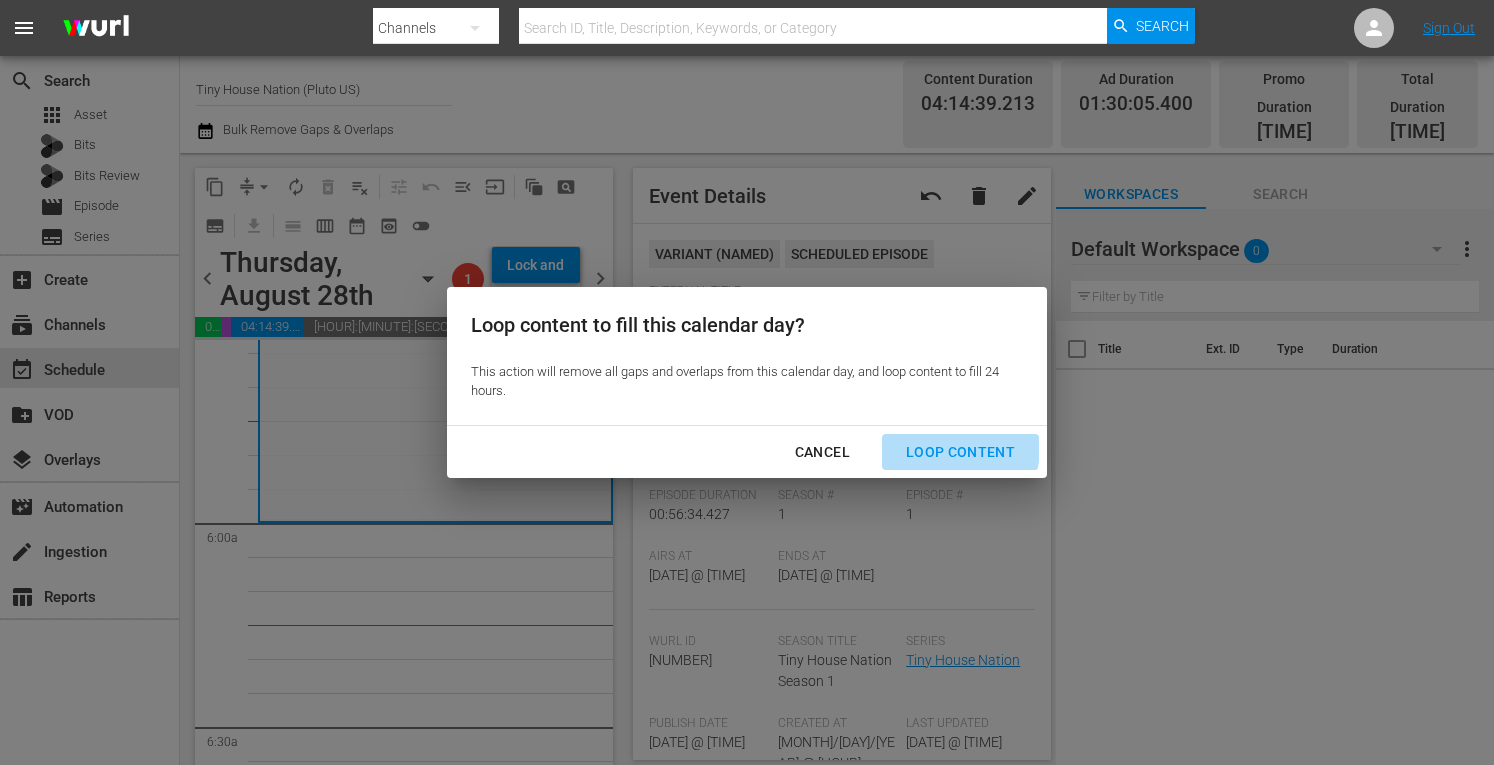 click on "Loop Content" at bounding box center (960, 452) 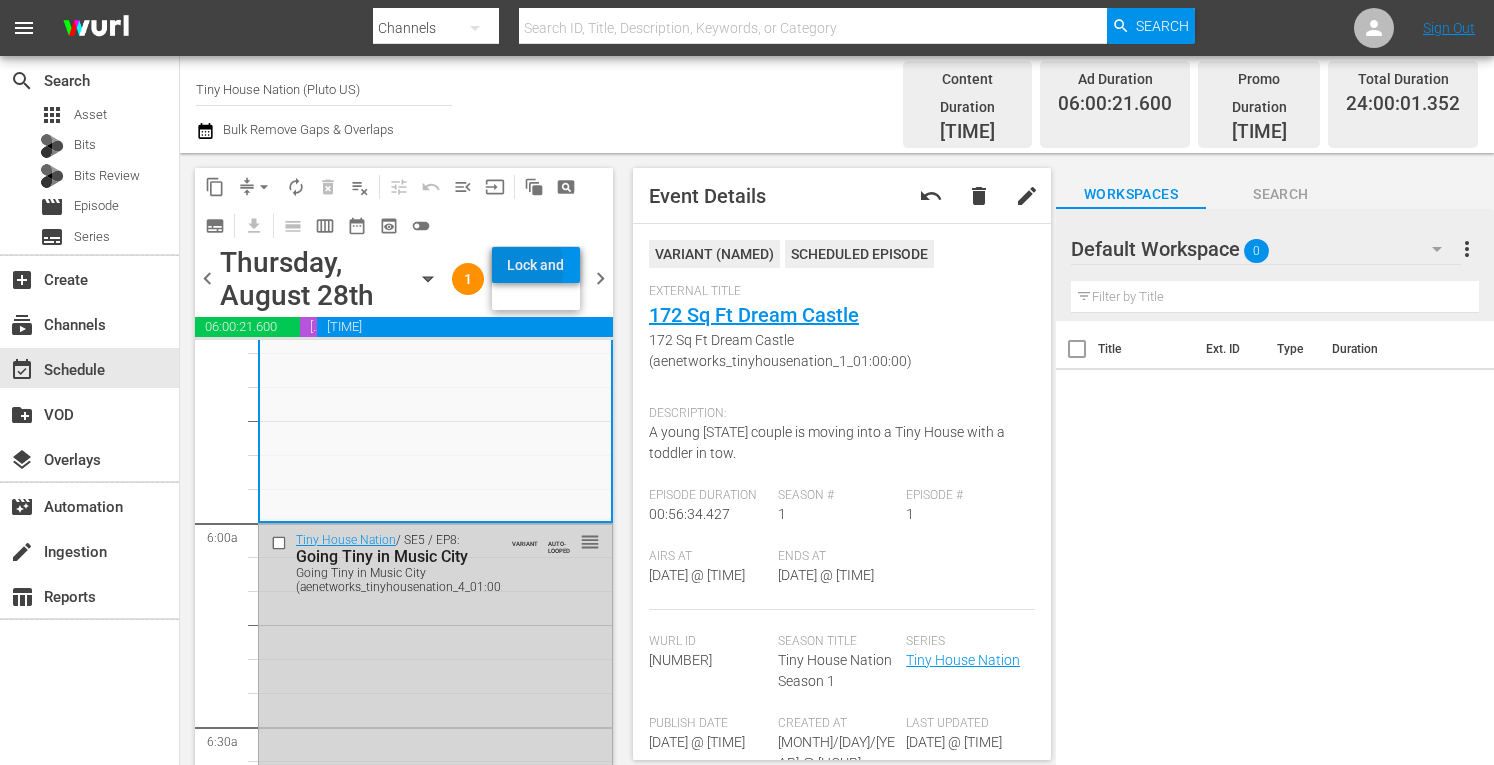 click on "Lock and Publish" at bounding box center [536, 265] 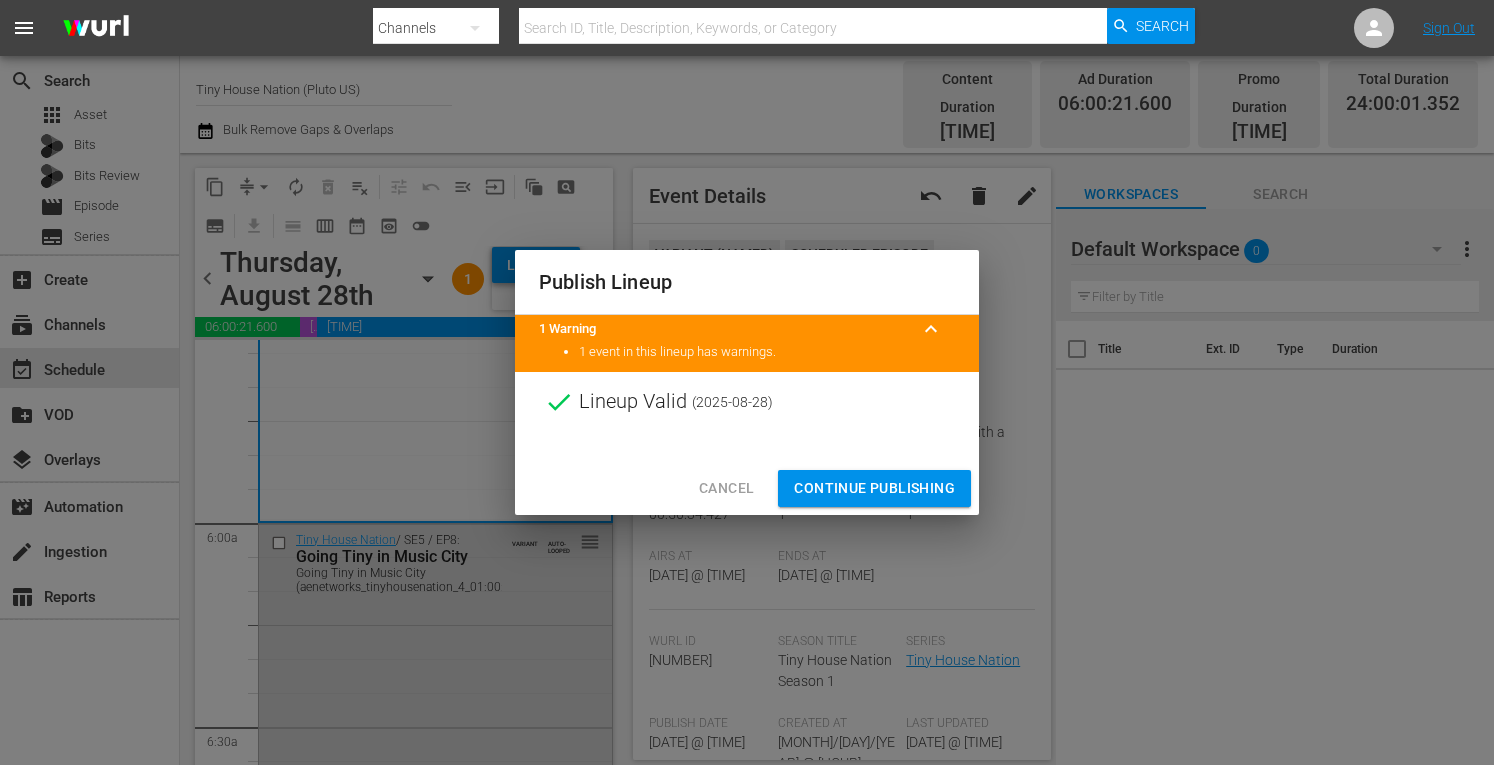 click on "Continue Publishing" at bounding box center (874, 488) 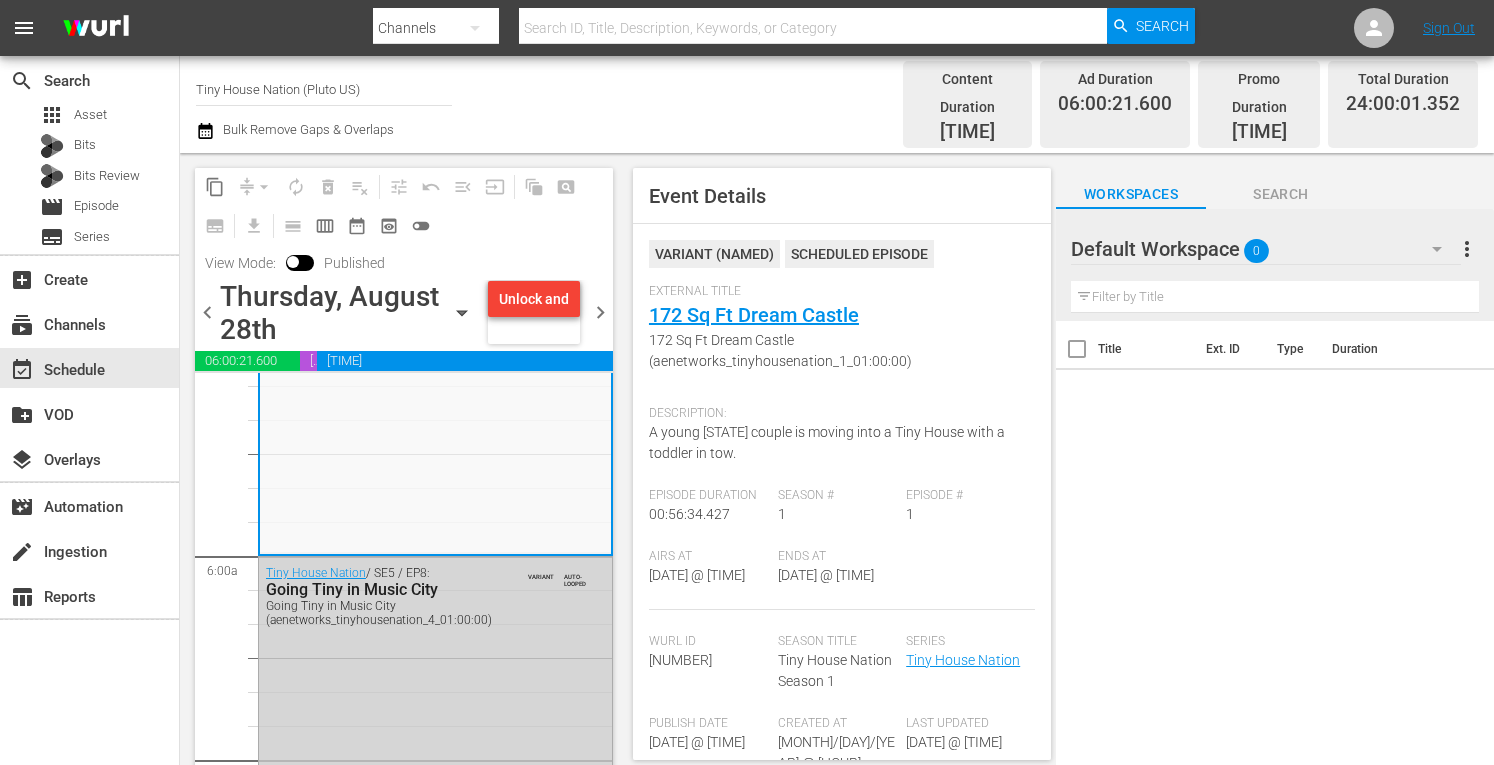click on "chevron_right" at bounding box center [600, 312] 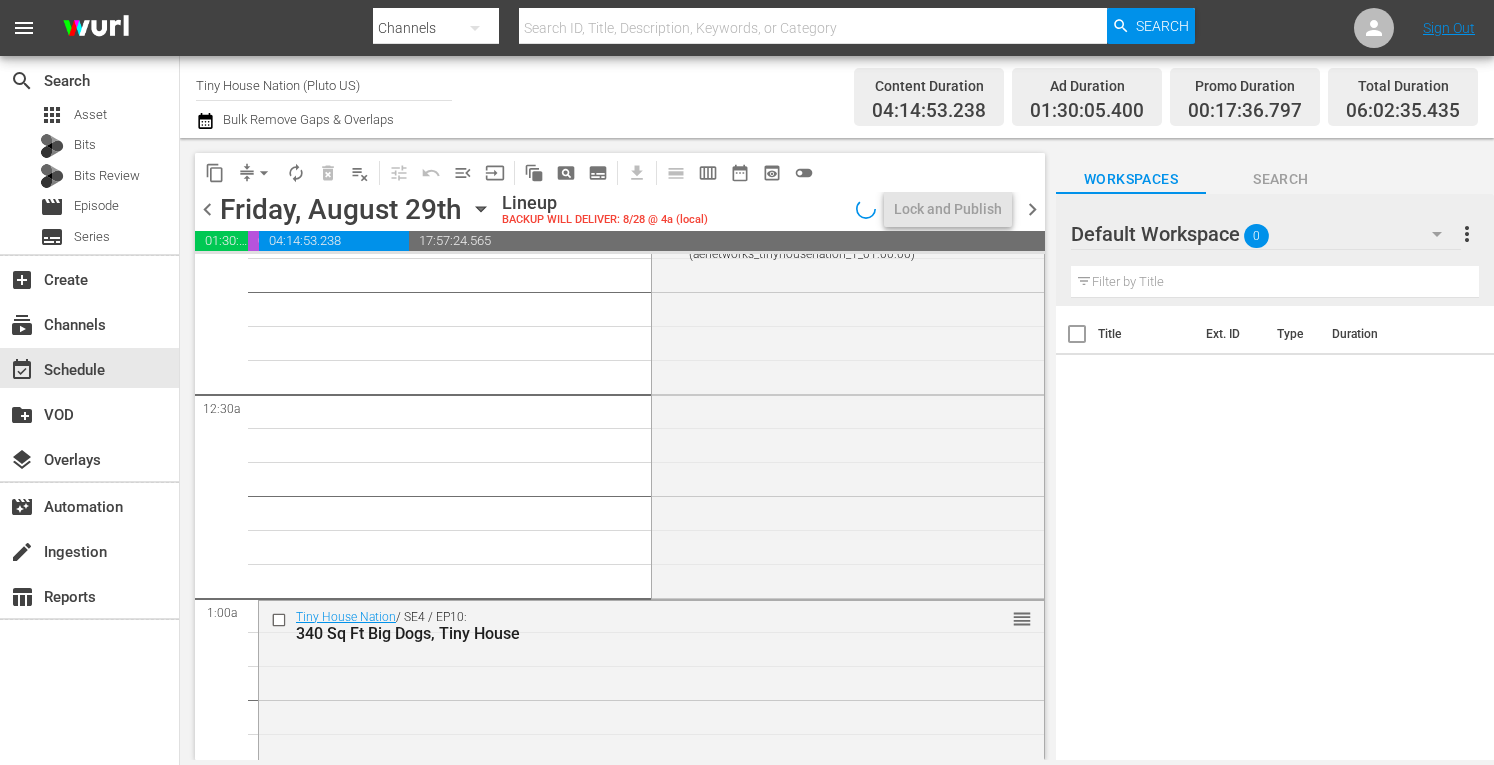 scroll, scrollTop: 0, scrollLeft: 0, axis: both 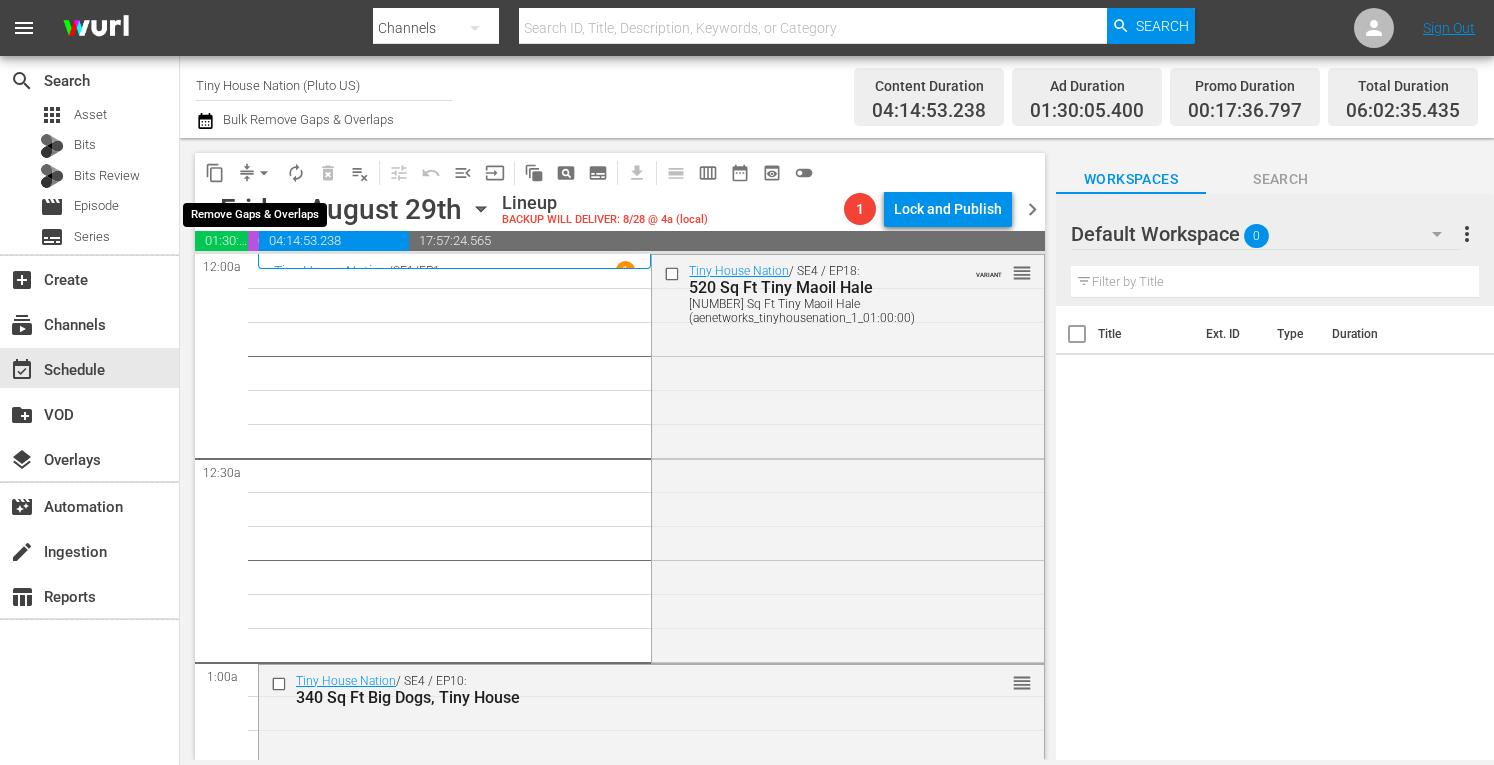 click on "arrow_drop_down" at bounding box center [264, 173] 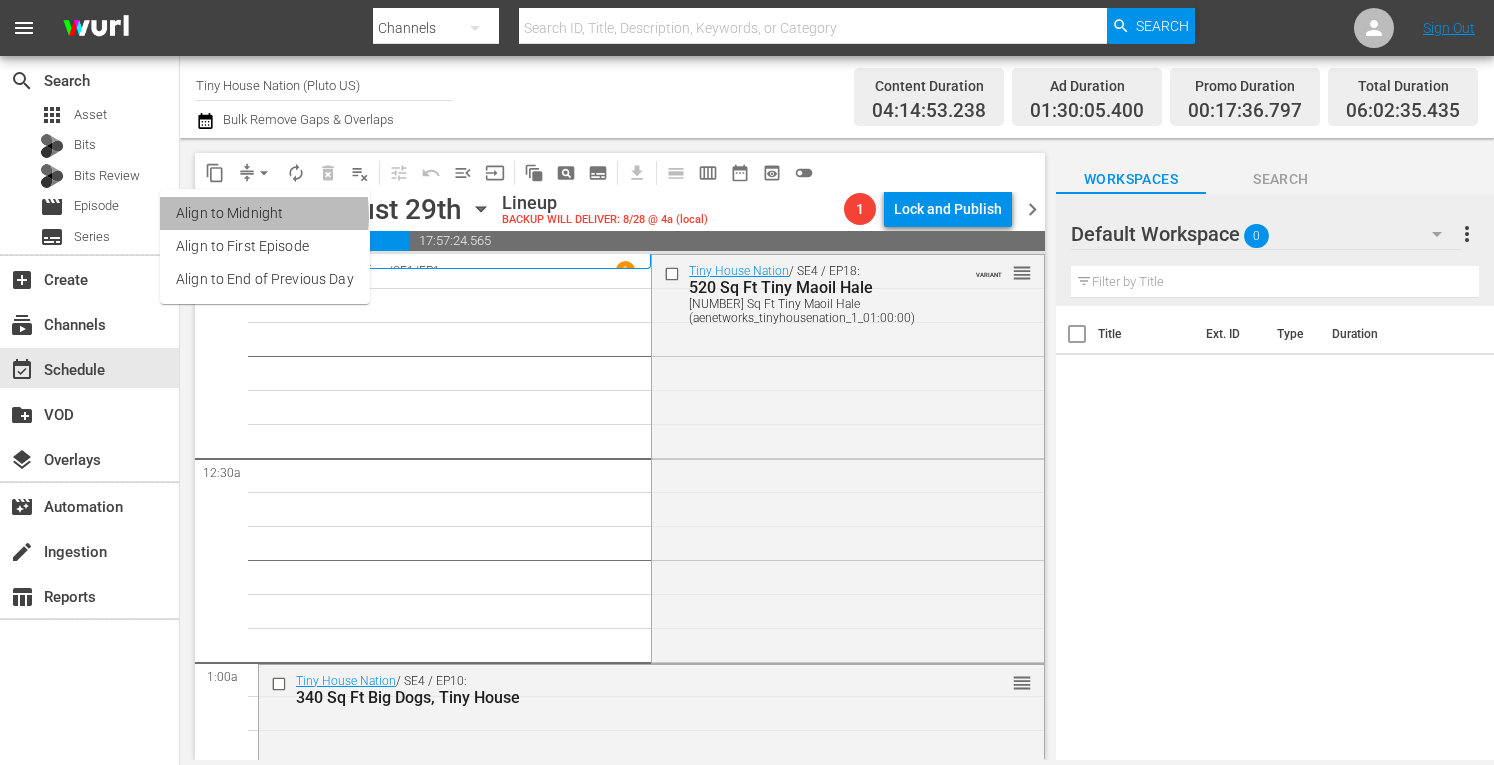 click on "Align to Midnight" at bounding box center [265, 213] 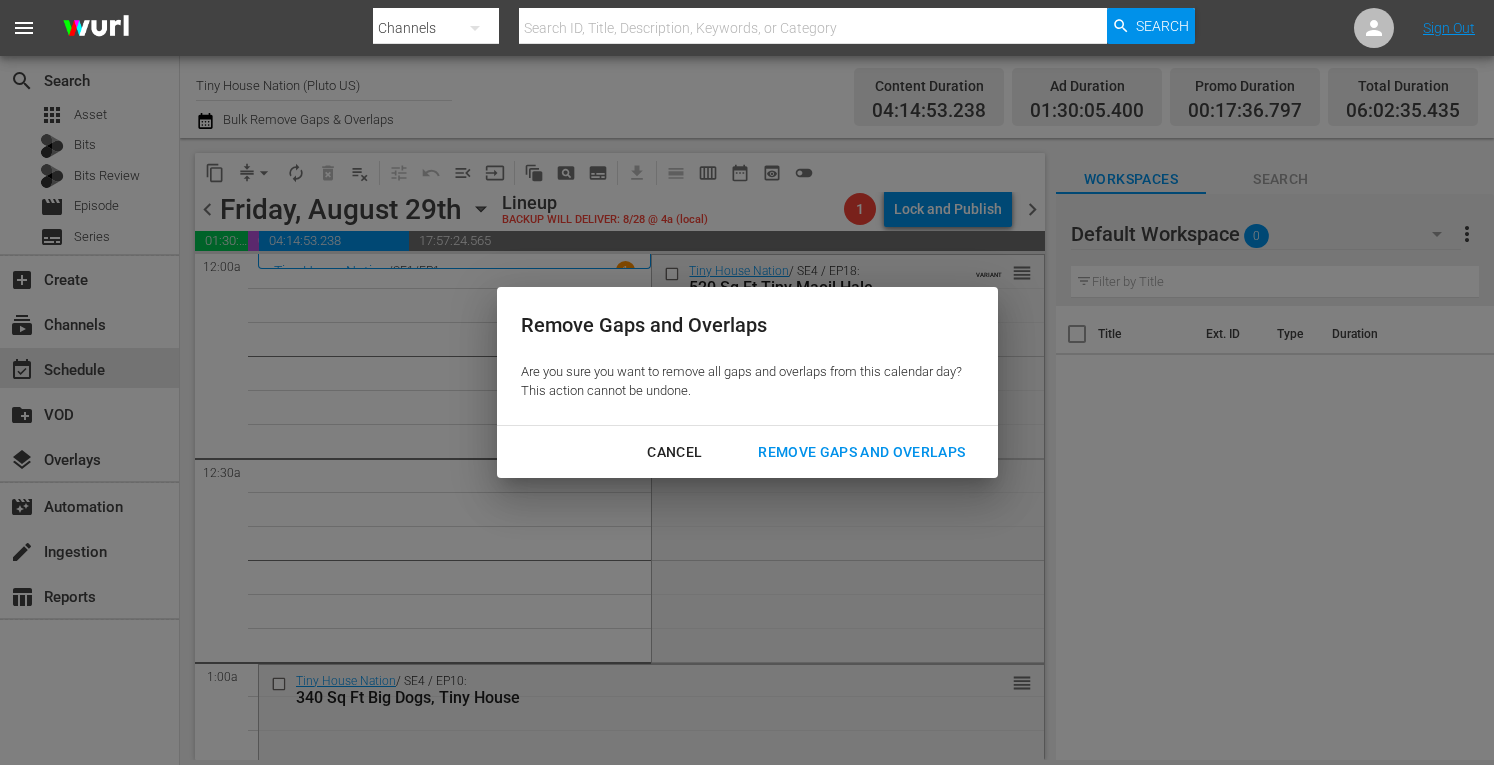 click on "Remove Gaps and Overlaps" at bounding box center (861, 452) 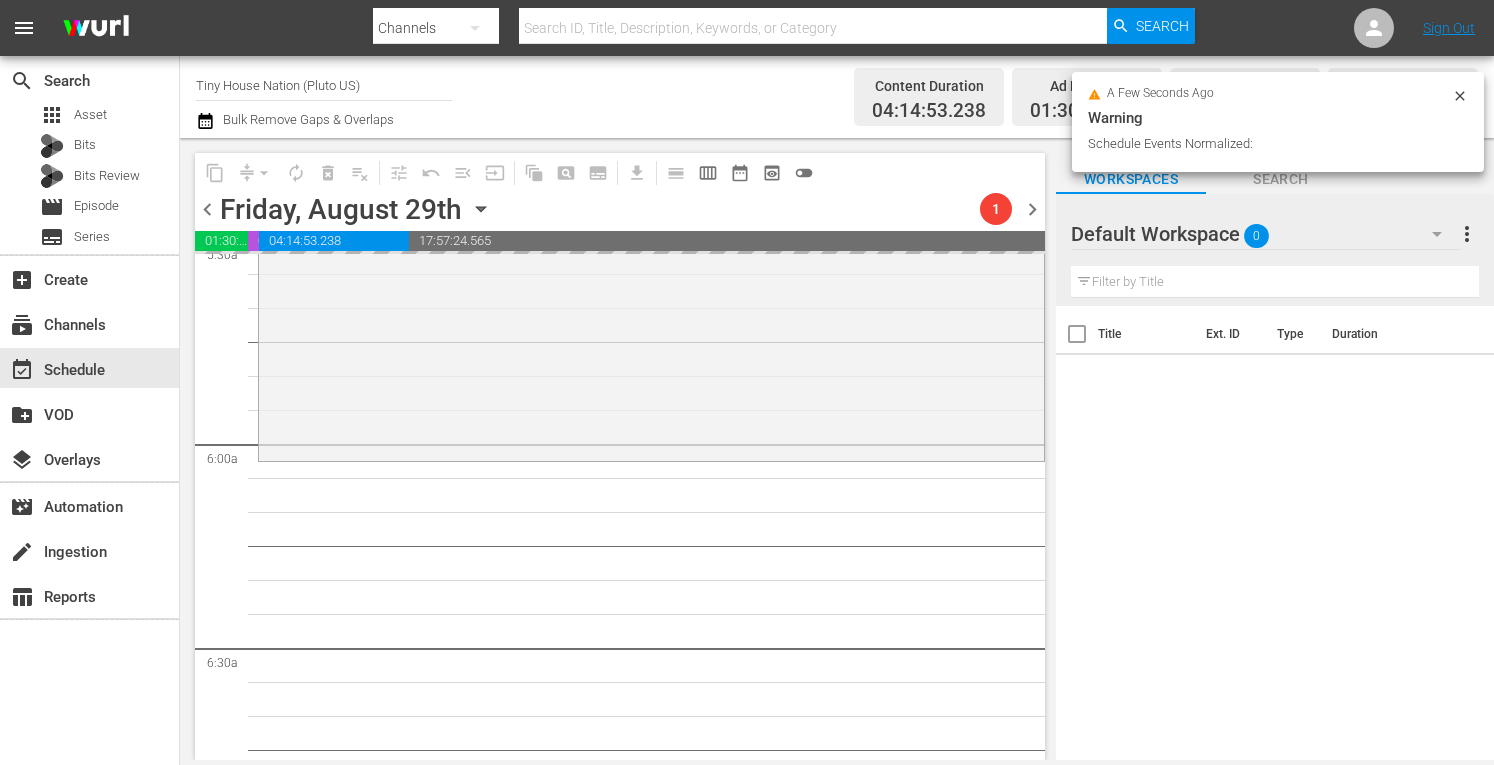 scroll, scrollTop: 2252, scrollLeft: 0, axis: vertical 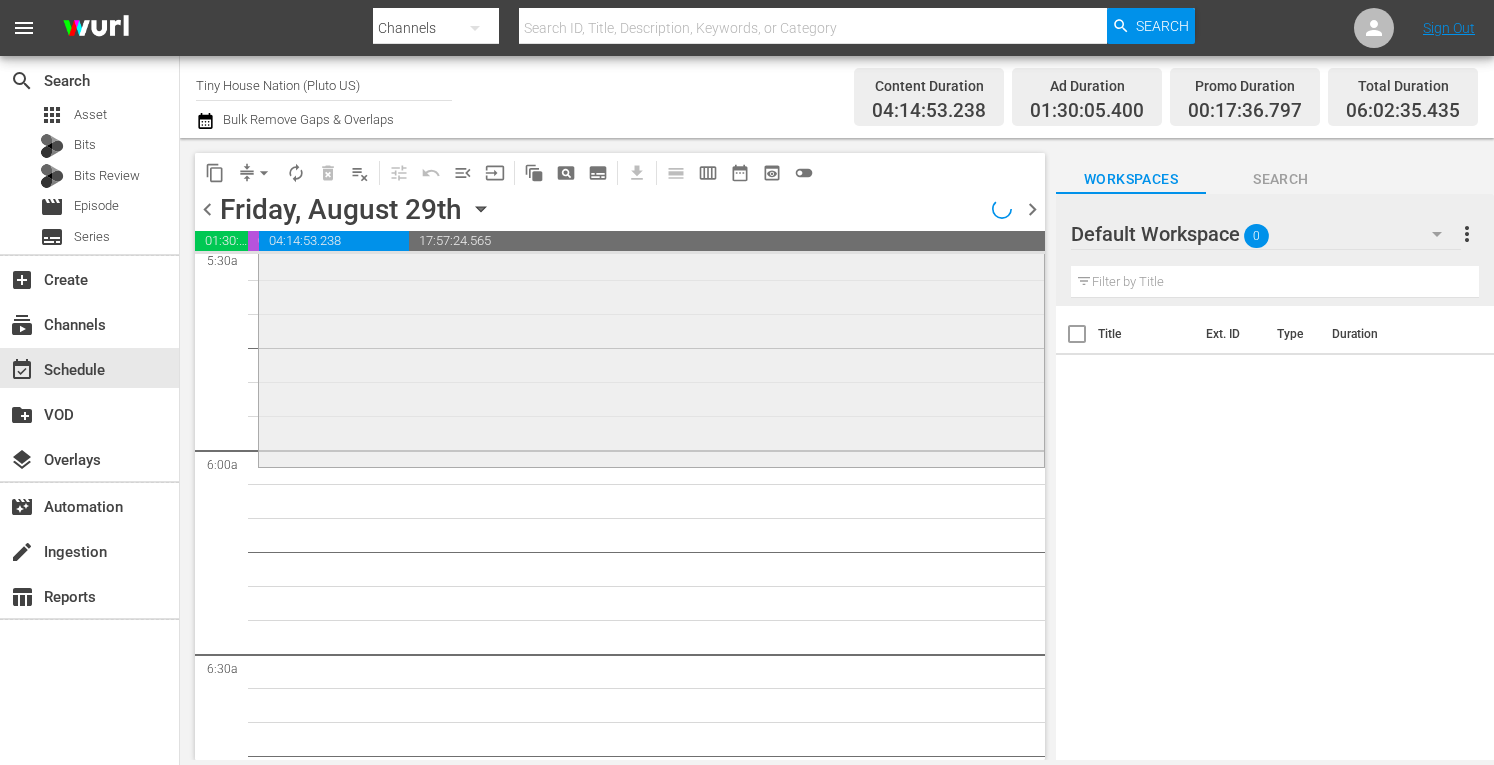 click on "Tiny House Nation  / SE4 / EP8:
700 Sq Ft Tiny Recording Studio reorder" at bounding box center [651, 250] 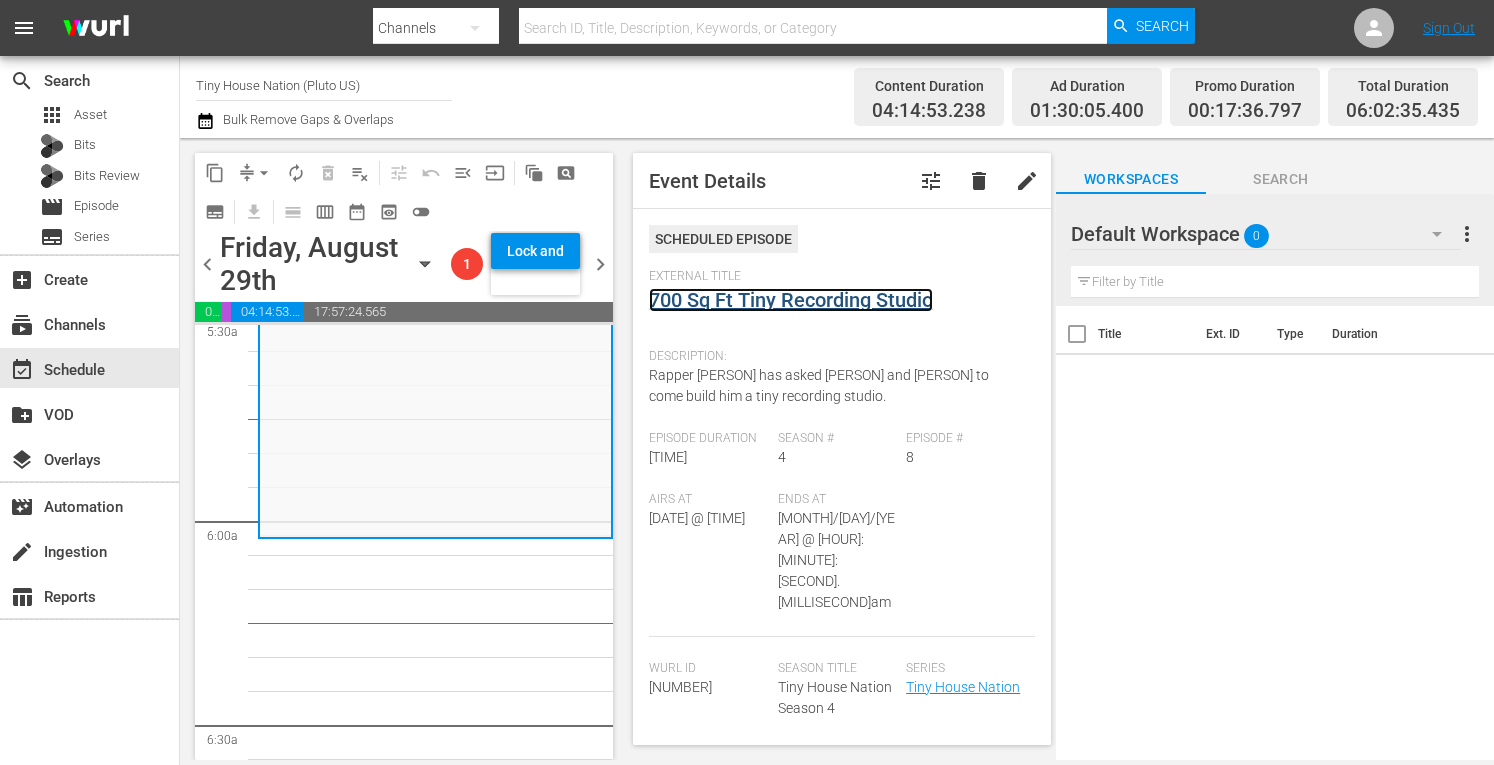 click on "700 Sq Ft Tiny Recording Studio" at bounding box center [791, 300] 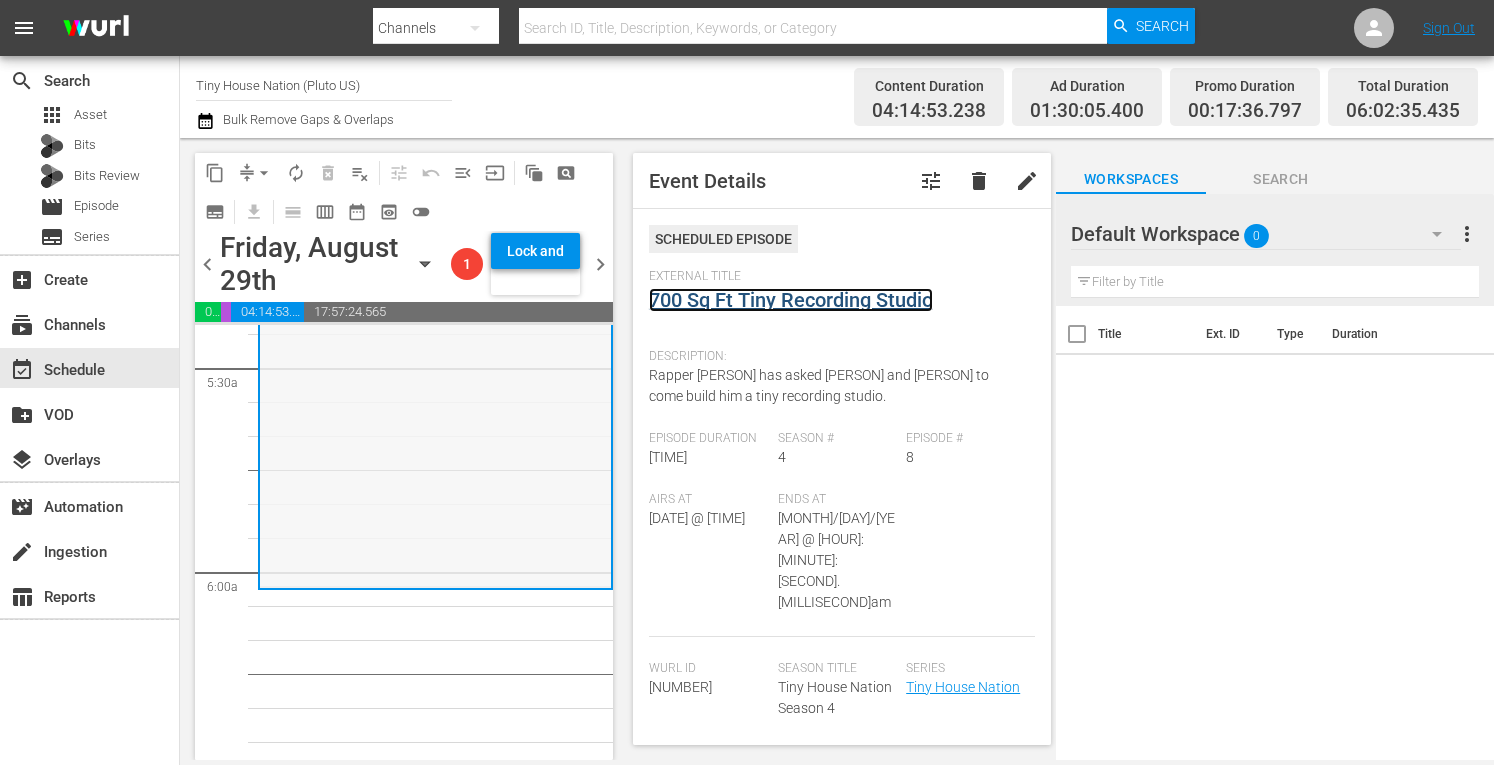 scroll, scrollTop: 2206, scrollLeft: 0, axis: vertical 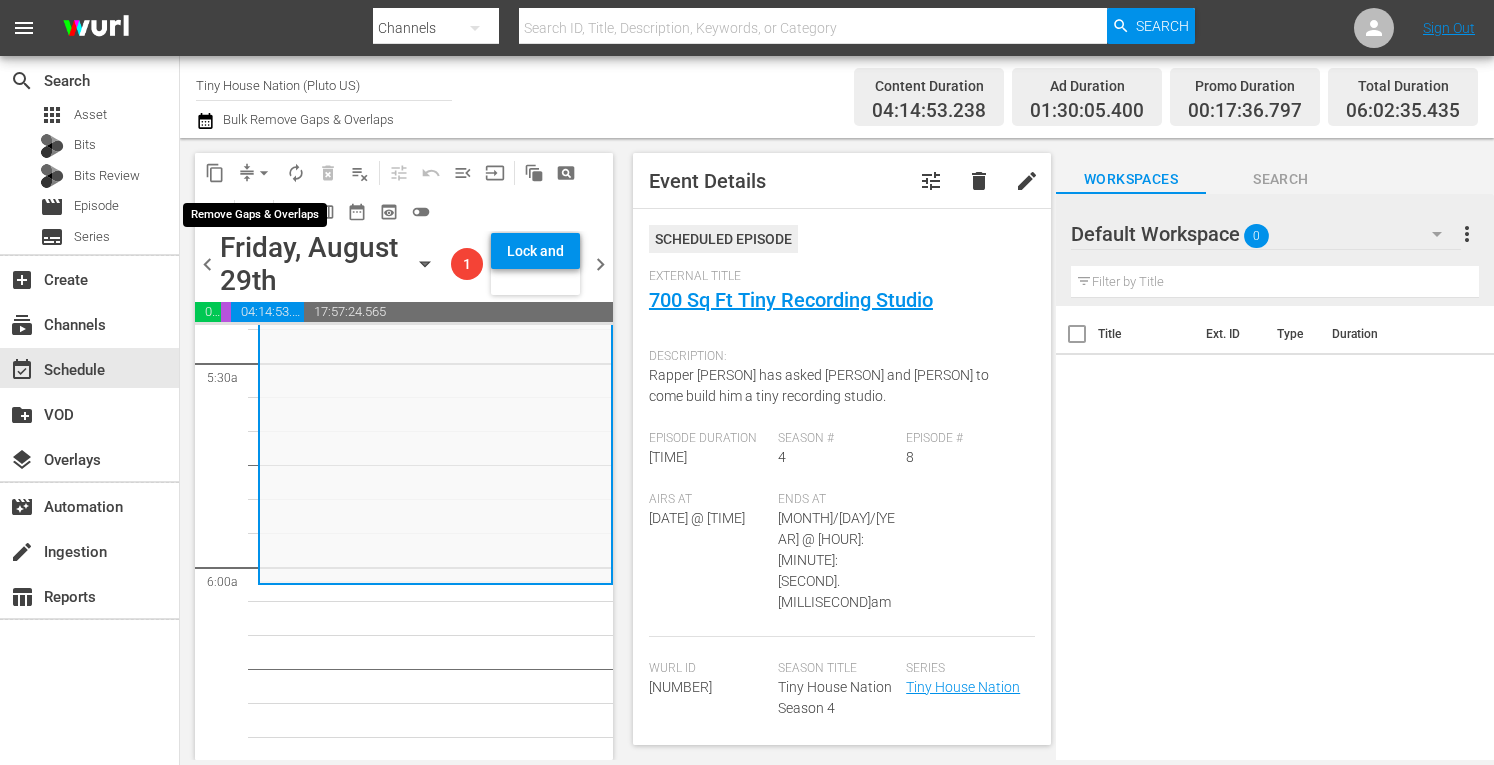 click on "arrow_drop_down" at bounding box center (264, 173) 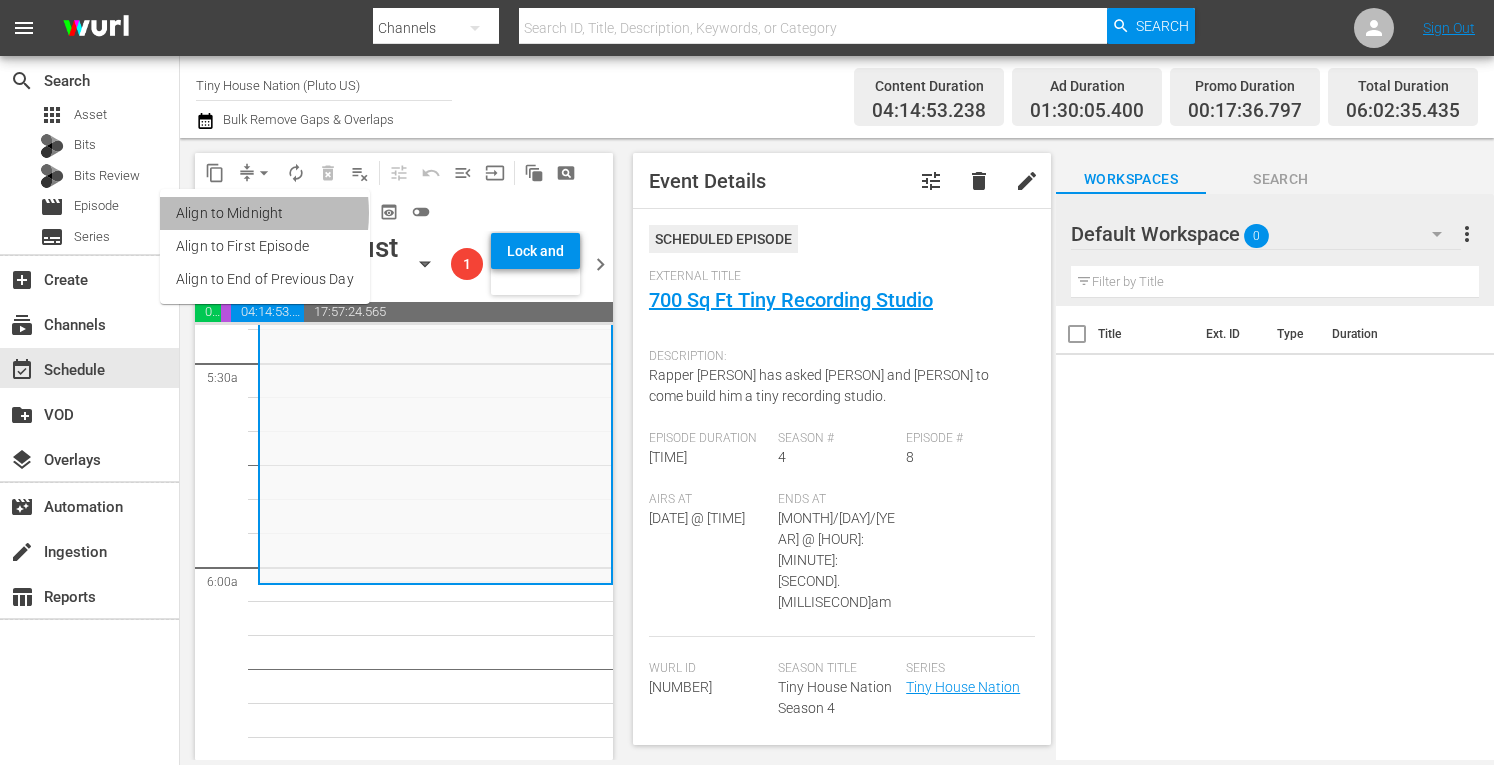click on "Align to Midnight" at bounding box center (265, 213) 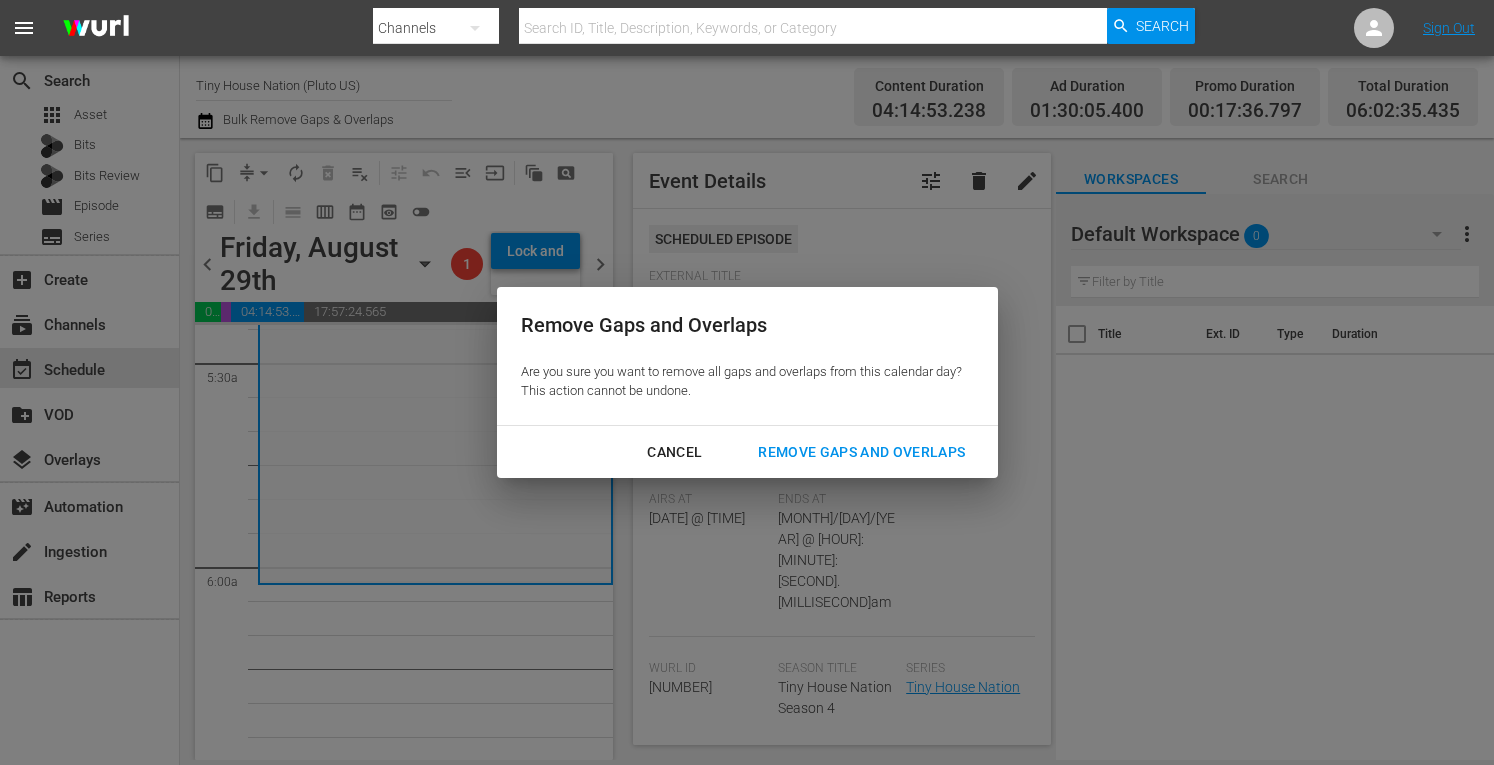 click on "Remove Gaps and Overlaps" at bounding box center (861, 452) 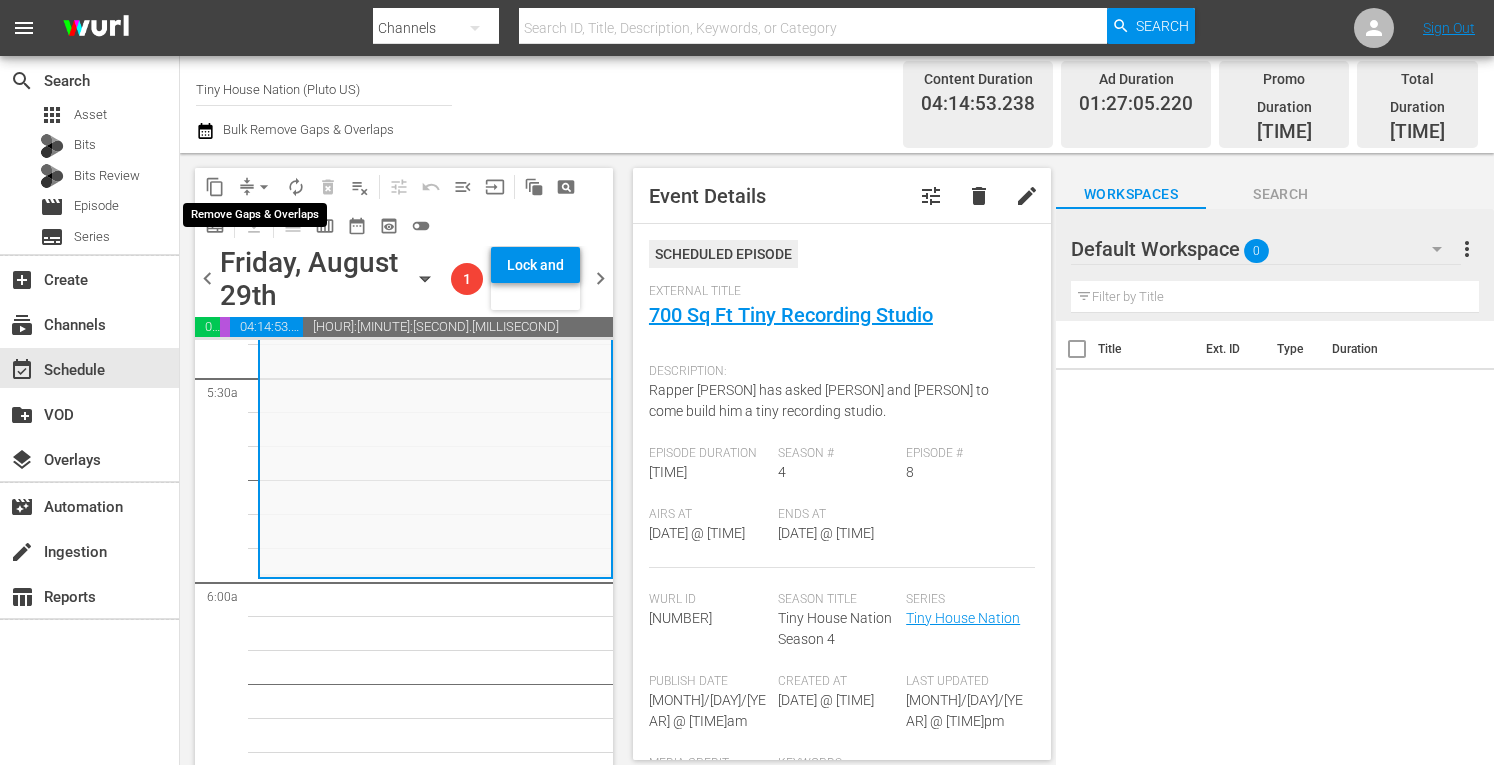 click on "arrow_drop_down" at bounding box center [264, 187] 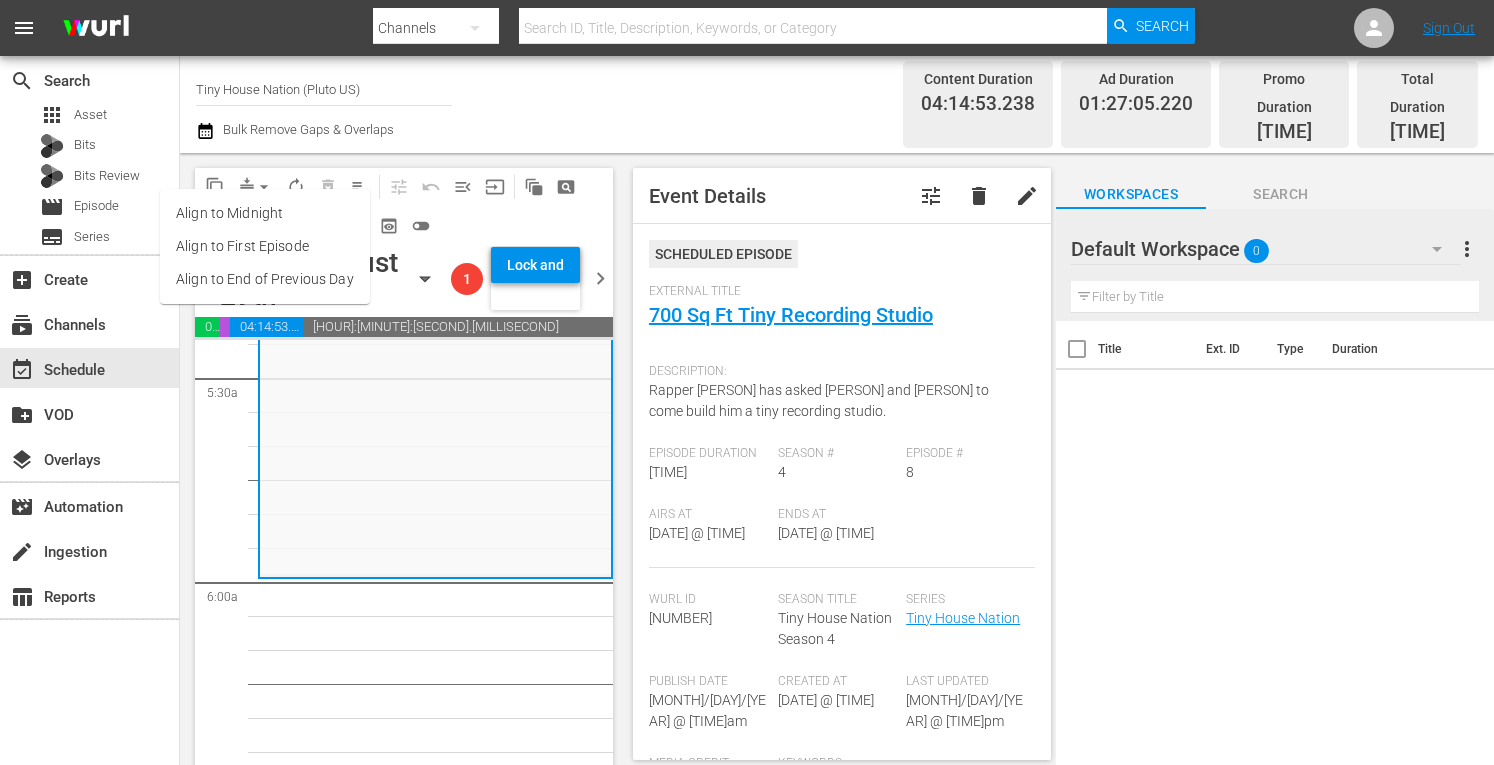 click on "Align to Midnight" at bounding box center [265, 213] 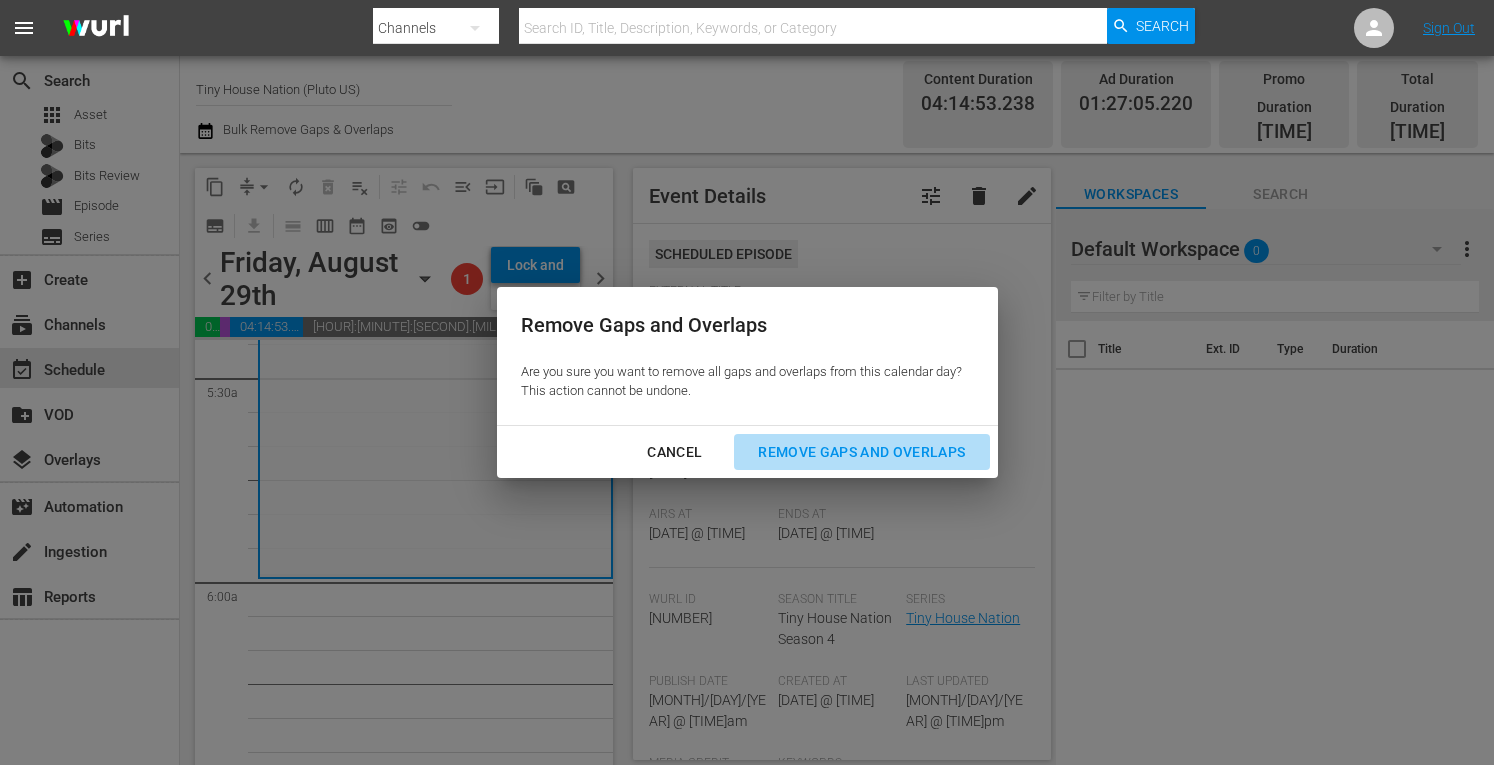 click on "Remove Gaps and Overlaps" at bounding box center (861, 452) 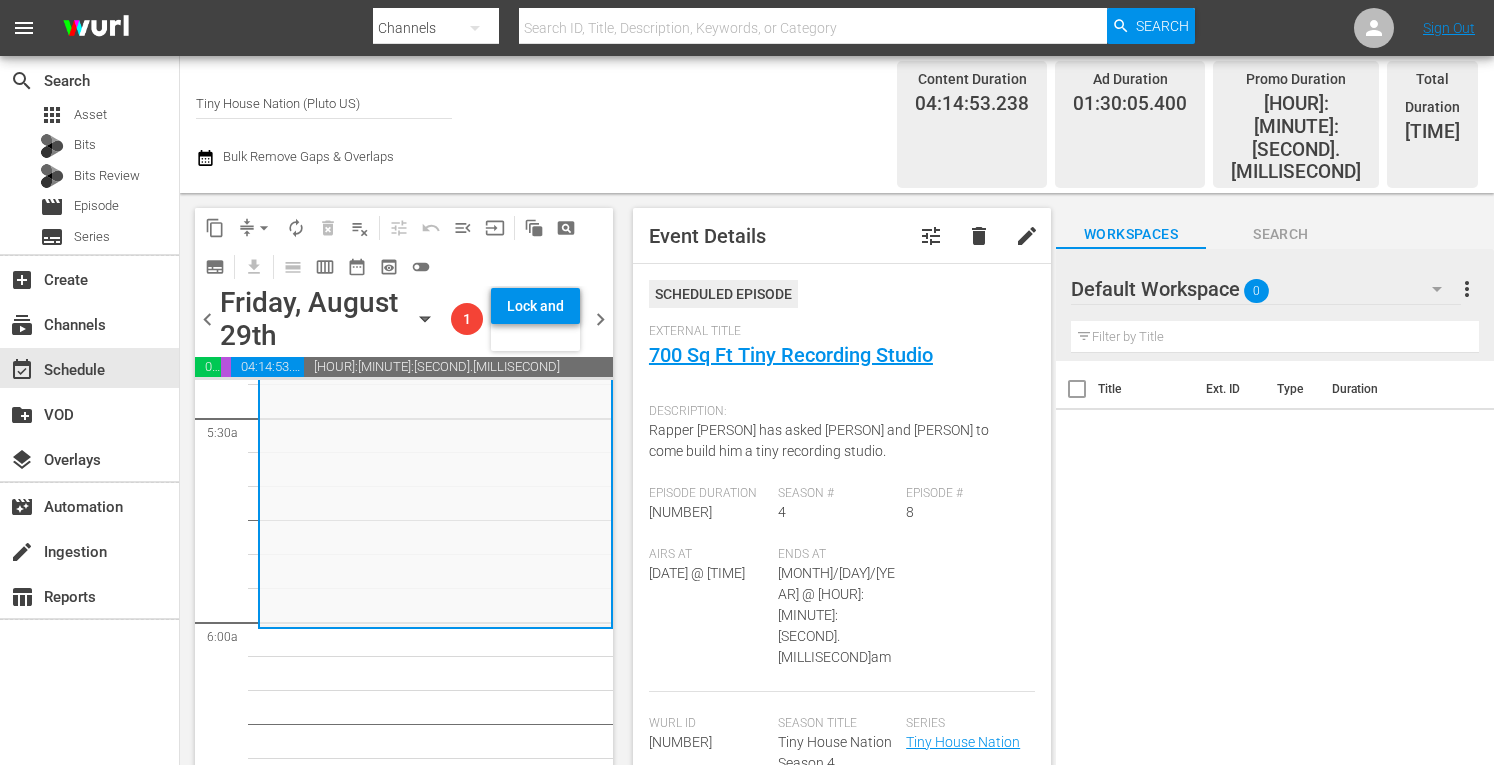 click on "arrow_drop_down" at bounding box center [264, 228] 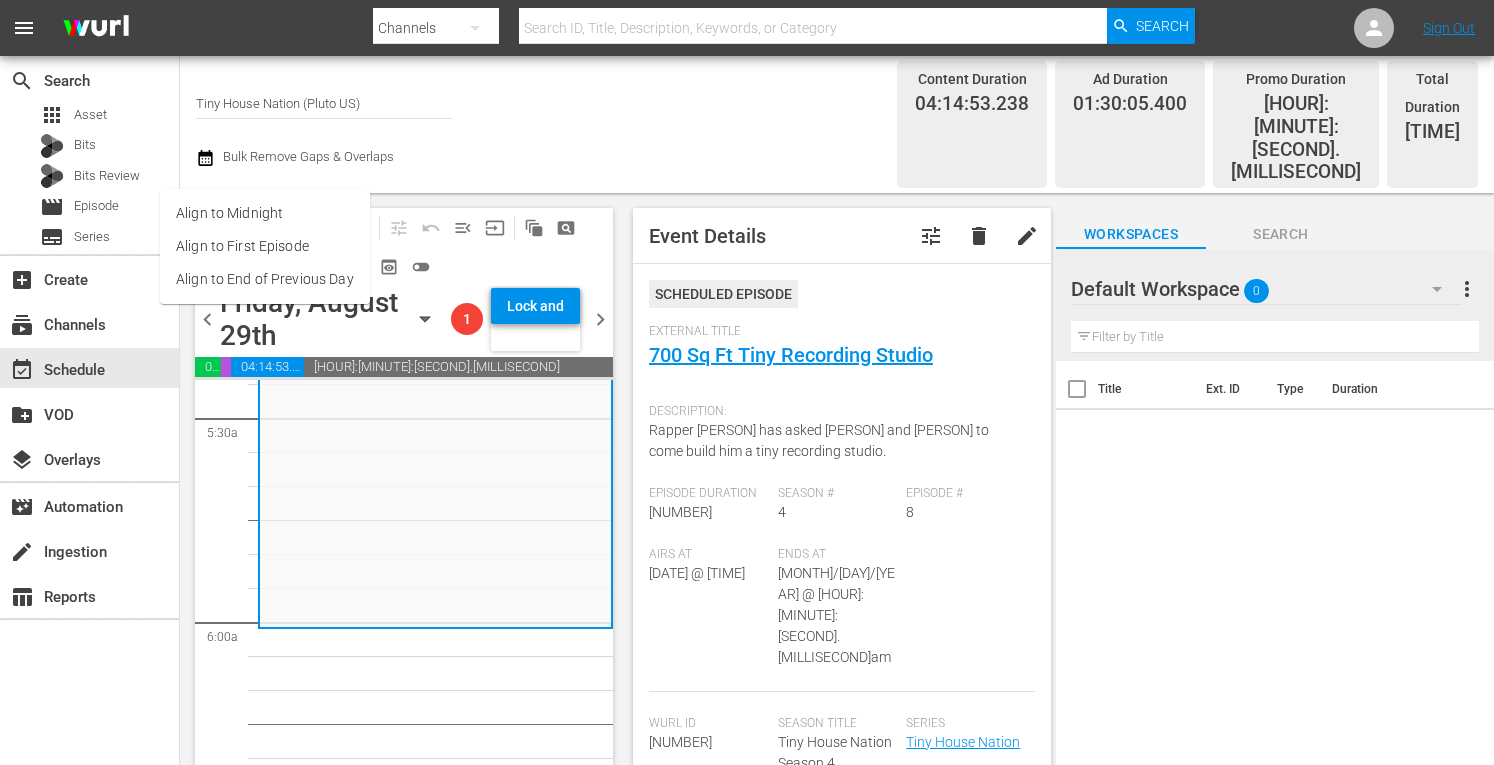 click on "Align to Midnight" at bounding box center (265, 213) 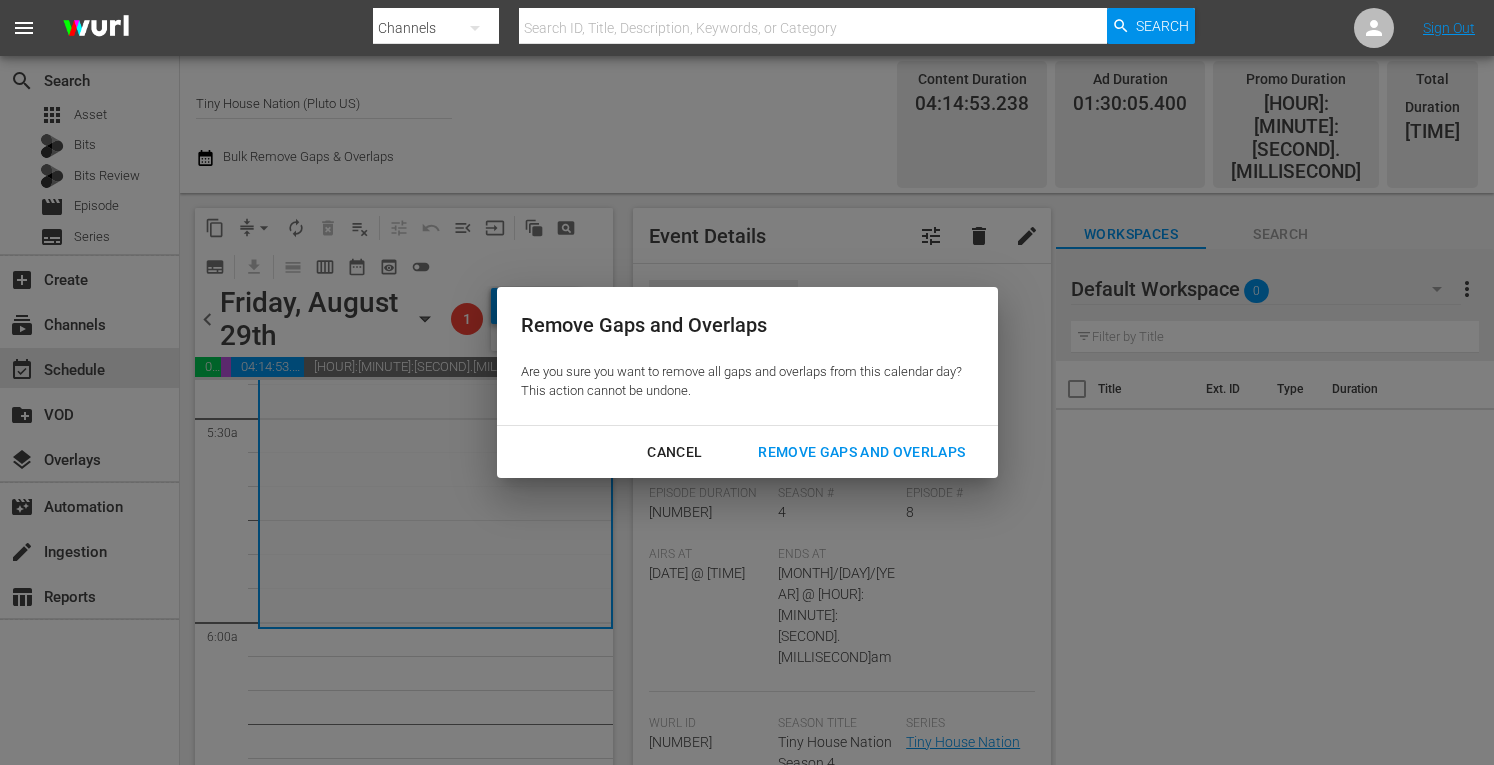 click on "Remove Gaps and Overlaps" at bounding box center [861, 452] 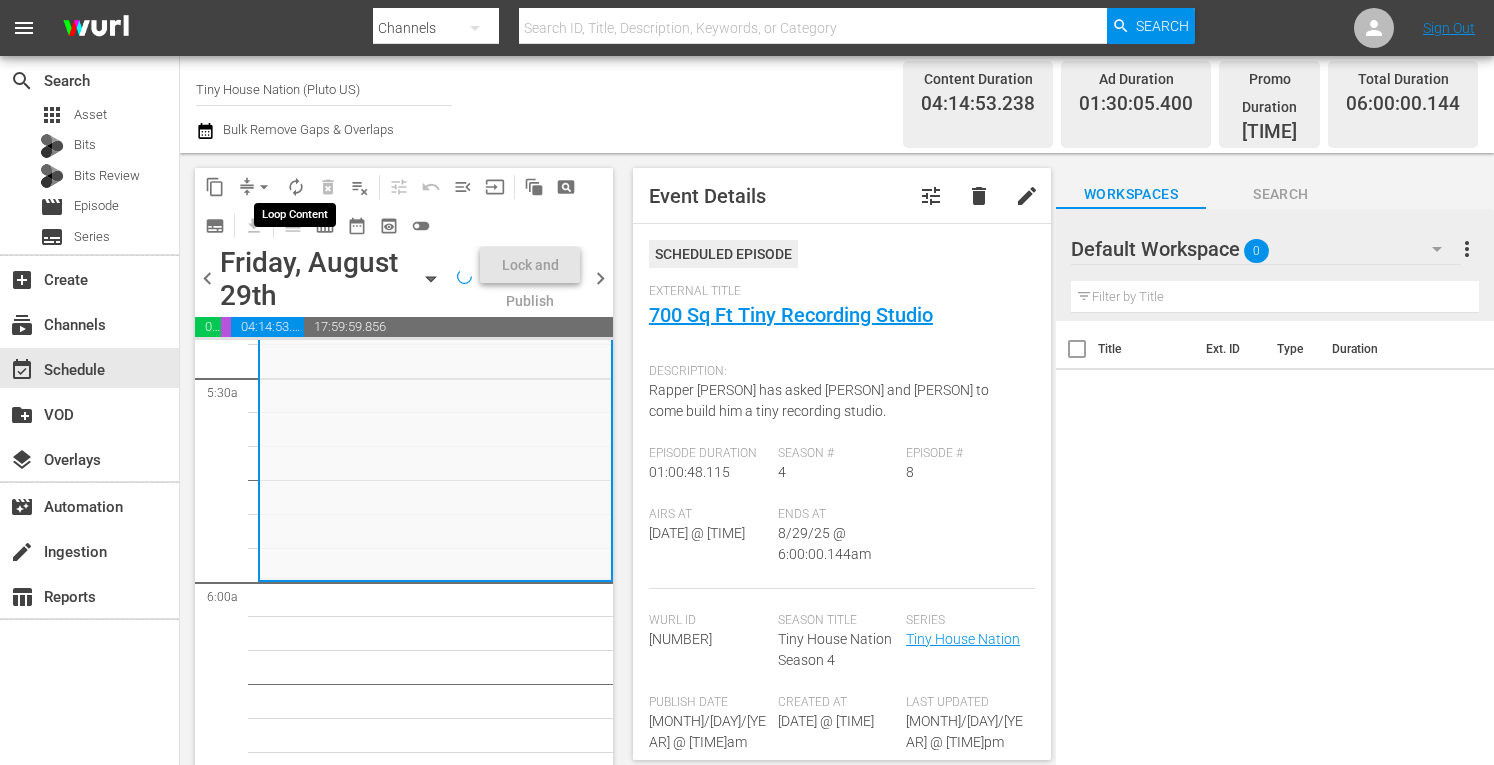 click on "autorenew_outlined" at bounding box center (296, 187) 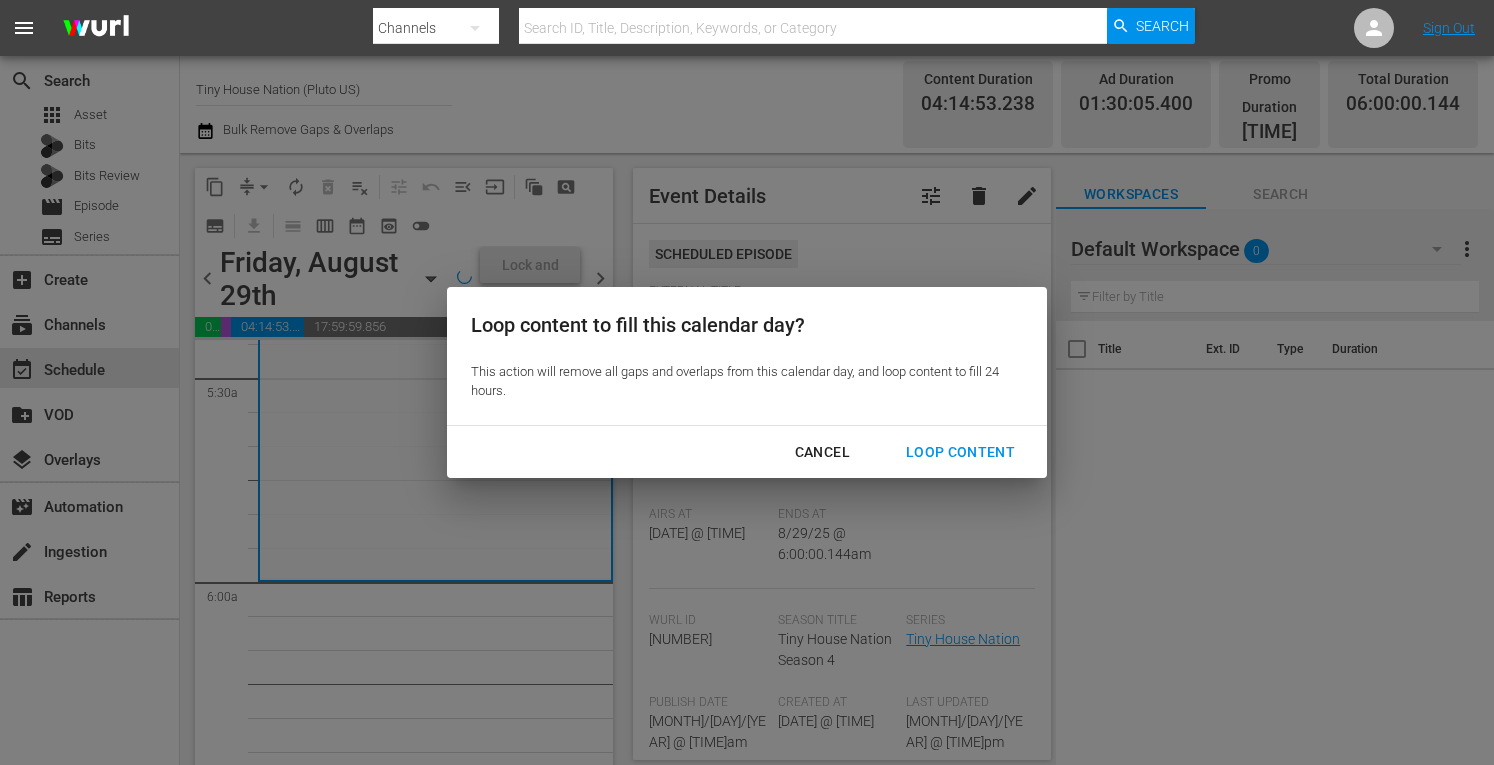 click on "Loop Content" at bounding box center [960, 452] 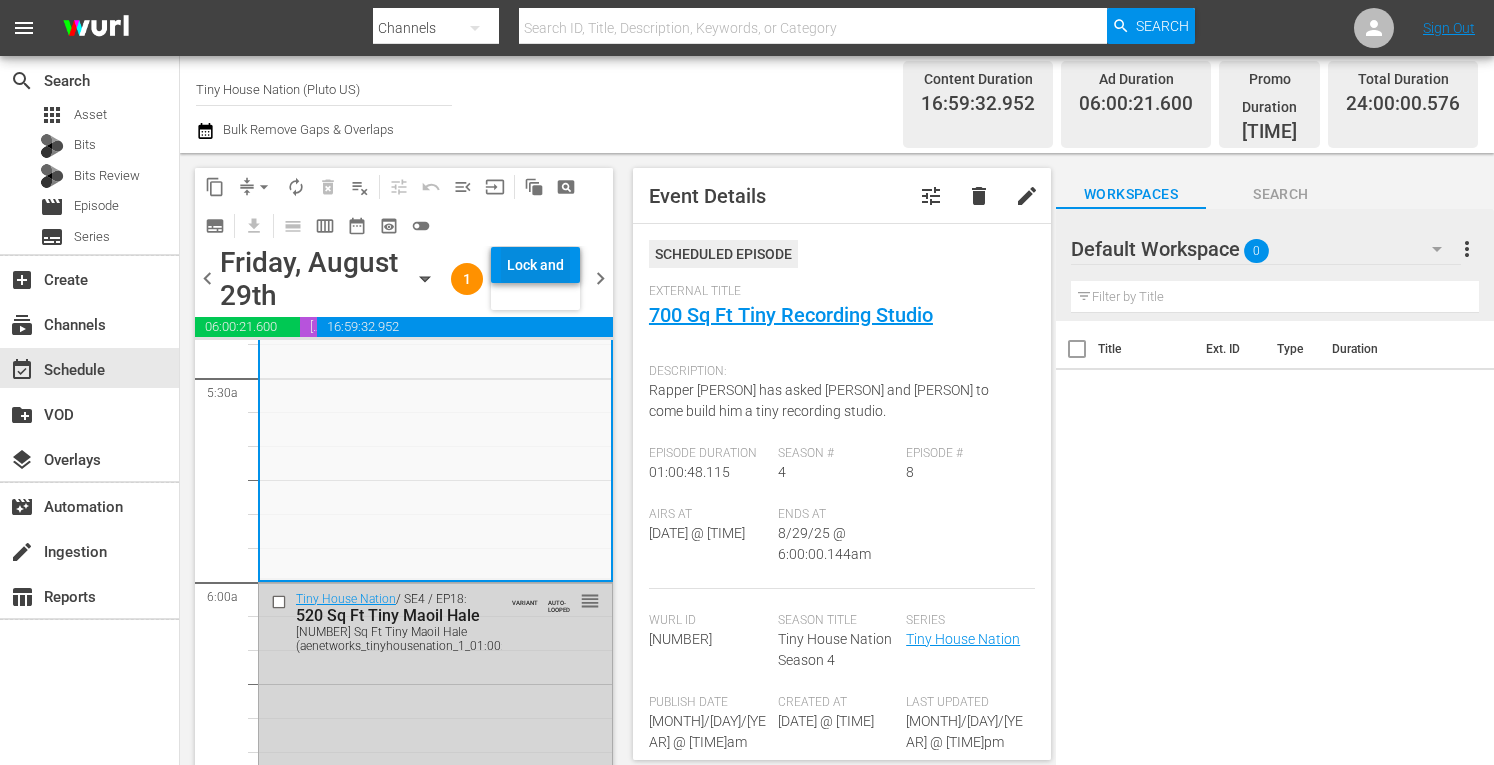click on "Lock and Publish" at bounding box center (535, 265) 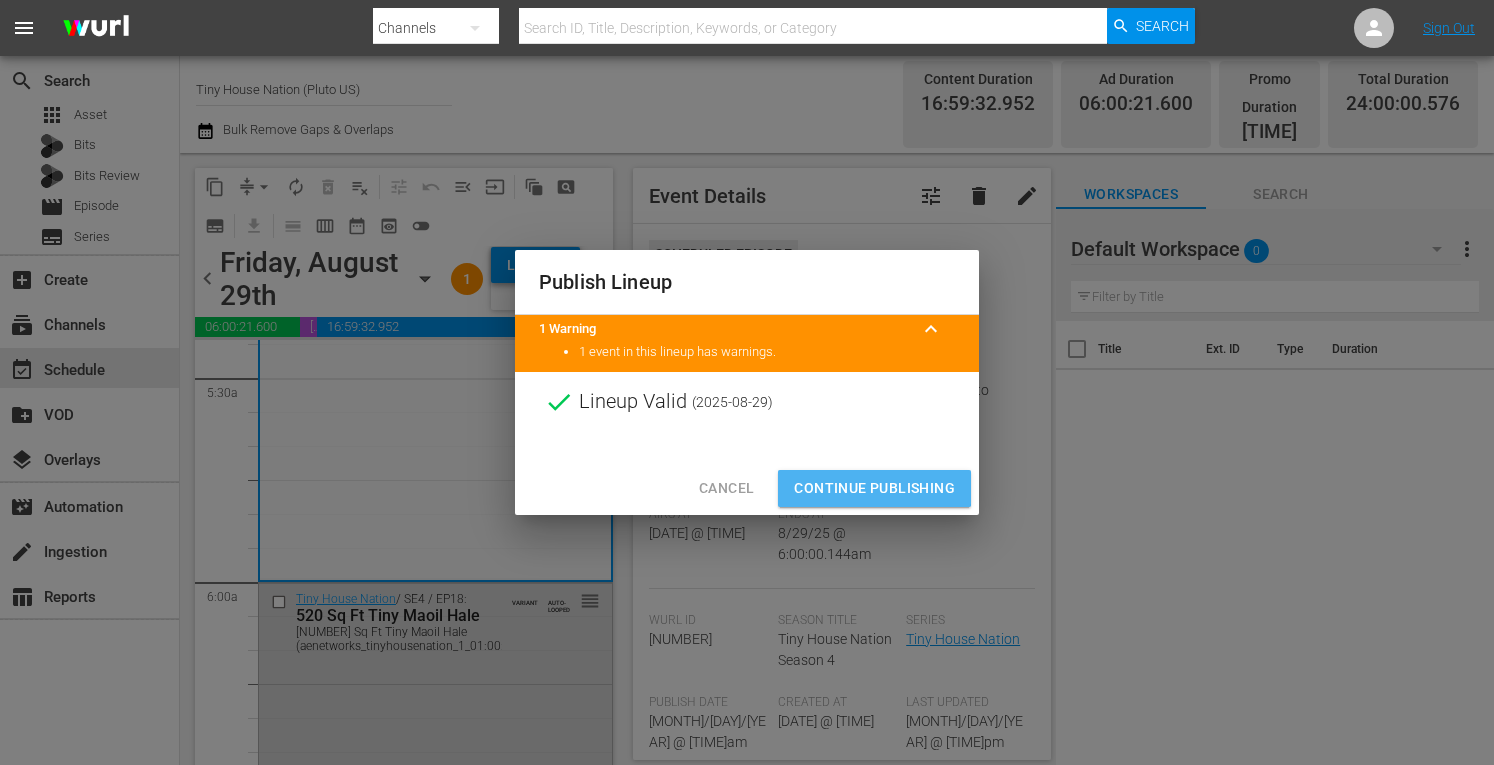 click on "Continue Publishing" at bounding box center [874, 488] 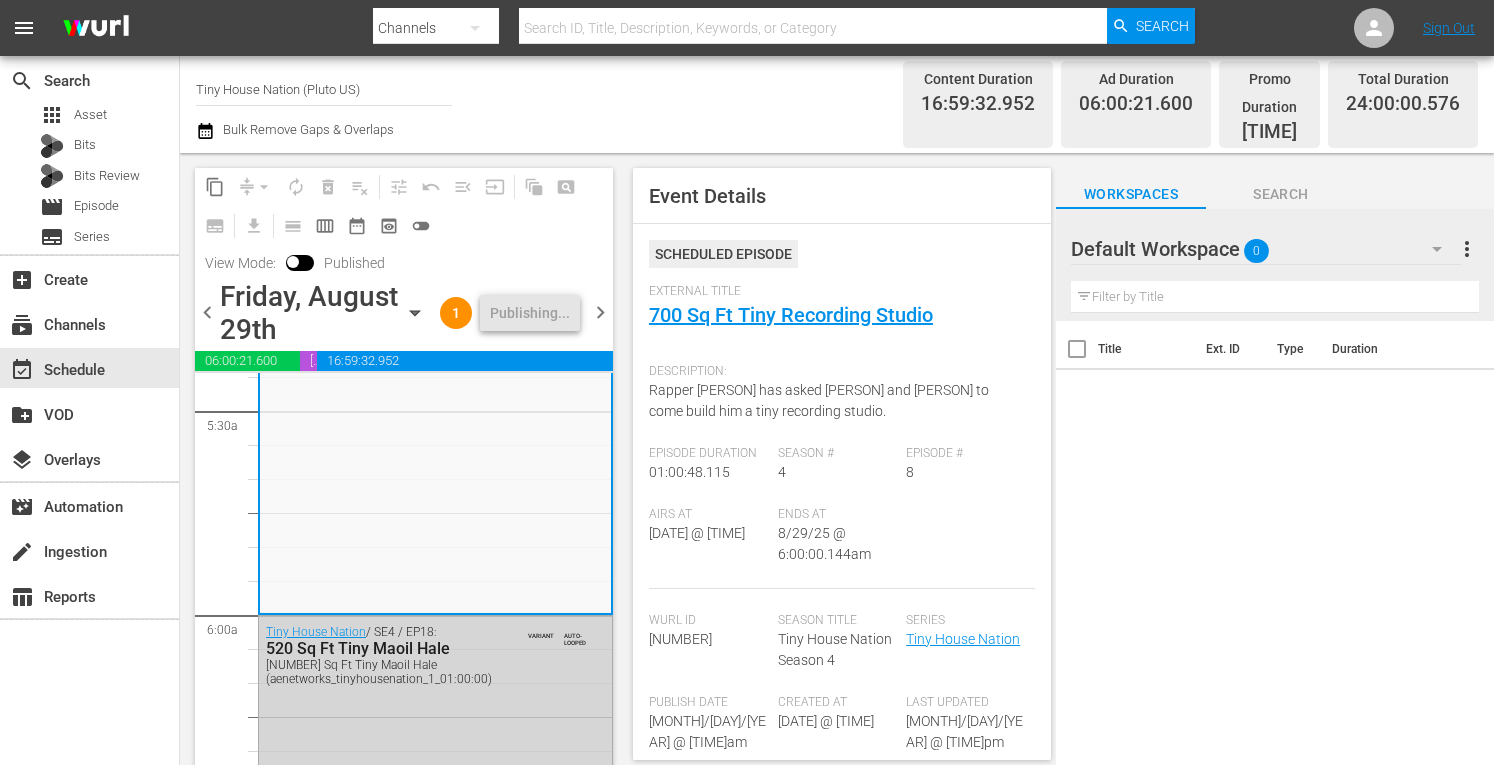 click on "chevron_right" at bounding box center [600, 312] 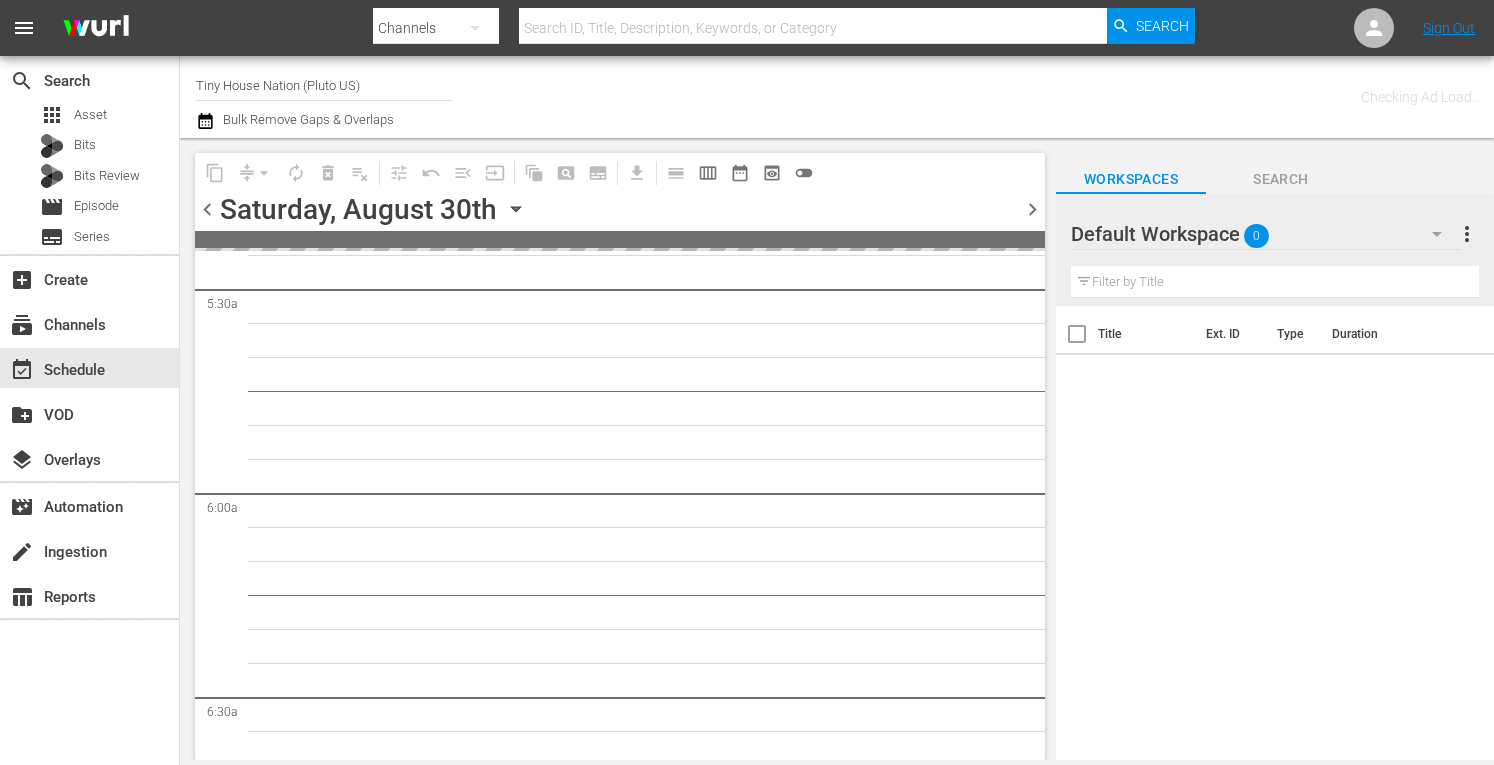 scroll, scrollTop: 2240, scrollLeft: 0, axis: vertical 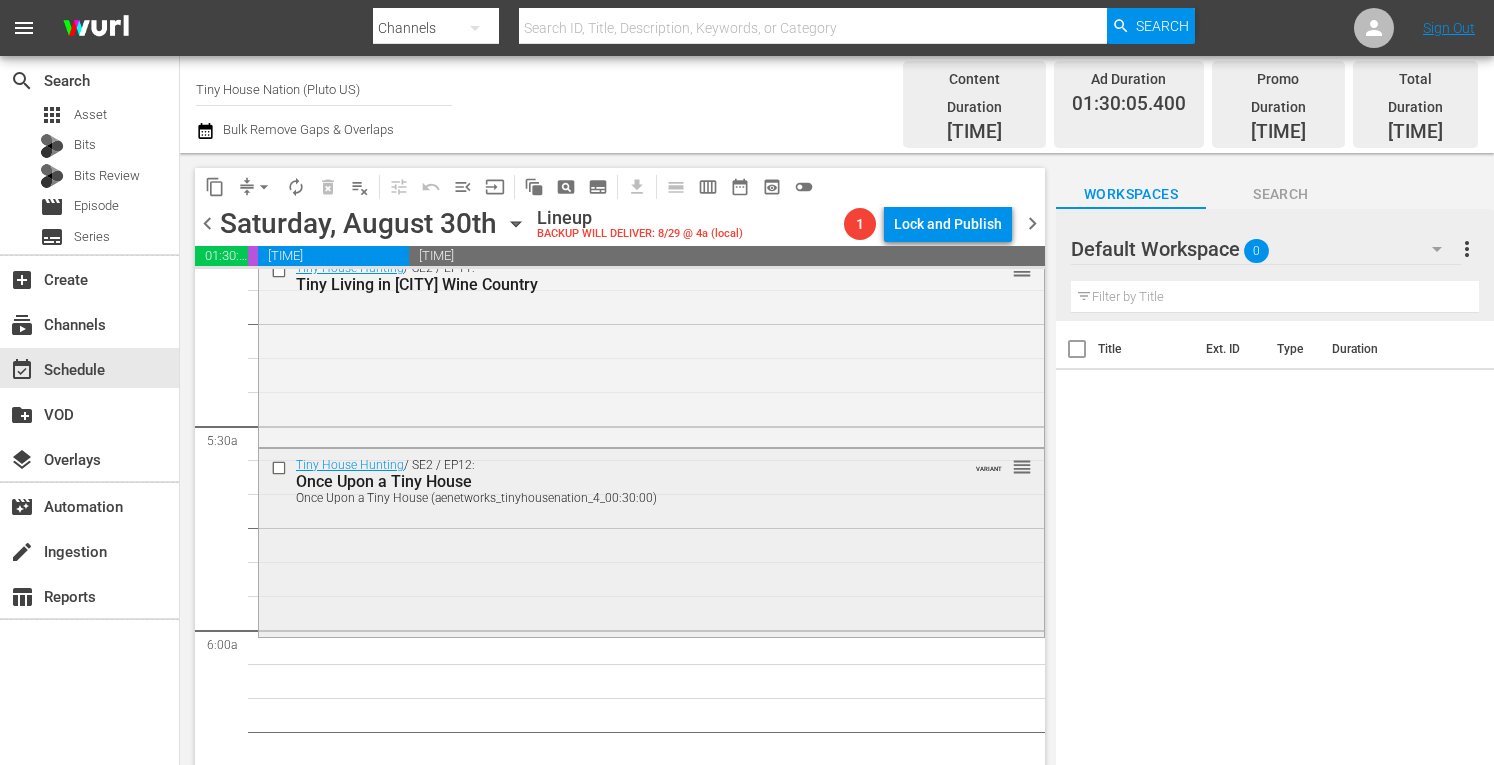click on "Tiny House Hunting  / SE2 / EP12:
Once Upon a Tiny House Once Upon a Tiny House (aenetworks_tinyhousenation_4_00:30:00) VARIANT reorder" at bounding box center [651, 540] 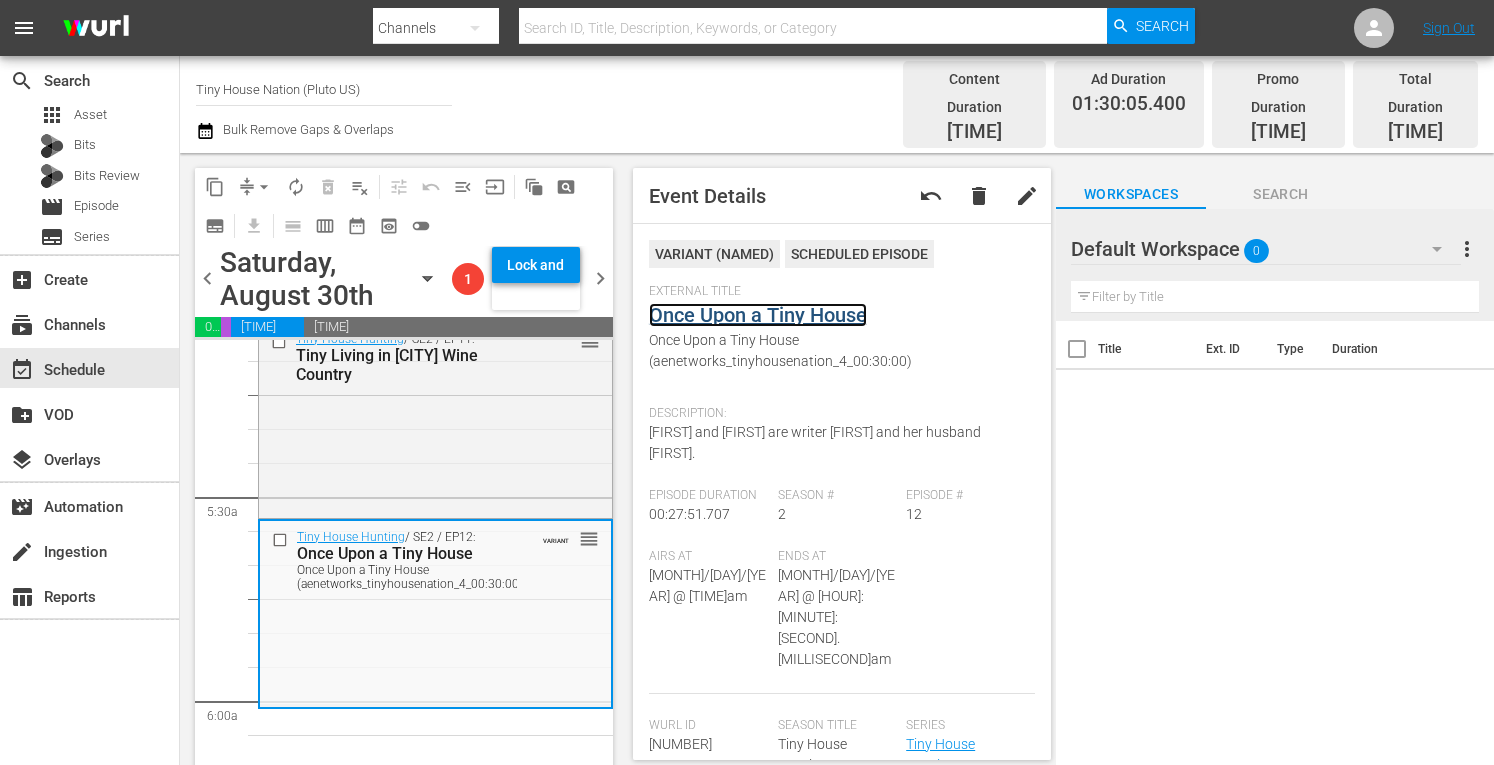 click on "Once Upon a Tiny House" at bounding box center (758, 315) 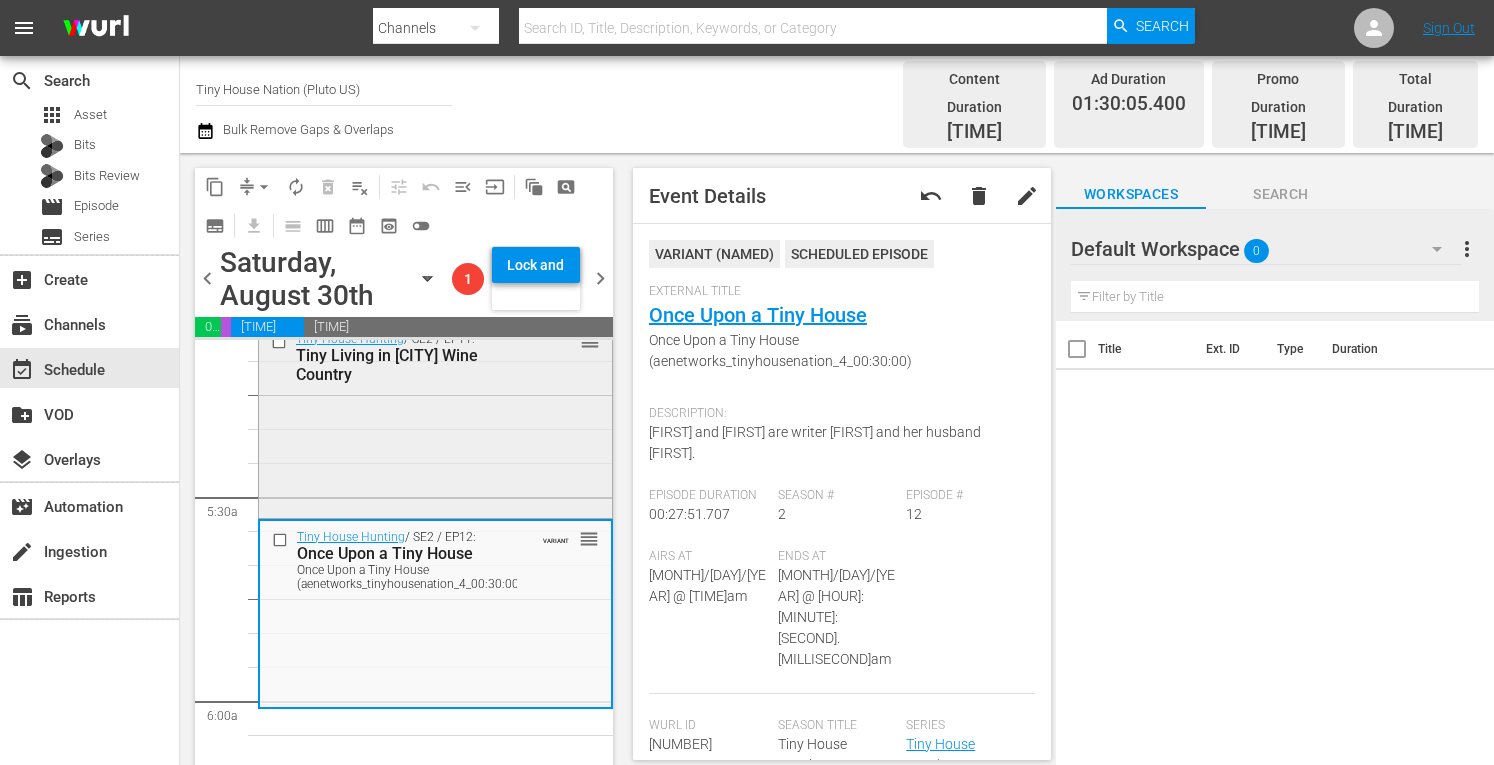 click on "Tiny House Hunting  / SE2 / EP11:
Tiny Living in Sonoma Wine Country reorder" at bounding box center [435, 418] 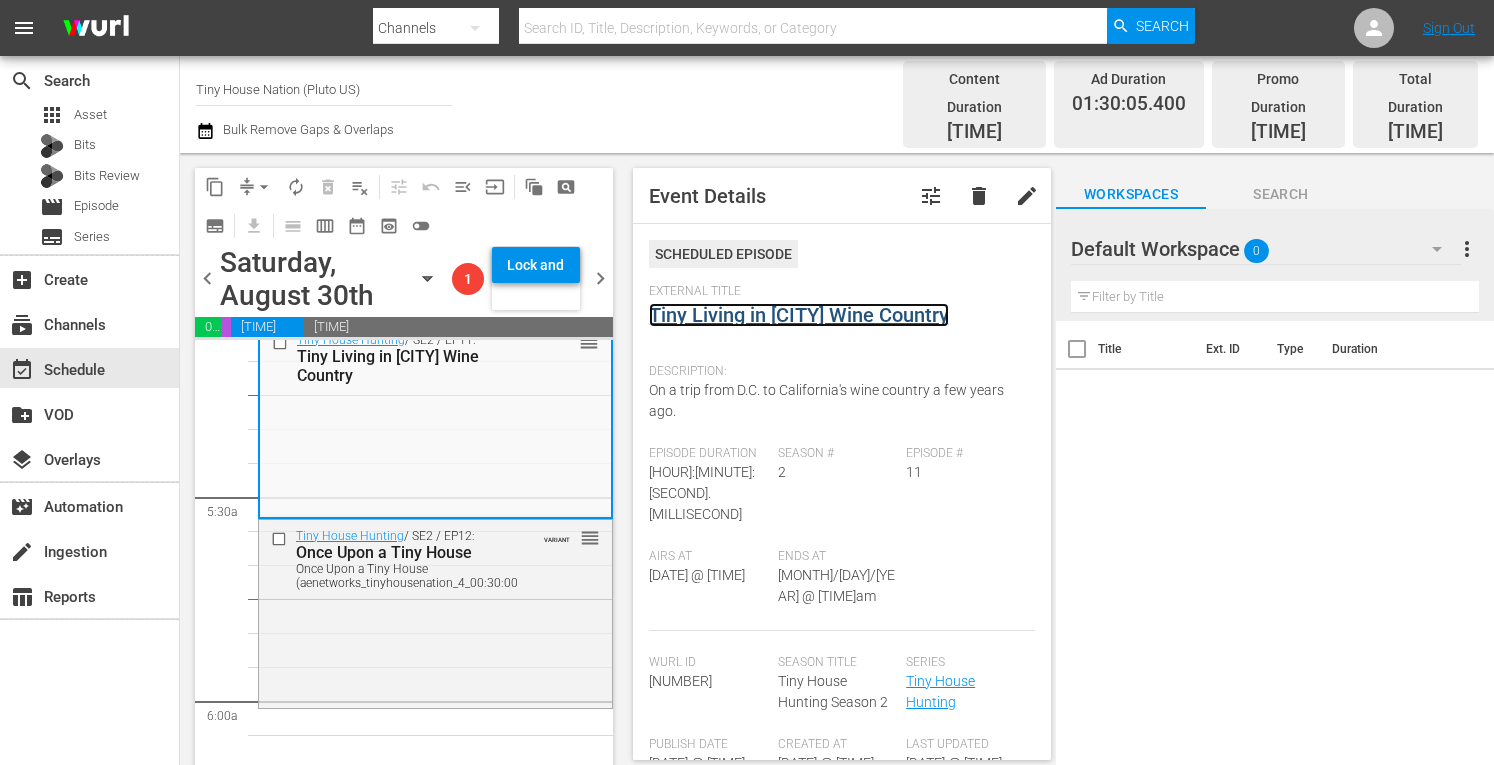 click on "Tiny Living in Sonoma Wine Country" at bounding box center [799, 315] 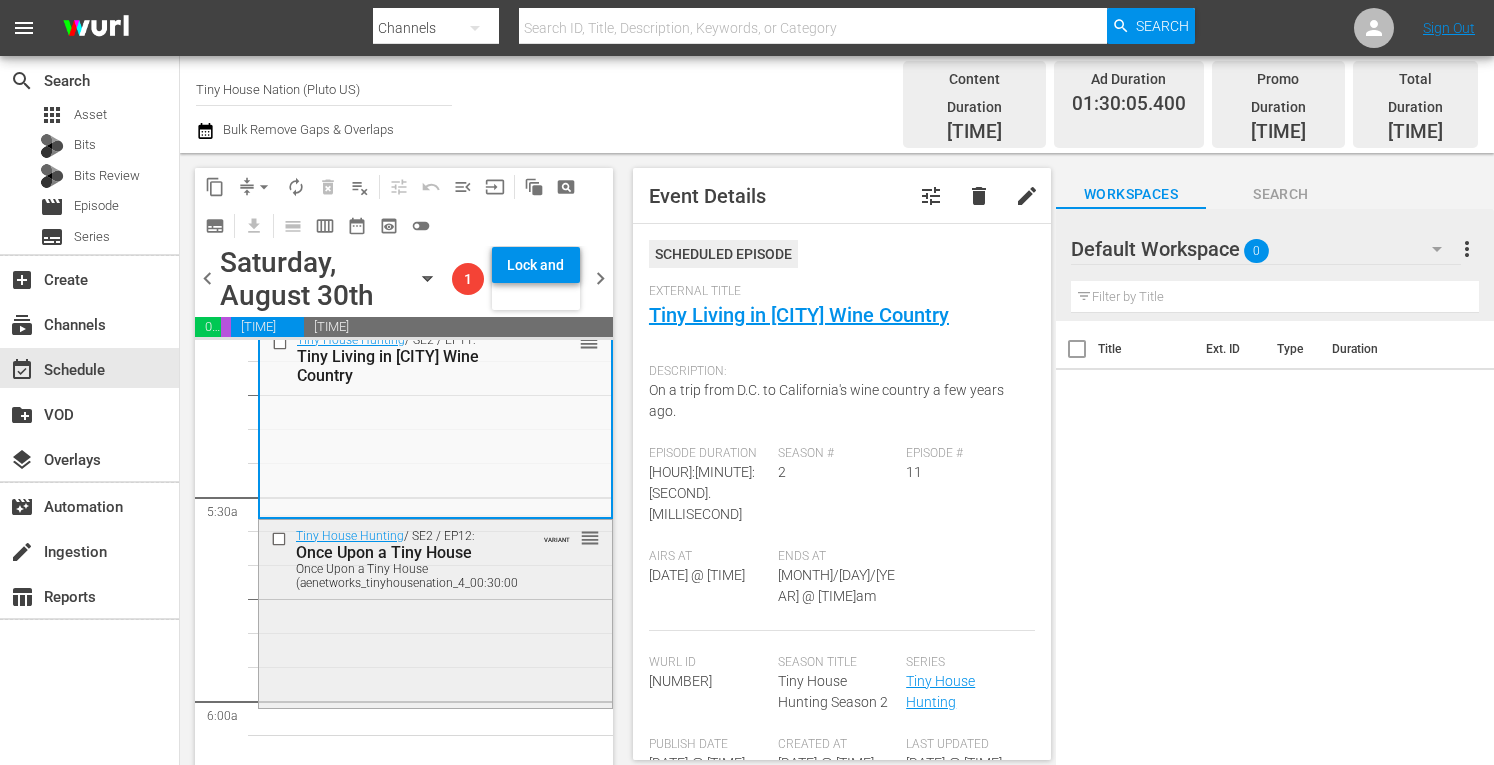 click on "Tiny House Hunting  / SE2 / EP12:
Once Upon a Tiny House Once Upon a Tiny House (aenetworks_tinyhousenation_4_00:30:00) VARIANT reorder" at bounding box center (435, 611) 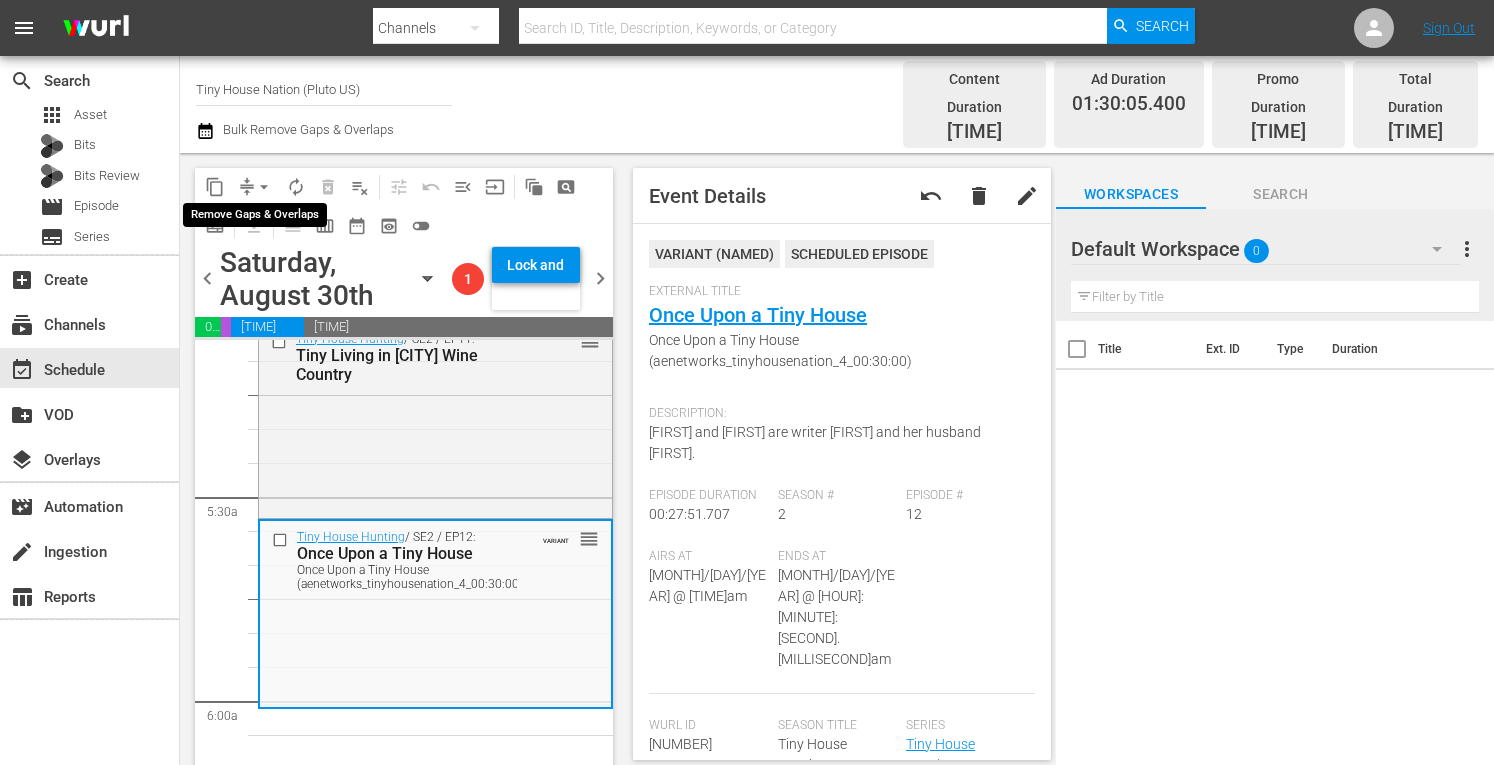 click on "arrow_drop_down" at bounding box center [264, 187] 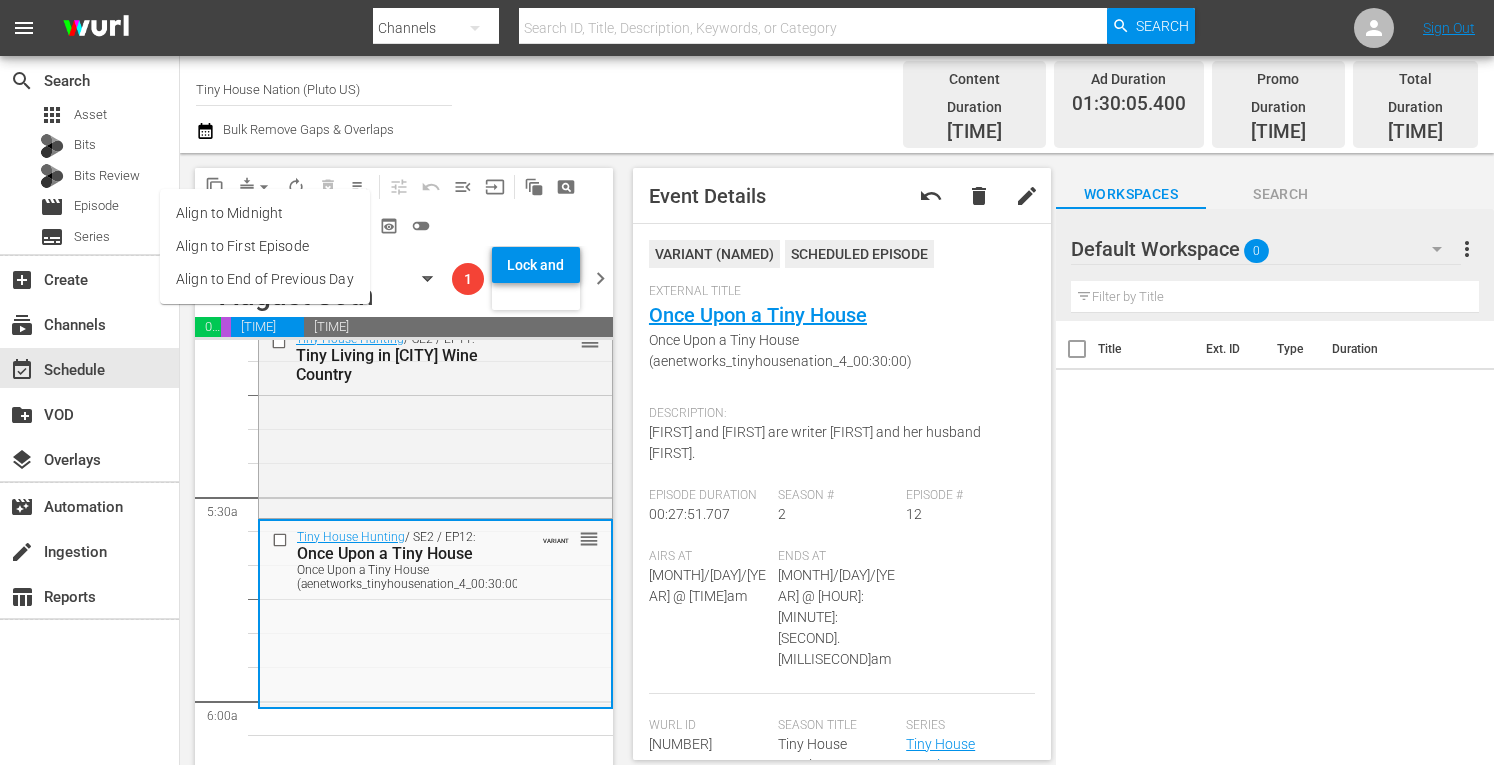 click on "Align to Midnight" at bounding box center [265, 213] 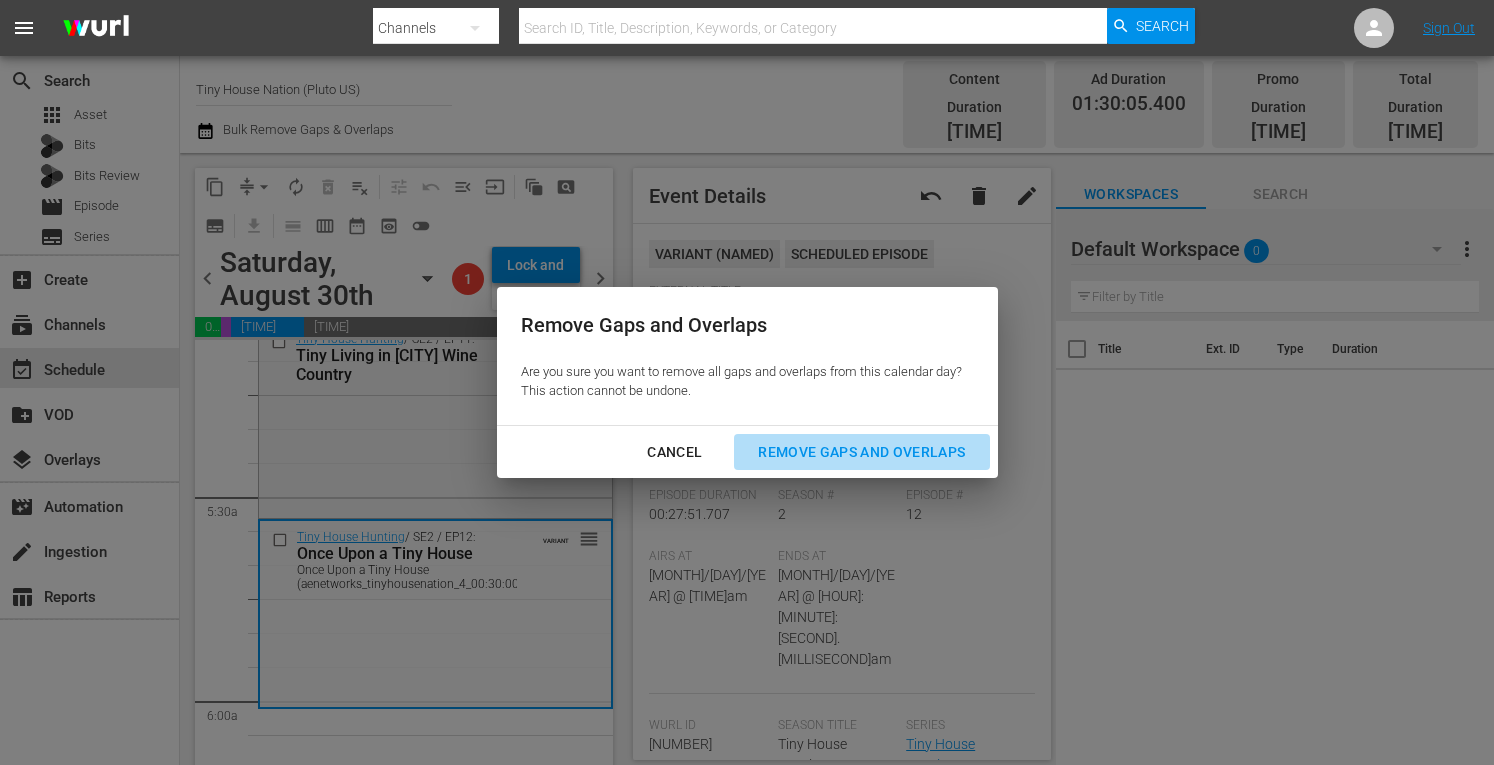 click on "Remove Gaps and Overlaps" at bounding box center [861, 452] 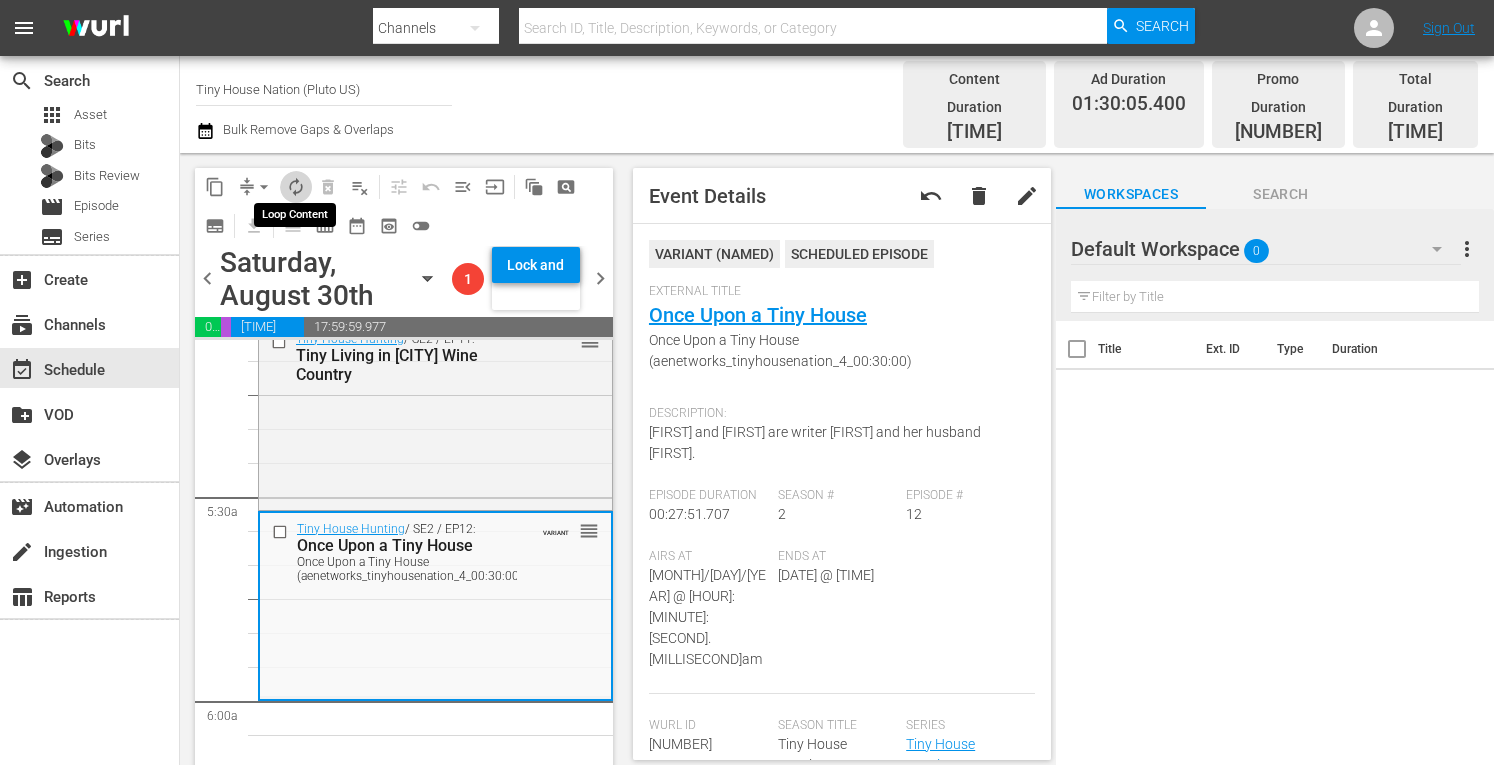 click on "autorenew_outlined" at bounding box center (296, 187) 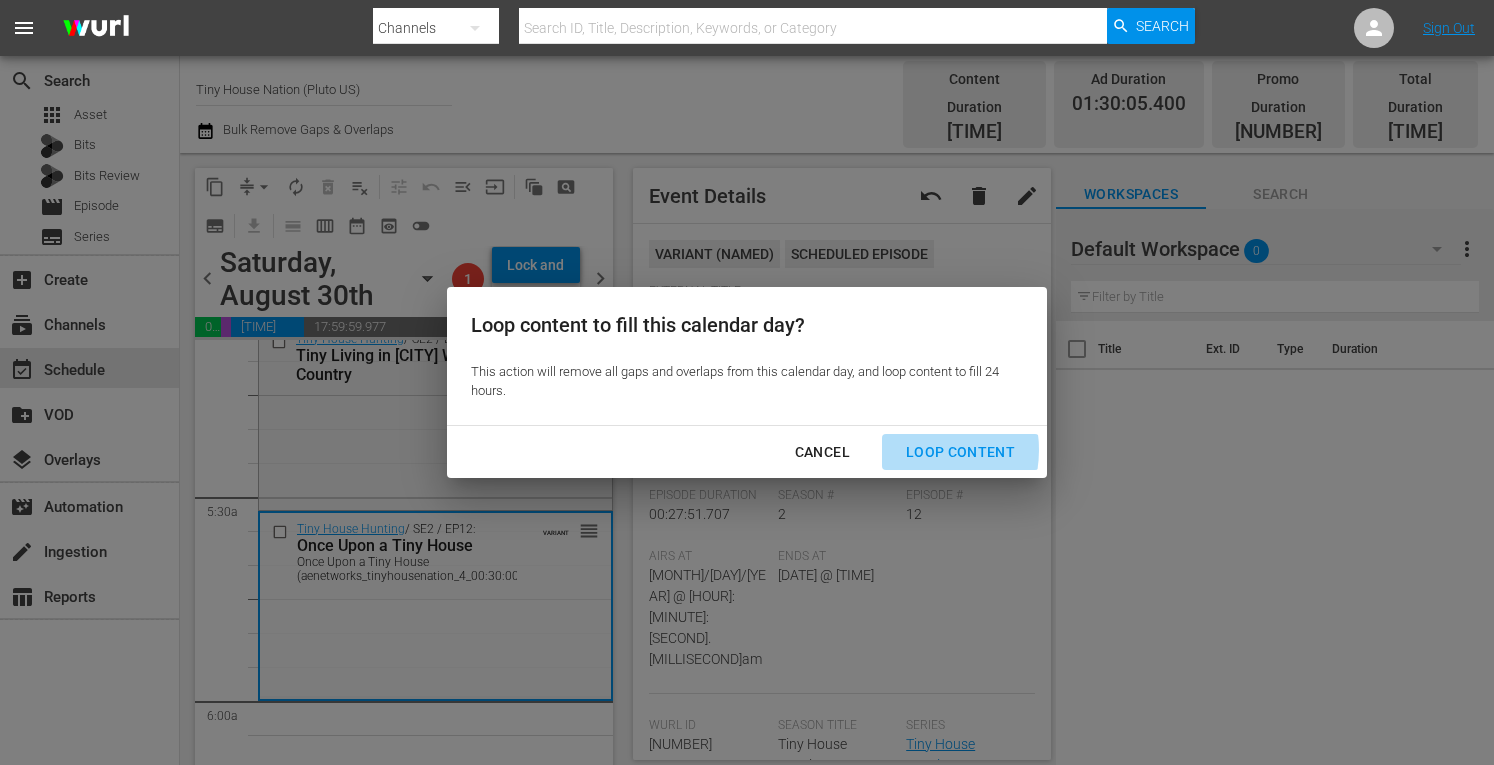 click on "Loop Content" at bounding box center [960, 452] 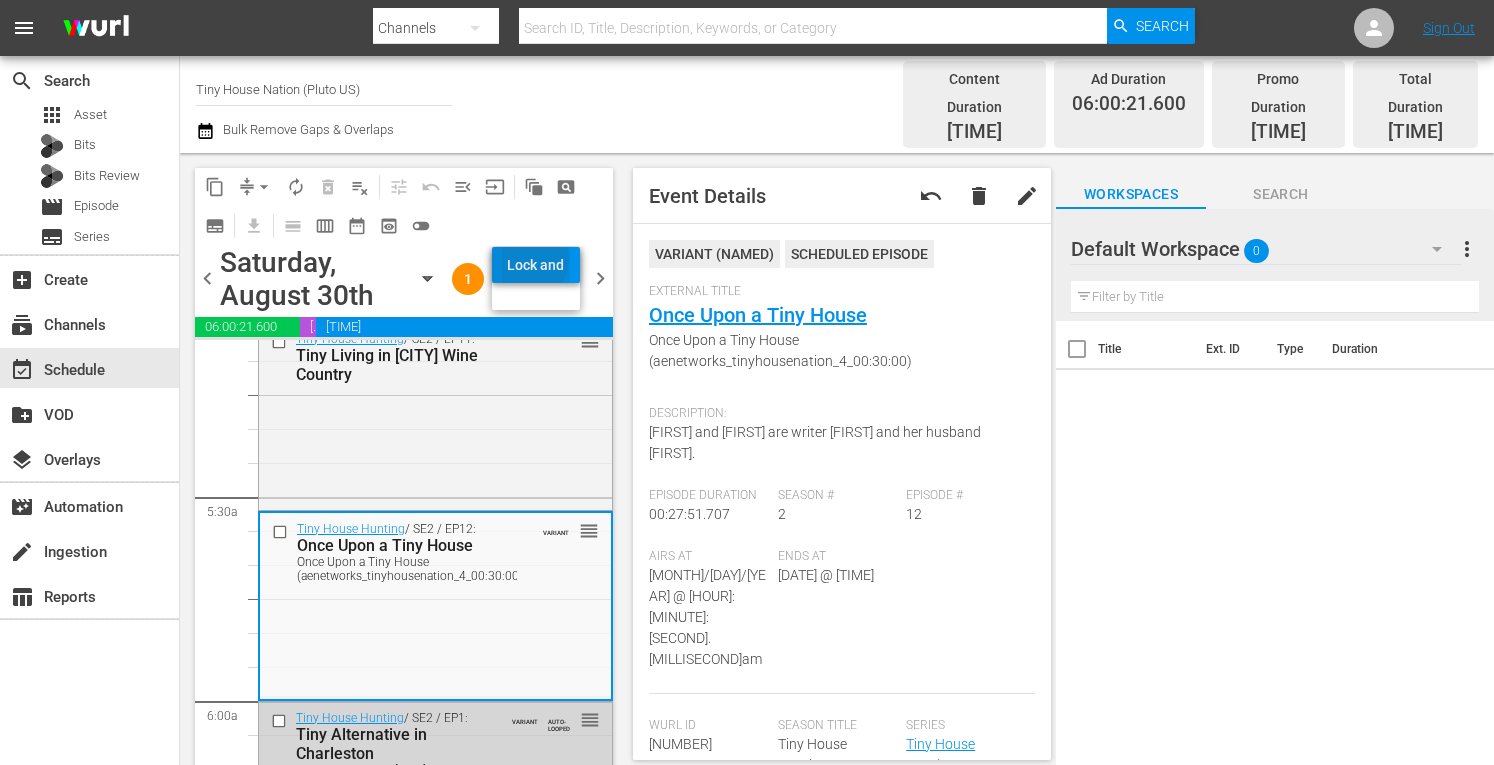 click on "Lock and Publish" at bounding box center (536, 265) 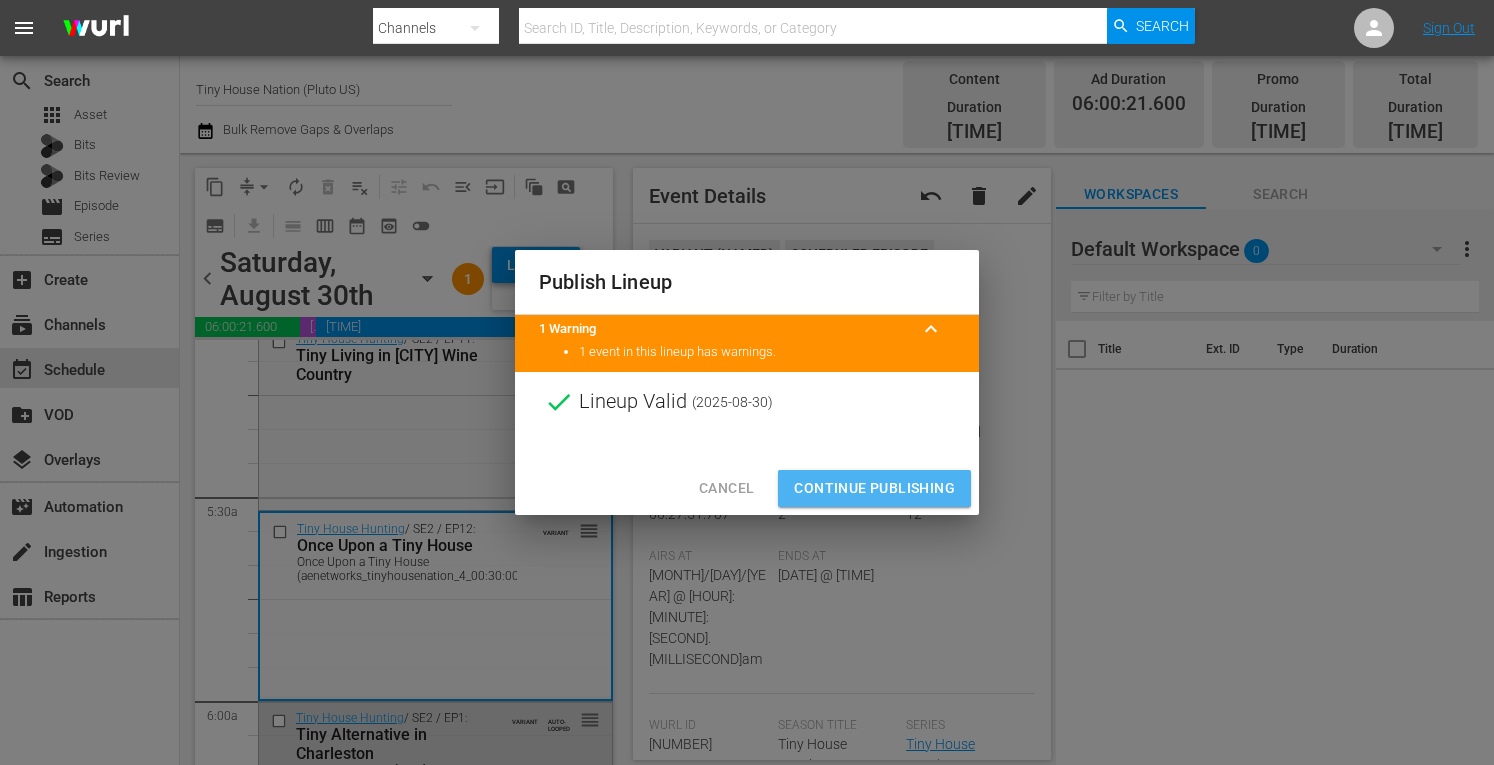 click on "Continue Publishing" at bounding box center (874, 488) 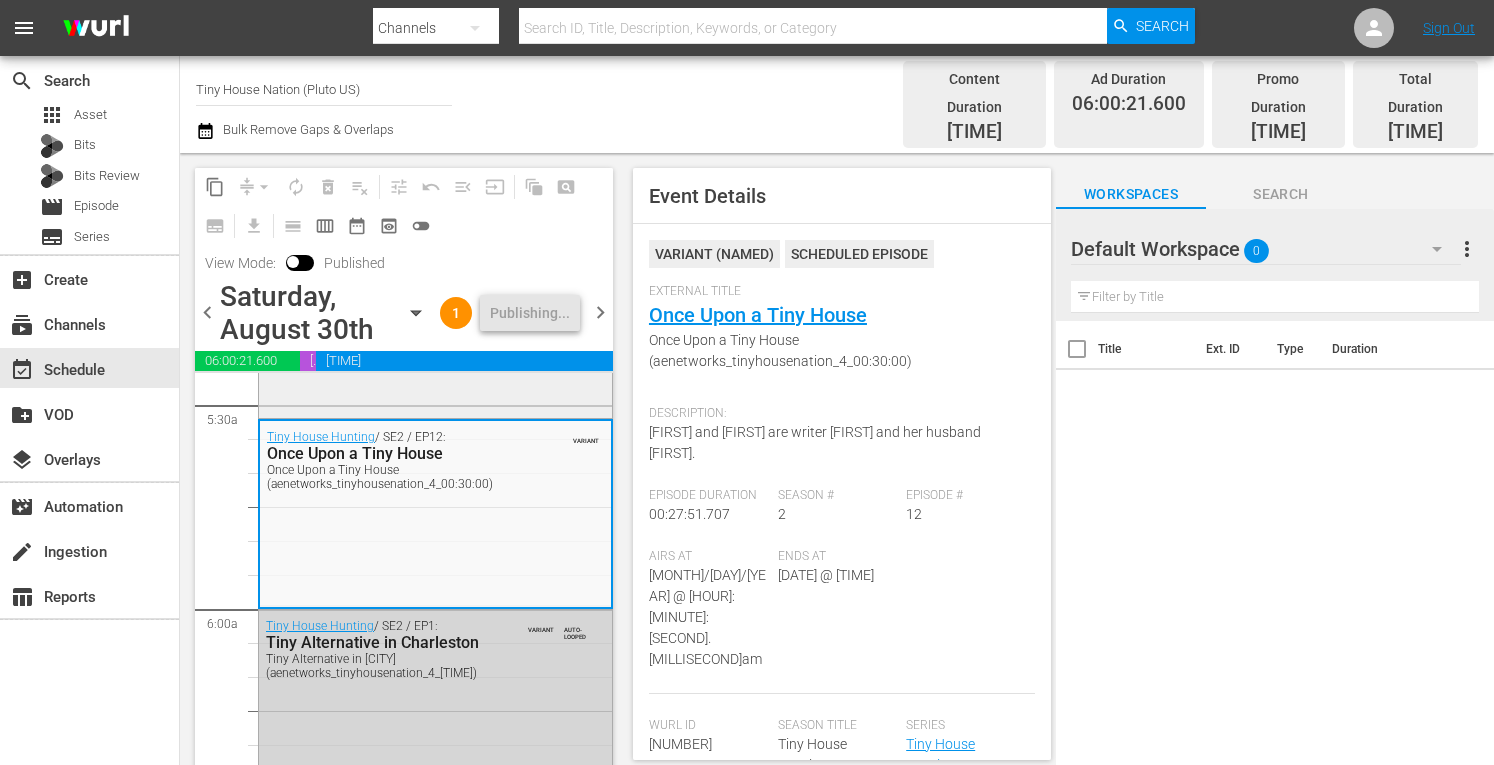 scroll, scrollTop: 2236, scrollLeft: 0, axis: vertical 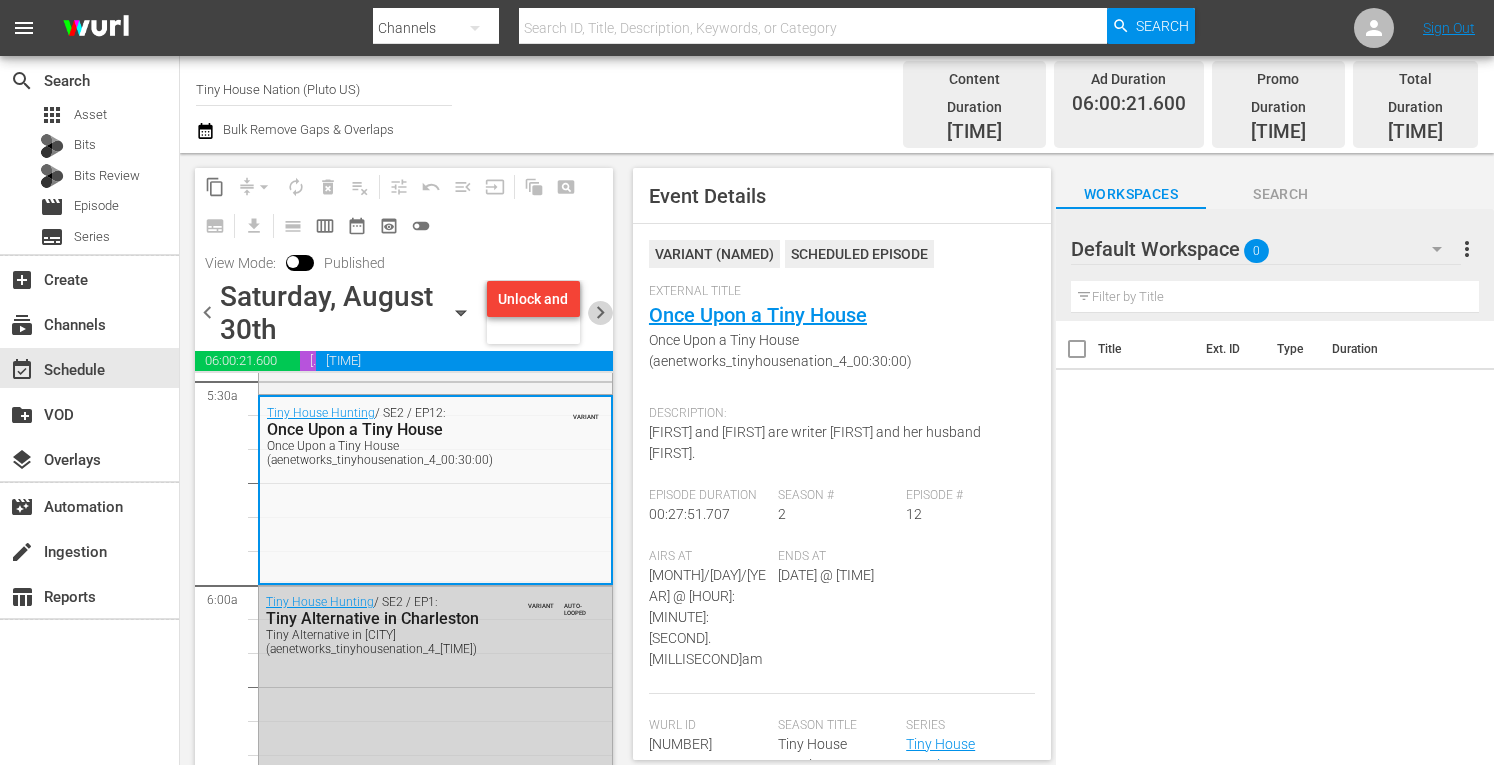 click on "chevron_right" at bounding box center [600, 312] 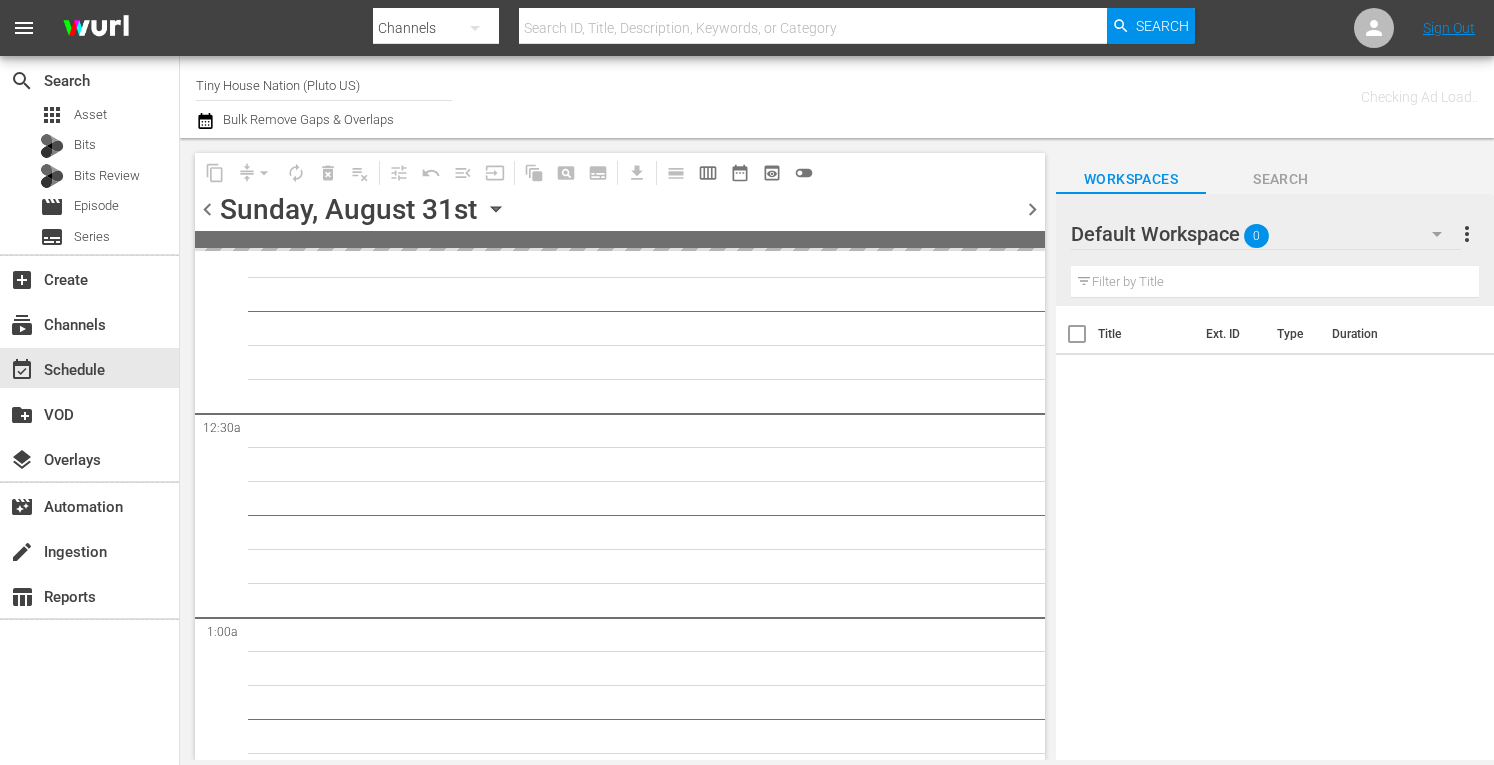 scroll, scrollTop: 0, scrollLeft: 0, axis: both 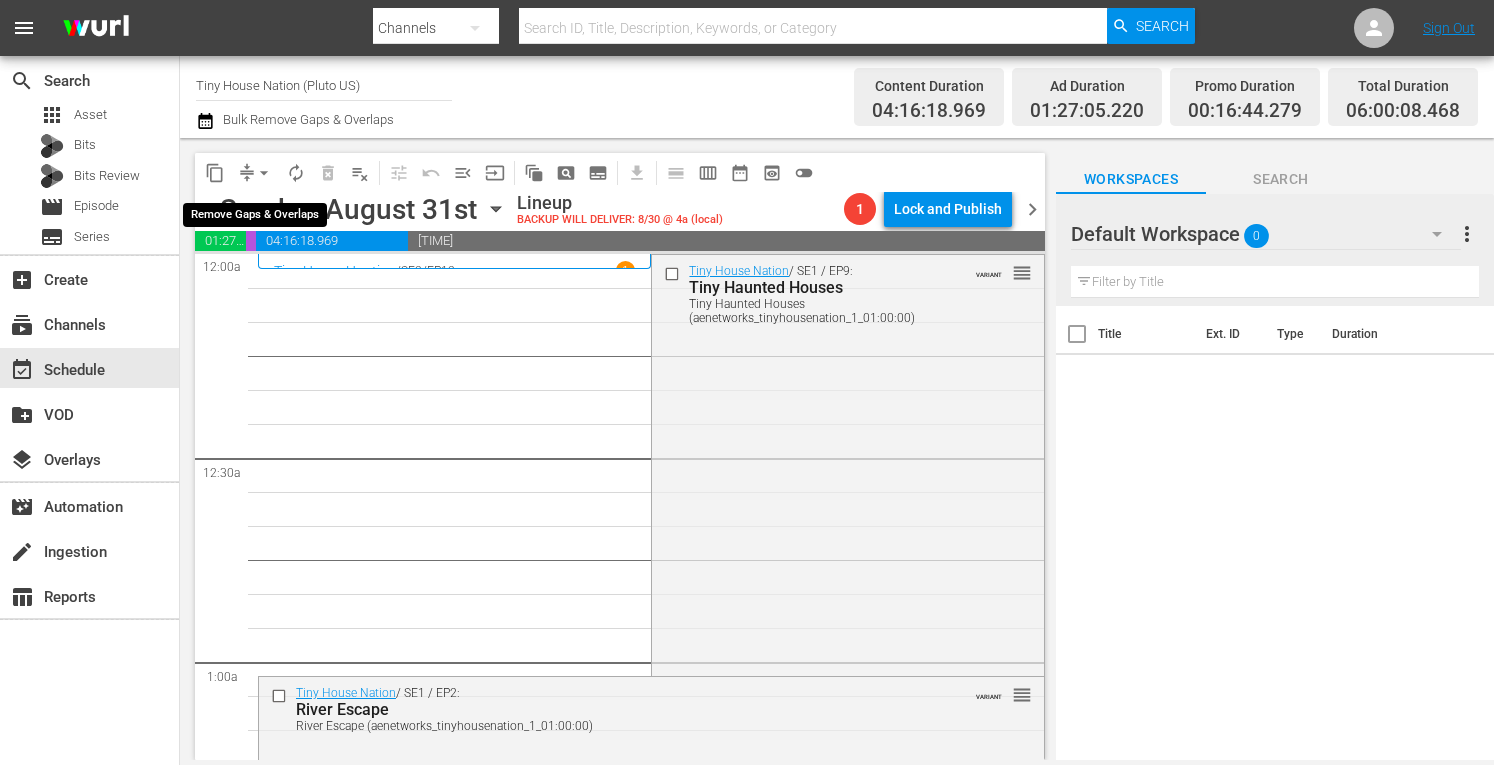 click on "arrow_drop_down" at bounding box center (264, 173) 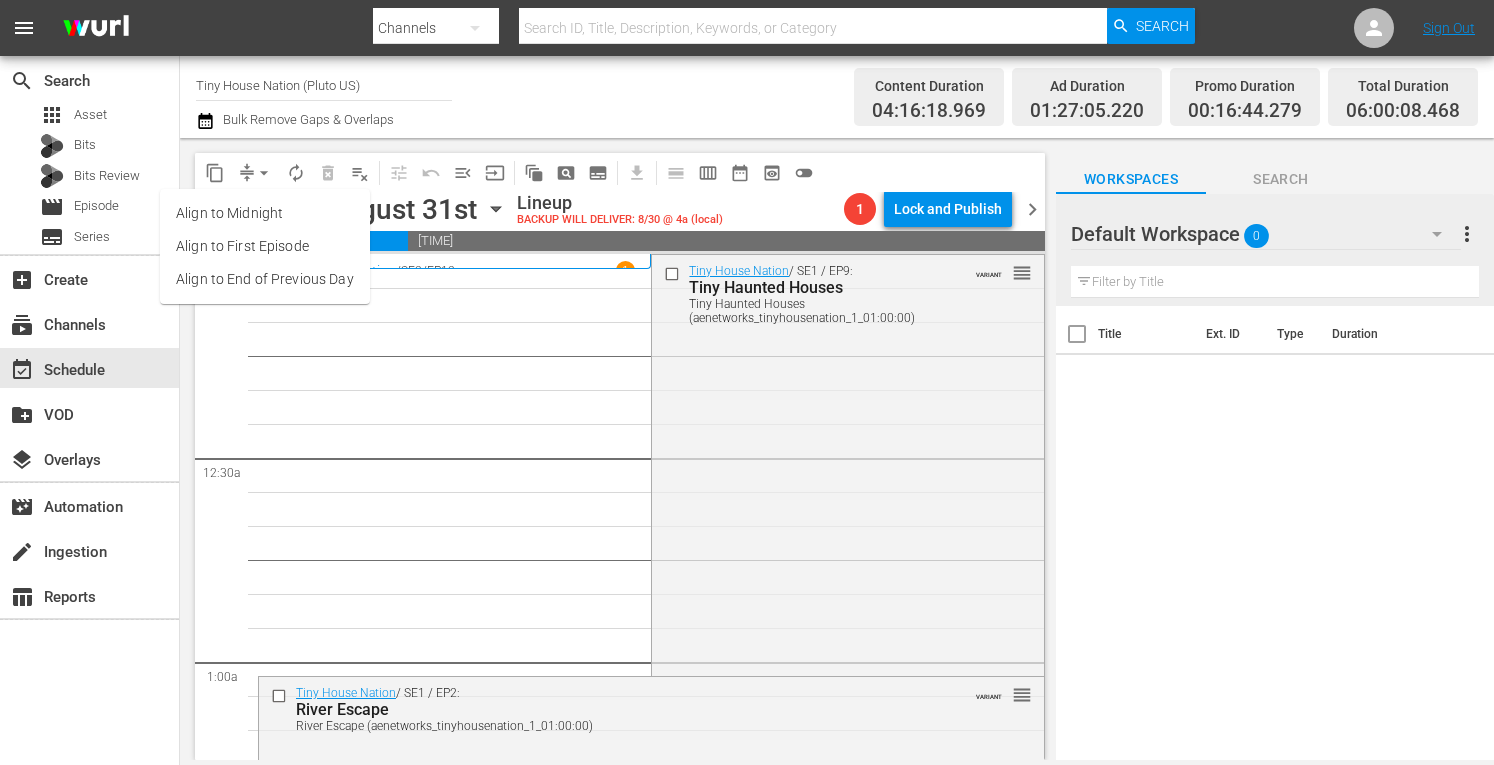 click on "Align to Midnight" at bounding box center [265, 213] 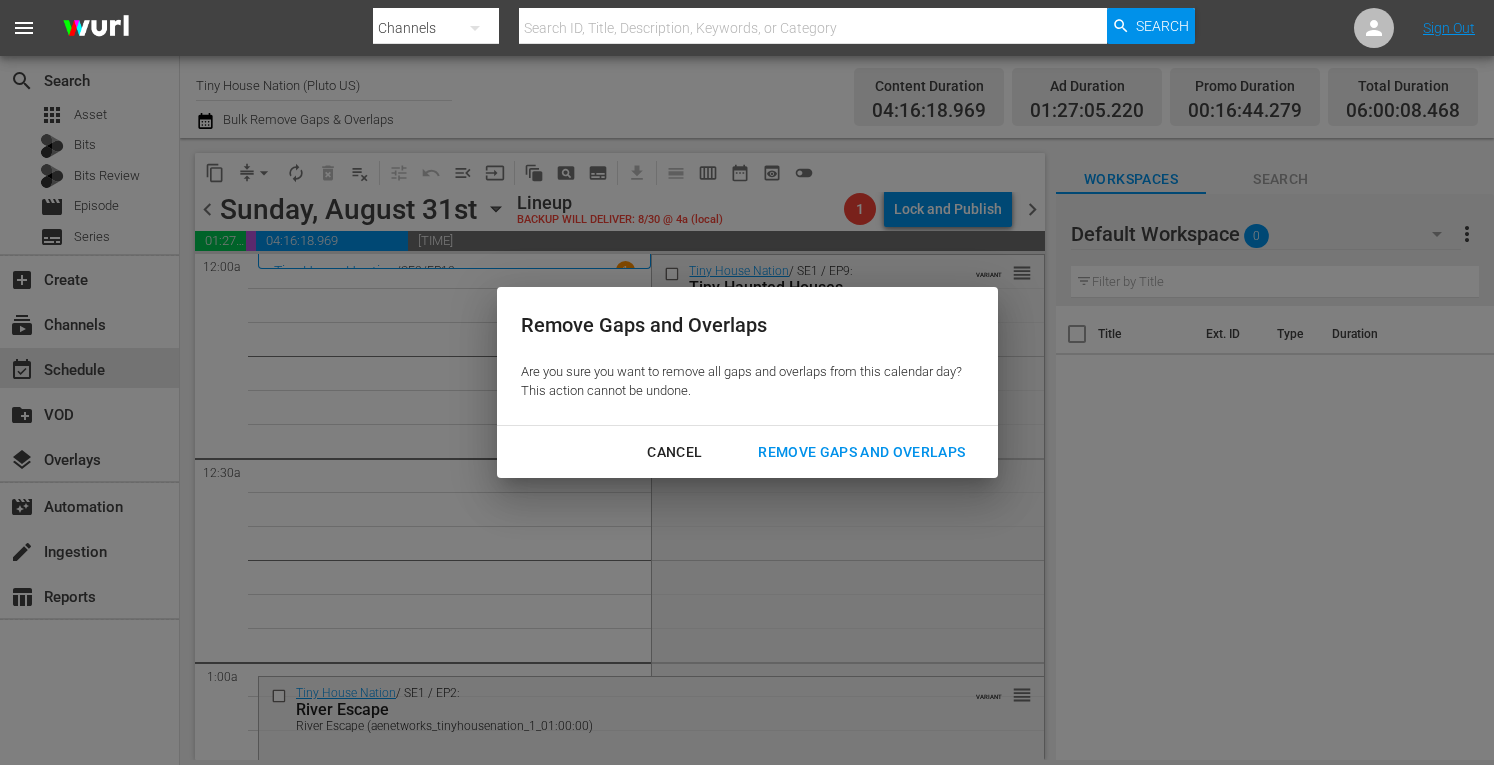 click on "Remove Gaps and Overlaps" at bounding box center [861, 452] 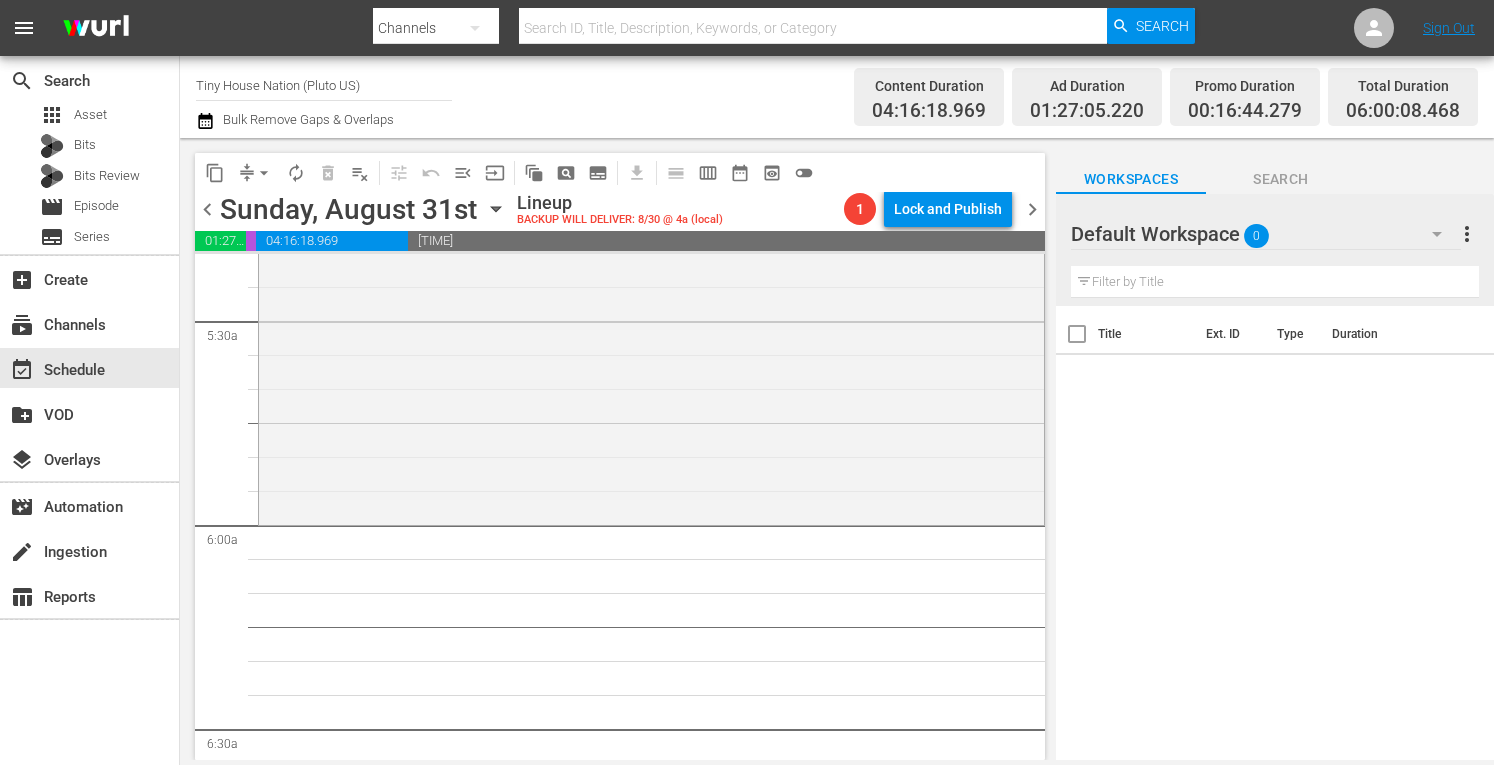 scroll, scrollTop: 2169, scrollLeft: 0, axis: vertical 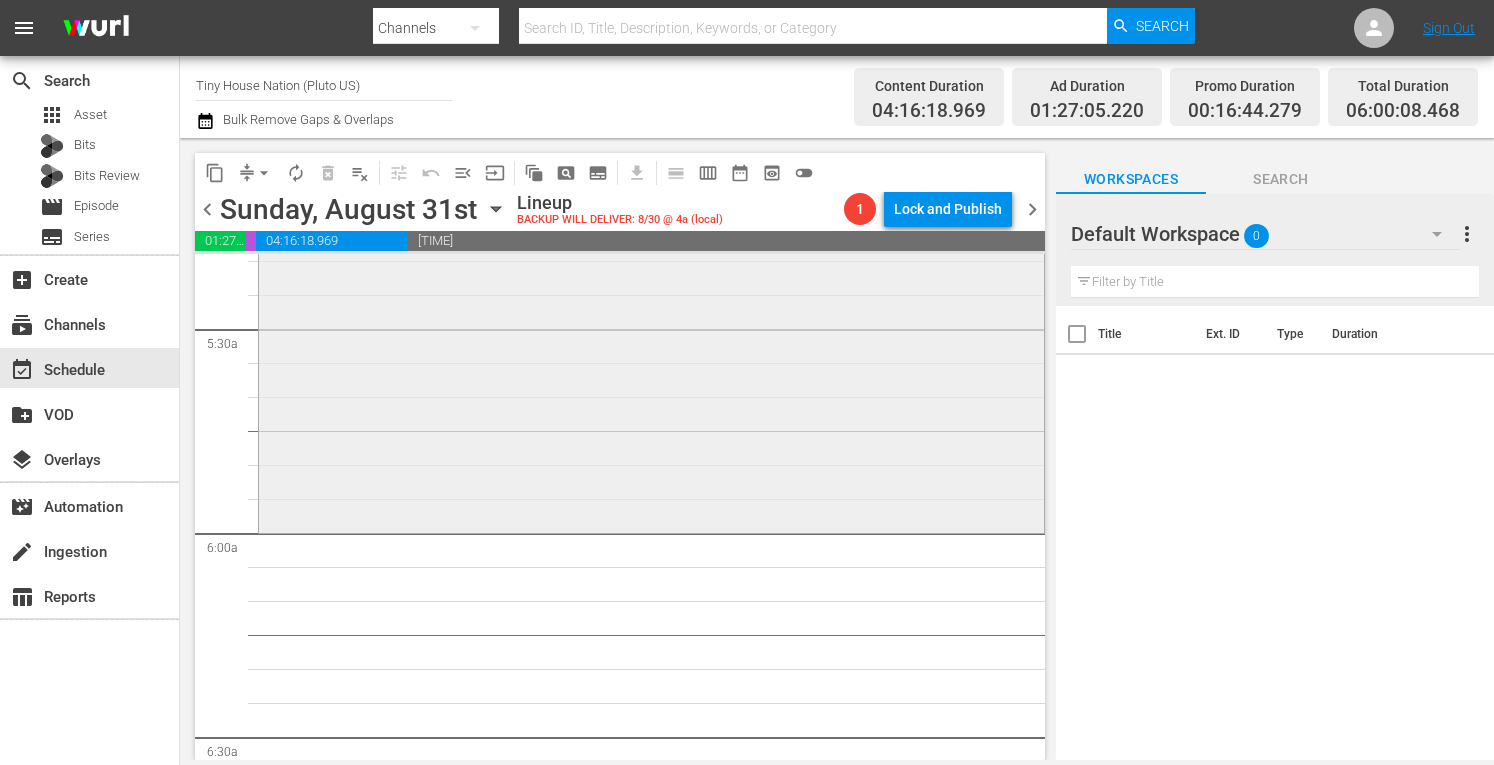 click on "Tiny House Nation  / SE4 / EP5:
280 Sq Ft Bohemian Tree House reorder" at bounding box center (651, 325) 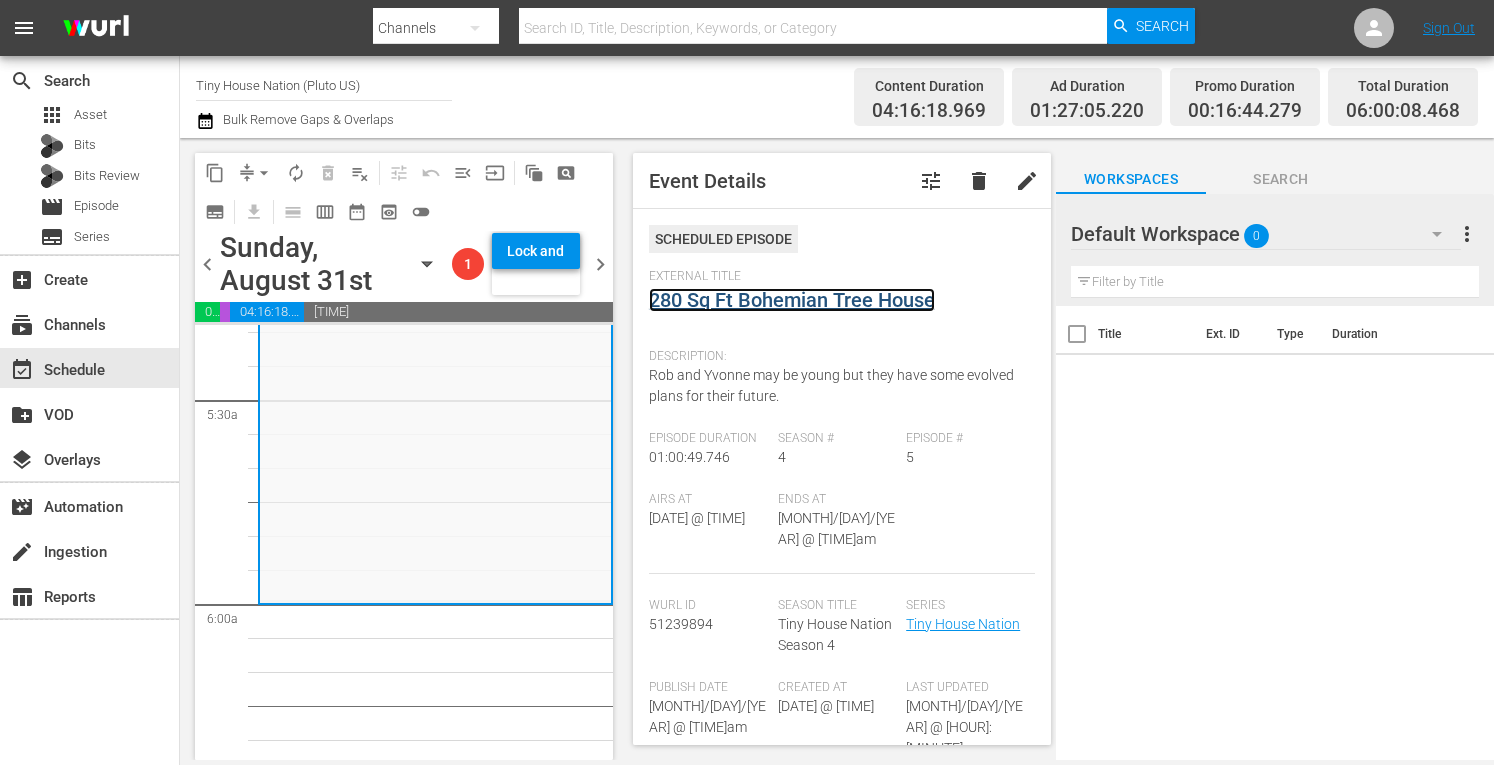 click on "280 Sq Ft Bohemian Tree House" at bounding box center [792, 300] 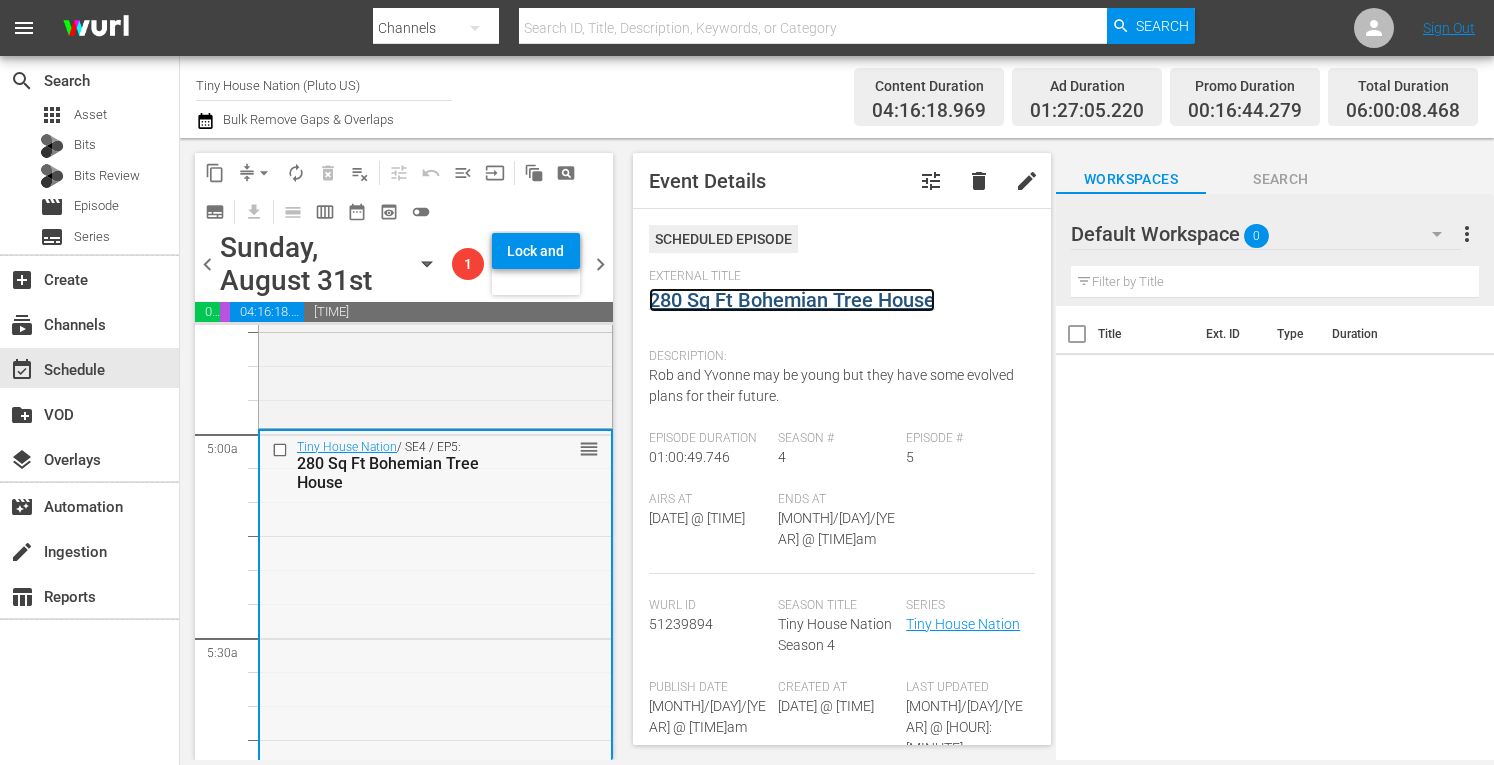 scroll, scrollTop: 1929, scrollLeft: 0, axis: vertical 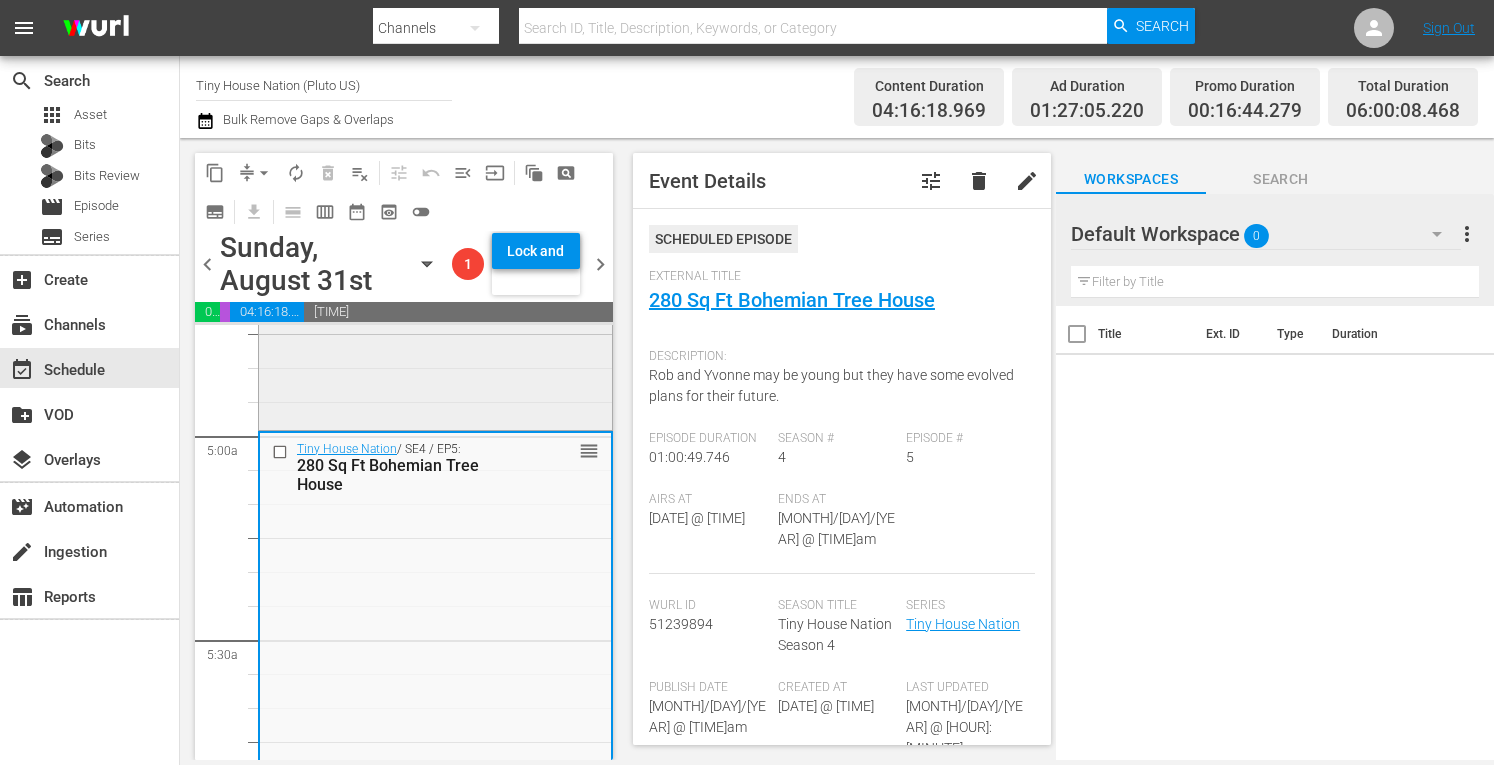 click on "Tiny House Nation  / SE4 / EP2:
330 Sq Ft Ever Growing Tiny House reorder" at bounding box center [435, 229] 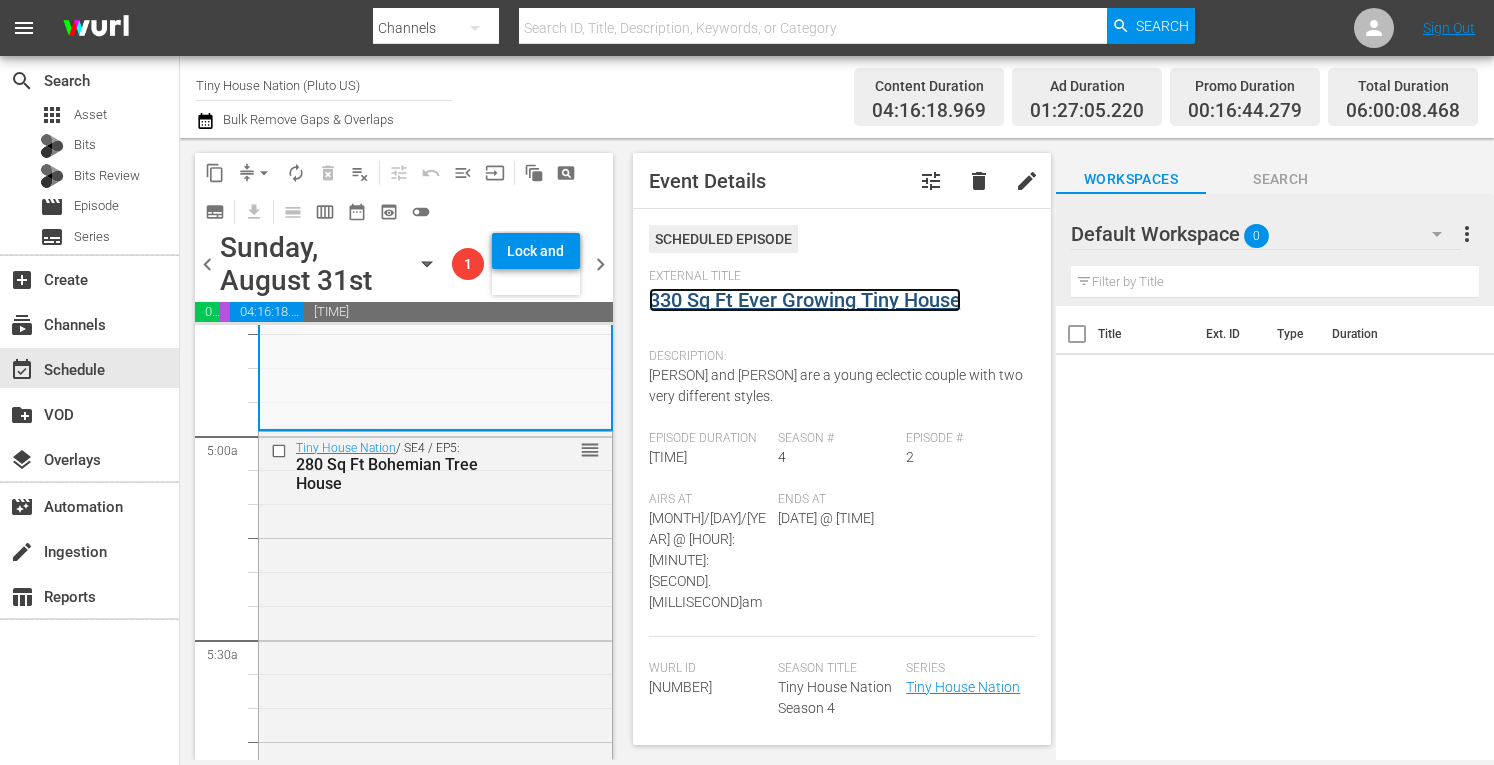 click on "330 Sq Ft Ever Growing Tiny House" at bounding box center [805, 300] 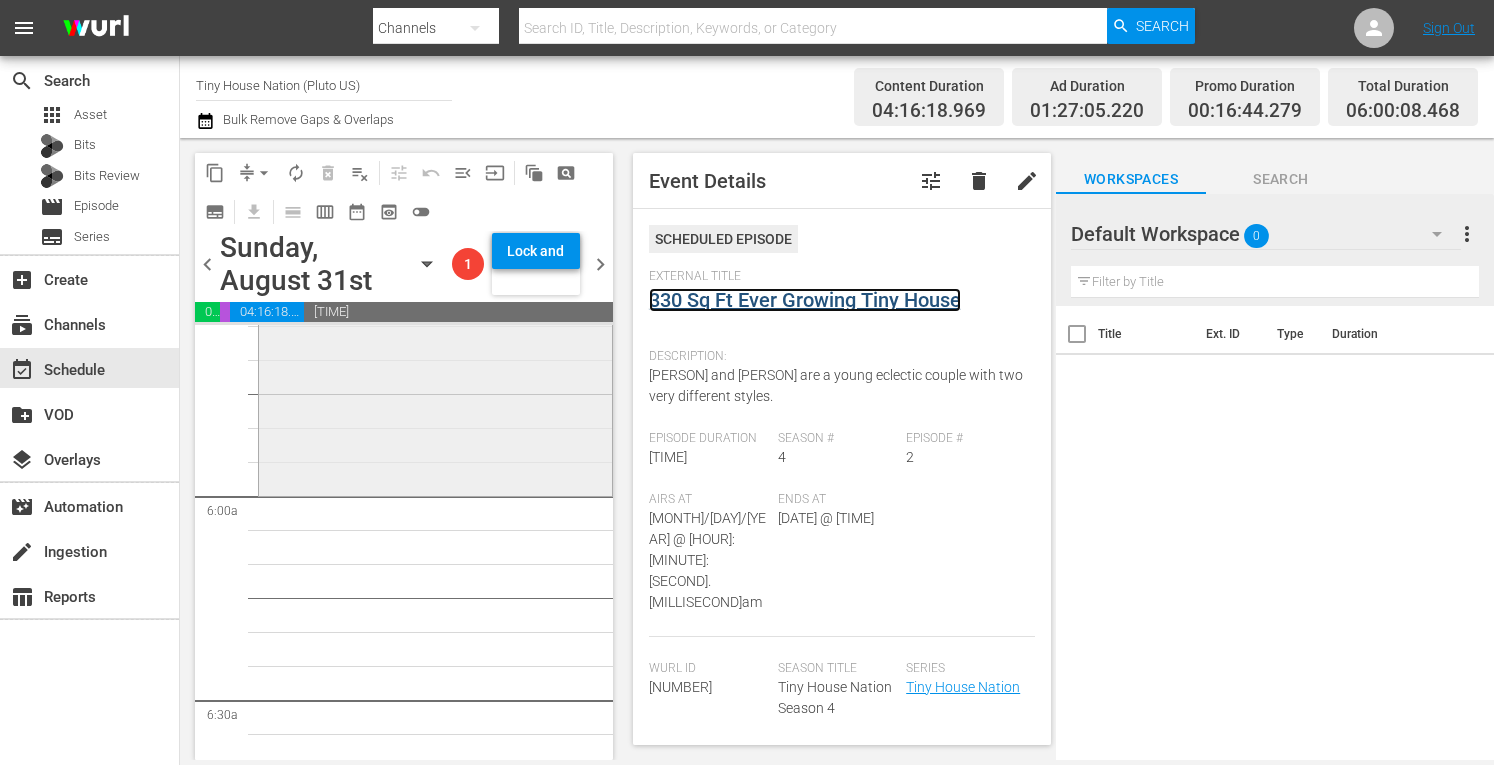 scroll, scrollTop: 2280, scrollLeft: 0, axis: vertical 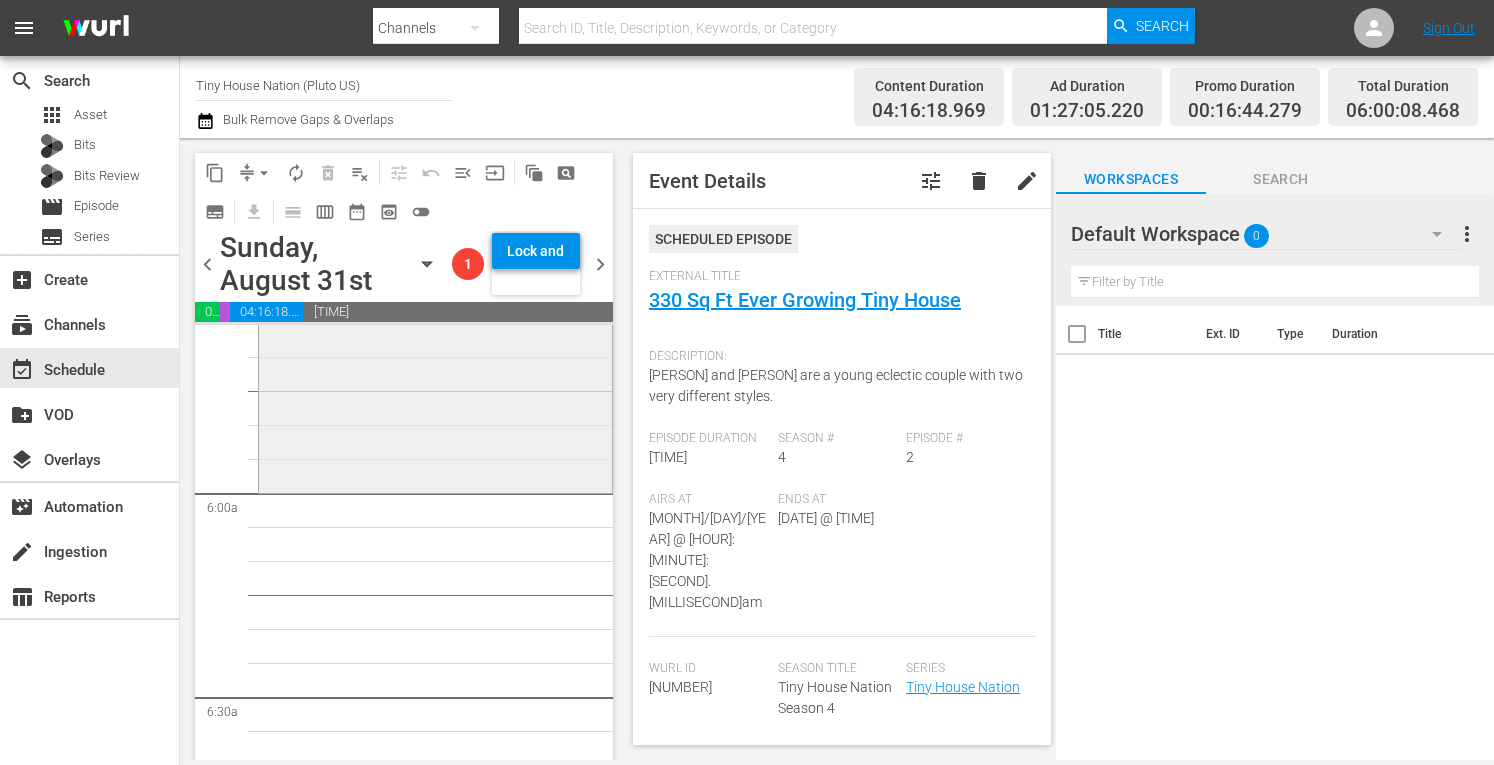 click on "Tiny House Nation  / SE4 / EP5:
280 Sq Ft Bohemian Tree House reorder" at bounding box center (435, 285) 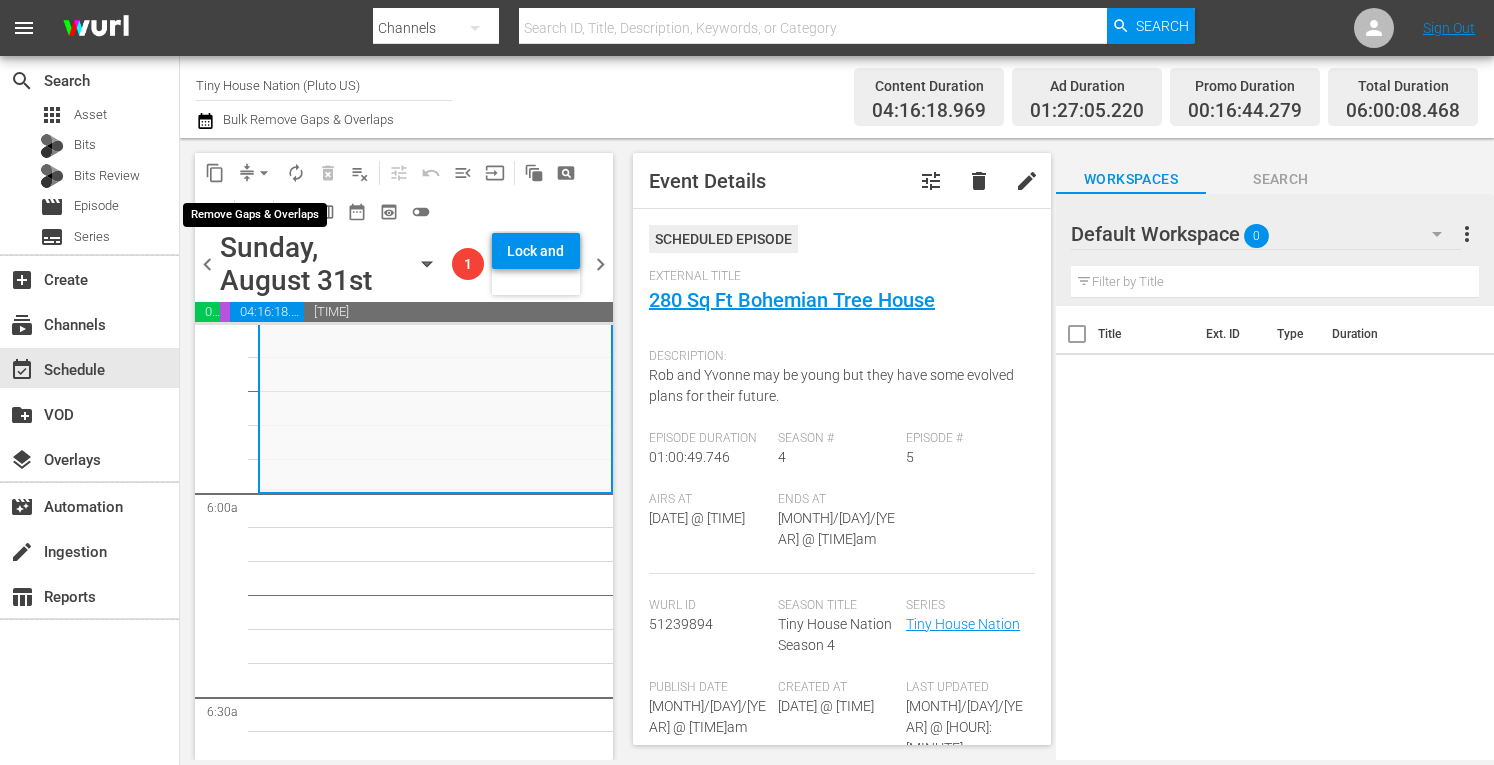 click on "arrow_drop_down" at bounding box center (264, 173) 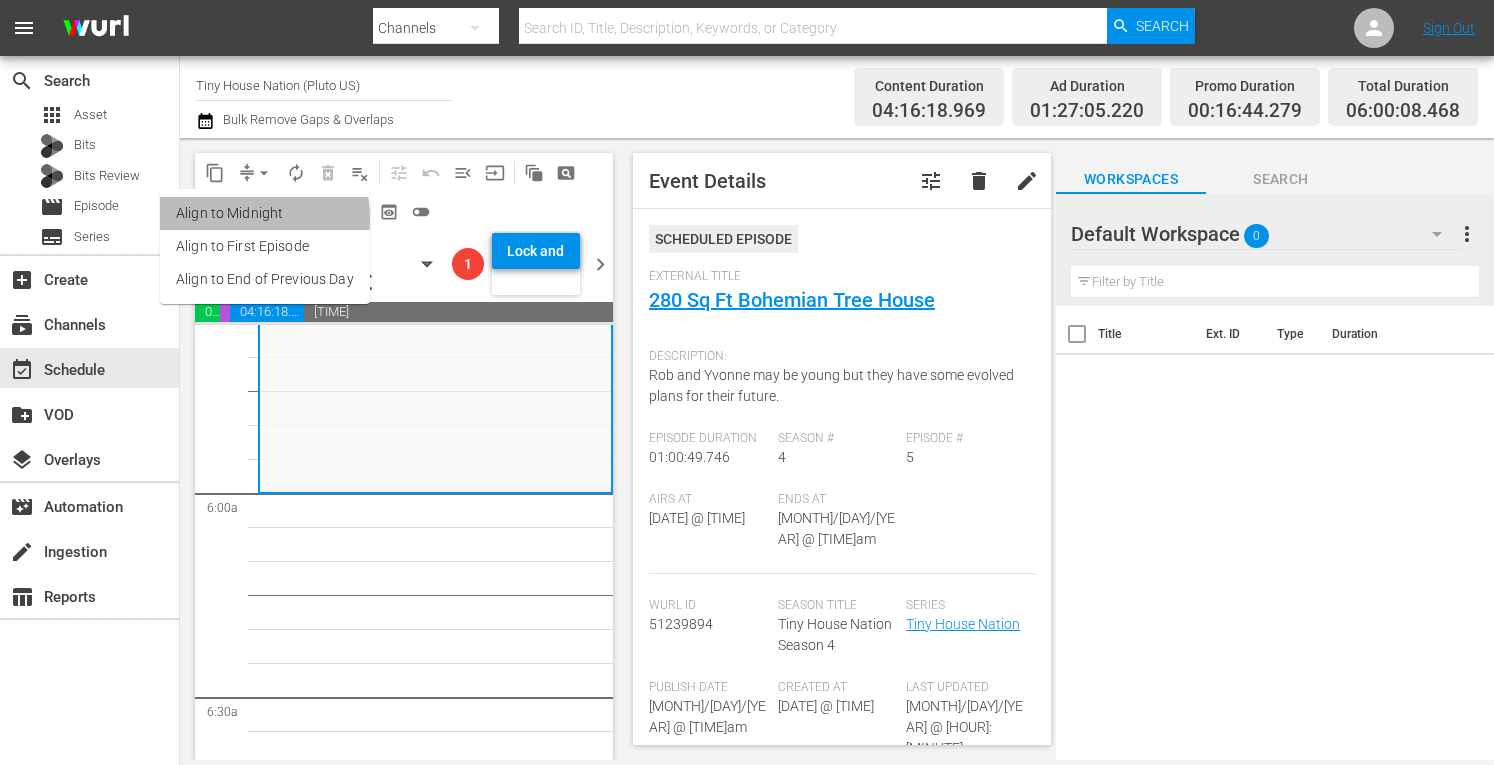 click on "Align to Midnight" at bounding box center (265, 213) 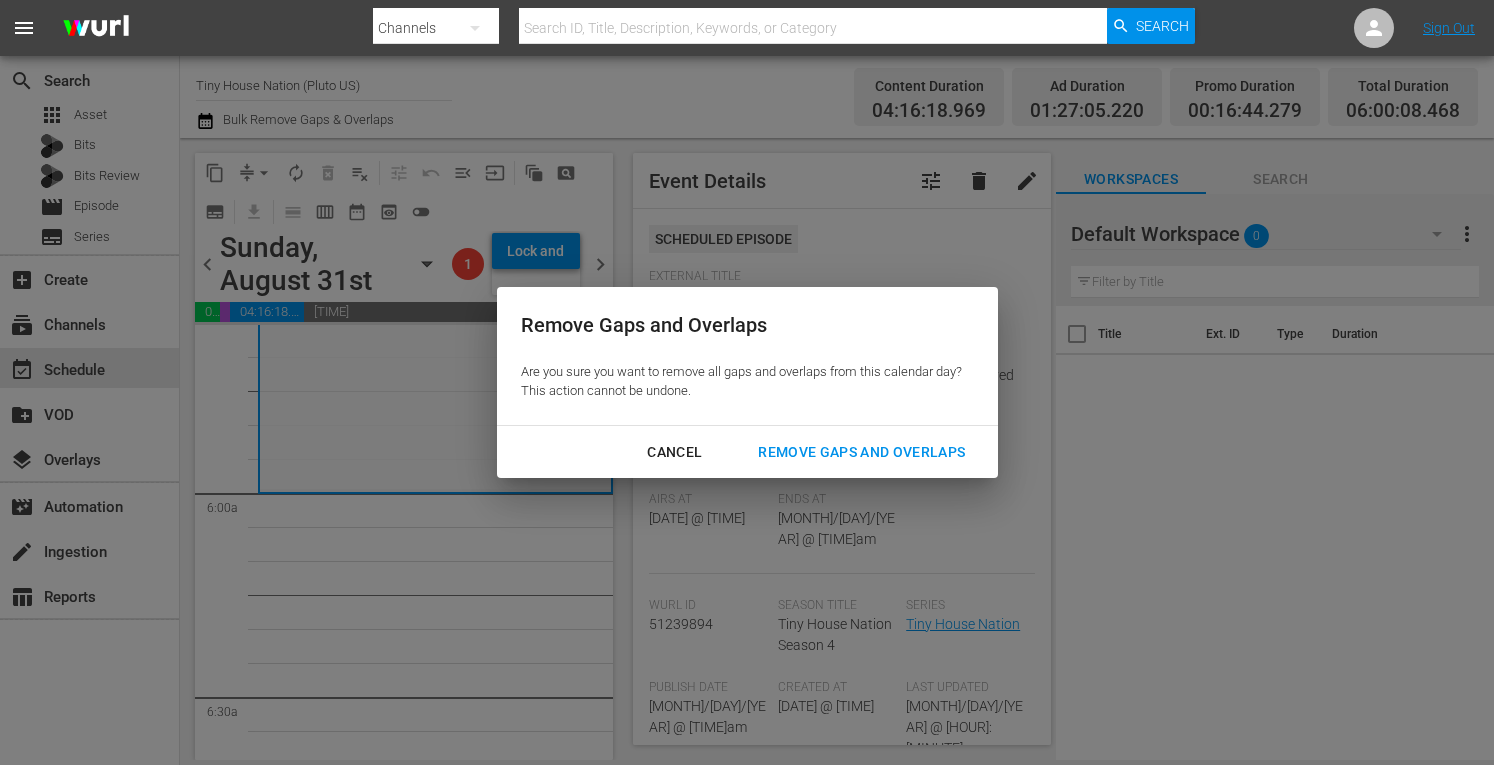 click on "Remove Gaps and Overlaps" at bounding box center (861, 452) 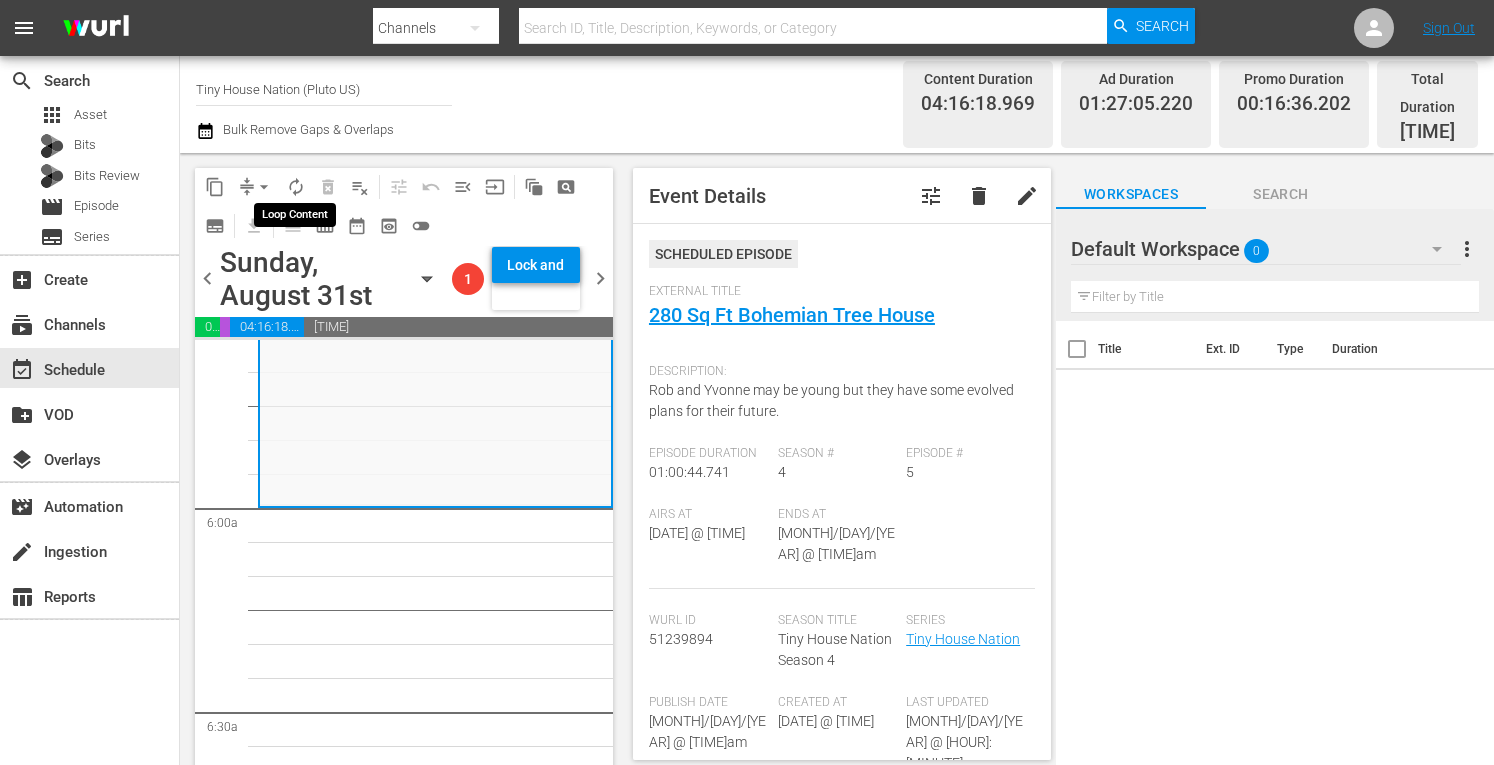 click on "autorenew_outlined" at bounding box center [296, 187] 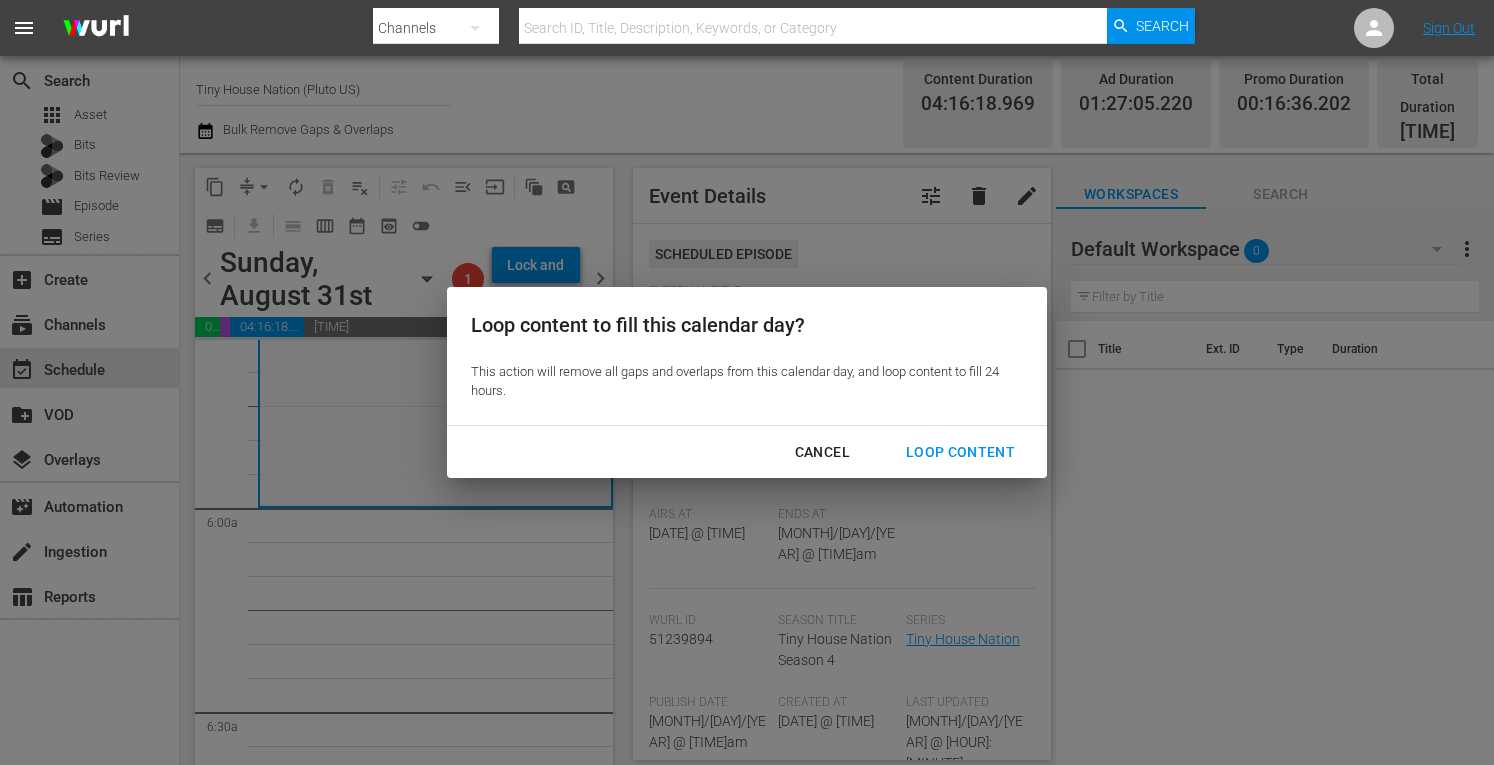 click on "Loop Content" at bounding box center [960, 452] 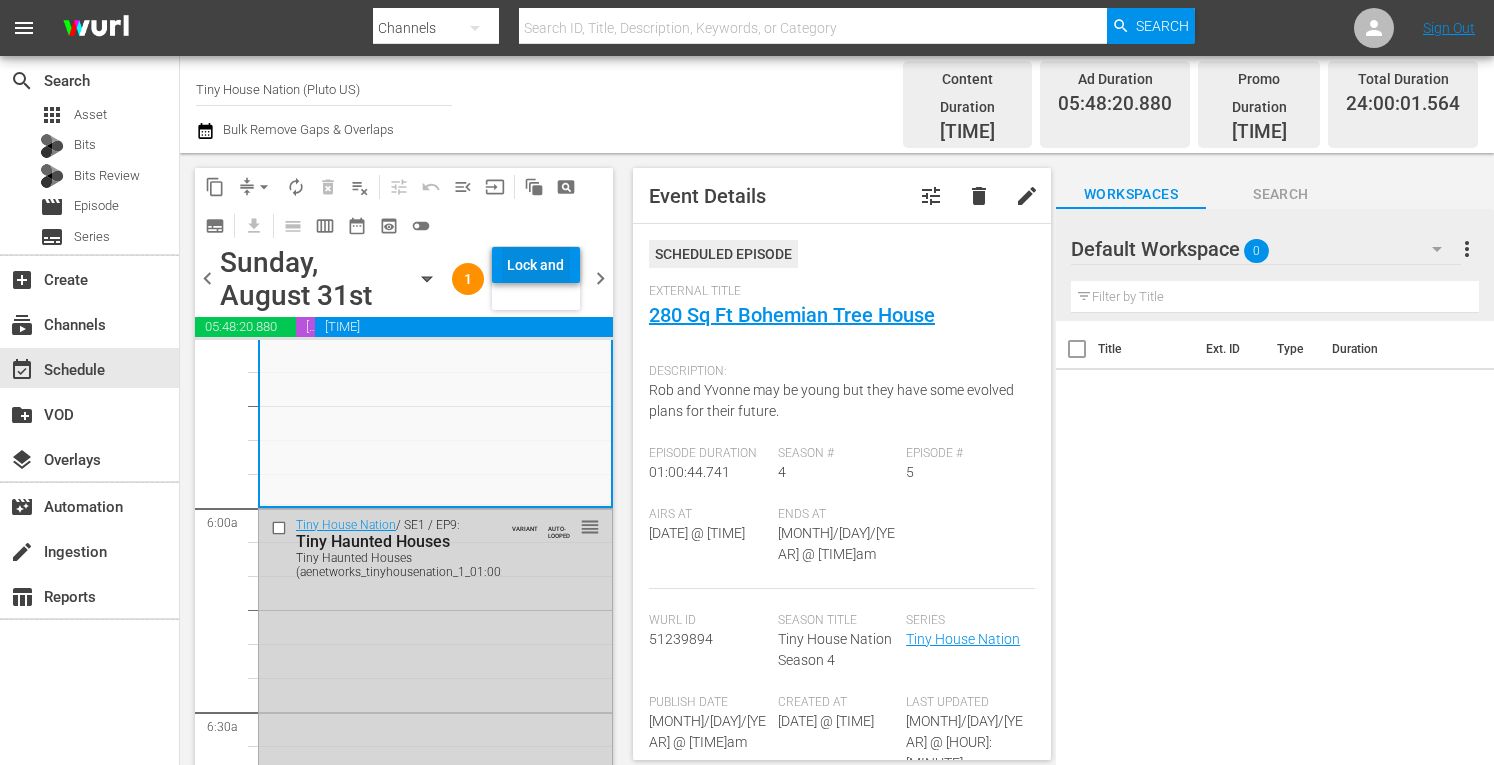 click on "Lock and Publish" at bounding box center (536, 265) 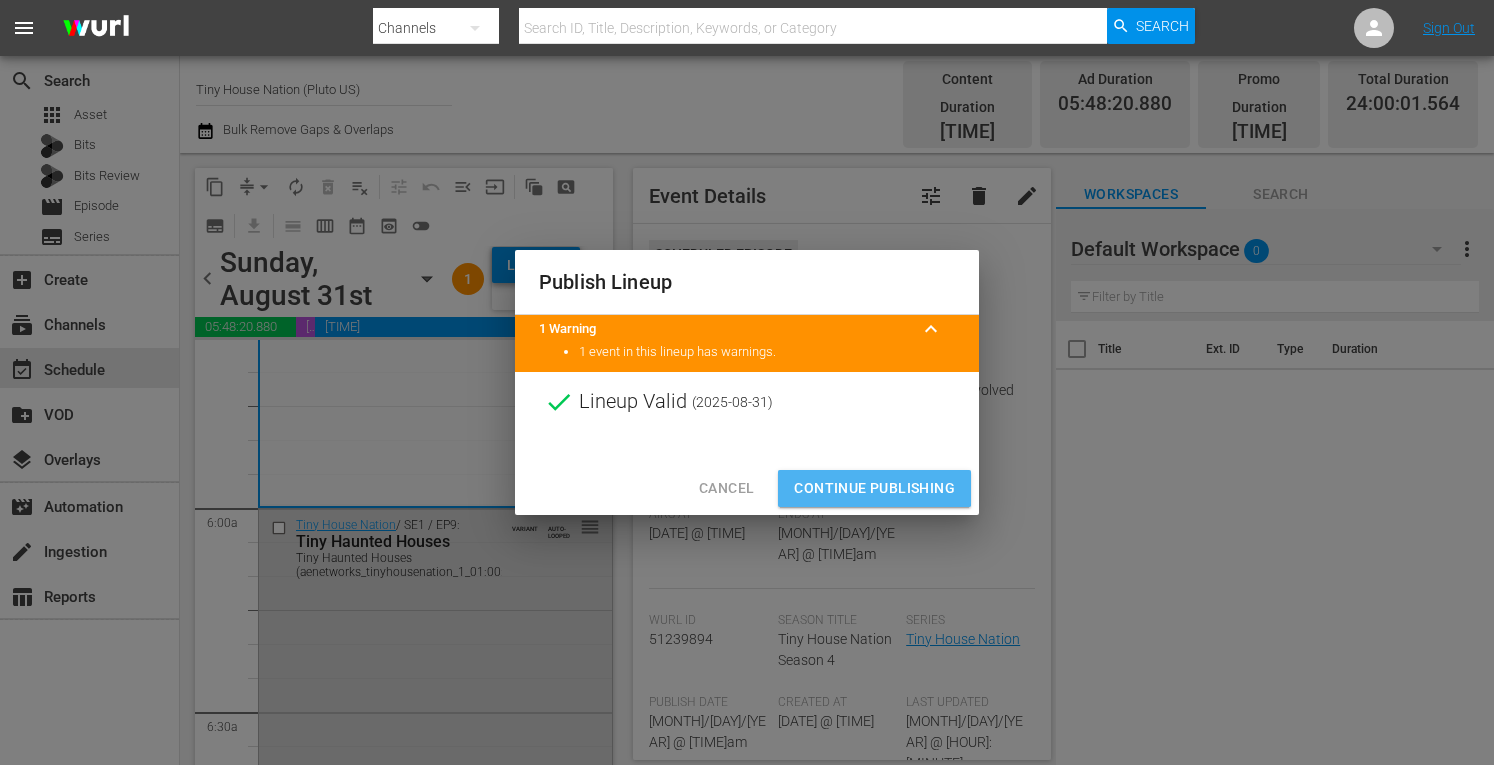 click on "Continue Publishing" at bounding box center [874, 488] 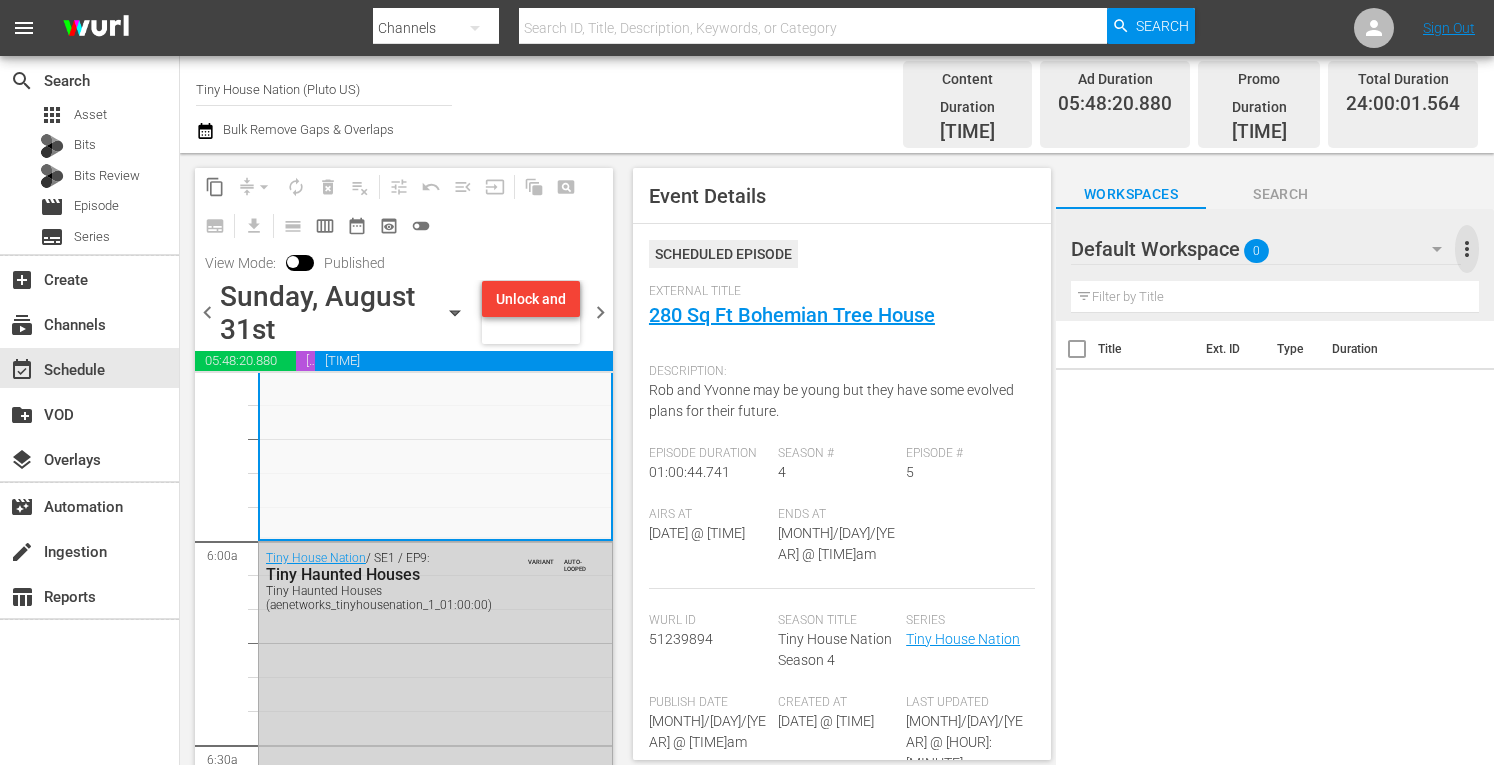 click on "more_vert" at bounding box center [1467, 249] 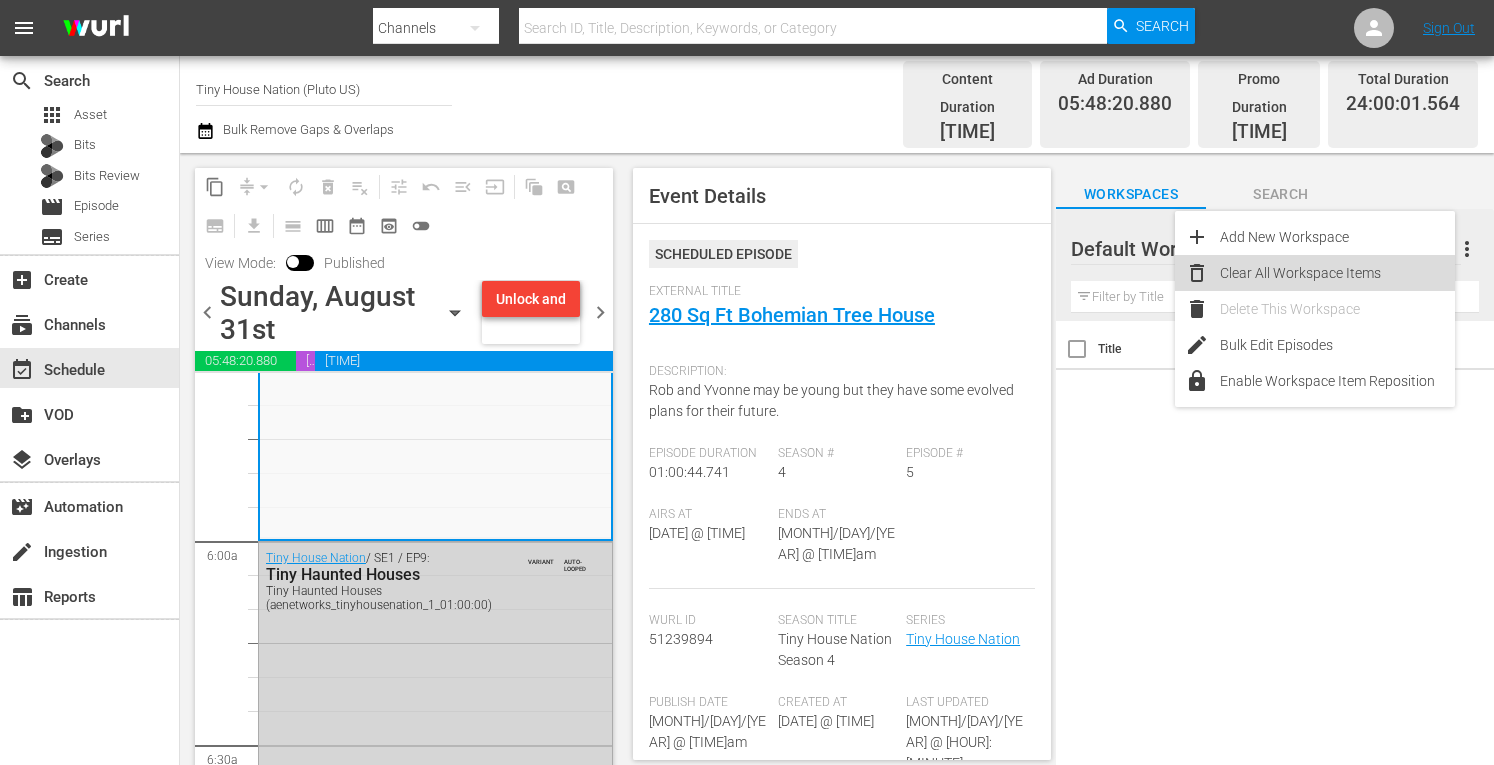 click on "Clear All Workspace Items" at bounding box center [1337, 273] 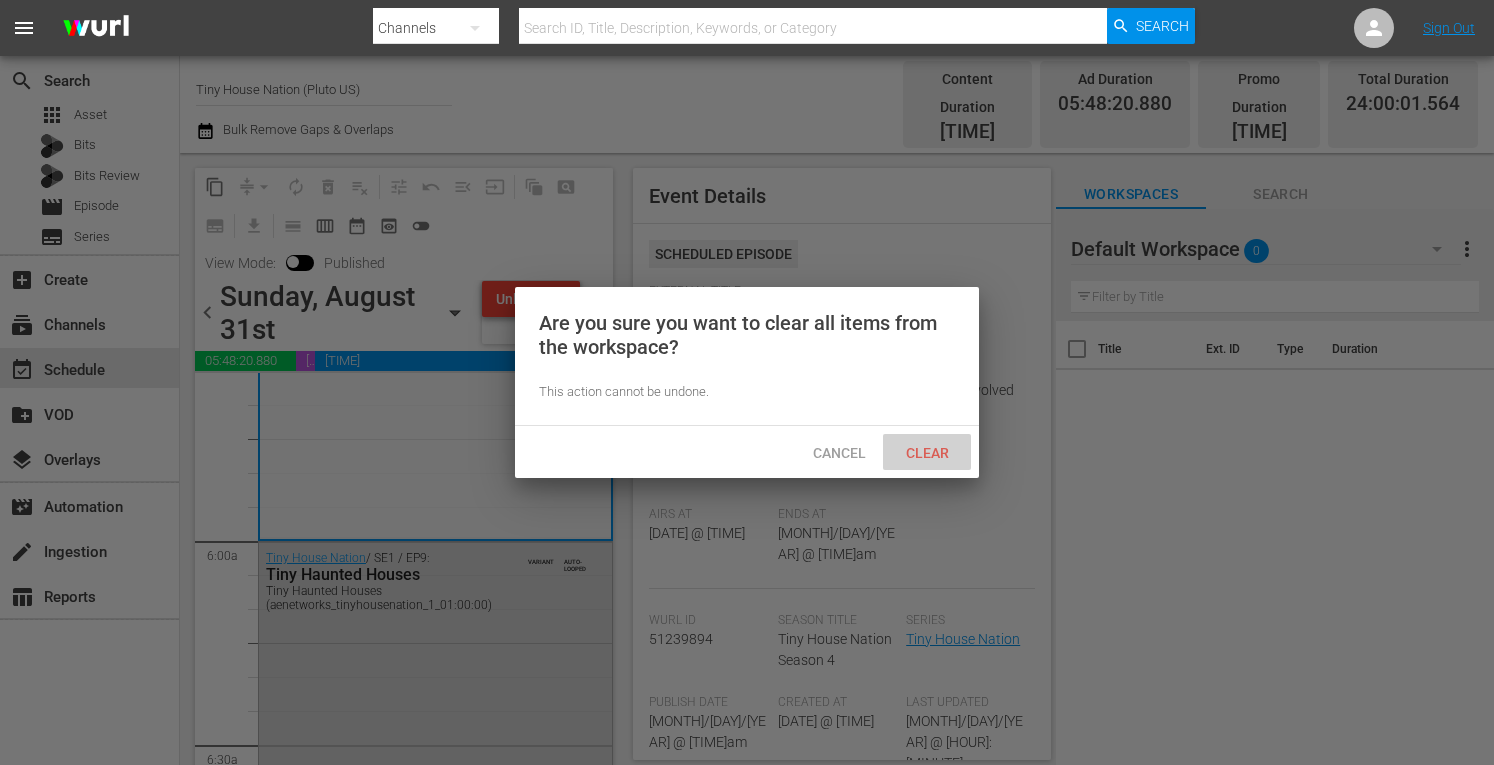 click on "Clear" at bounding box center [927, 453] 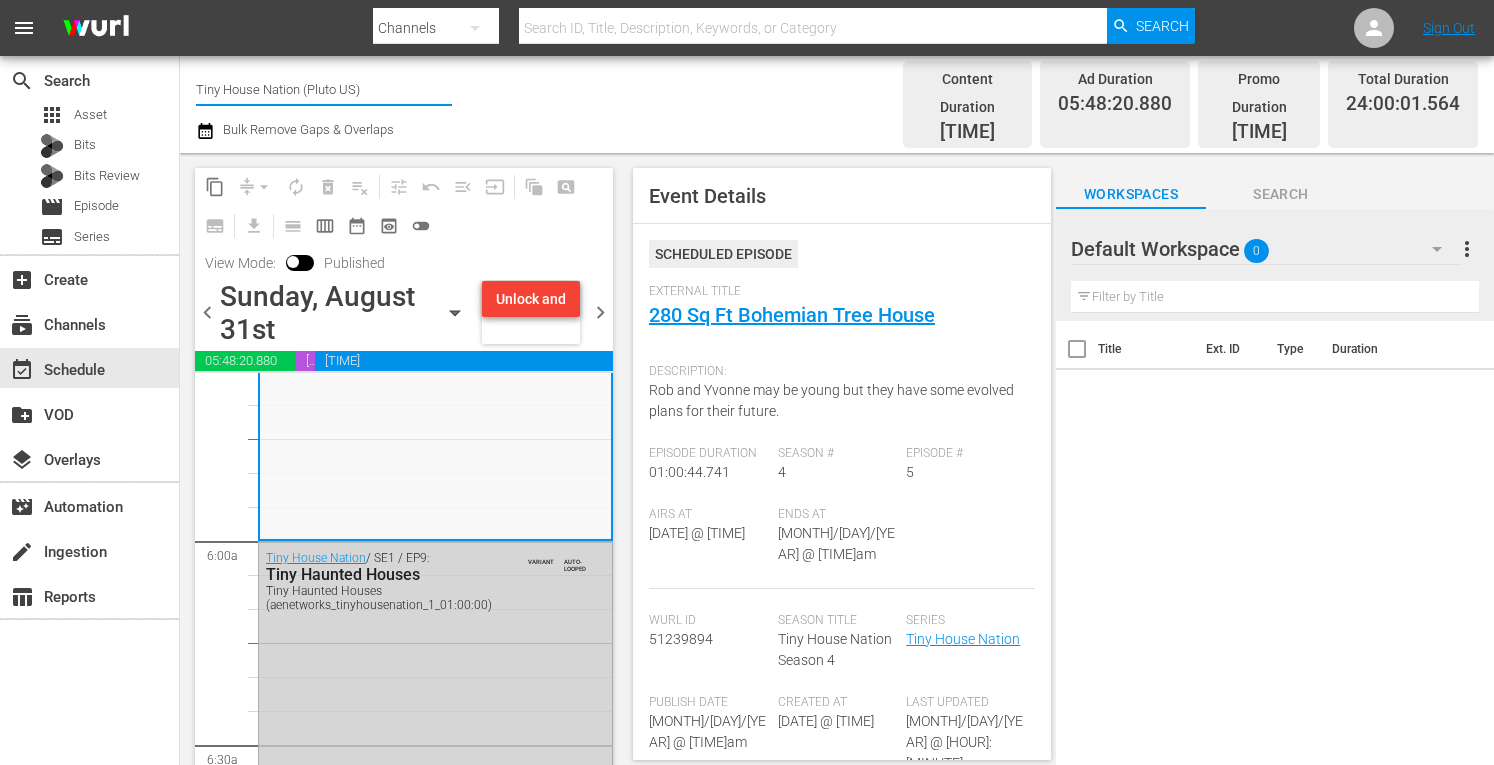 click on "Tiny House Nation (Pluto US)" at bounding box center [324, 90] 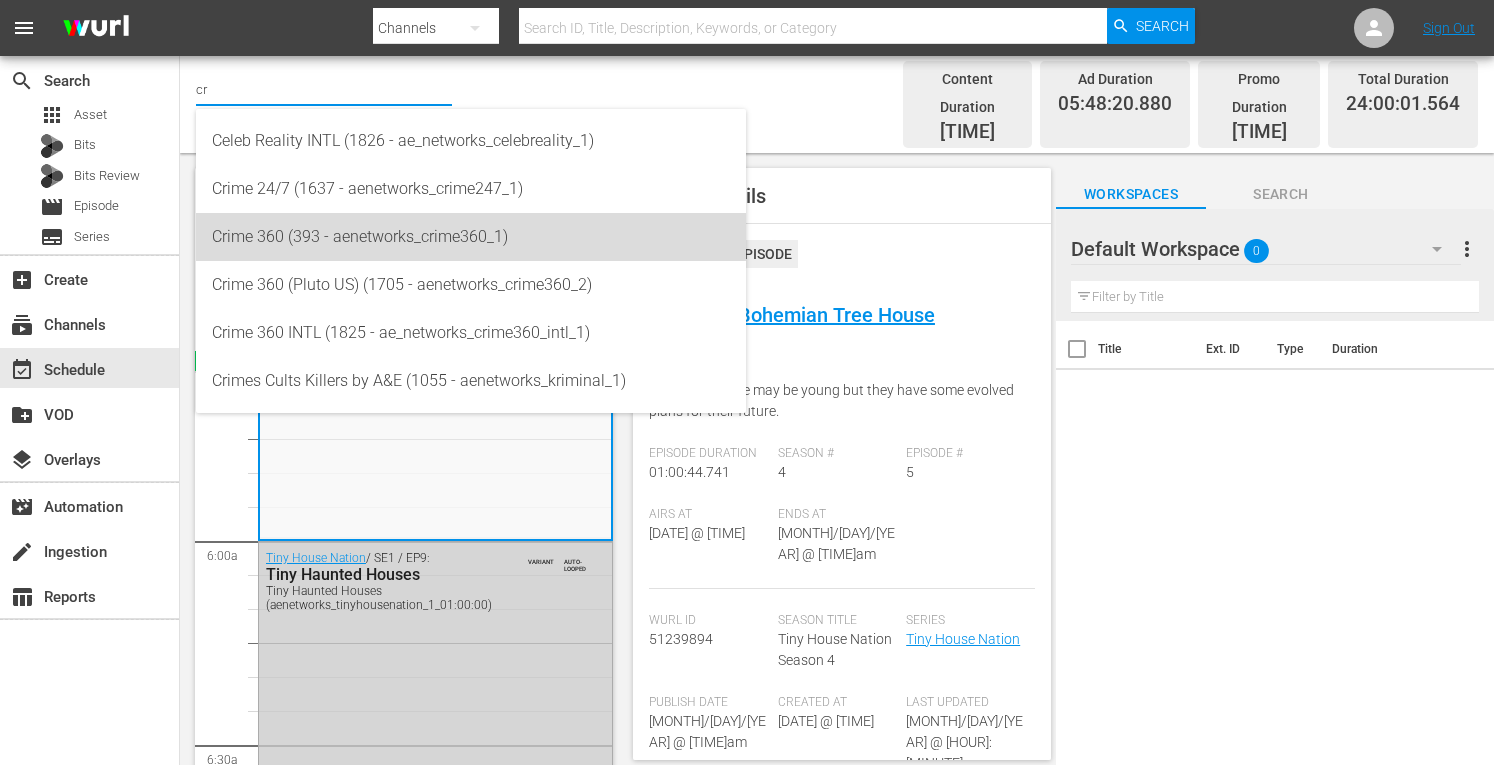 click on "Crime 360 (393 - aenetworks_crime360_1)" at bounding box center [471, 237] 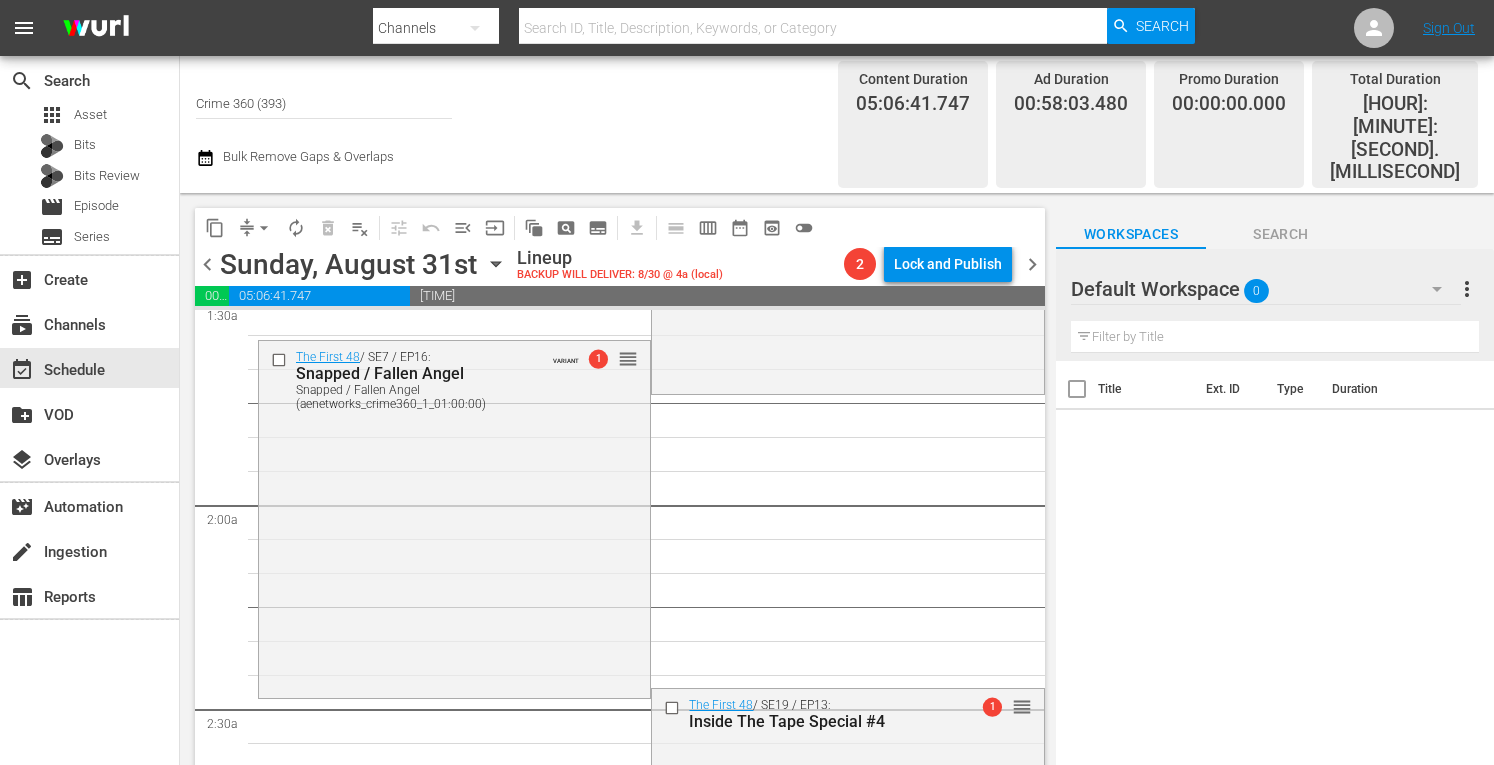 scroll, scrollTop: 0, scrollLeft: 0, axis: both 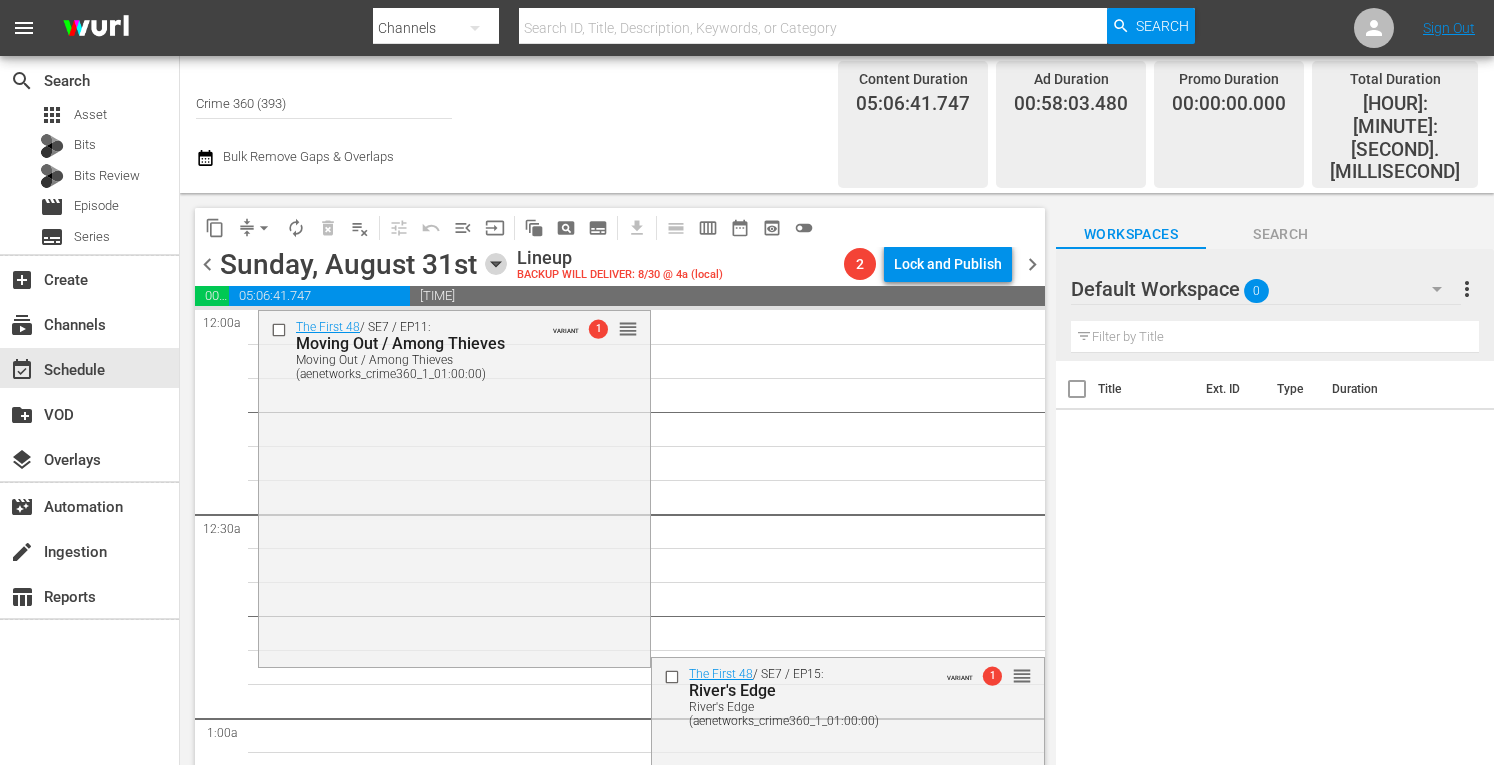 click 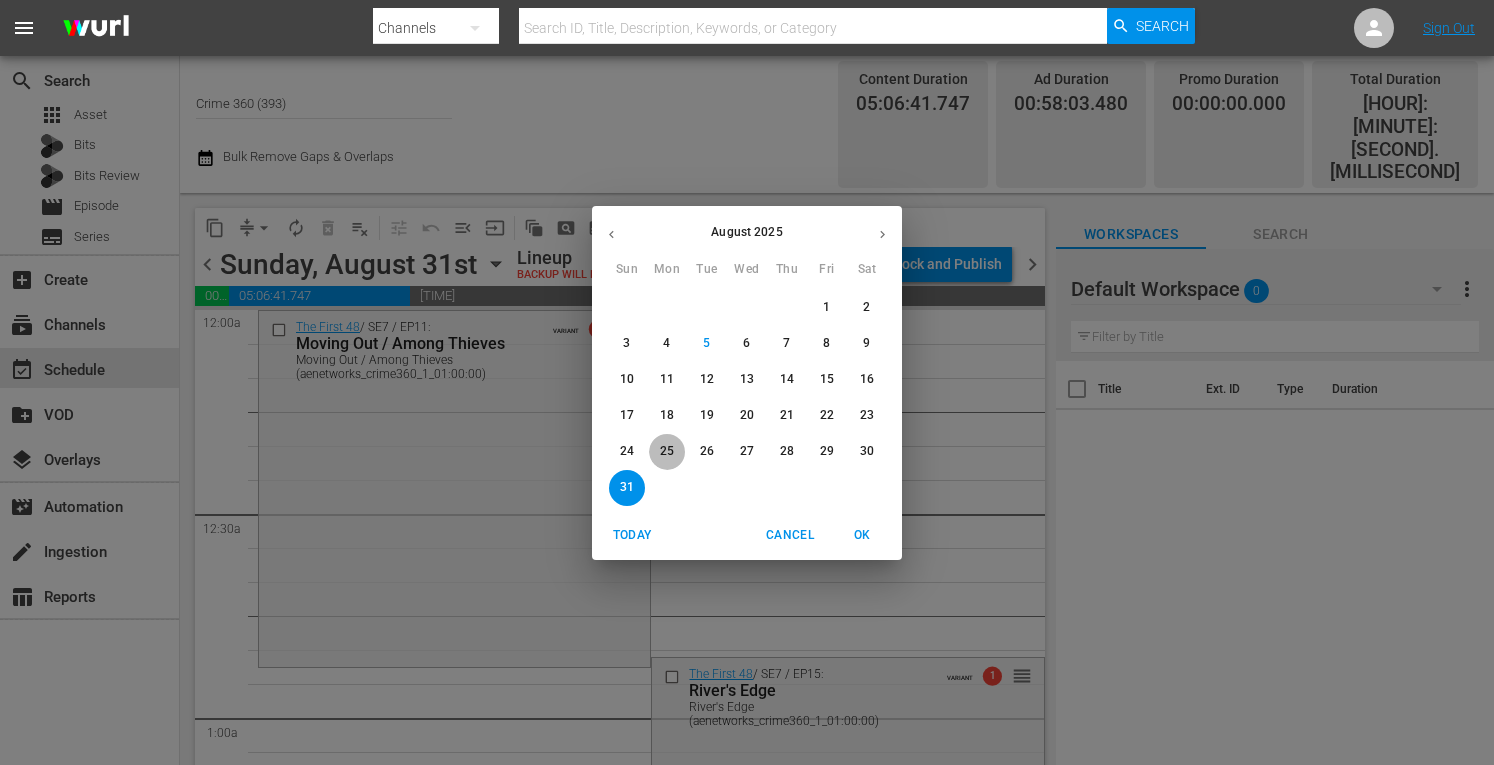 click on "25" at bounding box center (667, 451) 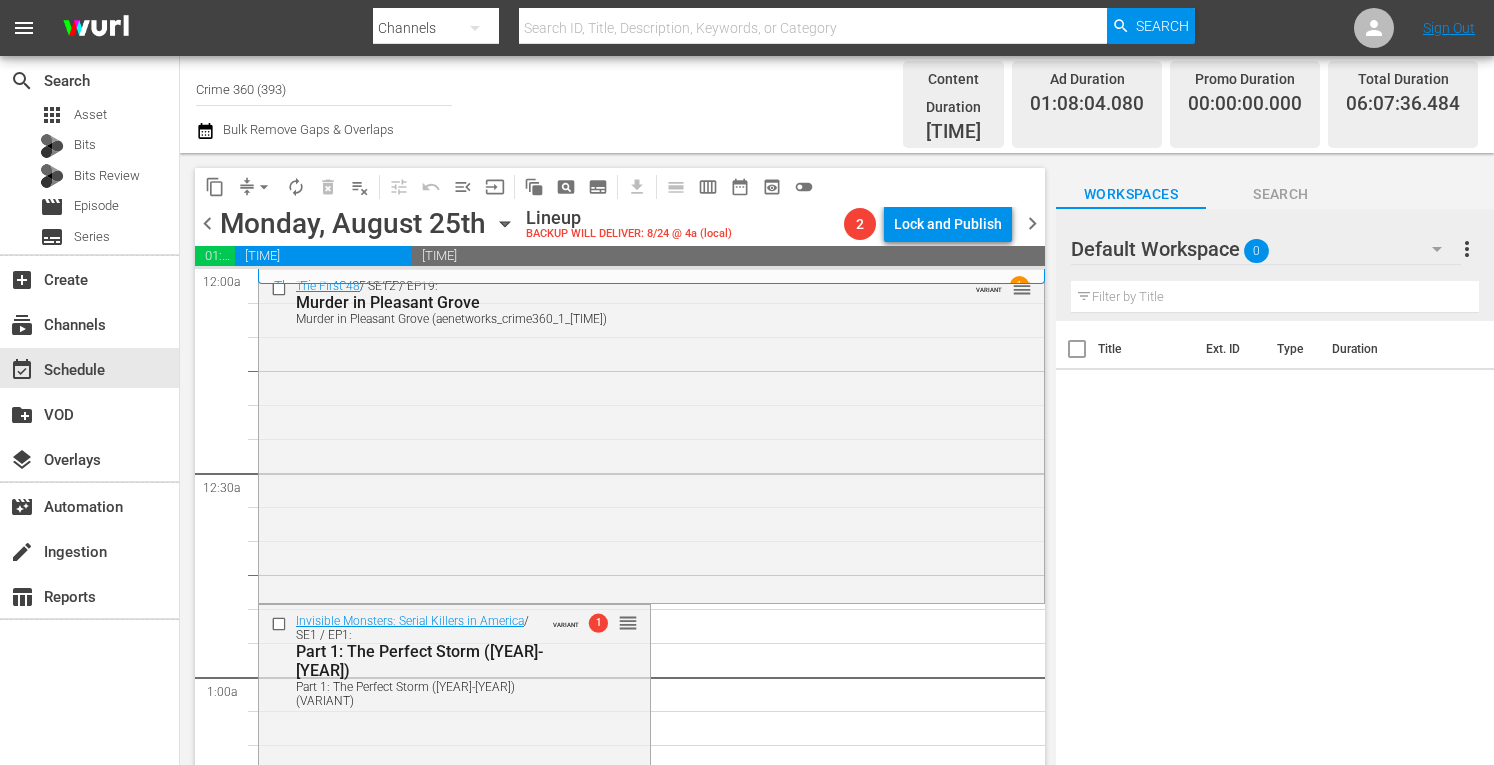 click on "more_vert" at bounding box center [1467, 249] 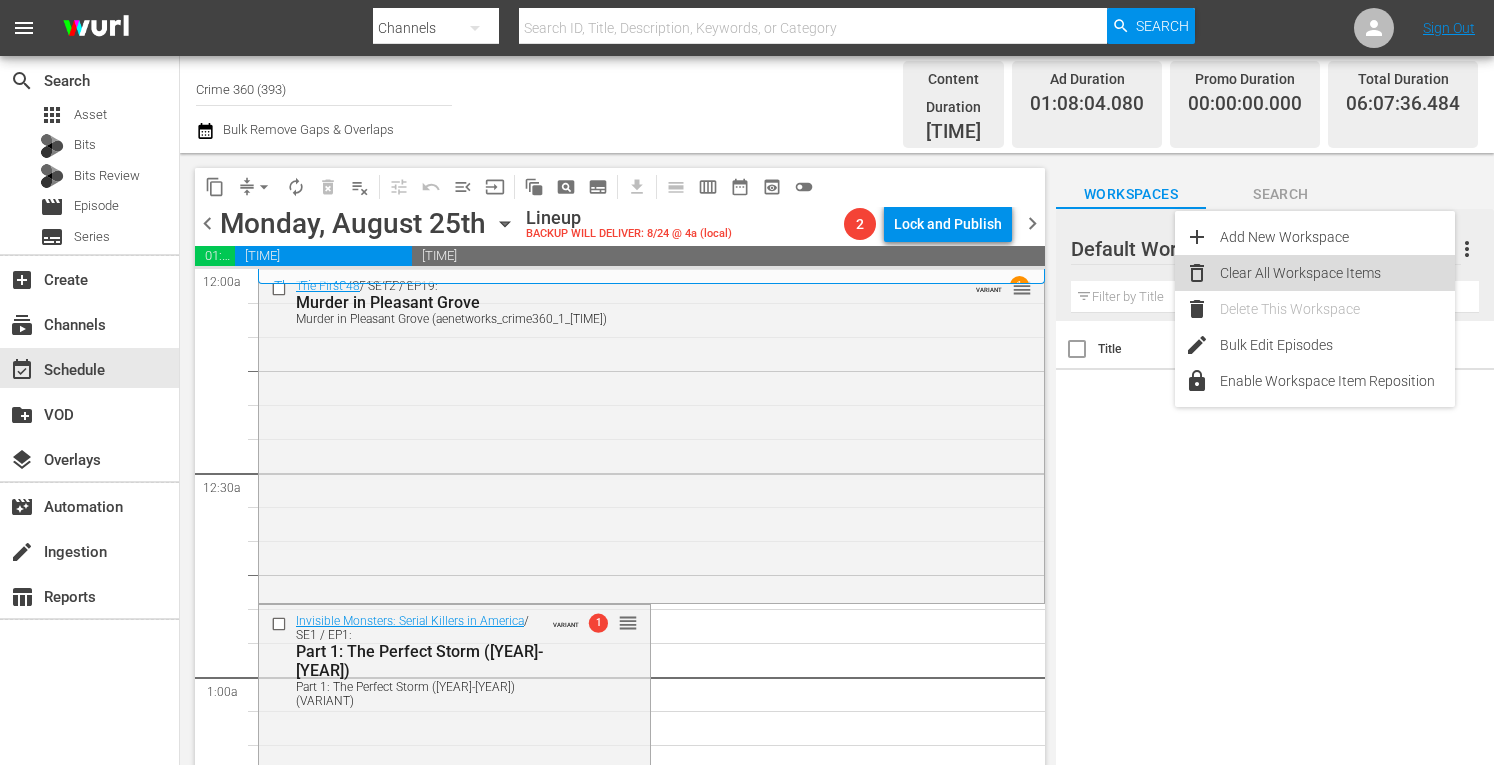 click on "Clear All Workspace Items" at bounding box center (1337, 273) 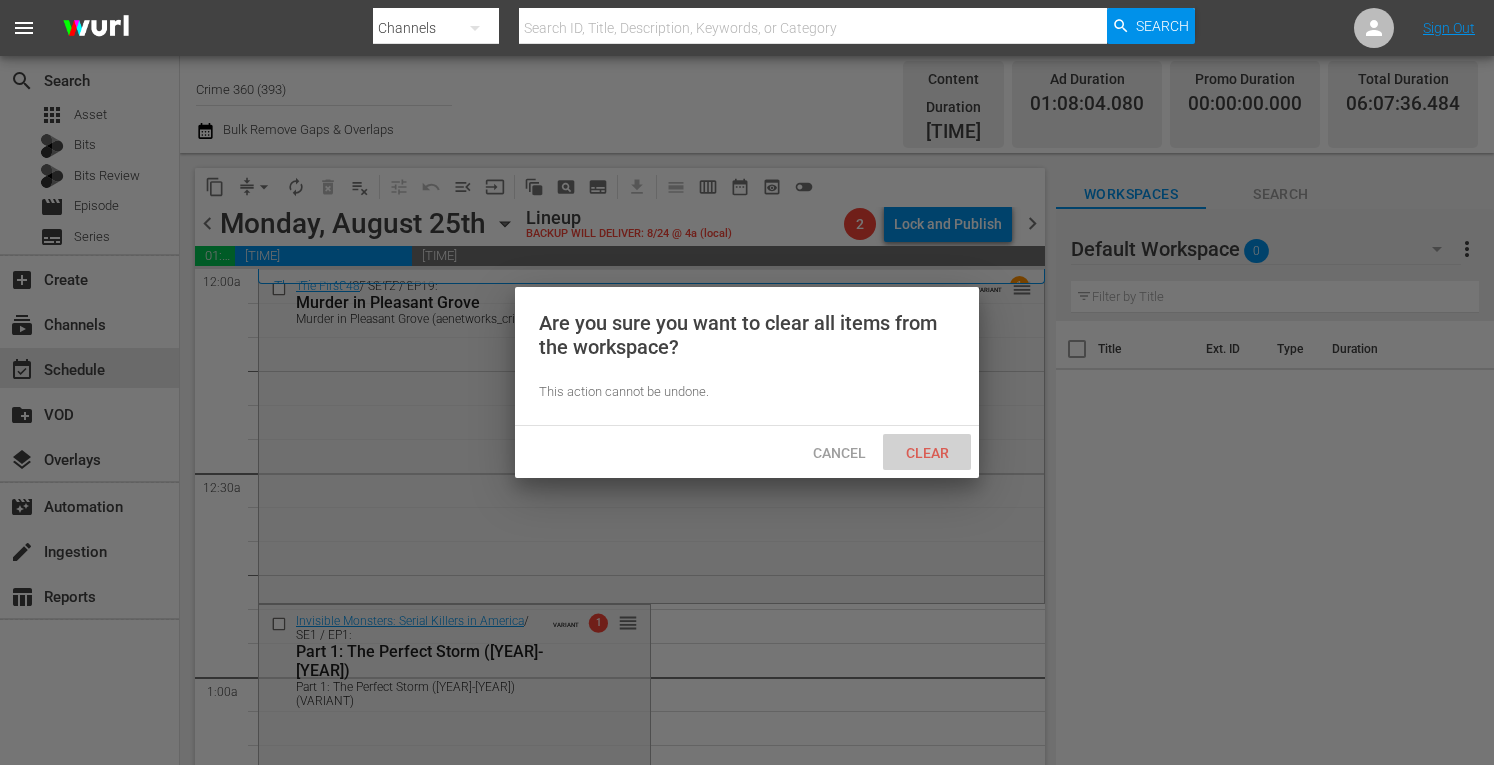 click on "Clear" at bounding box center (927, 453) 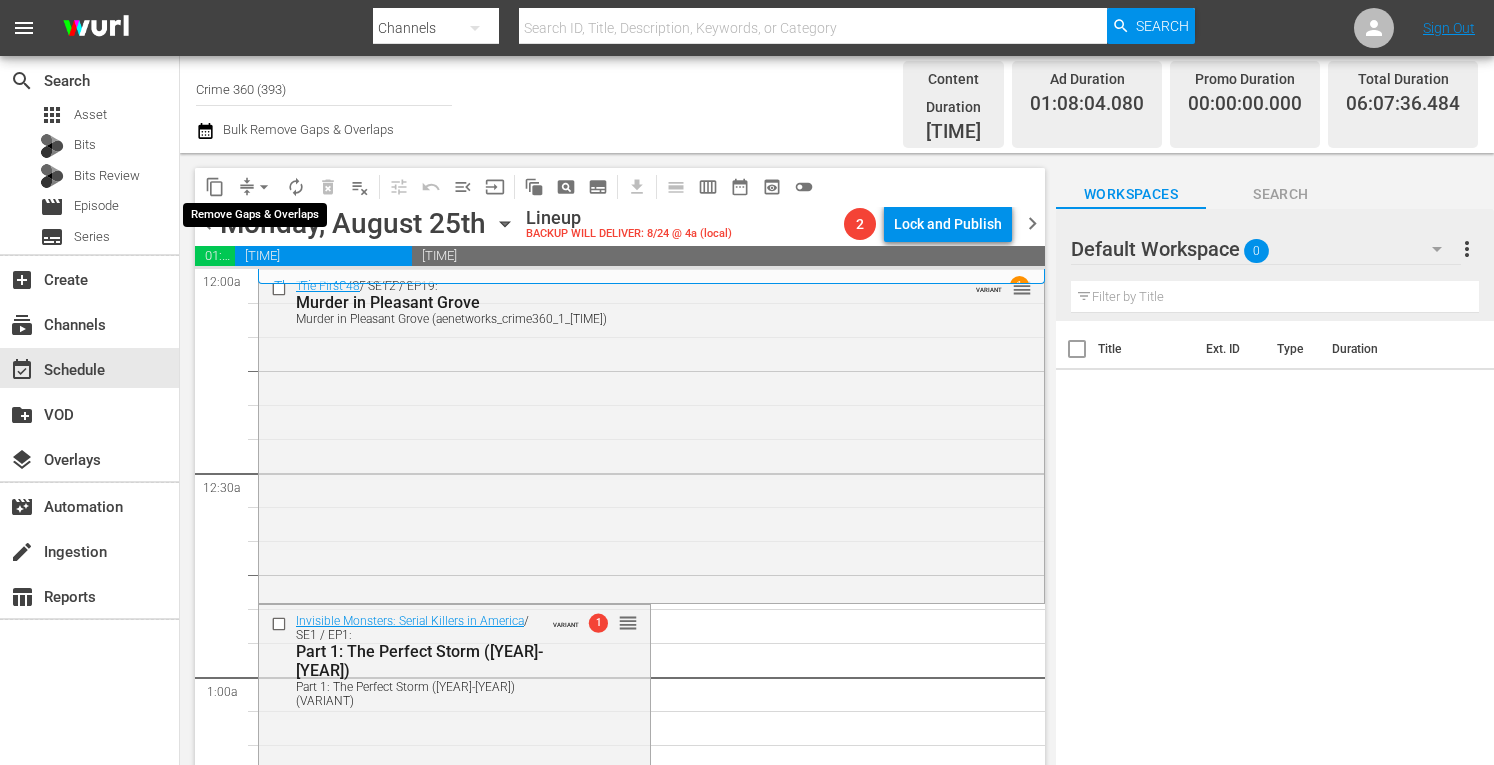 click on "arrow_drop_down" at bounding box center [264, 187] 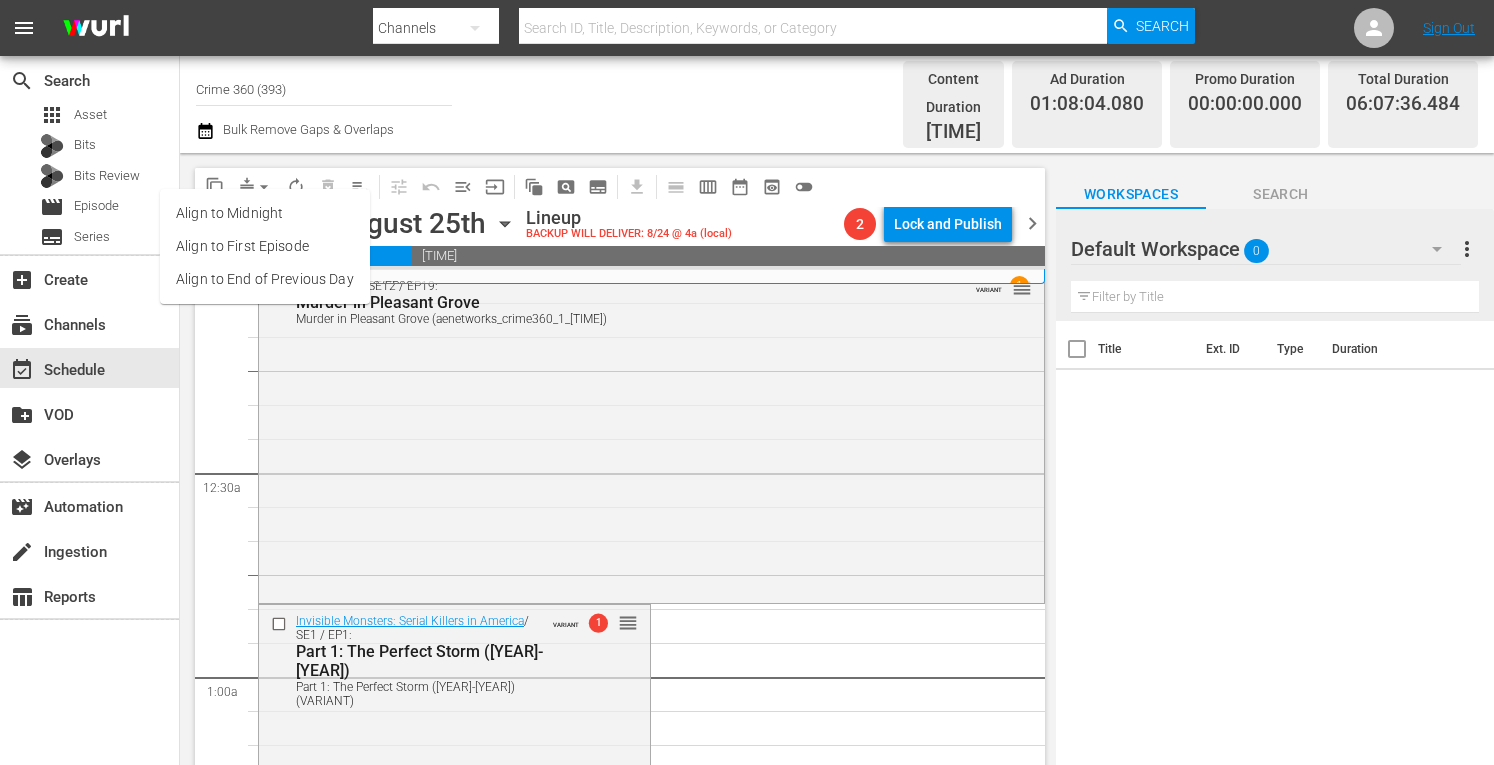click on "Align to Midnight" at bounding box center (265, 213) 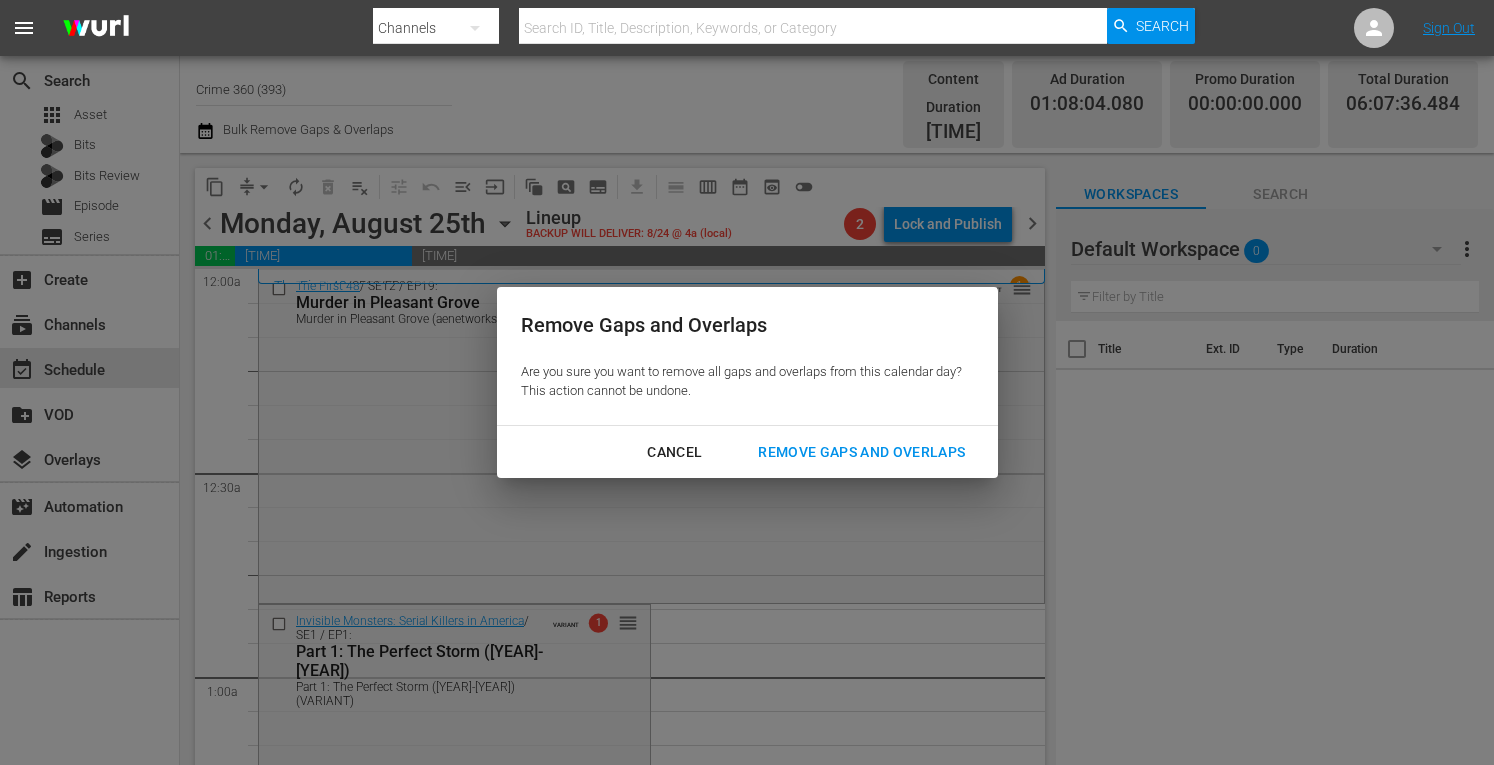 click on "Remove Gaps and Overlaps" at bounding box center (861, 452) 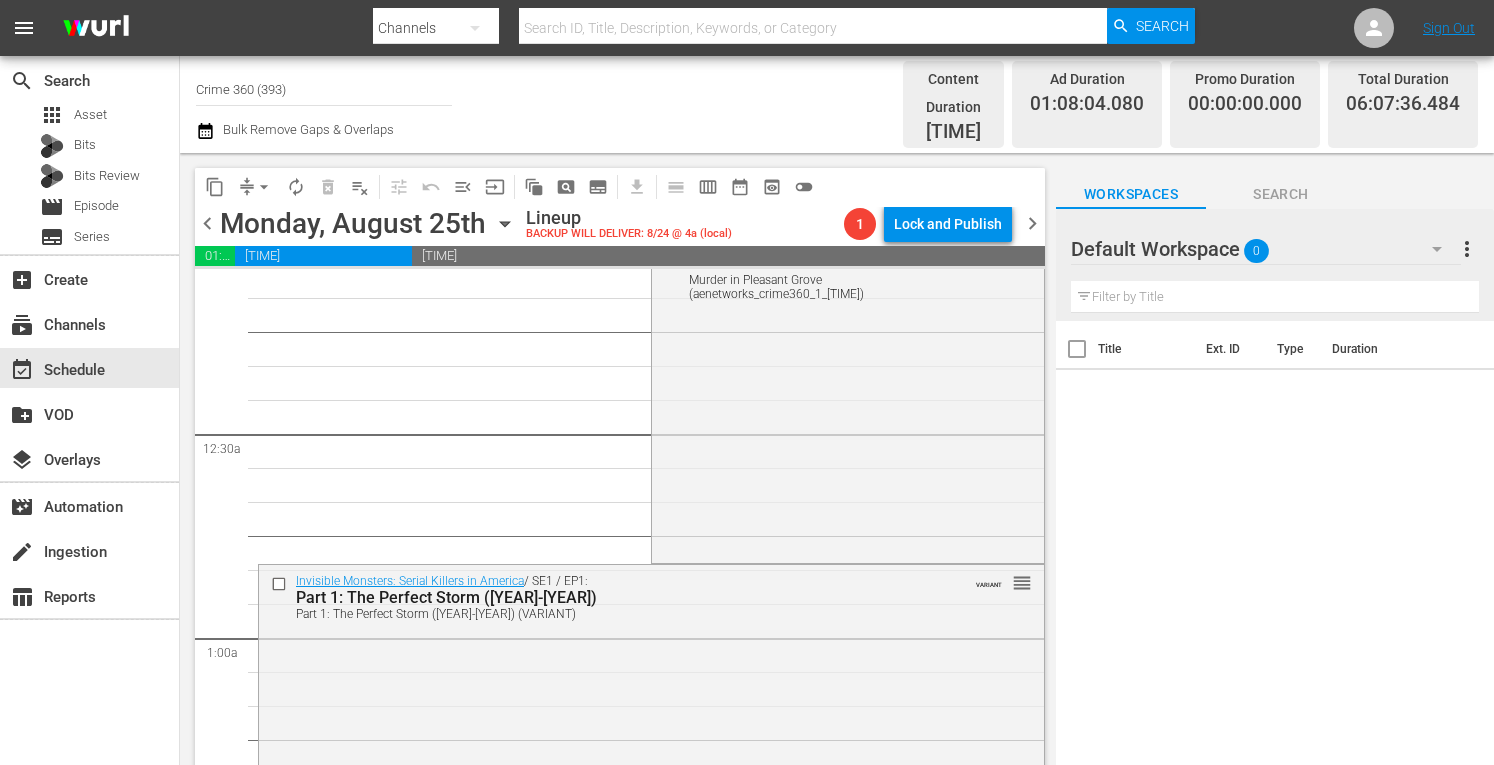 scroll, scrollTop: 0, scrollLeft: 0, axis: both 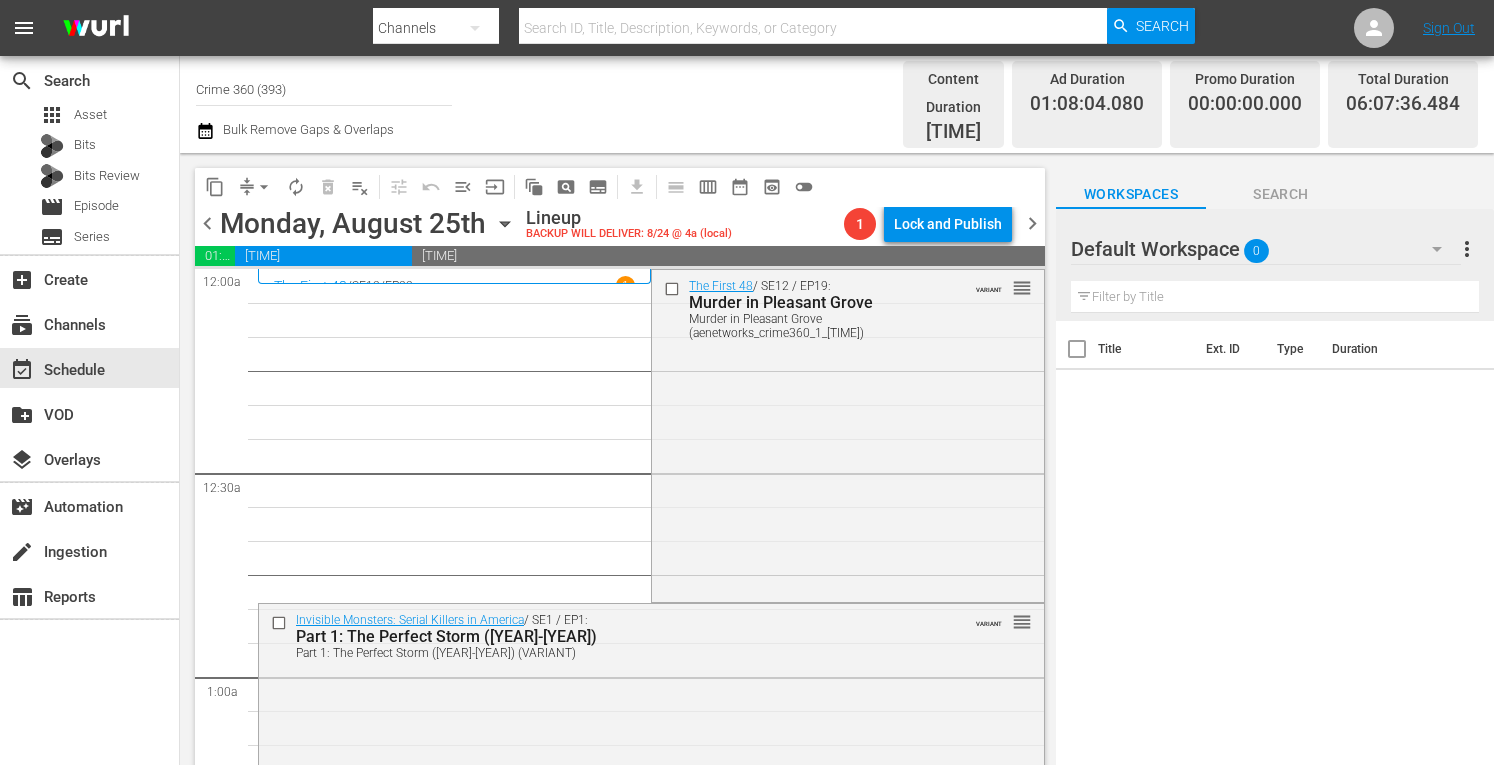 click on "chevron_right" at bounding box center (1032, 223) 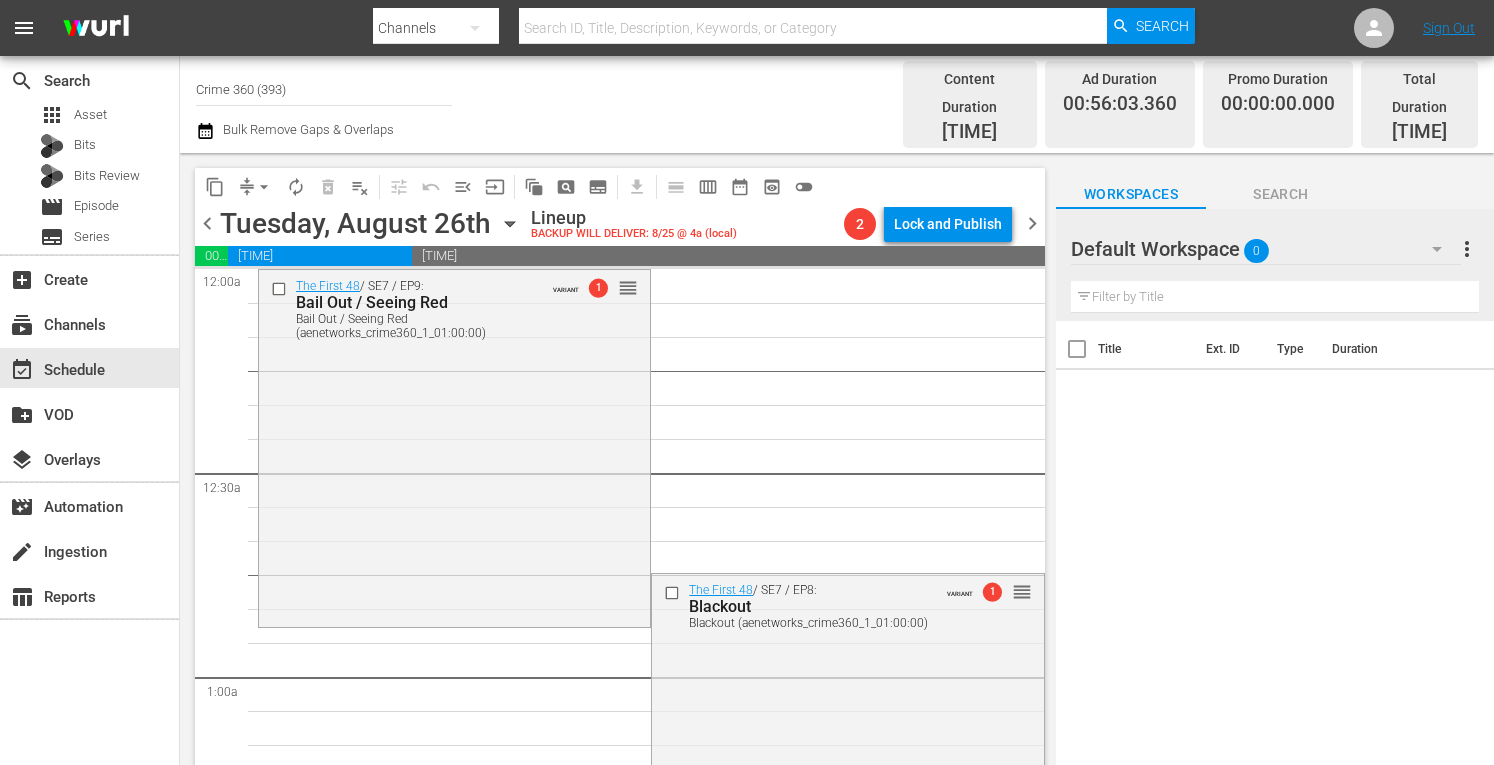 click 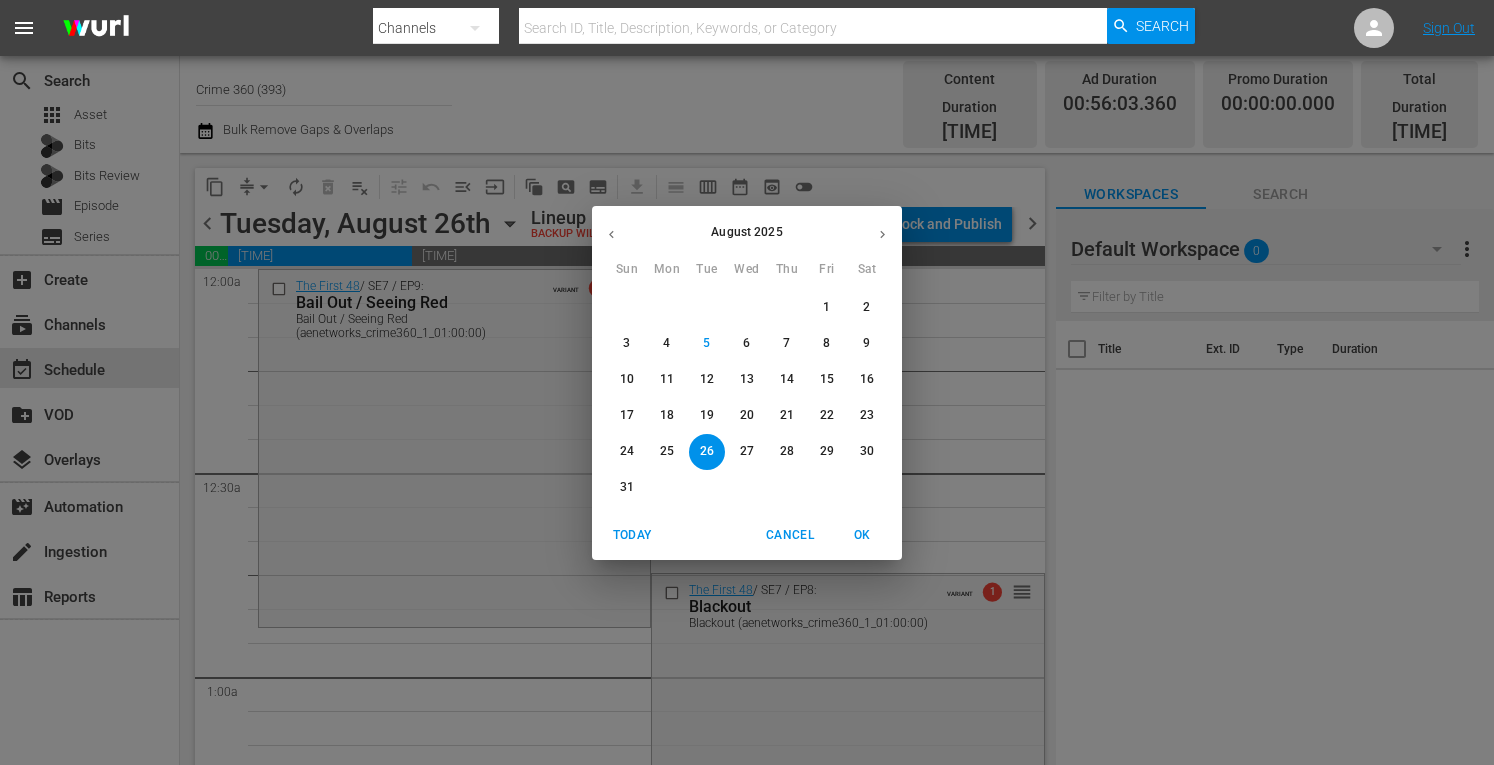 click on "Cancel" at bounding box center (790, 535) 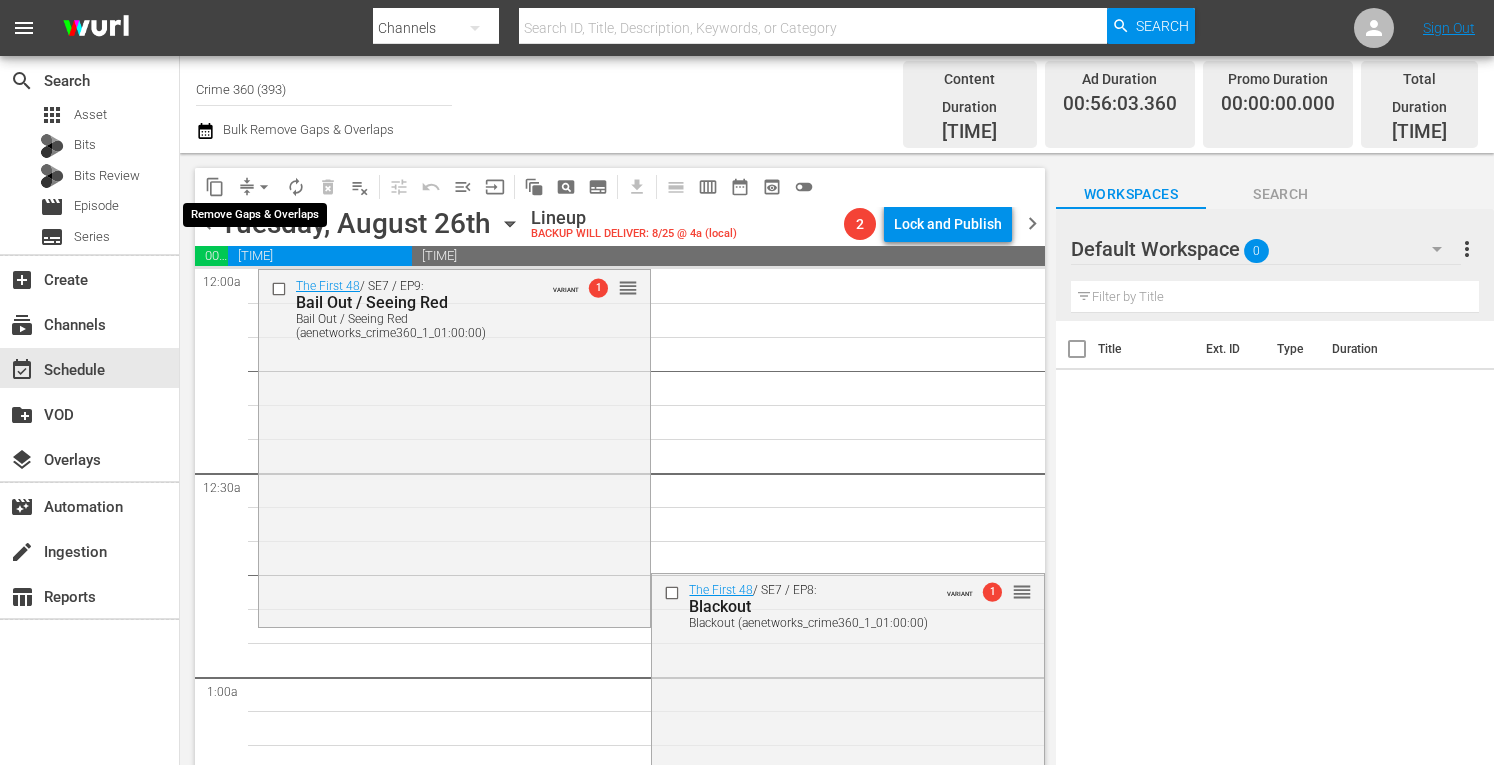 click on "arrow_drop_down" at bounding box center [264, 187] 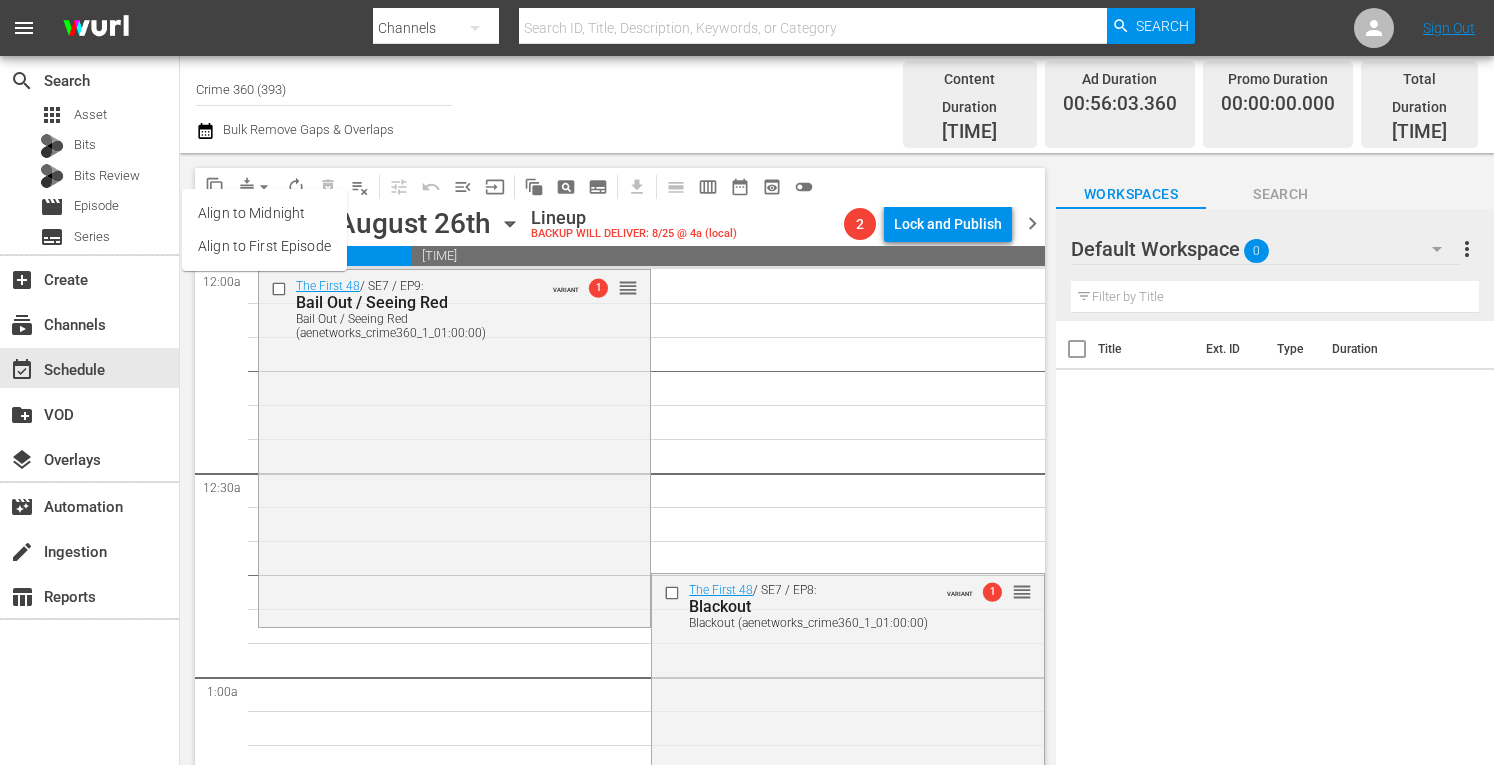 click on "Align to Midnight" at bounding box center [264, 213] 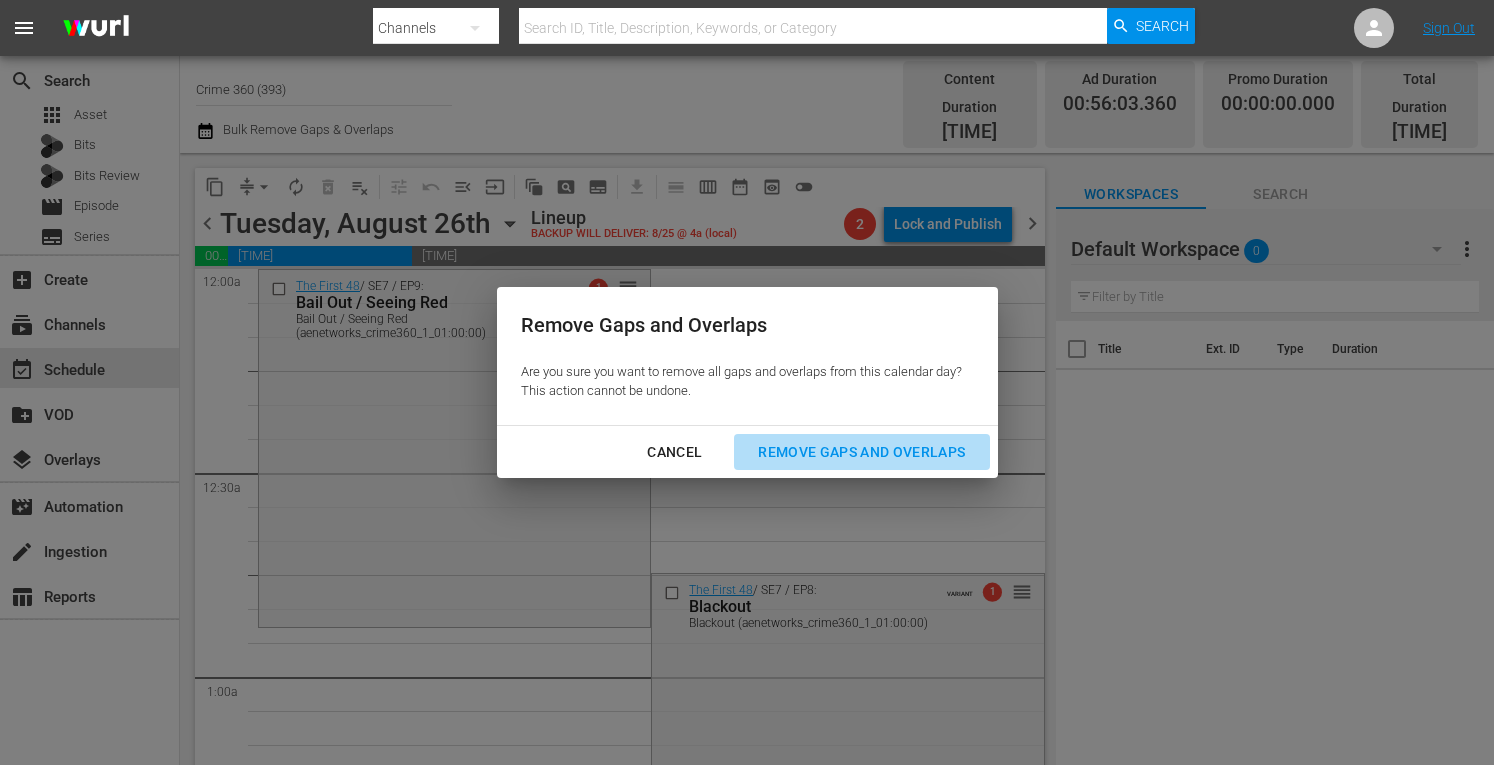 click on "Remove Gaps and Overlaps" at bounding box center [861, 452] 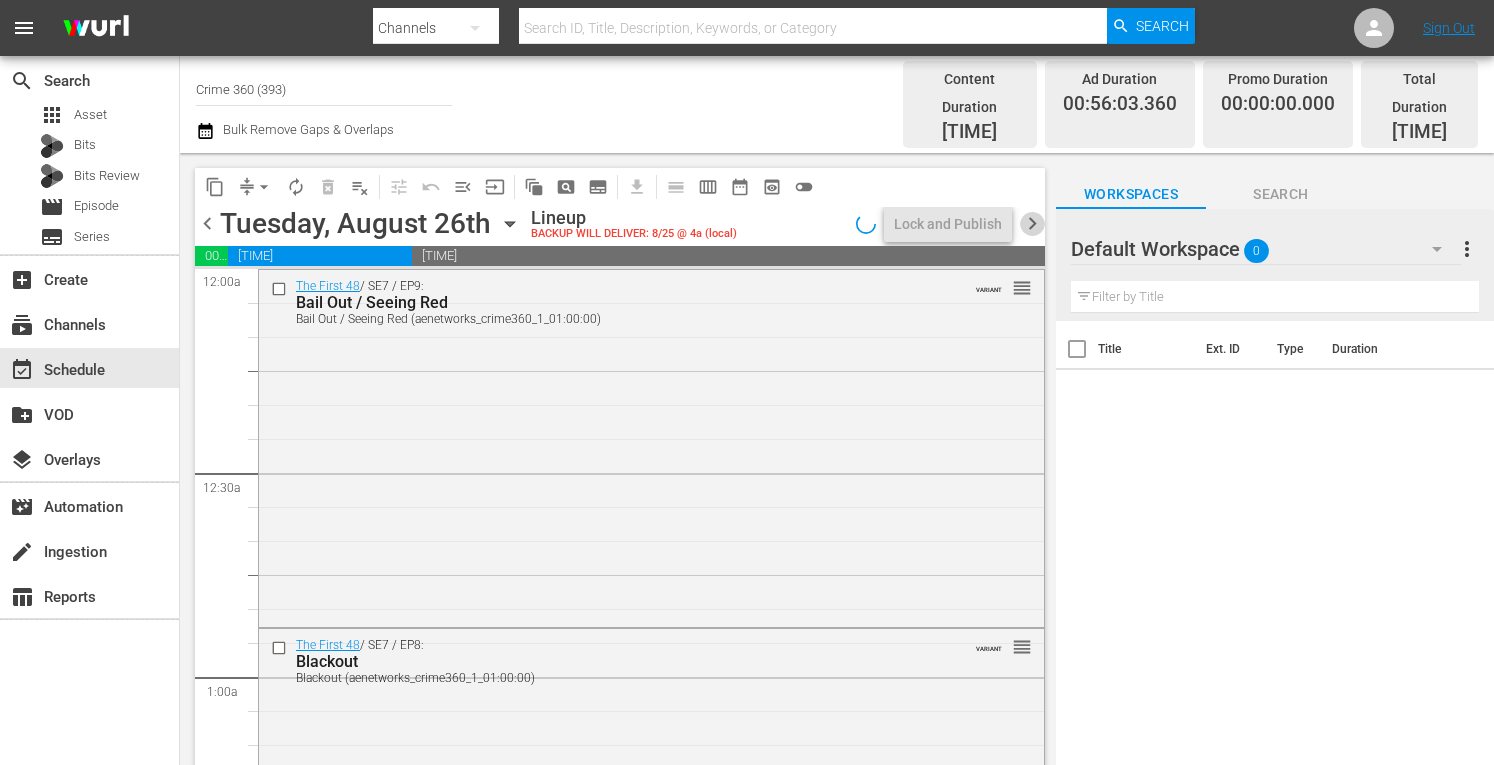 click on "chevron_right" at bounding box center (1032, 223) 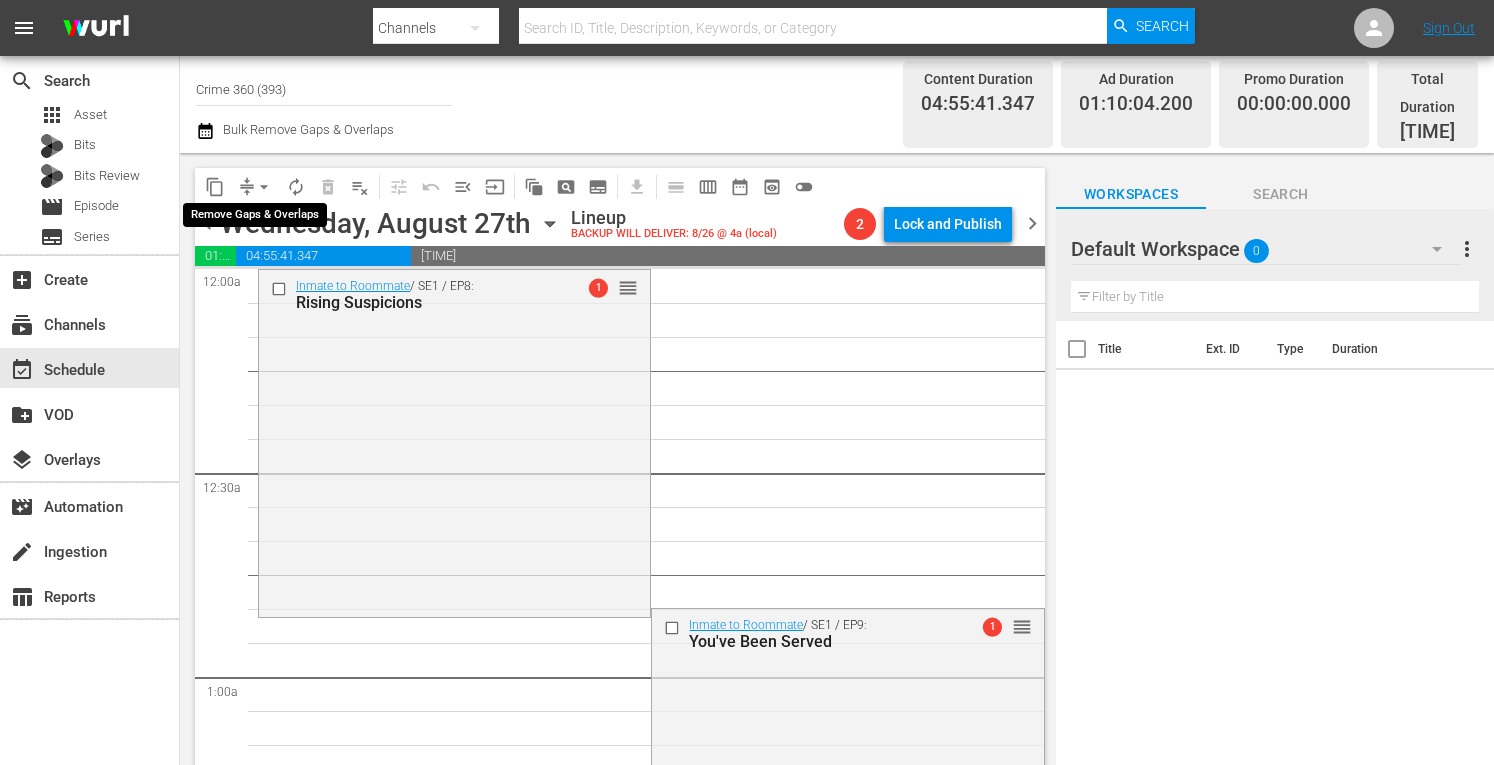 click on "arrow_drop_down" at bounding box center (264, 187) 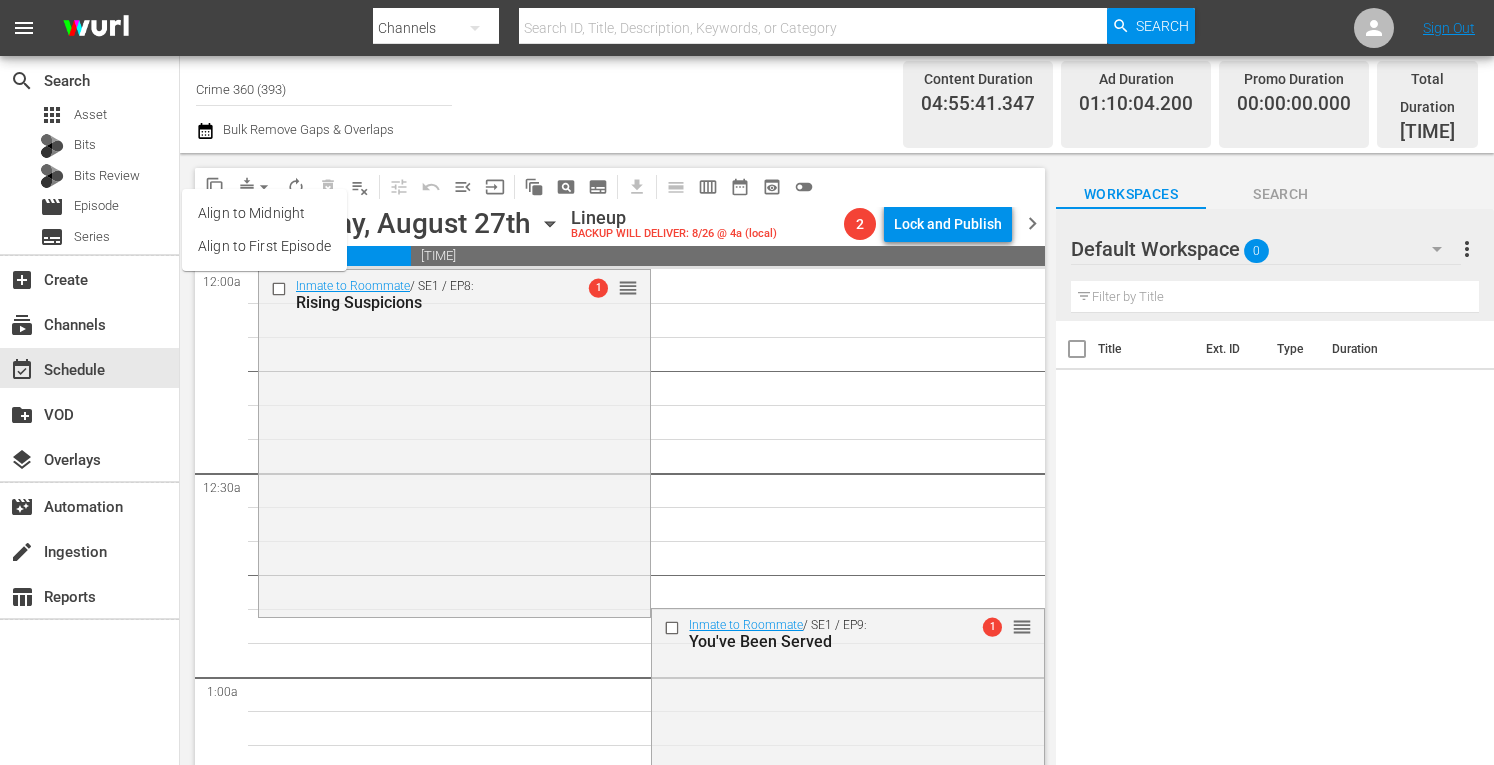 click on "Align to Midnight" at bounding box center (264, 213) 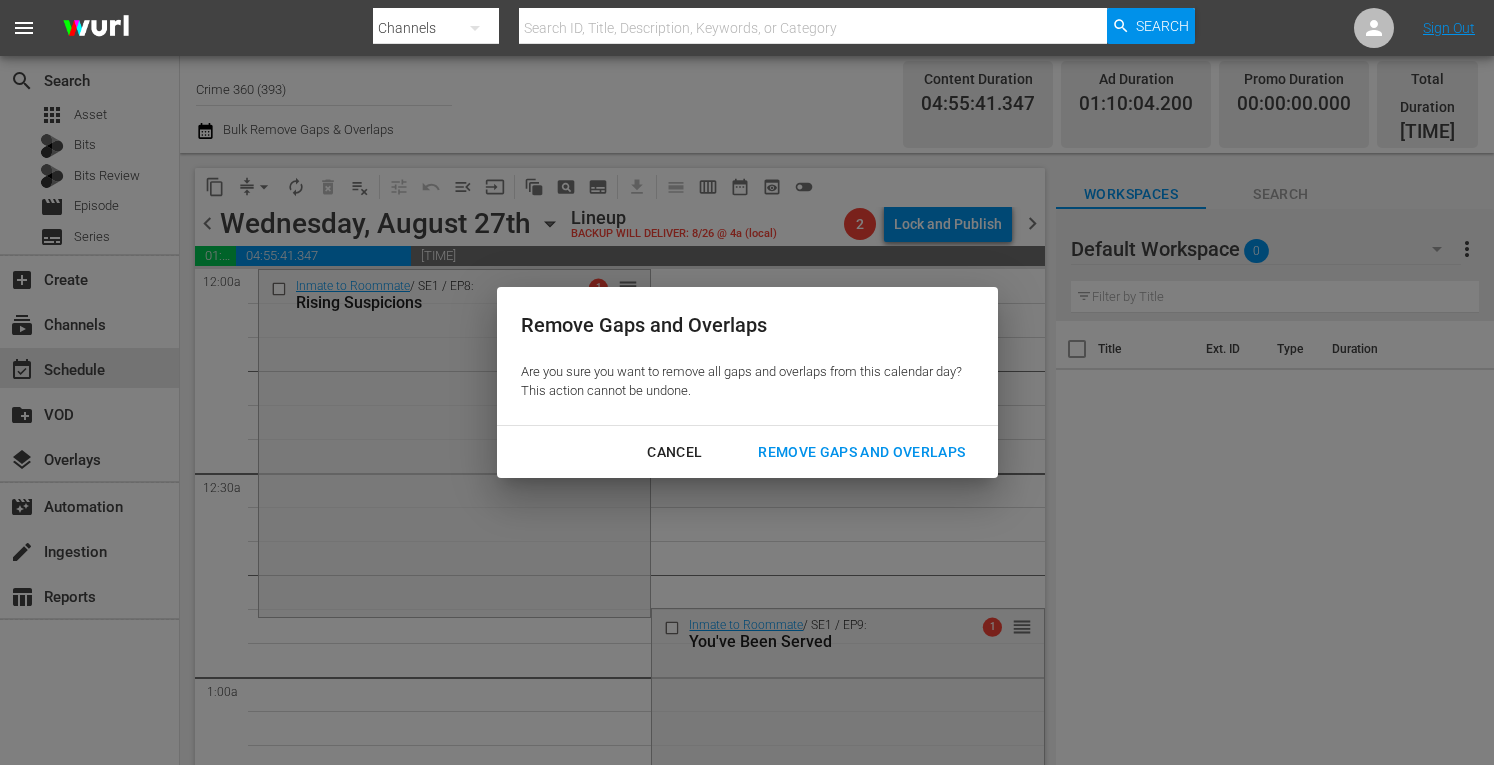 click on "Remove Gaps and Overlaps" at bounding box center [861, 452] 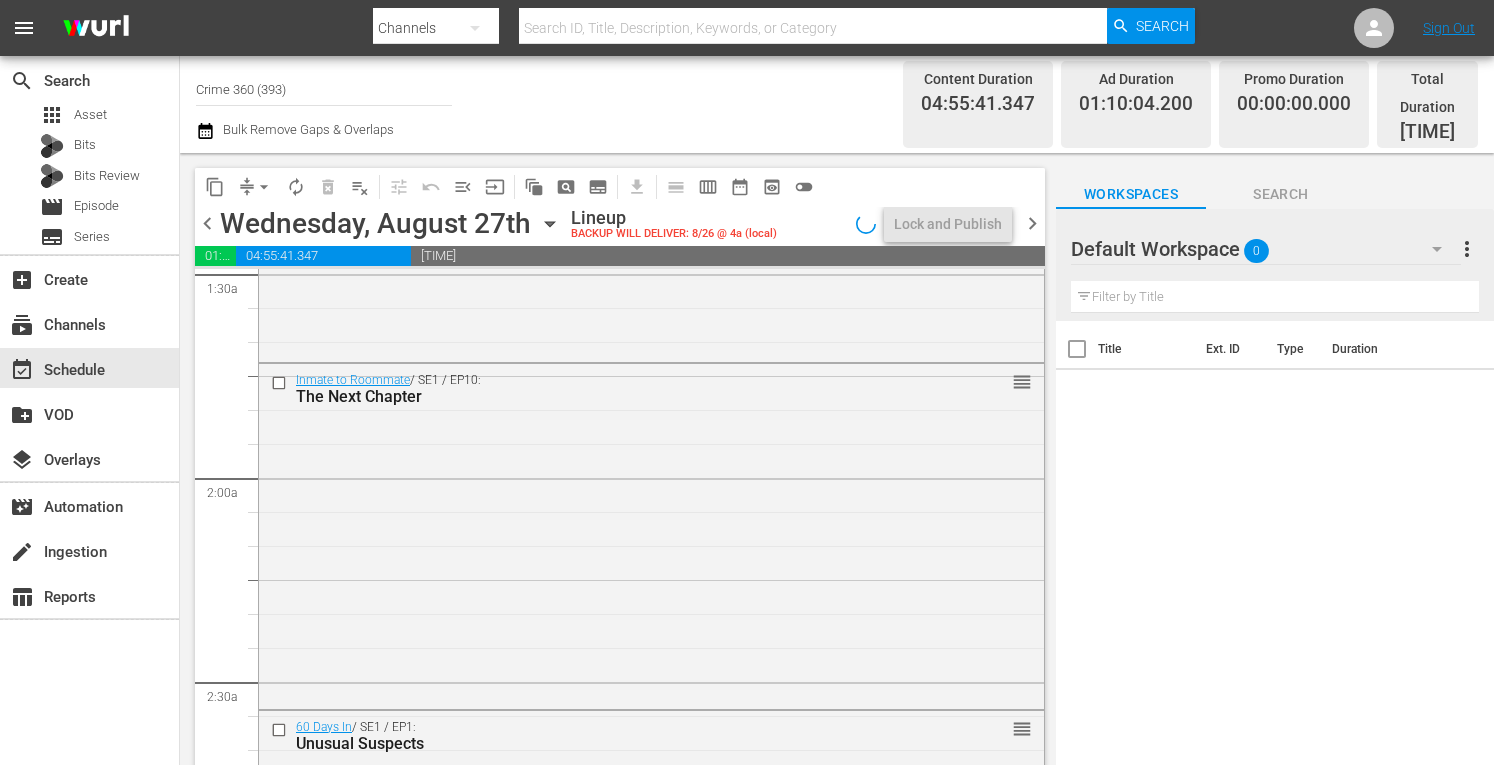 scroll, scrollTop: 0, scrollLeft: 0, axis: both 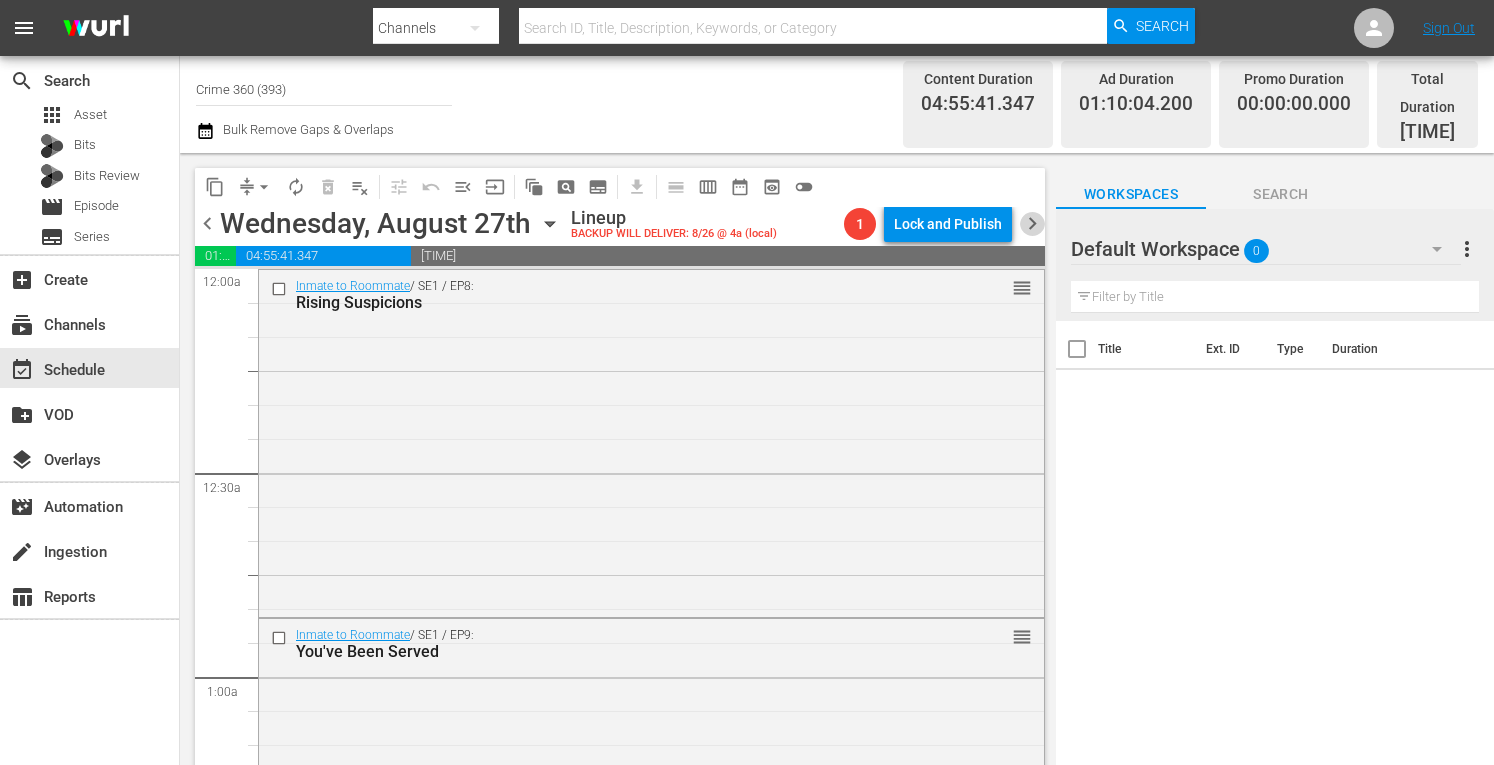 click on "chevron_right" at bounding box center [1032, 223] 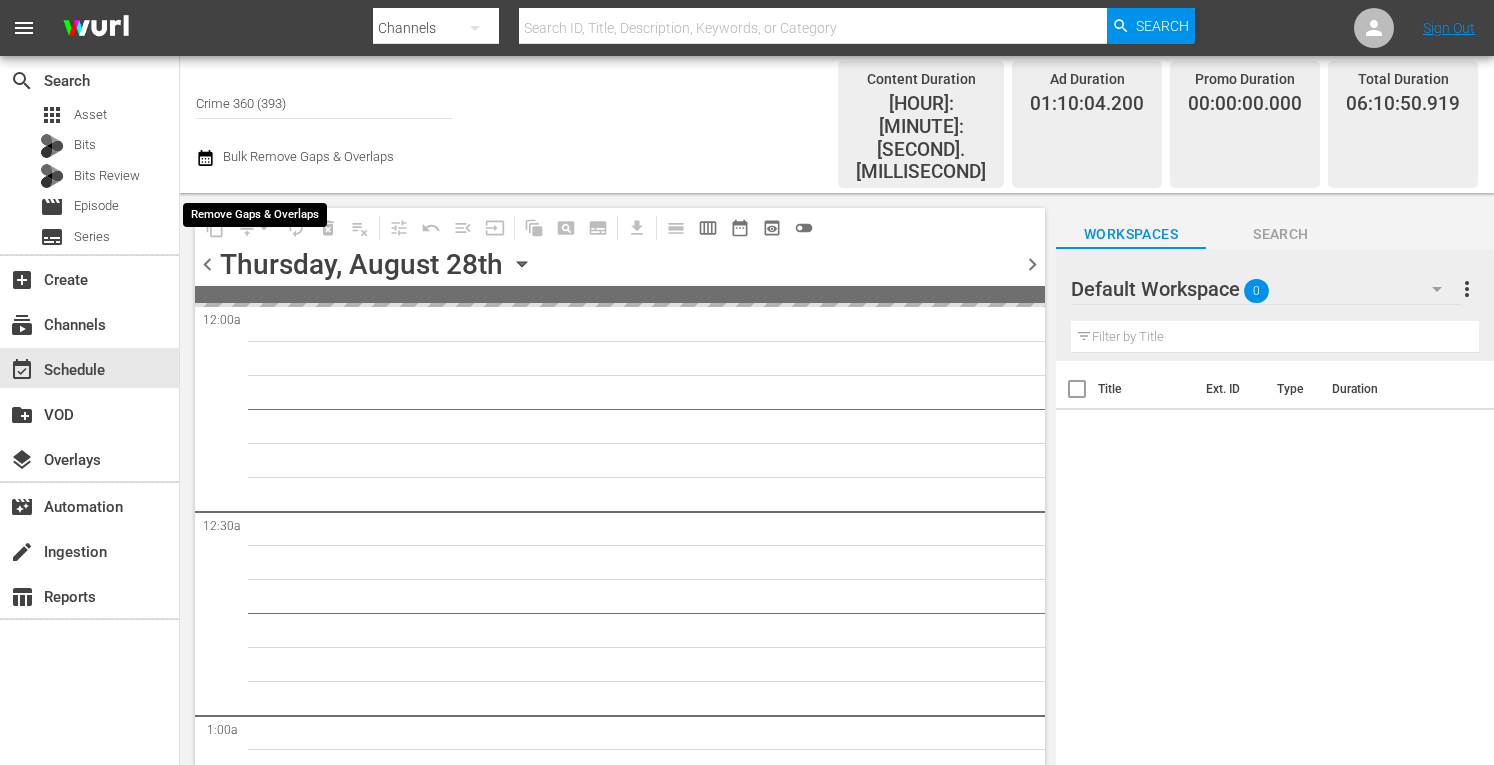 click on "arrow_drop_down" at bounding box center [264, 228] 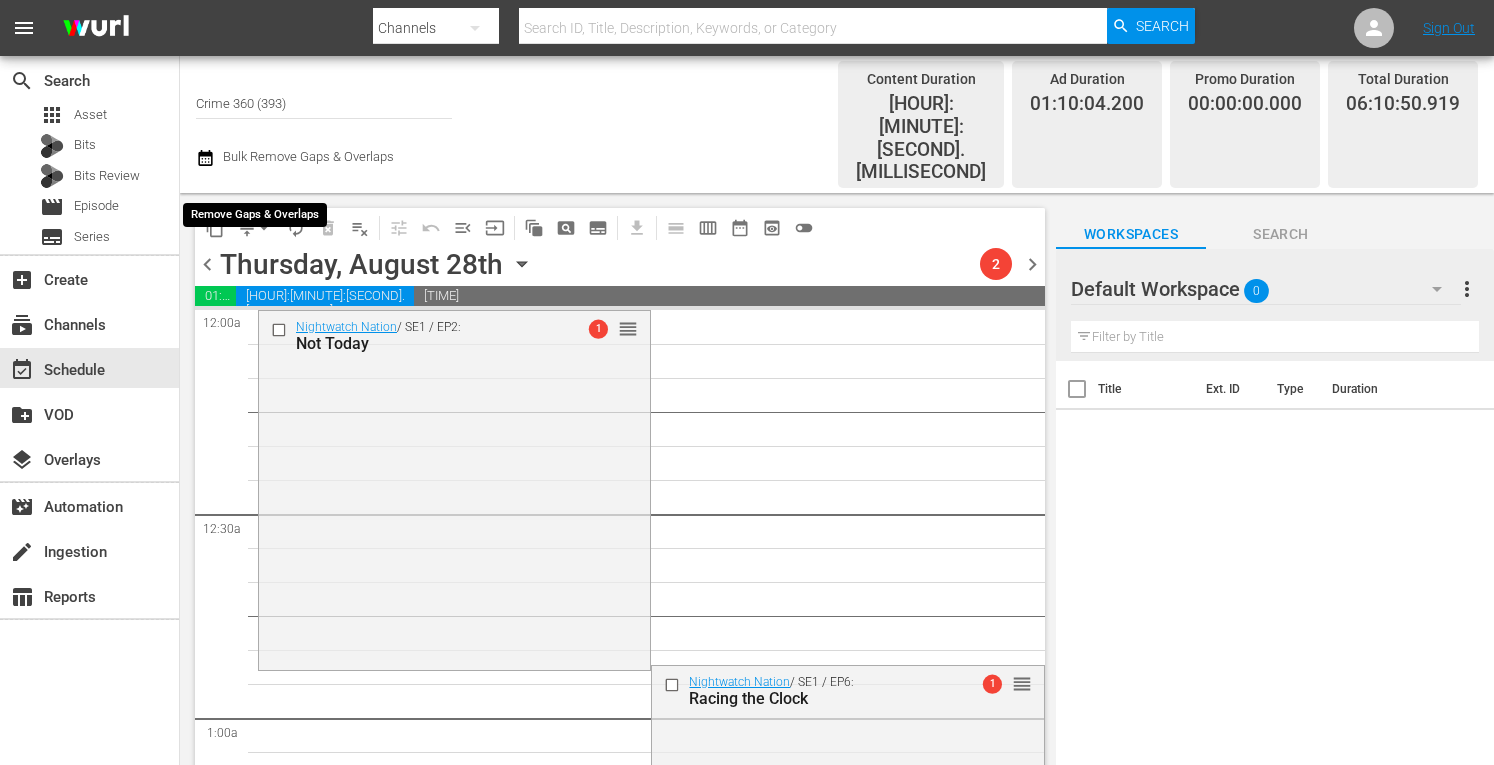 click on "arrow_drop_down" at bounding box center (264, 228) 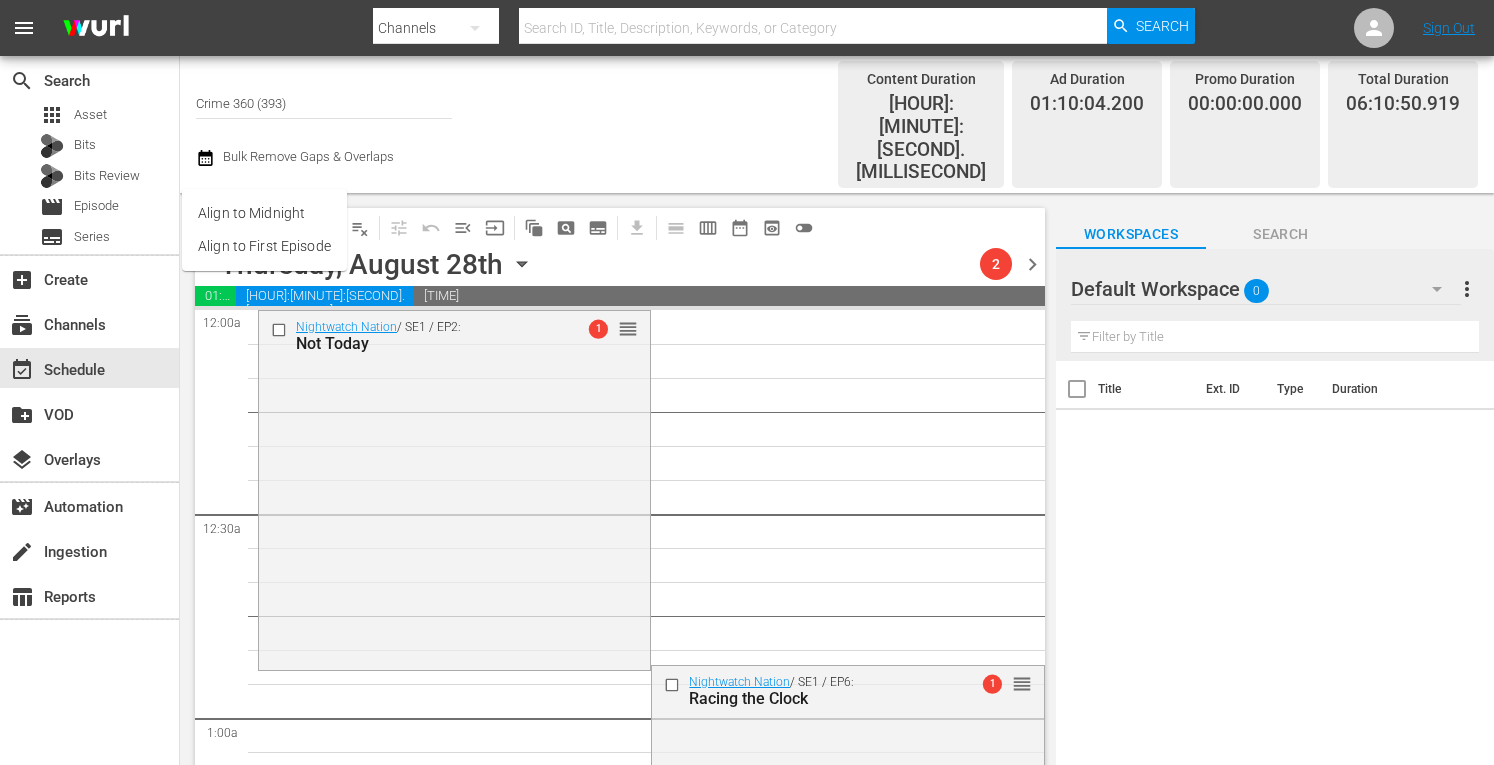 click on "Align to Midnight" at bounding box center (264, 213) 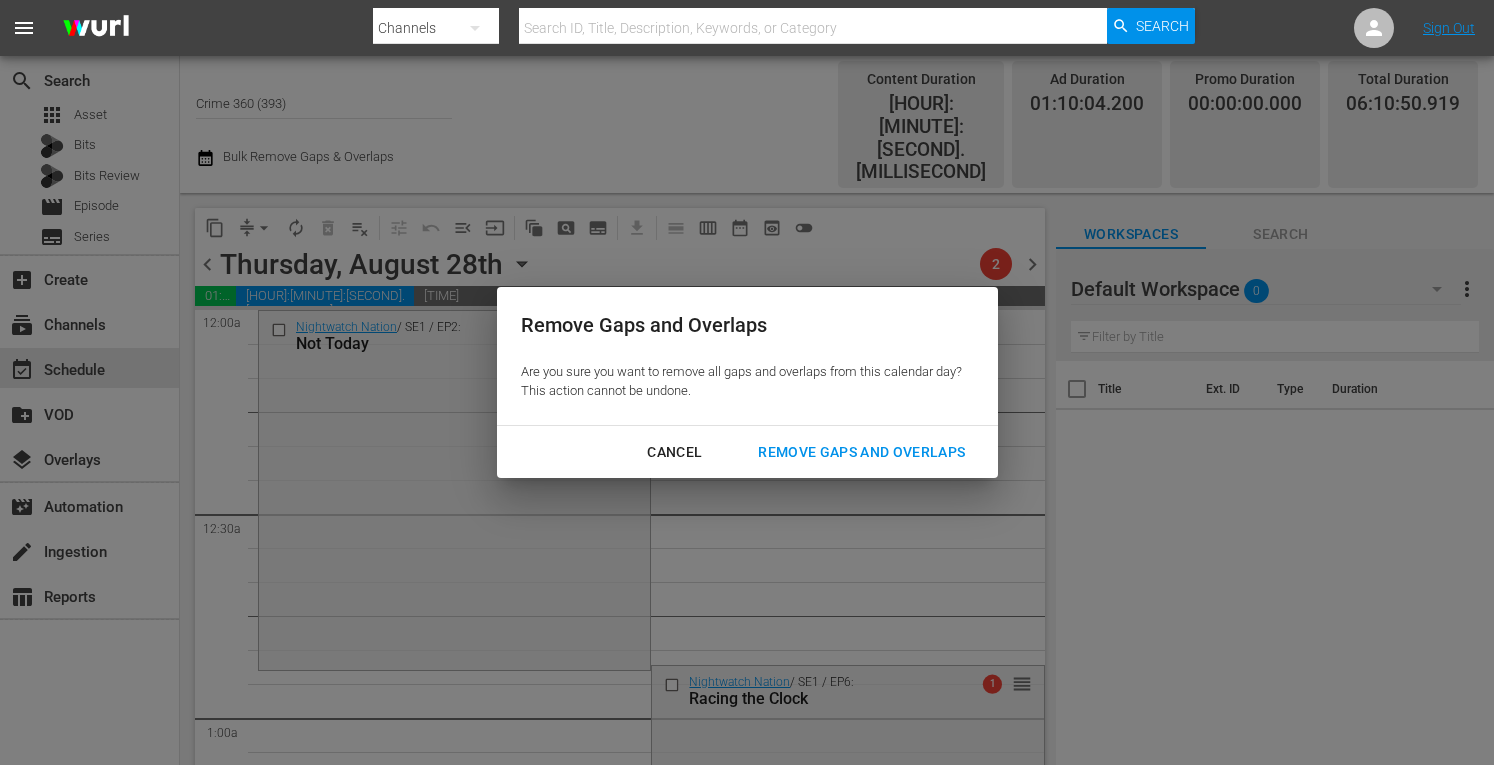 click on "Remove Gaps and Overlaps" at bounding box center [861, 452] 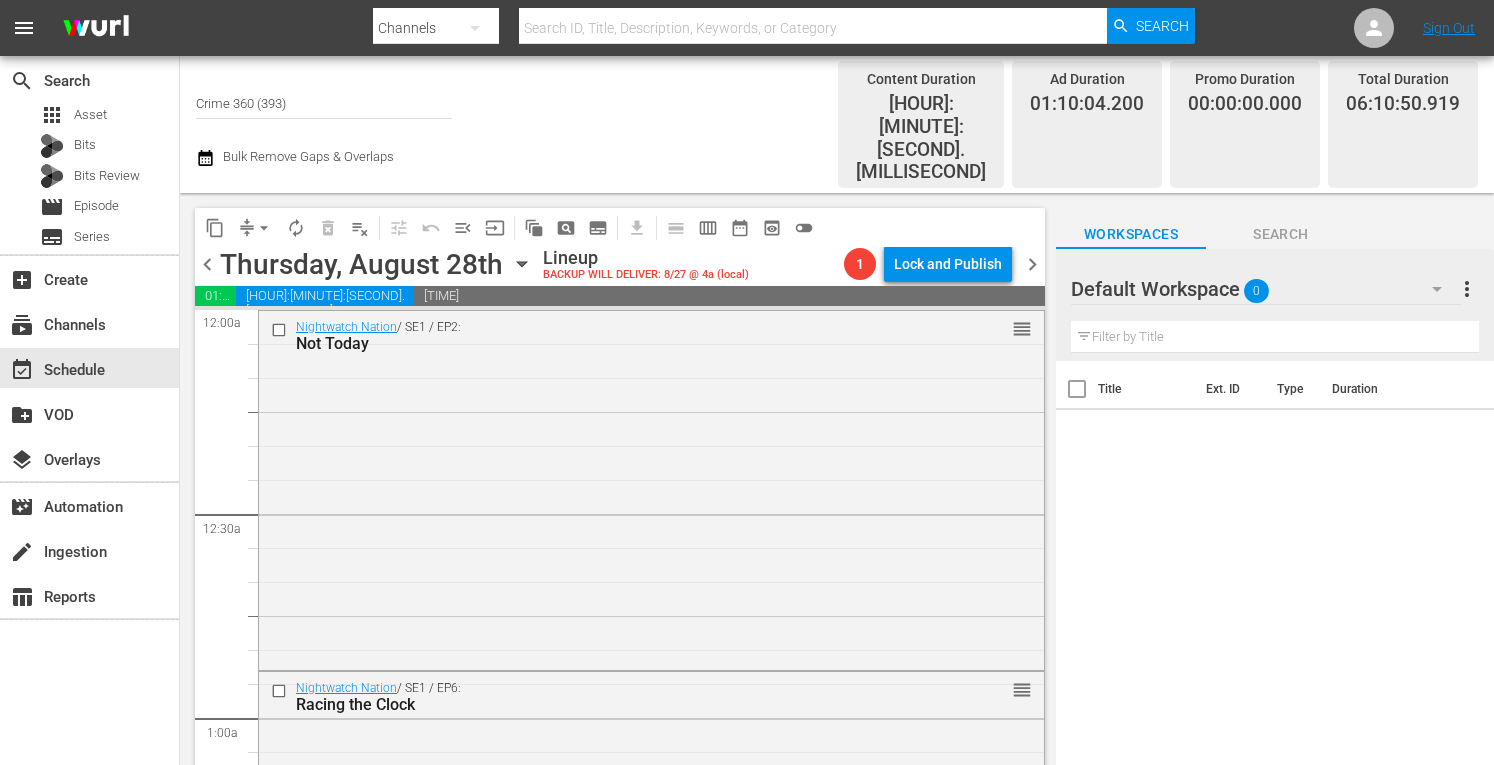 click on "chevron_right" at bounding box center [1032, 264] 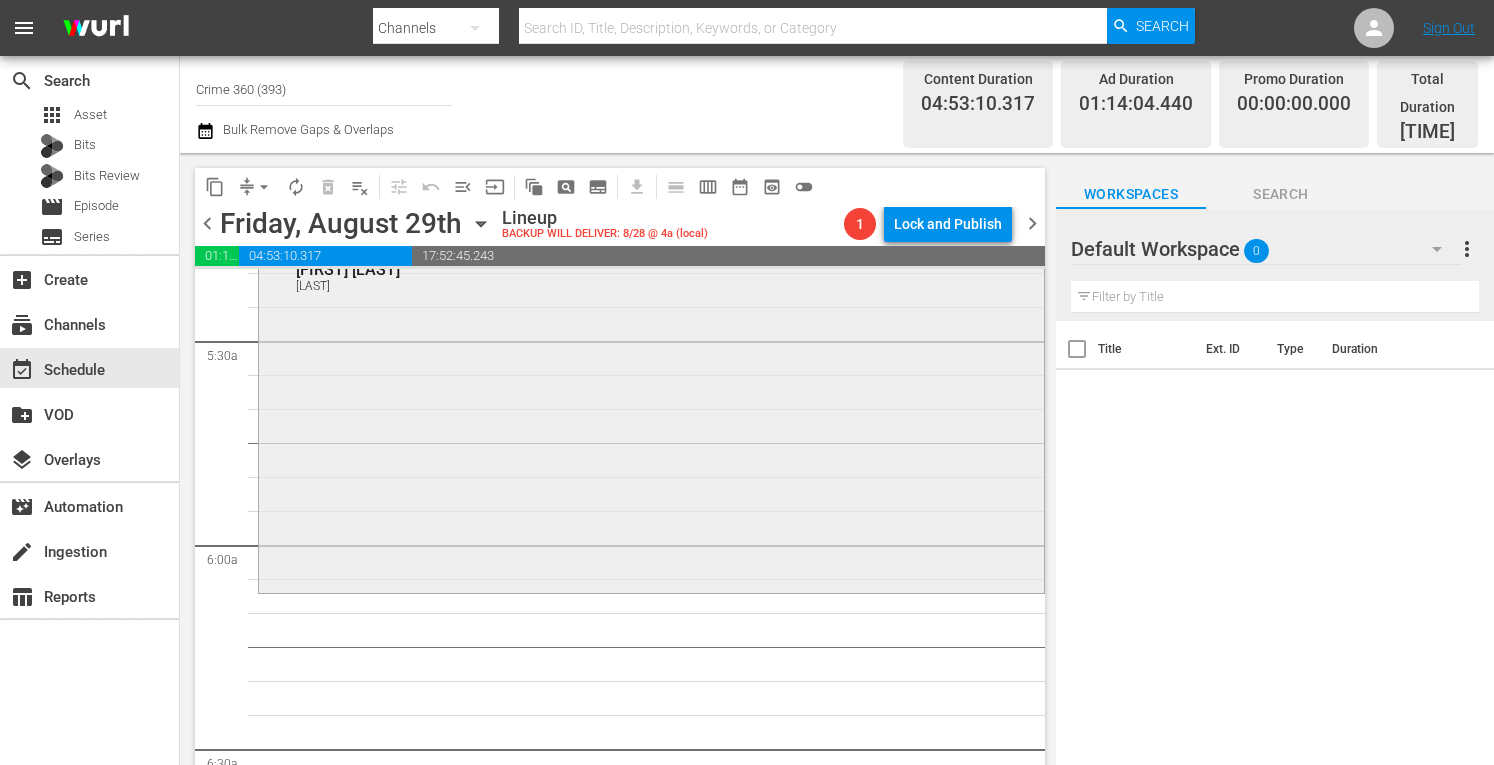 scroll, scrollTop: 2166, scrollLeft: 0, axis: vertical 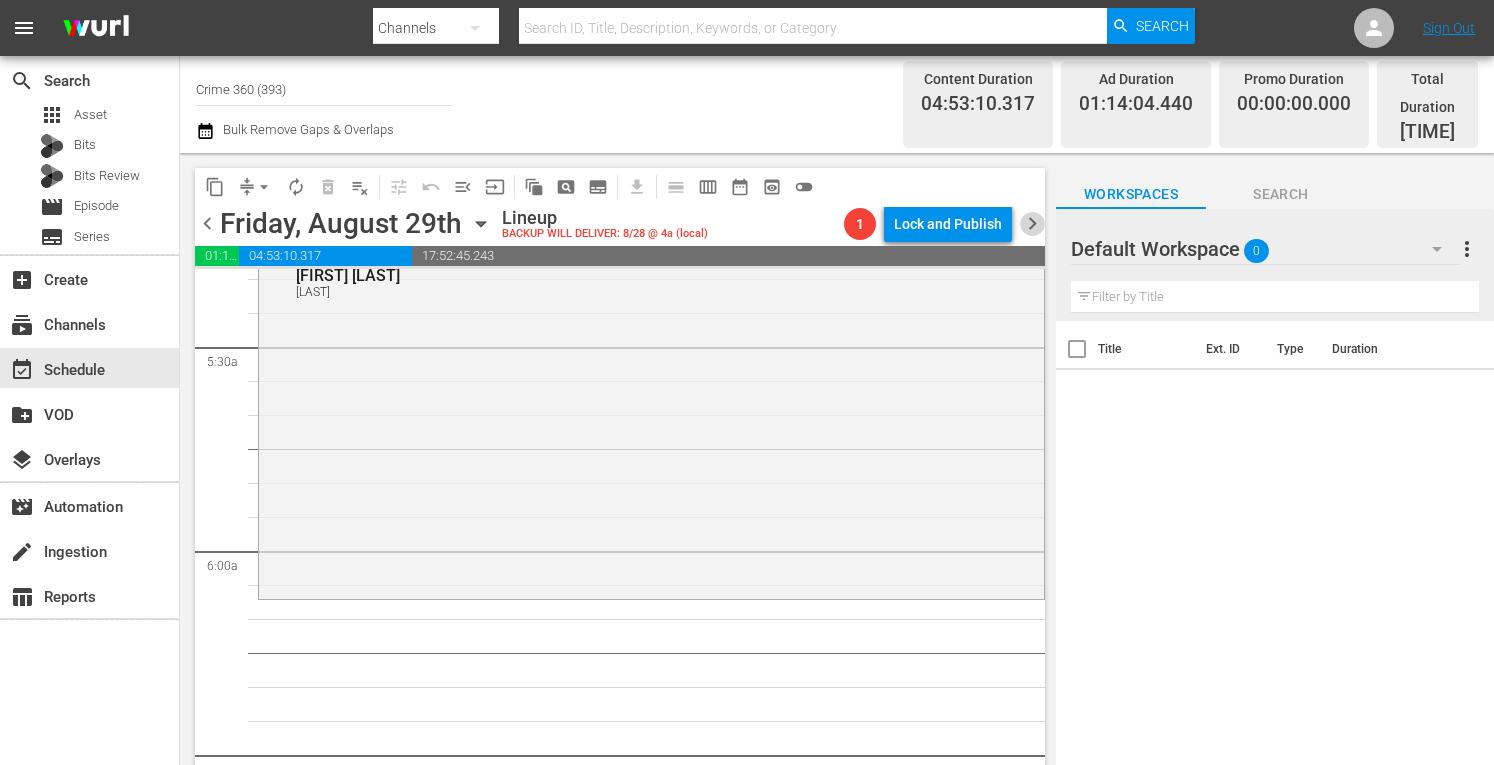click on "chevron_right" at bounding box center (1032, 223) 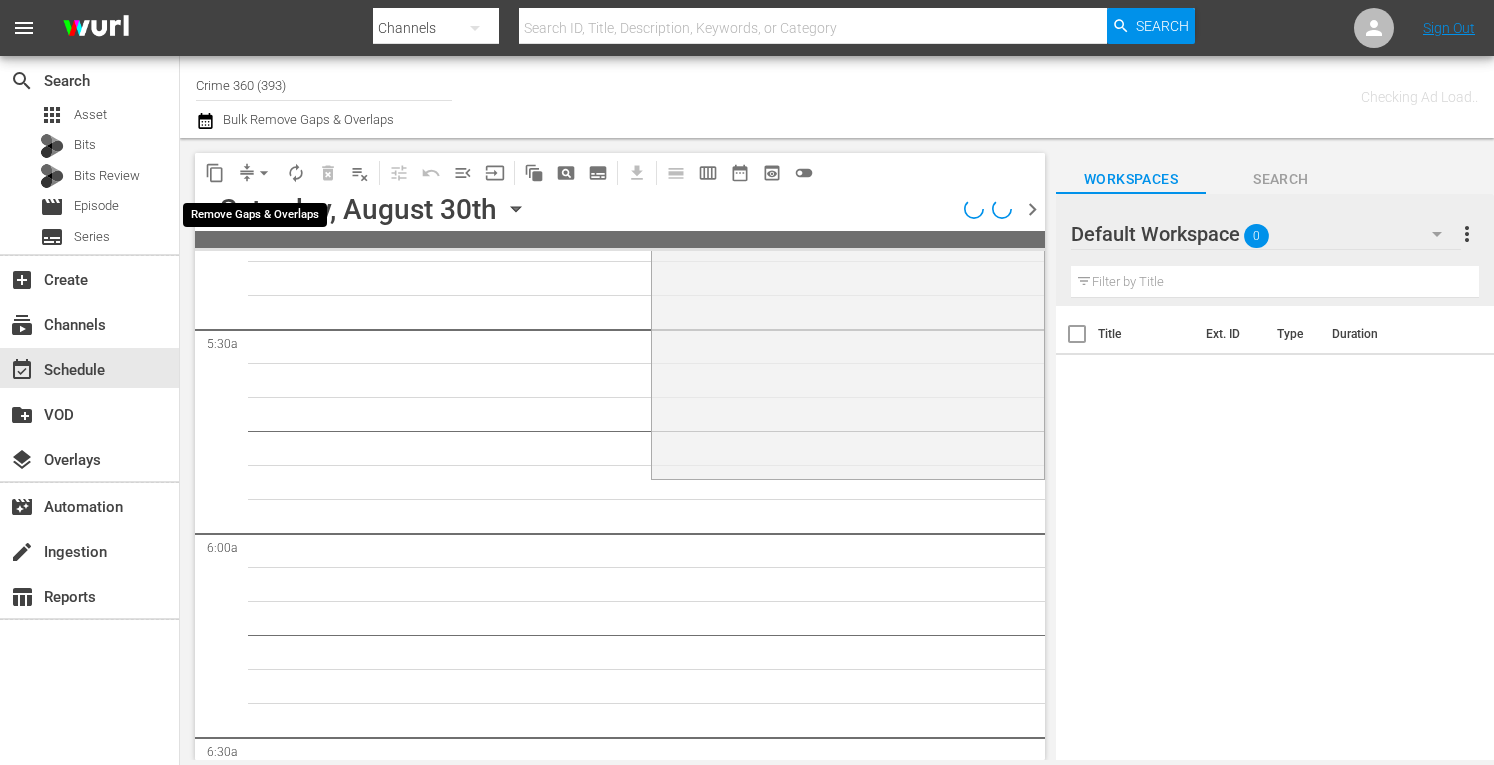 scroll, scrollTop: 2064, scrollLeft: 0, axis: vertical 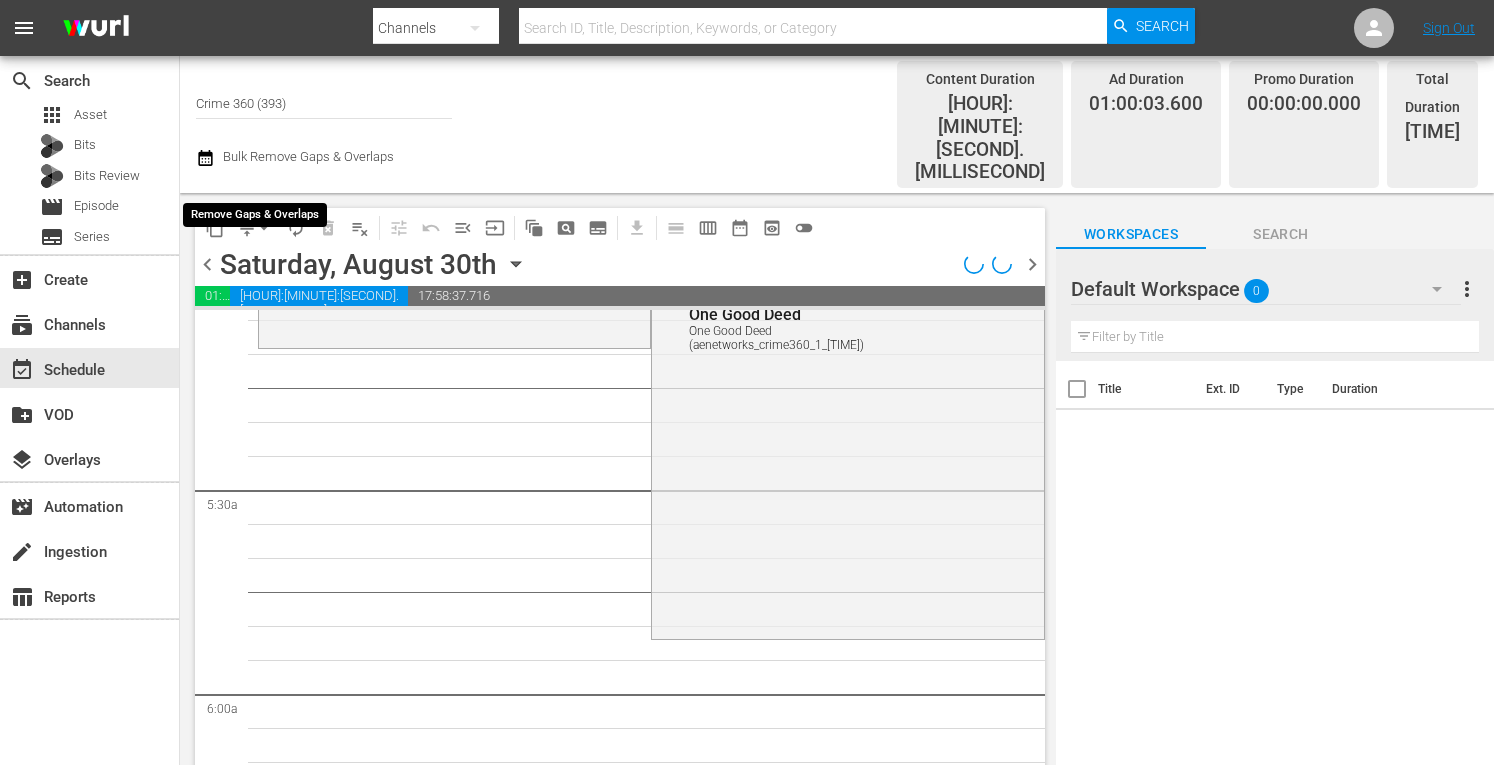 click on "arrow_drop_down" at bounding box center (264, 228) 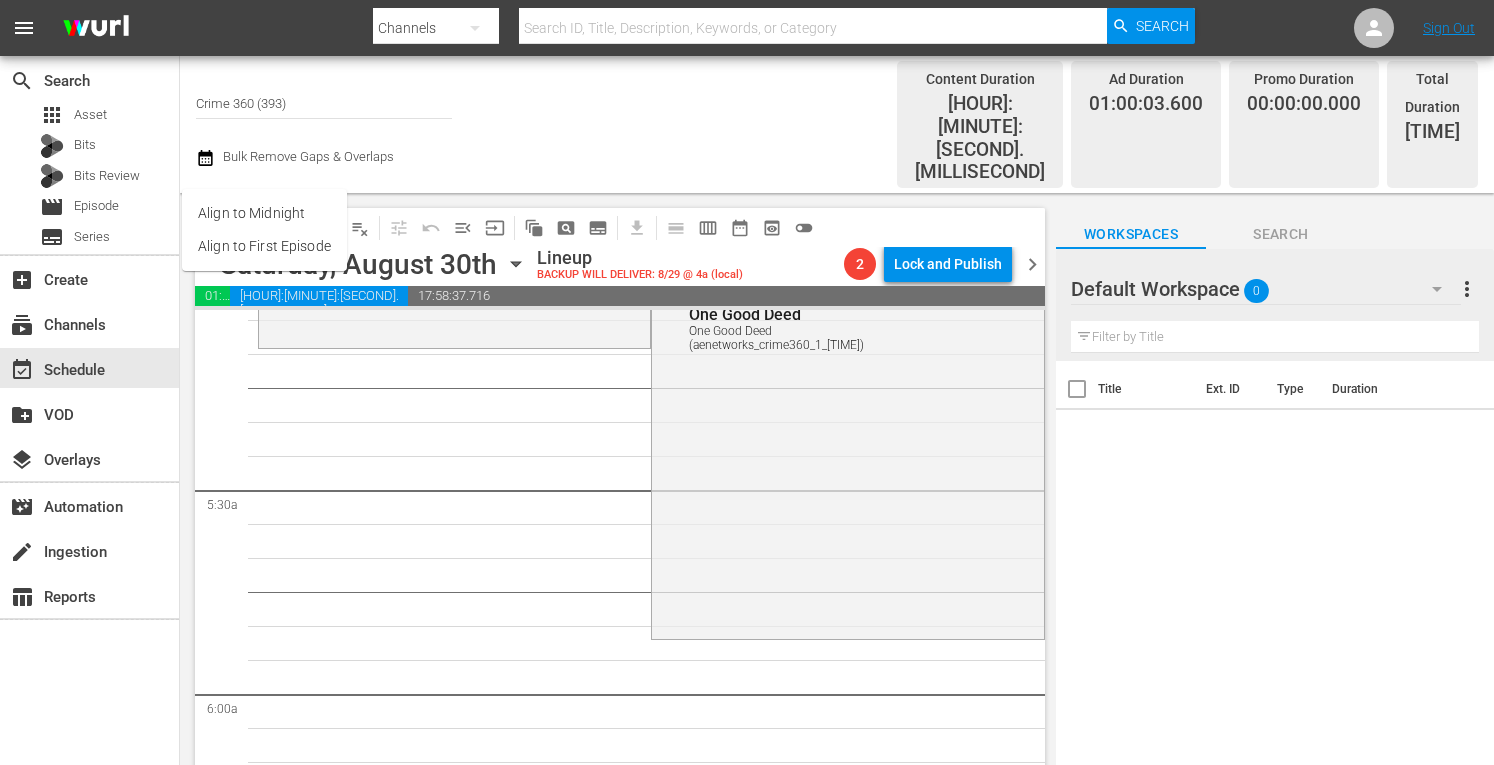 click on "Align to Midnight" at bounding box center (264, 213) 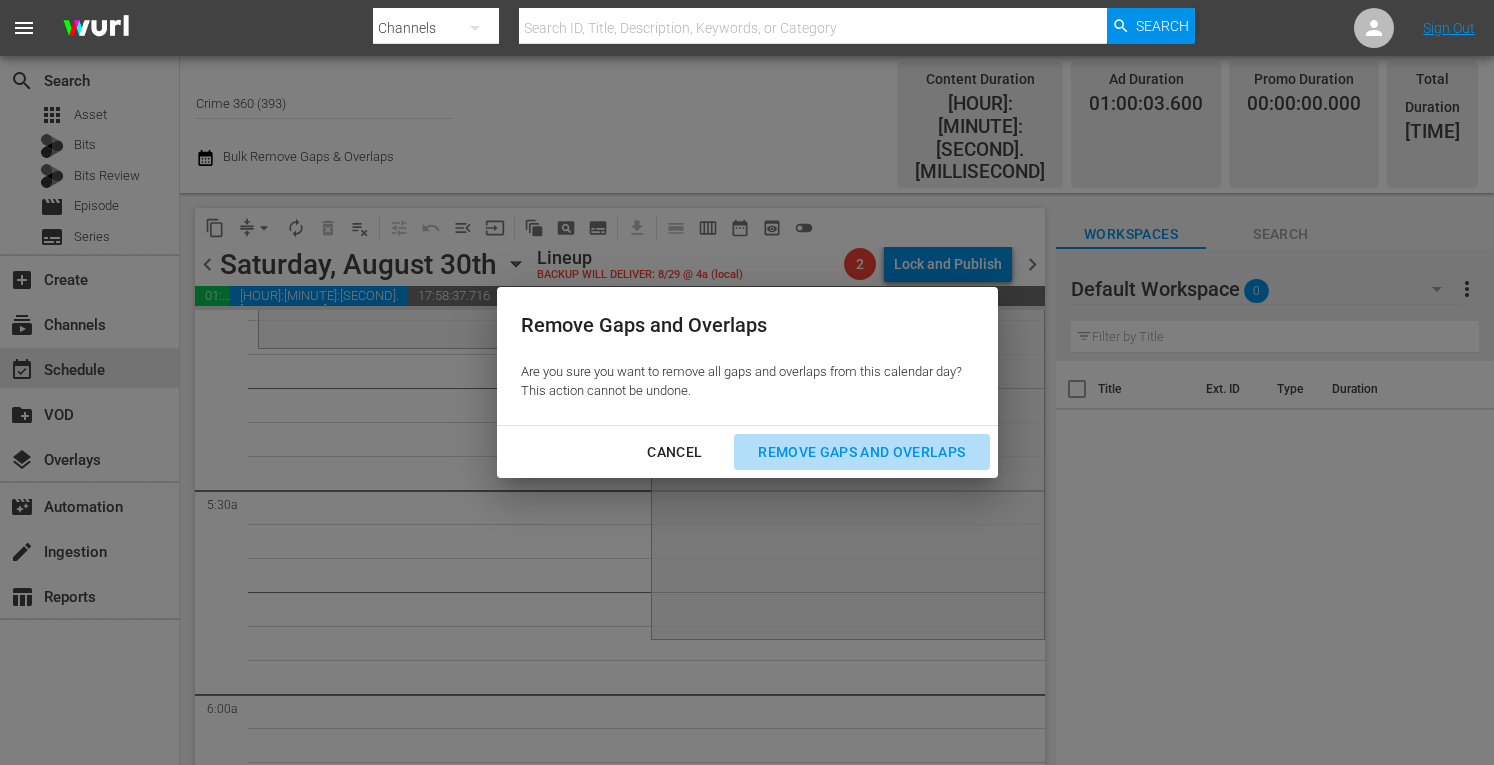 click on "Remove Gaps and Overlaps" at bounding box center (861, 452) 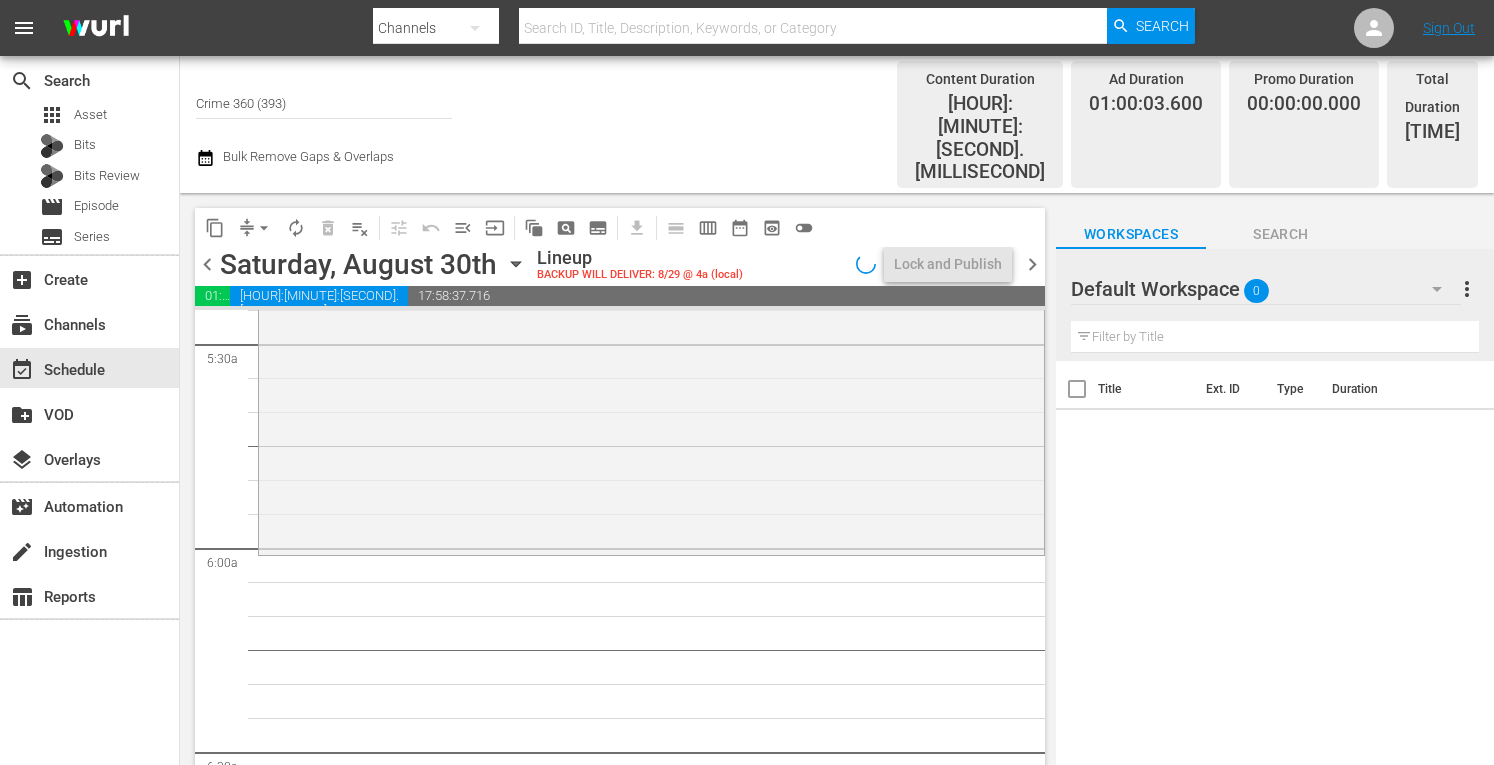 scroll, scrollTop: 2224, scrollLeft: 0, axis: vertical 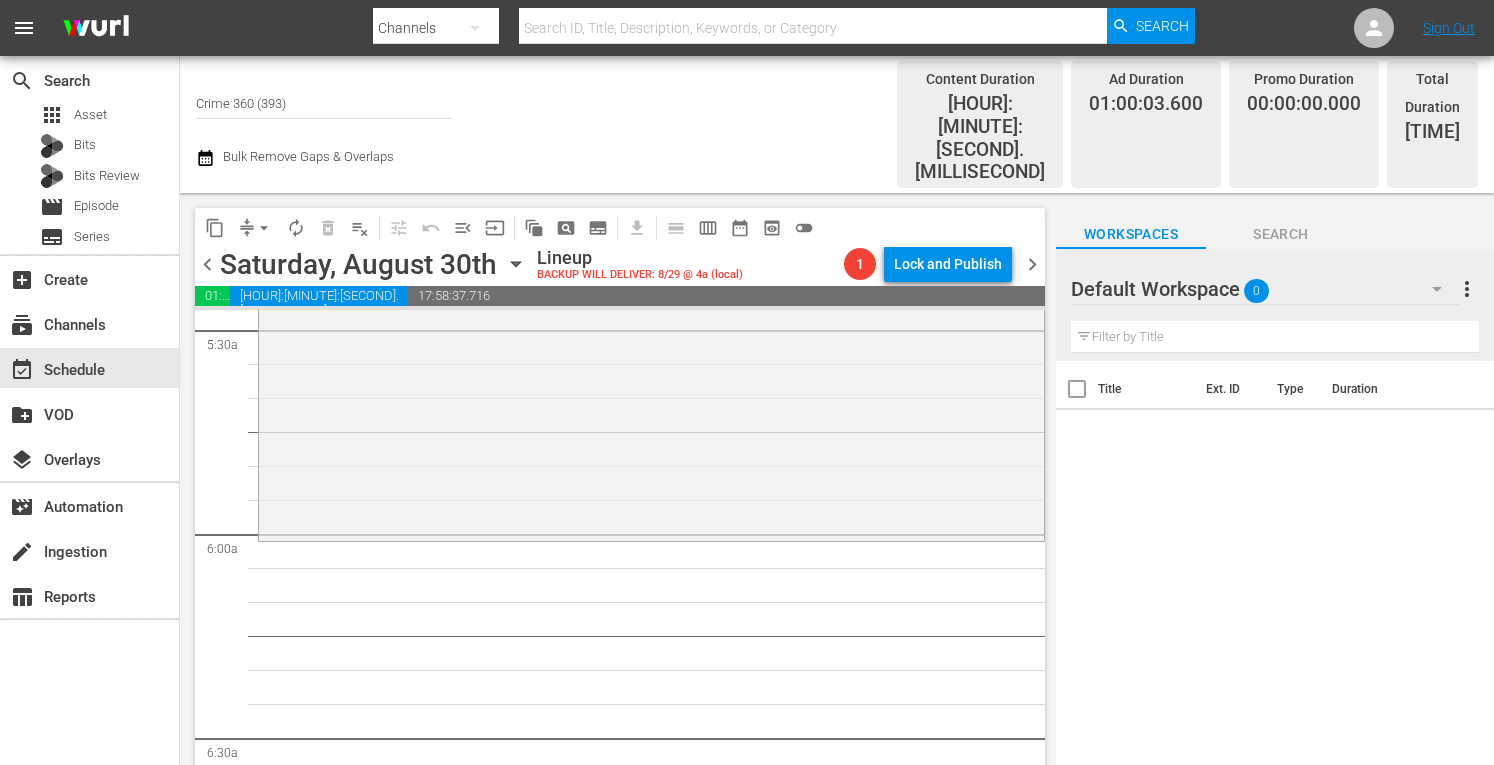 click on "chevron_right" at bounding box center [1032, 264] 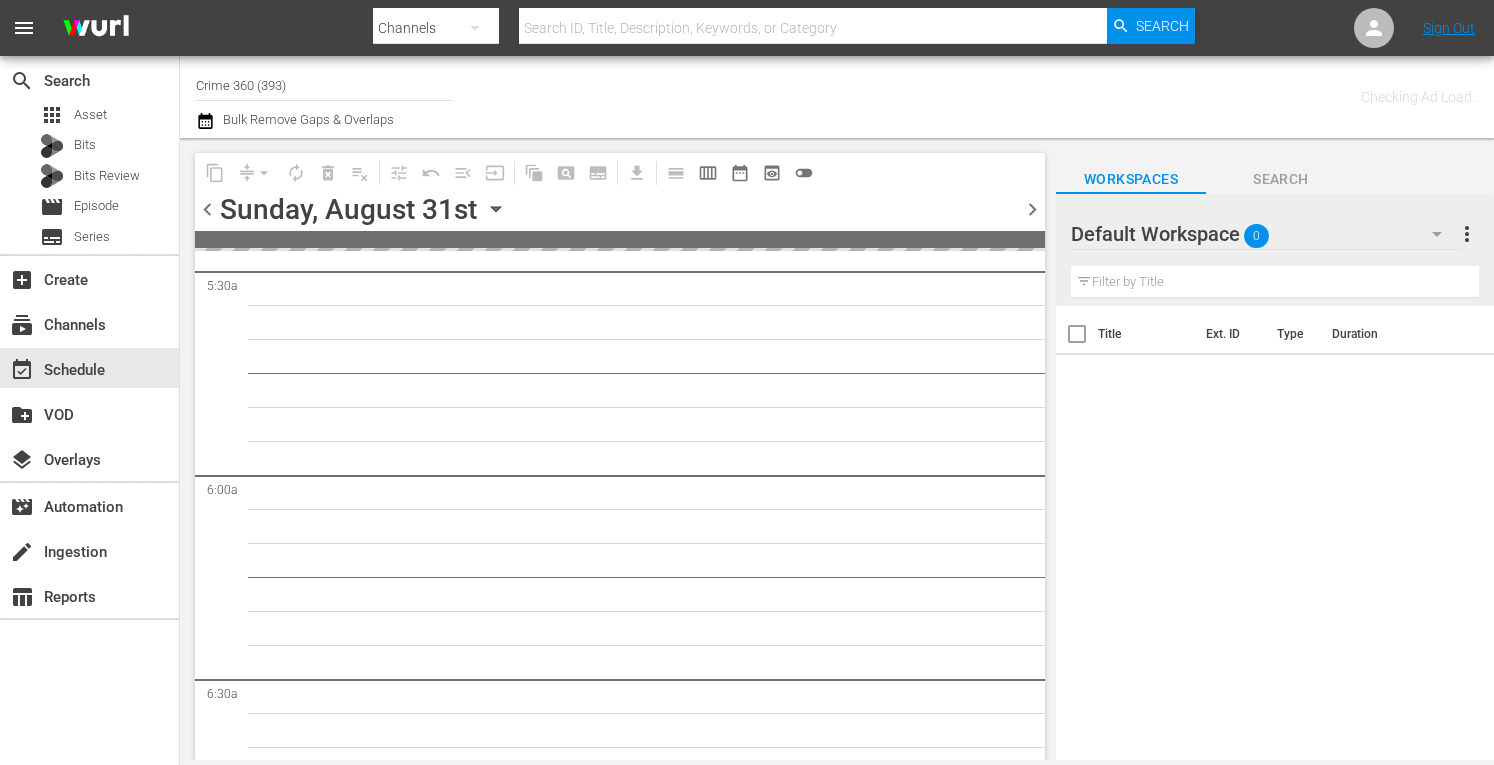 scroll, scrollTop: 2360, scrollLeft: 0, axis: vertical 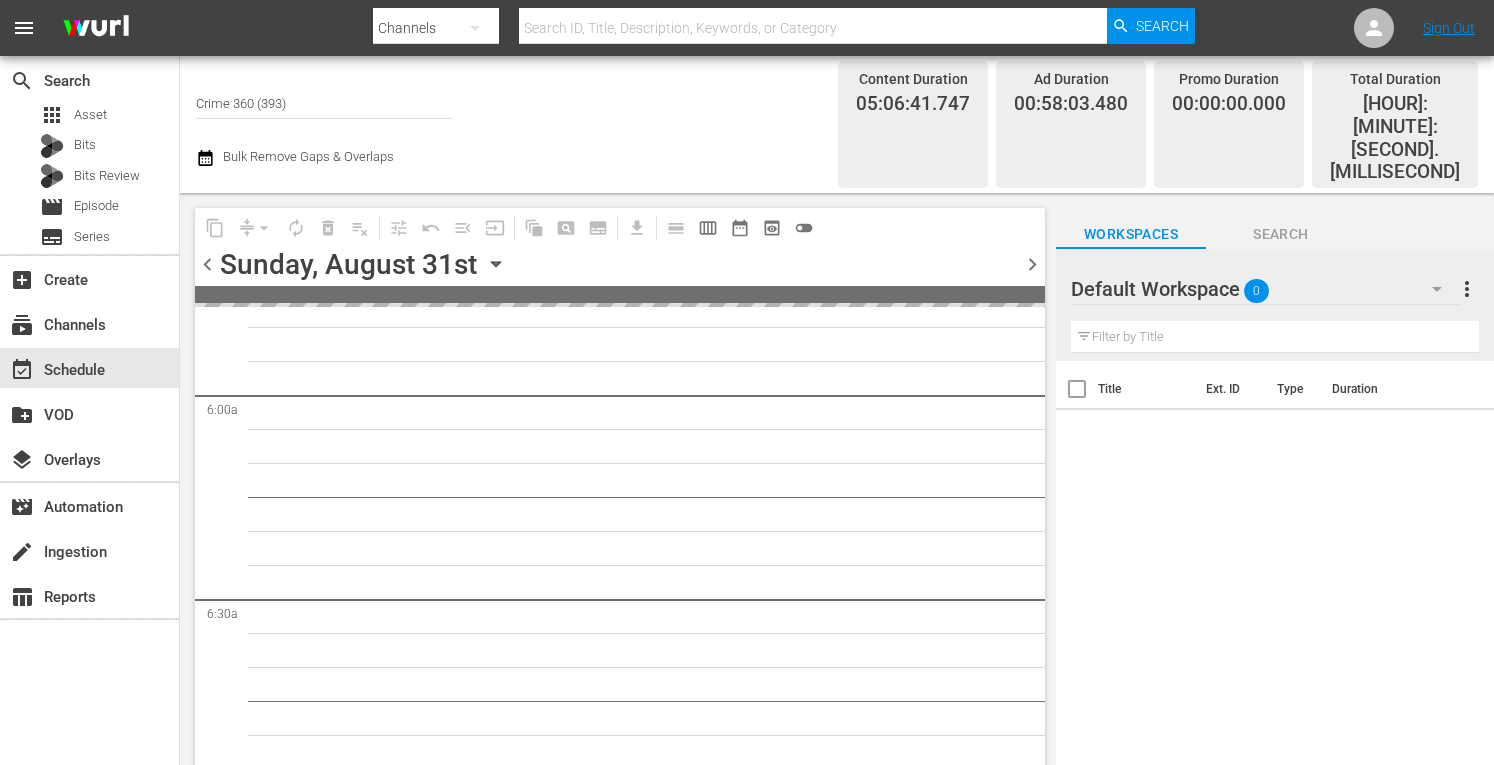 click at bounding box center [620, 294] 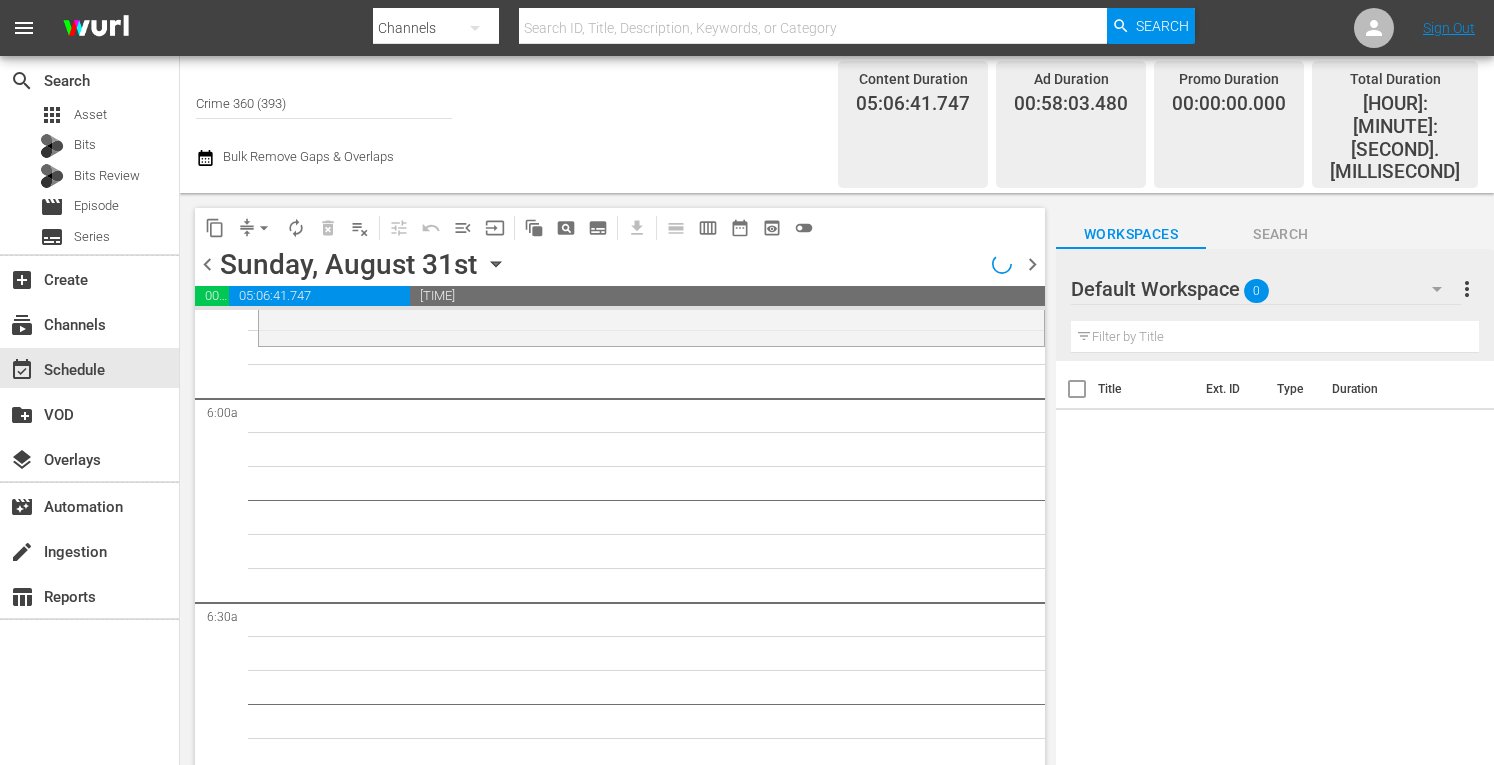 scroll, scrollTop: 2224, scrollLeft: 0, axis: vertical 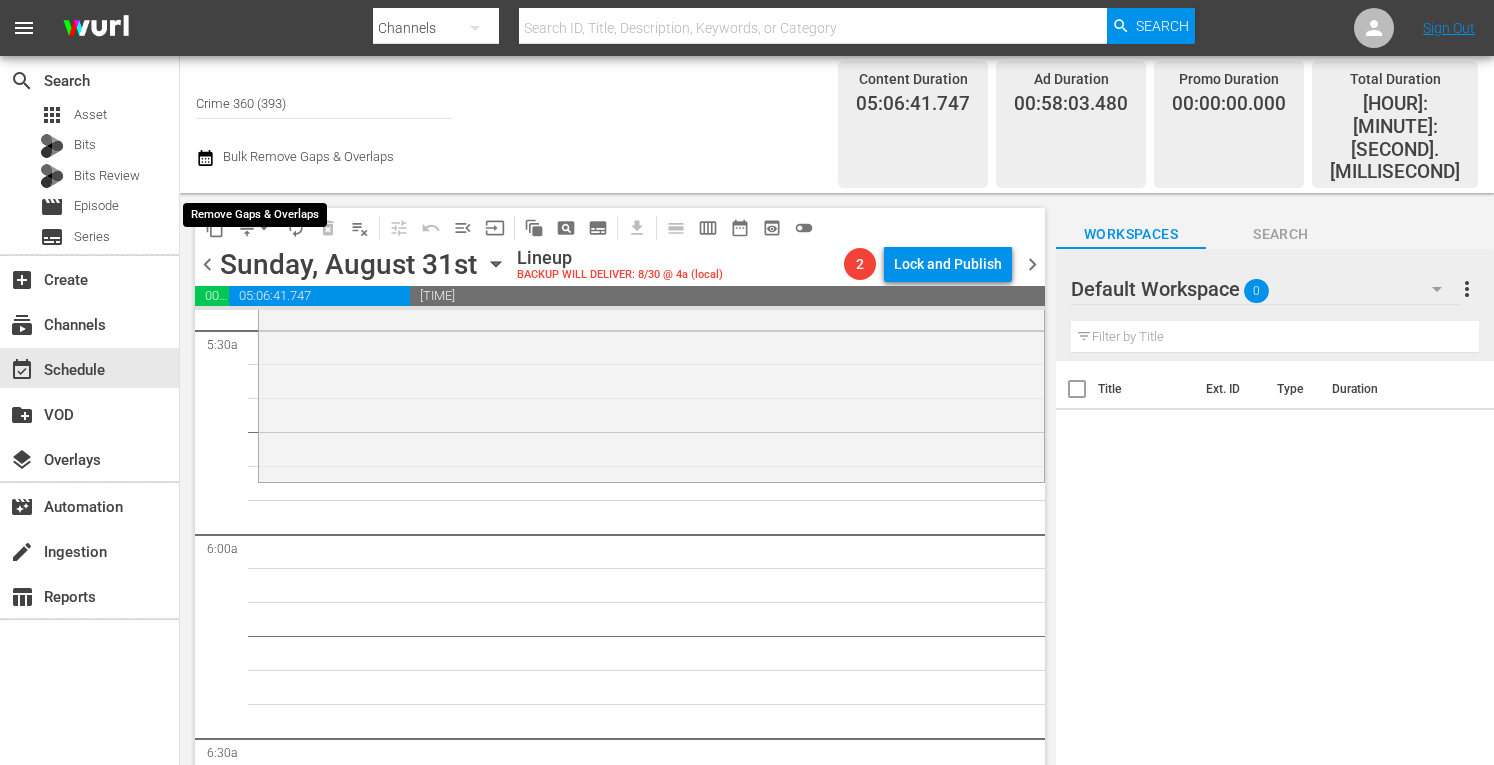 click on "arrow_drop_down" at bounding box center [264, 228] 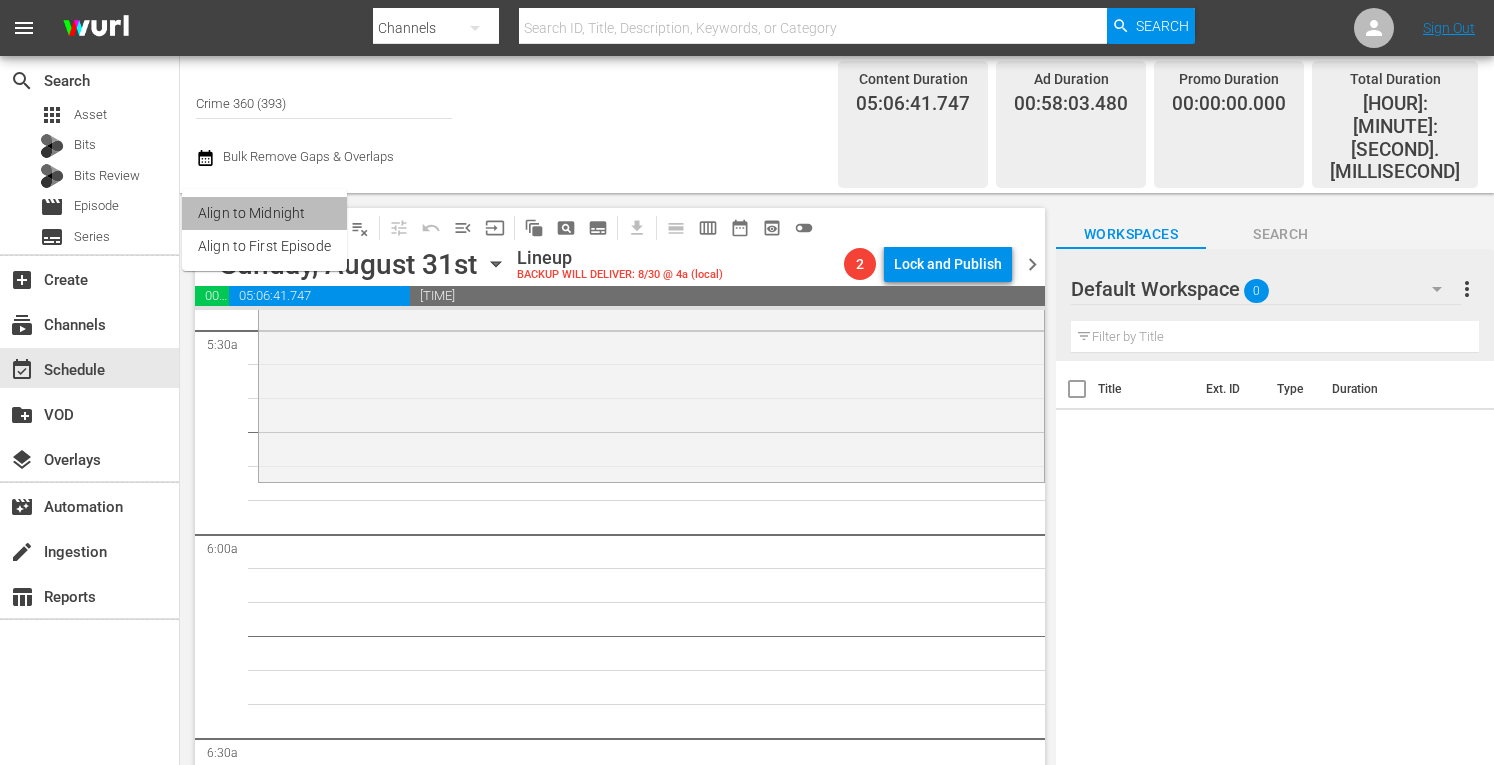 click on "Align to Midnight" at bounding box center [264, 213] 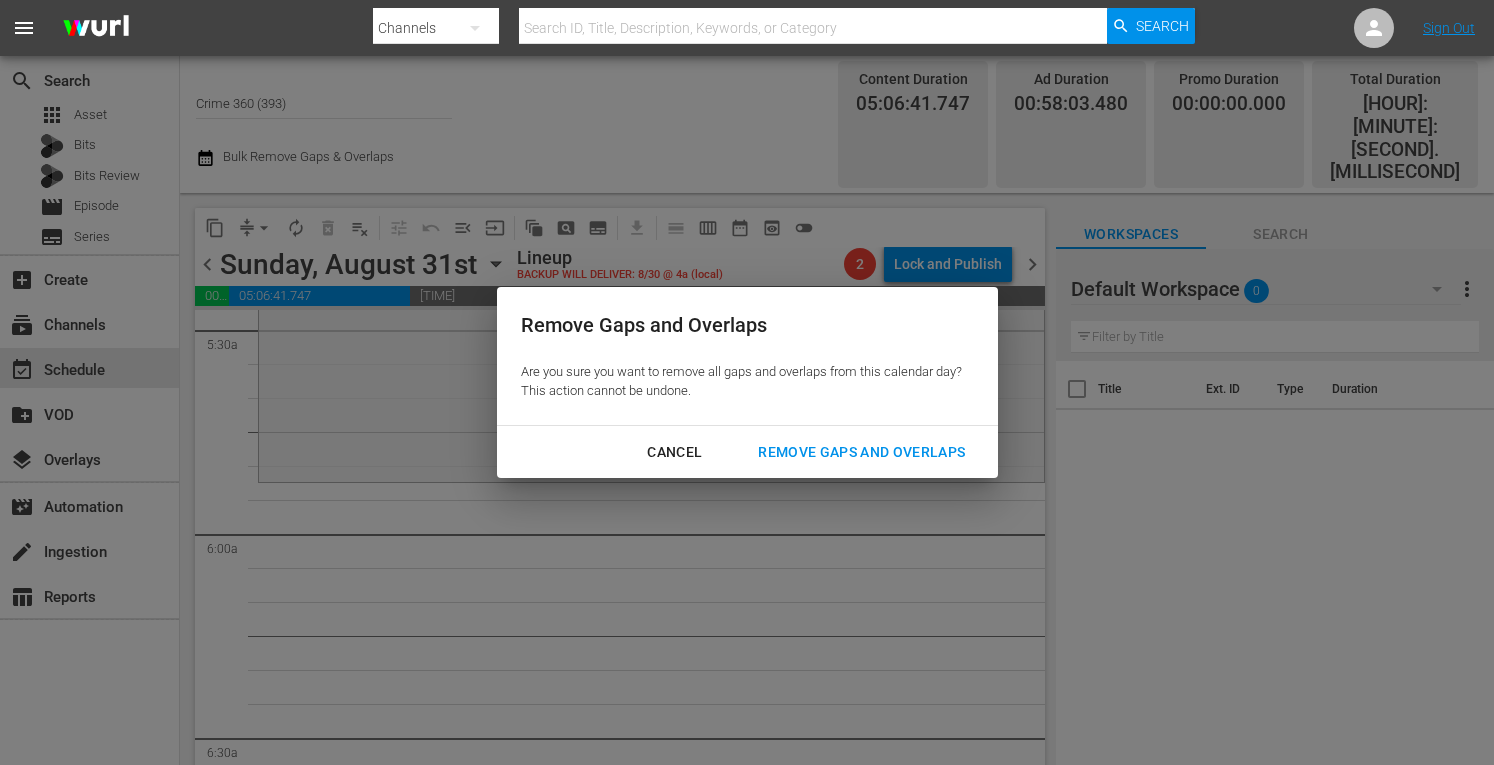 click on "Remove Gaps and Overlaps" at bounding box center (861, 452) 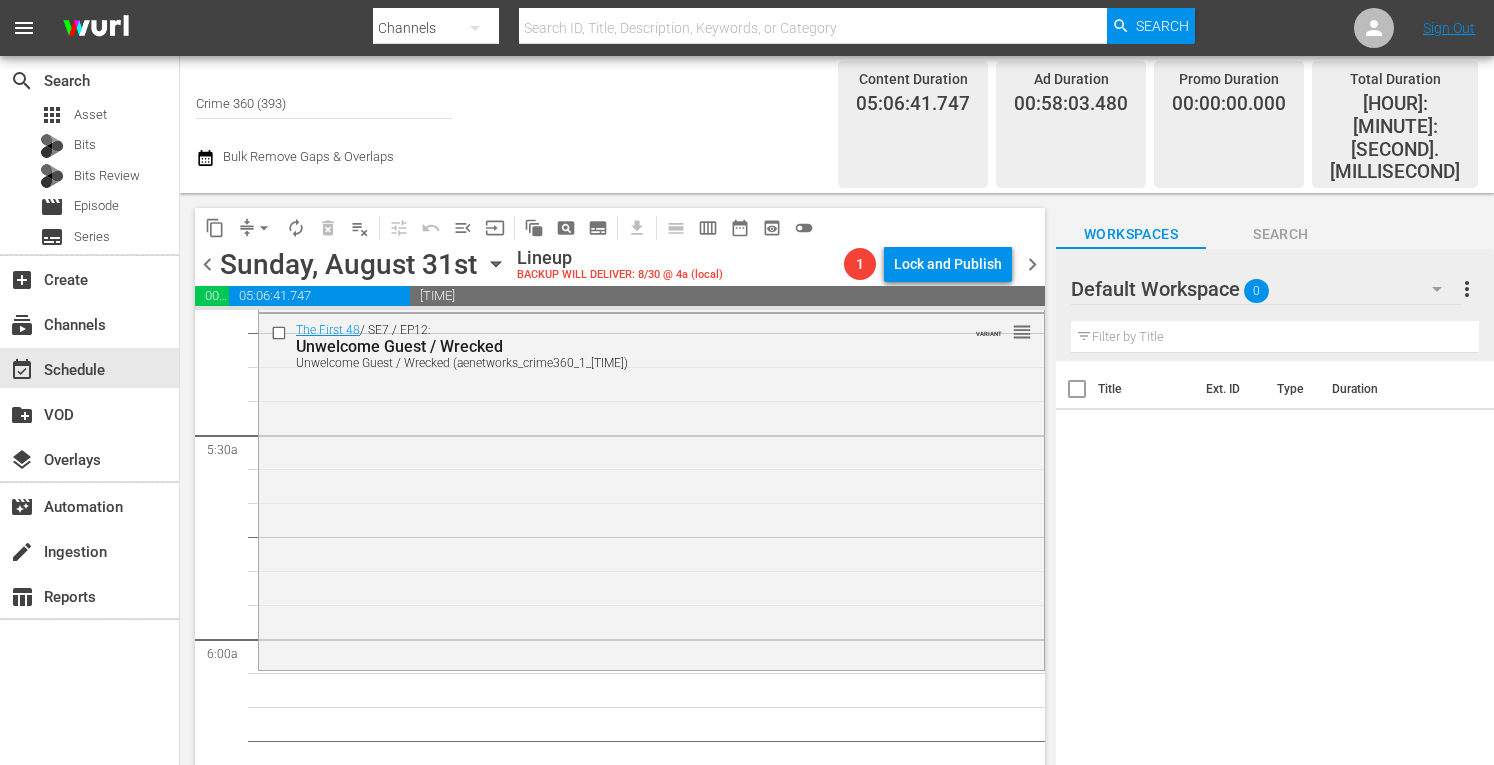 scroll, scrollTop: 2118, scrollLeft: 0, axis: vertical 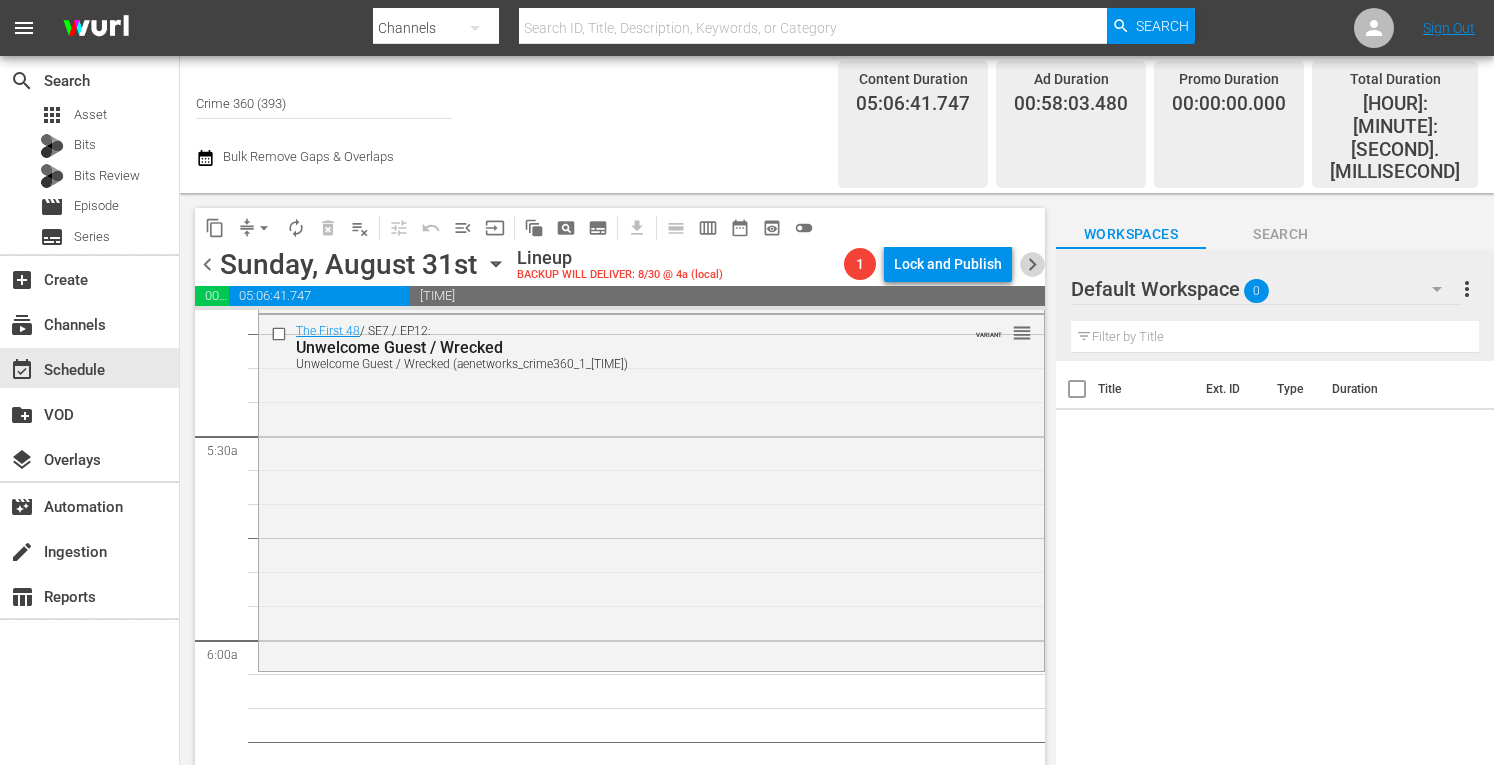 click on "chevron_right" at bounding box center (1032, 264) 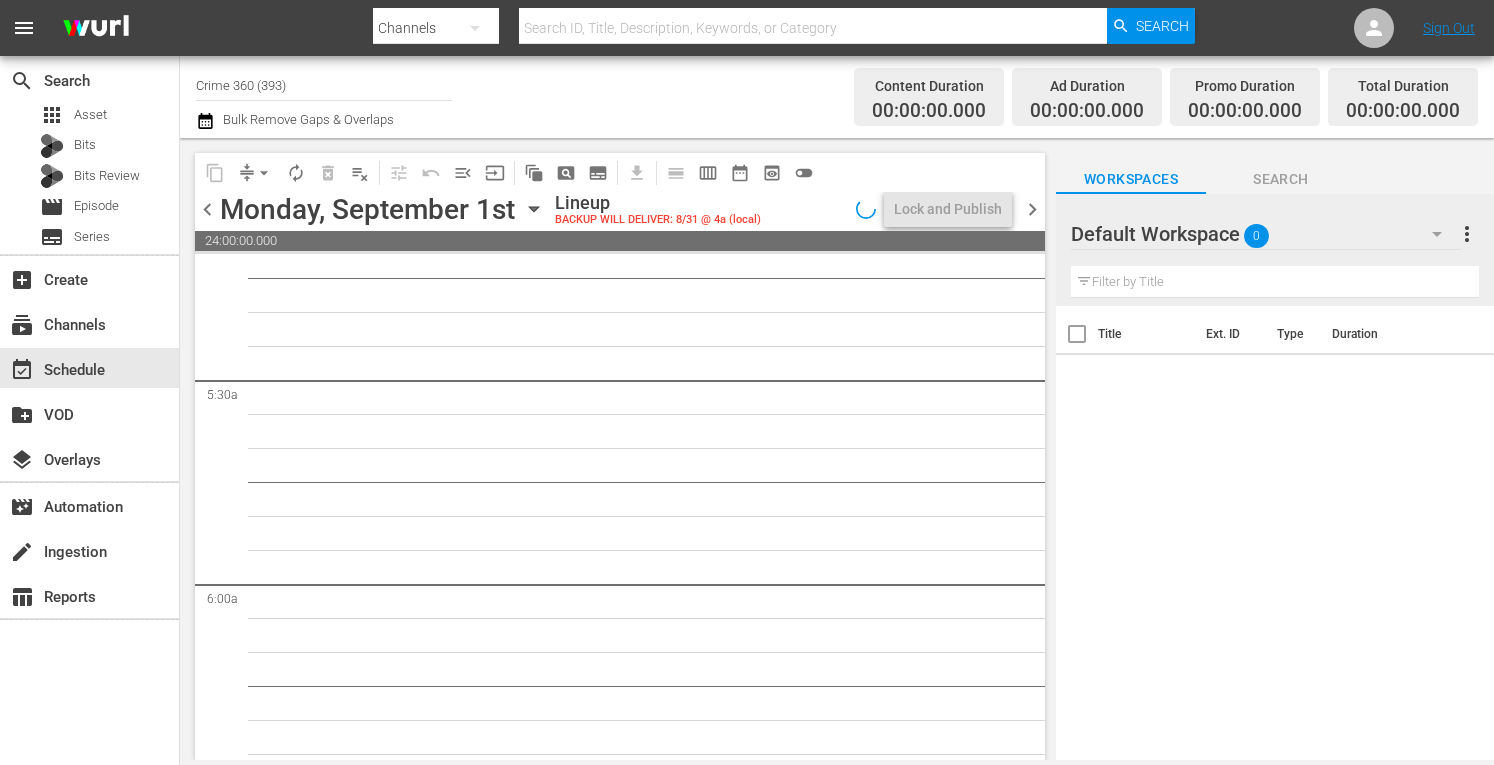 click on "chevron_left" at bounding box center [207, 209] 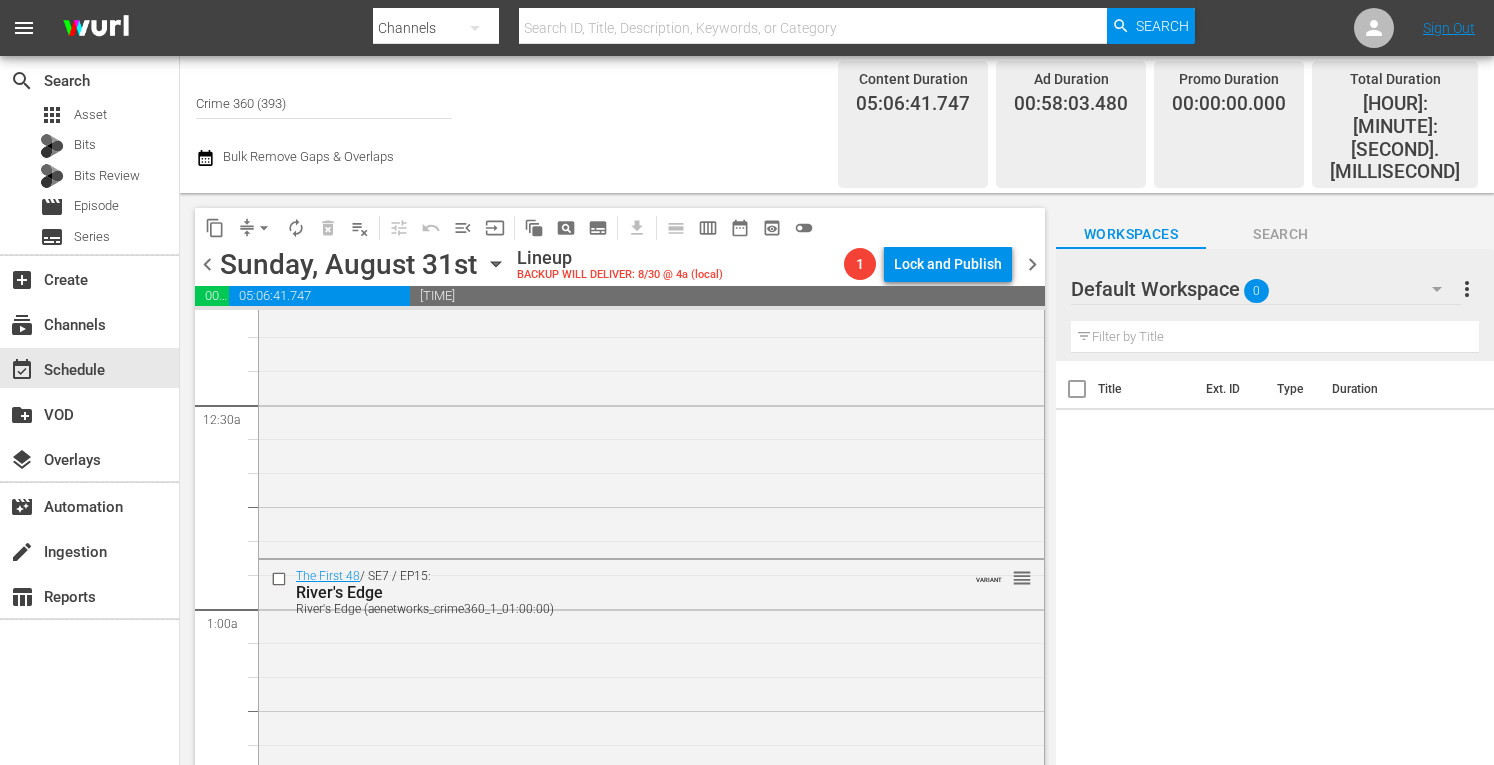 scroll, scrollTop: 0, scrollLeft: 0, axis: both 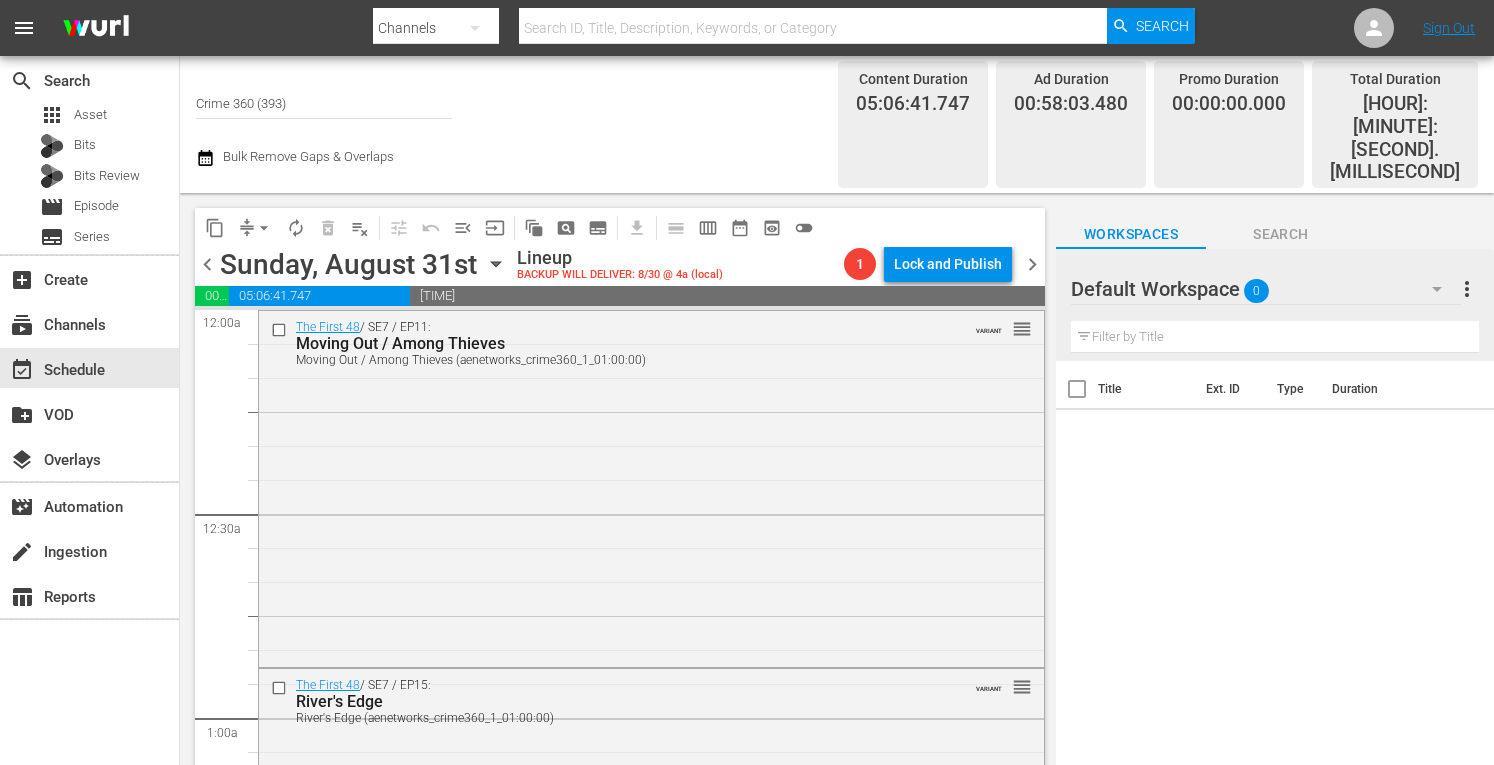 click on "chevron_left" at bounding box center (207, 264) 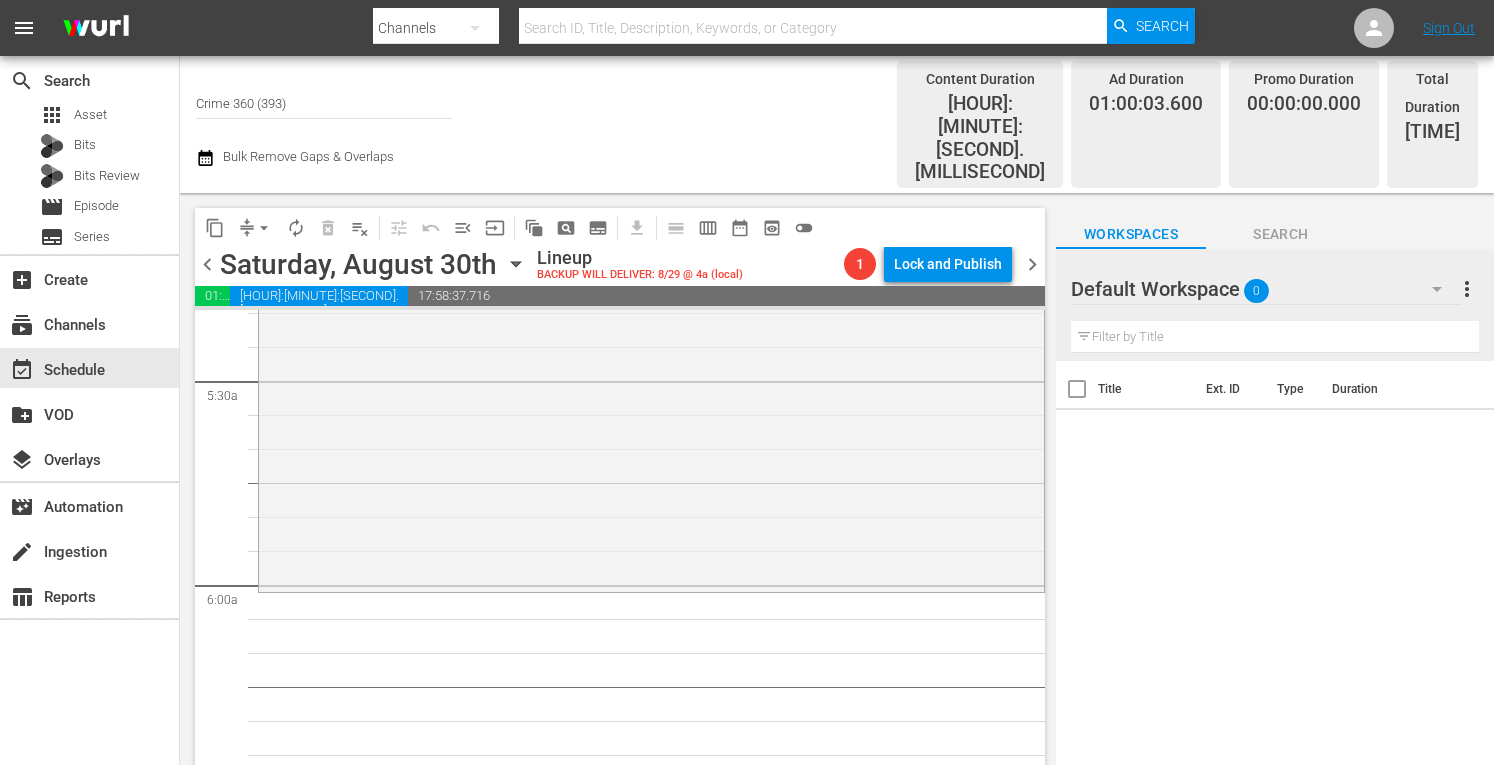 scroll, scrollTop: 2174, scrollLeft: 0, axis: vertical 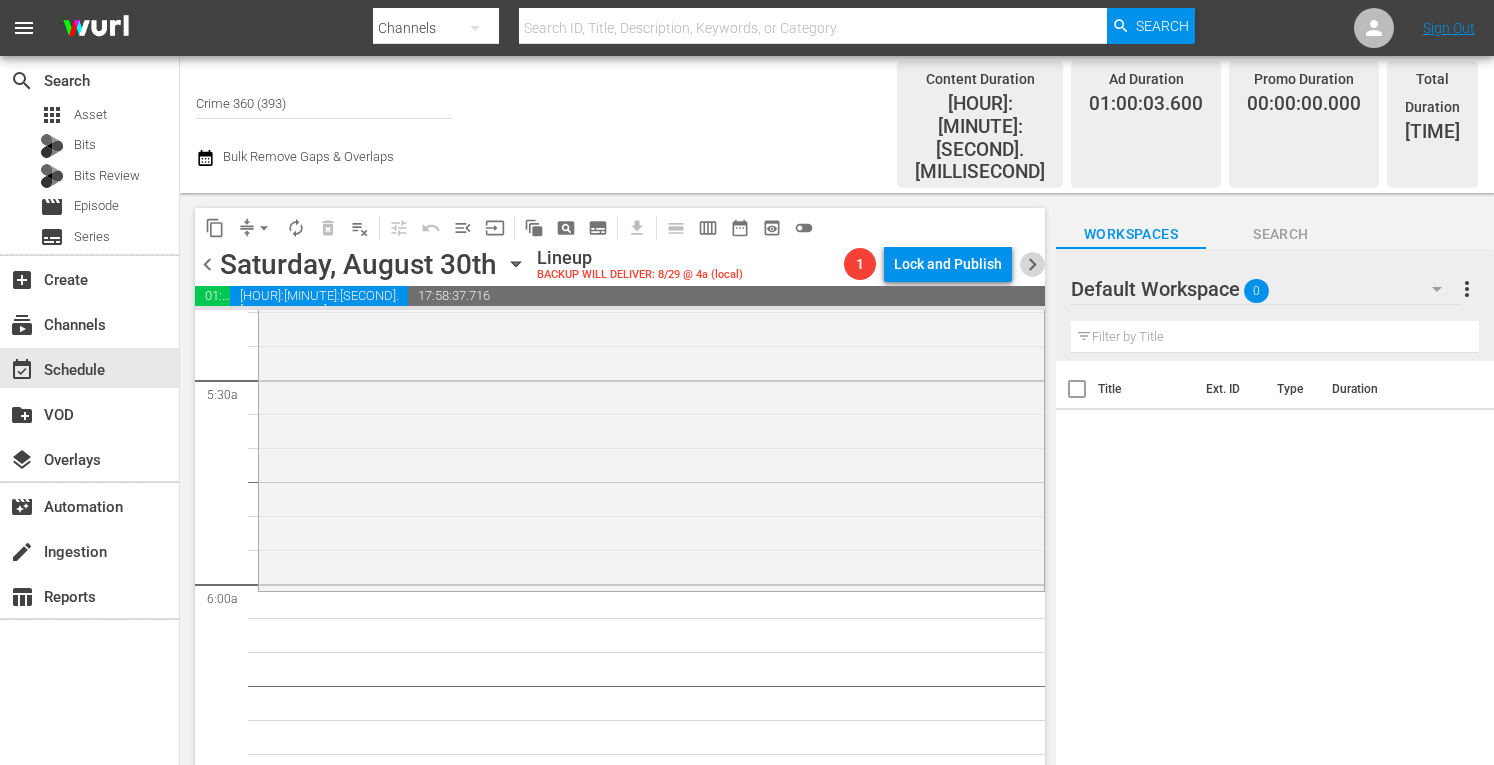 click on "chevron_right" at bounding box center (1032, 264) 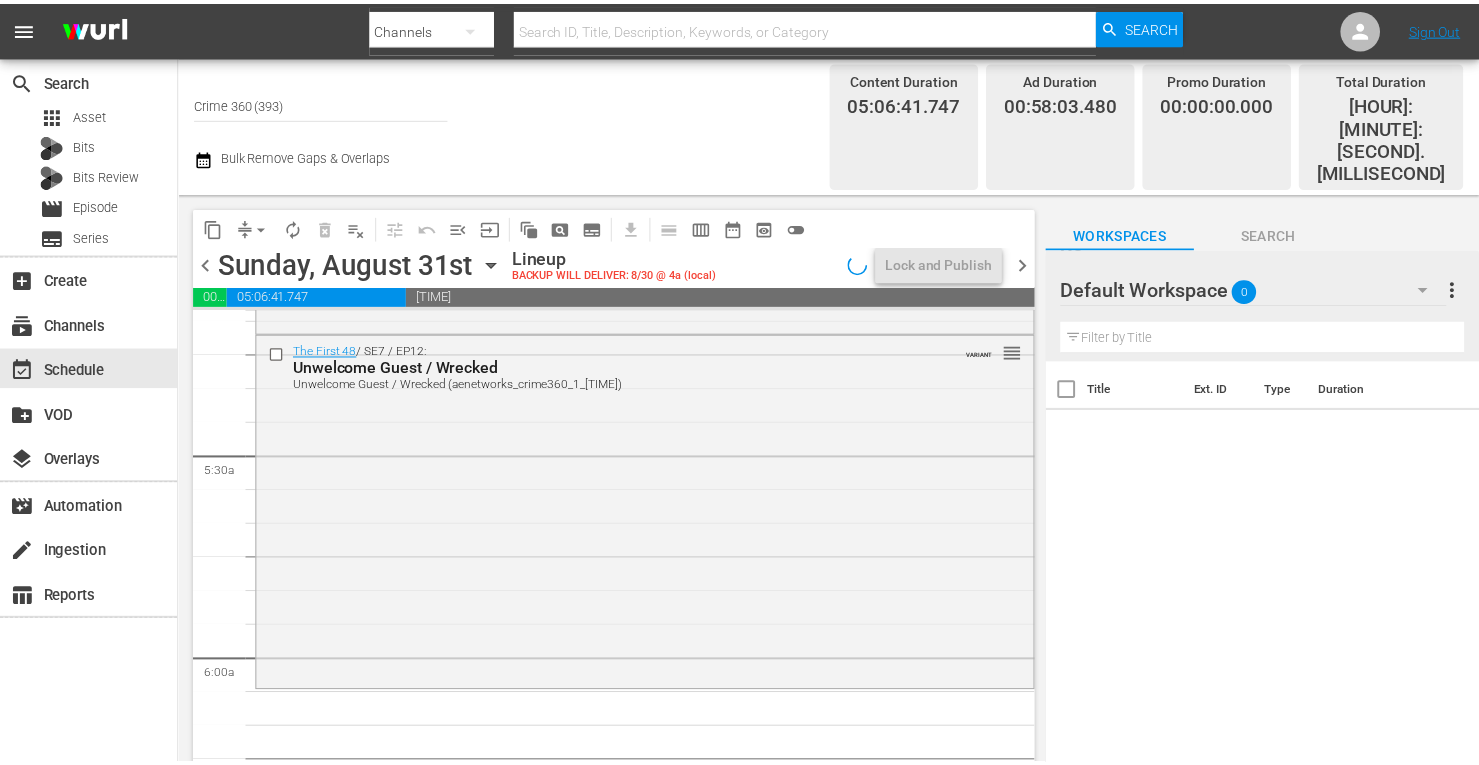 scroll, scrollTop: 2091, scrollLeft: 0, axis: vertical 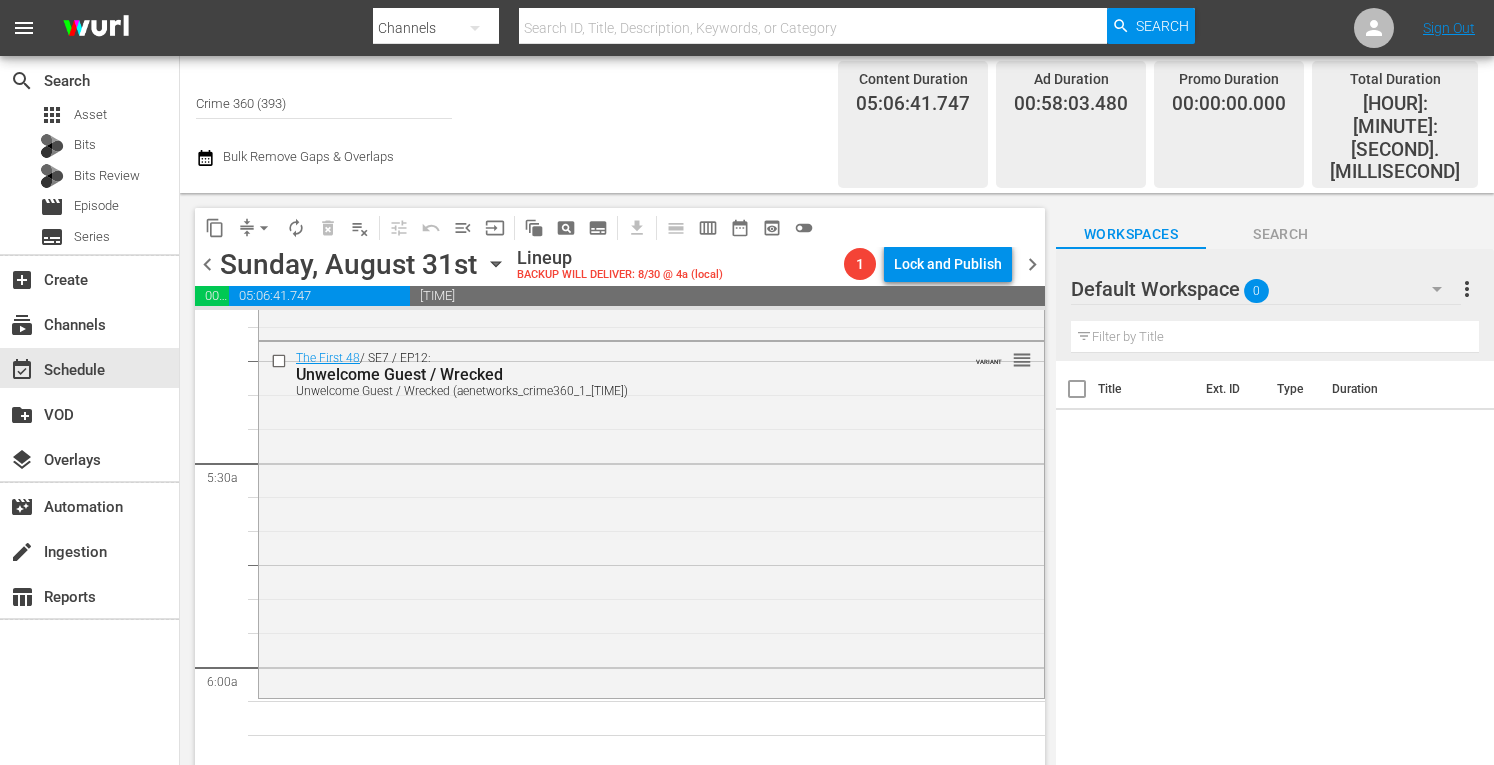 click on "more_vert" at bounding box center (1467, 289) 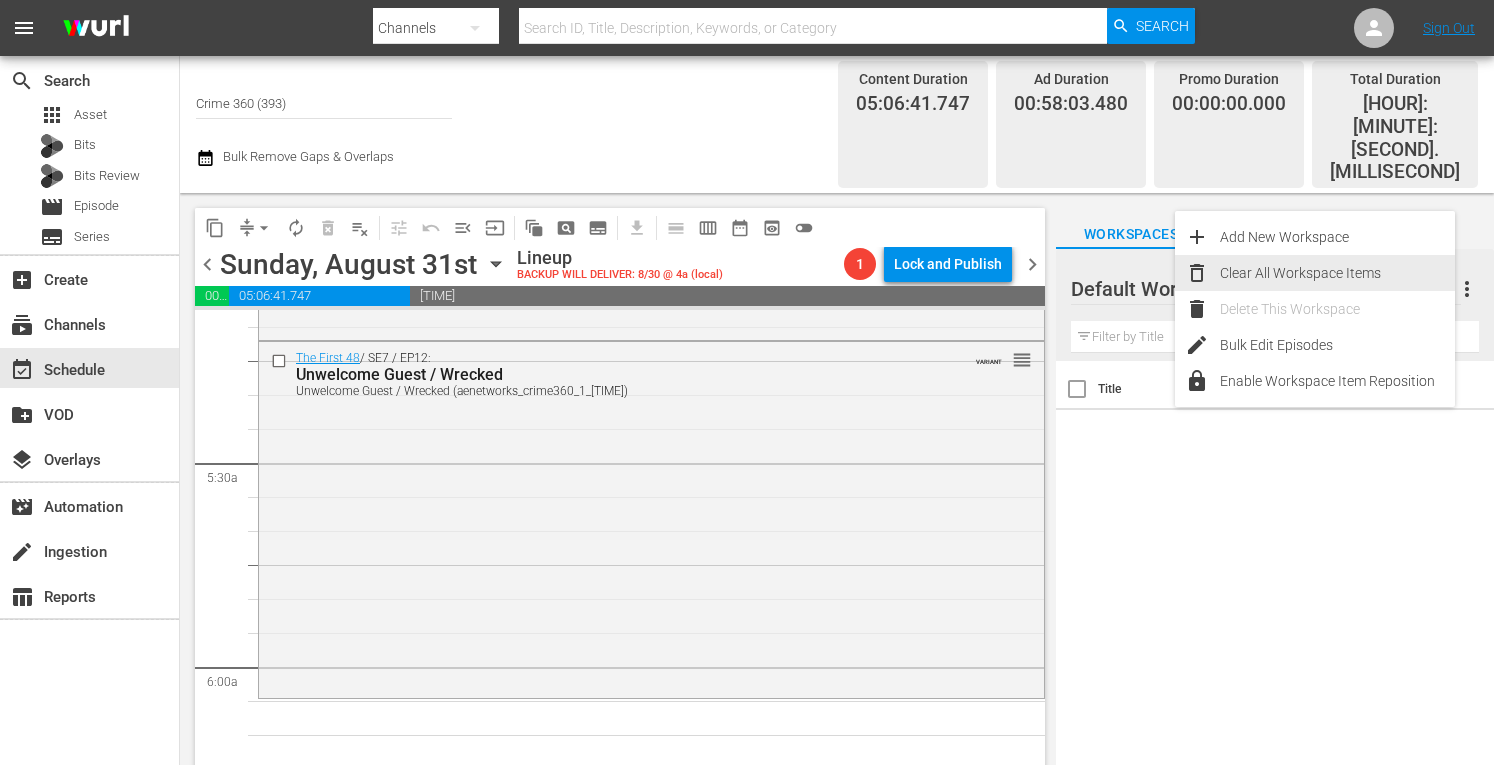 click on "Clear All Workspace Items" at bounding box center [1337, 273] 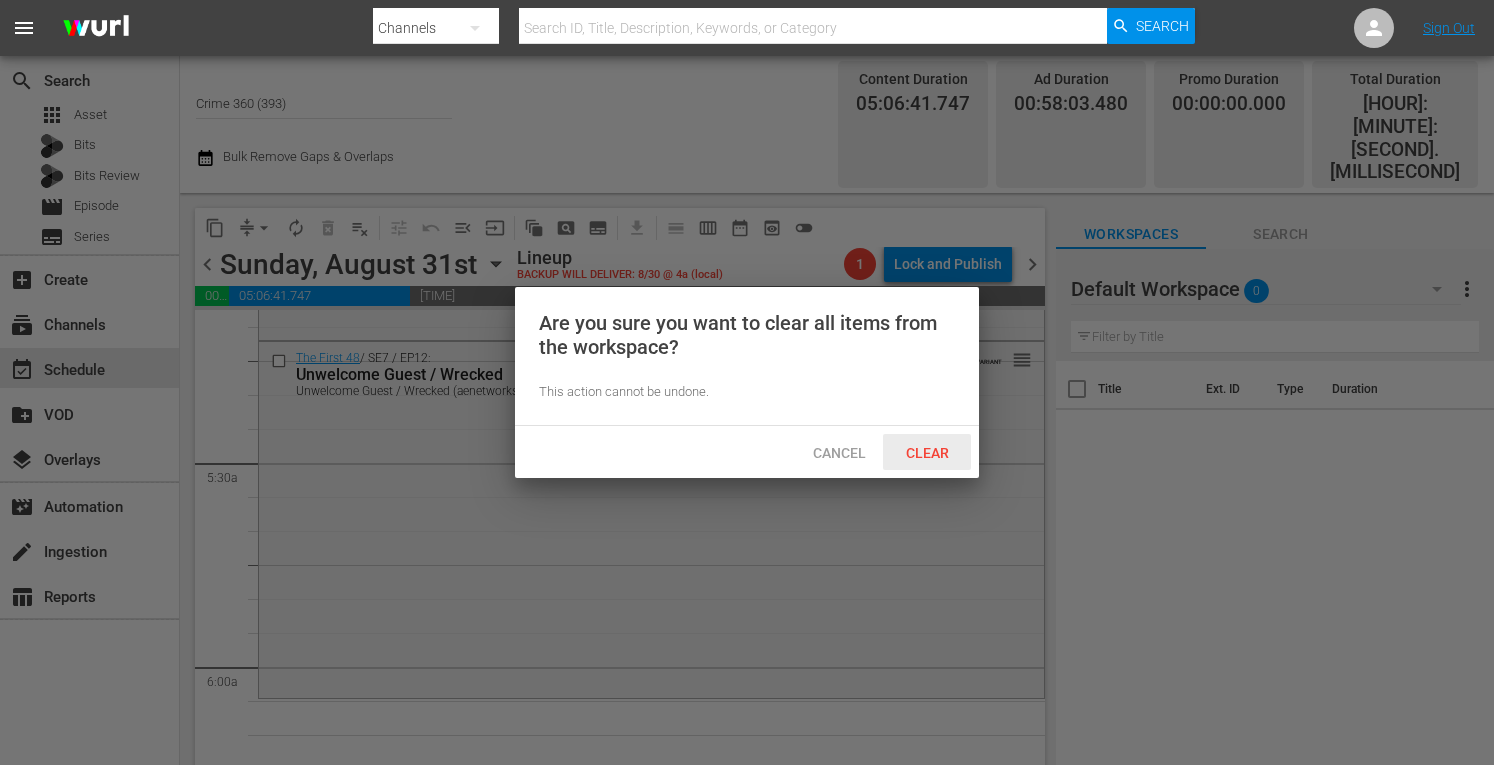 click on "Clear" at bounding box center (927, 453) 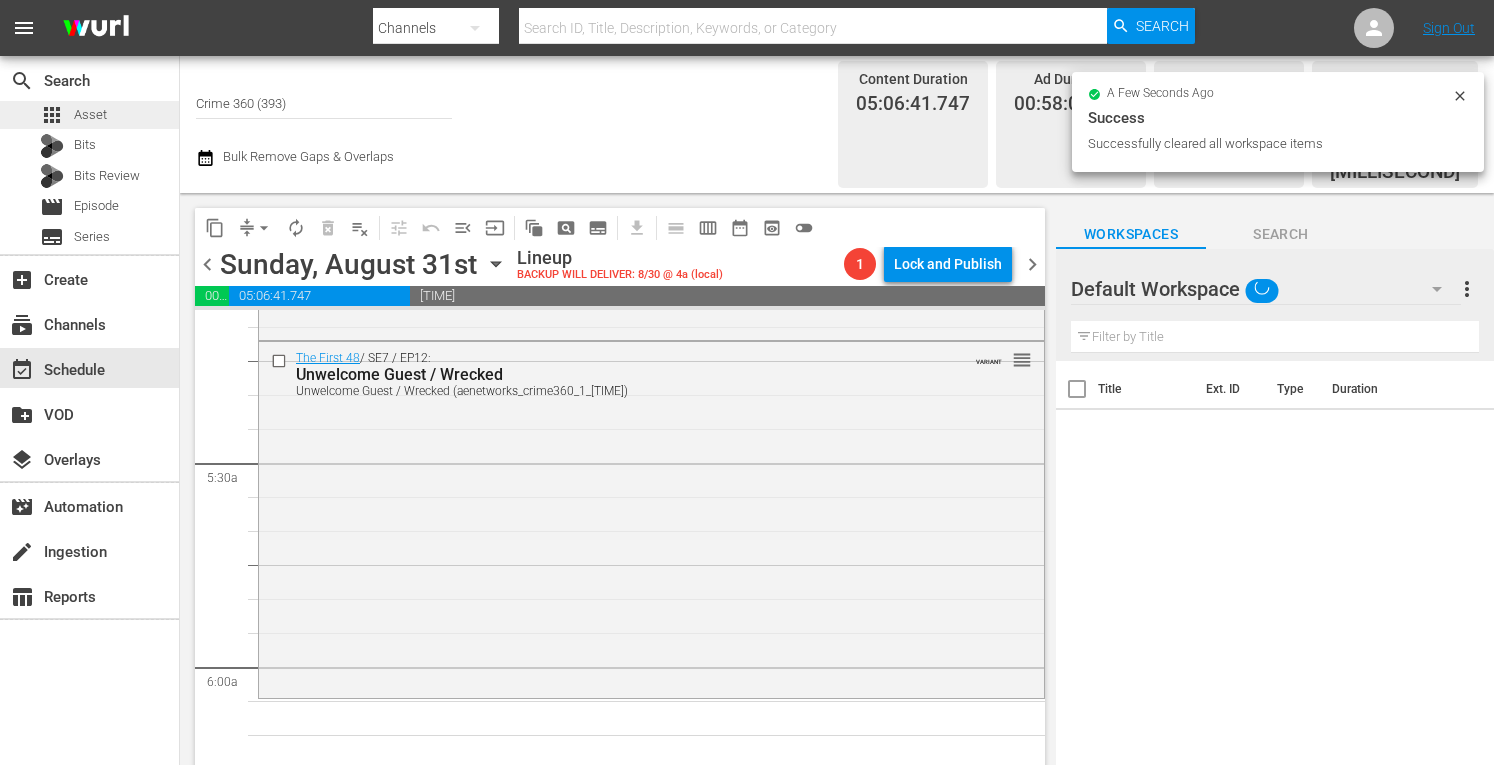 click on "Asset" at bounding box center (90, 115) 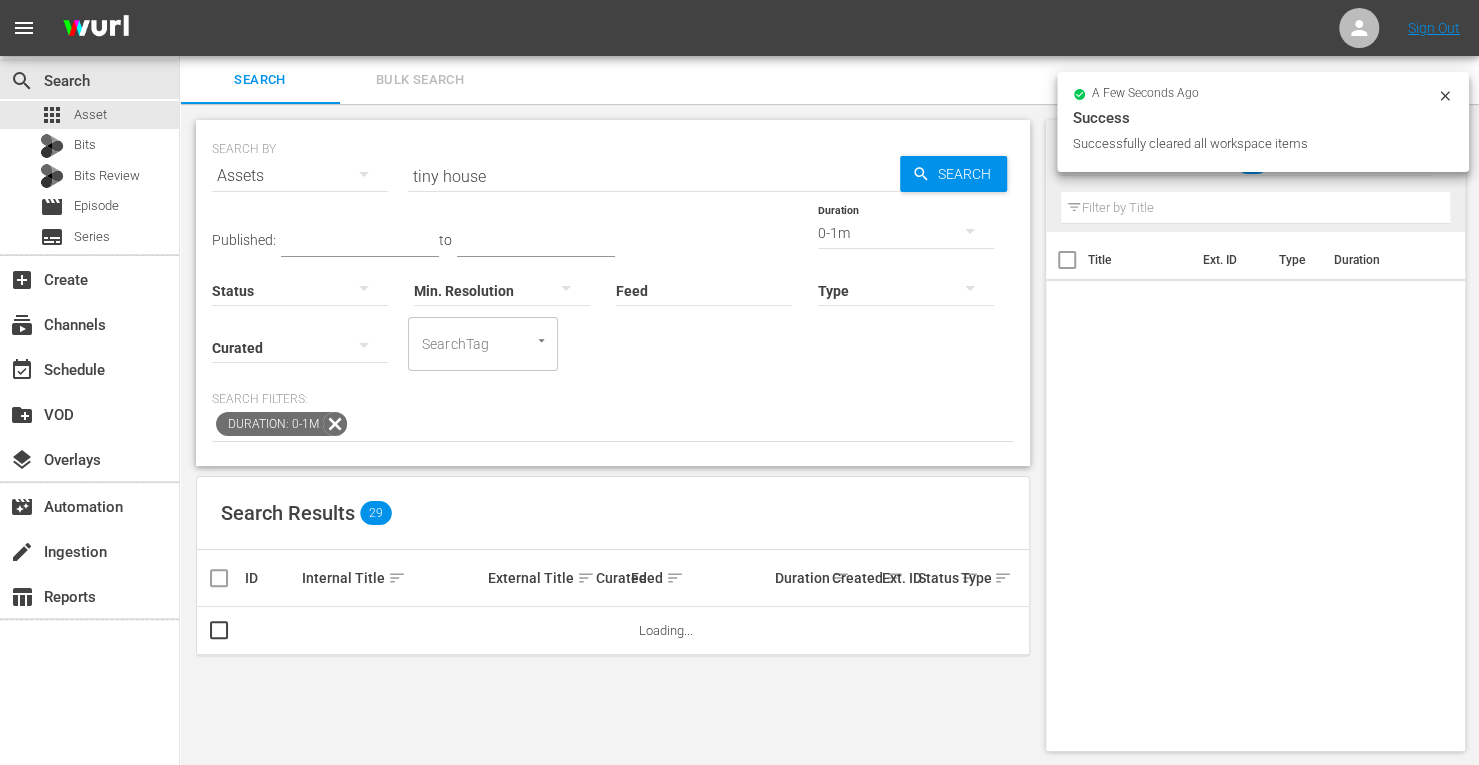 click on "tiny house" at bounding box center (654, 176) 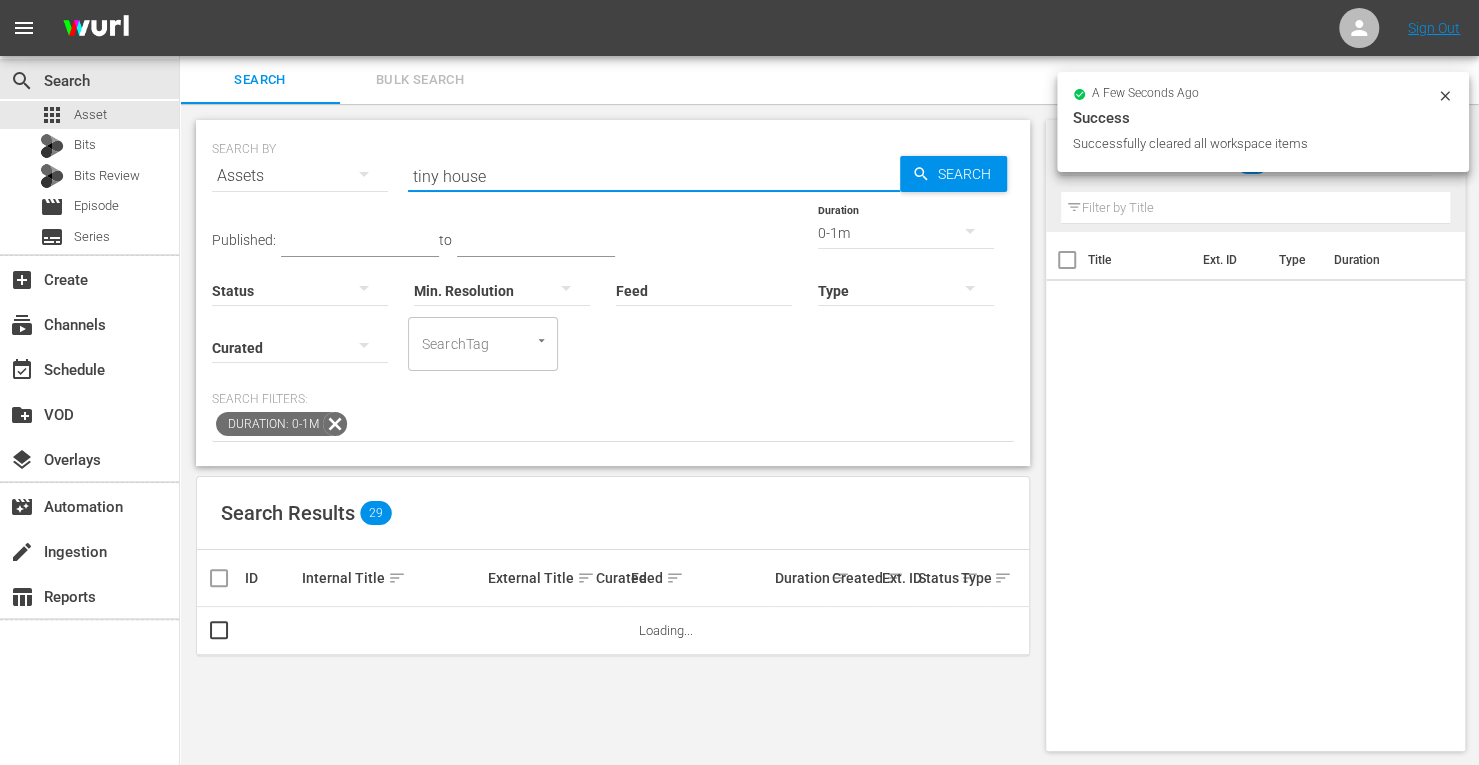 click on "tiny house" at bounding box center [654, 176] 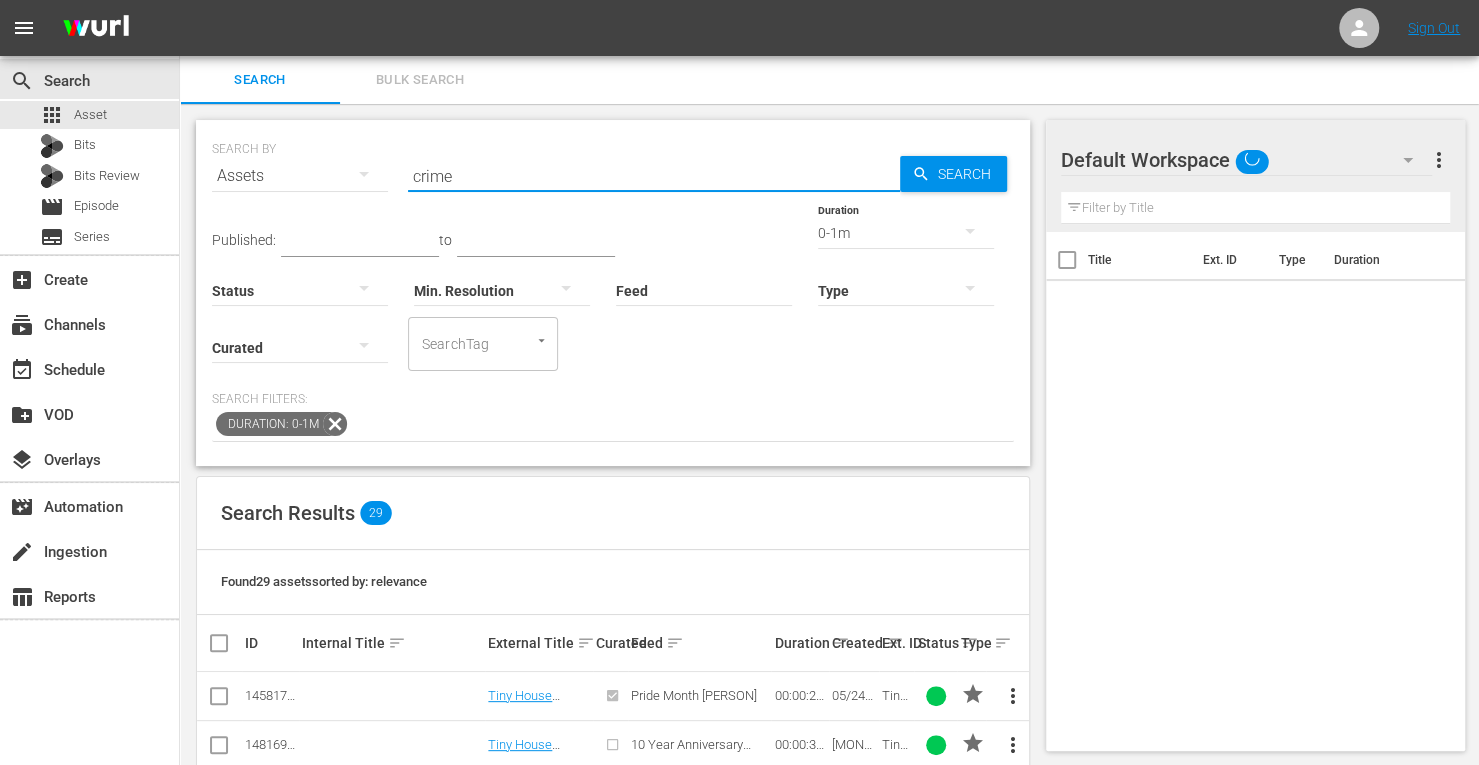 type on "crime 360" 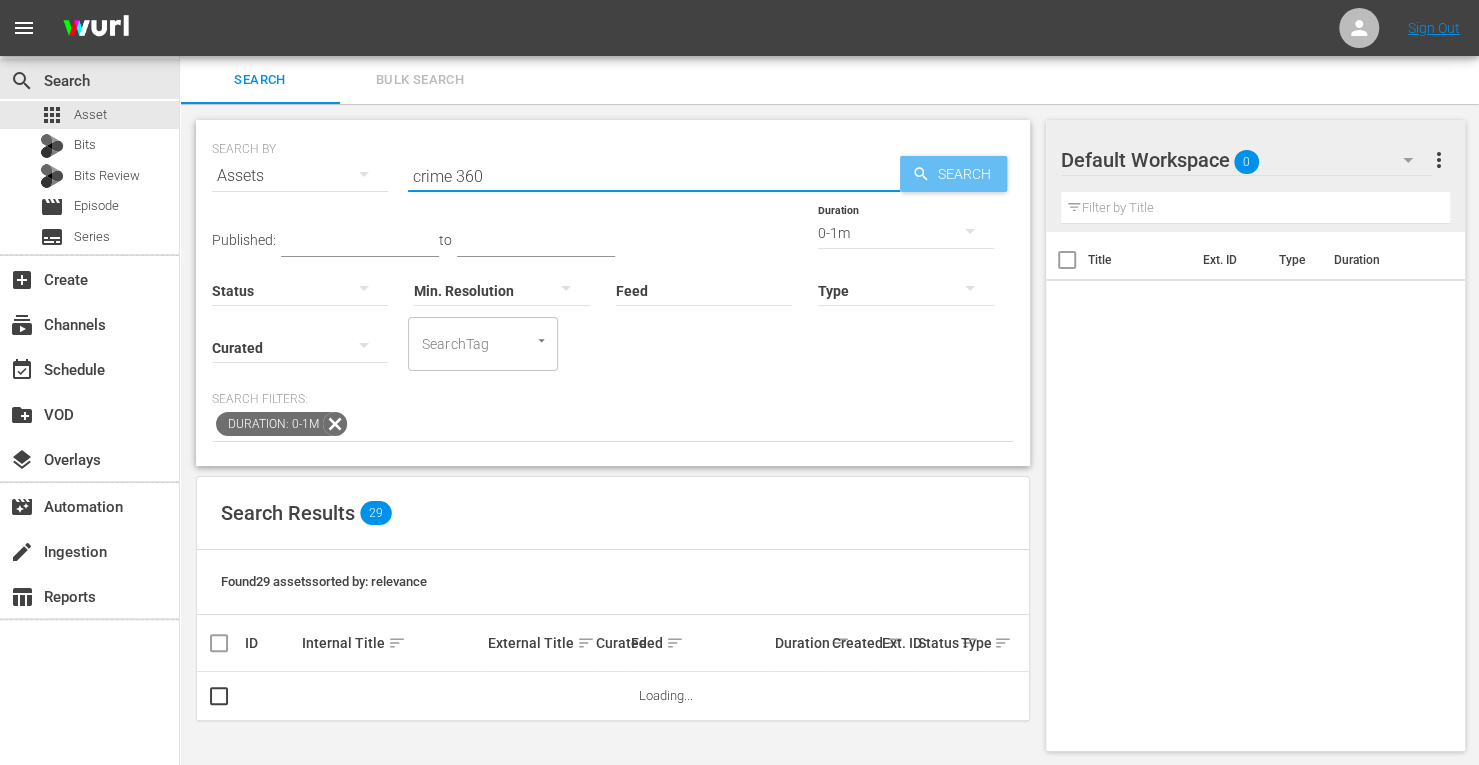 click on "Search" at bounding box center (968, 174) 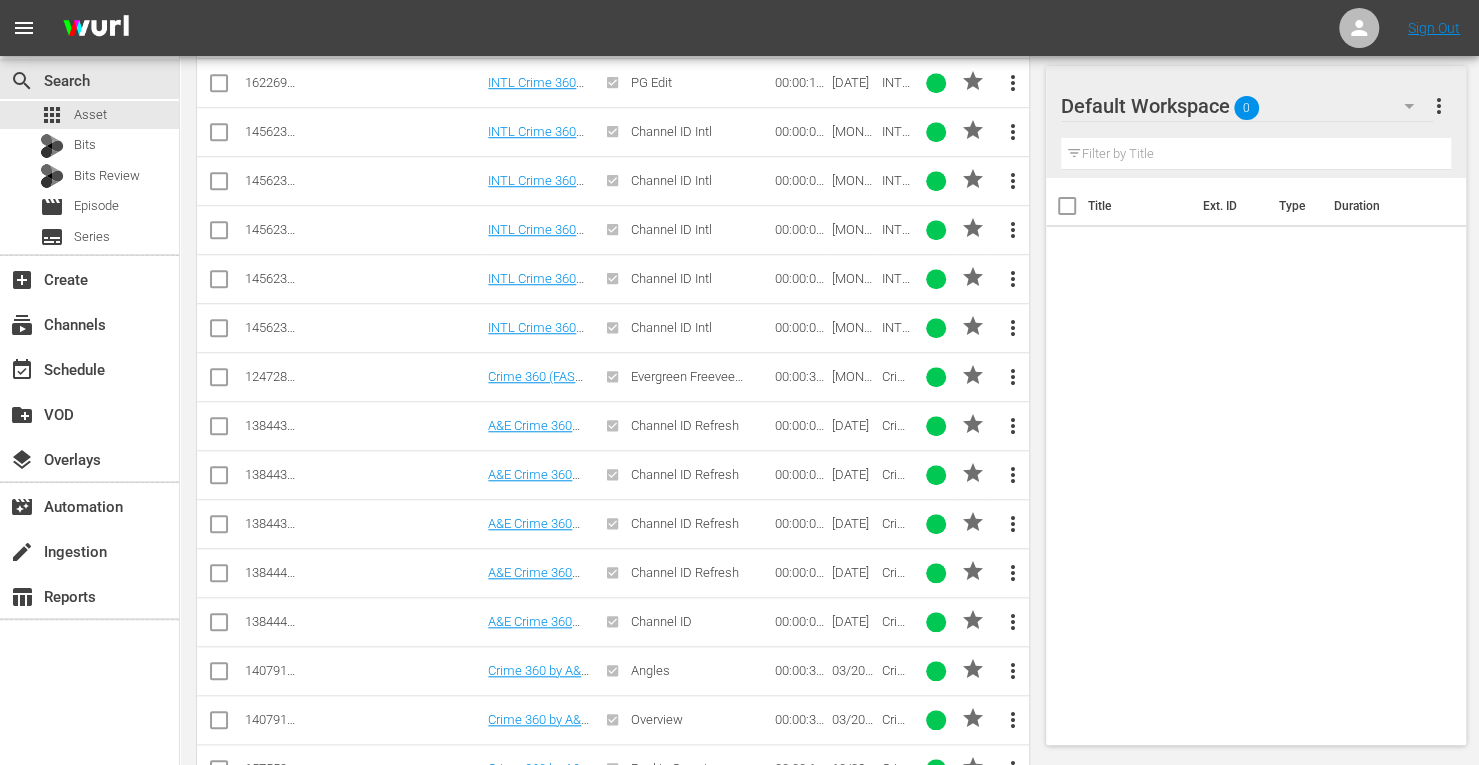 scroll, scrollTop: 813, scrollLeft: 0, axis: vertical 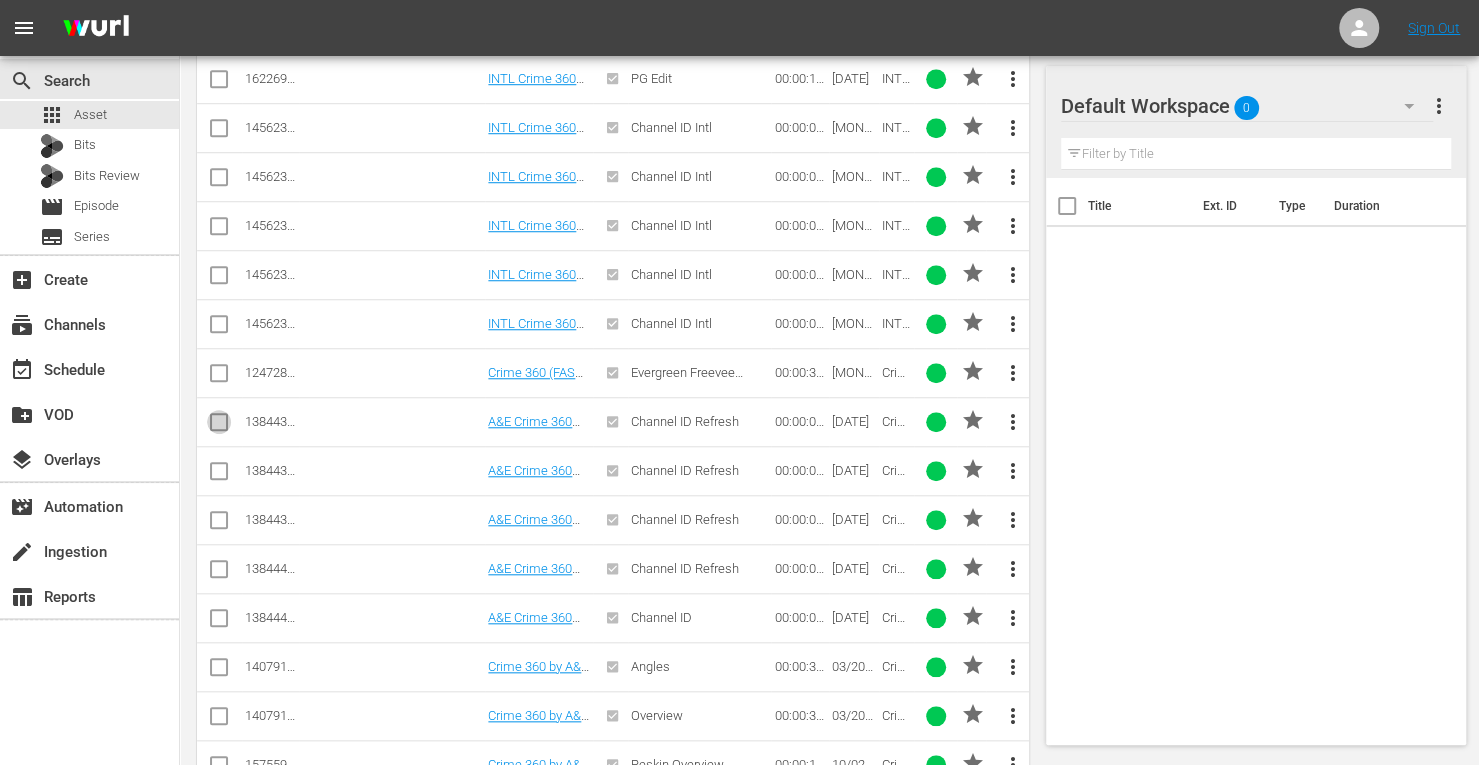 click at bounding box center [219, 426] 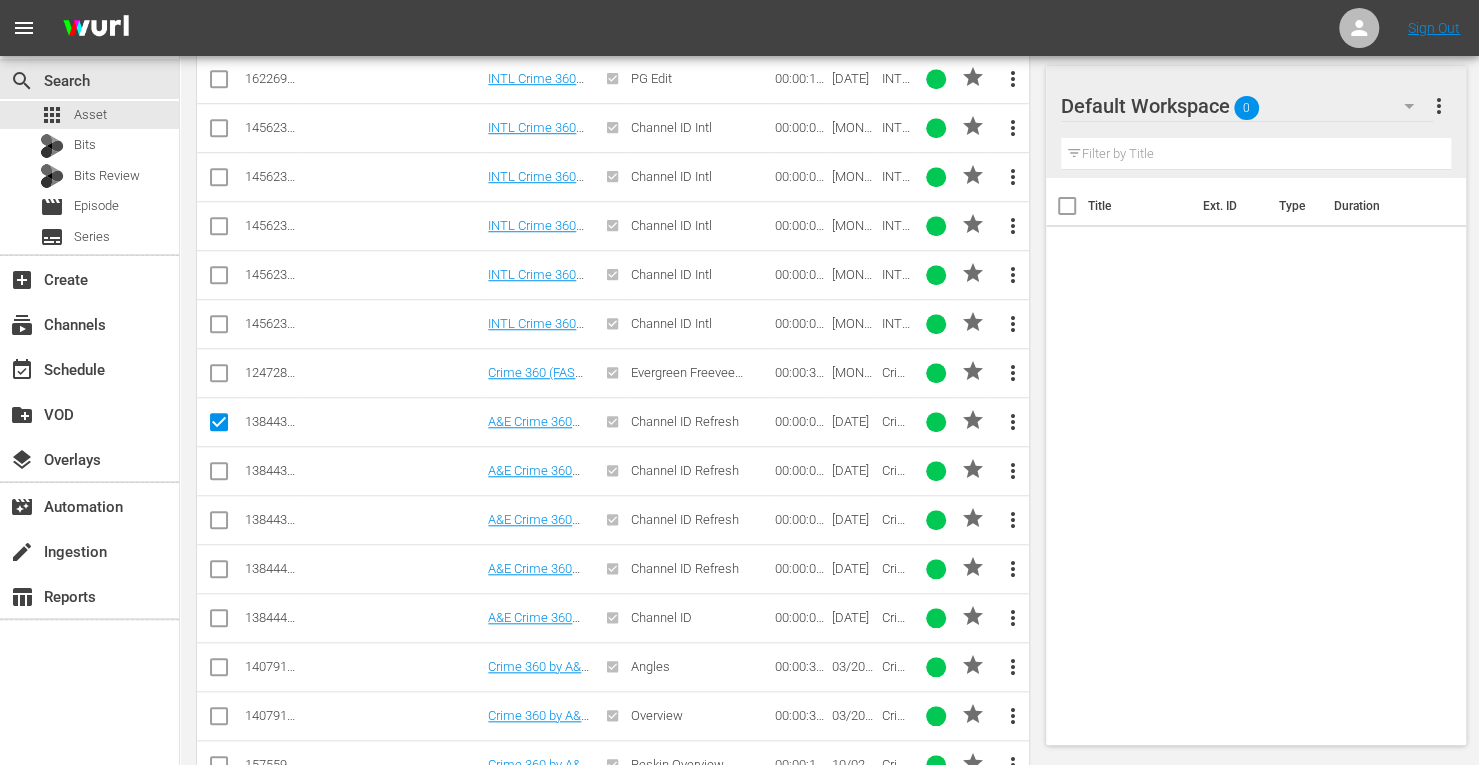 click at bounding box center [219, 475] 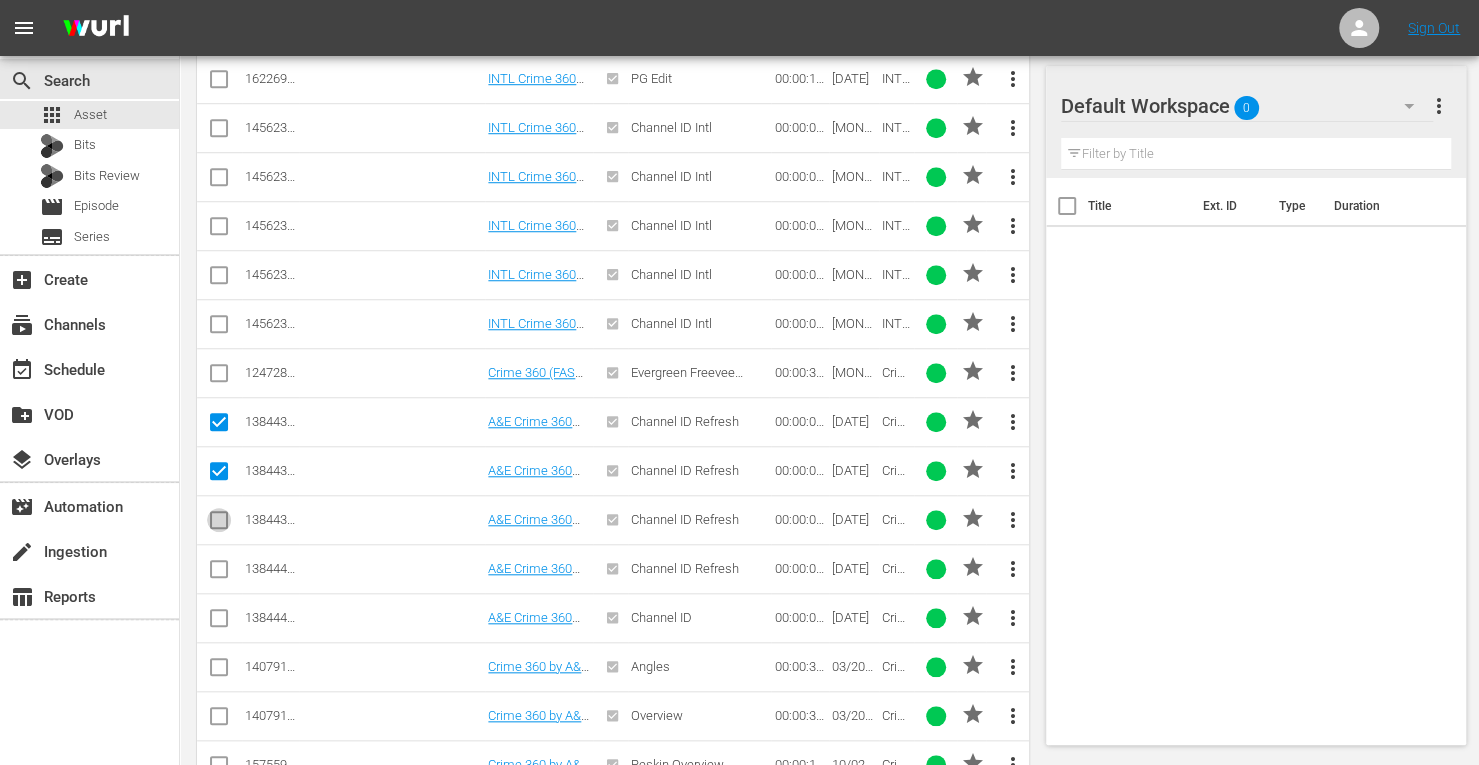 click at bounding box center [219, 524] 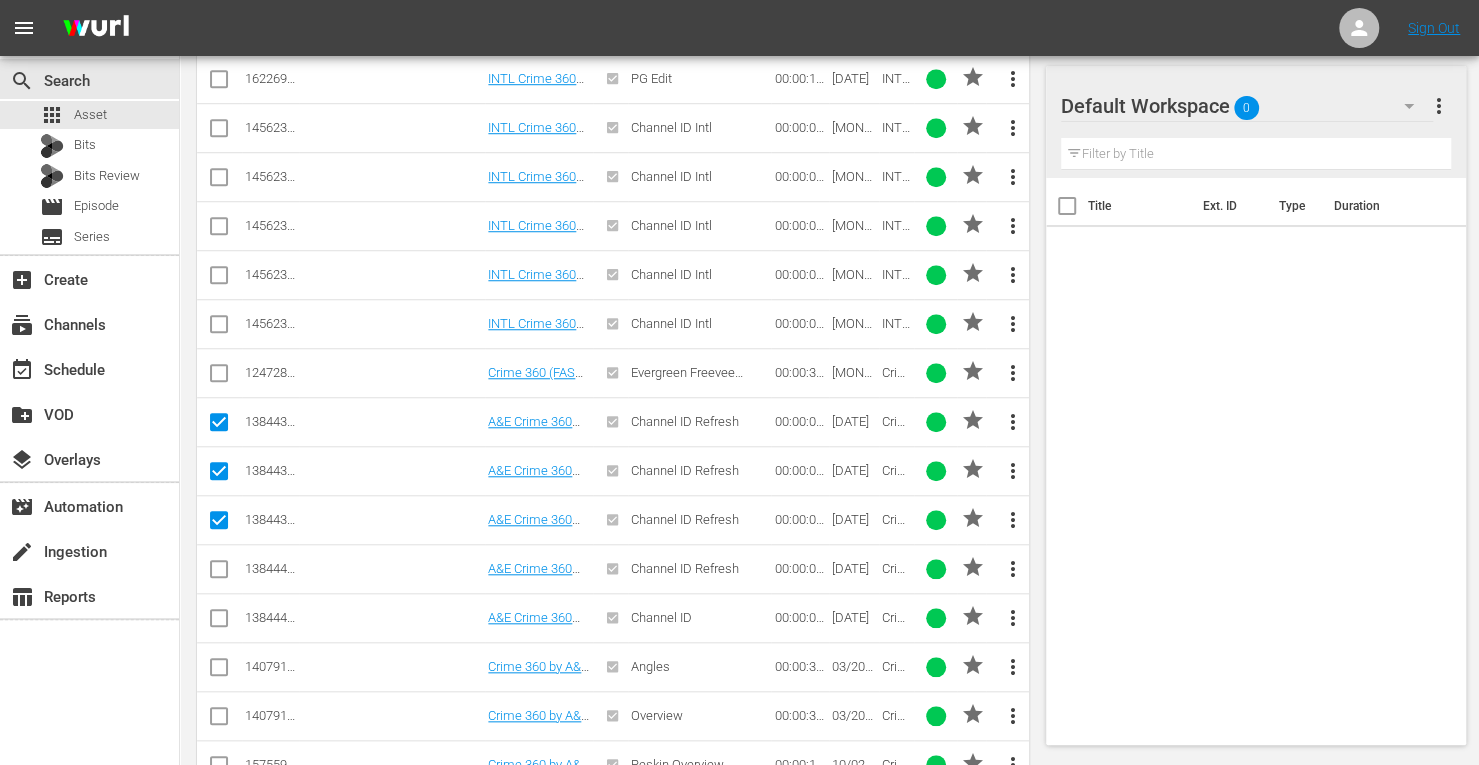 click at bounding box center [219, 573] 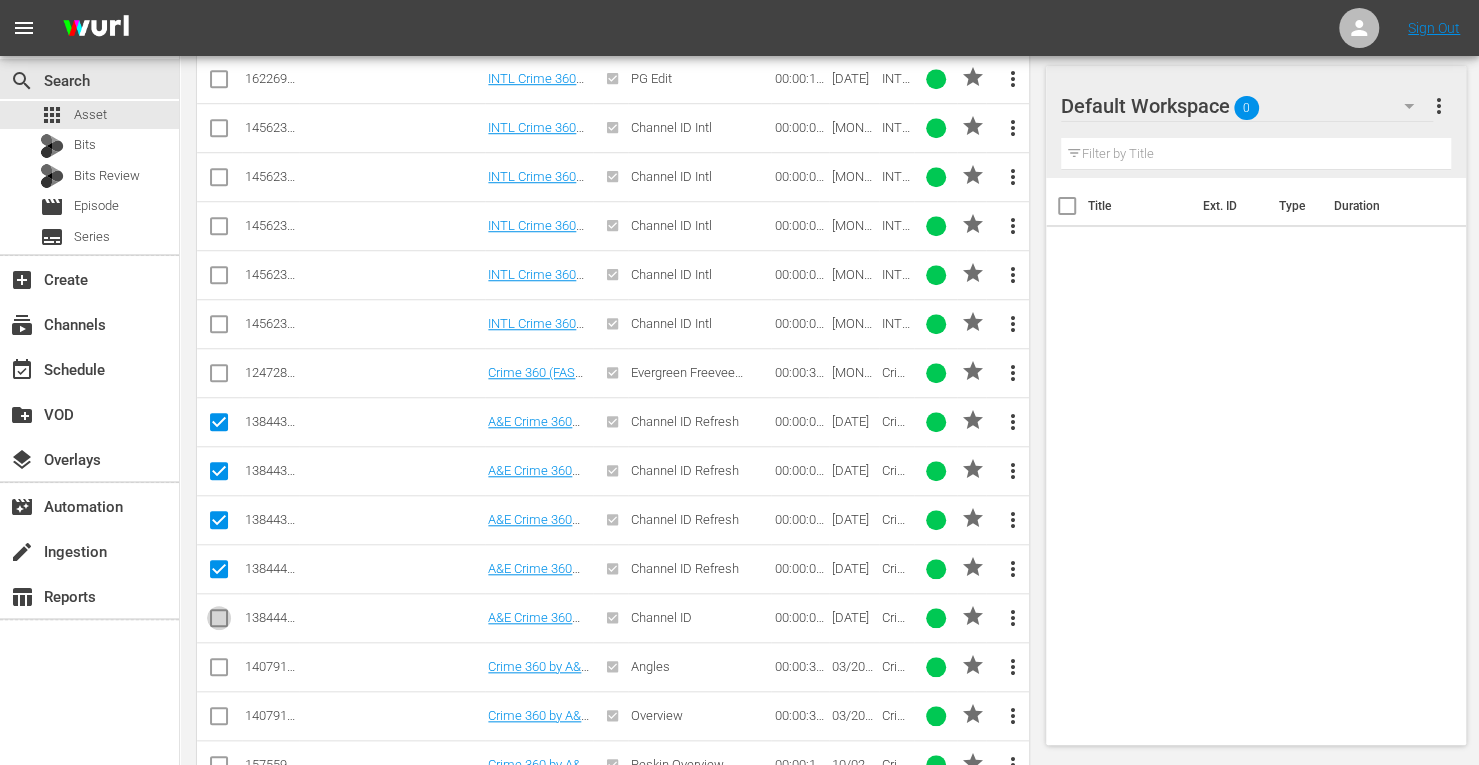 click at bounding box center [219, 622] 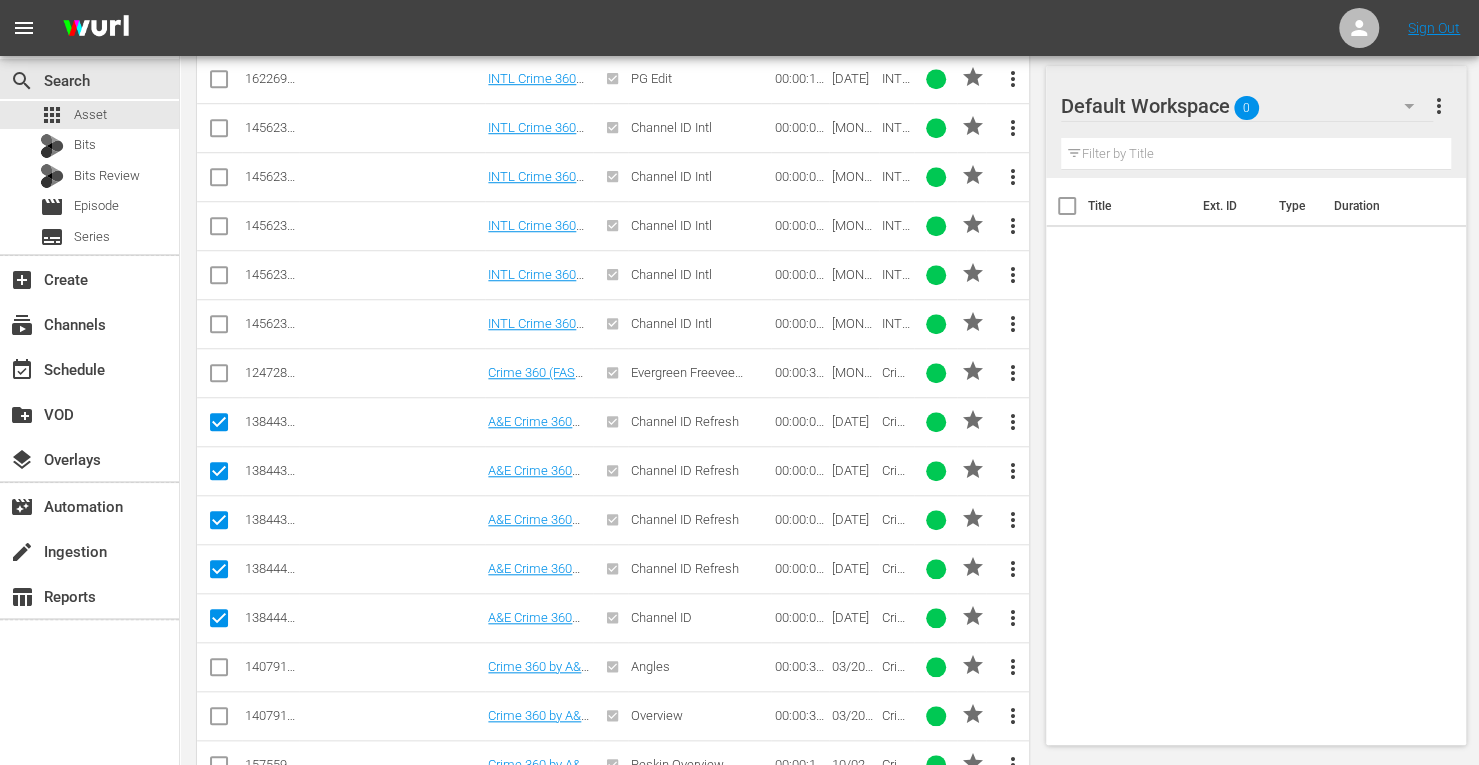 click at bounding box center [219, 671] 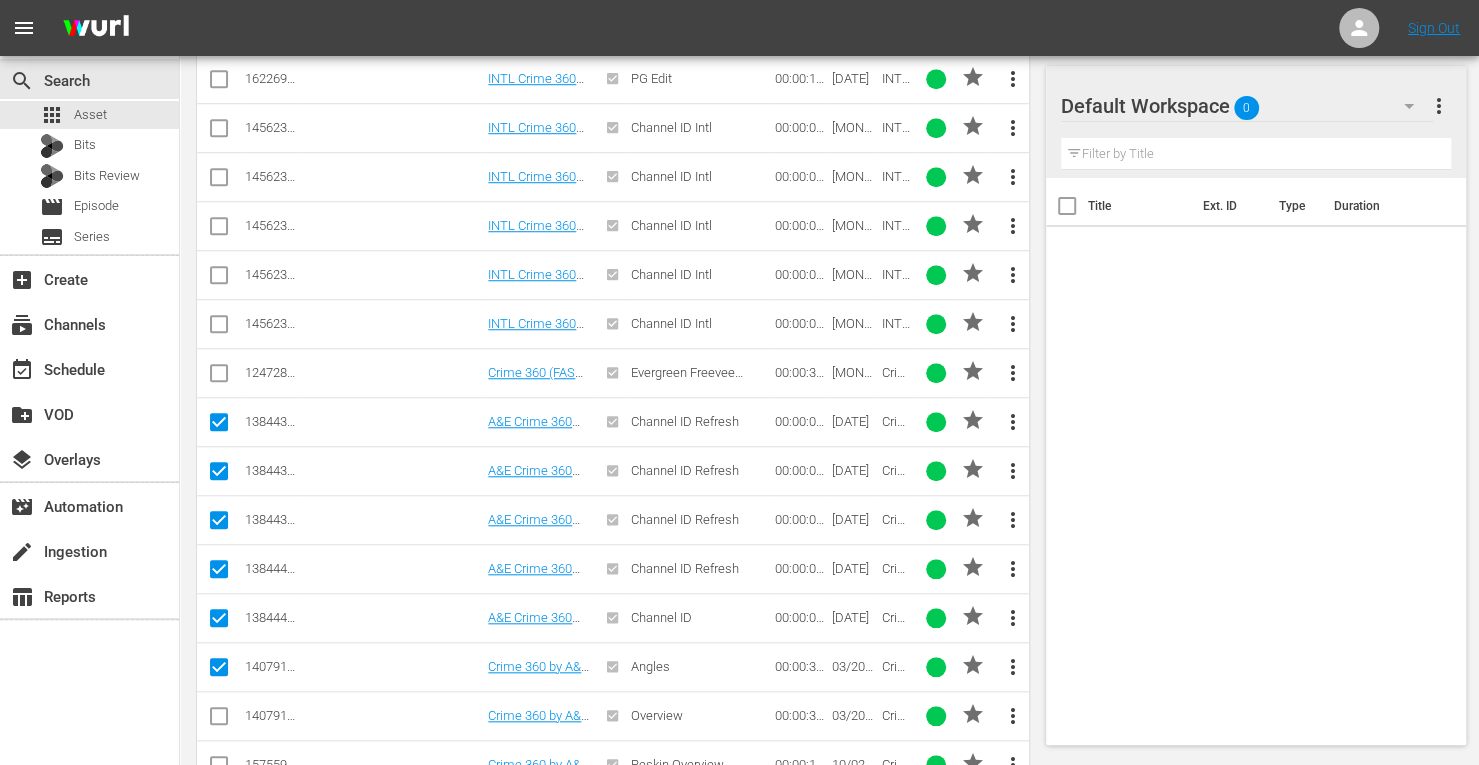 click at bounding box center (219, 720) 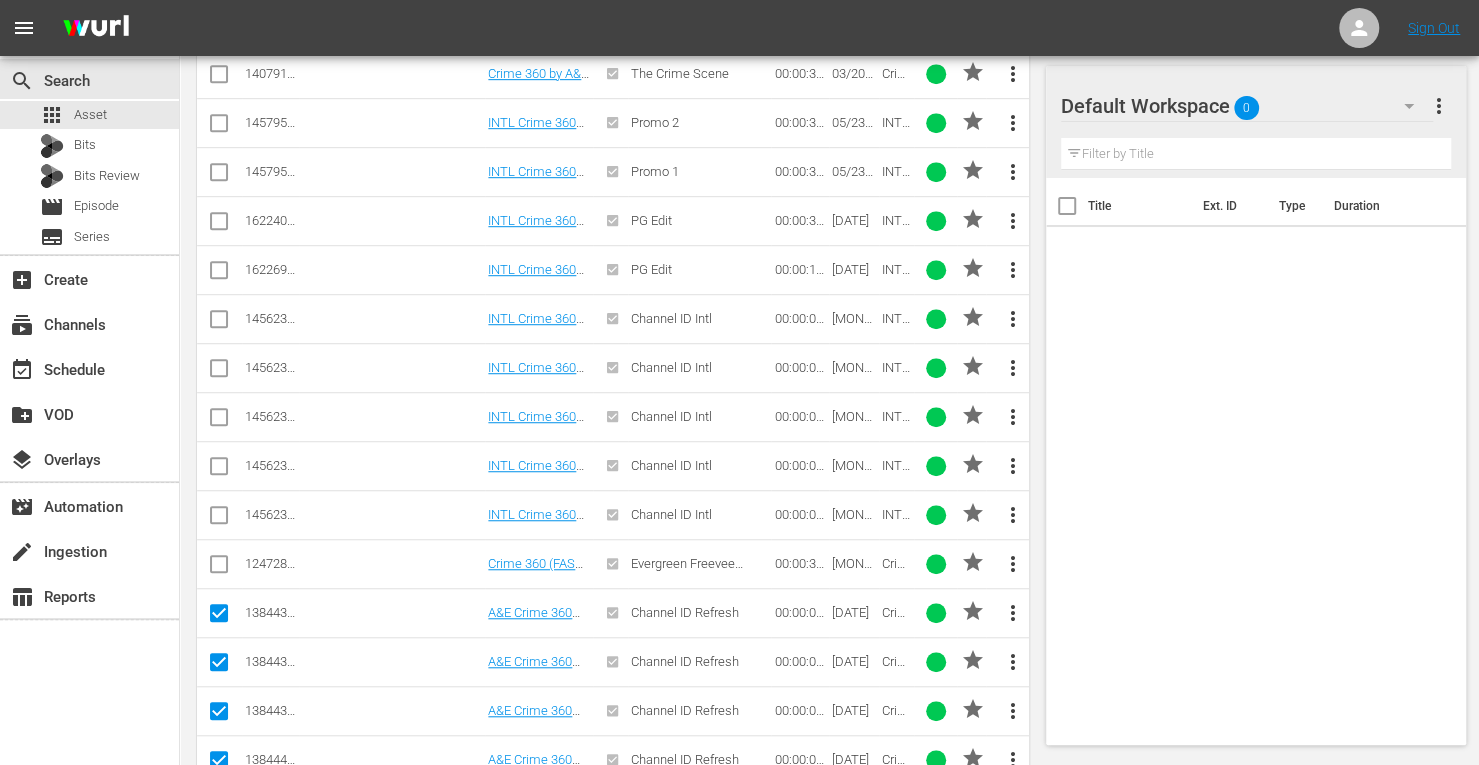 scroll, scrollTop: 432, scrollLeft: 0, axis: vertical 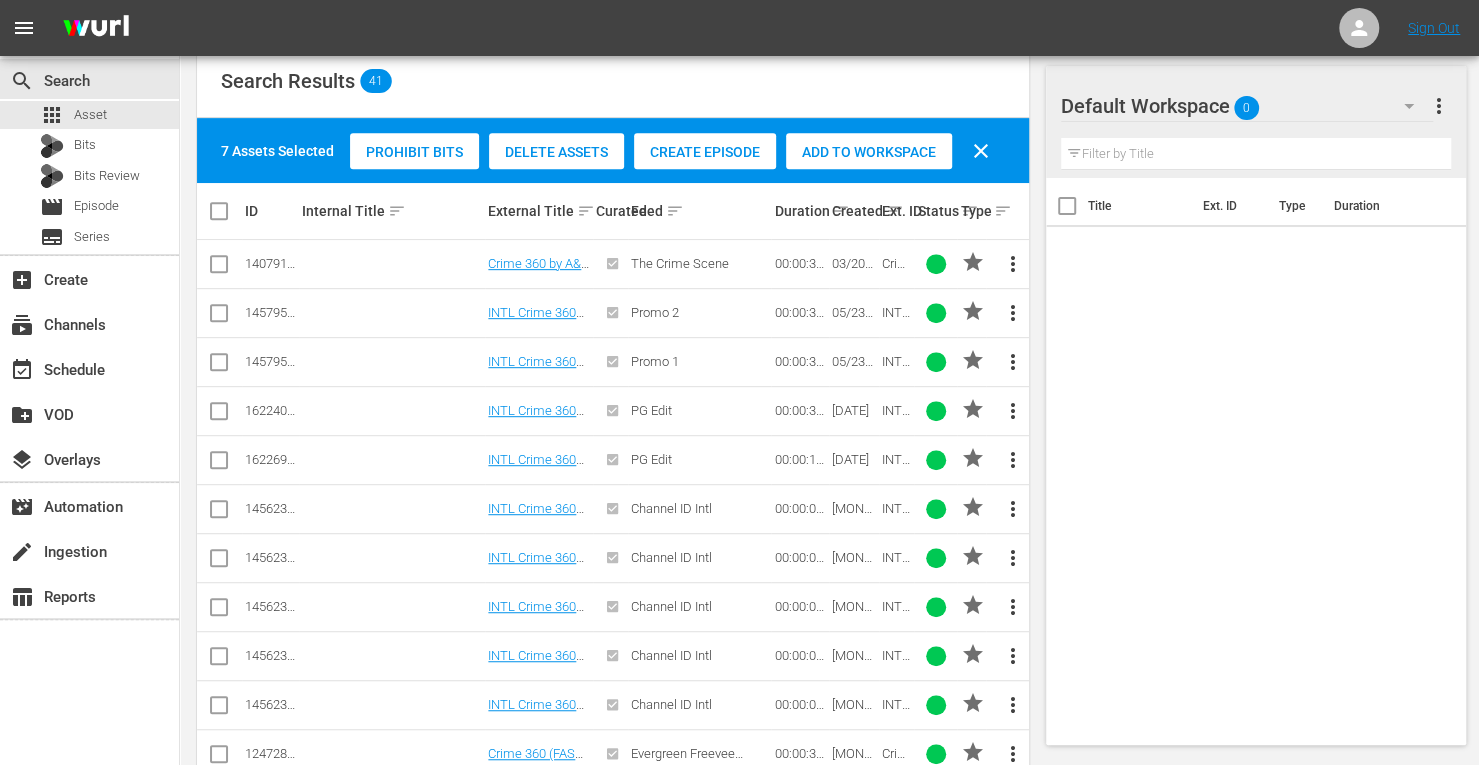 click at bounding box center [219, 268] 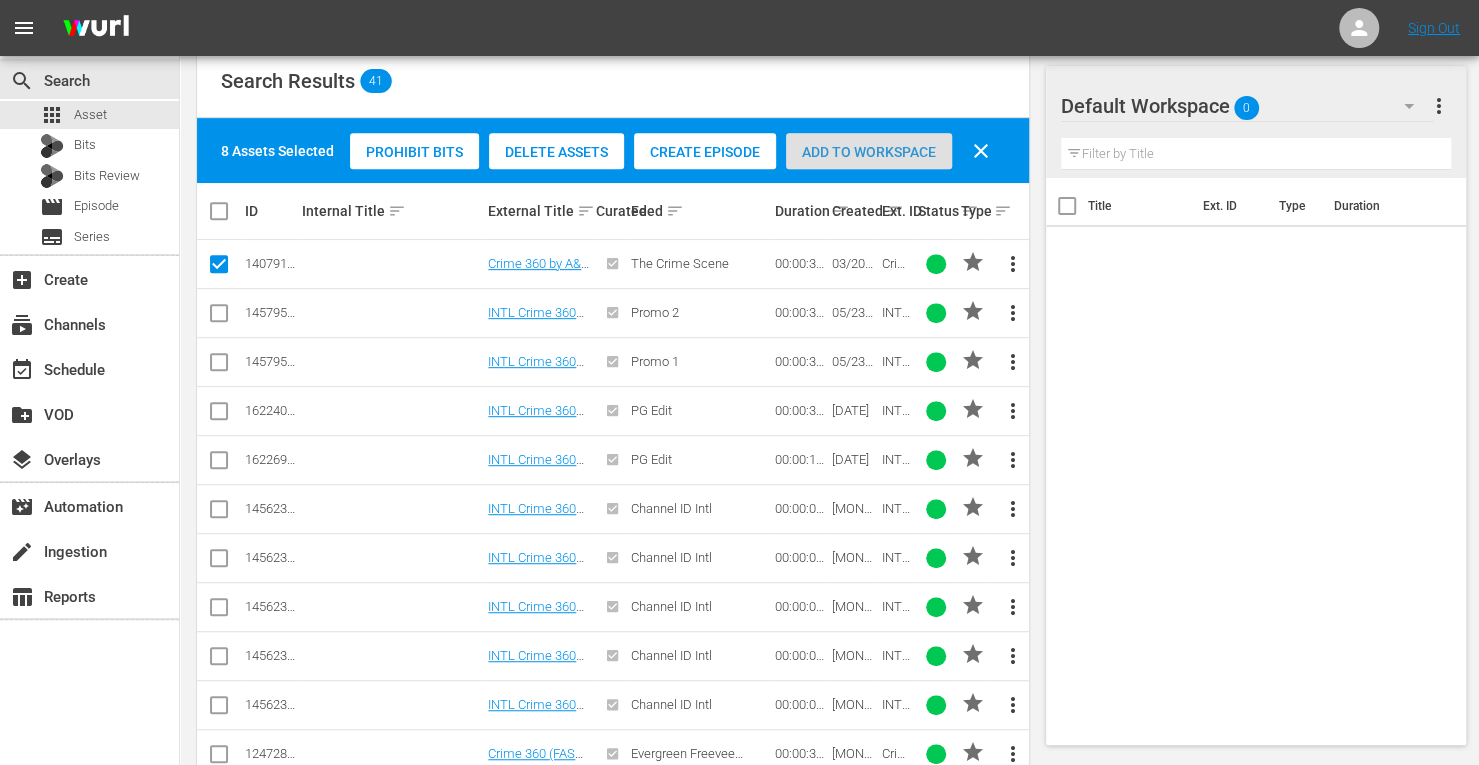 click on "Add to Workspace" at bounding box center [869, 152] 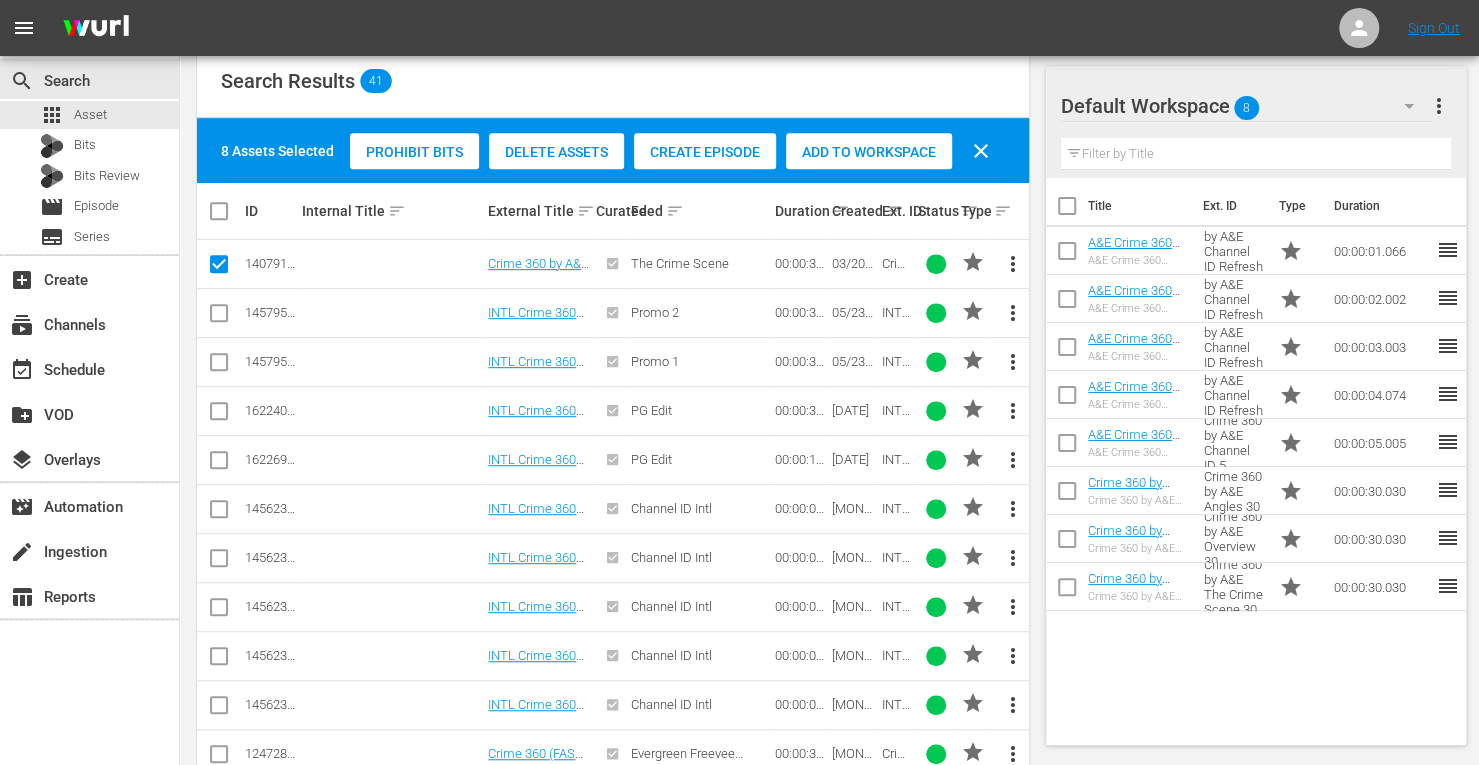 scroll, scrollTop: 88, scrollLeft: 0, axis: vertical 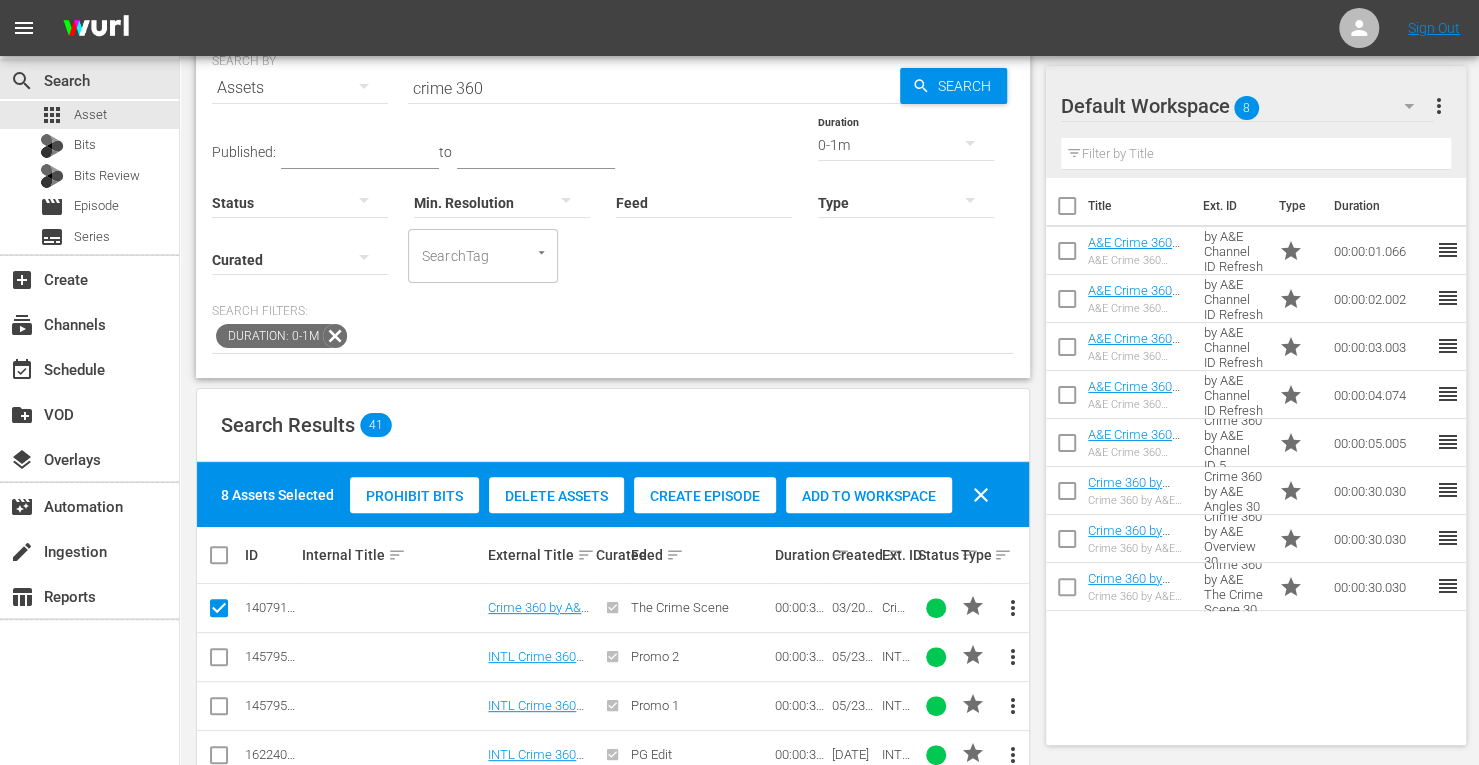 click on "0-1m" at bounding box center [906, 145] 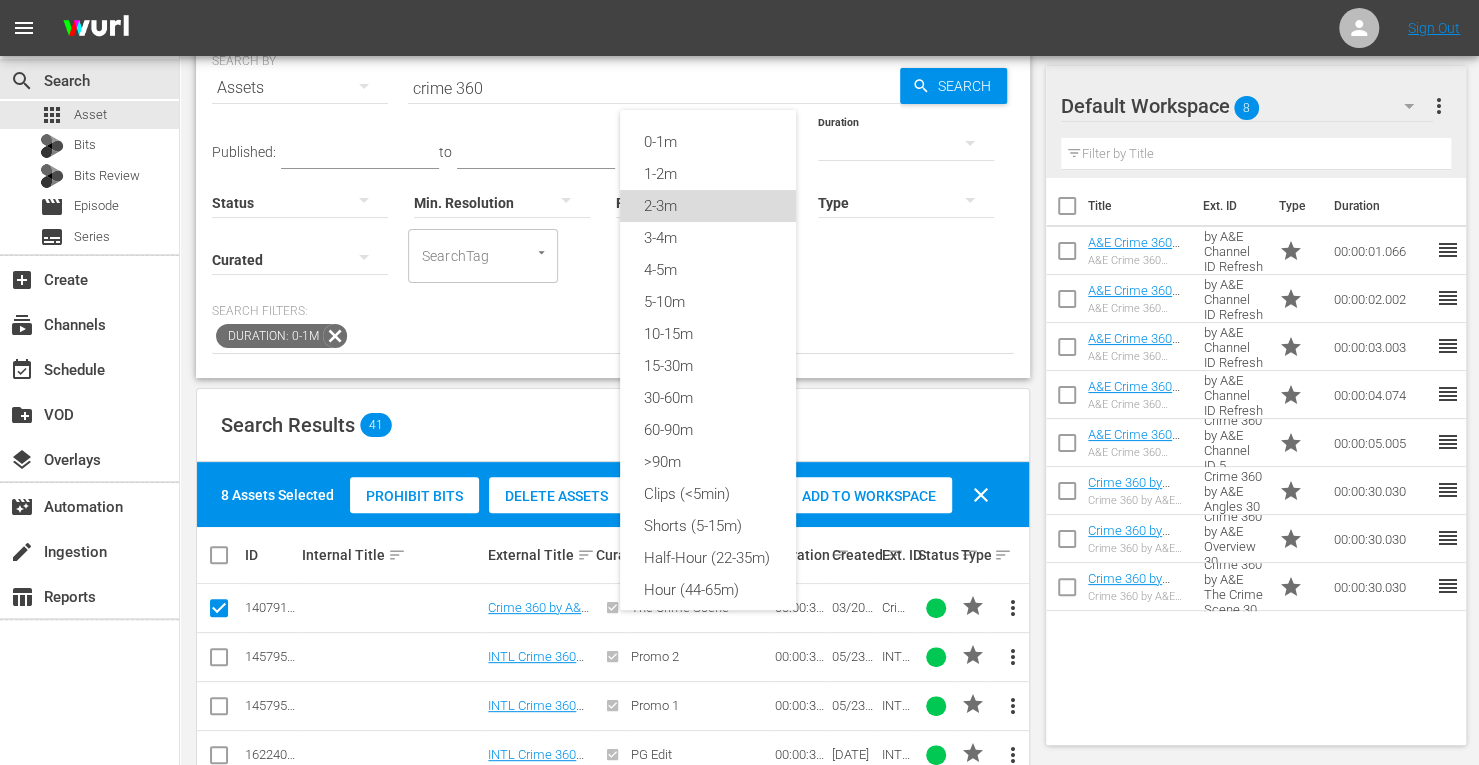 click on "2-3m" at bounding box center (708, 206) 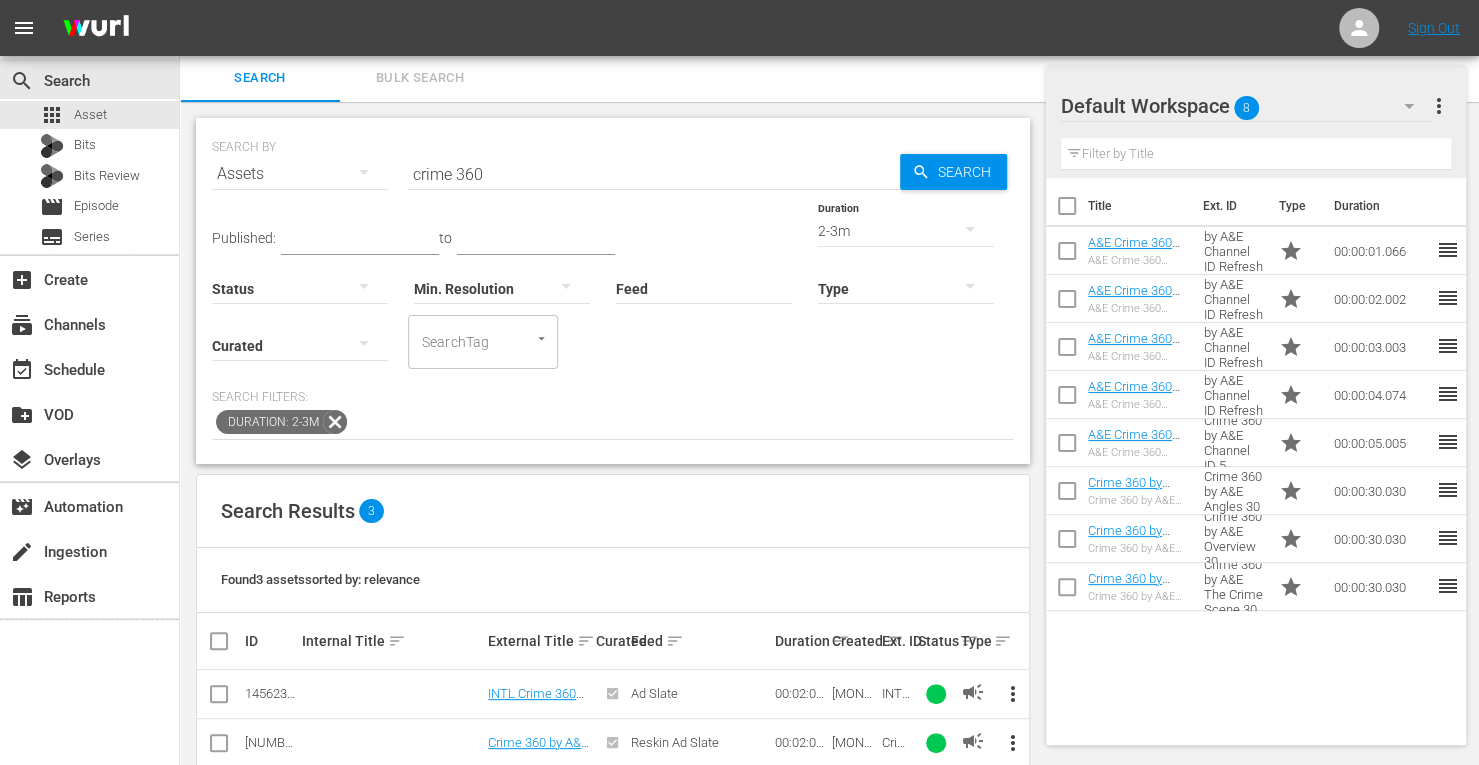 scroll, scrollTop: 85, scrollLeft: 0, axis: vertical 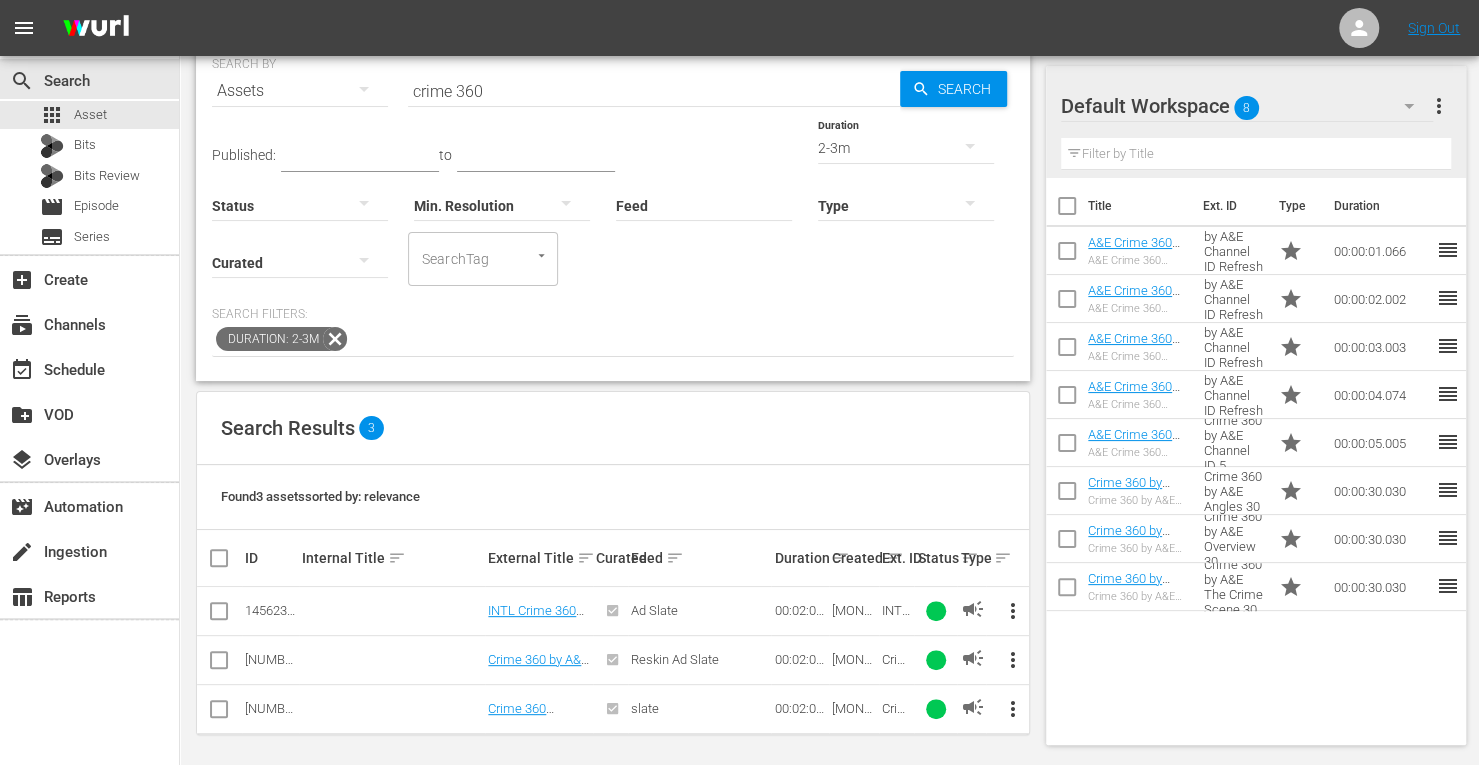 click at bounding box center (219, 664) 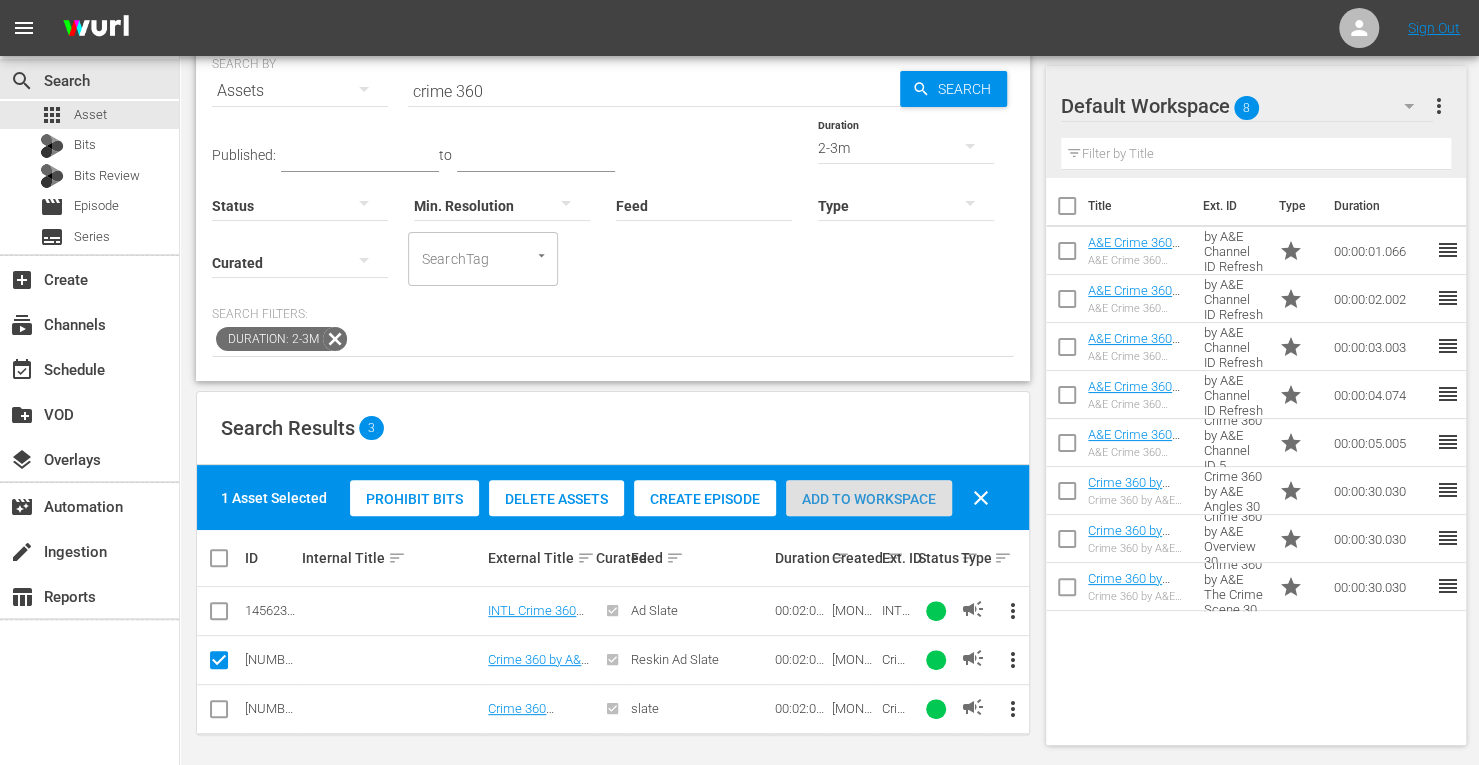 click on "Add to Workspace" at bounding box center [869, 499] 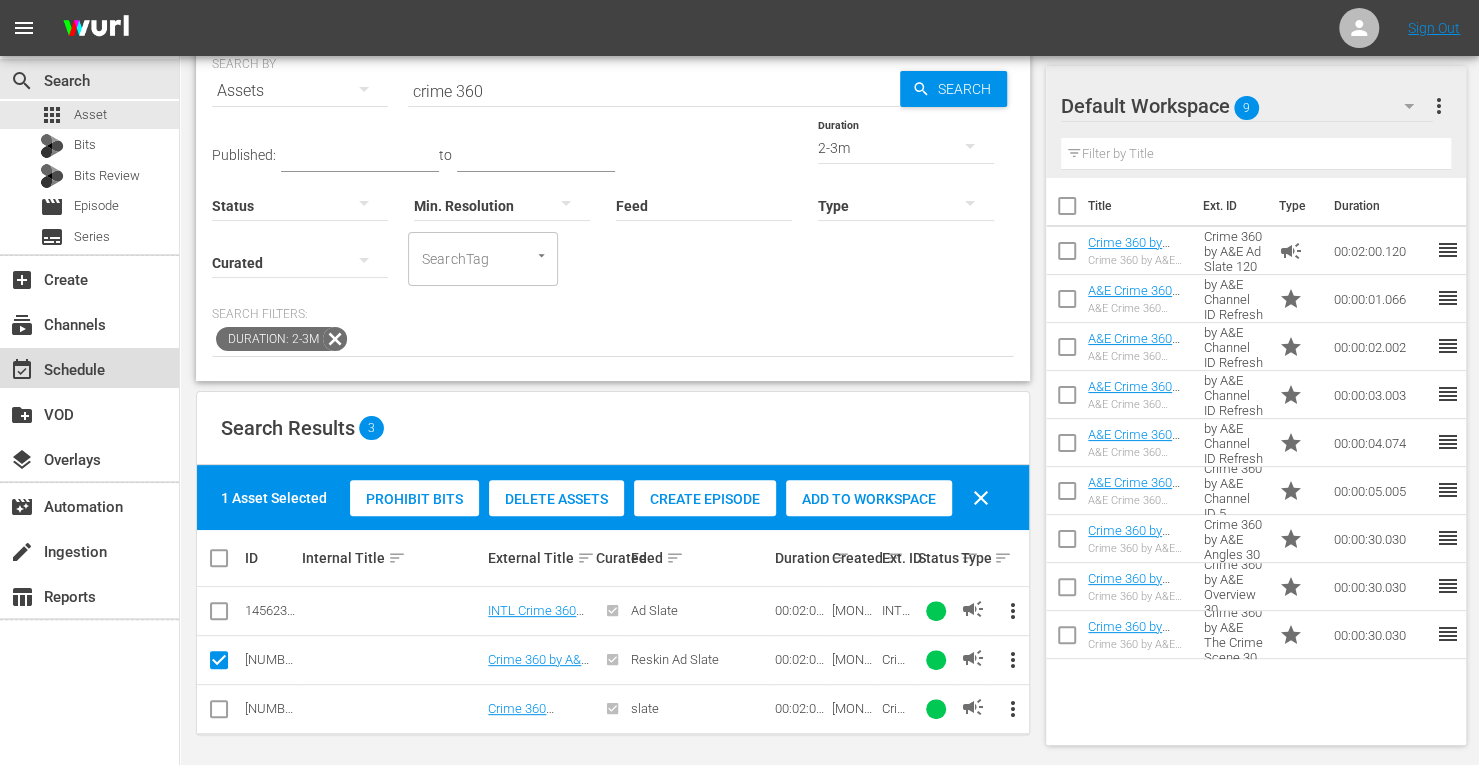 click on "event_available   Schedule" at bounding box center (56, 367) 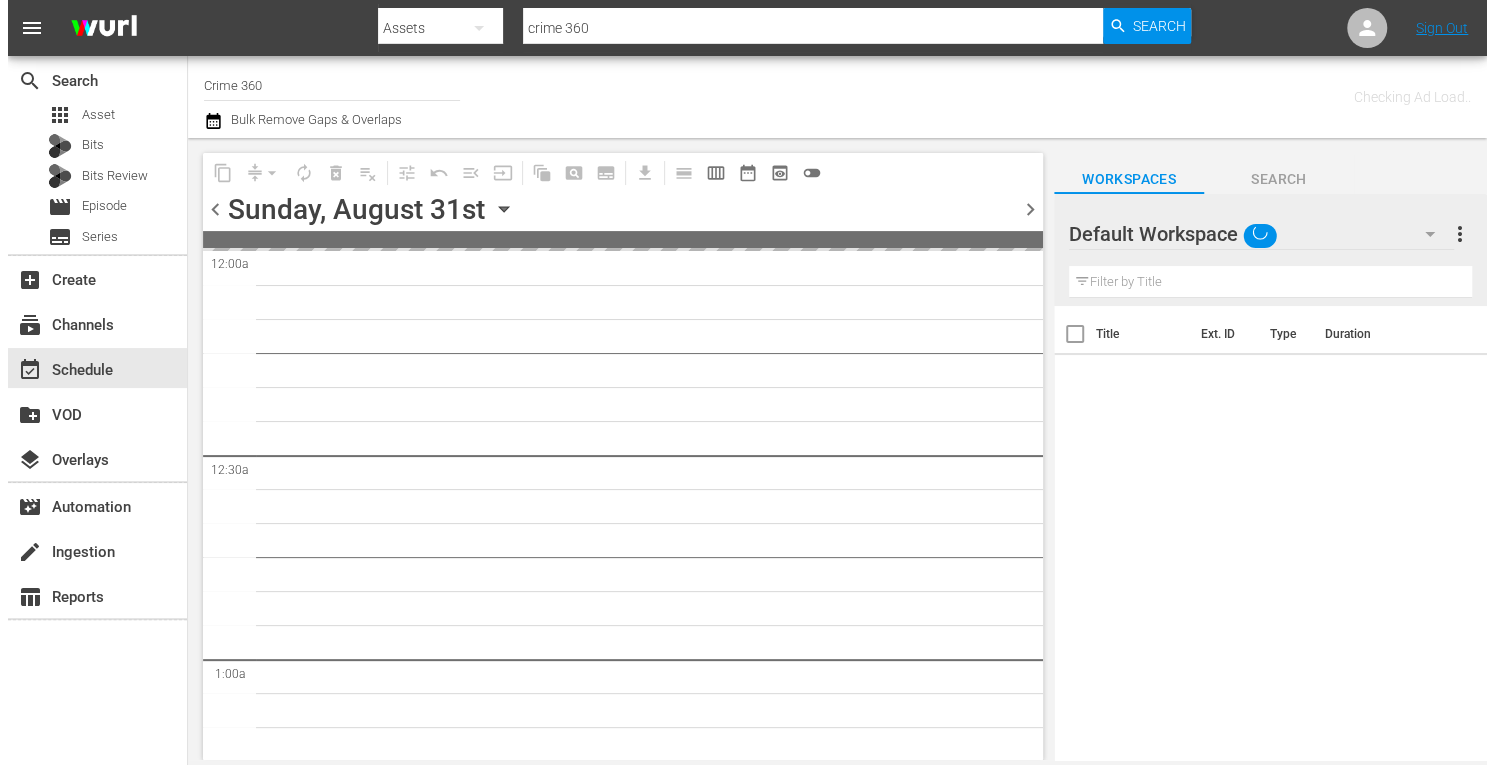 scroll, scrollTop: 0, scrollLeft: 0, axis: both 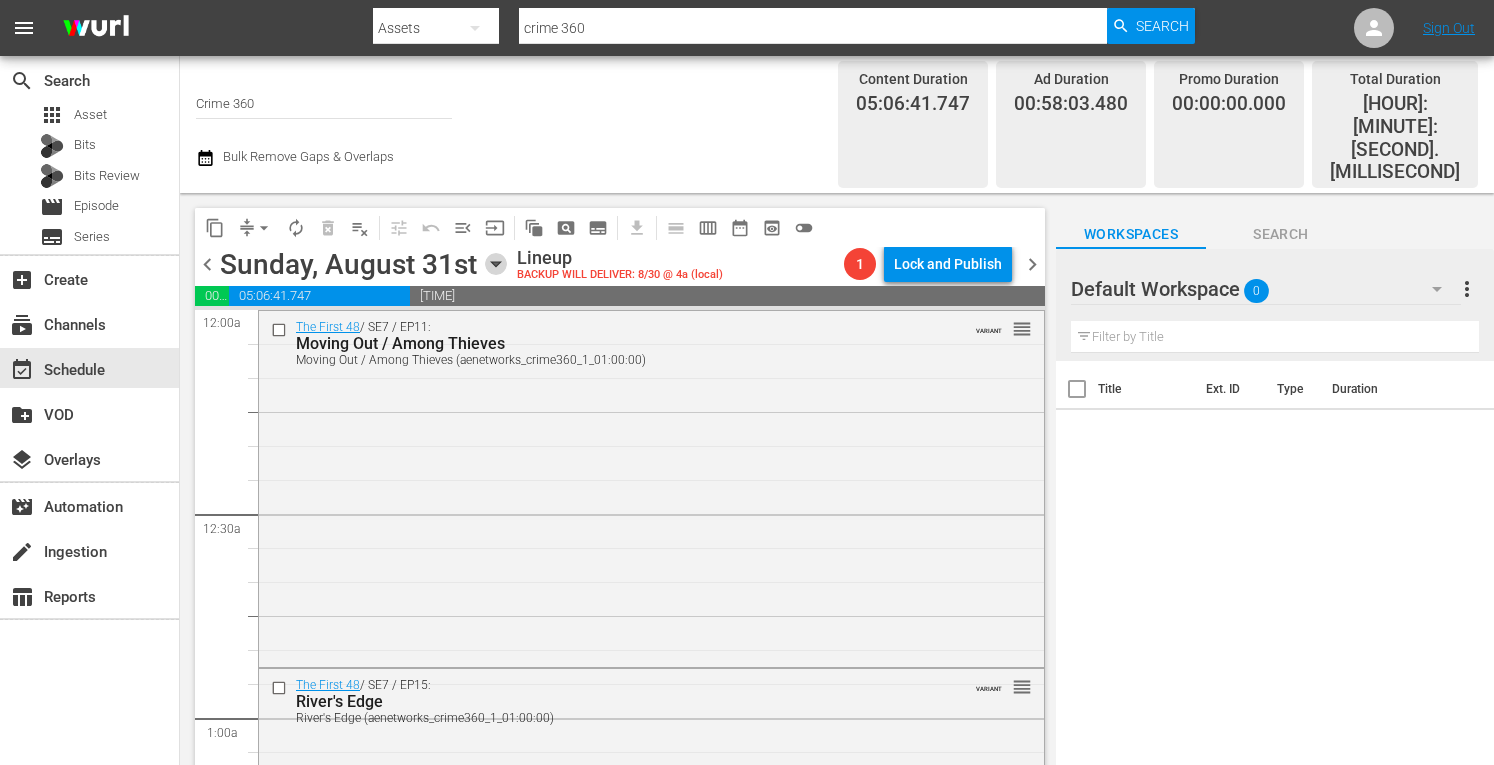 click 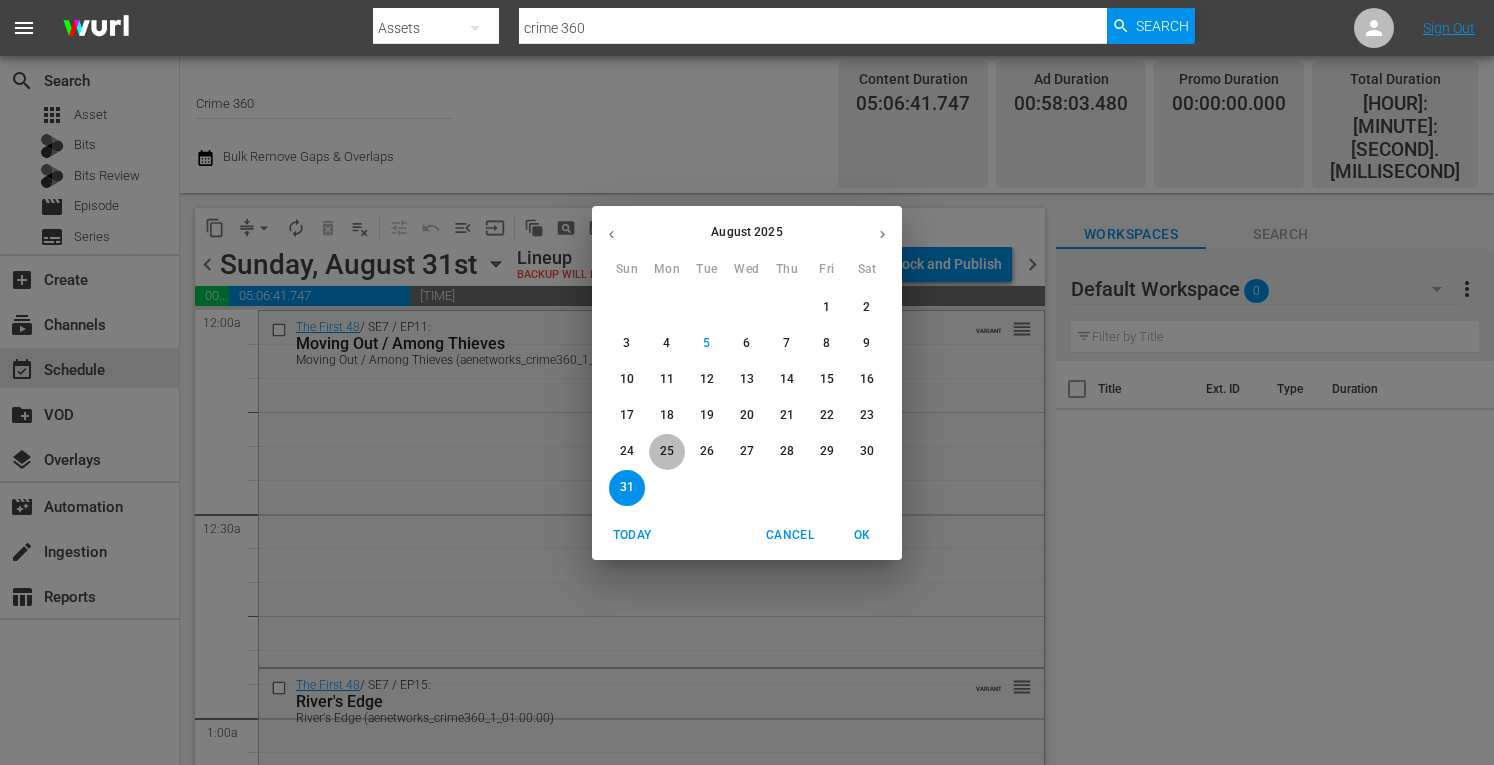 click on "25" at bounding box center (667, 452) 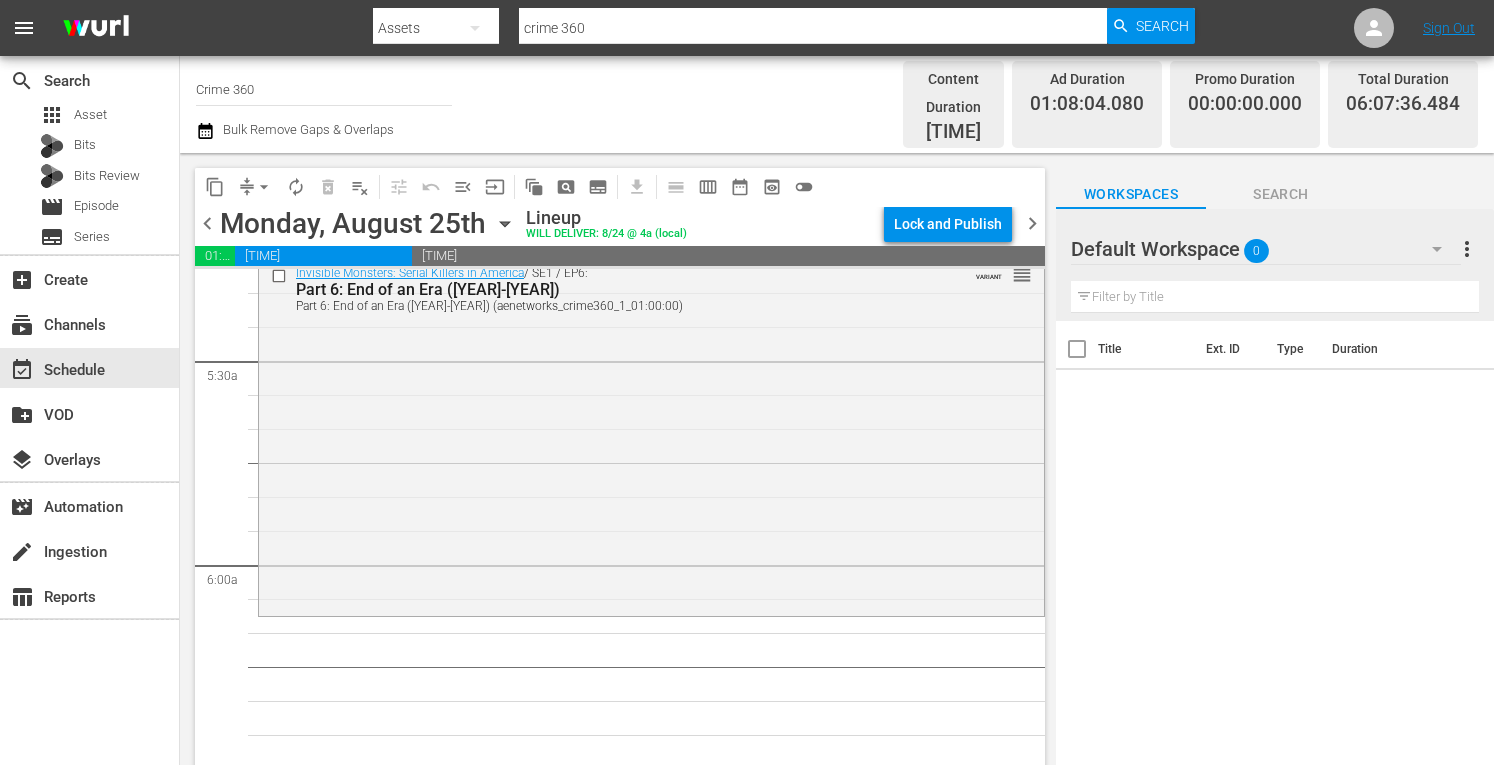 scroll, scrollTop: 2154, scrollLeft: 0, axis: vertical 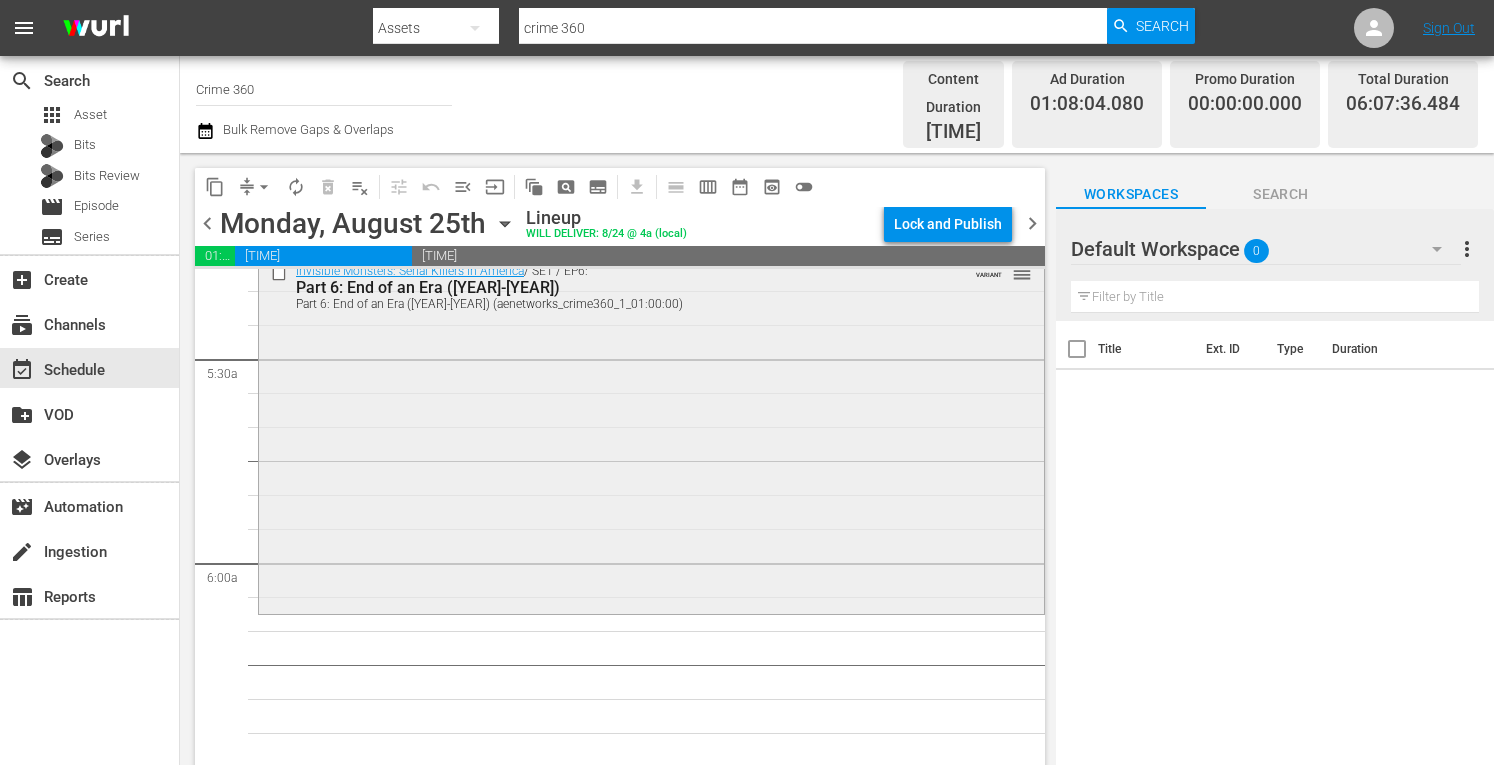 click on "Invisible Monsters: Serial Killers in America  / SE1 / EP6:
Part 6: End of an Era (1991-2005) Part 6: End of an Era (1991-2005) (aenetworks_crime360_1_01:00:00) VARIANT reorder" at bounding box center [651, 432] 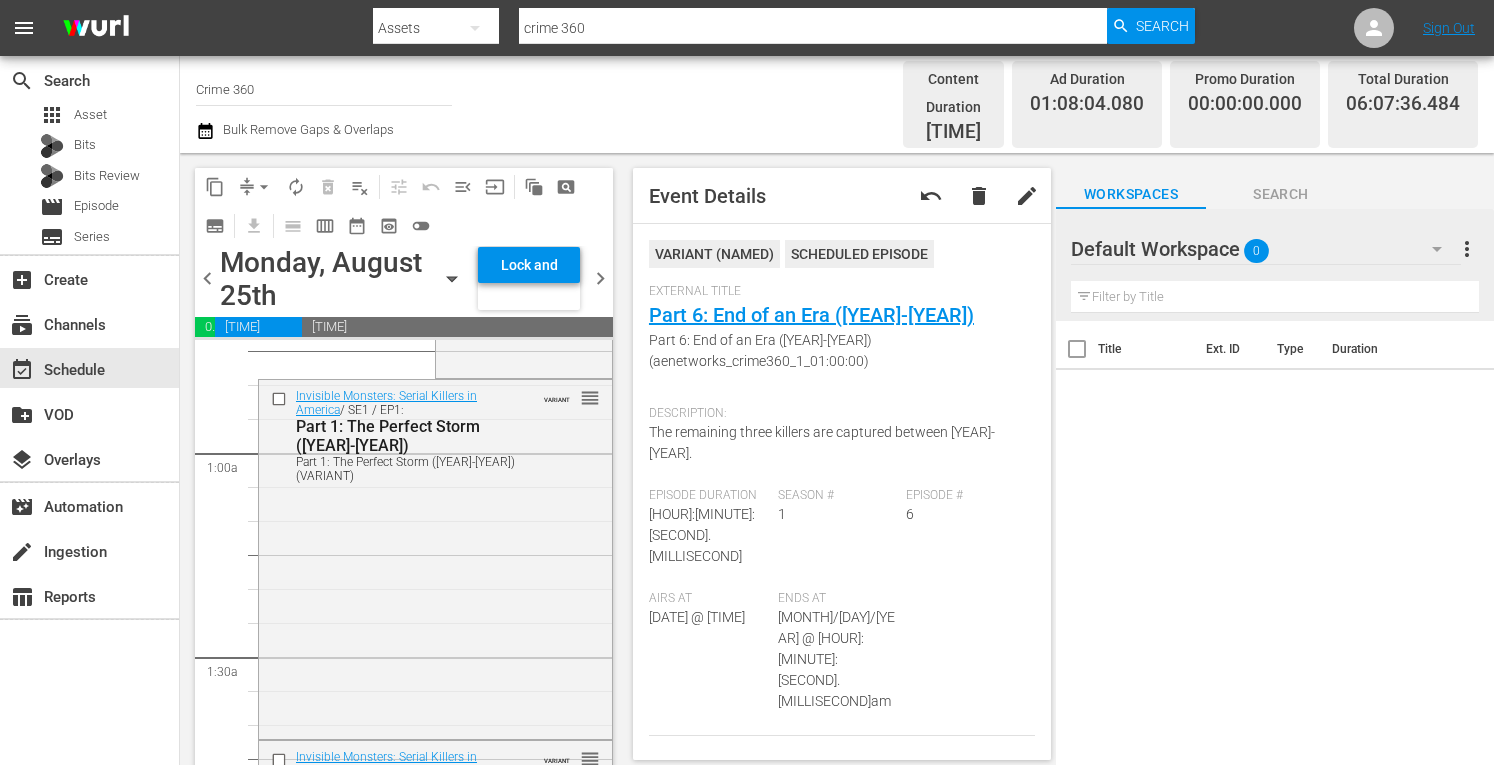 scroll, scrollTop: 0, scrollLeft: 0, axis: both 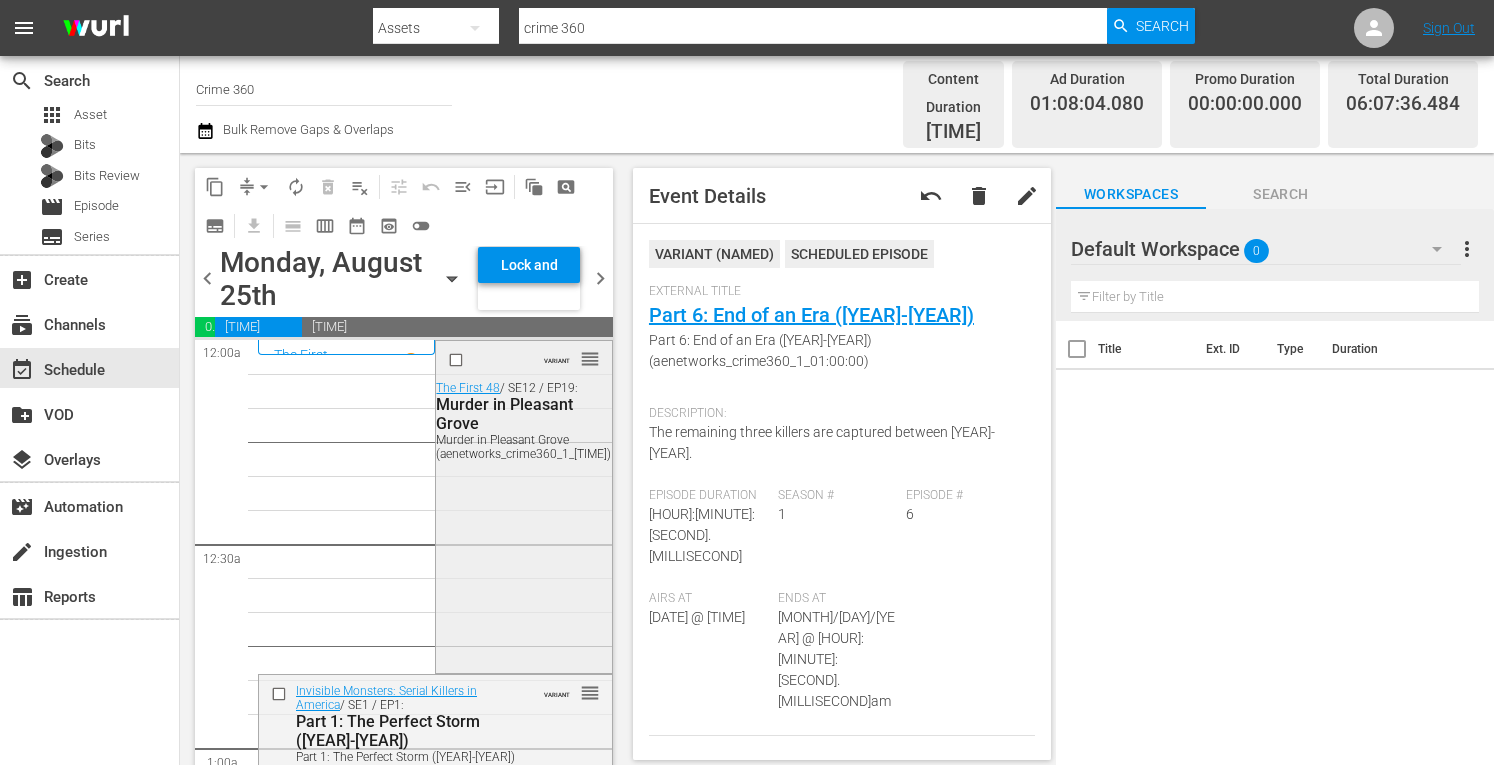 click on "VARIANT reorder The First 48  / SE12 / EP19:
Murder in Pleasant Grove Murder in Pleasant Grove (aenetworks_crime360_1_01:00:00)" at bounding box center [523, 505] 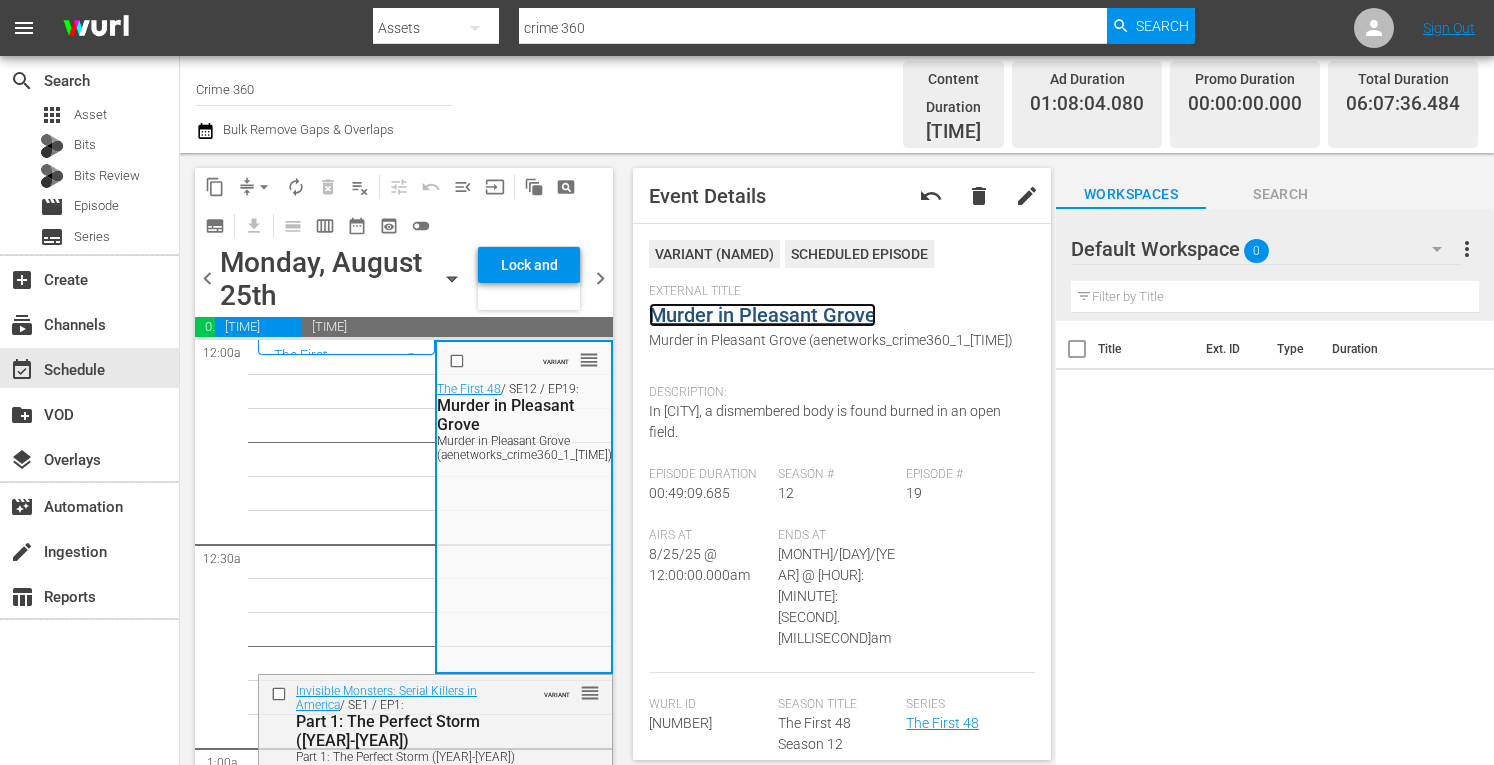 click on "Murder in Pleasant Grove" at bounding box center (762, 315) 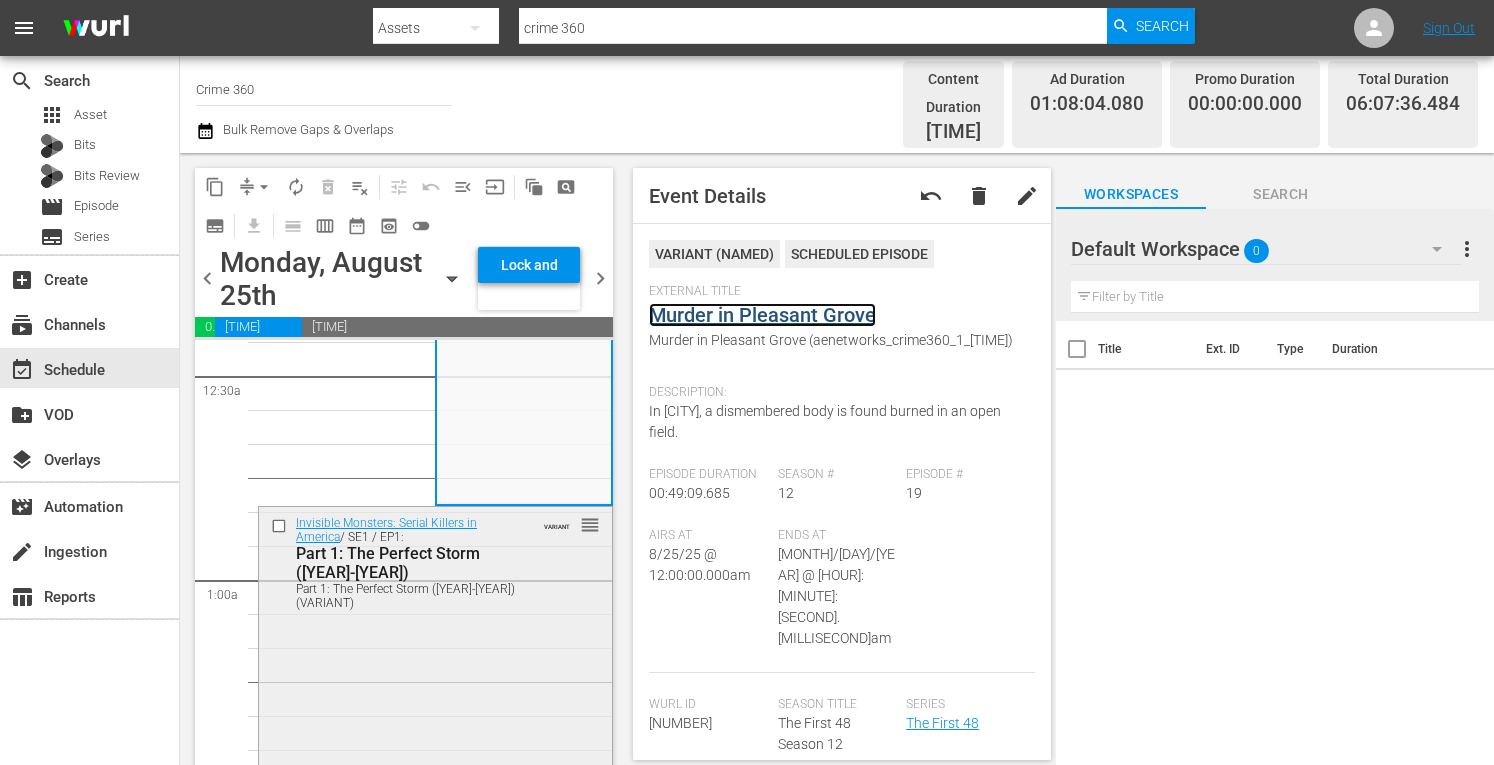 scroll, scrollTop: 175, scrollLeft: 0, axis: vertical 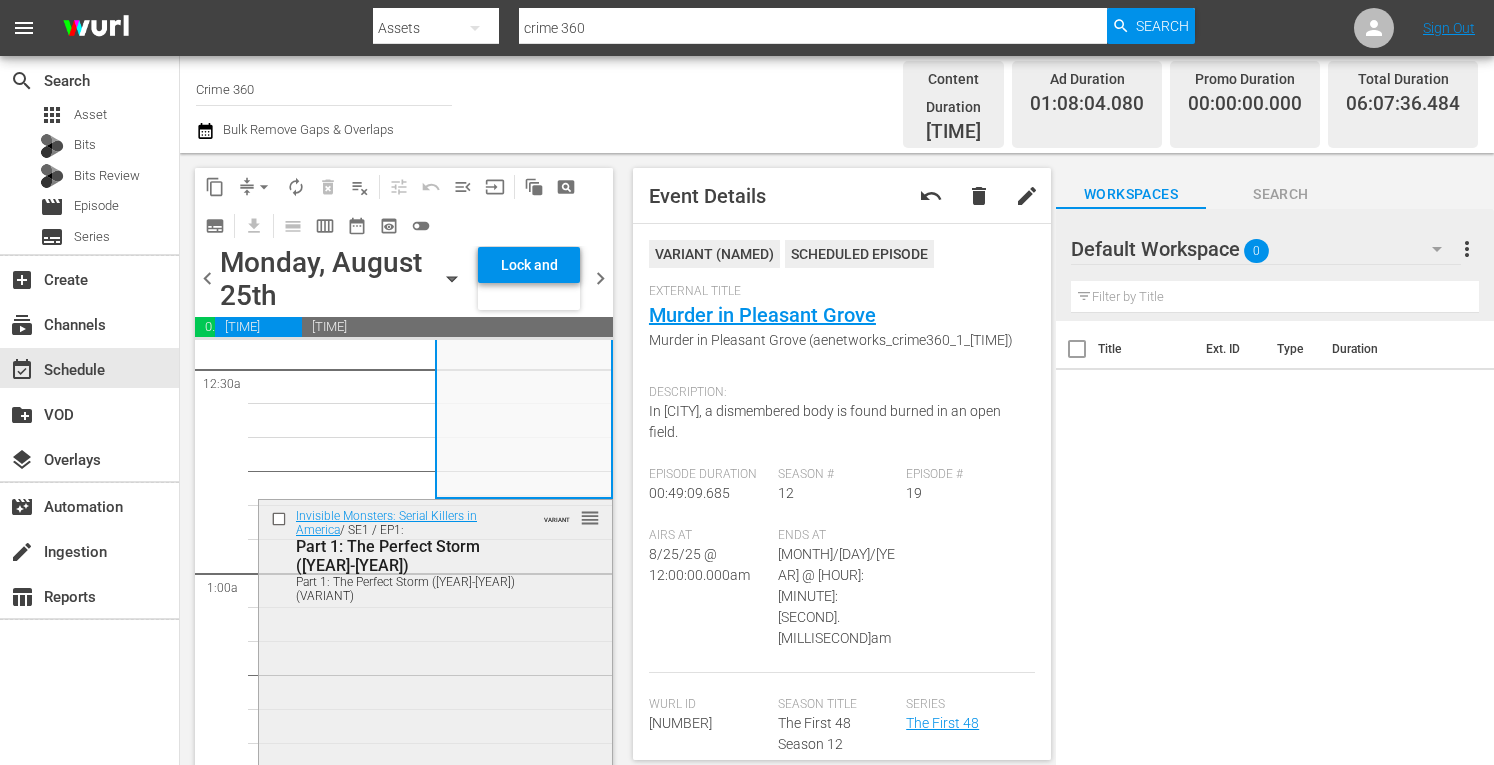 click on "Invisible Monsters: Serial Killers in America  / SE1 / EP1:
Part 1: The Perfect Storm (1972-1974) Part 1: The Perfect Storm (1972-1974) (VARIANT) VARIANT reorder" at bounding box center [435, 677] 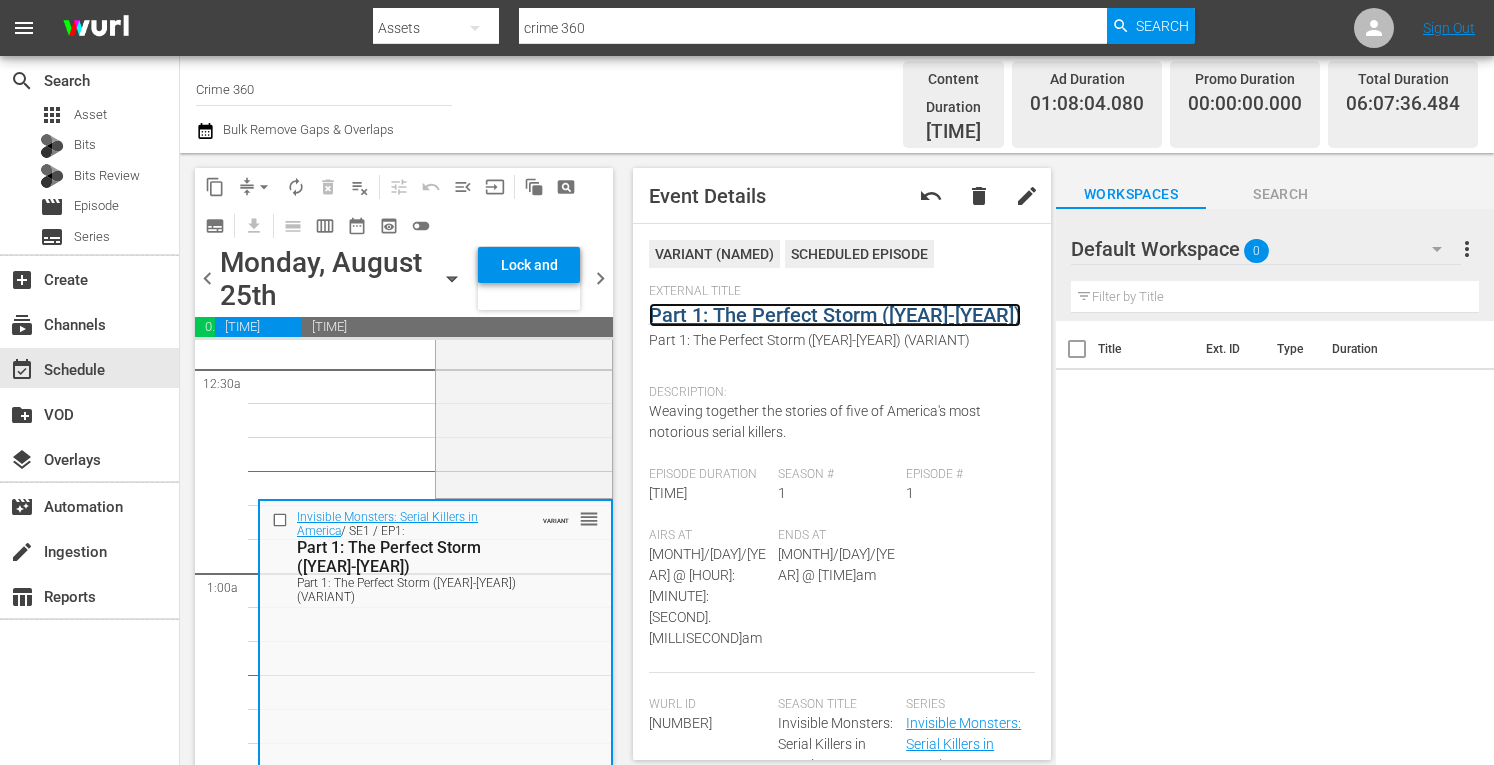 click on "Part 1: The Perfect Storm (1972-1974)" at bounding box center (835, 315) 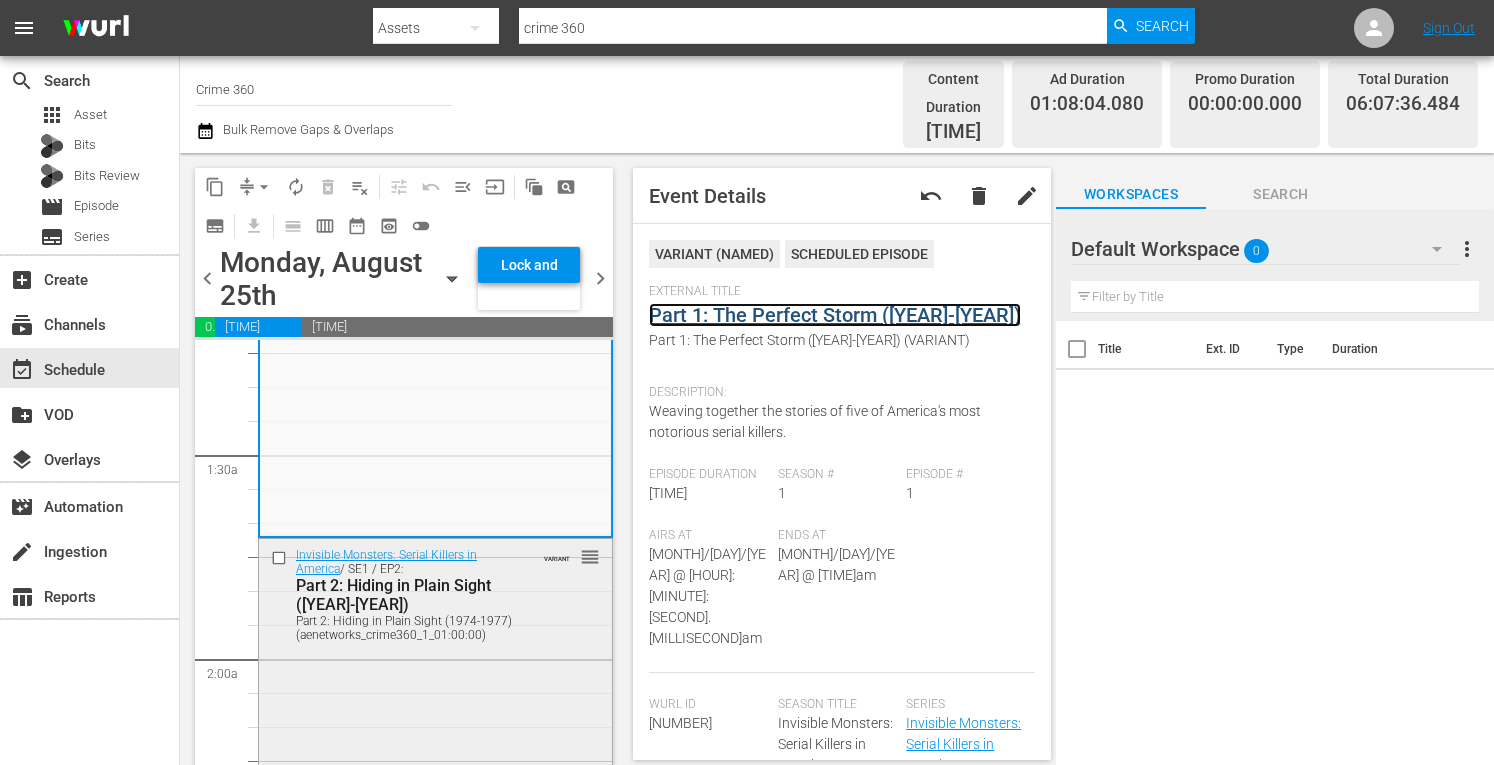 scroll, scrollTop: 515, scrollLeft: 0, axis: vertical 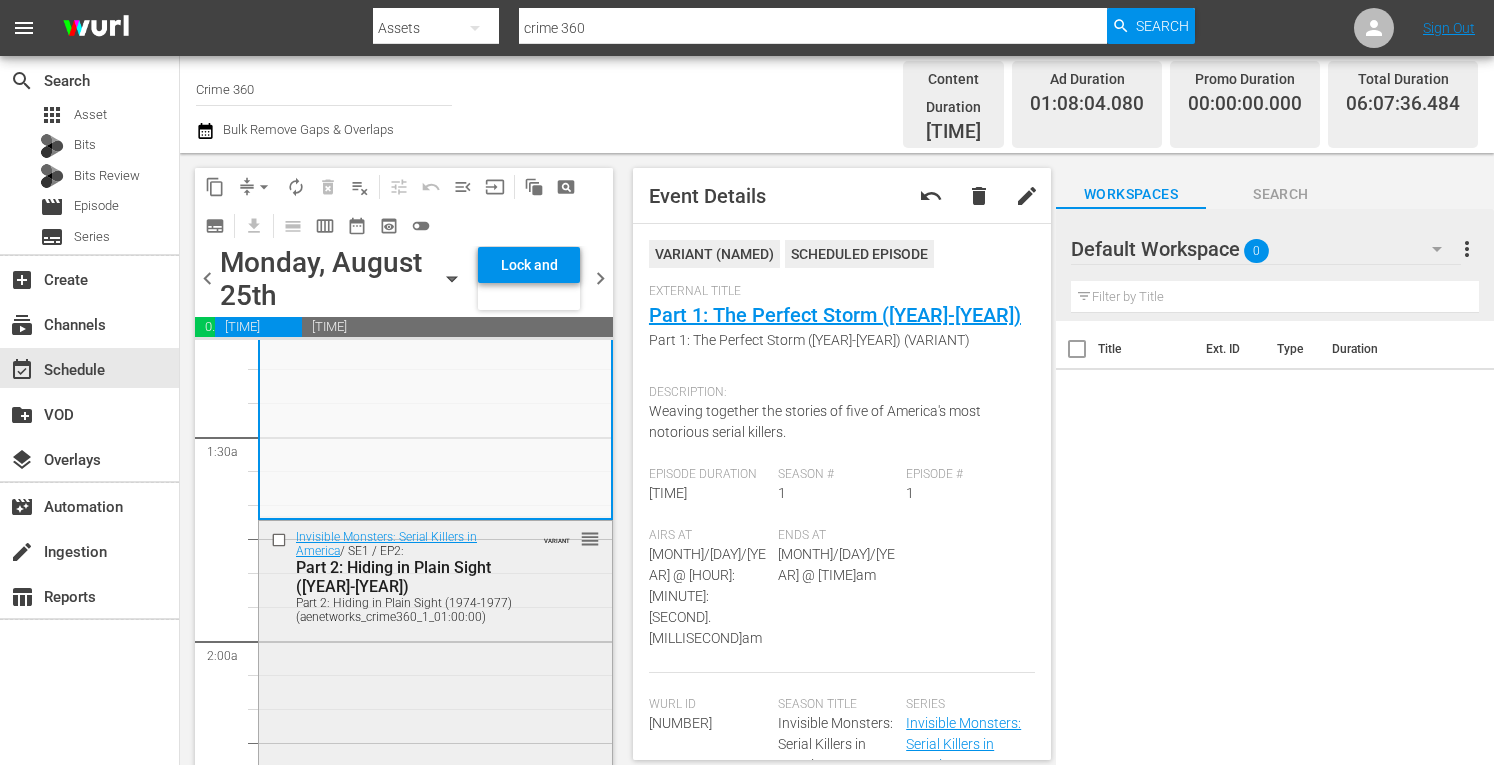 click on "Invisible Monsters: Serial Killers in America  / SE1 / EP2:
Part 2: Hiding in Plain Sight (1974-1977) Part 2: Hiding in Plain Sight (1974-1977) (aenetworks_crime360_1_01:00:00) VARIANT reorder" at bounding box center [435, 698] 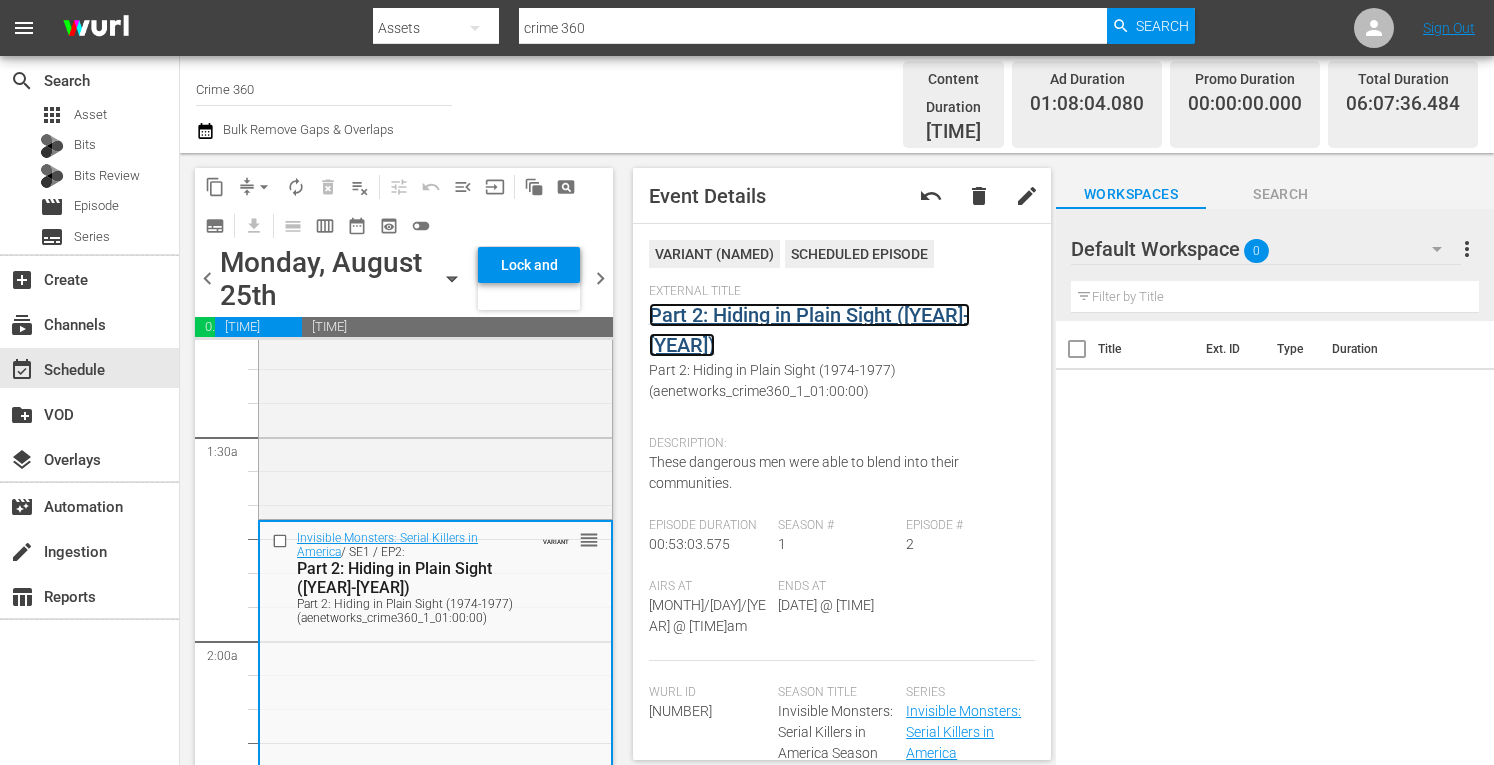 click on "Part 2: Hiding in Plain Sight (1974-1977)" at bounding box center (809, 330) 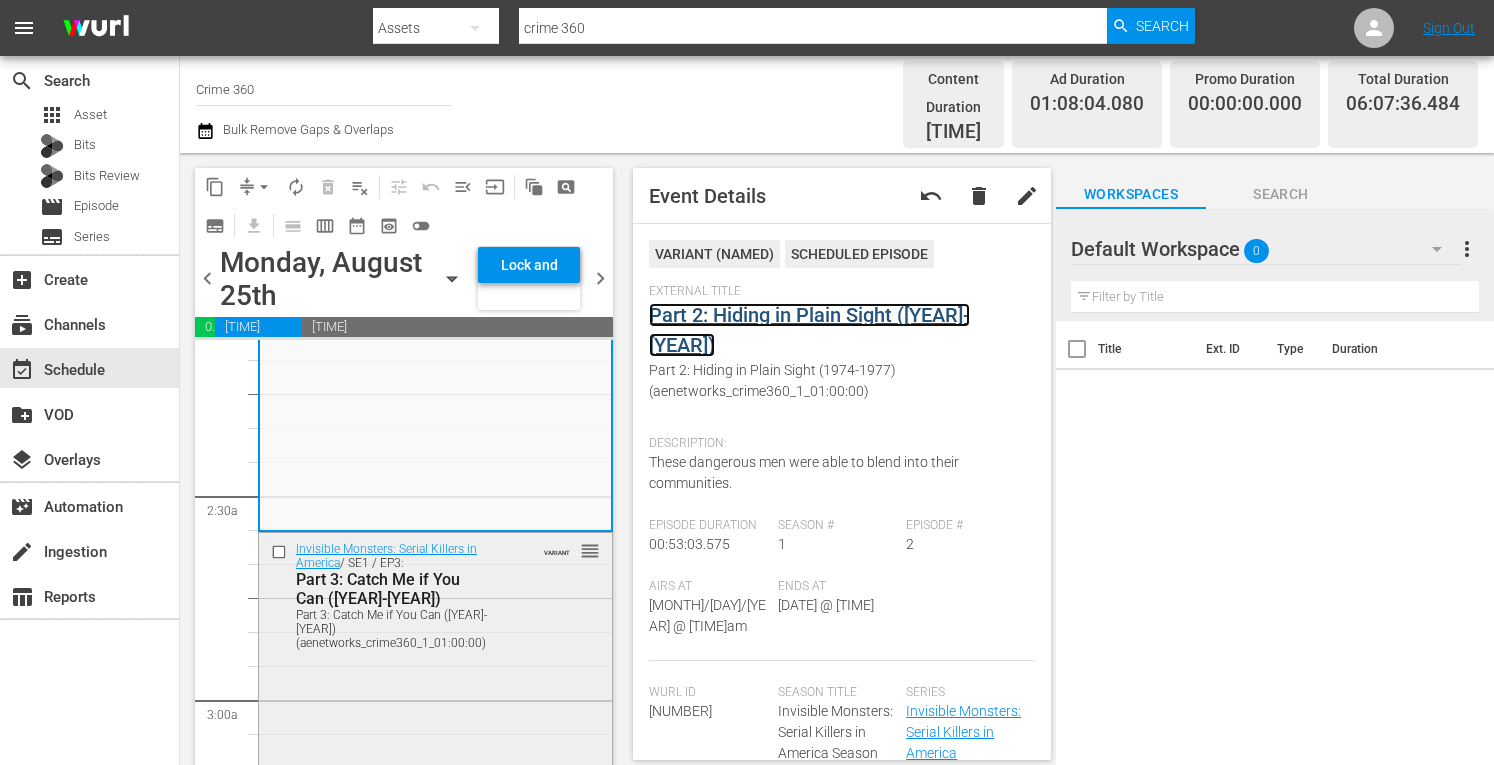 scroll, scrollTop: 865, scrollLeft: 0, axis: vertical 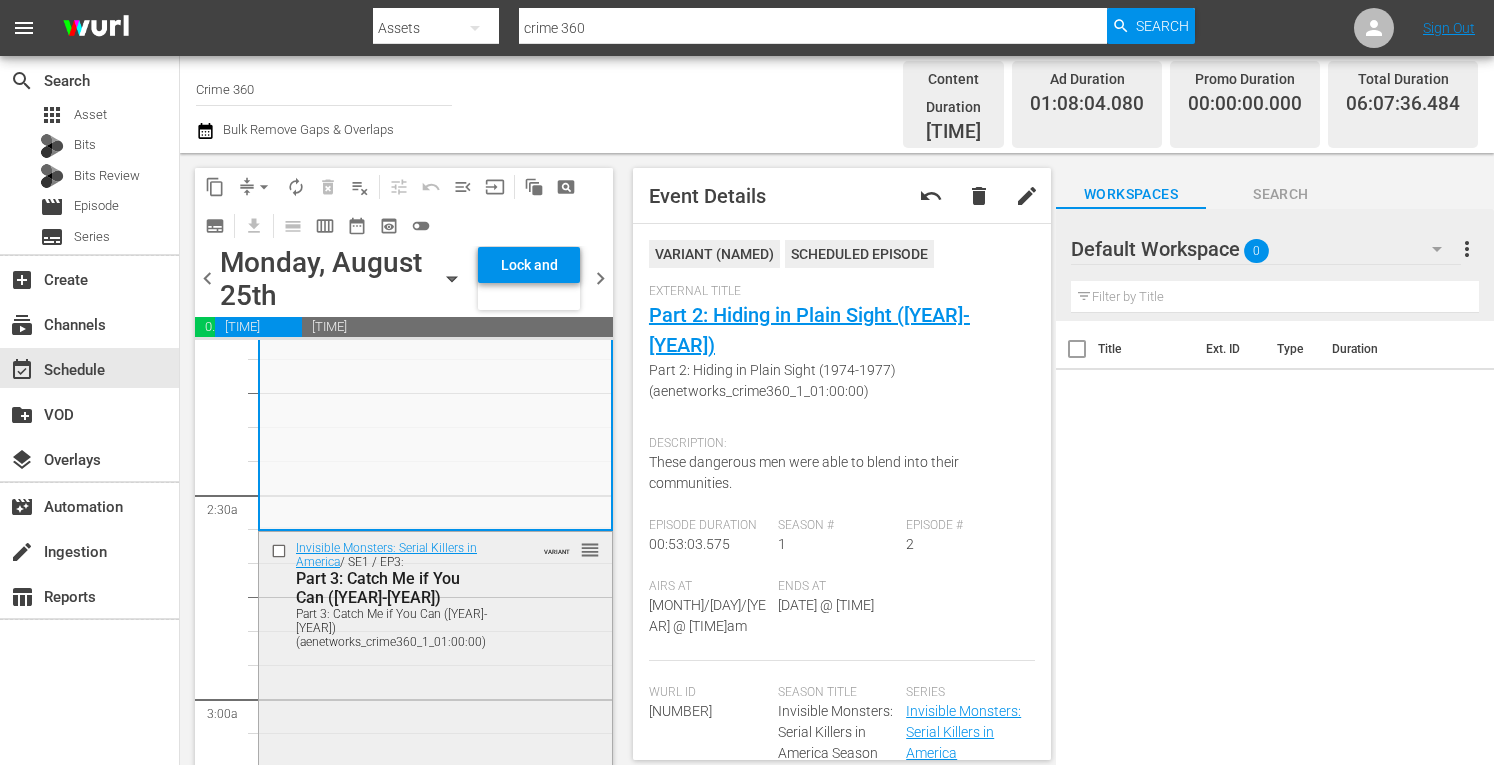 click on "Part 3: Catch Me if You Can (1978-1979) (aenetworks_crime360_1_01:00:00)" at bounding box center (407, 628) 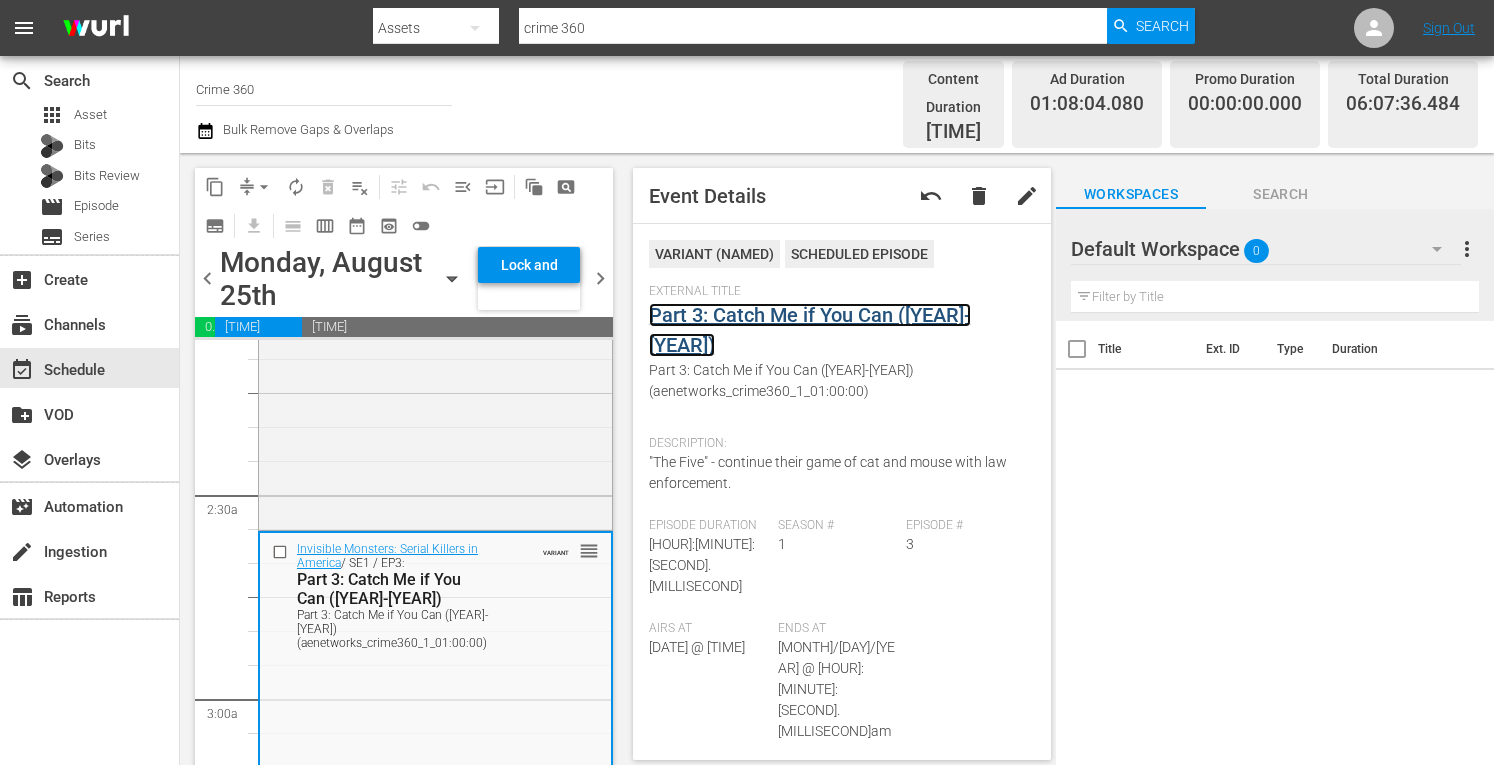 click on "Part 3: Catch Me if You Can (1978-1979)" at bounding box center [810, 330] 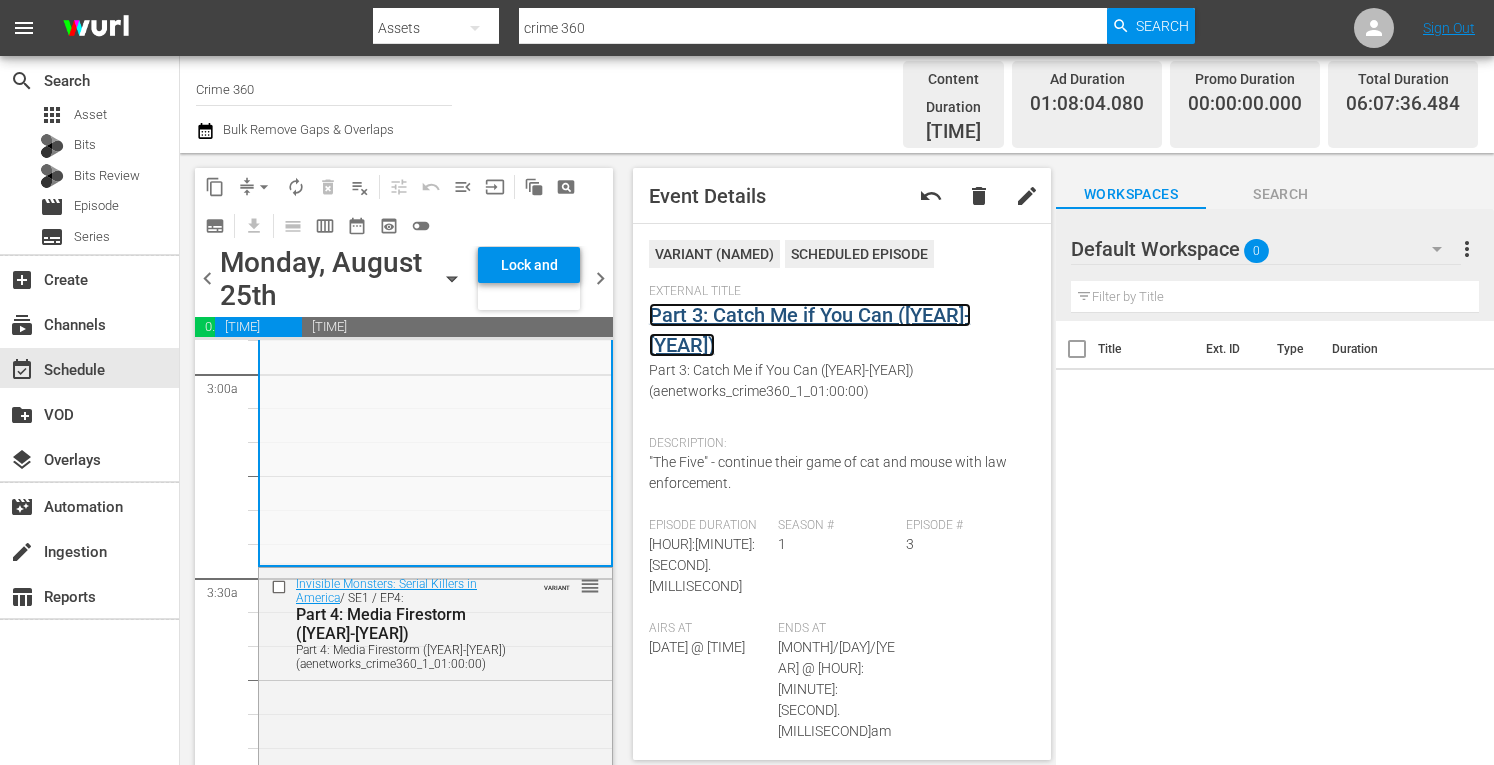 scroll, scrollTop: 1204, scrollLeft: 0, axis: vertical 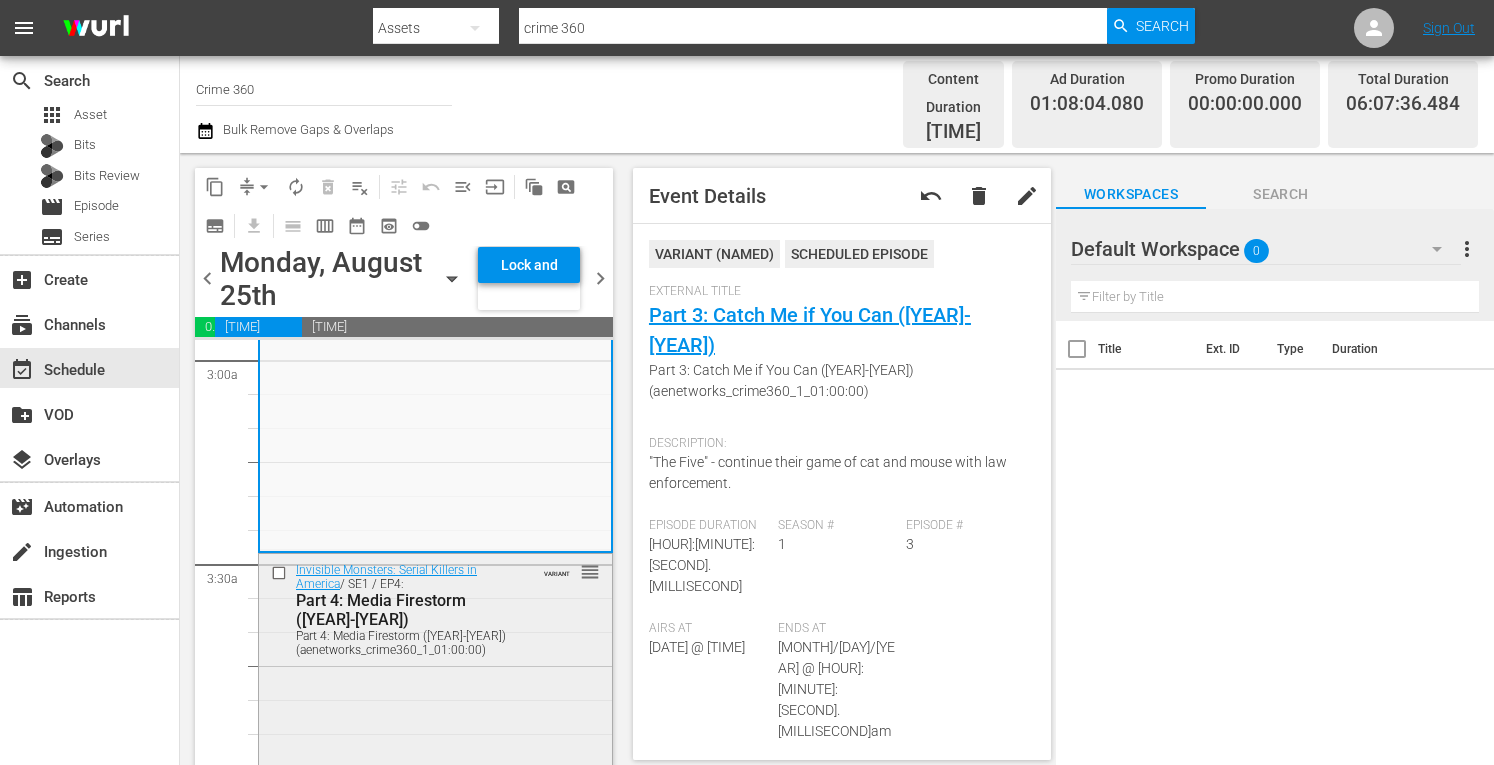 click on "Invisible Monsters: Serial Killers in America  / SE1 / EP4:
Part 4: Media Firestorm (1979-1982) Part 4: Media Firestorm (1979-1982) (aenetworks_crime360_1_01:00:00) VARIANT reorder" at bounding box center [435, 609] 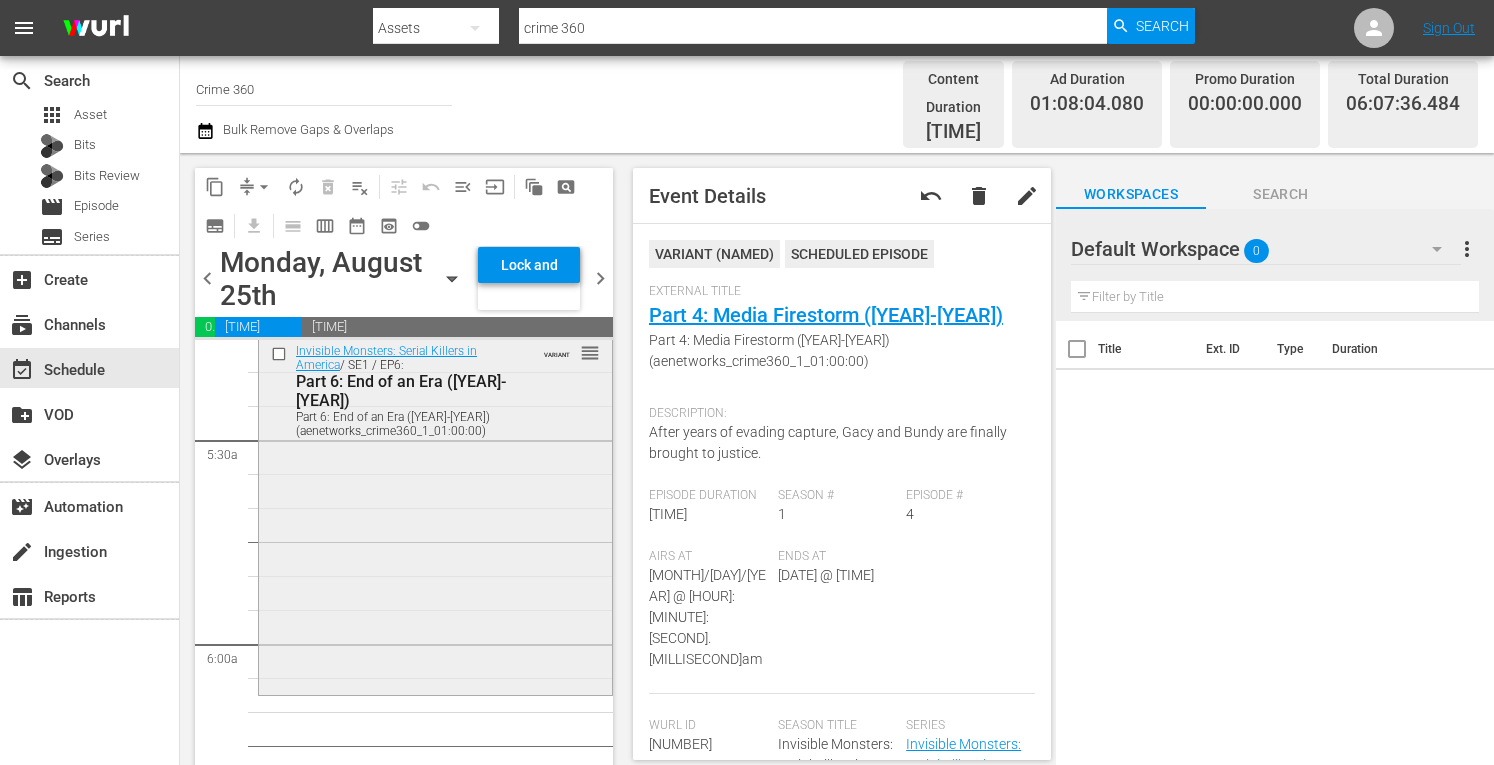 scroll, scrollTop: 2150, scrollLeft: 0, axis: vertical 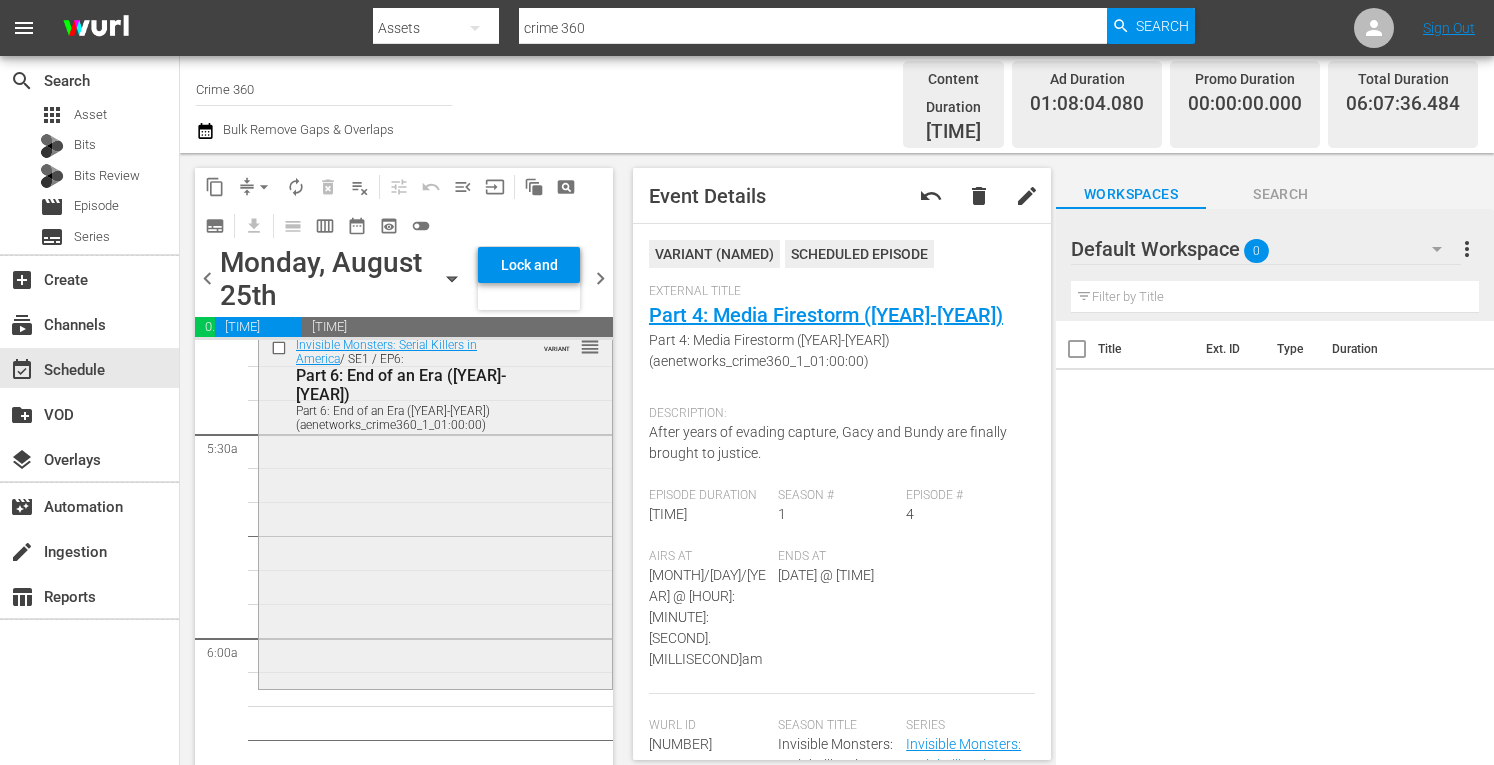 click on "Invisible Monsters: Serial Killers in America  / SE1 / EP6:
Part 6: End of an Era (1991-2005) Part 6: End of an Era (1991-2005) (aenetworks_crime360_1_01:00:00) VARIANT reorder" at bounding box center [435, 506] 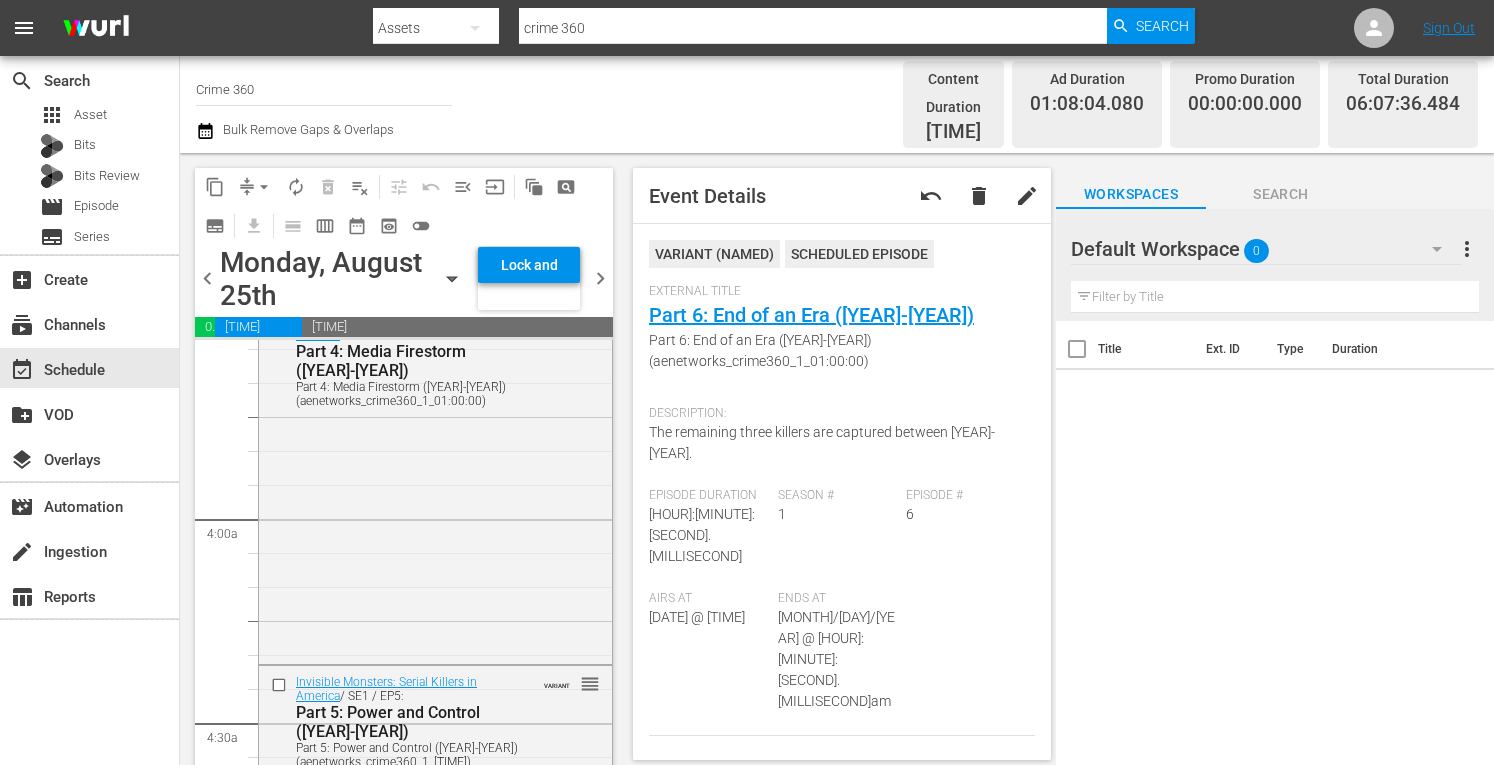 scroll, scrollTop: 1486, scrollLeft: 0, axis: vertical 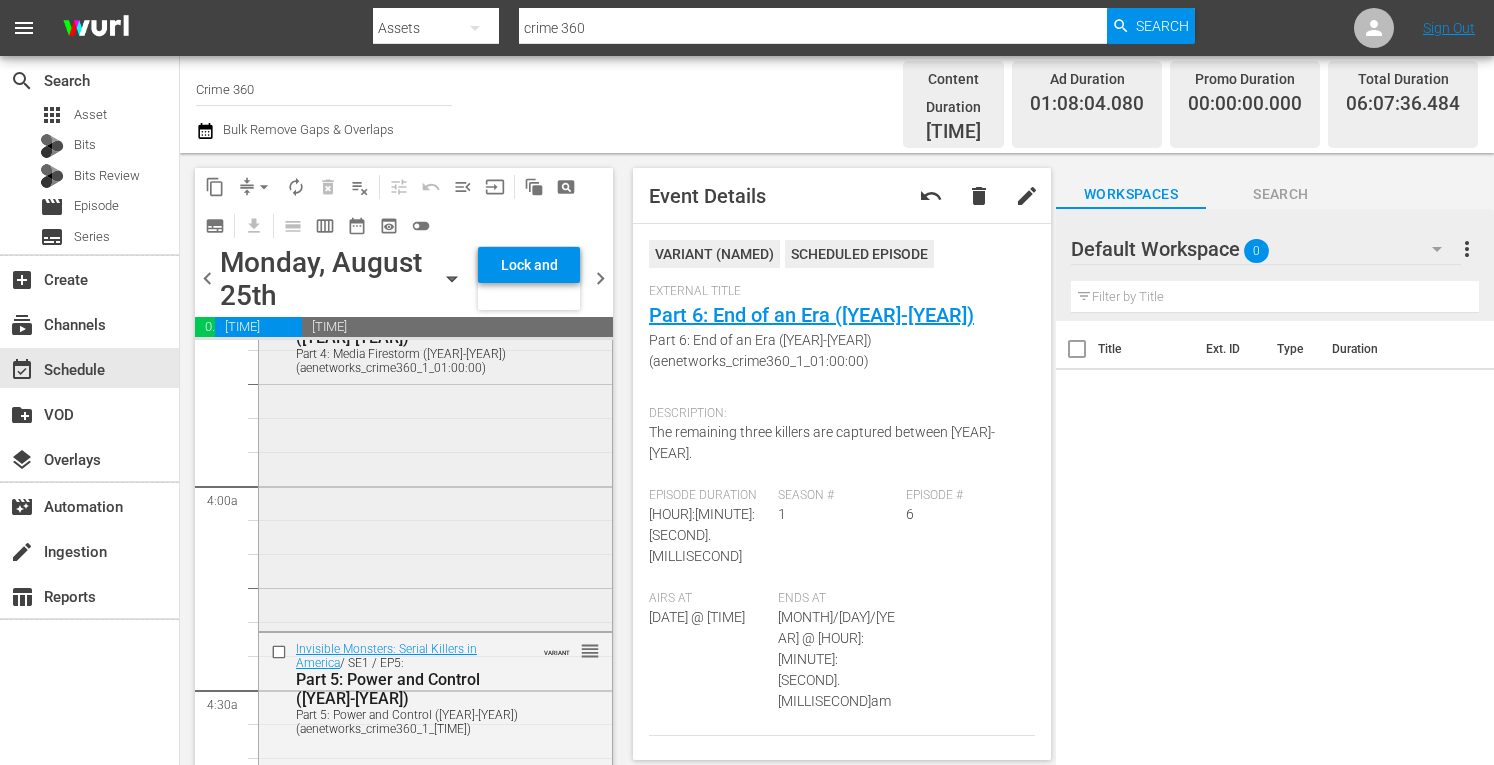 click on "Invisible Monsters: Serial Killers in America  / SE1 / EP4:
Part 4: Media Firestorm (1979-1982) Part 4: Media Firestorm (1979-1982) (aenetworks_crime360_1_01:00:00) VARIANT reorder" at bounding box center (435, 449) 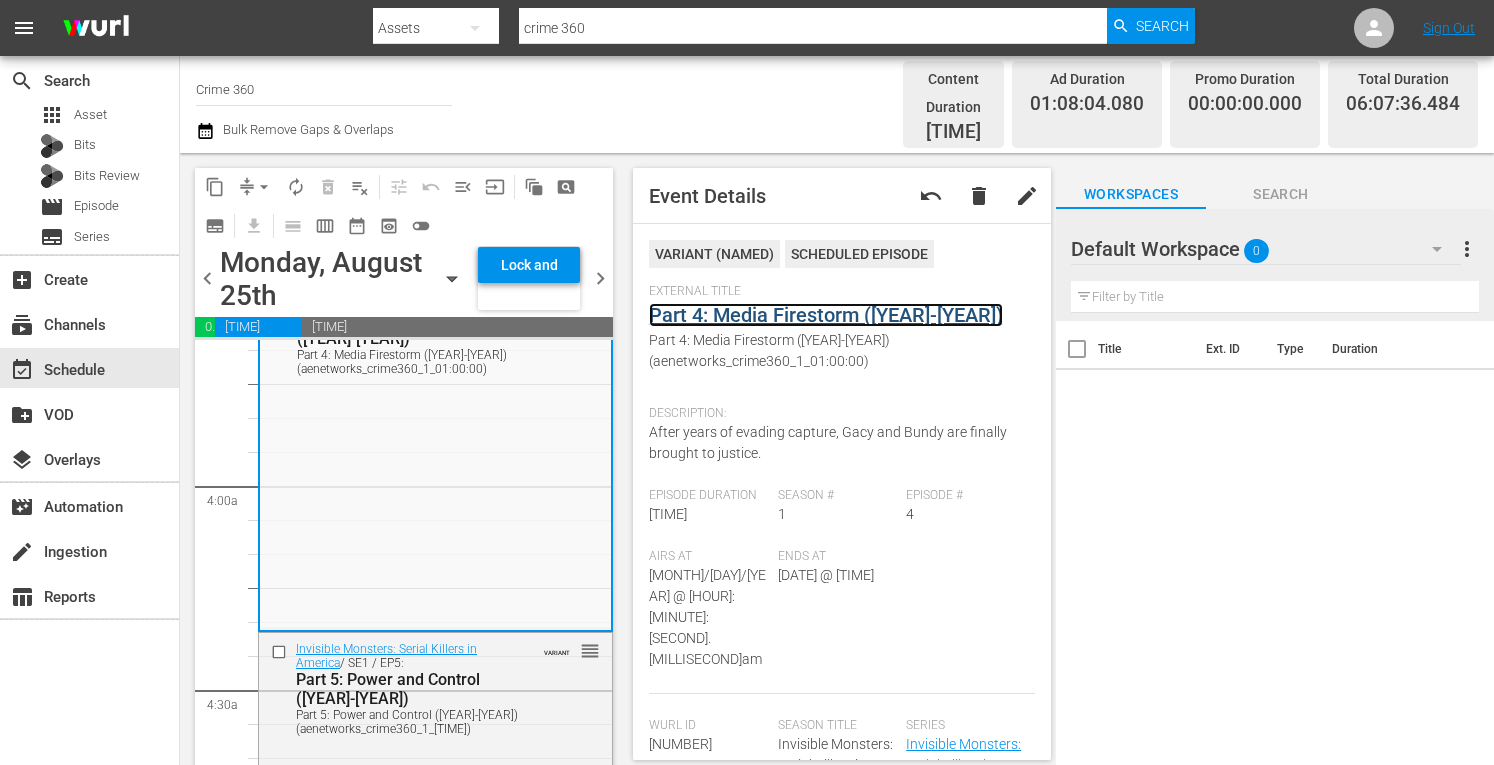 click on "Part 4: Media Firestorm (1979-1982)" at bounding box center [826, 315] 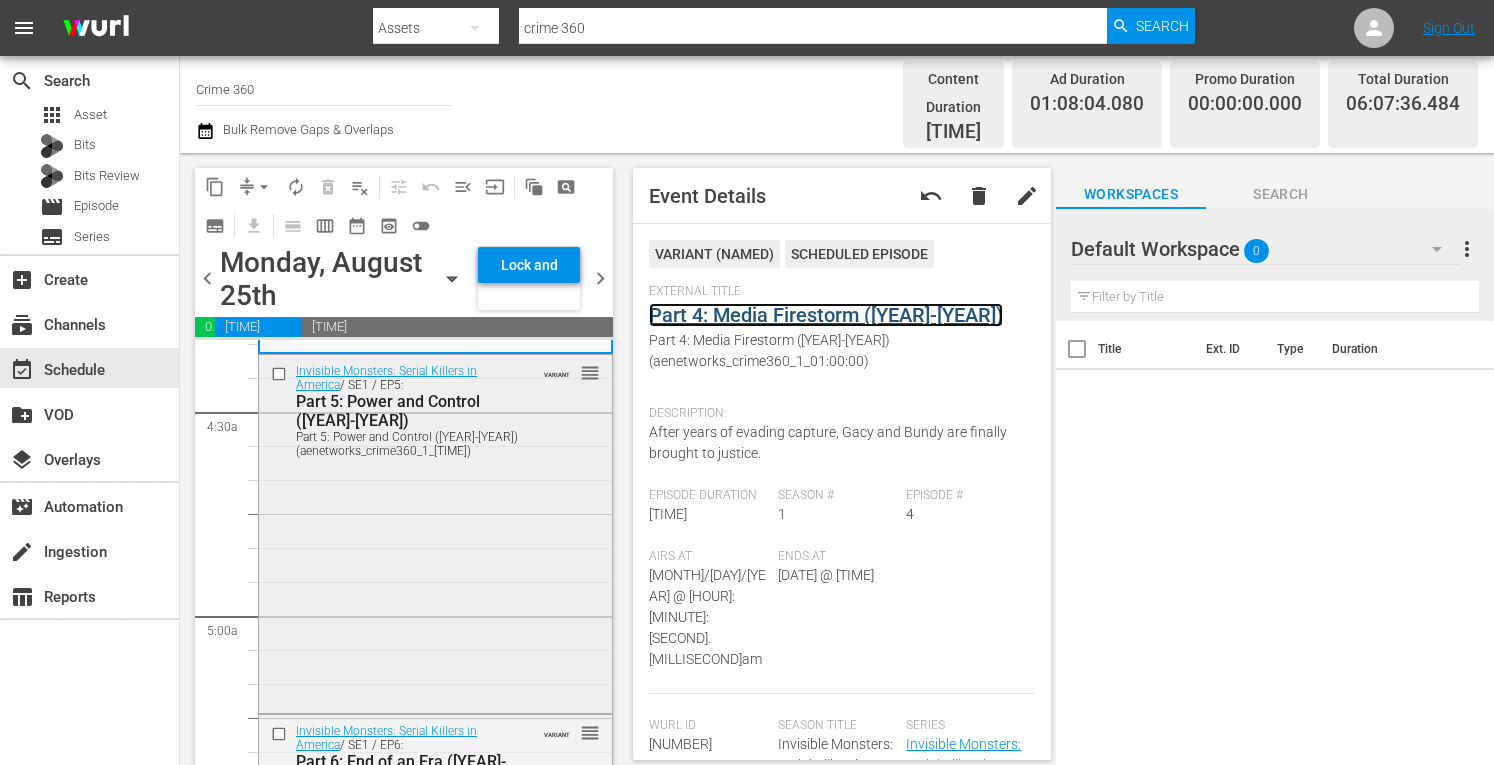 scroll, scrollTop: 1772, scrollLeft: 0, axis: vertical 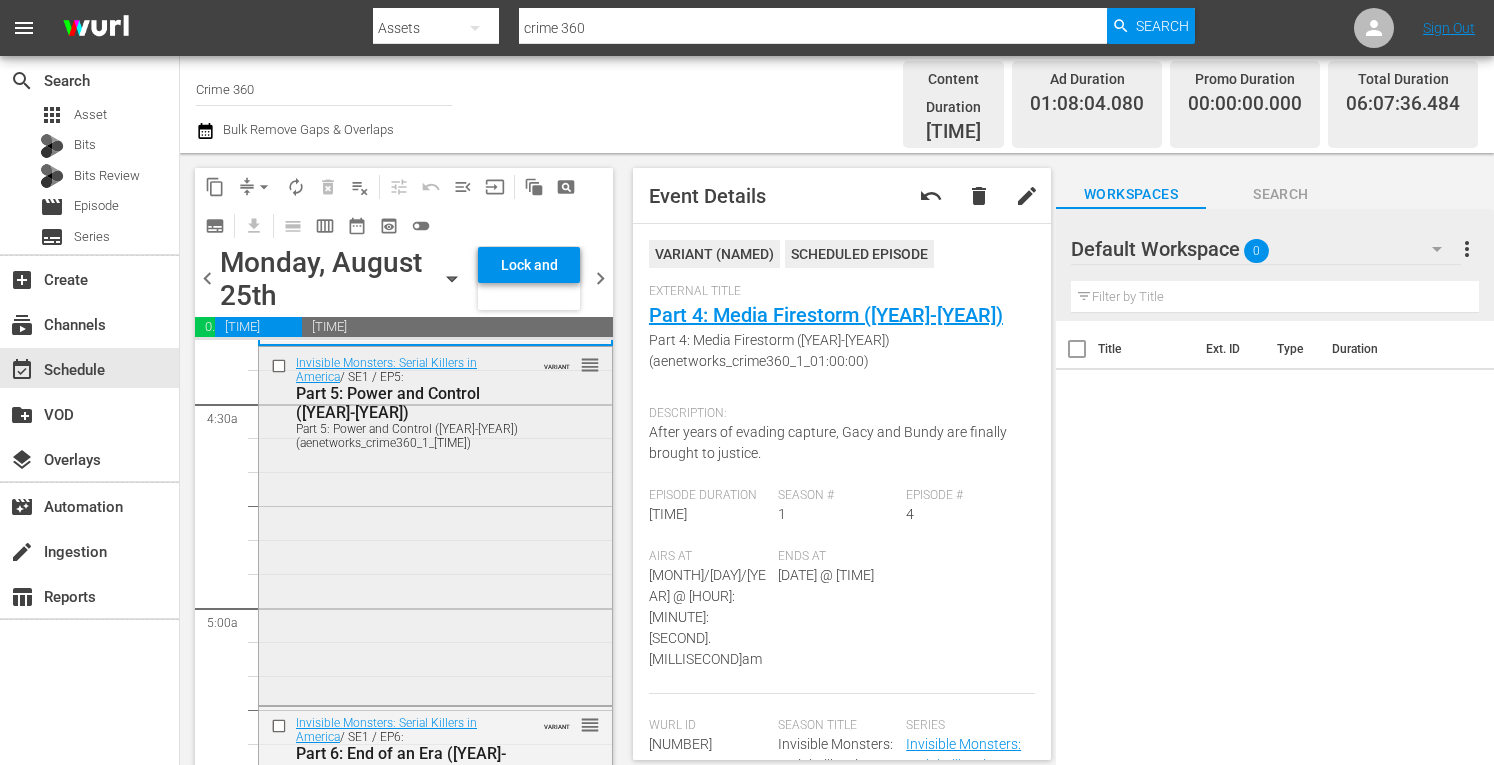 click on "Invisible Monsters: Serial Killers in America  / SE1 / EP5:
Part 5: Power and Control (1984-1991) Part 5: Power and Control (1984-1991) (aenetworks_crime360_1_01:00:00) VARIANT reorder" at bounding box center (435, 524) 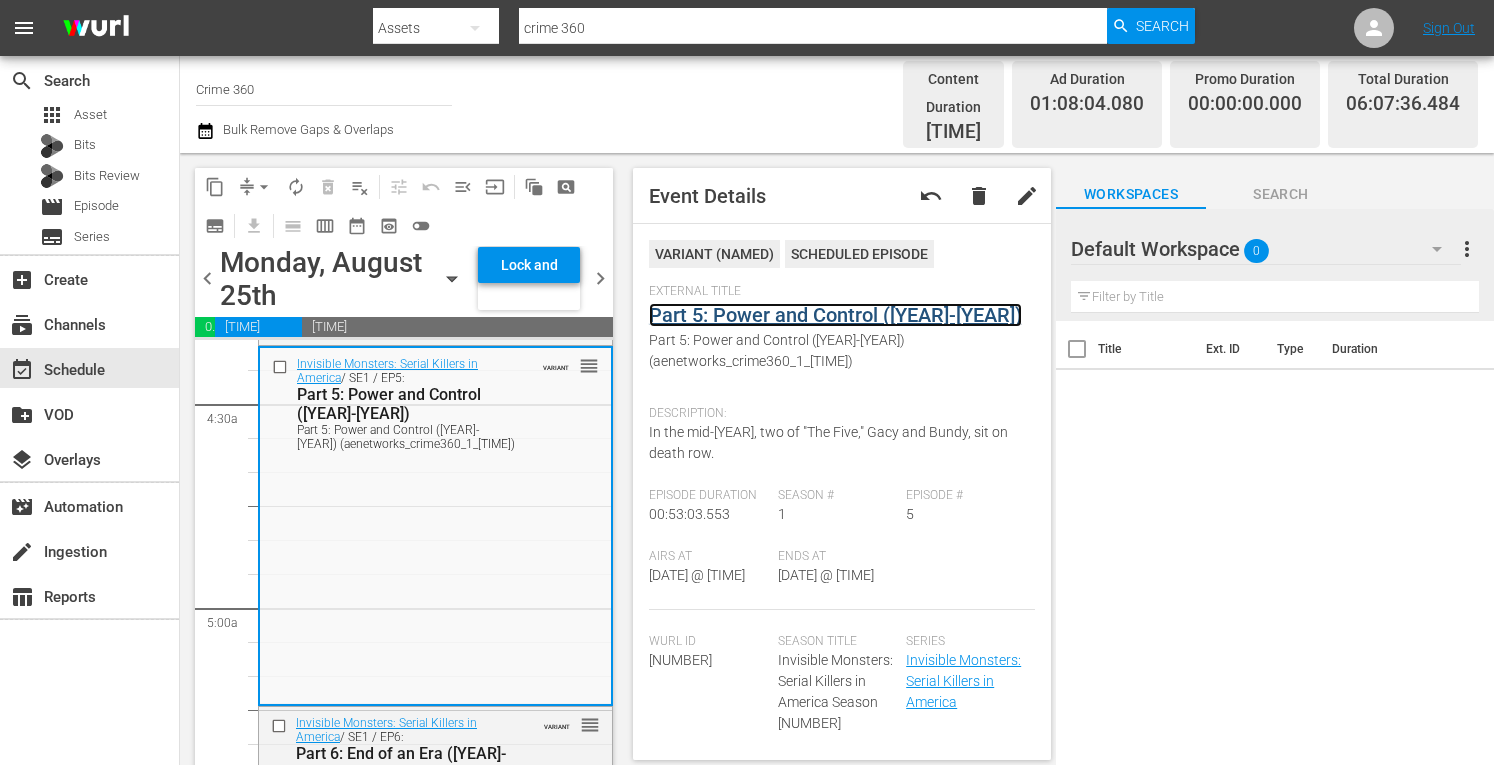 click on "Part 5: Power and Control (1984-1991)" at bounding box center (835, 315) 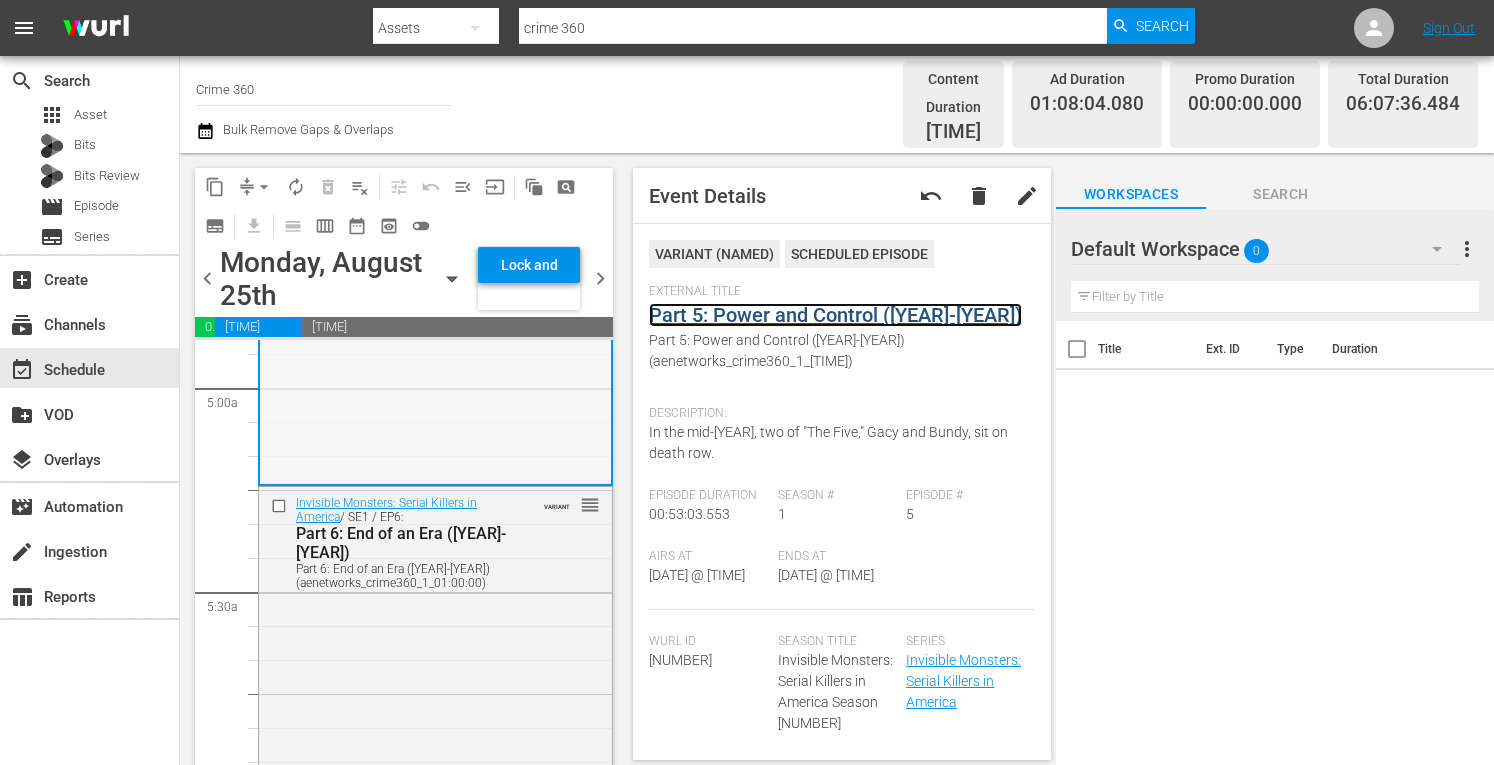 scroll, scrollTop: 2009, scrollLeft: 0, axis: vertical 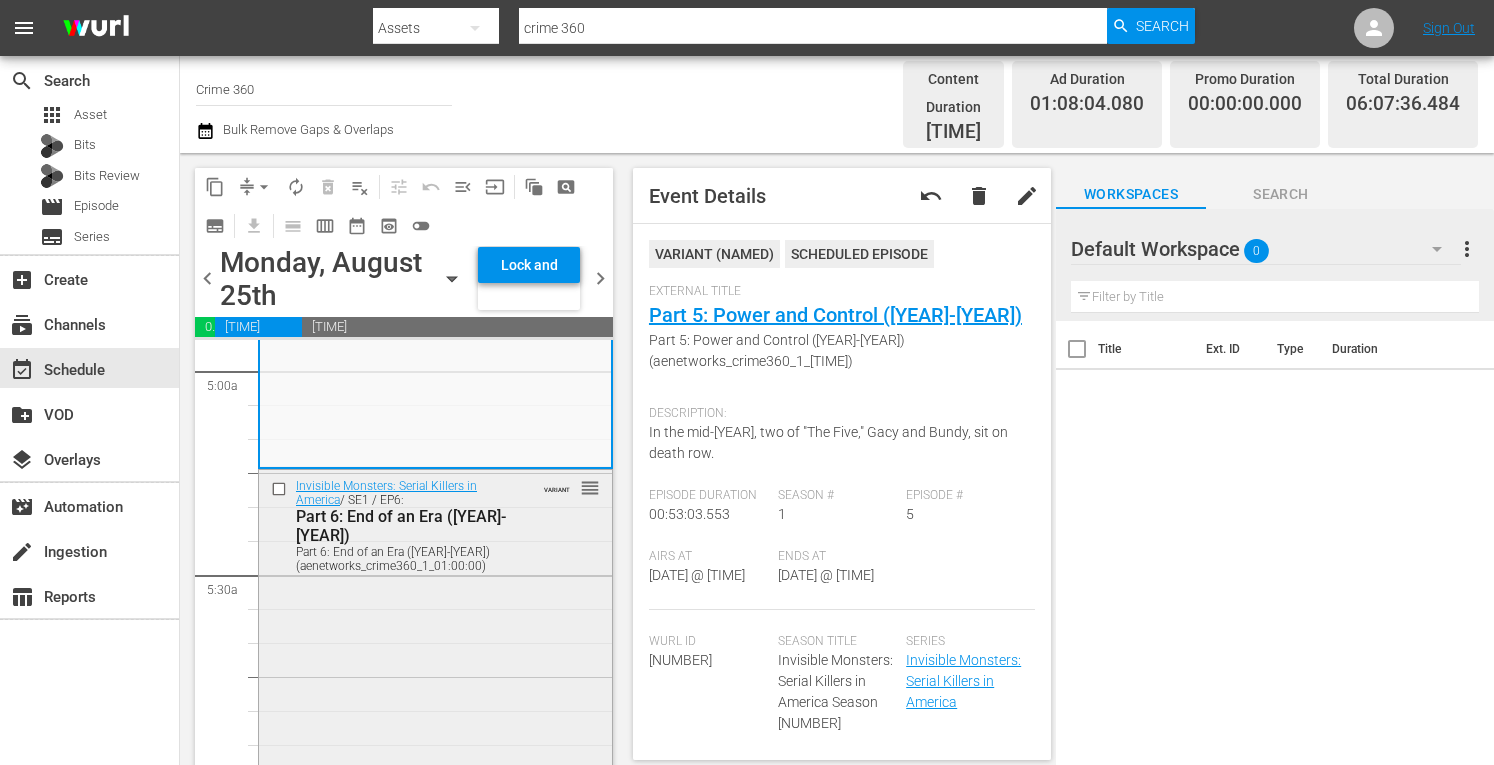 click on "Invisible Monsters: Serial Killers in America  / SE1 / EP6:
Part 6: End of an Era (1991-2005) Part 6: End of an Era (1991-2005) (aenetworks_crime360_1_01:00:00) VARIANT reorder" at bounding box center [435, 647] 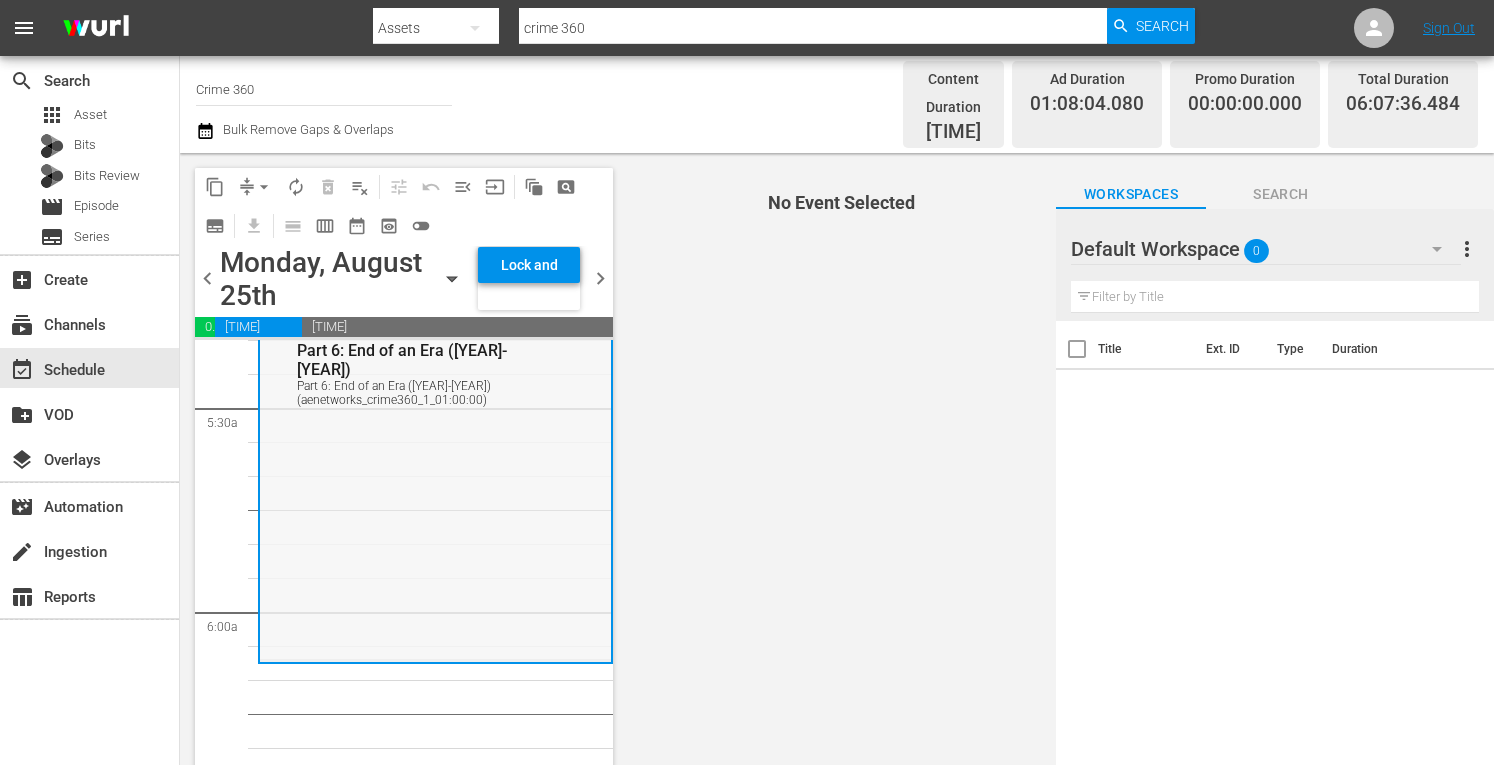scroll, scrollTop: 2184, scrollLeft: 0, axis: vertical 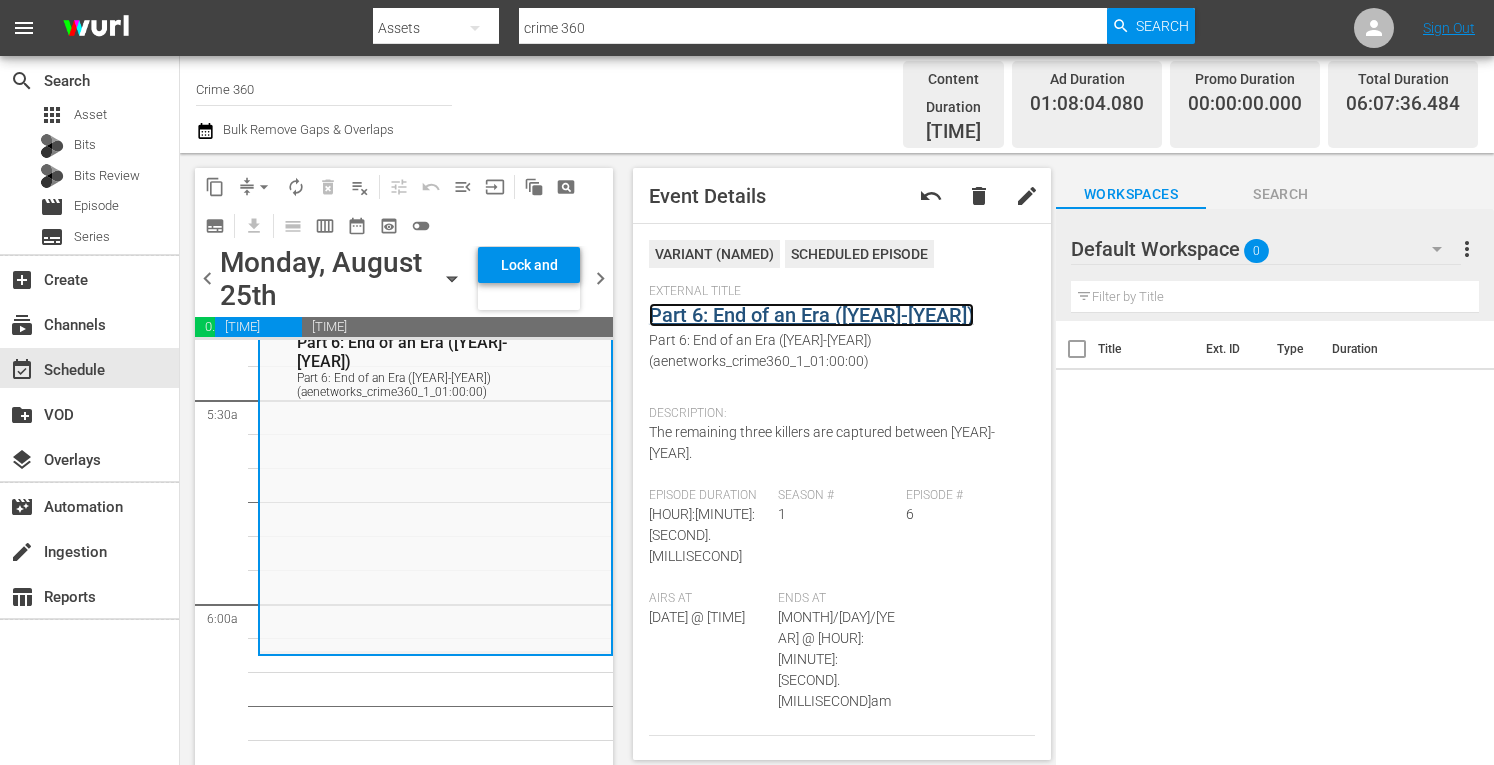 click on "Part 6: End of an Era (1991-2005)" at bounding box center [811, 315] 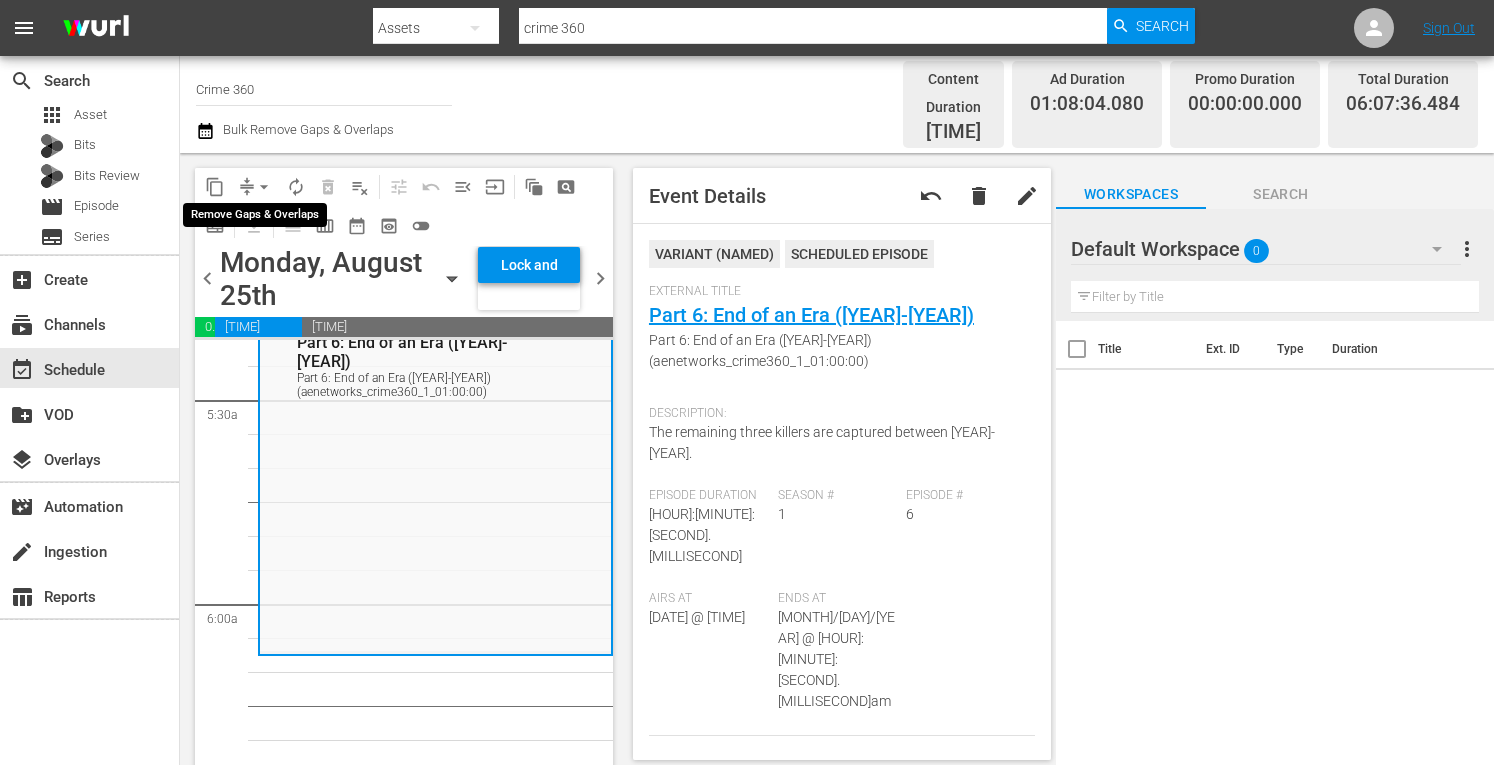 click on "arrow_drop_down" at bounding box center (264, 187) 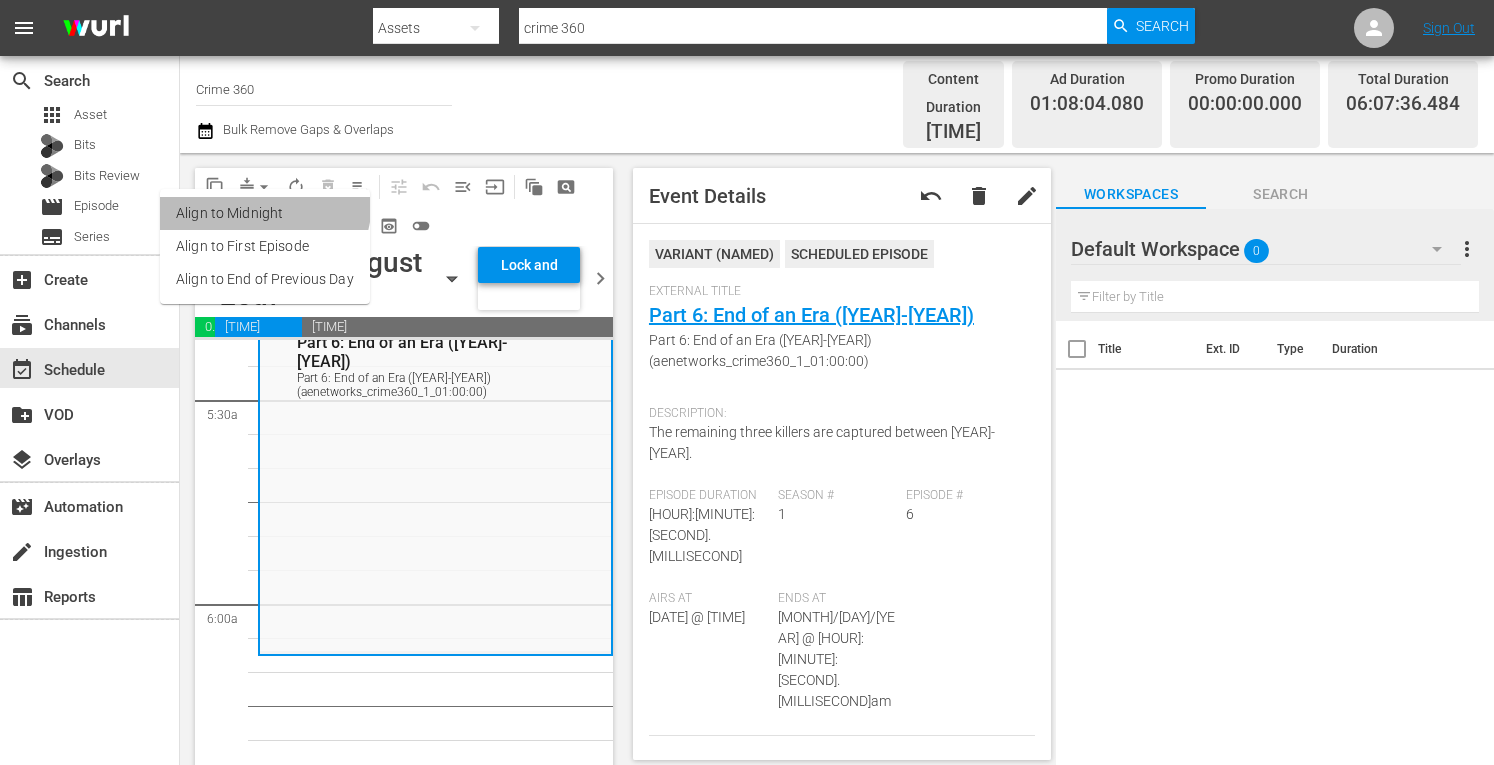 click on "Align to Midnight" at bounding box center (265, 213) 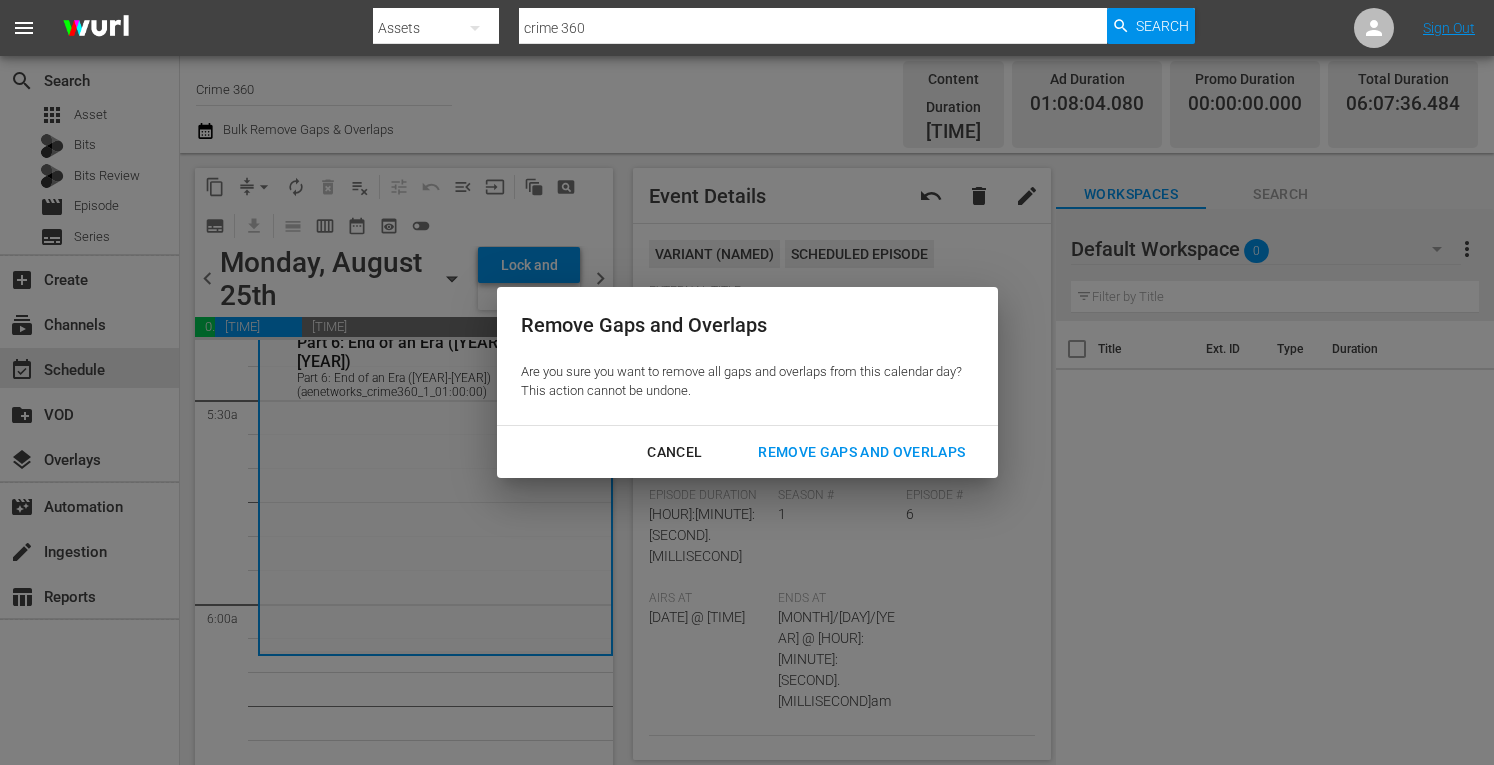 click on "Remove Gaps and Overlaps" at bounding box center [861, 452] 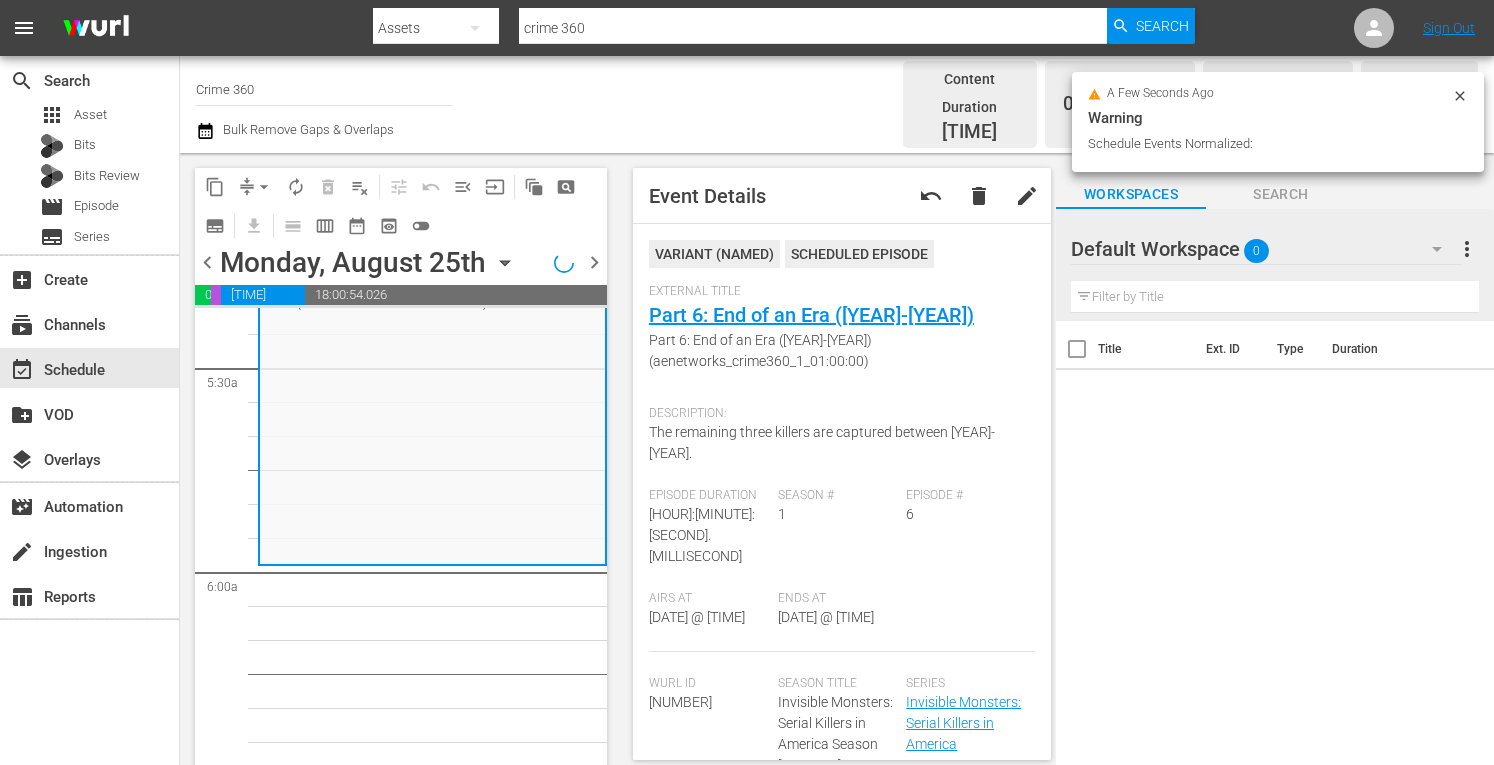 scroll, scrollTop: 2150, scrollLeft: 0, axis: vertical 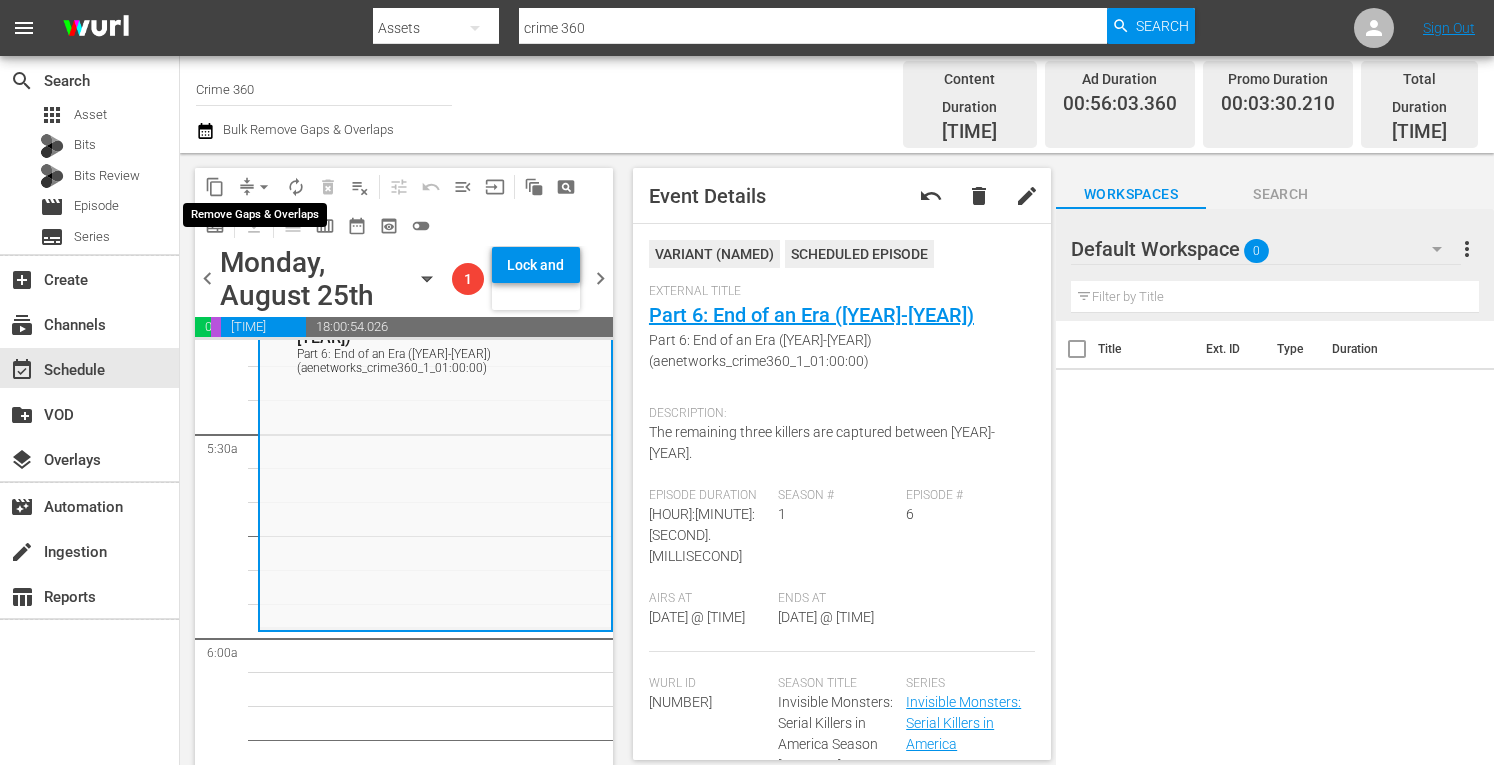 click on "arrow_drop_down" at bounding box center (264, 187) 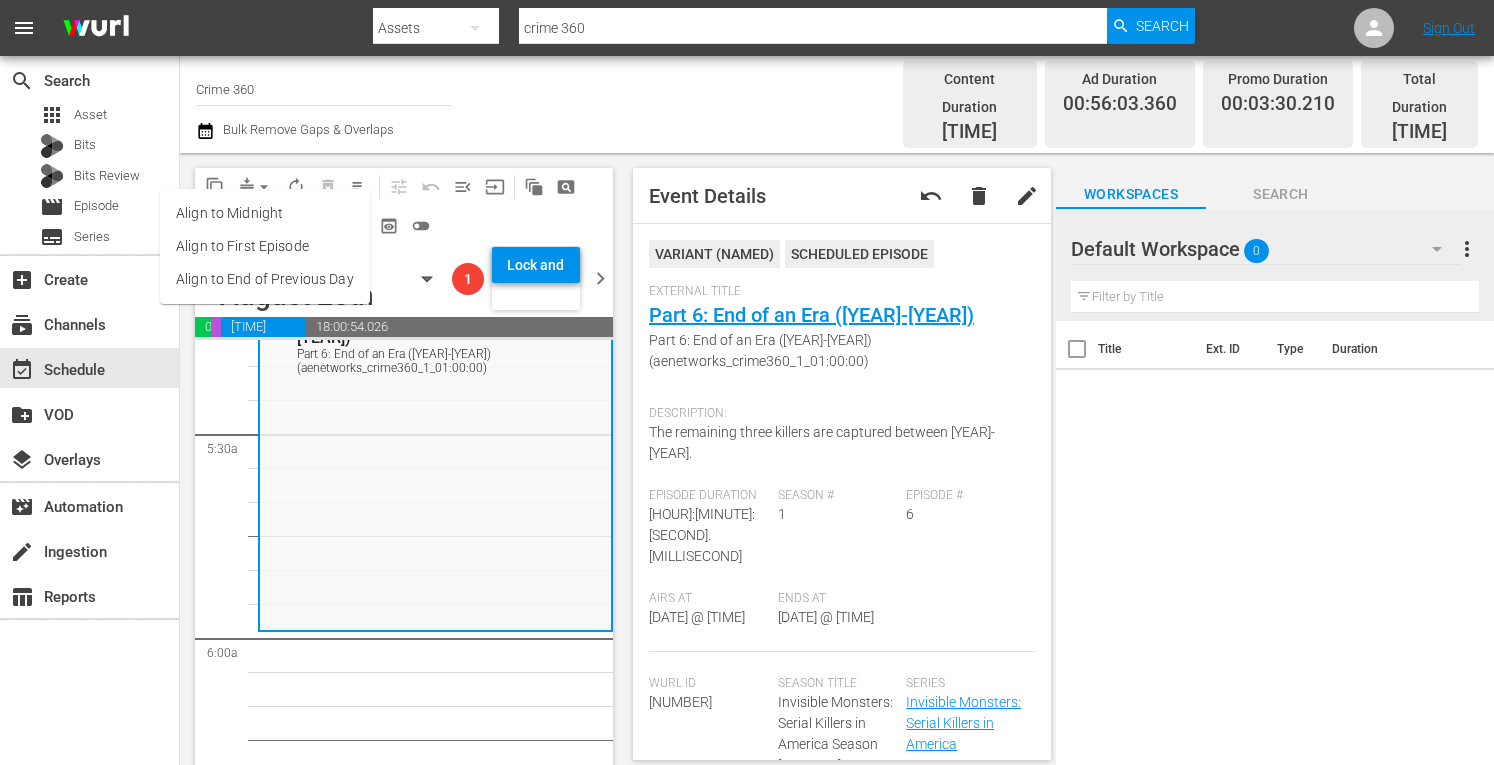 click on "Align to Midnight" at bounding box center (265, 213) 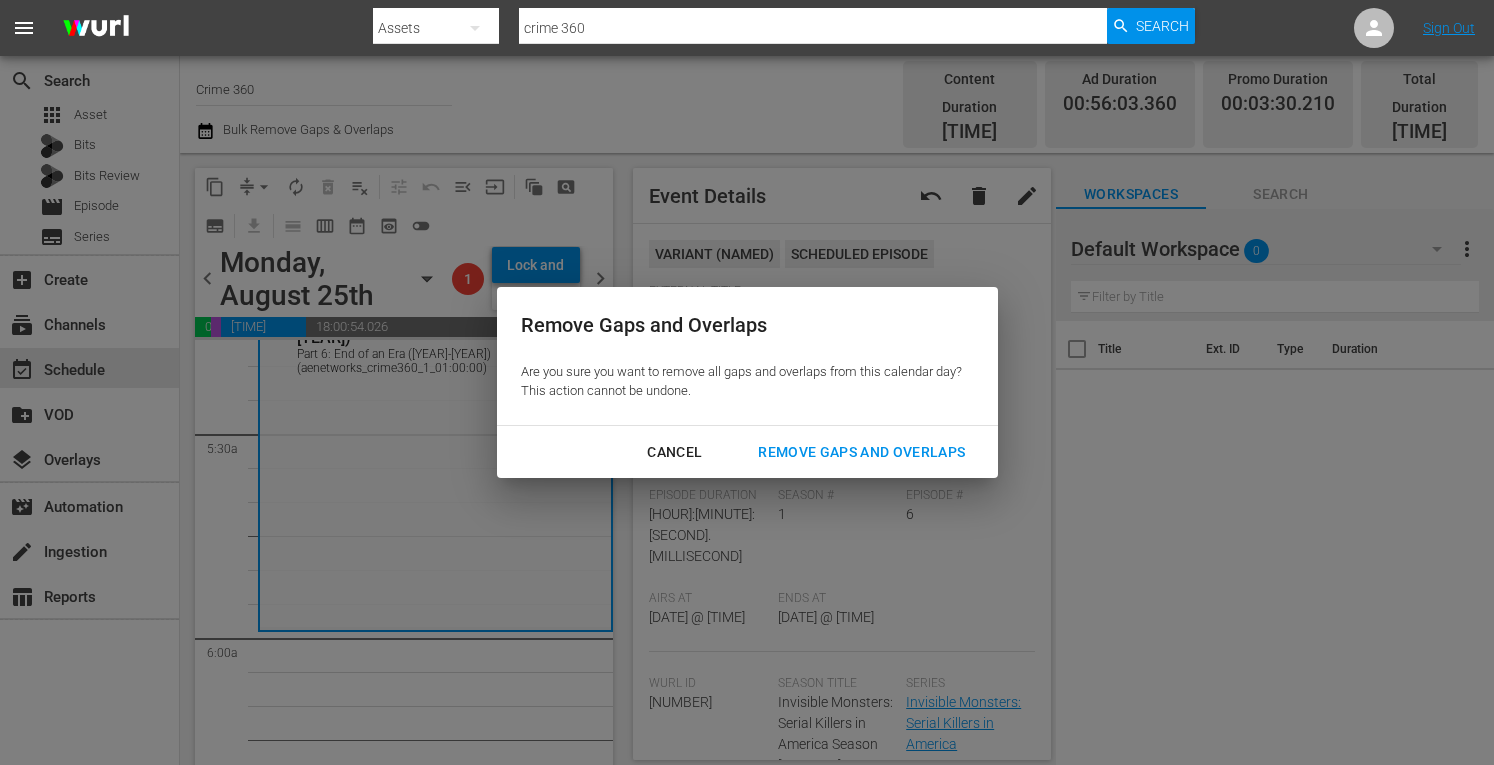click on "Remove Gaps and Overlaps" at bounding box center [861, 452] 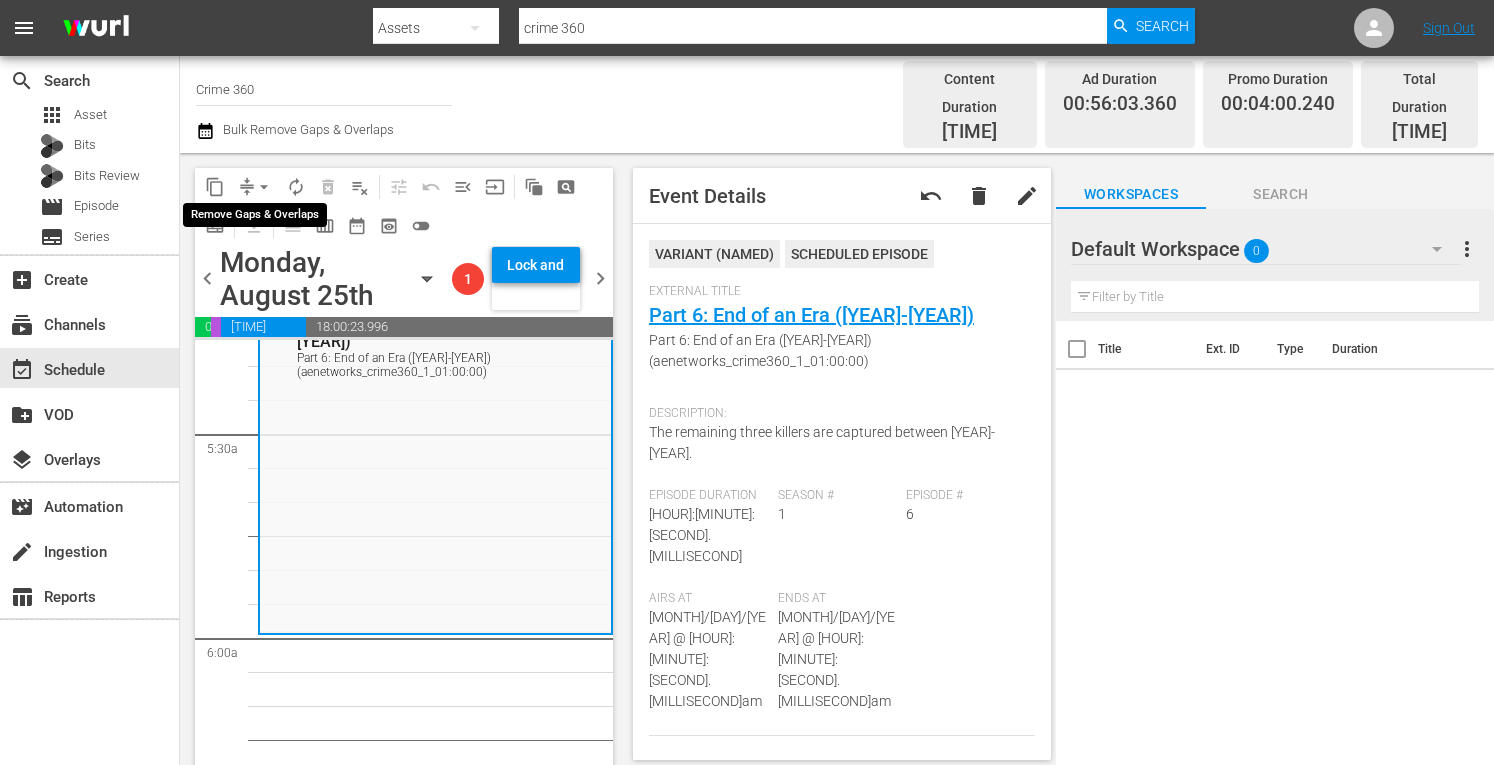 click on "arrow_drop_down" at bounding box center [264, 187] 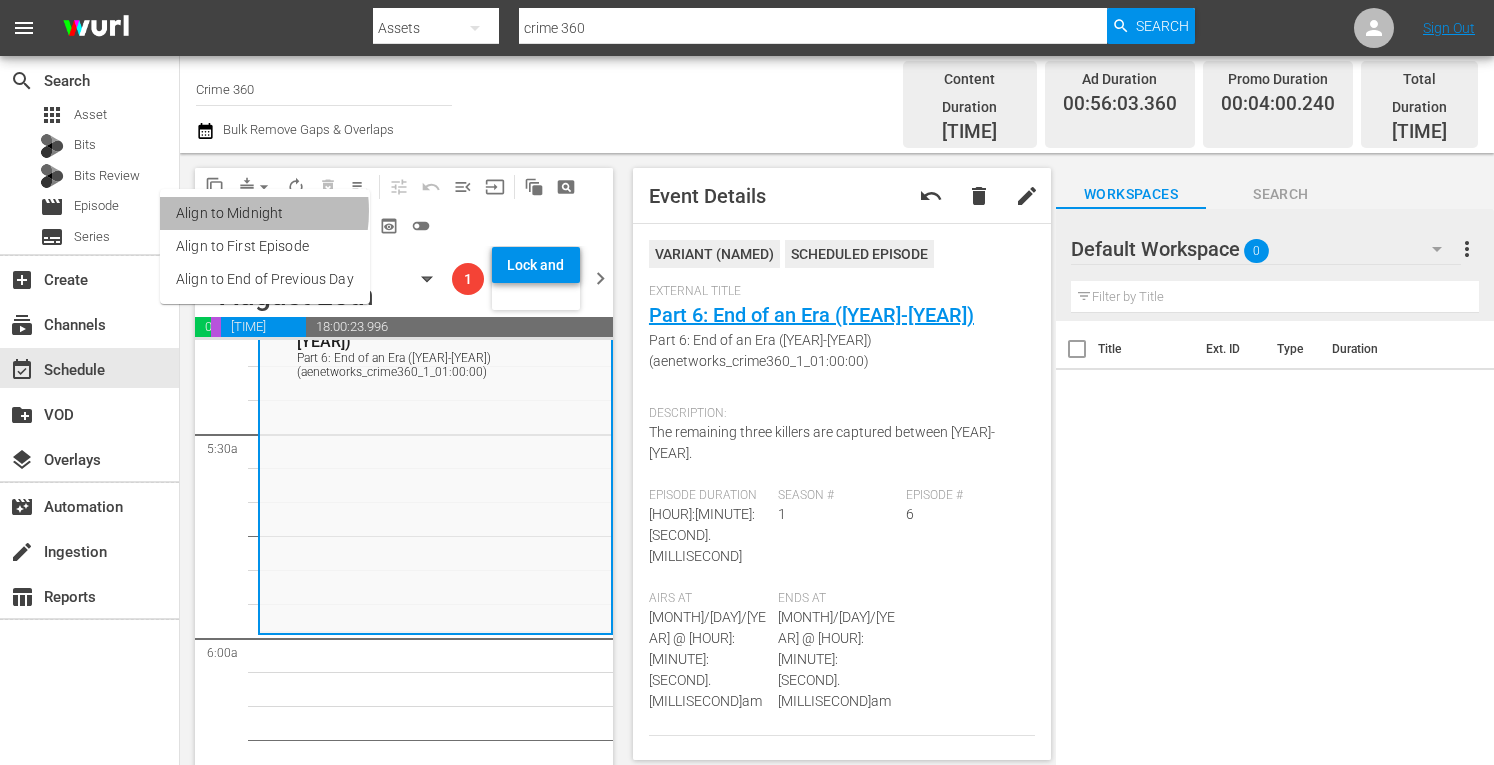 click on "Align to Midnight" at bounding box center (265, 213) 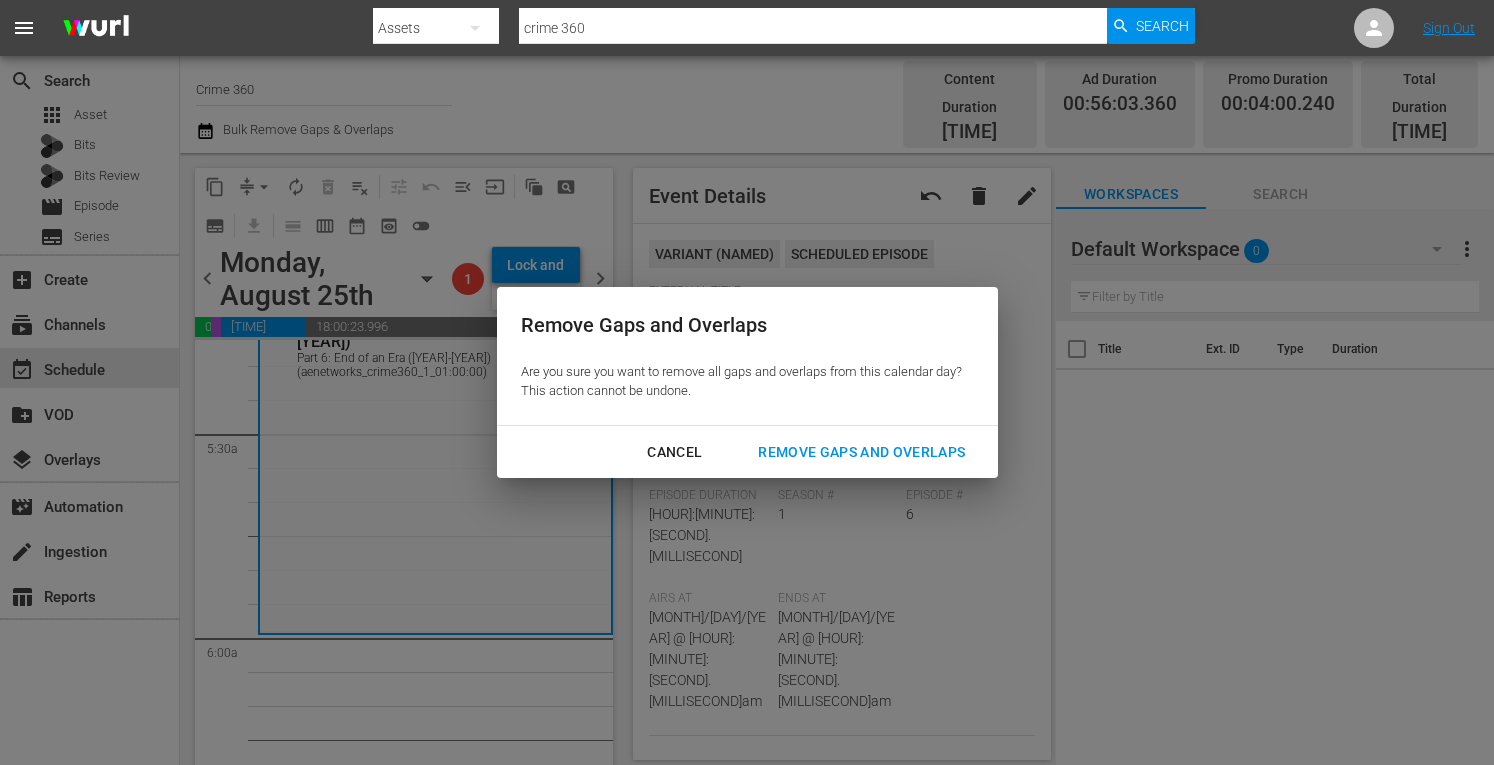 click on "Remove Gaps and Overlaps" at bounding box center [861, 452] 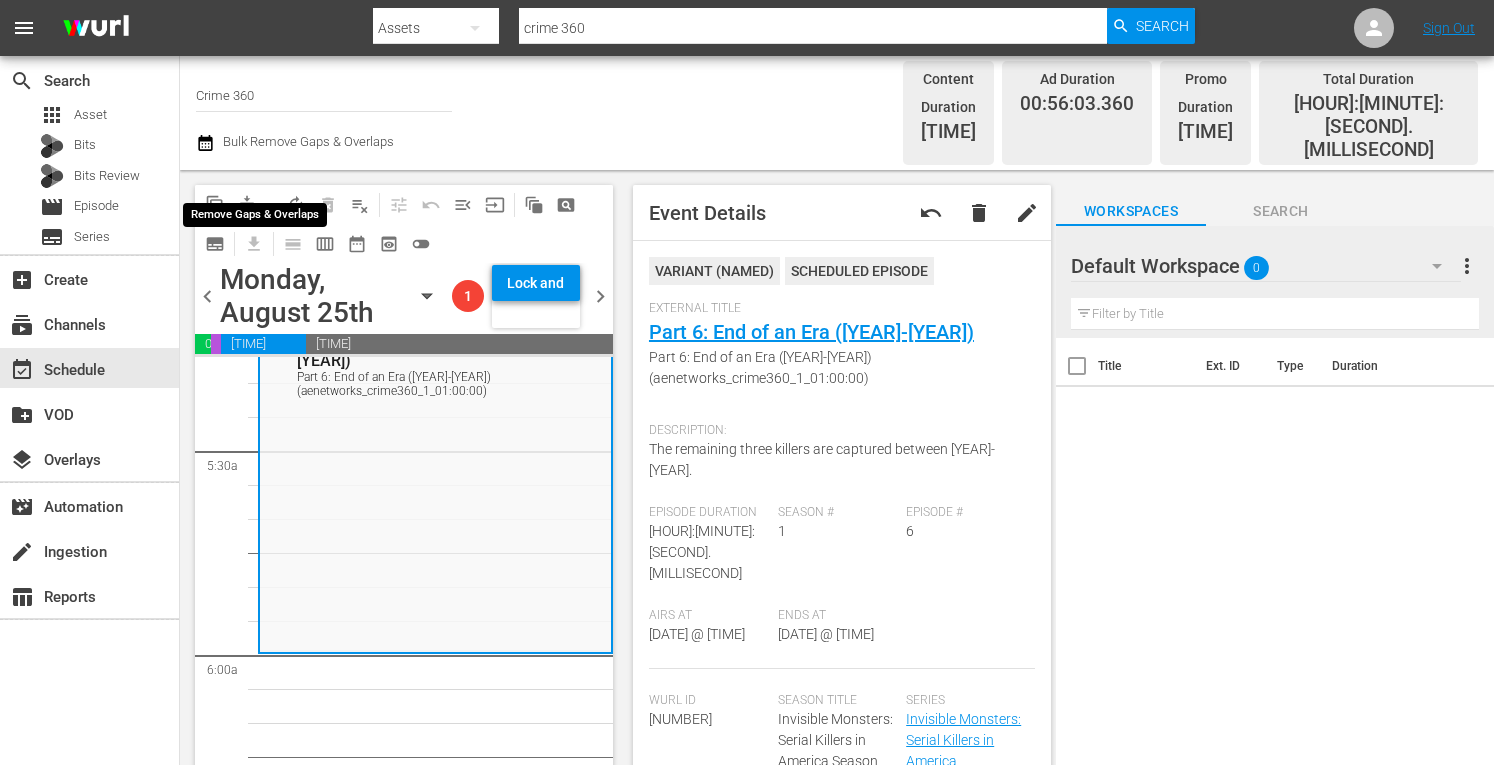 click on "arrow_drop_down" at bounding box center [264, 205] 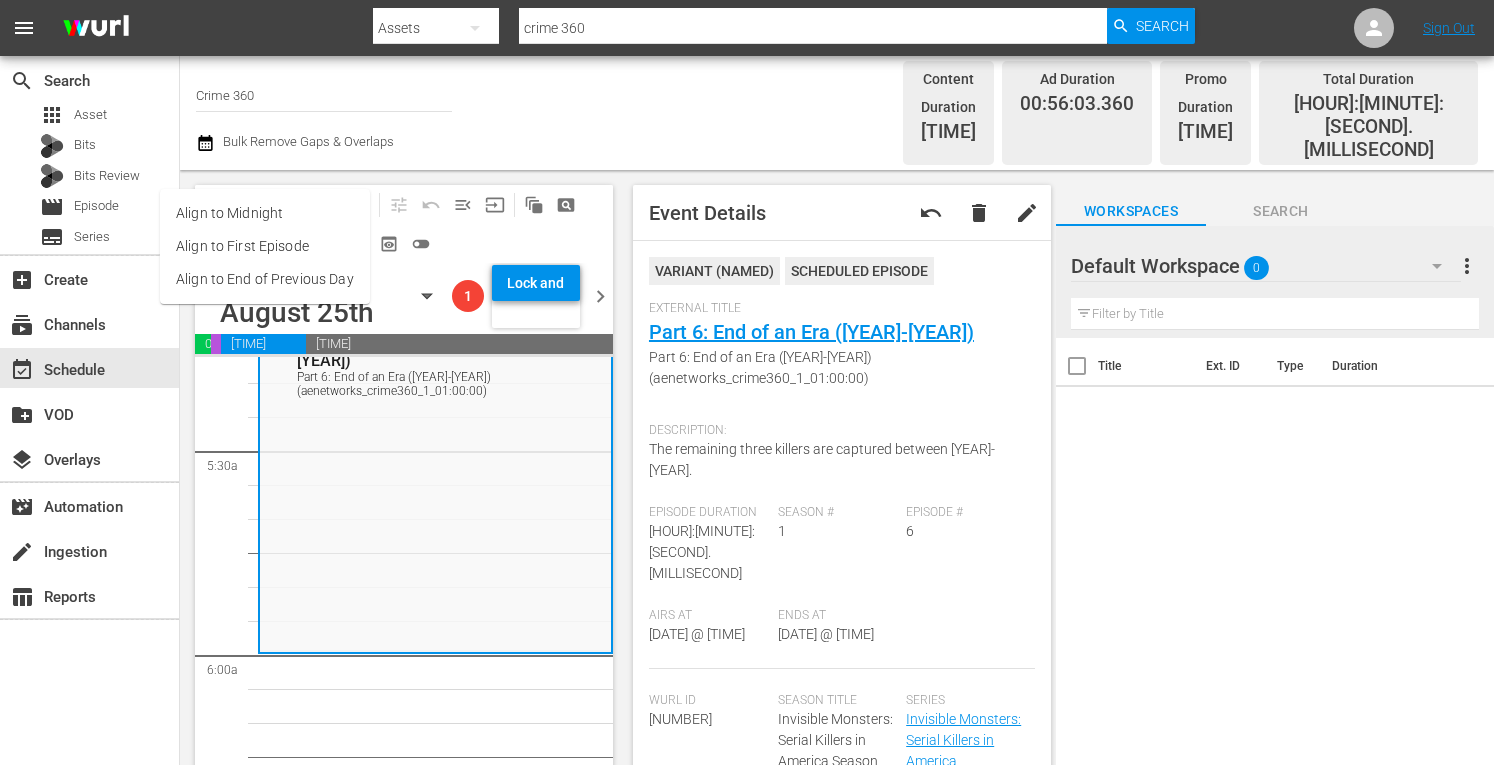 click on "Align to Midnight" at bounding box center [265, 213] 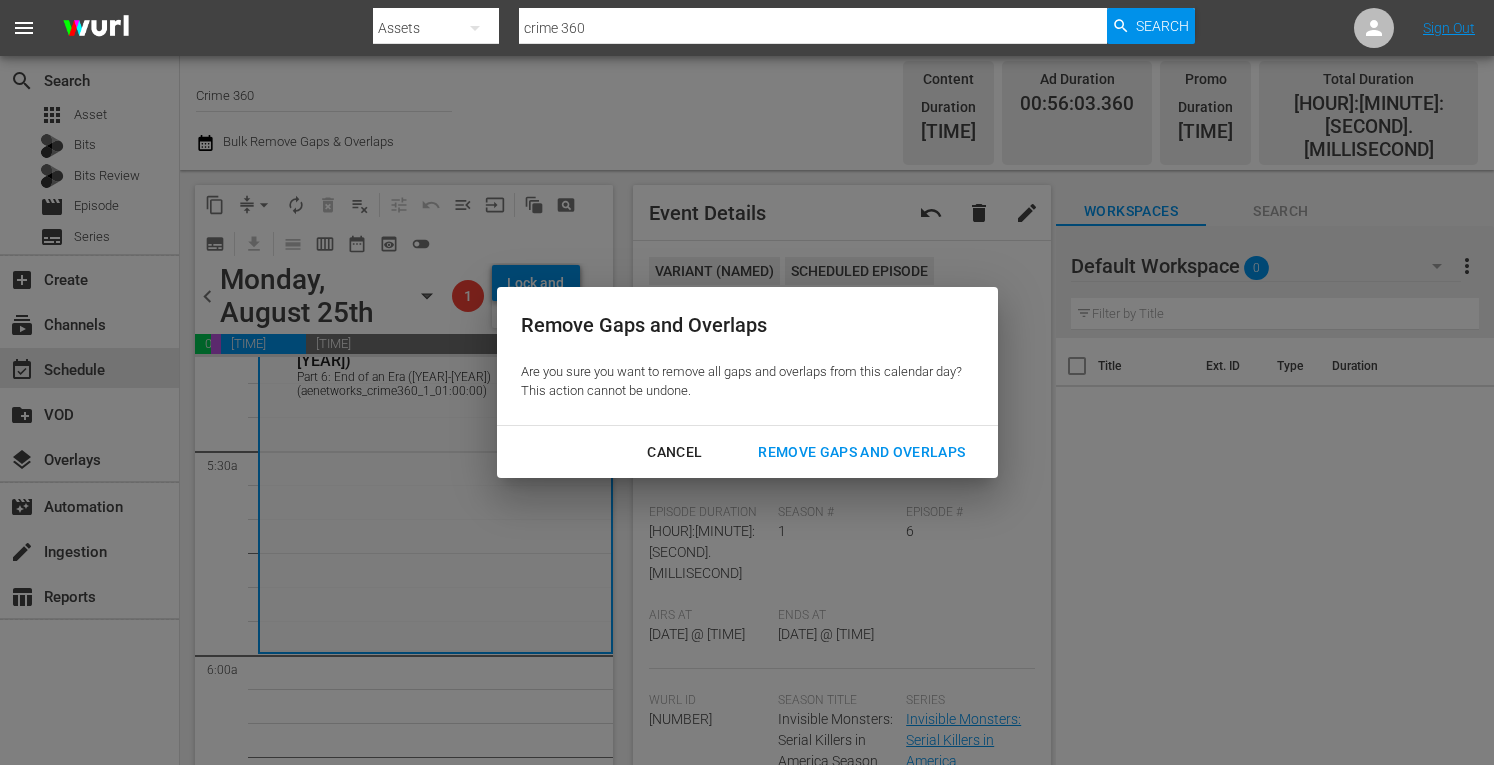 click on "Remove Gaps and Overlaps" at bounding box center (861, 452) 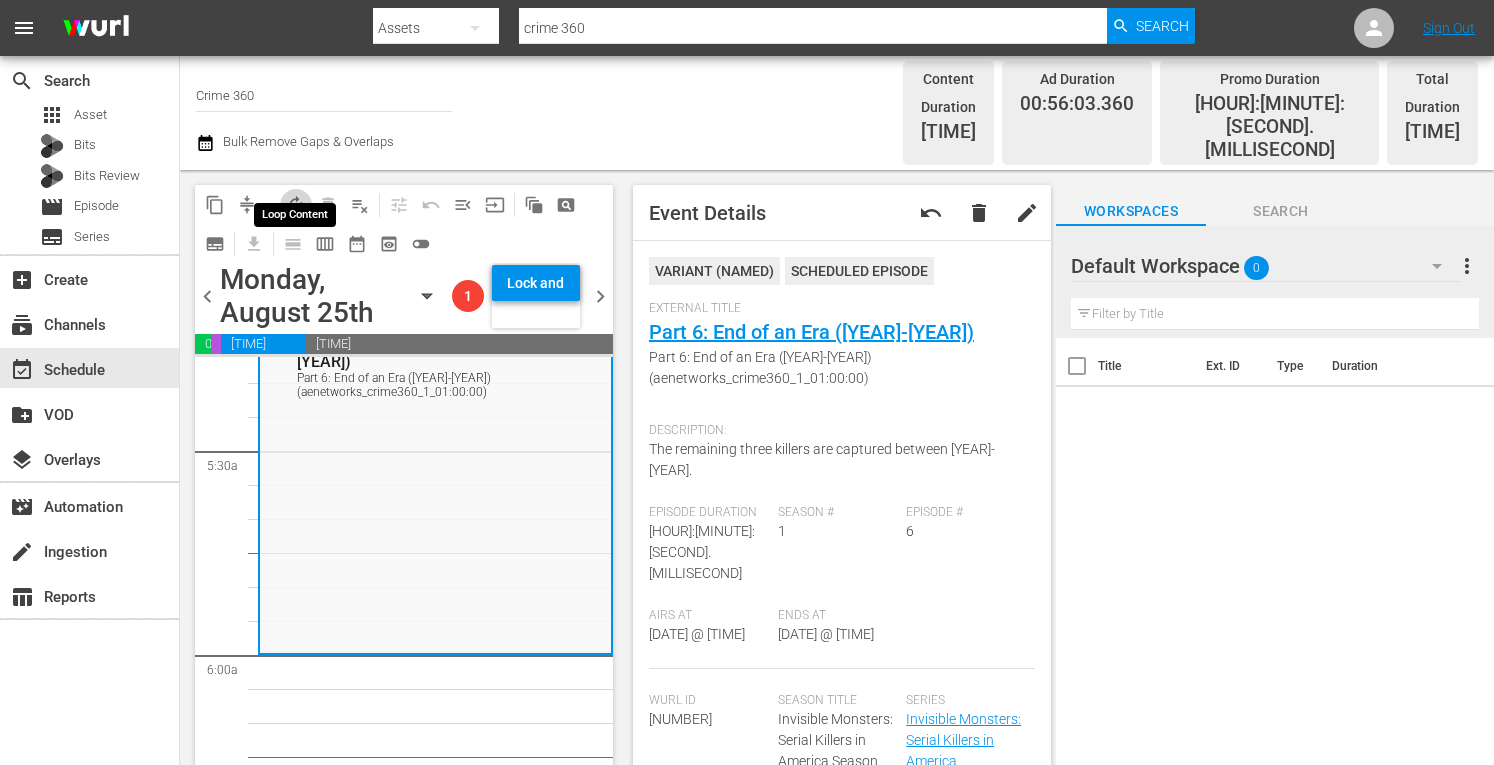 click on "autorenew_outlined" at bounding box center [296, 205] 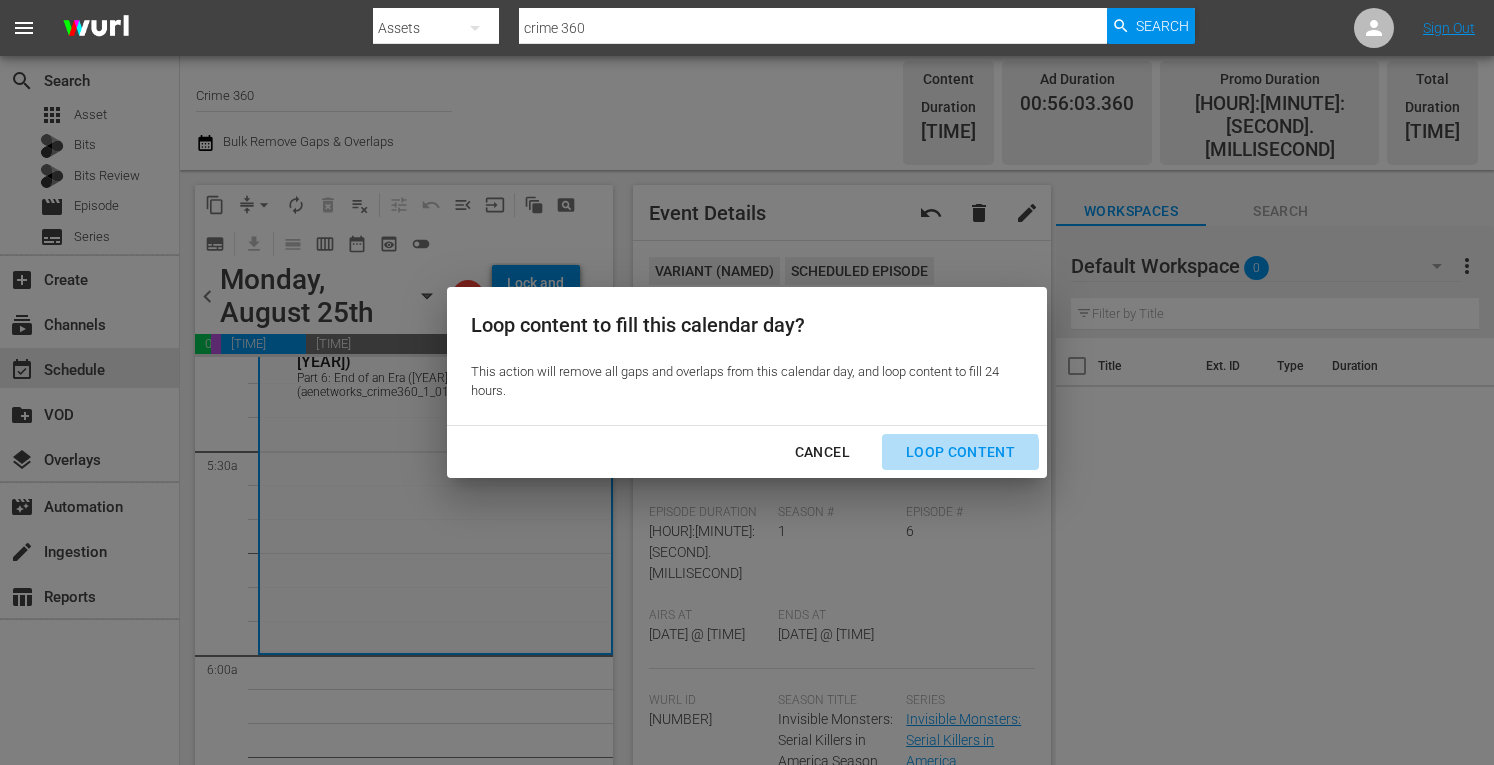click on "Loop Content" at bounding box center [960, 452] 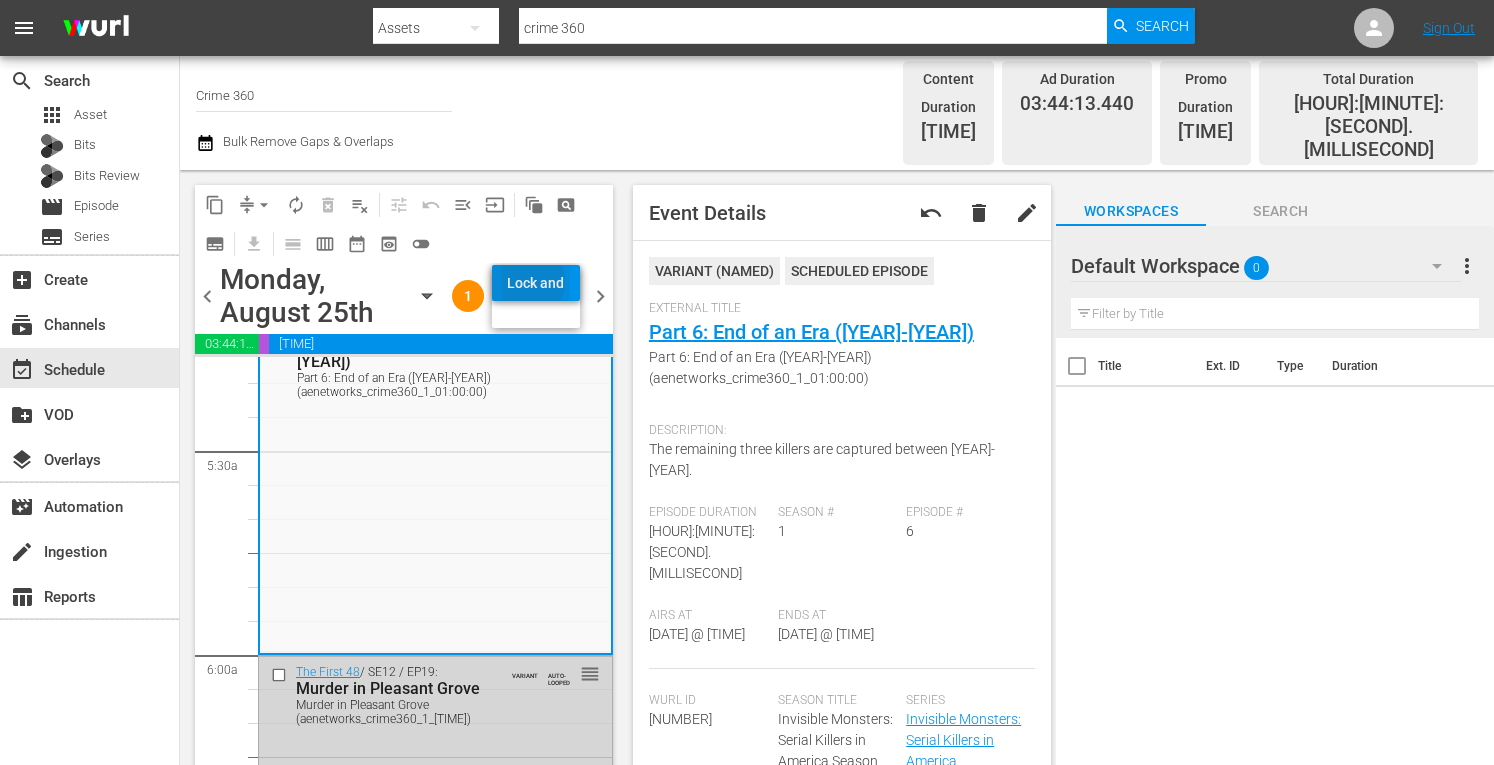 click on "Lock and Publish" at bounding box center [536, 283] 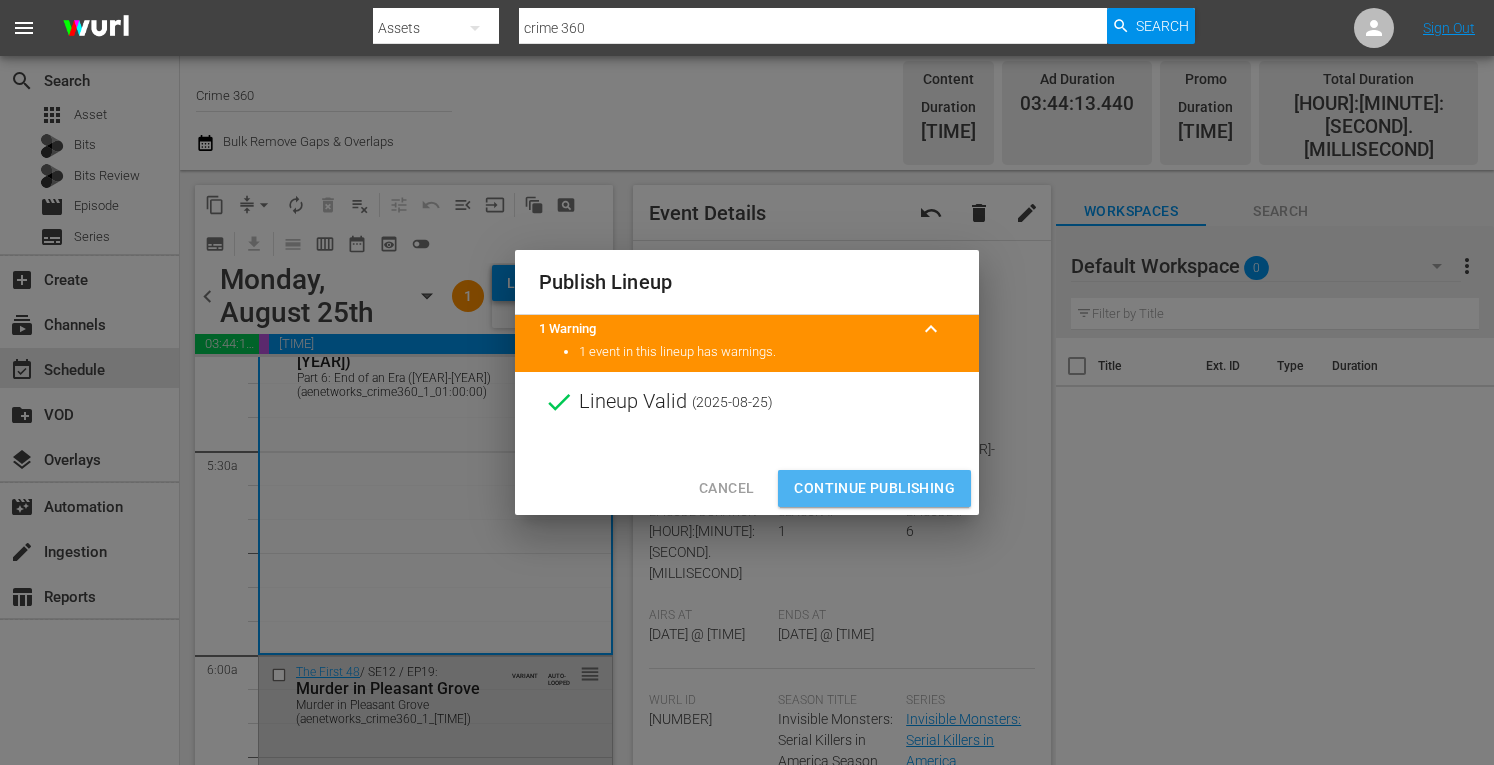 click on "Continue Publishing" at bounding box center (874, 488) 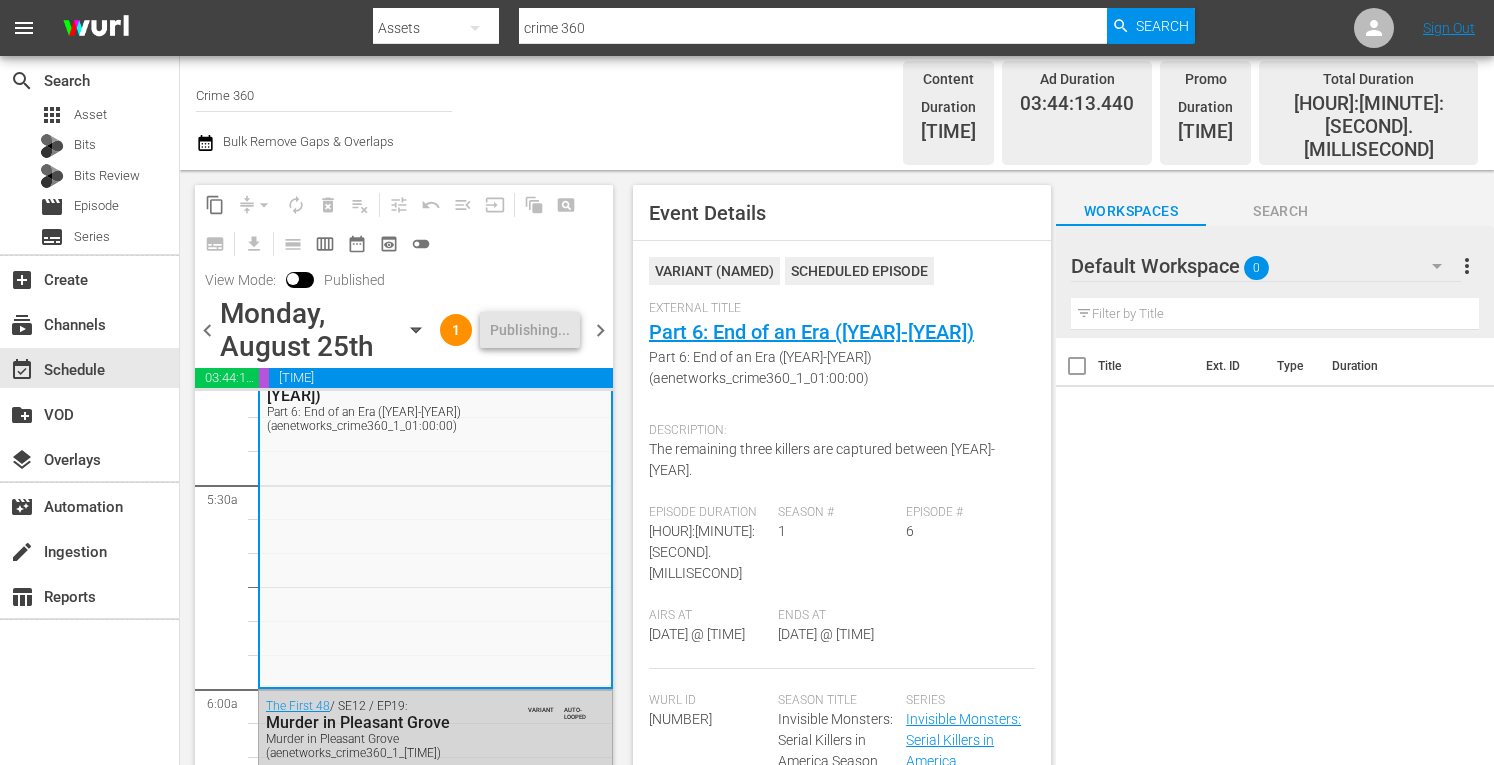 click on "chevron_right" at bounding box center (600, 330) 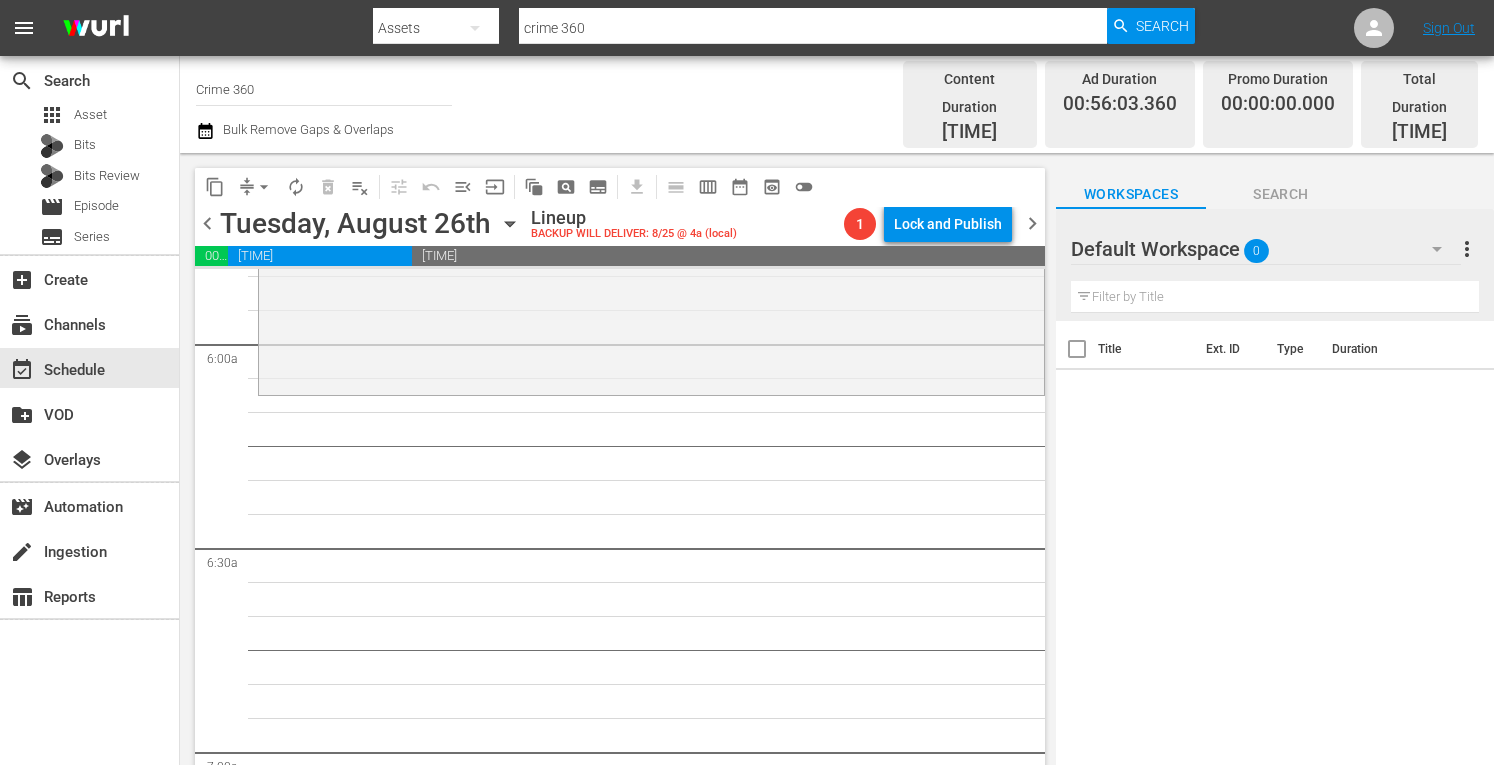 scroll, scrollTop: 2378, scrollLeft: 0, axis: vertical 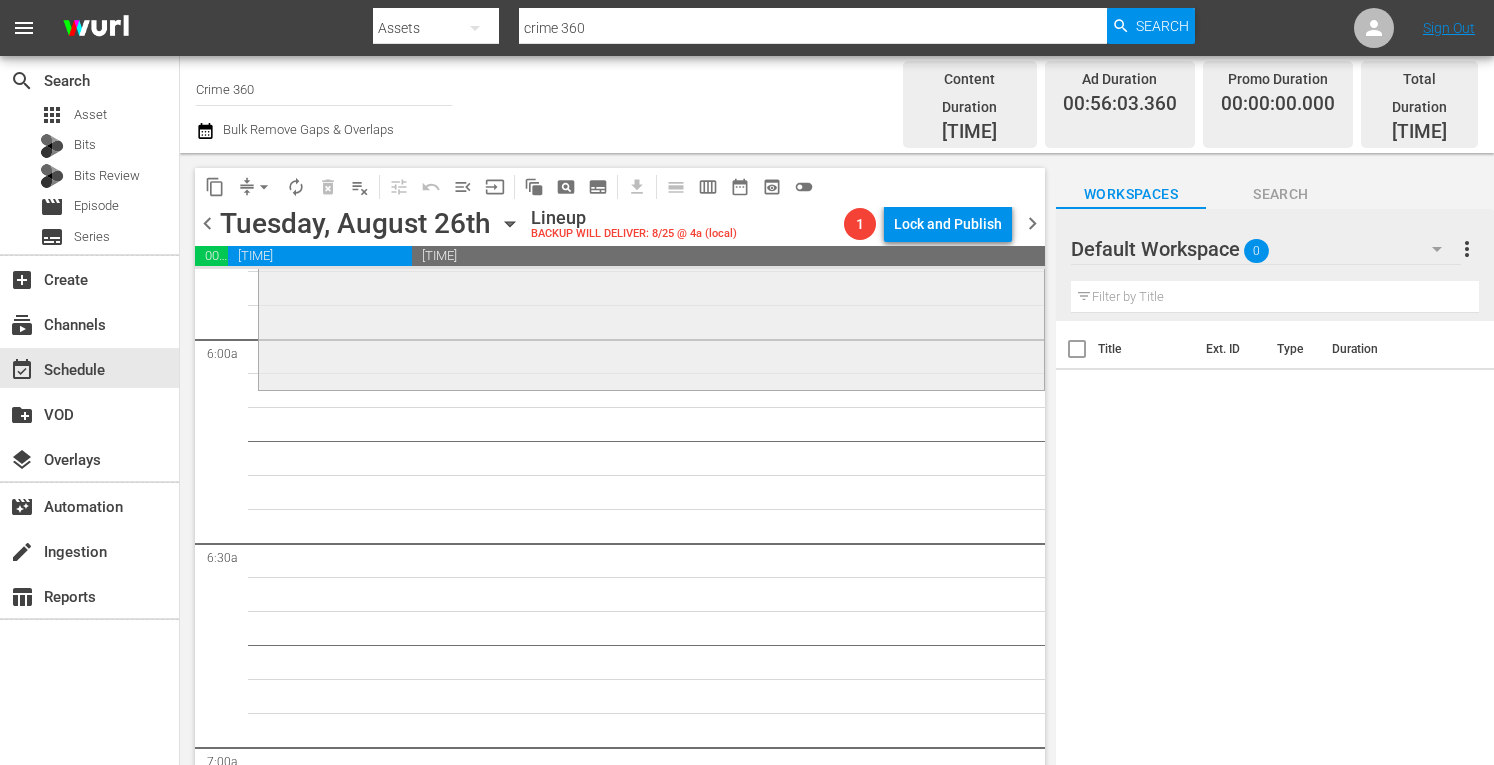 click on "The First 48  / SE7 / EP4:
Last Fare Last Fare (aenetworks_crime360_1_01:00:00) VARIANT reorder" at bounding box center (651, 209) 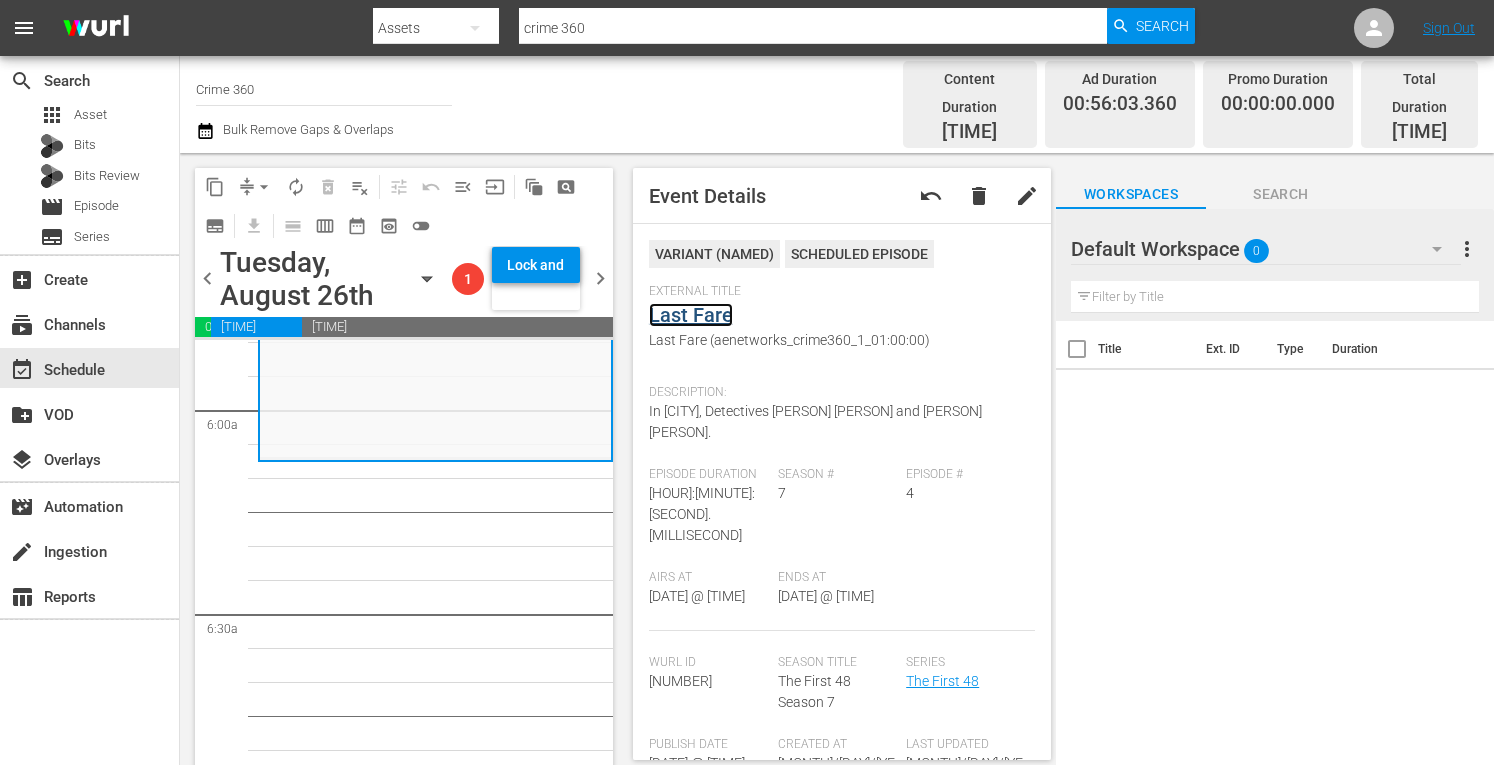 click on "Last Fare" at bounding box center (691, 315) 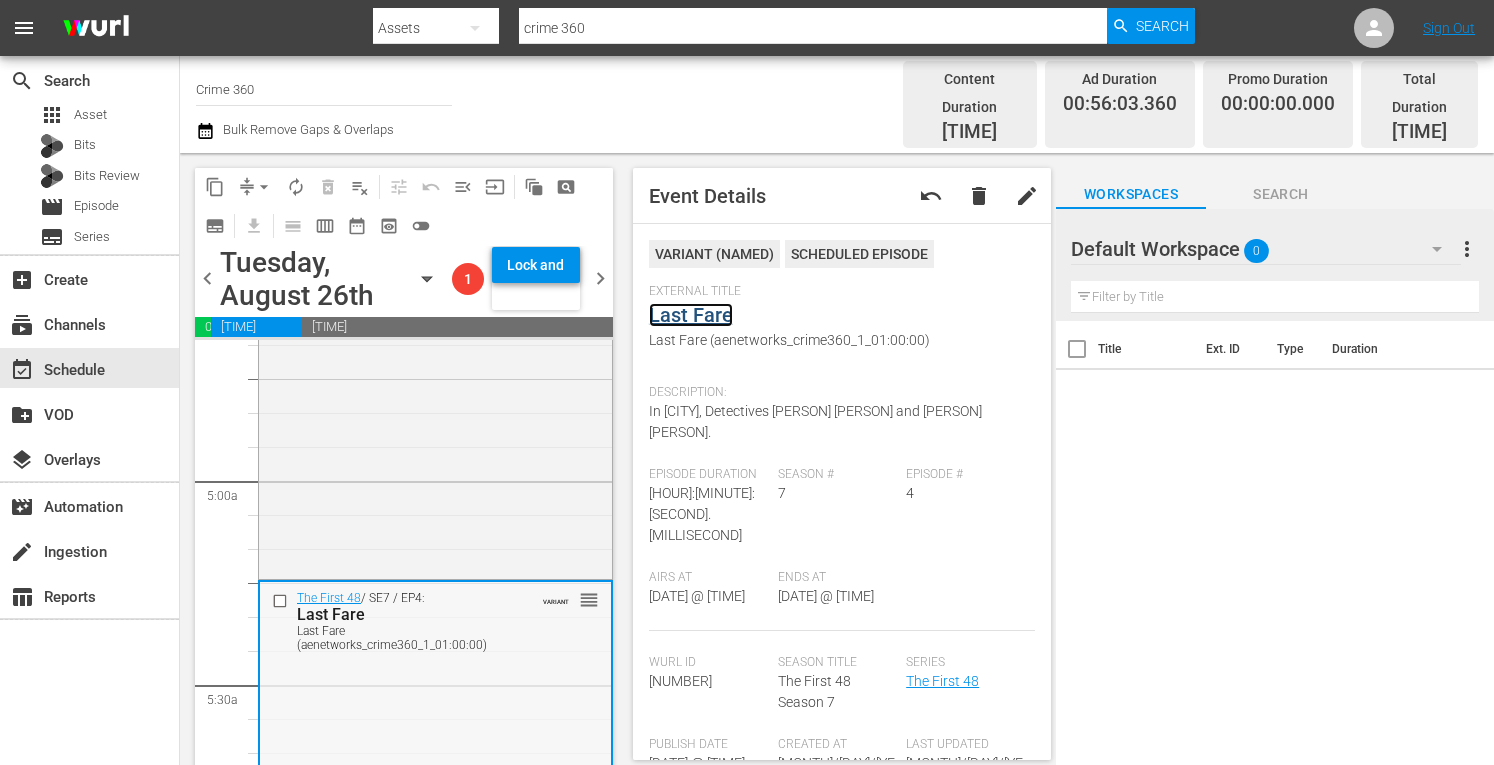 scroll, scrollTop: 1897, scrollLeft: 0, axis: vertical 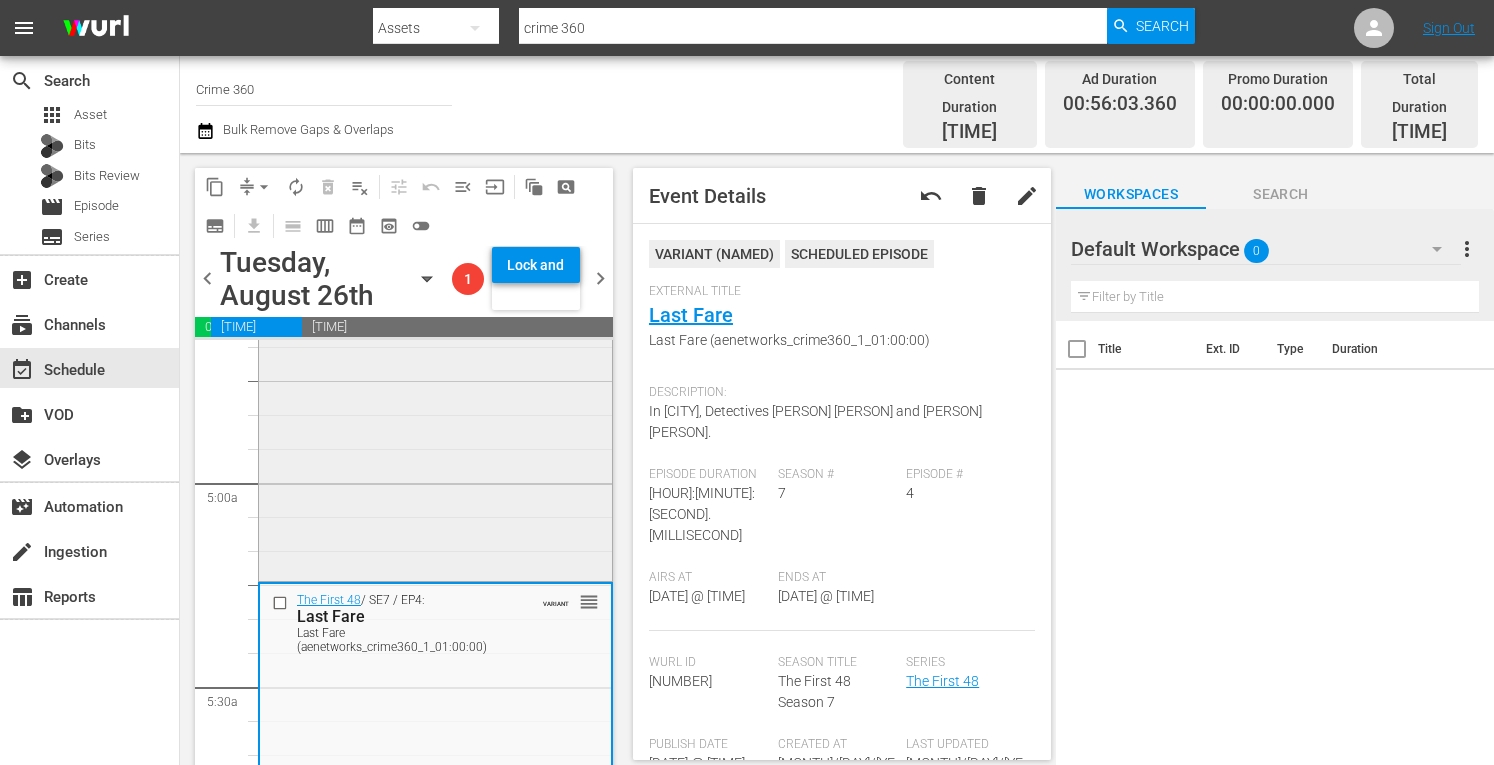 click on "The First 48  / SE12 / EP20:
Innocent Bystander/Partners in Crime Innocent Bystander/Partners in Crime (aenetworks_crime360_1_01:00:00) VARIANT reorder" at bounding box center (435, 408) 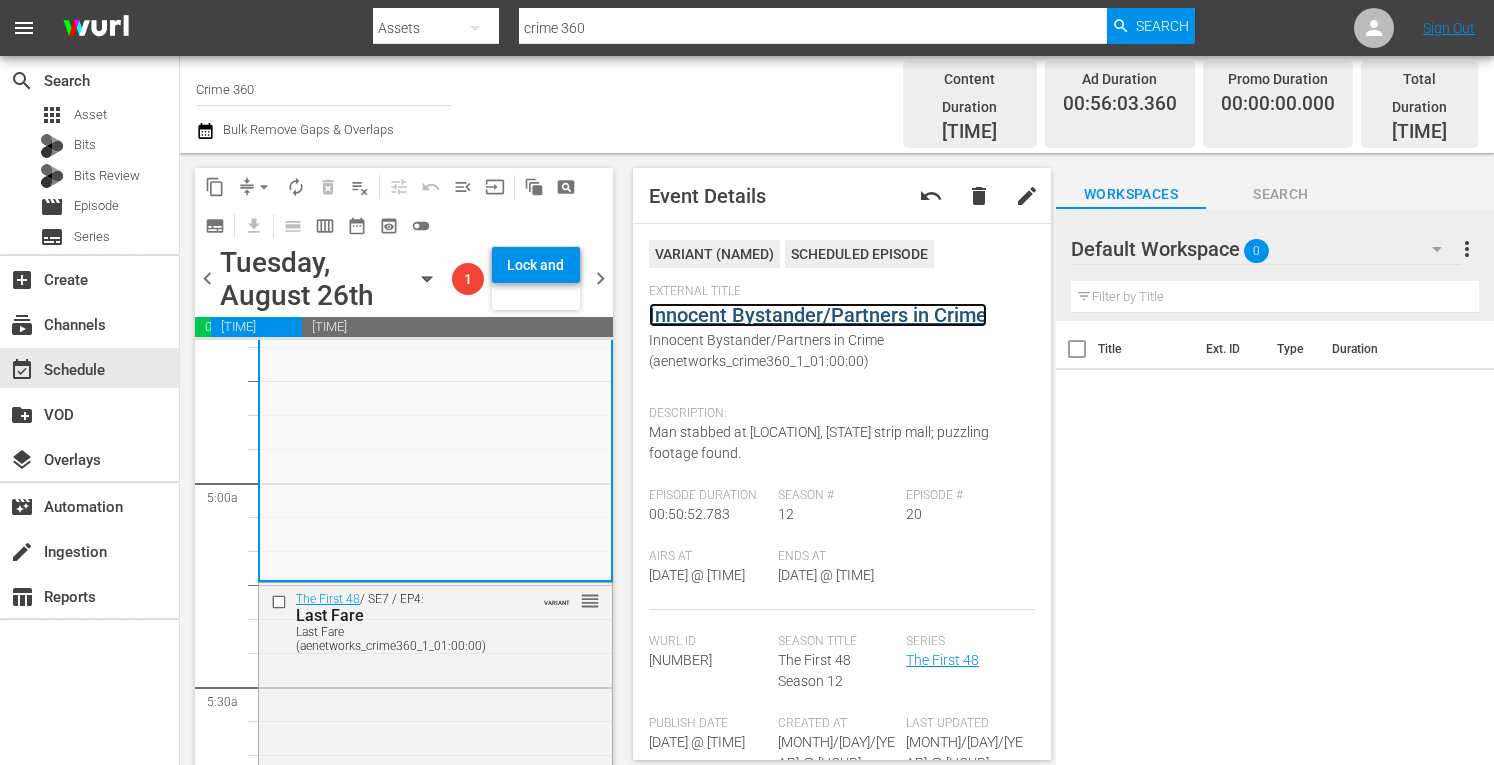 click on "Innocent Bystander/Partners in Crime" at bounding box center (818, 315) 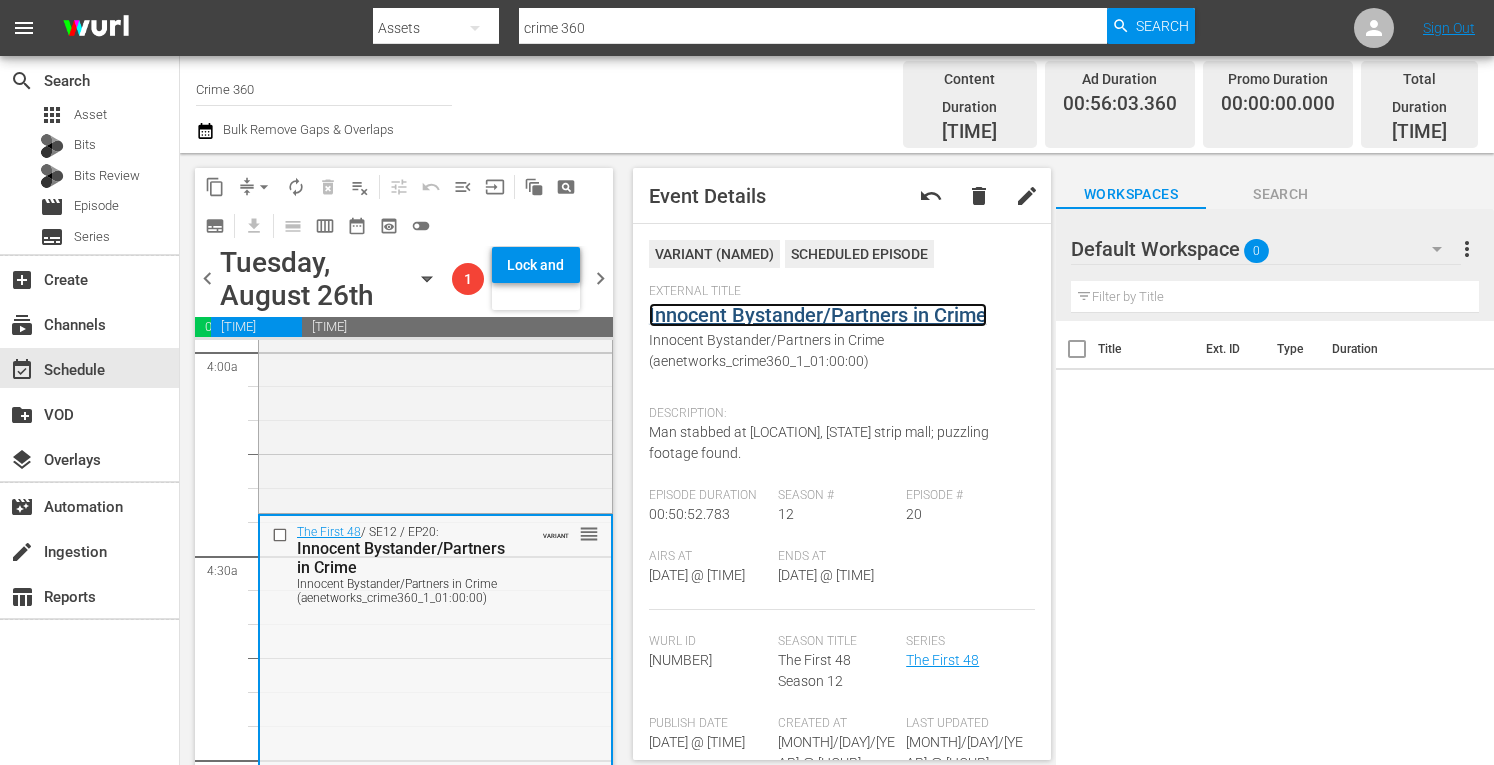 scroll, scrollTop: 1602, scrollLeft: 0, axis: vertical 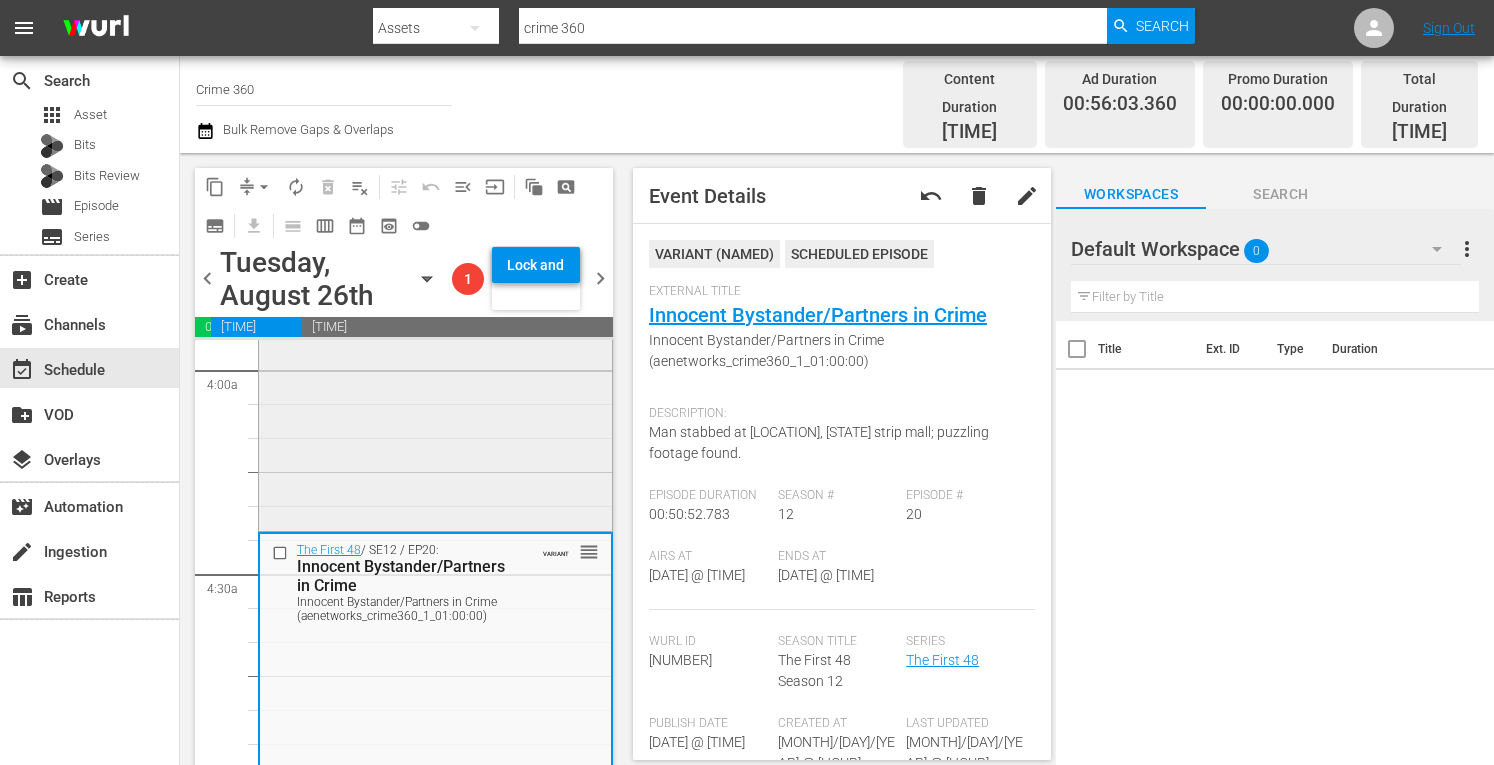 click on "The First 48  / SE7 / EP14:
In Cold Blood / Red Handed In Cold Blood / Red Handed (aenetworks_crime360_1_01:00:00) VARIANT reorder" at bounding box center (435, 350) 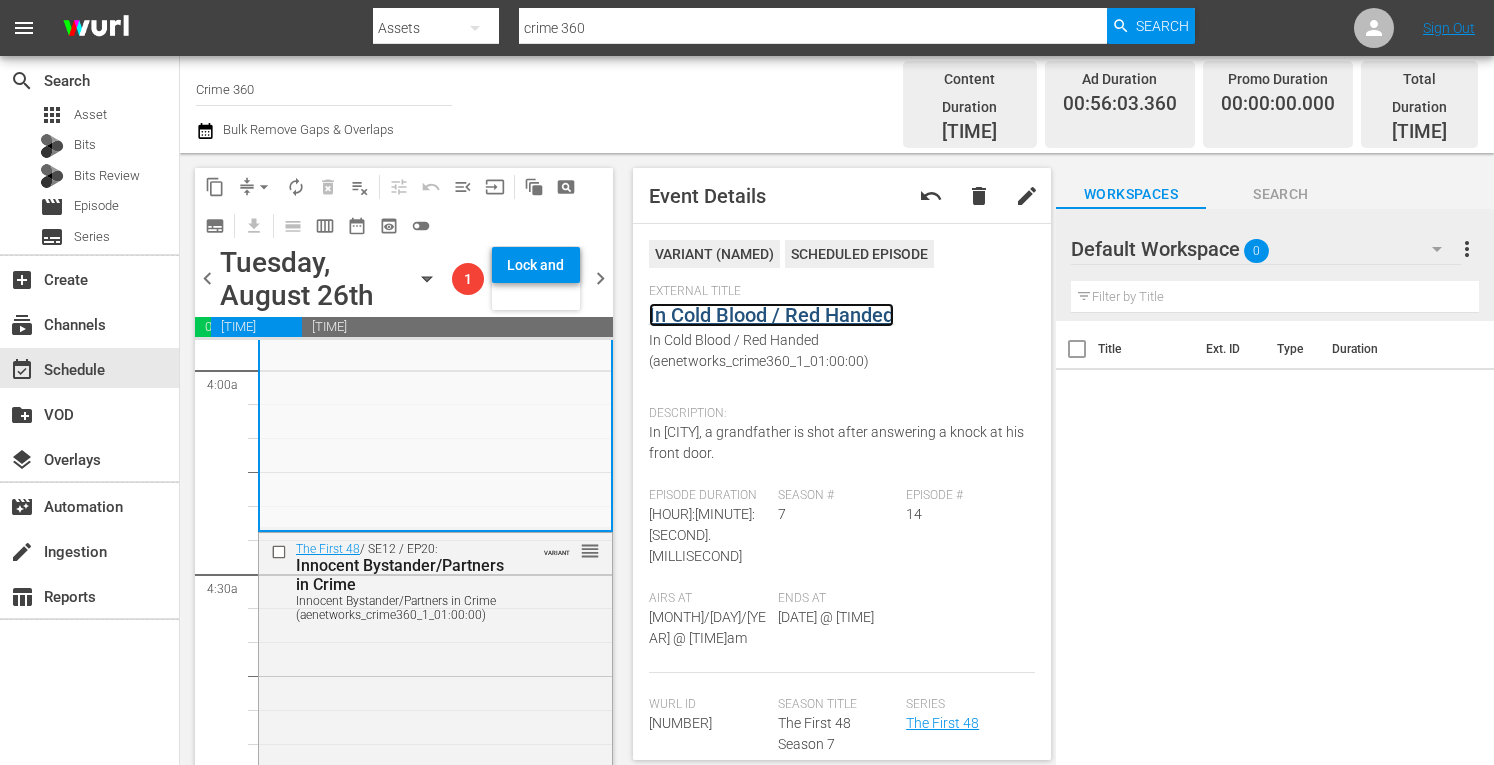 click on "In Cold Blood / Red Handed" at bounding box center (771, 315) 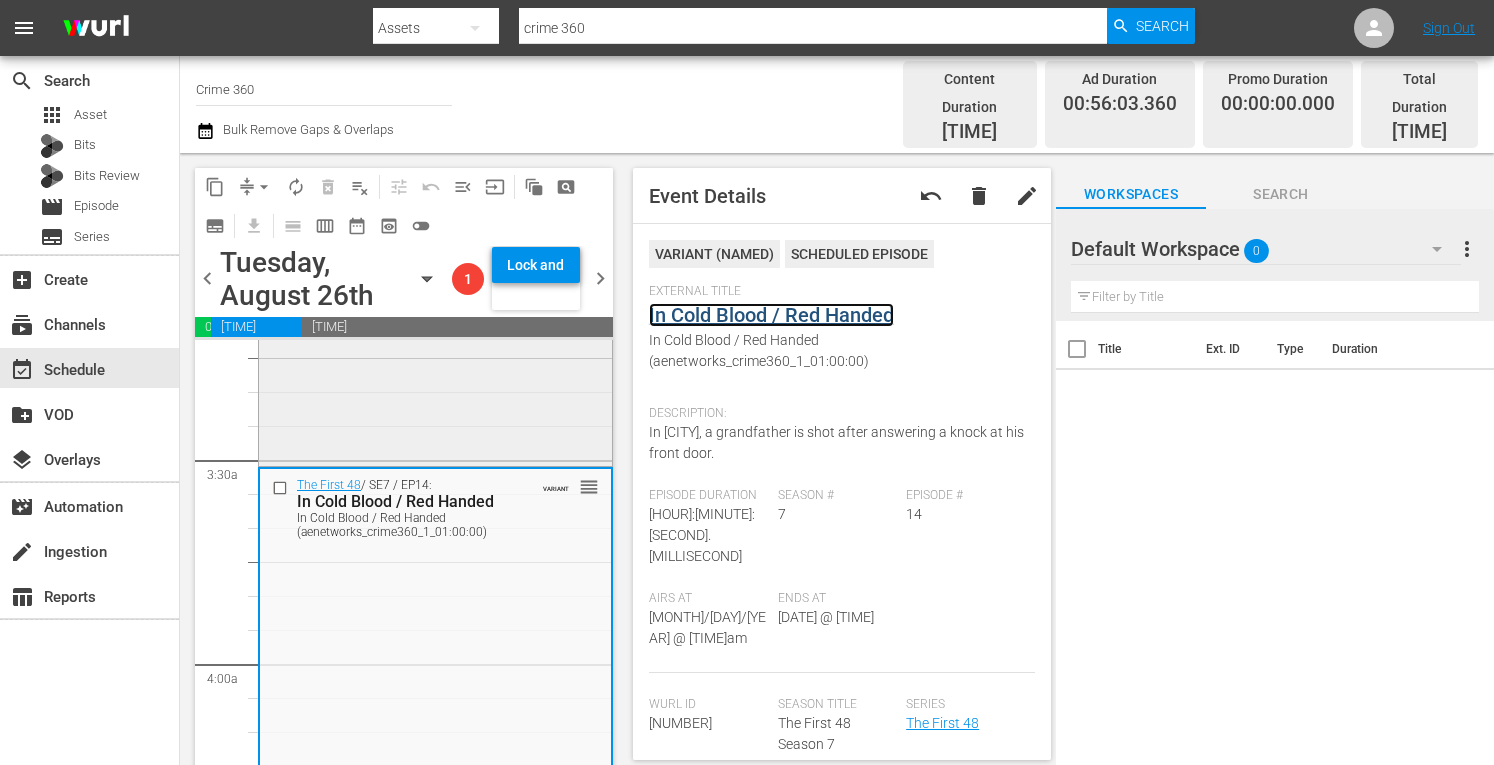 scroll, scrollTop: 1304, scrollLeft: 0, axis: vertical 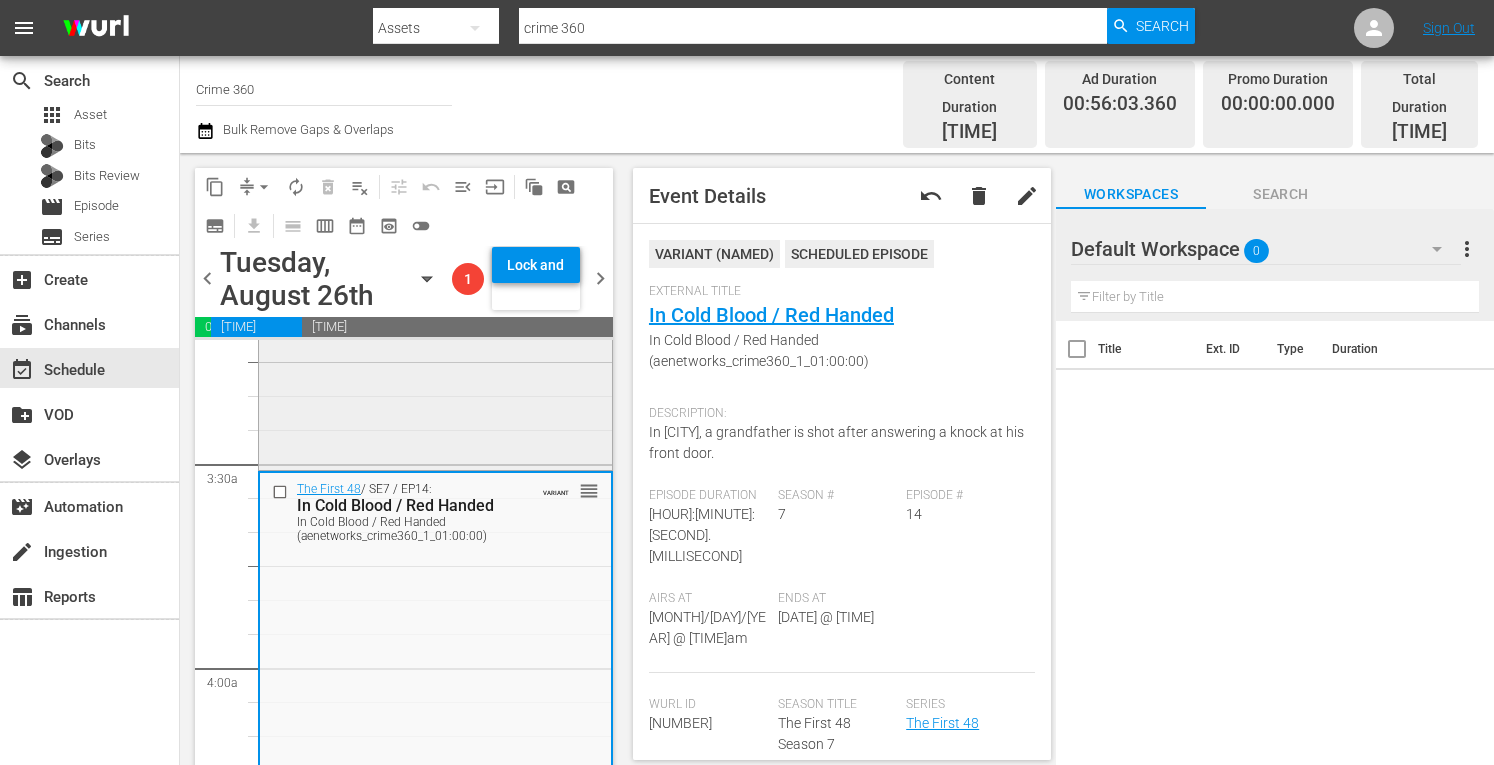 click on "The First 48  / SE7 / EP3:
Frenzy/Hard Truth Frenzy/Hard Truth (aenetworks_crime360_1_01:00:00) VARIANT reorder" at bounding box center (435, 289) 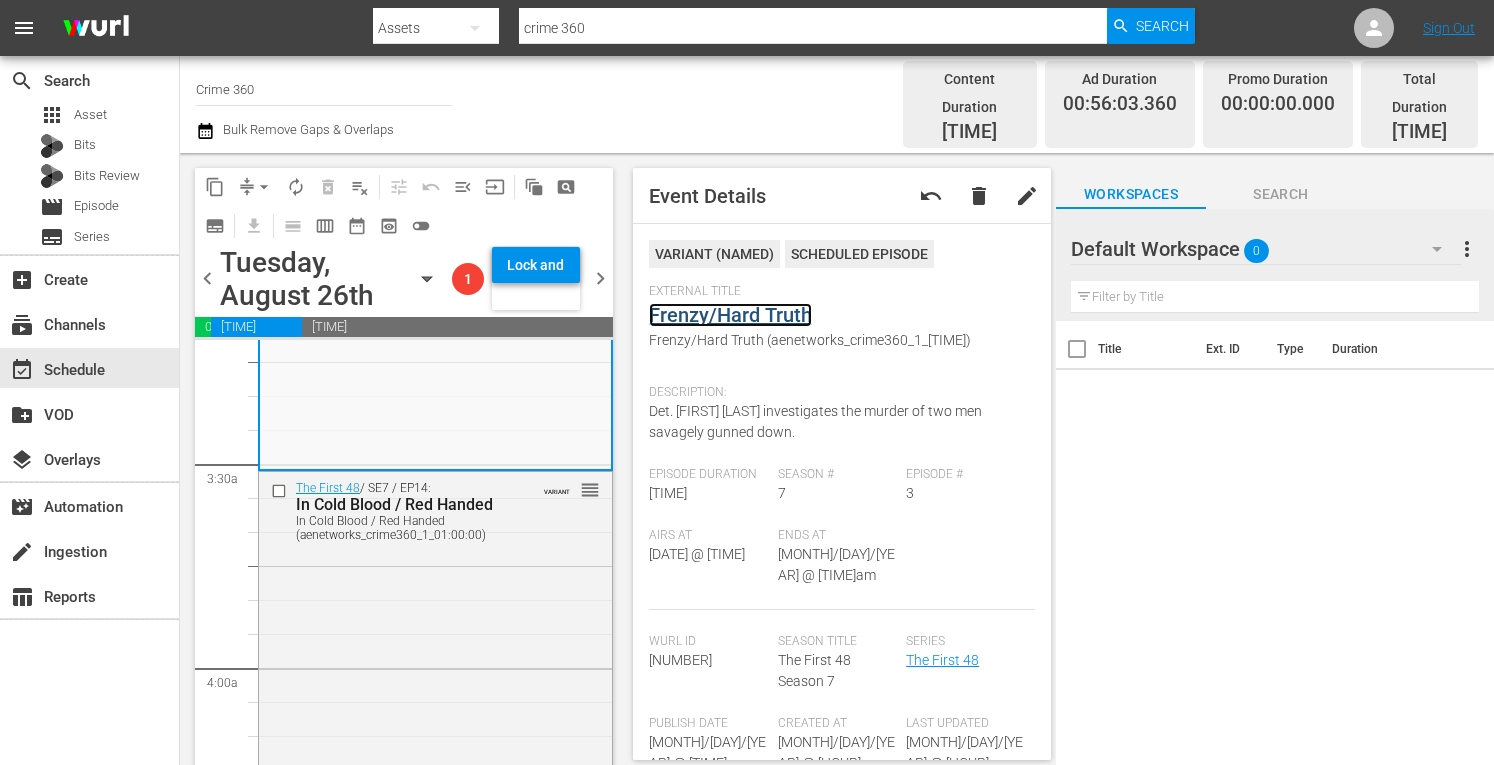 click on "Frenzy/Hard Truth" at bounding box center [730, 315] 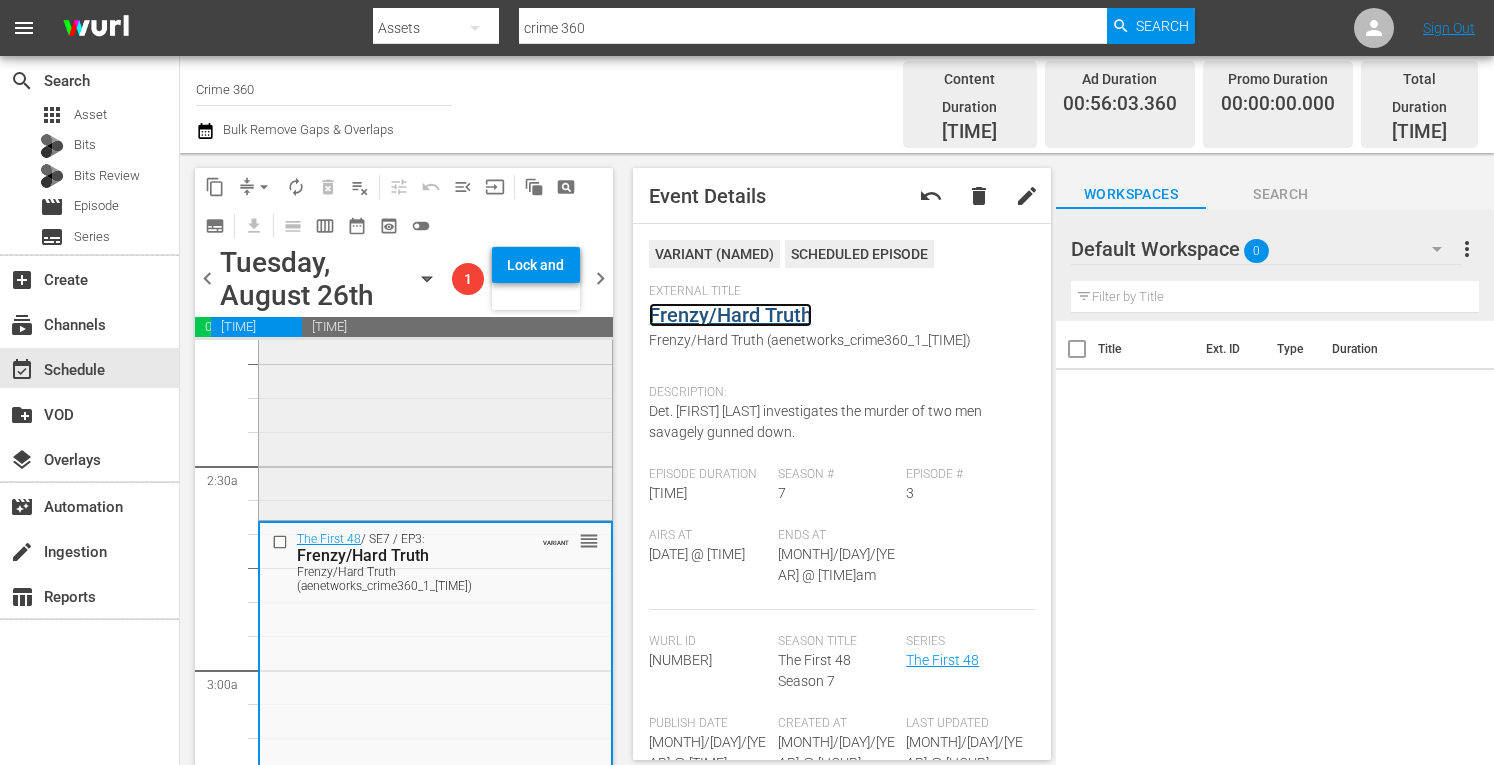 scroll, scrollTop: 892, scrollLeft: 0, axis: vertical 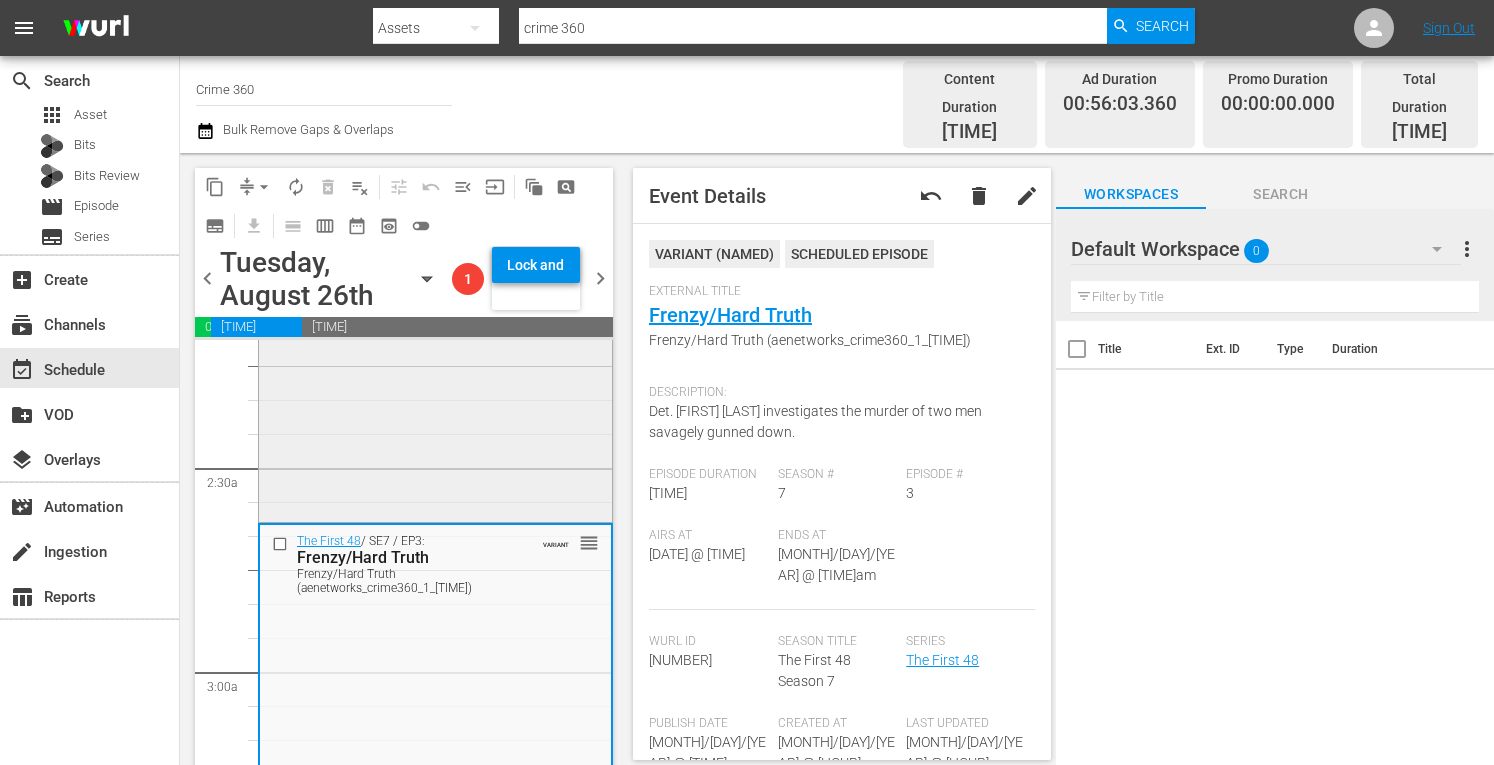 click on "The First 48  / SE7 / EP7:
Breaking the Silence / Letter of Intent Breaking the Silence / Letter of Intent (aenetworks_crime360_1_01:00:00) VARIANT reorder" at bounding box center [435, 341] 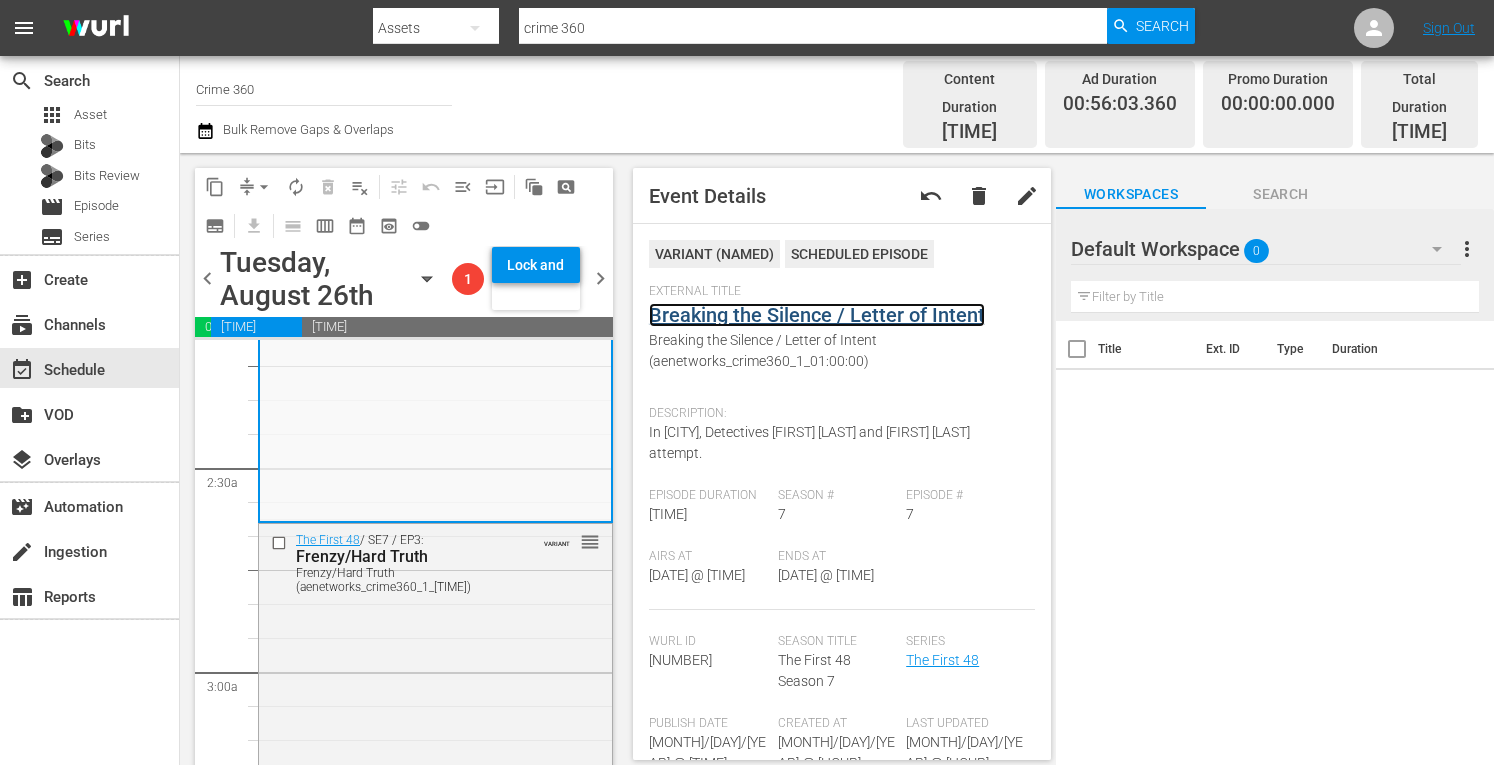 click on "Breaking the Silence / Letter of Intent" at bounding box center (817, 315) 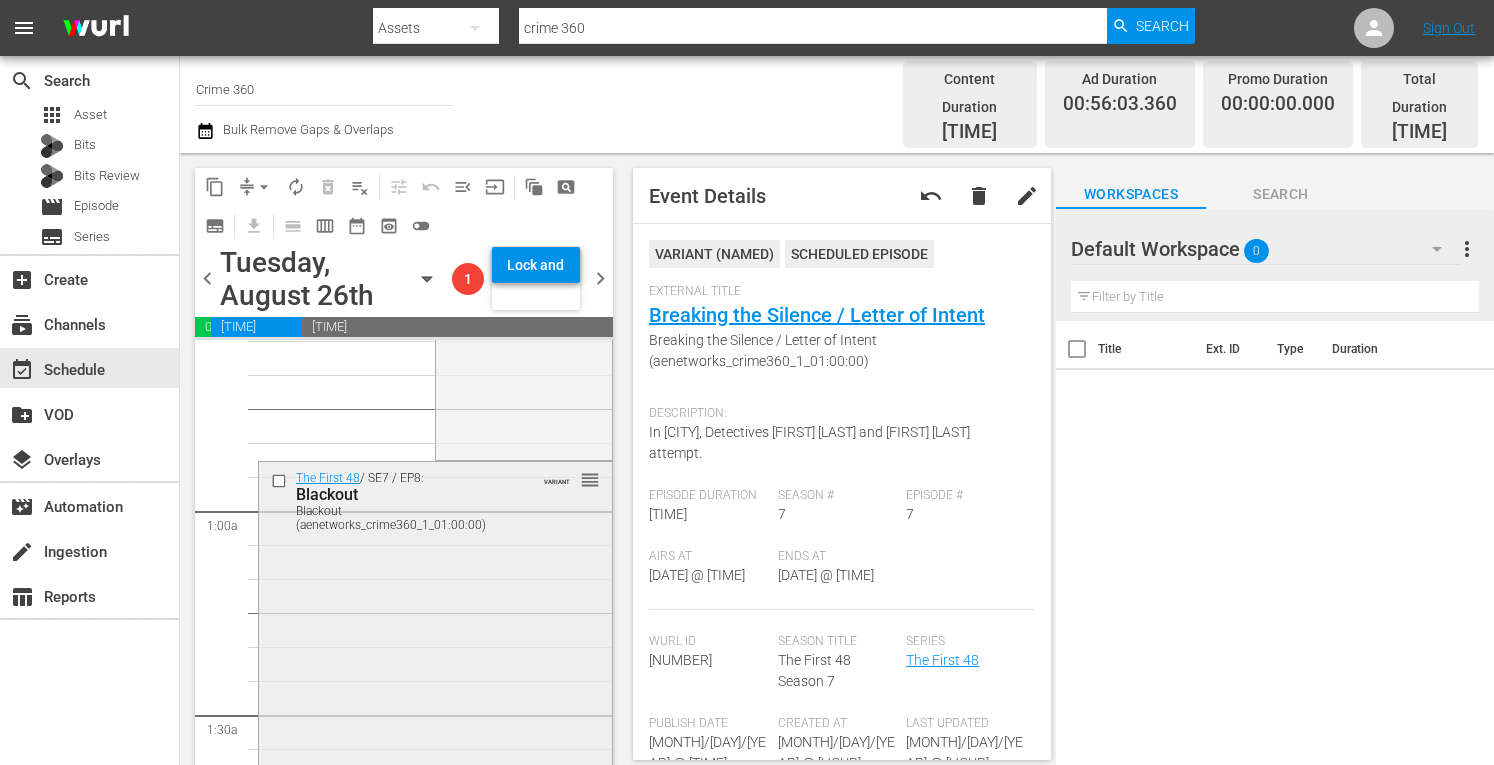click on "The First 48  / SE7 / EP8:
Blackout Blackout (aenetworks_crime360_1_01:00:00) VARIANT reorder" at bounding box center [435, 638] 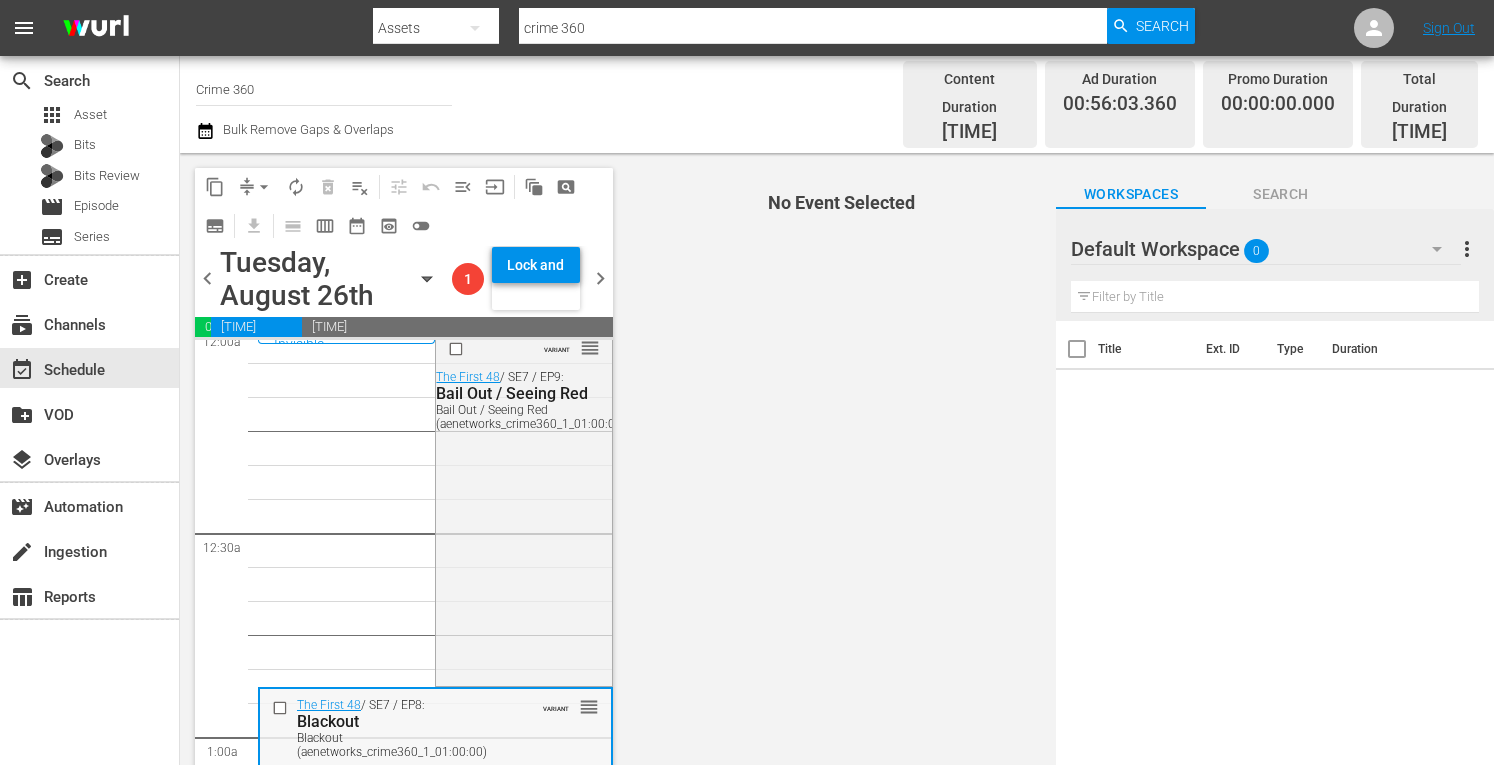 scroll, scrollTop: 8, scrollLeft: 0, axis: vertical 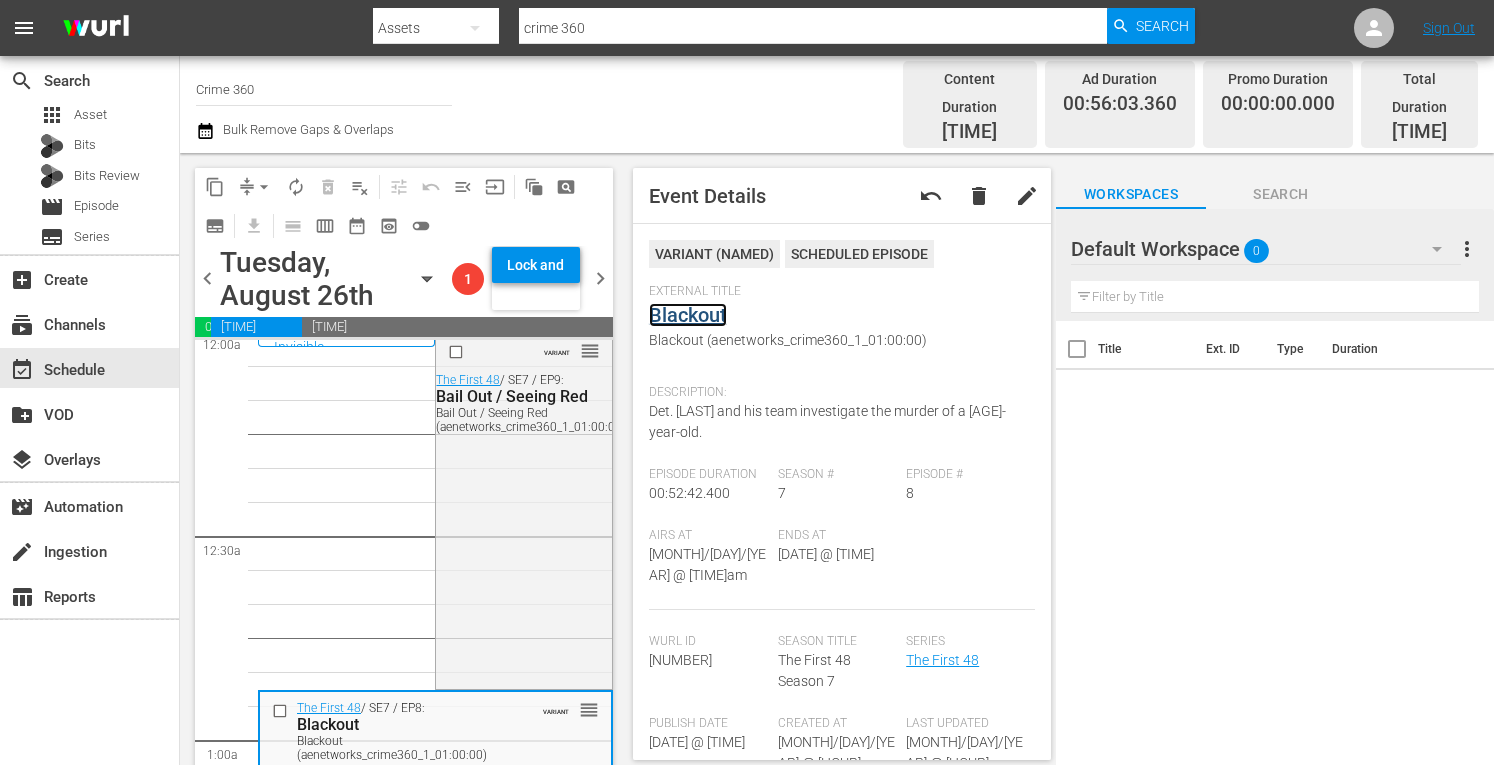 click on "Blackout" at bounding box center (688, 315) 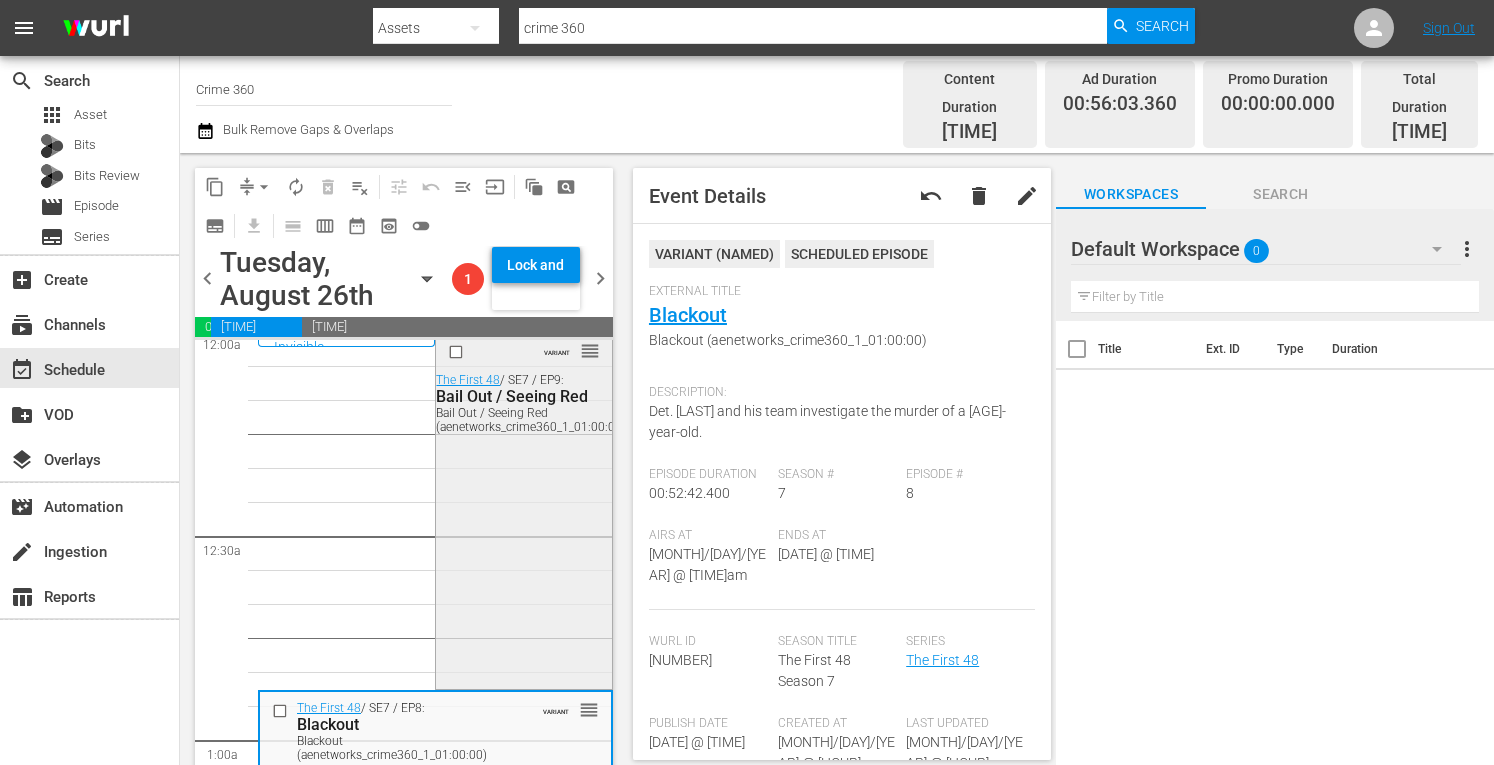 click on "VARIANT reorder The First 48  / SE7 / EP9:
Bail Out / Seeing Red Bail Out / Seeing Red (aenetworks_crime360_1_01:00:00)" at bounding box center (523, 509) 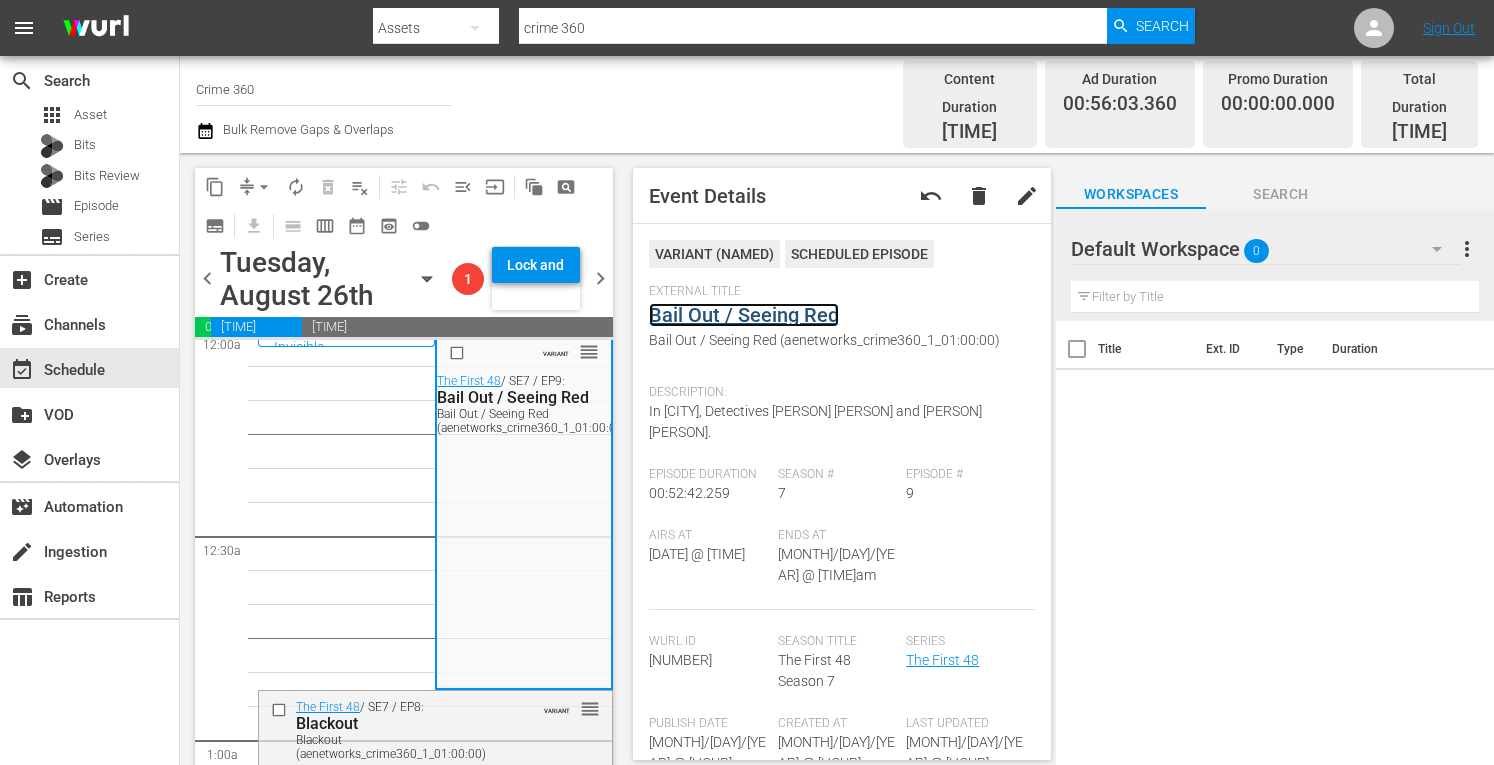 click on "Bail Out / Seeing Red" at bounding box center (744, 315) 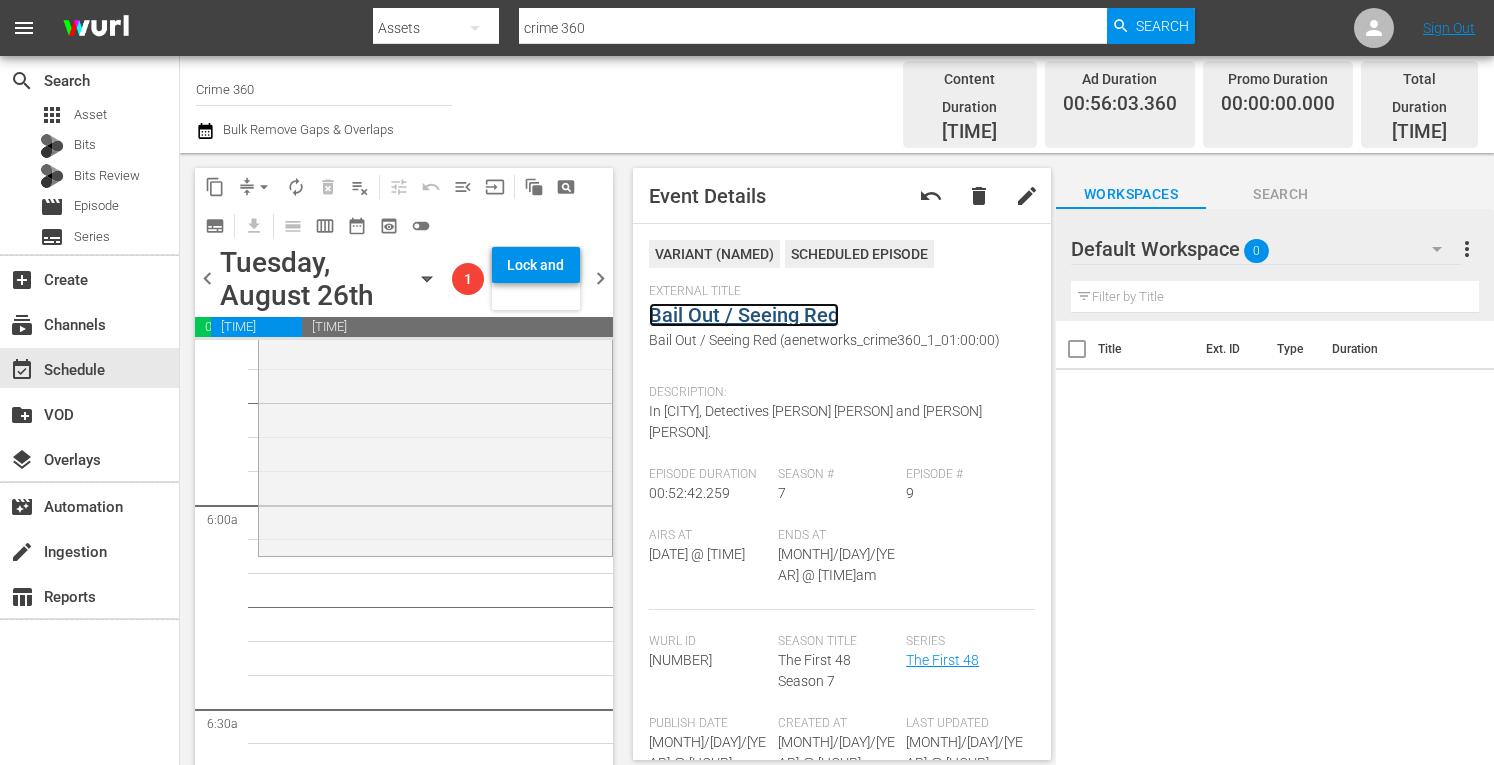 scroll, scrollTop: 2284, scrollLeft: 0, axis: vertical 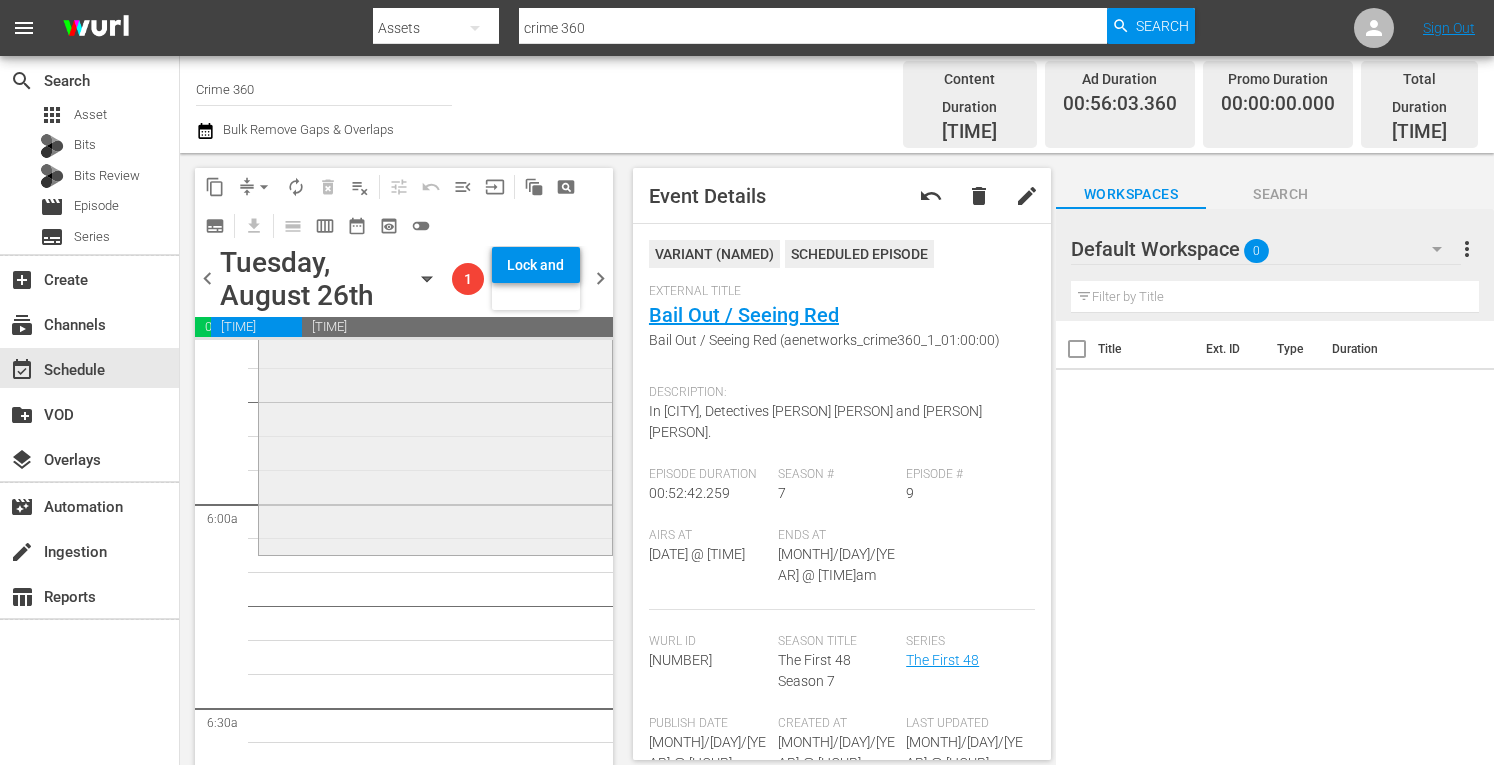click on "The First 48  / SE7 / EP4:
Last Fare Last Fare (aenetworks_crime360_1_01:00:00) VARIANT reorder" at bounding box center [435, 373] 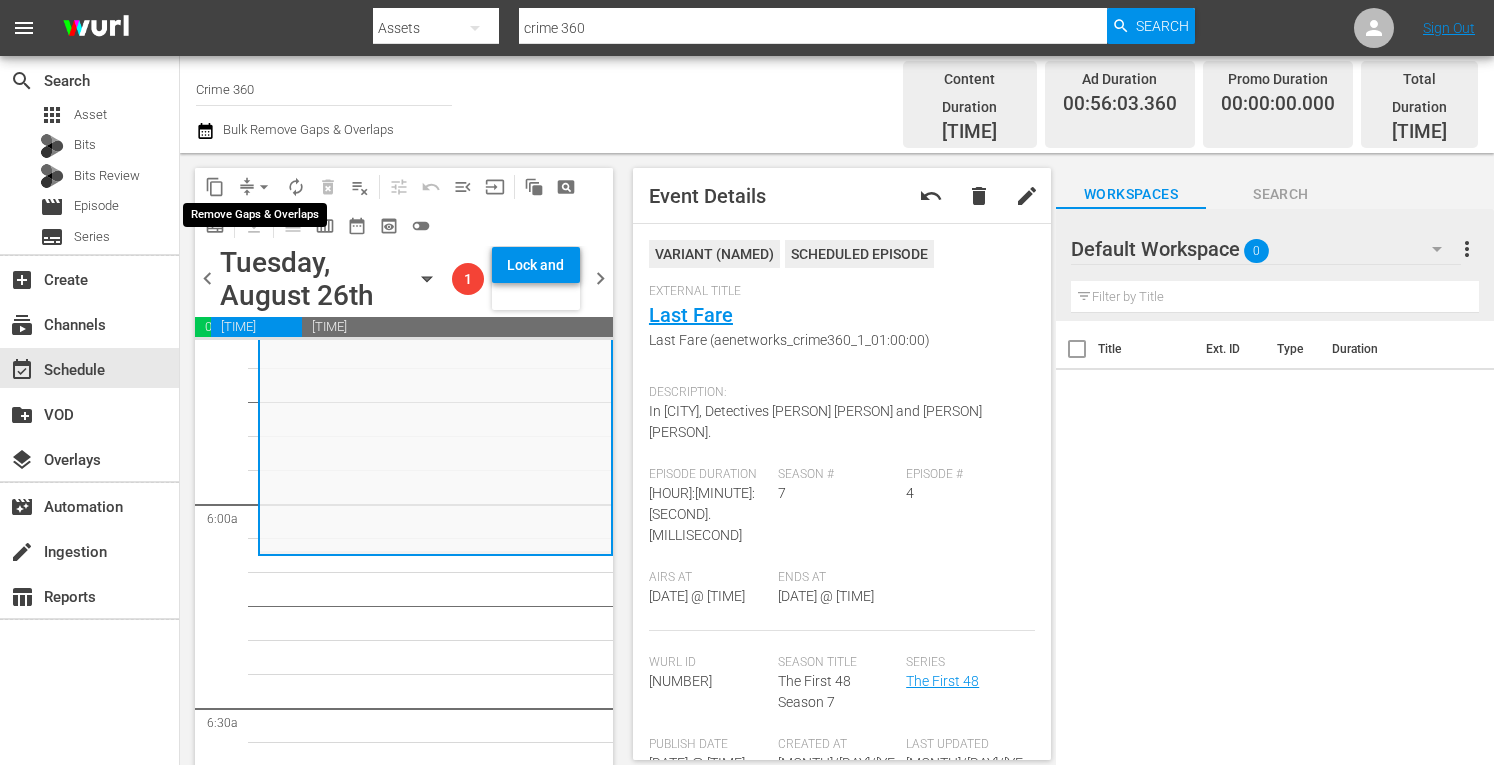 click on "arrow_drop_down" at bounding box center [264, 187] 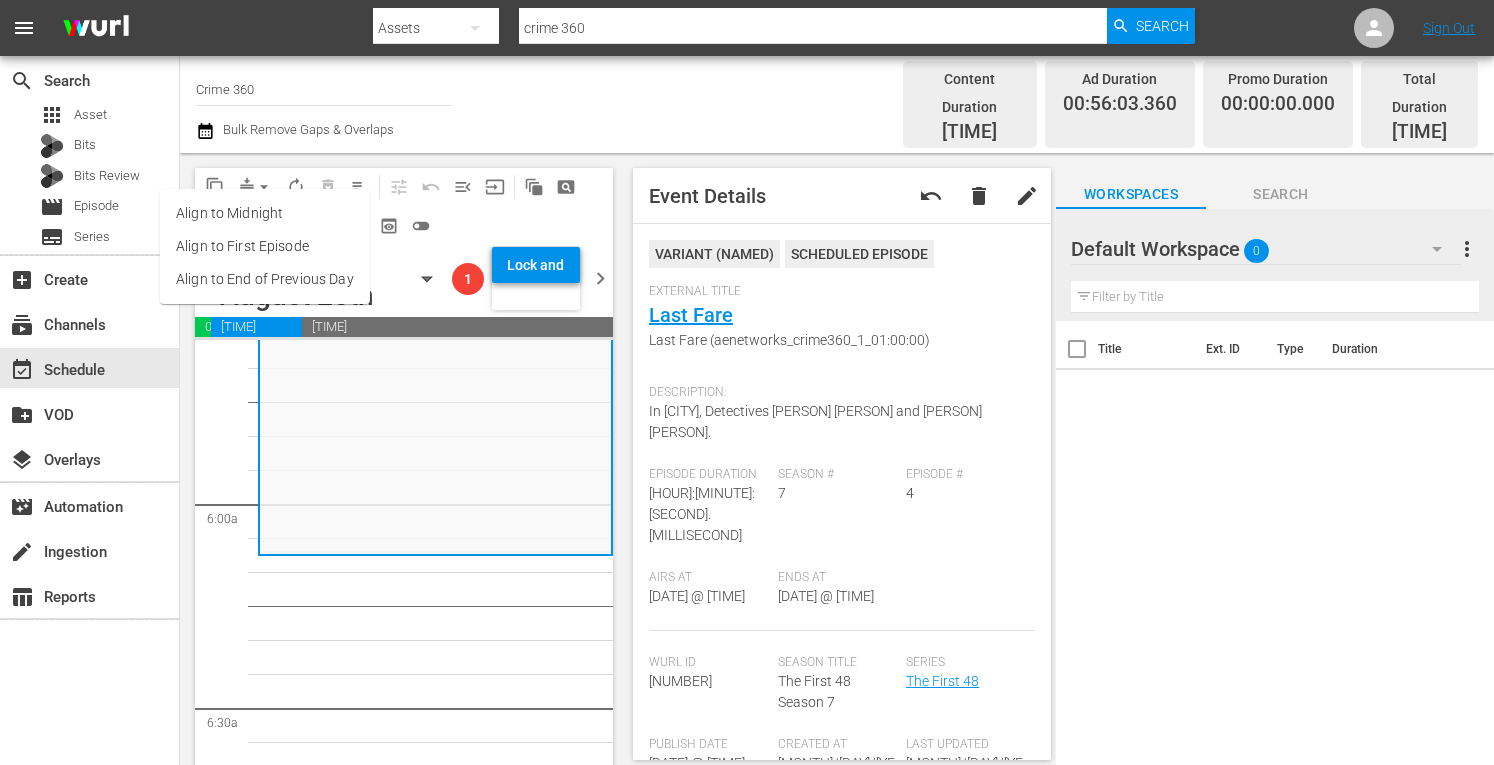 click on "Align to Midnight" at bounding box center [265, 213] 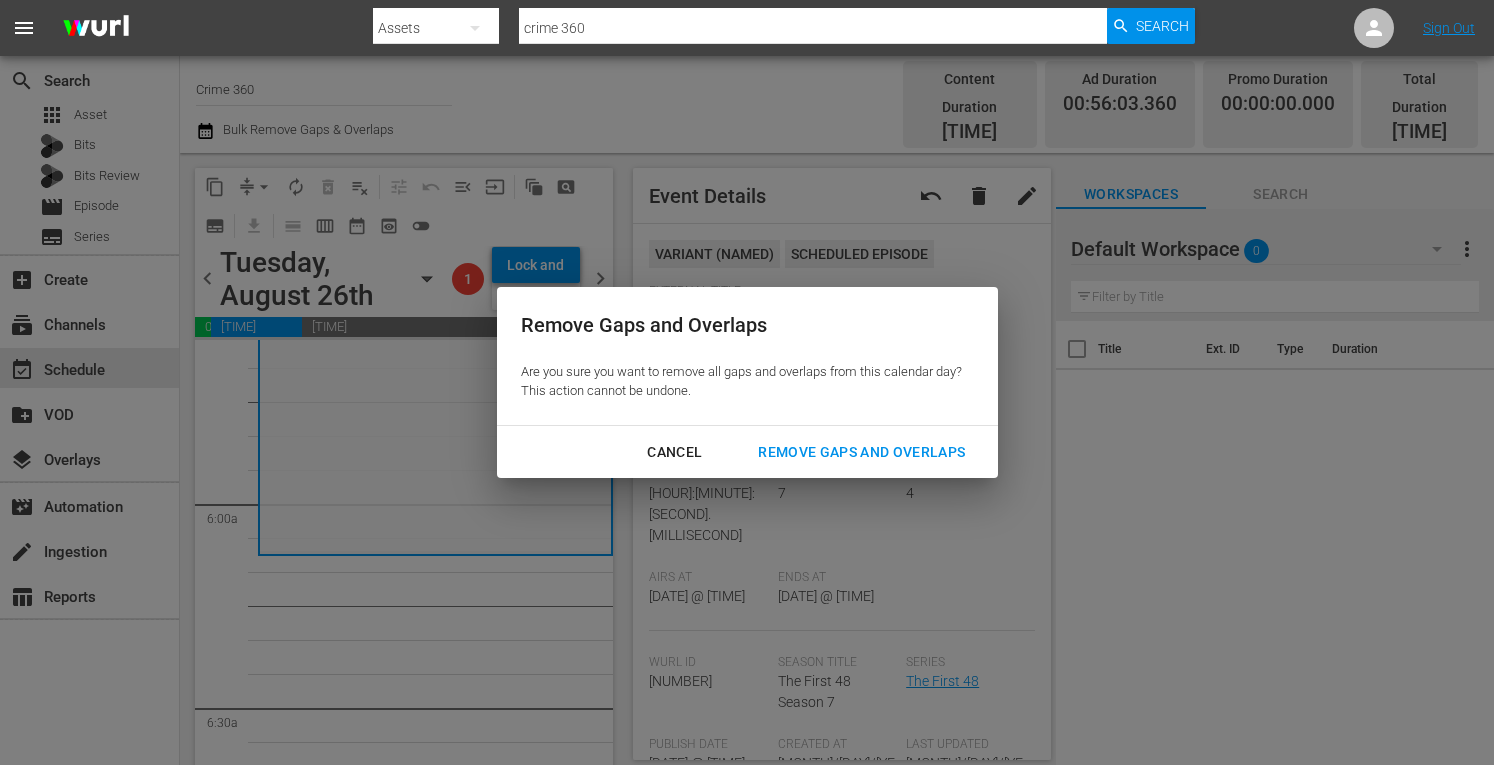 click on "Remove Gaps and Overlaps" at bounding box center (861, 452) 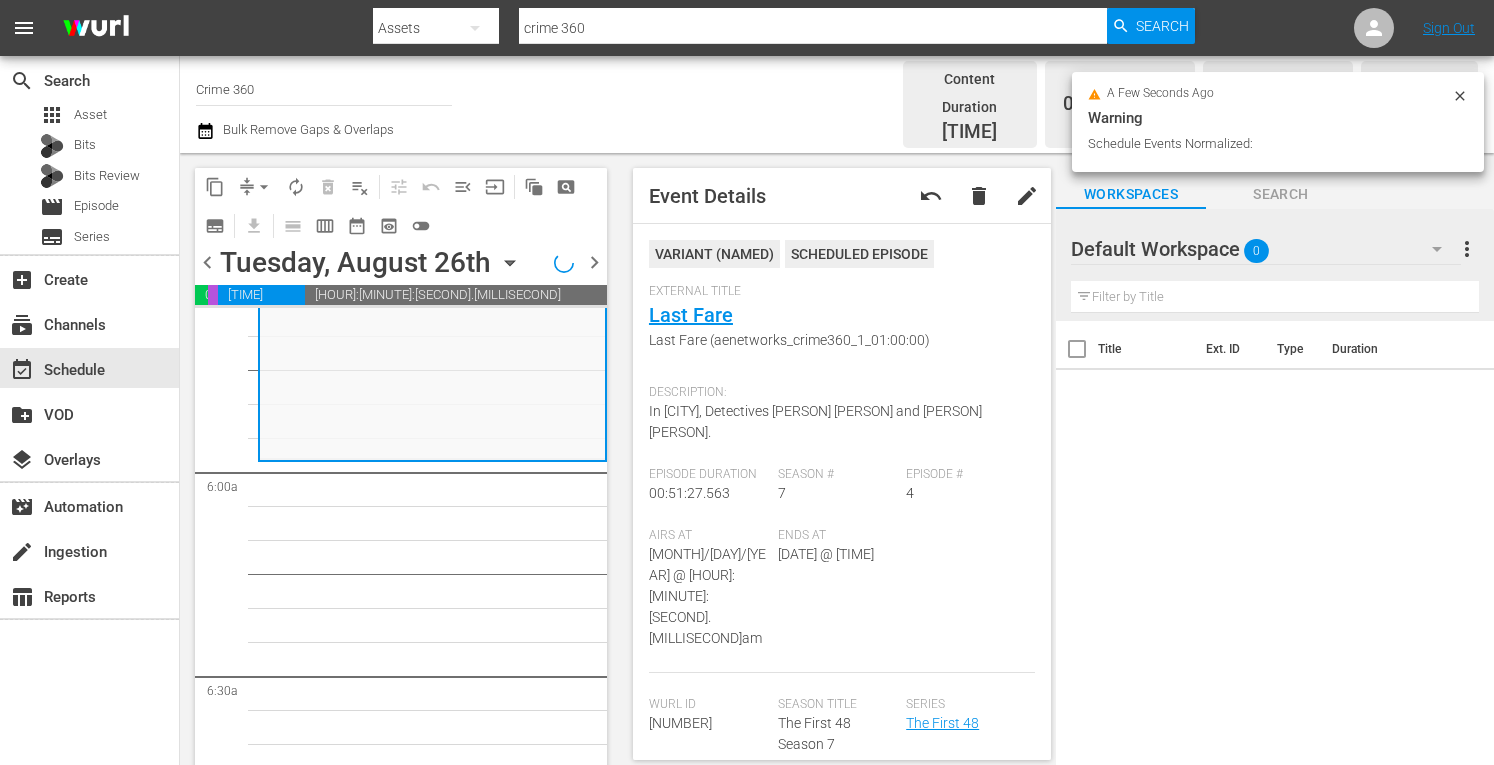 scroll, scrollTop: 2250, scrollLeft: 0, axis: vertical 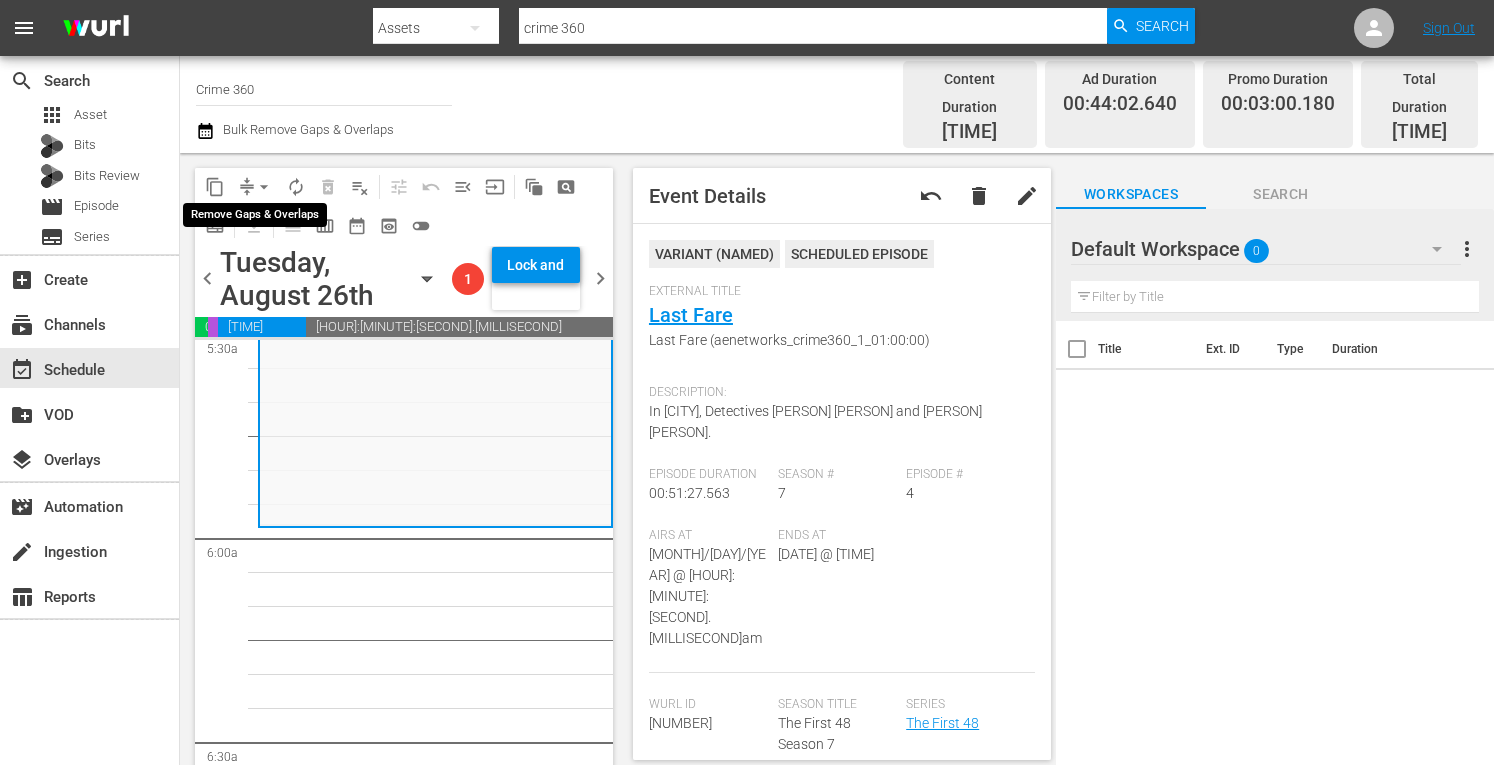 click on "arrow_drop_down" at bounding box center [264, 187] 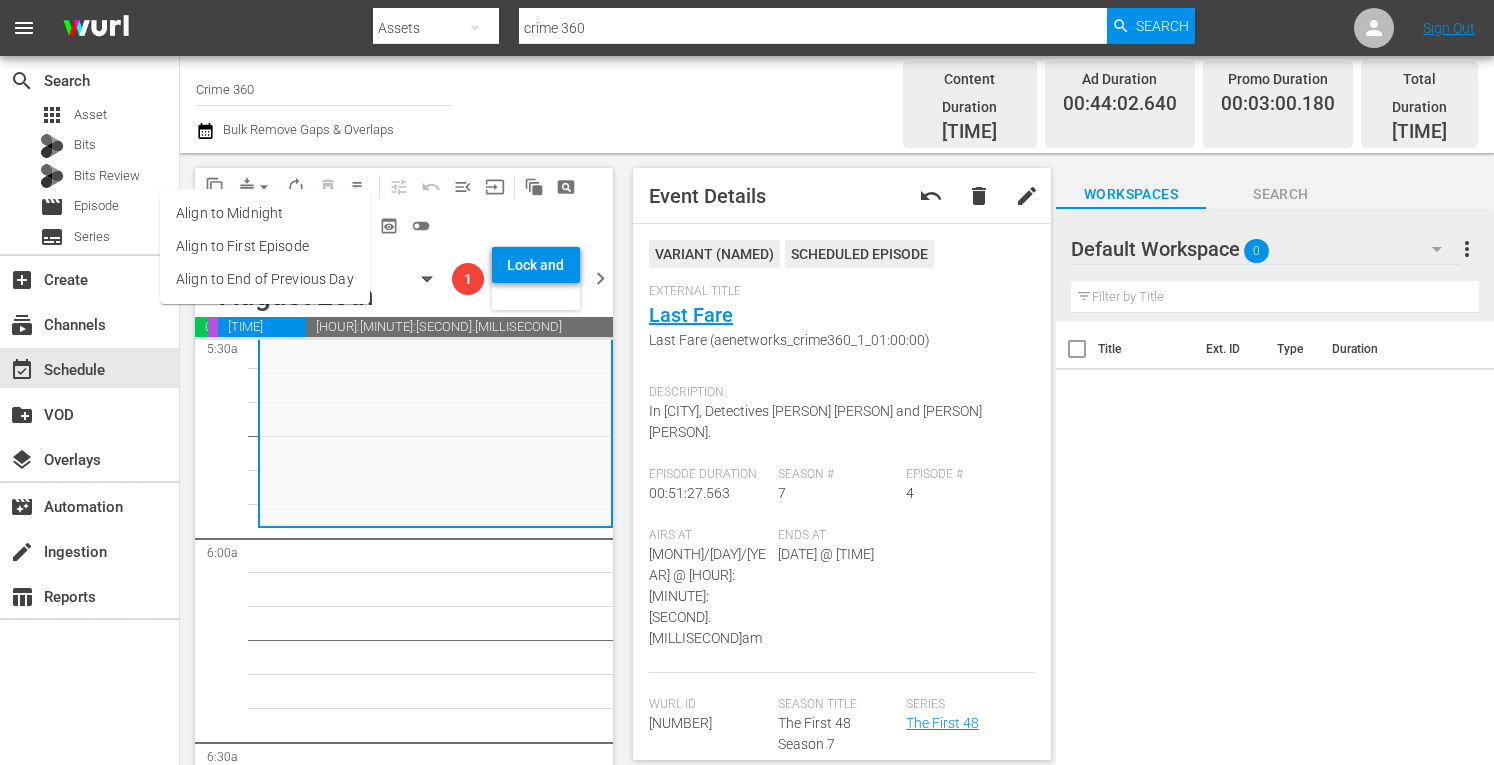 click on "Align to Midnight" at bounding box center [265, 213] 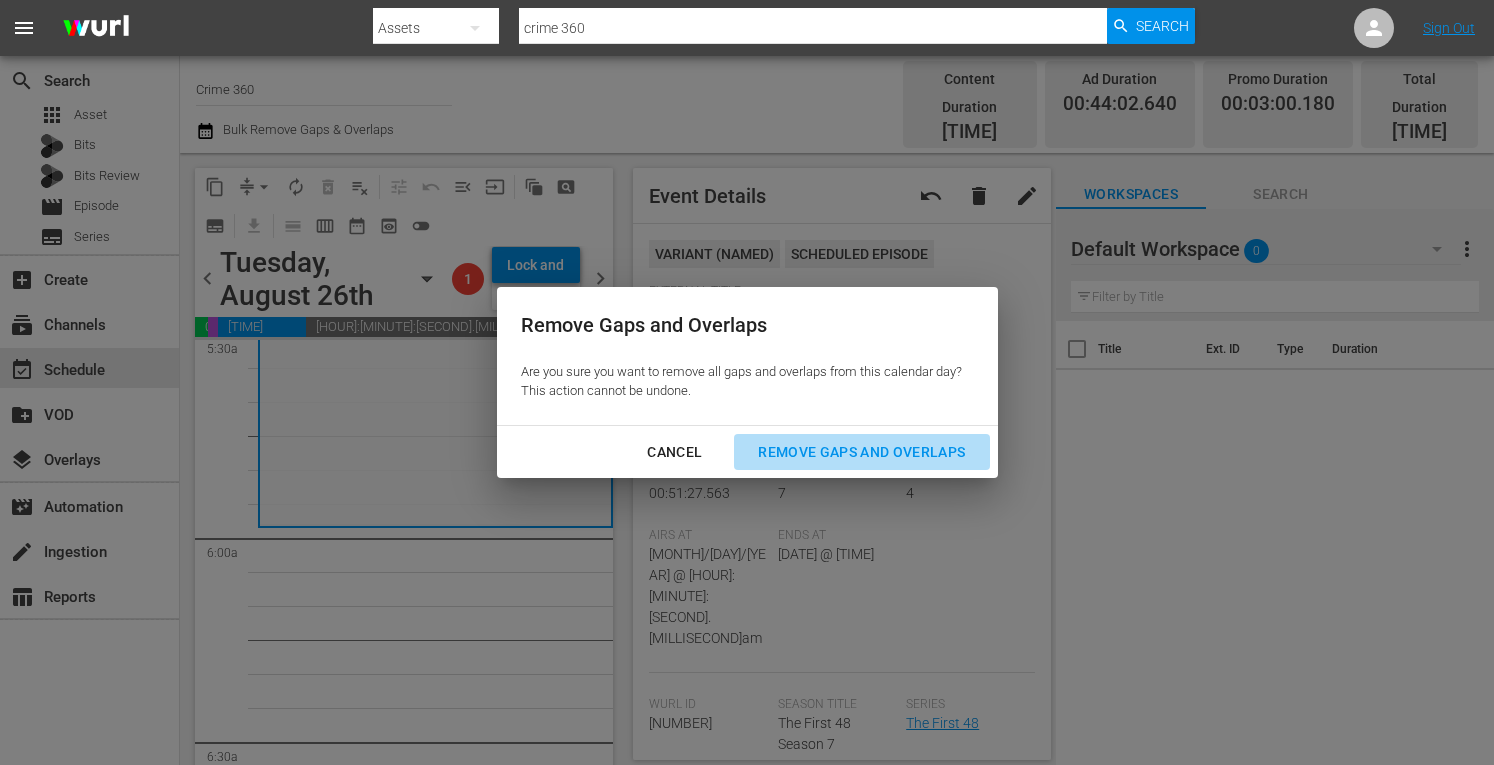 click on "Remove Gaps and Overlaps" at bounding box center [861, 452] 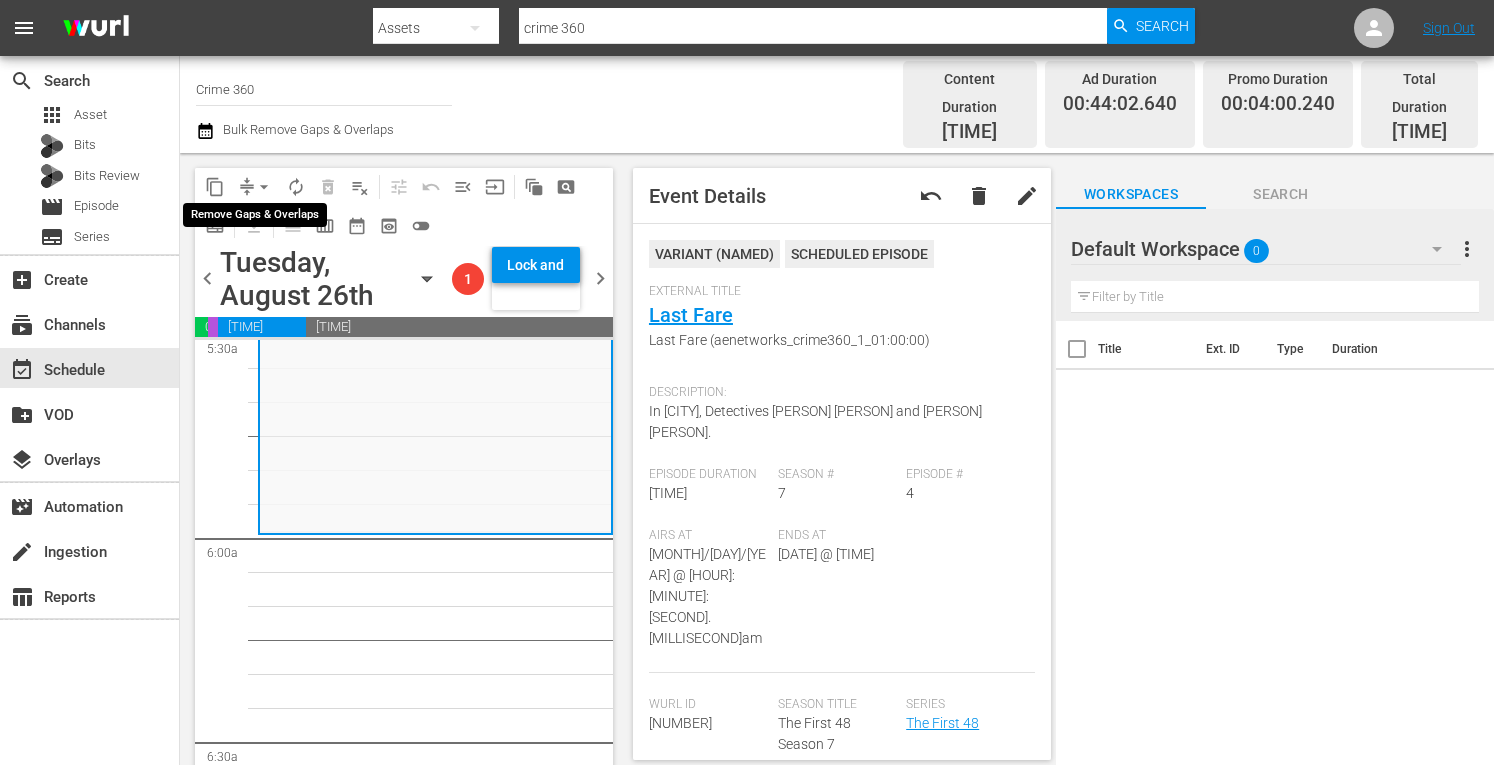 click on "arrow_drop_down" at bounding box center (264, 187) 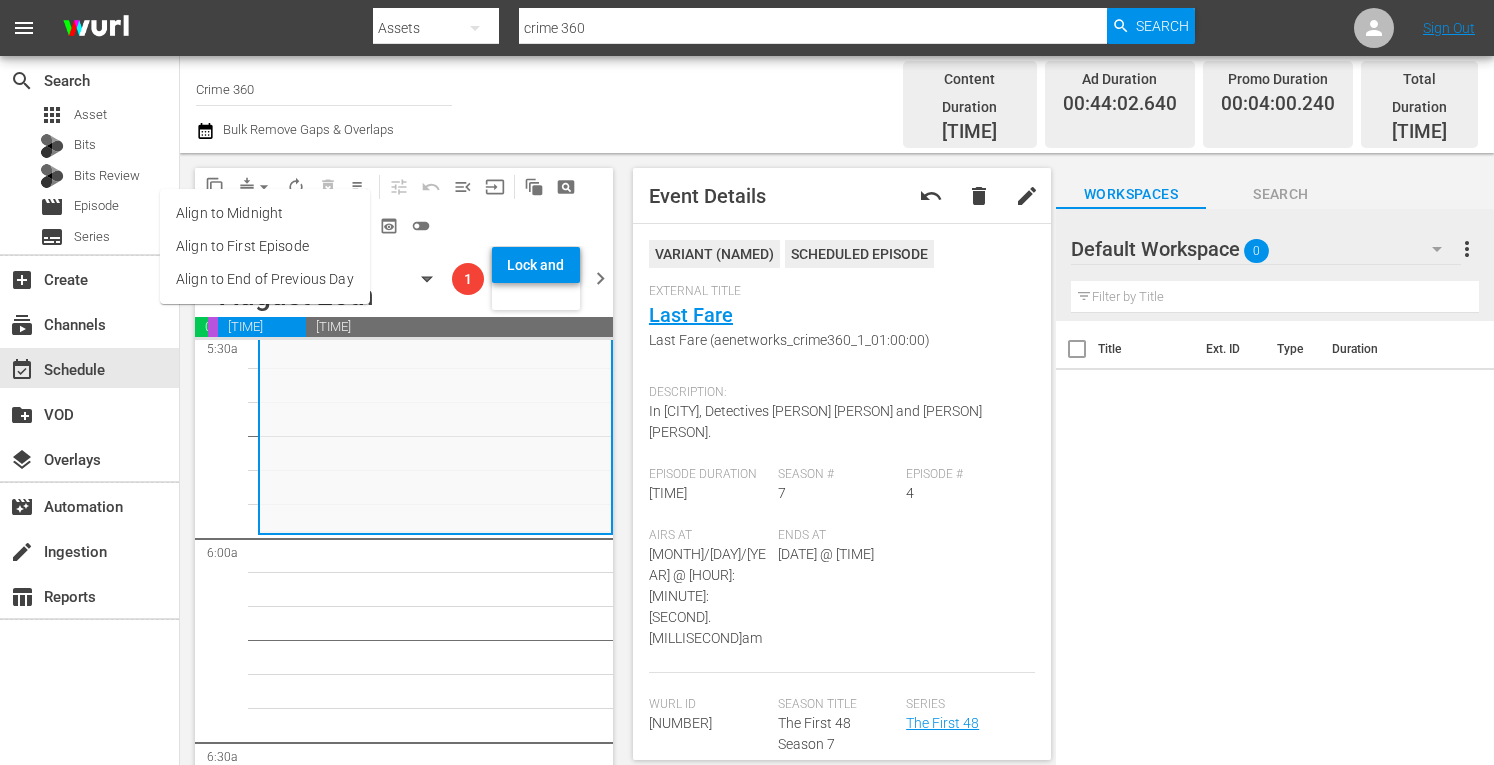 click on "Align to Midnight" at bounding box center [265, 213] 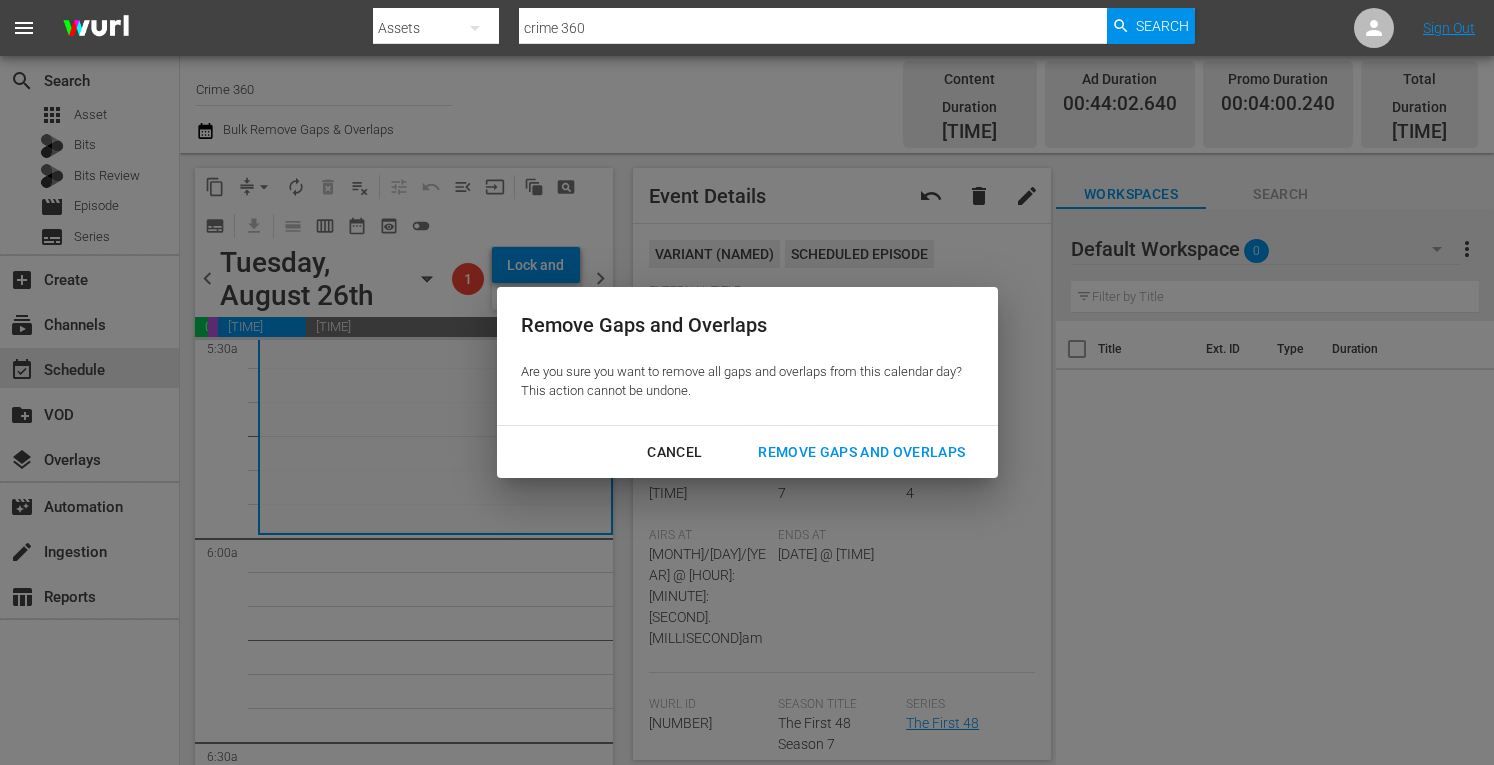 click on "Remove Gaps and Overlaps" at bounding box center (861, 452) 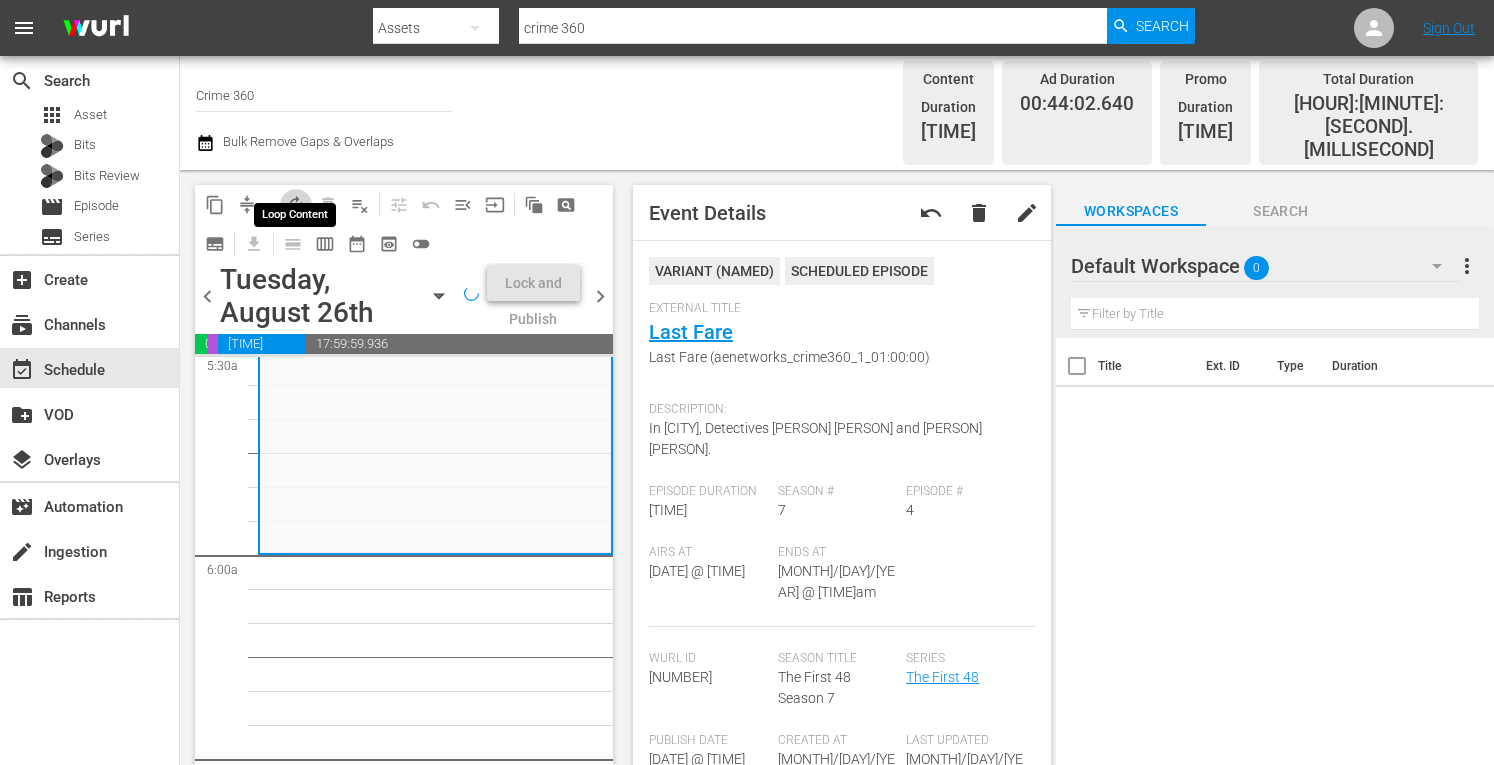 click on "autorenew_outlined" at bounding box center (296, 205) 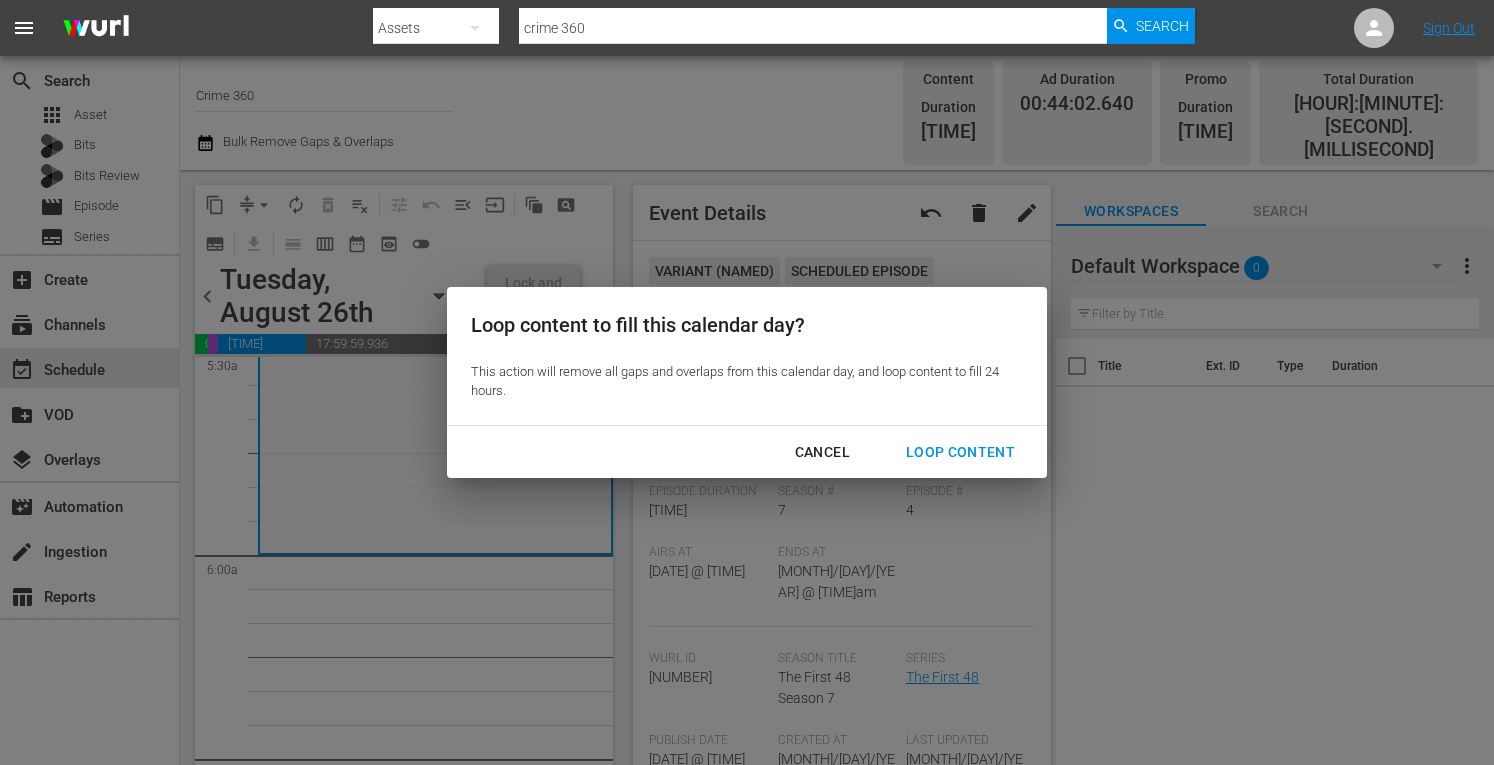 click on "Loop Content" at bounding box center [960, 452] 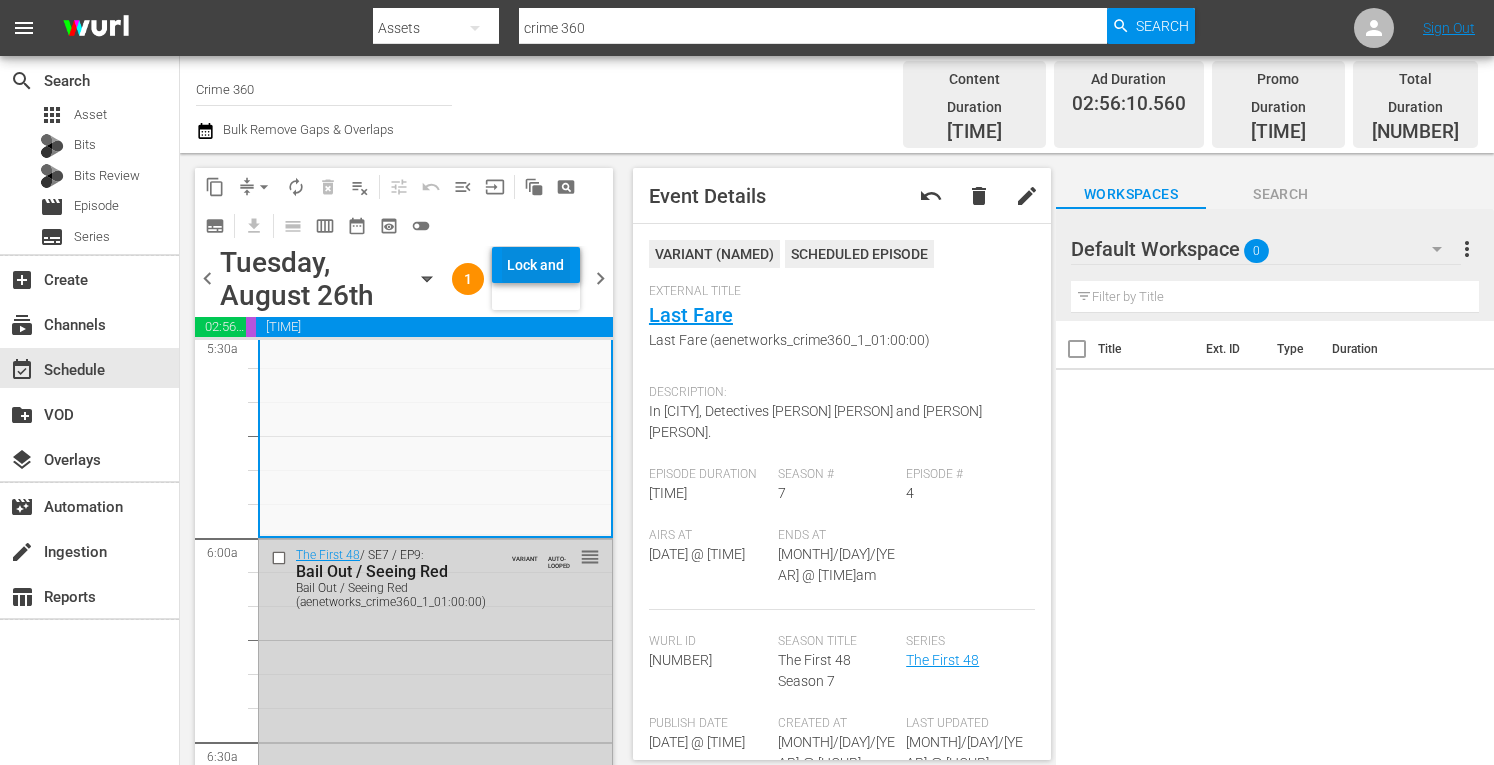click on "Lock and Publish" at bounding box center [536, 265] 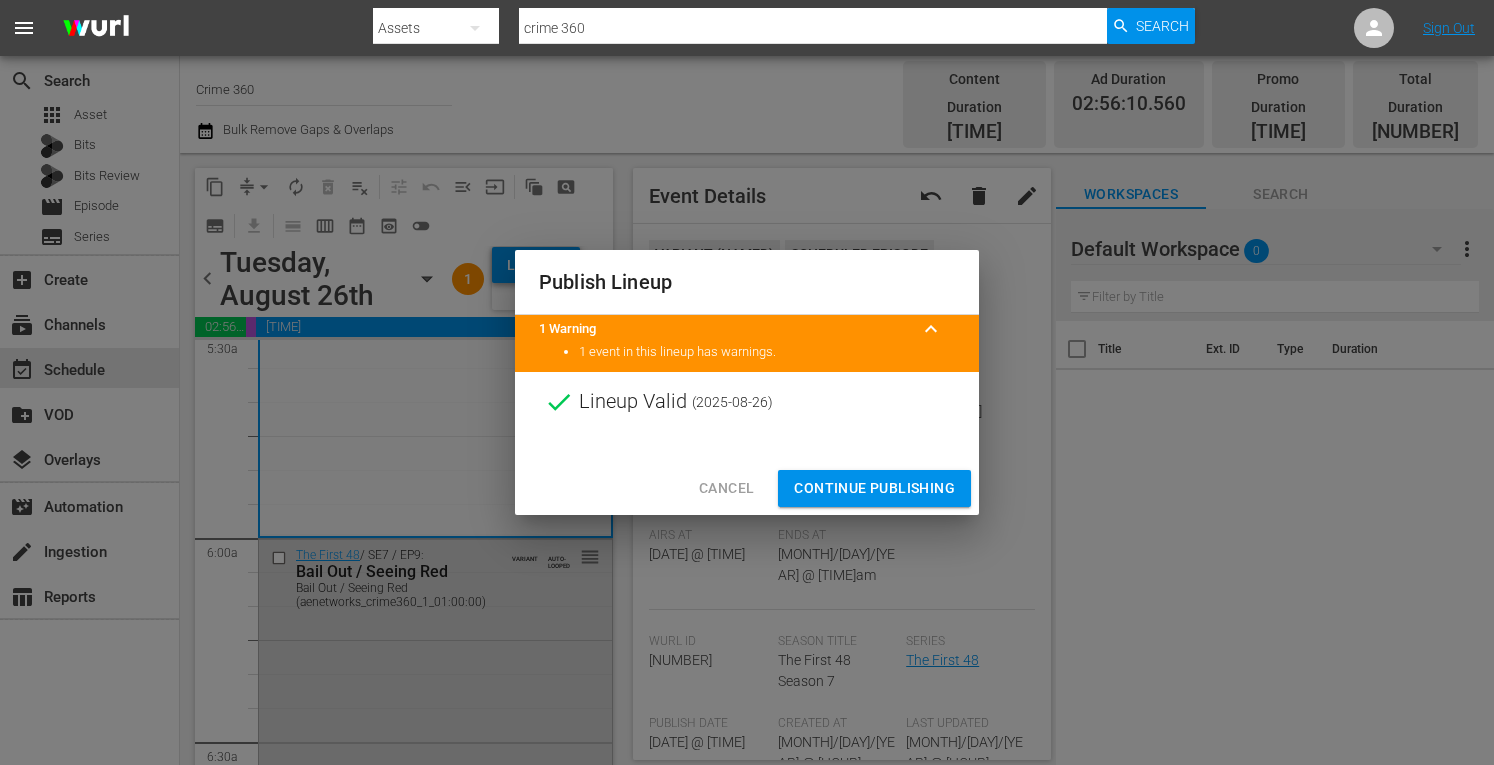 click on "Continue Publishing" at bounding box center (874, 488) 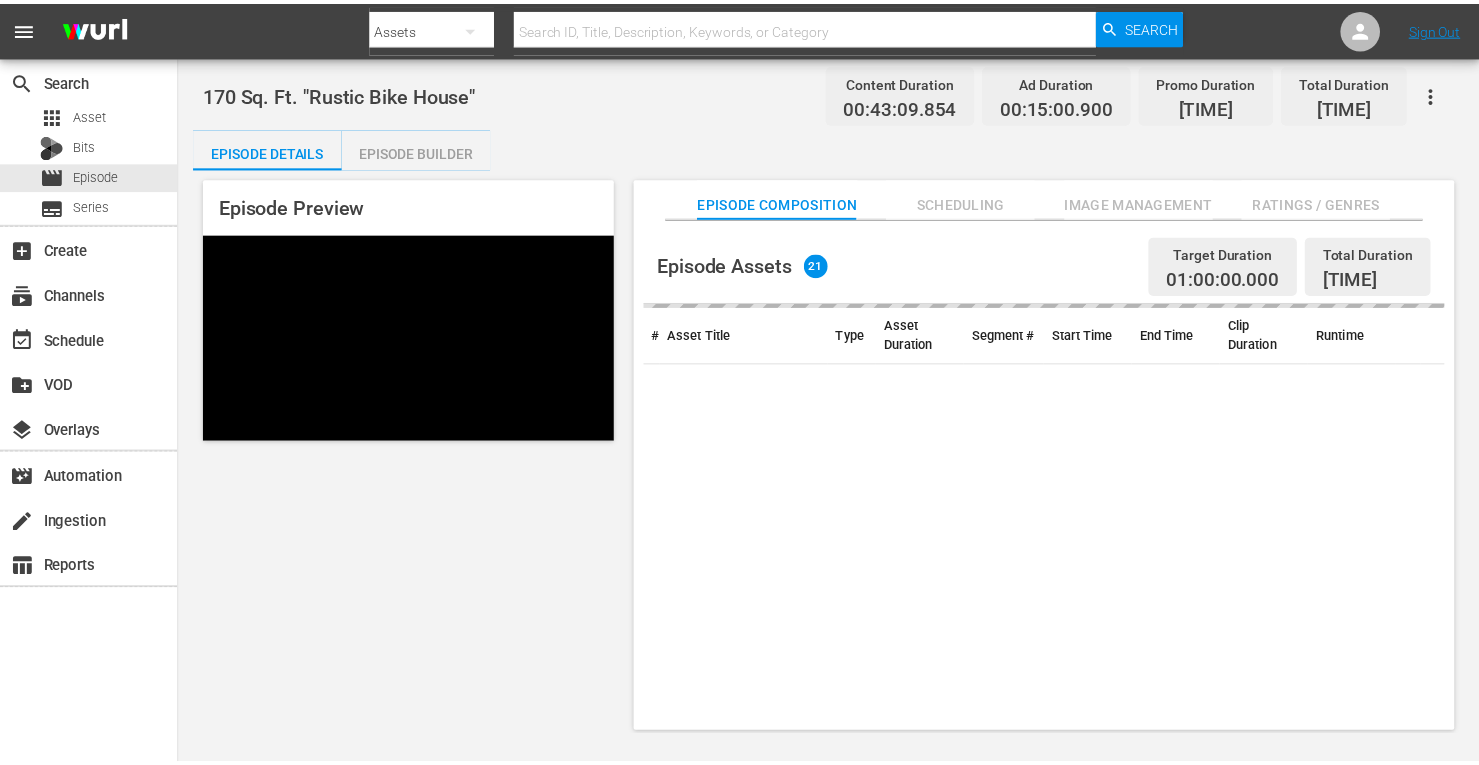 scroll, scrollTop: 0, scrollLeft: 0, axis: both 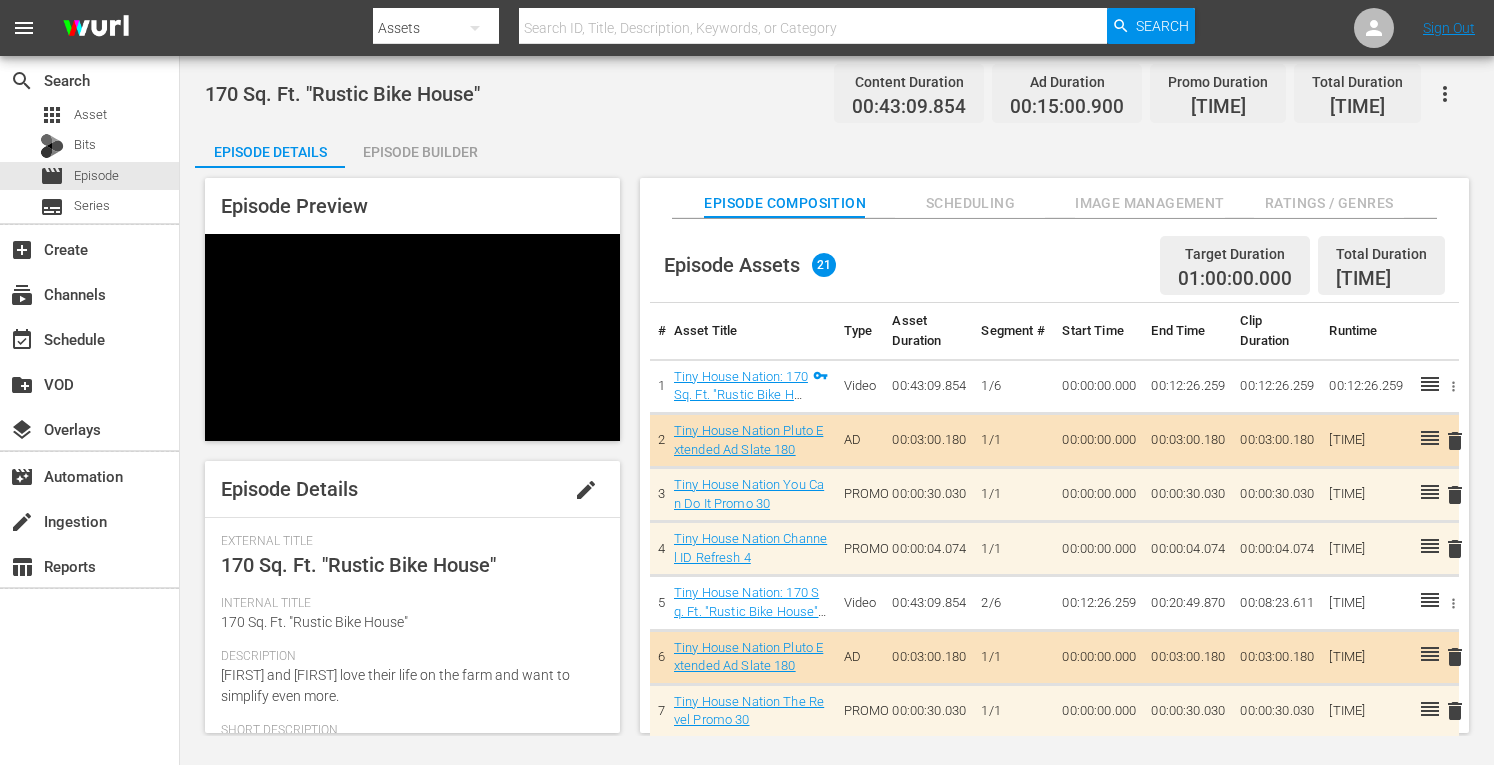 click on "Episode Builder" at bounding box center [420, 152] 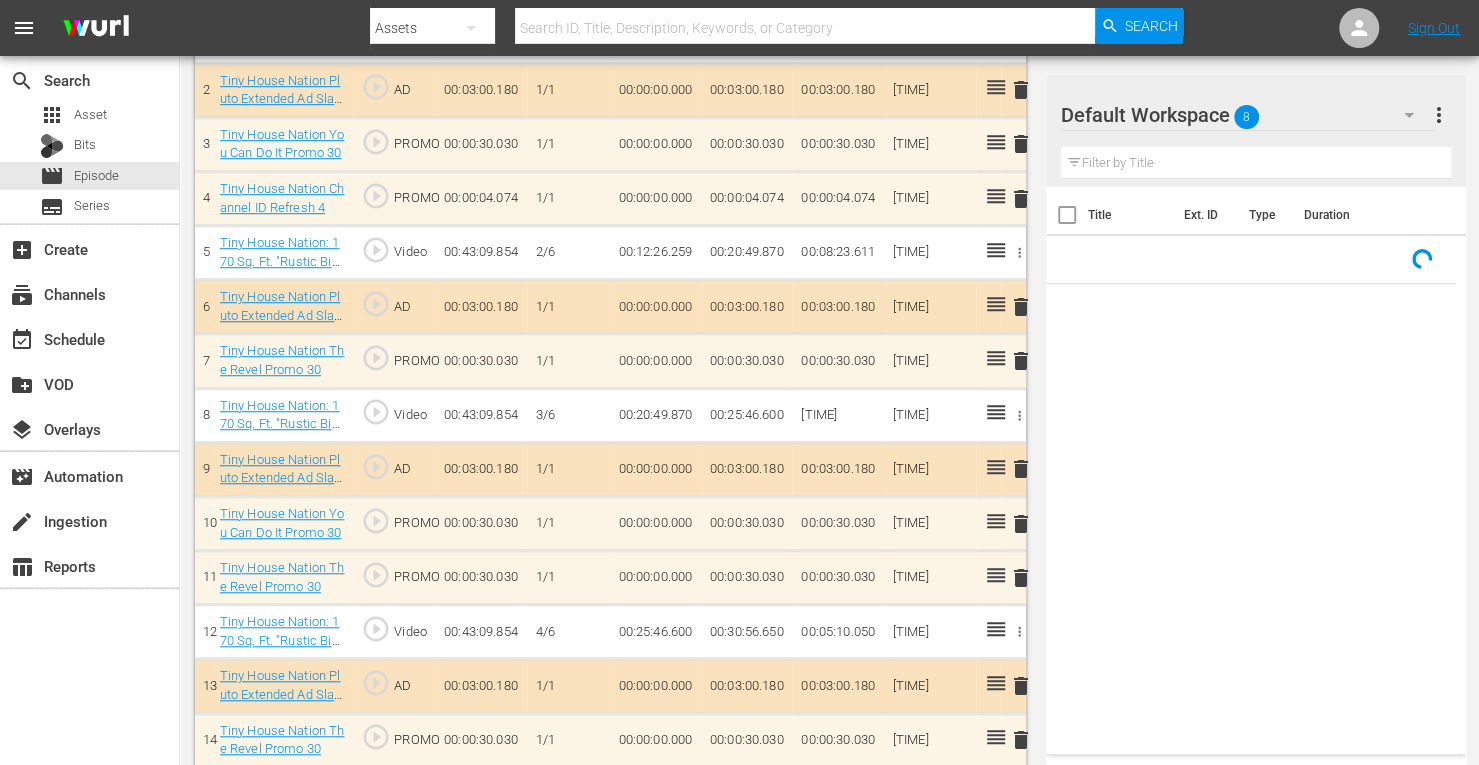 scroll, scrollTop: 703, scrollLeft: 0, axis: vertical 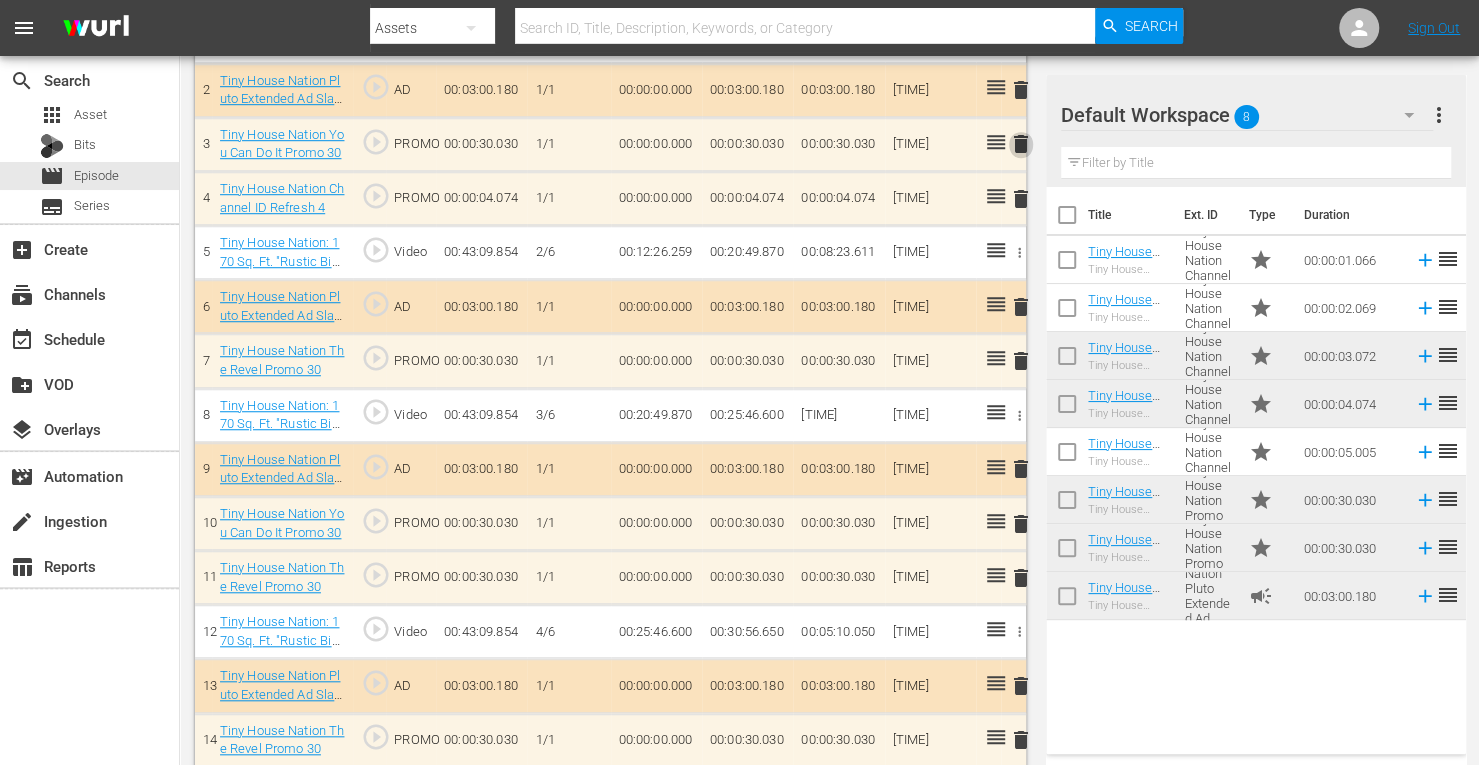 click on "delete" at bounding box center [1021, 144] 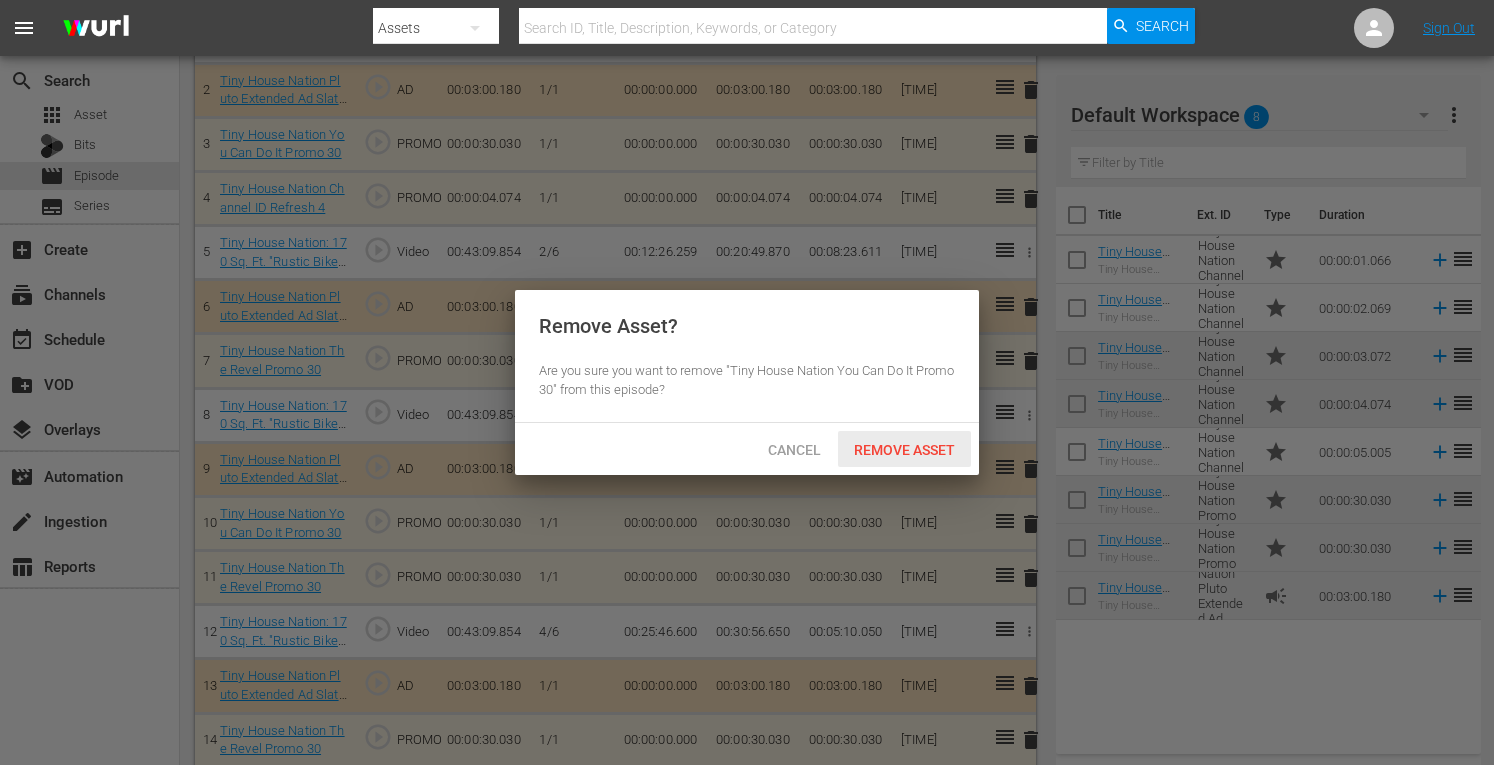 click on "Remove Asset" at bounding box center (904, 450) 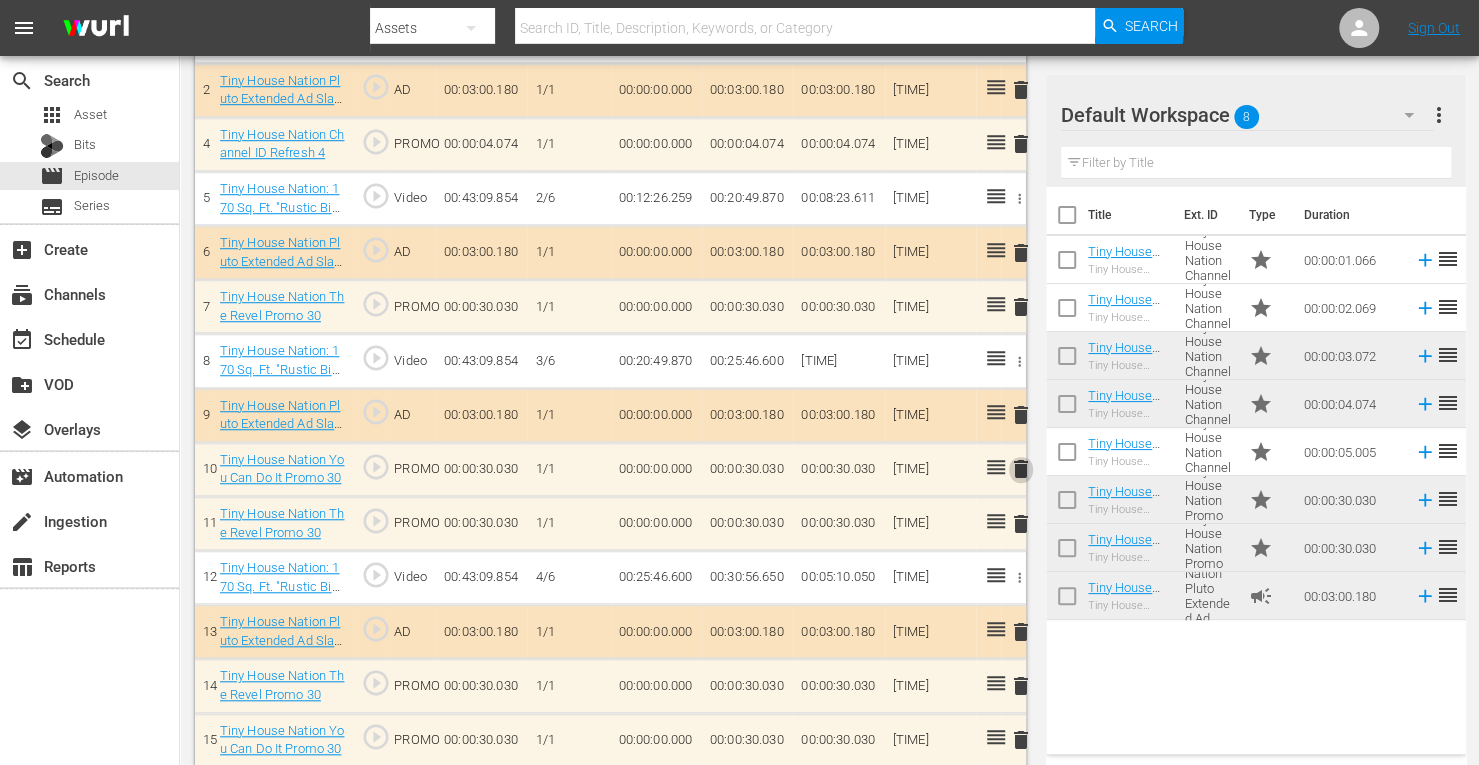 click on "delete" at bounding box center (1021, 469) 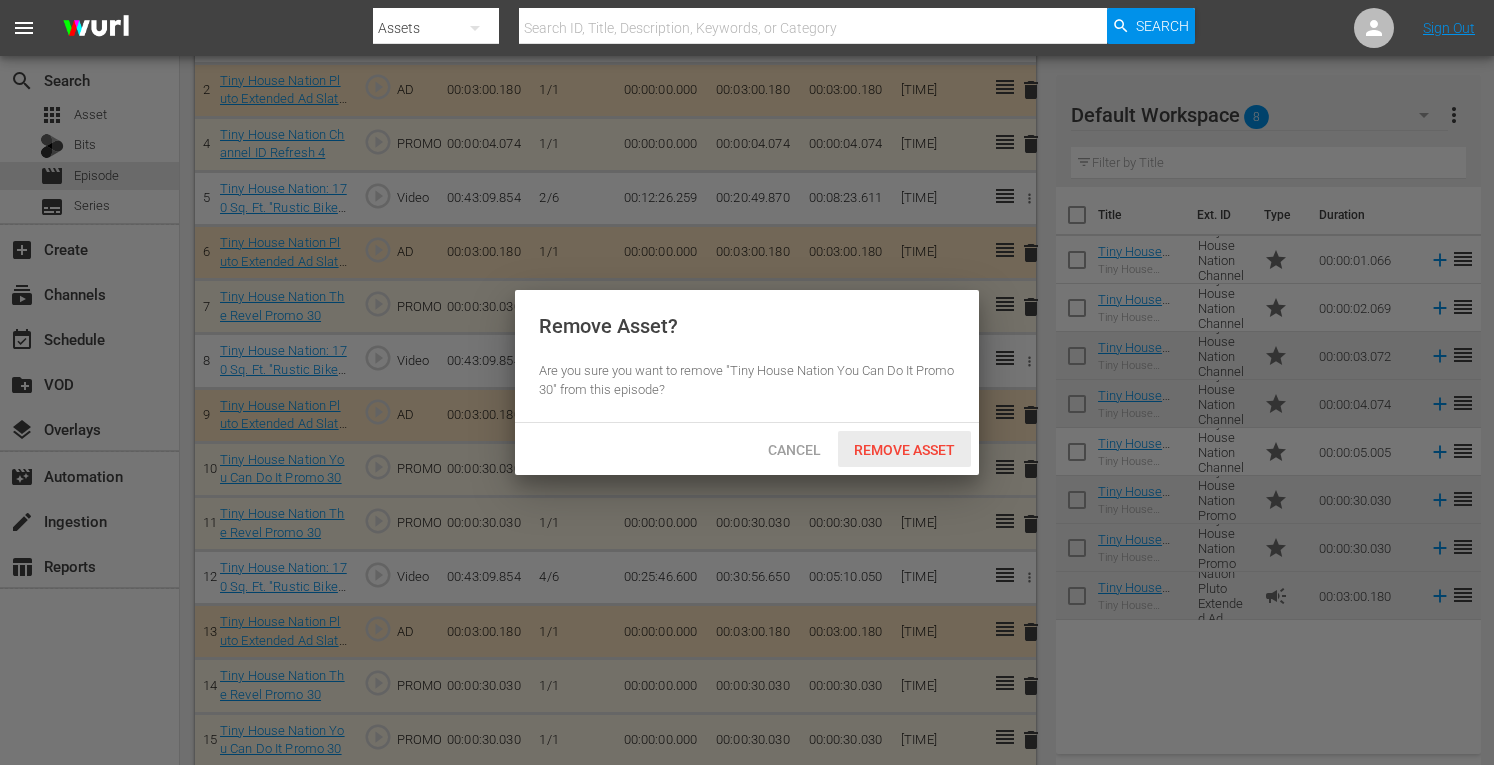 click on "Remove Asset" at bounding box center (904, 450) 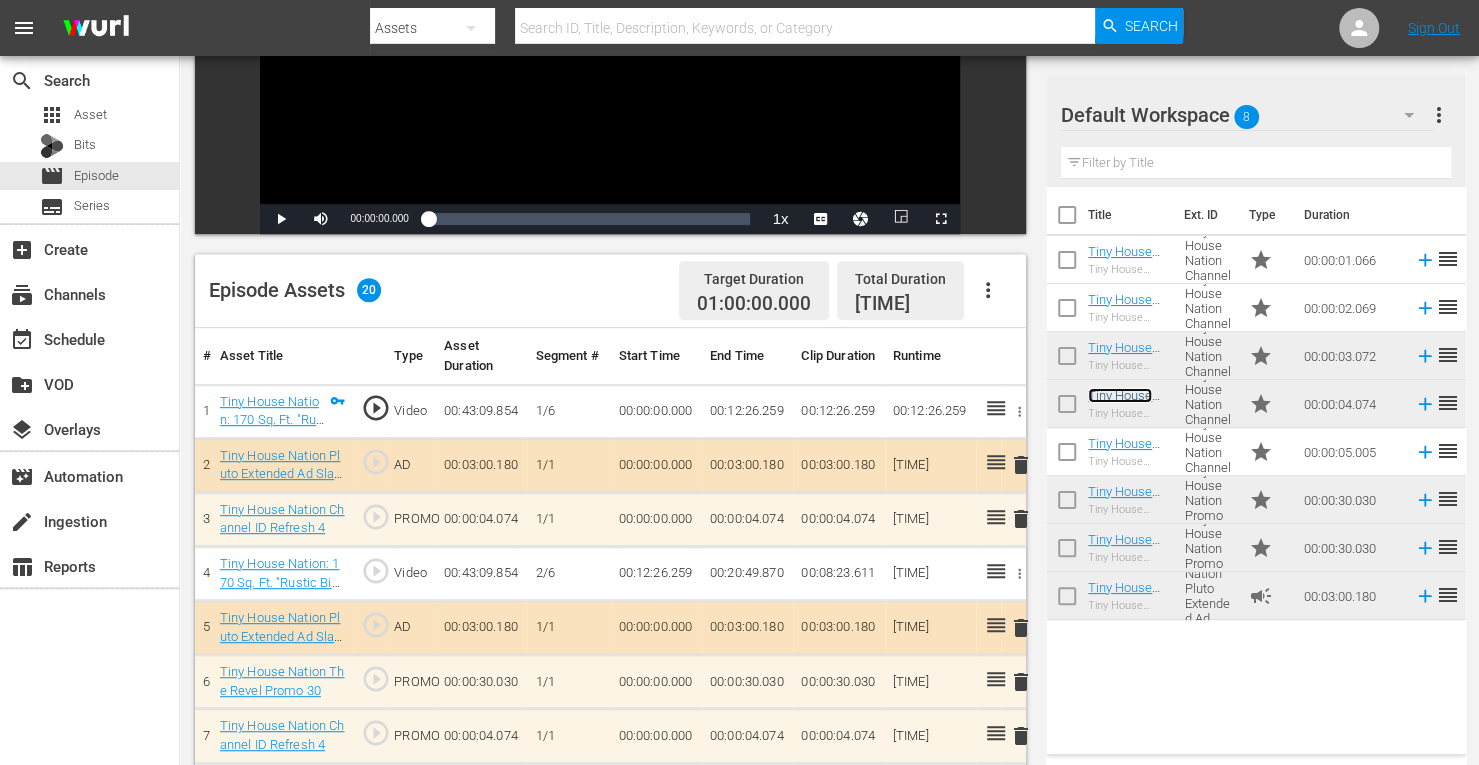 scroll, scrollTop: 332, scrollLeft: 0, axis: vertical 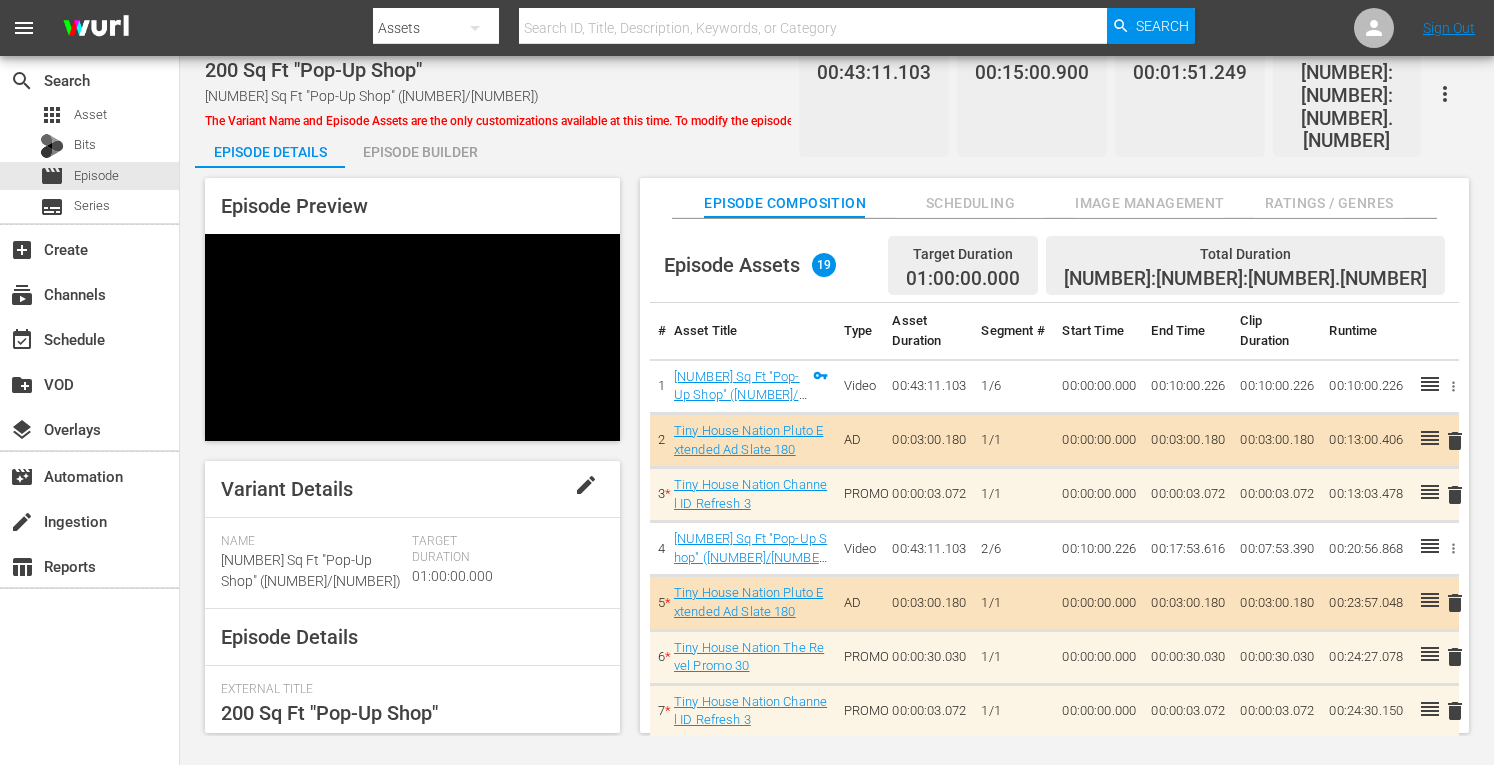 click on "Episode Preview Variant Details edit Name 200 Sq Ft "Pop-Up Shop" (aenetworks_tinyhousenation_1_01:00:00) Target Duration 01:00:00.000 Episode Details External Title 200 Sq Ft "Pop-Up Shop" Internal Title 200 Sq Ft "Pop-Up Shop" Description Greg and Frances may be young but they've got big plans for the future. Short Description --- Series: Tiny House Nation   Season: 03 Episode #: 03 Wurl ID: 67397289 Duration: 01:00:03.252 Target Duration: 01:00:00.000 Entry Type: Series Publish Date: --- Created On: 10/5/24 @ 7:45p Last Updated: 6/9/25 @ 12:10p Release Date: 4/9/16 @ 8:00a Suggested Categories: Arts & Entertainment Keywords: FYI, home made, home made nation, history shows, FYI channel, home renovations, flipping houses, paranormal activity, fyi show, fyi full episodes Channel ID Refresh Tune In Roku Tags: --- Search Tags: --- Samsung VOD Row: --- Actors --- Directors --- Producers --- Loading... Episode Composition Scheduling Image Management Ratings / Genres Episode Assets   19 Target Duration # Type   1" at bounding box center [837, 458] 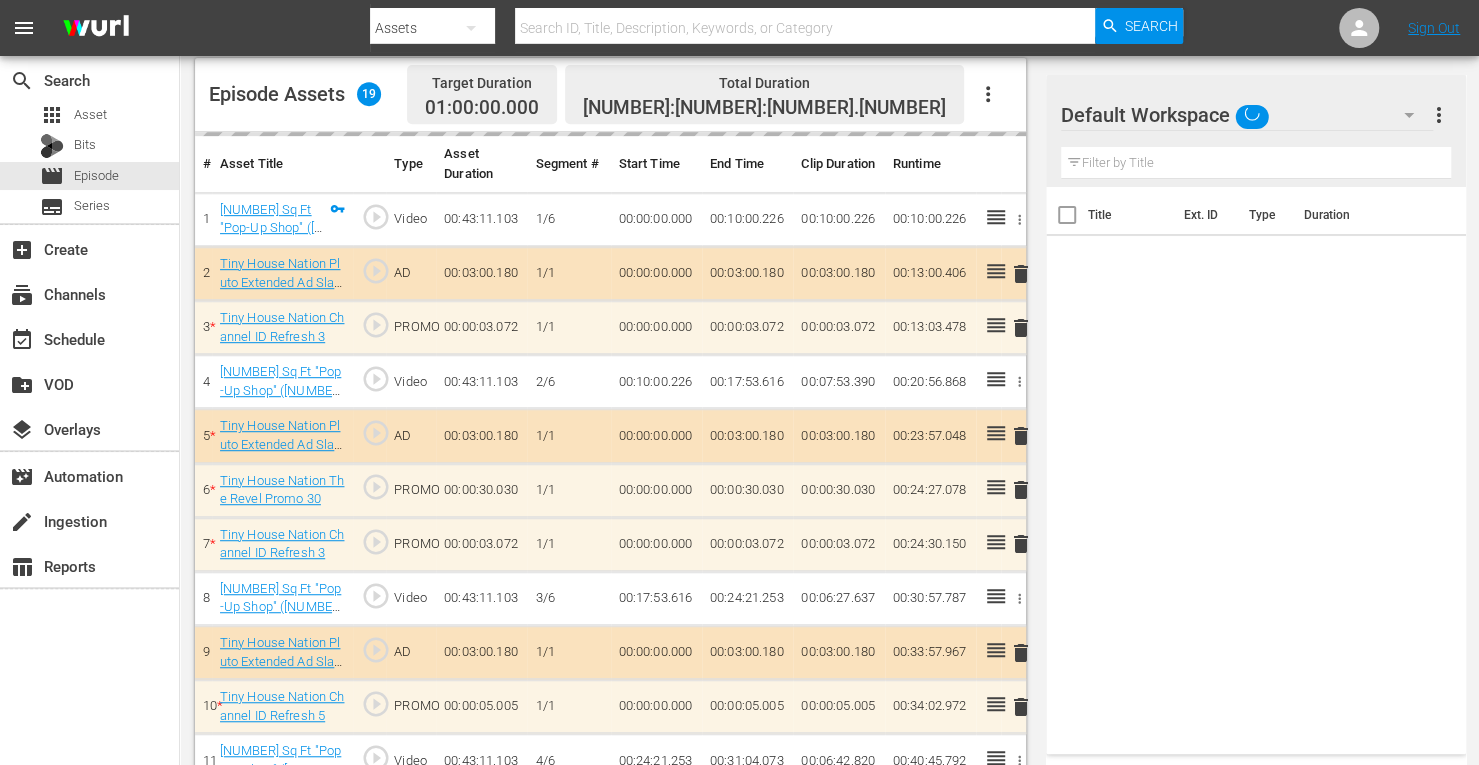 scroll, scrollTop: 488, scrollLeft: 0, axis: vertical 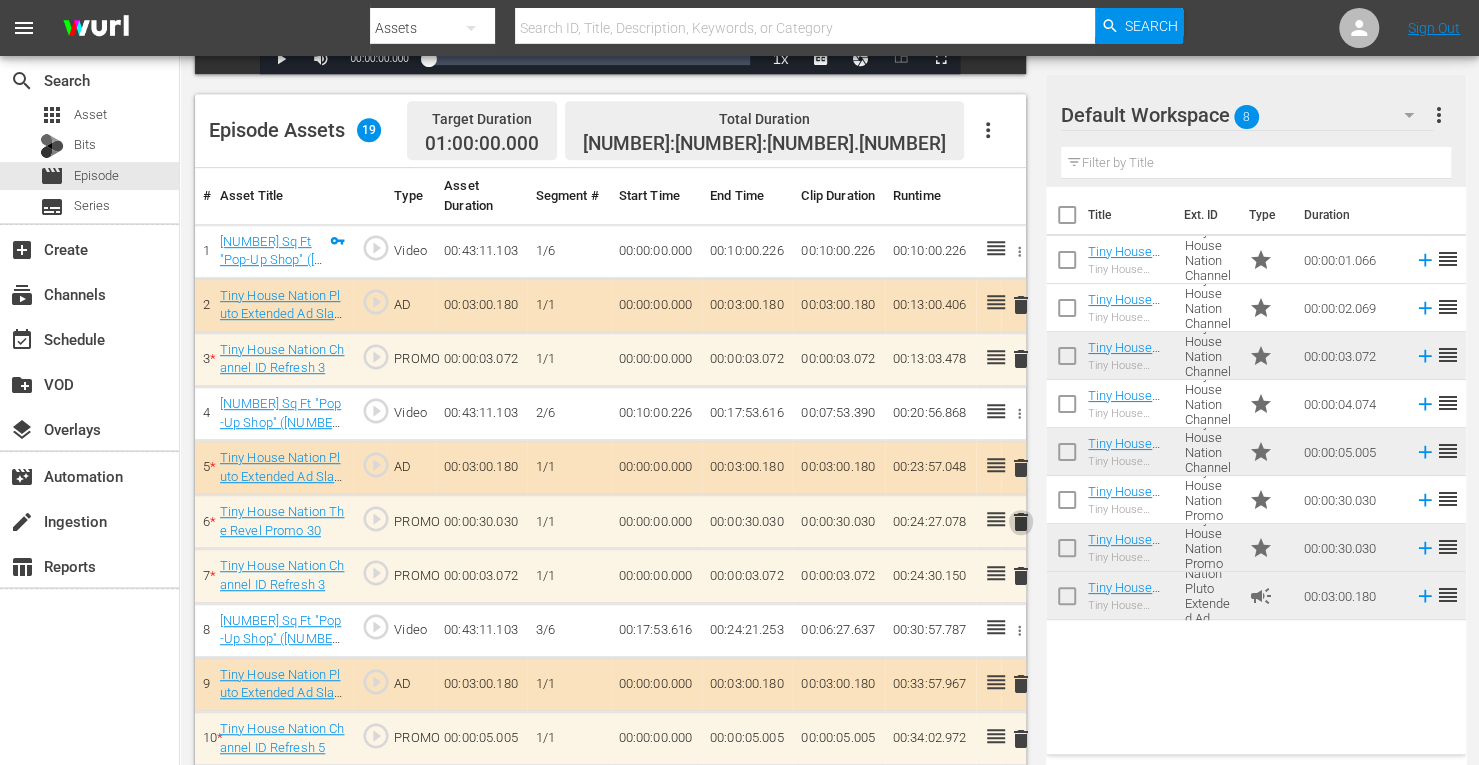 click on "delete" at bounding box center (1021, 522) 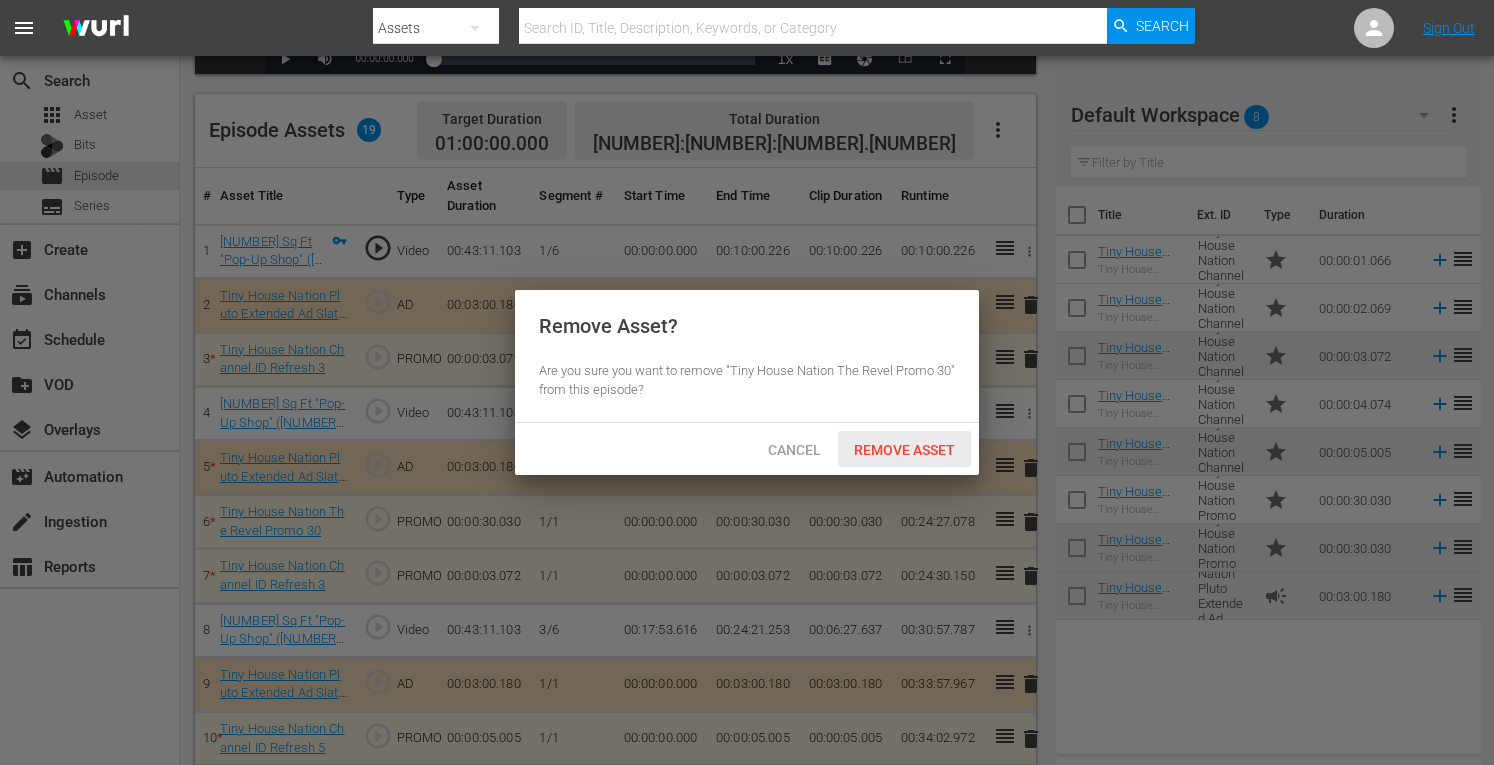 click on "Remove Asset" at bounding box center [904, 450] 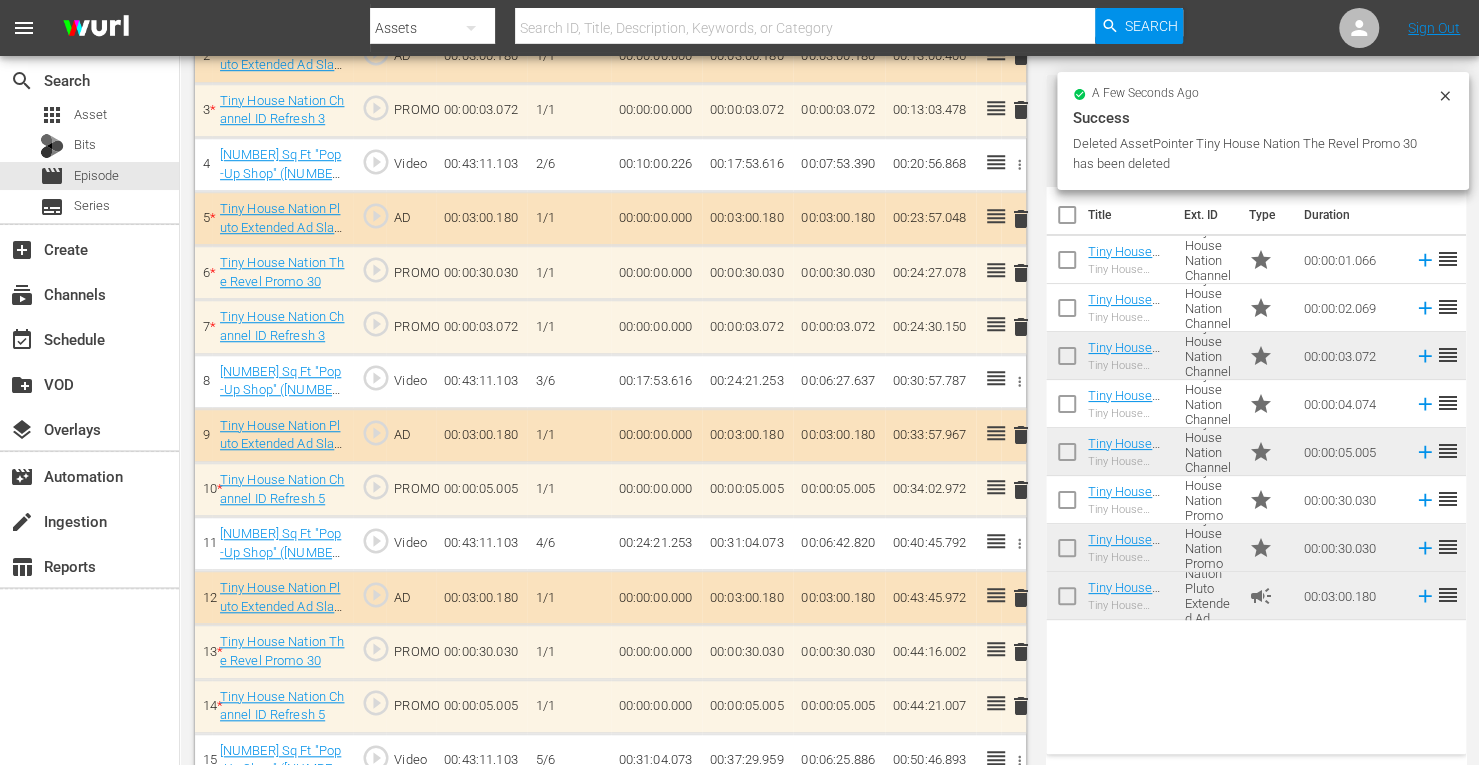 scroll, scrollTop: 984, scrollLeft: 0, axis: vertical 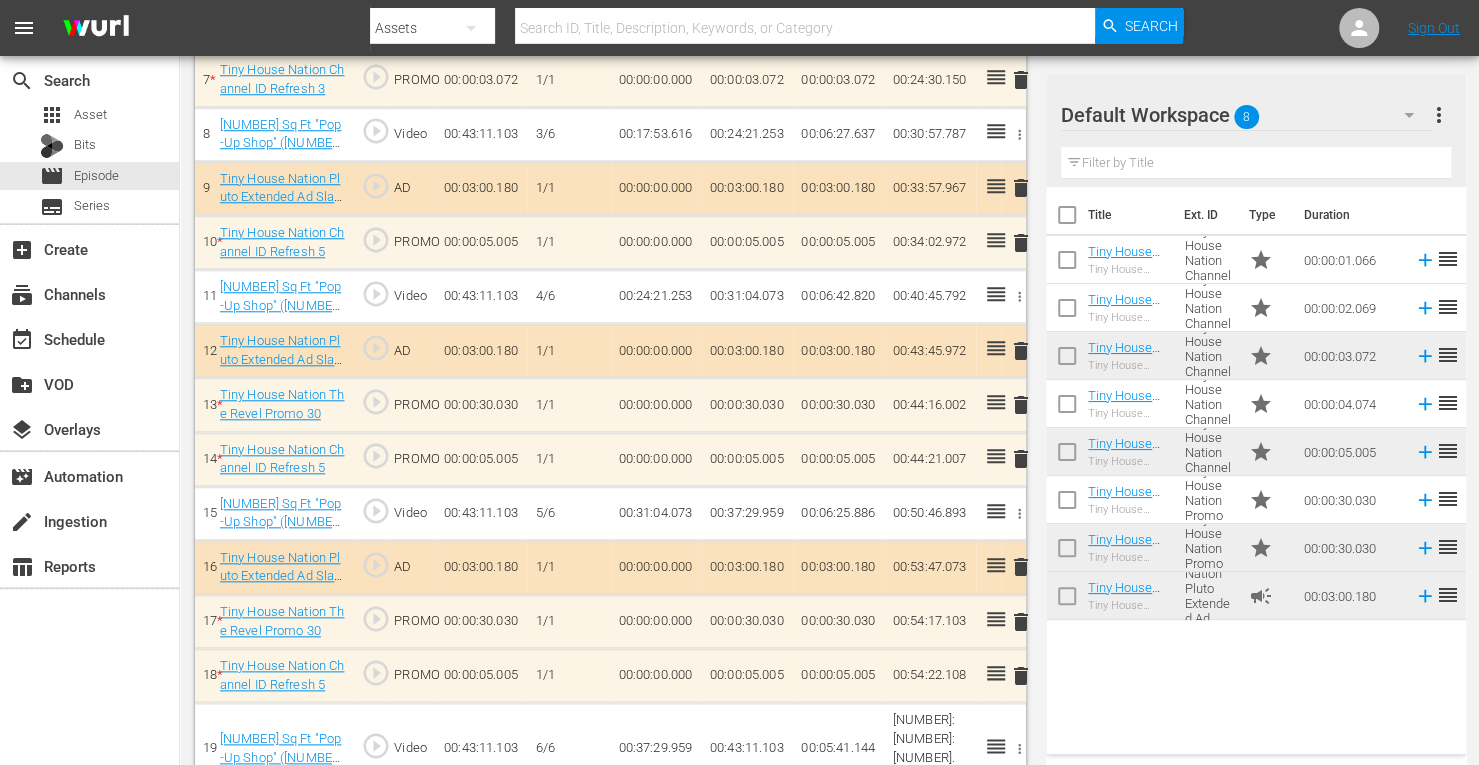 click on "delete" at bounding box center (1021, 622) 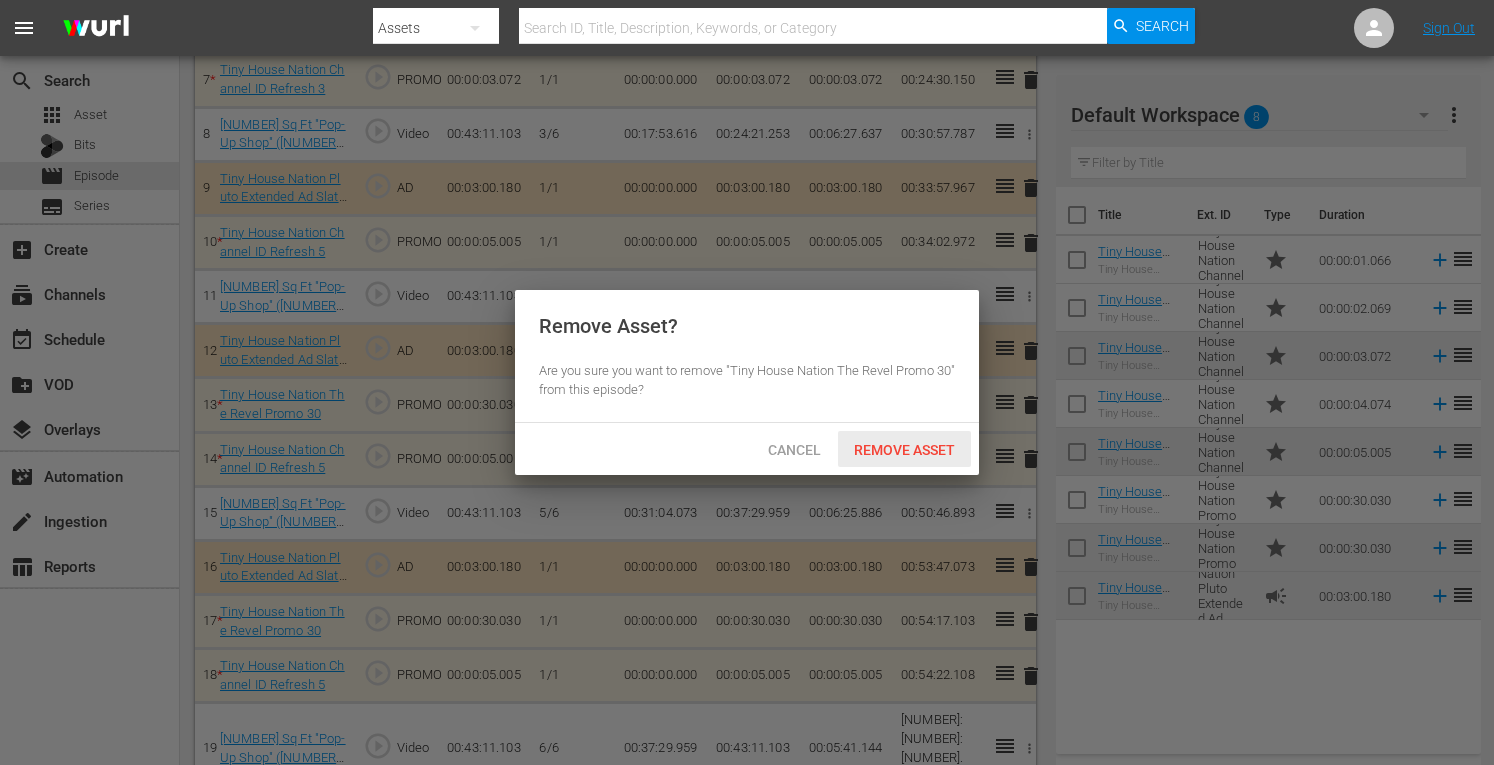 click on "Remove Asset" at bounding box center [904, 450] 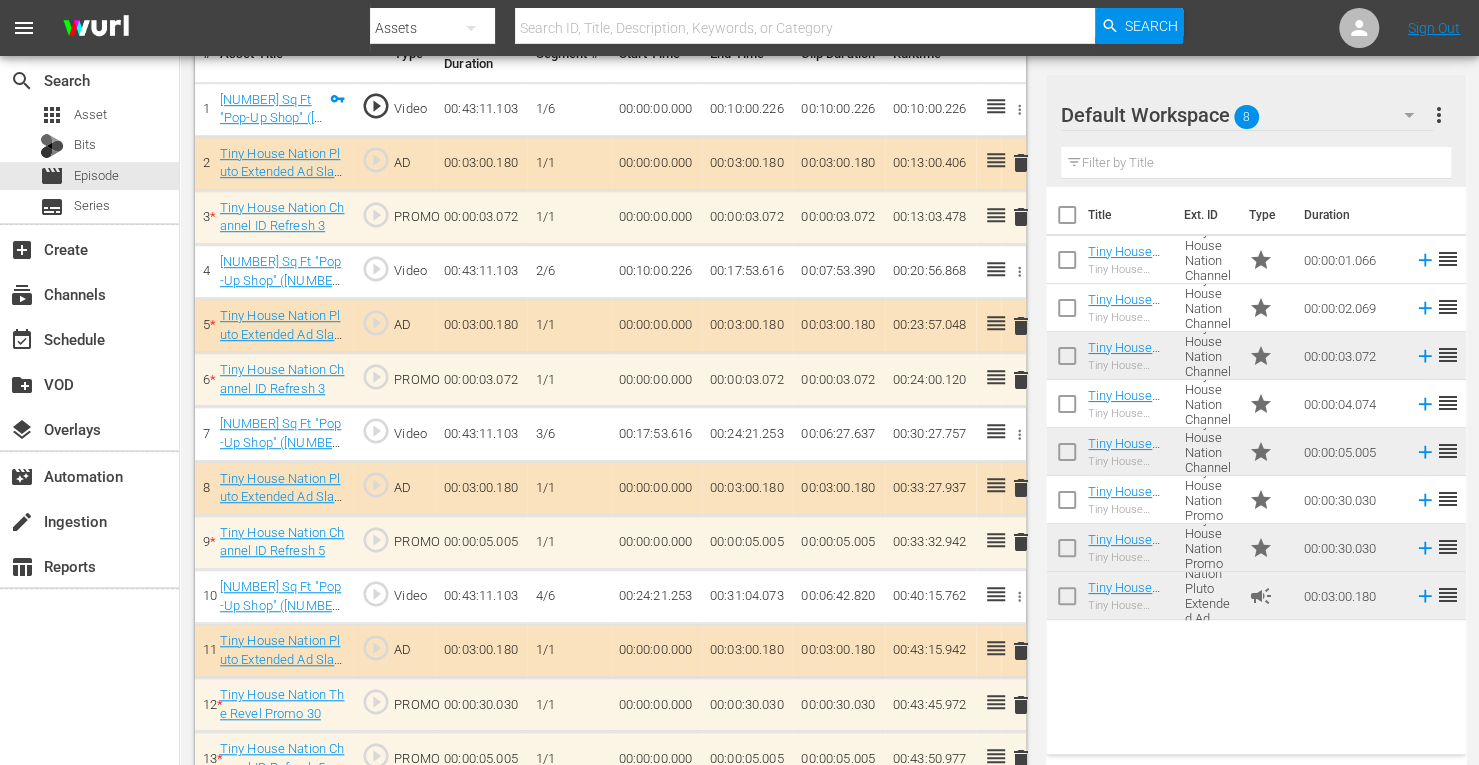 scroll, scrollTop: 628, scrollLeft: 0, axis: vertical 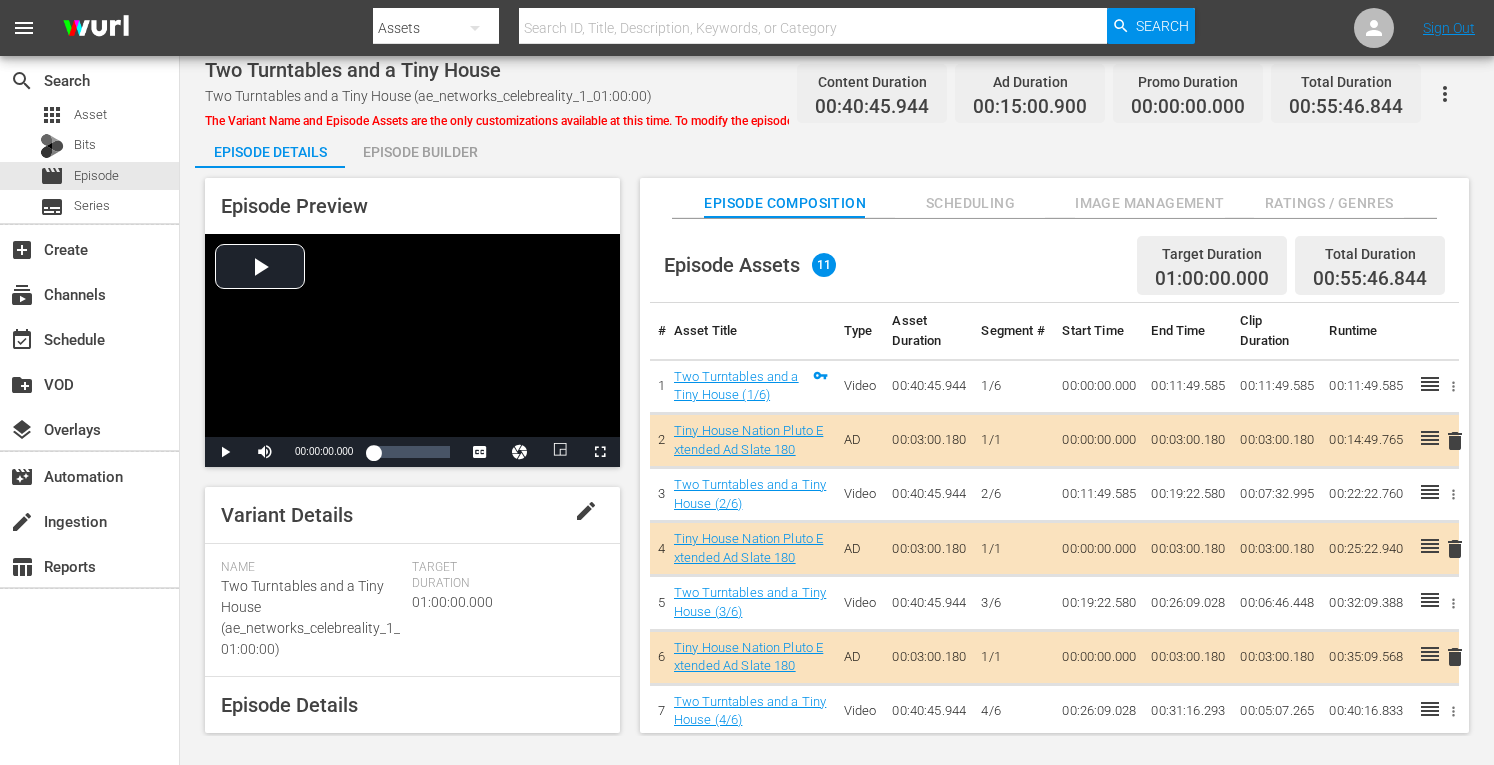 click on "Episode Builder" at bounding box center (420, 152) 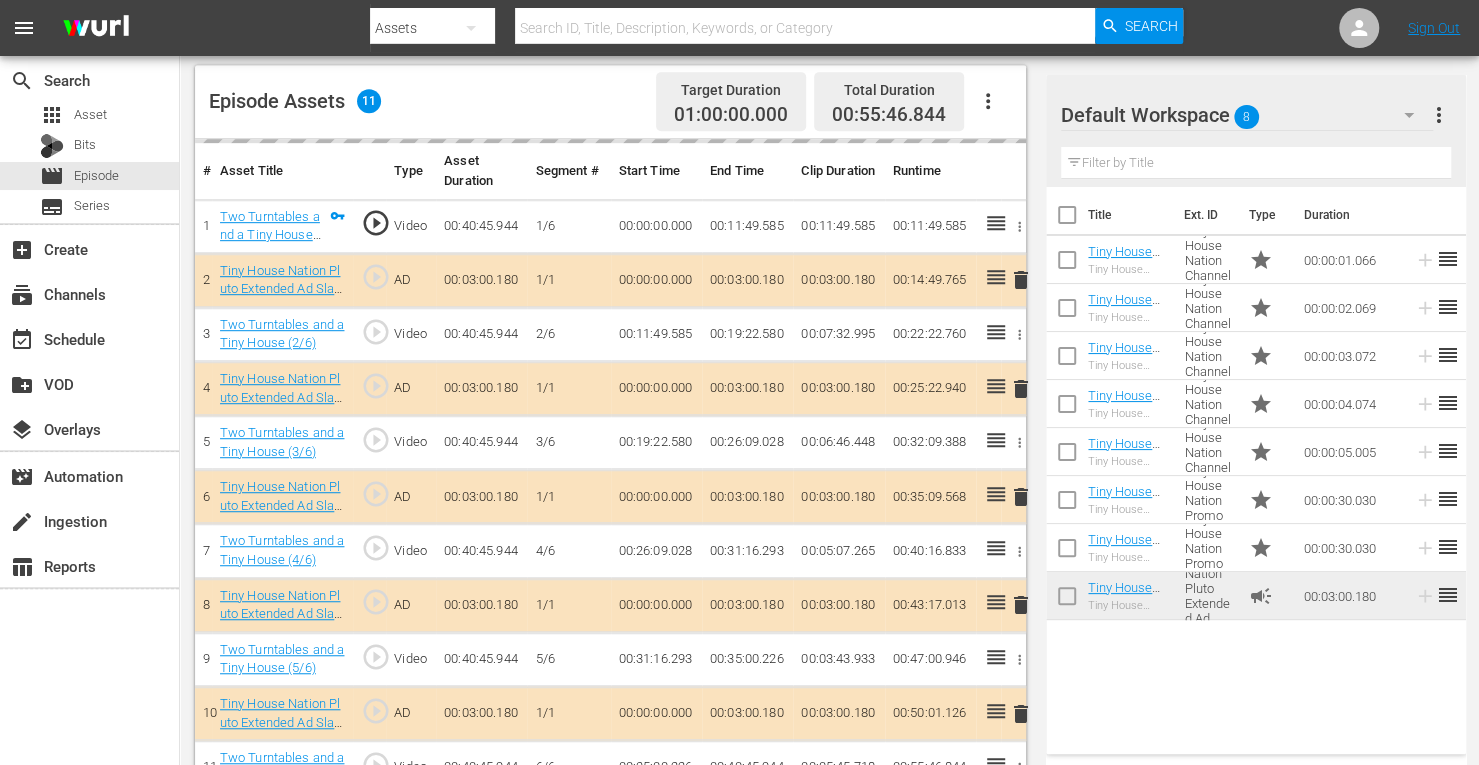 scroll, scrollTop: 525, scrollLeft: 0, axis: vertical 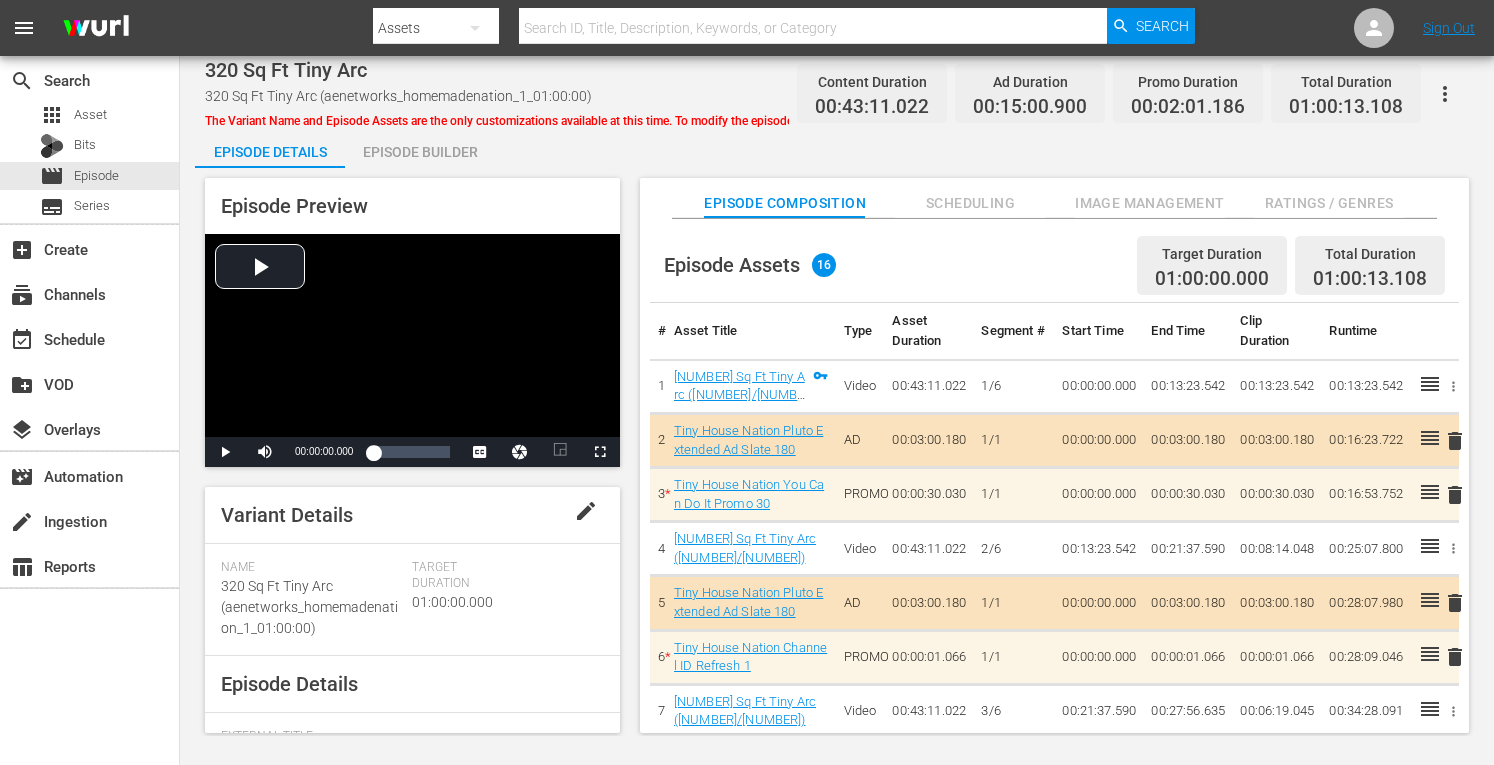 click on "Episode Builder" at bounding box center (420, 152) 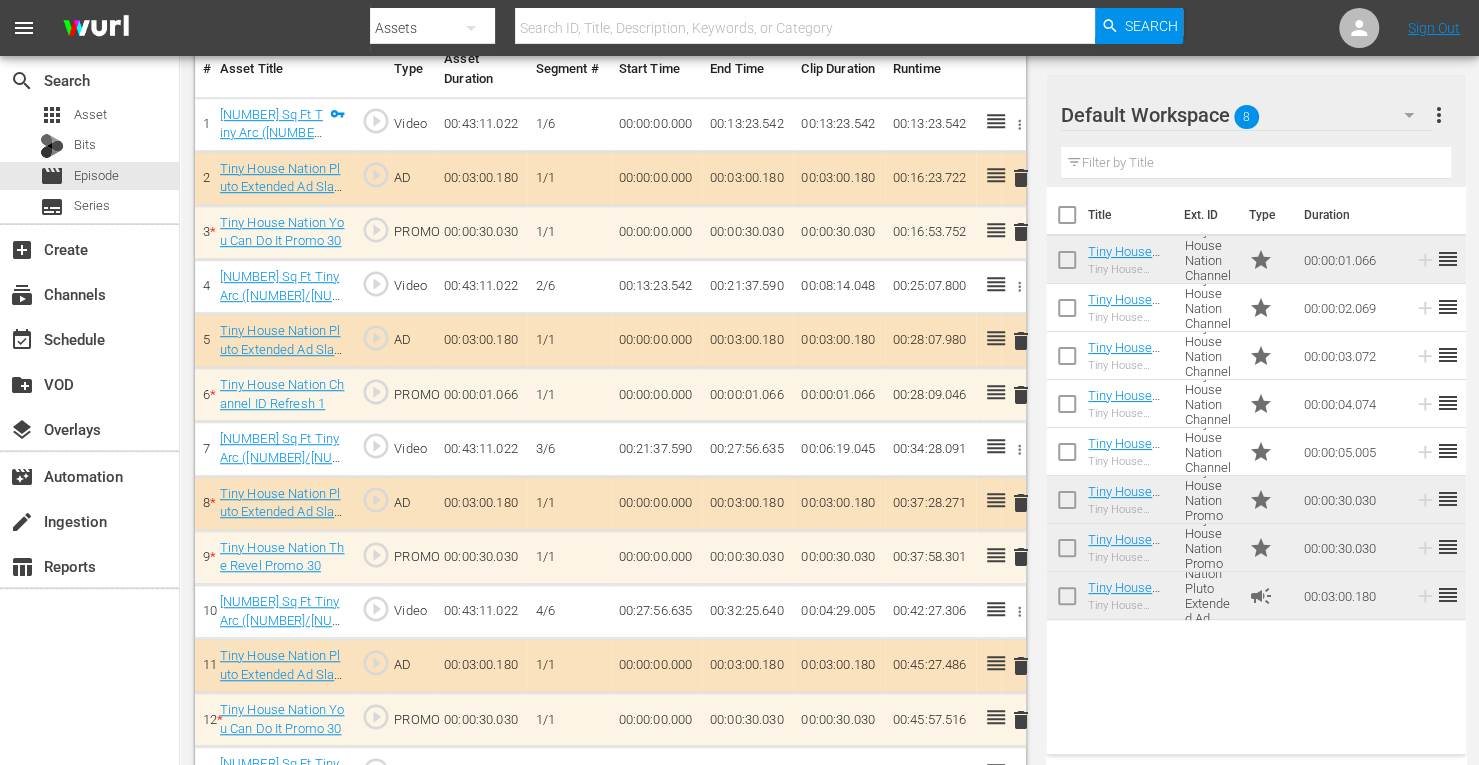 scroll, scrollTop: 632, scrollLeft: 0, axis: vertical 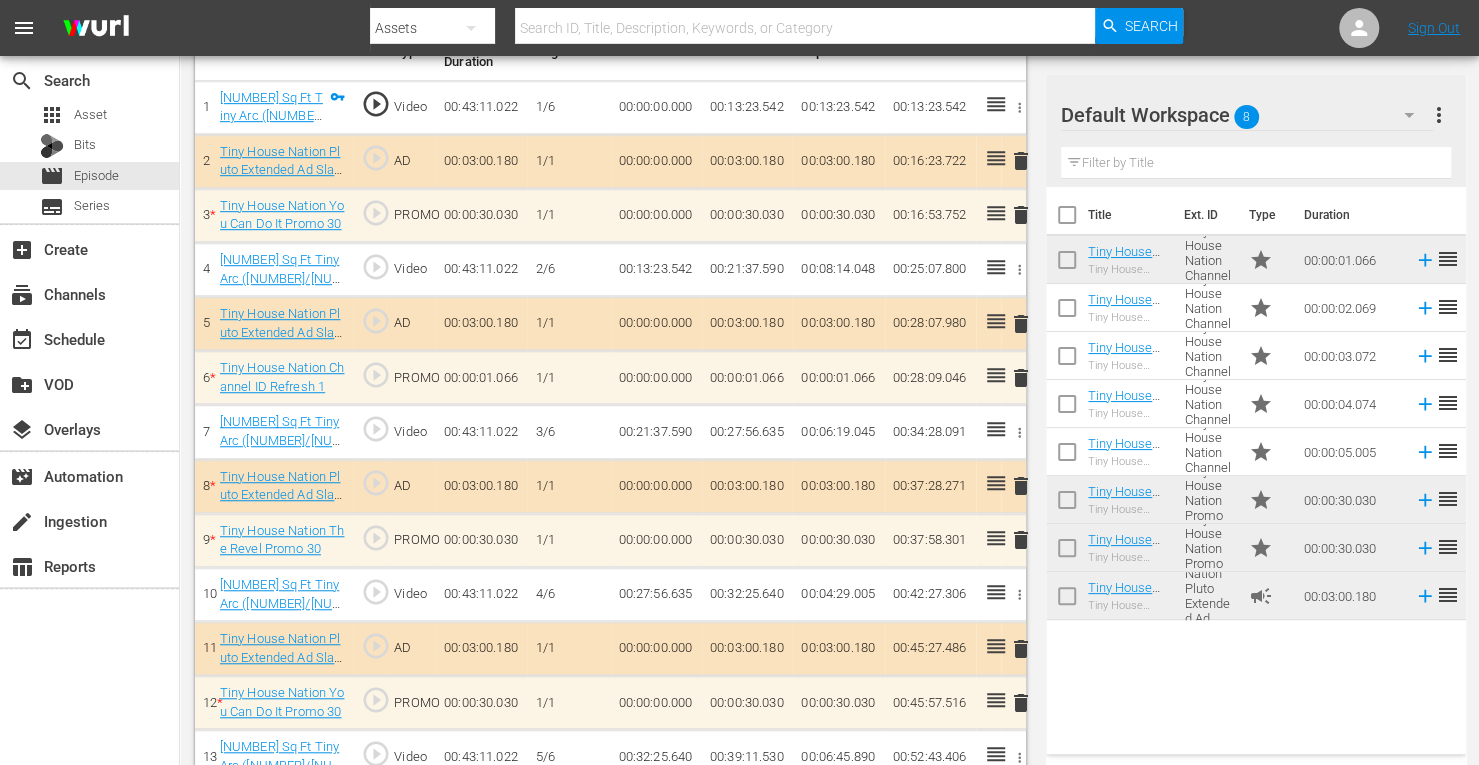click on "delete" at bounding box center (1021, 215) 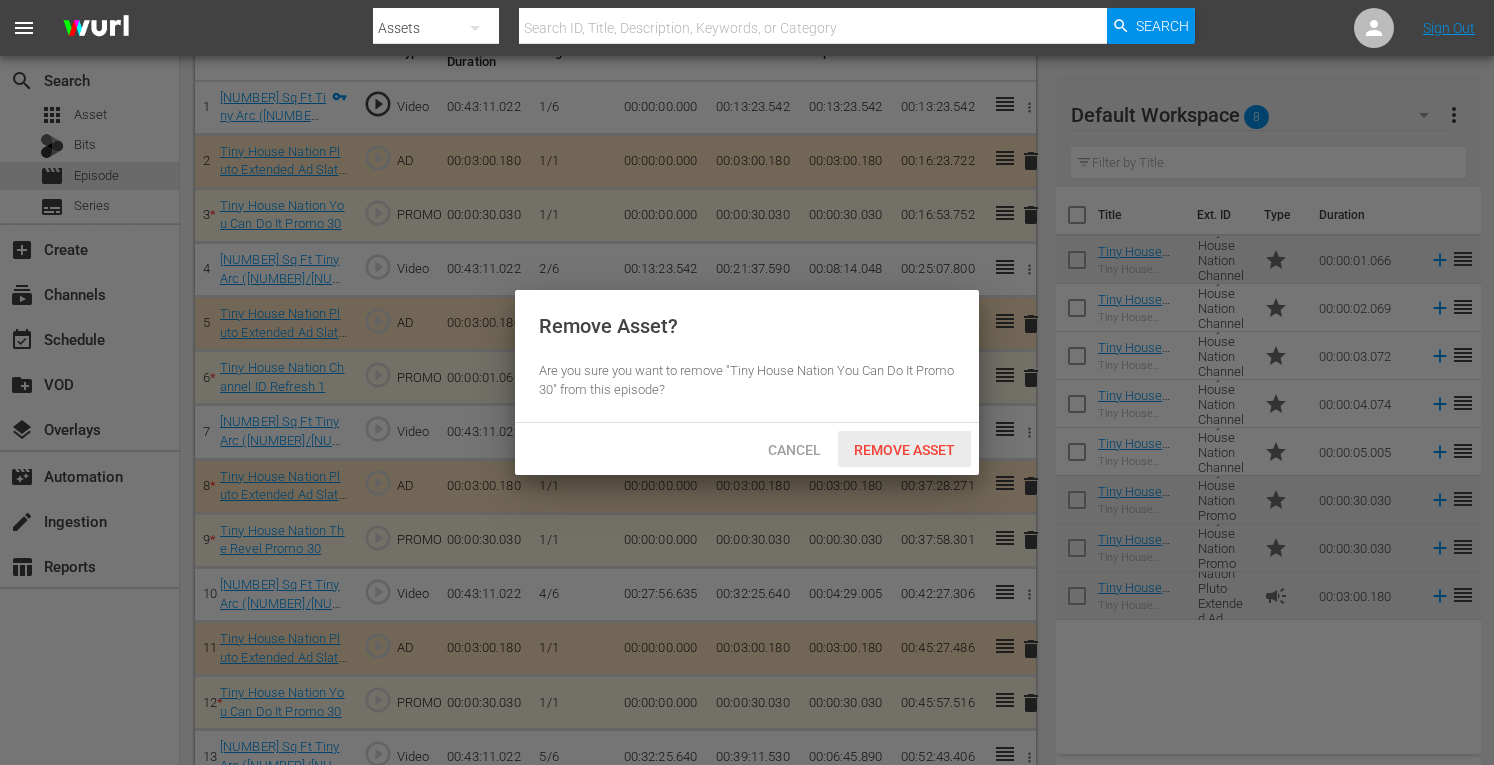 click on "Remove Asset" at bounding box center (904, 450) 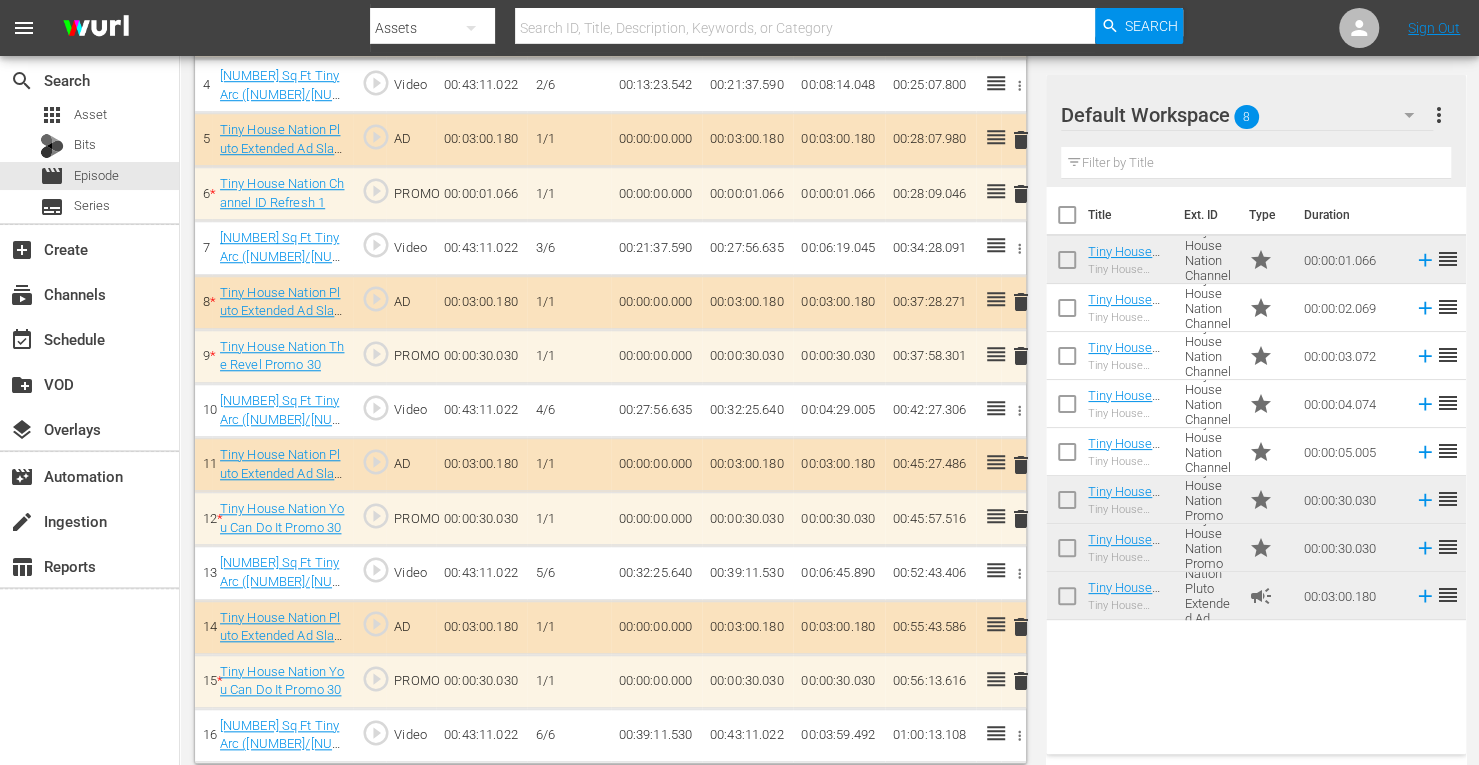 scroll, scrollTop: 818, scrollLeft: 0, axis: vertical 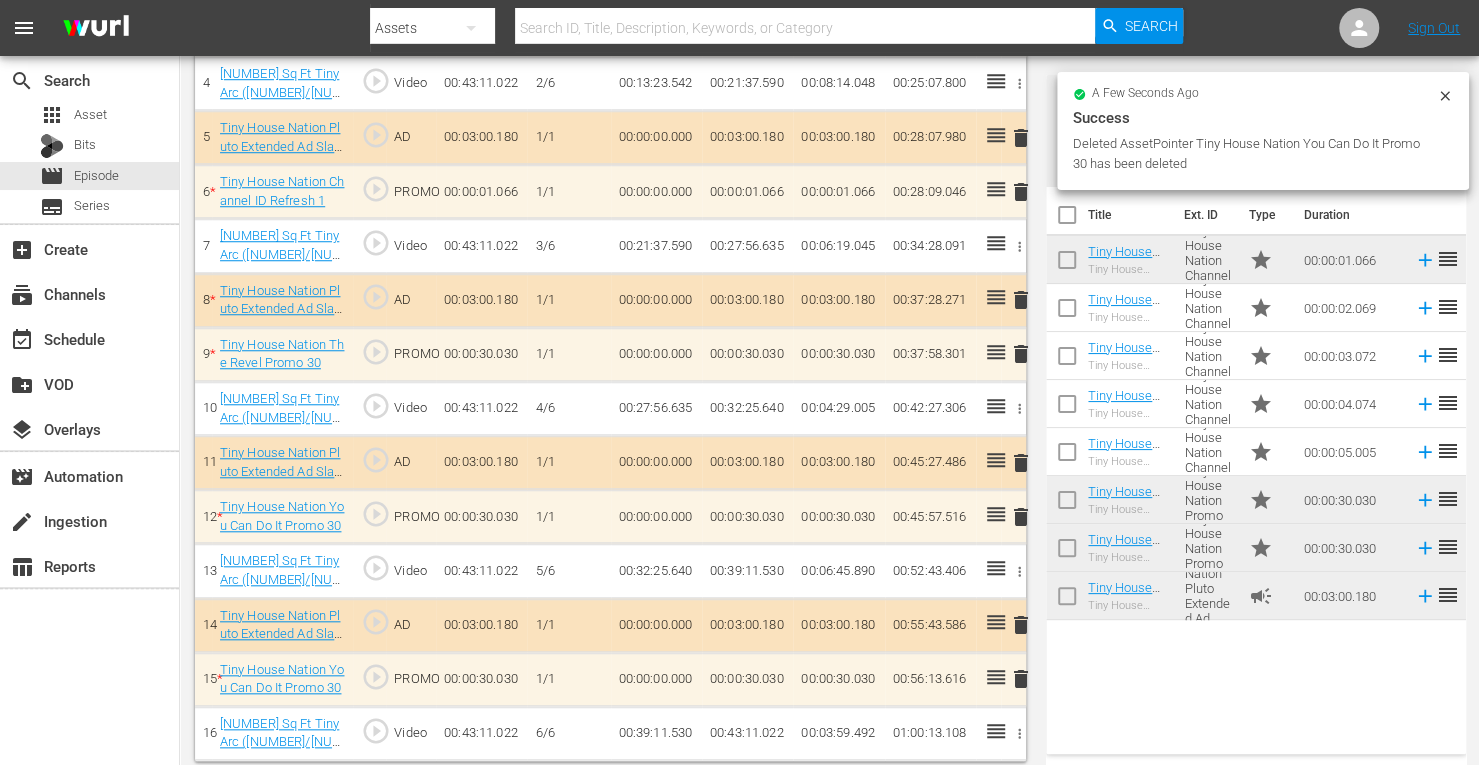 click on "delete" at bounding box center [1021, 517] 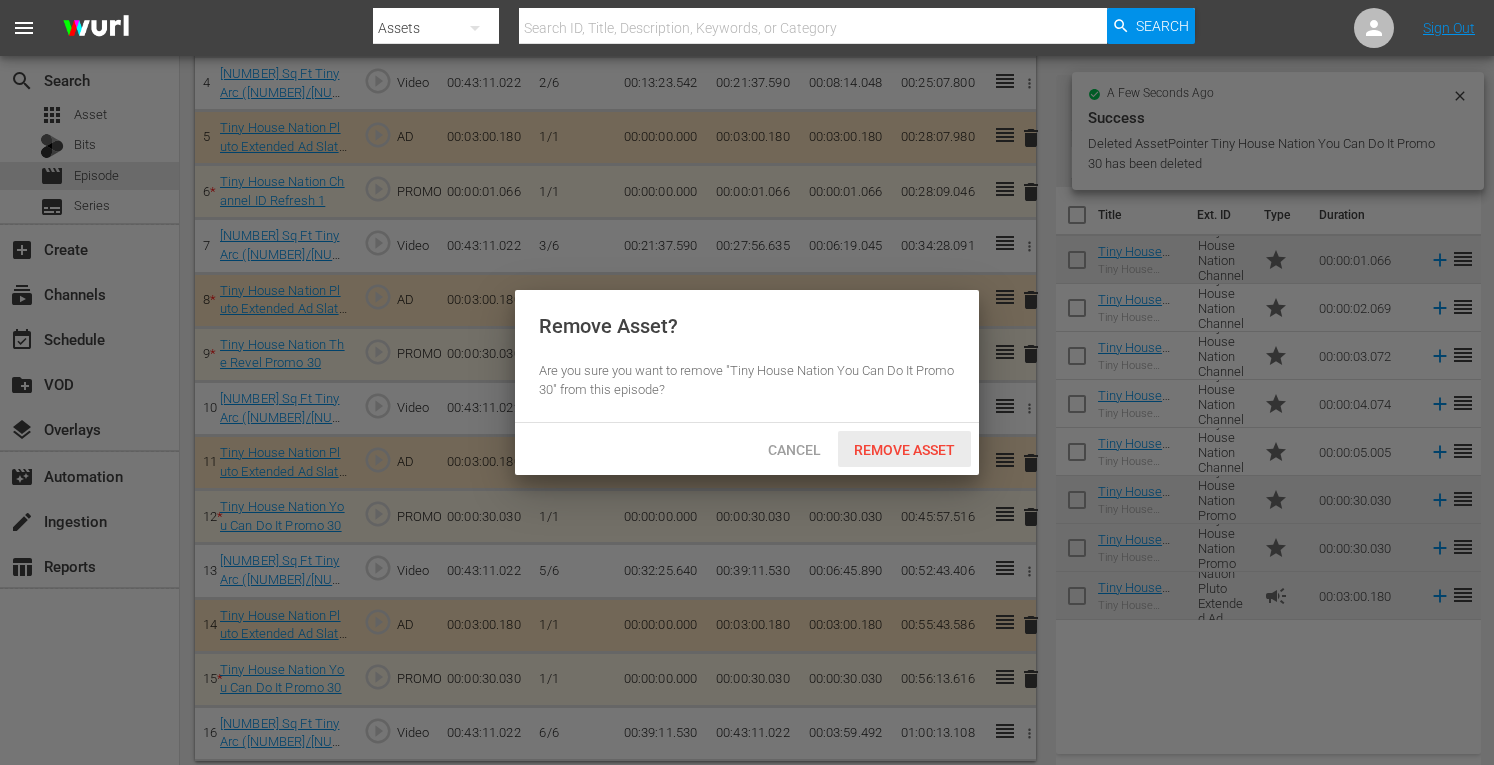 click on "Remove Asset" at bounding box center (904, 449) 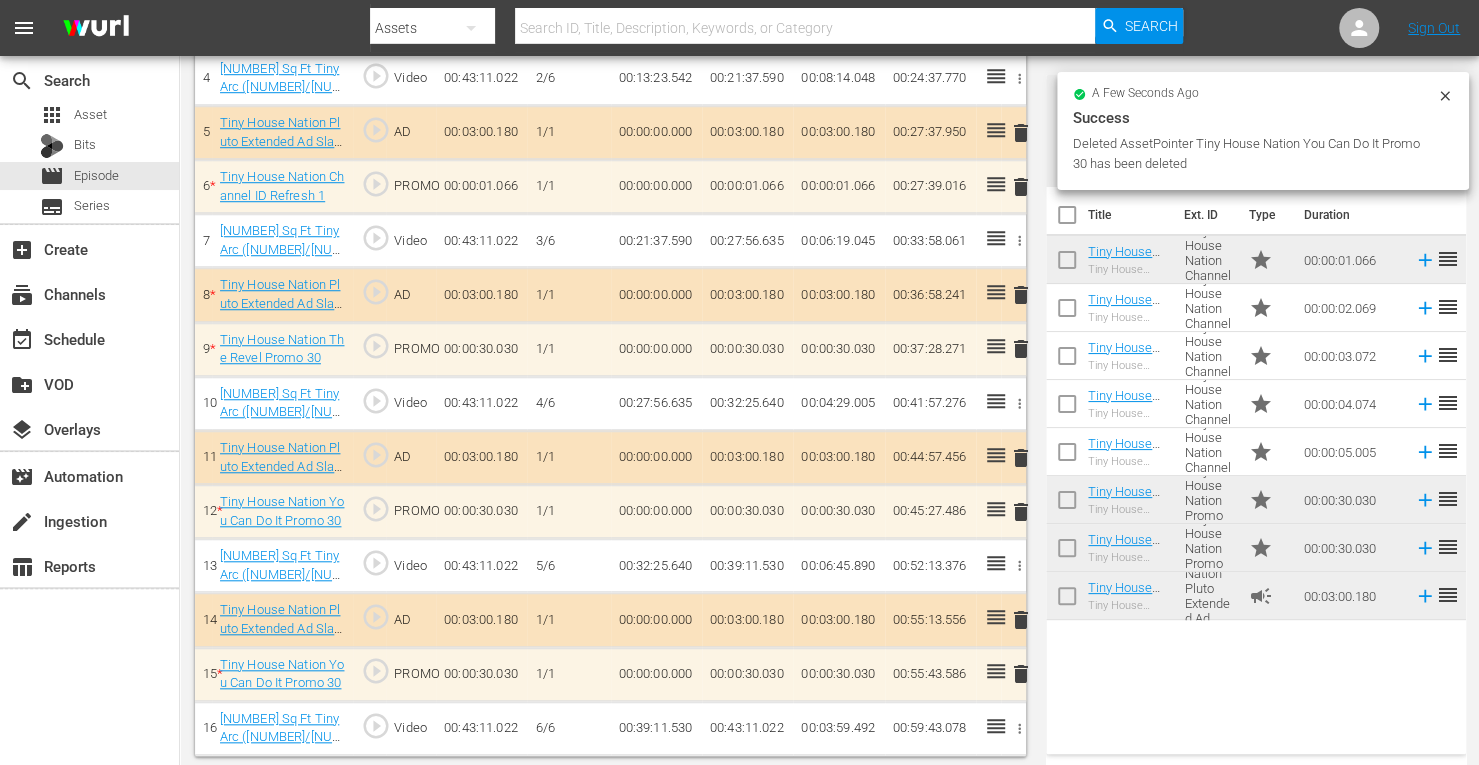 scroll, scrollTop: 715, scrollLeft: 0, axis: vertical 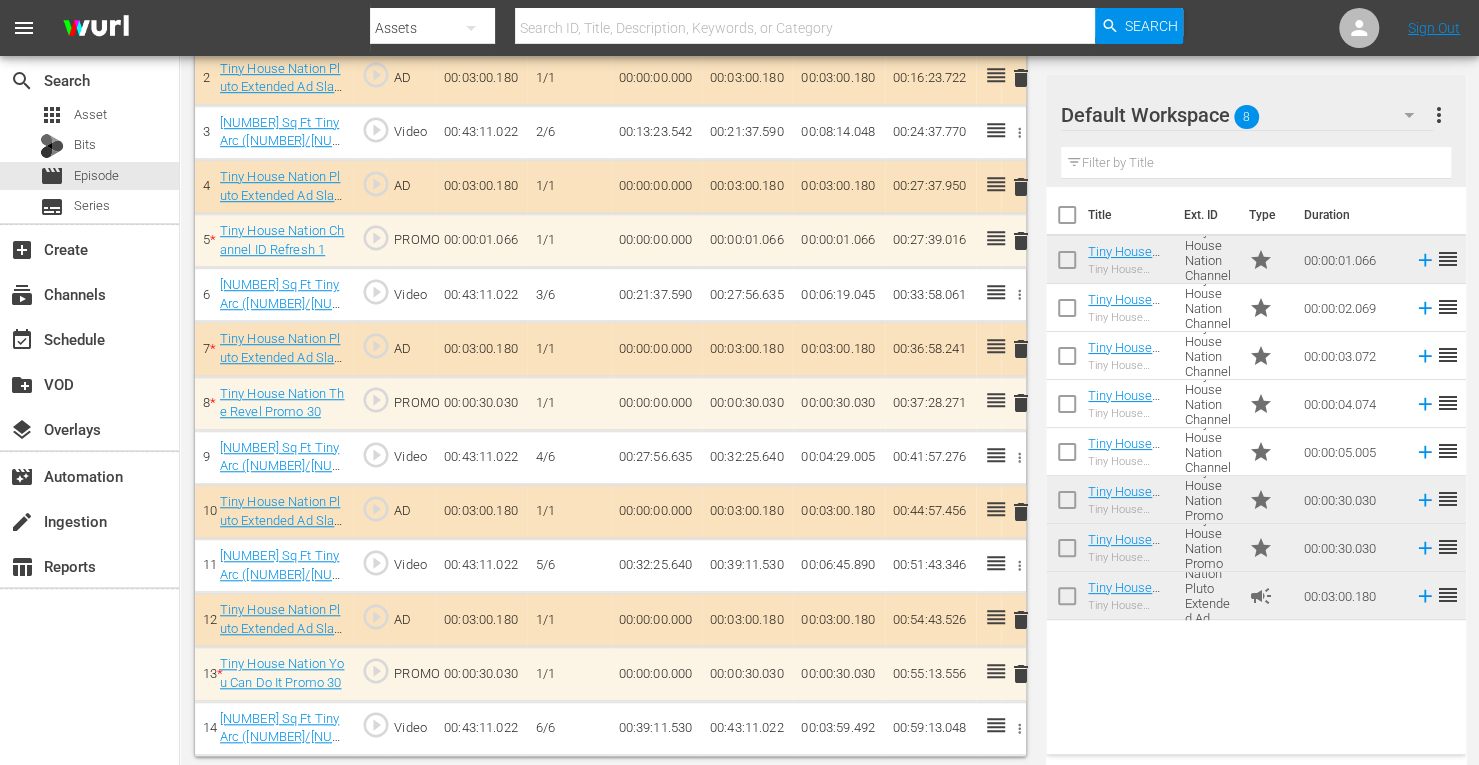 click on "delete" at bounding box center [1021, 674] 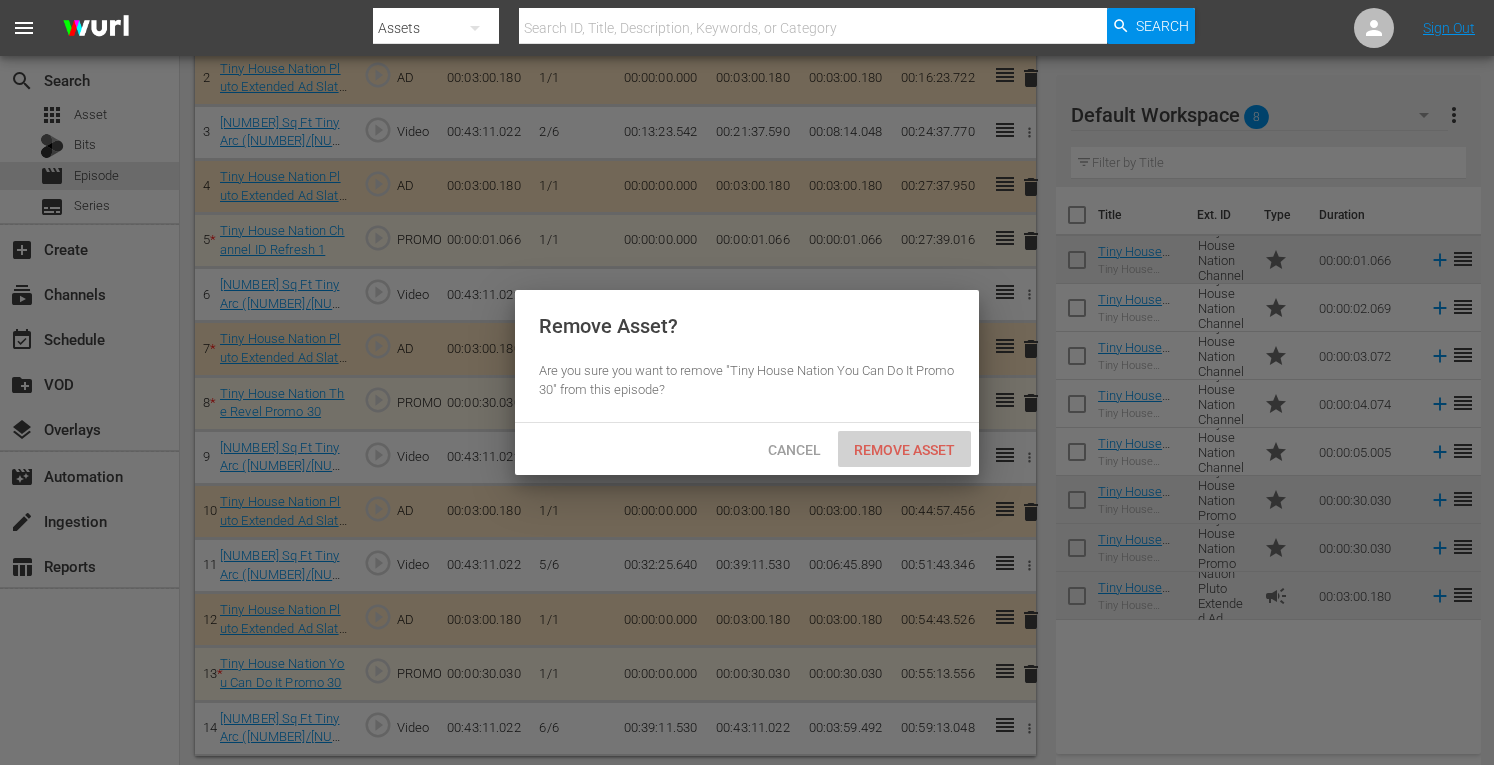 click on "Remove Asset" at bounding box center (904, 450) 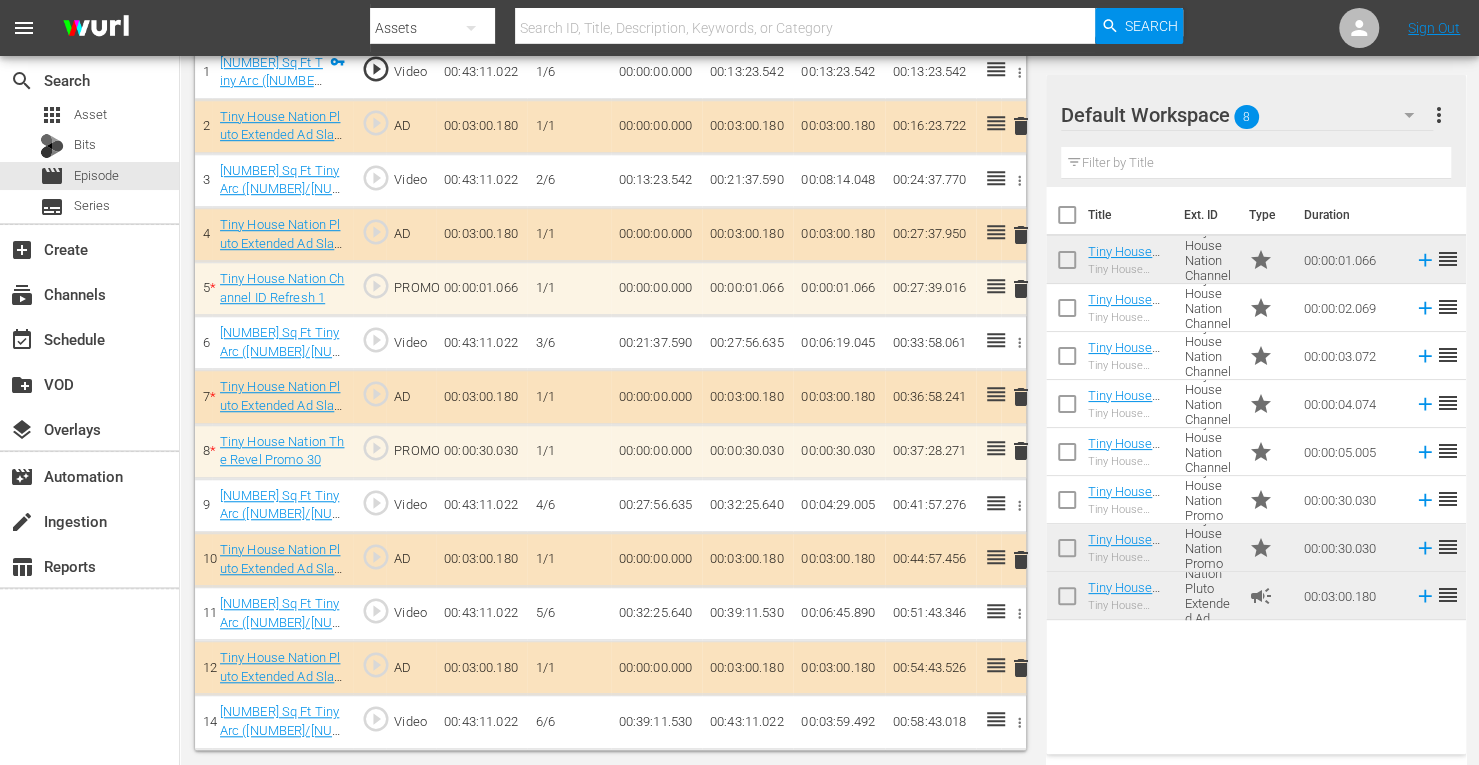 scroll, scrollTop: 661, scrollLeft: 0, axis: vertical 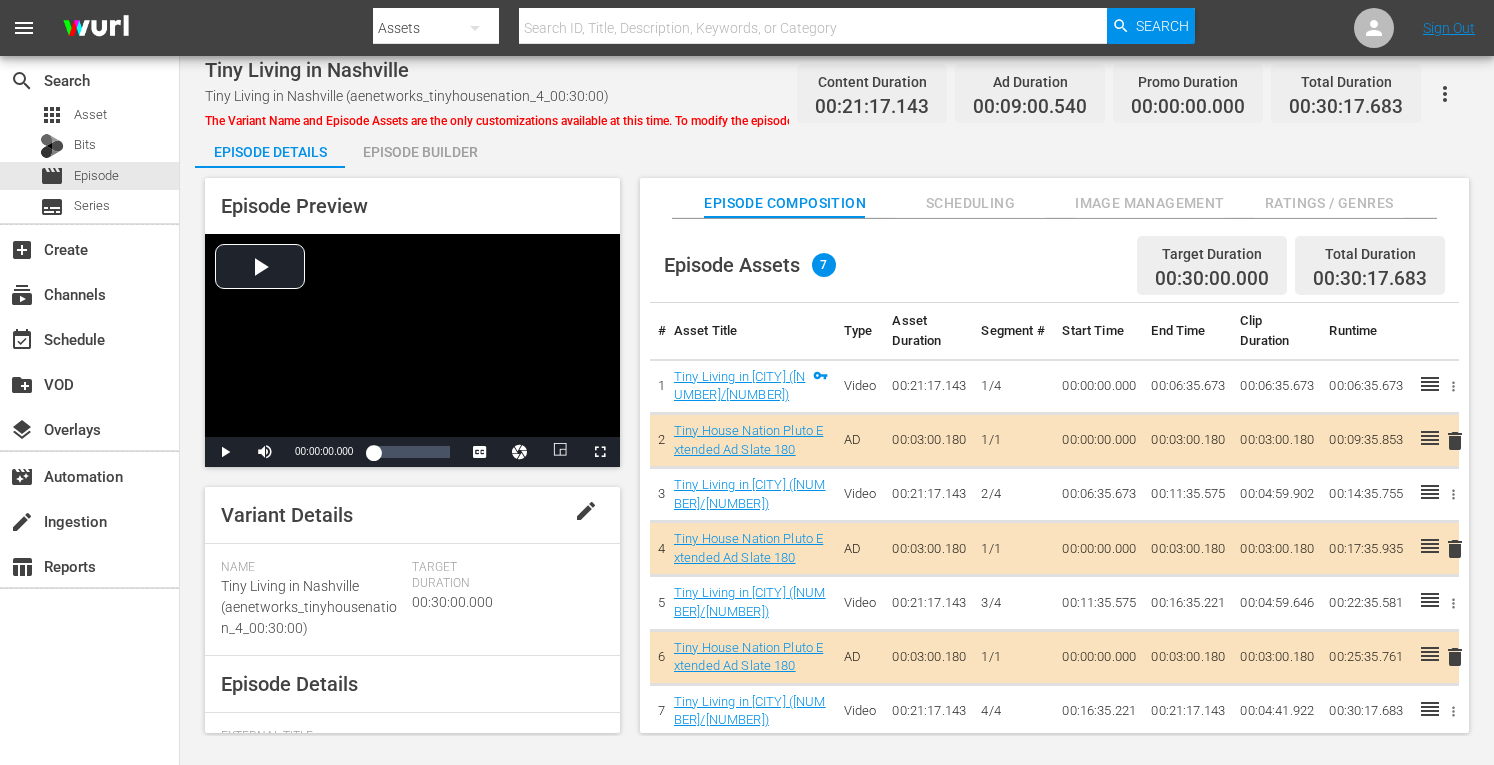 click on "Episode Builder" at bounding box center (420, 152) 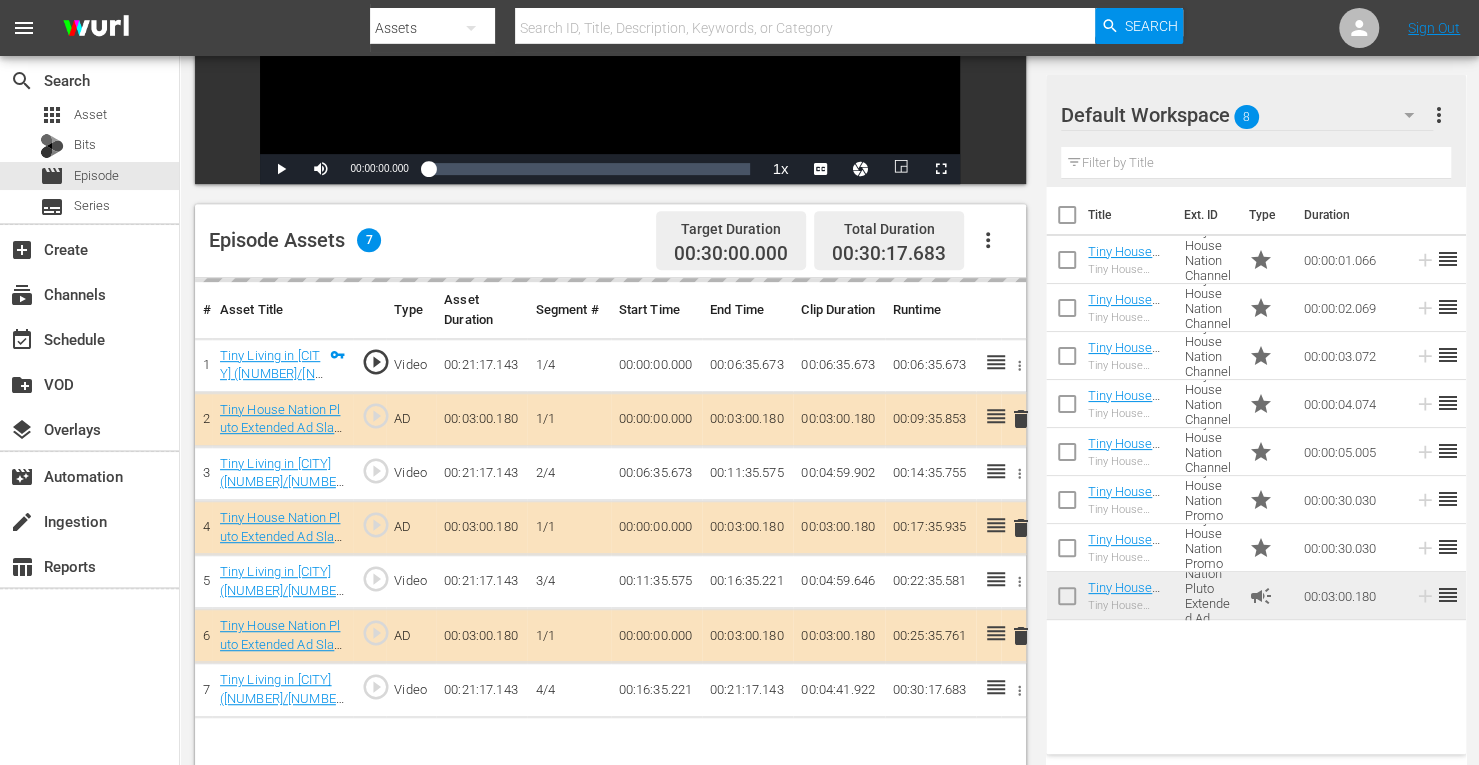 scroll, scrollTop: 420, scrollLeft: 0, axis: vertical 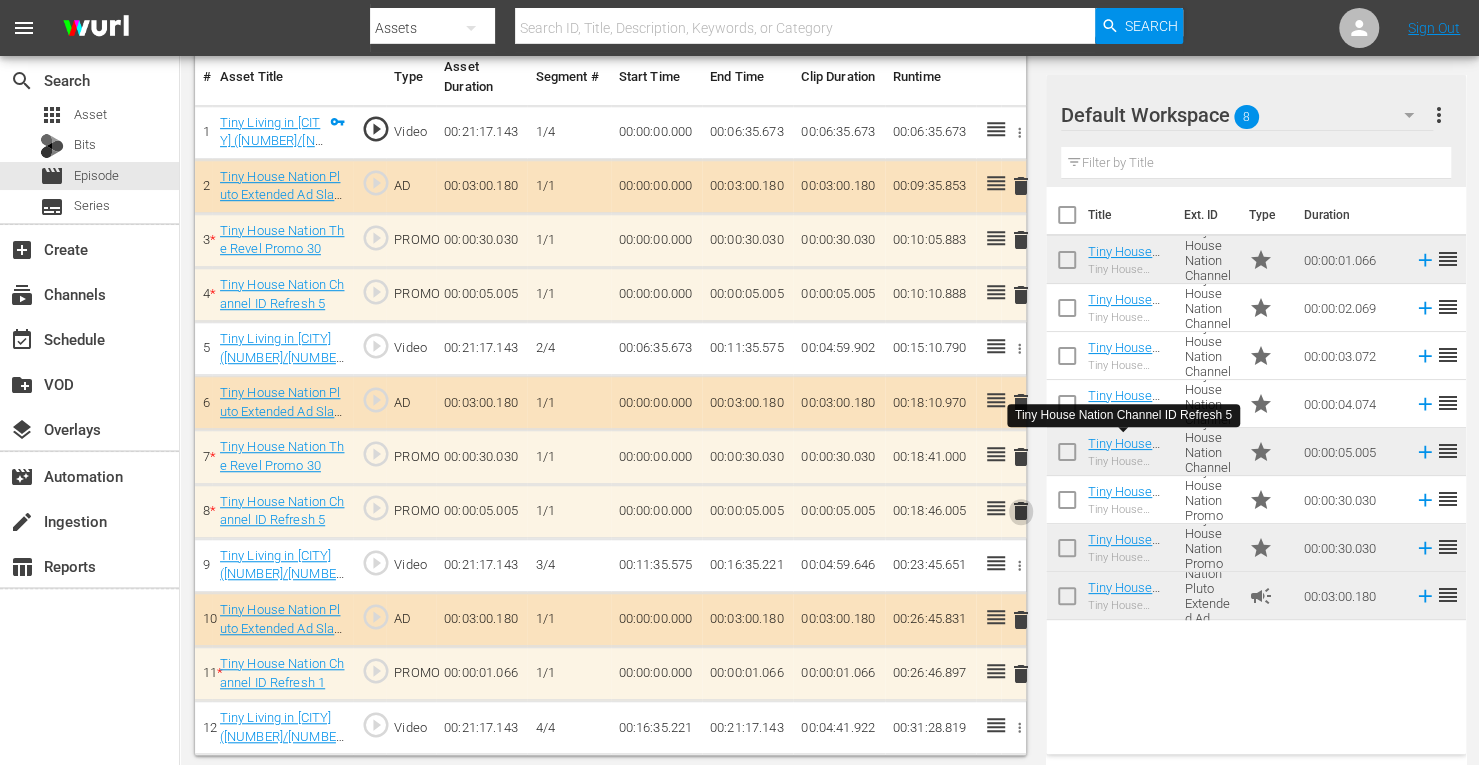 click on "delete" at bounding box center (1021, 511) 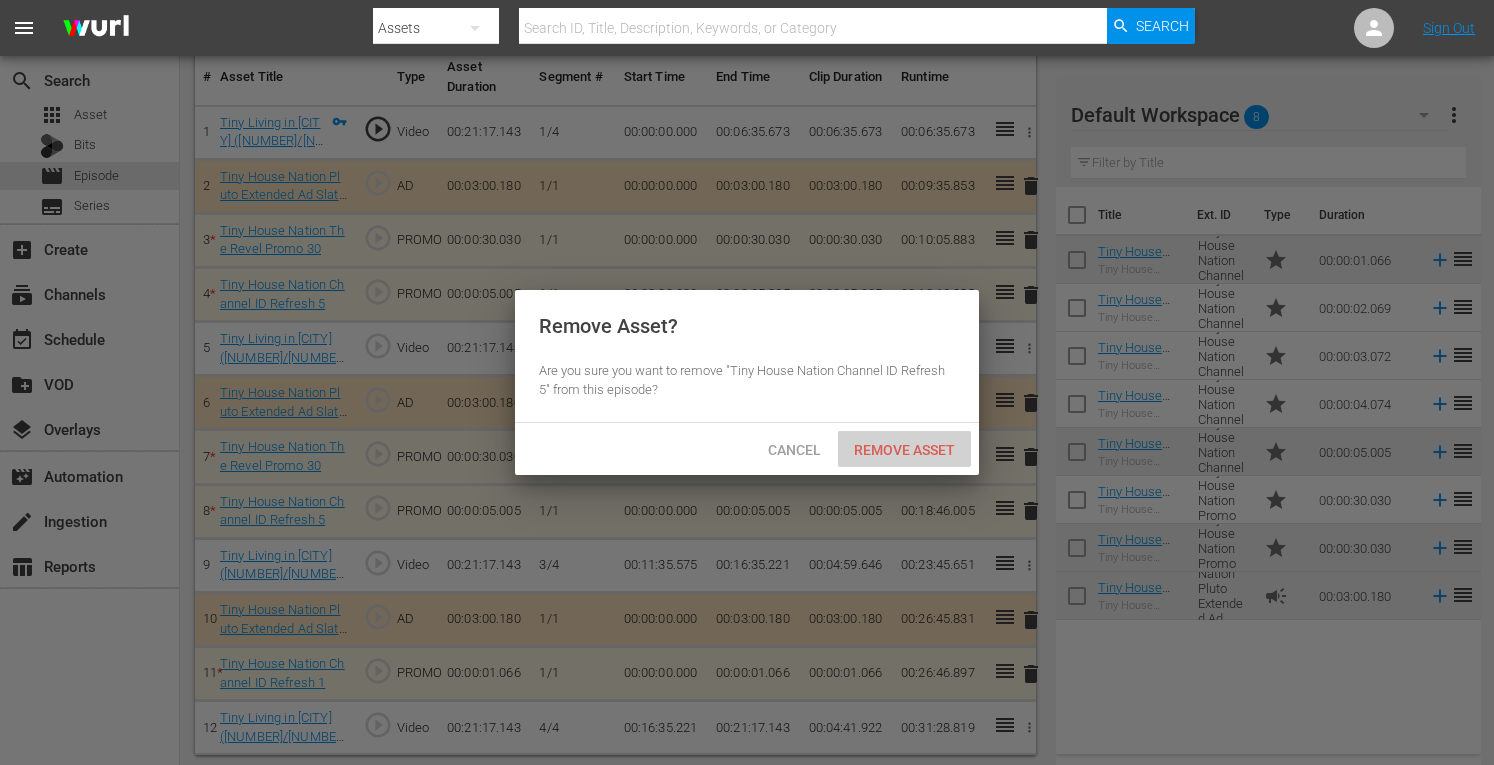 click on "Remove Asset" at bounding box center (904, 450) 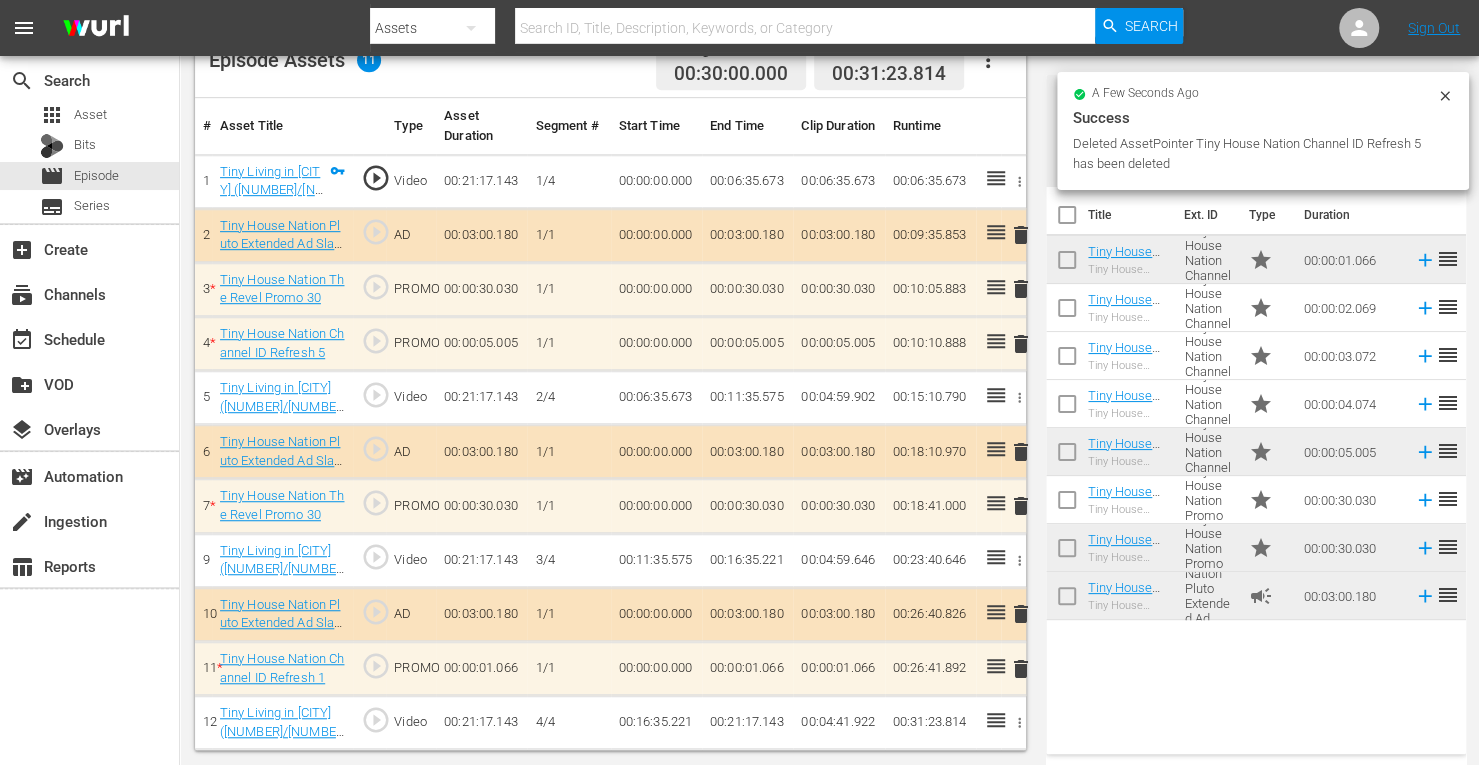 scroll, scrollTop: 554, scrollLeft: 0, axis: vertical 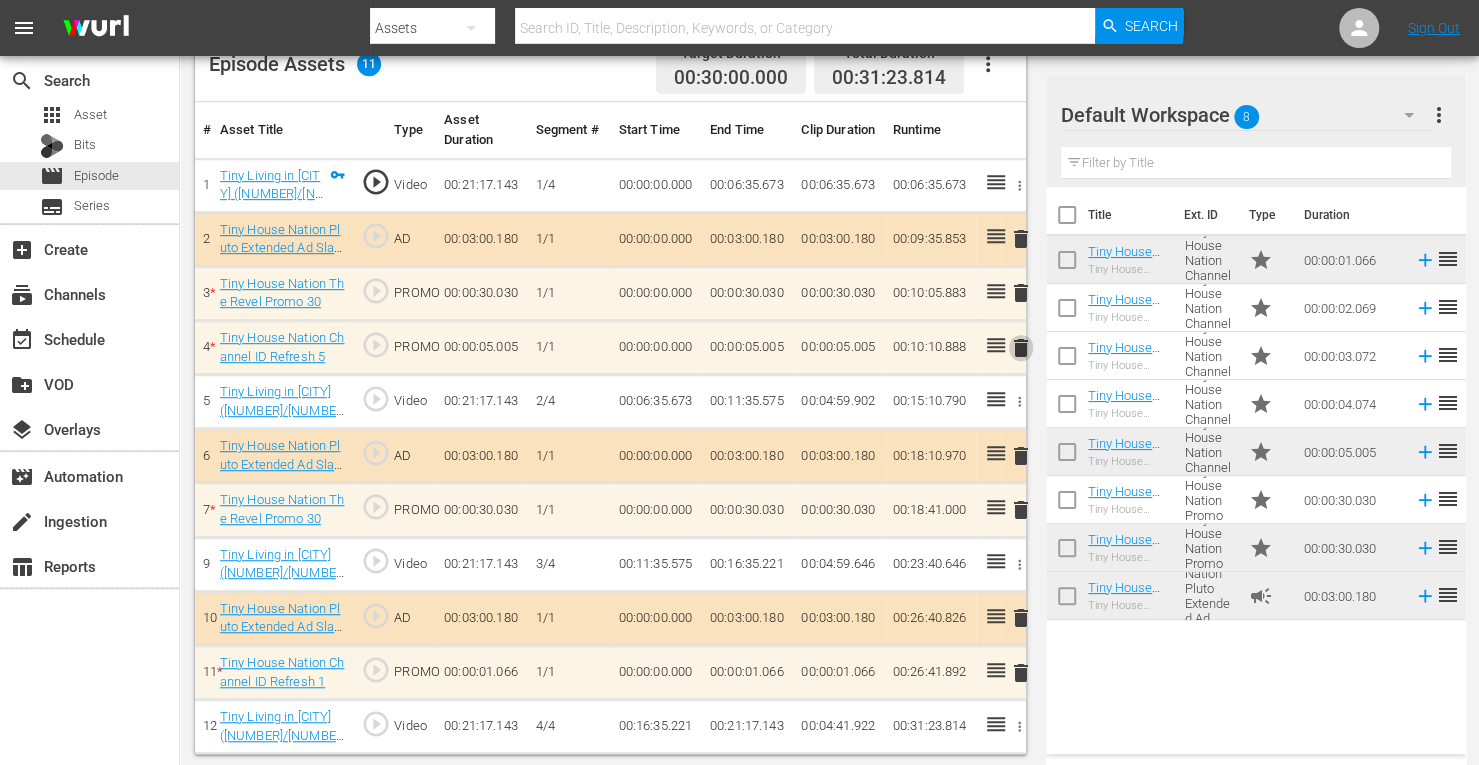 click on "delete" at bounding box center [1021, 348] 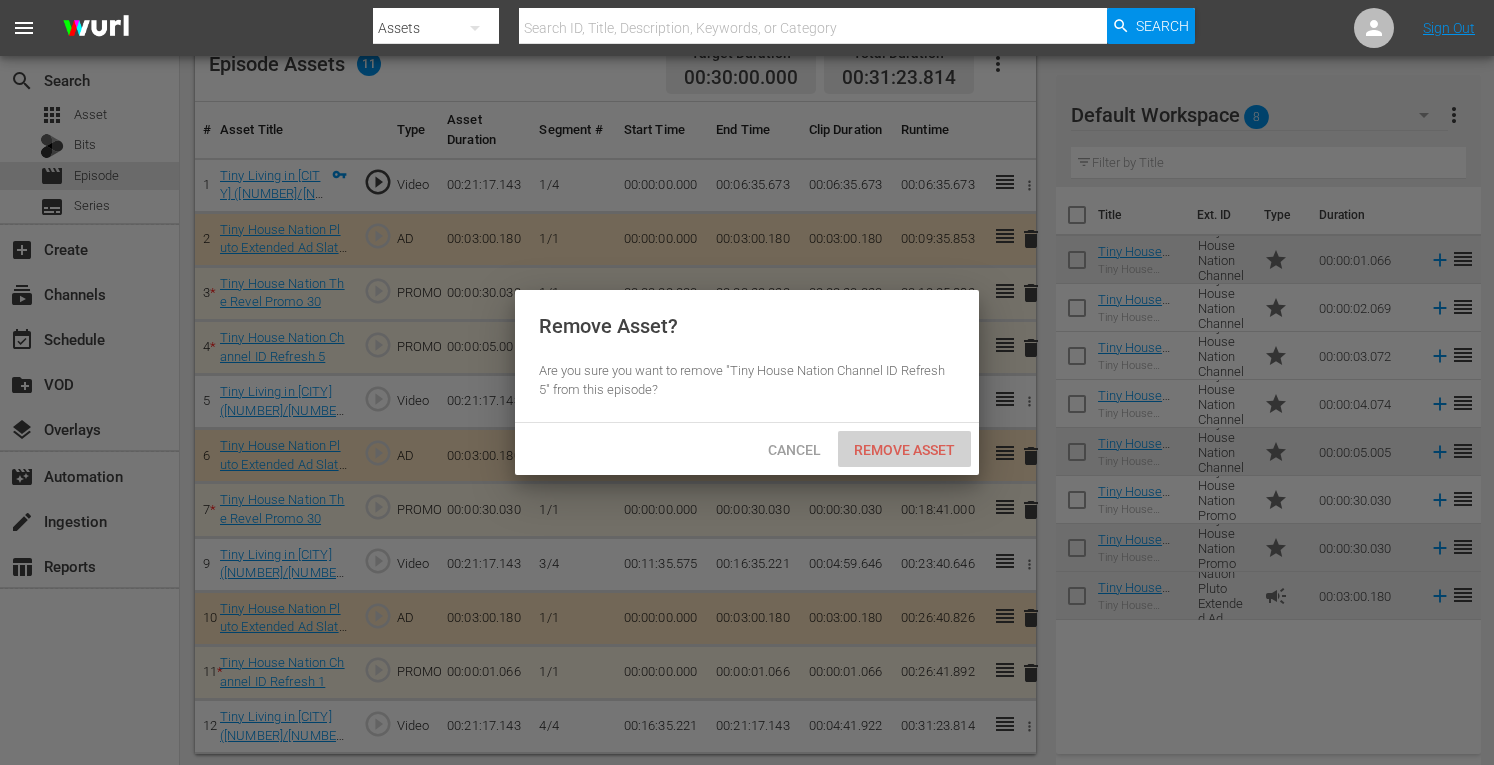 click on "Remove Asset" at bounding box center [904, 450] 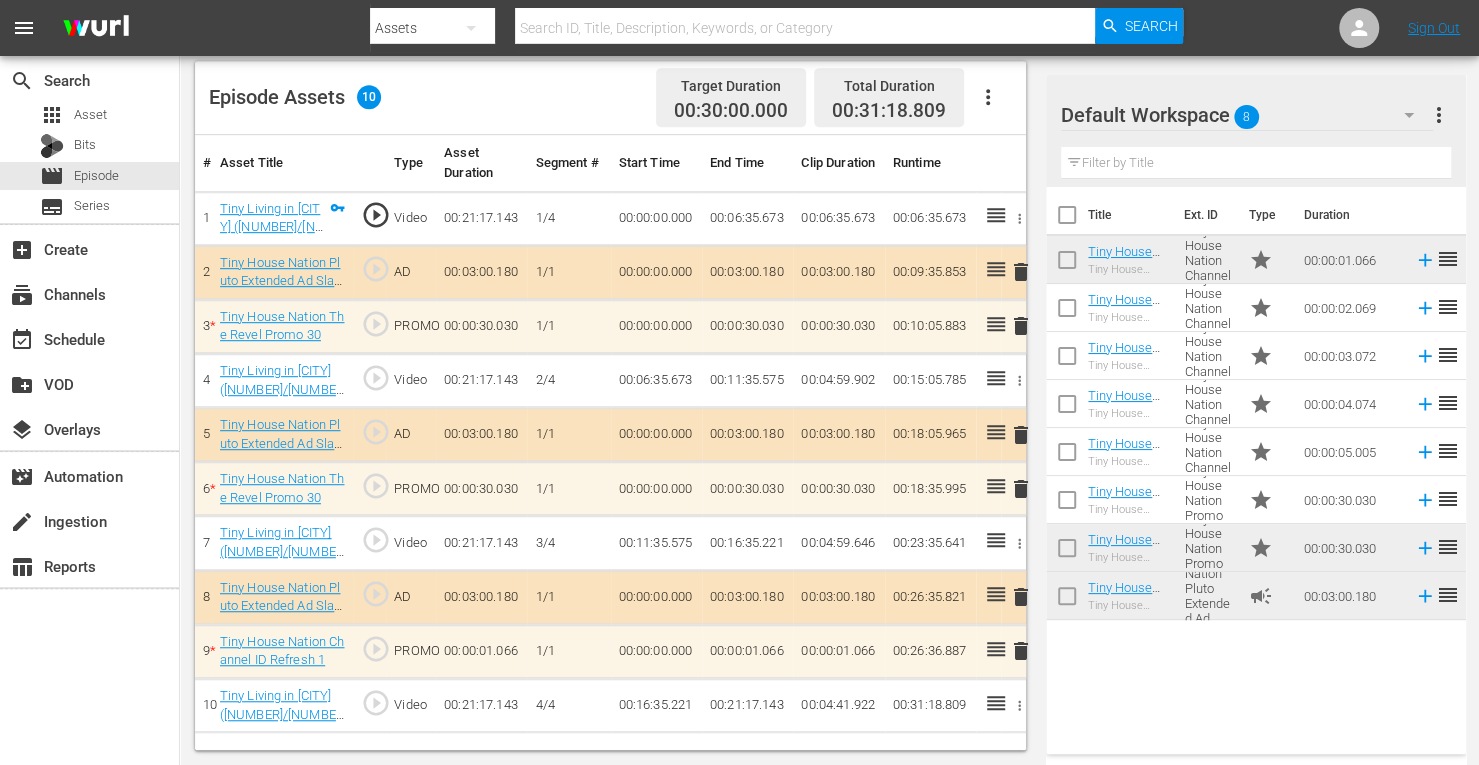 scroll, scrollTop: 520, scrollLeft: 0, axis: vertical 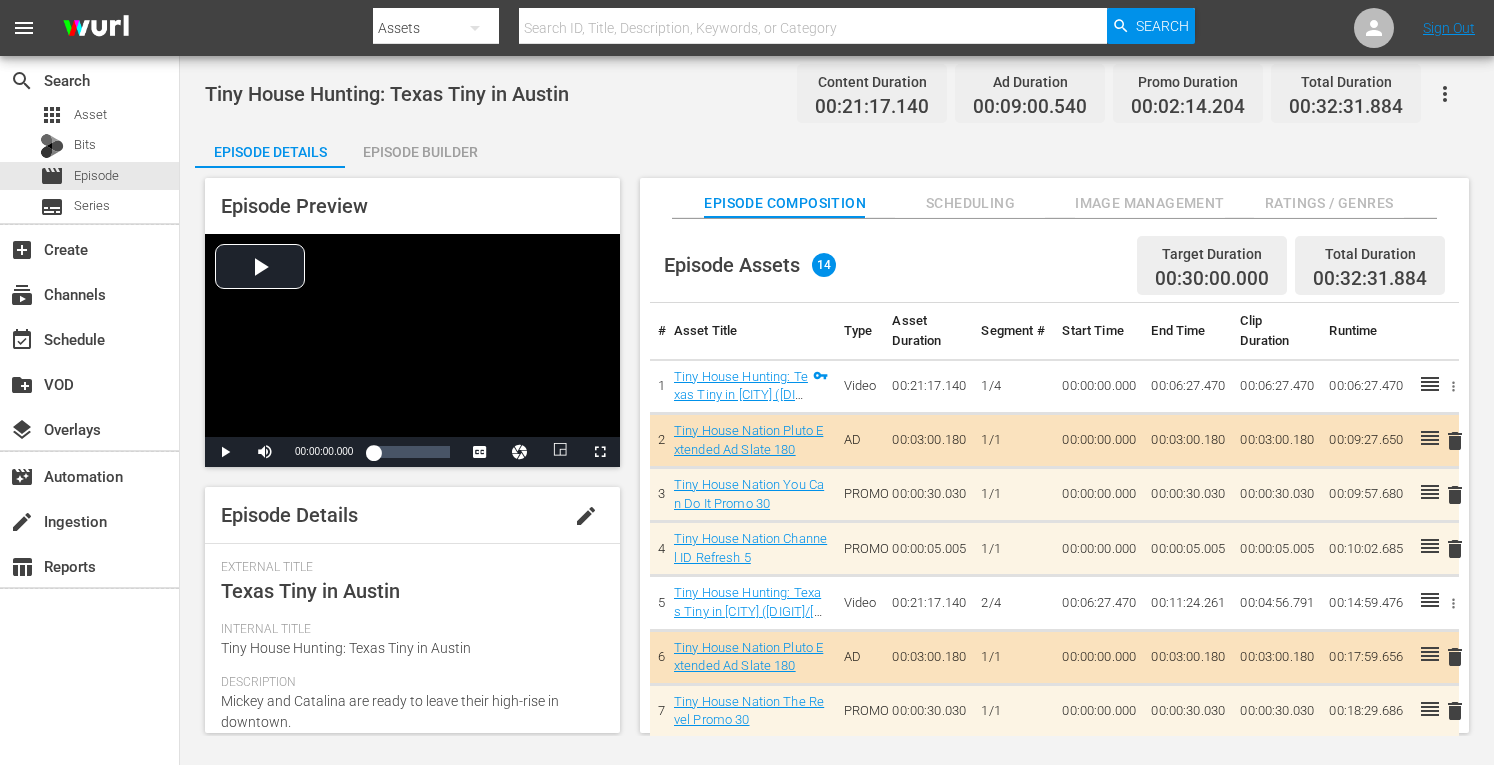 click on "Episode Builder" at bounding box center (420, 152) 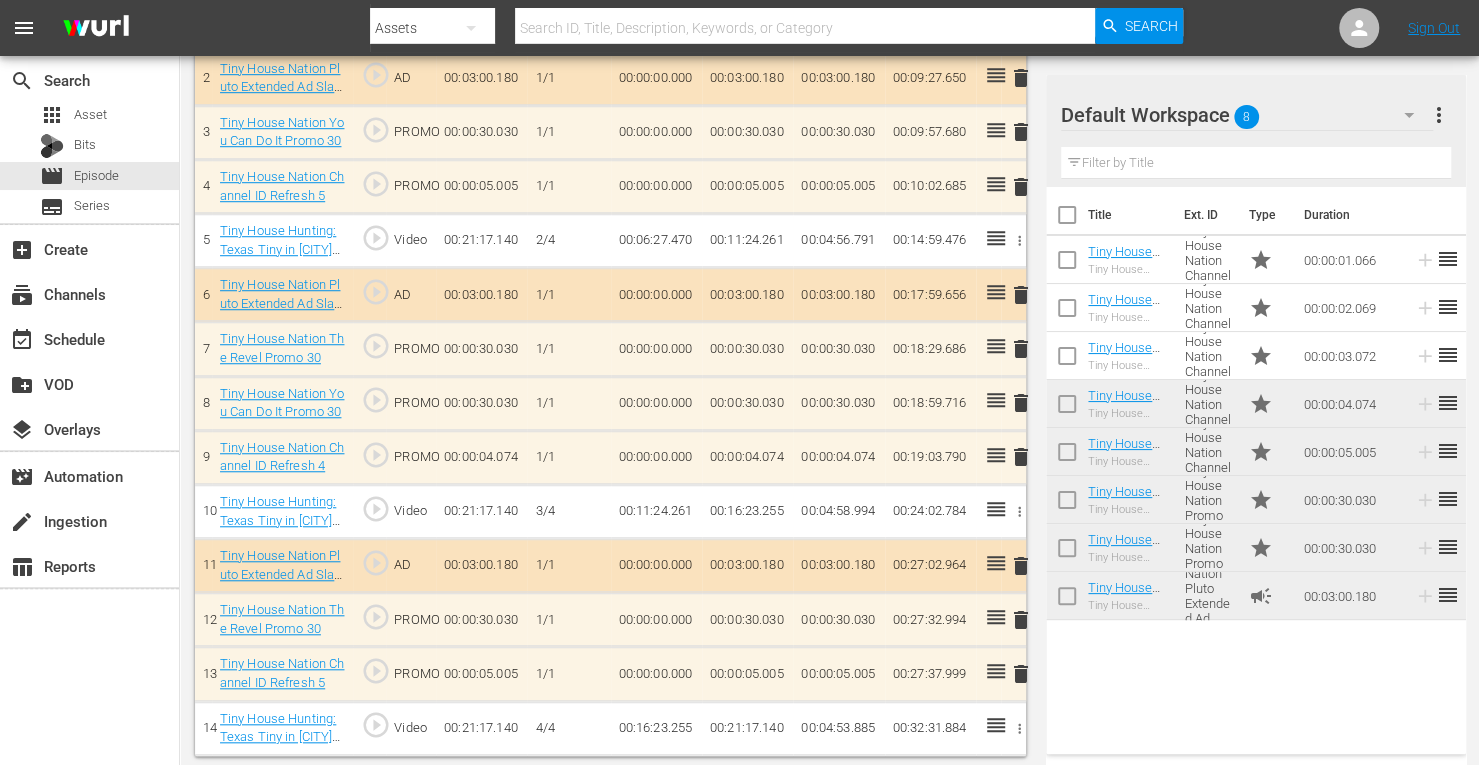 scroll, scrollTop: 715, scrollLeft: 0, axis: vertical 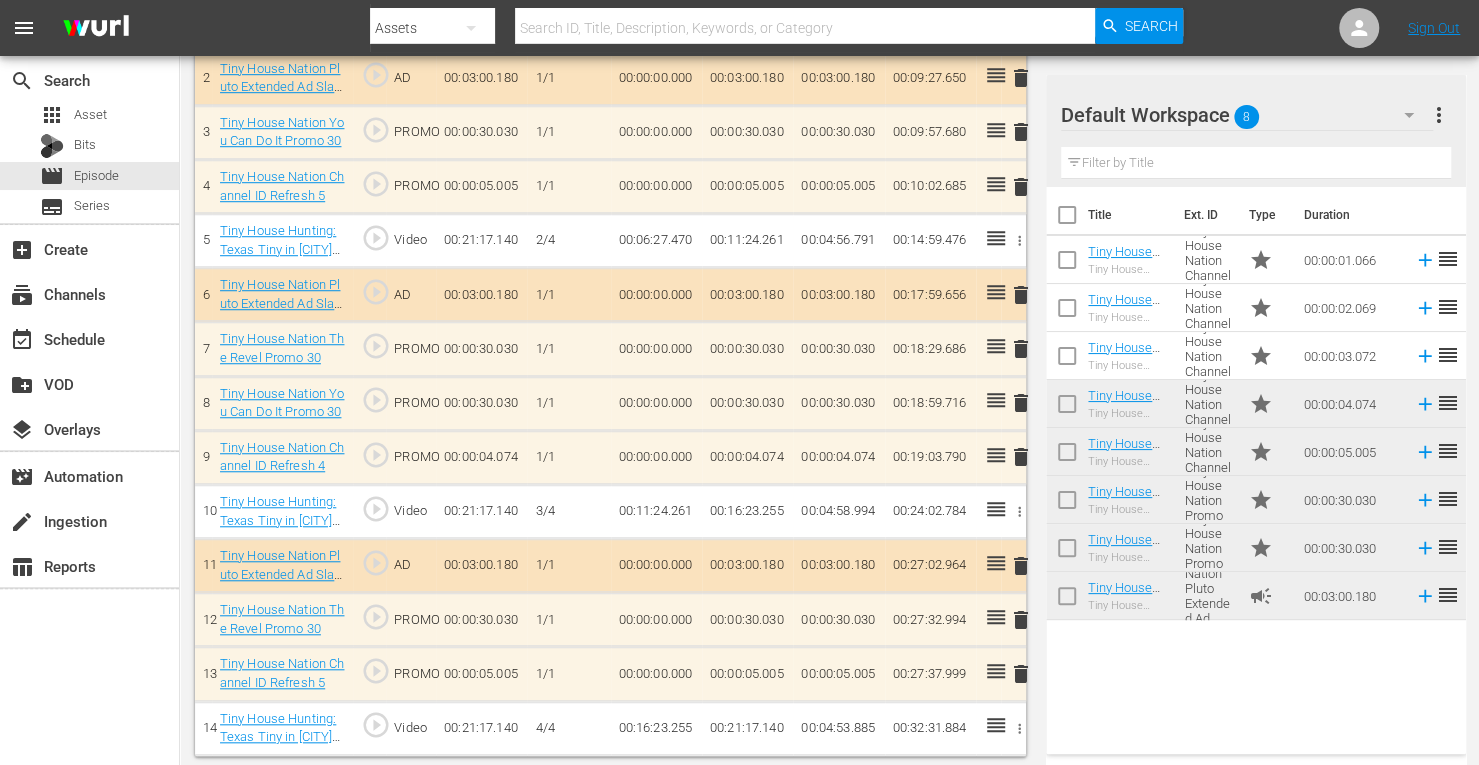click on "delete" at bounding box center [1021, 187] 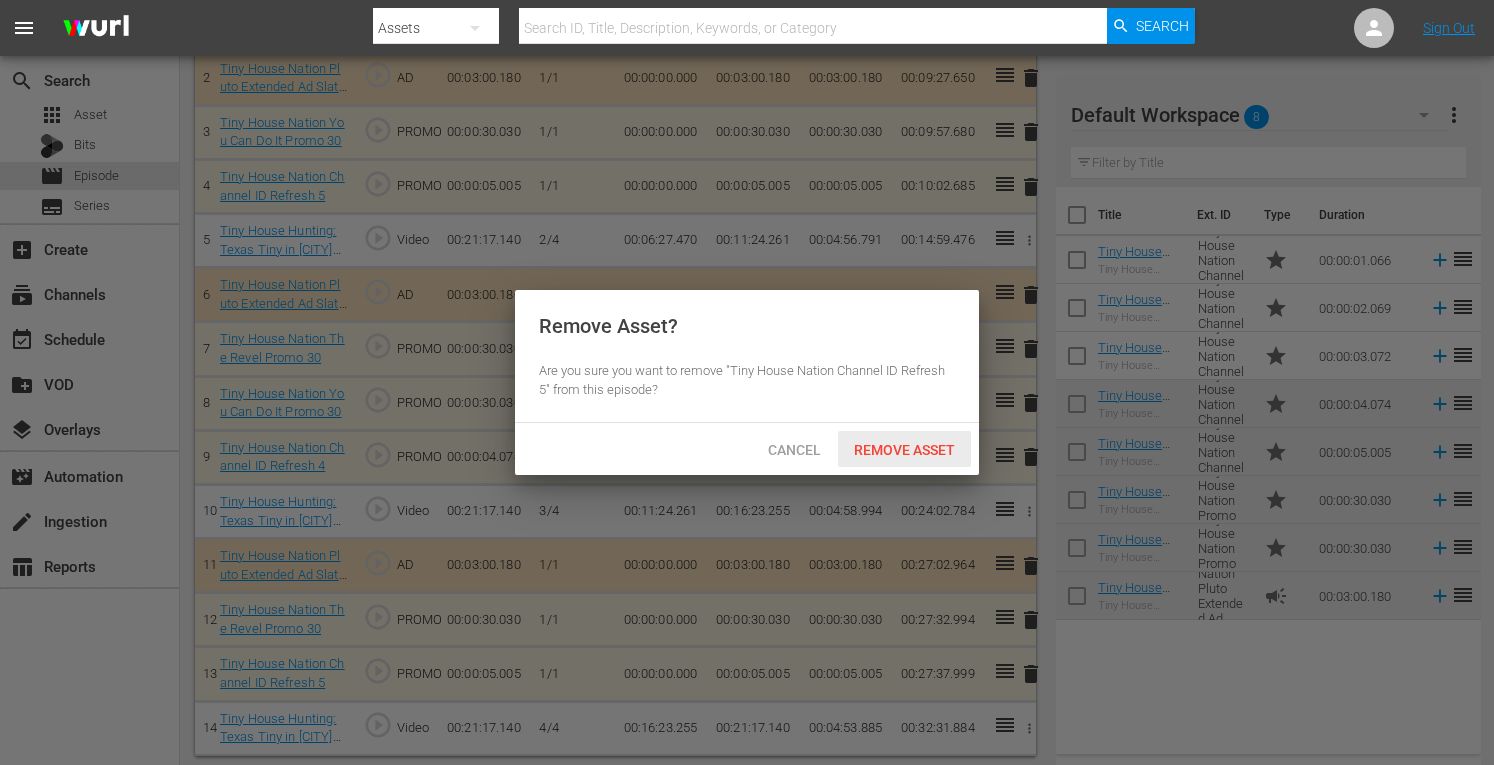 click on "Remove Asset" at bounding box center (904, 450) 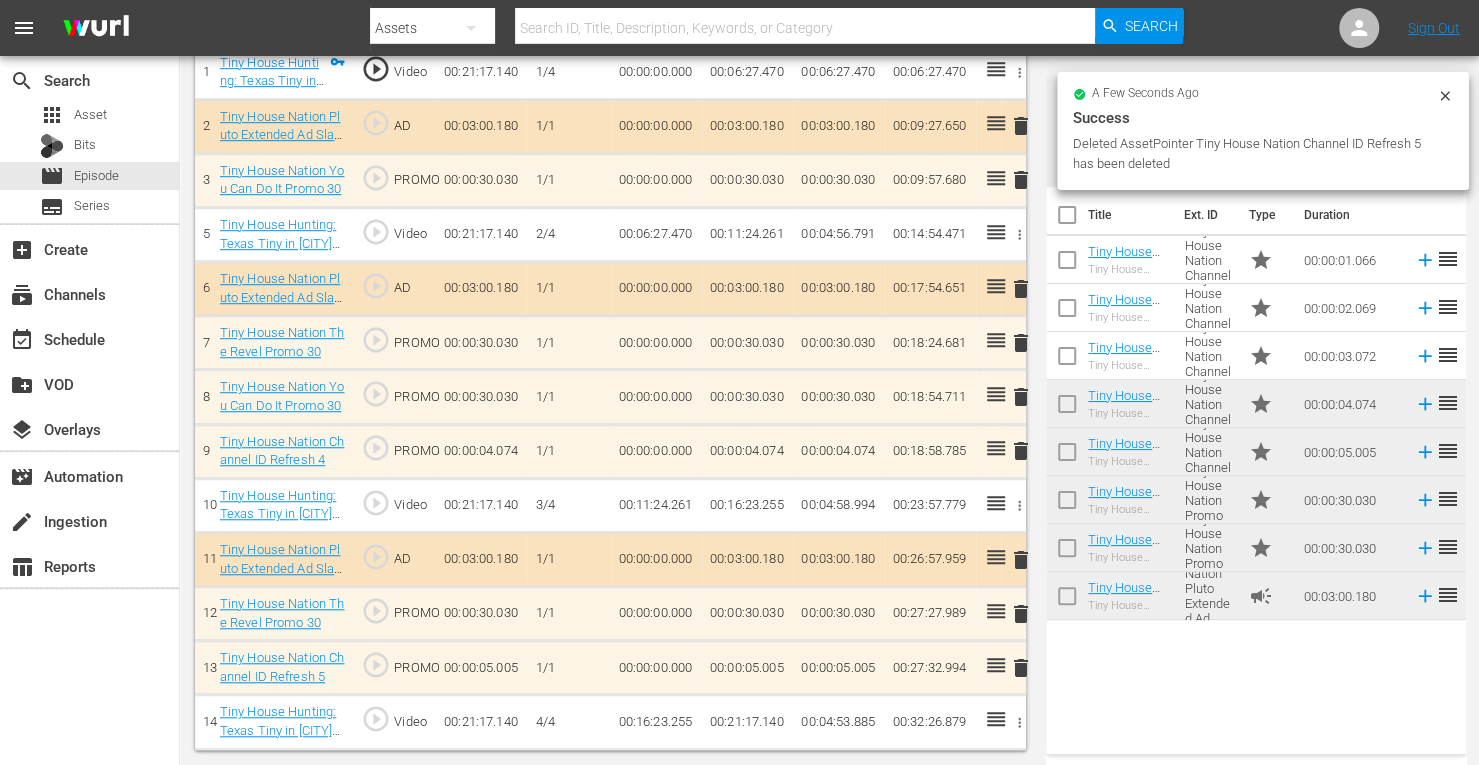 scroll, scrollTop: 661, scrollLeft: 0, axis: vertical 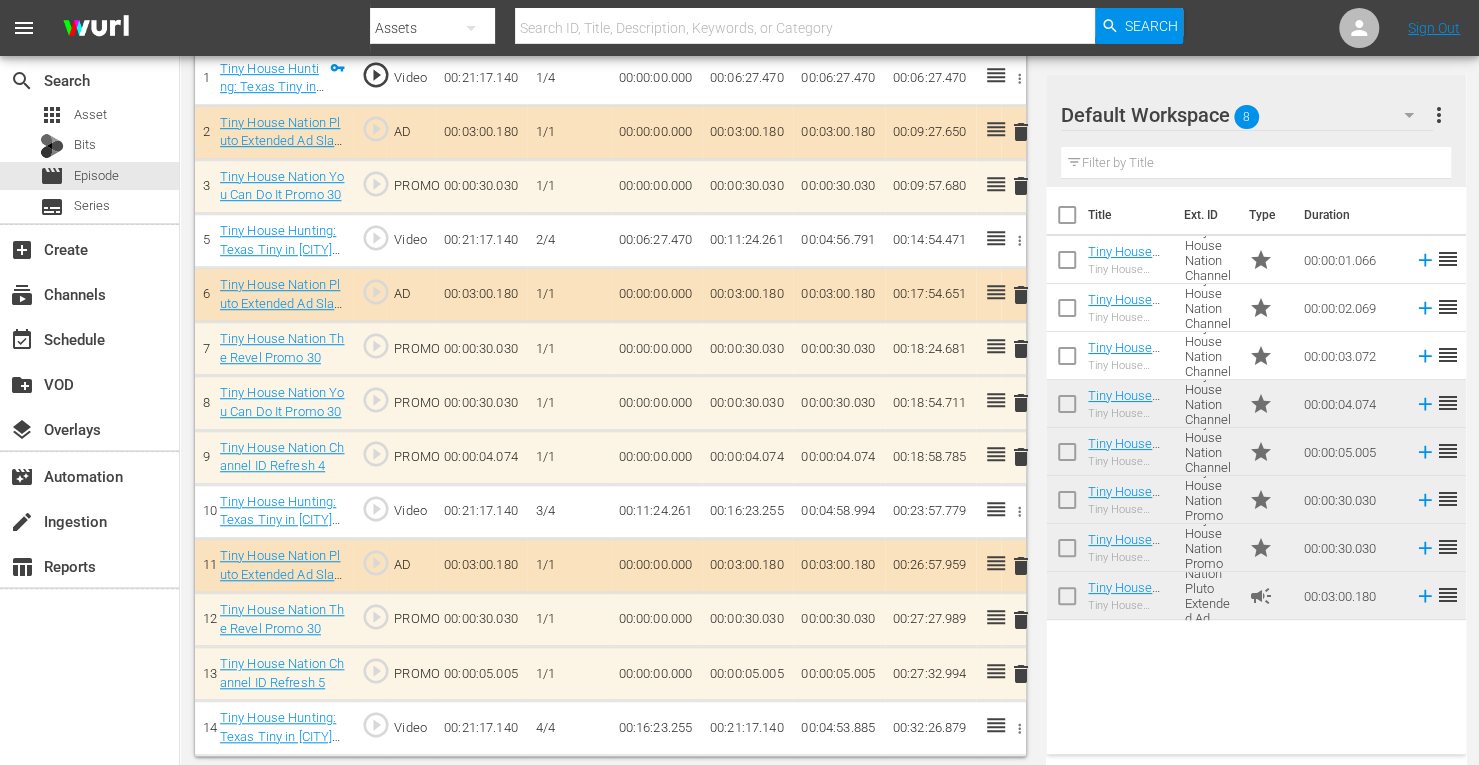 click on "delete" at bounding box center (1021, 457) 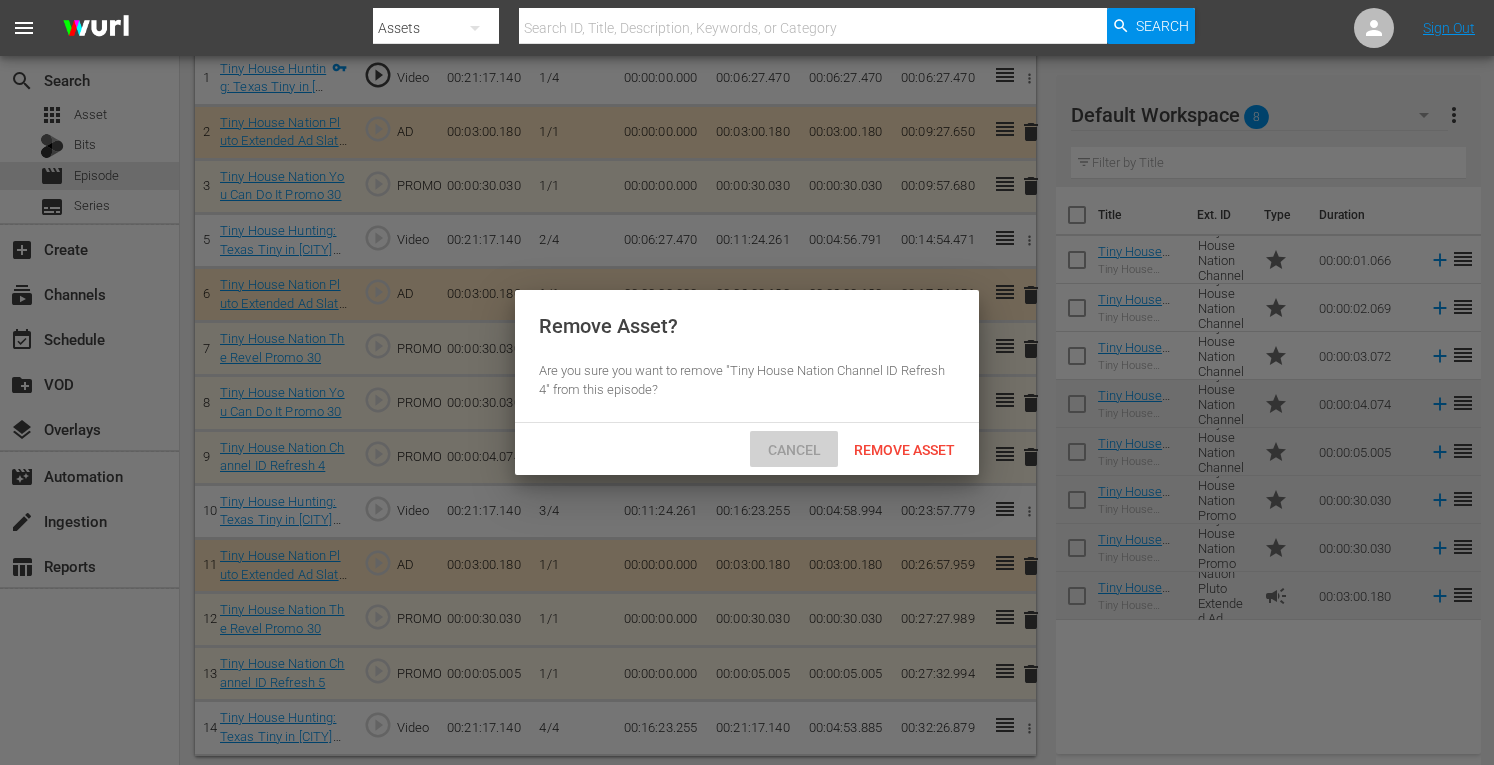 click on "Cancel" at bounding box center [794, 450] 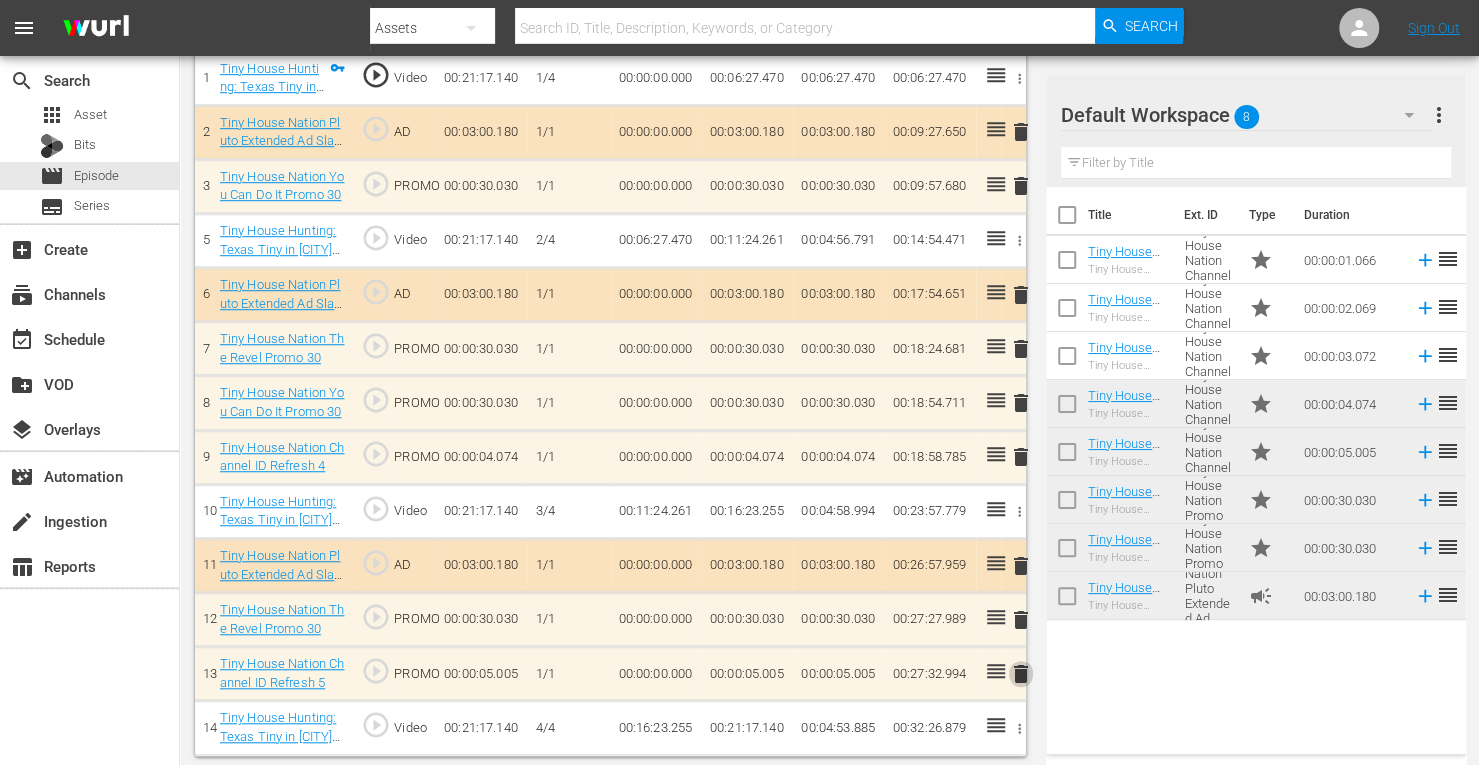 click on "delete" at bounding box center (1021, 674) 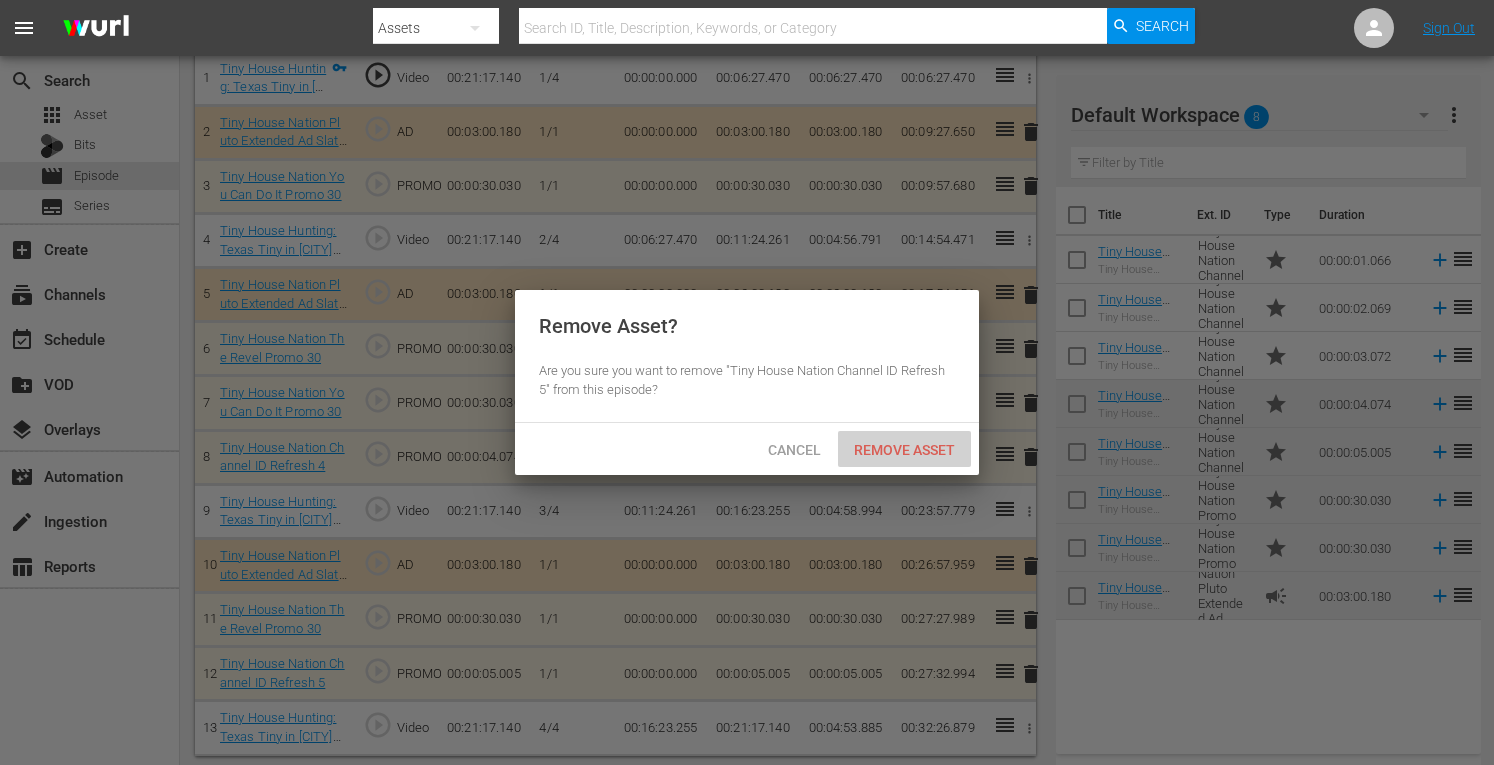 click on "Remove Asset" at bounding box center (904, 450) 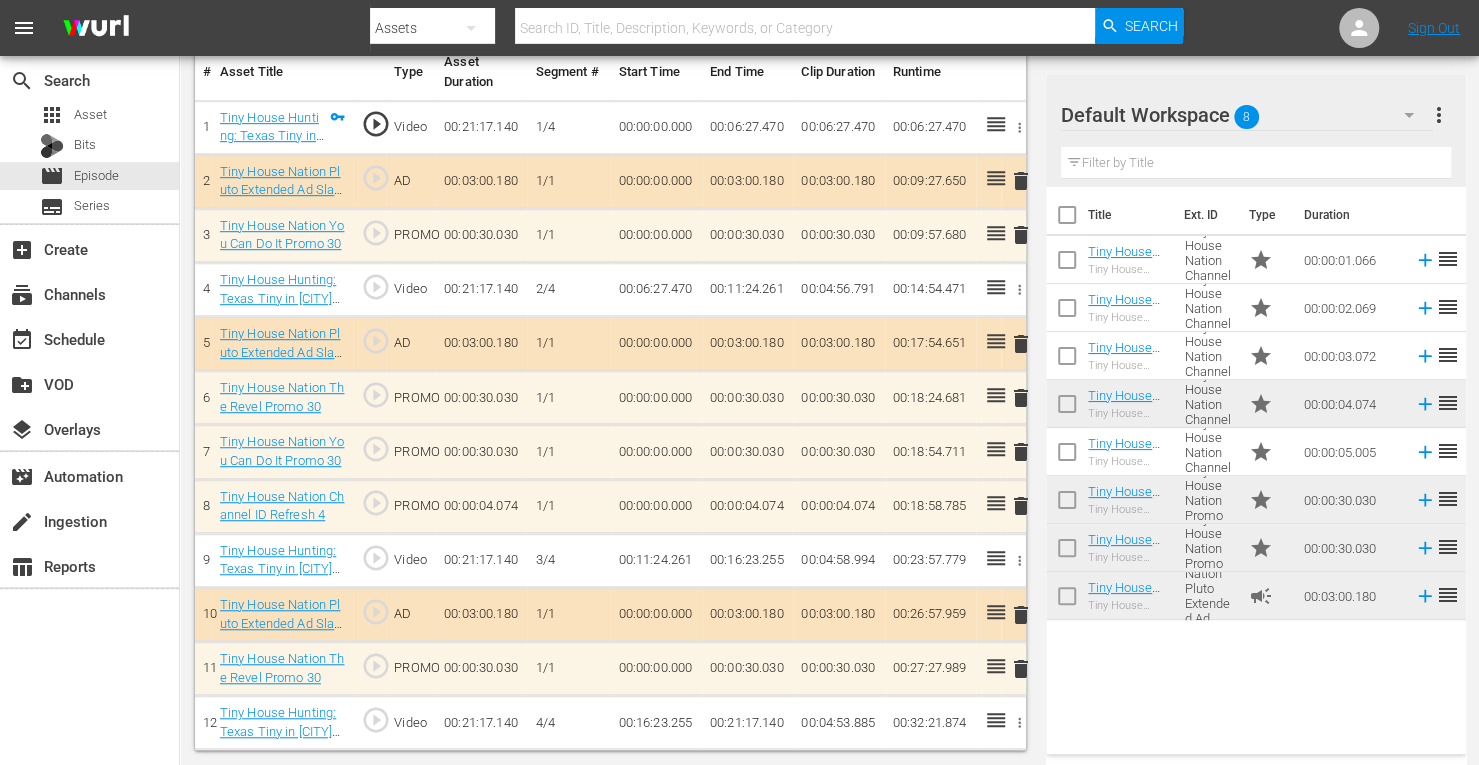 scroll, scrollTop: 607, scrollLeft: 0, axis: vertical 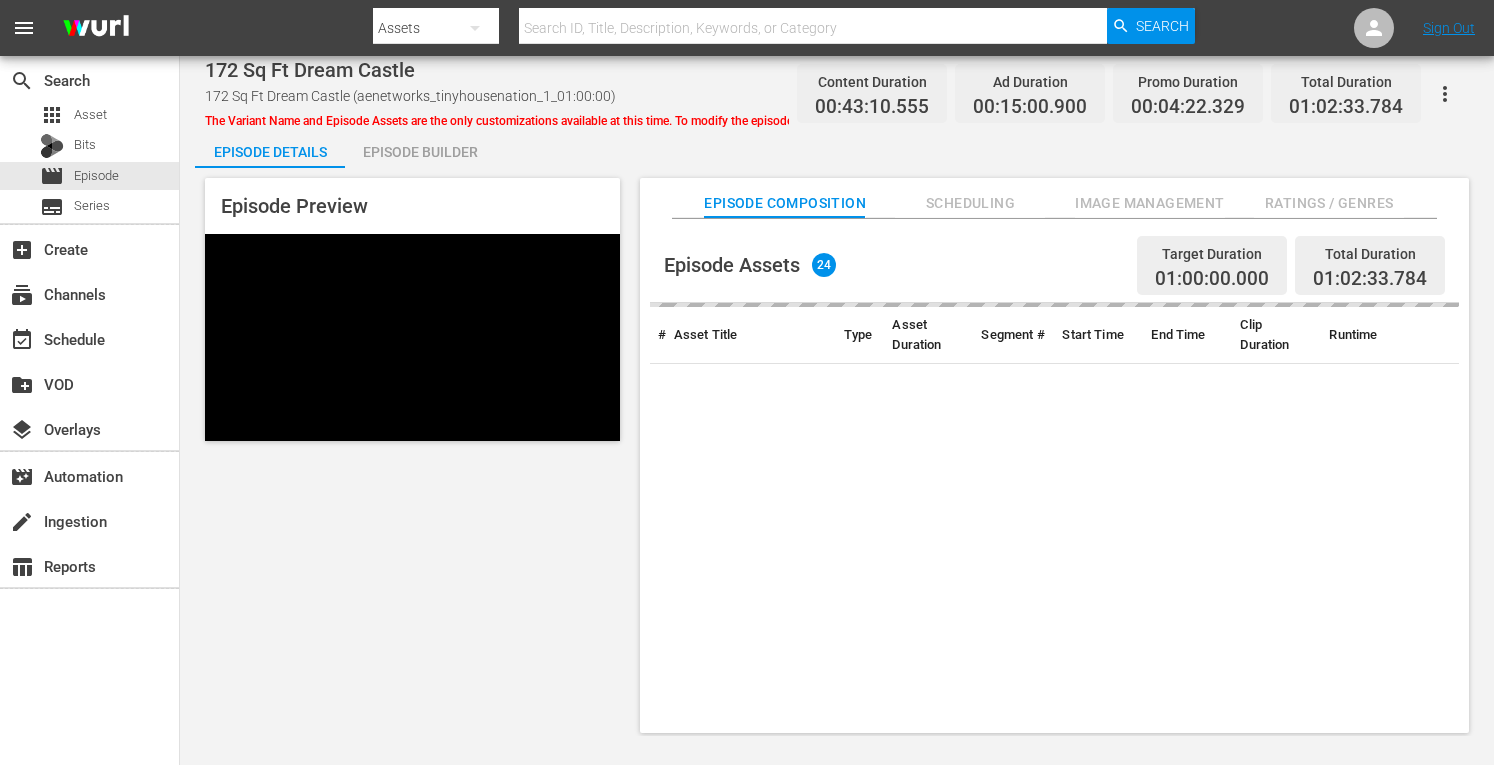 click on "Episode Builder" at bounding box center [420, 152] 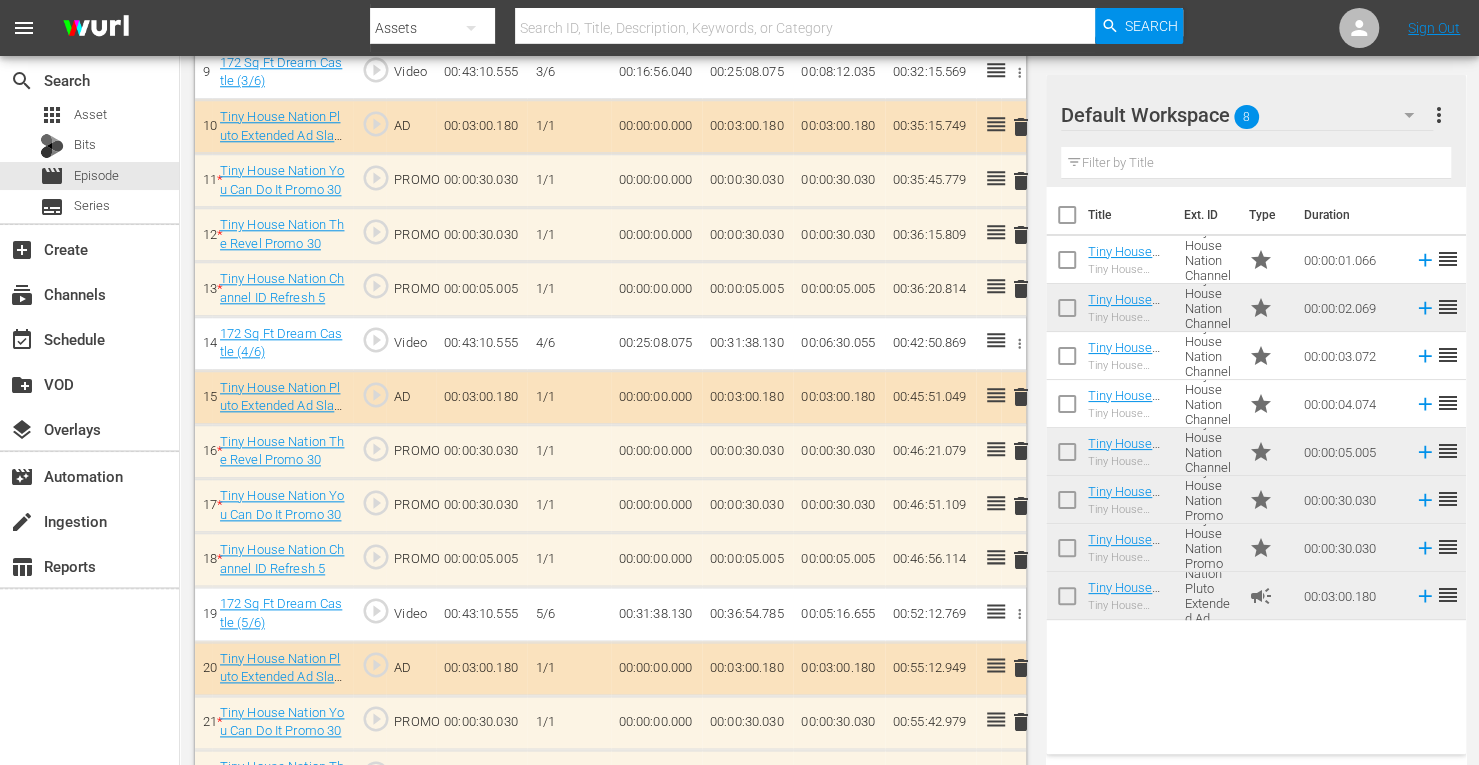 scroll, scrollTop: 1101, scrollLeft: 0, axis: vertical 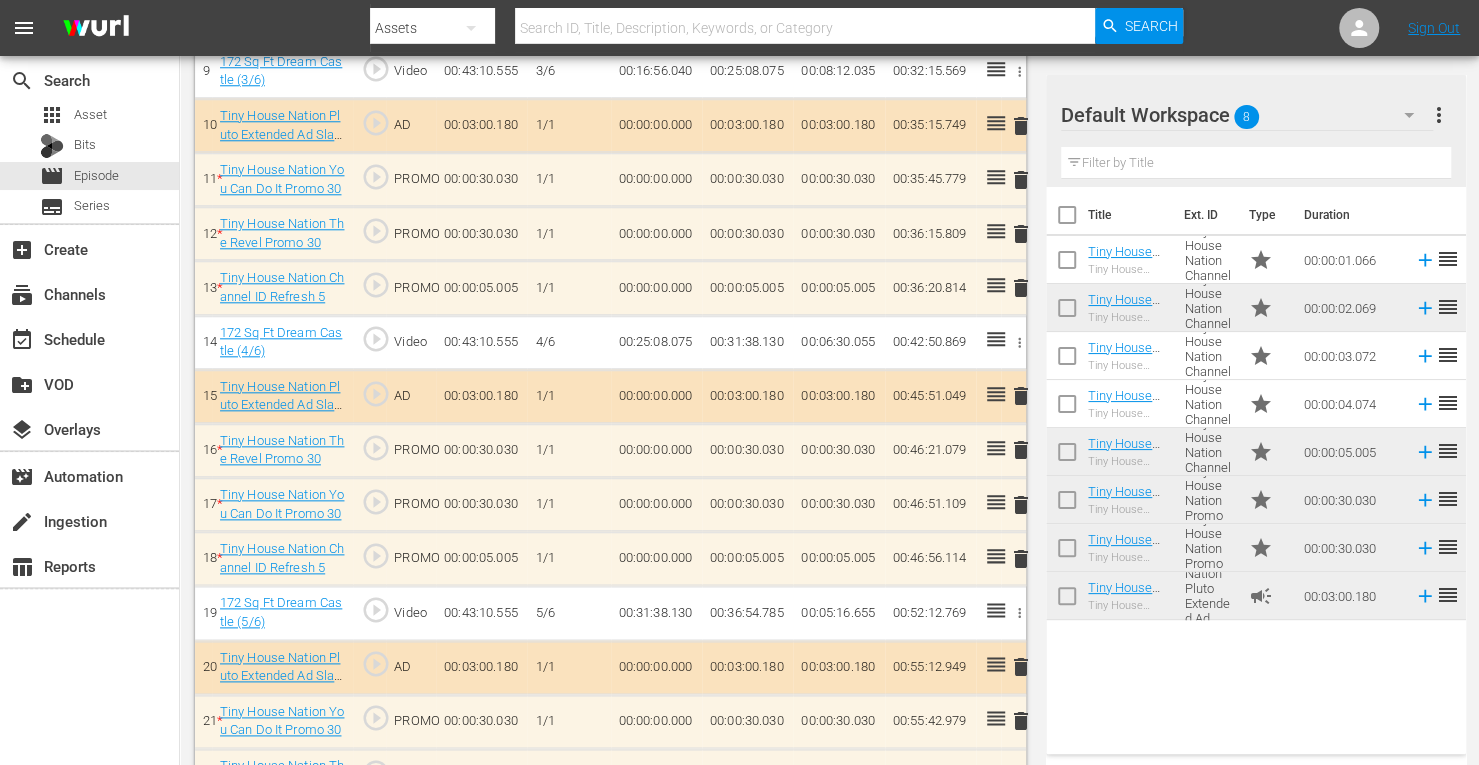 click on "delete" at bounding box center [1021, 450] 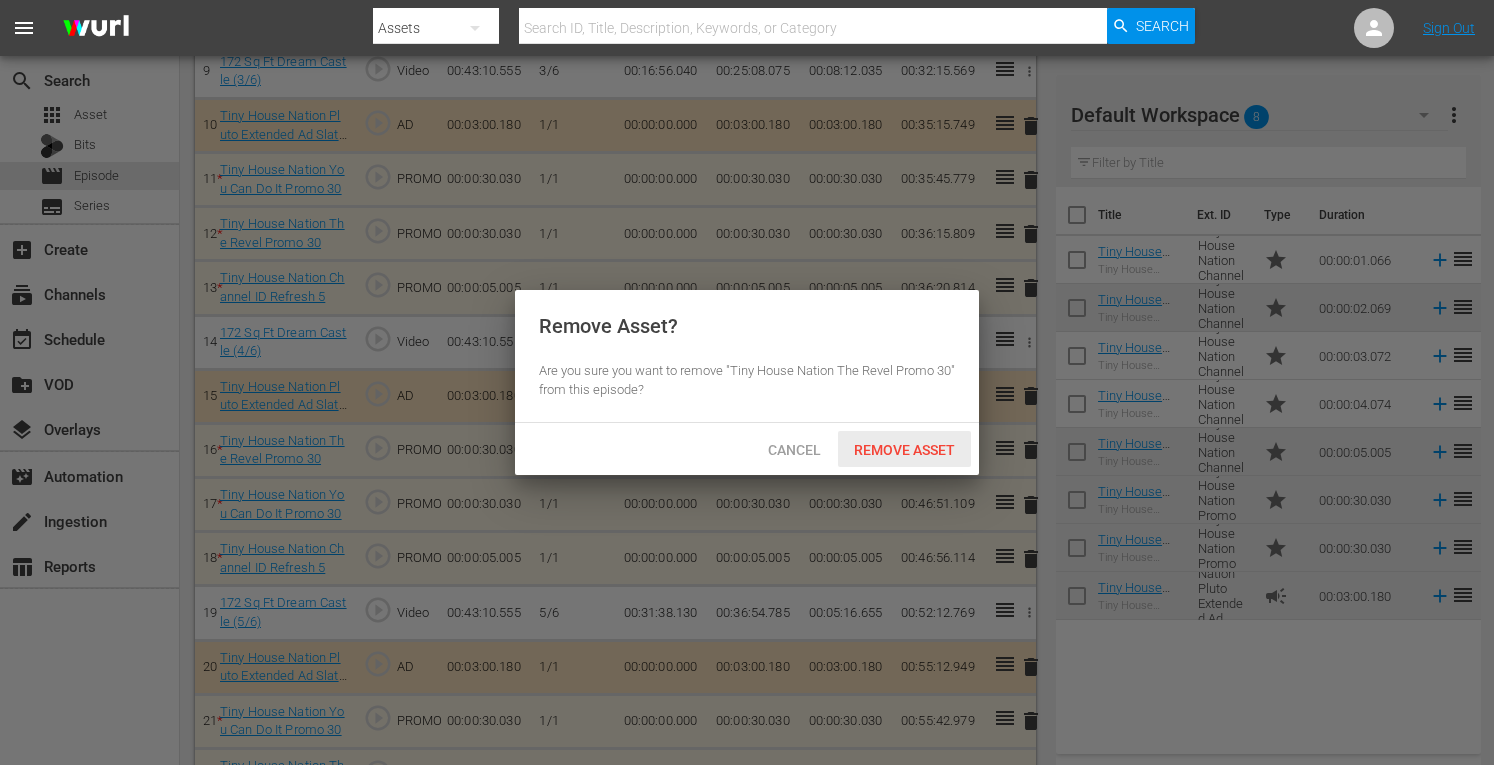 click on "Remove Asset" at bounding box center (904, 450) 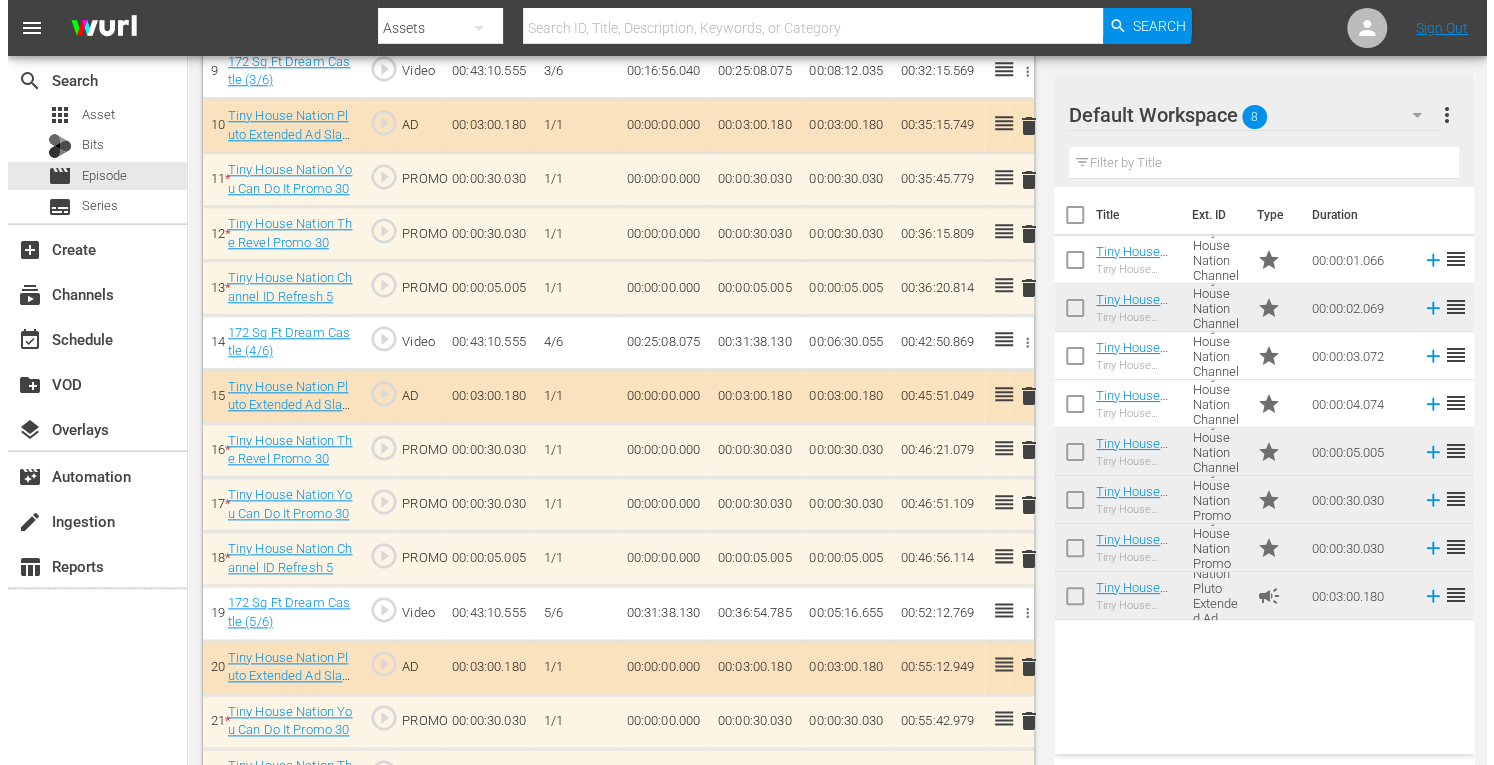 scroll, scrollTop: 1253, scrollLeft: 0, axis: vertical 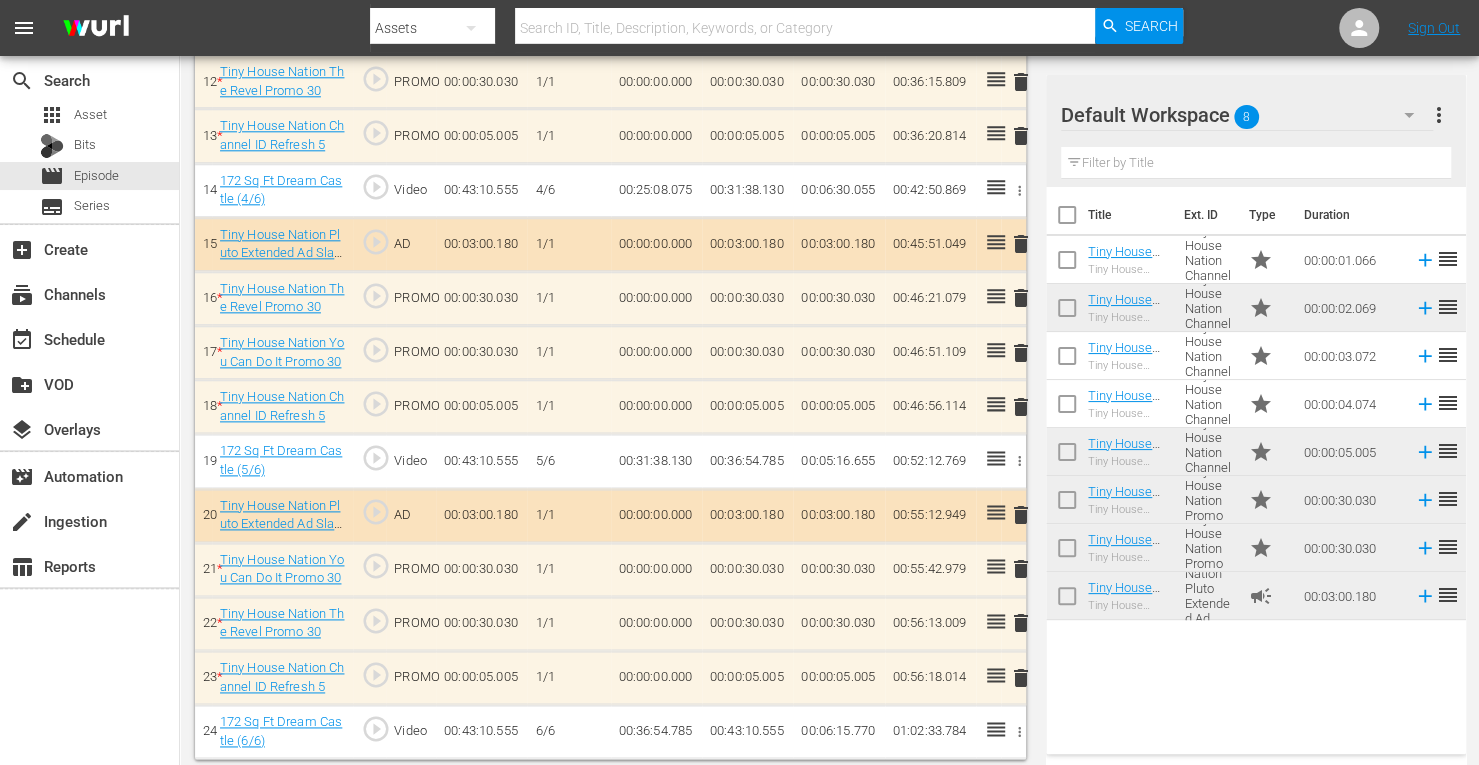 click on "delete" at bounding box center [1021, 623] 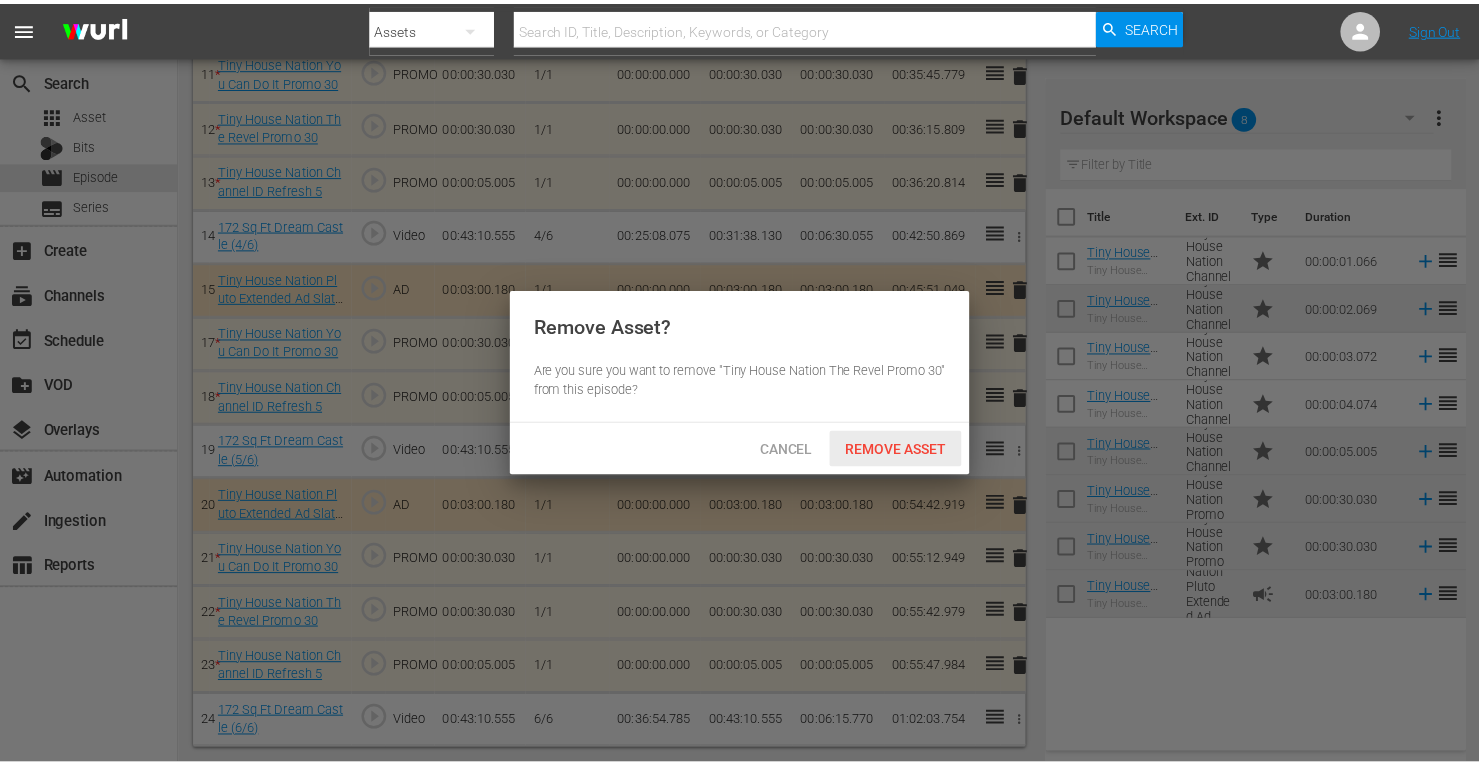 scroll, scrollTop: 1200, scrollLeft: 0, axis: vertical 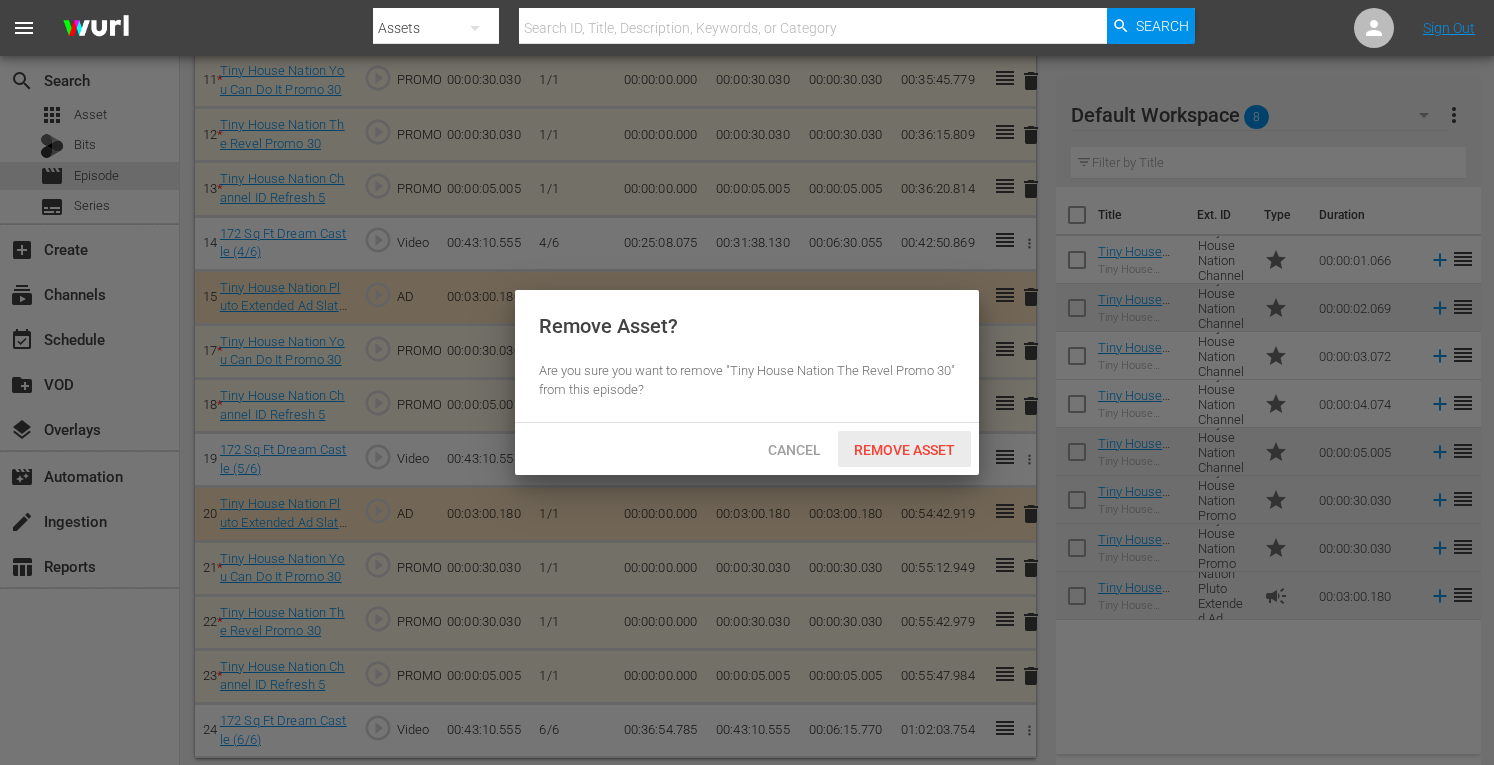 click on "Remove Asset" at bounding box center (904, 450) 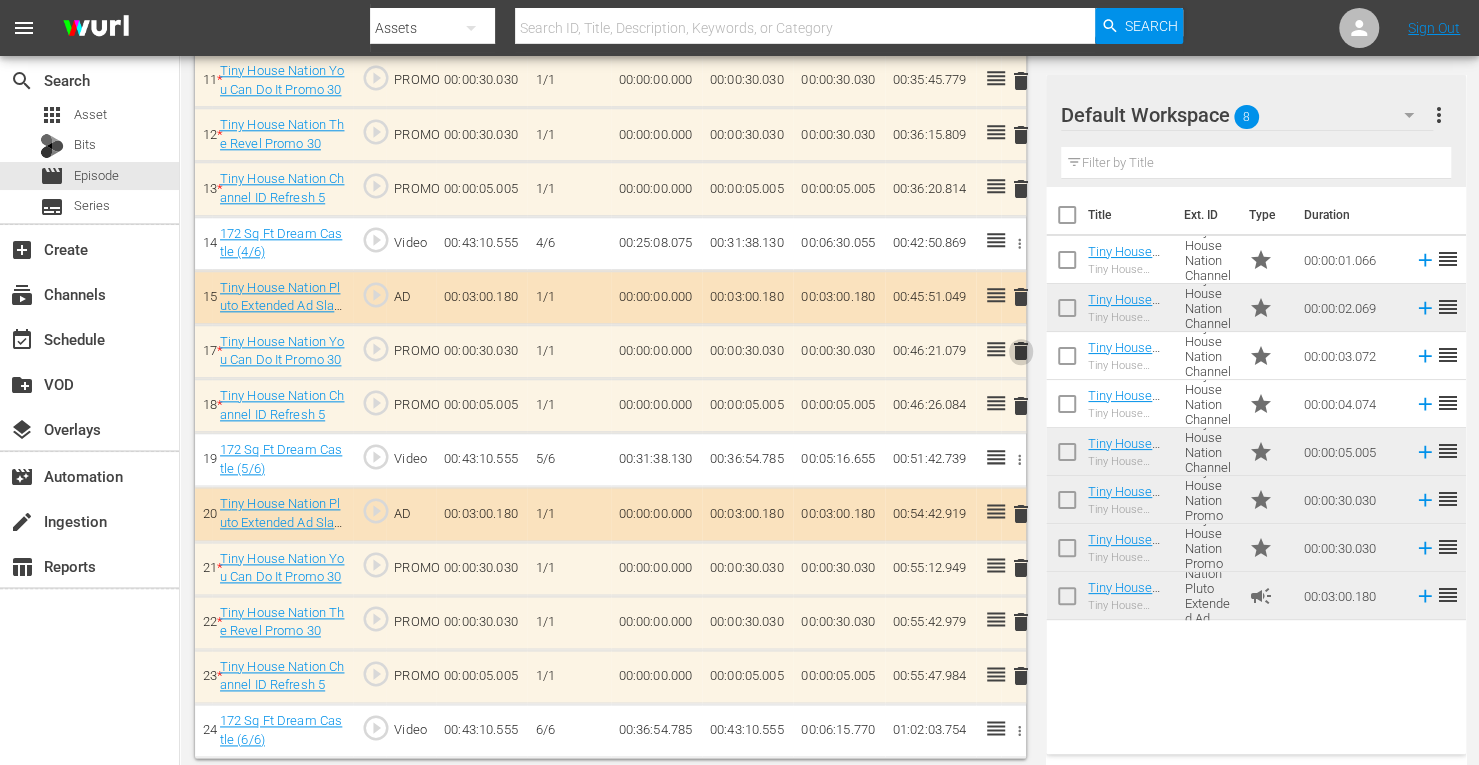 click on "delete" at bounding box center (1021, 351) 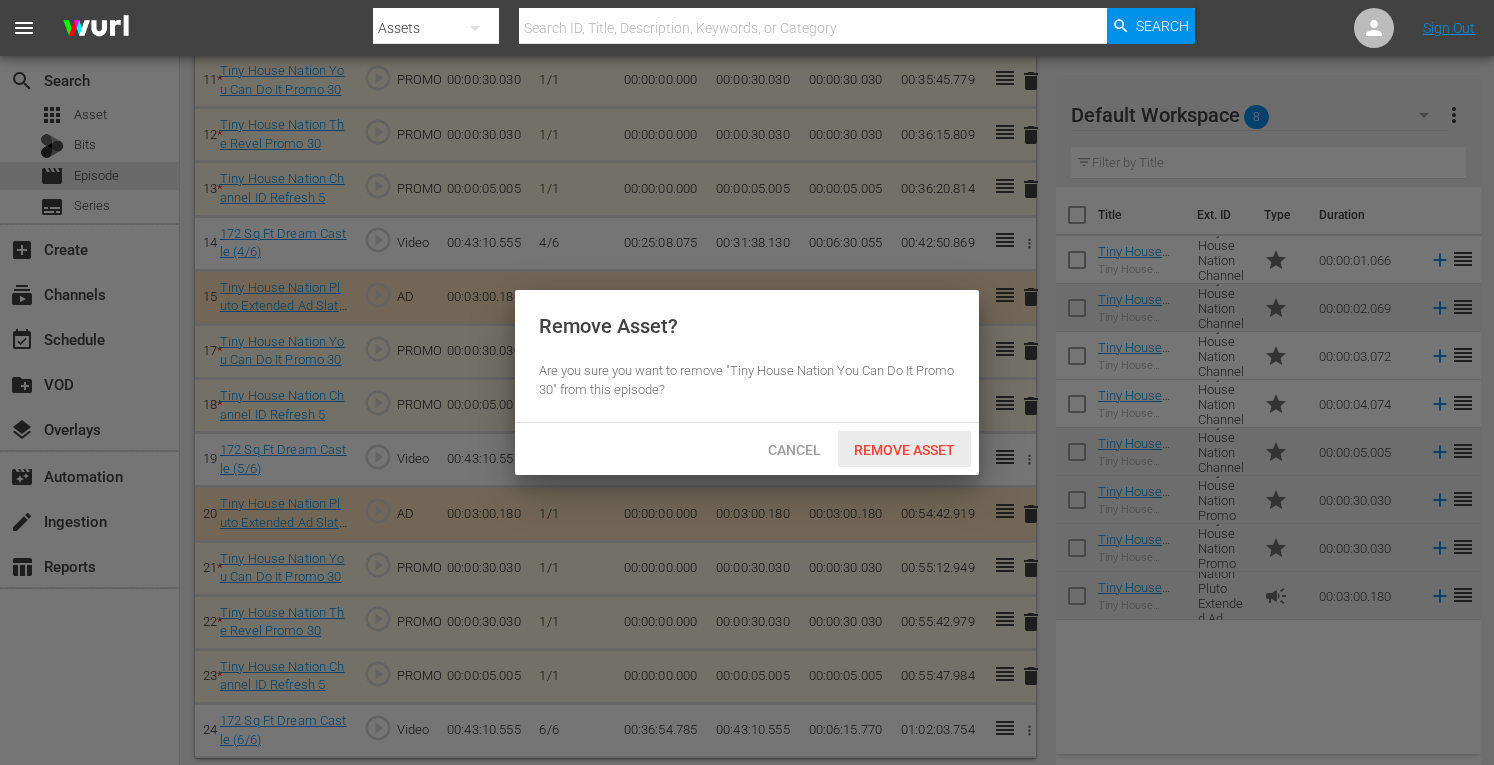 click on "Remove Asset" at bounding box center [904, 450] 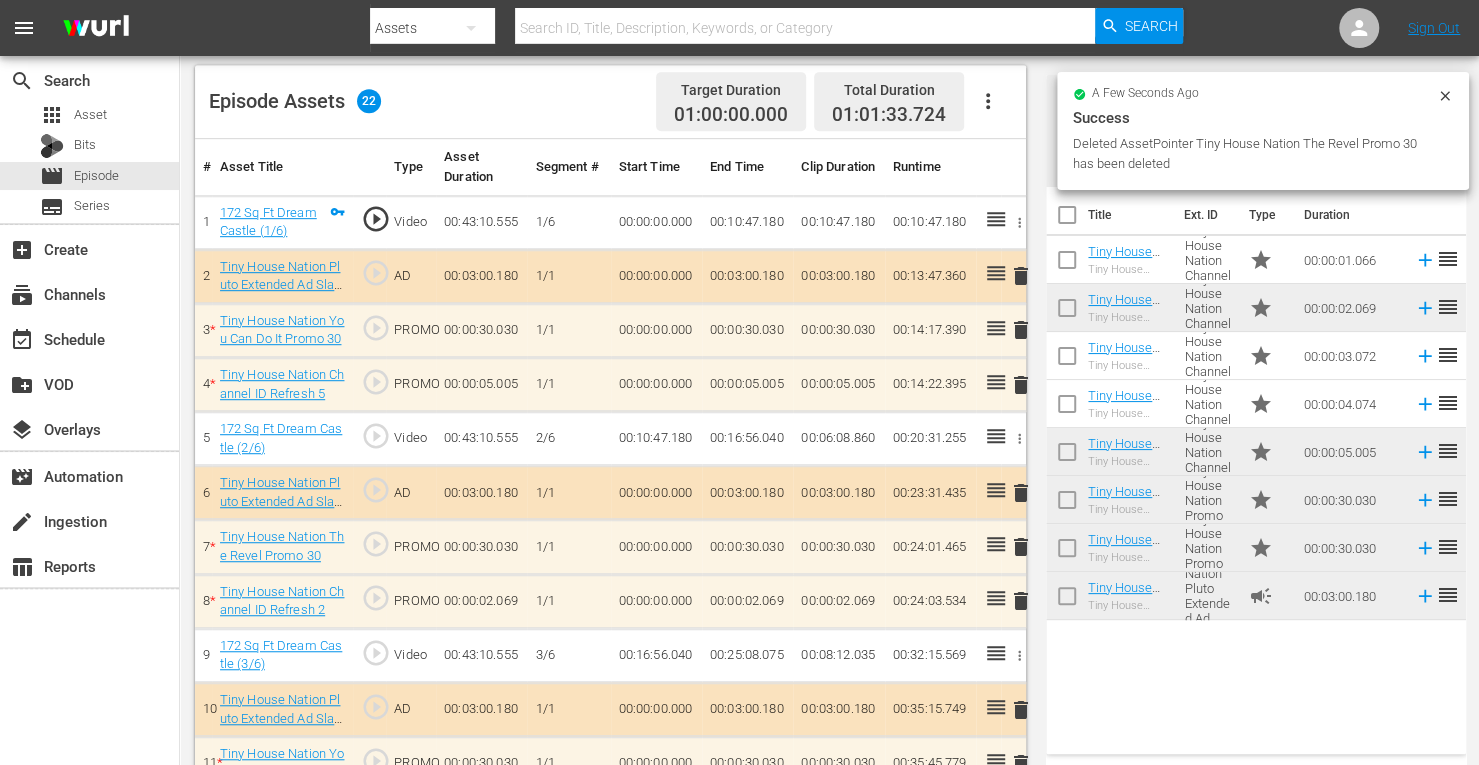 scroll, scrollTop: 516, scrollLeft: 0, axis: vertical 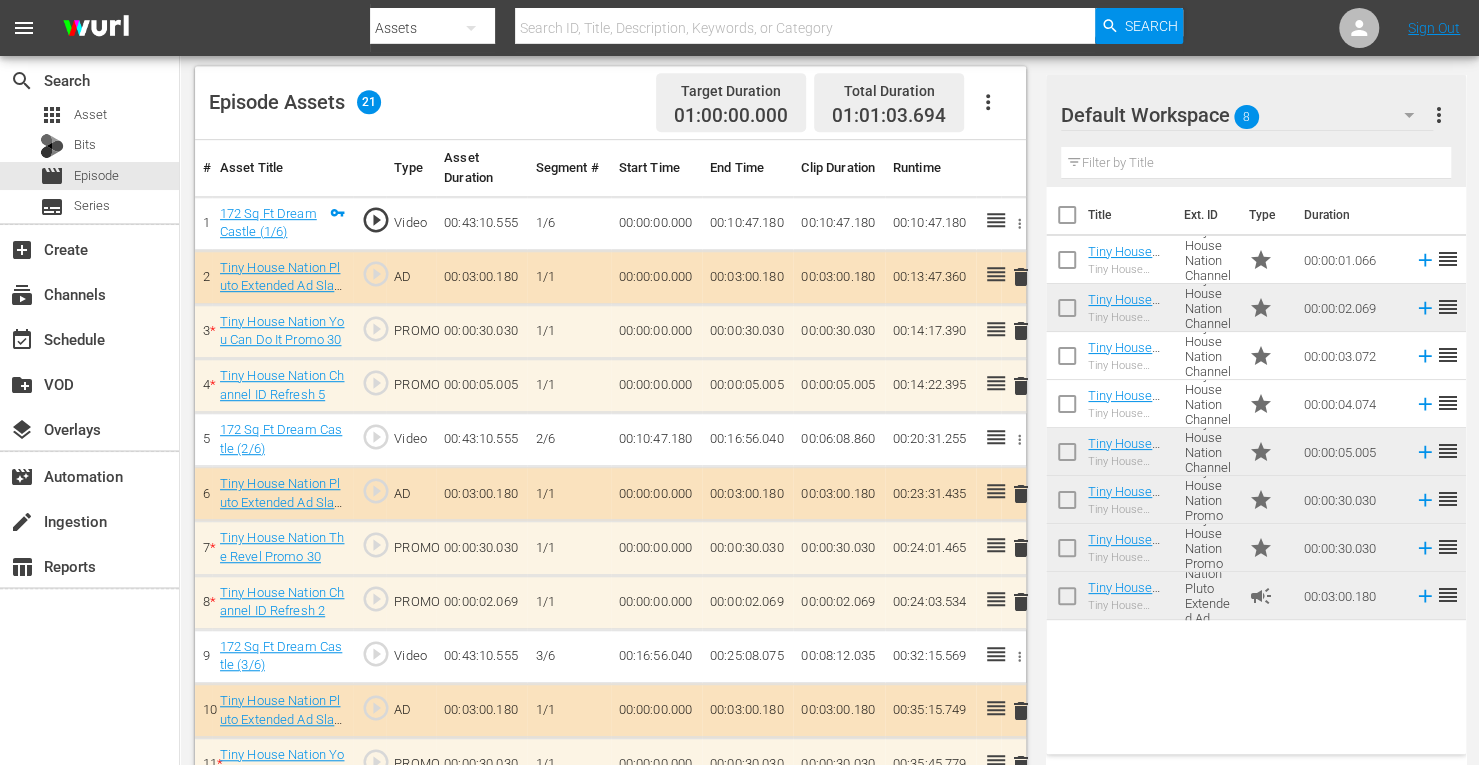 click on "delete" at bounding box center [1021, 494] 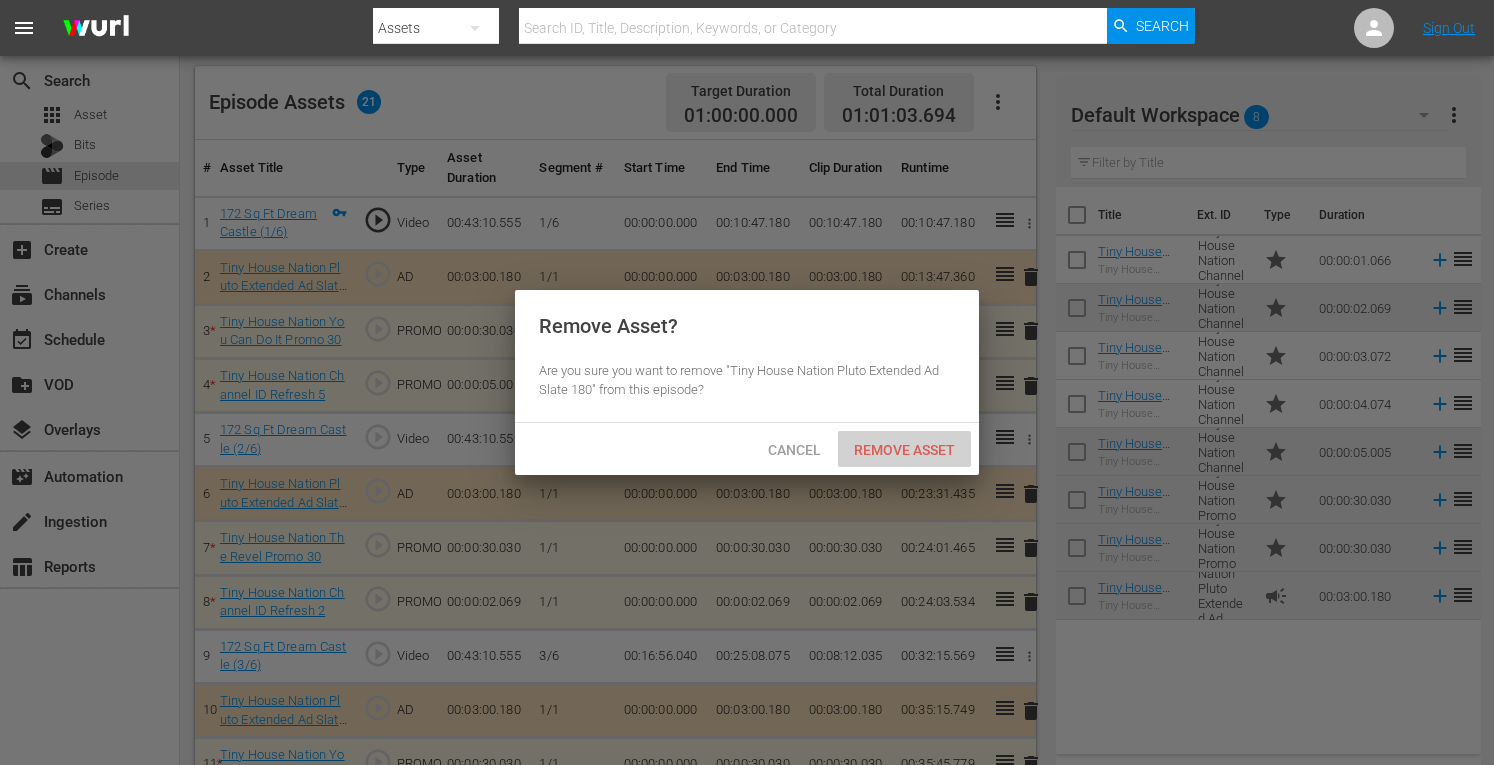 click on "Remove Asset" at bounding box center (904, 450) 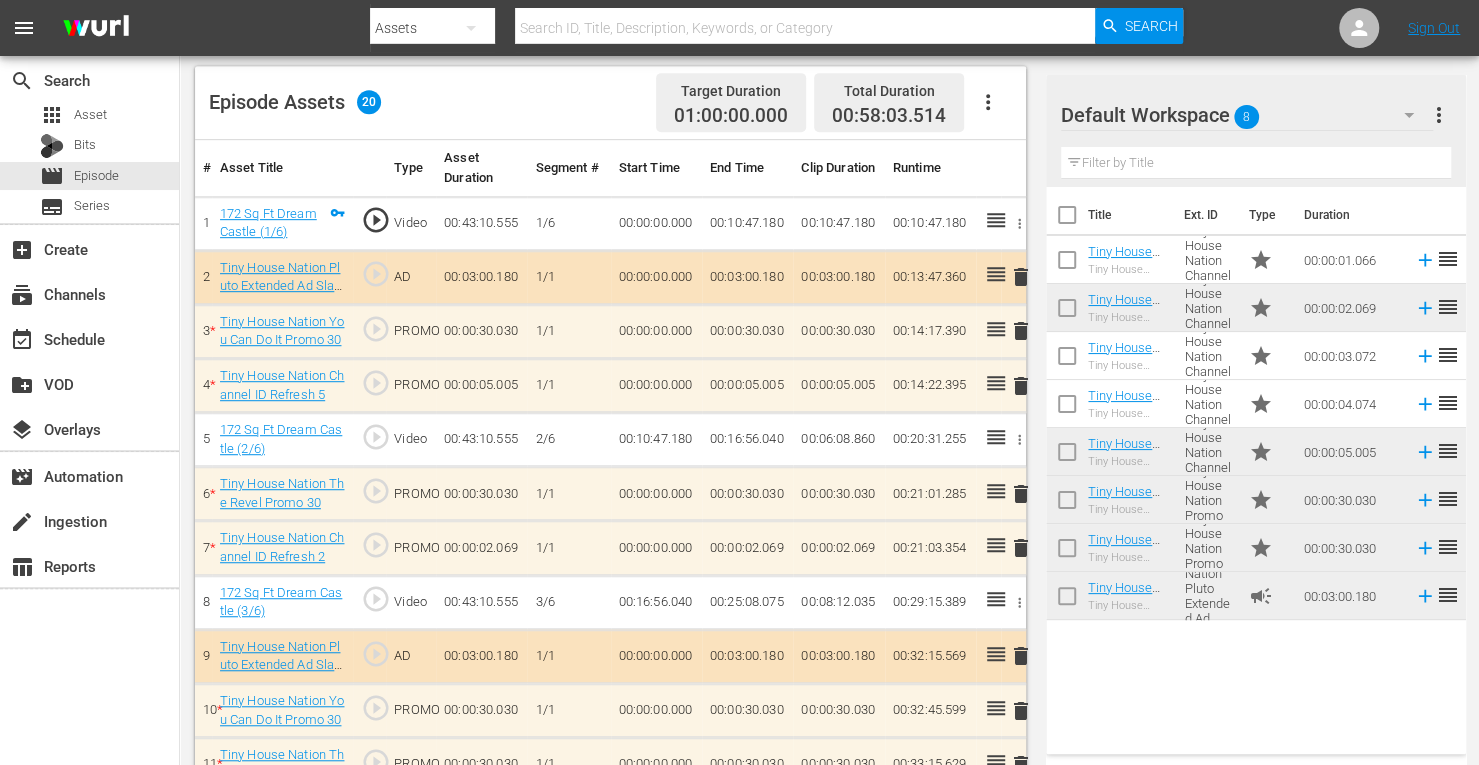 click on "delete" at bounding box center (1021, 331) 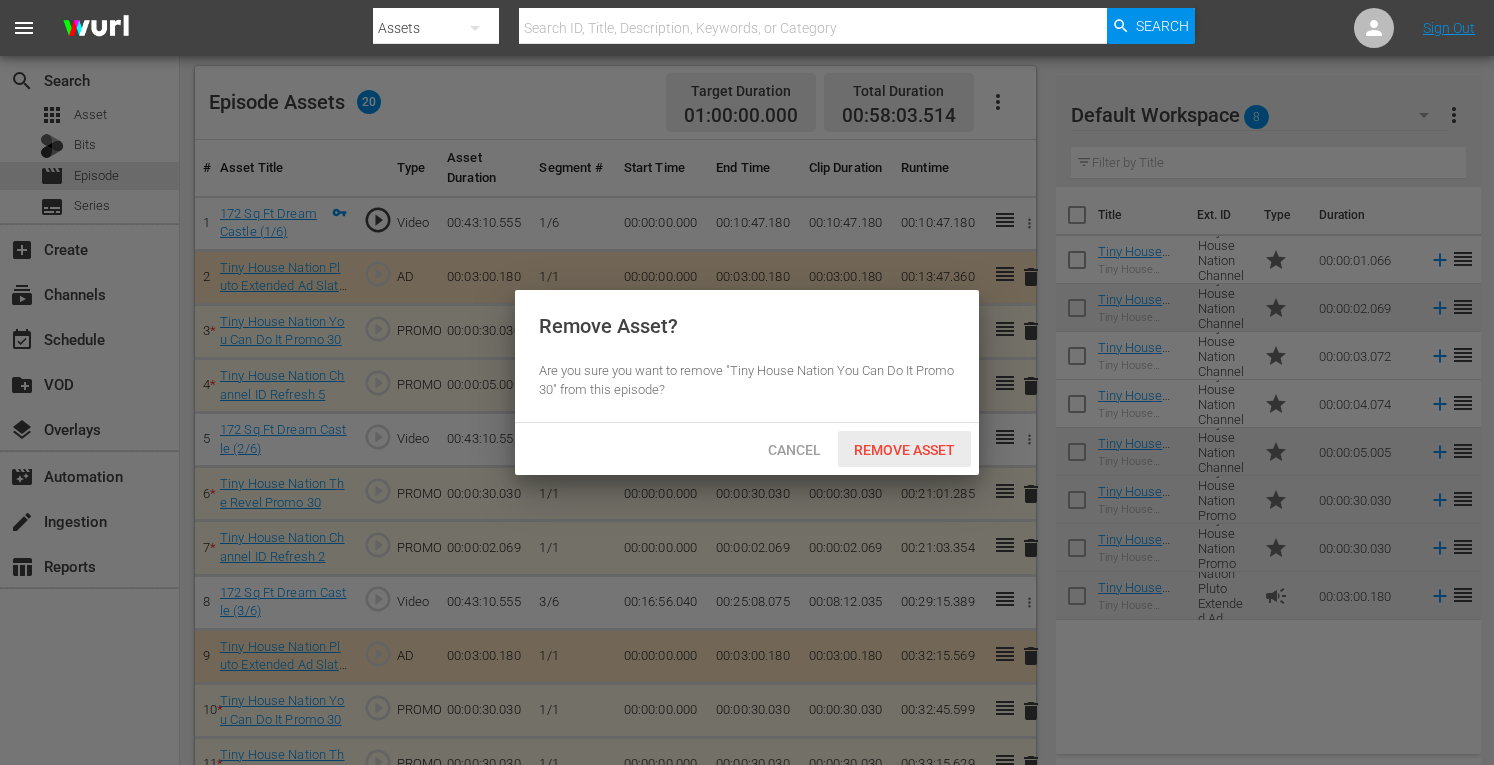 click on "Remove Asset" at bounding box center [904, 449] 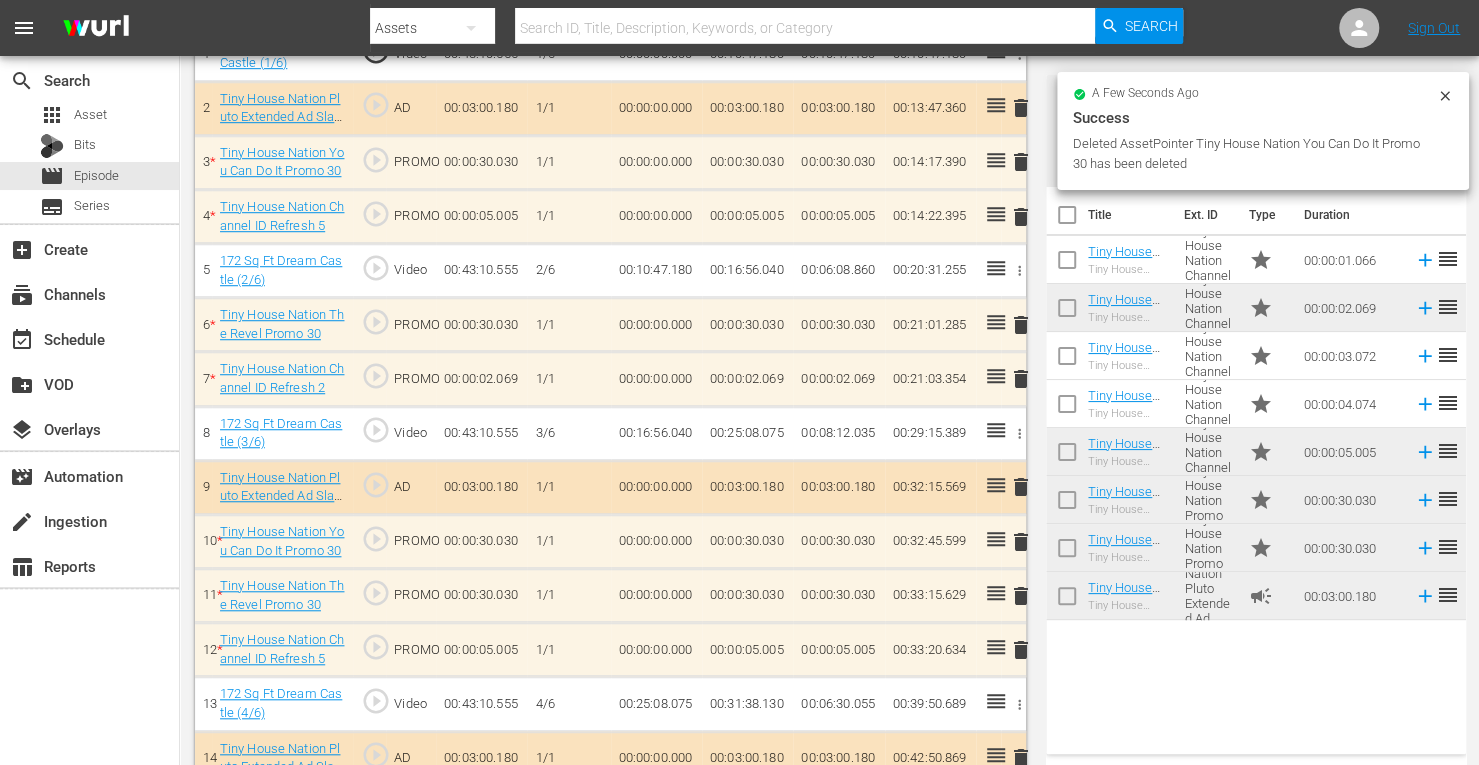 scroll, scrollTop: 686, scrollLeft: 0, axis: vertical 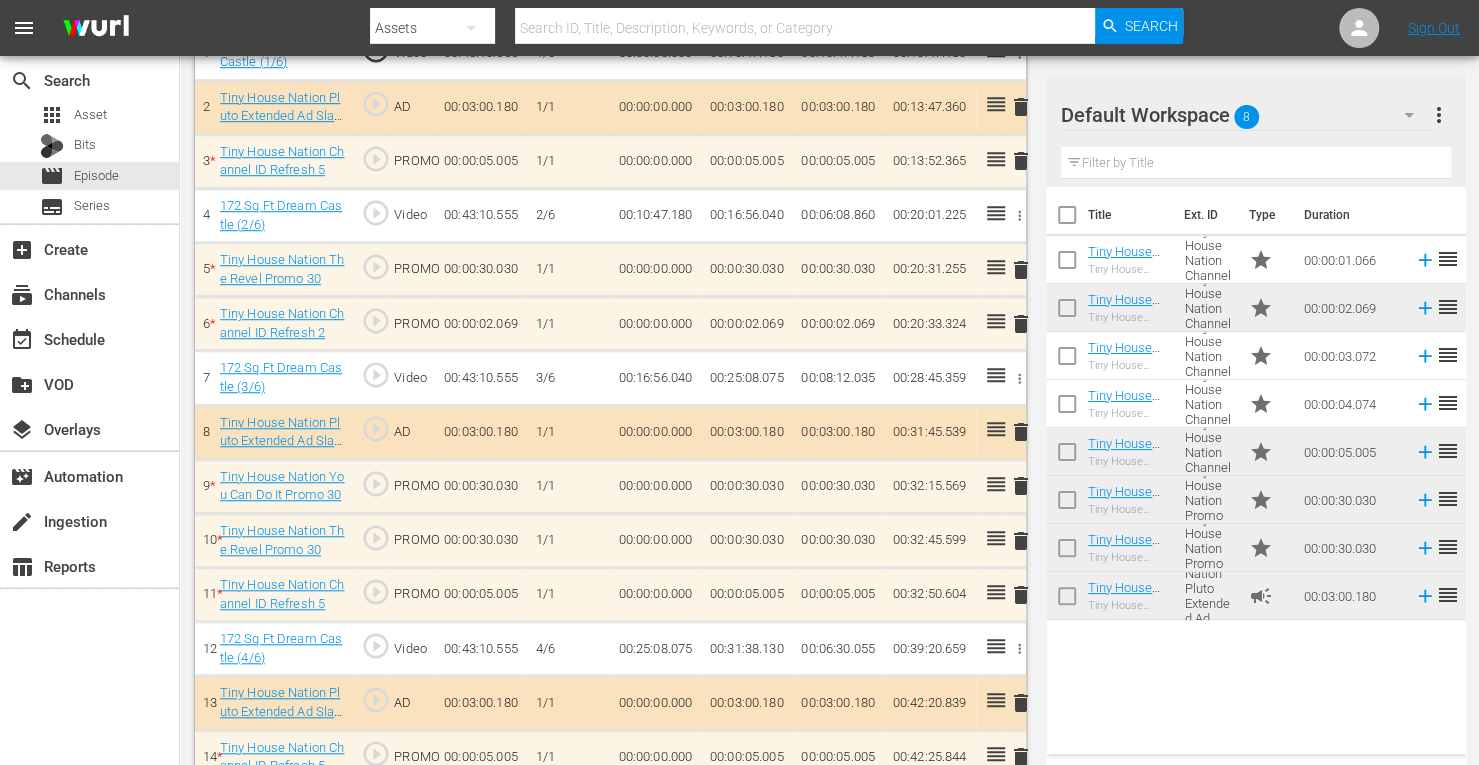 click on "delete" at bounding box center [1021, 541] 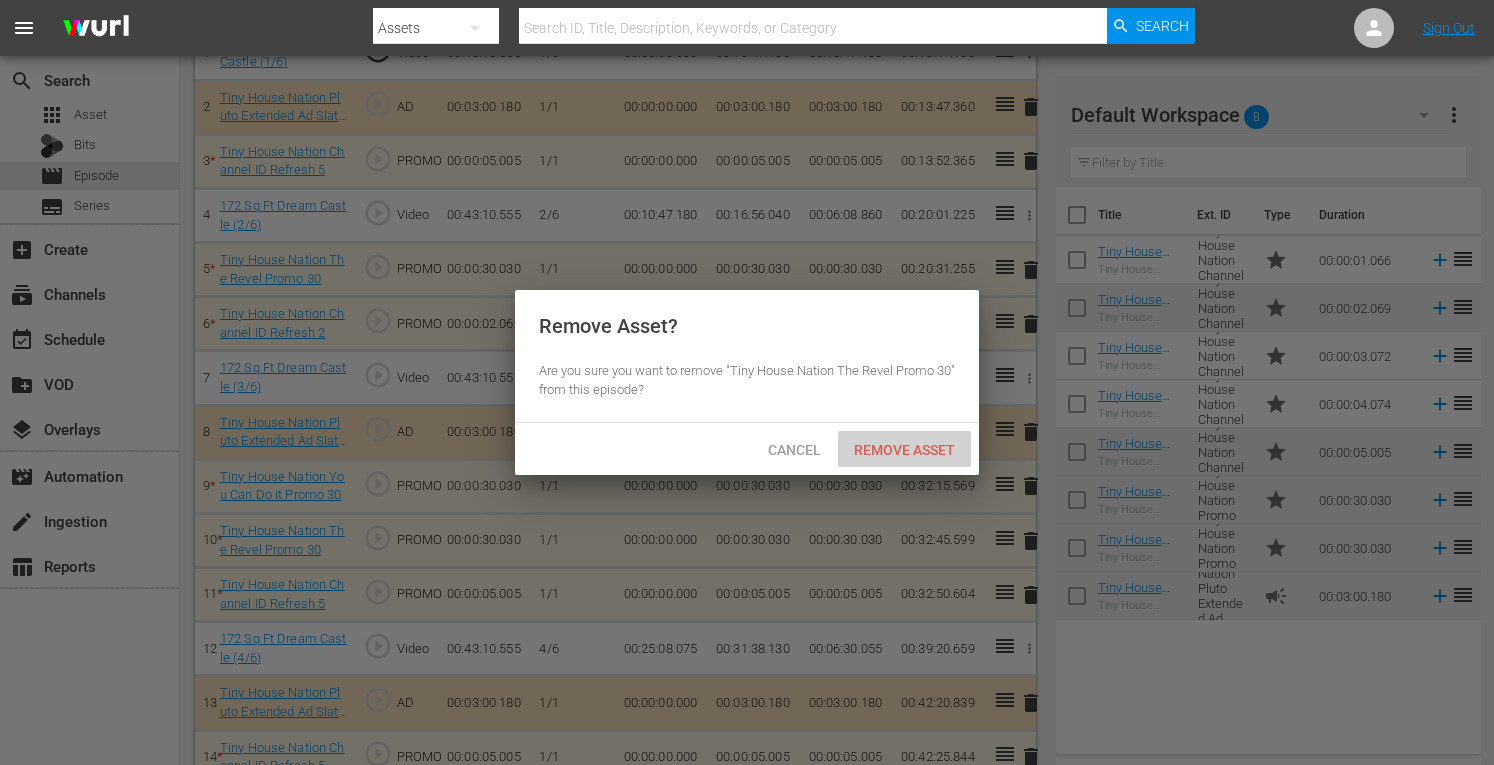click on "Remove Asset" at bounding box center [904, 450] 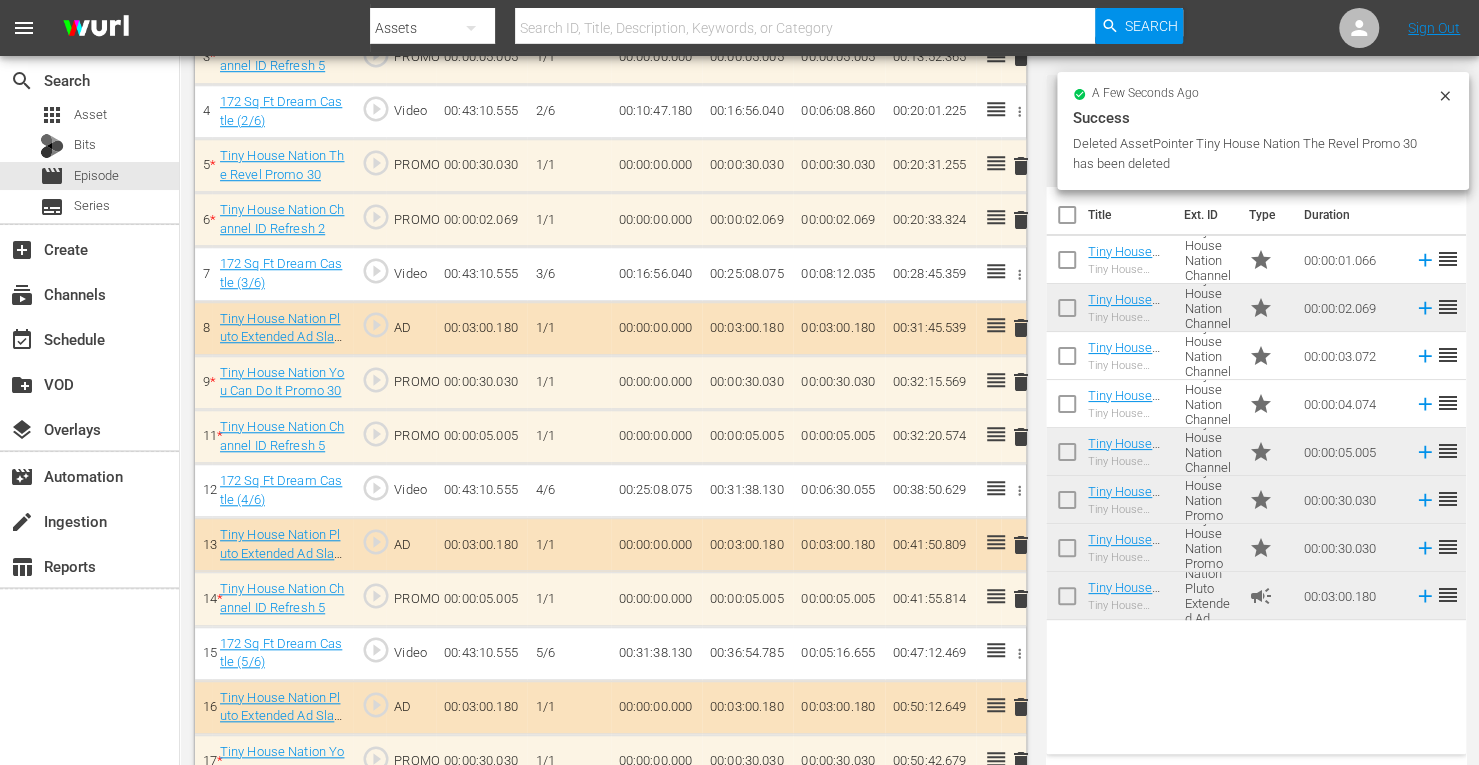 scroll, scrollTop: 930, scrollLeft: 0, axis: vertical 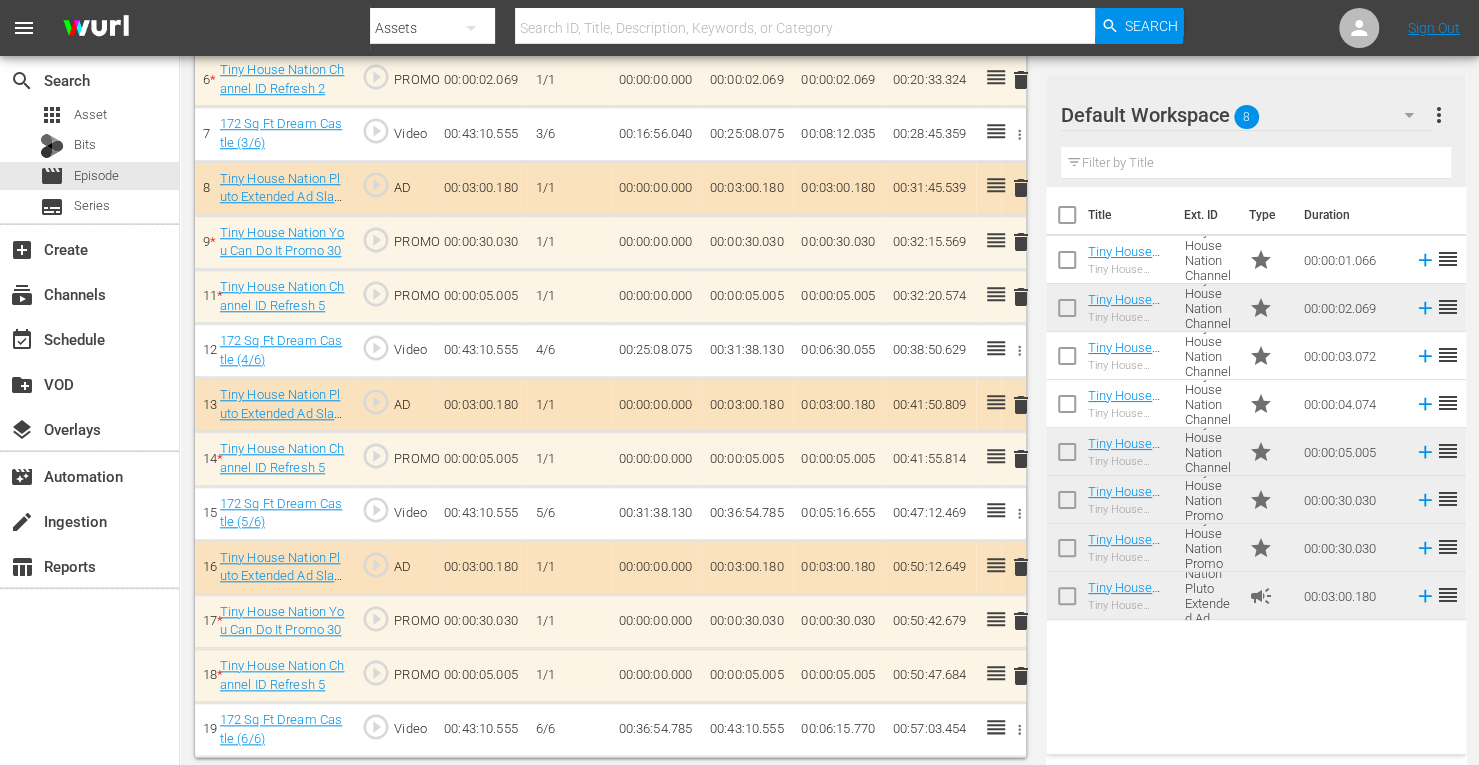 click on "delete" at bounding box center [1021, 621] 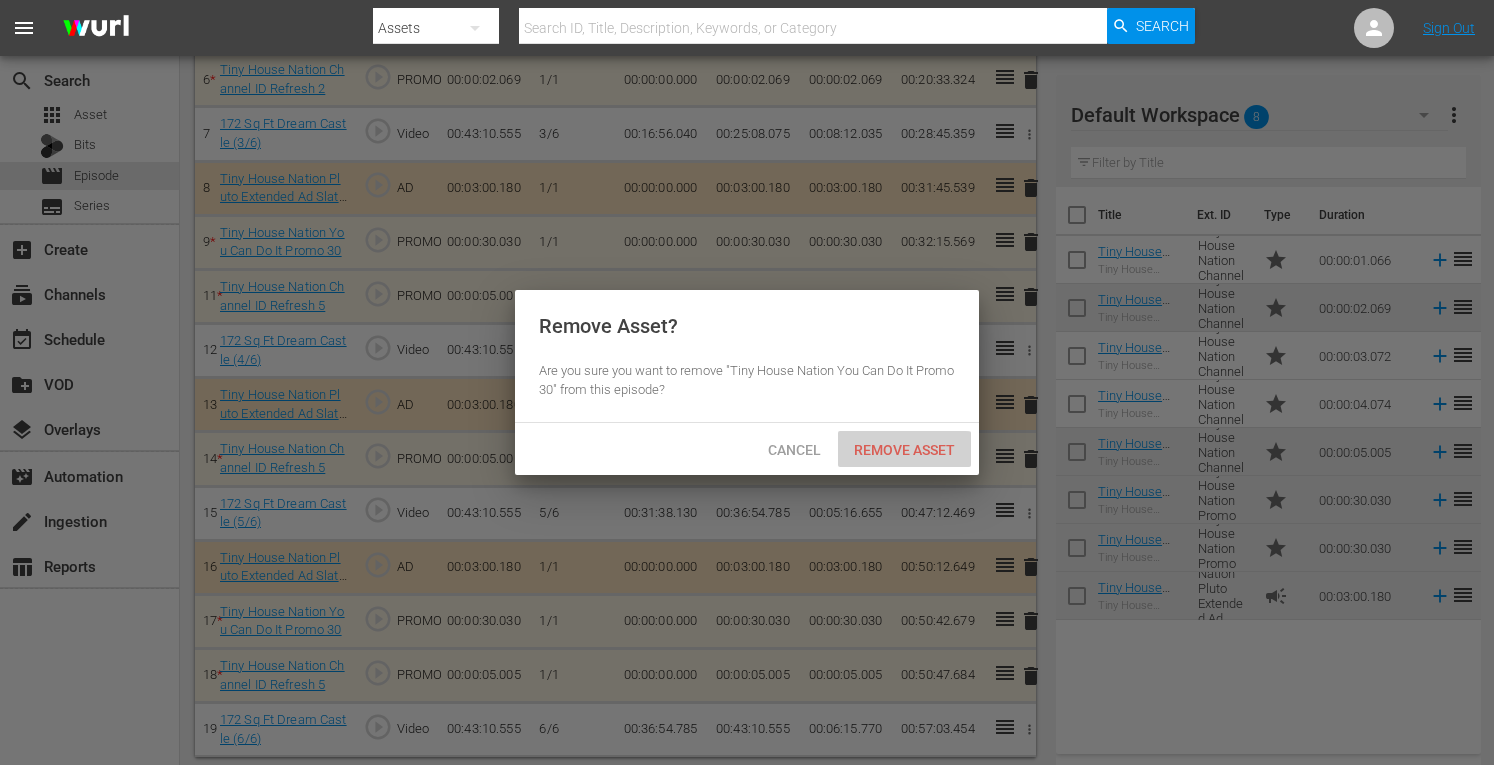 click on "Remove Asset" at bounding box center (904, 450) 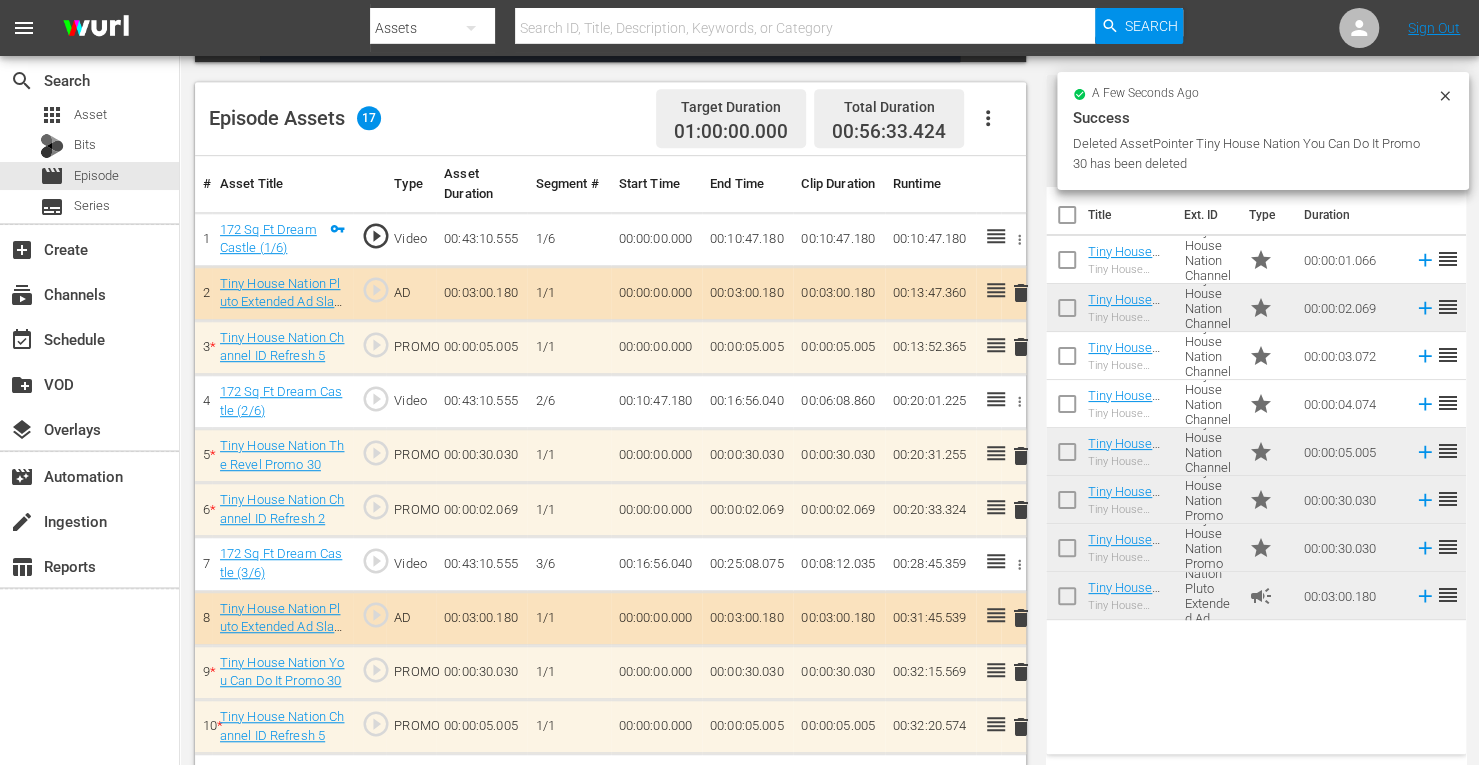 scroll, scrollTop: 496, scrollLeft: 0, axis: vertical 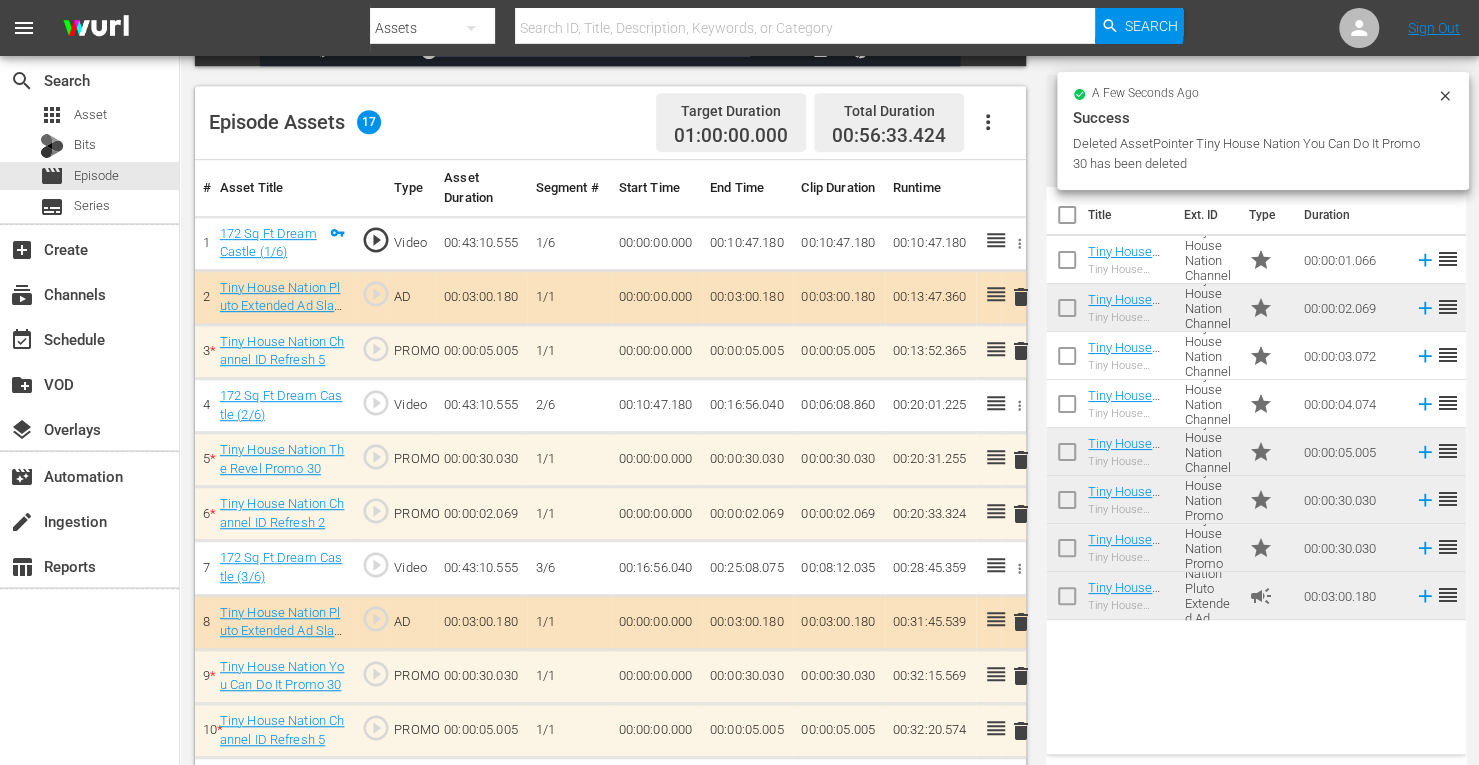 click on "delete" at bounding box center (1021, 514) 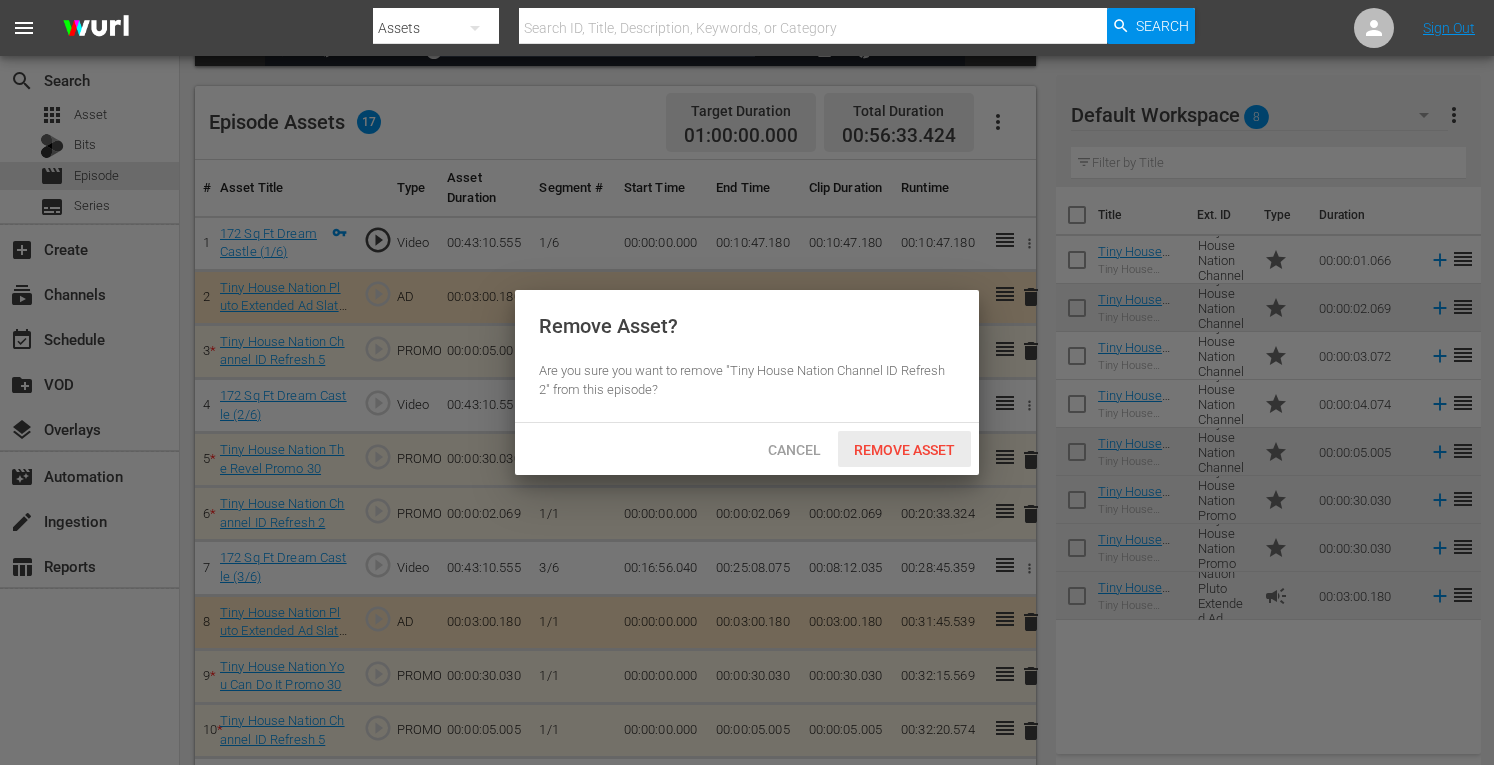 click on "Remove Asset" at bounding box center (904, 449) 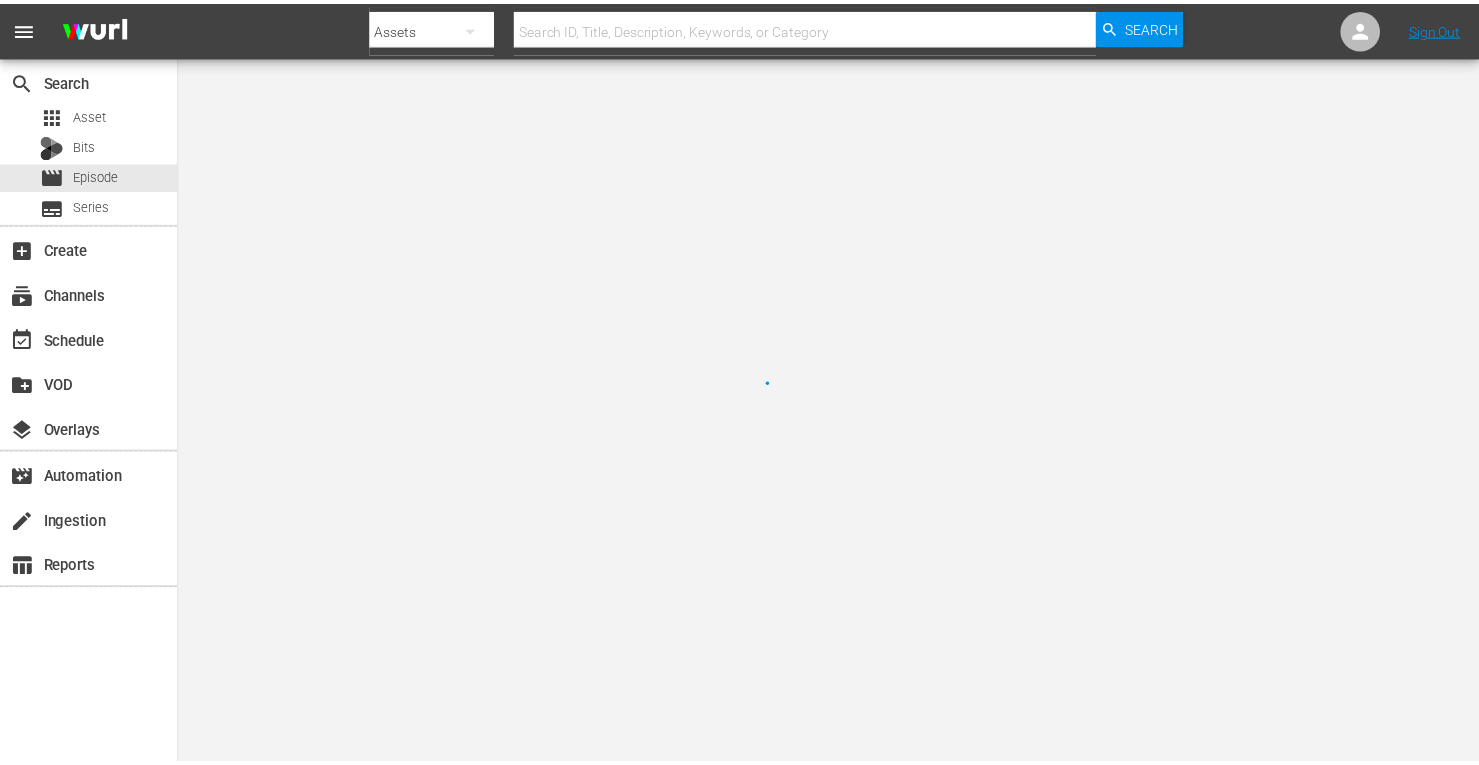 scroll, scrollTop: 0, scrollLeft: 0, axis: both 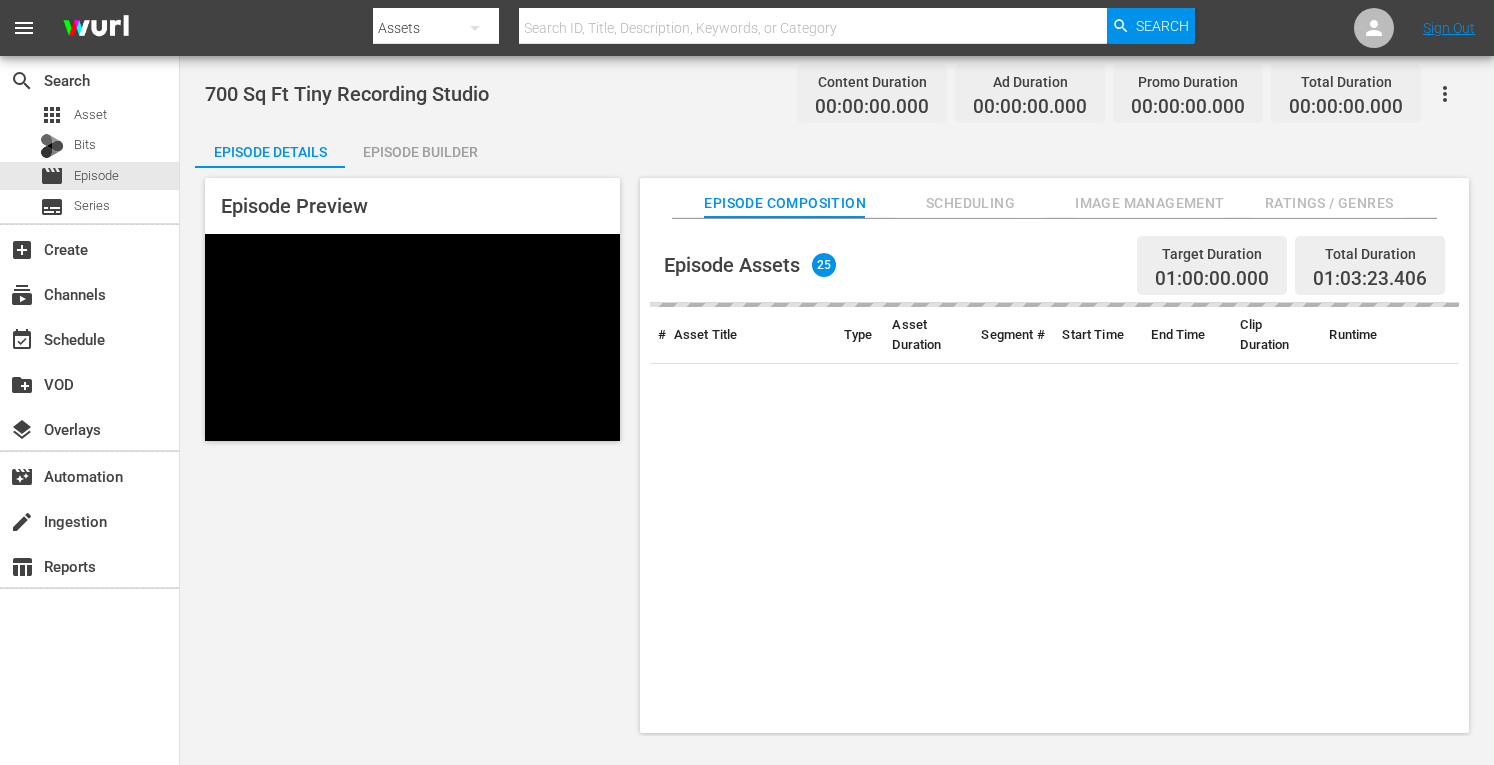 click on "Episode Builder" at bounding box center (420, 152) 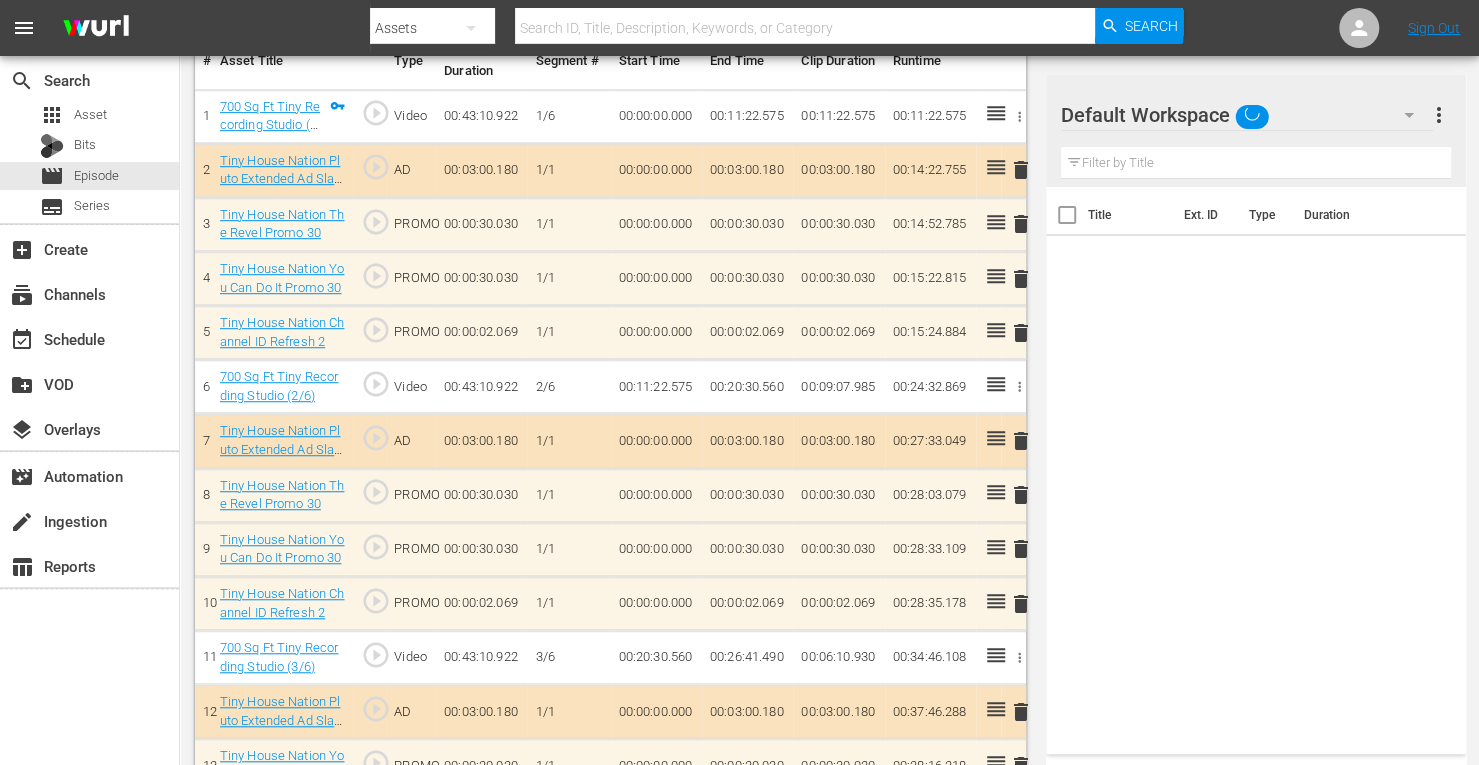 scroll, scrollTop: 628, scrollLeft: 0, axis: vertical 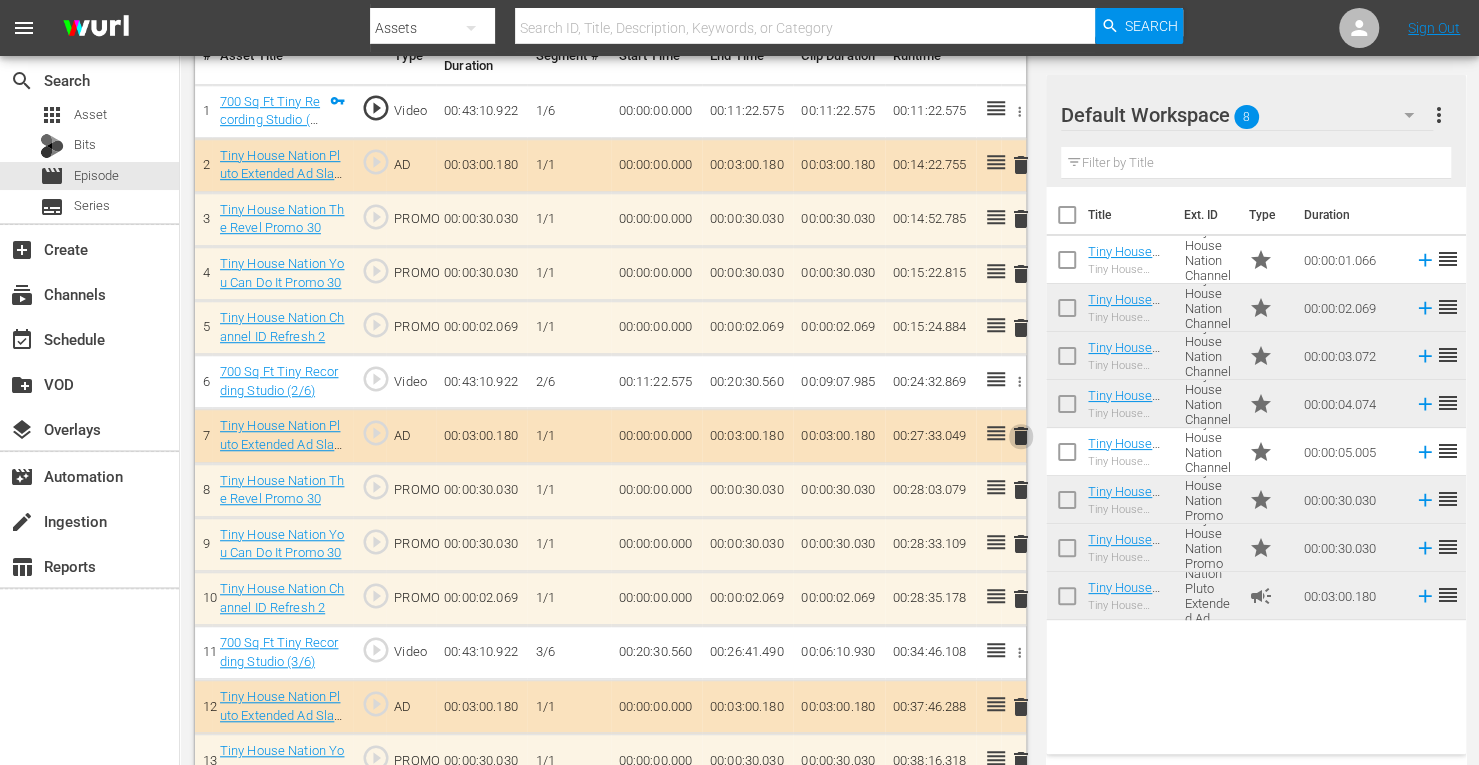 click on "delete" at bounding box center (1021, 436) 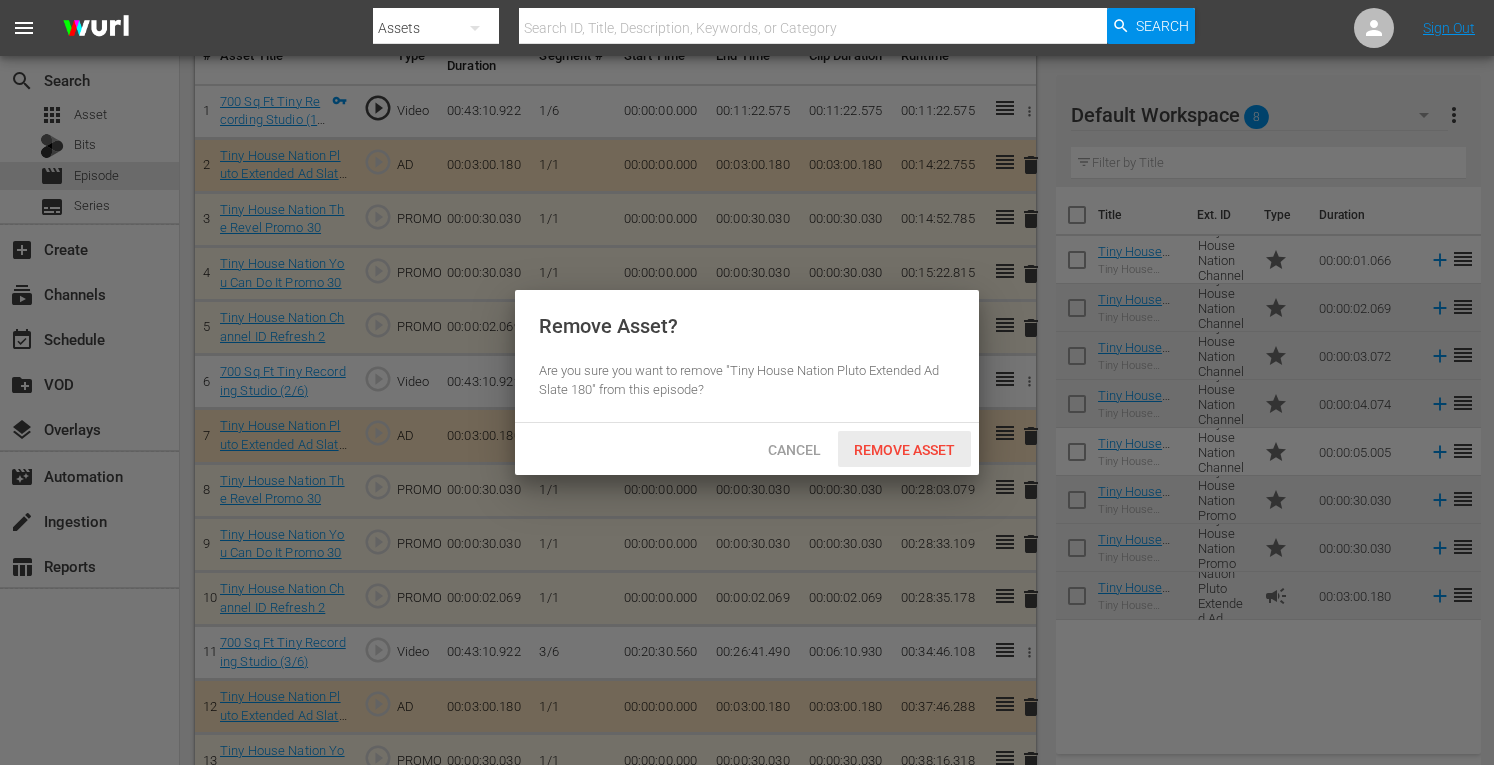 click on "Remove Asset" at bounding box center (904, 450) 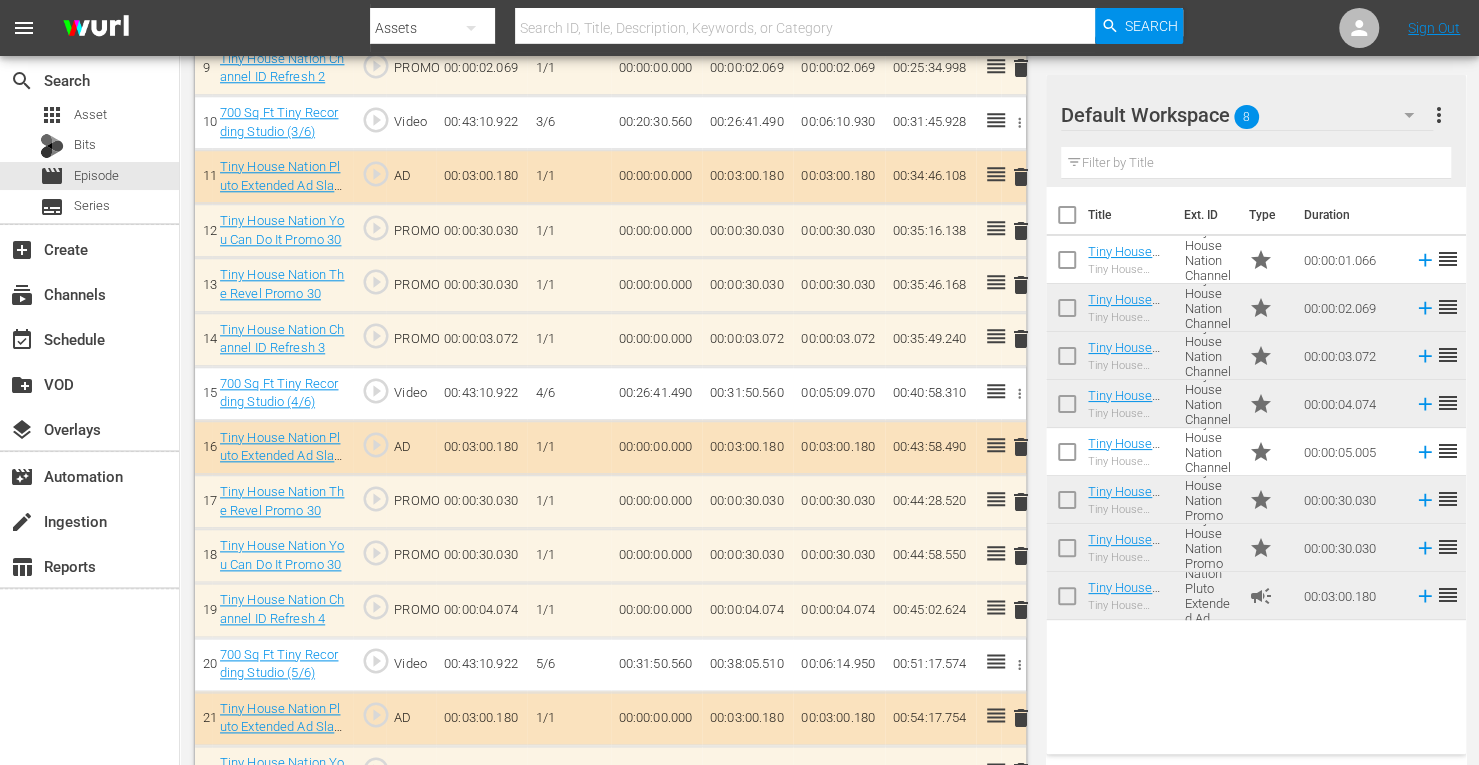 scroll, scrollTop: 1106, scrollLeft: 0, axis: vertical 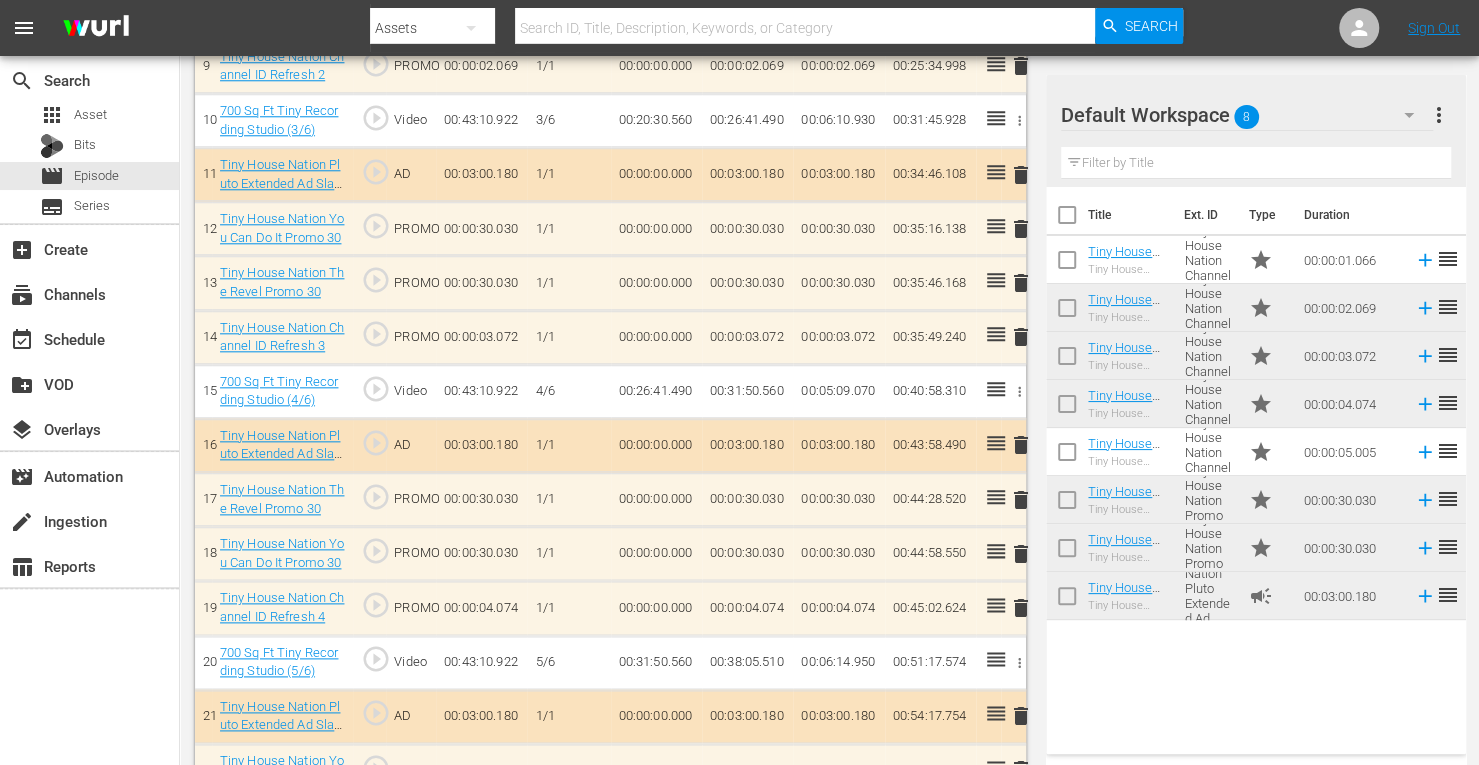 click on "delete" at bounding box center [1021, 337] 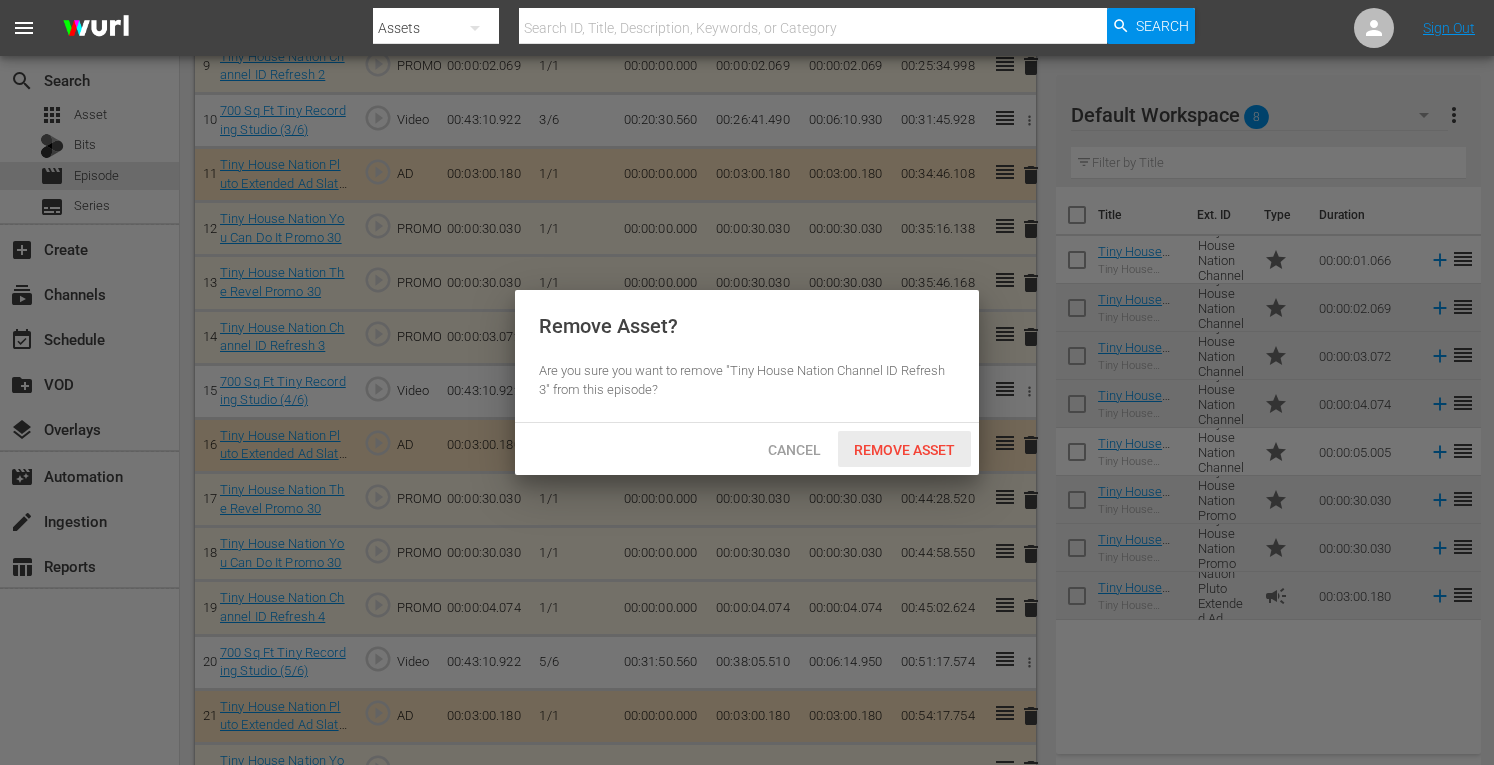 click on "Remove Asset" at bounding box center [904, 450] 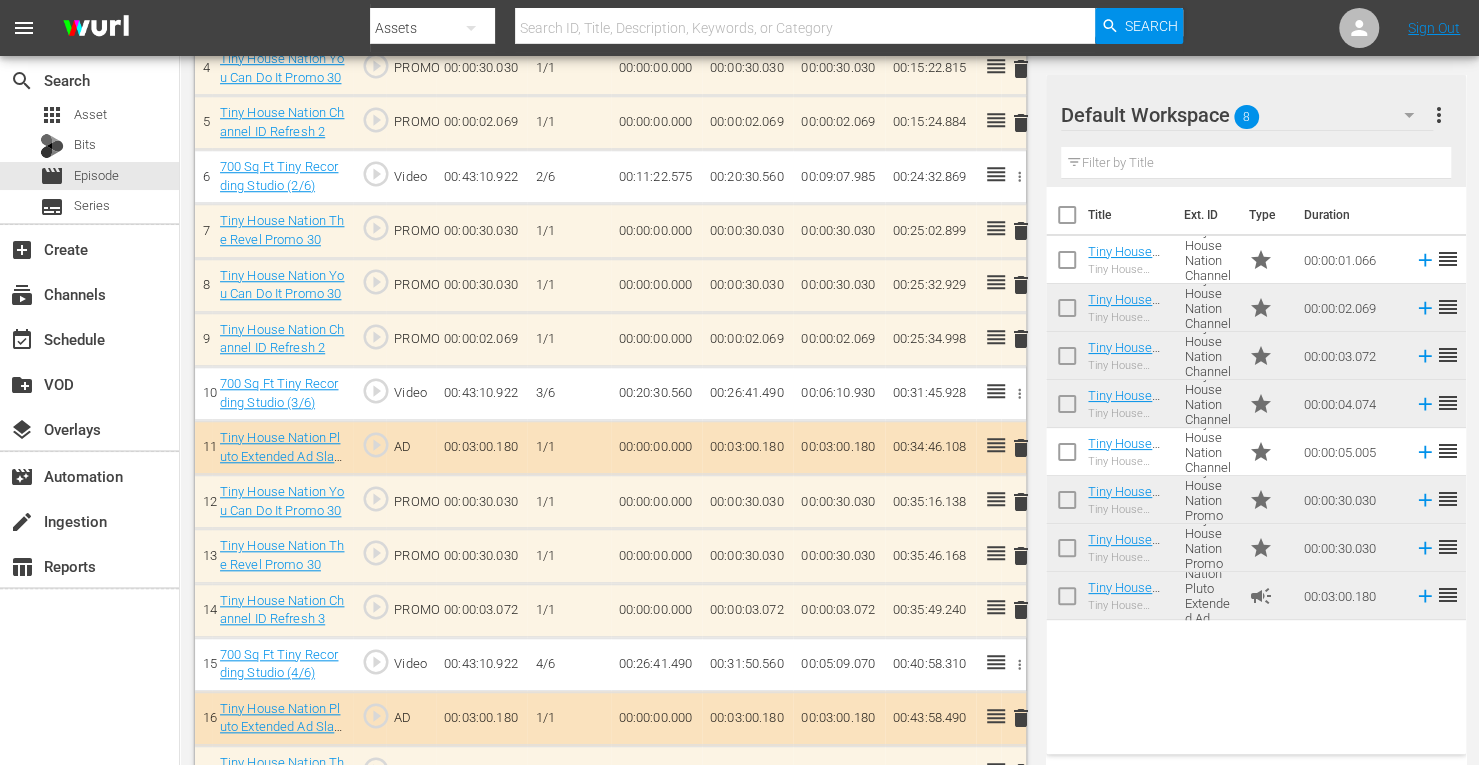 scroll, scrollTop: 830, scrollLeft: 0, axis: vertical 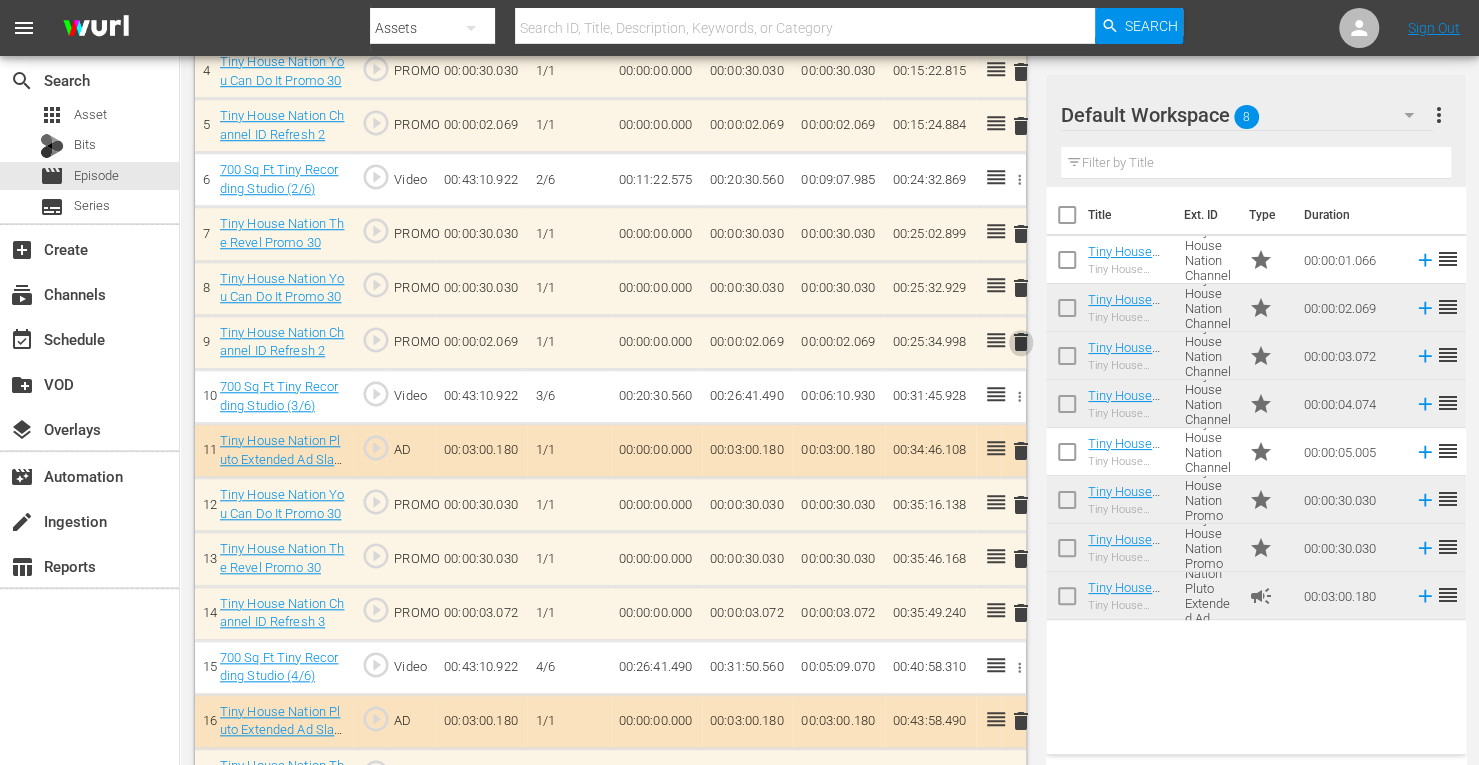 click on "delete" at bounding box center [1021, 342] 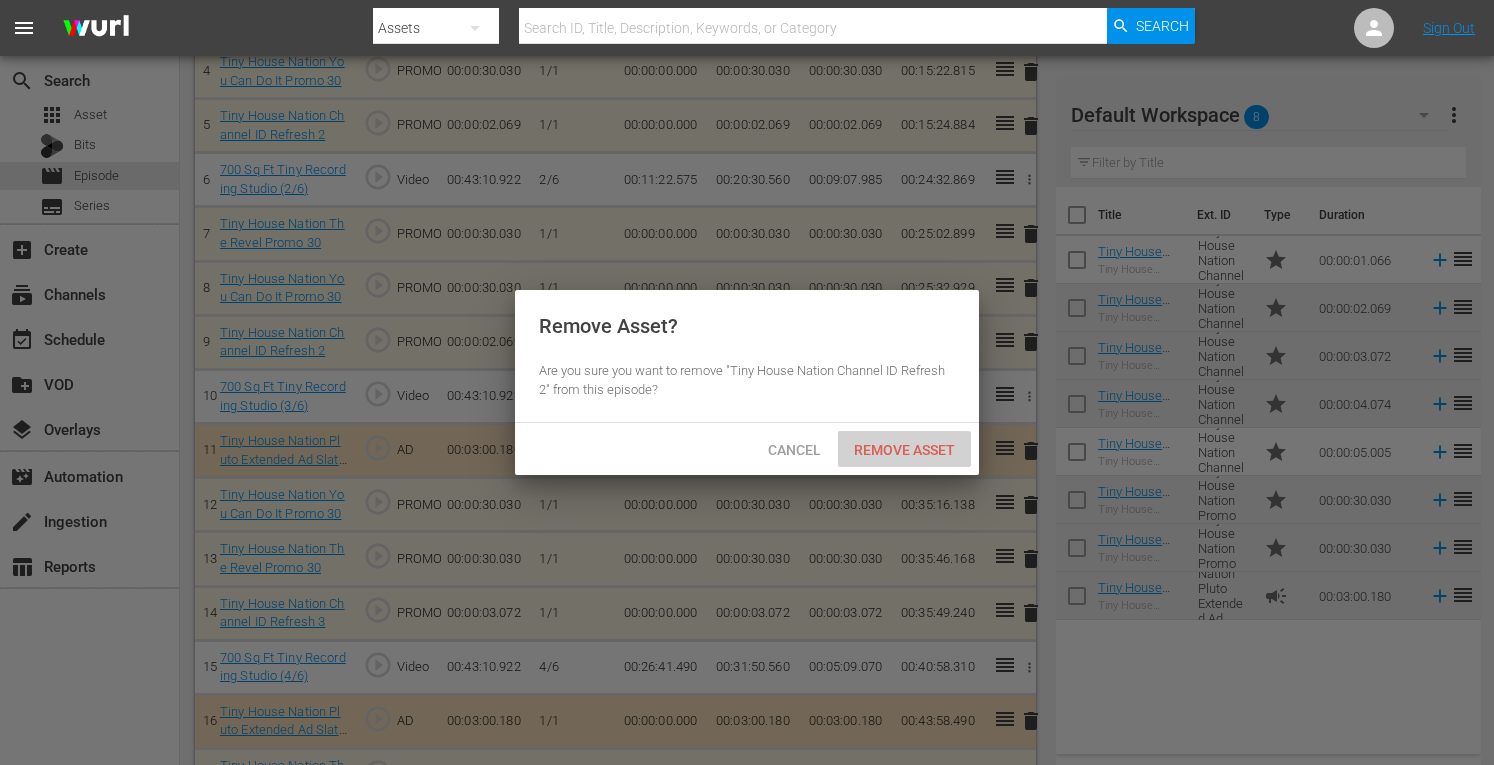 click on "Remove Asset" at bounding box center [904, 450] 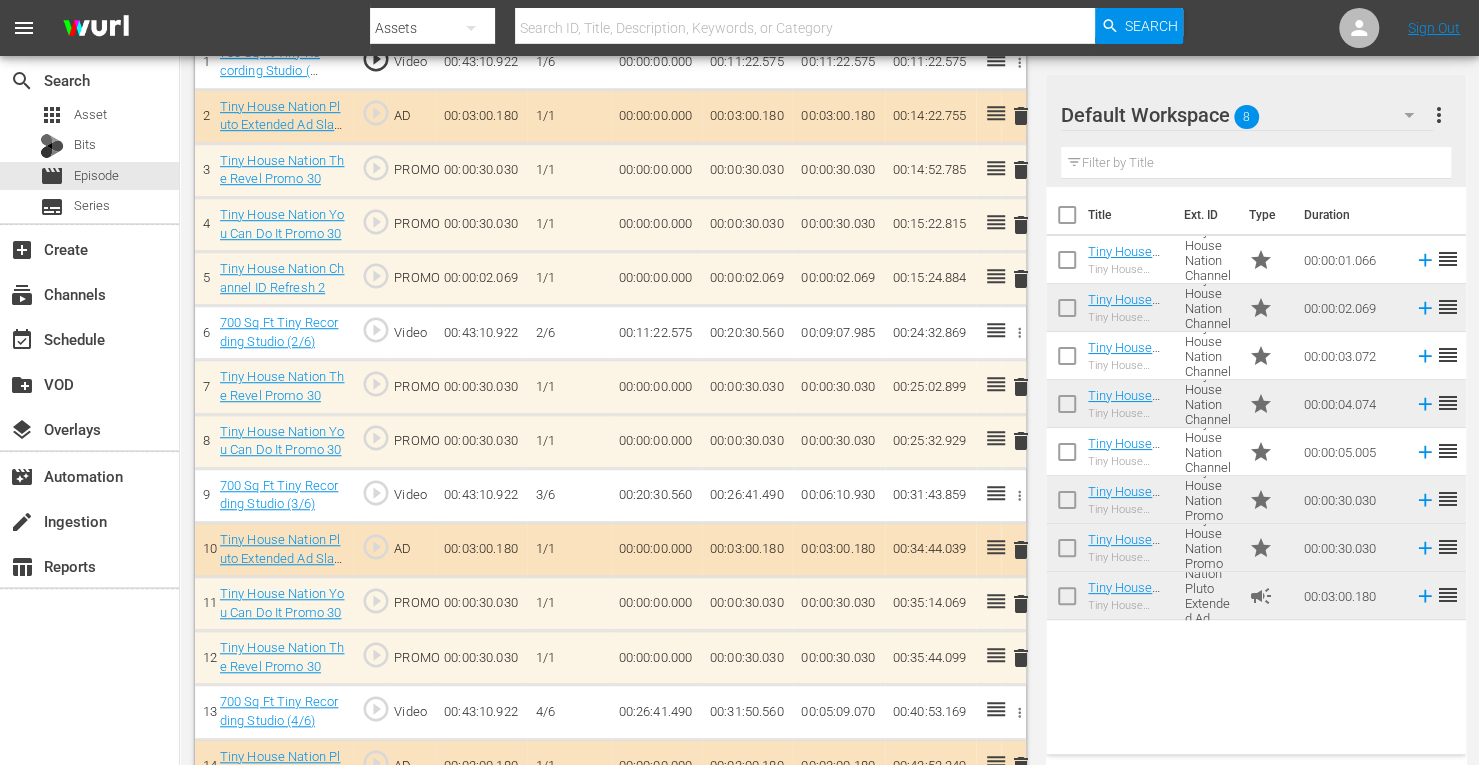 scroll, scrollTop: 681, scrollLeft: 0, axis: vertical 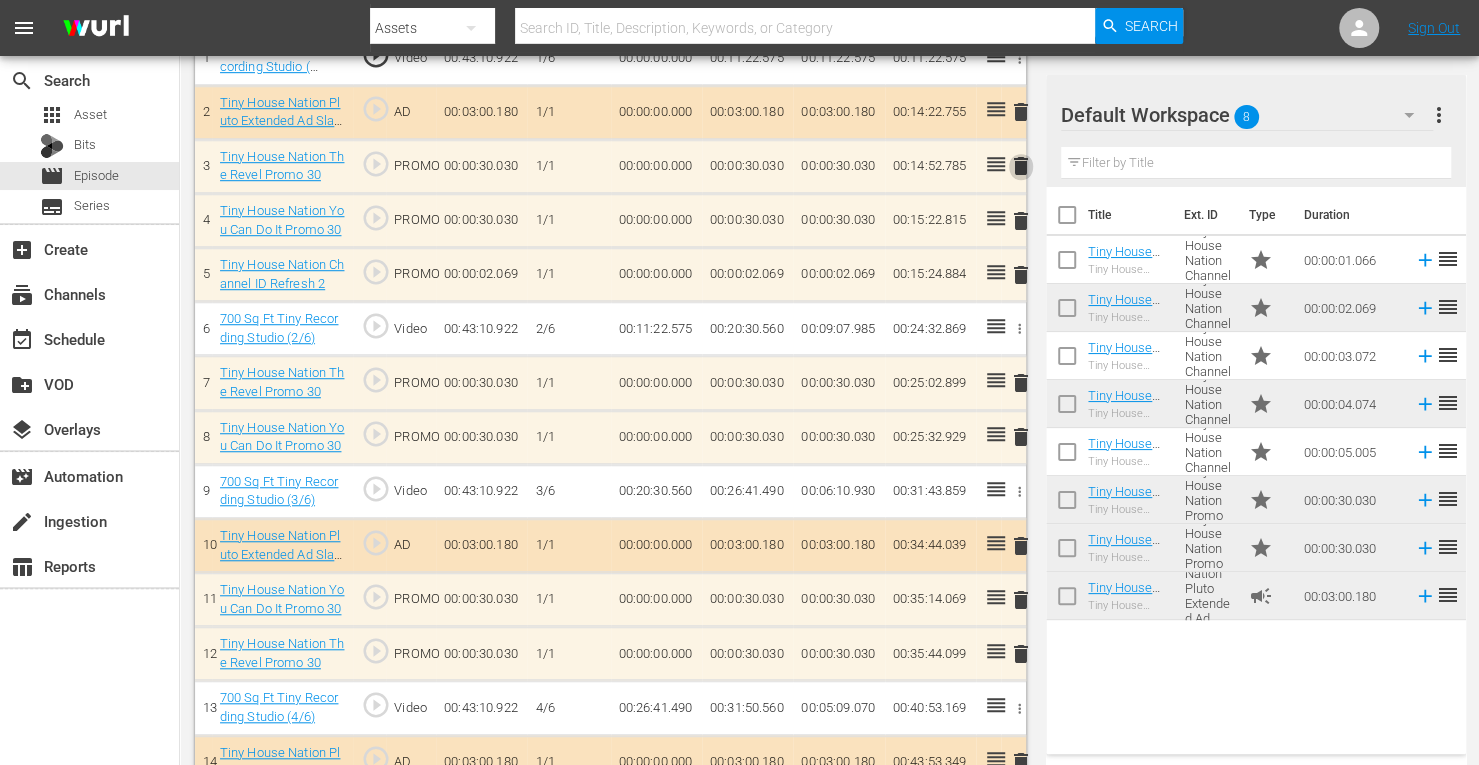 click on "delete" at bounding box center (1021, 166) 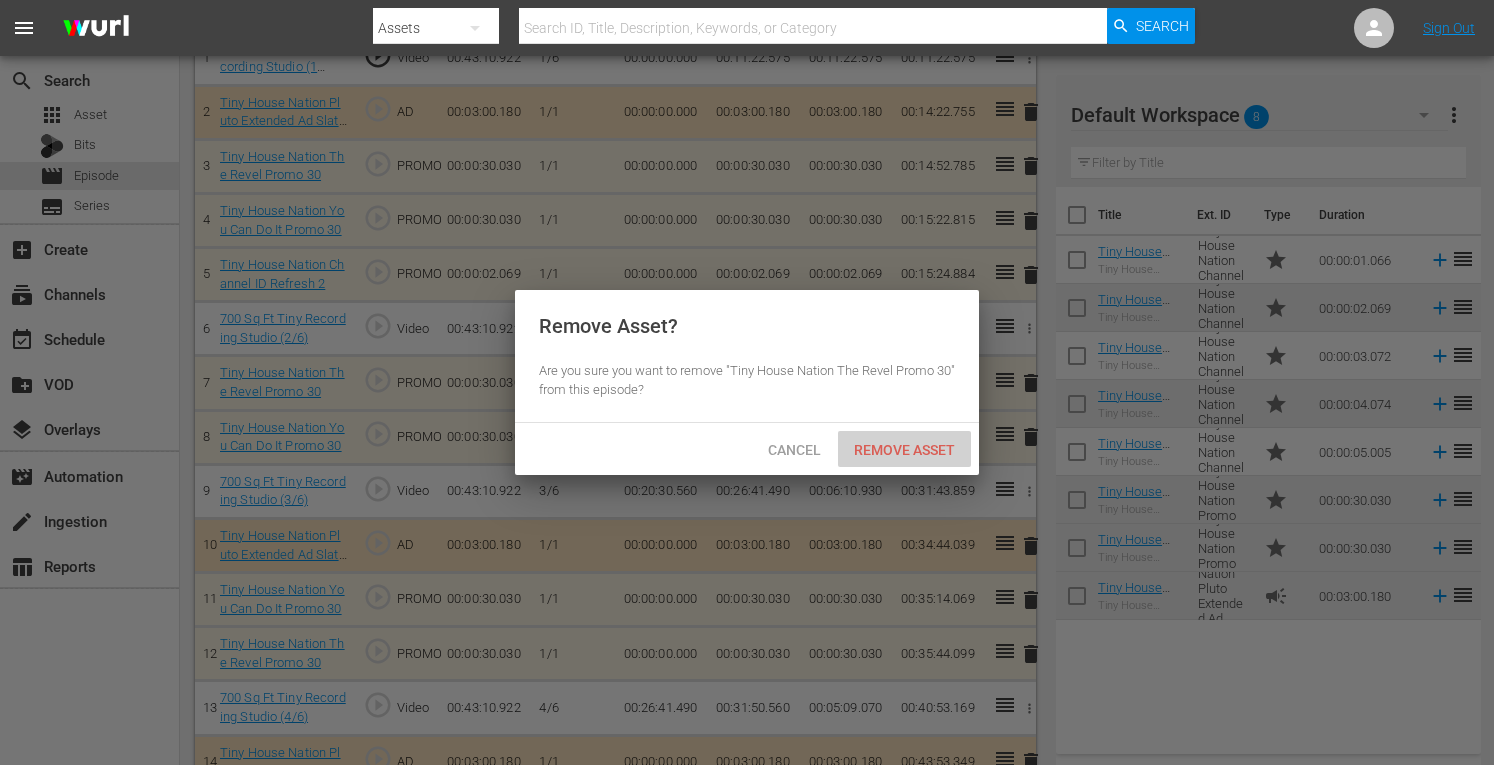 click on "Remove Asset" at bounding box center (904, 450) 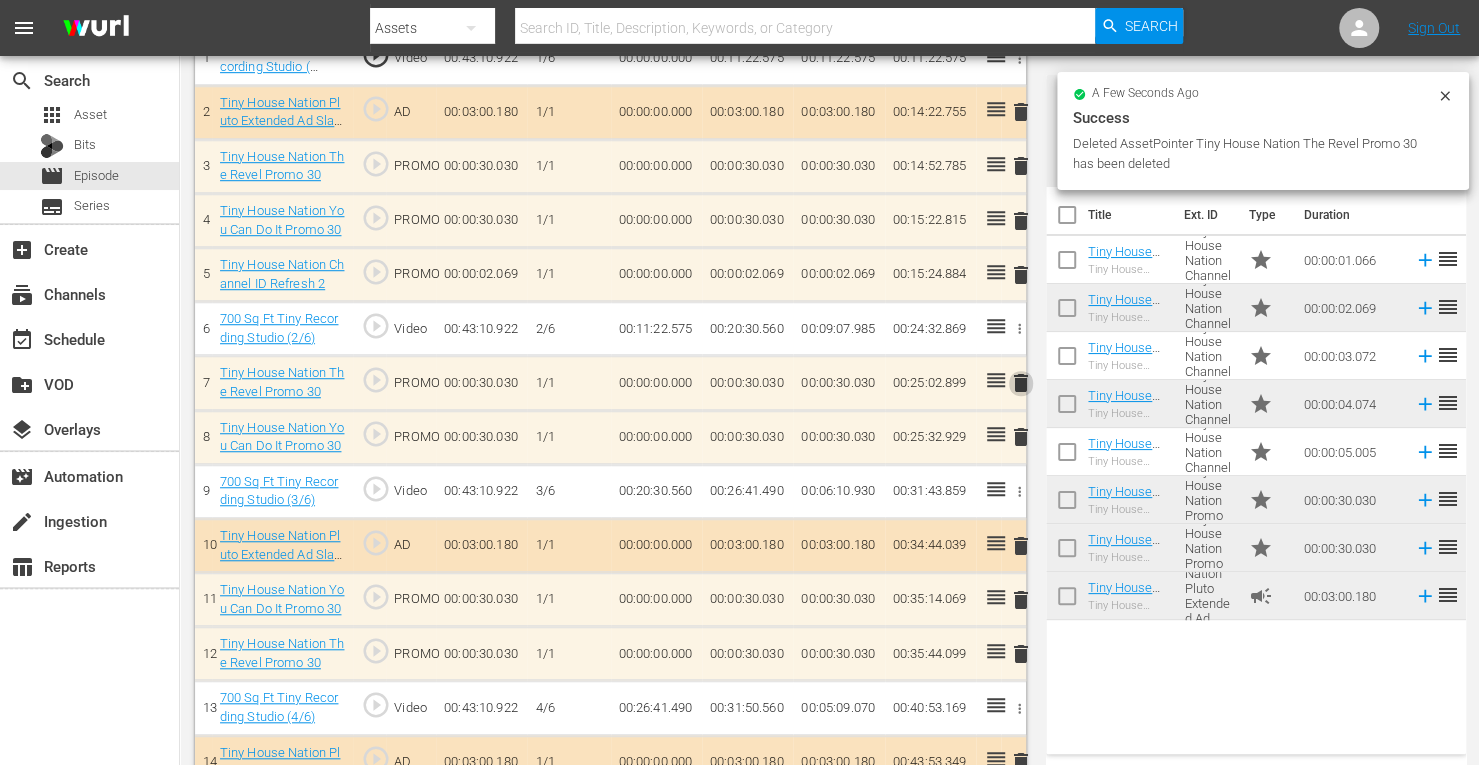 click on "delete" at bounding box center (1021, 383) 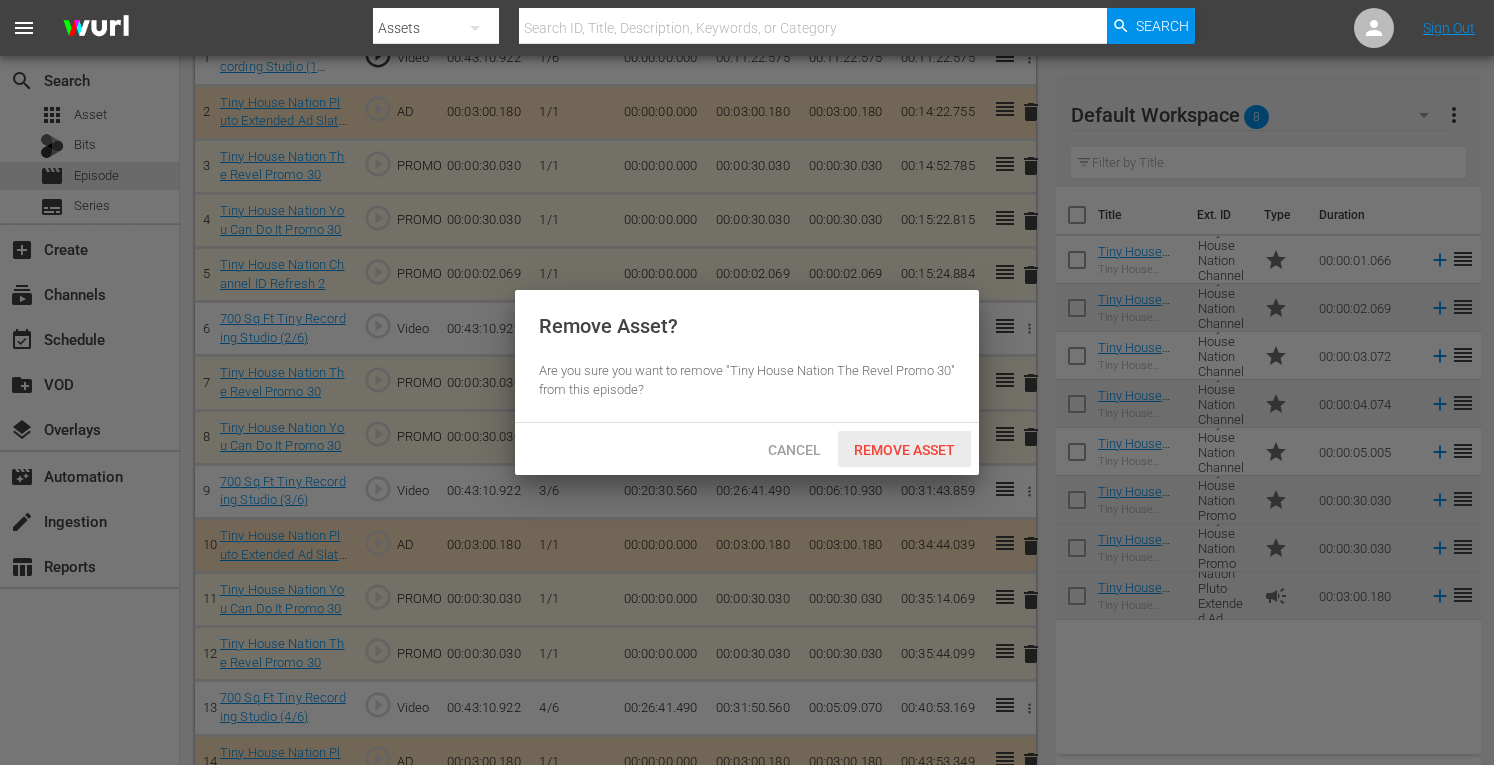 click on "Remove Asset" at bounding box center (904, 450) 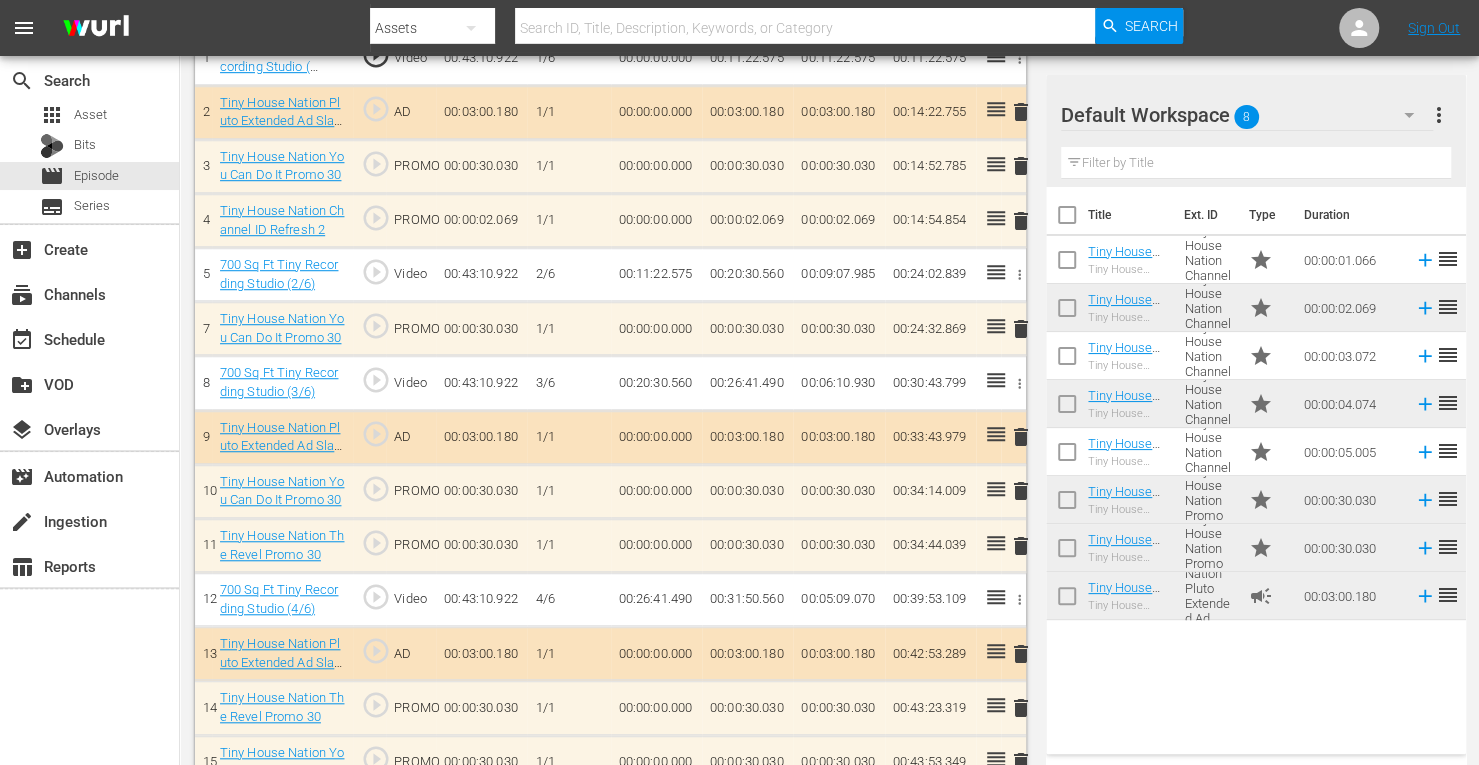 click on "delete" at bounding box center (1021, 546) 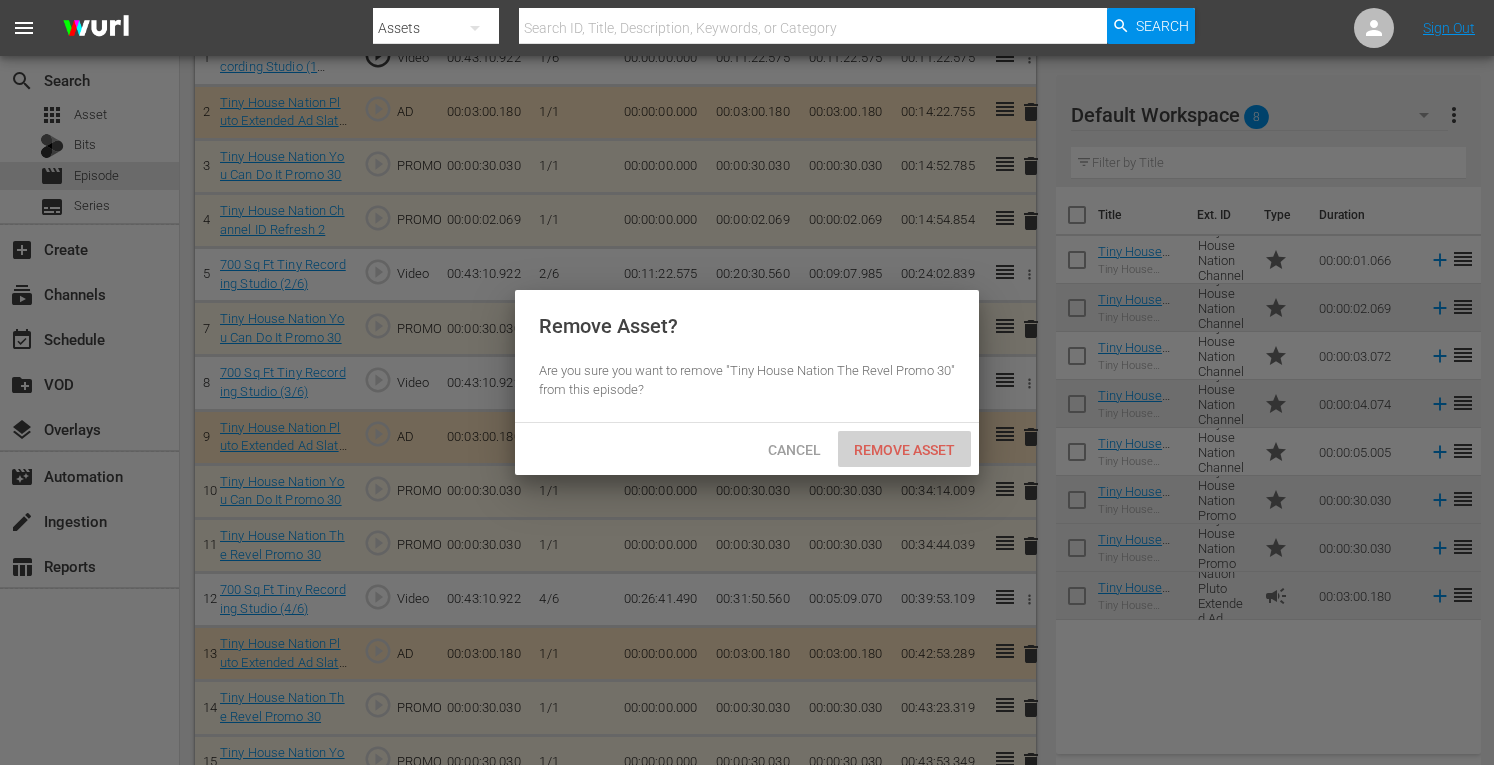 click on "Remove Asset" at bounding box center [904, 450] 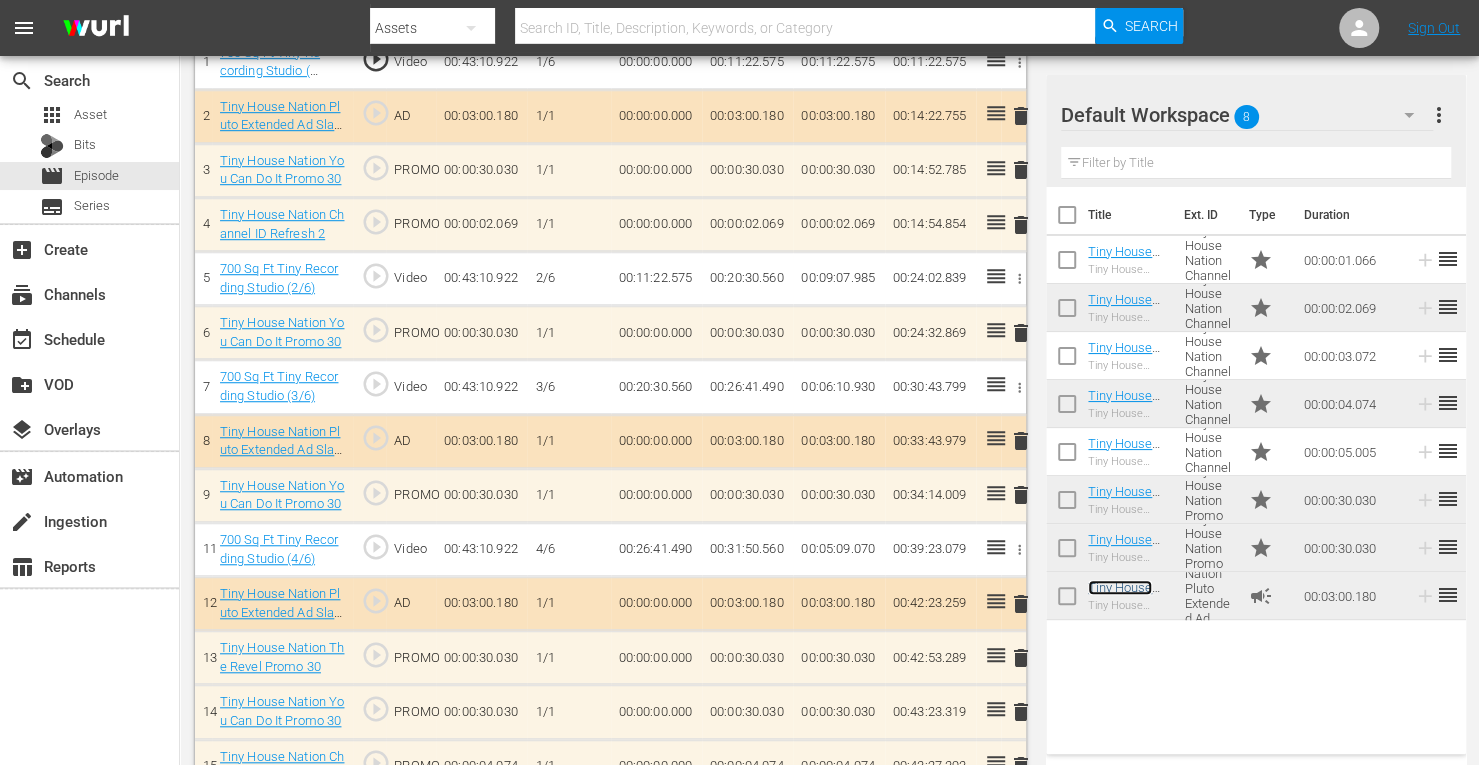 scroll, scrollTop: 685, scrollLeft: 0, axis: vertical 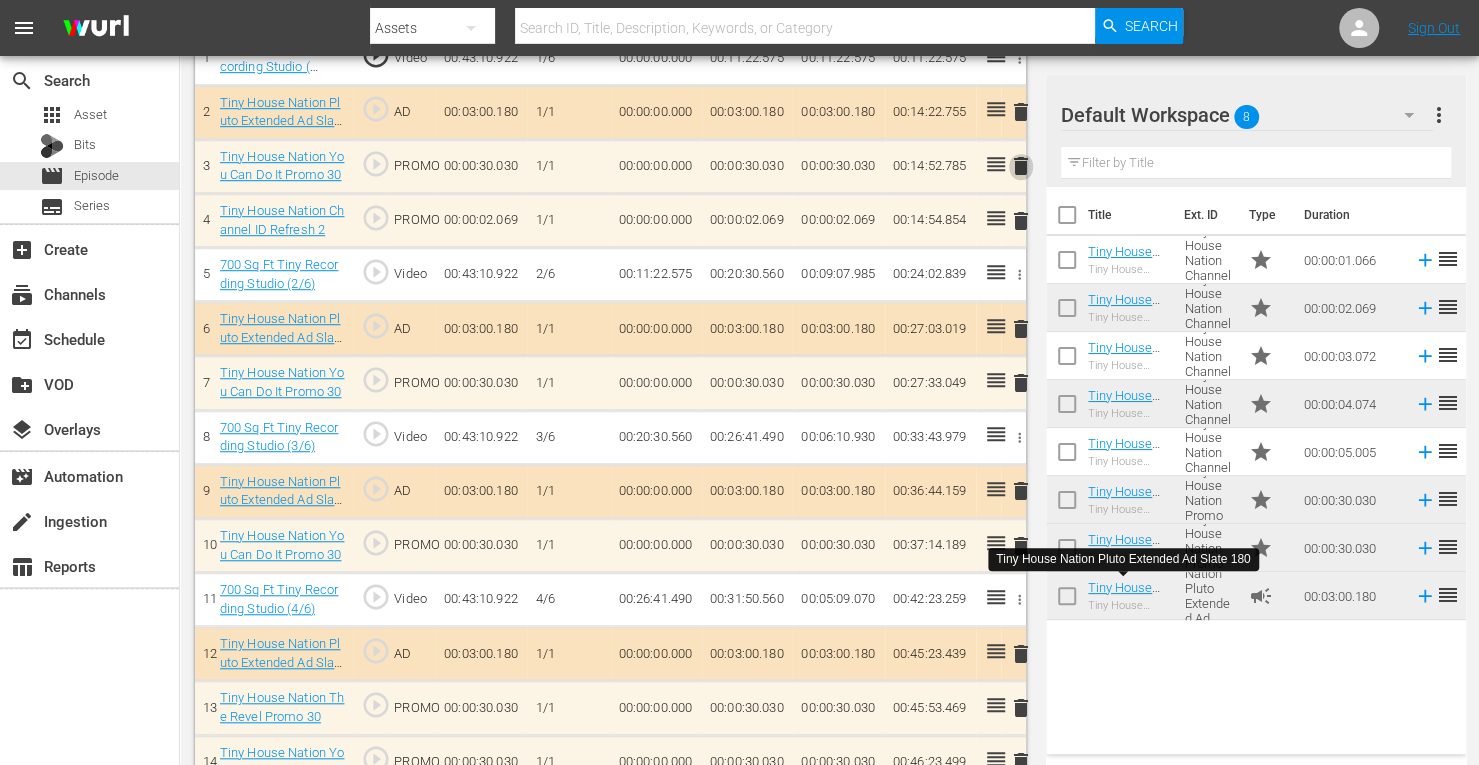 click on "delete" at bounding box center (1021, 166) 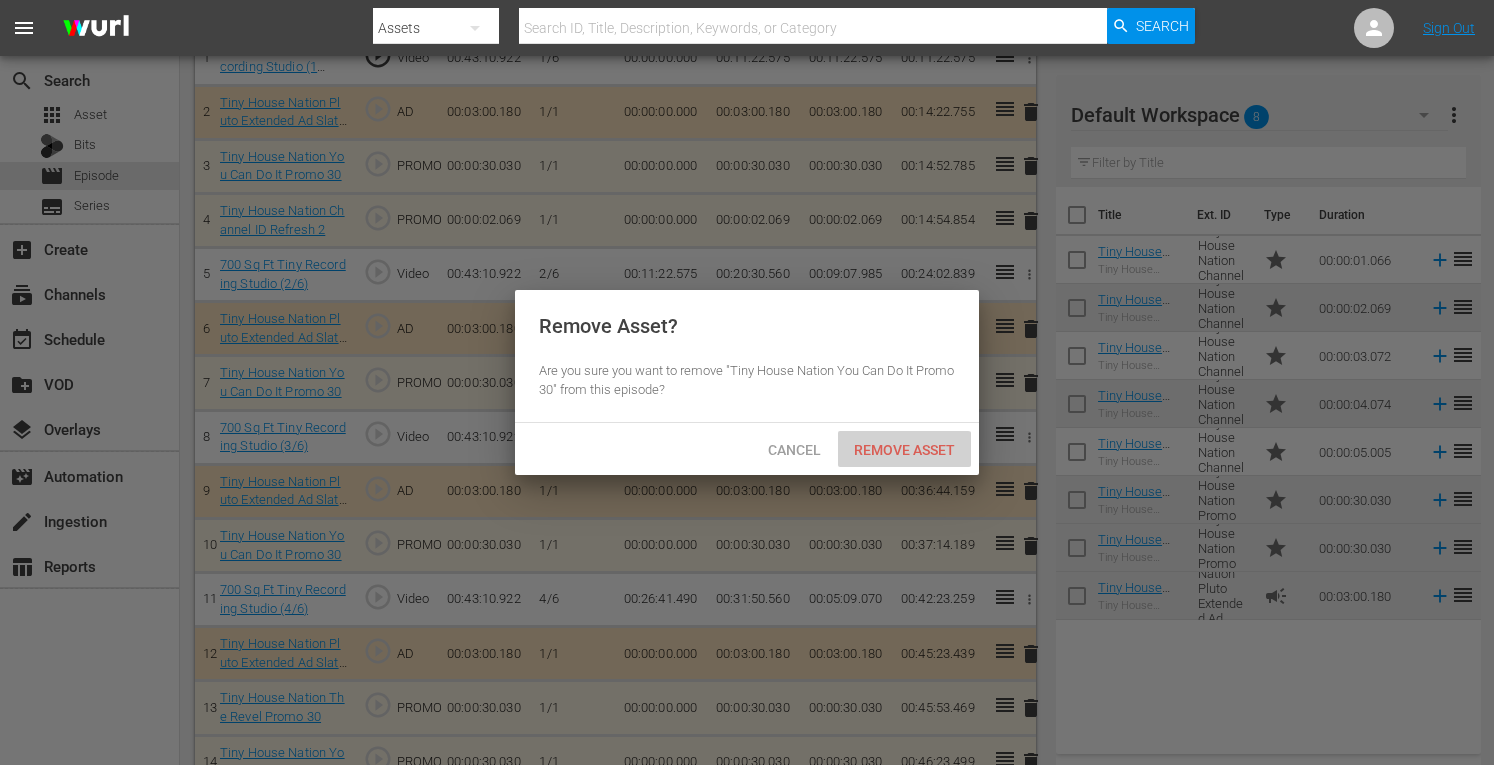 click on "Remove Asset" at bounding box center (904, 450) 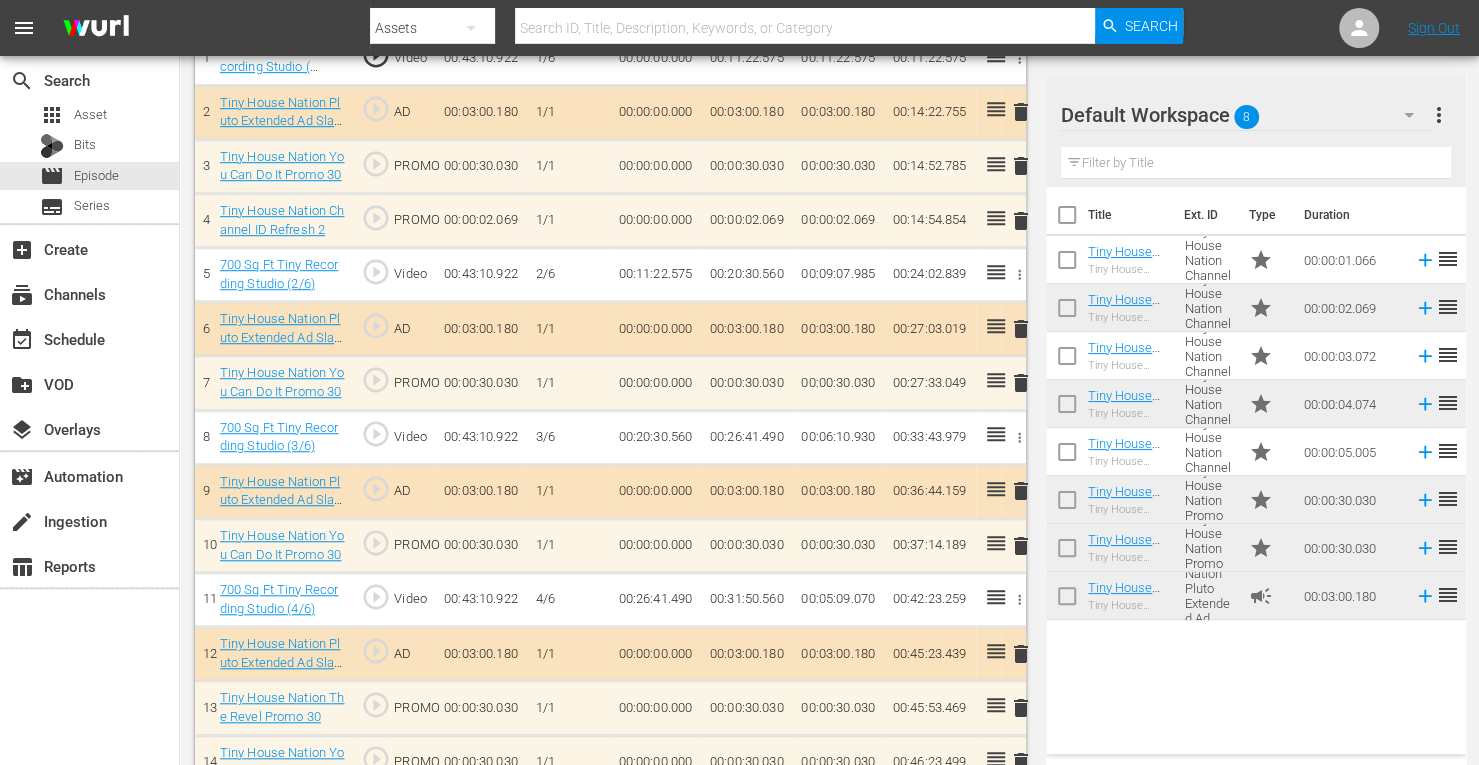 click on "delete" at bounding box center [1021, 383] 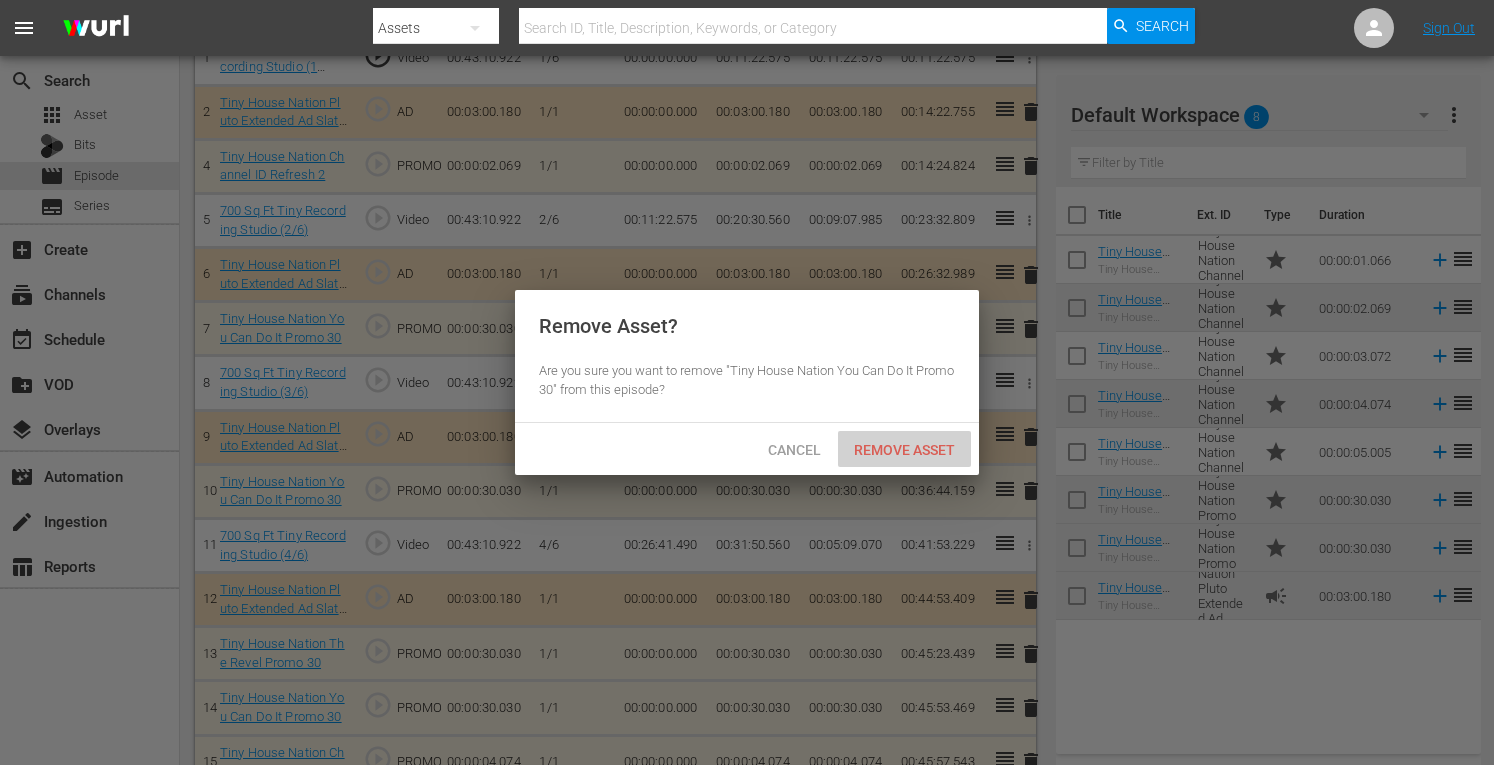 click on "Remove Asset" at bounding box center [904, 449] 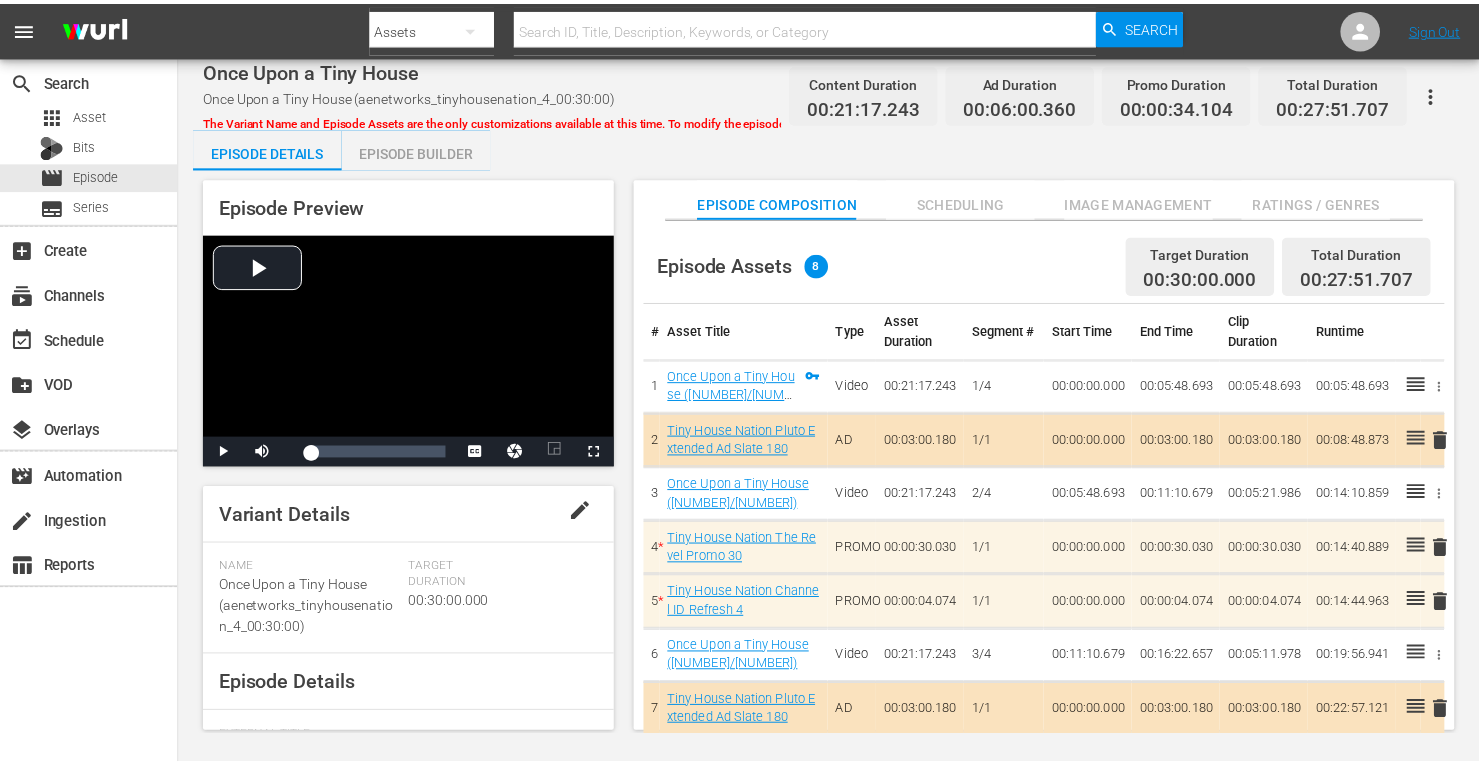 scroll, scrollTop: 0, scrollLeft: 0, axis: both 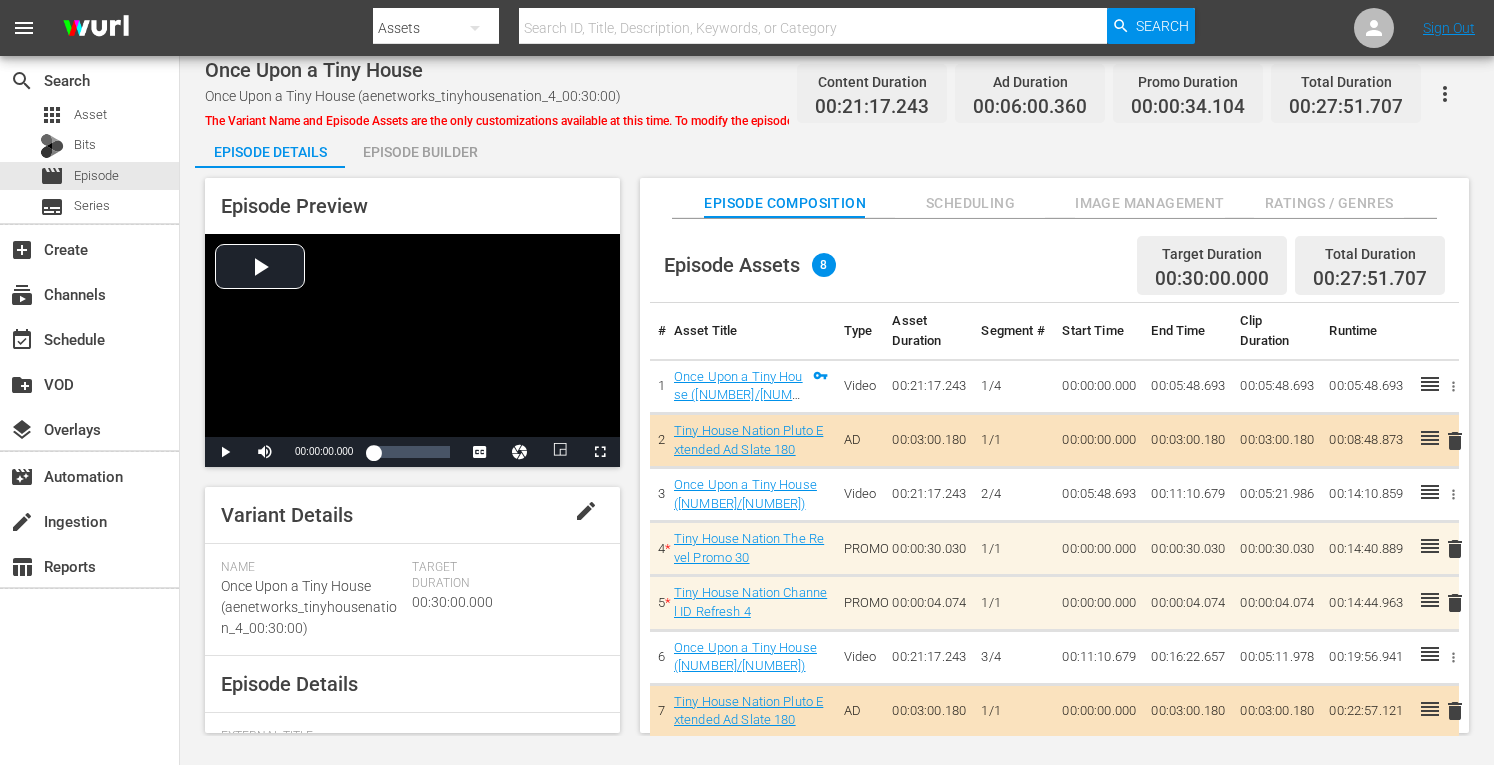 click on "Episode Builder" at bounding box center [420, 152] 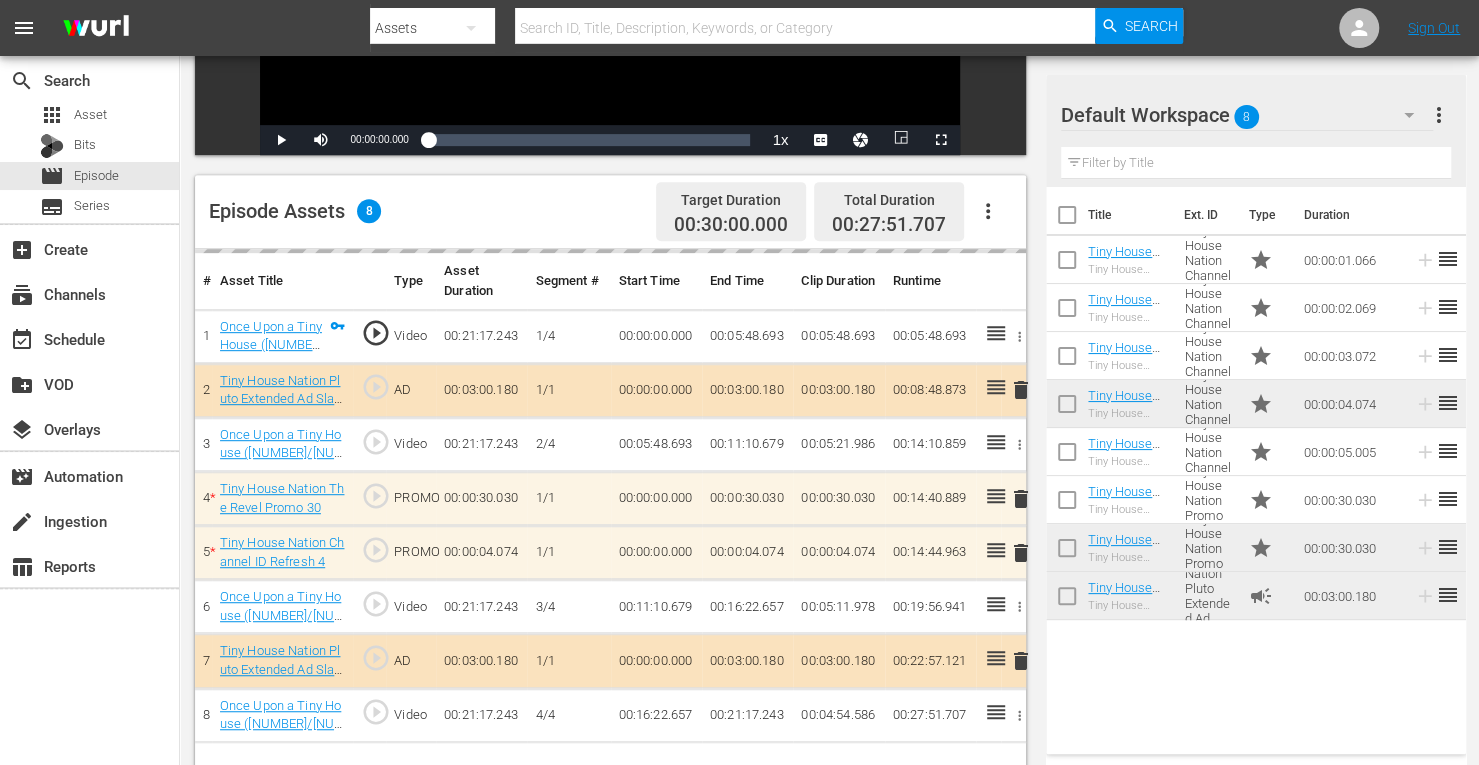 scroll, scrollTop: 411, scrollLeft: 0, axis: vertical 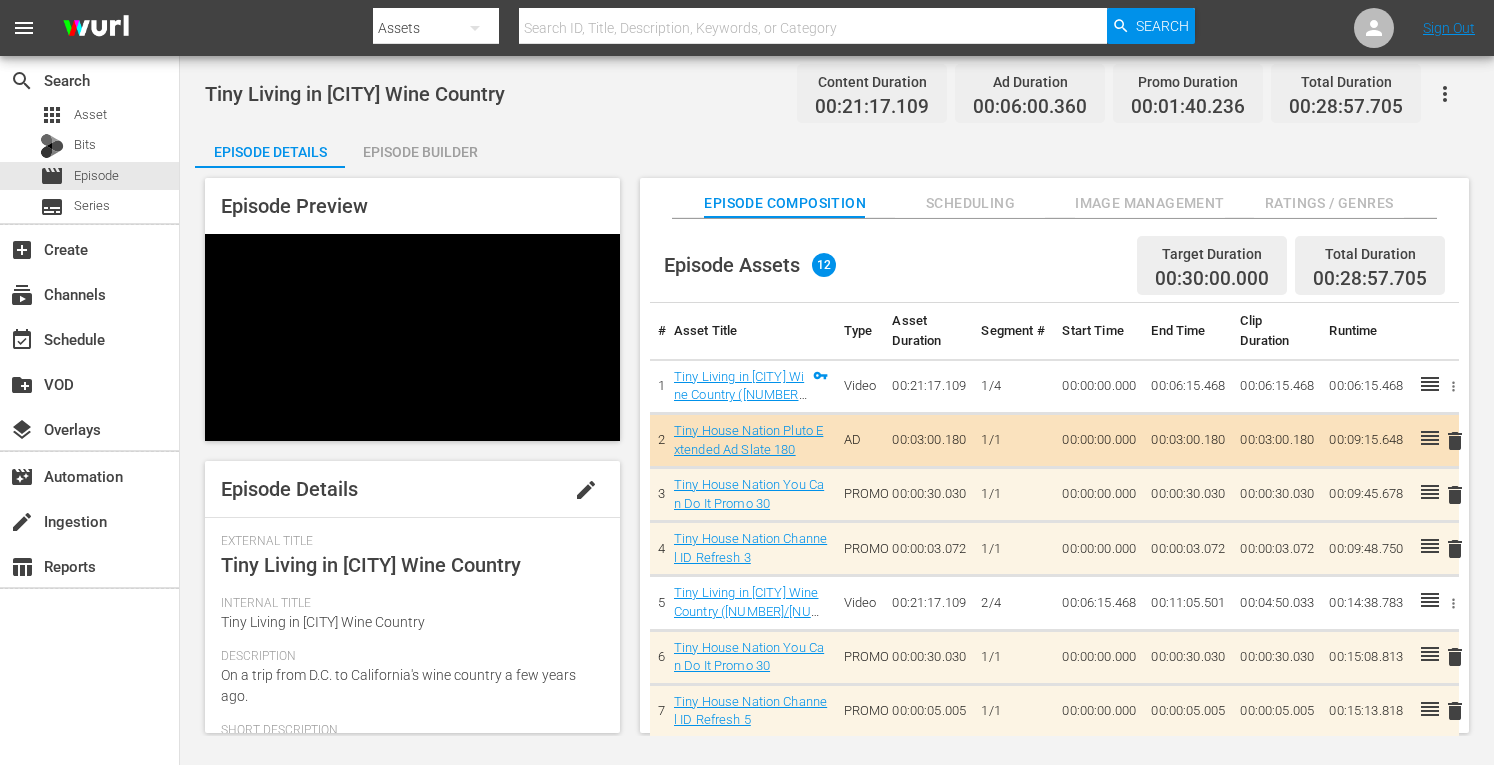 click on "Episode Builder" at bounding box center [420, 152] 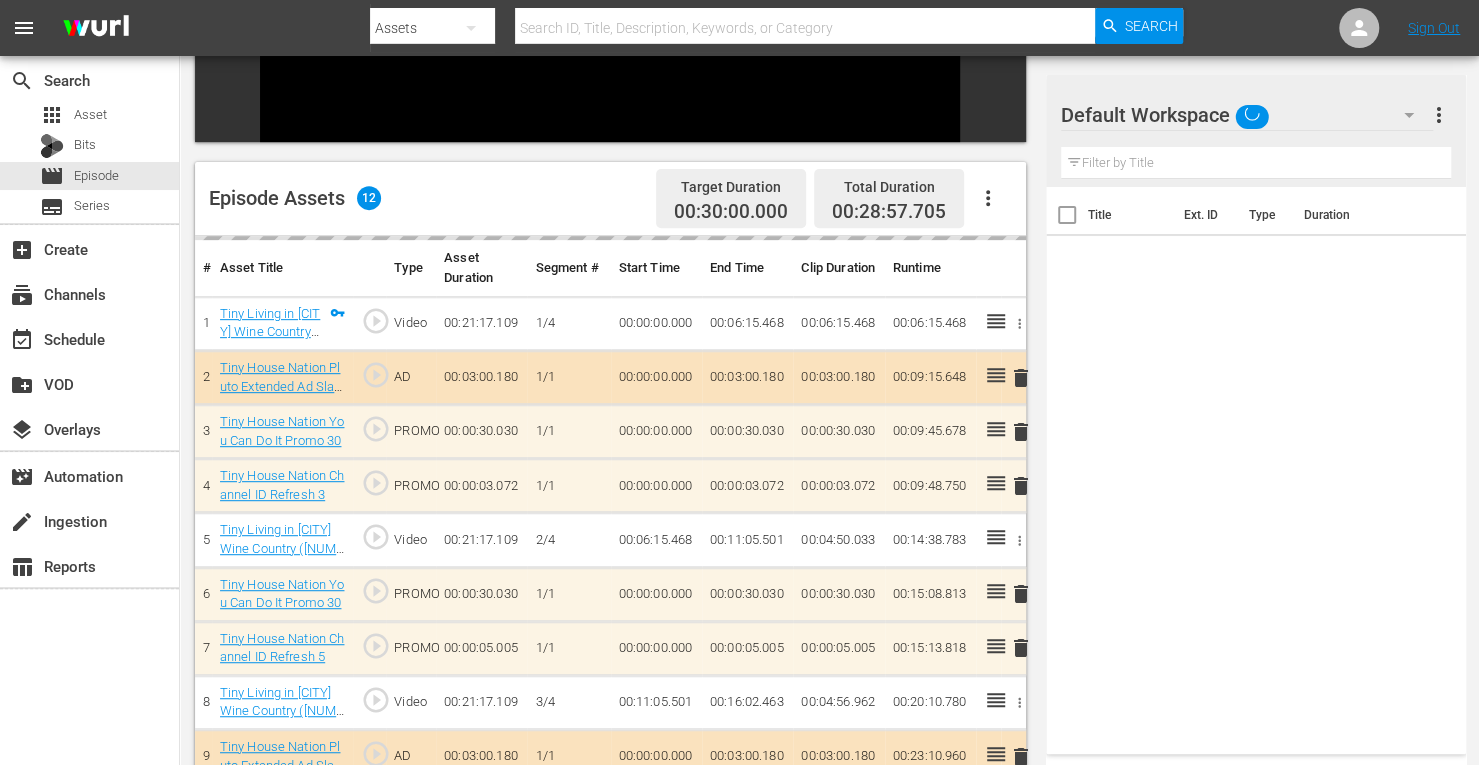 scroll, scrollTop: 389, scrollLeft: 0, axis: vertical 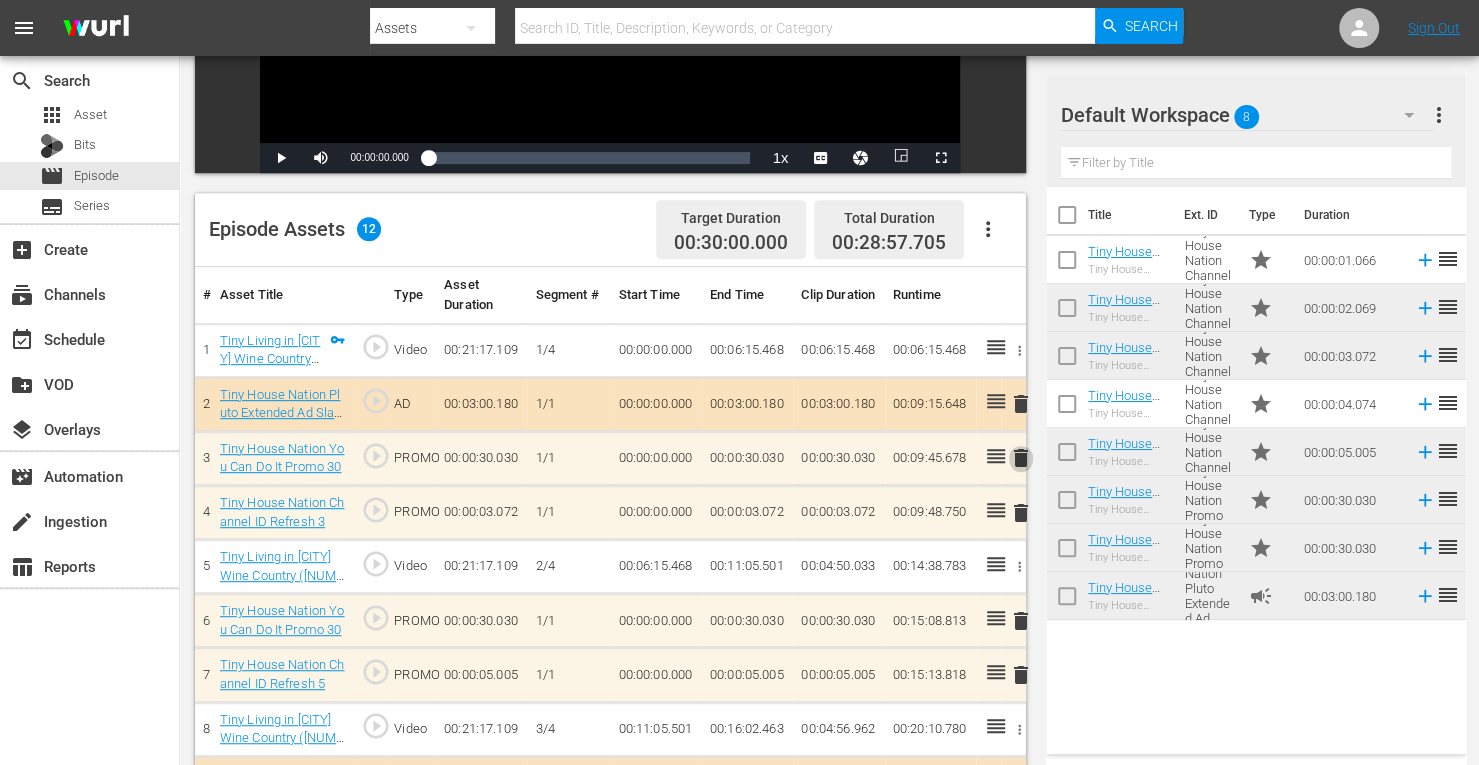 click on "delete" at bounding box center [1021, 458] 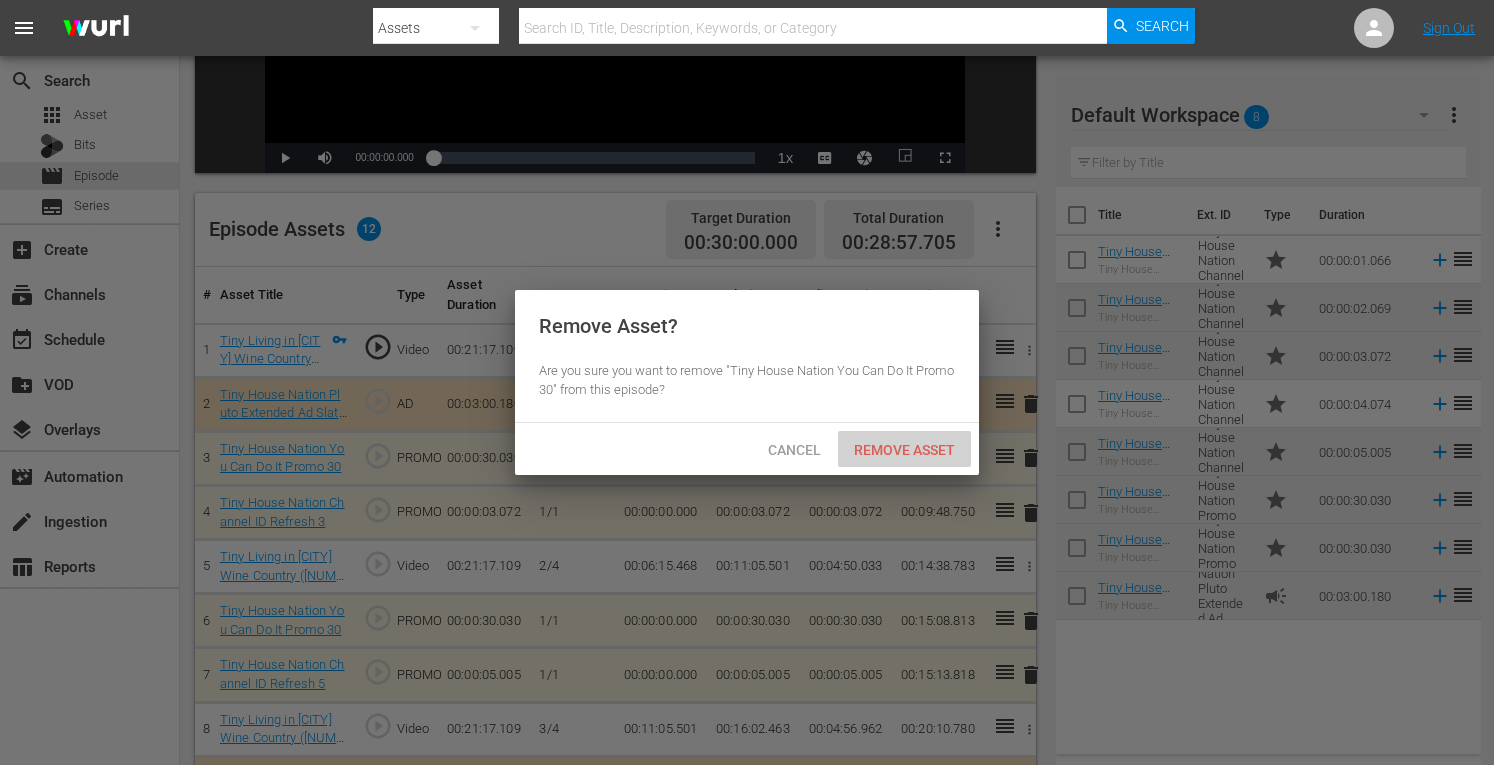 click on "Remove Asset" at bounding box center [904, 450] 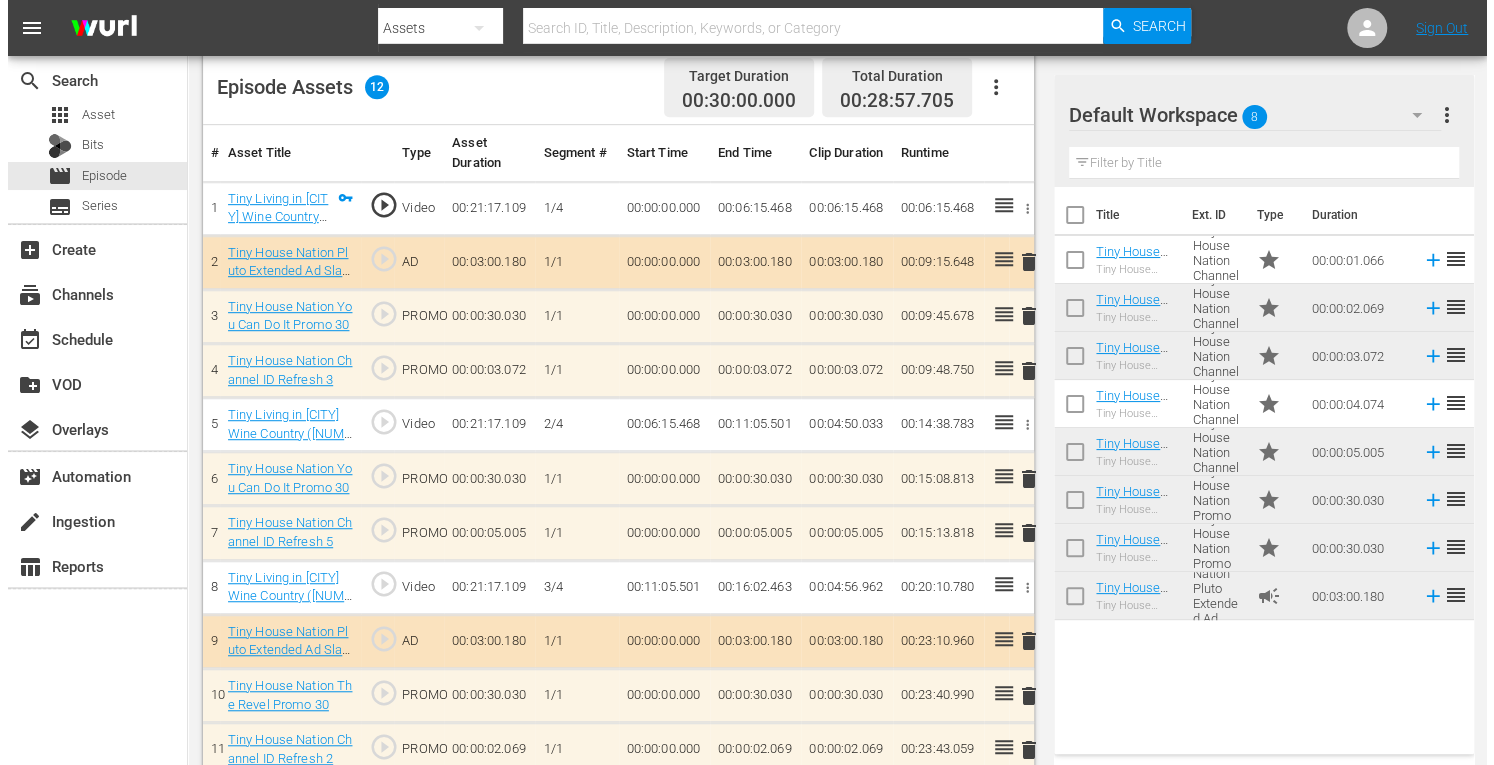 scroll, scrollTop: 607, scrollLeft: 0, axis: vertical 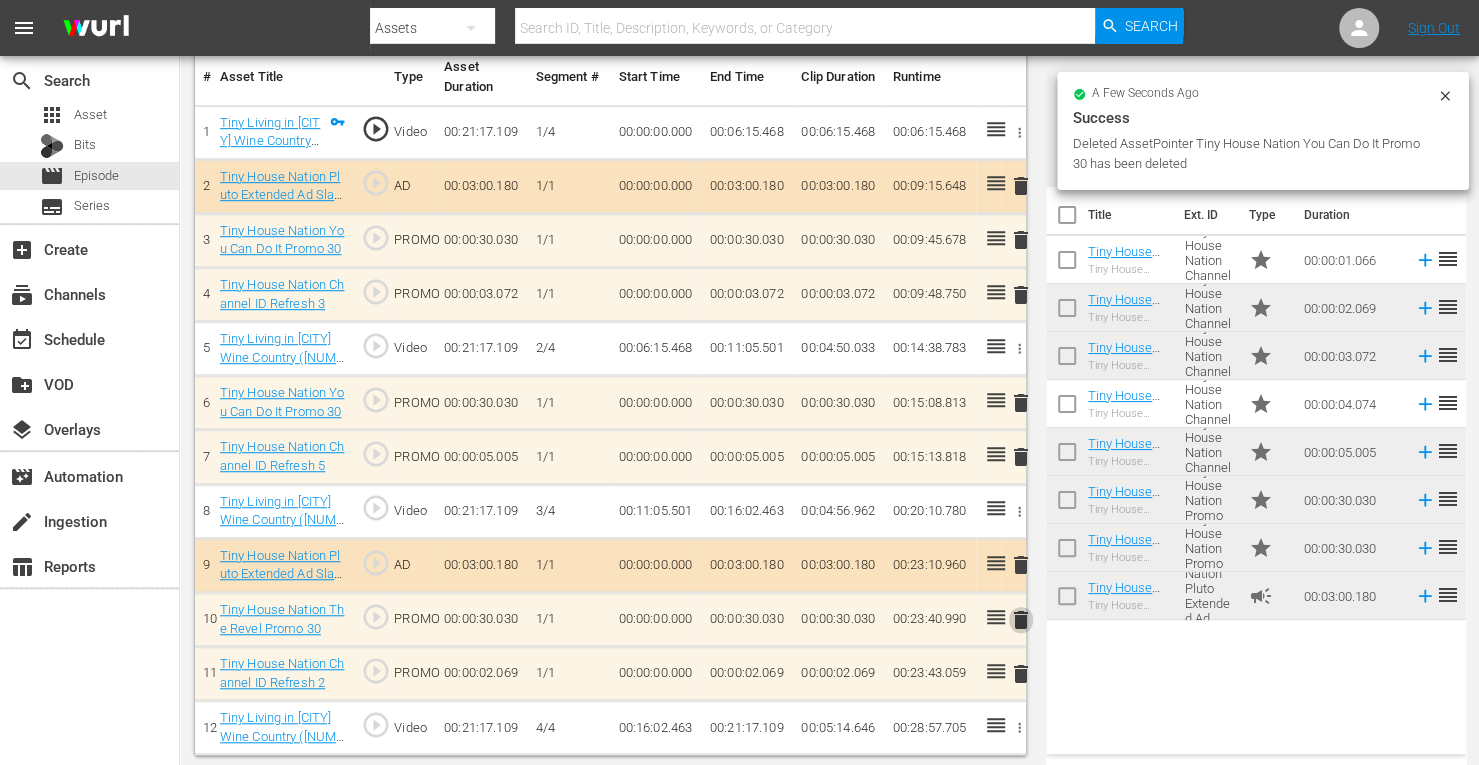 click on "delete" at bounding box center (1021, 620) 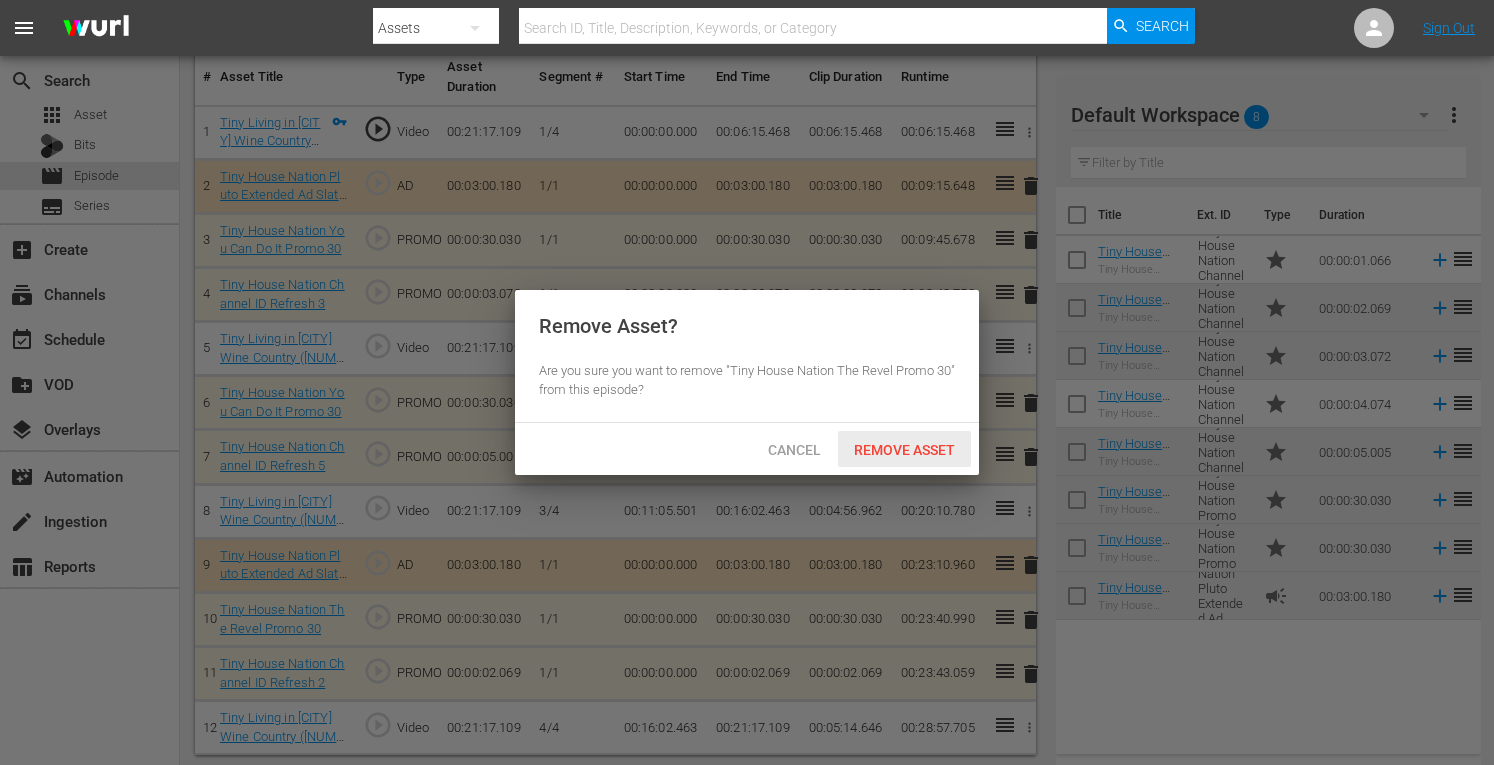 click on "Remove Asset" at bounding box center (904, 450) 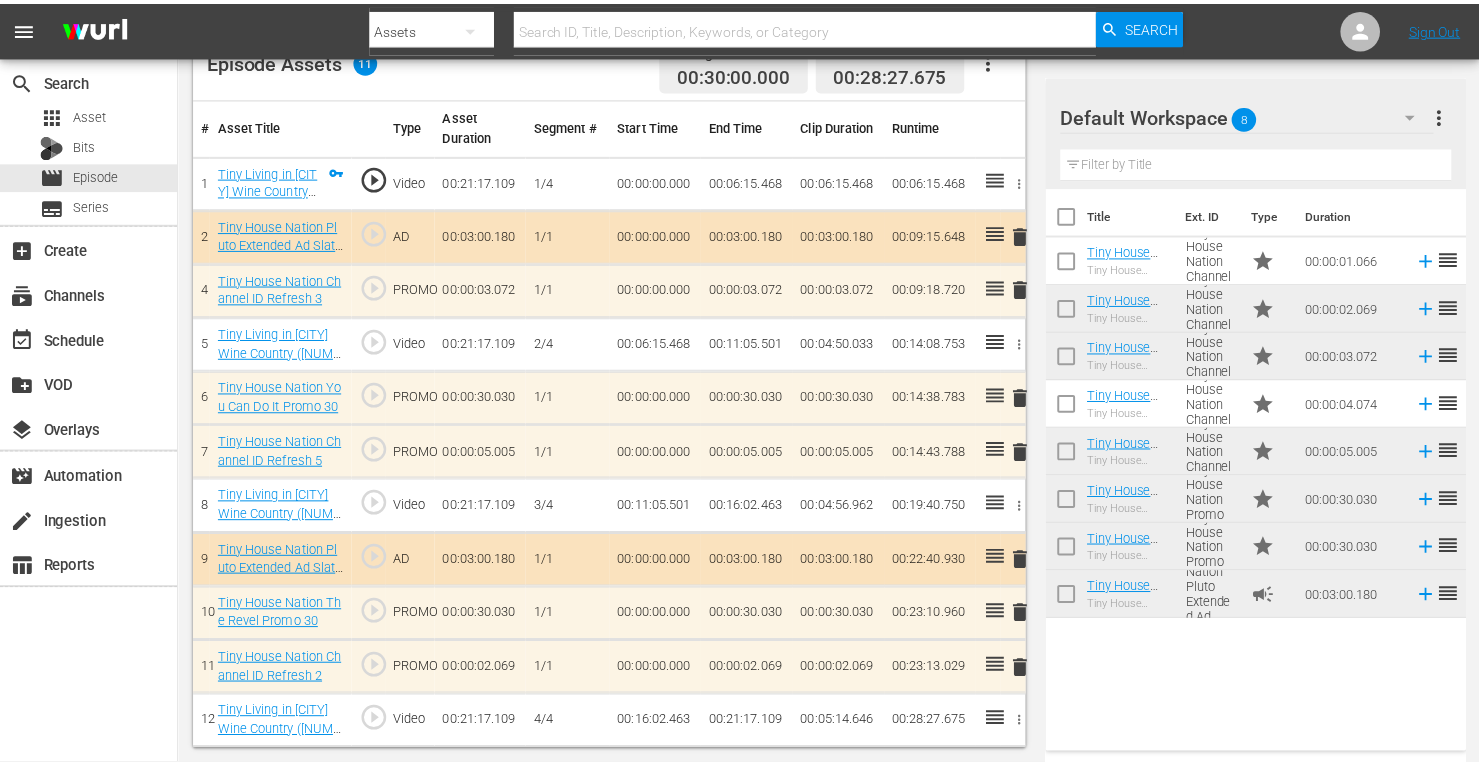 scroll, scrollTop: 554, scrollLeft: 0, axis: vertical 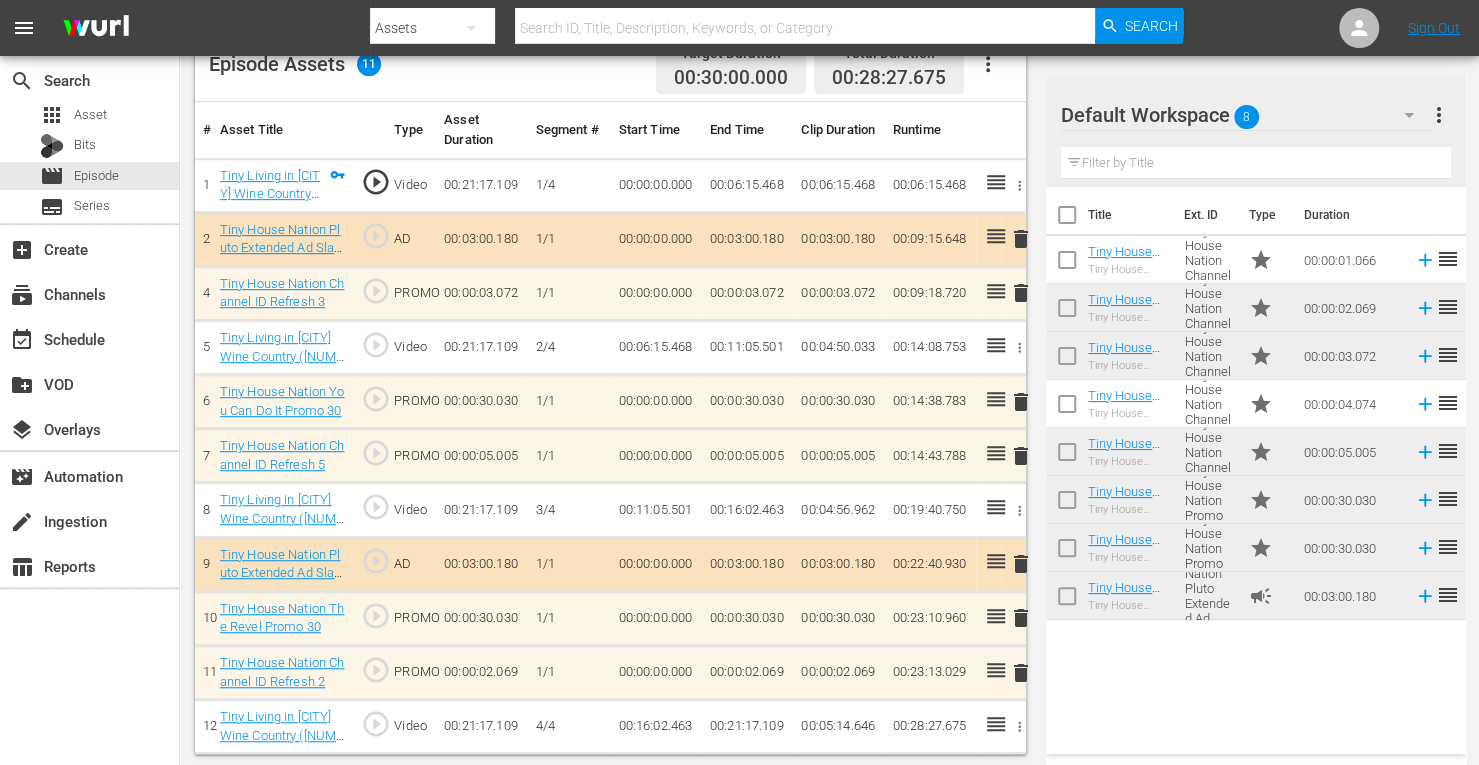 click on "delete" at bounding box center (1021, 456) 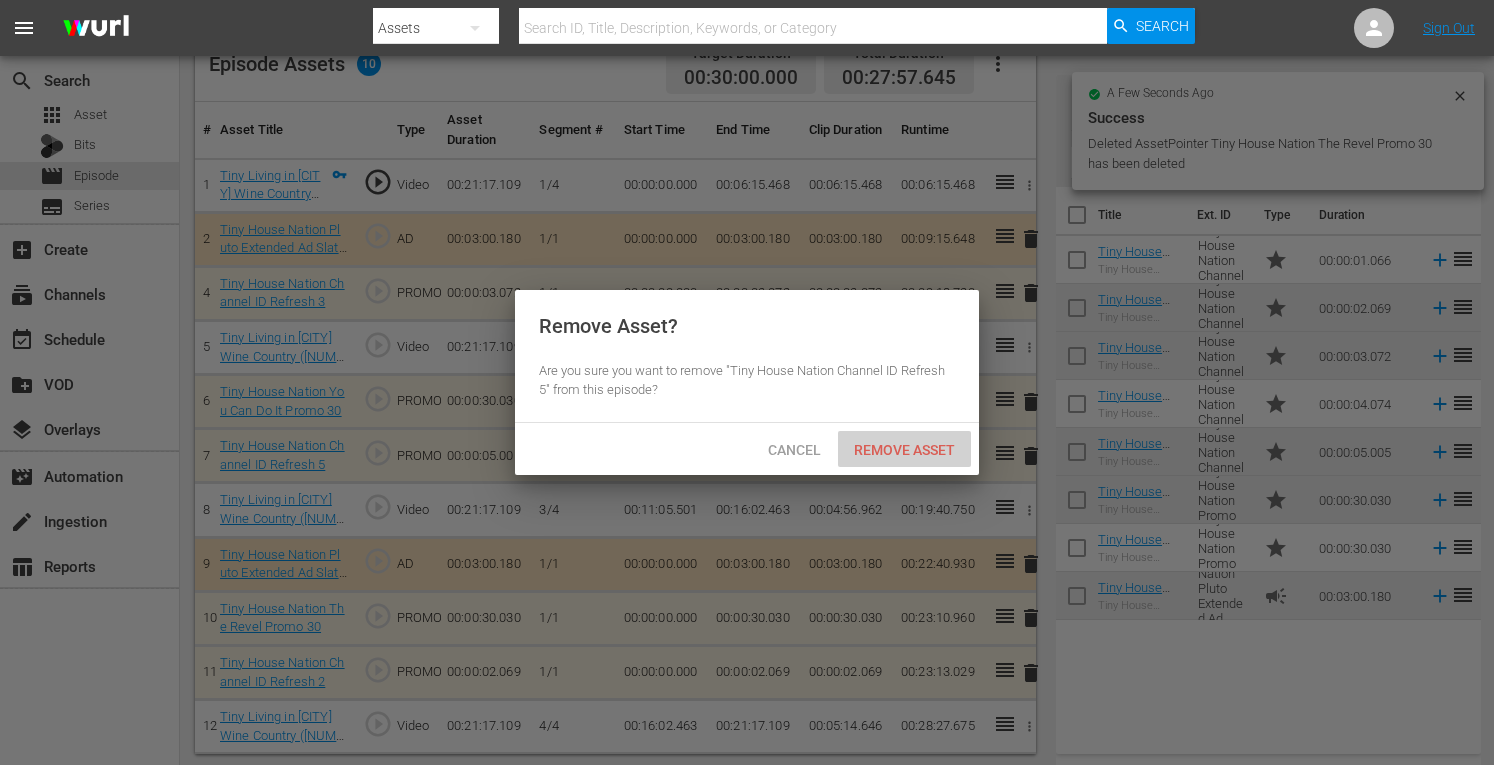 click on "Remove Asset" at bounding box center [904, 450] 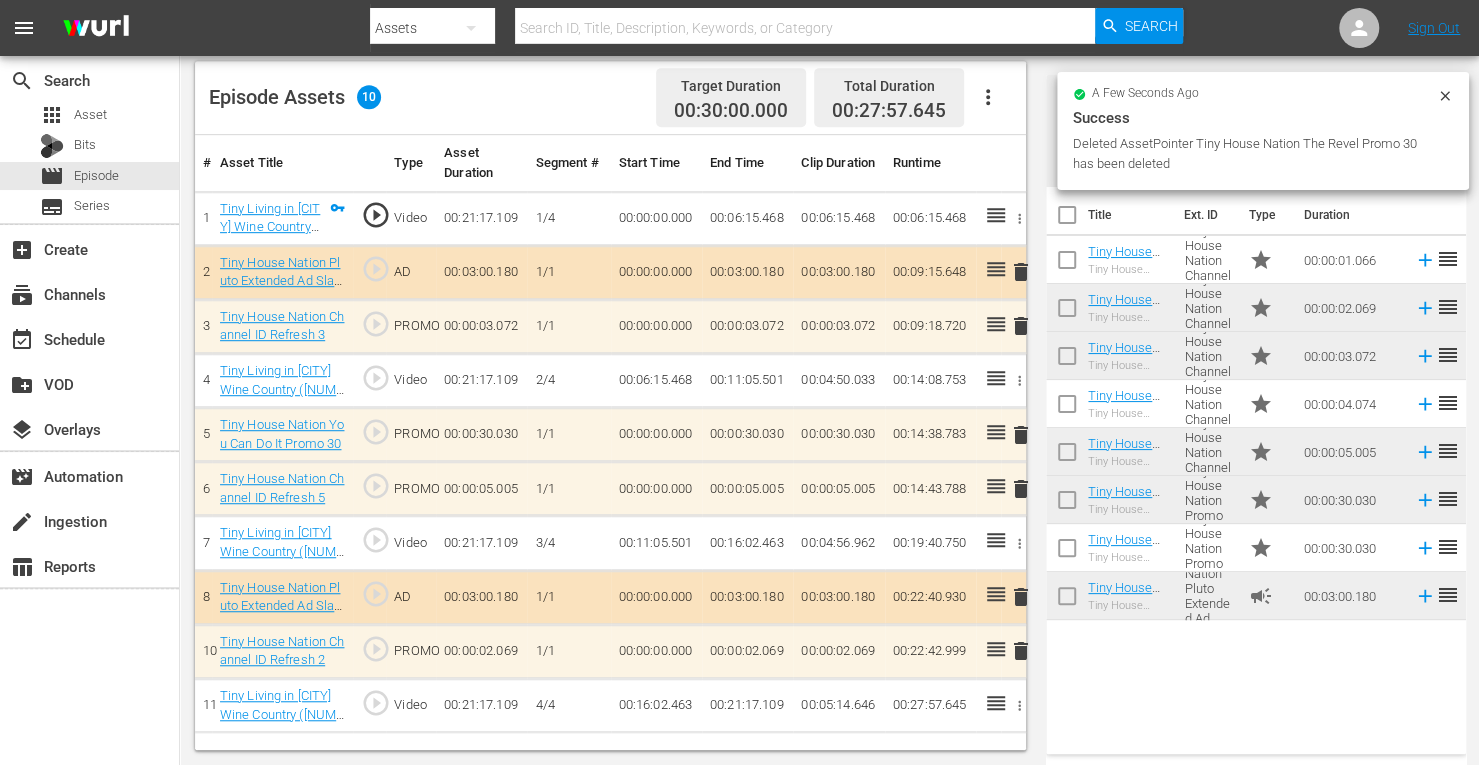 scroll, scrollTop: 520, scrollLeft: 0, axis: vertical 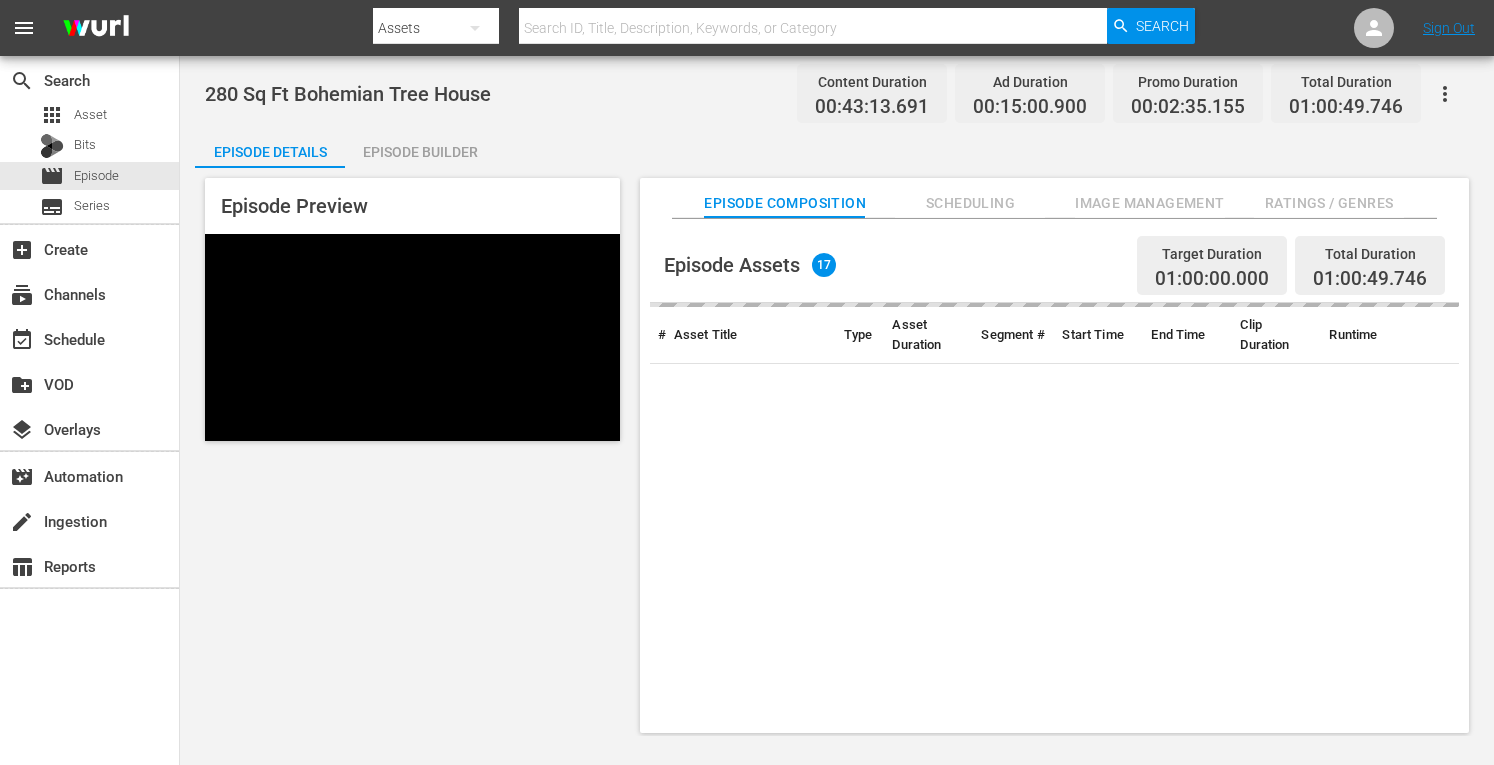 click on "Episode Builder" at bounding box center [420, 152] 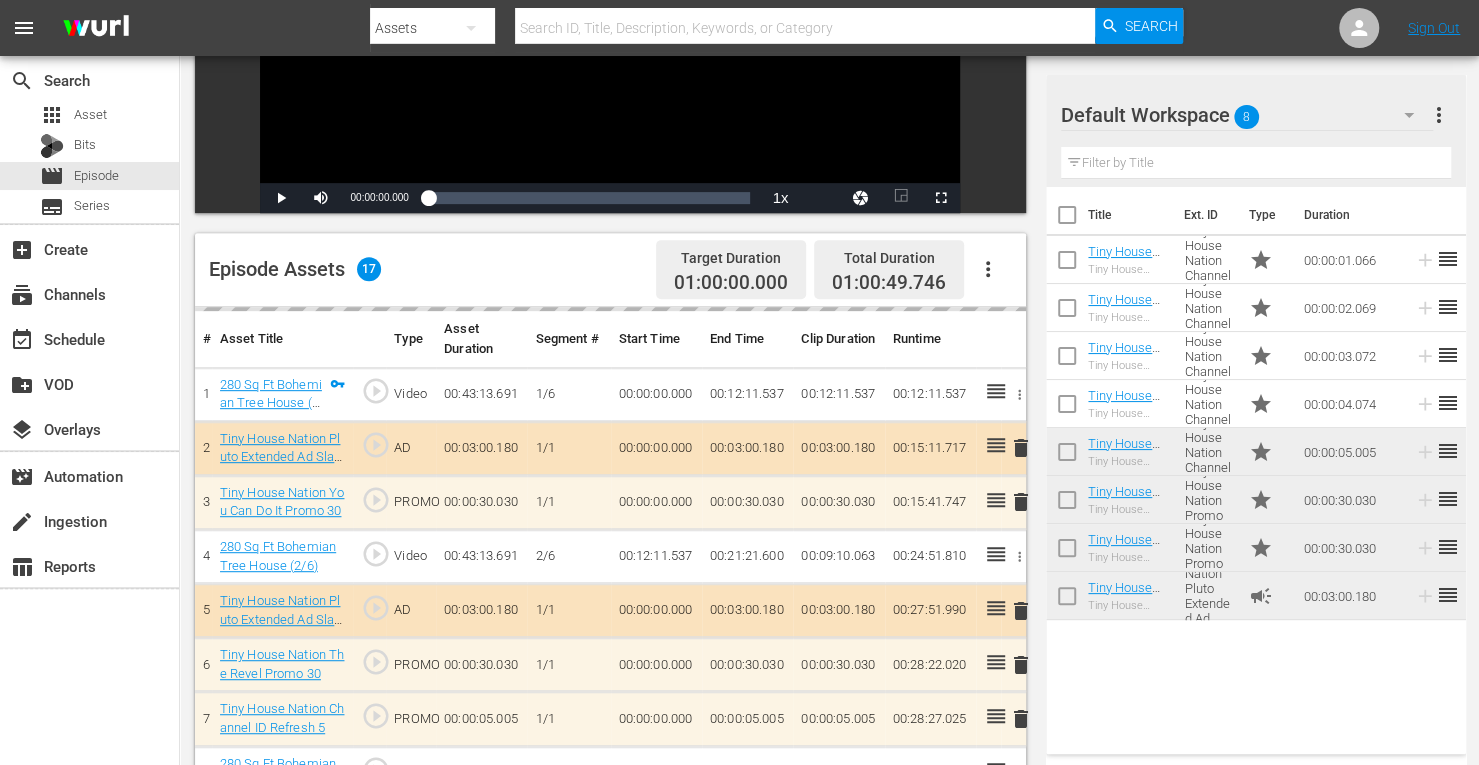 scroll, scrollTop: 355, scrollLeft: 0, axis: vertical 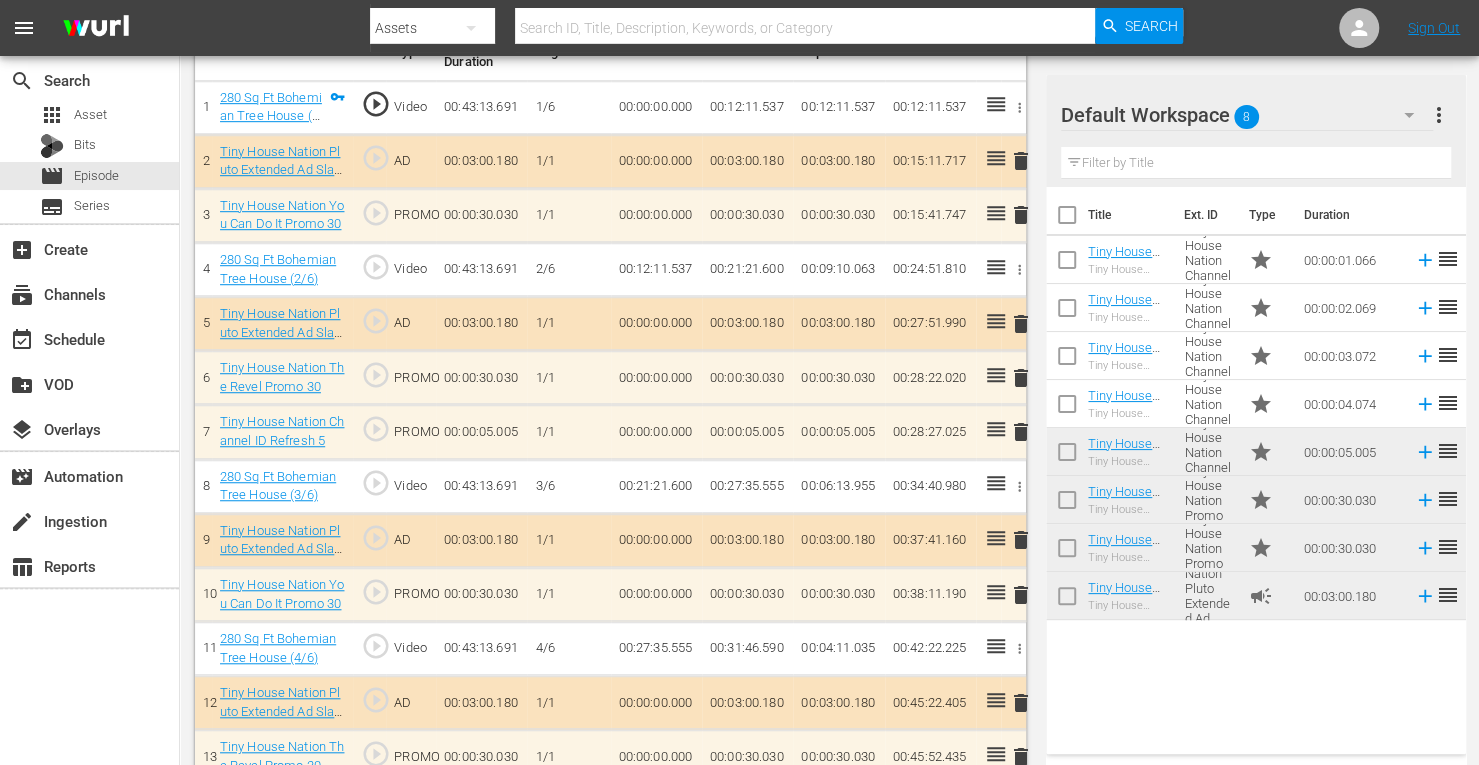 click on "delete" at bounding box center (1021, 432) 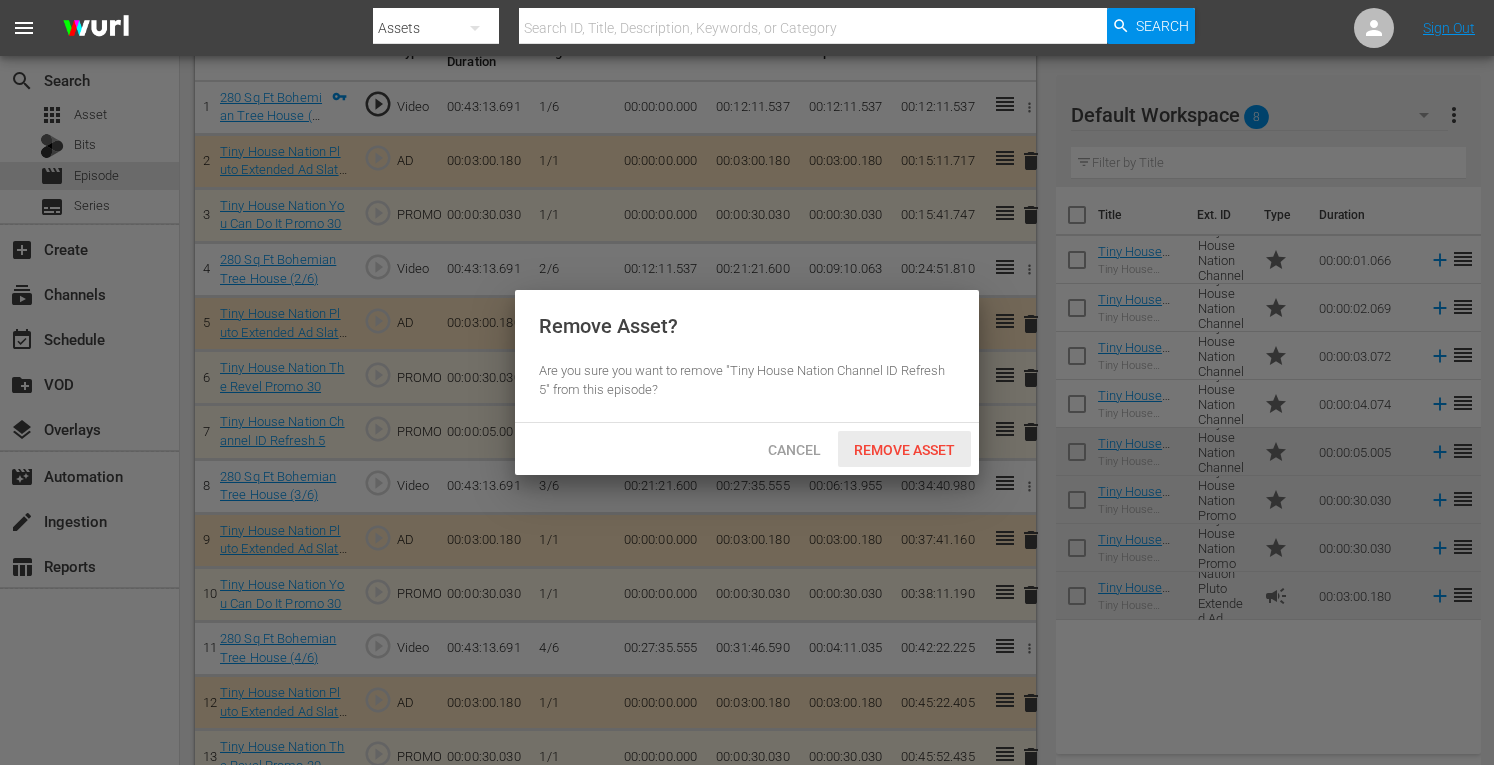click on "Remove Asset" at bounding box center (904, 450) 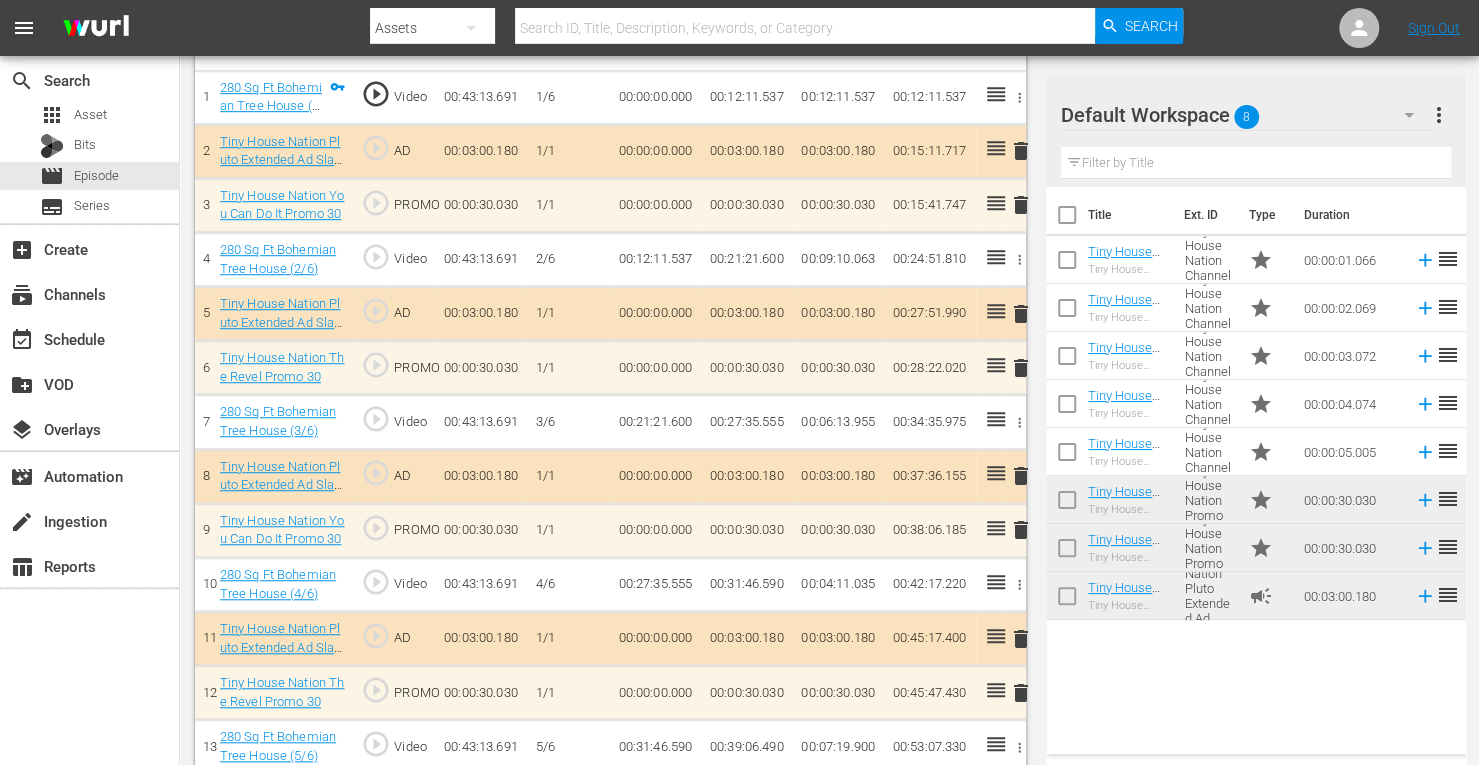 scroll, scrollTop: 642, scrollLeft: 0, axis: vertical 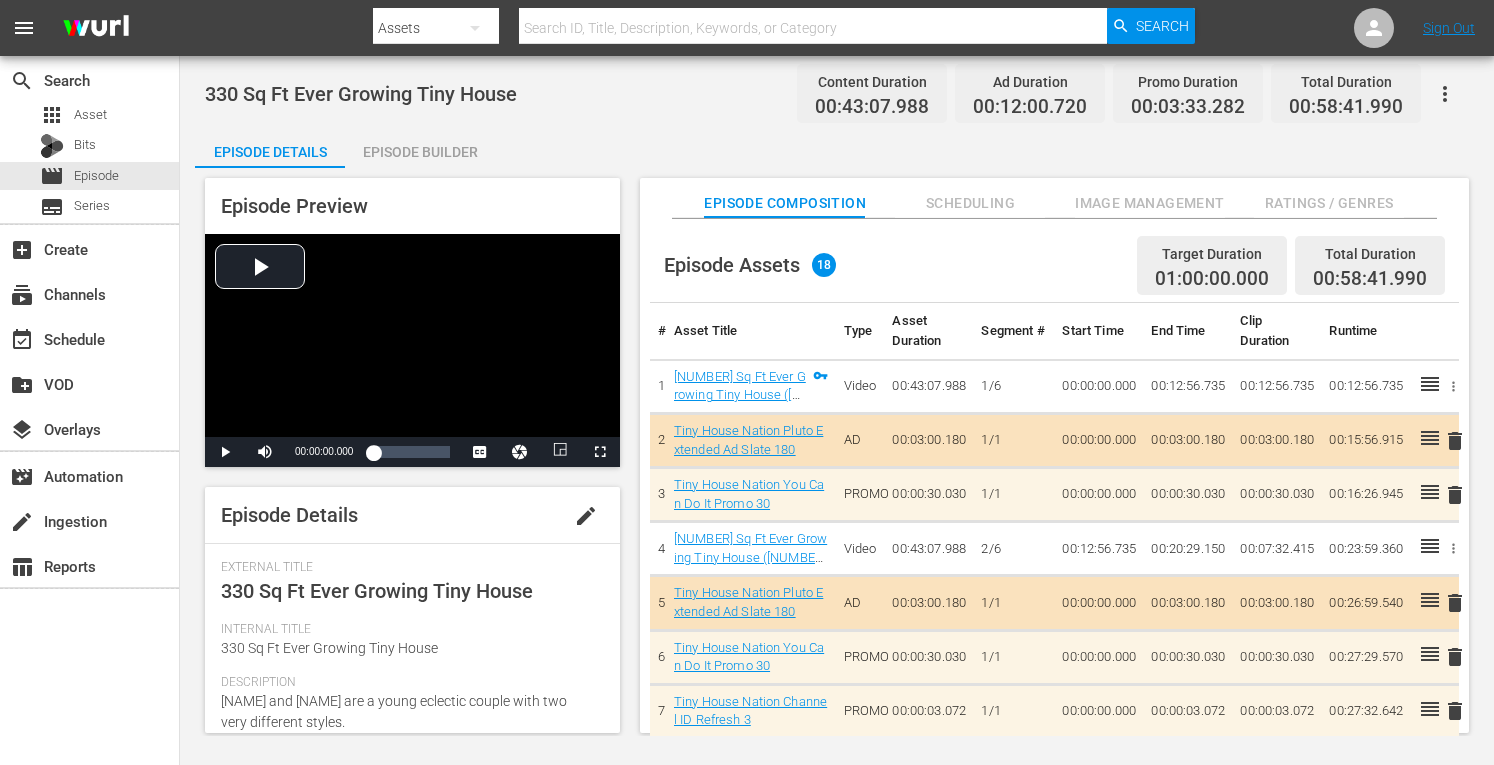 click on "Episode Builder" at bounding box center [420, 152] 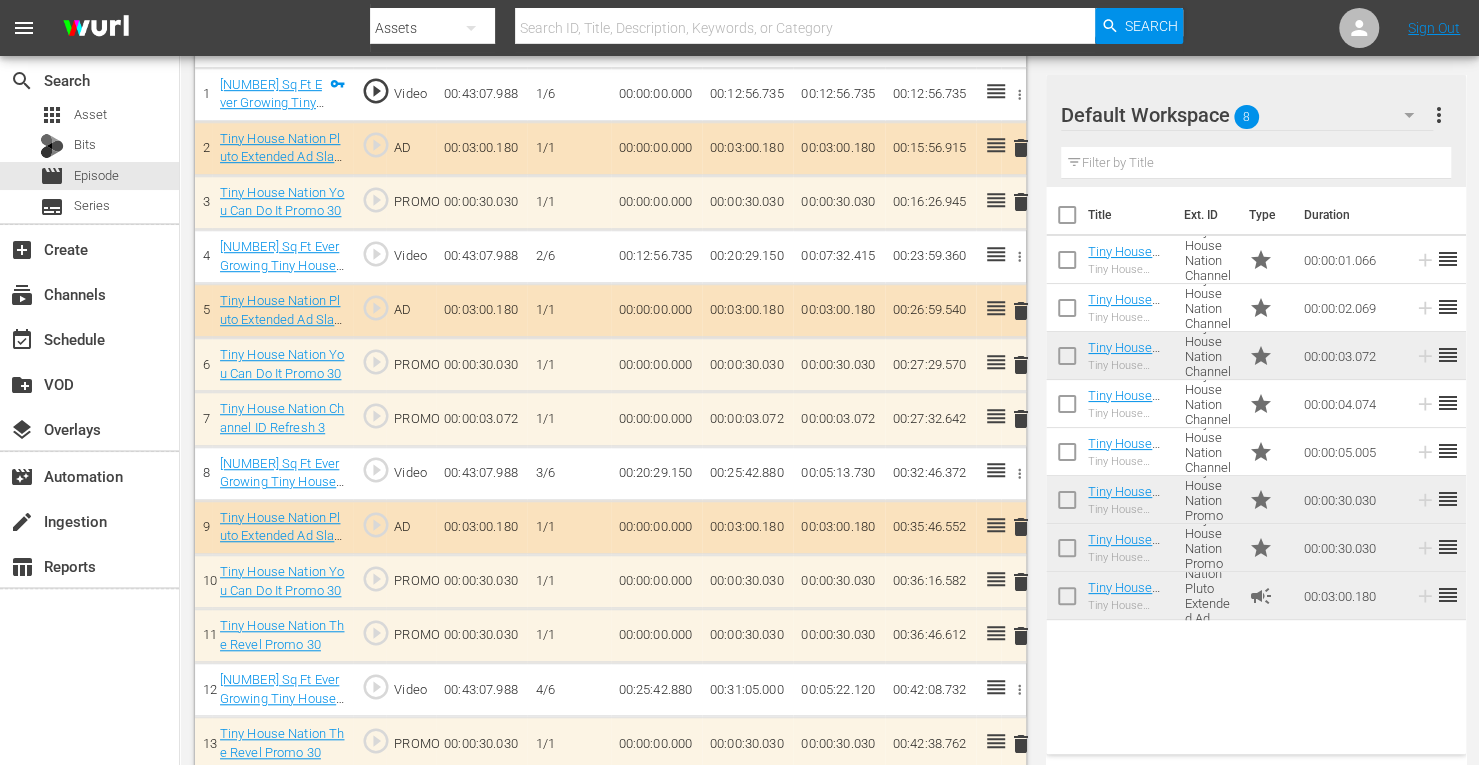 scroll, scrollTop: 652, scrollLeft: 0, axis: vertical 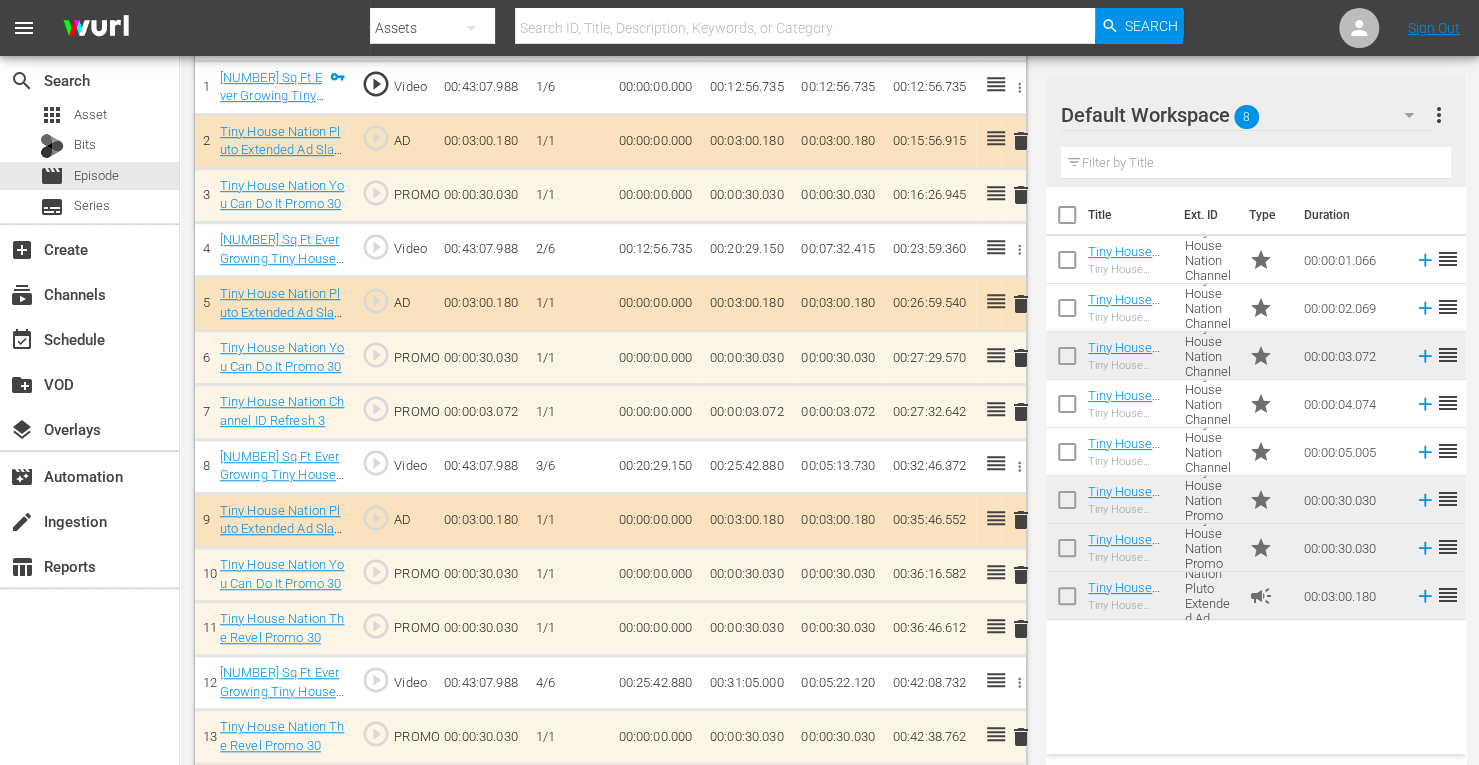 click on "delete" at bounding box center [1021, 412] 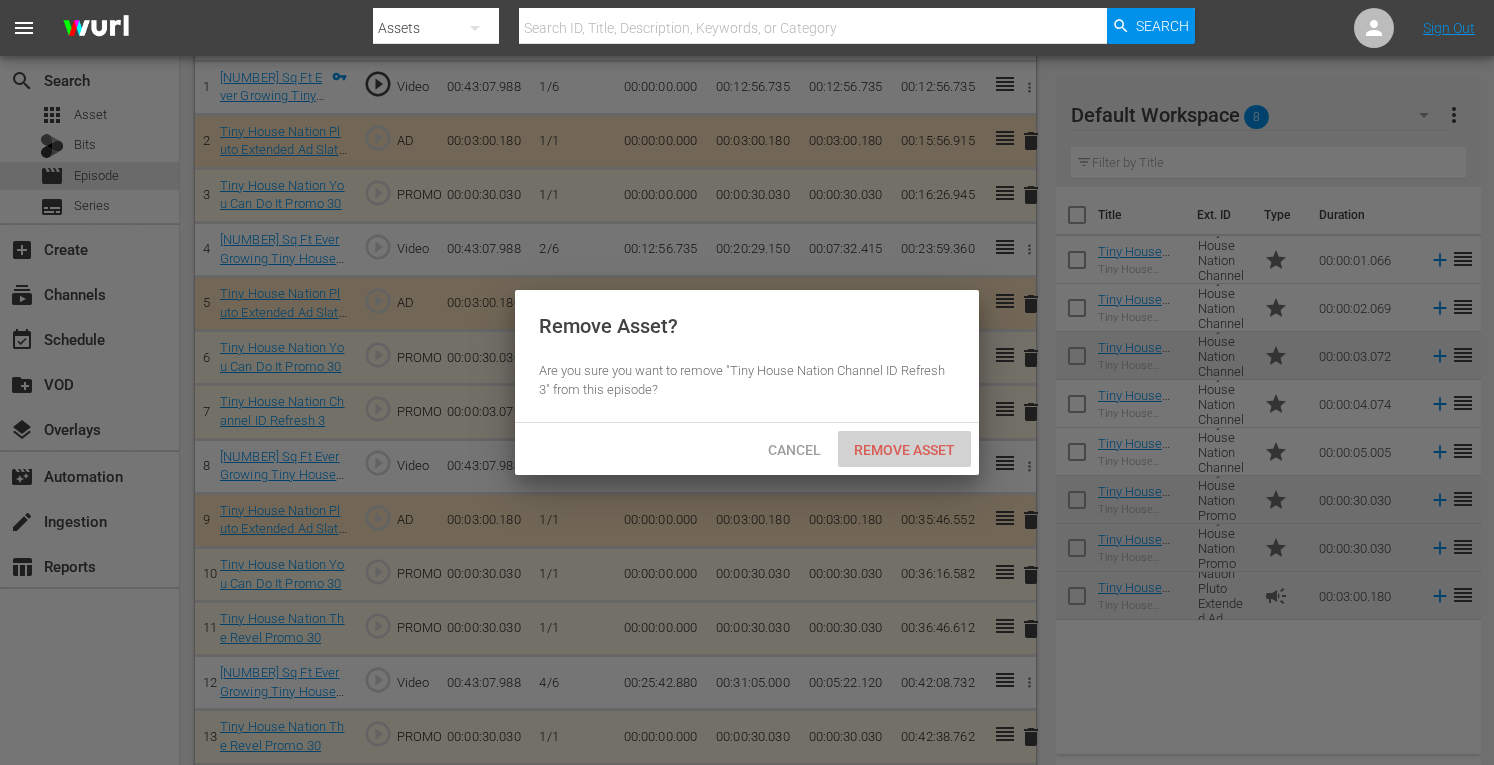 click on "Remove Asset" at bounding box center [904, 450] 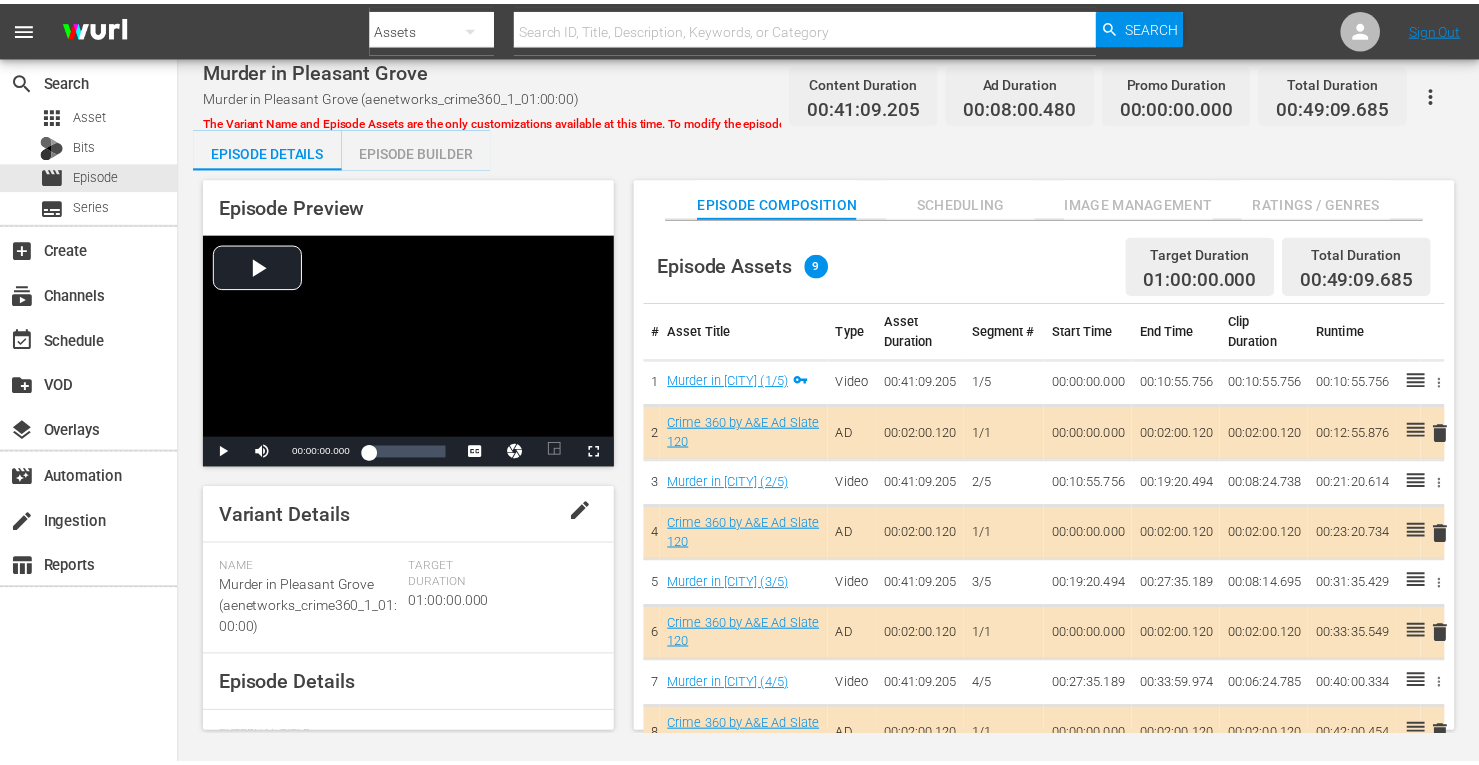 scroll, scrollTop: 0, scrollLeft: 0, axis: both 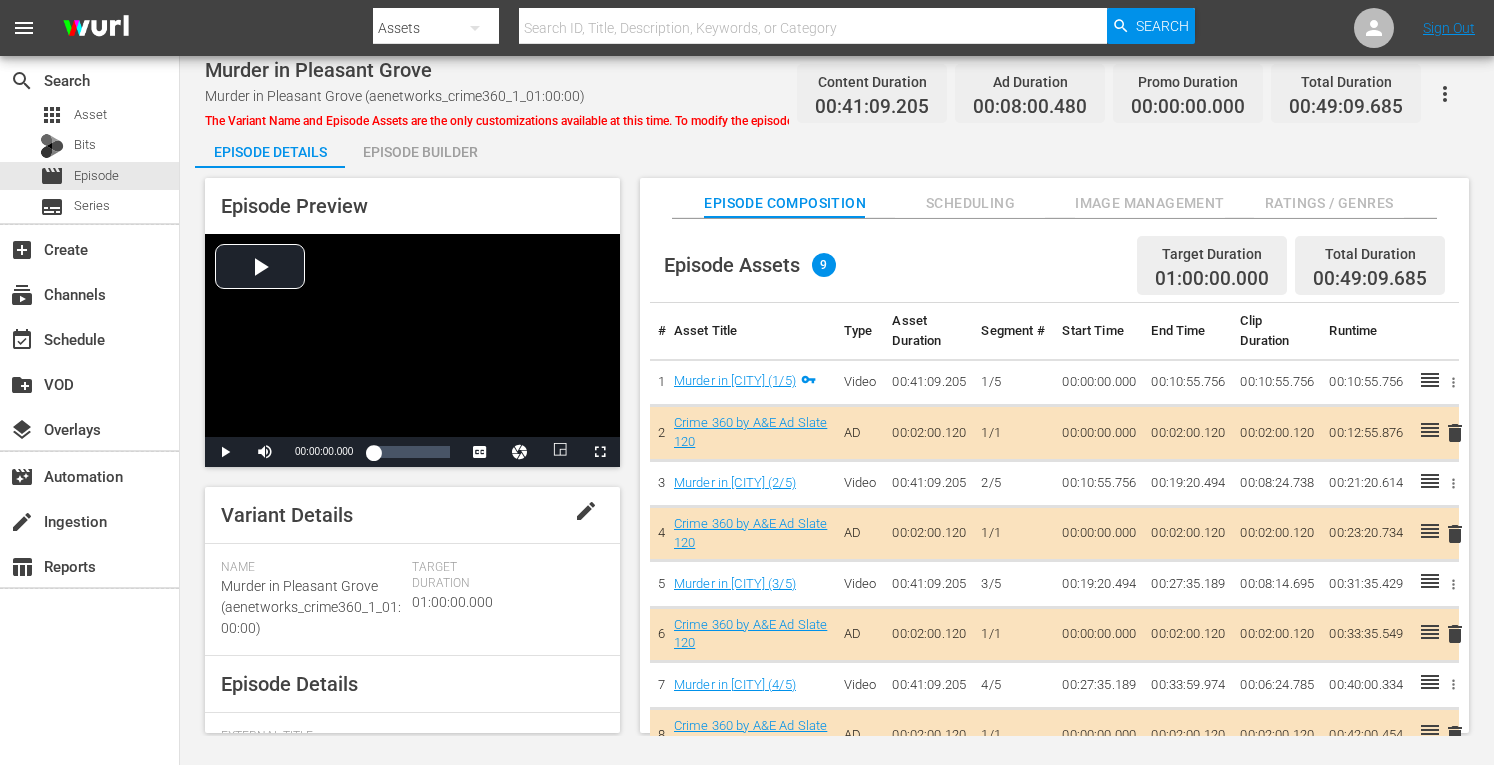 click on "Episode Builder" at bounding box center (420, 152) 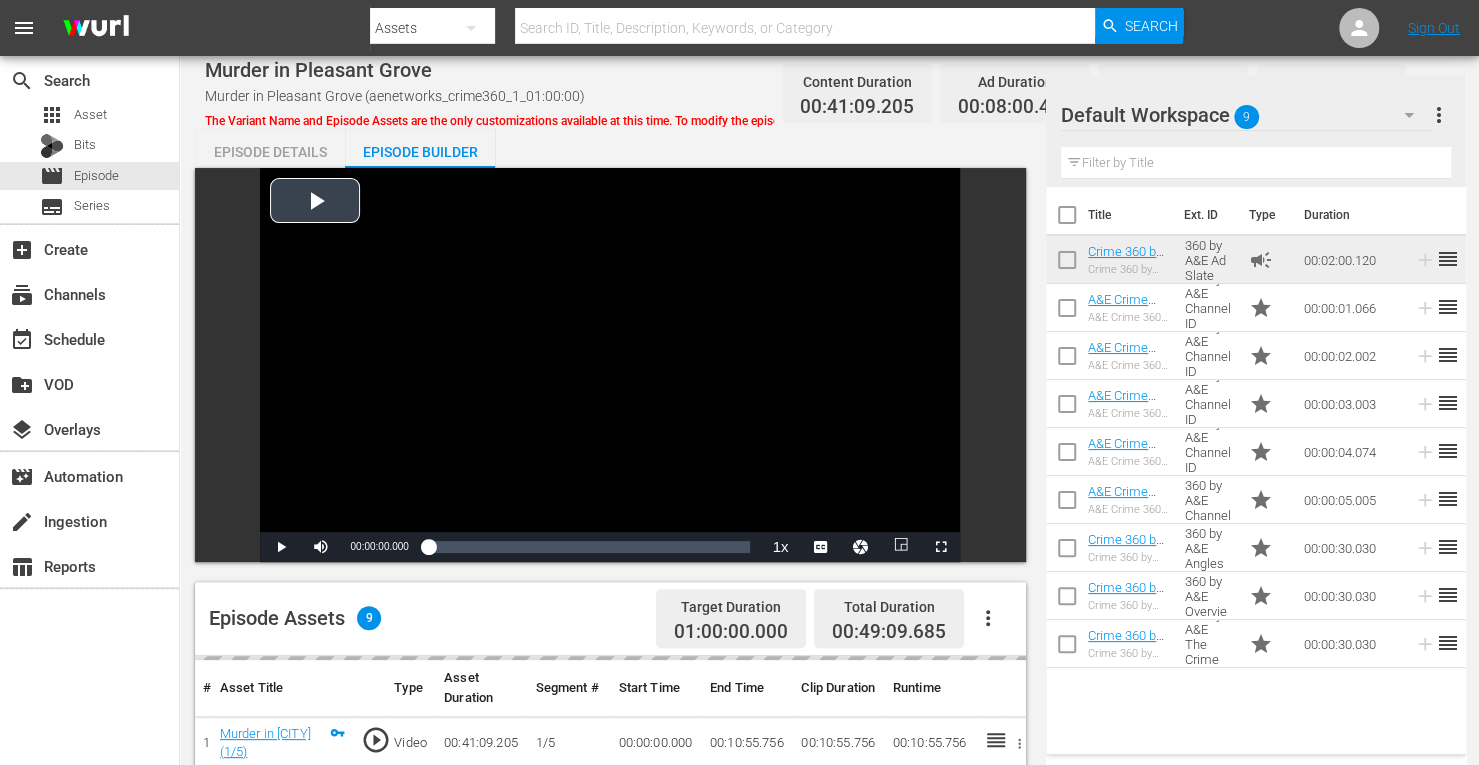 scroll, scrollTop: 520, scrollLeft: 0, axis: vertical 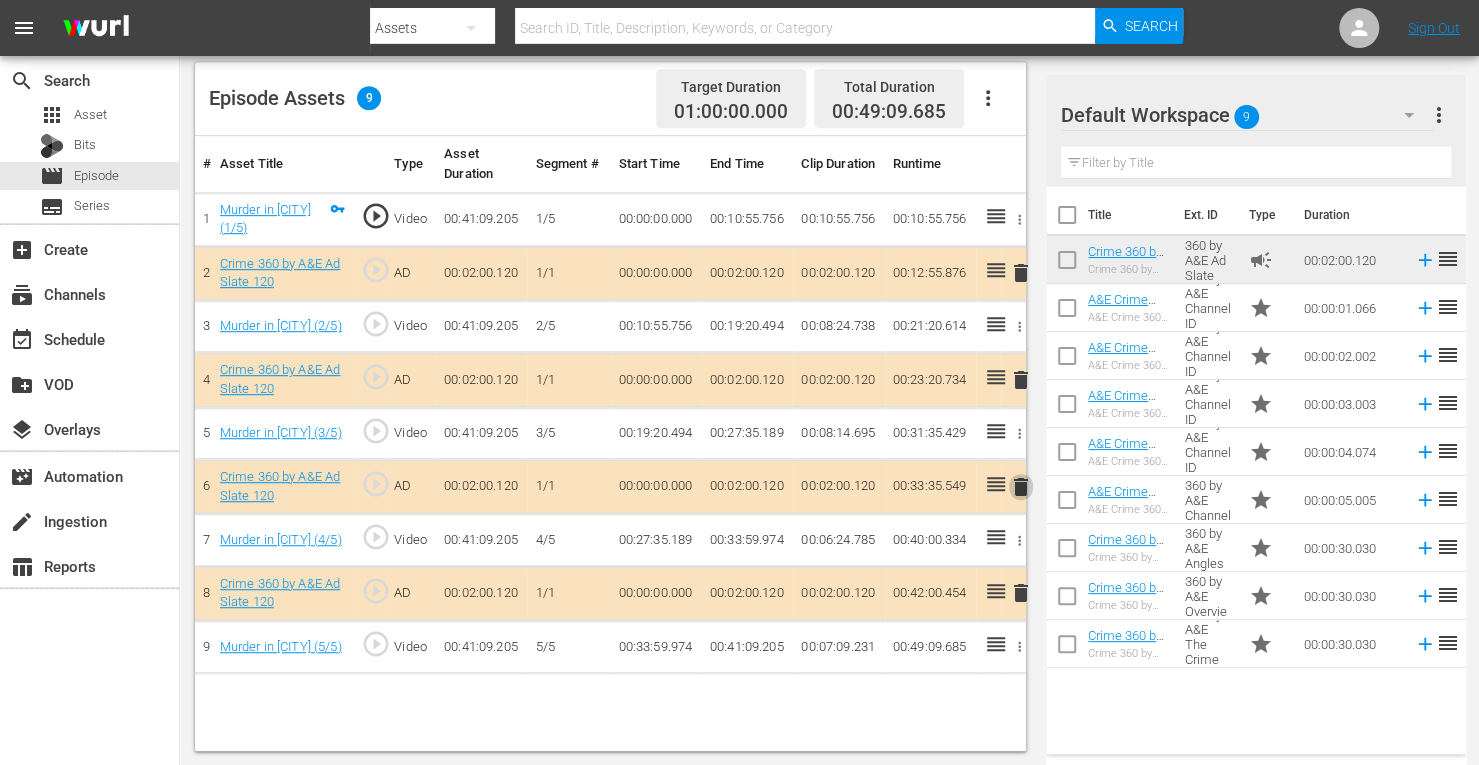 click on "delete" at bounding box center [1021, 487] 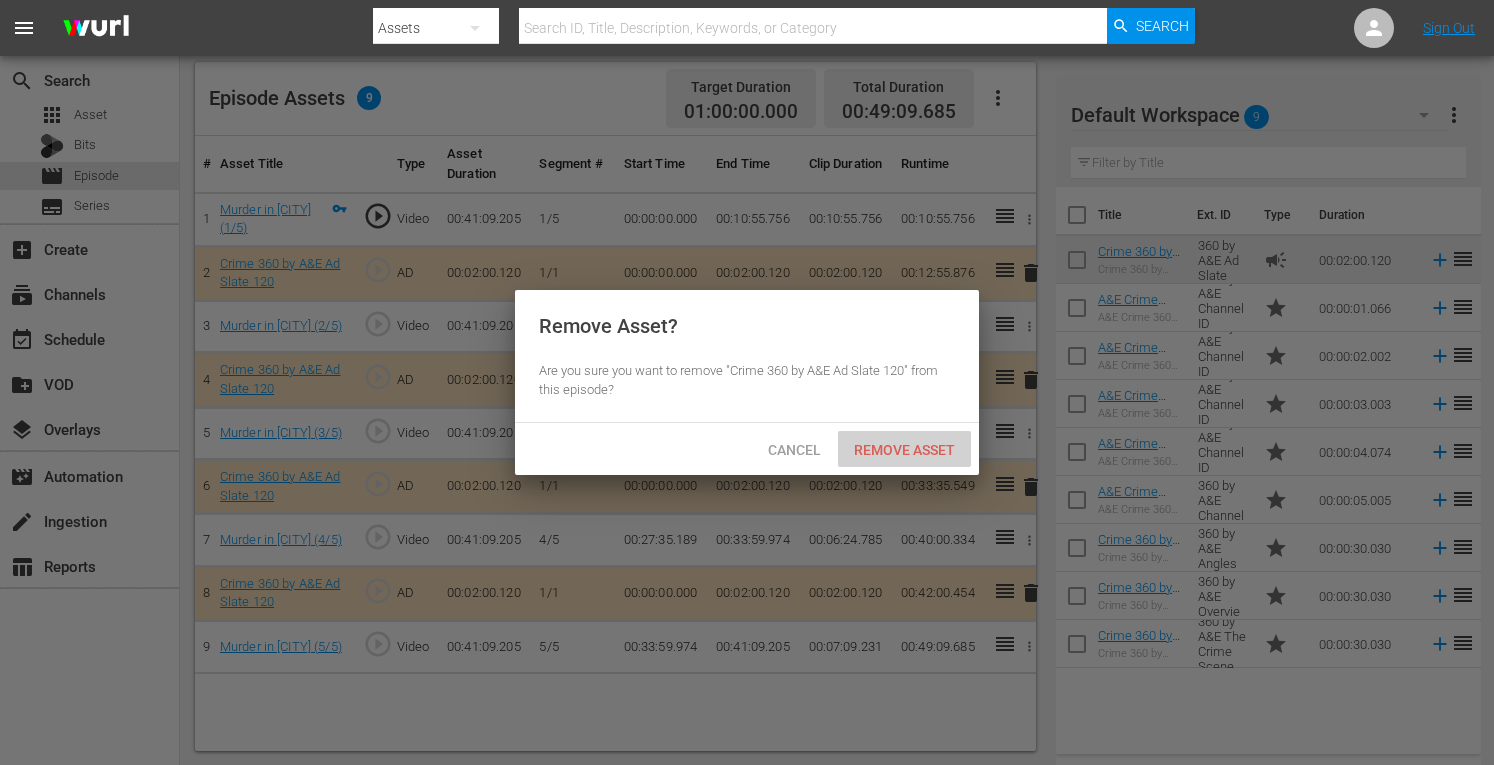 click on "Remove Asset" at bounding box center [904, 450] 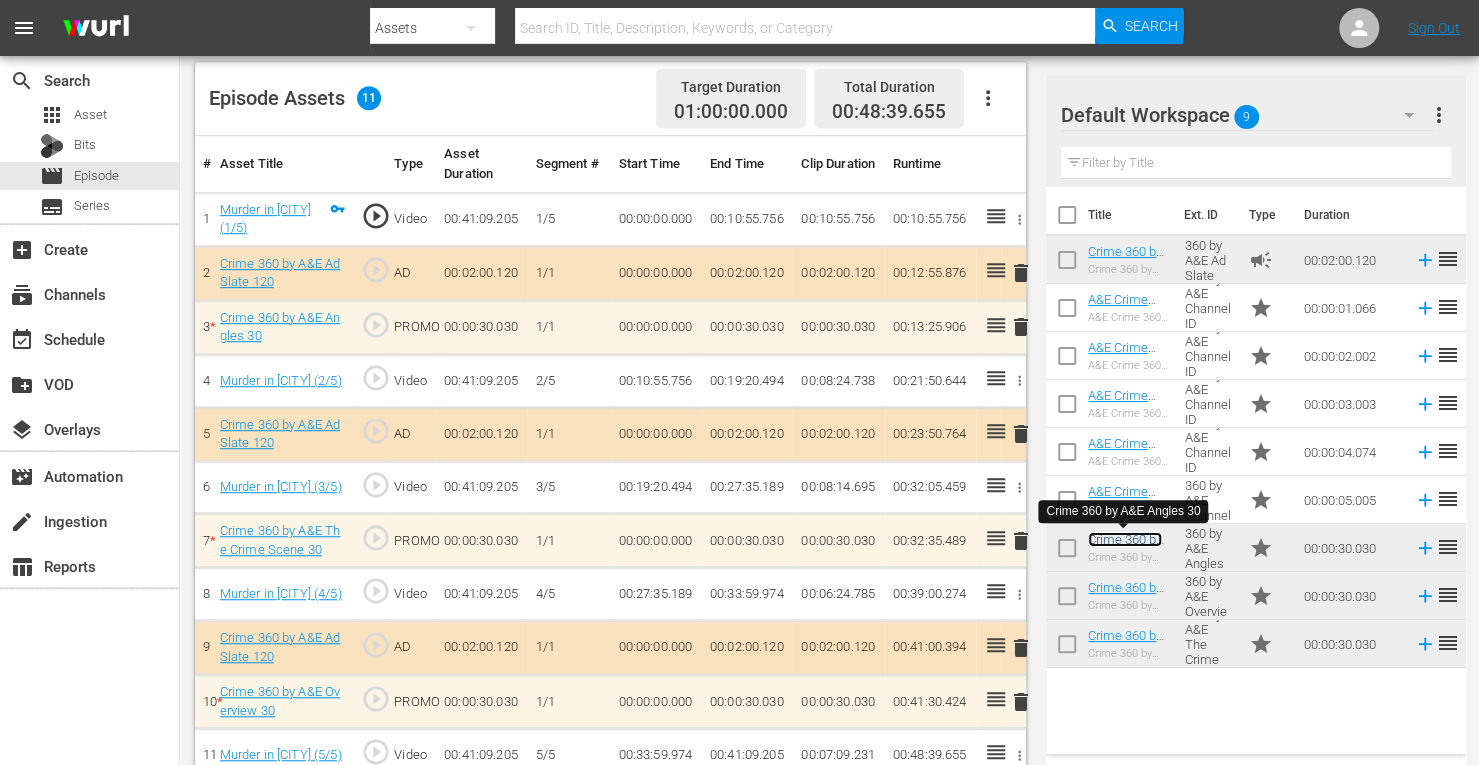 scroll, scrollTop: 554, scrollLeft: 0, axis: vertical 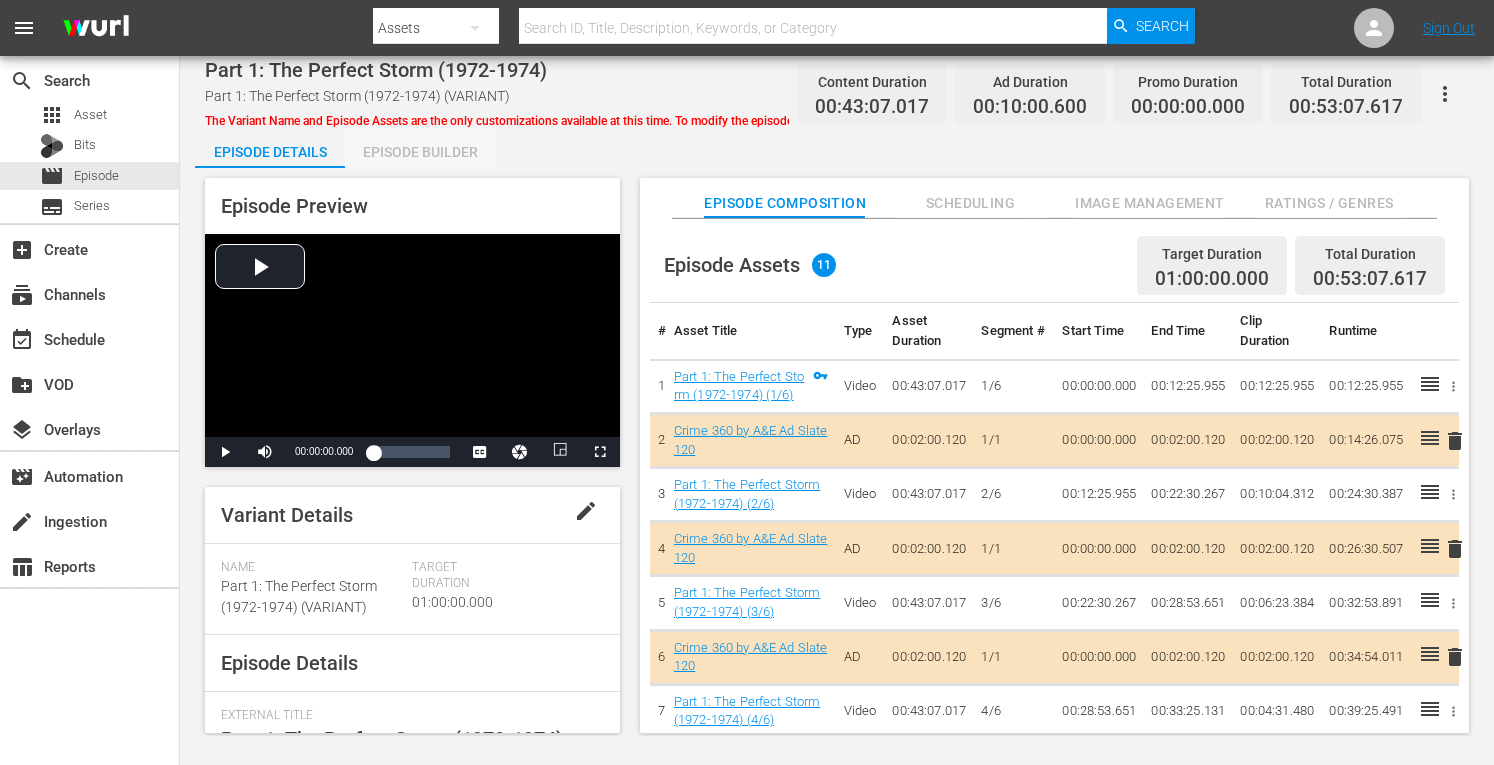 click on "Episode Builder" at bounding box center [420, 152] 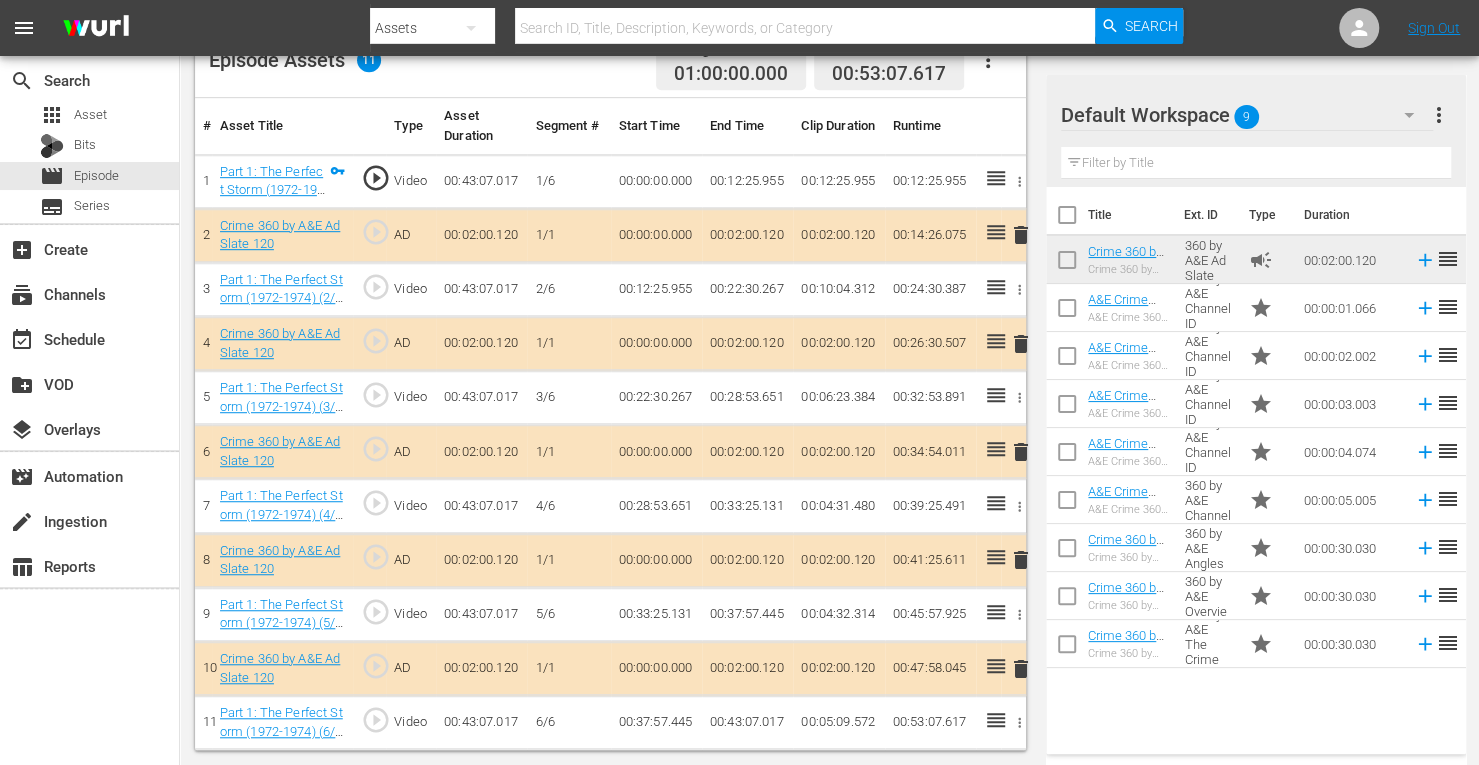 scroll, scrollTop: 554, scrollLeft: 0, axis: vertical 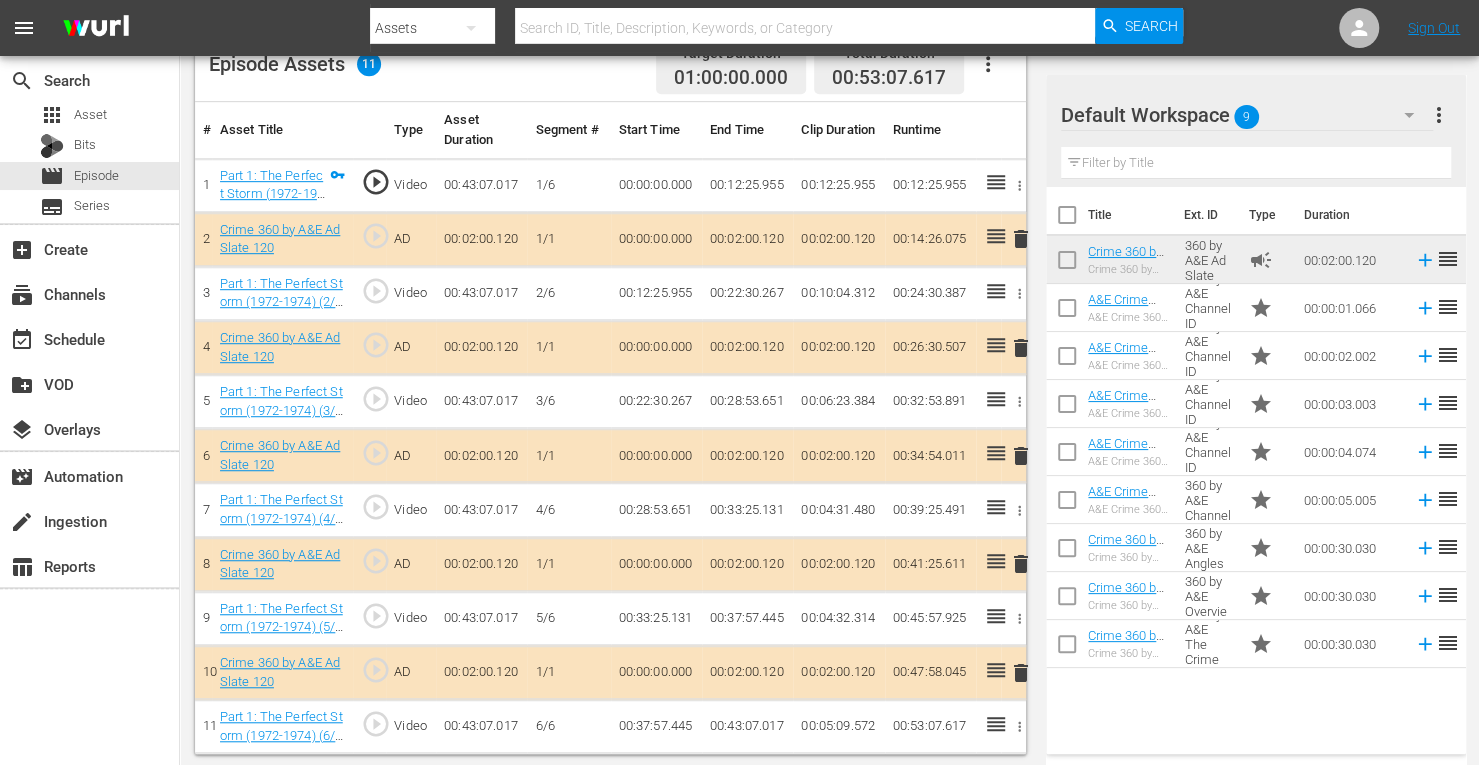 click on "delete" at bounding box center [1021, 564] 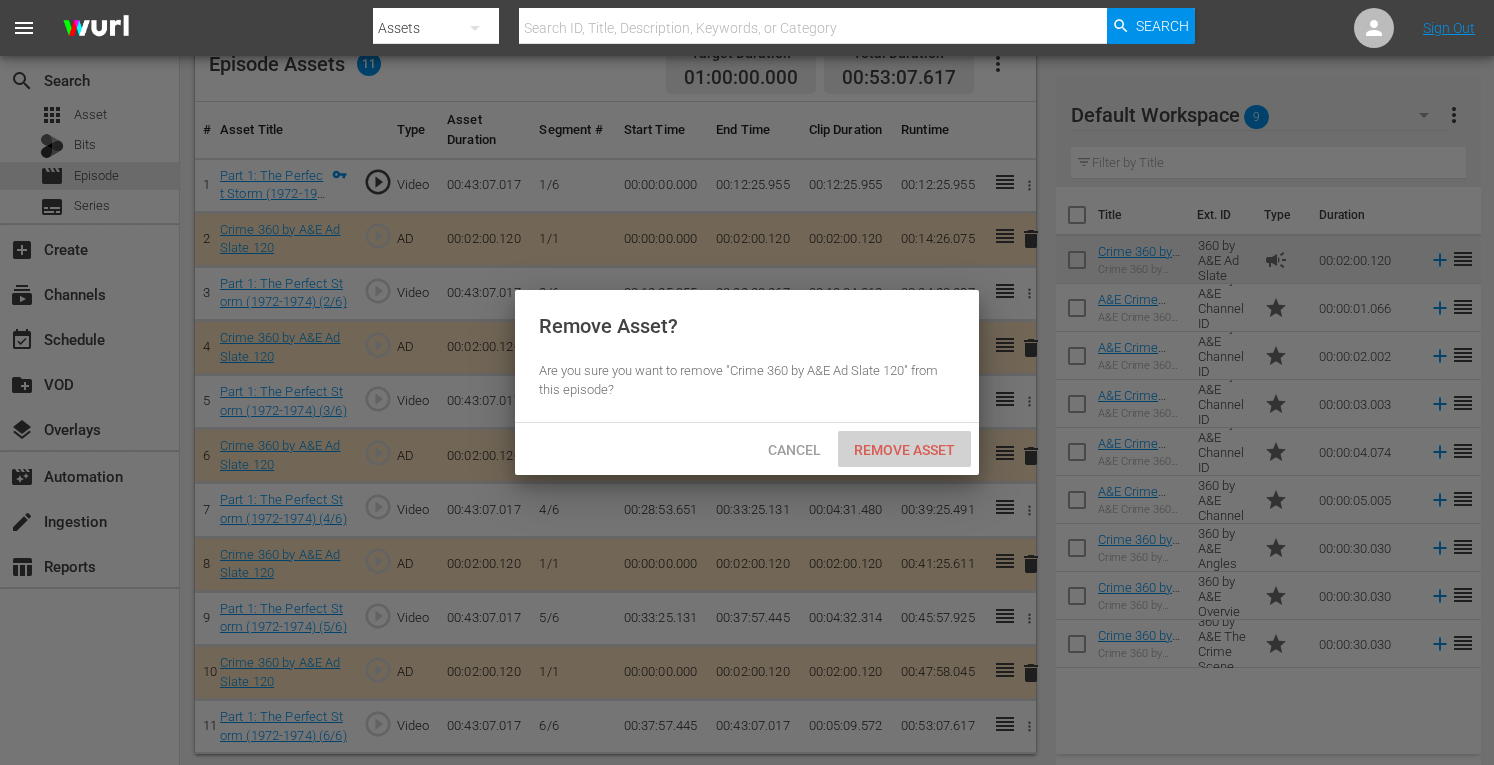 click on "Remove Asset" at bounding box center (904, 449) 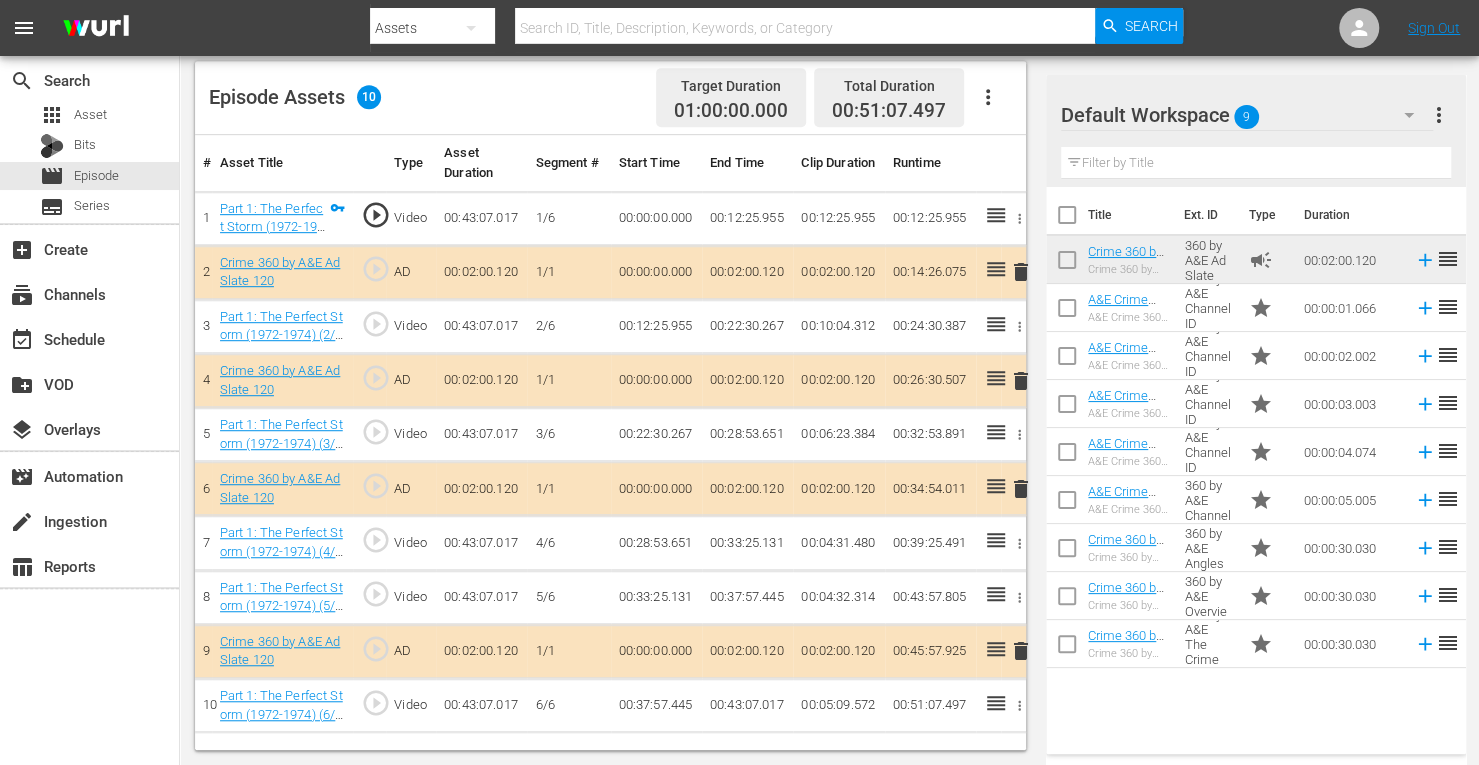 scroll, scrollTop: 520, scrollLeft: 0, axis: vertical 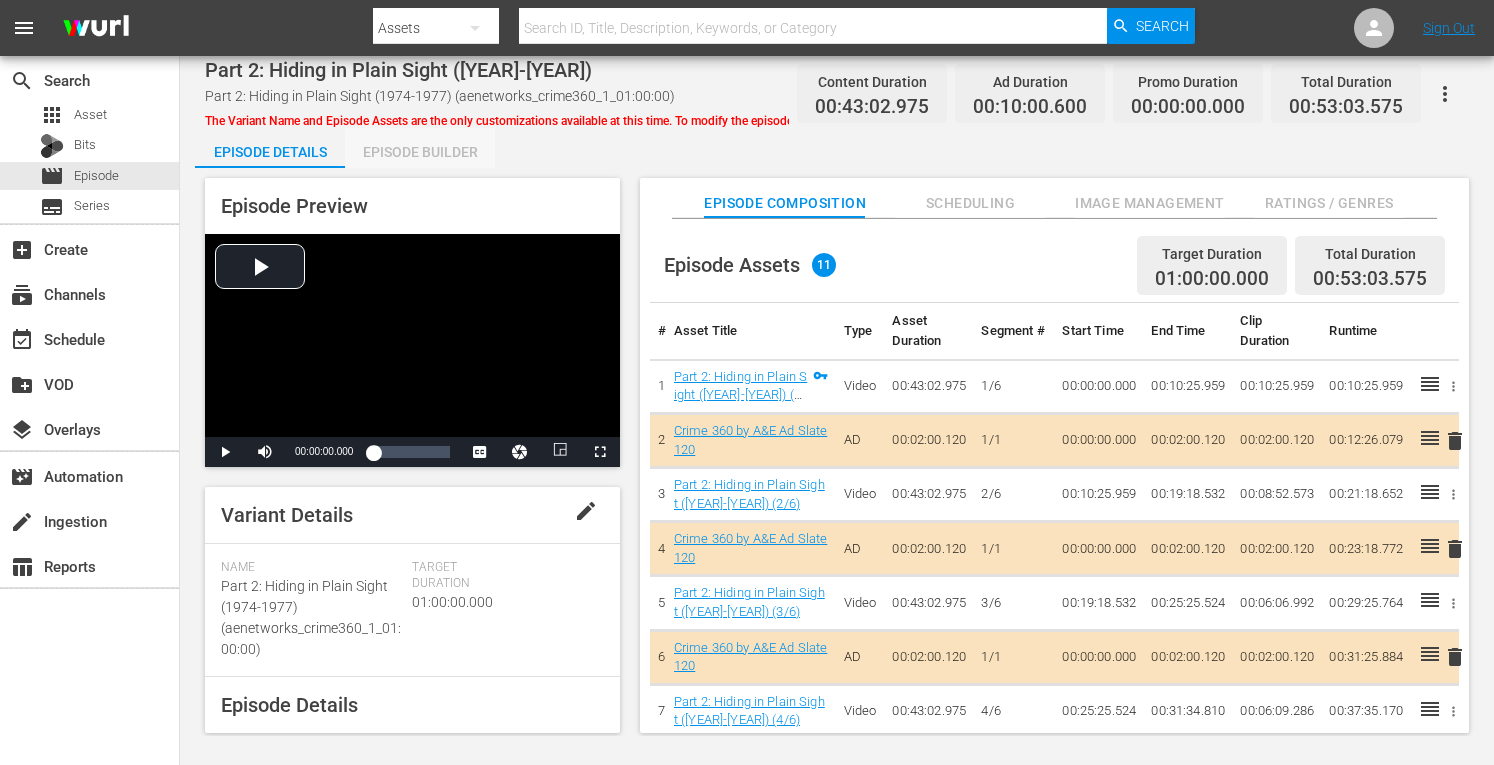 click on "Episode Builder" at bounding box center (420, 152) 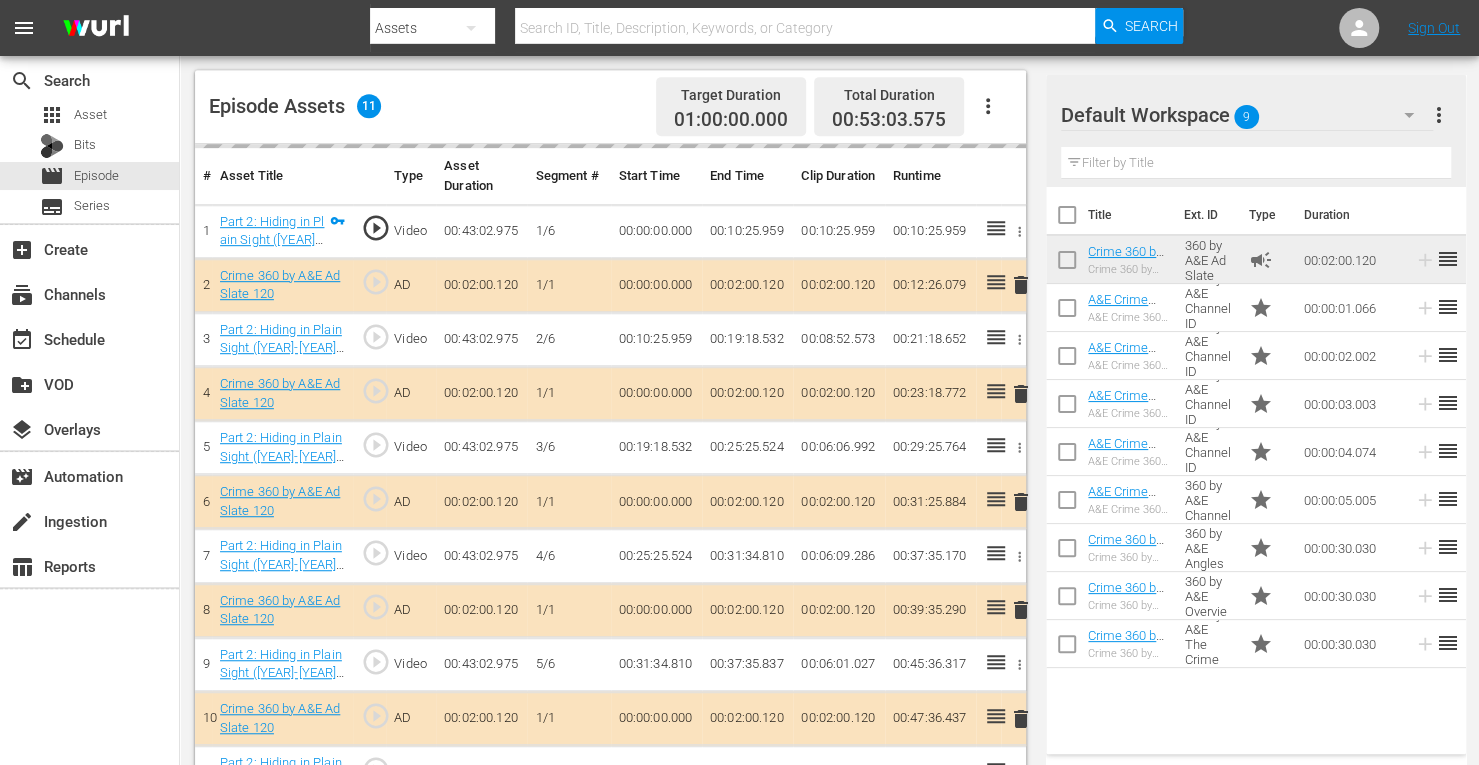 scroll, scrollTop: 515, scrollLeft: 0, axis: vertical 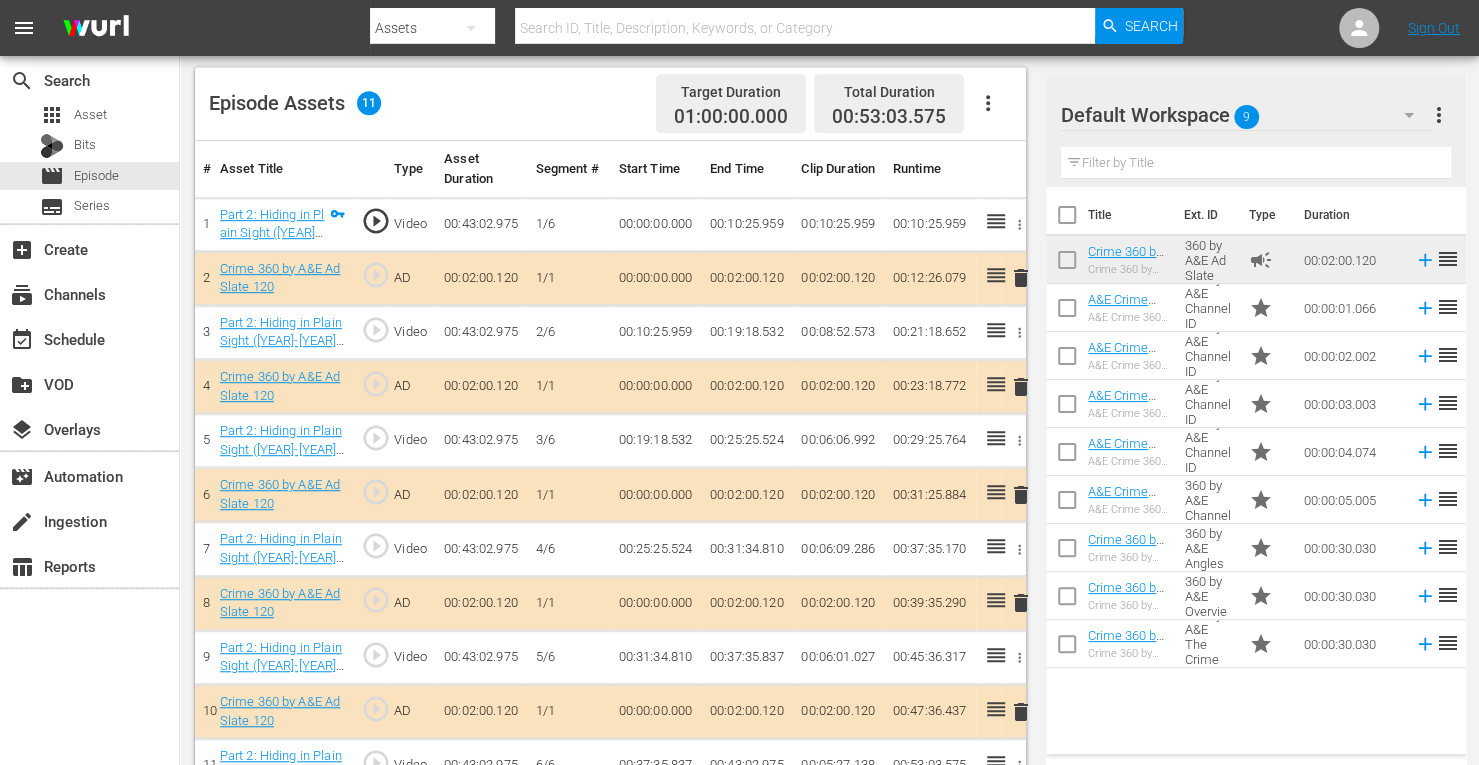 click on "delete" at bounding box center (1021, 603) 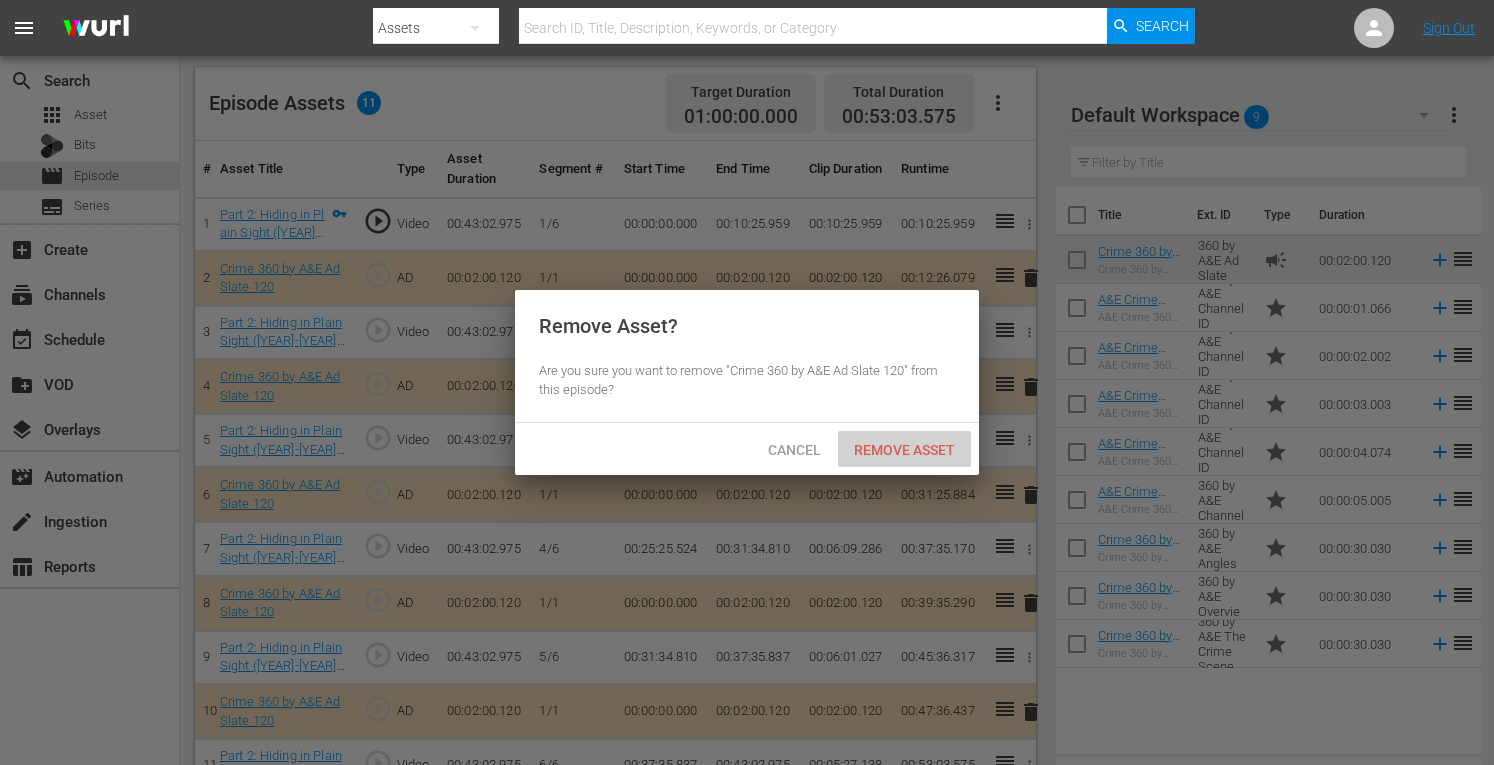click on "Remove Asset" at bounding box center [904, 450] 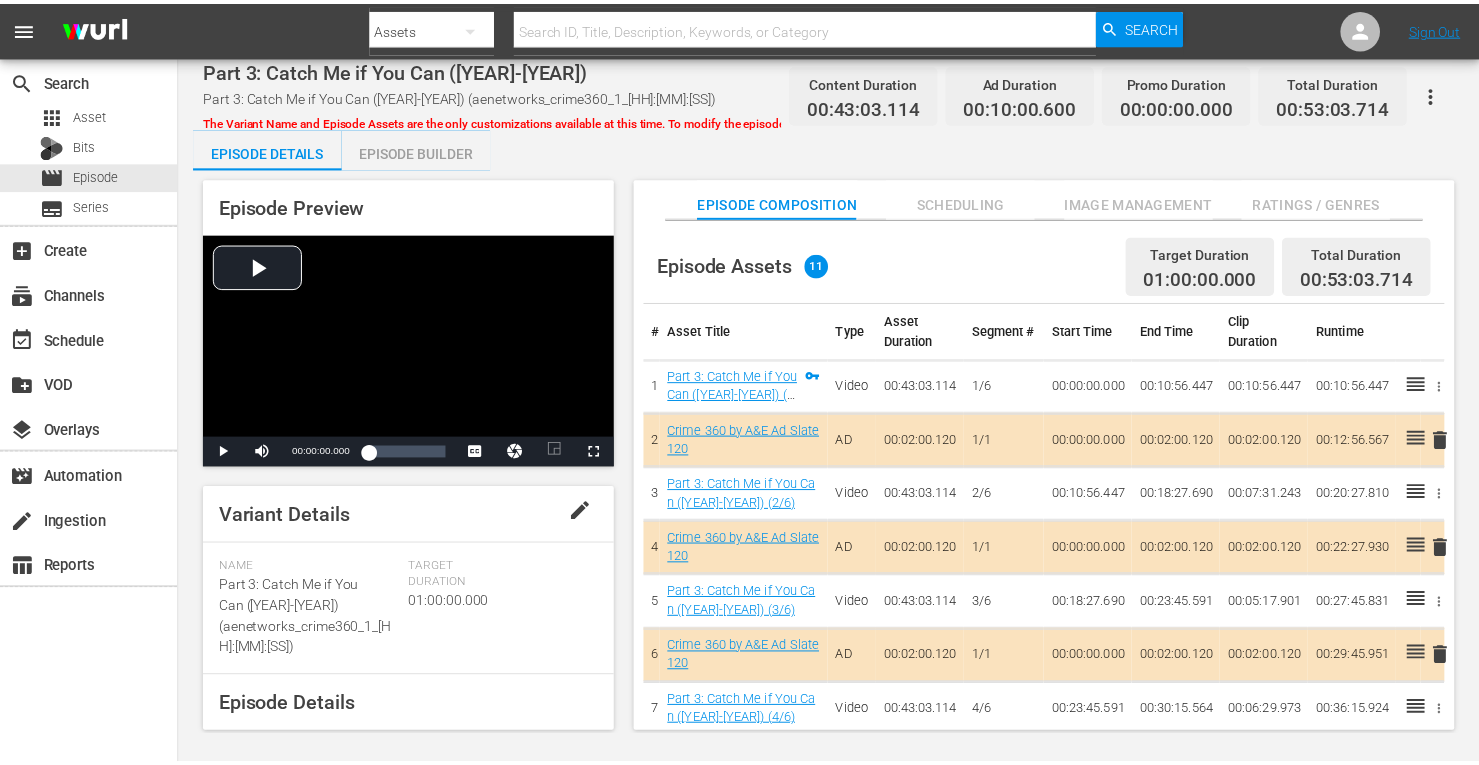 scroll, scrollTop: 0, scrollLeft: 0, axis: both 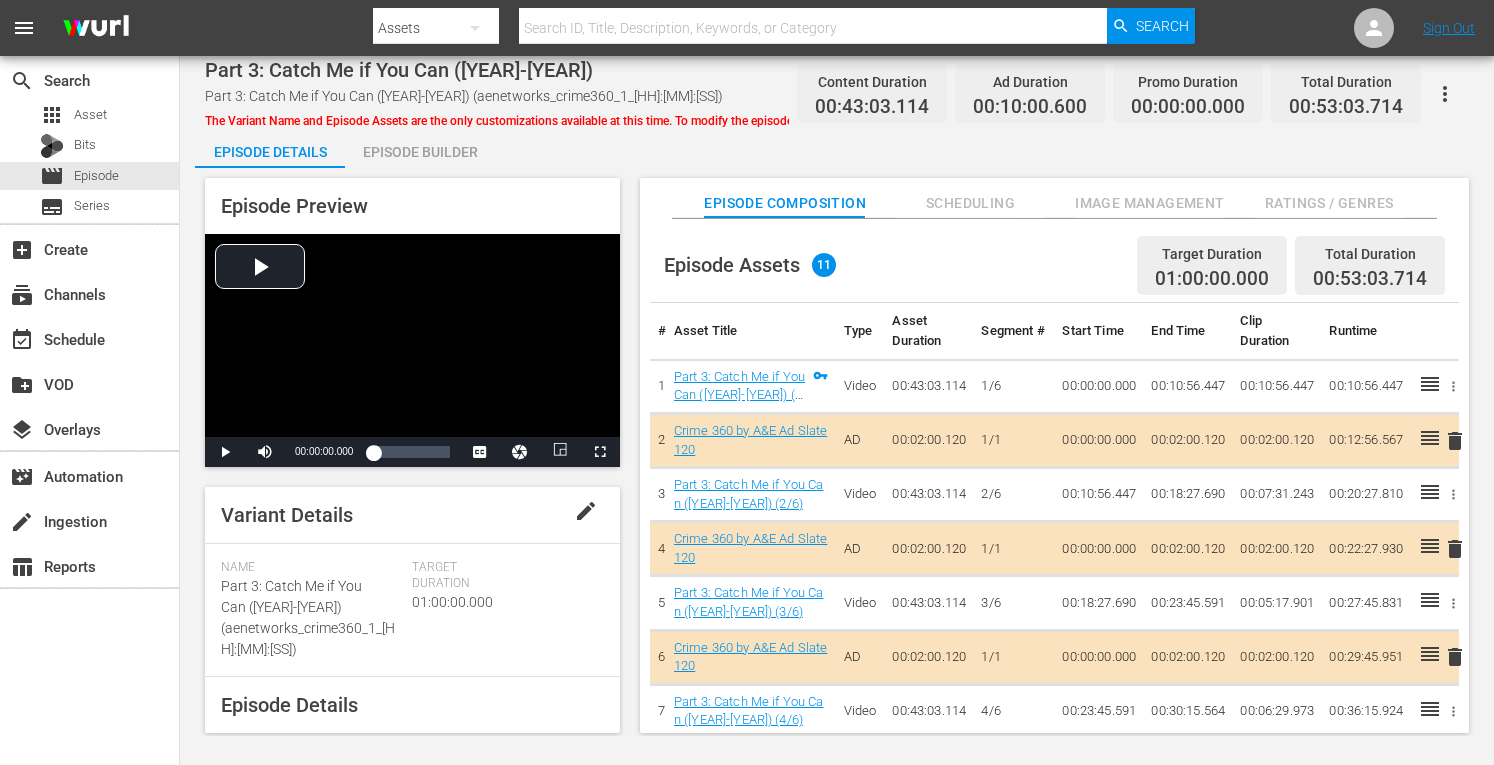 click on "Episode Builder" at bounding box center (420, 152) 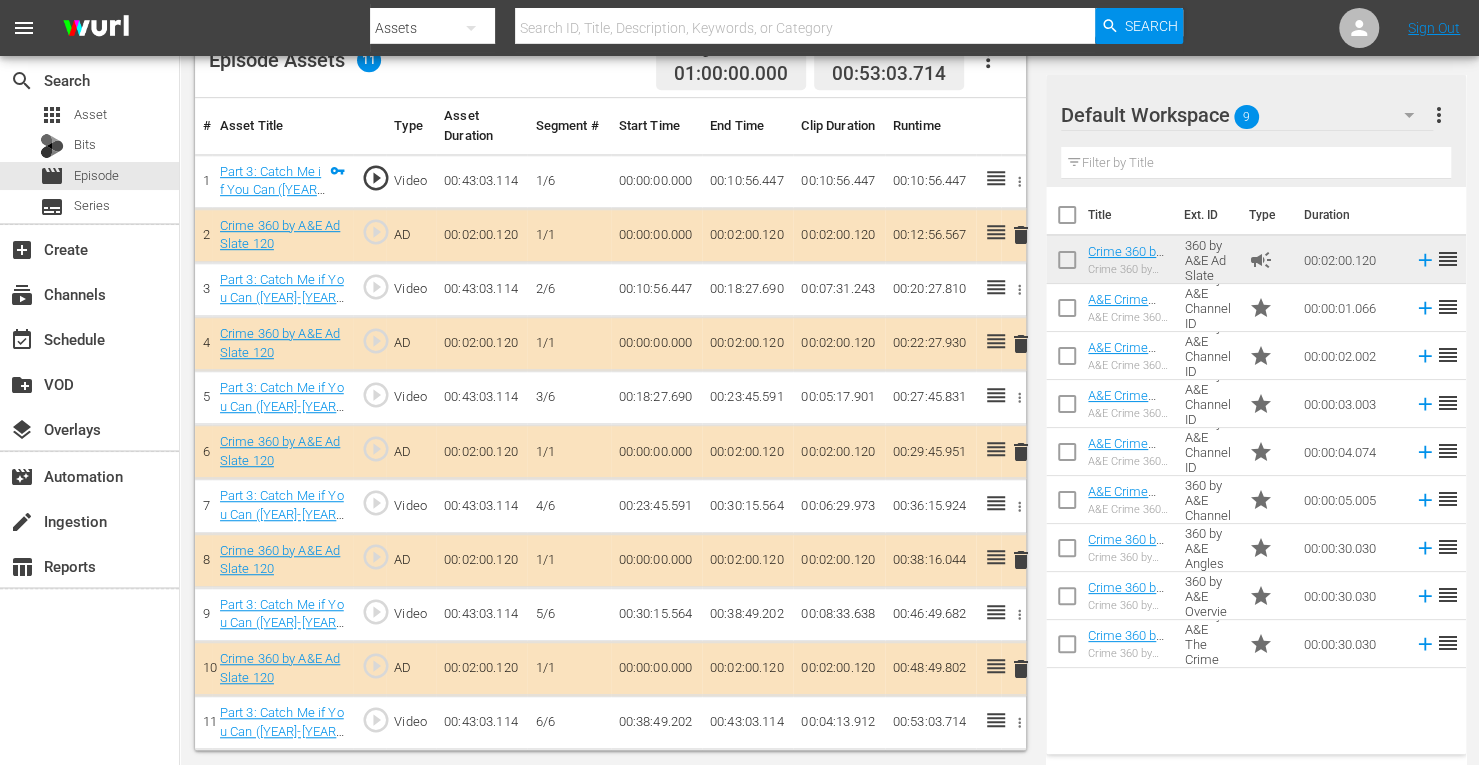 scroll, scrollTop: 554, scrollLeft: 0, axis: vertical 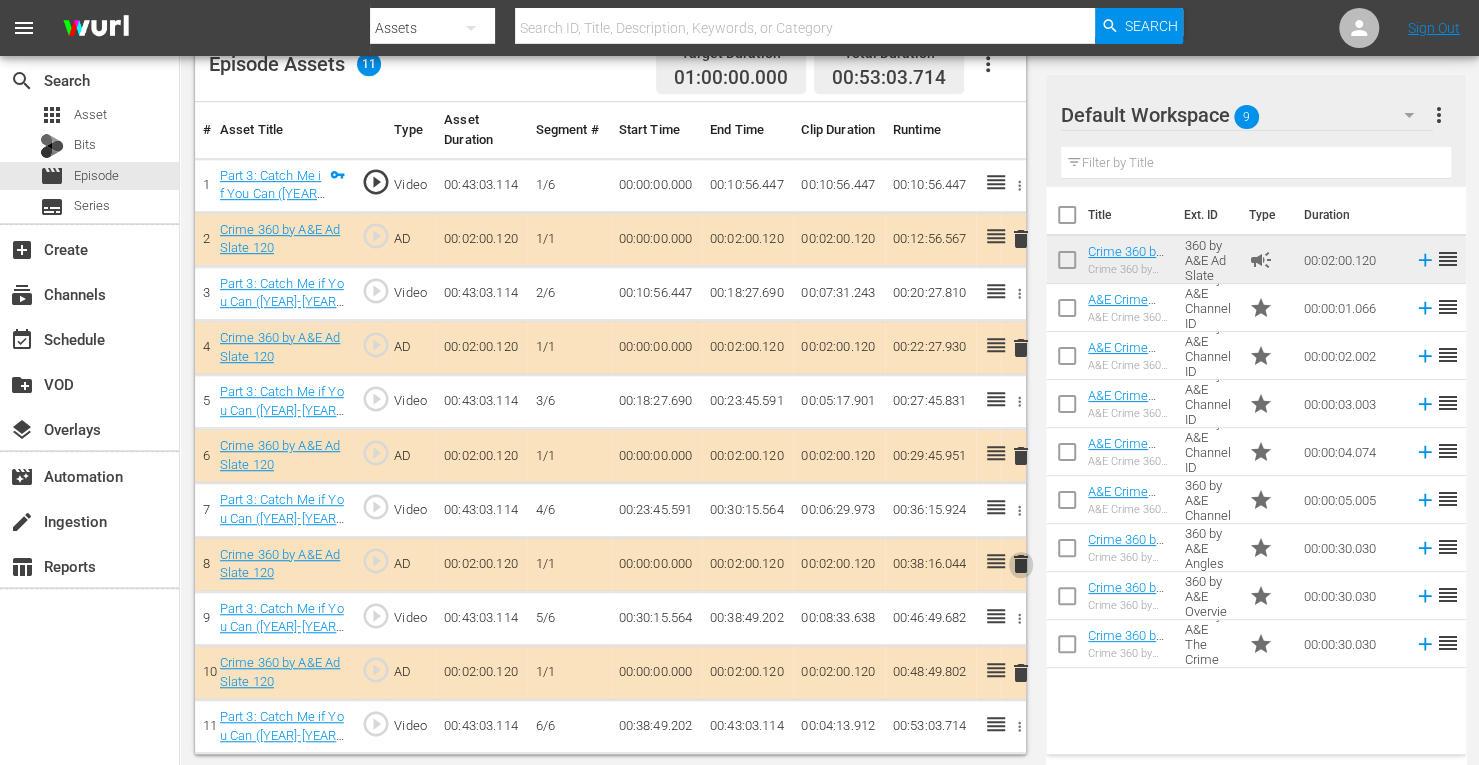 click on "delete" at bounding box center [1021, 564] 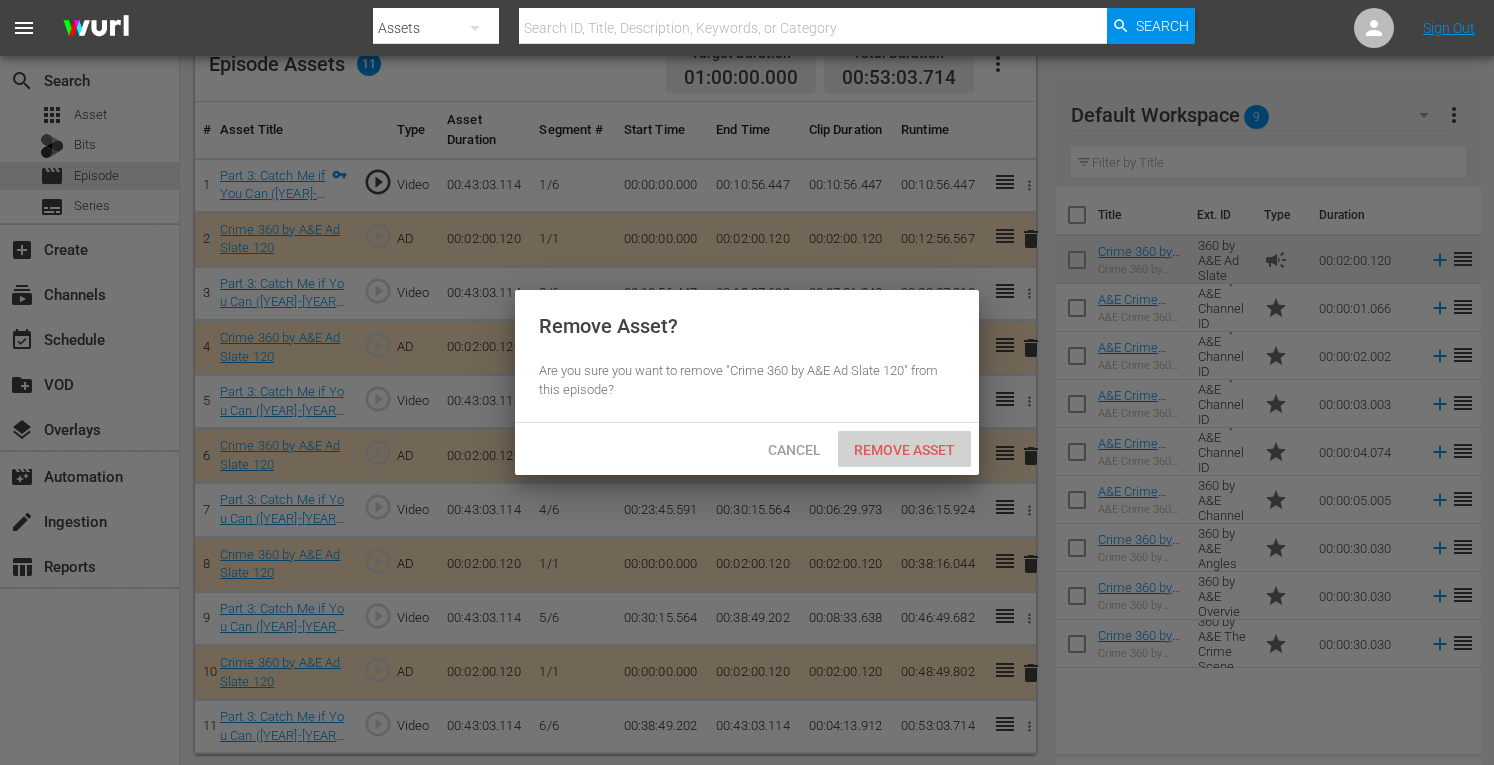 click on "Remove Asset" at bounding box center [904, 449] 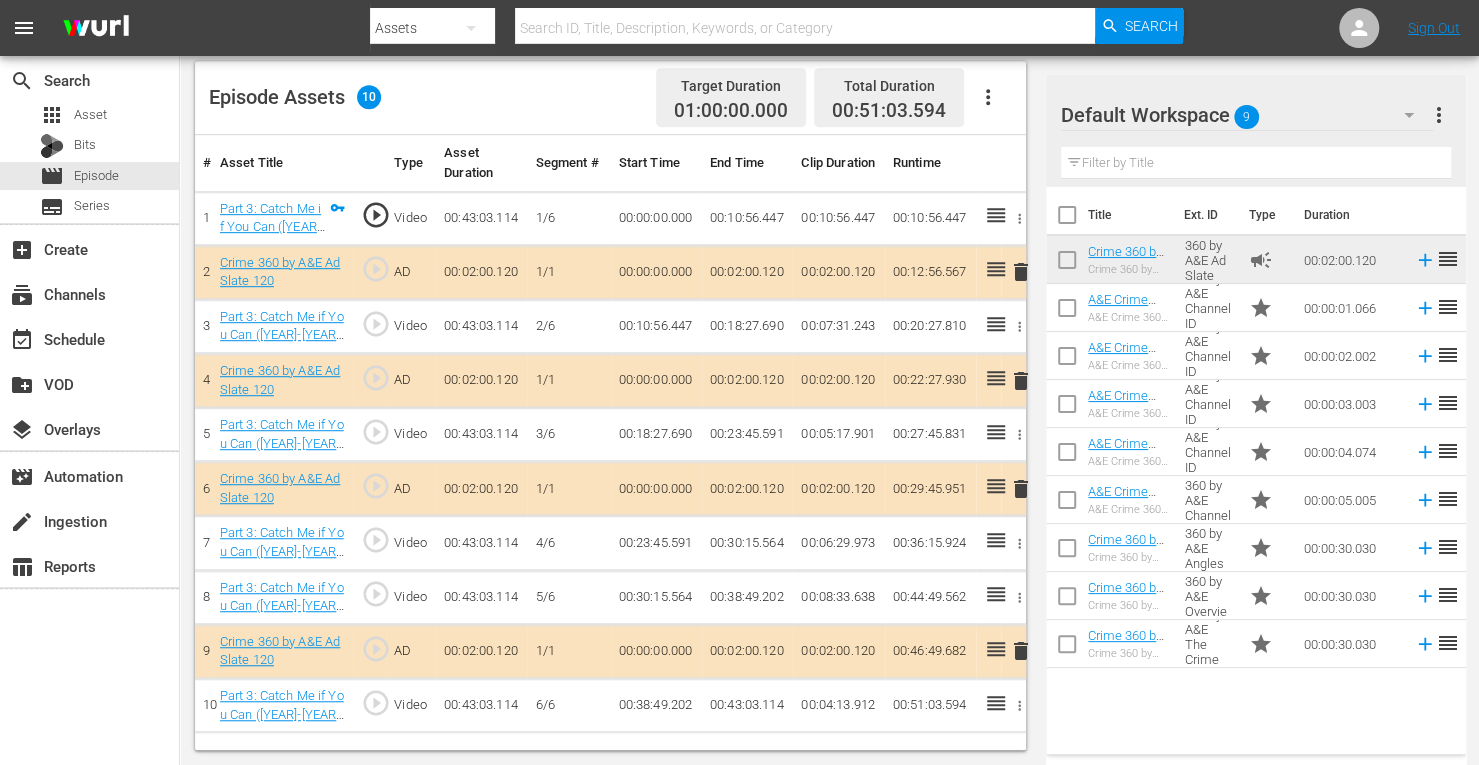 scroll, scrollTop: 520, scrollLeft: 0, axis: vertical 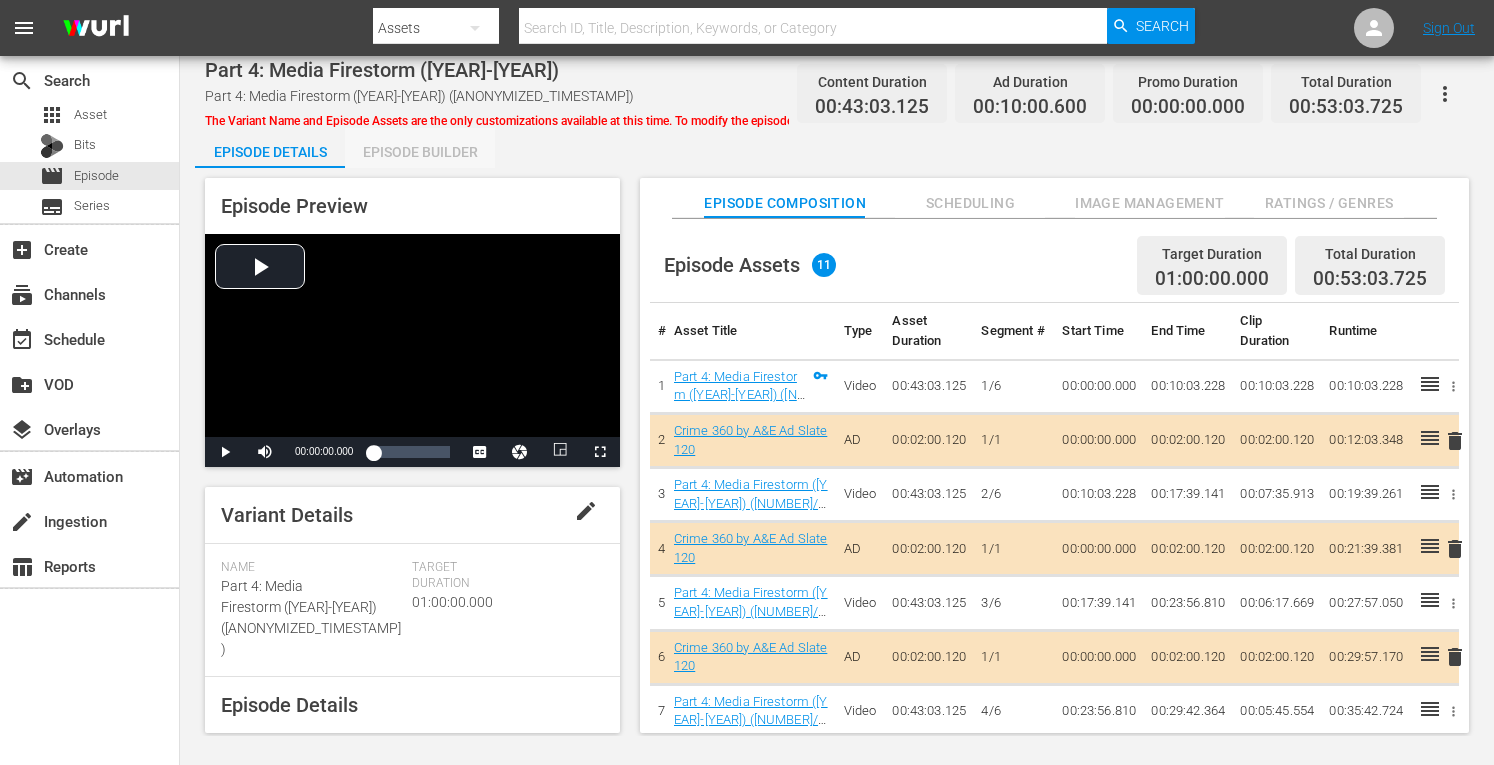 click on "Episode Builder" at bounding box center (420, 152) 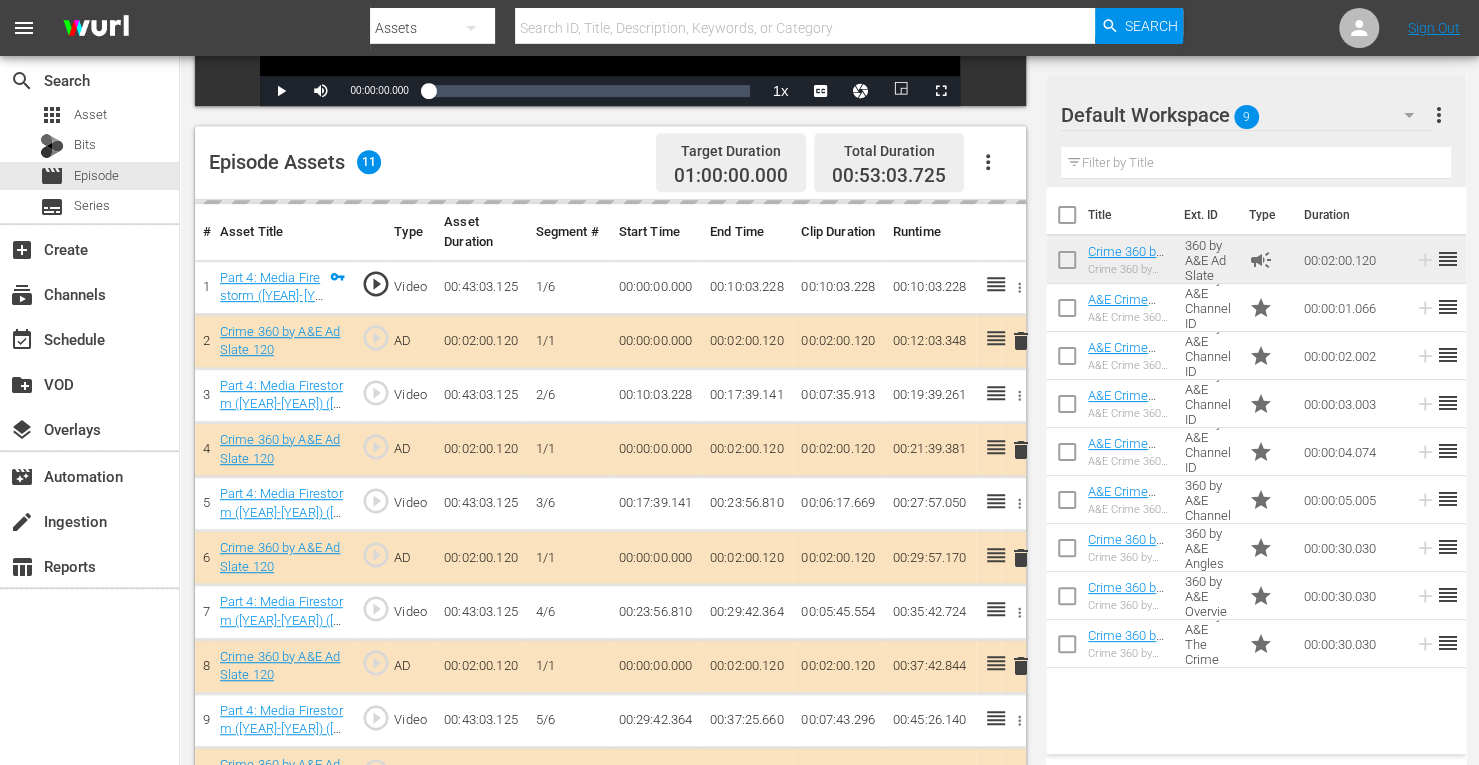 scroll, scrollTop: 479, scrollLeft: 0, axis: vertical 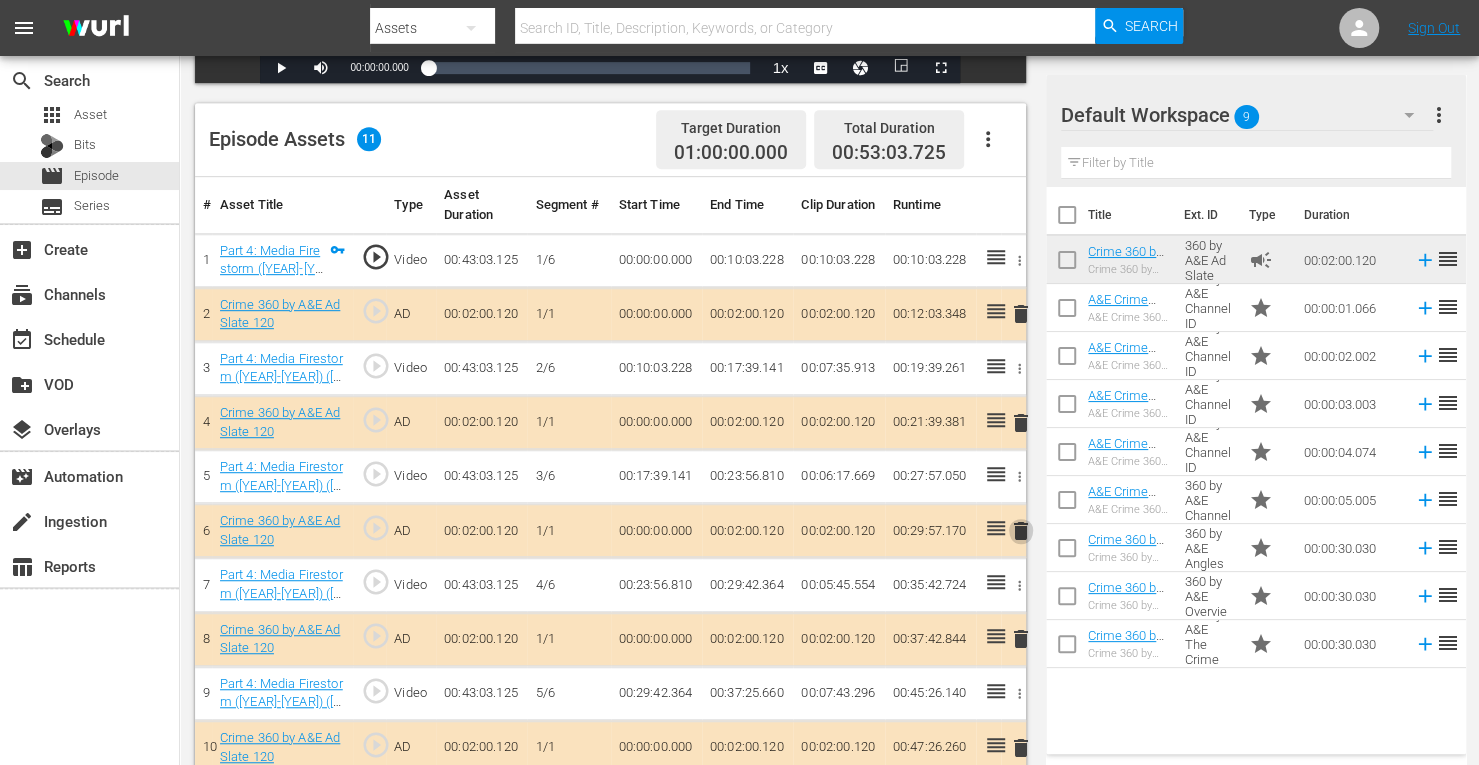 click on "delete" at bounding box center [1021, 531] 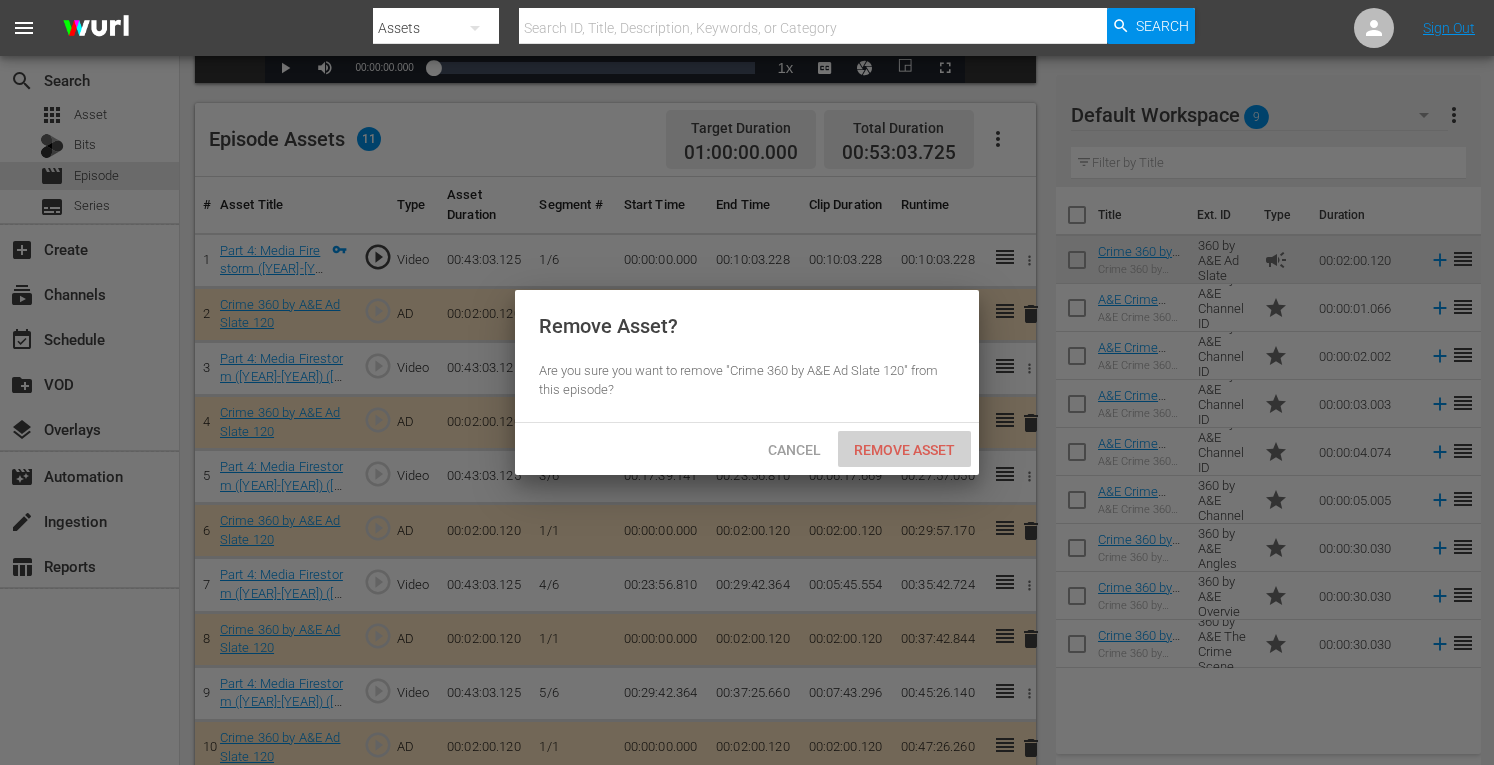 click on "Remove Asset" at bounding box center (904, 450) 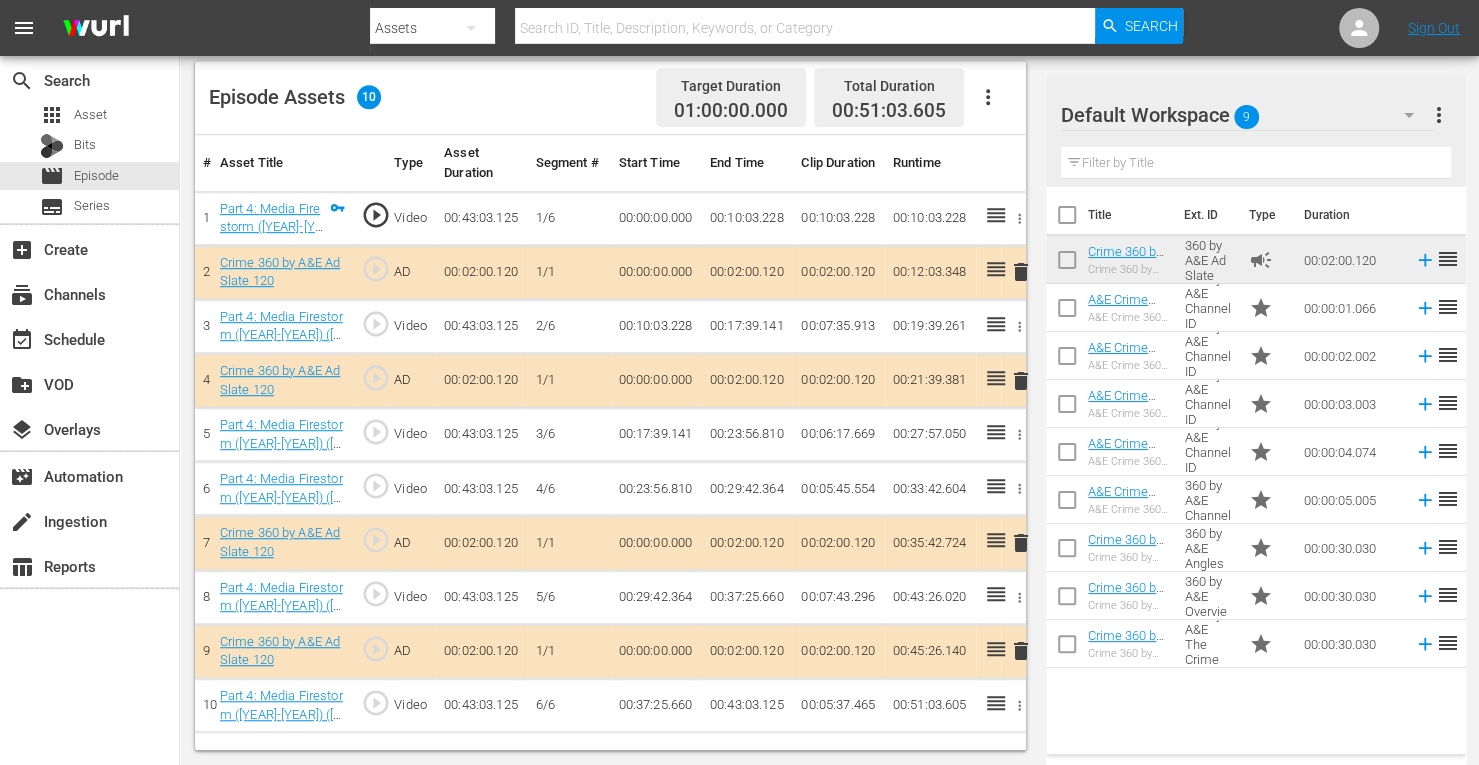 scroll, scrollTop: 520, scrollLeft: 0, axis: vertical 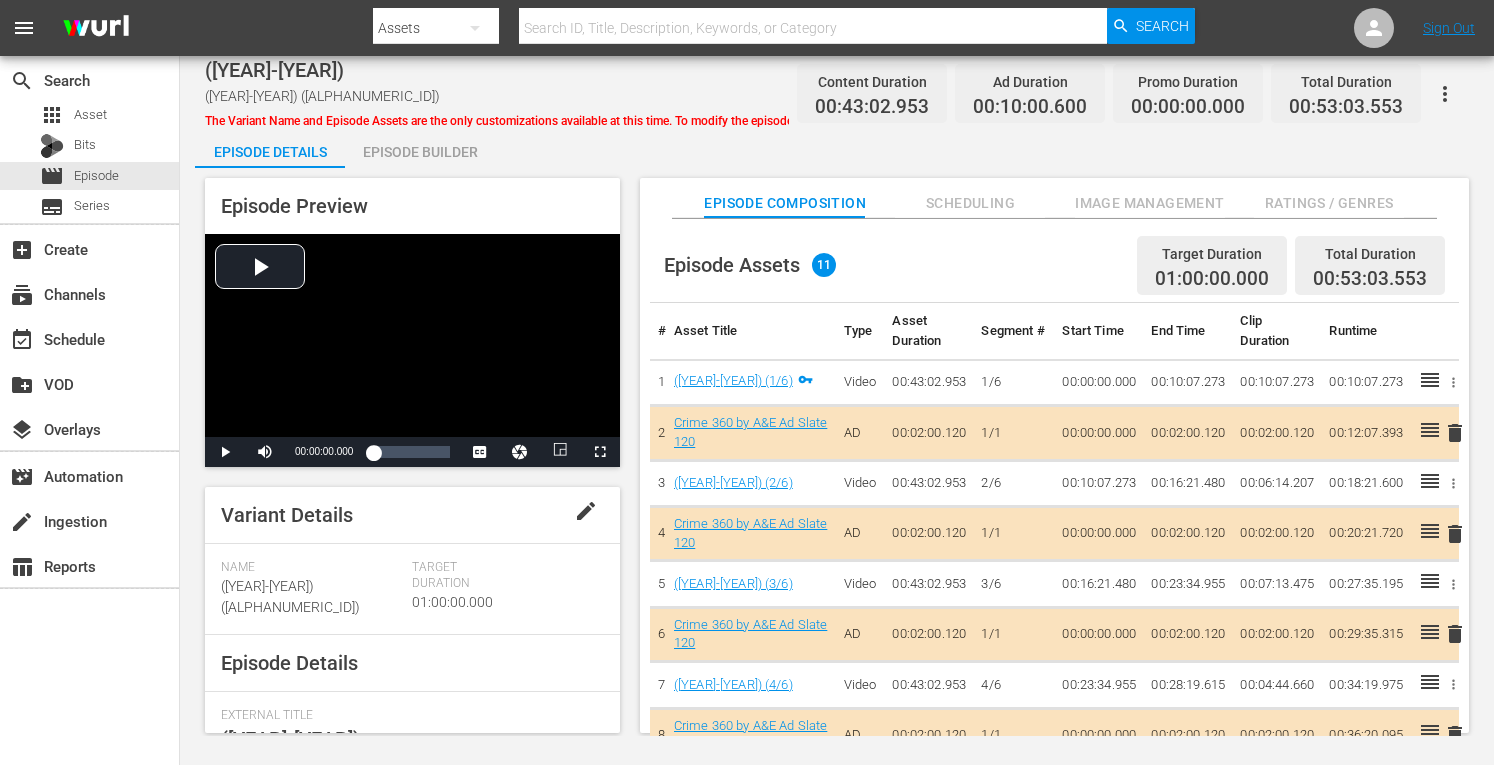 click on "Episode Builder" at bounding box center (420, 152) 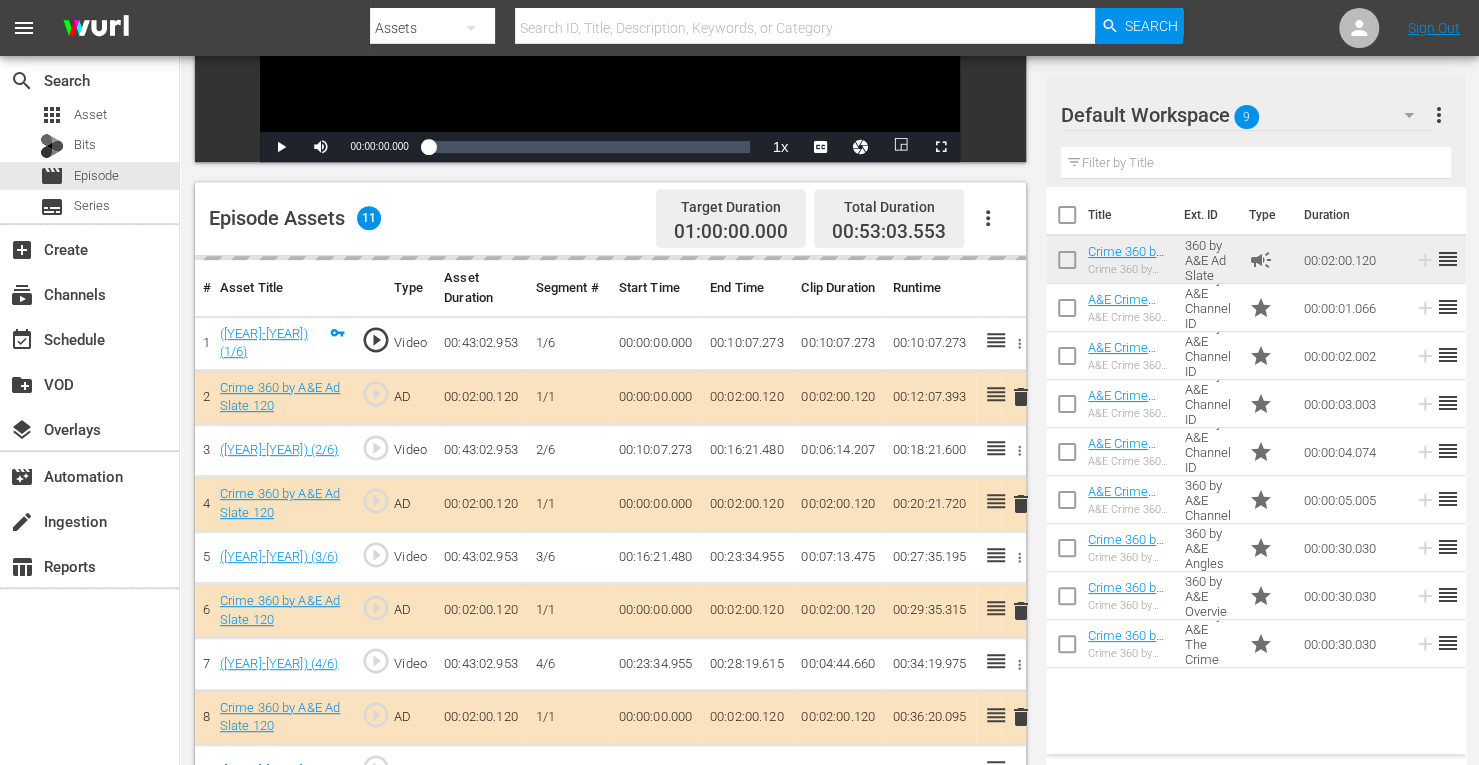 scroll, scrollTop: 414, scrollLeft: 0, axis: vertical 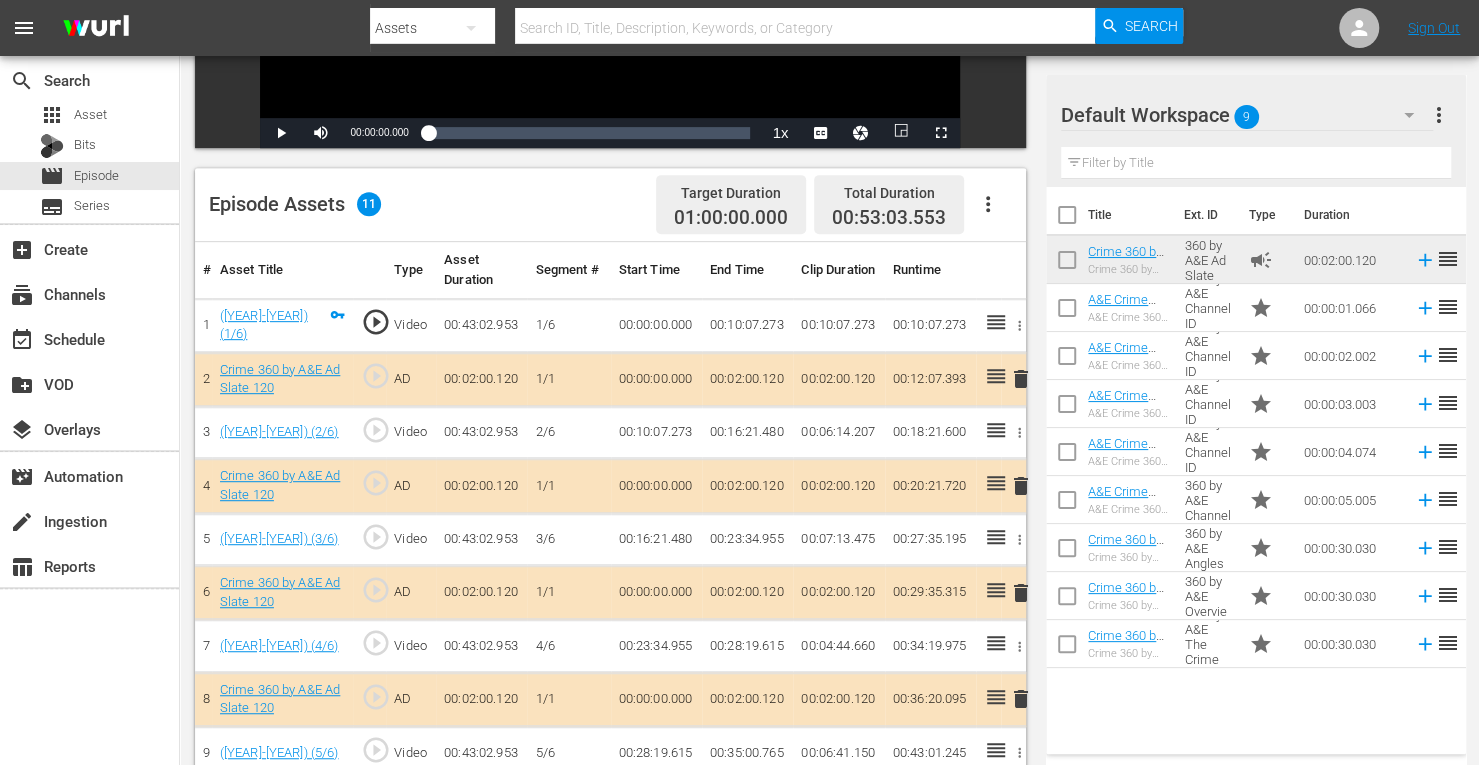 click on "delete" at bounding box center [1021, 593] 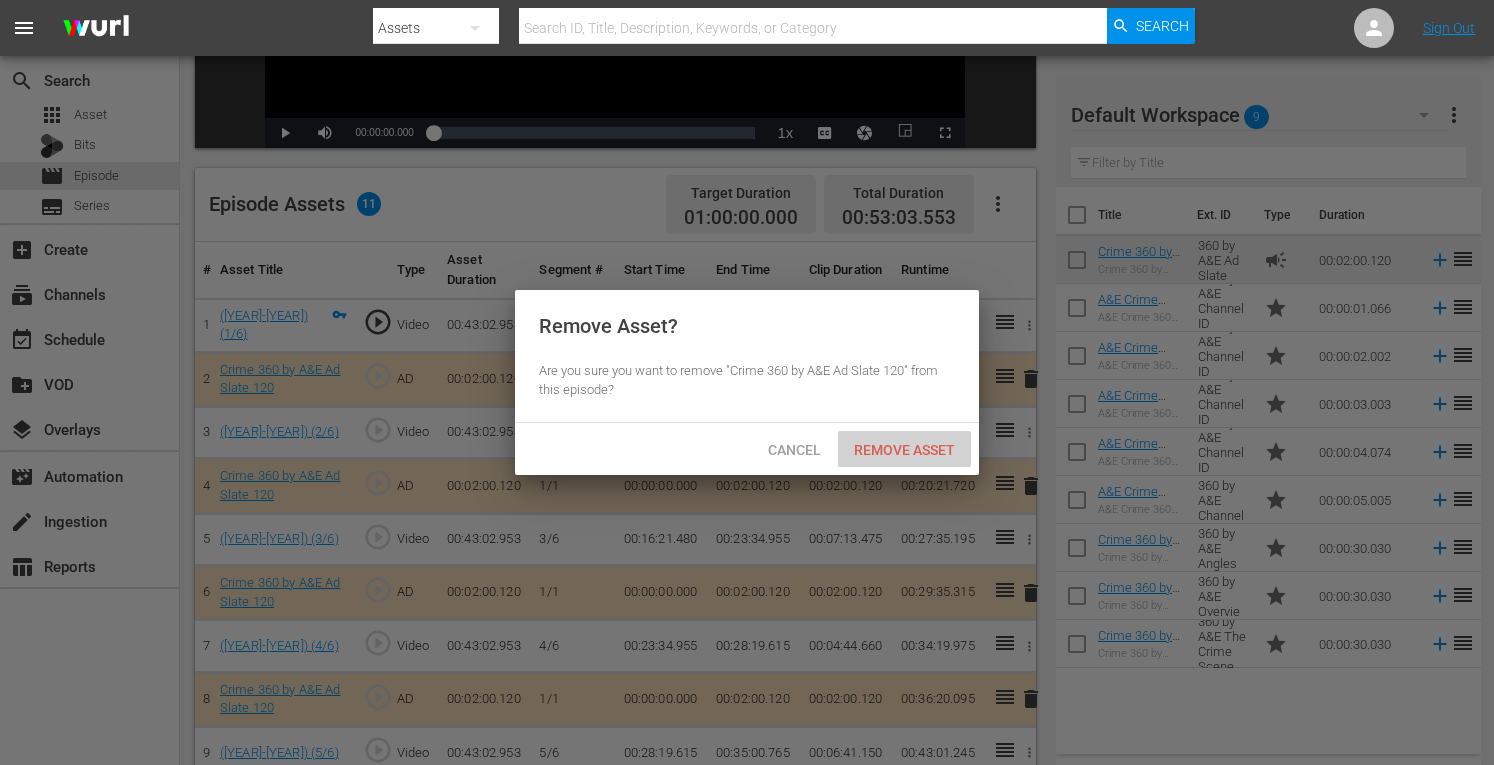 click on "Remove Asset" at bounding box center (904, 450) 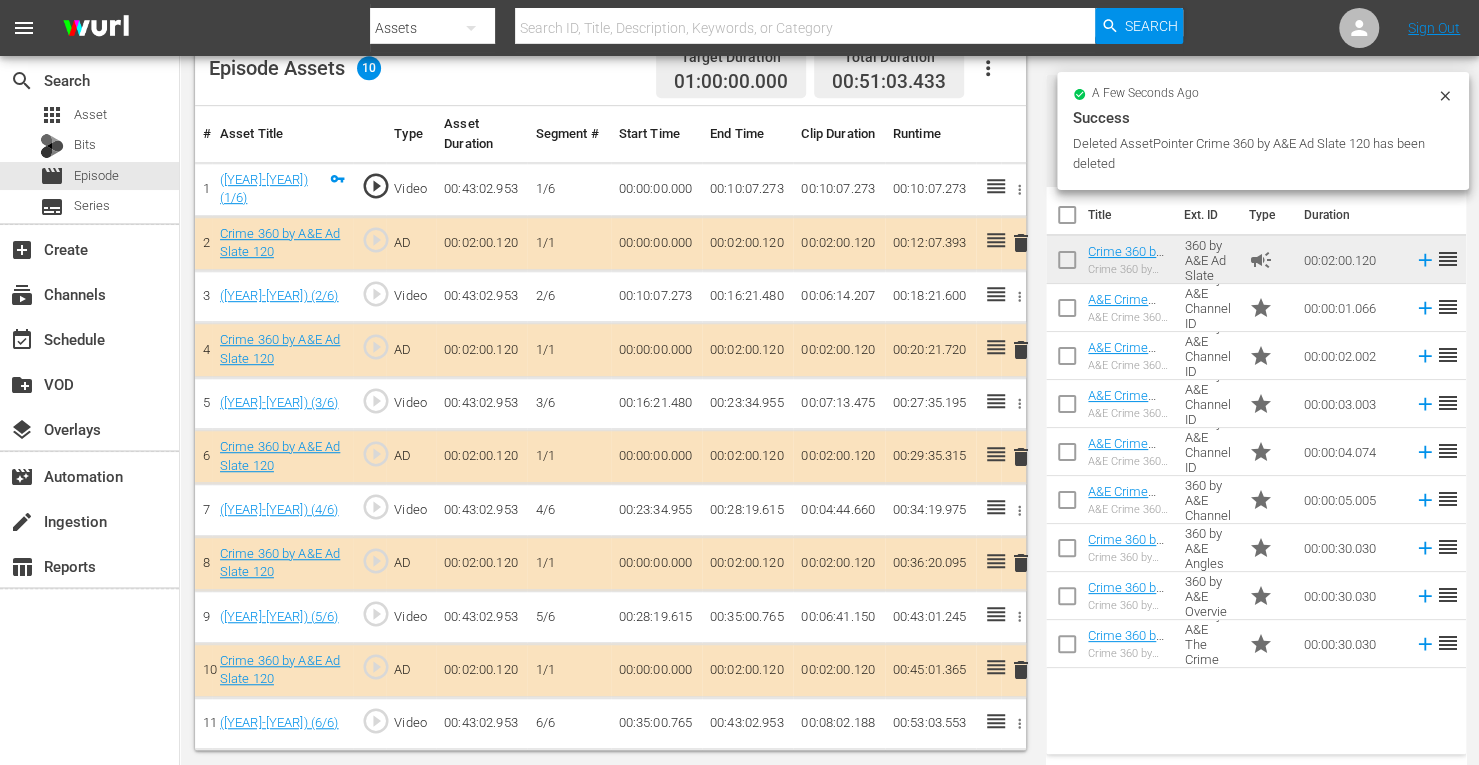 scroll, scrollTop: 520, scrollLeft: 0, axis: vertical 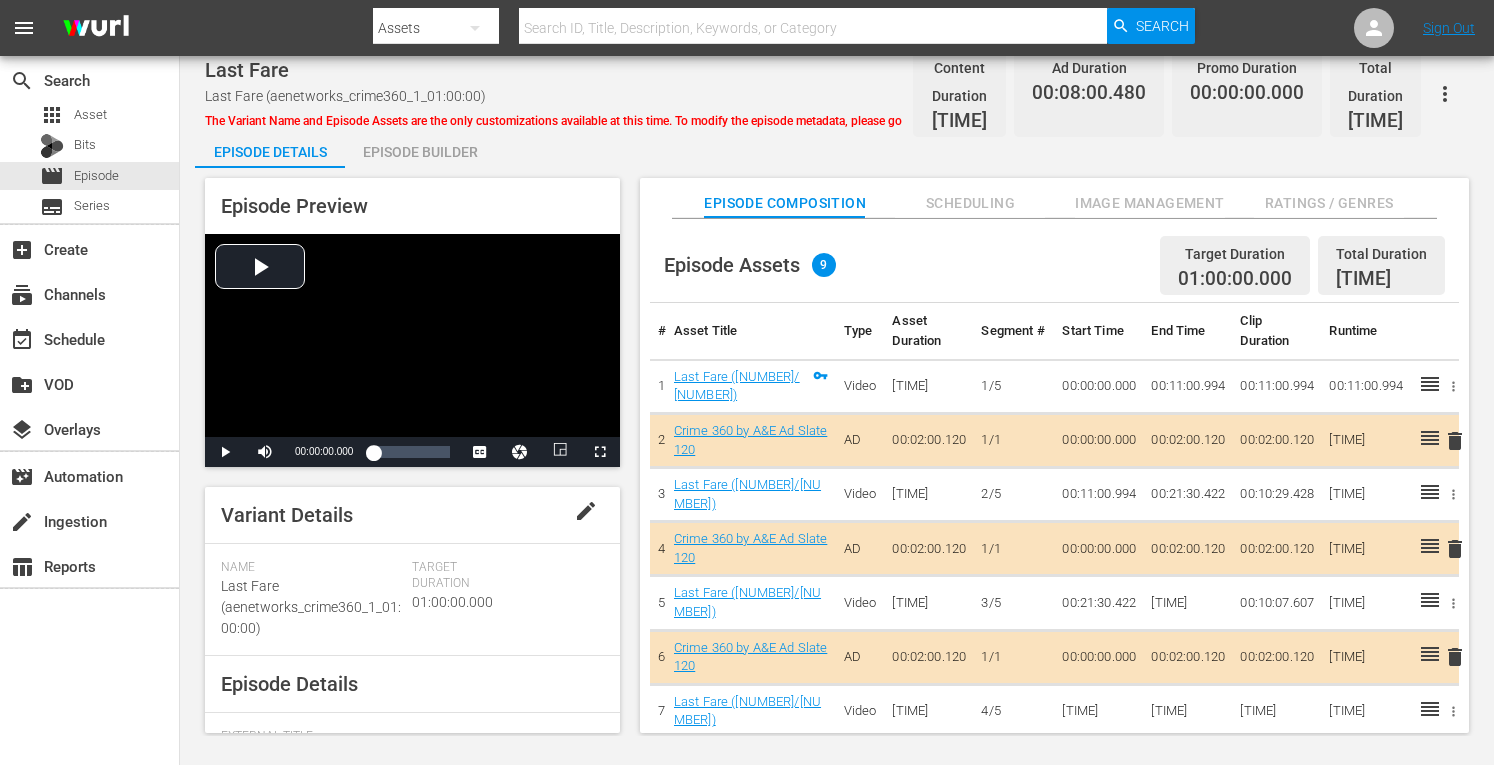 click on "Episode Builder" at bounding box center [420, 152] 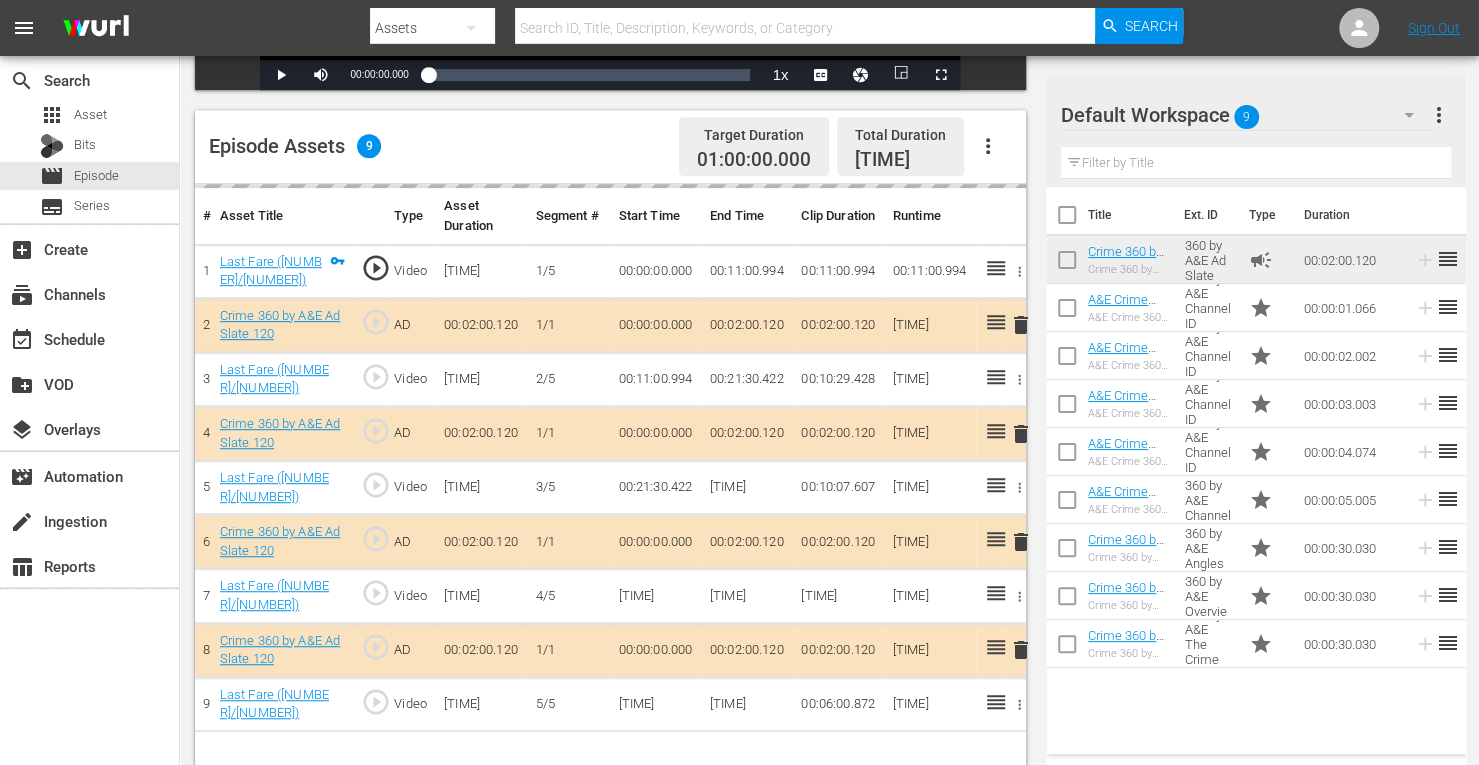 scroll, scrollTop: 520, scrollLeft: 0, axis: vertical 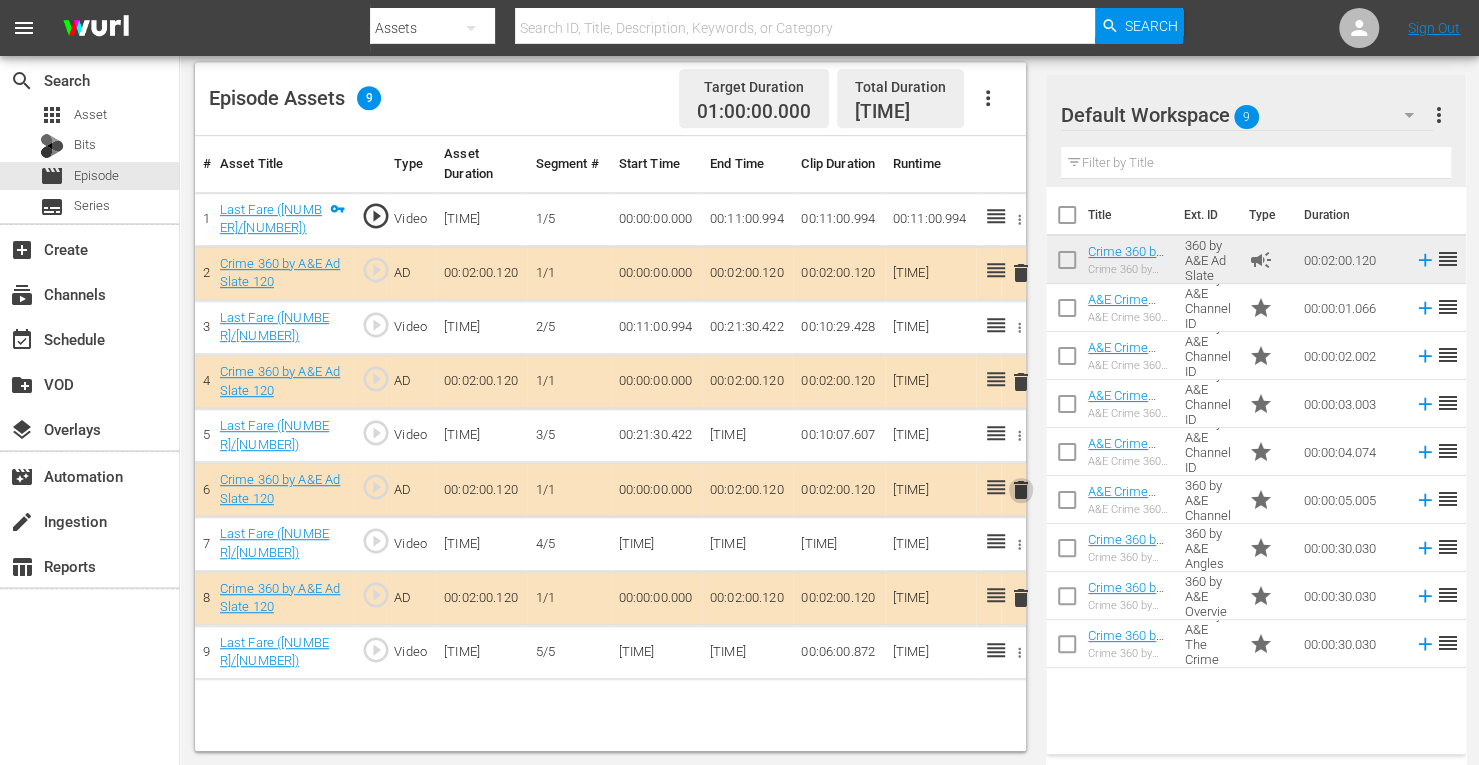 click on "delete" at bounding box center (1021, 490) 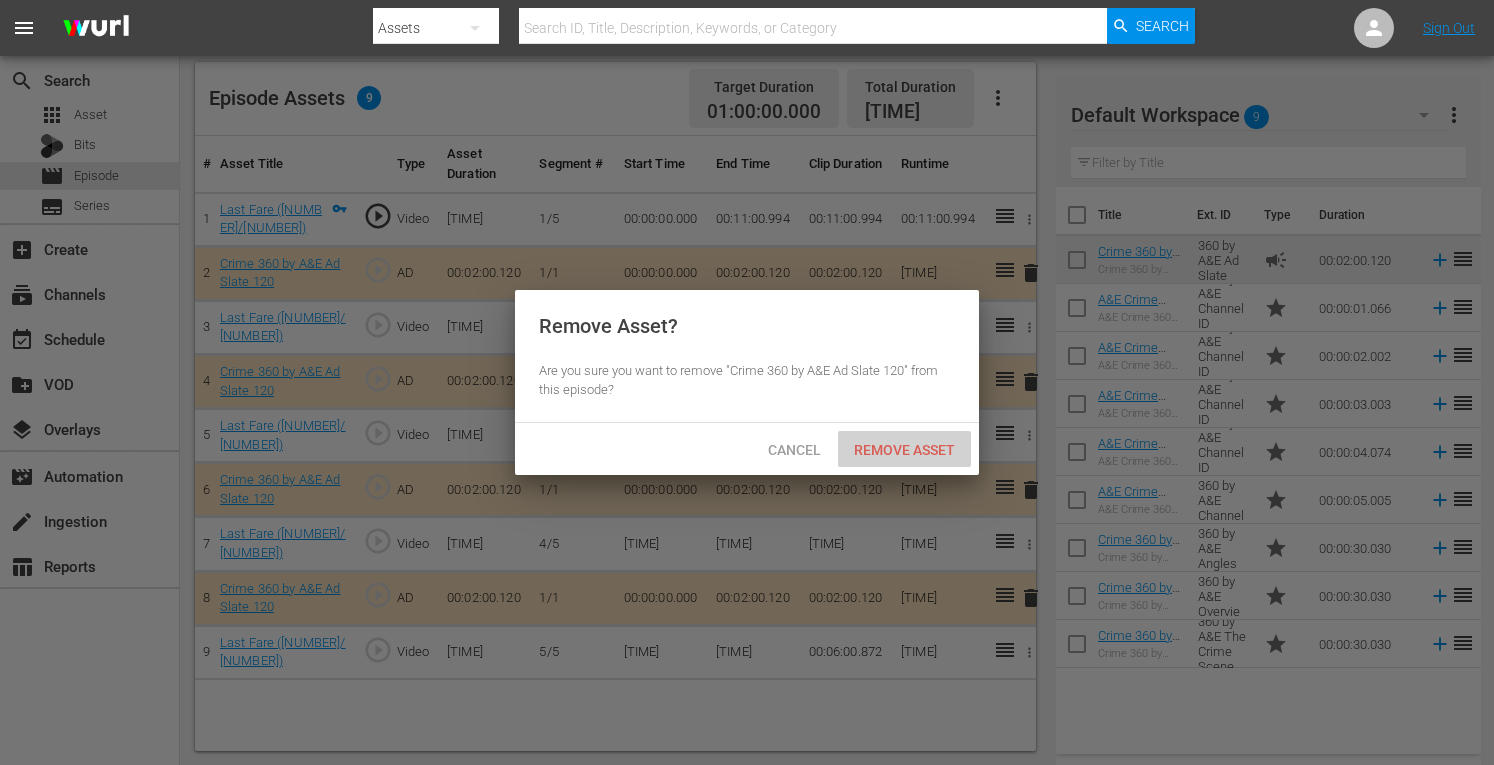 click on "Remove Asset" at bounding box center (904, 450) 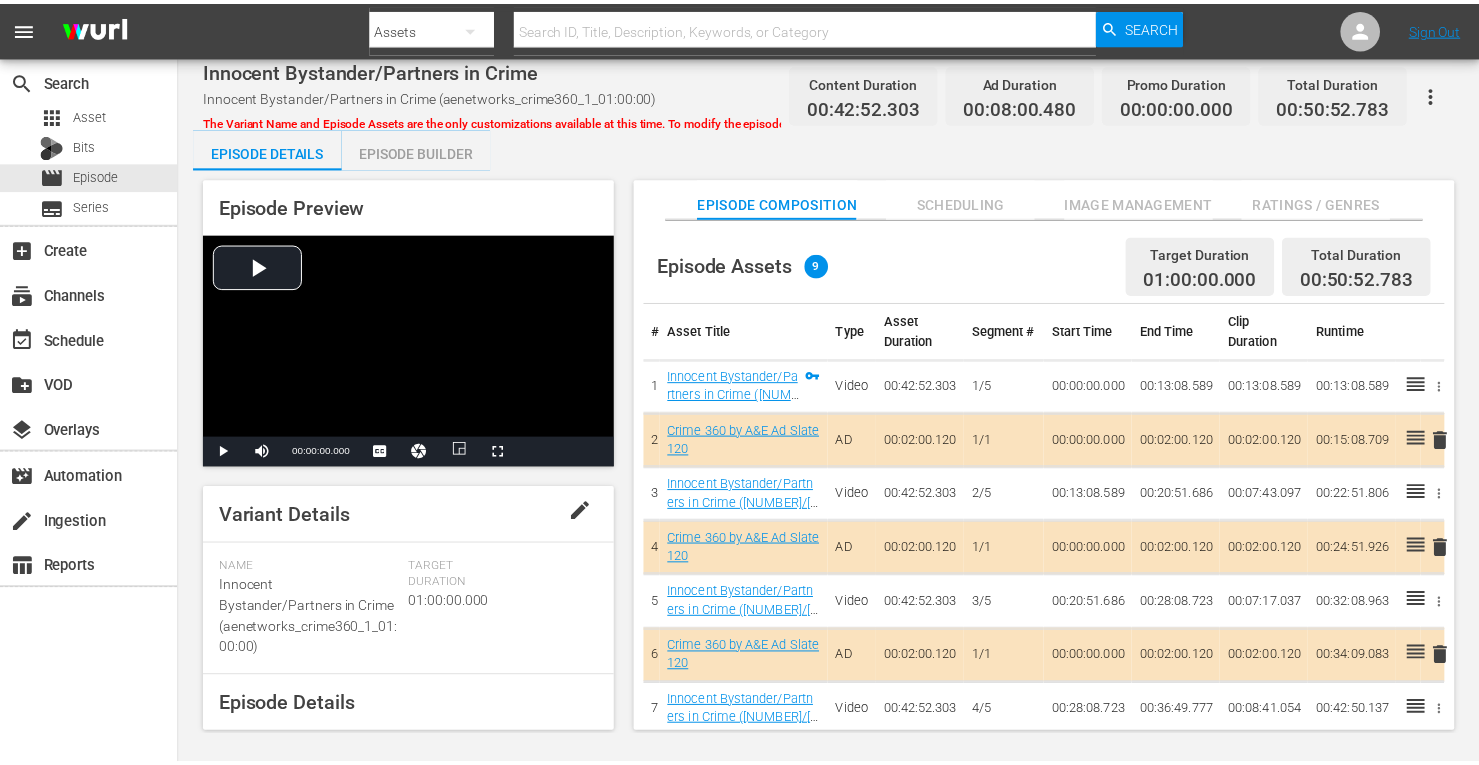 scroll, scrollTop: 0, scrollLeft: 0, axis: both 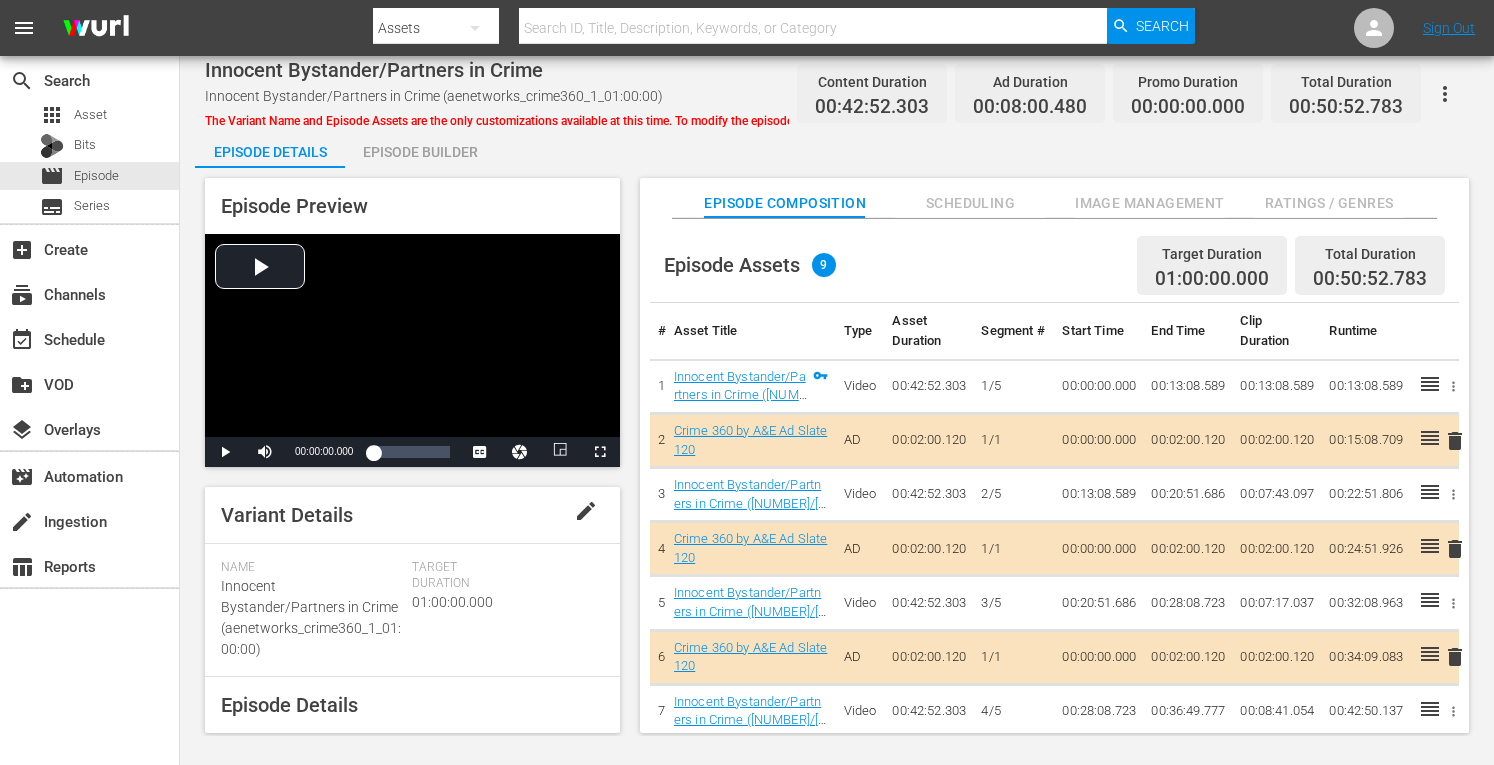 click on "Episode Builder" at bounding box center [420, 152] 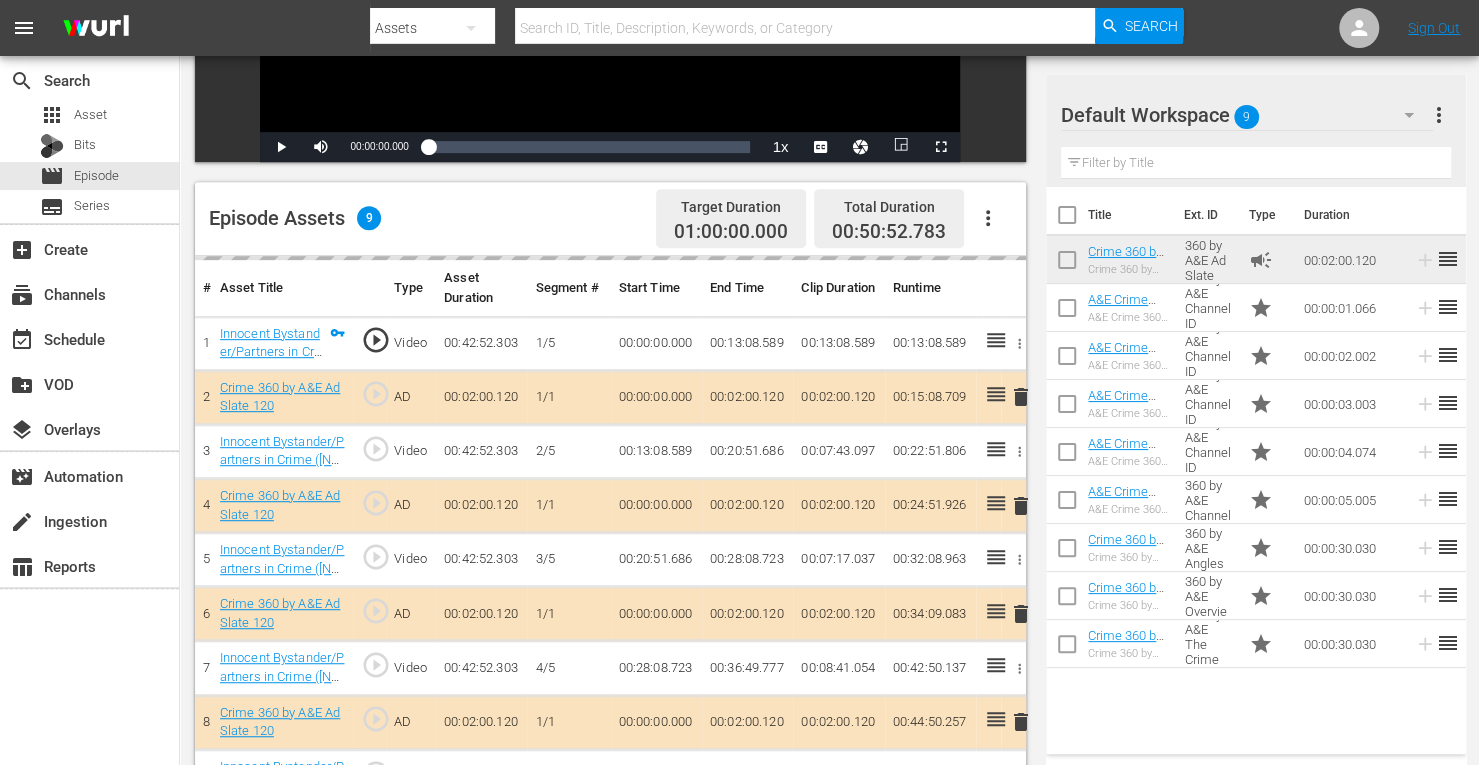 scroll, scrollTop: 520, scrollLeft: 0, axis: vertical 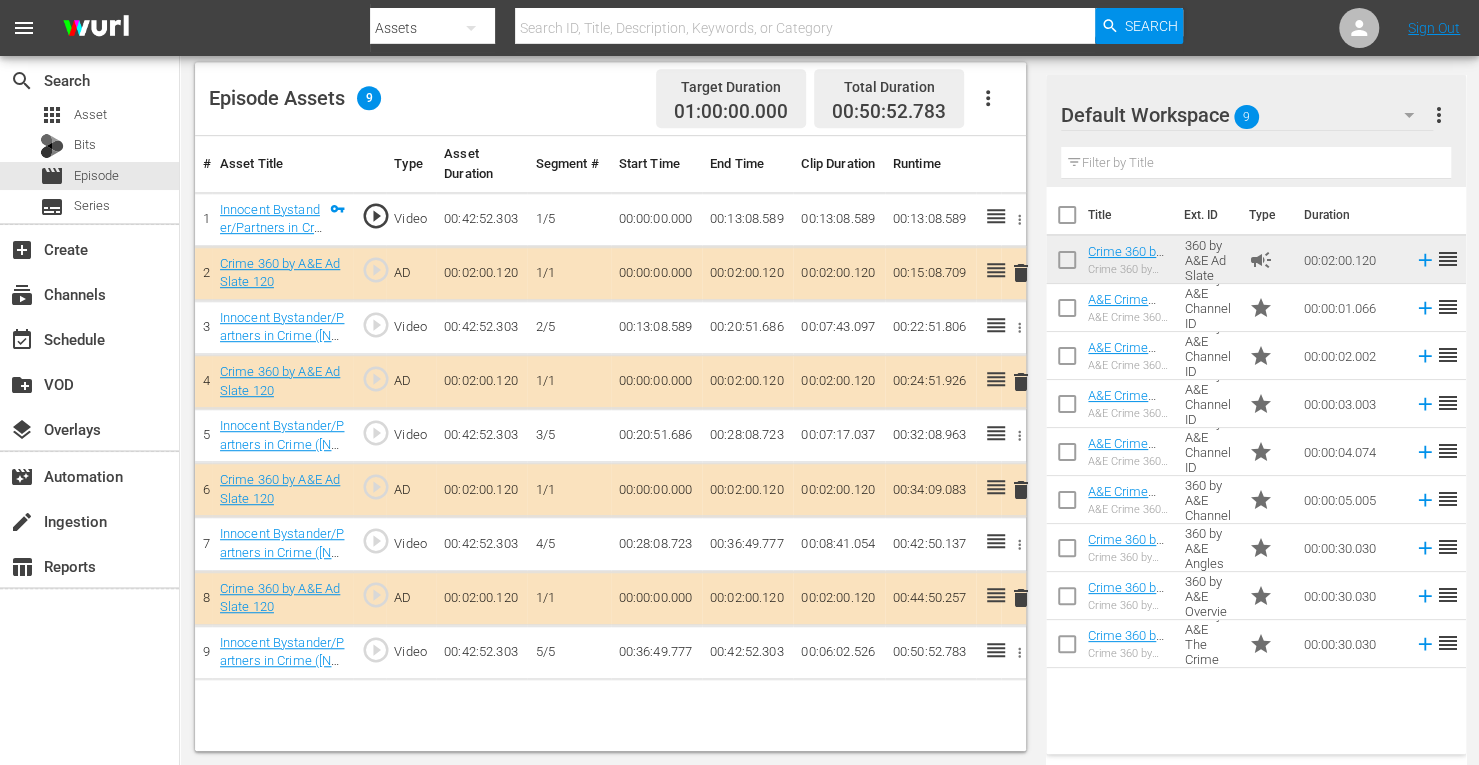 click on "delete" at bounding box center (1021, 490) 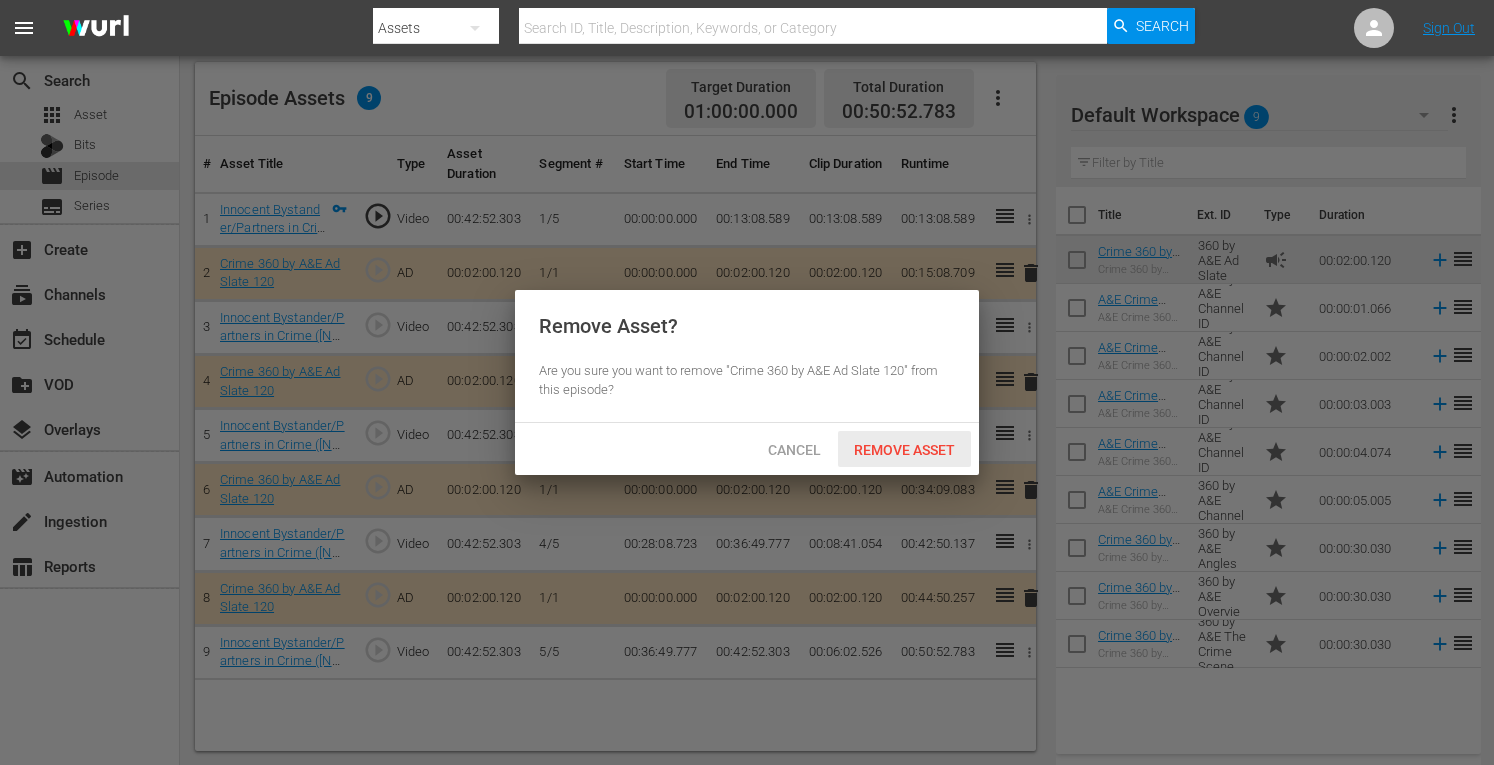 click on "Remove Asset" at bounding box center (904, 450) 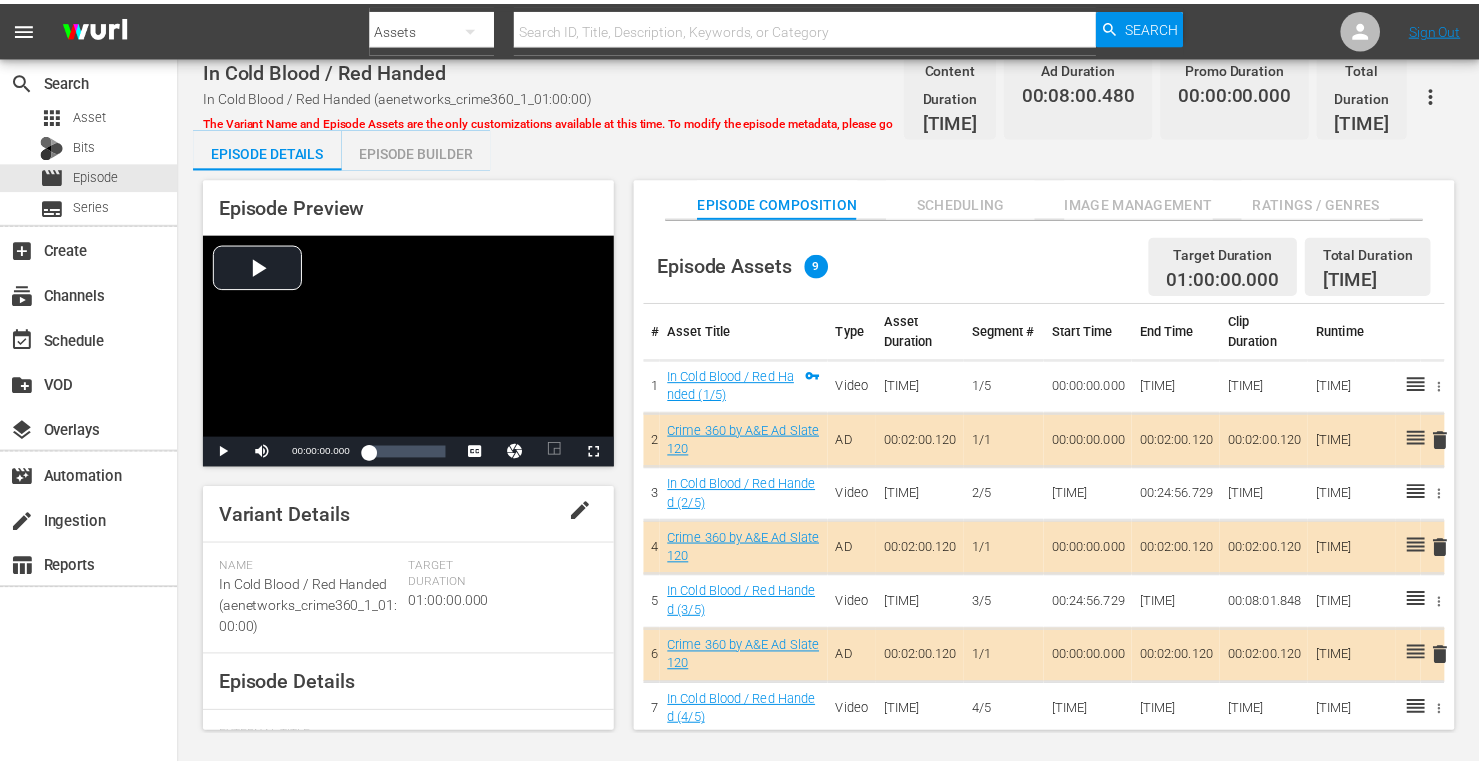 scroll, scrollTop: 0, scrollLeft: 0, axis: both 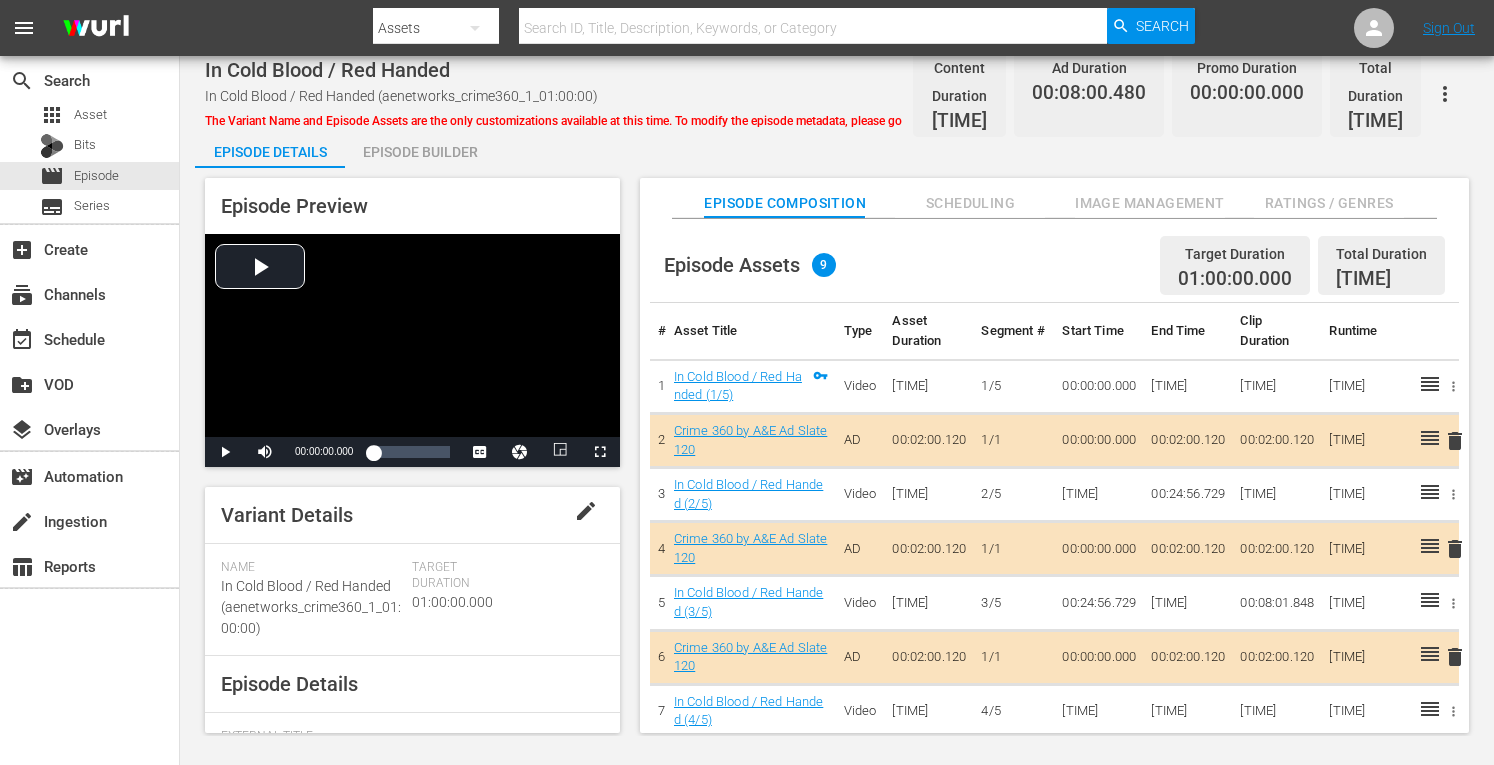 click on "Episode Builder" at bounding box center (420, 152) 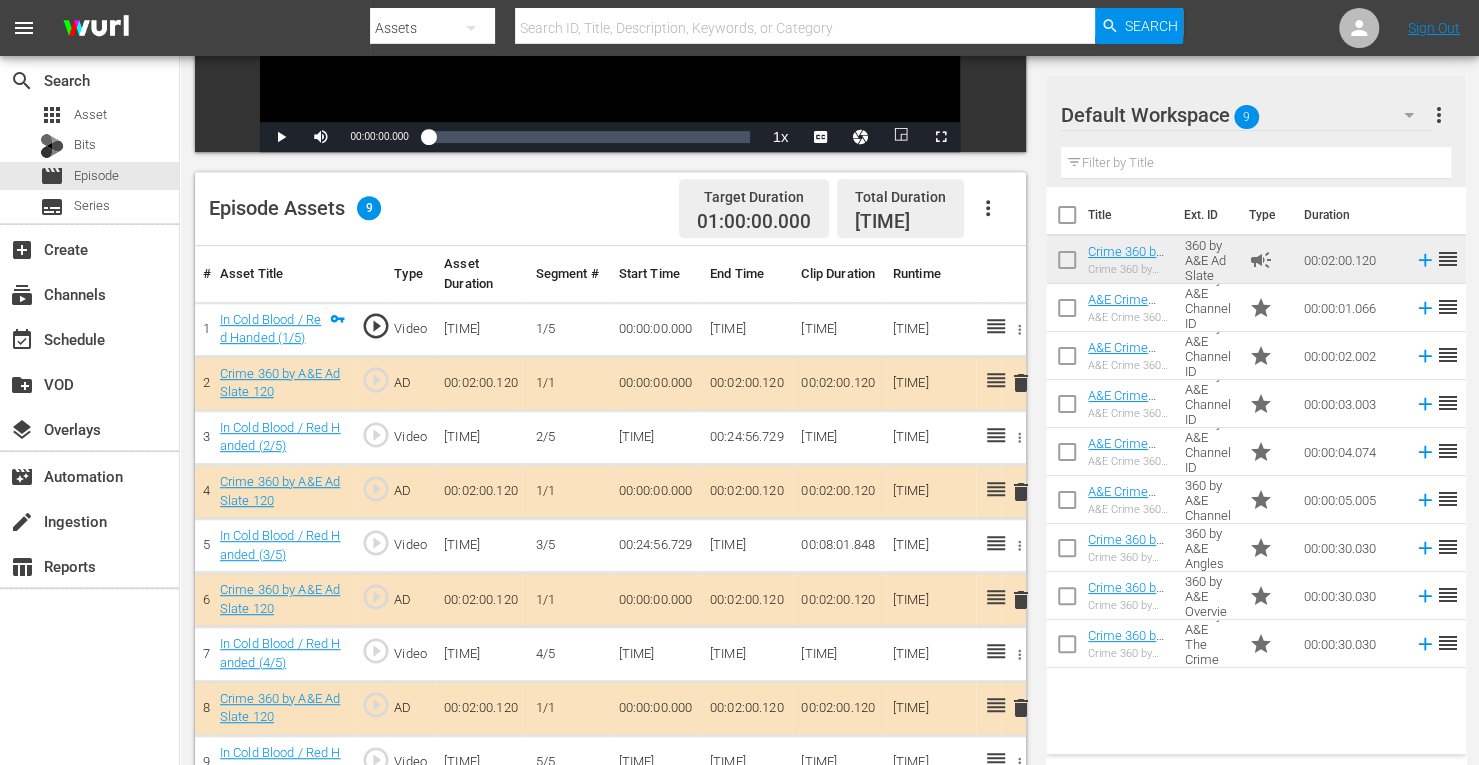 scroll, scrollTop: 520, scrollLeft: 0, axis: vertical 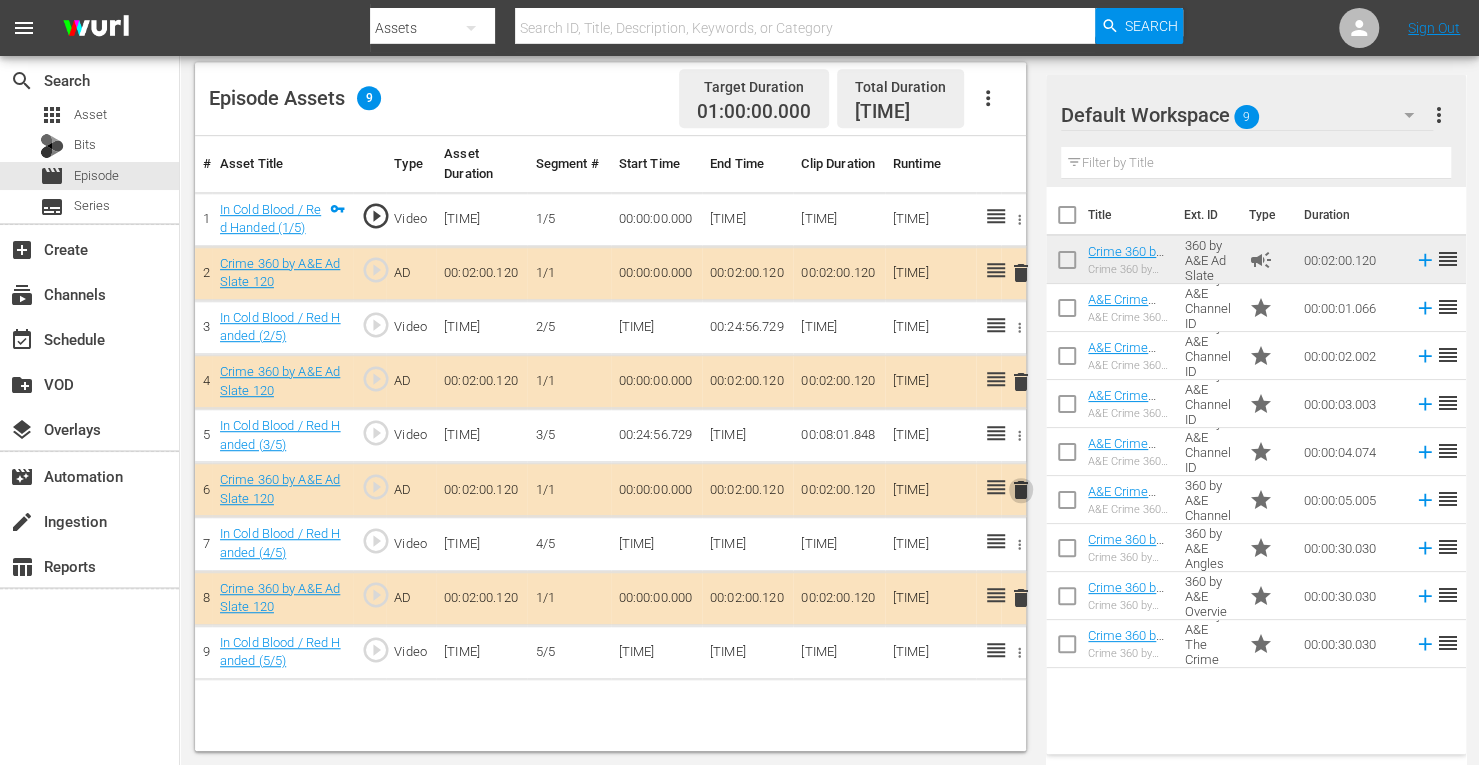 click on "delete" at bounding box center (1021, 490) 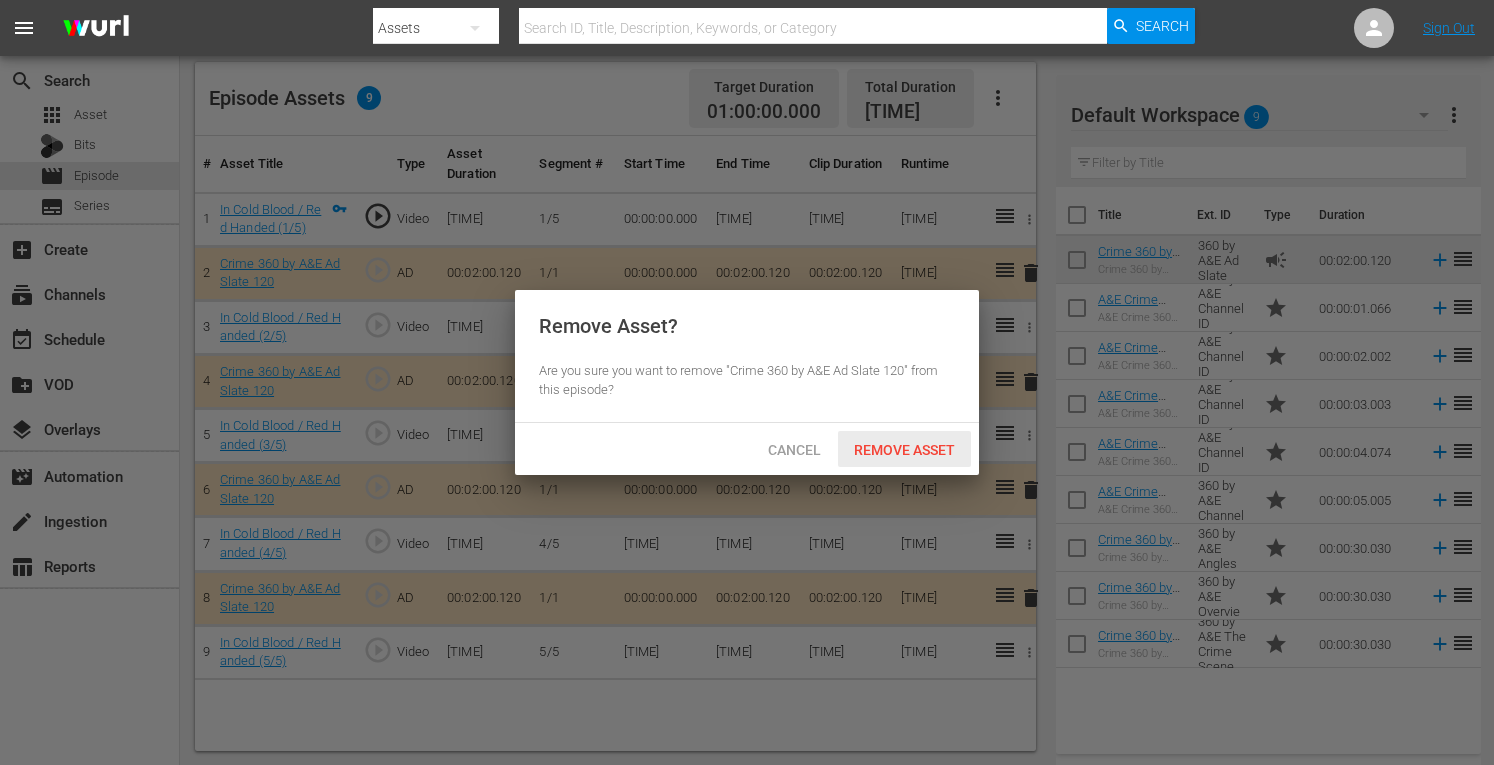 click on "Remove Asset" at bounding box center (904, 450) 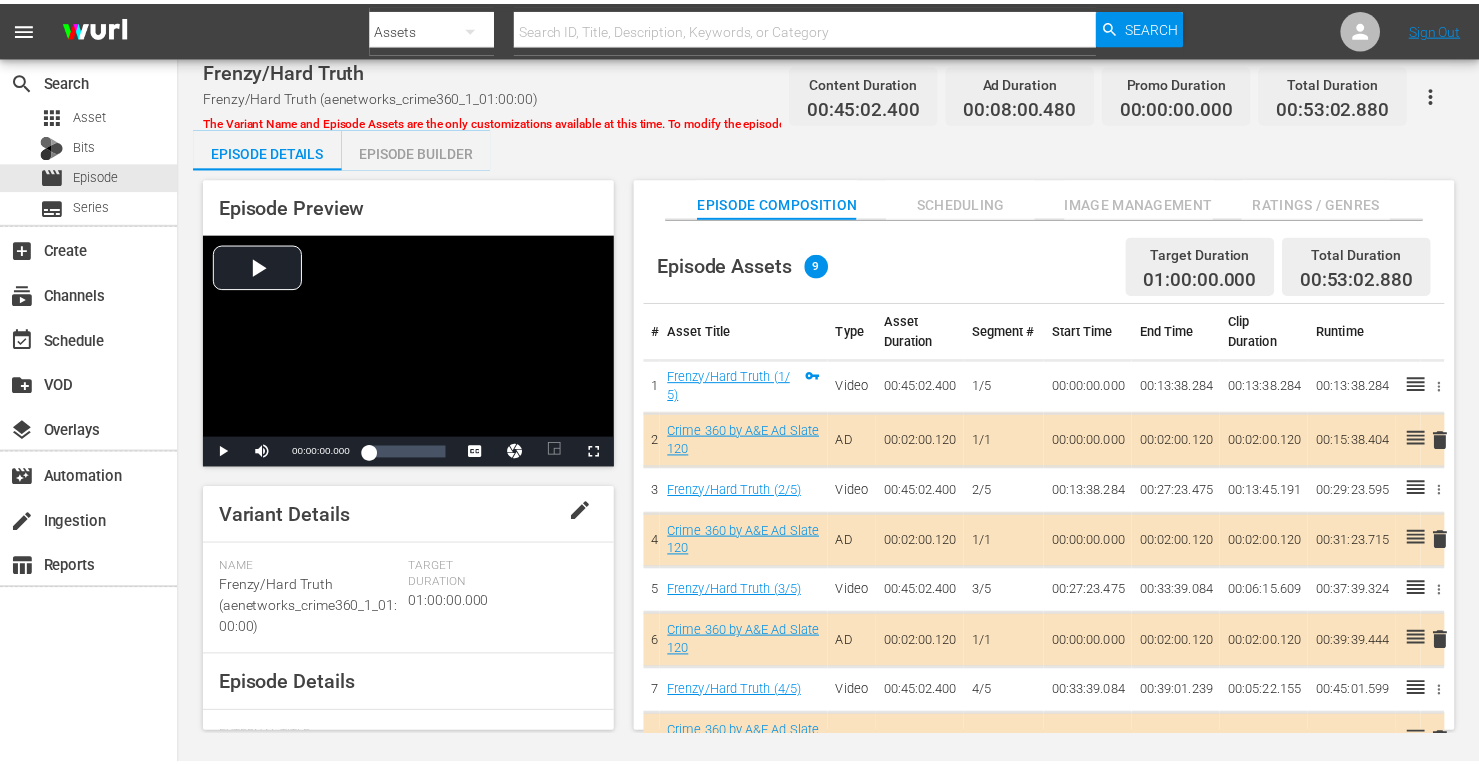 scroll, scrollTop: 0, scrollLeft: 0, axis: both 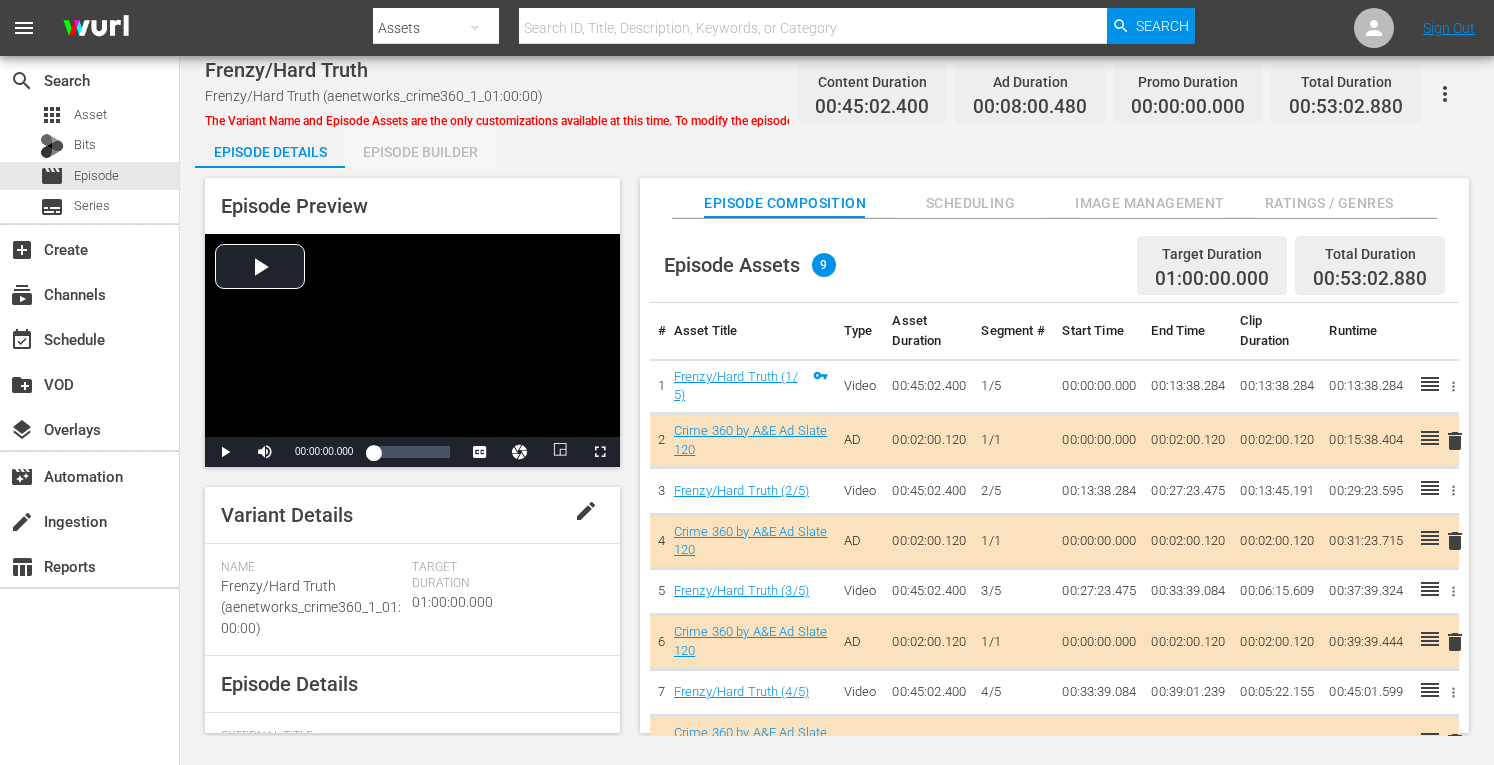 click on "Episode Builder" at bounding box center (420, 152) 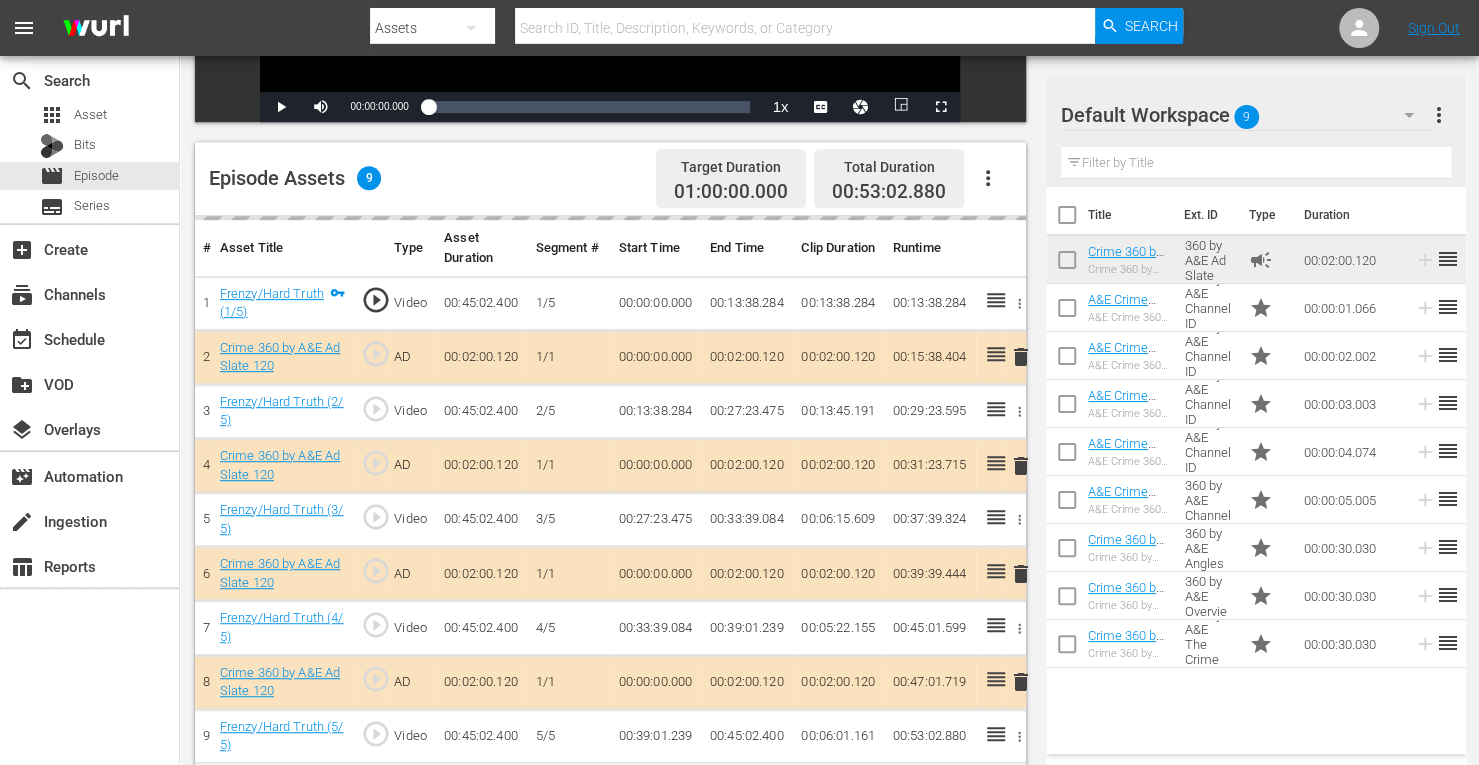 scroll, scrollTop: 444, scrollLeft: 0, axis: vertical 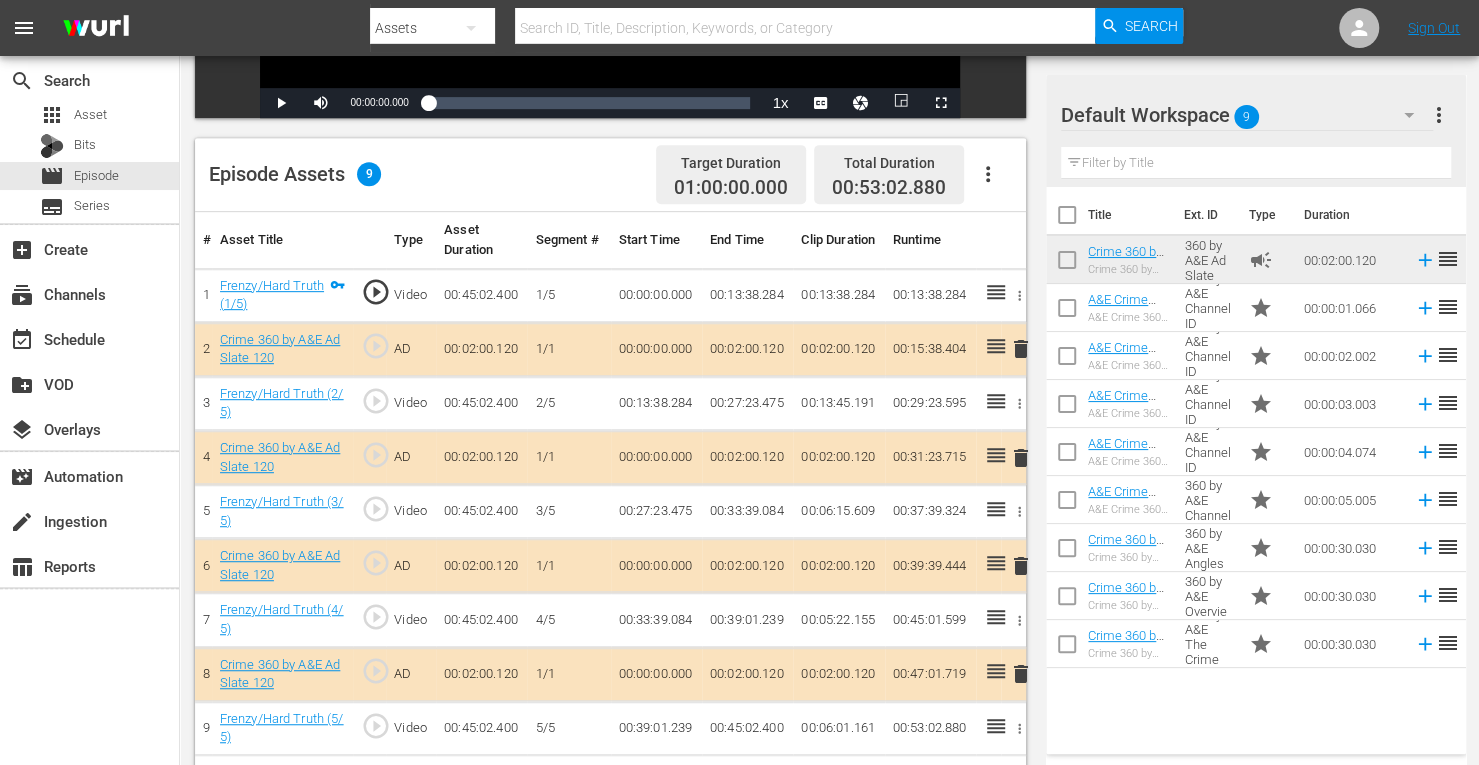 click on "delete" at bounding box center (1021, 566) 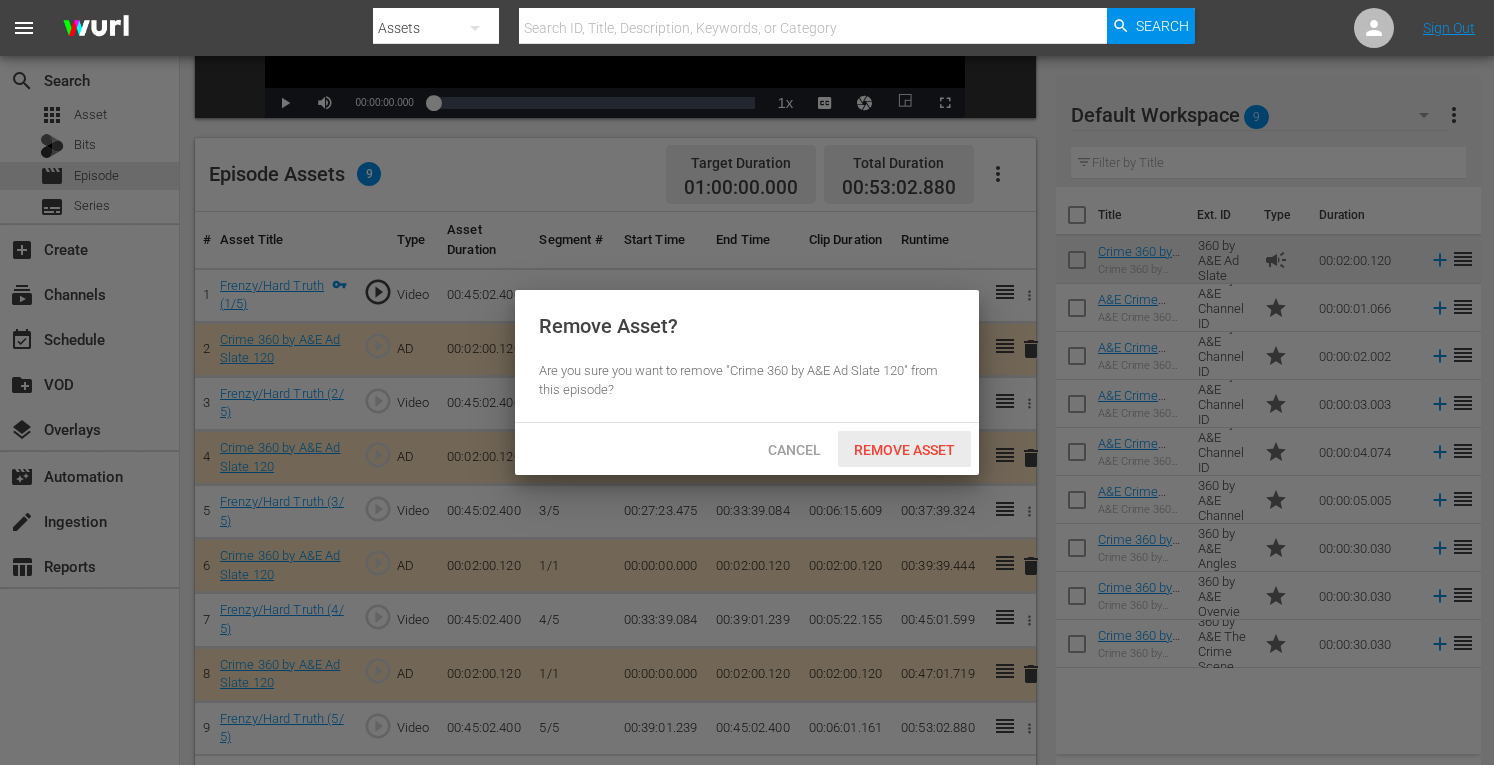click on "Remove Asset" at bounding box center (904, 449) 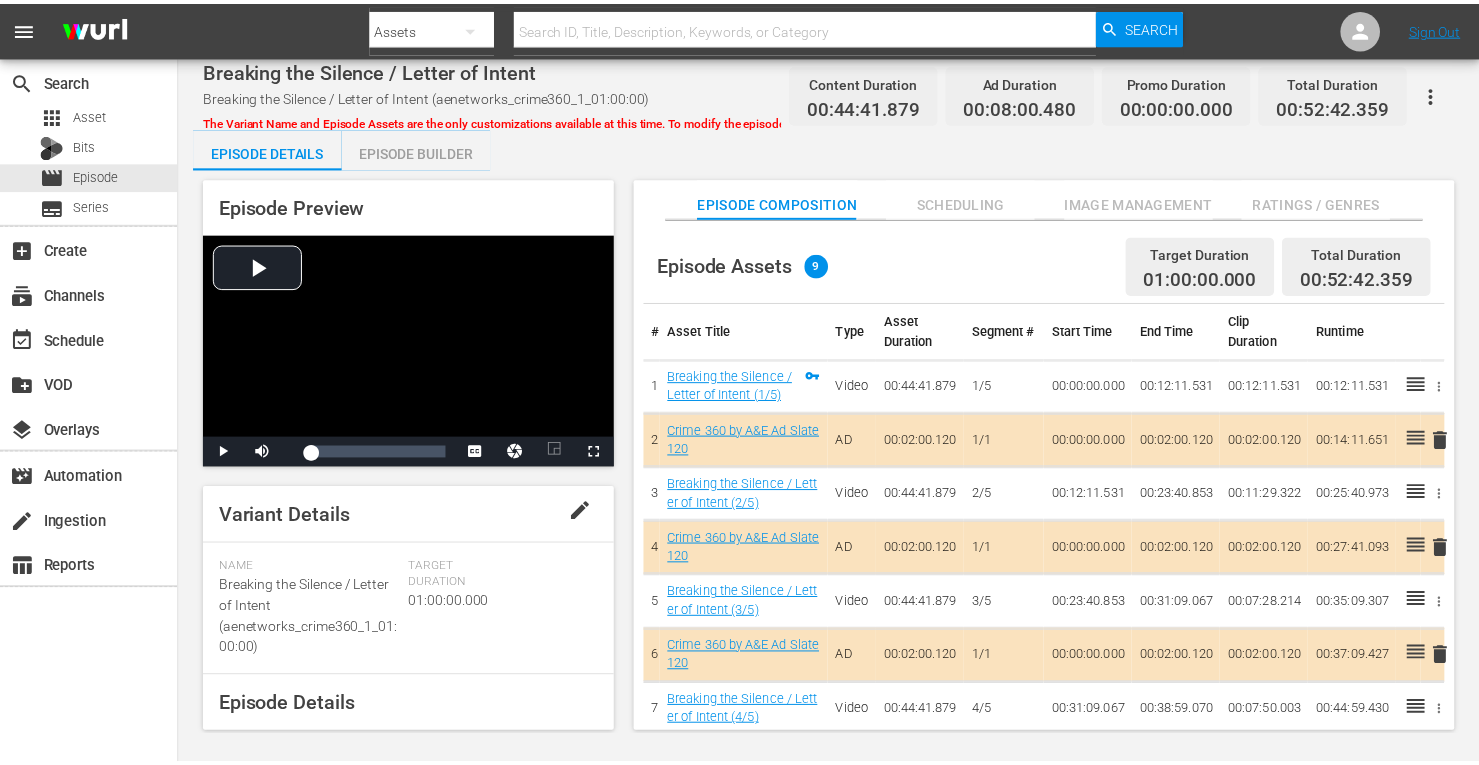 scroll, scrollTop: 0, scrollLeft: 0, axis: both 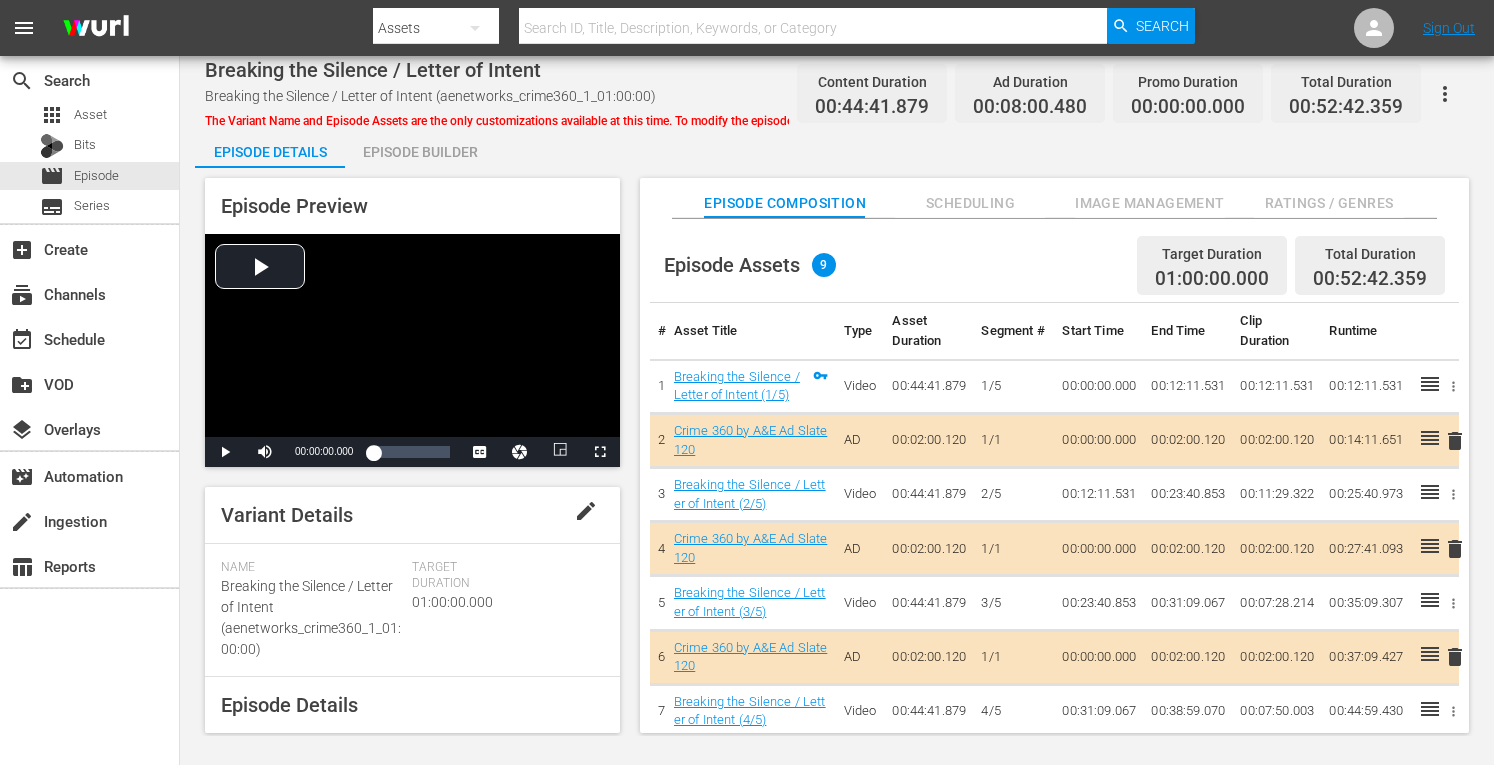 click on "Episode Builder" at bounding box center (420, 152) 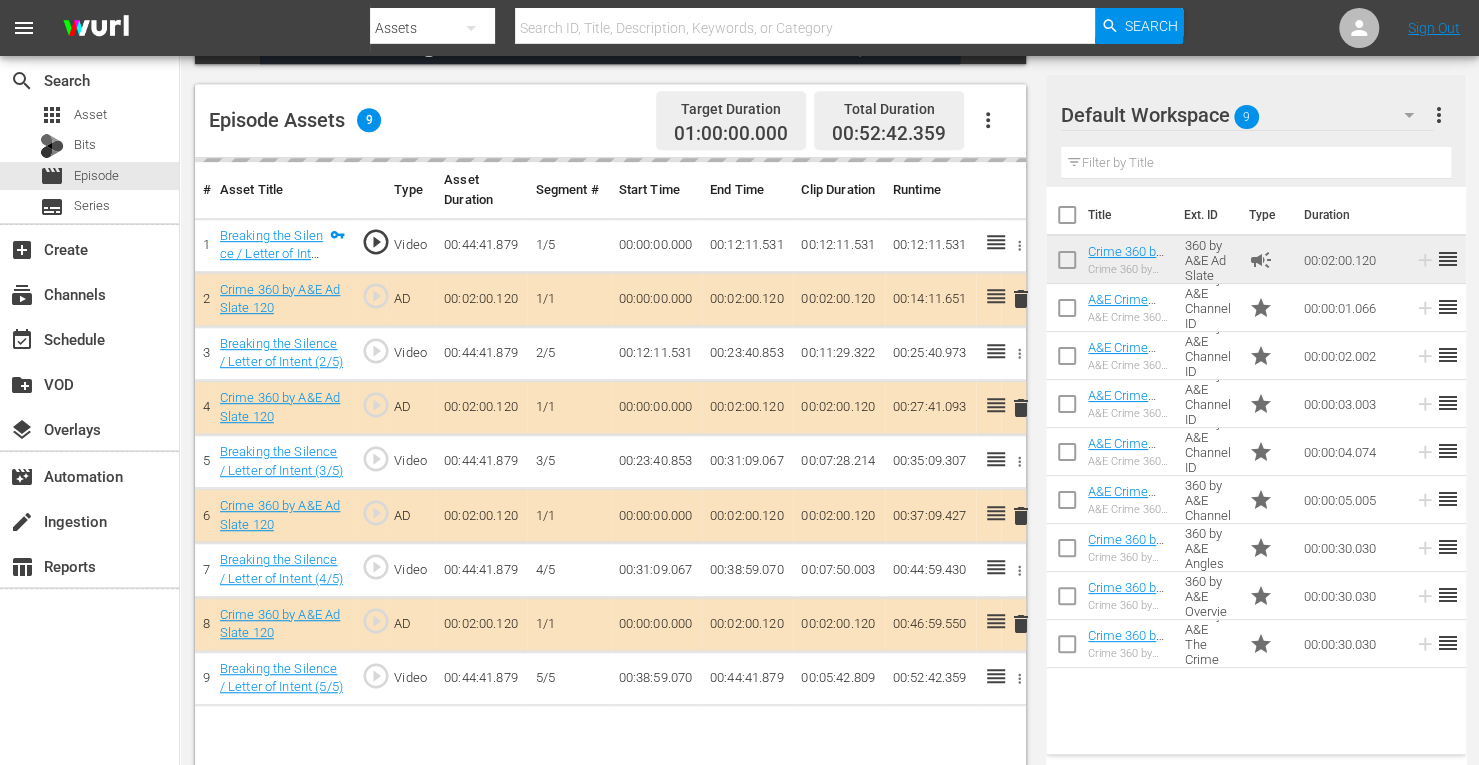 scroll, scrollTop: 520, scrollLeft: 0, axis: vertical 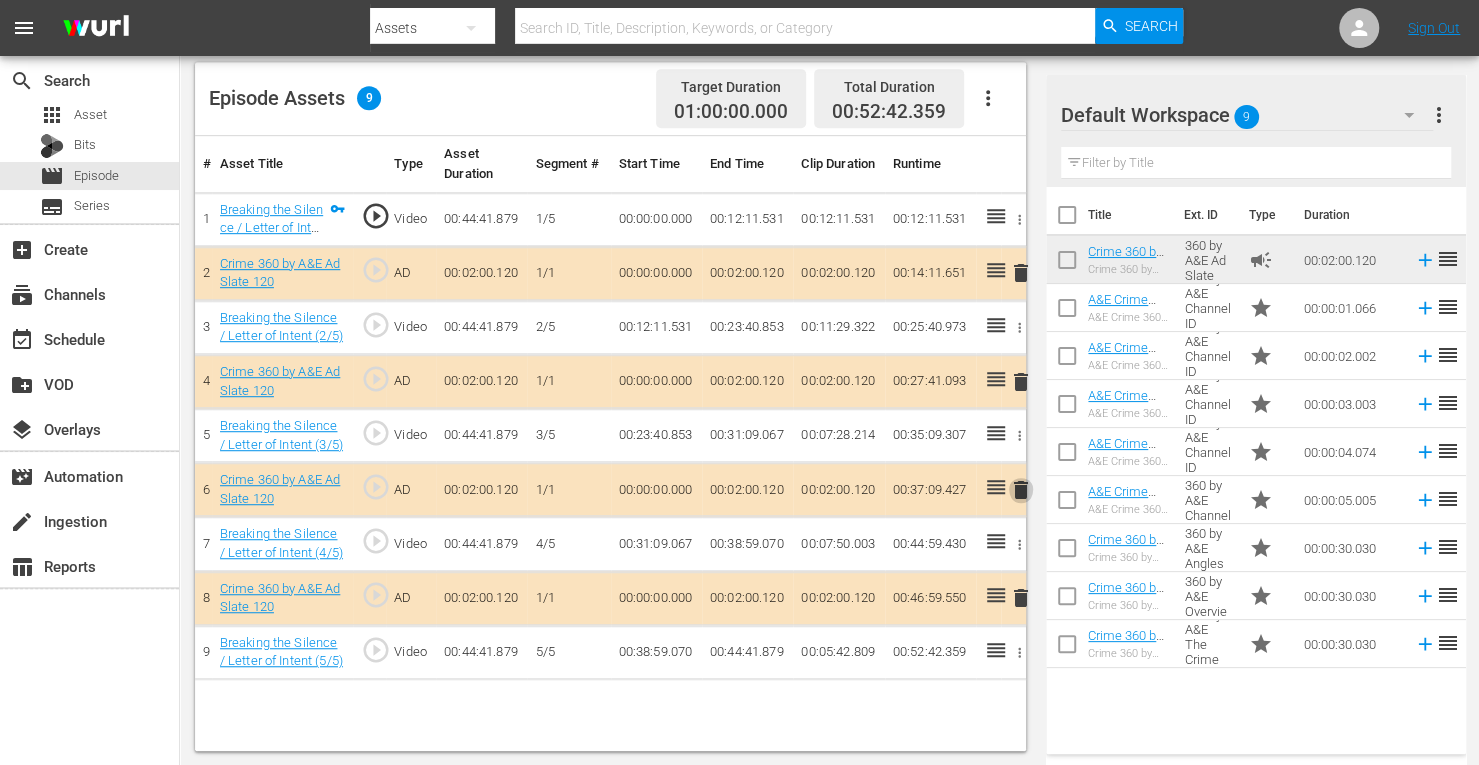 click on "delete" at bounding box center [1021, 490] 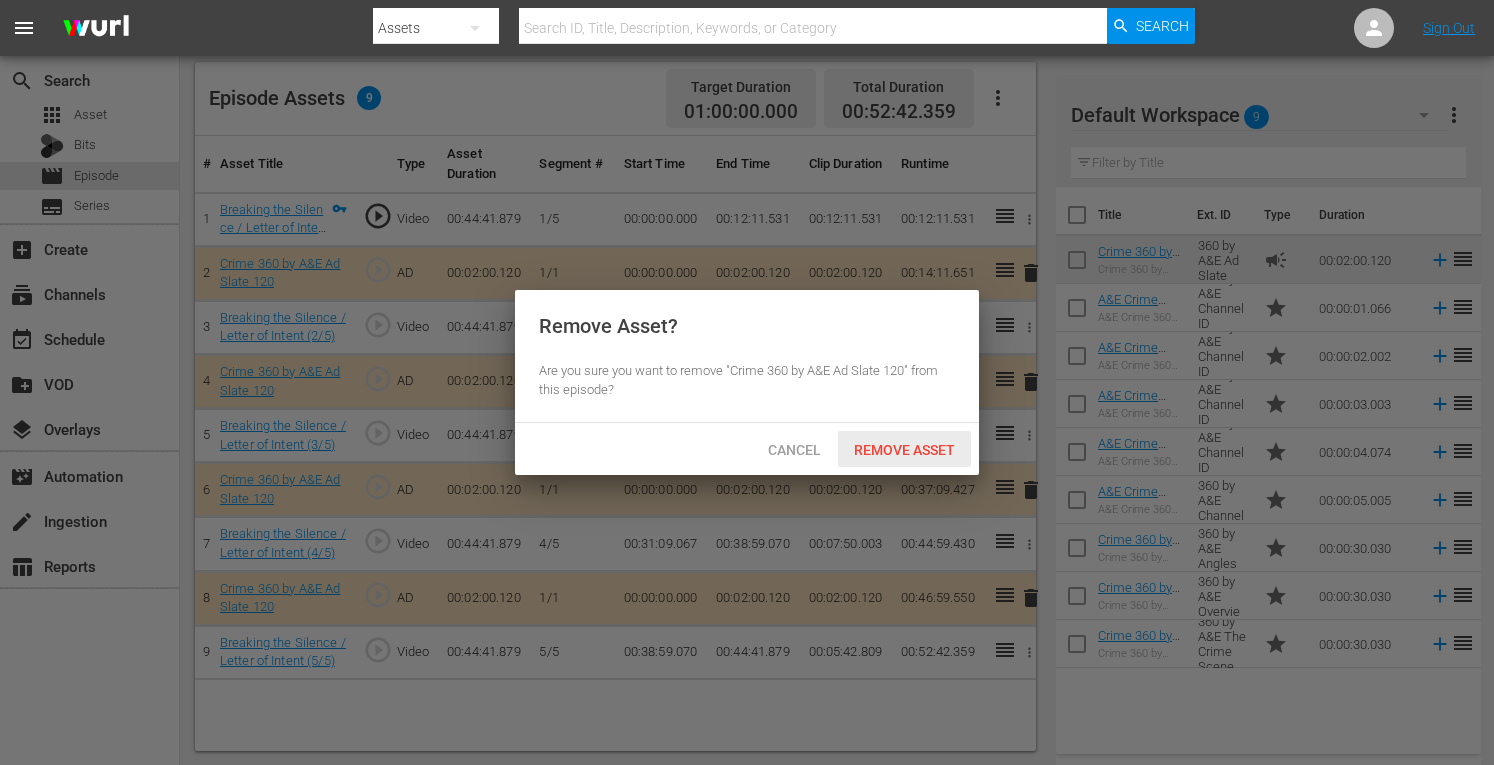 click on "Remove Asset" at bounding box center [904, 450] 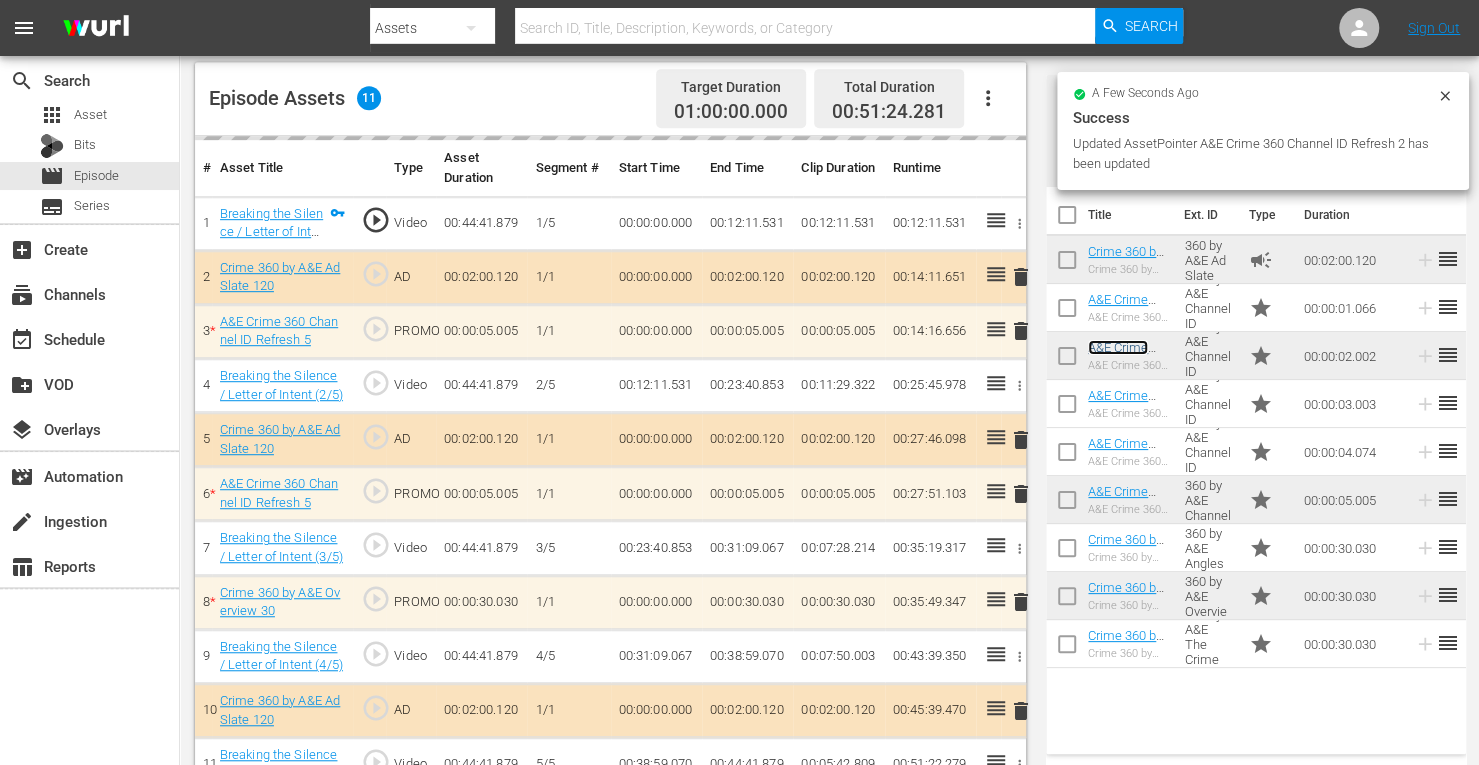 scroll, scrollTop: 558, scrollLeft: 0, axis: vertical 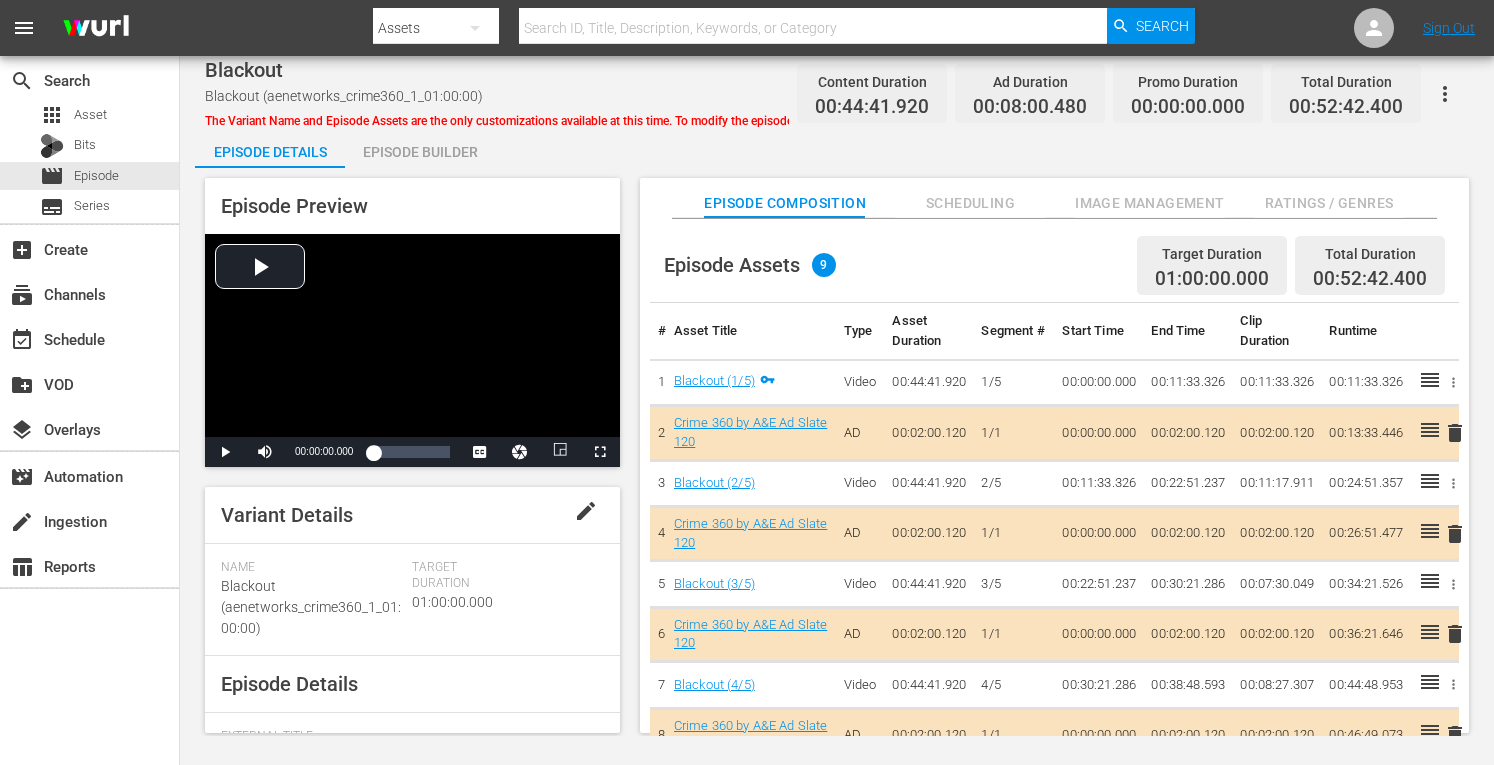 click on "Episode Preview Video Player is loading. Play Video Play Mute Current Time  00:00:00.000 / Duration  00:44:41.879 Loaded :  0.22% 00:00:00.000   1x Playback Rate 2x 1.5x 1x , selected 0.5x 0.1x Chapters Chapters Descriptions descriptions off , selected Captions captions settings , opens captions settings dialog captions off , selected english en-us Audio Track default , selected Picture-in-Picture Fullscreen This is a modal window. Beginning of dialog window. Escape will cancel and close the window. Text Color White Black Red Green Blue Yellow Magenta Cyan Transparency Opaque Semi-Transparent Background Color Black White Red Green Blue Yellow Magenta Cyan Transparency Opaque Semi-Transparent Transparent Window Color Black White Red Green Blue Yellow Magenta Cyan Transparency Transparent Semi-Transparent Opaque Font Size 50% 75% 100% 125% 150% 175% 200% 300% 400% Text Edge Style None Raised Depressed Uniform Dropshadow Font Family Proportional Sans-Serif Monospace Sans-Serif Proportional Serif Casual Script" at bounding box center [837, 458] 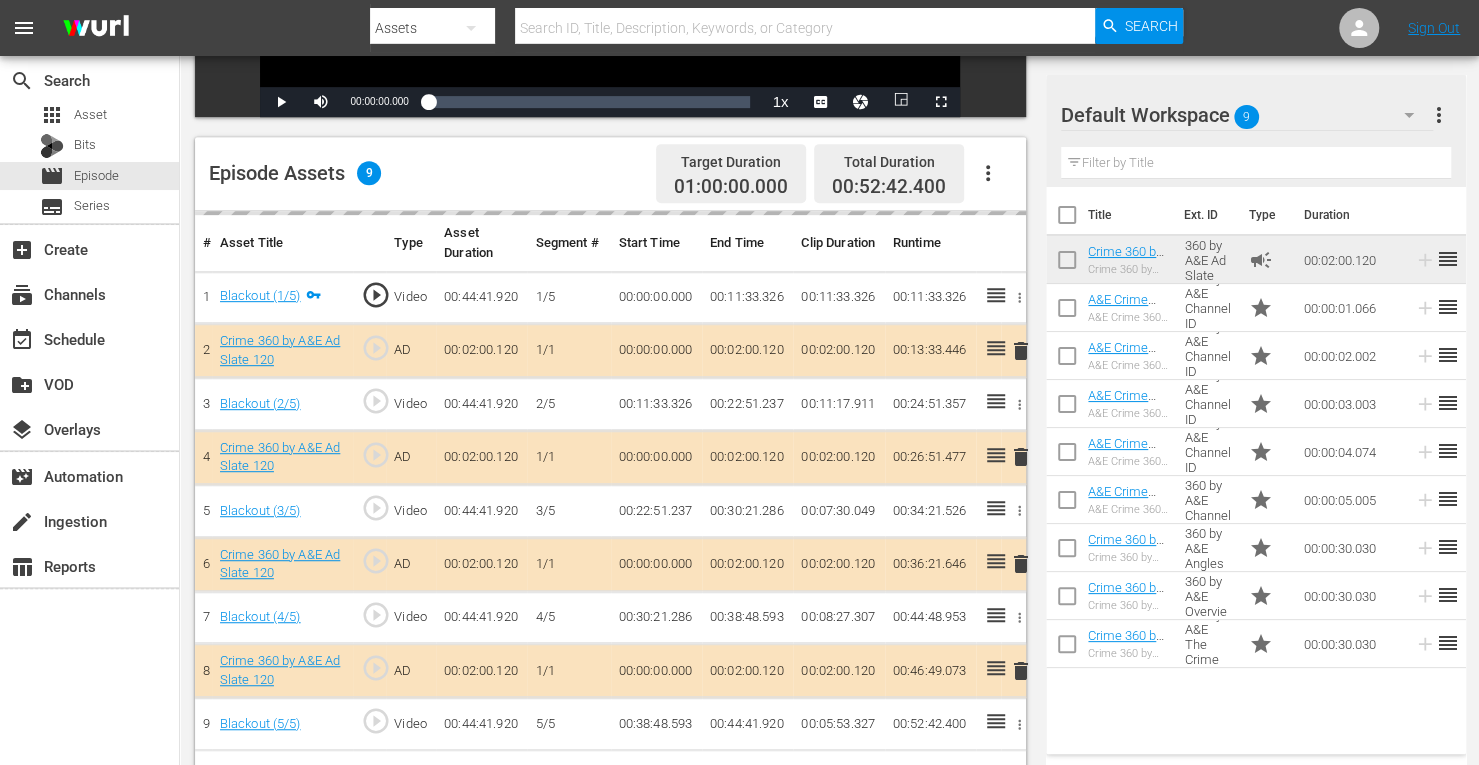 scroll, scrollTop: 495, scrollLeft: 0, axis: vertical 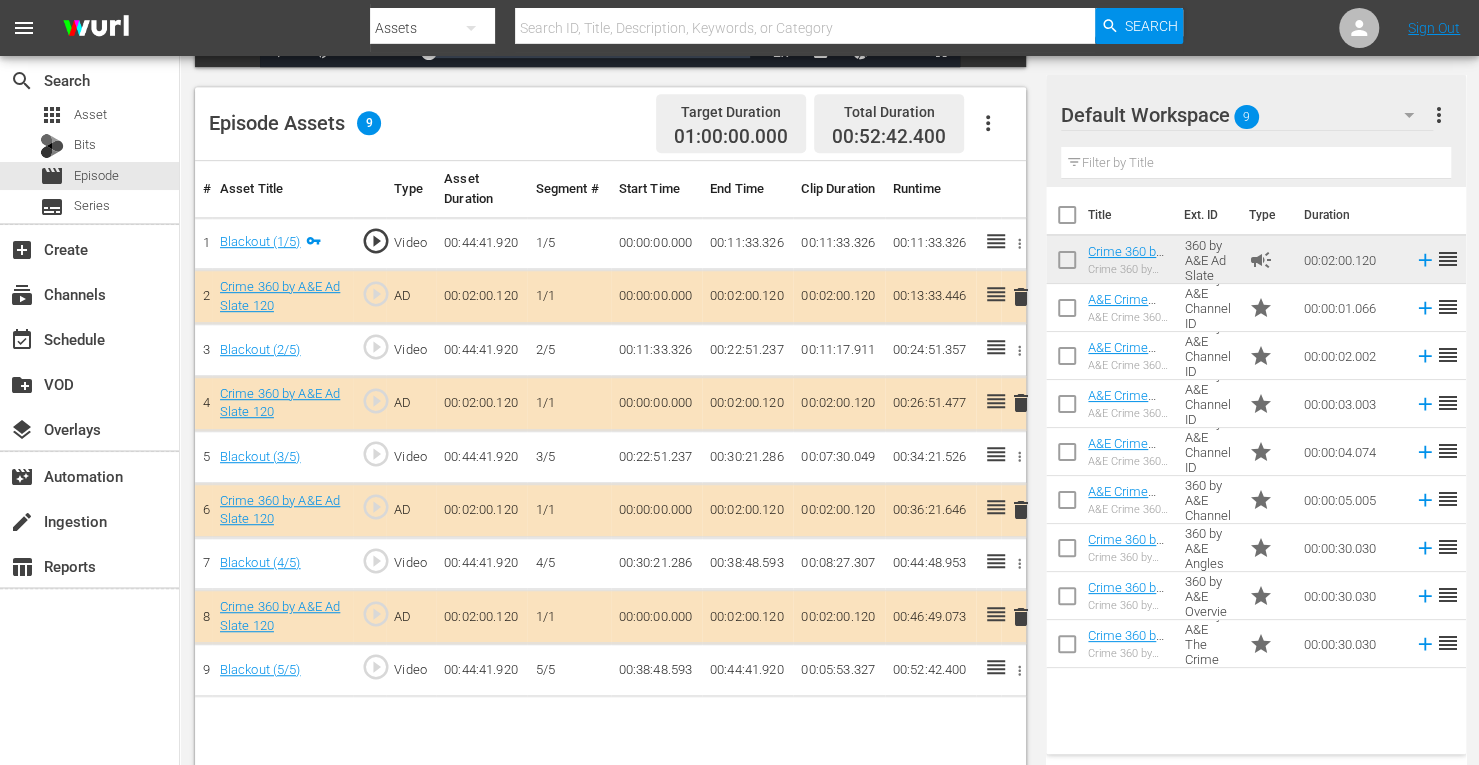 click on "delete" at bounding box center (1021, 510) 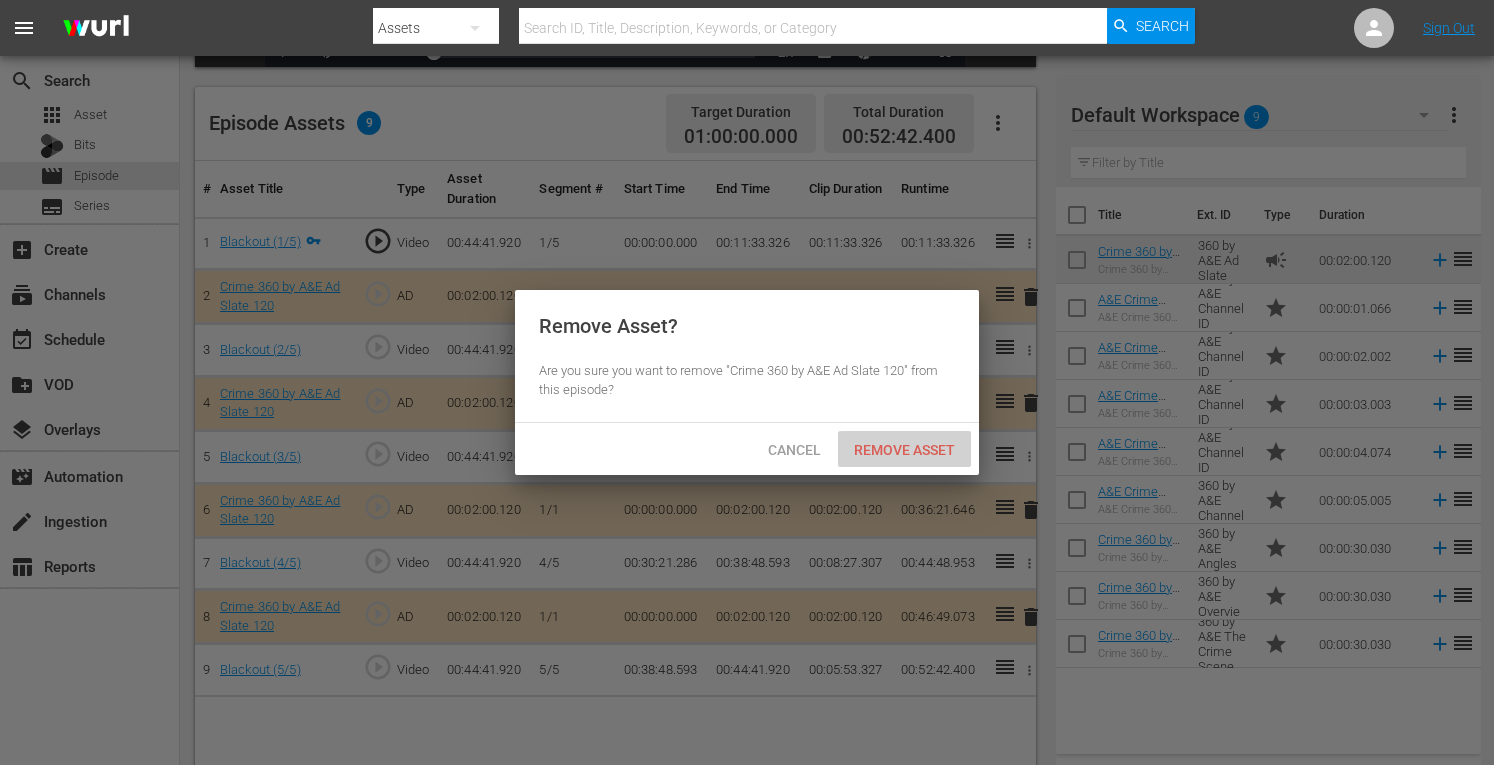 click on "Remove Asset" at bounding box center [904, 450] 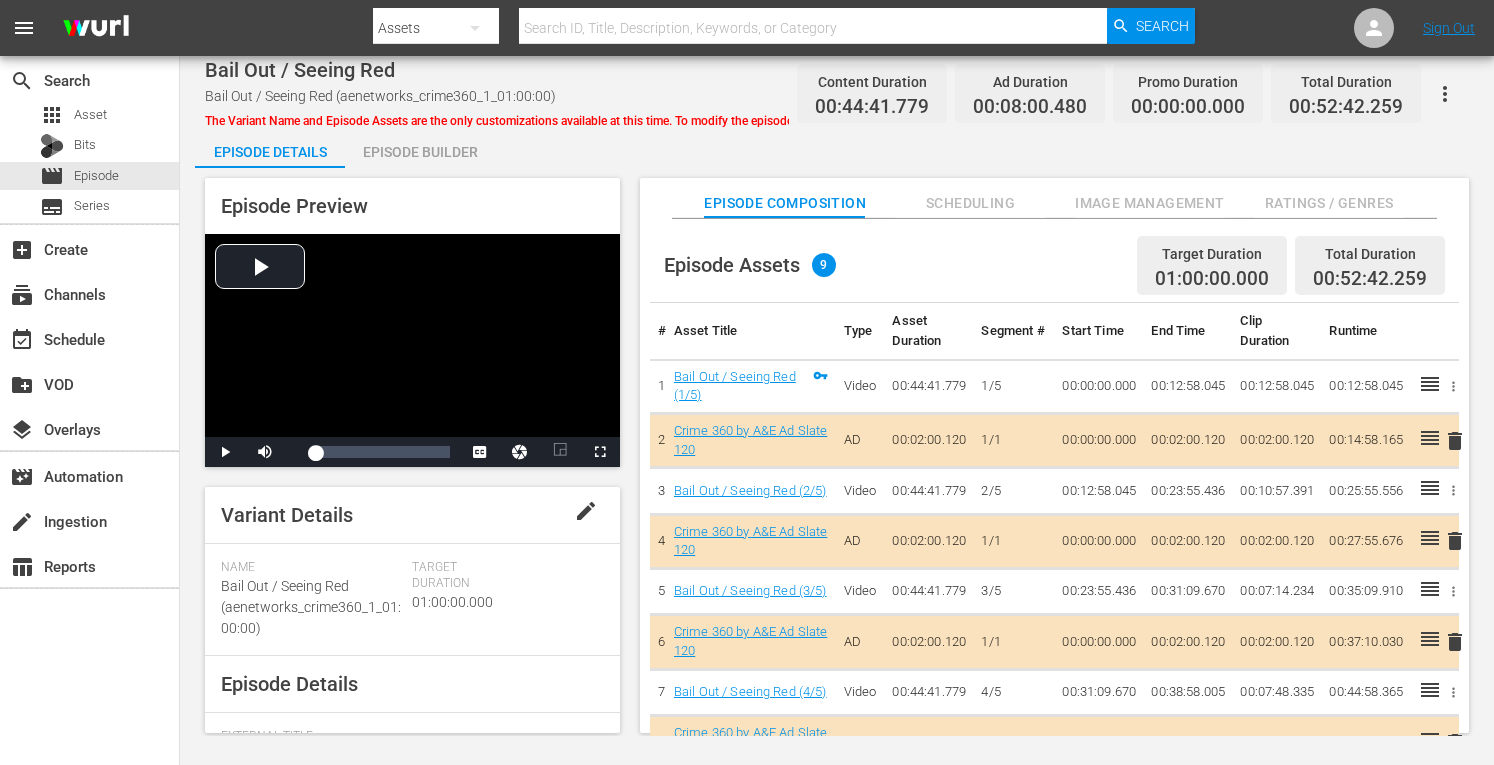 scroll, scrollTop: 0, scrollLeft: 0, axis: both 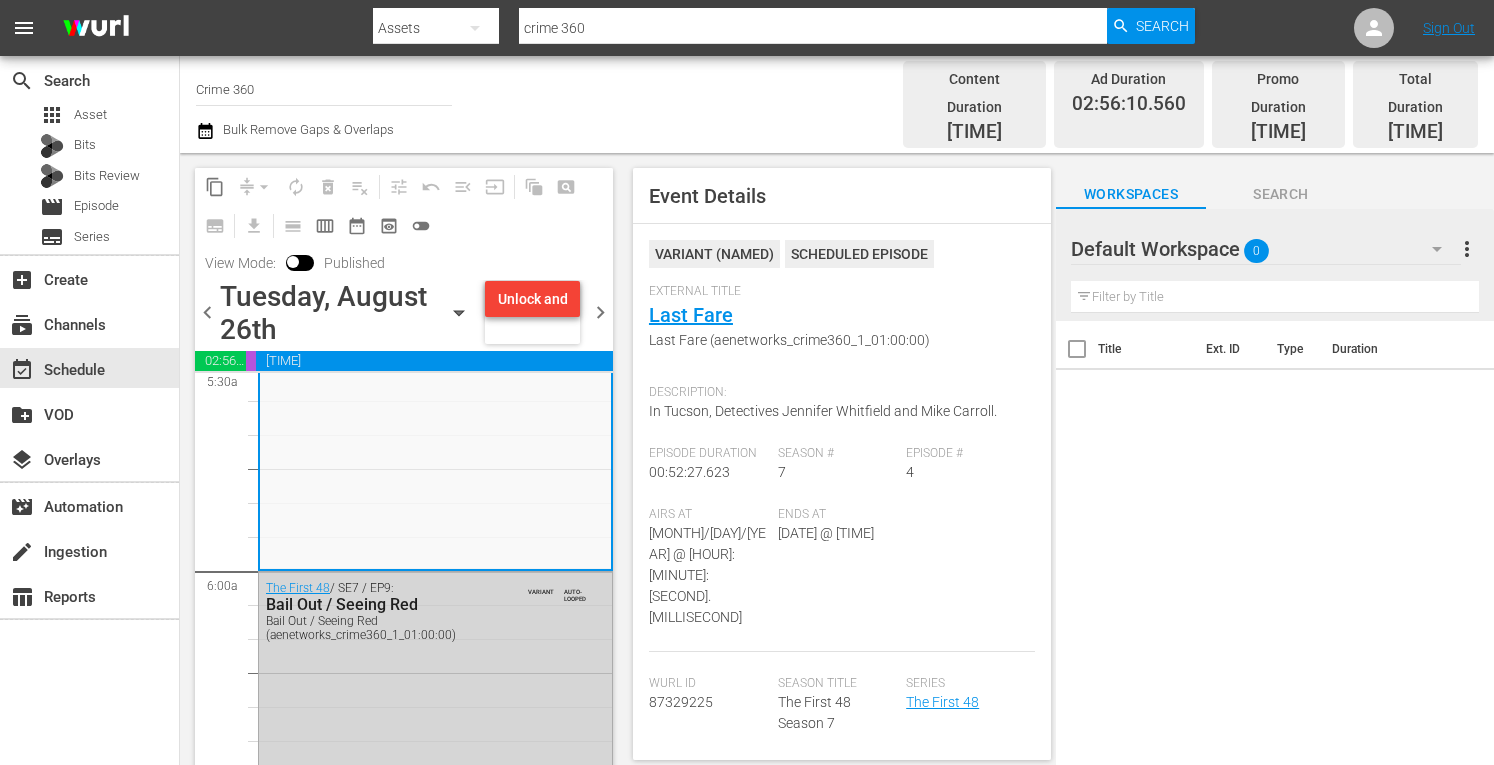 click on "chevron_right" at bounding box center (600, 312) 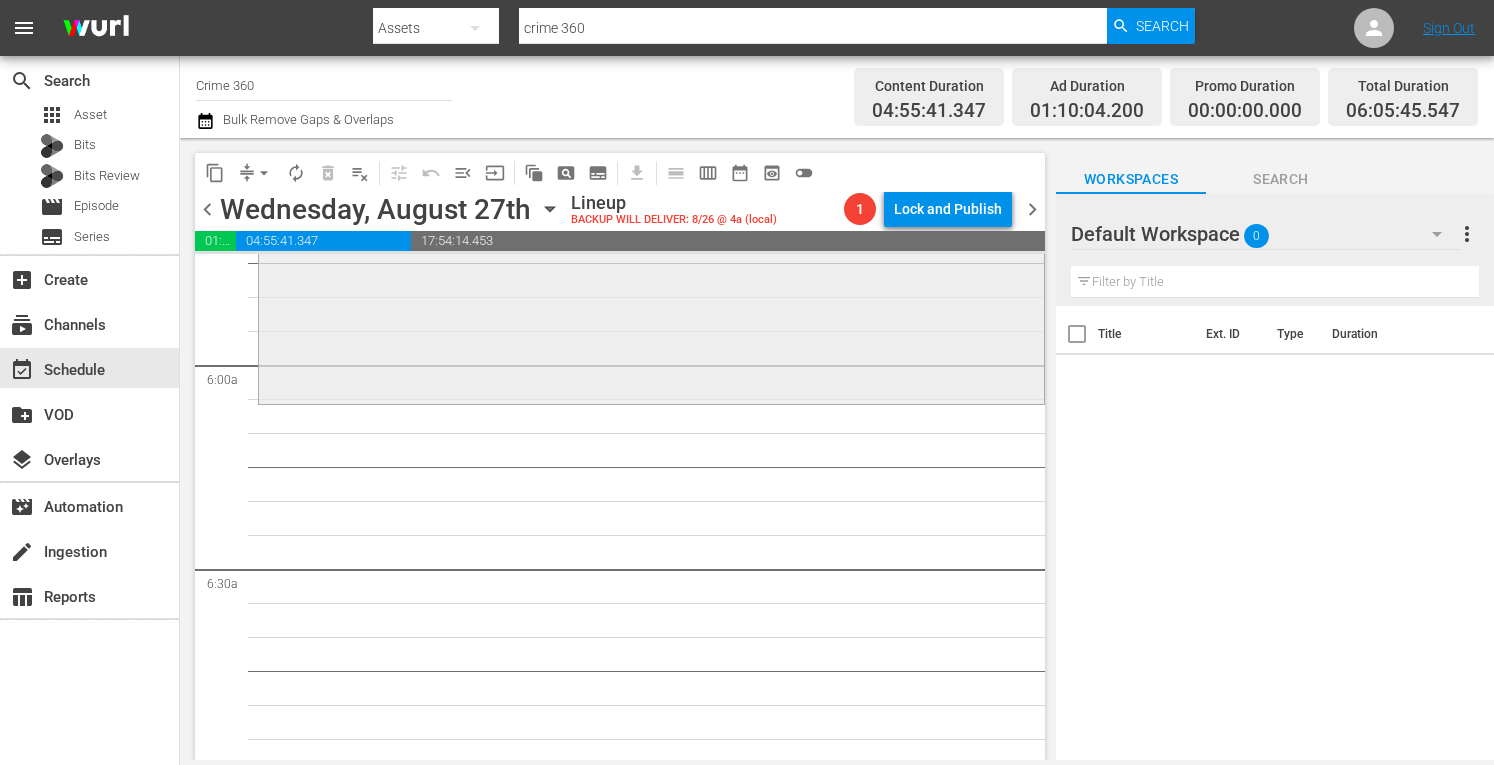 scroll, scrollTop: 2336, scrollLeft: 0, axis: vertical 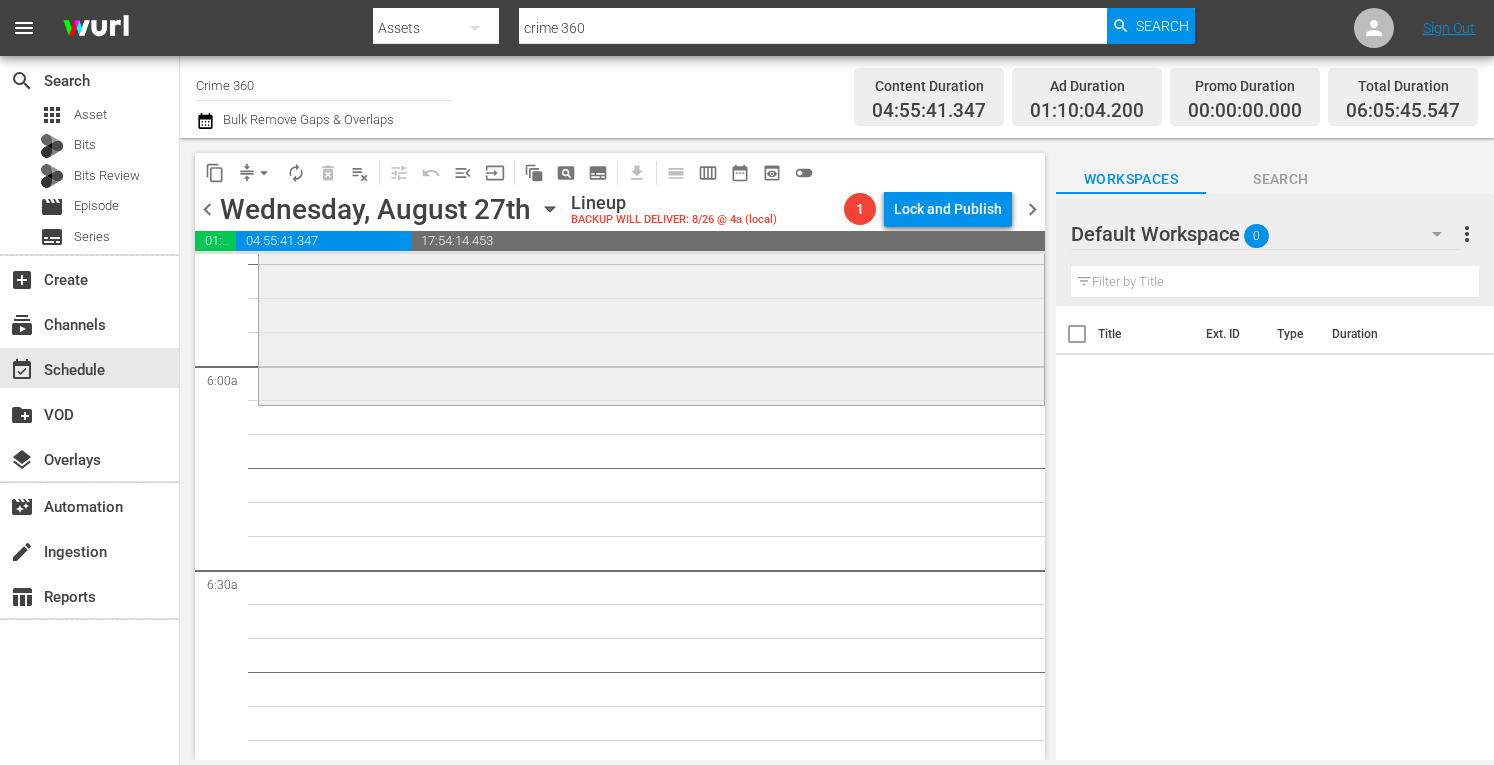 click on "60 Days In  / SE1 / EP4:
Fight Face reorder" at bounding box center (651, 223) 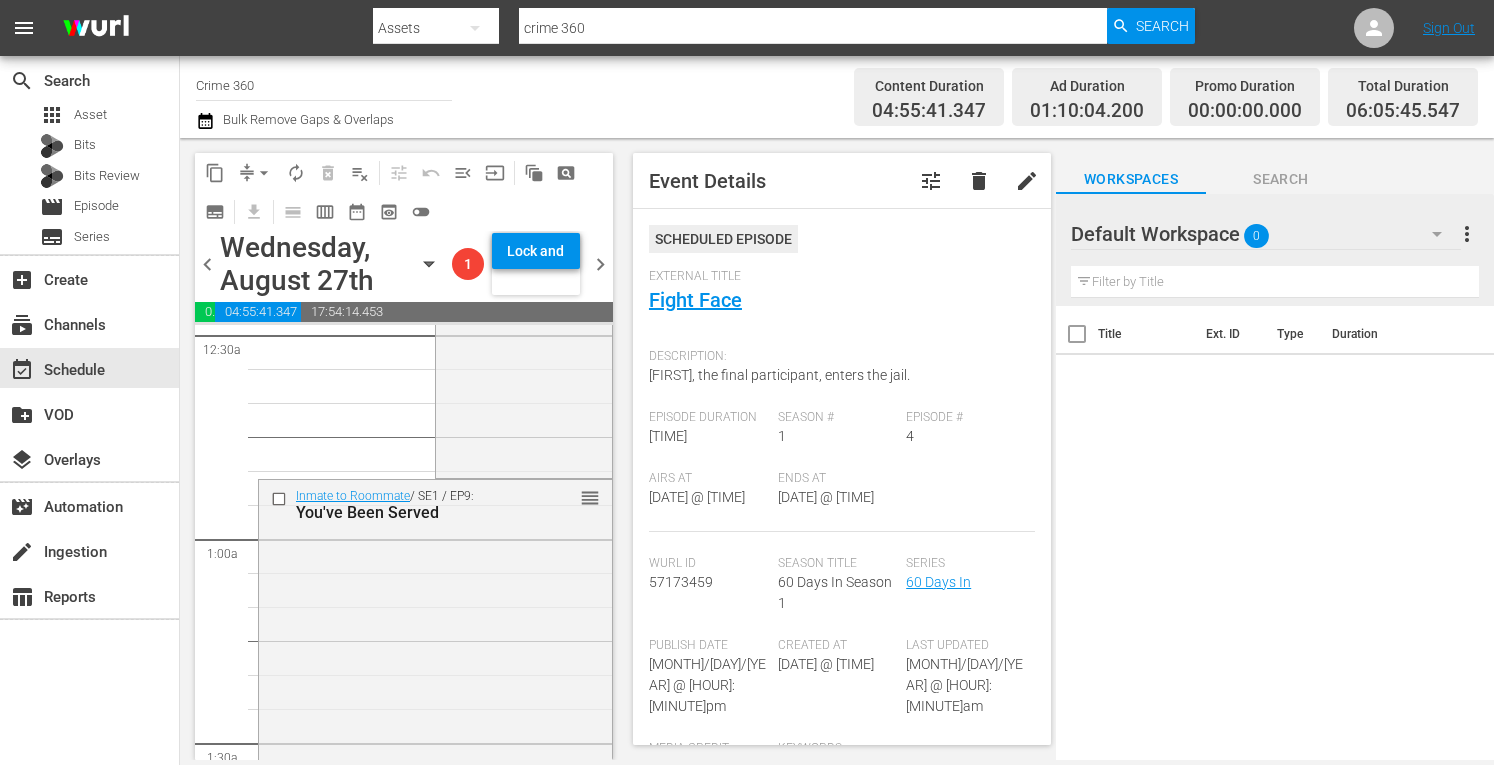 scroll, scrollTop: 0, scrollLeft: 0, axis: both 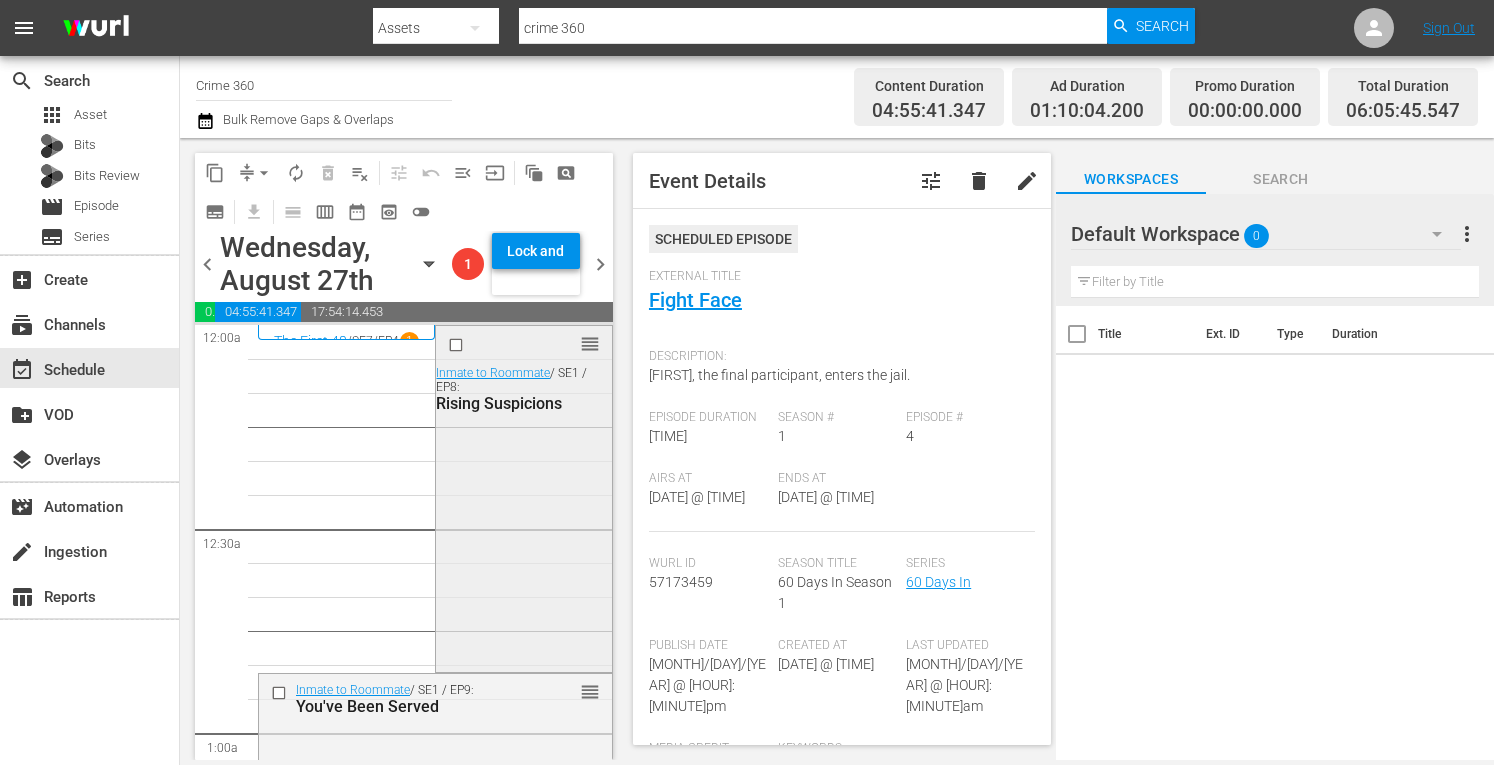 click on "reorder Inmate to Roommate  / SE1 / EP8:
Rising Suspicions" at bounding box center (523, 497) 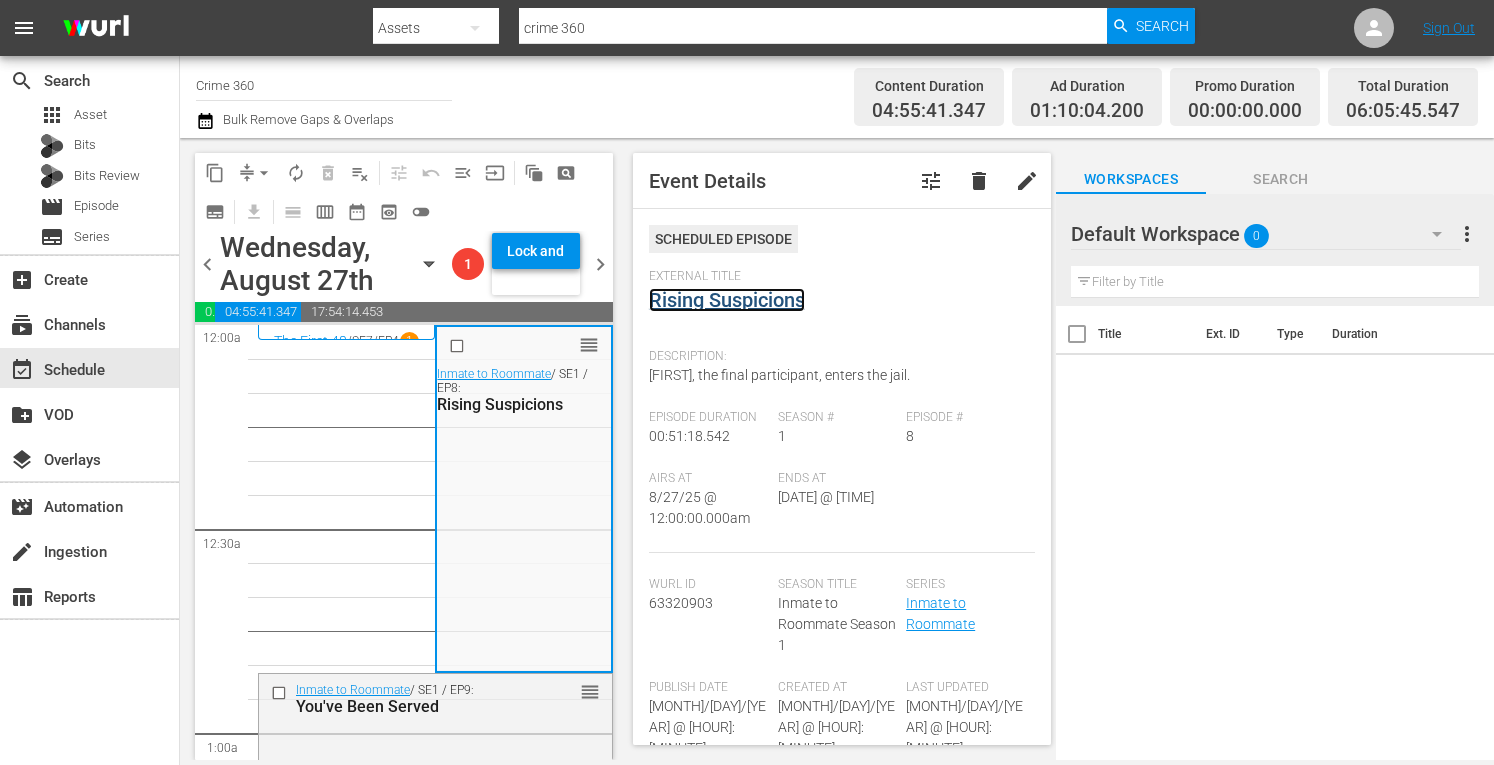 click on "Rising Suspicions" at bounding box center [727, 300] 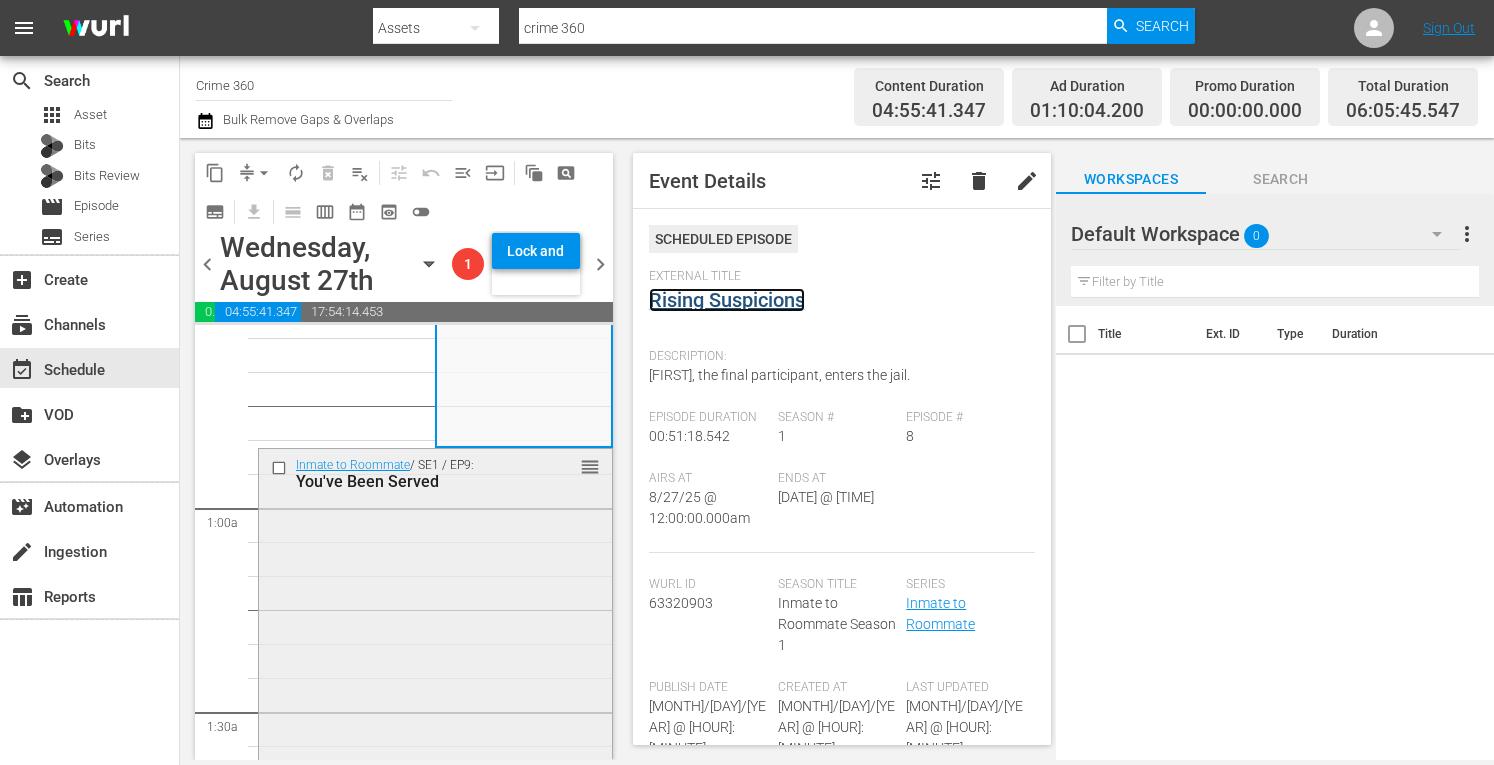 scroll, scrollTop: 228, scrollLeft: 0, axis: vertical 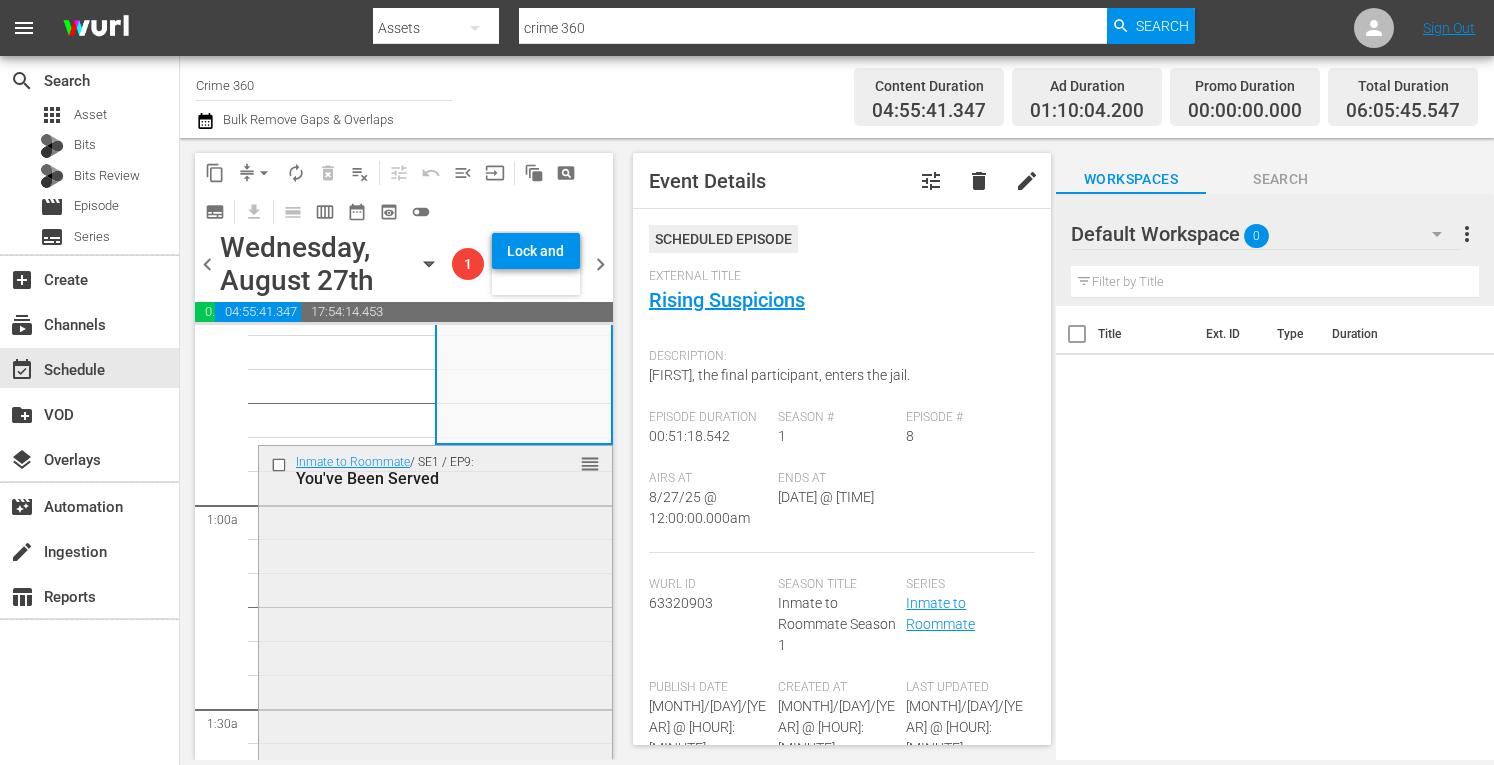 click on "Inmate to Roommate  / SE1 / EP9:
You've Been Served reorder" at bounding box center (435, 619) 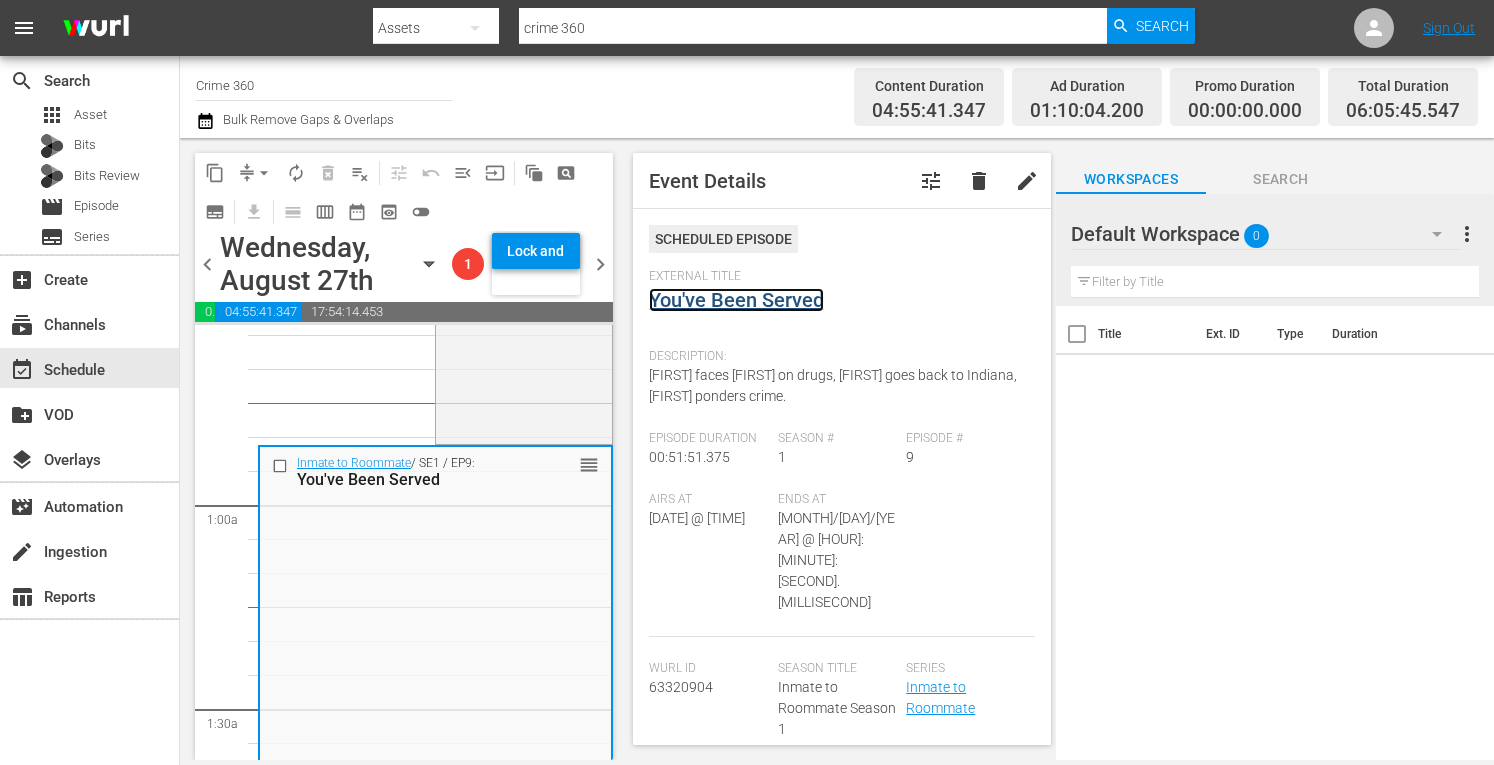 click on "You've Been Served" at bounding box center [736, 300] 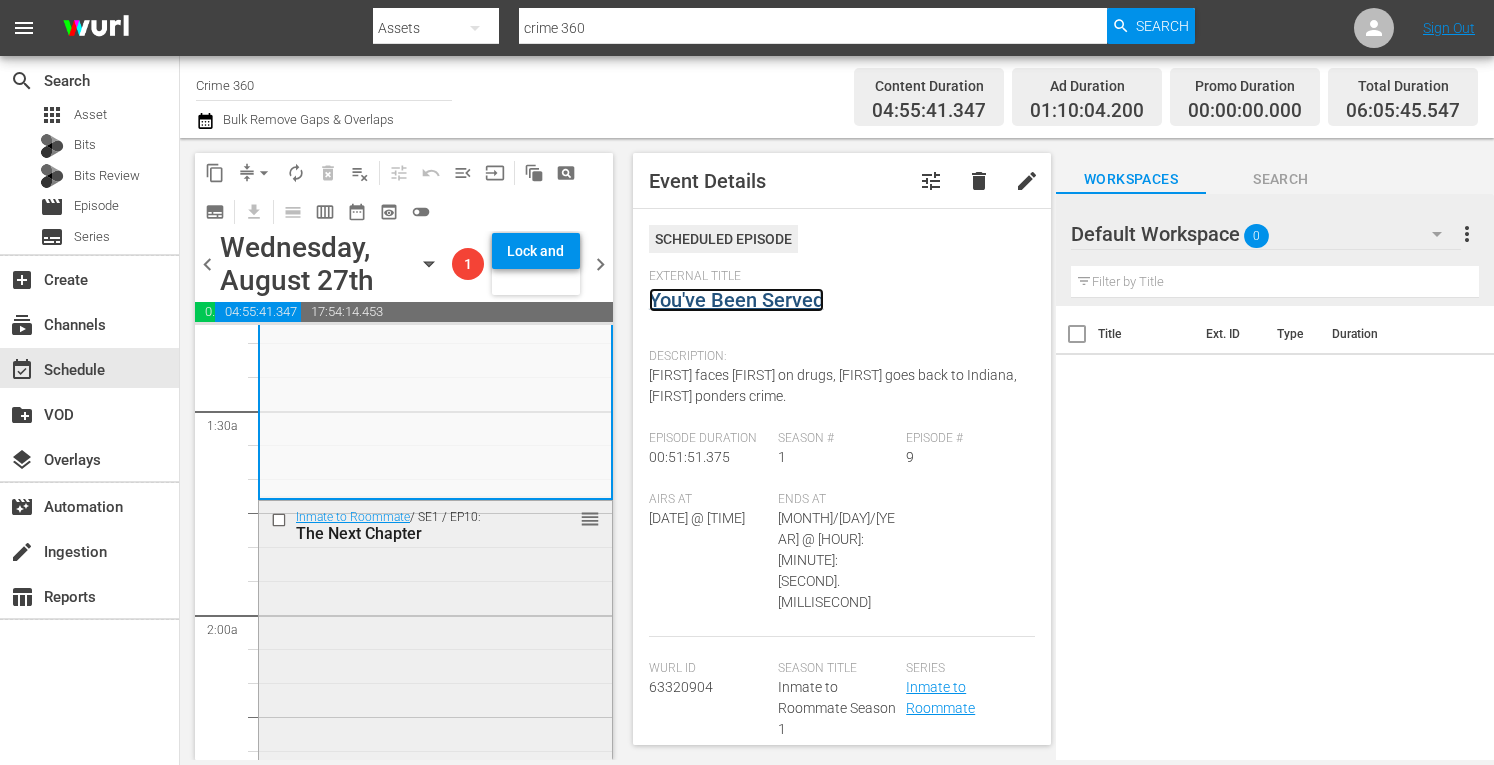 scroll, scrollTop: 540, scrollLeft: 0, axis: vertical 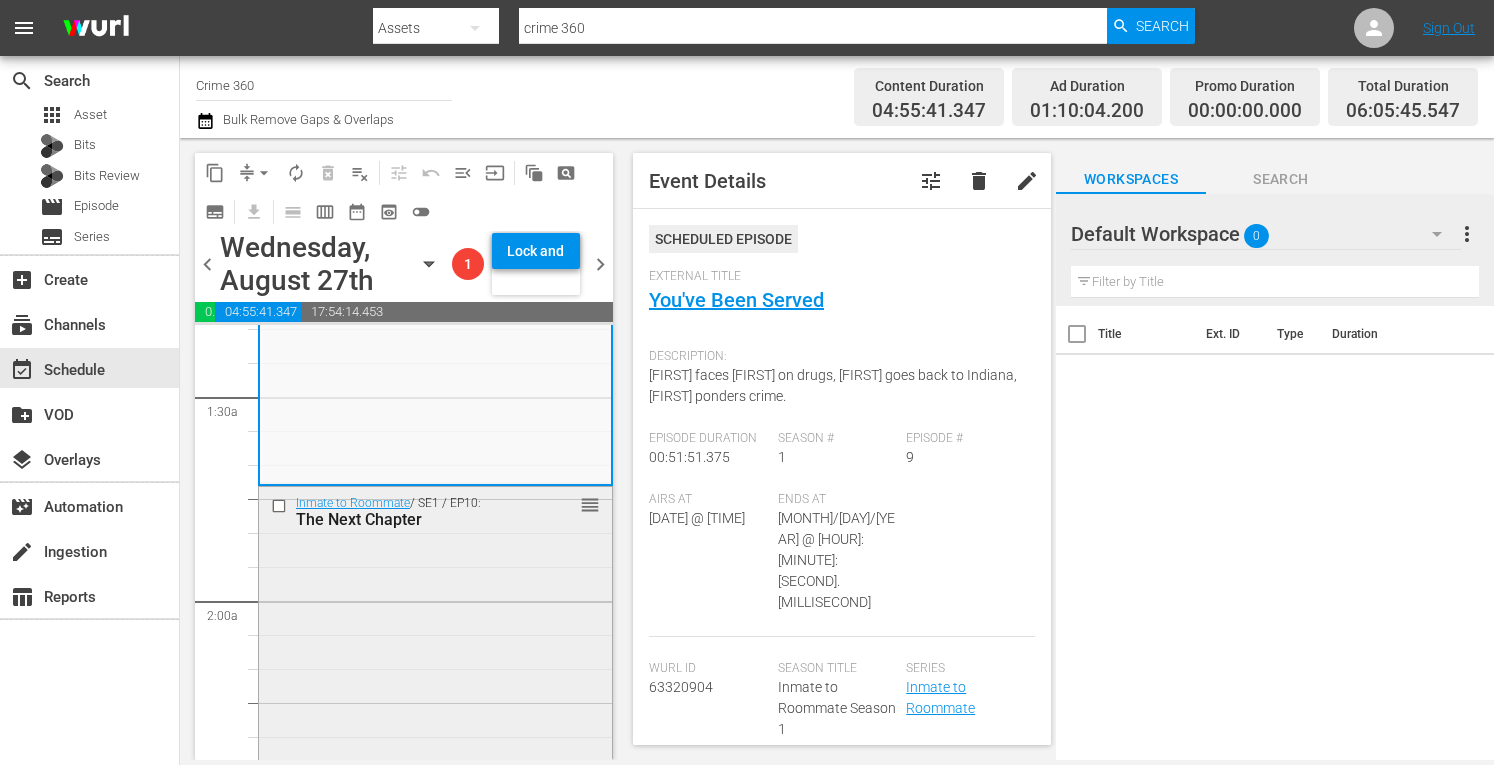 click on "Inmate to Roommate  / SE1 / EP10:
The Next Chapter reorder" at bounding box center [435, 657] 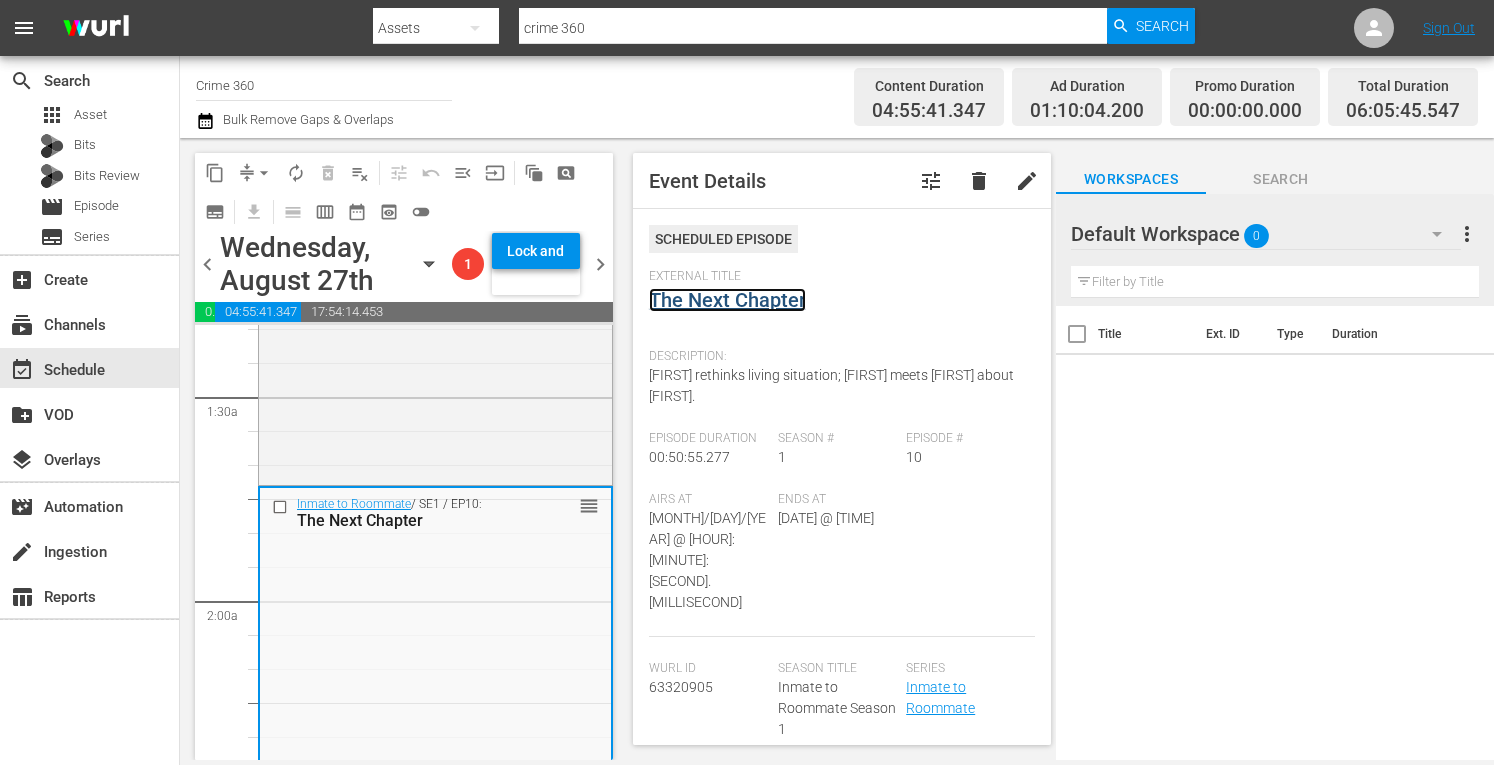 click on "The Next Chapter" at bounding box center [727, 300] 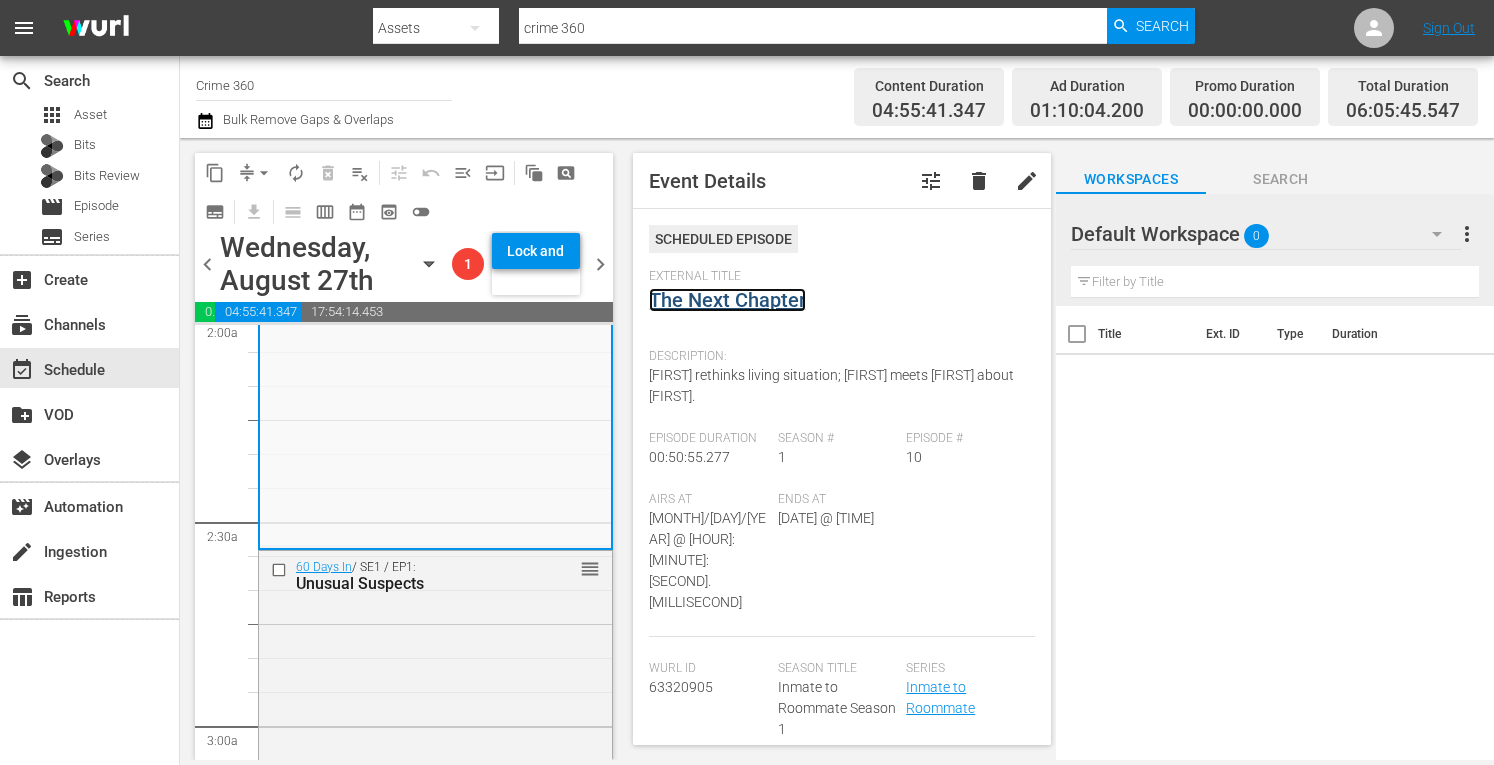 scroll, scrollTop: 835, scrollLeft: 0, axis: vertical 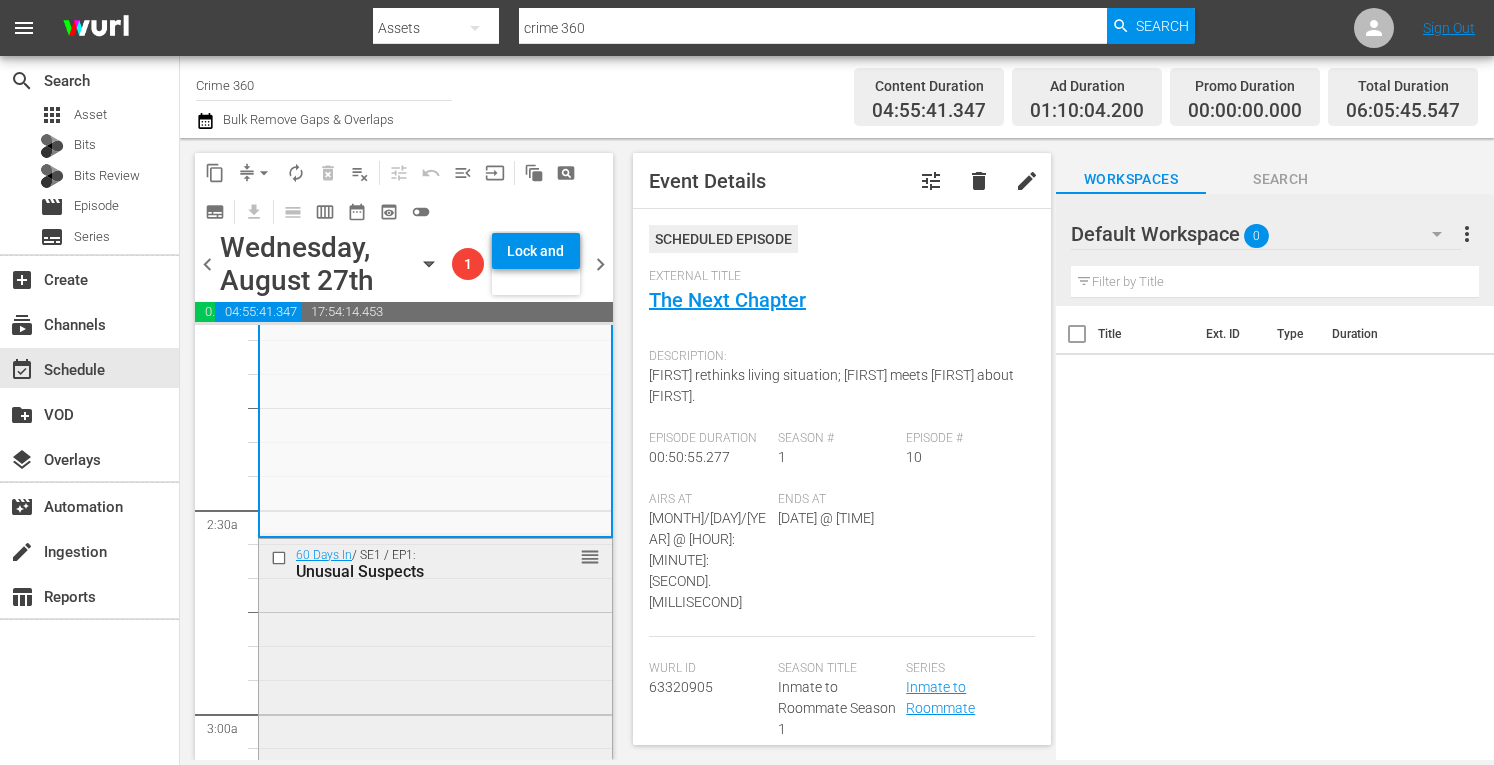 click on "60 Days In  / SE1 / EP1:
Unusual Suspects reorder" at bounding box center [435, 715] 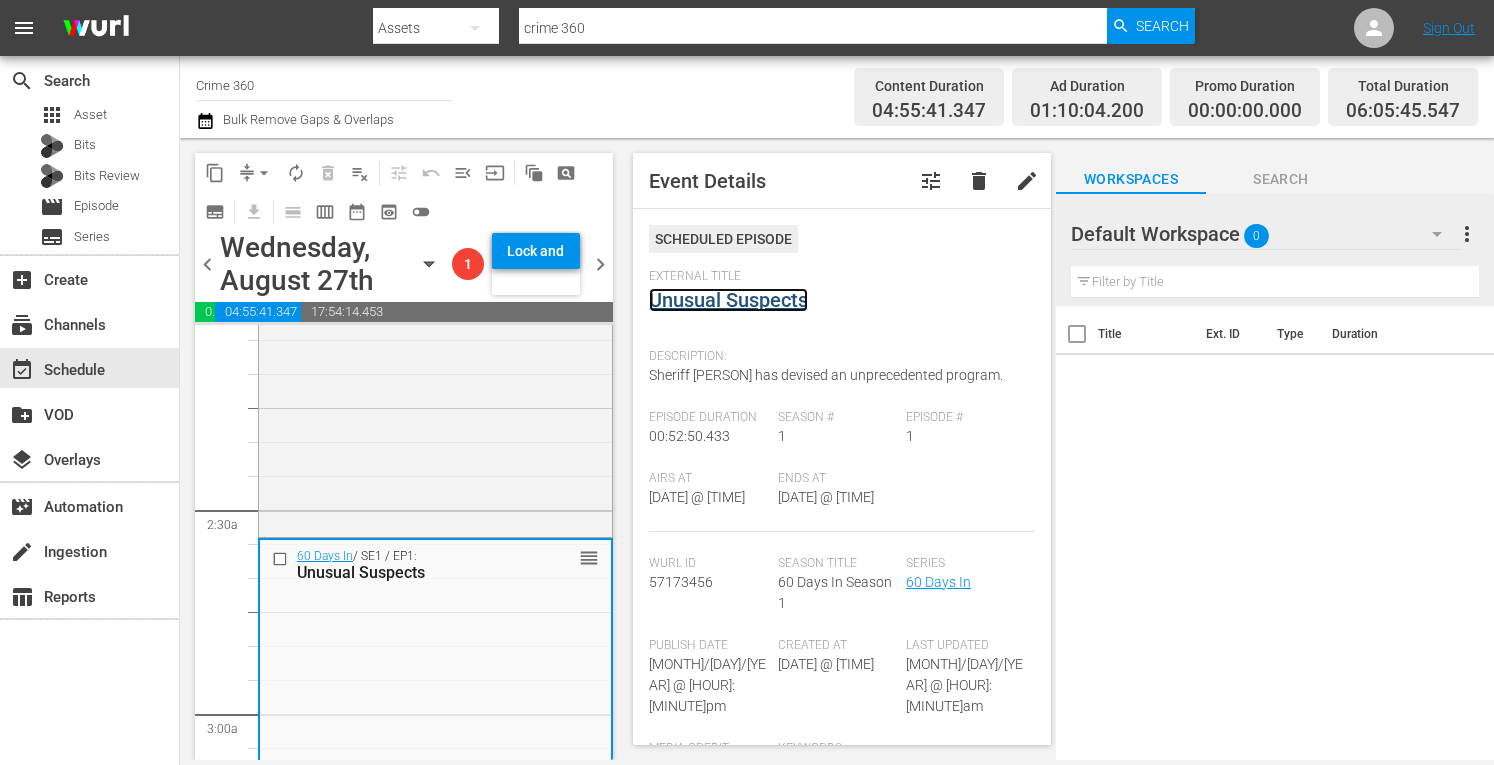 click on "Unusual Suspects" at bounding box center (728, 300) 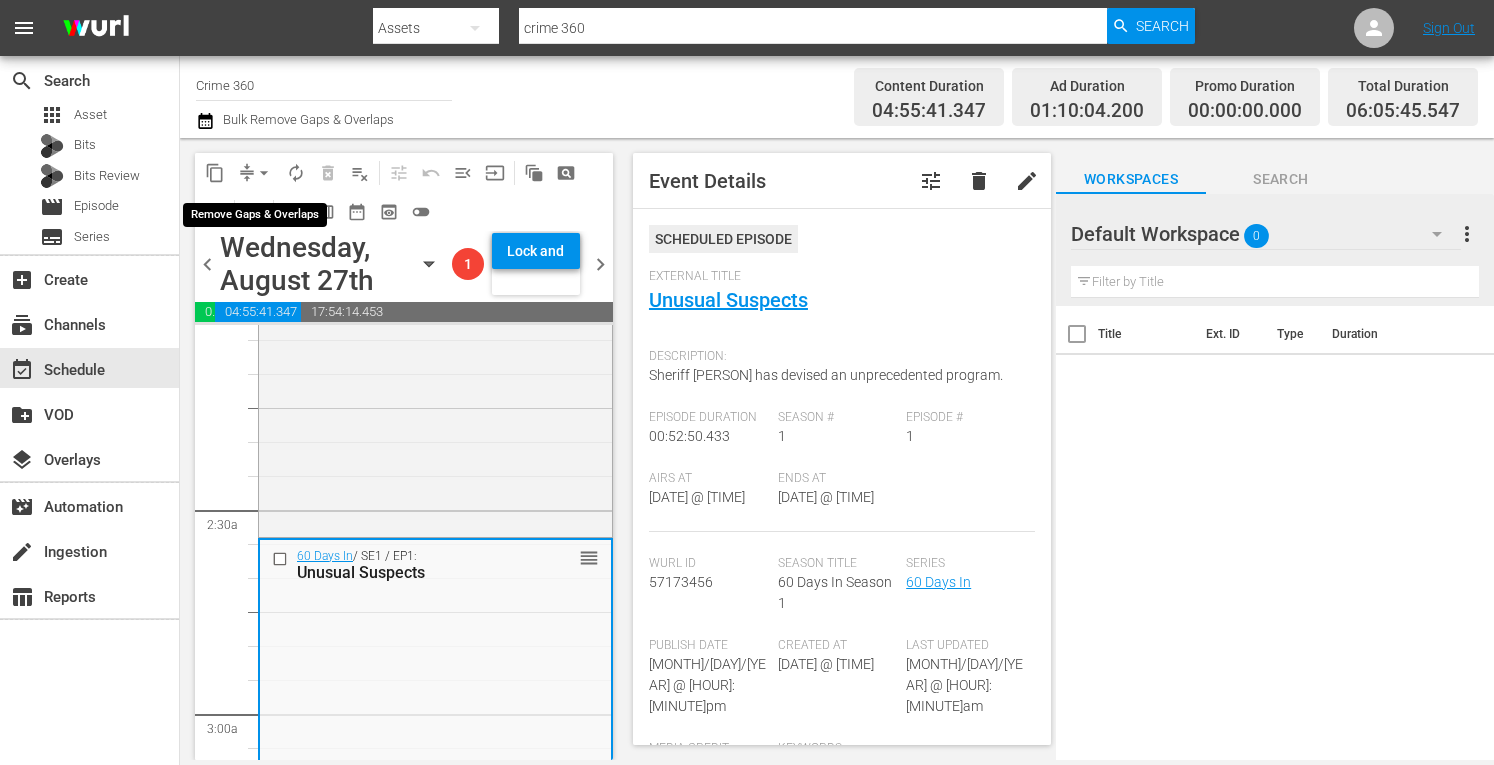 click on "arrow_drop_down" at bounding box center (264, 173) 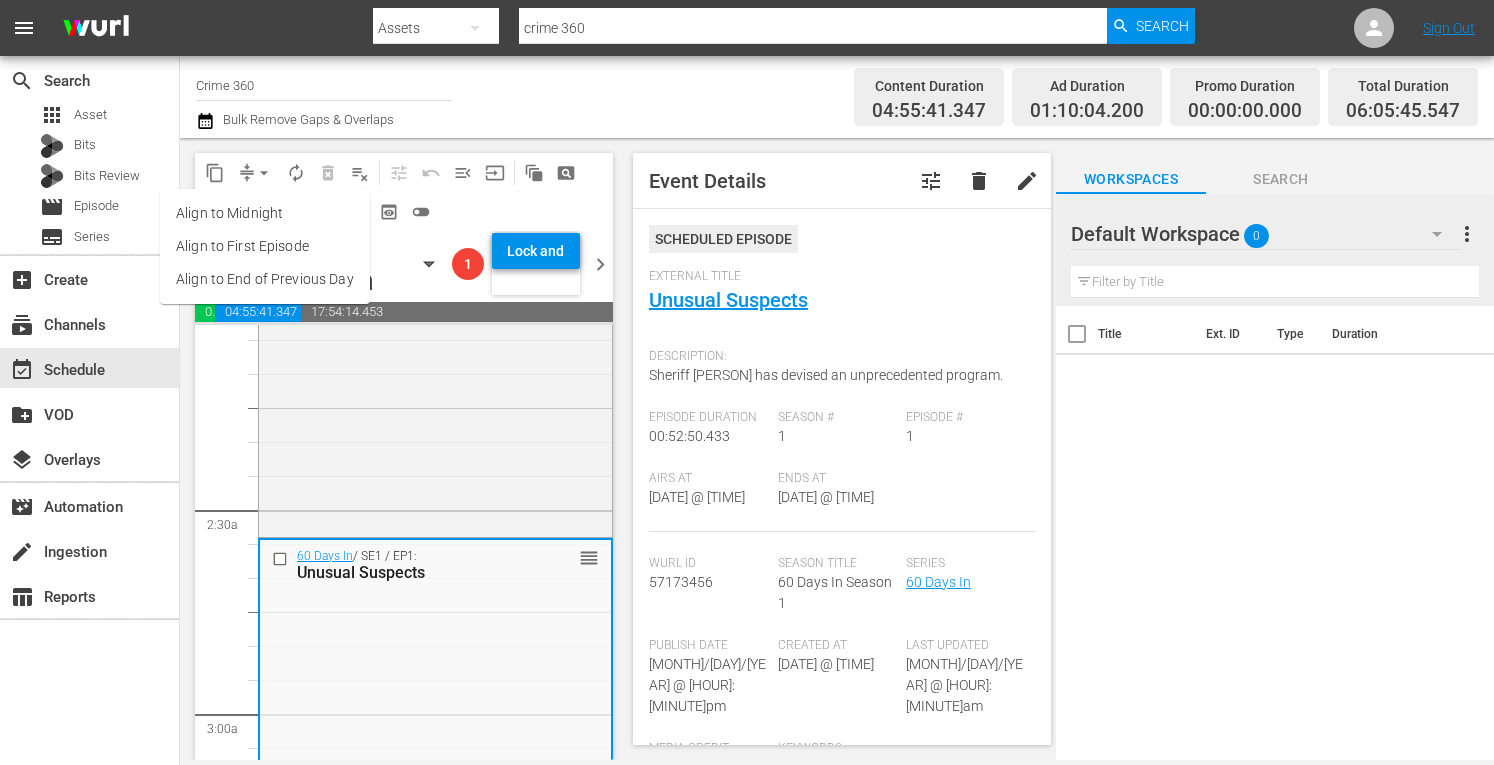 click on "Align to Midnight" at bounding box center [265, 213] 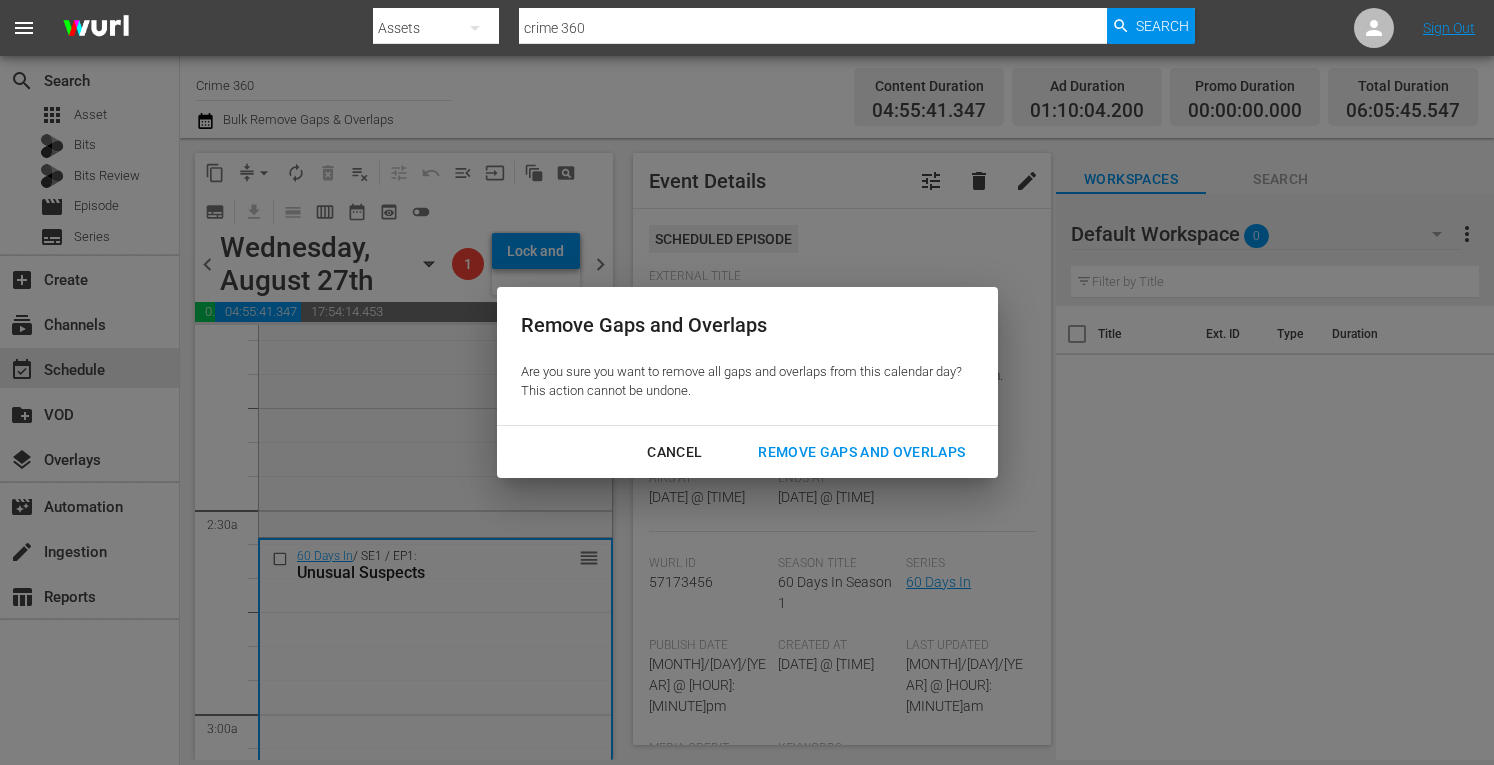 click on "Remove Gaps and Overlaps" at bounding box center [861, 452] 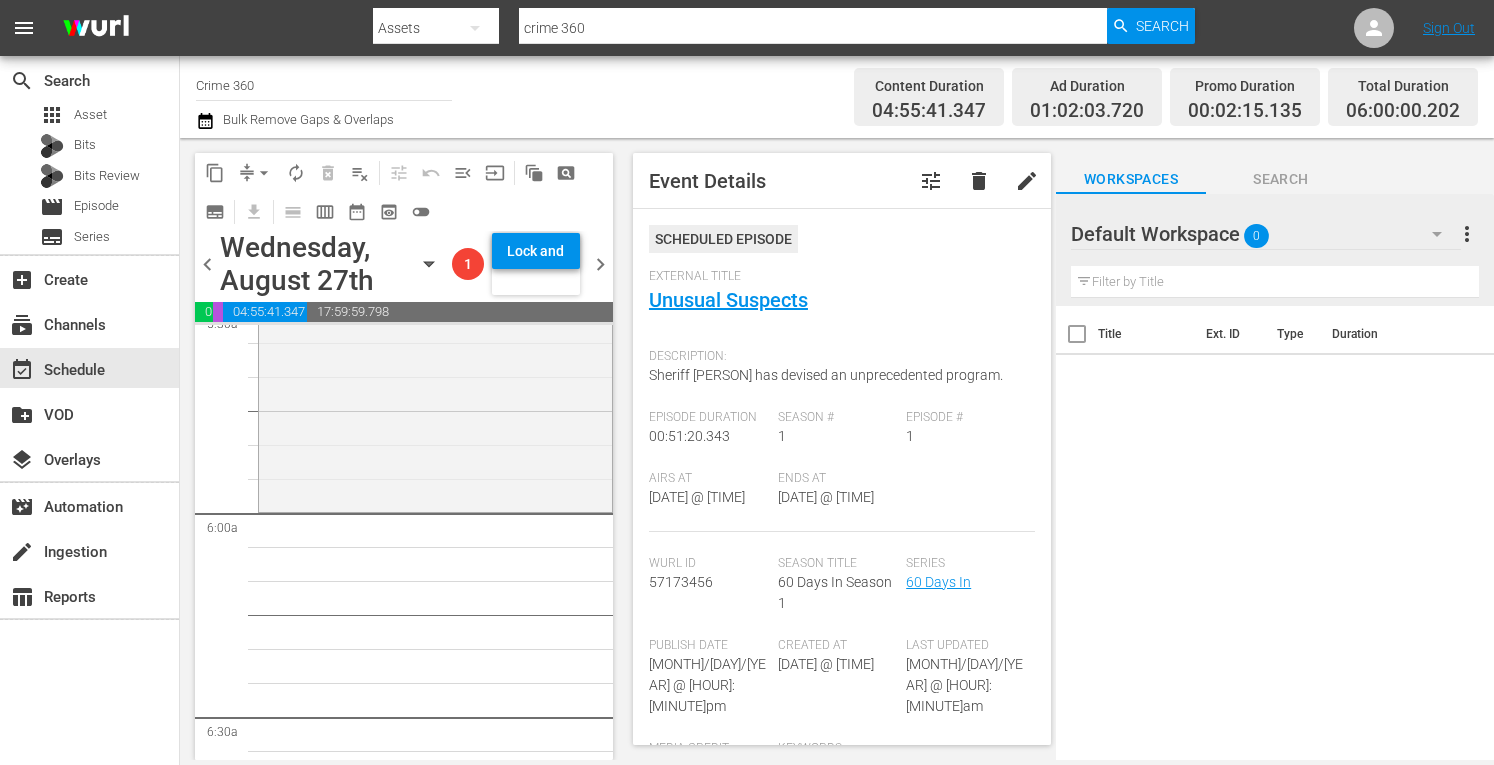 scroll, scrollTop: 2257, scrollLeft: 0, axis: vertical 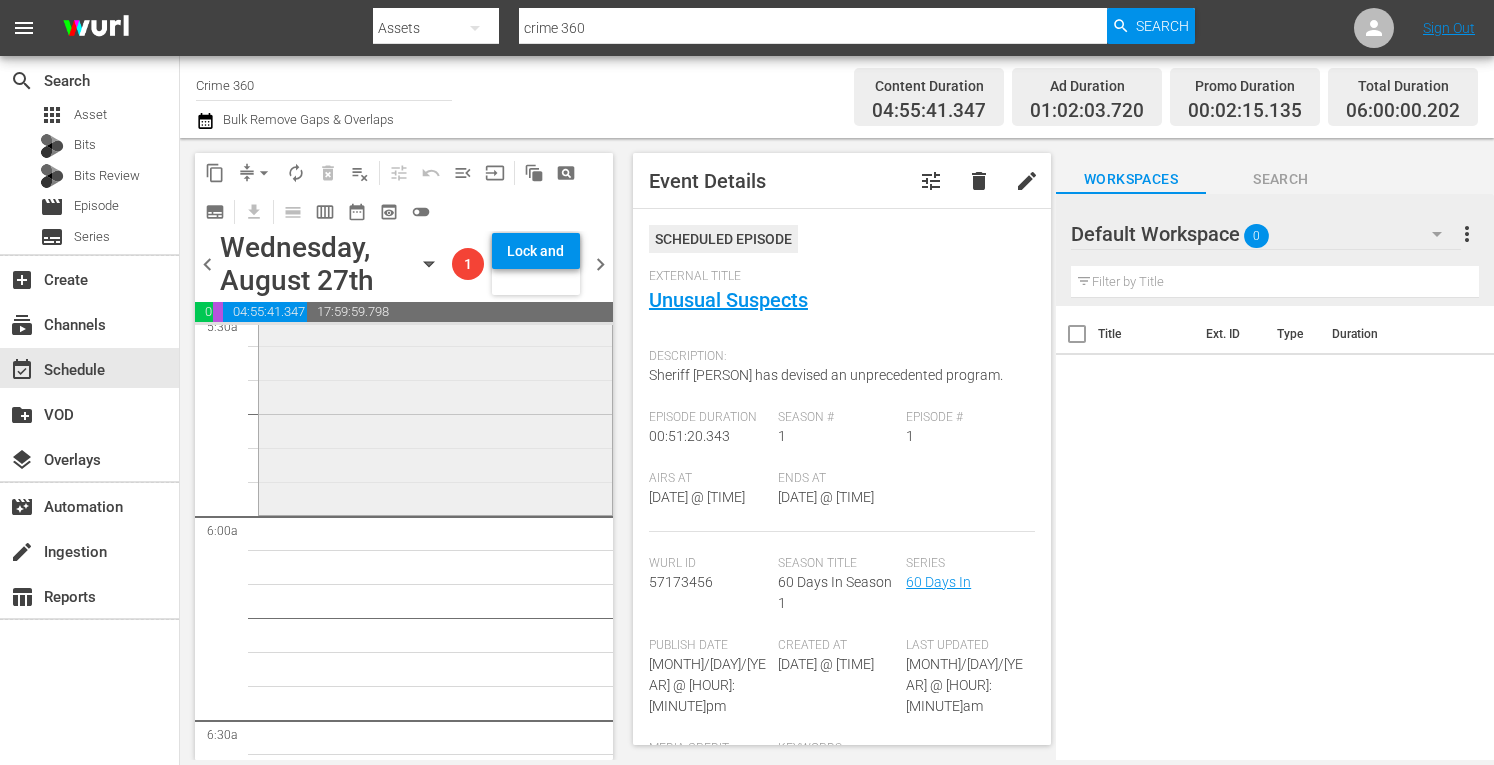click on "60 Days In  / SE1 / EP4:
Fight Face reorder" at bounding box center (435, 334) 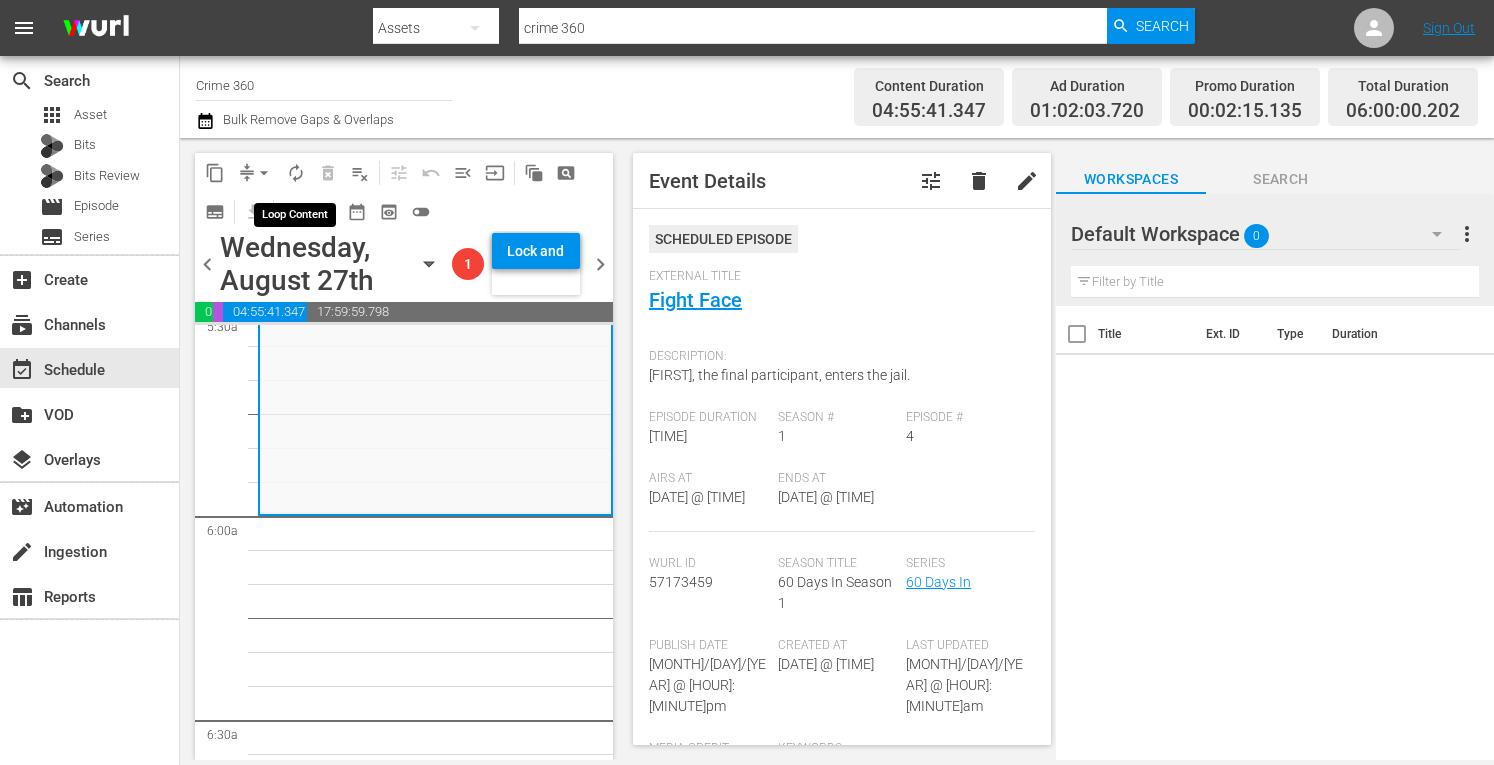 click on "autorenew_outlined" at bounding box center (296, 173) 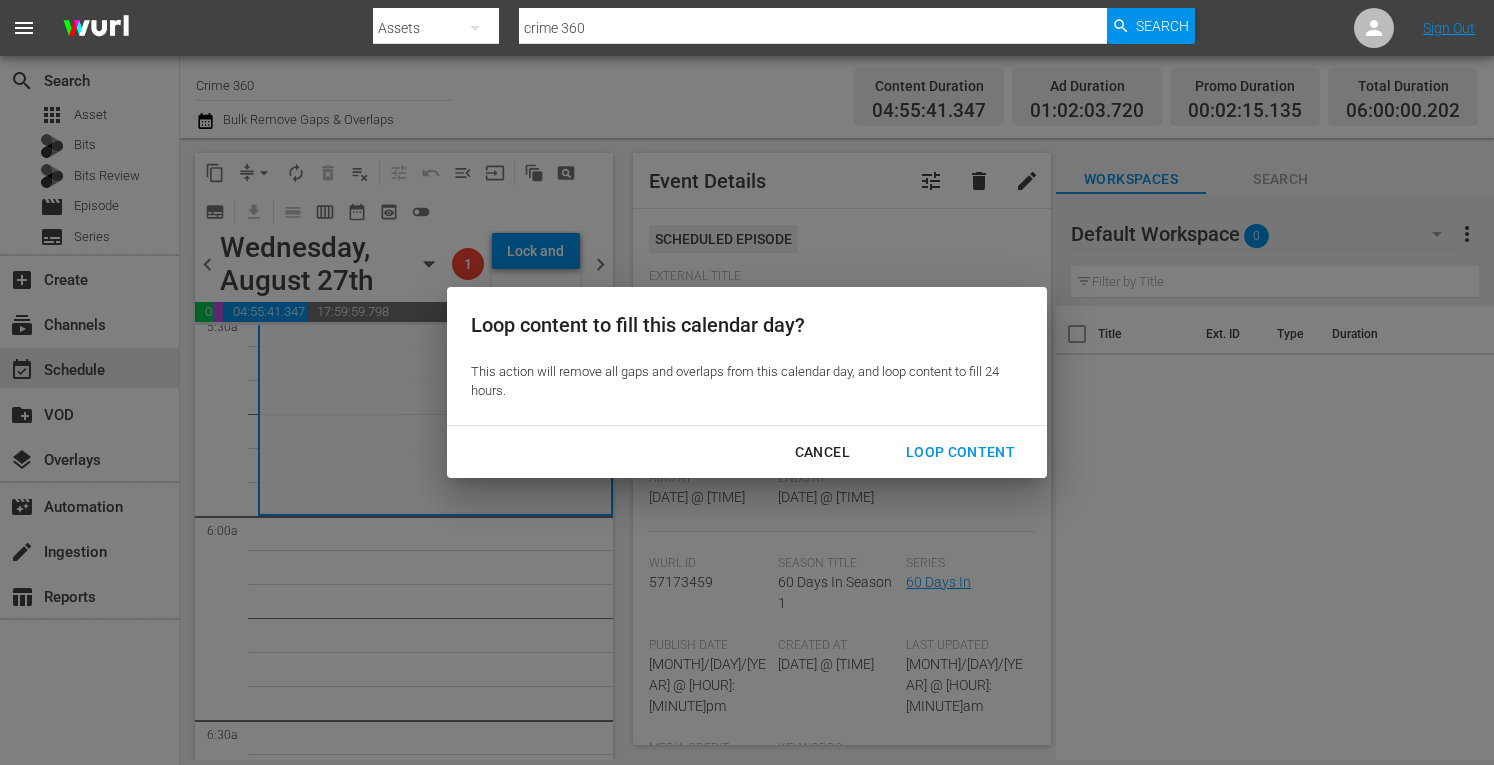 click on "Loop Content" at bounding box center [960, 452] 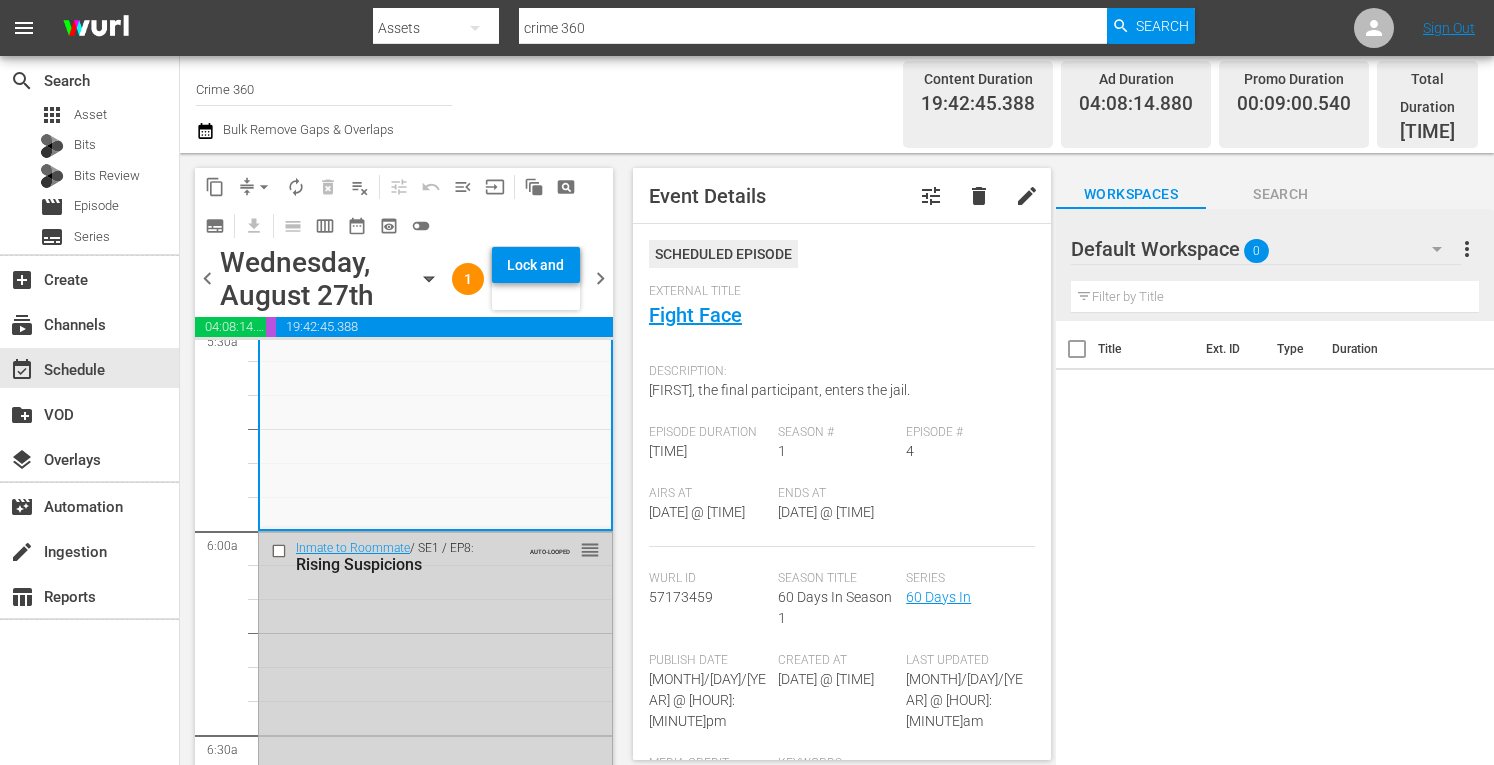 click on "Lock and Publish" at bounding box center [536, 265] 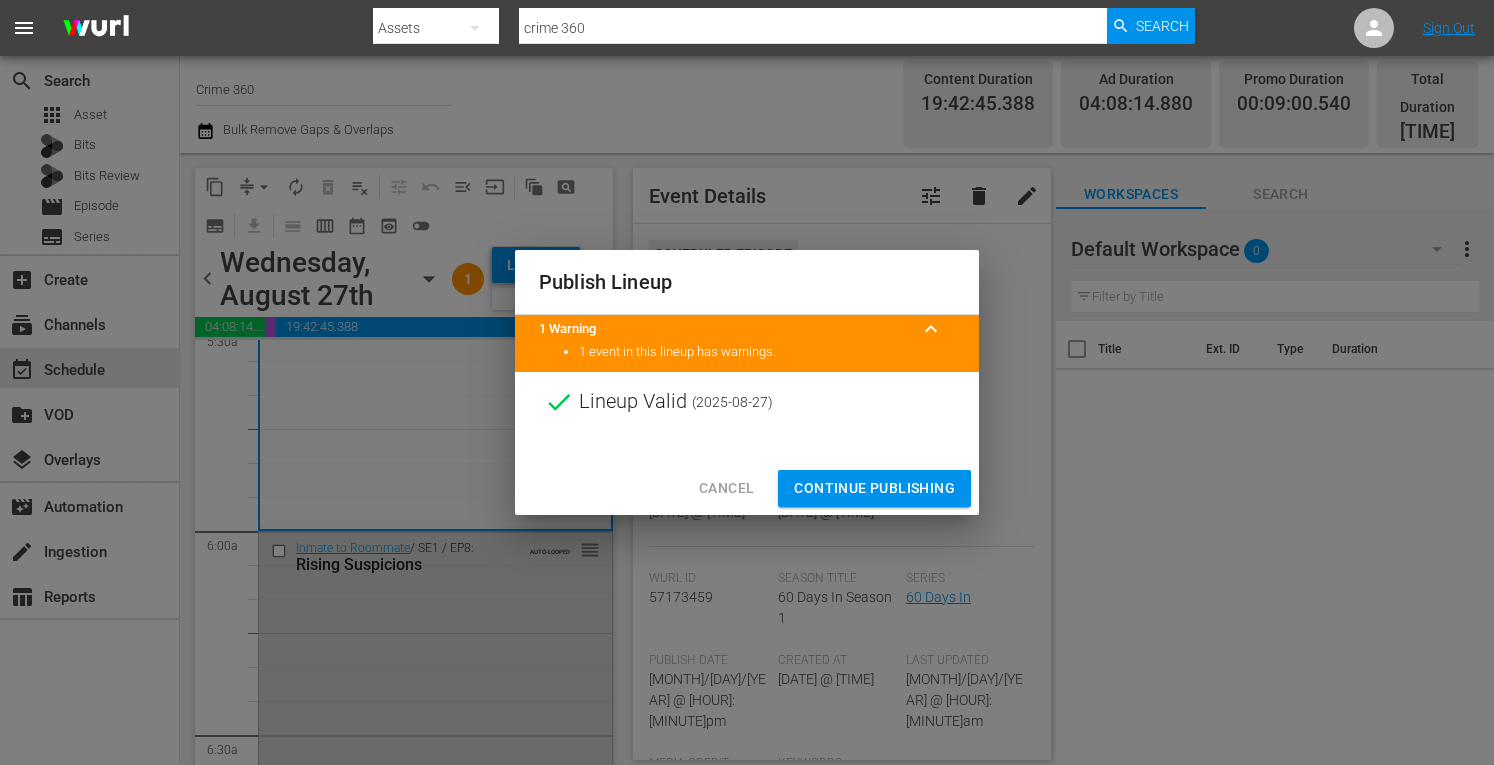 click on "Continue Publishing" at bounding box center (874, 488) 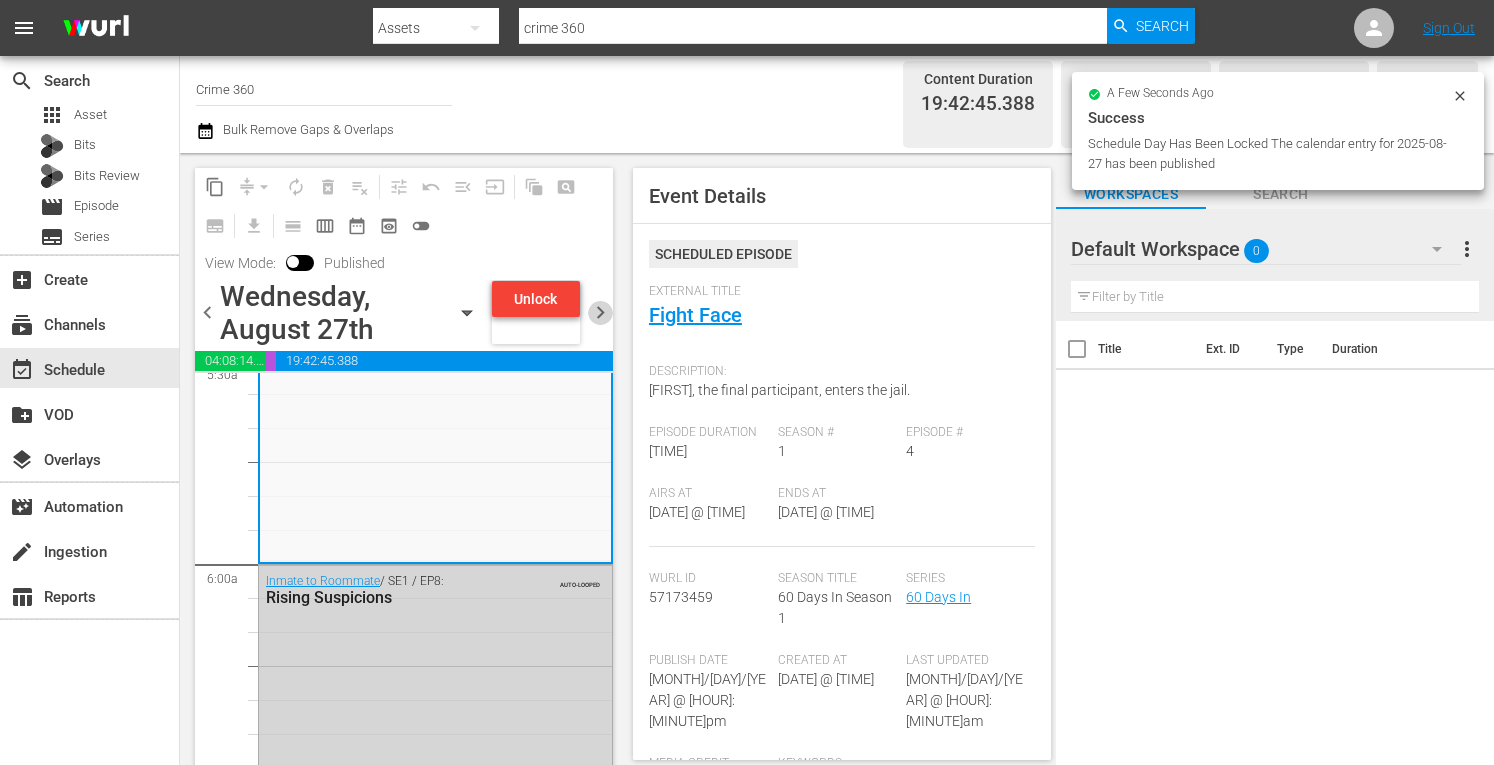 click on "chevron_right" at bounding box center (600, 312) 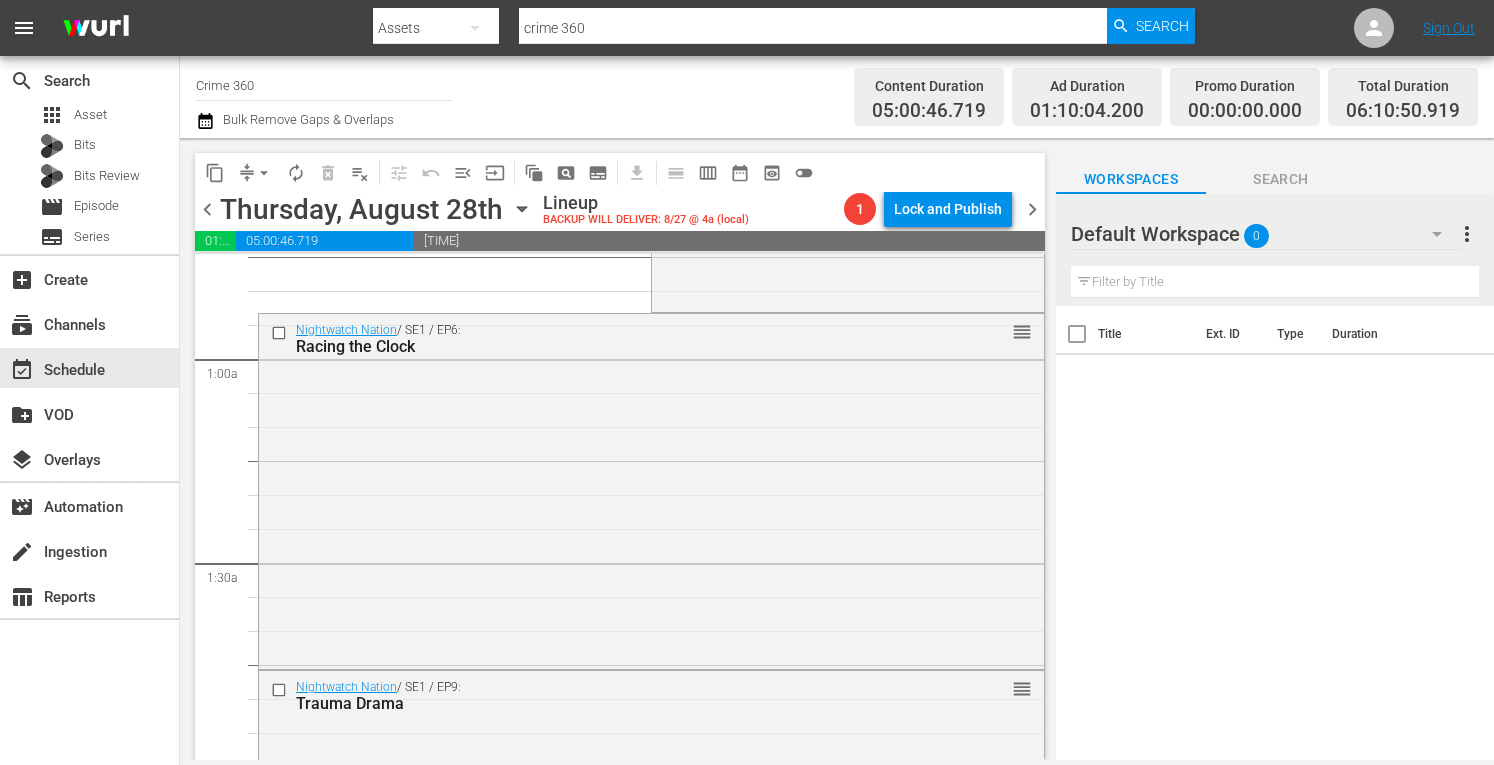 scroll, scrollTop: 0, scrollLeft: 0, axis: both 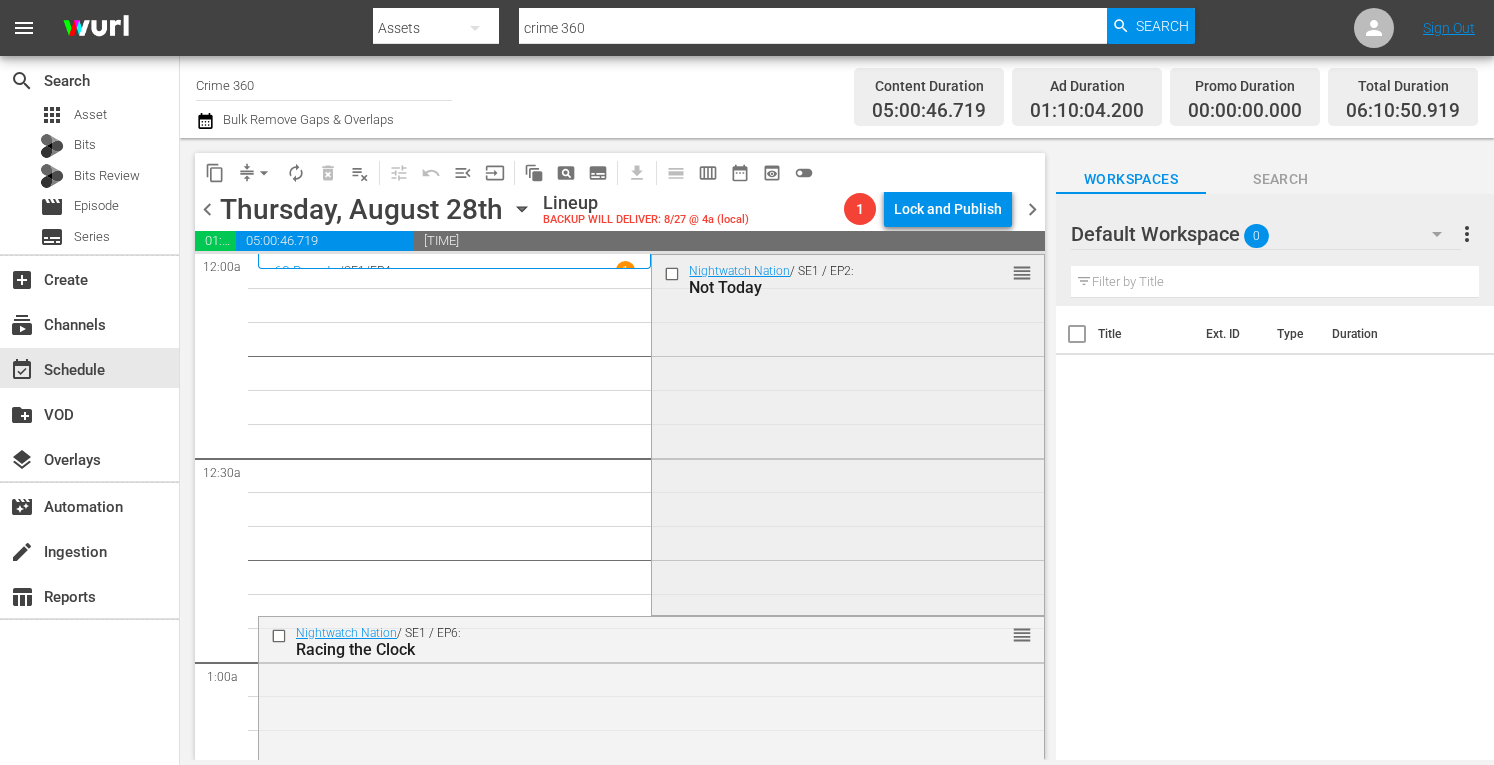 click on "Nightwatch Nation  / SE1 / EP2:
Not Today reorder" at bounding box center [847, 432] 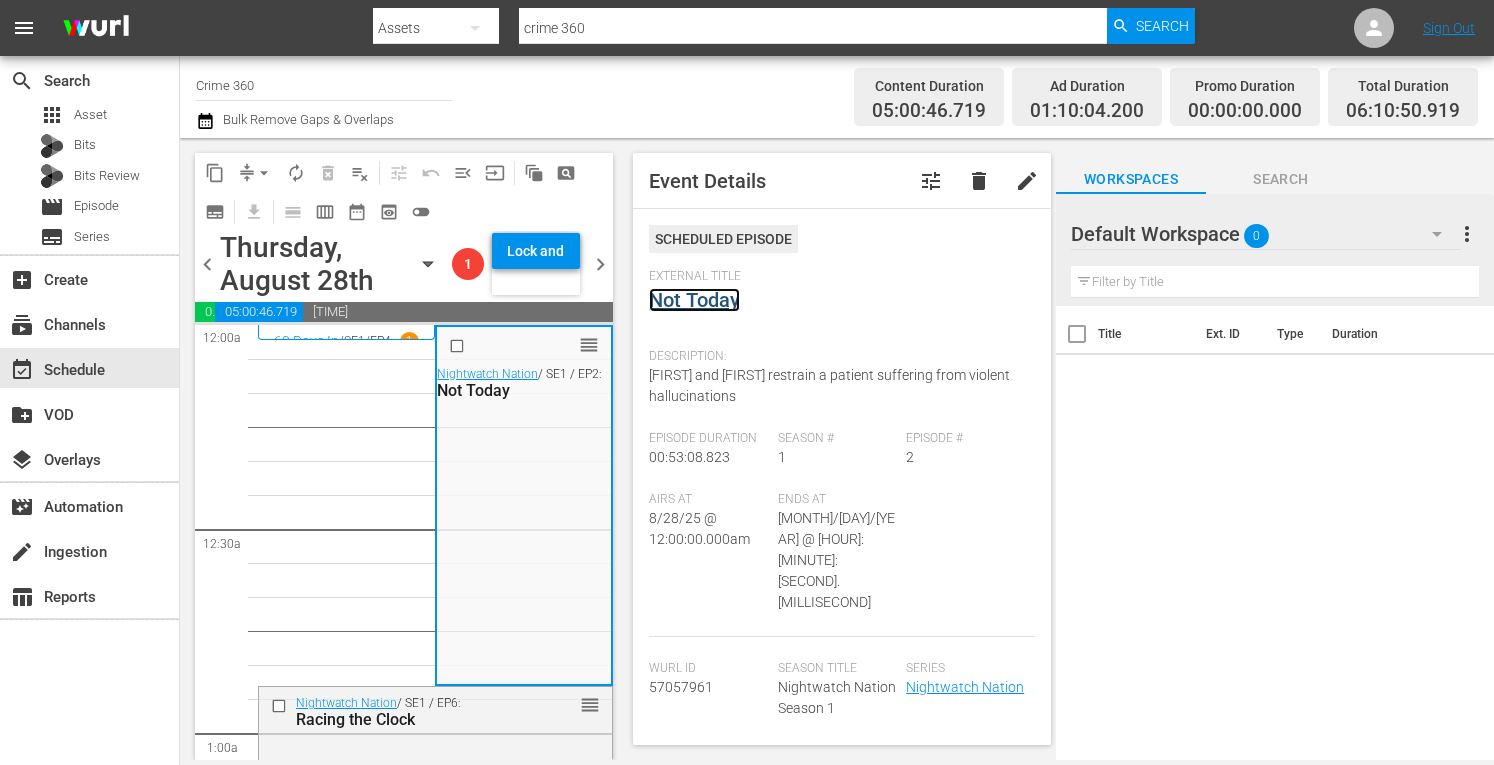 click on "Not Today" at bounding box center (694, 300) 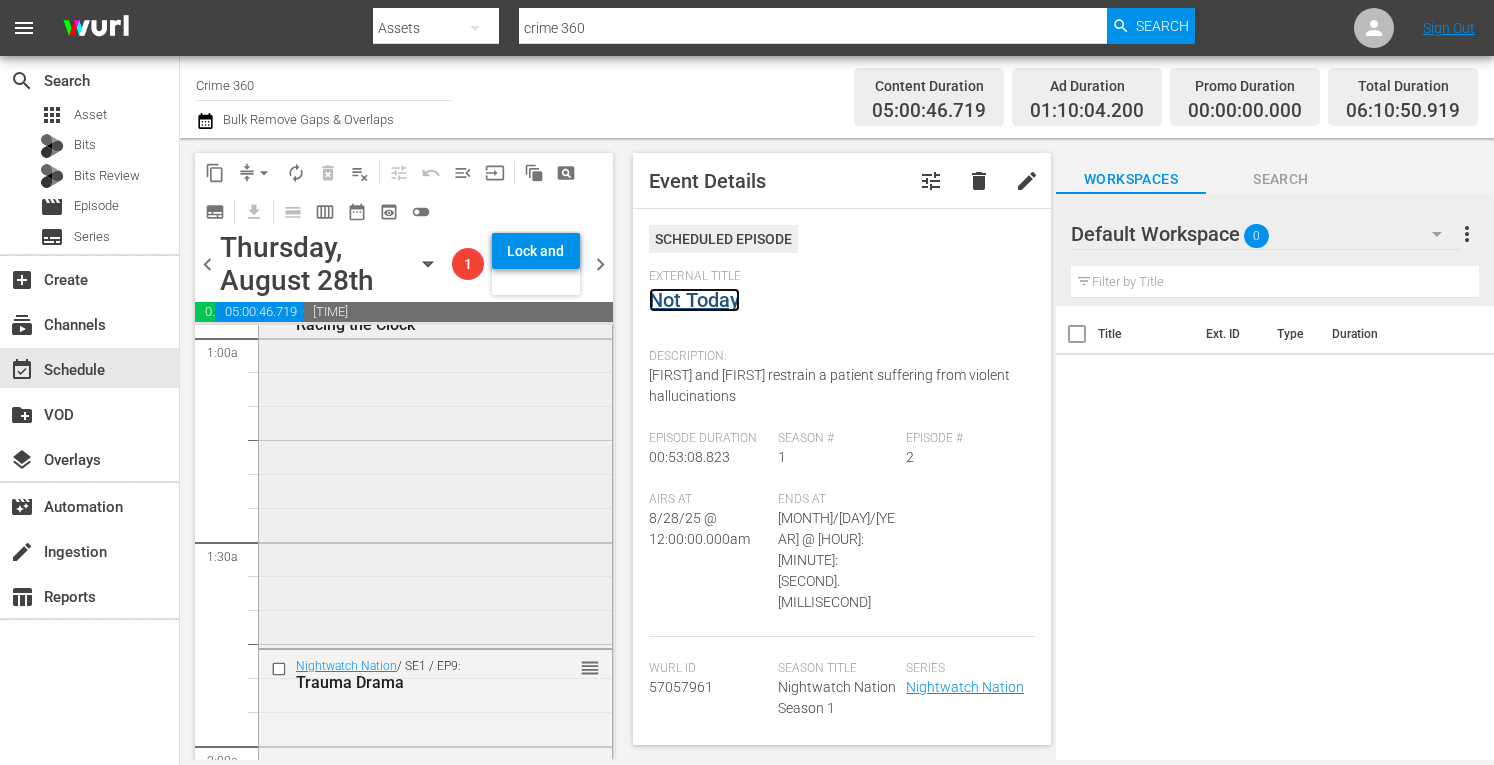 scroll, scrollTop: 434, scrollLeft: 0, axis: vertical 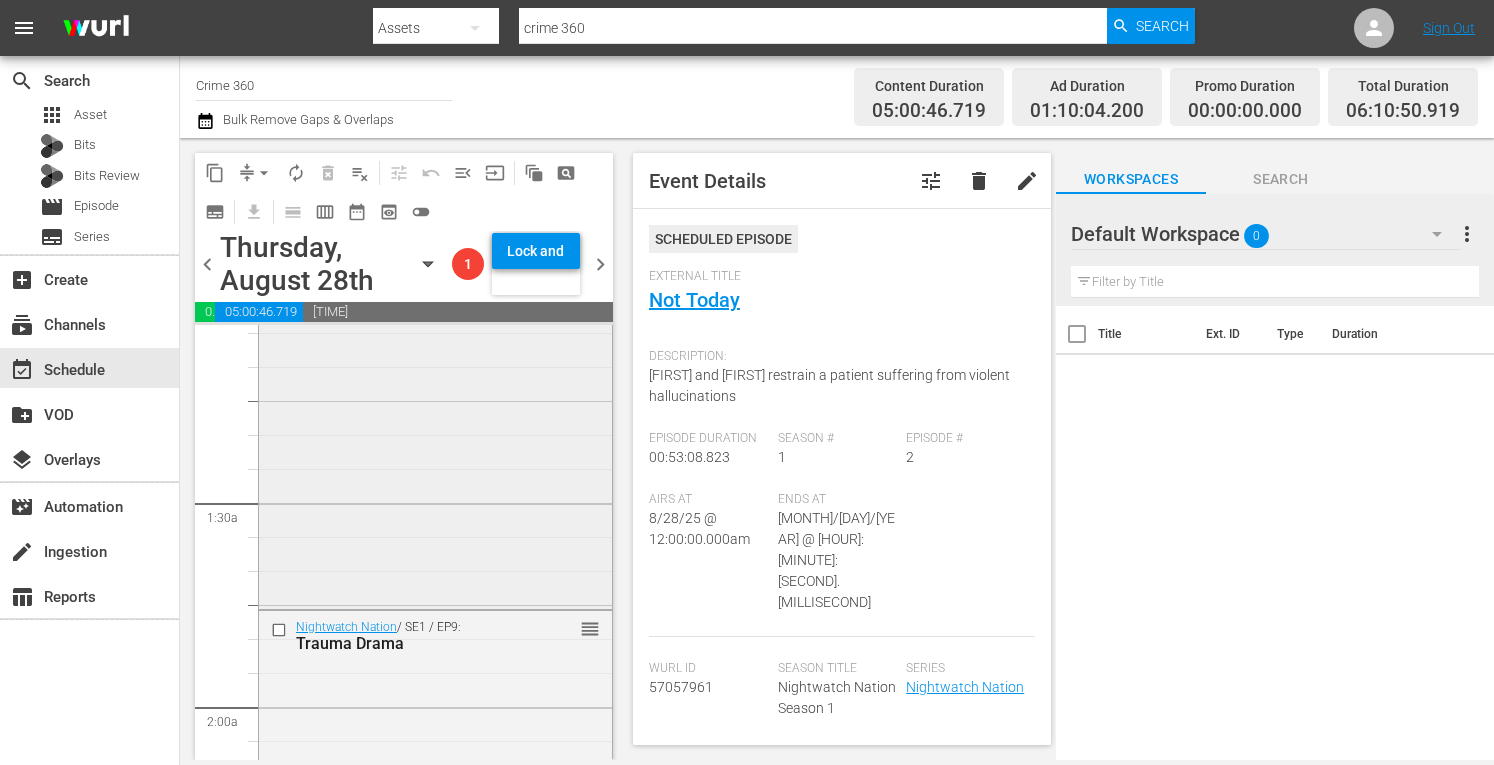 click on "Nightwatch Nation  / SE1 / EP6:
Racing the Clock reorder" at bounding box center (435, 429) 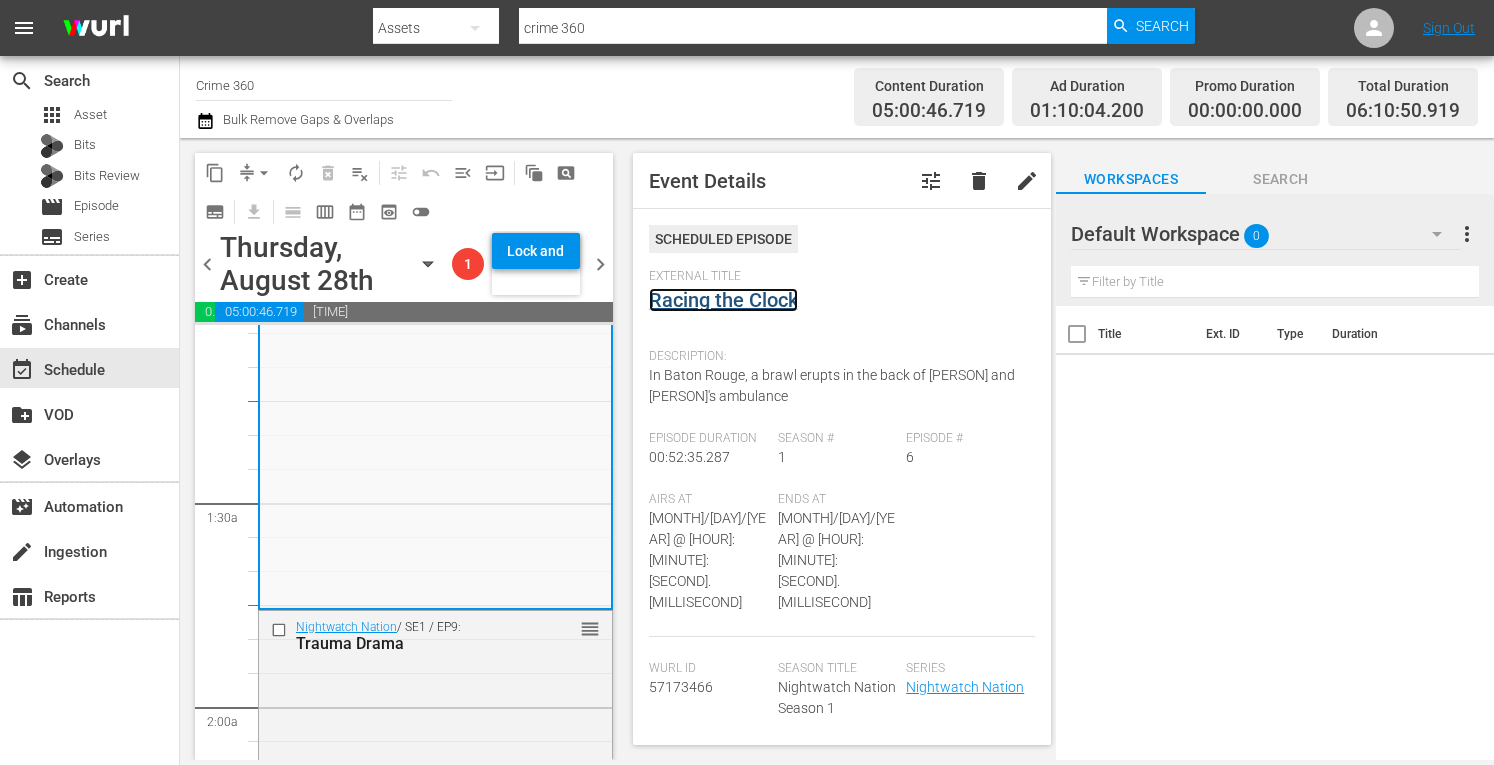 click on "Racing the Clock" at bounding box center [723, 300] 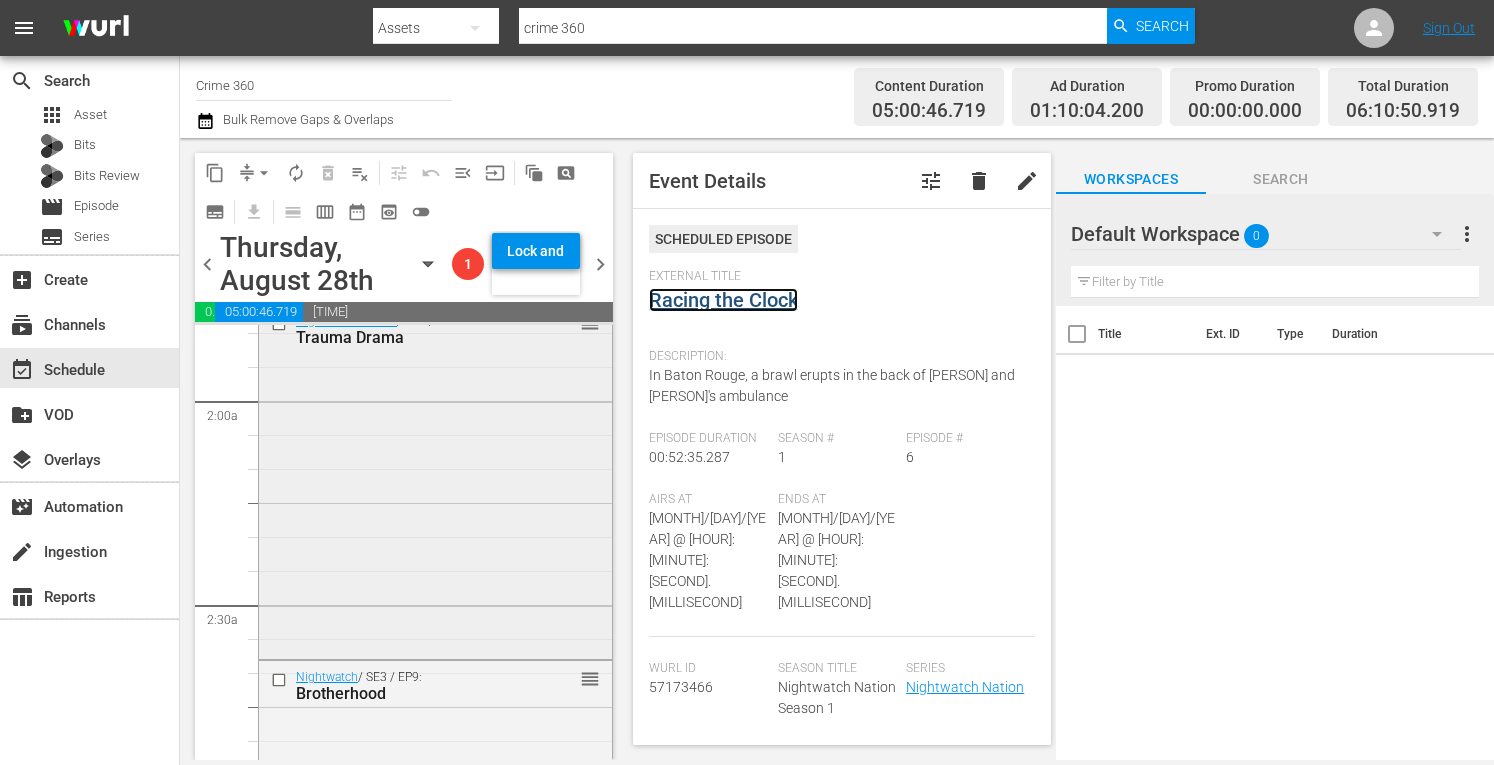 scroll, scrollTop: 744, scrollLeft: 0, axis: vertical 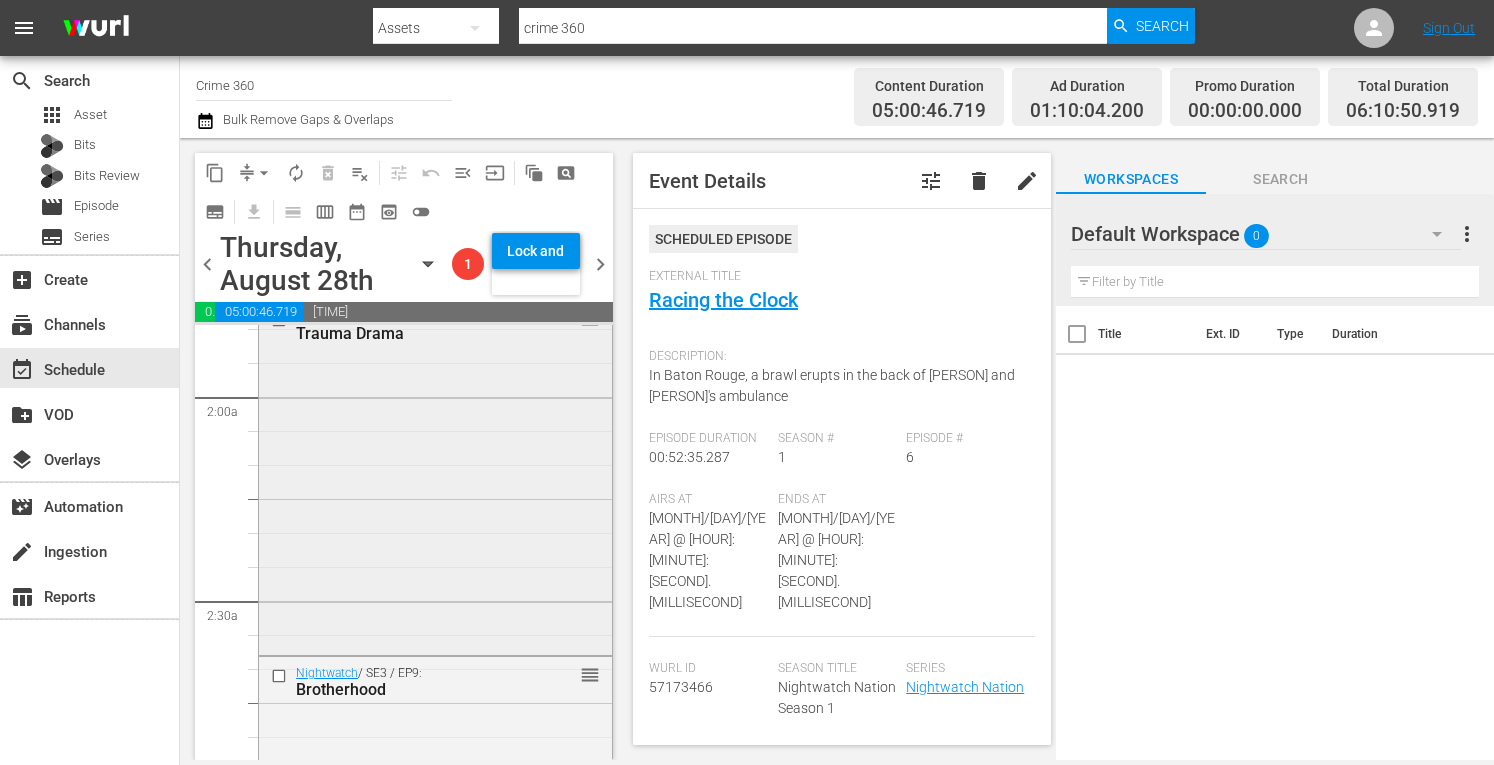 click on "Nightwatch Nation  / SE1 / EP9:
Trauma Drama reorder" at bounding box center [435, 476] 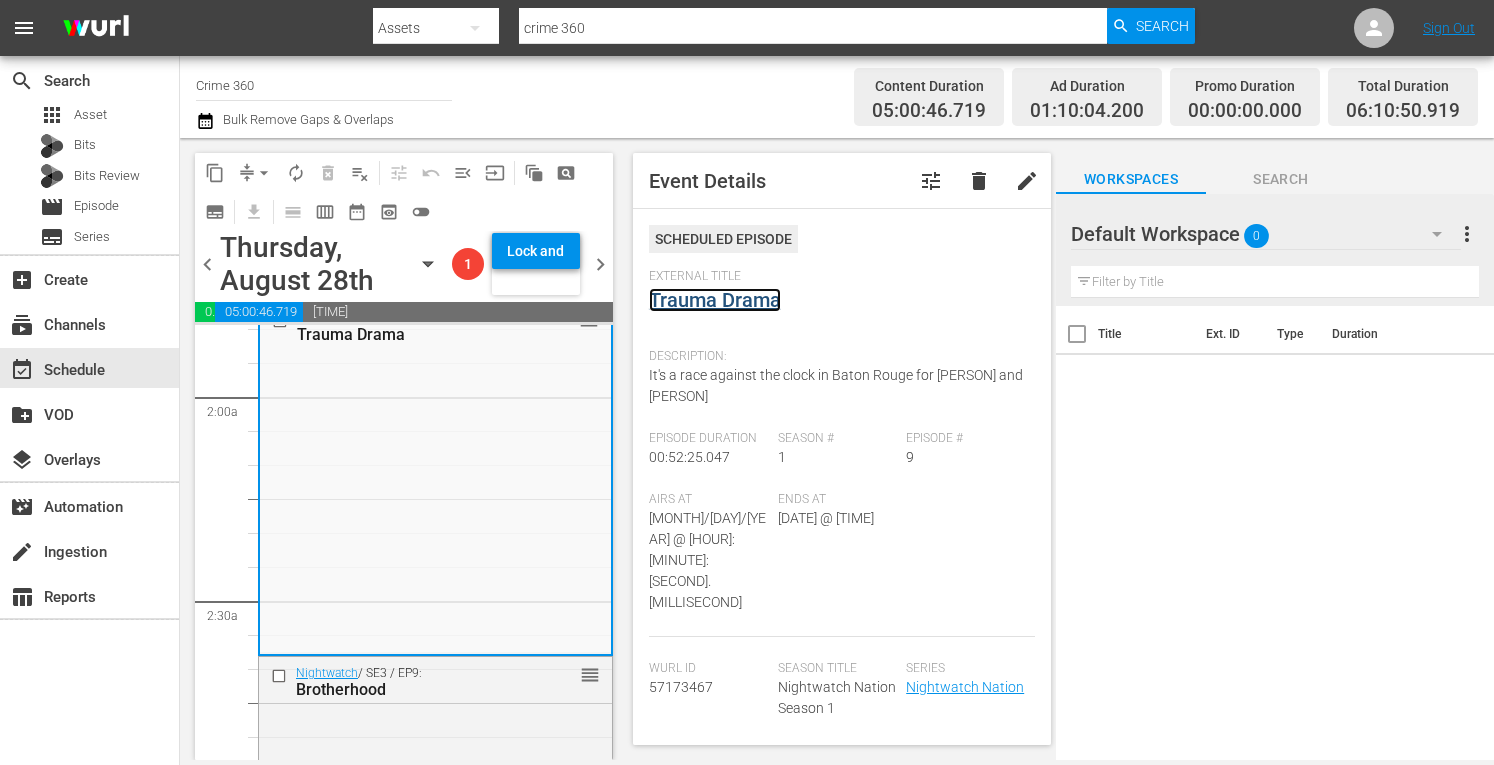 click on "Trauma Drama" at bounding box center (715, 300) 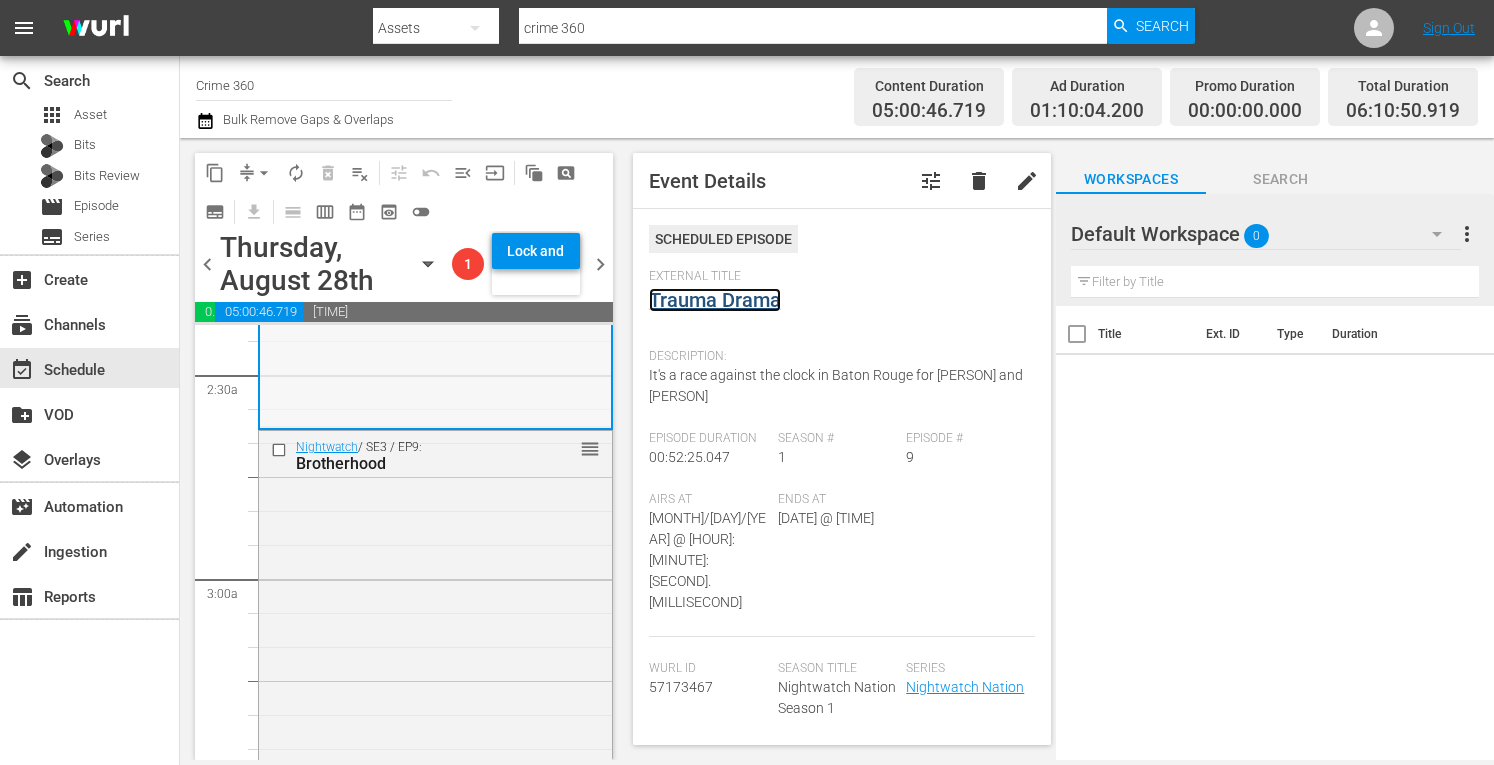 scroll, scrollTop: 989, scrollLeft: 0, axis: vertical 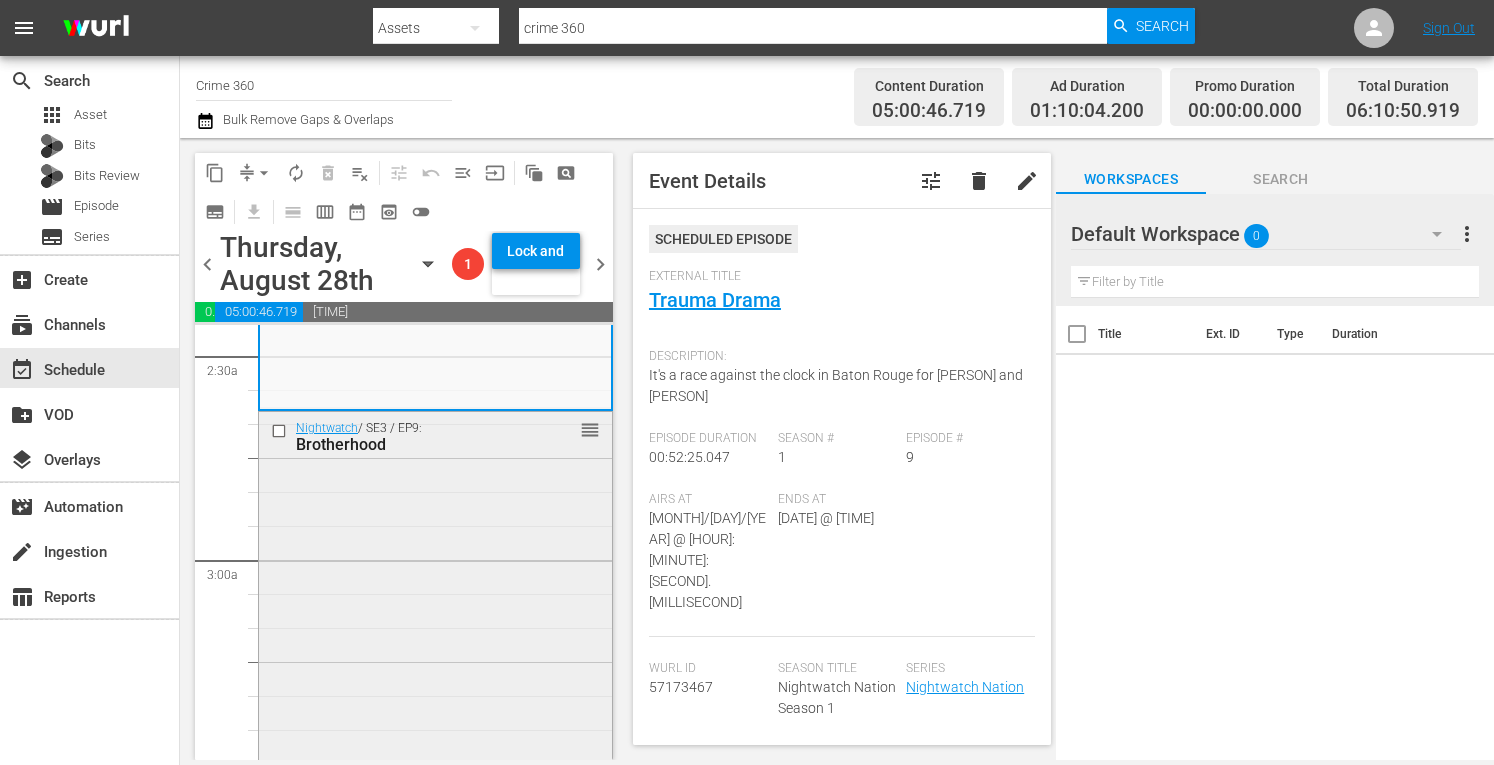 click on "Nightwatch  / SE3 / EP9:
Brotherhood reorder" at bounding box center (435, 590) 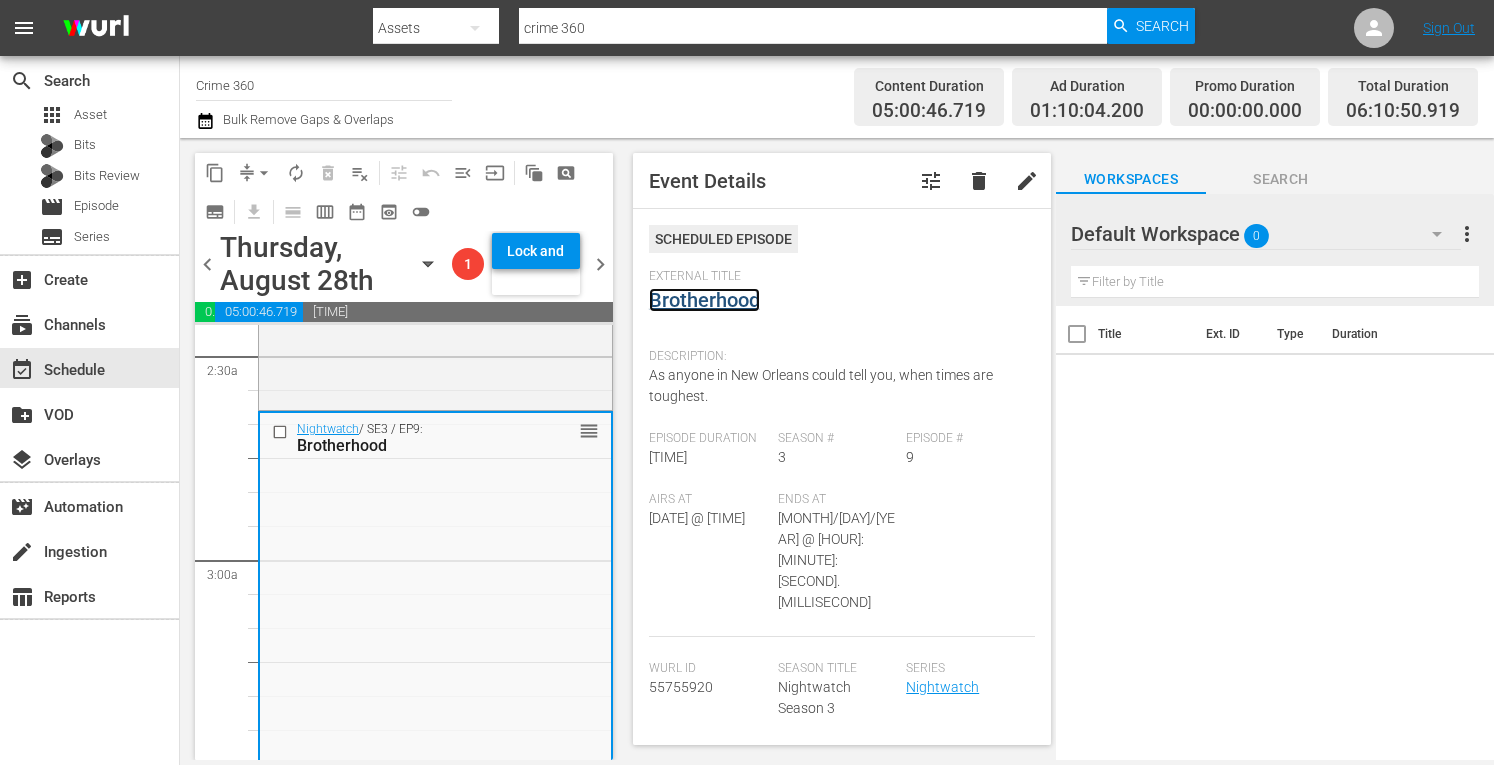 click on "Brotherhood" at bounding box center (704, 300) 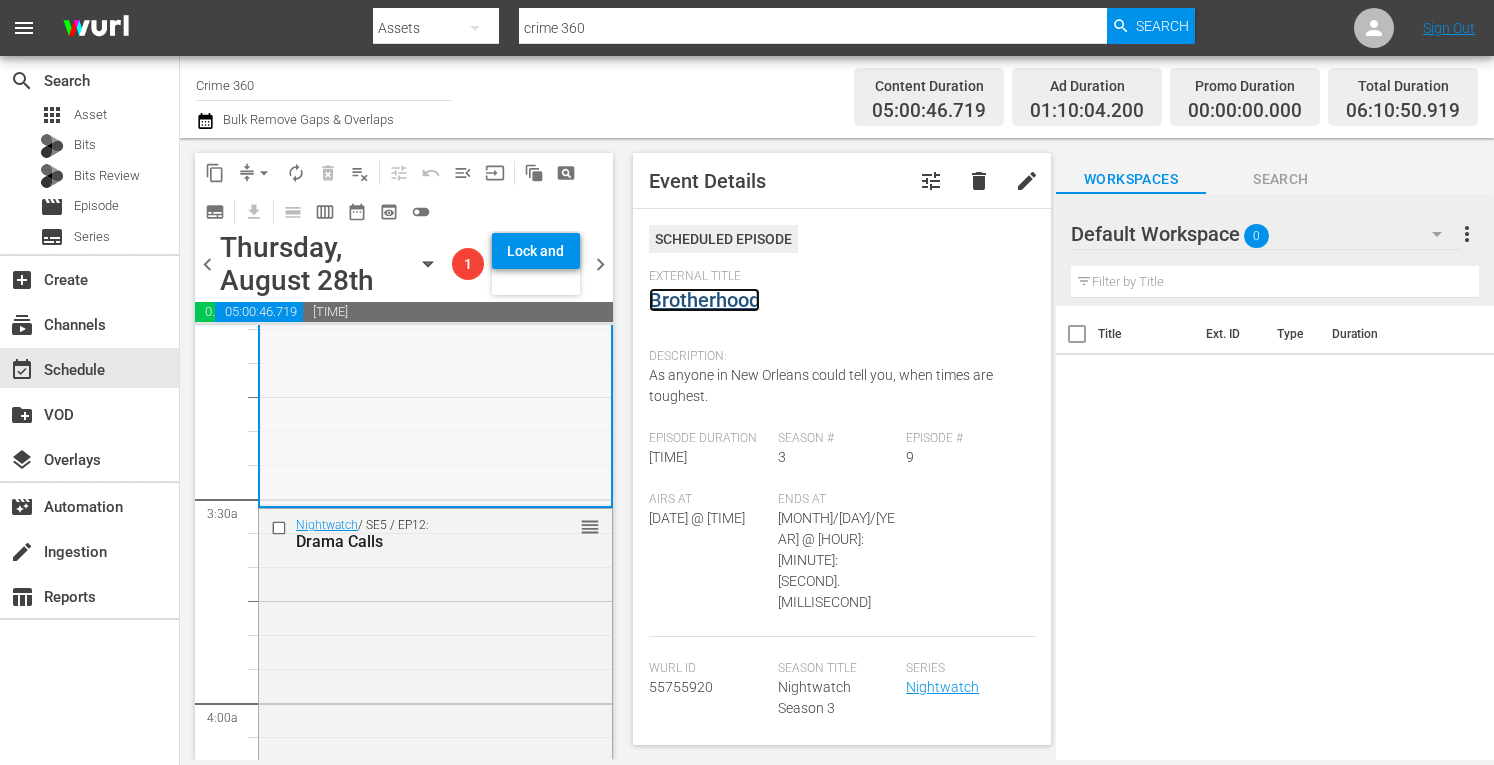 scroll, scrollTop: 1263, scrollLeft: 0, axis: vertical 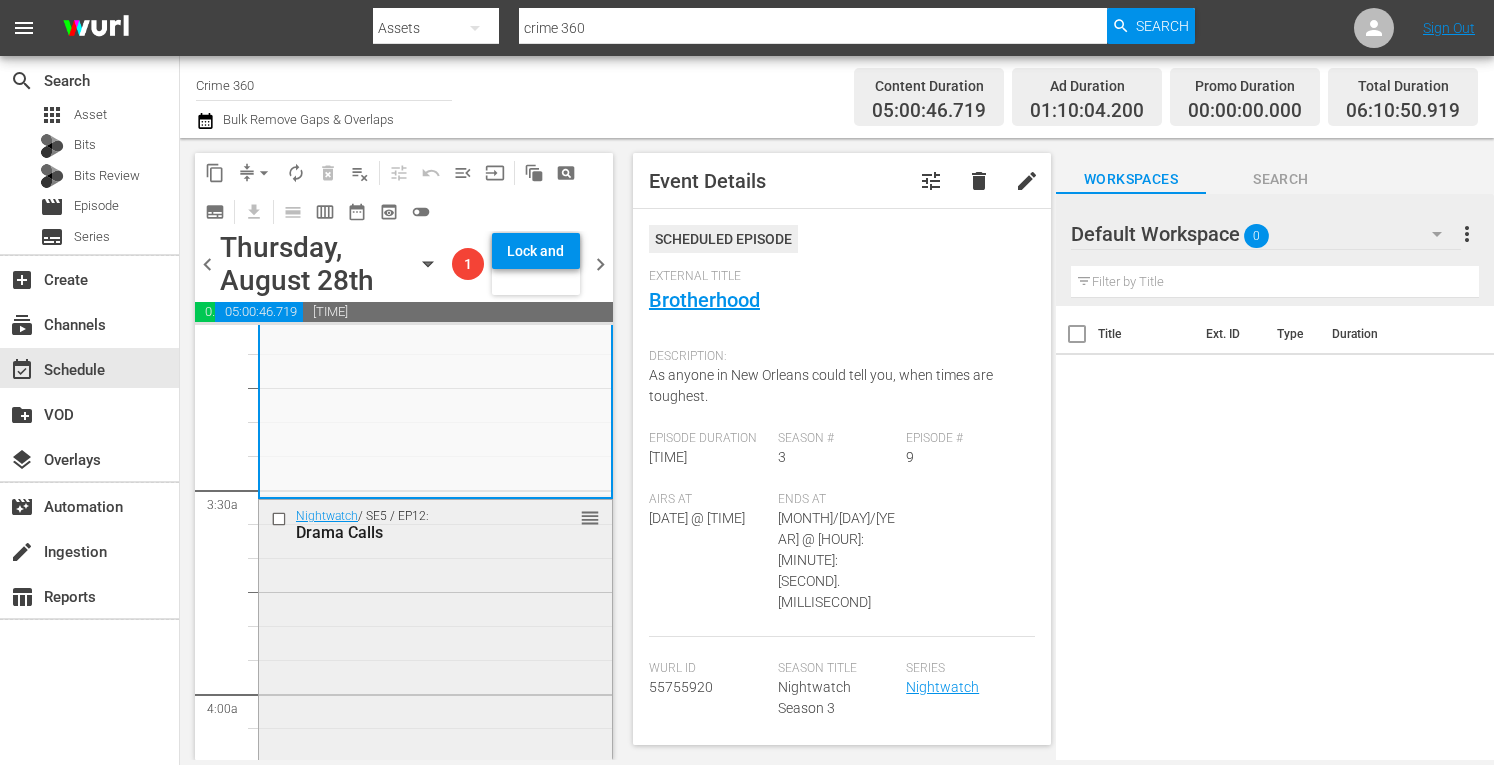 click on "Nightwatch  / SE5 / EP12:
Drama Calls reorder" at bounding box center [435, 677] 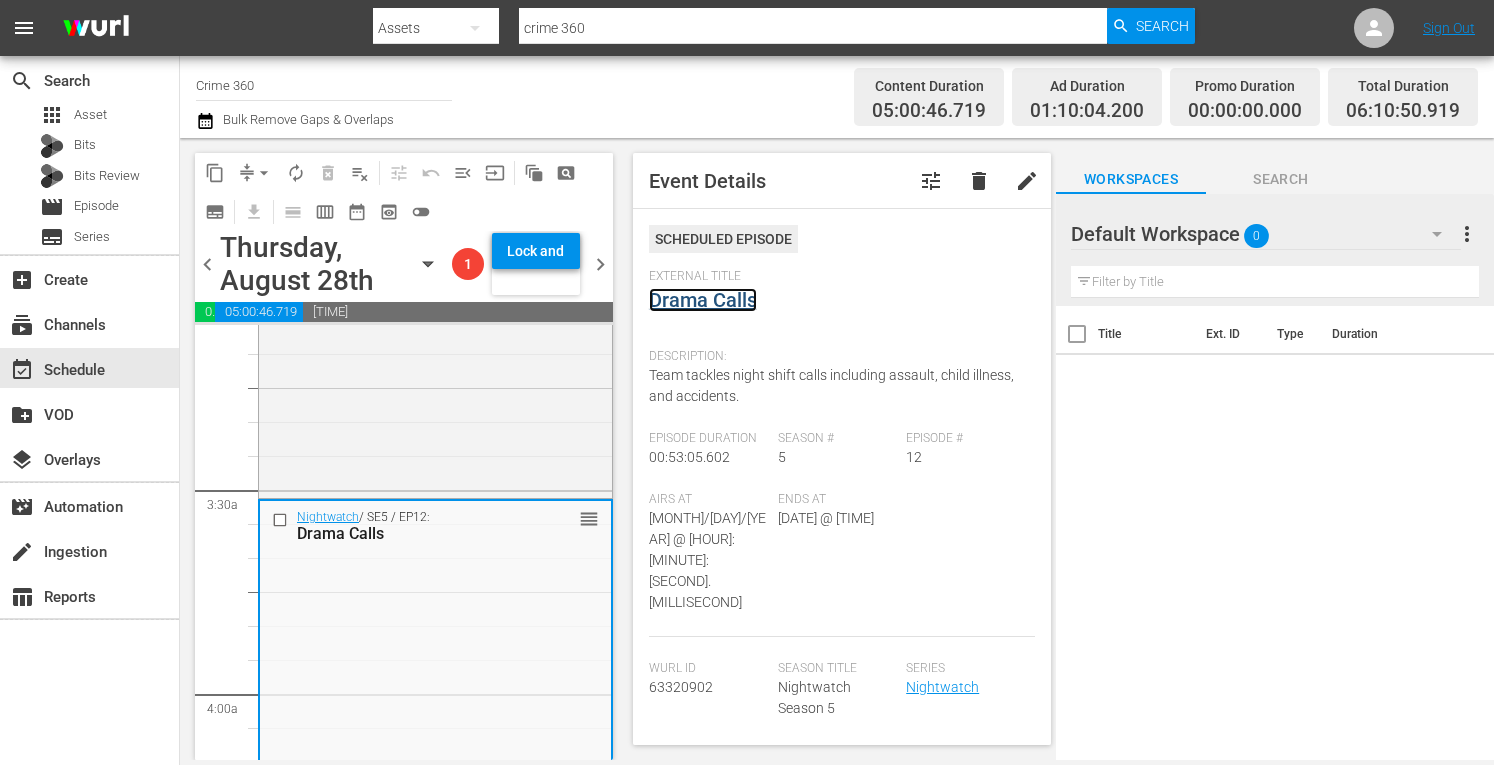 click on "Drama Calls" at bounding box center [703, 300] 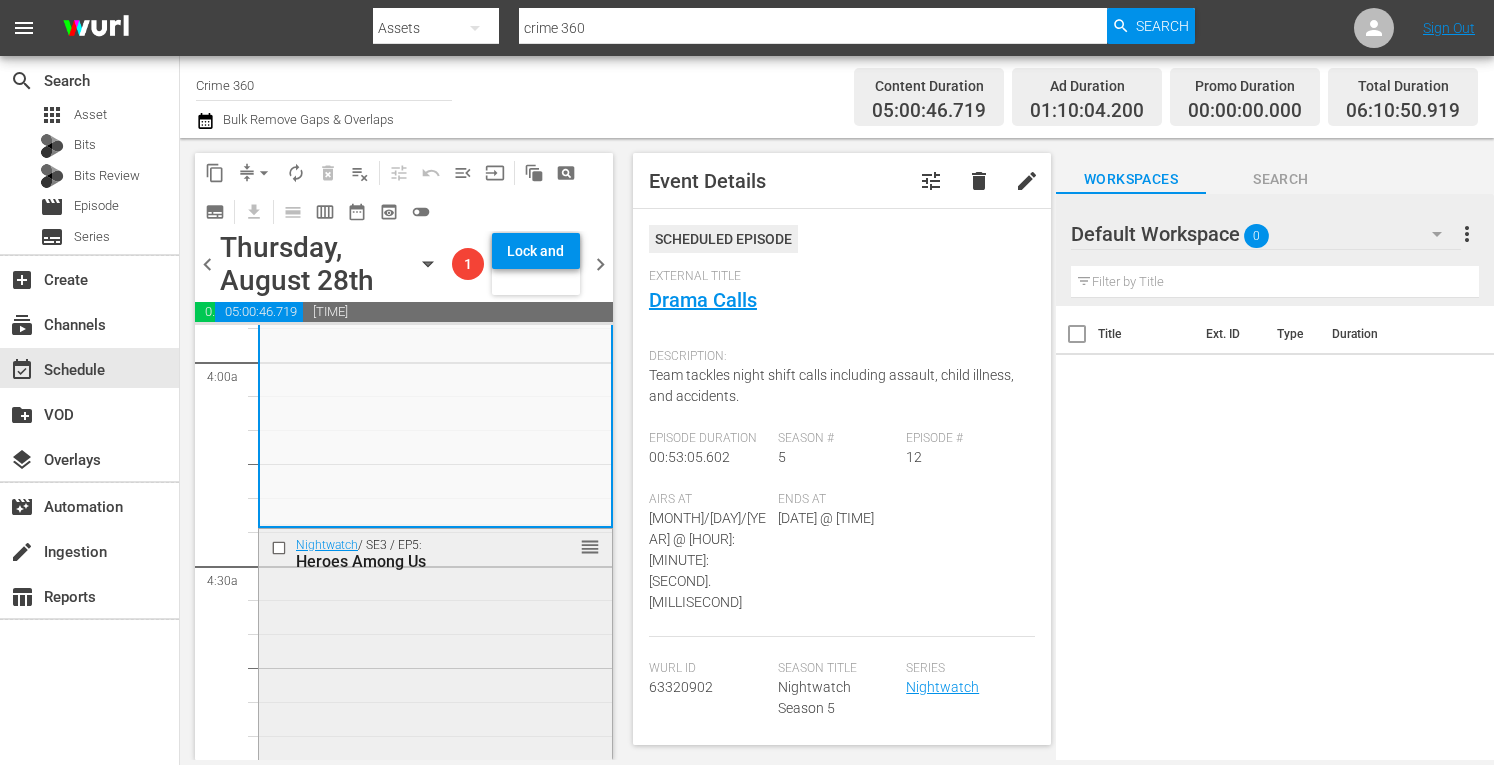 click on "Nightwatch  / SE3 / EP5:
Heroes Among Us reorder" at bounding box center (435, 707) 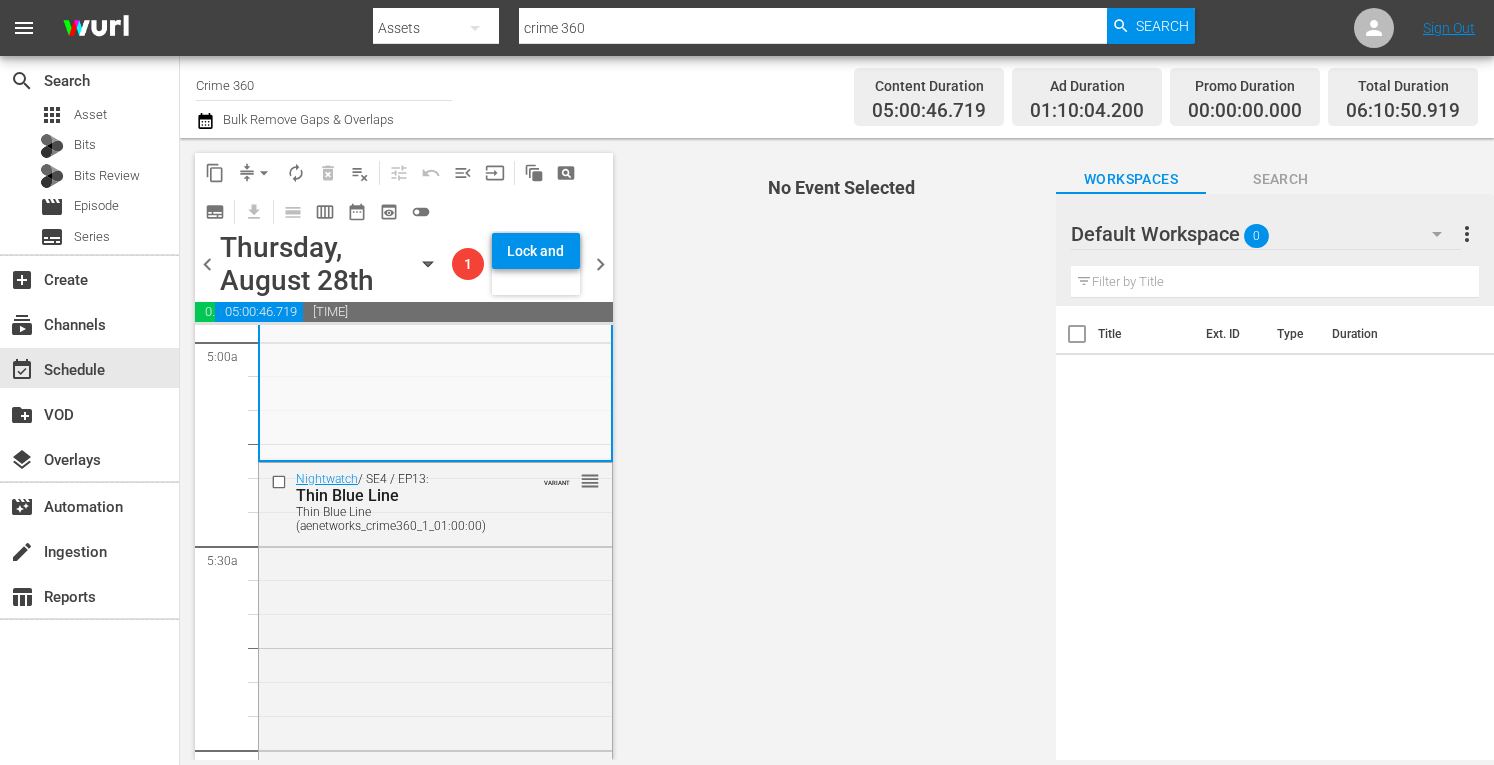scroll, scrollTop: 2024, scrollLeft: 0, axis: vertical 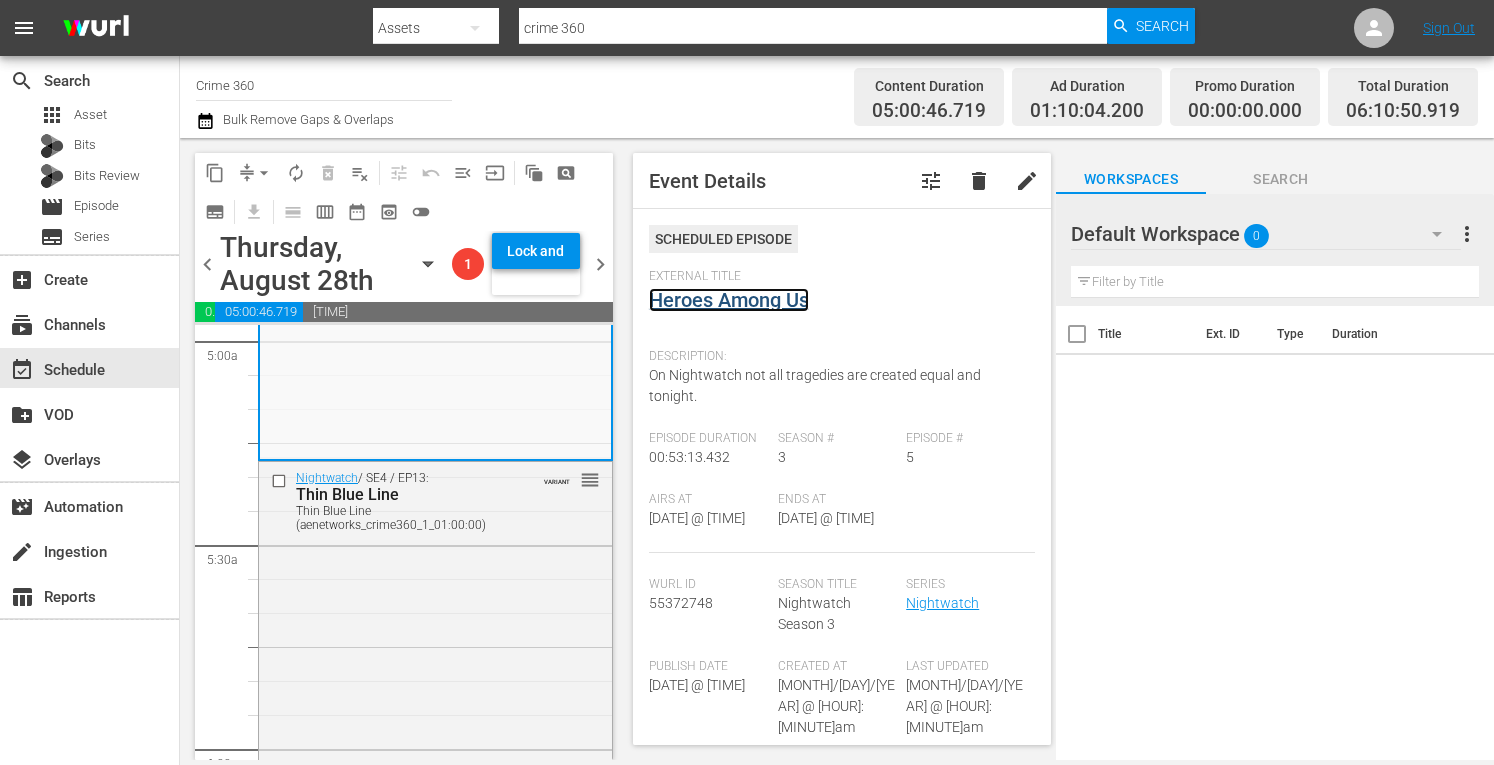 click on "Heroes Among Us" at bounding box center [729, 300] 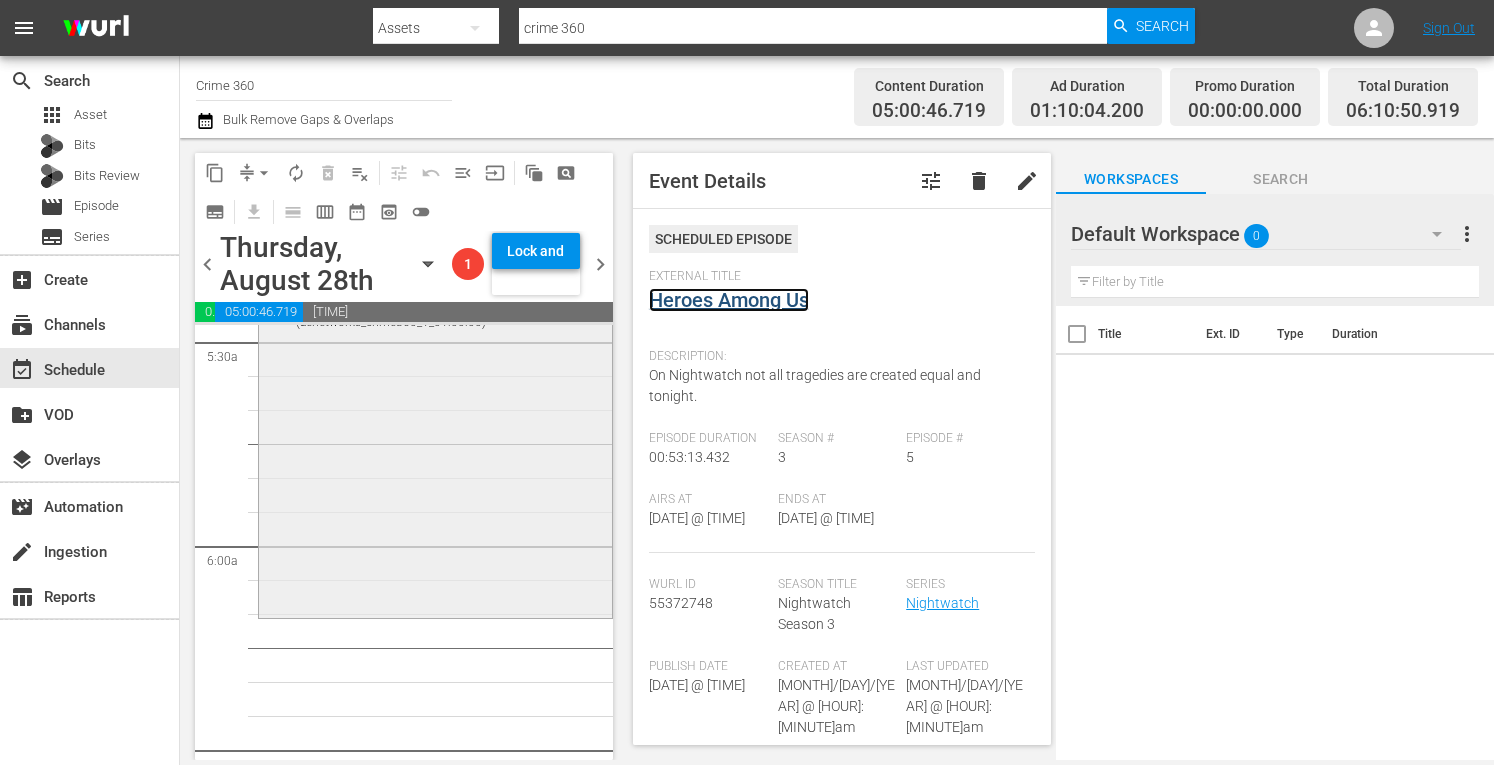 scroll, scrollTop: 2232, scrollLeft: 0, axis: vertical 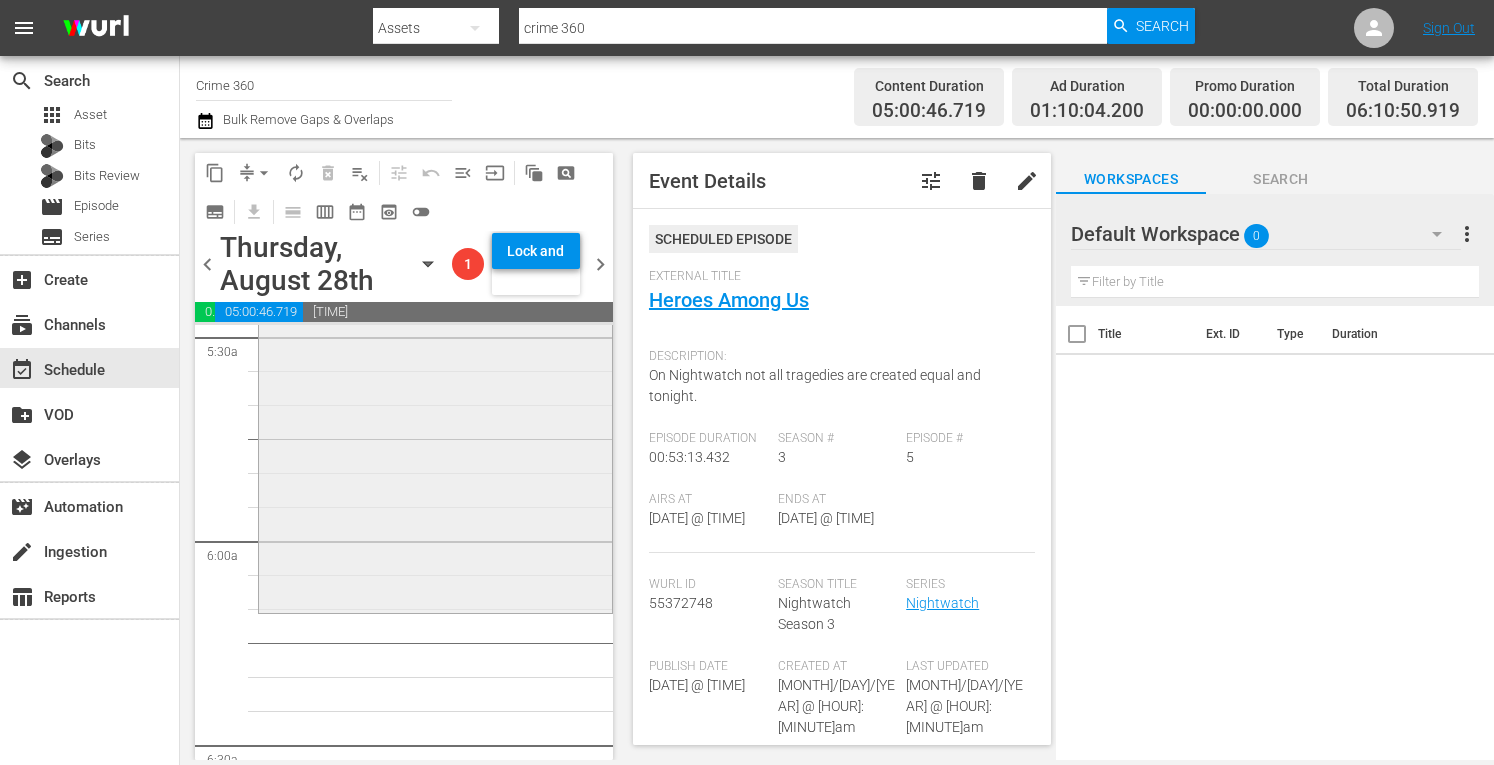 click on "Nightwatch  / SE4 / EP13:
Thin Blue Line Thin Blue Line (aenetworks_crime360_1_01:00:00) VARIANT reorder" at bounding box center [435, 432] 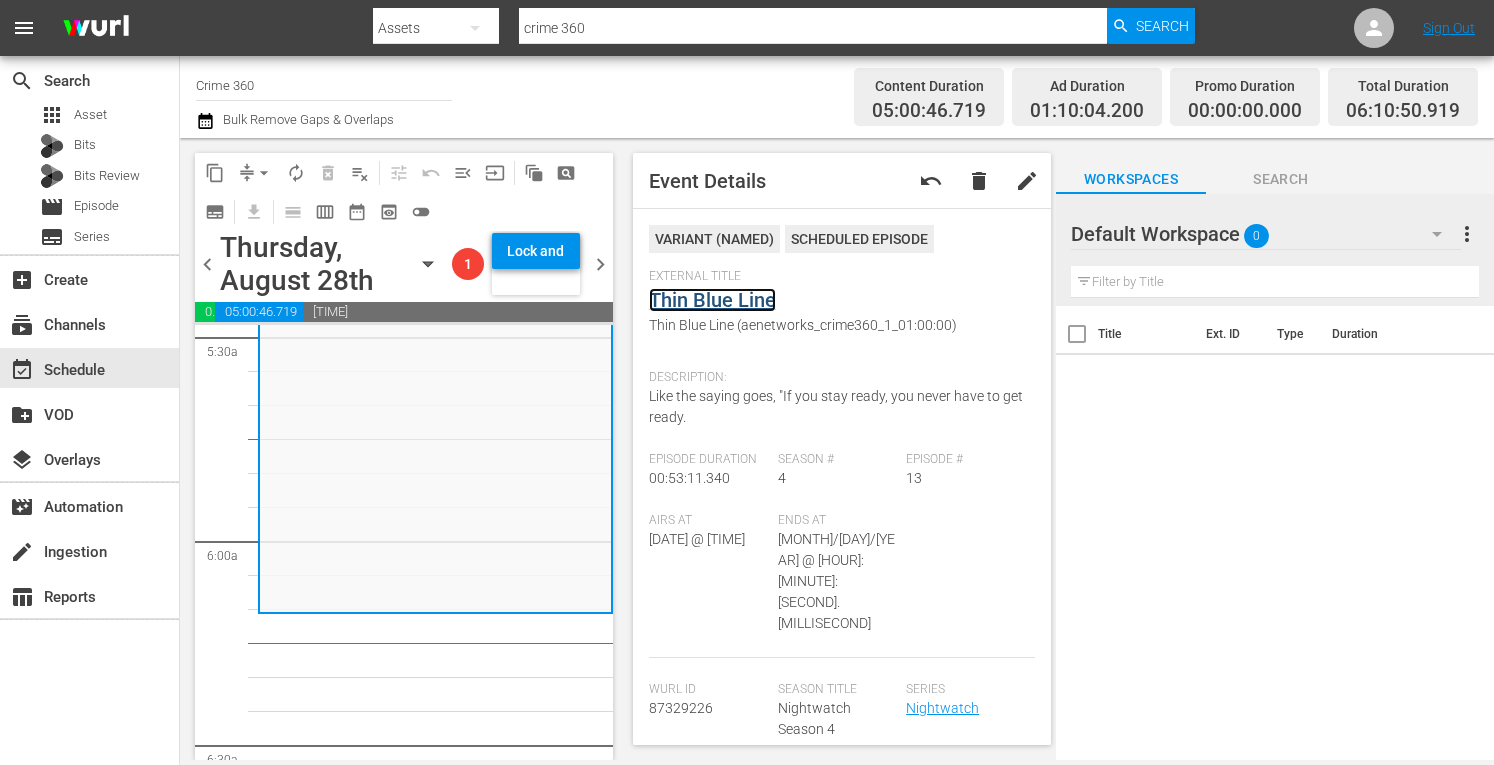 click on "Thin Blue Line" at bounding box center [712, 300] 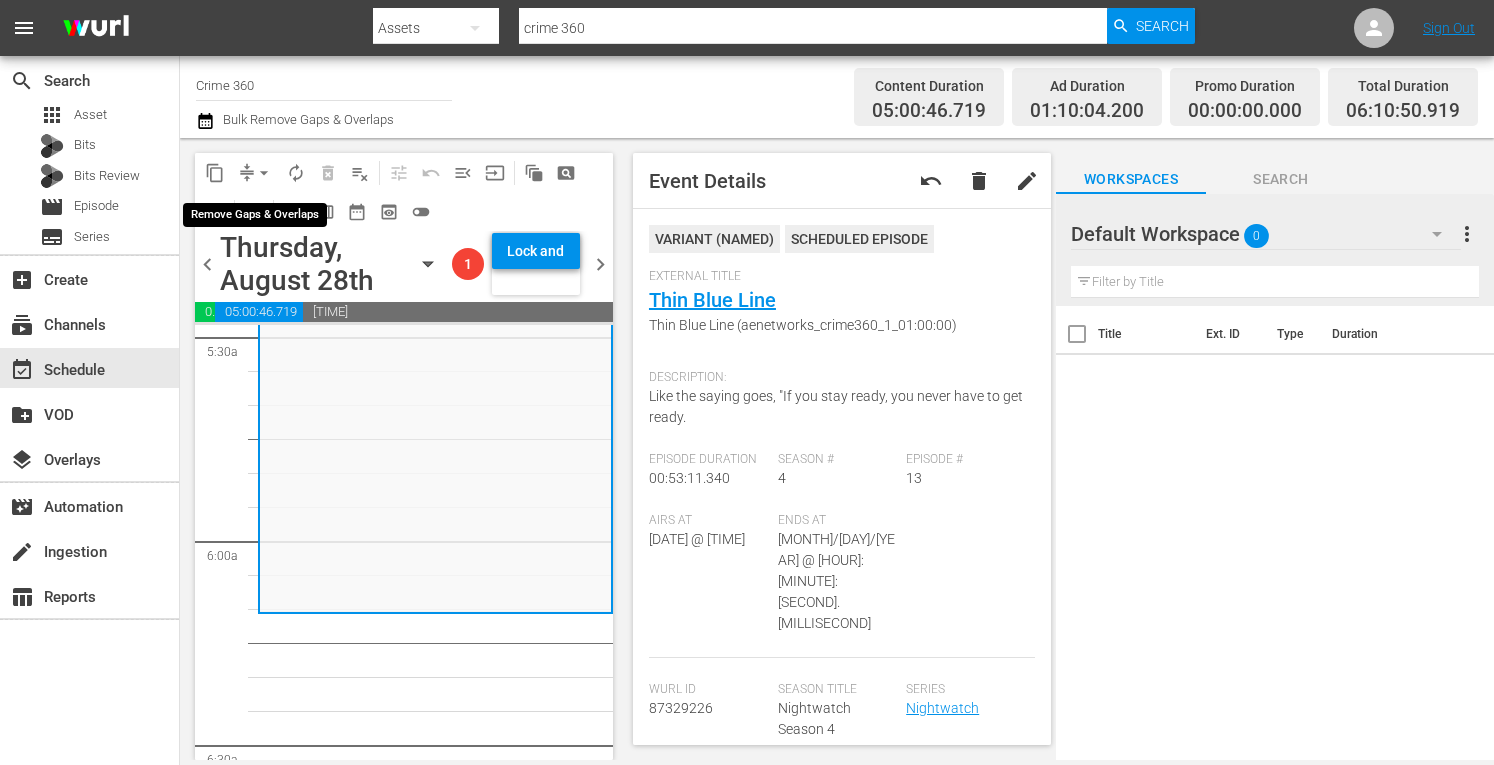 click on "arrow_drop_down" at bounding box center (264, 173) 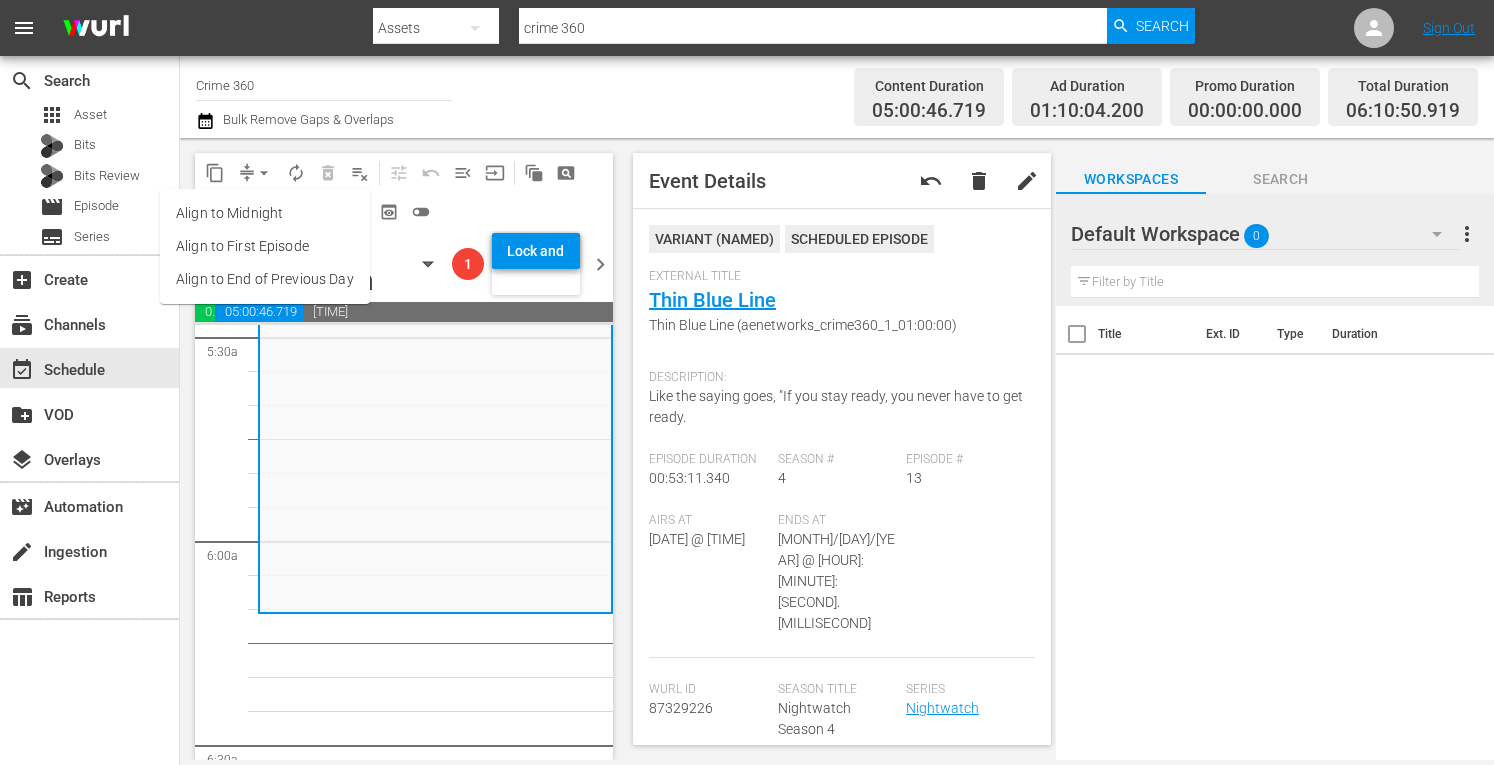 click on "Align to Midnight" at bounding box center (265, 213) 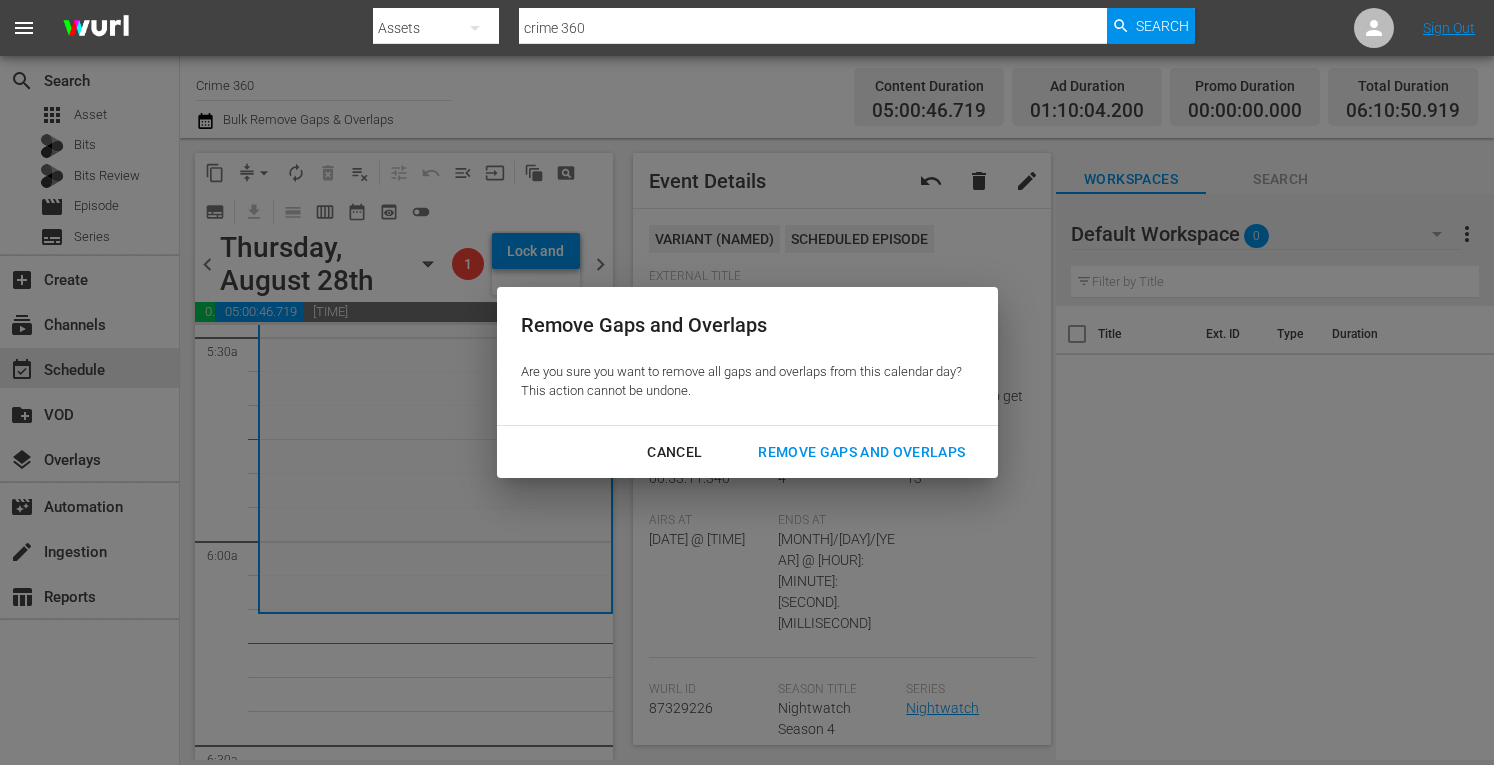 click on "Remove Gaps and Overlaps" at bounding box center (861, 452) 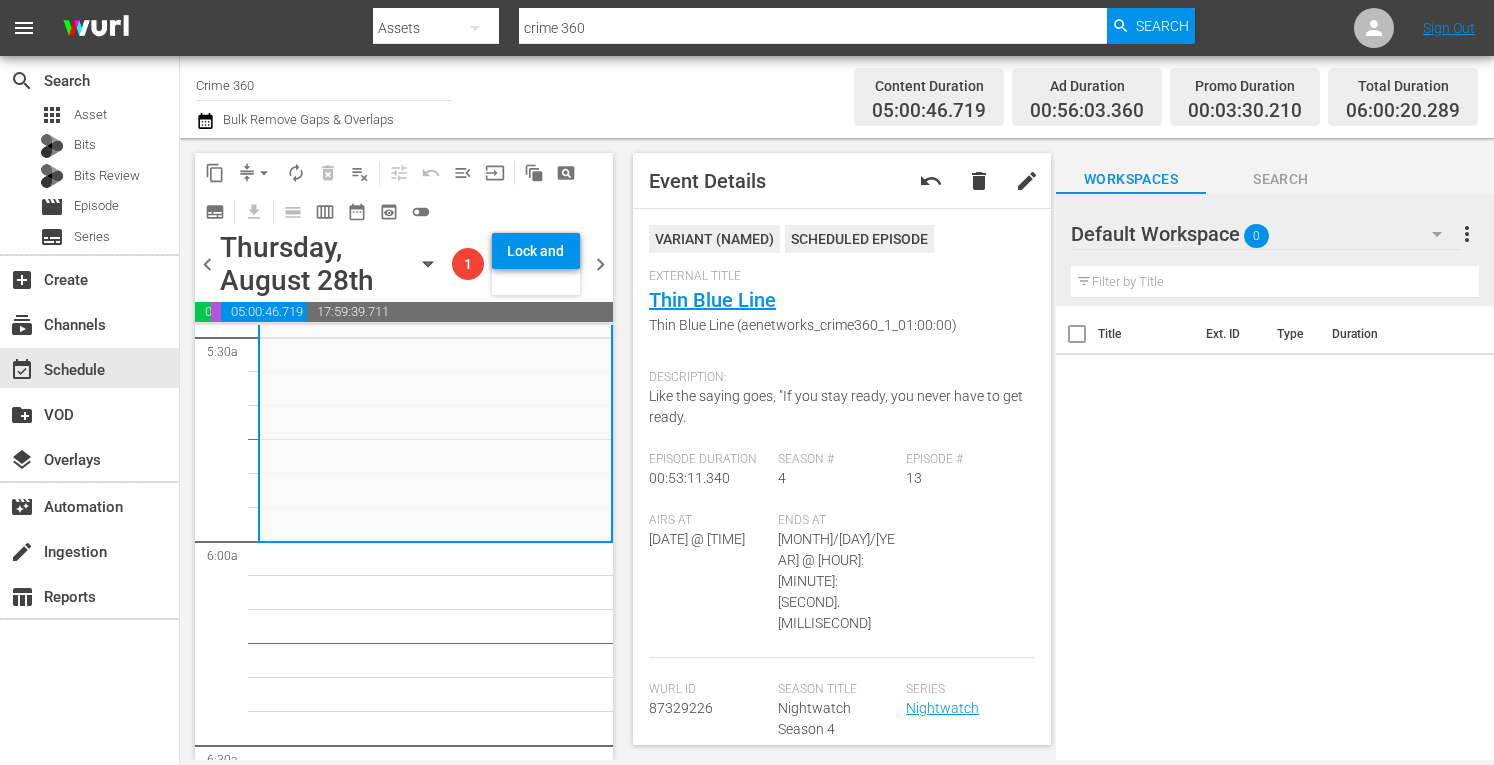 click on "arrow_drop_down" at bounding box center [264, 173] 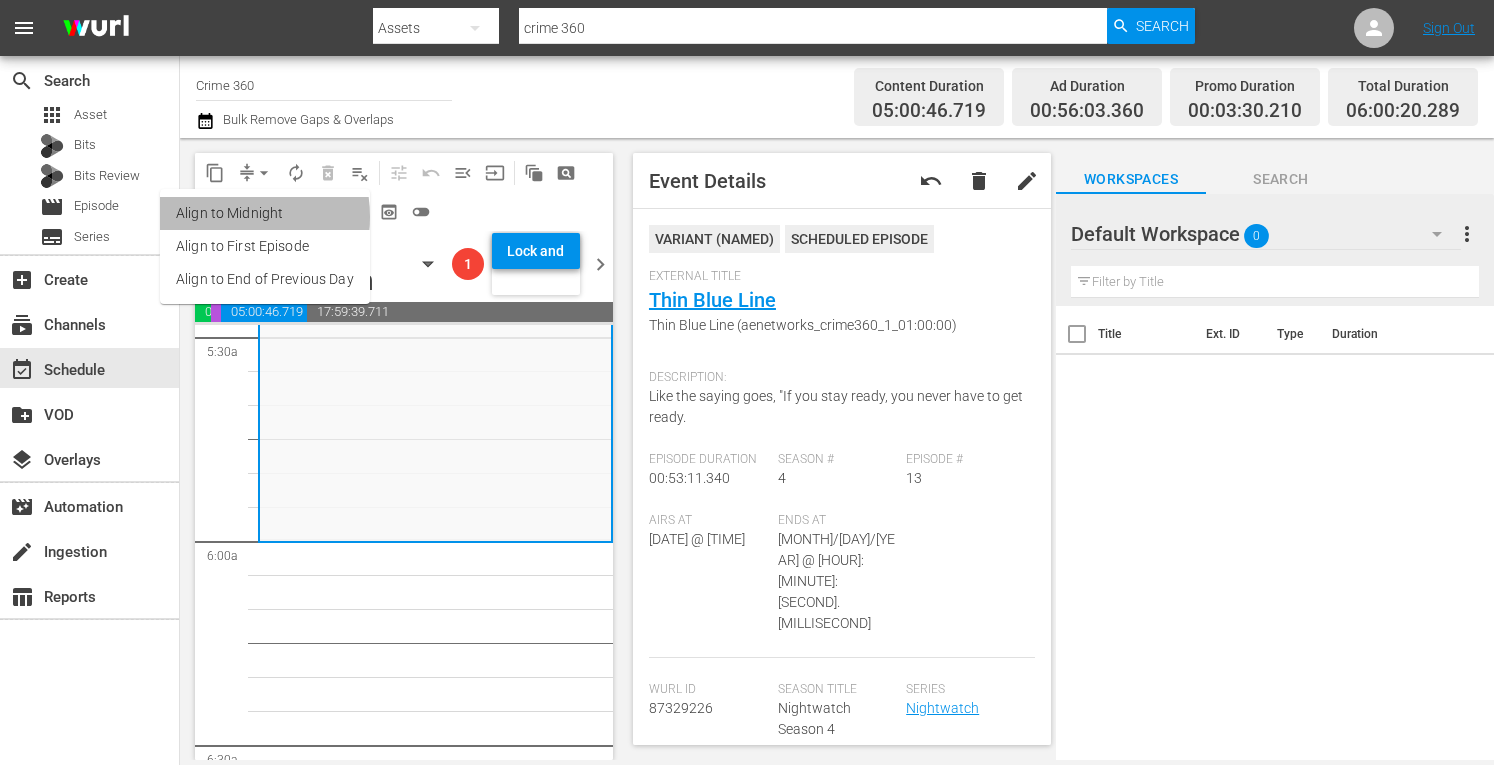 click on "Align to Midnight" at bounding box center (265, 213) 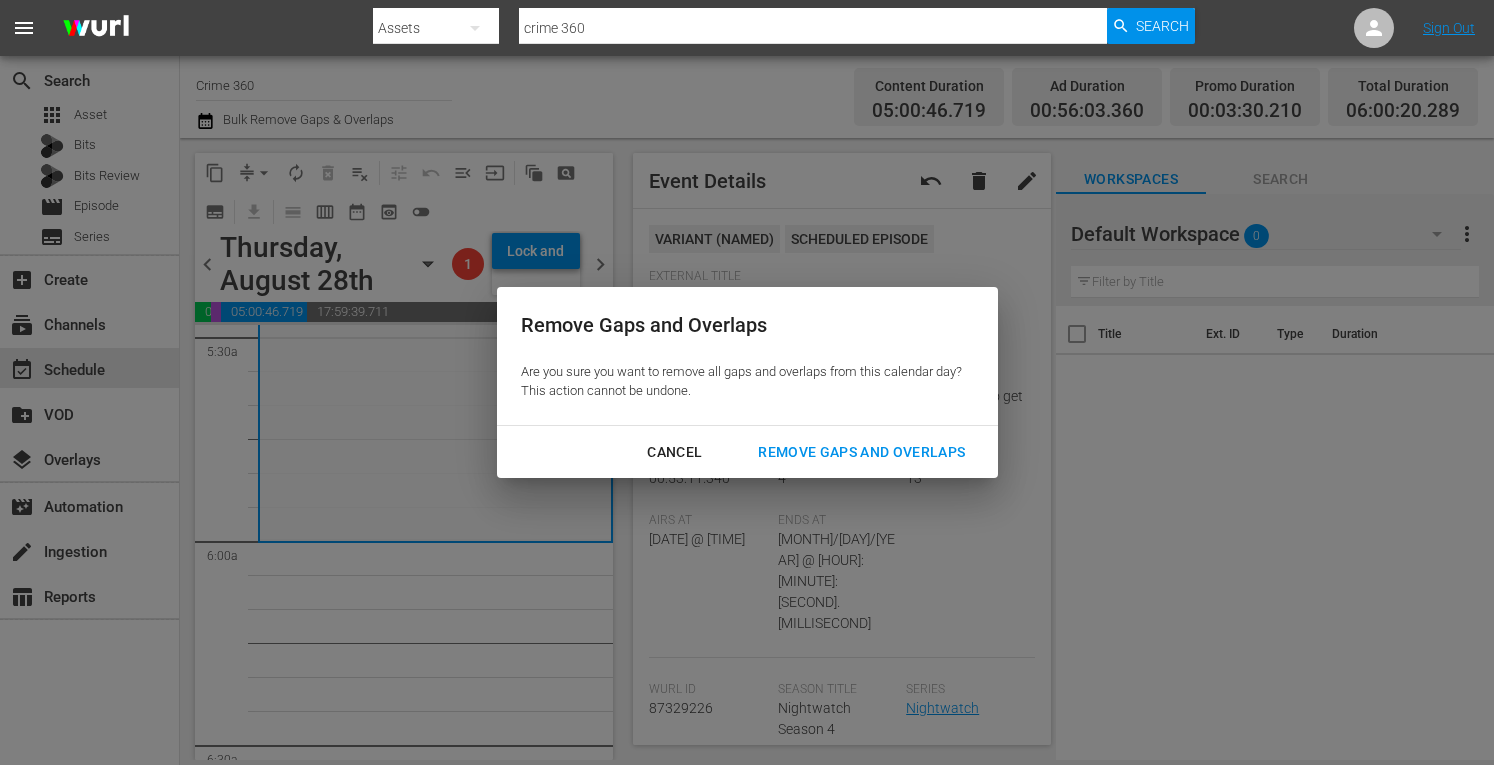 click on "Remove Gaps and Overlaps" at bounding box center (861, 452) 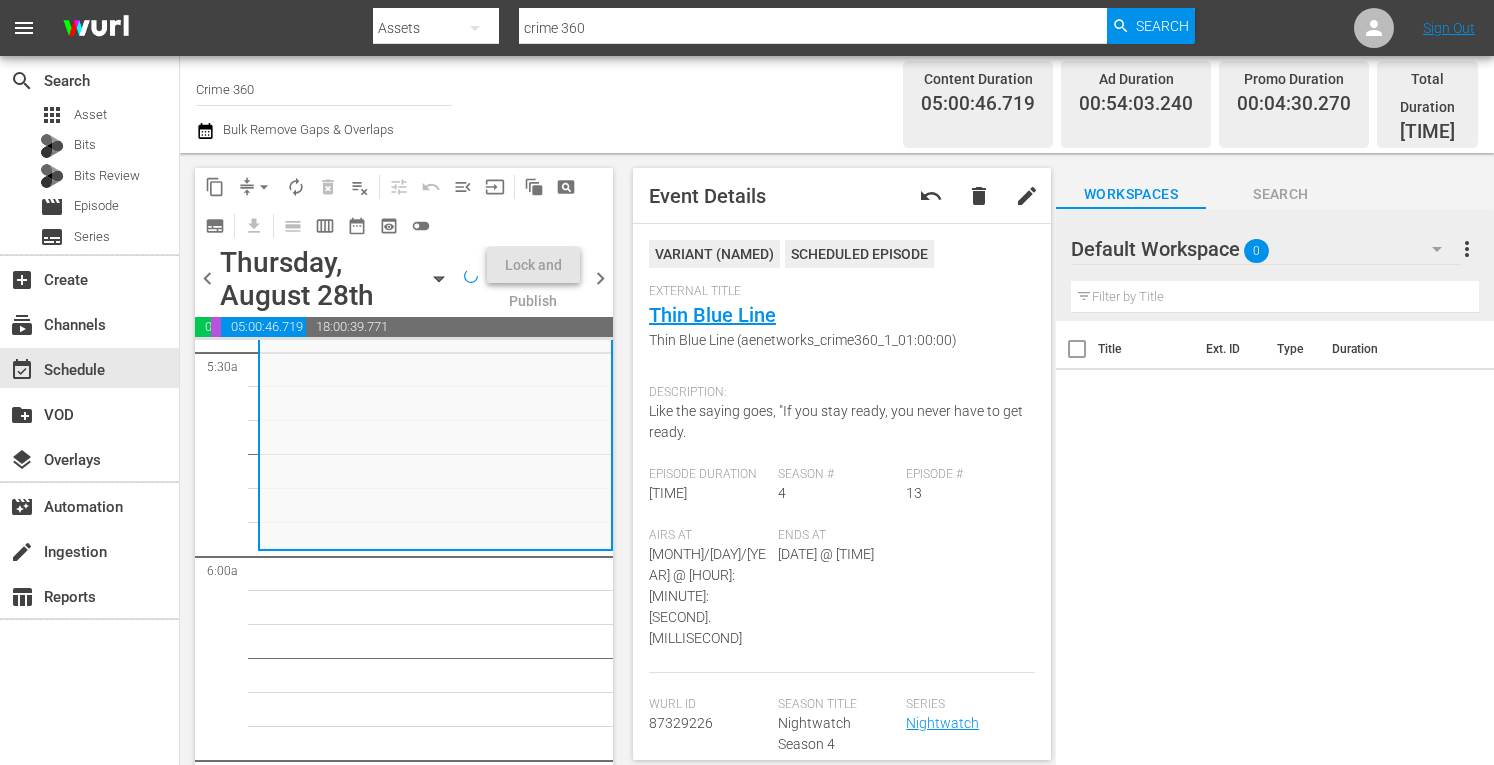 scroll, scrollTop: 2266, scrollLeft: 0, axis: vertical 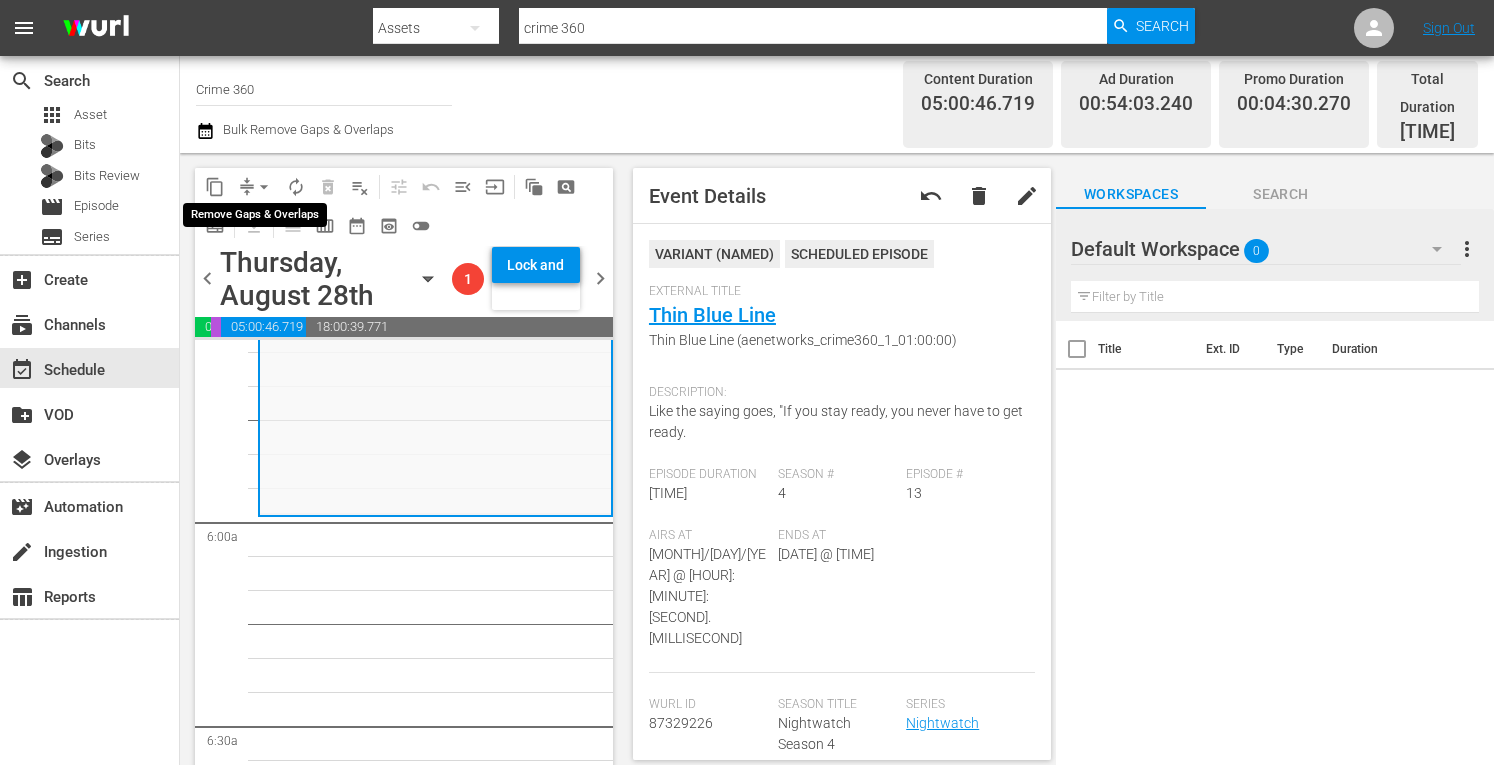 click on "arrow_drop_down" at bounding box center (264, 187) 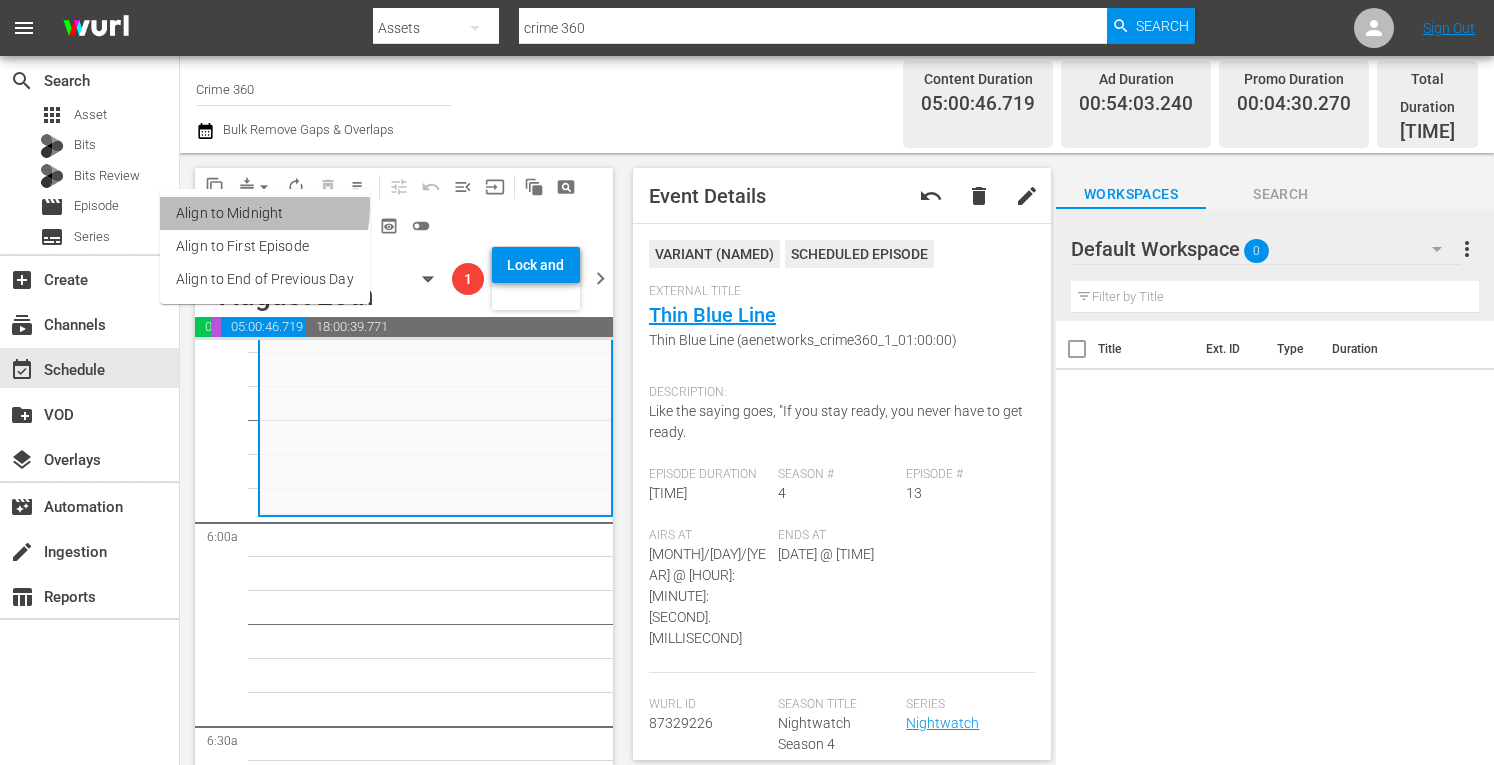 click on "Align to Midnight" at bounding box center (265, 213) 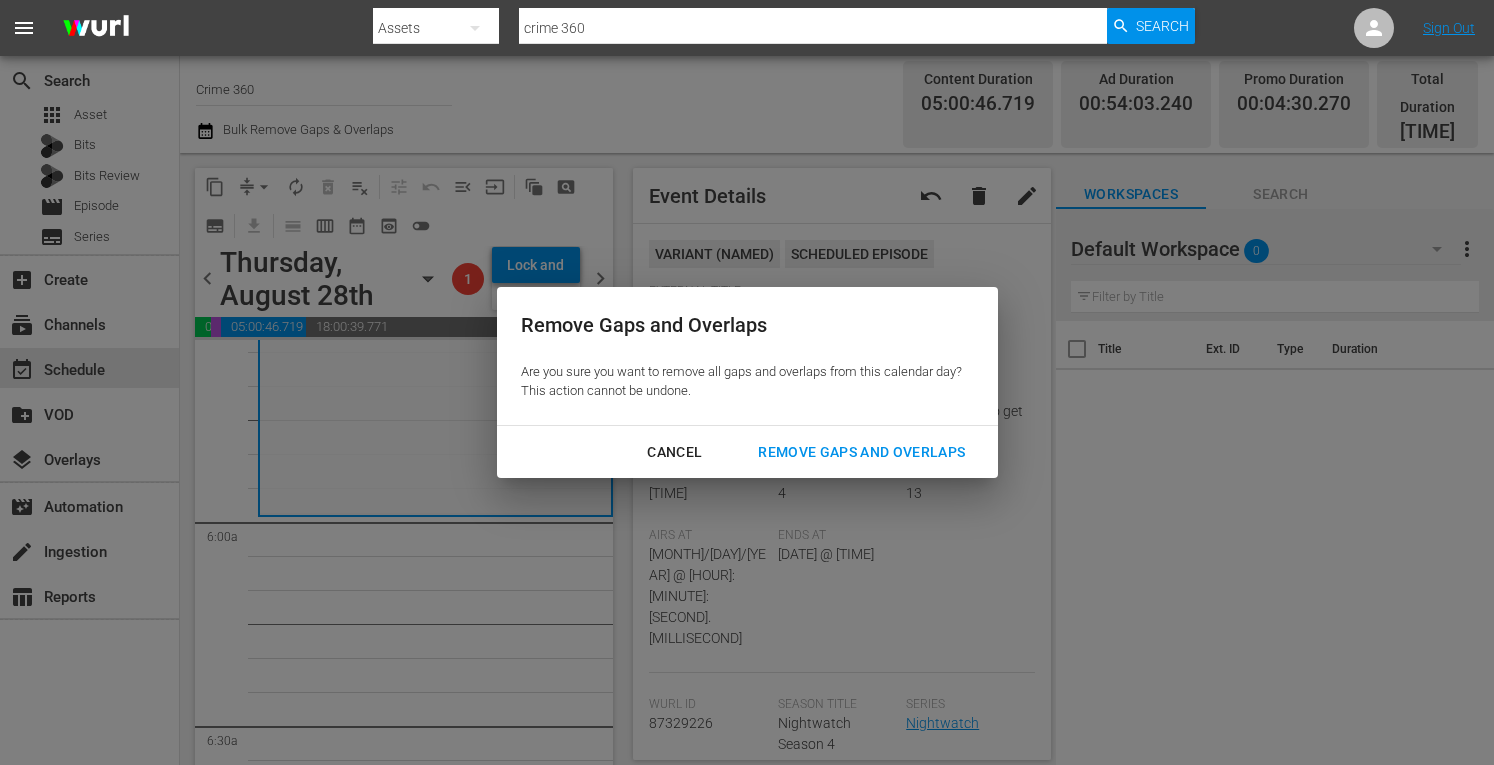 click on "Remove Gaps and Overlaps" at bounding box center (861, 452) 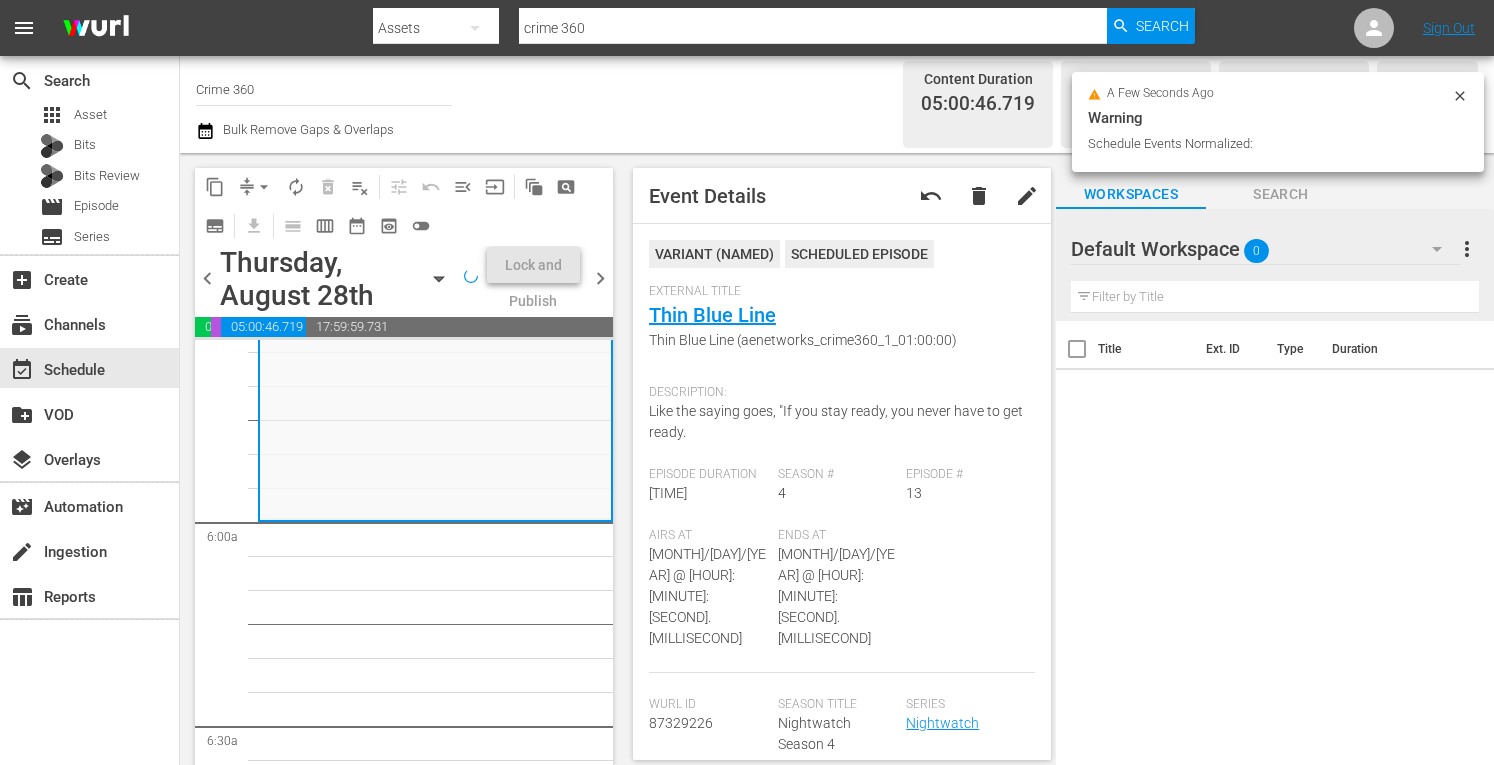 scroll, scrollTop: 2232, scrollLeft: 0, axis: vertical 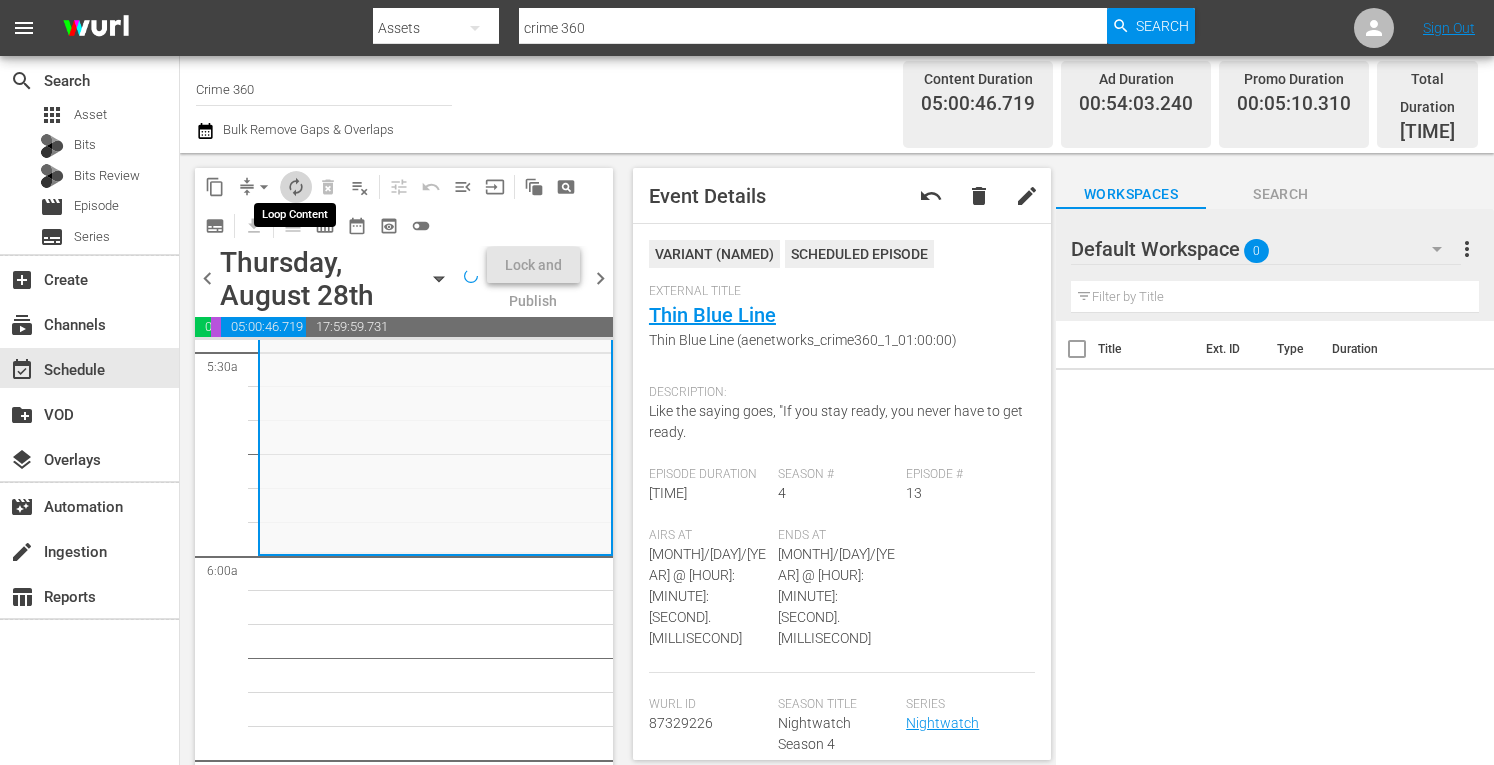 click on "autorenew_outlined" at bounding box center [296, 187] 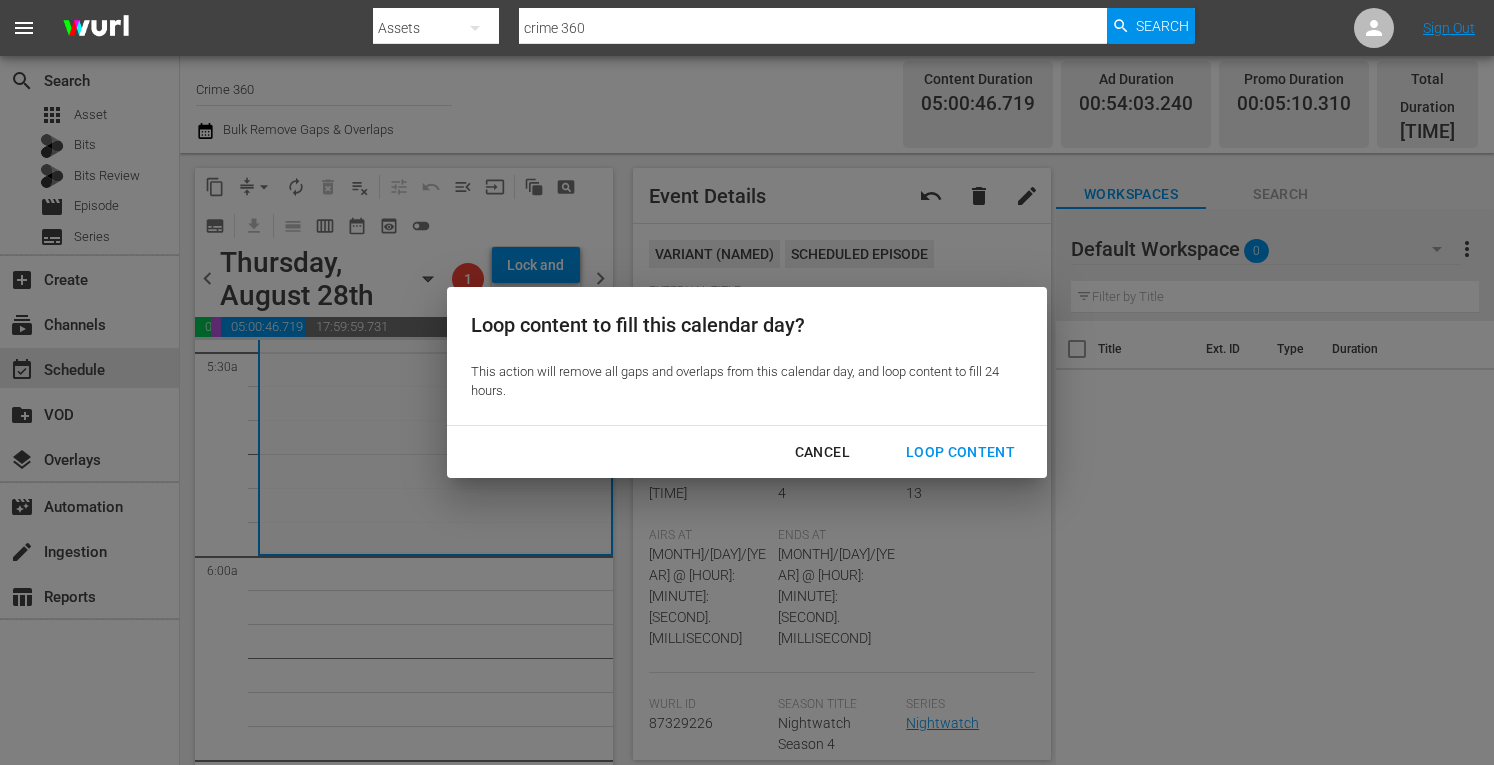 click on "Loop Content" at bounding box center (960, 452) 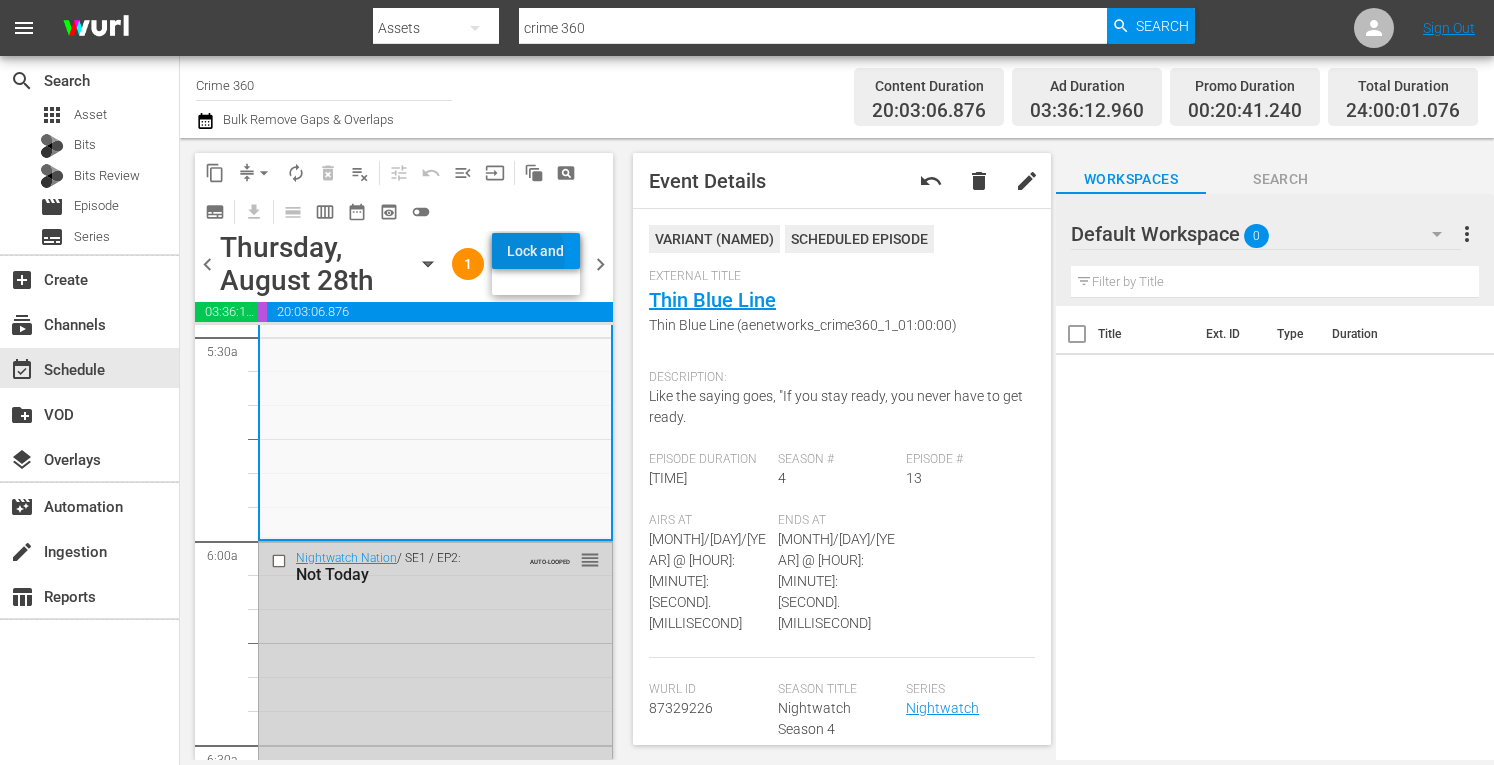 click on "Lock and Publish" at bounding box center (536, 251) 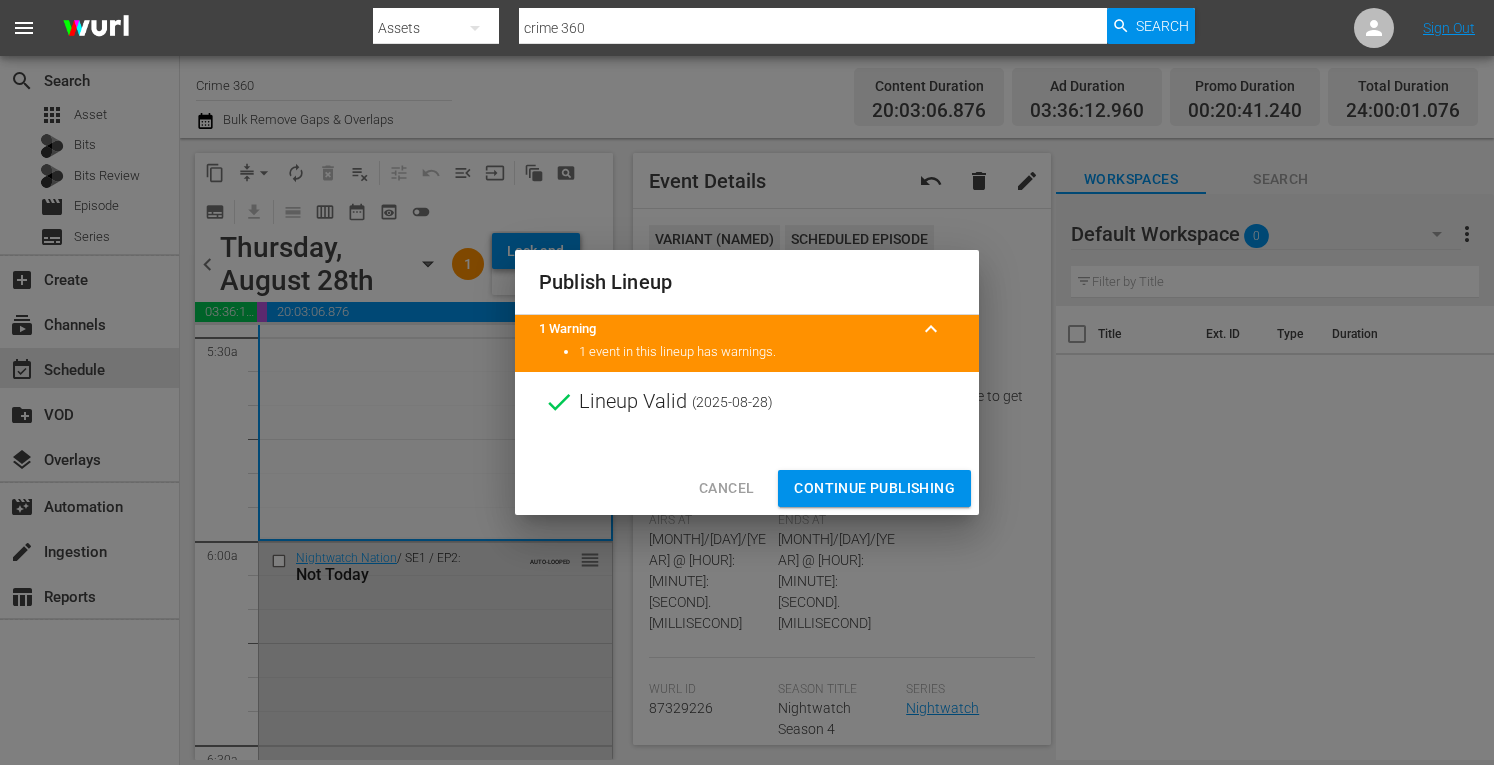 click on "Continue Publishing" at bounding box center [874, 488] 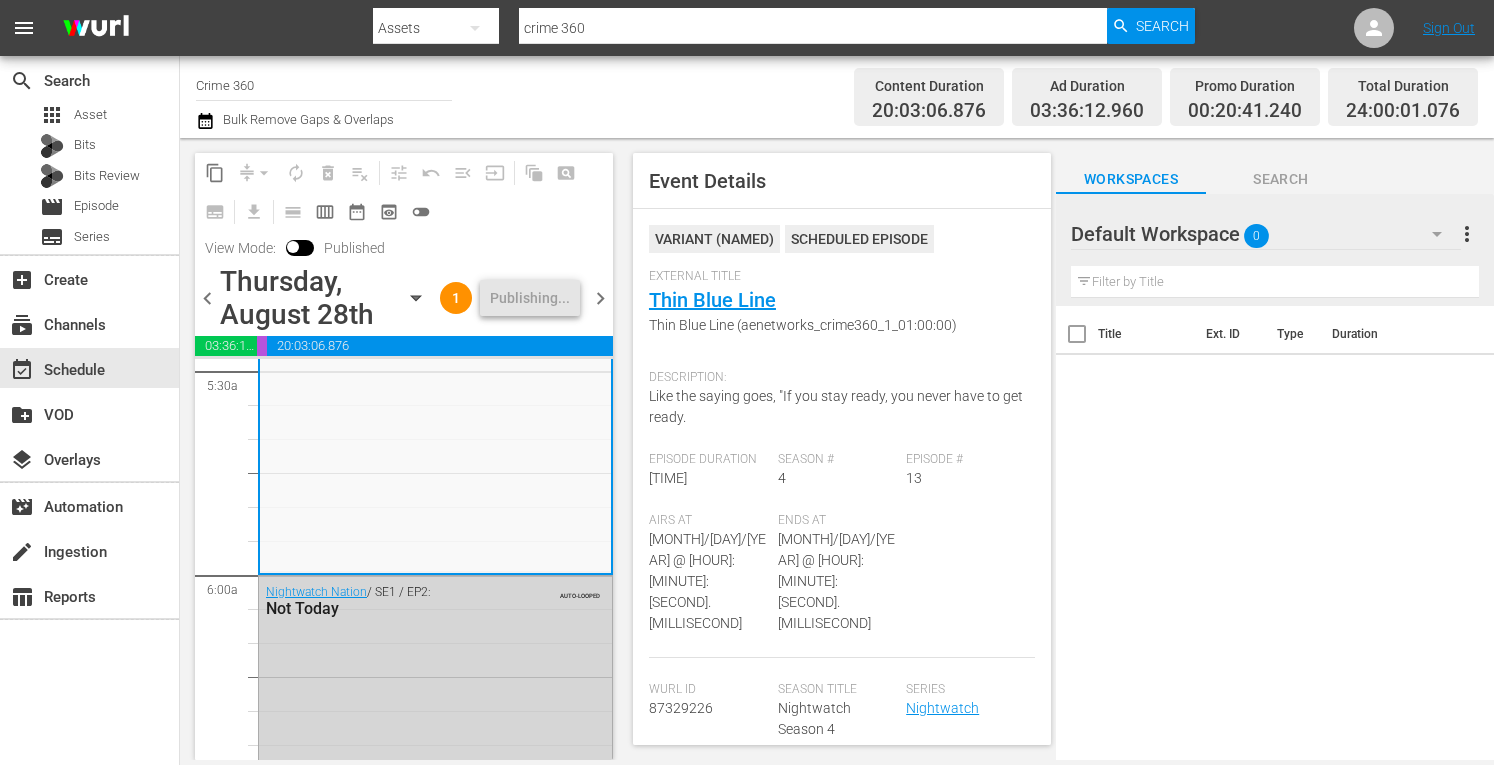 click on "chevron_right" at bounding box center (600, 298) 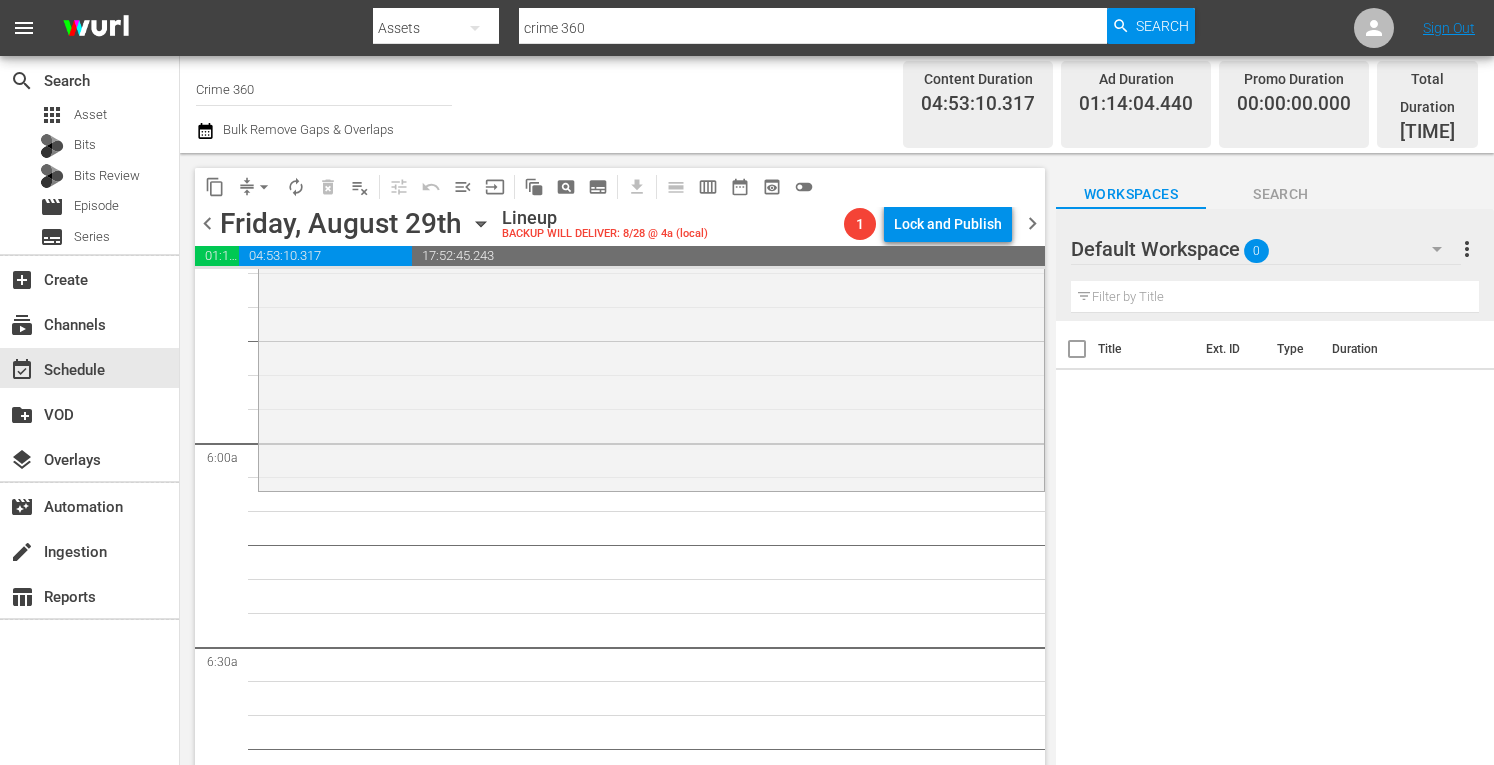 scroll, scrollTop: 2265, scrollLeft: 0, axis: vertical 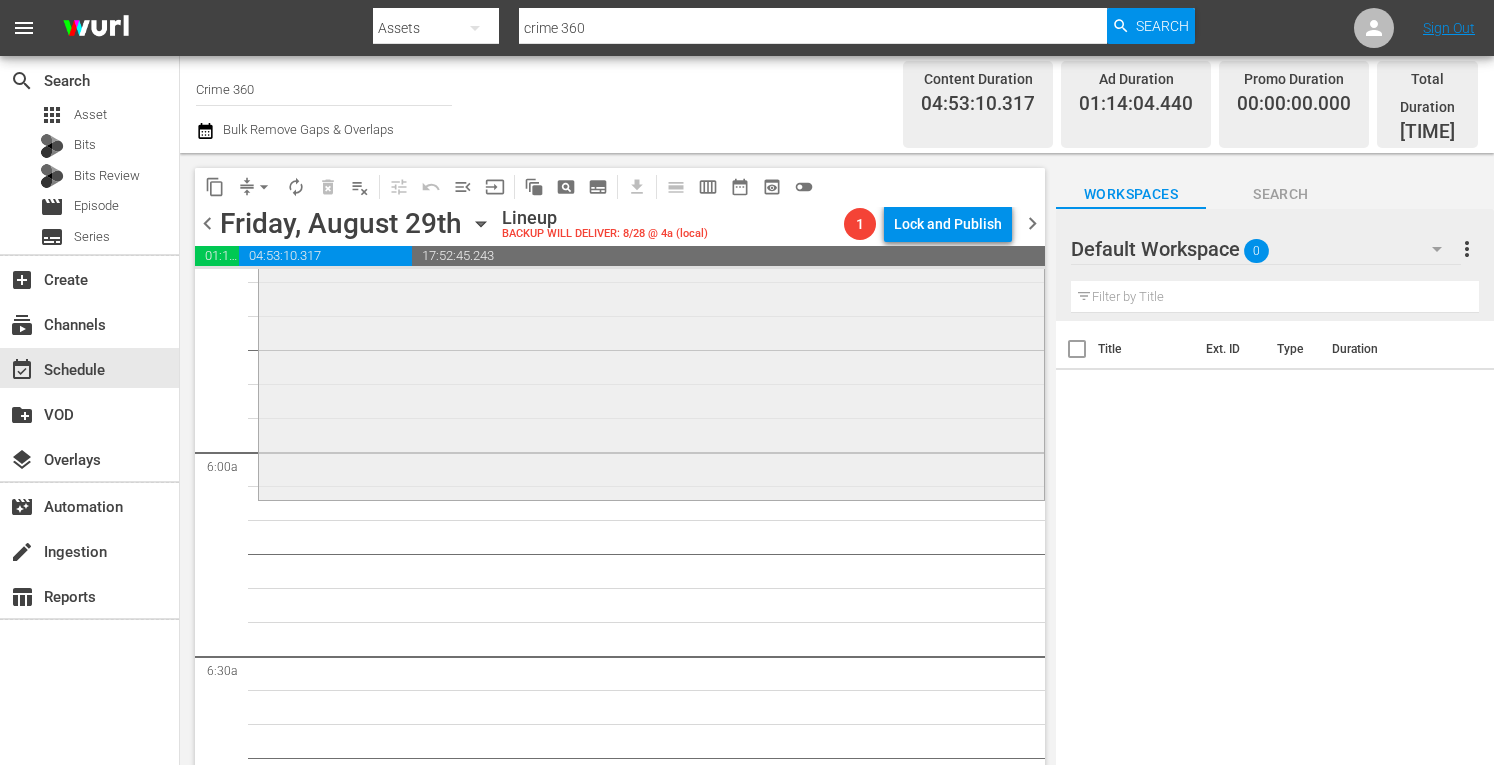 click on "Taking the Stand  / SE1 / EP4:
Shayna Hubers Shayna Hubers (aenetworks_crime360_1_01:00:00) VARIANT reorder" at bounding box center [651, 320] 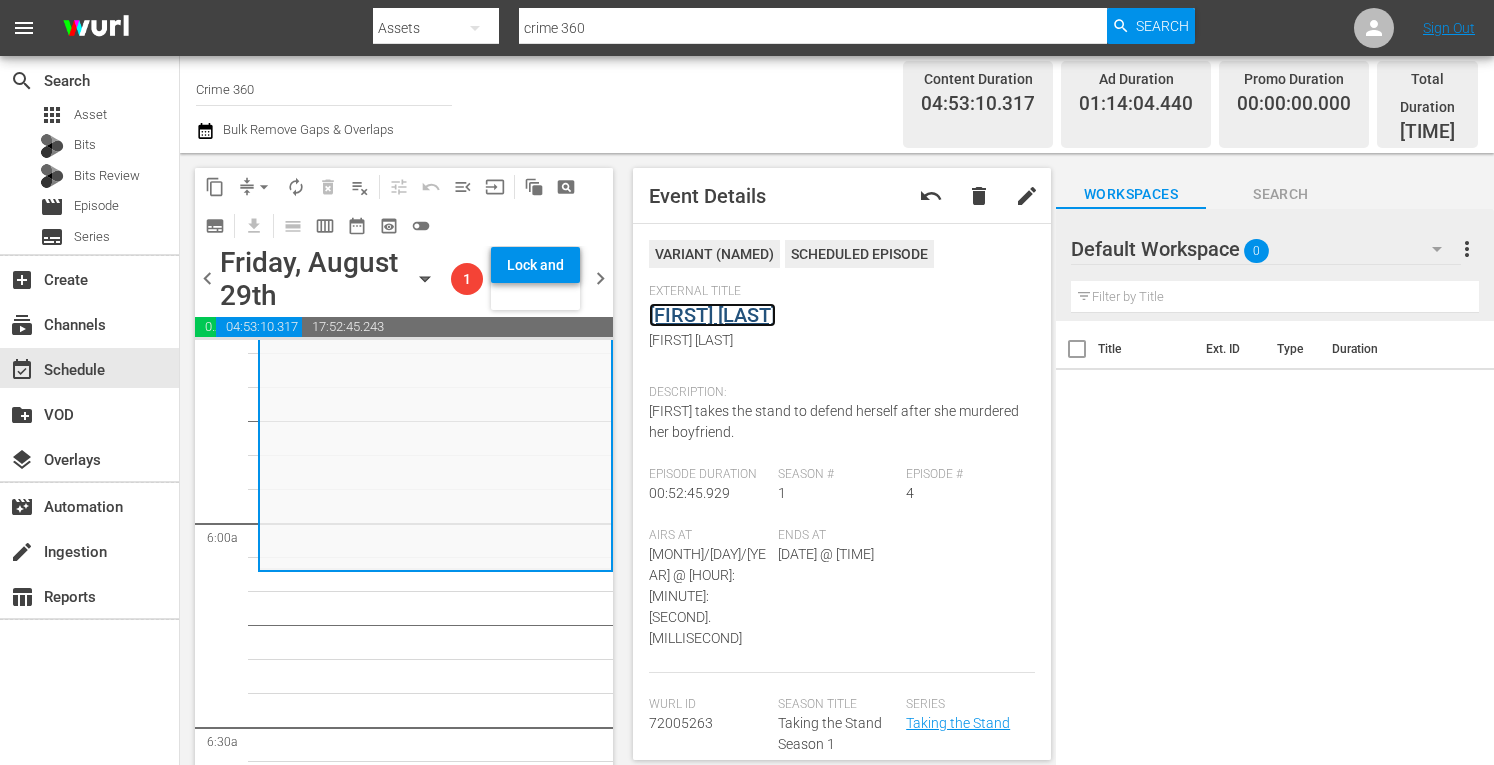 click on "Shayna Hubers" at bounding box center (712, 315) 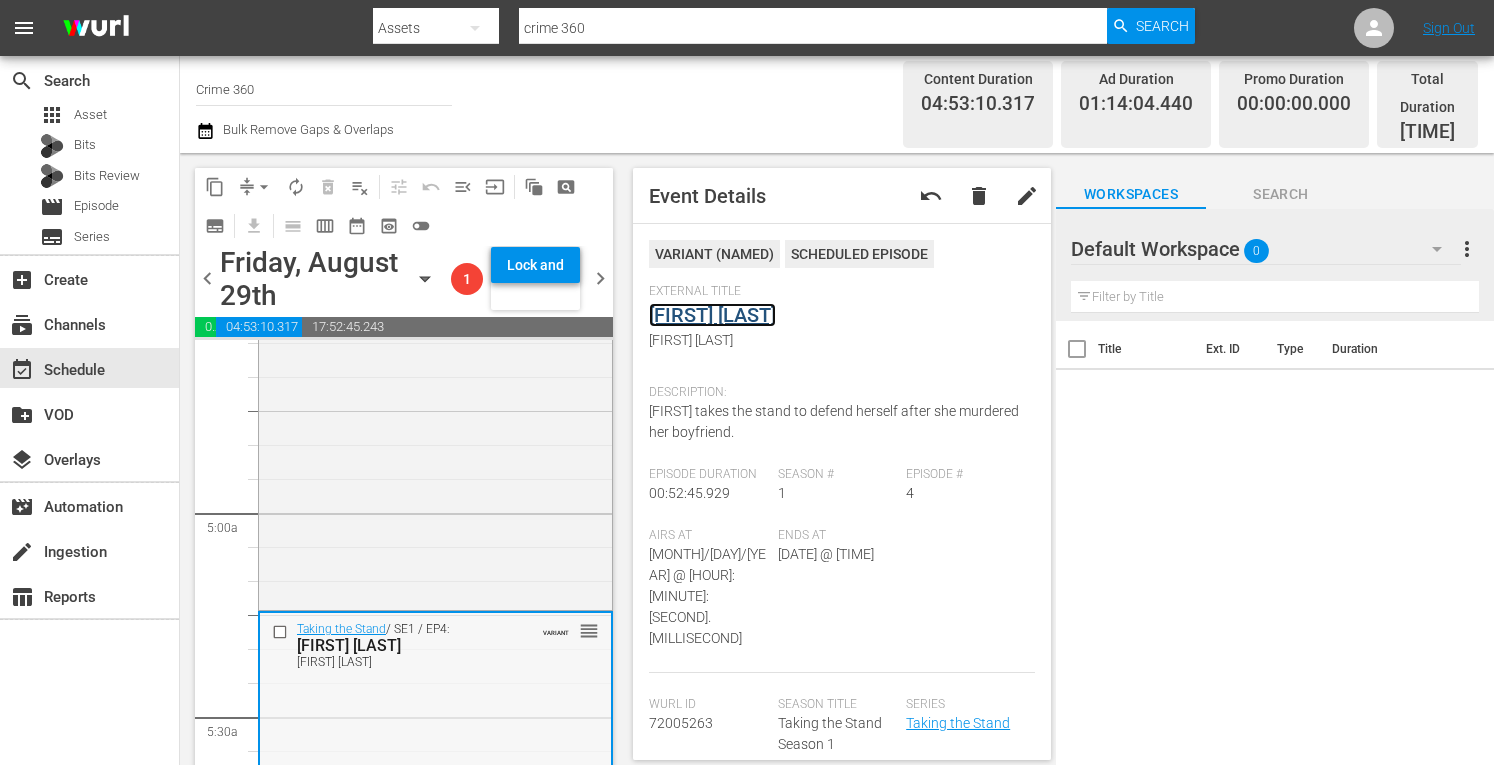 scroll, scrollTop: 1844, scrollLeft: 0, axis: vertical 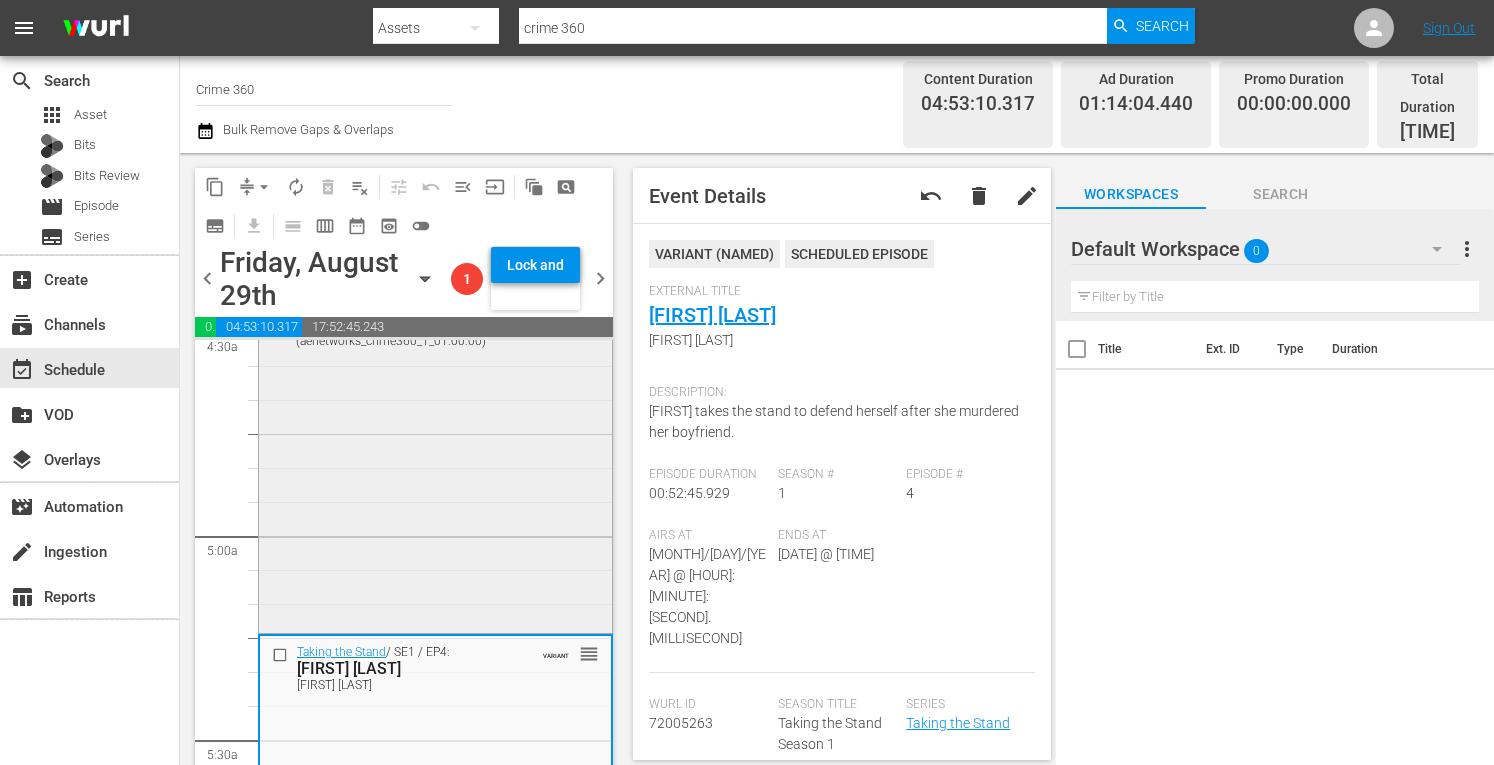 click on "Taking the Stand  / SE1 / EP19:
Henry Segura Henry Segura (aenetworks_crime360_1_01:00:00) VARIANT reorder" at bounding box center [435, 453] 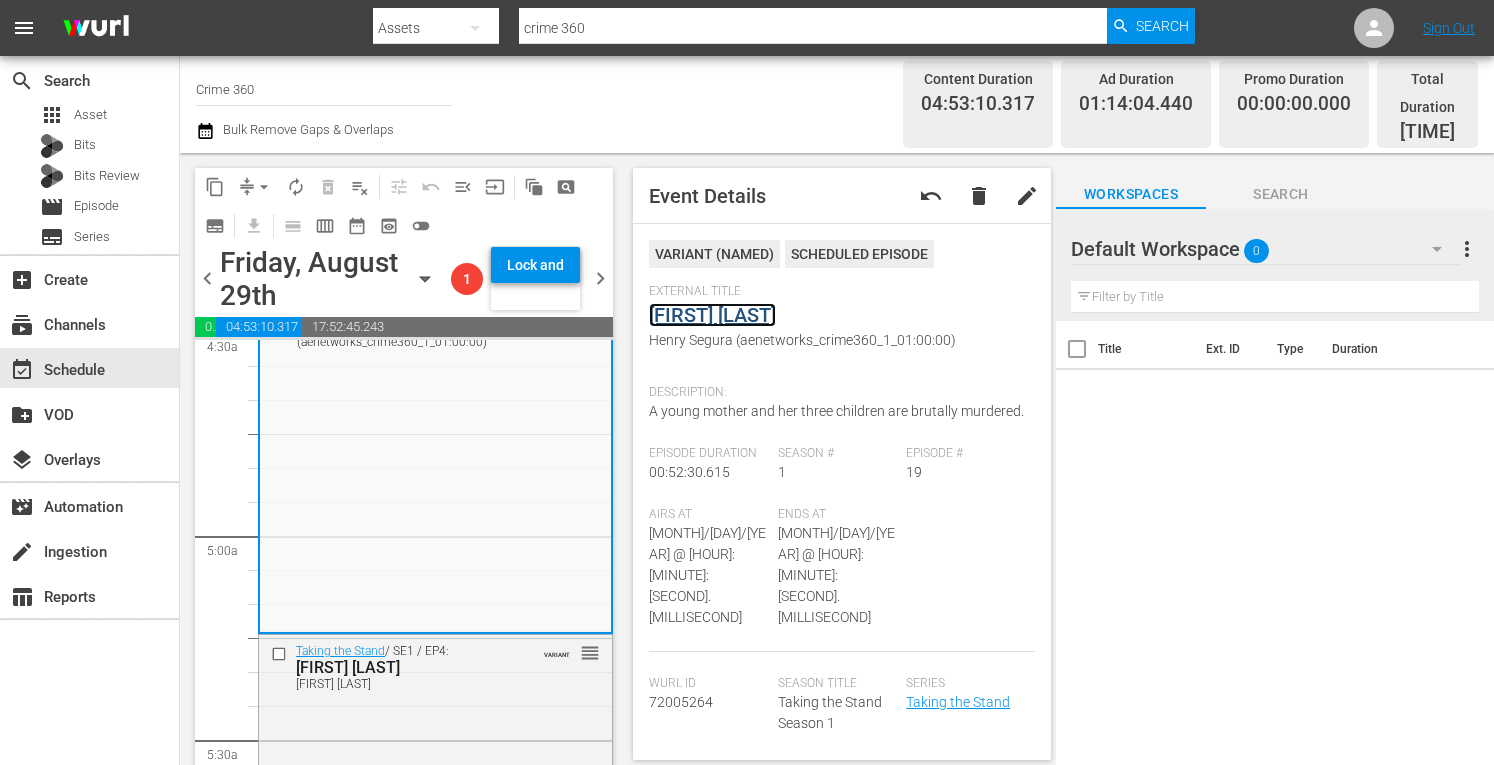 click on "Henry Segura" at bounding box center (712, 315) 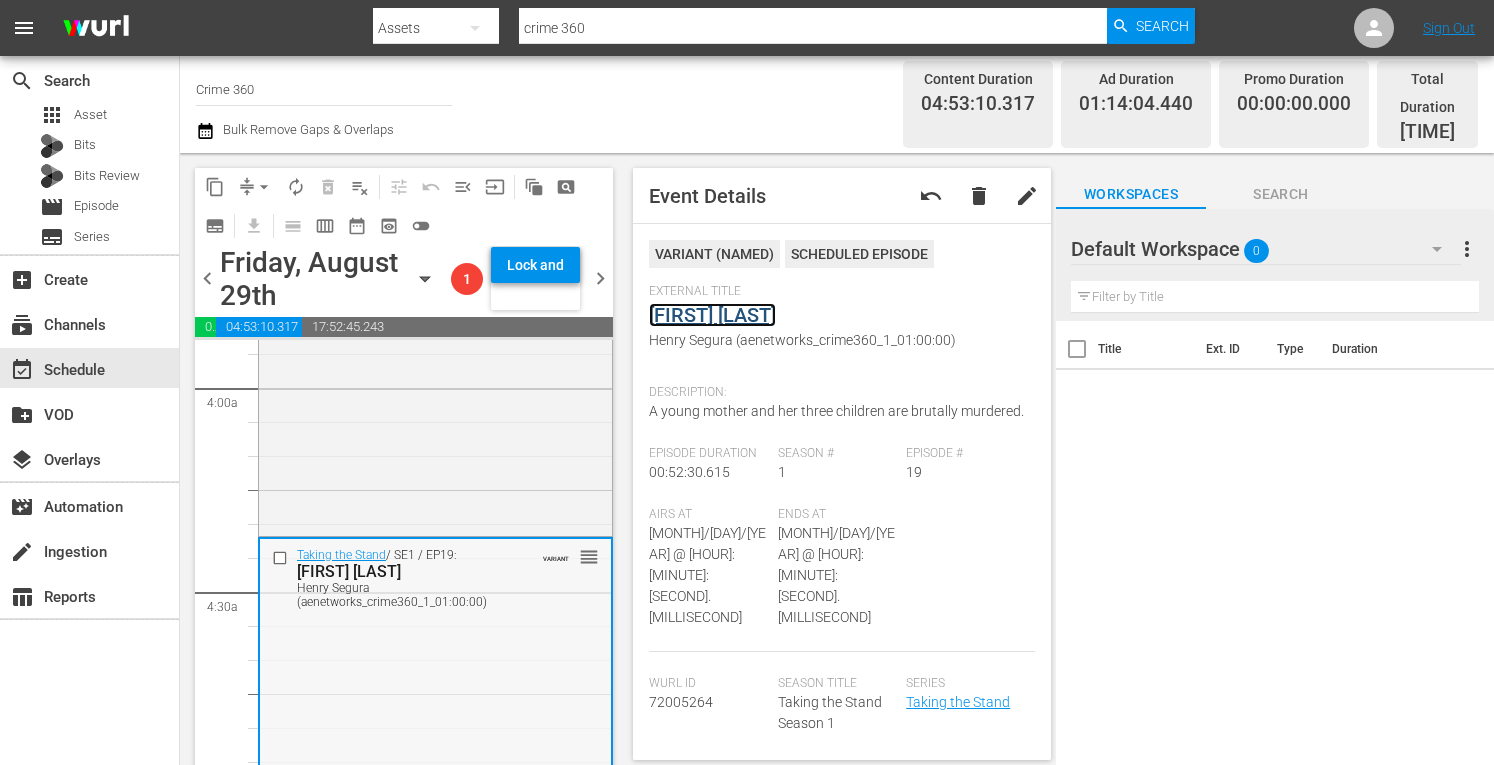 scroll, scrollTop: 1579, scrollLeft: 0, axis: vertical 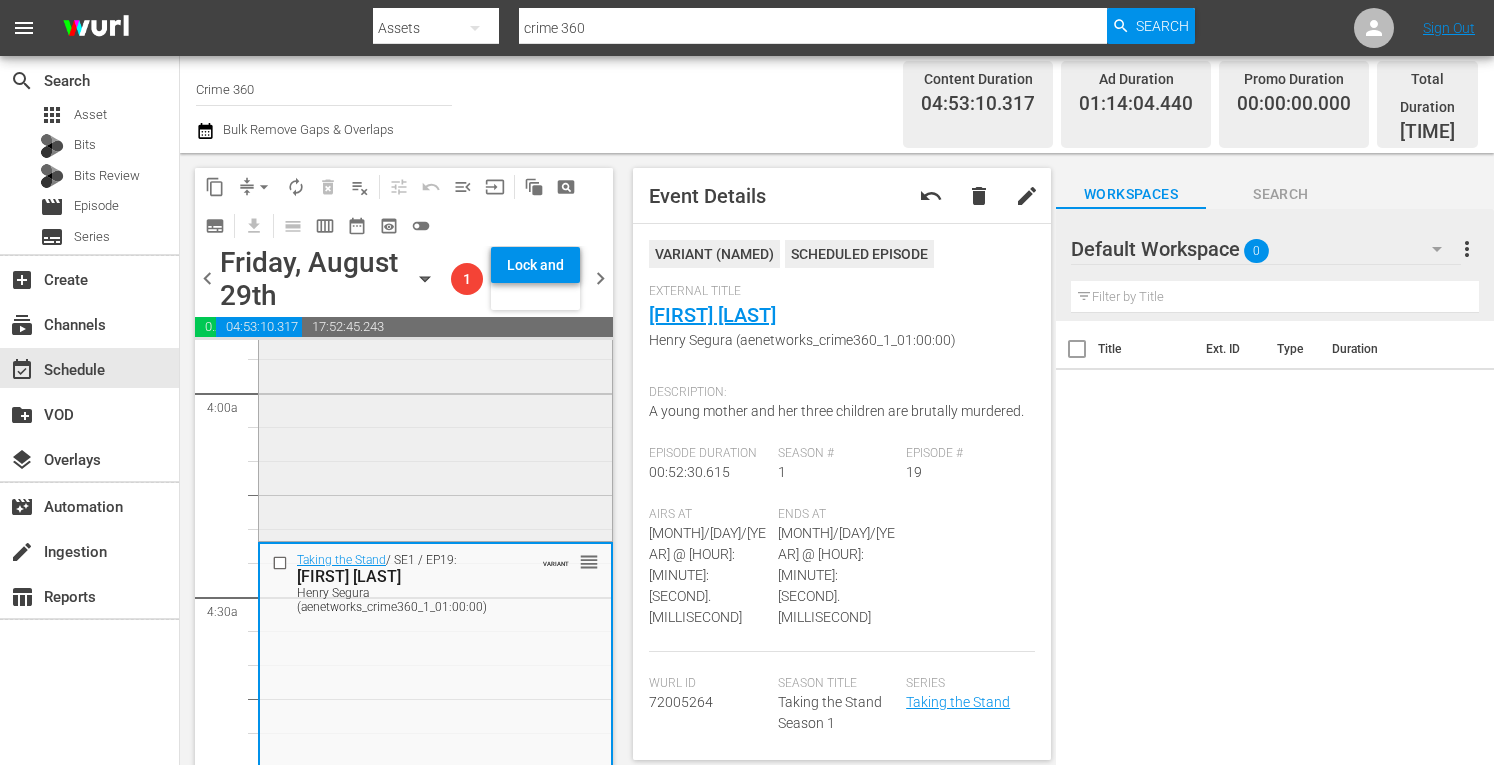 click on "Taking the Stand  / SE1 / EP5:
Eric Campbell Eric Campbell (aenetworks_crime360_1_01:00:00) VARIANT reorder" at bounding box center [435, 362] 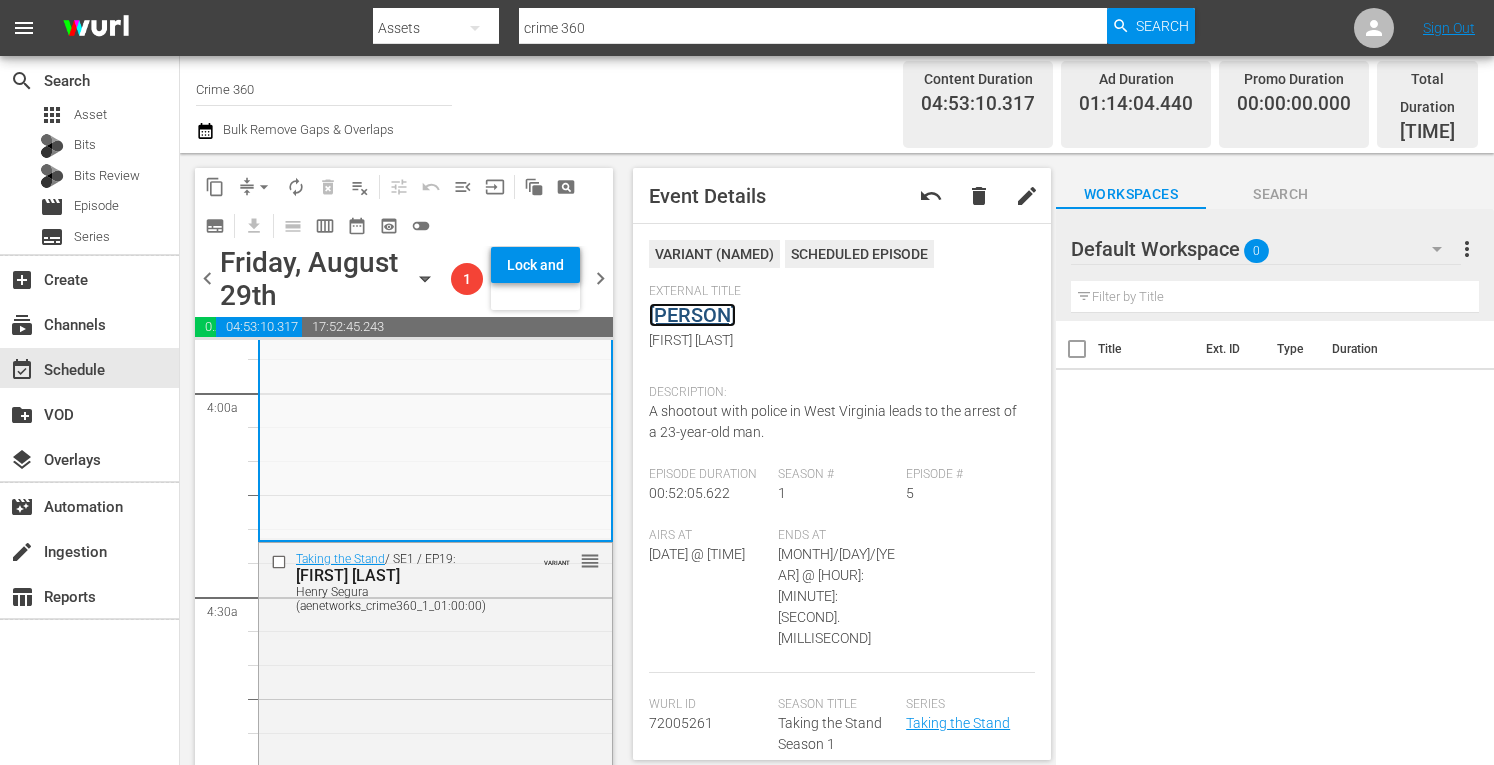 click on "Eric Campbell" at bounding box center (692, 315) 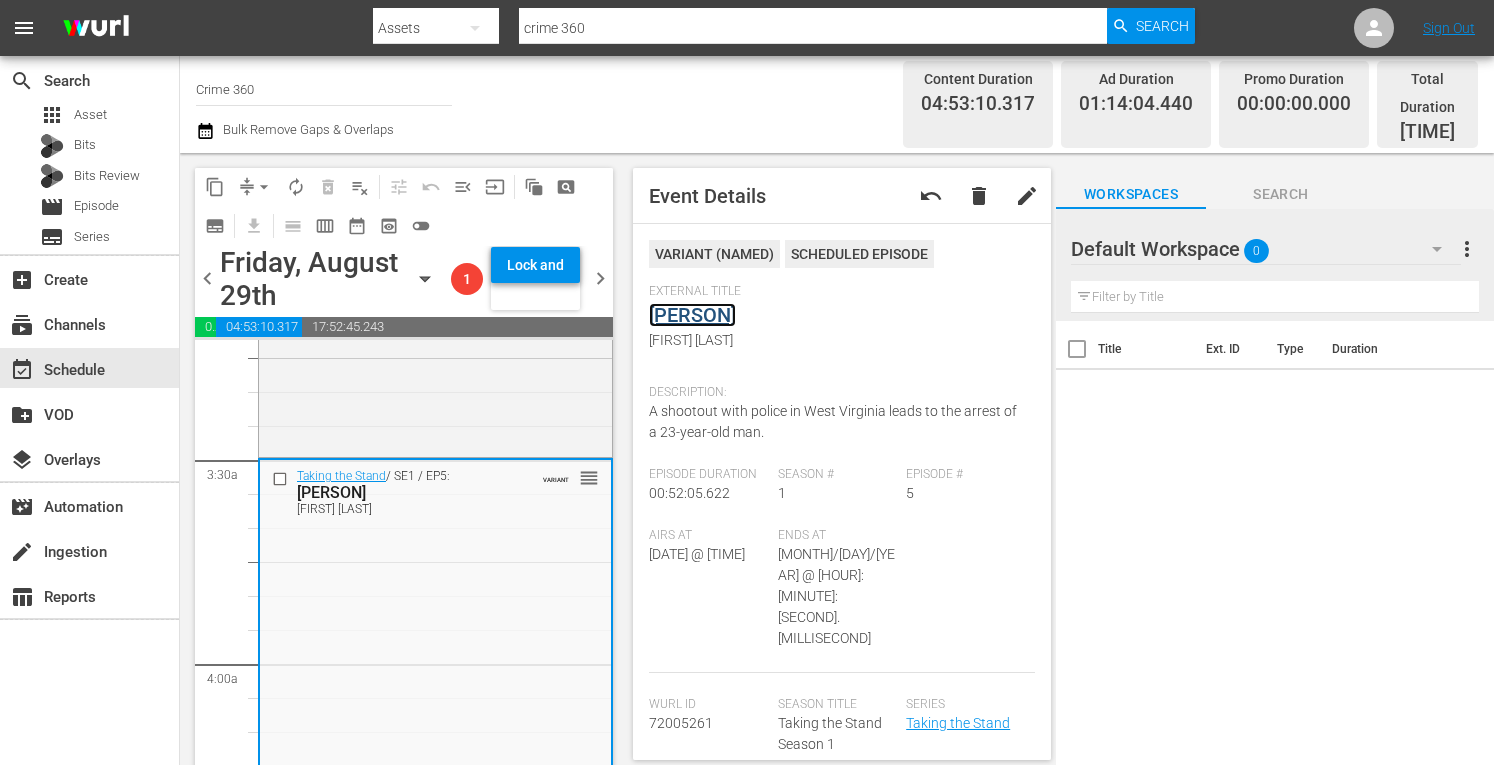 scroll, scrollTop: 1305, scrollLeft: 0, axis: vertical 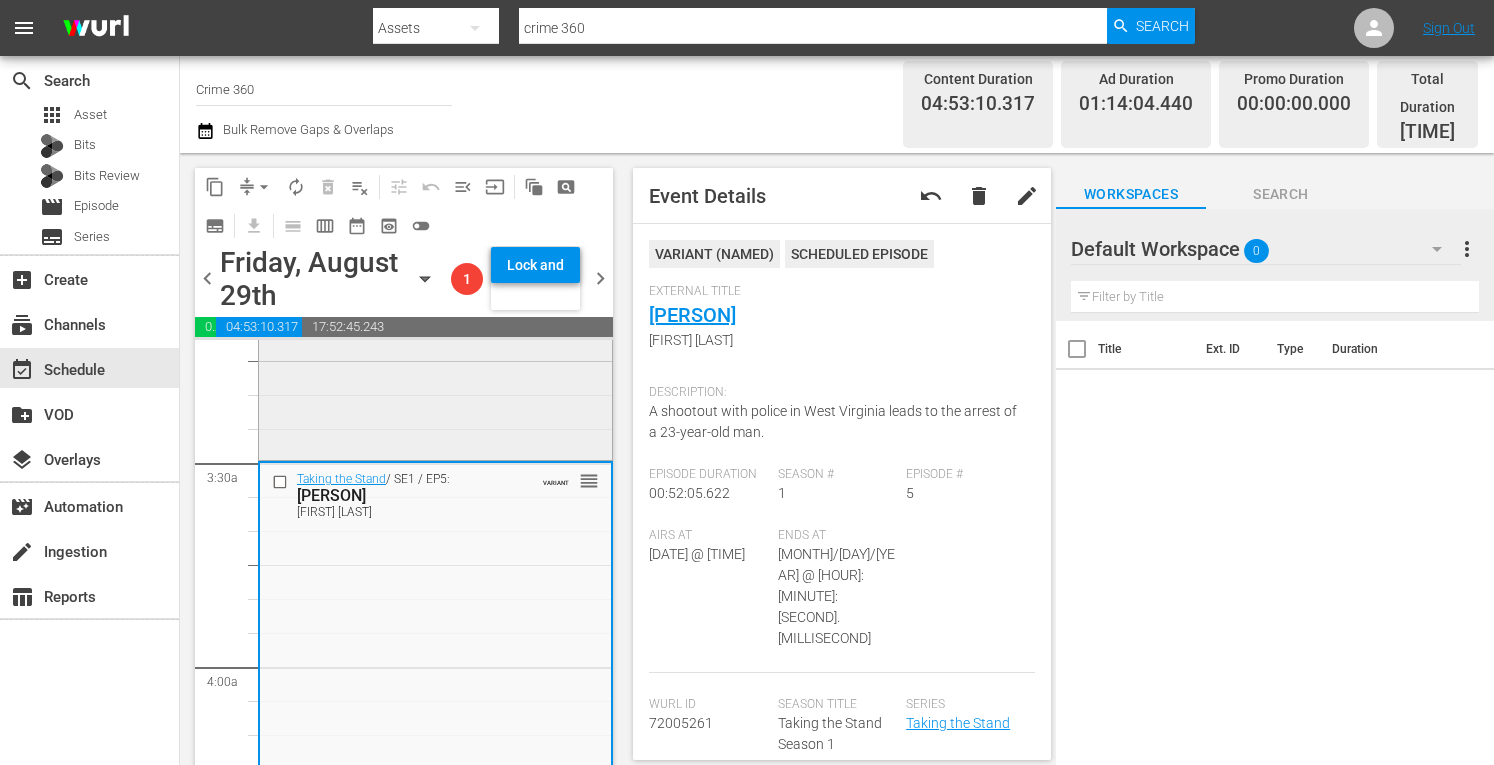 click on "Taking the Stand  / SE2 / EP1:
Danielle Redlick Danielle Redlick (aenetworks_crime360_1_01:00:00) VARIANT reorder" at bounding box center (435, 280) 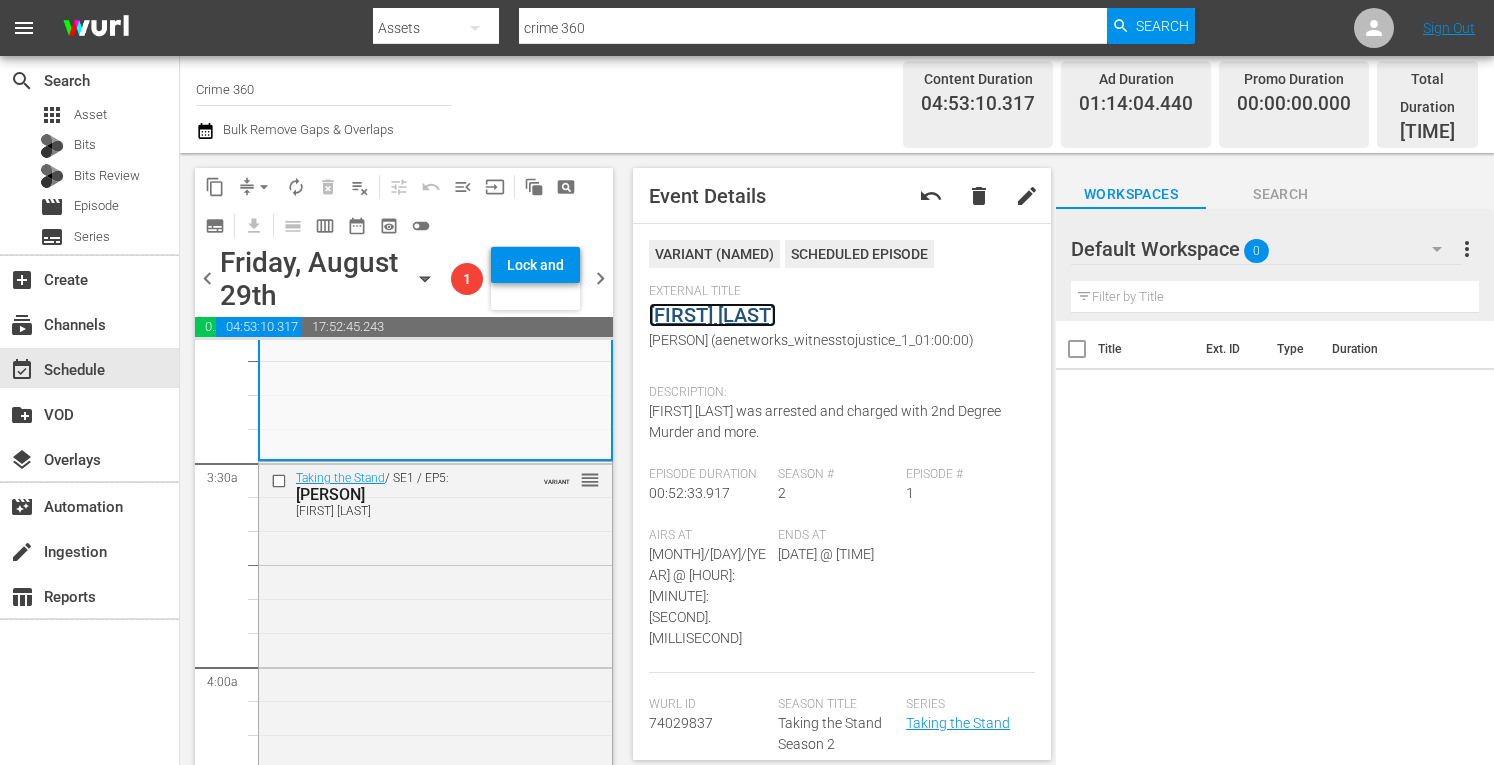 click on "Danielle Redlick" at bounding box center (712, 315) 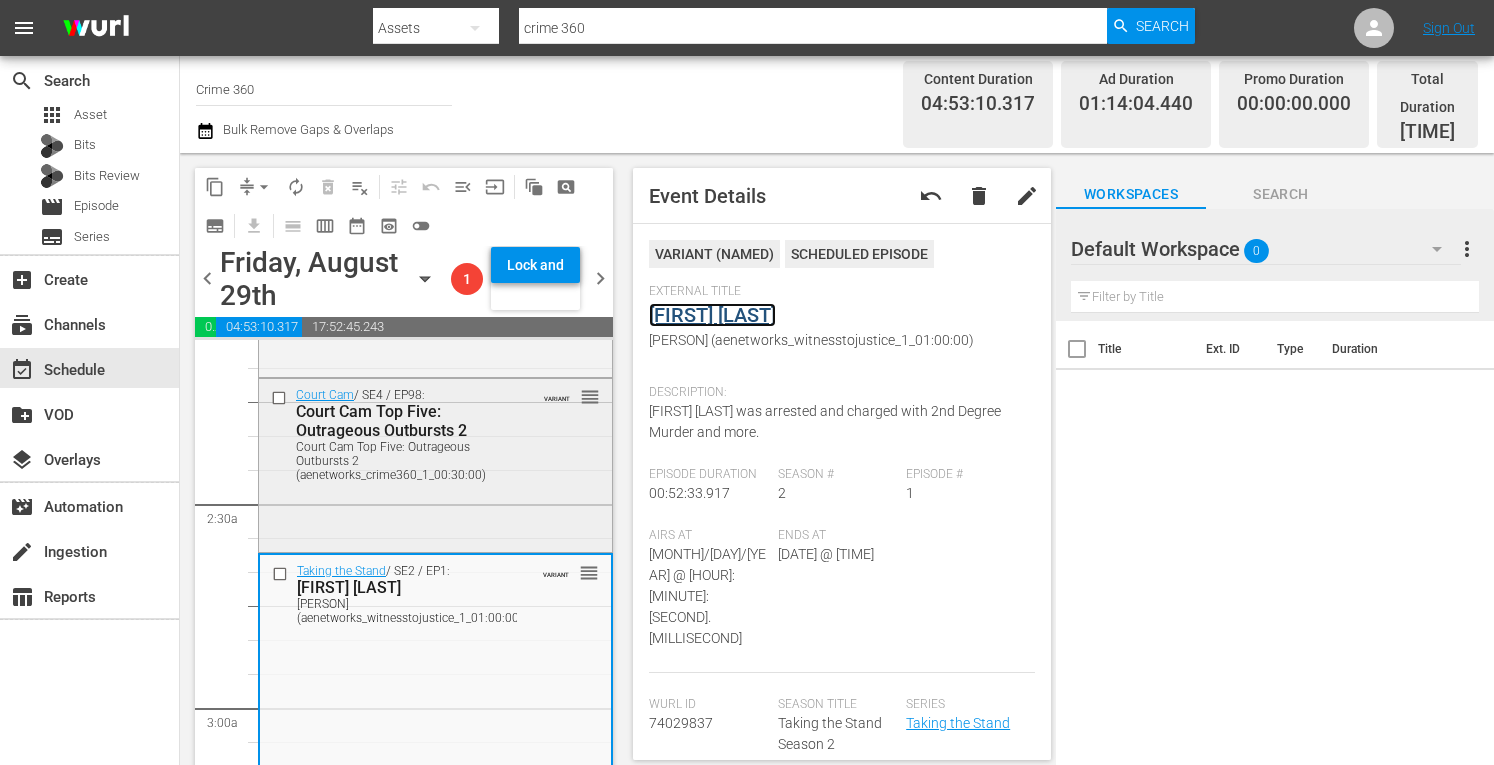 scroll, scrollTop: 855, scrollLeft: 0, axis: vertical 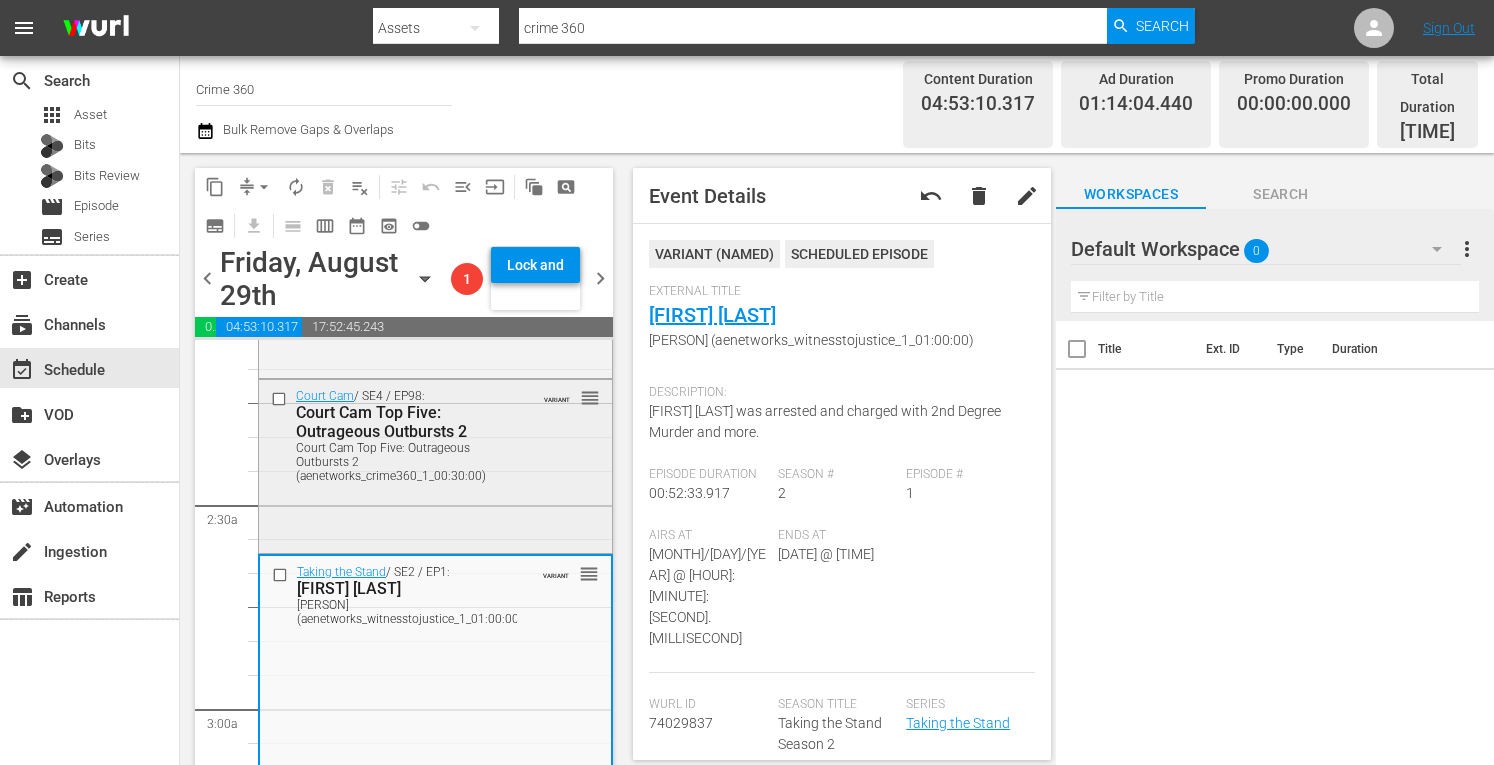 click on "Court Cam  / SE4 / EP98:
Court Cam Top Five: Outrageous Outbursts 2 Court Cam Top Five: Outrageous Outbursts 2 (aenetworks_crime360_1_00:30:00) VARIANT reorder" at bounding box center [435, 435] 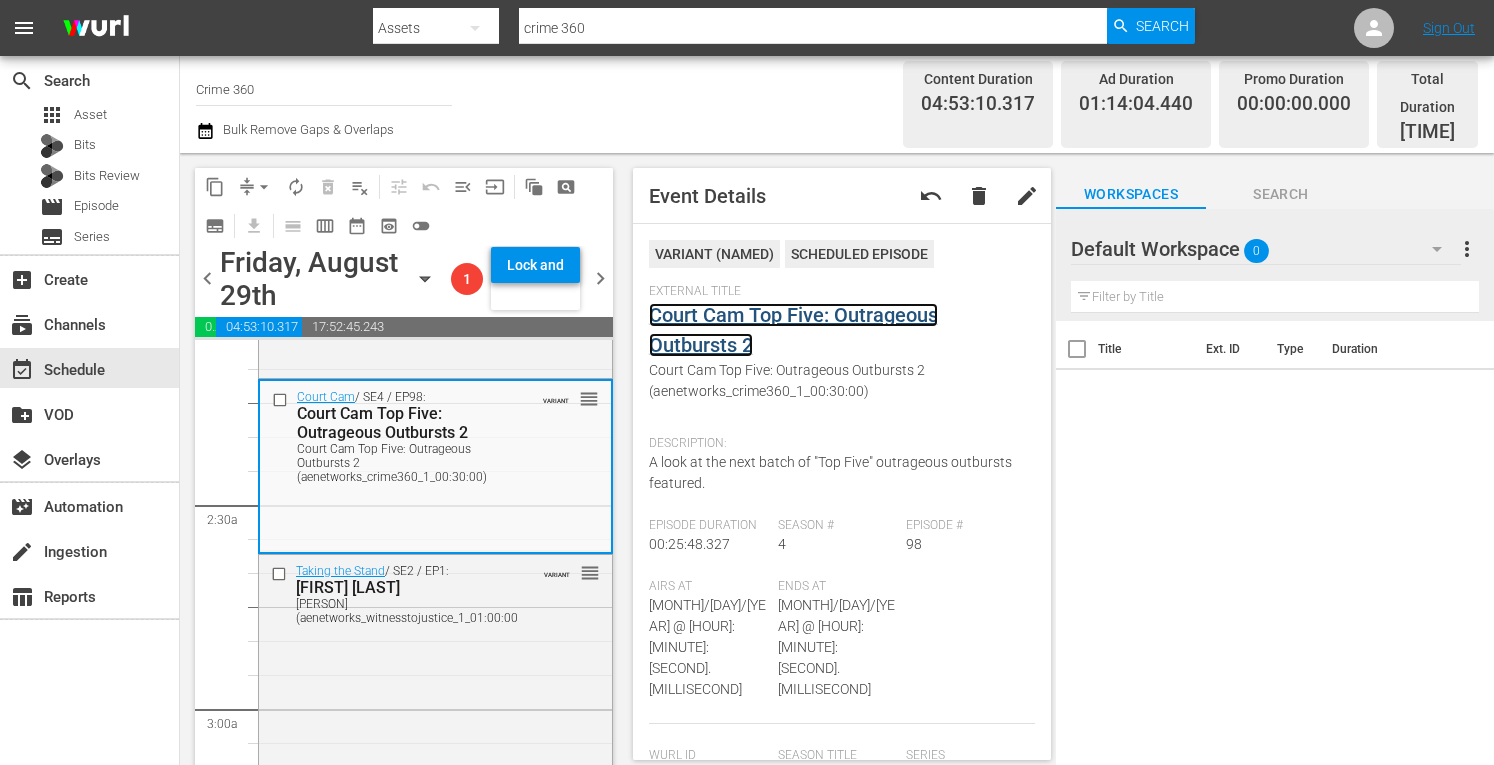 click on "Court Cam Top Five: Outrageous Outbursts 2" at bounding box center [793, 330] 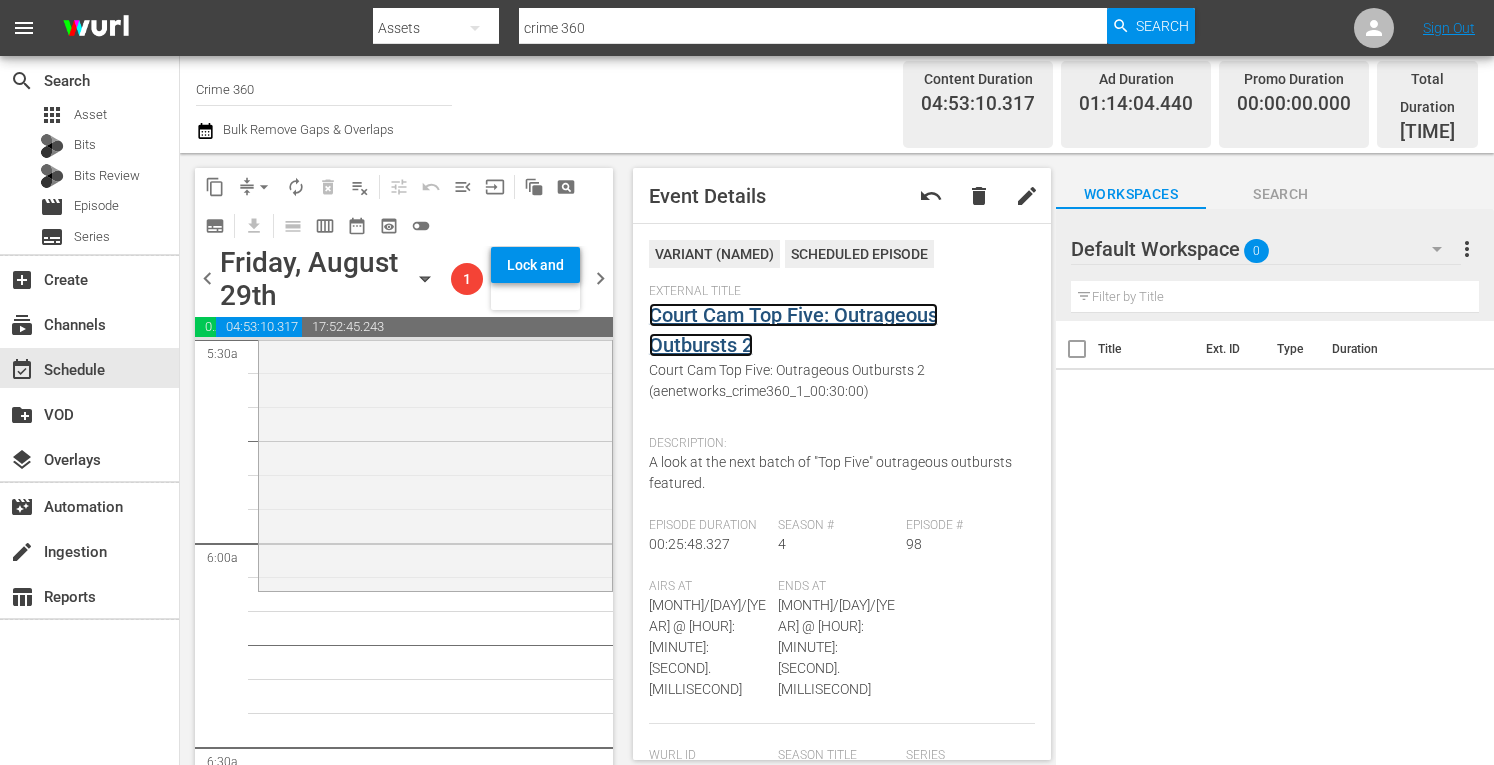 scroll, scrollTop: 2272, scrollLeft: 0, axis: vertical 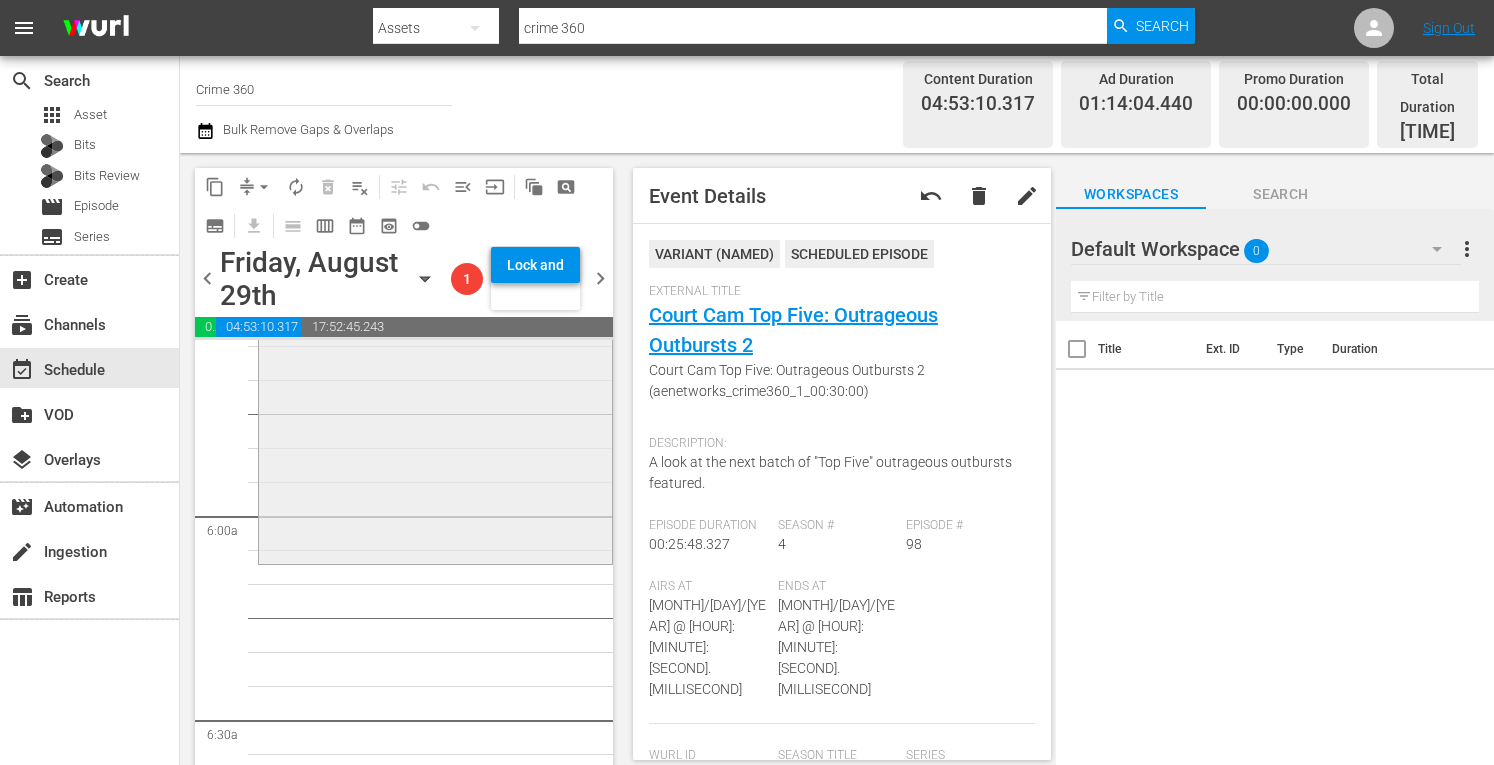 click on "Taking the Stand  / SE1 / EP4:
Shayna Hubers Shayna Hubers (aenetworks_crime360_1_01:00:00) VARIANT reorder" at bounding box center [435, 383] 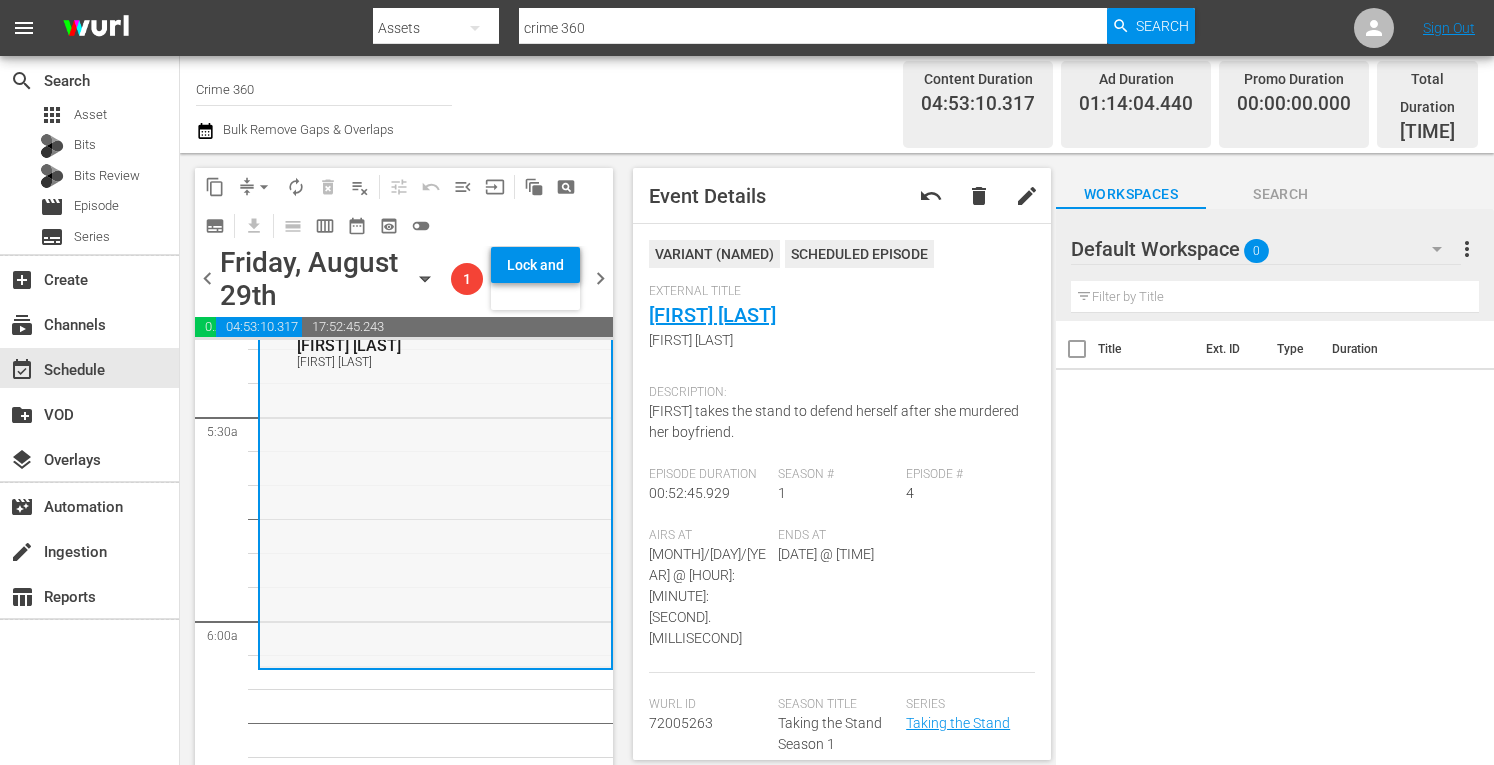 scroll, scrollTop: 2182, scrollLeft: 0, axis: vertical 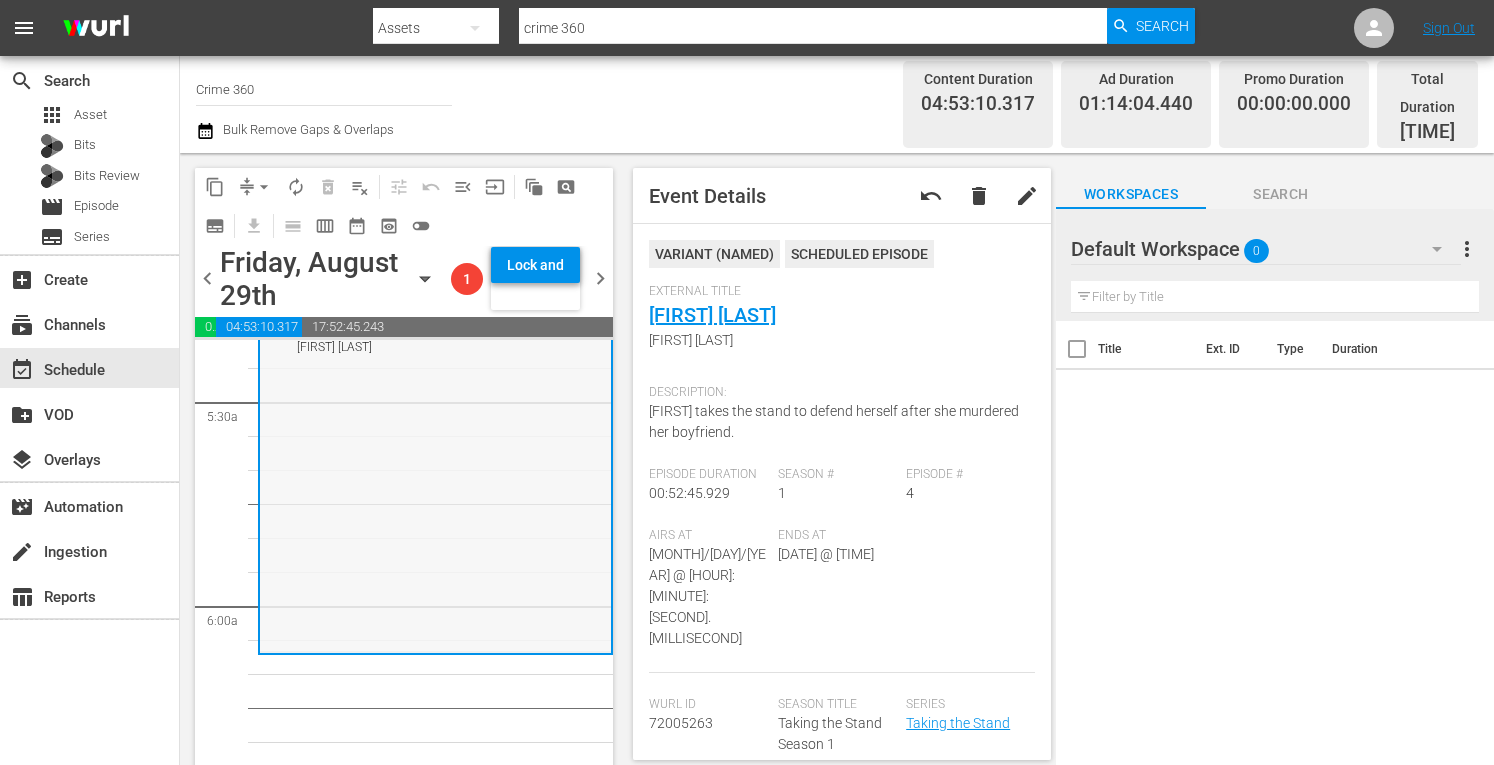 click on "Taking the Stand  / SE1 / EP4:
Shayna Hubers Shayna Hubers (aenetworks_crime360_1_01:00:00) VARIANT reorder" at bounding box center [435, 474] 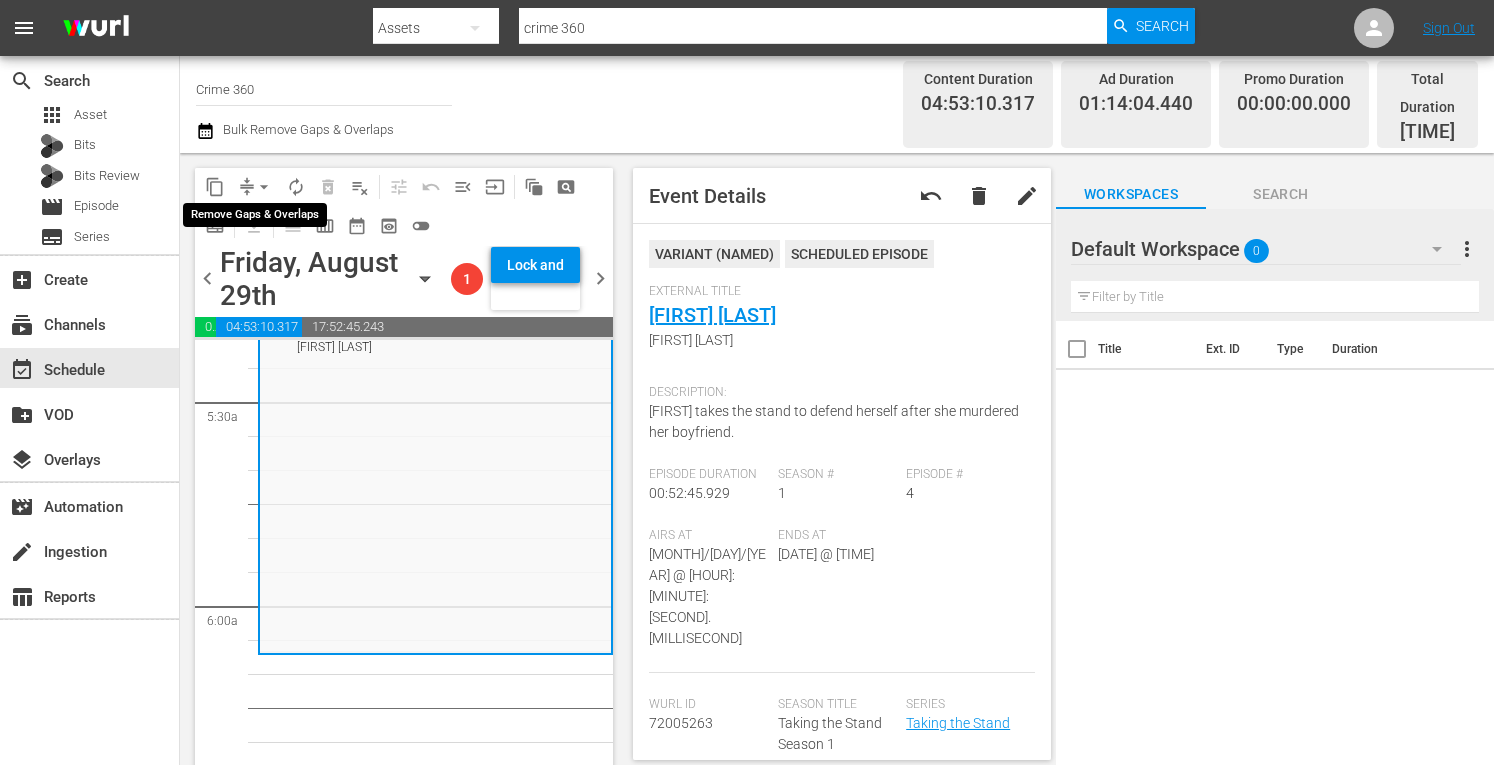 click on "arrow_drop_down" at bounding box center (264, 187) 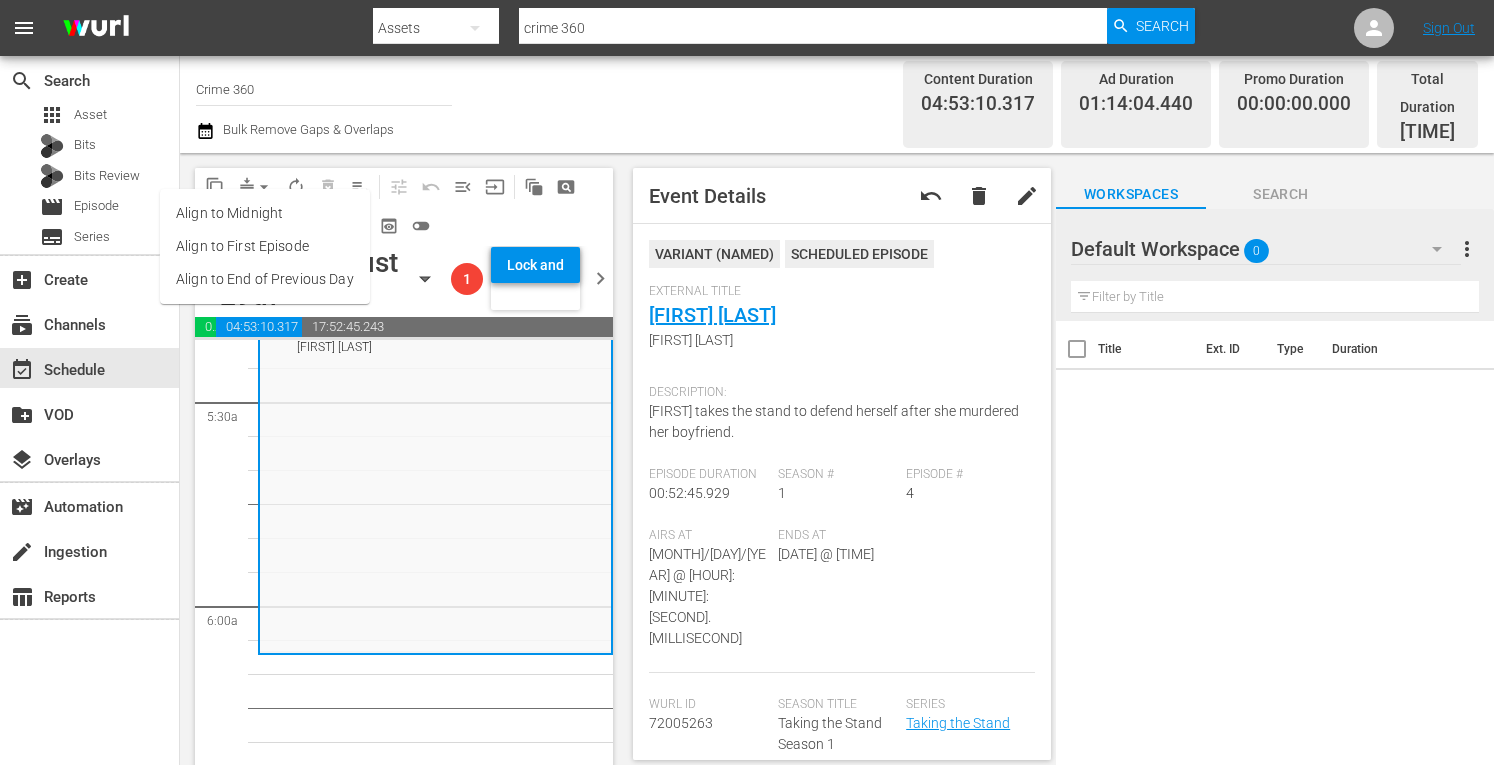 click on "Align to Midnight" at bounding box center (265, 213) 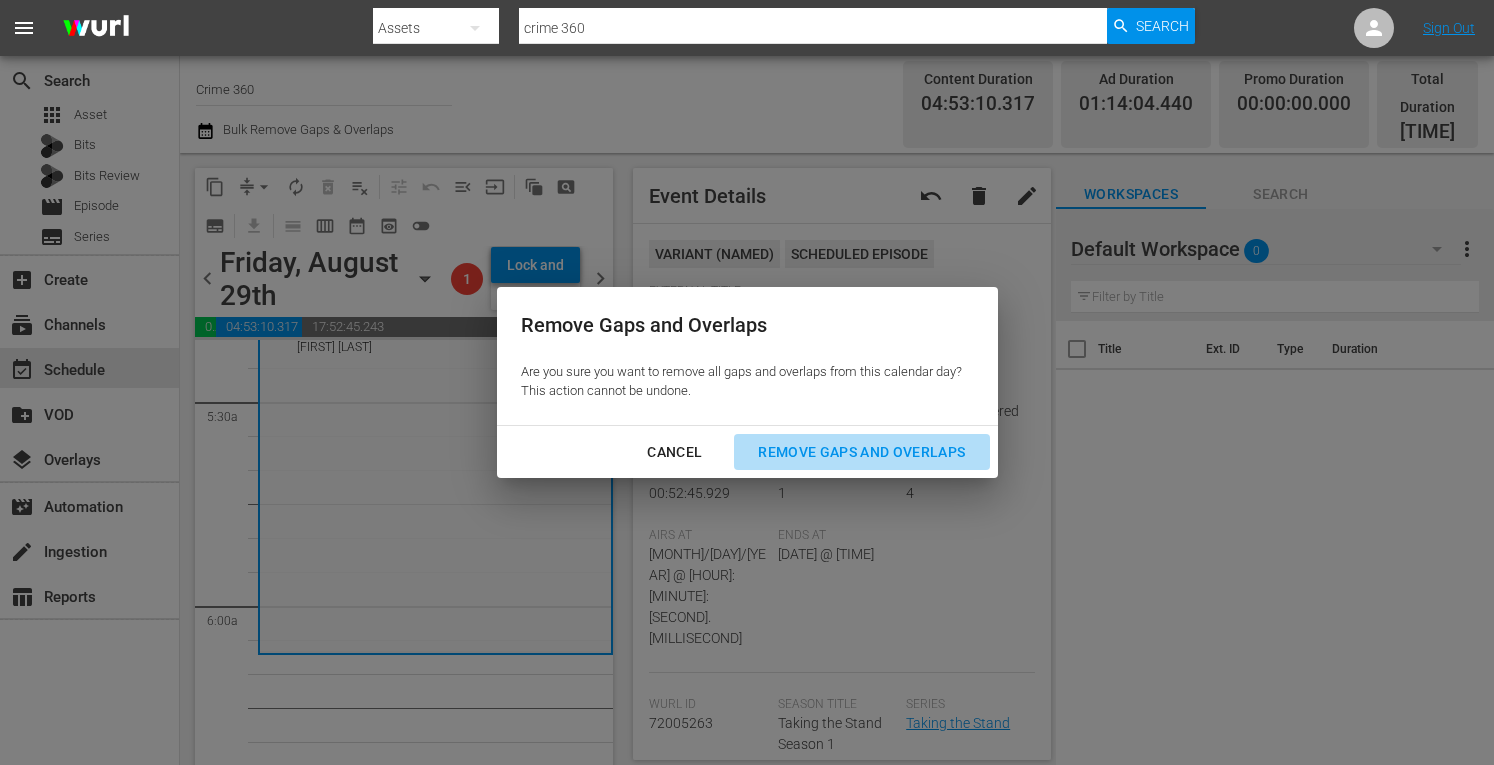 click on "Remove Gaps and Overlaps" at bounding box center [861, 452] 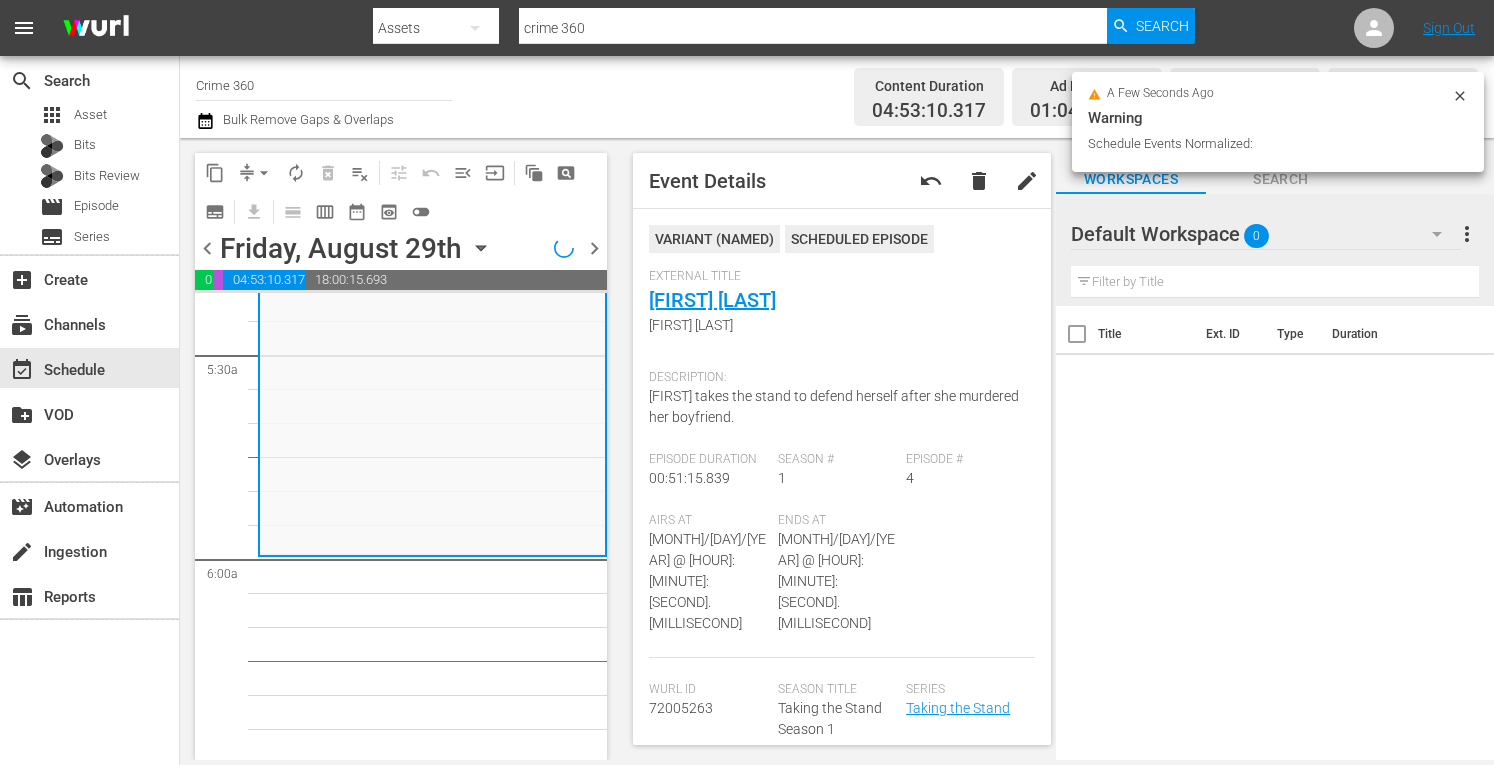 scroll, scrollTop: 2148, scrollLeft: 0, axis: vertical 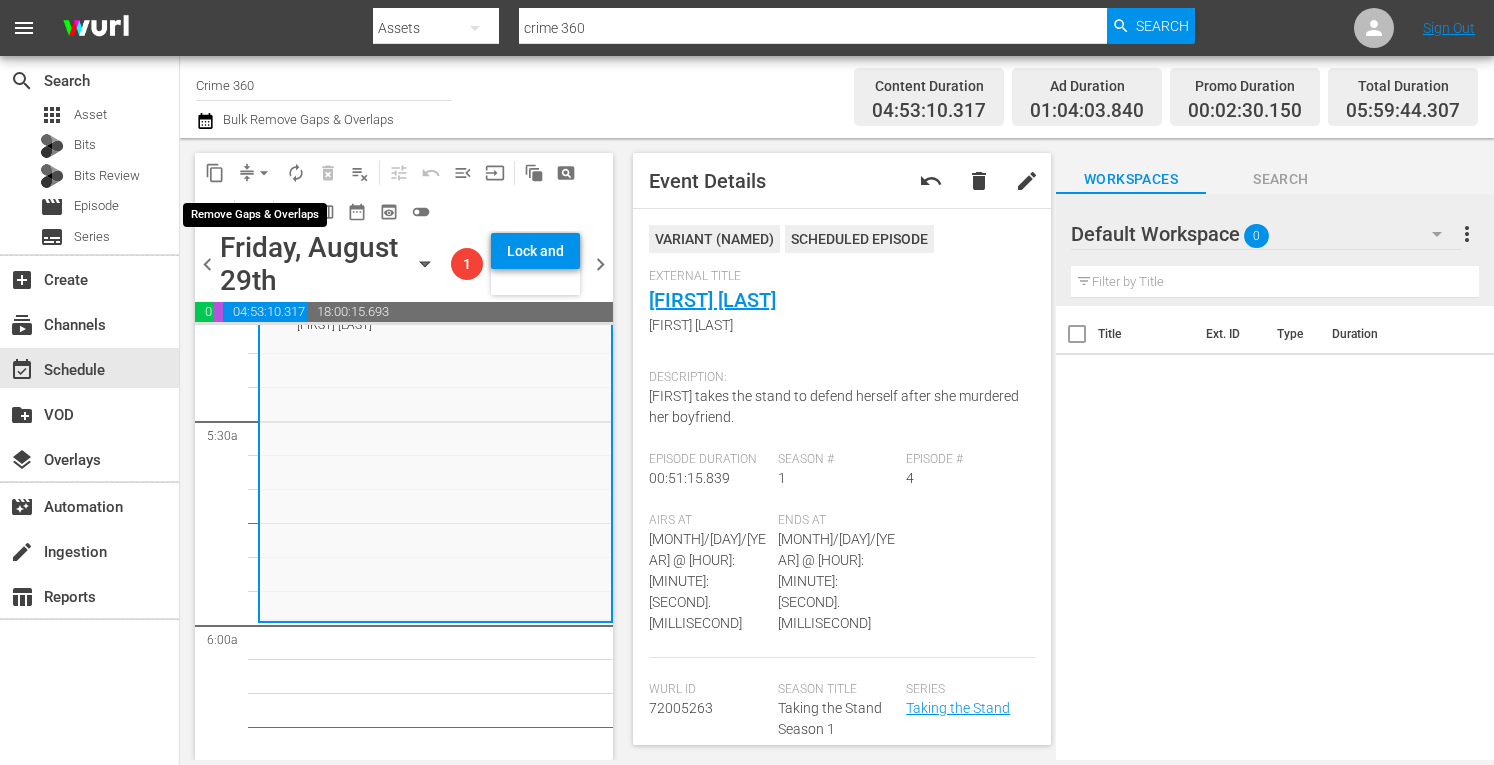 click on "arrow_drop_down" at bounding box center [264, 173] 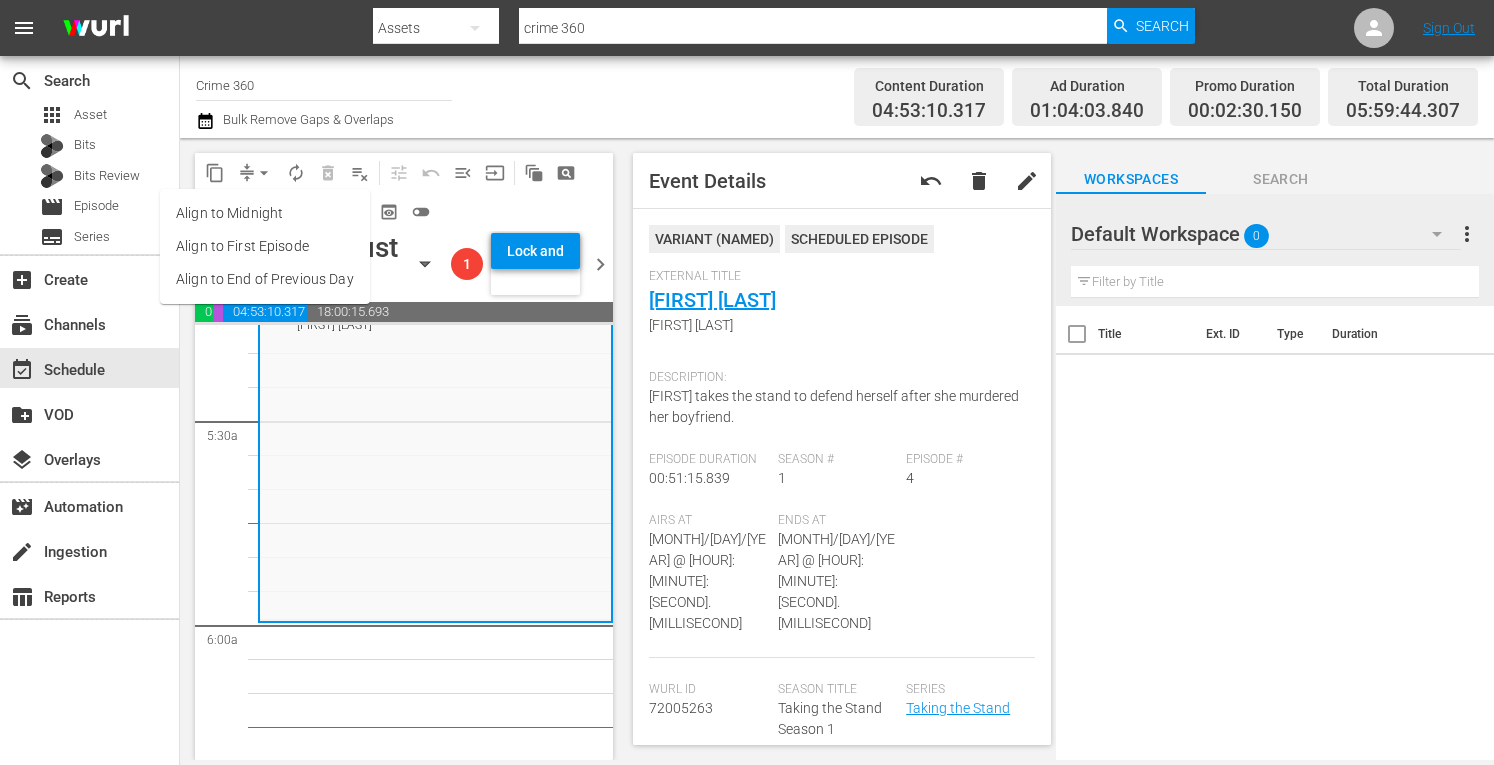 click on "Align to Midnight" at bounding box center (265, 213) 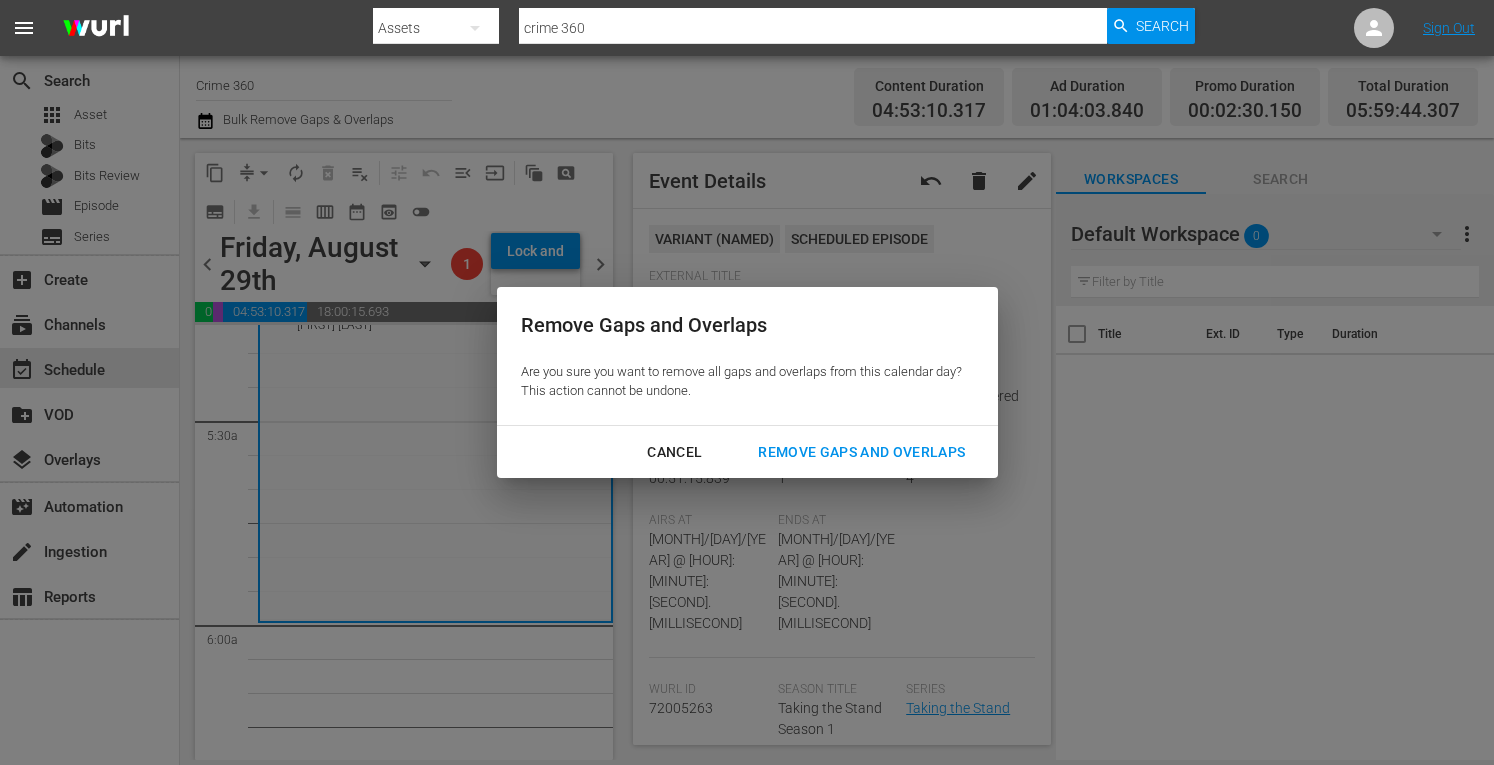 click on "Remove Gaps and Overlaps" at bounding box center [861, 452] 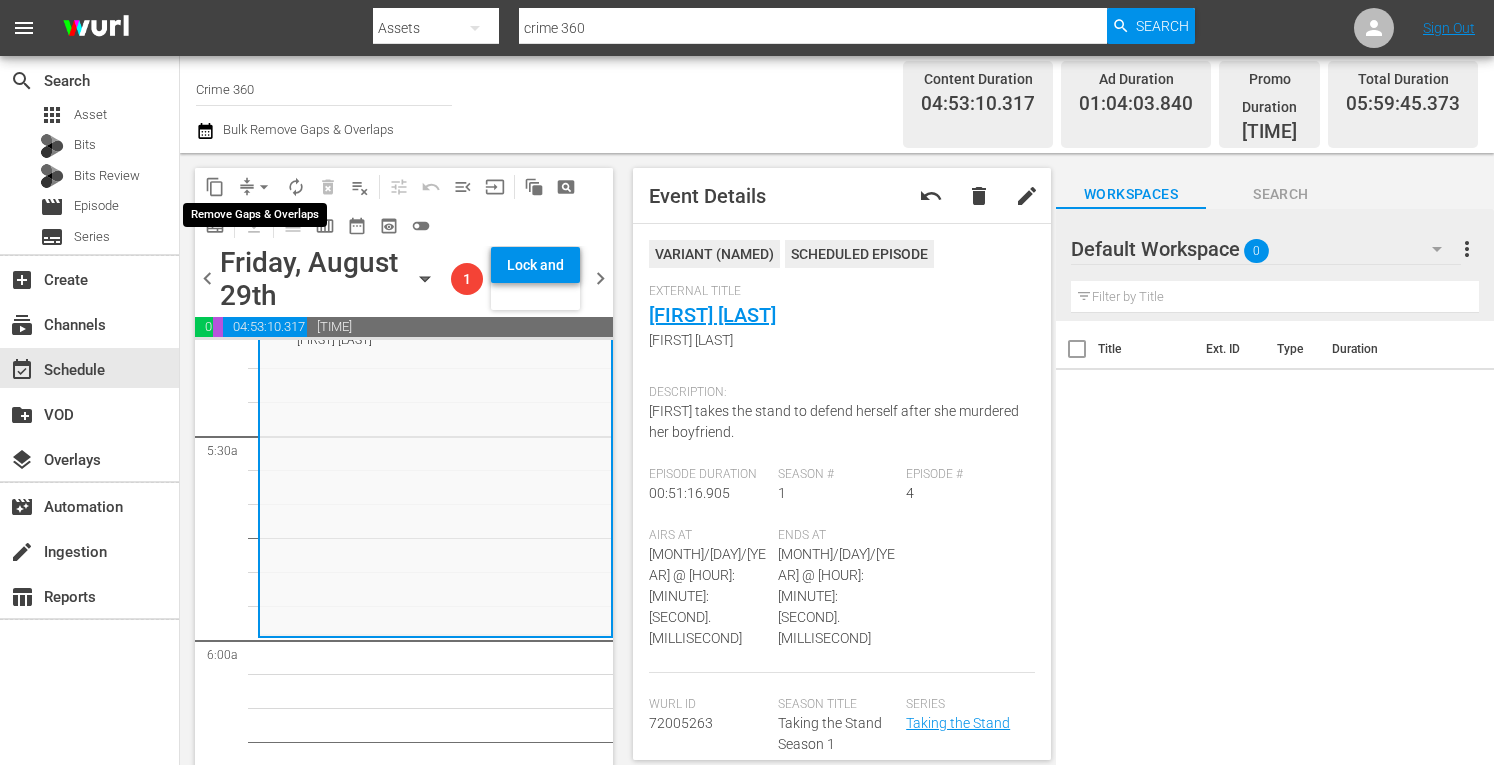 click on "arrow_drop_down" at bounding box center (264, 187) 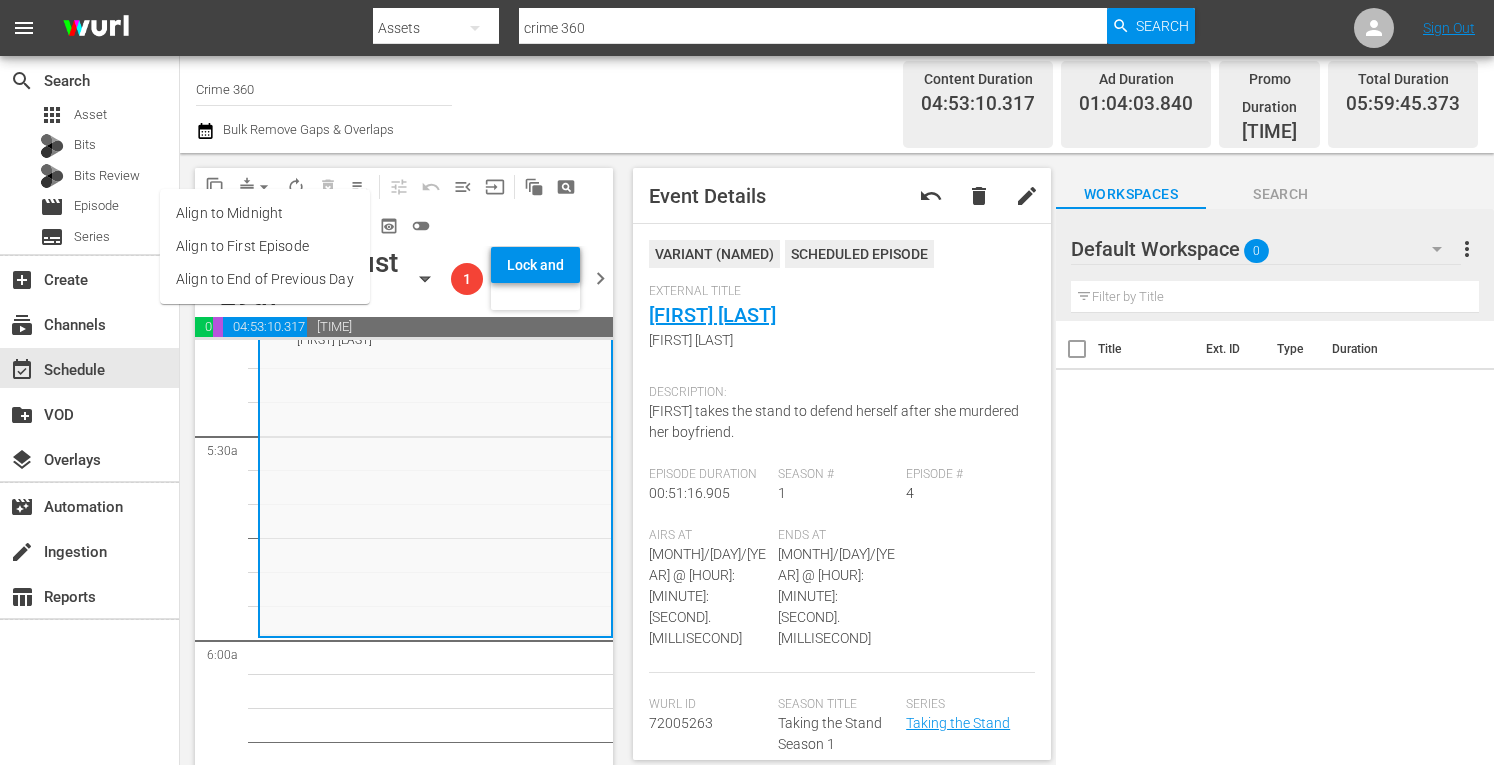 click on "Align to Midnight" at bounding box center [265, 213] 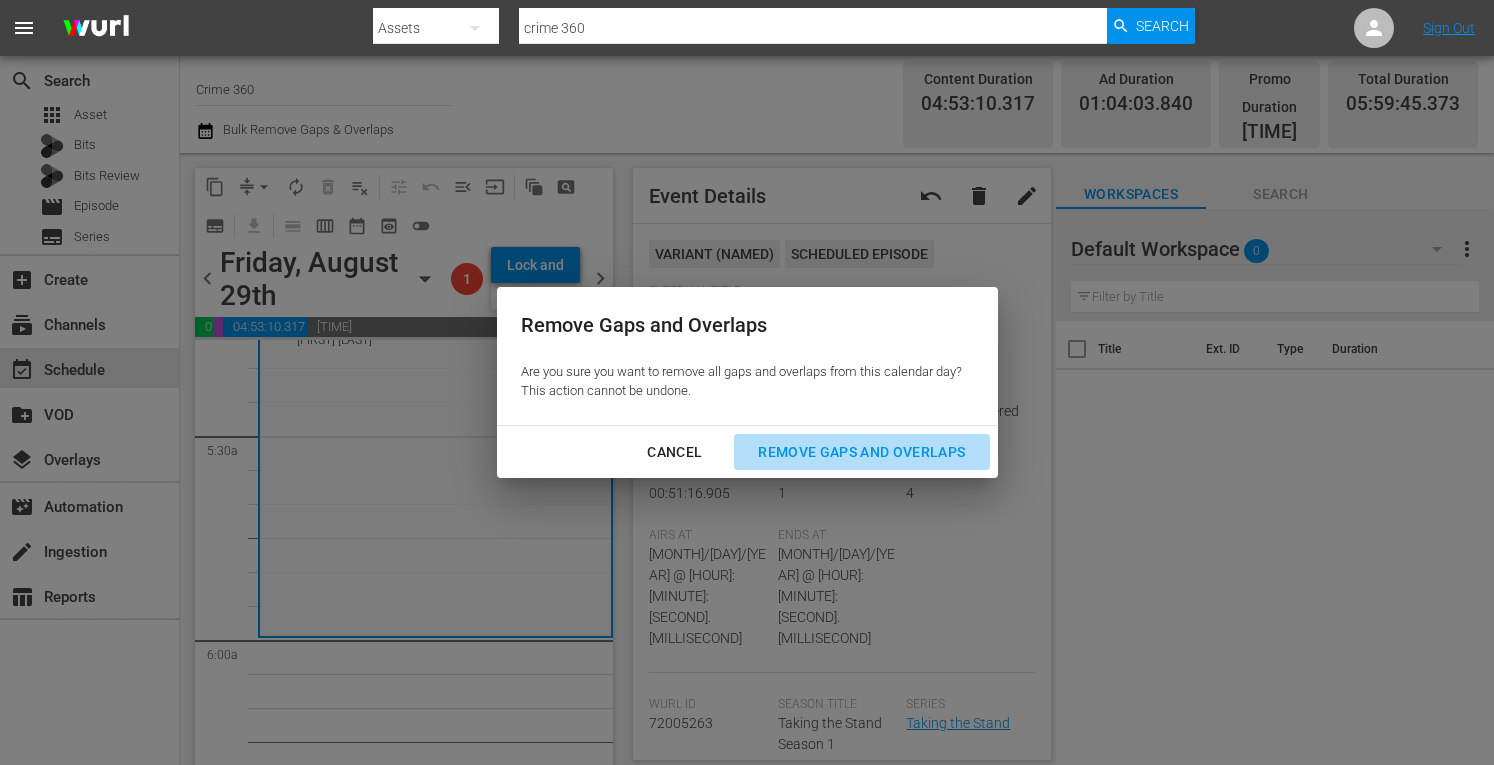 click on "Remove Gaps and Overlaps" at bounding box center (861, 452) 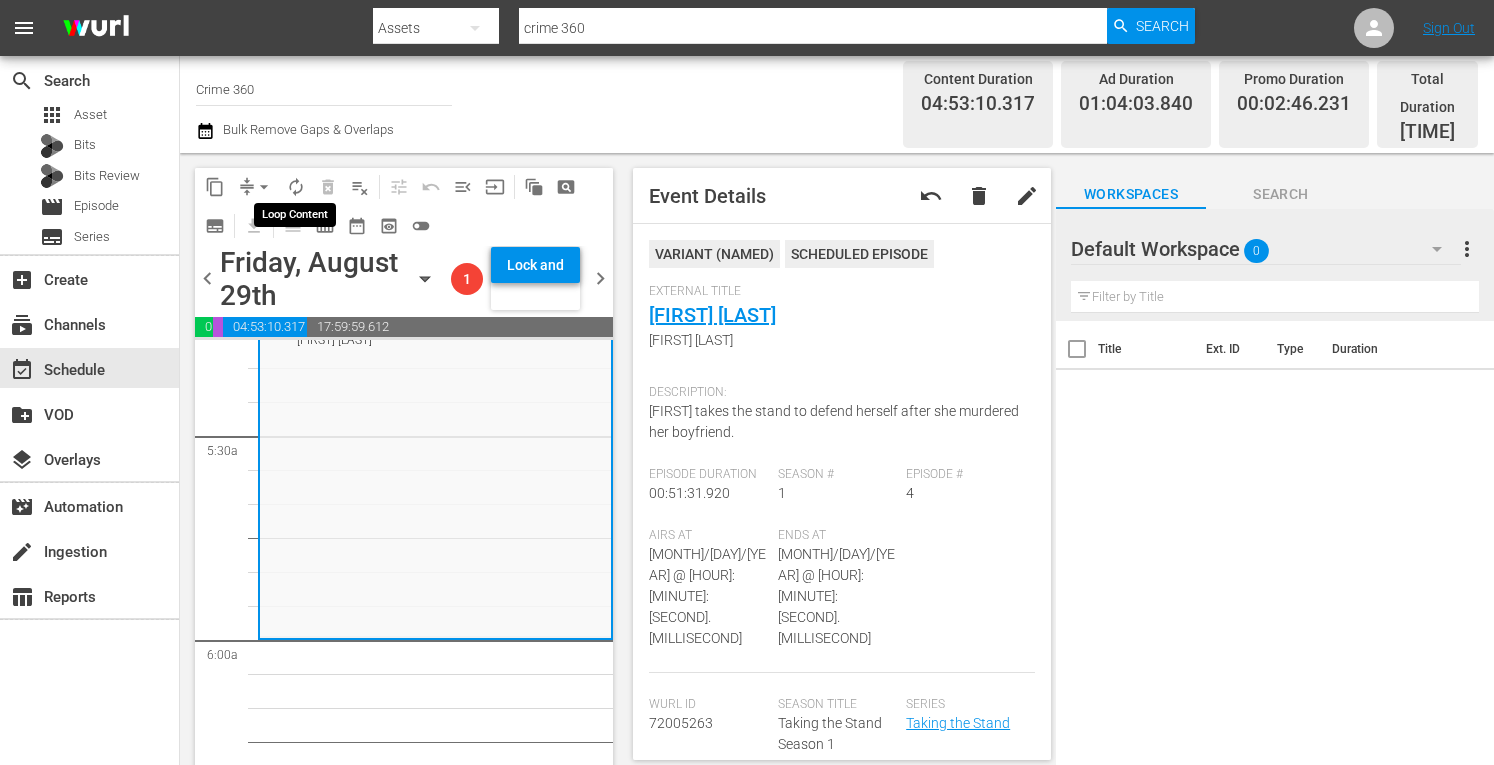 click on "autorenew_outlined" at bounding box center [296, 187] 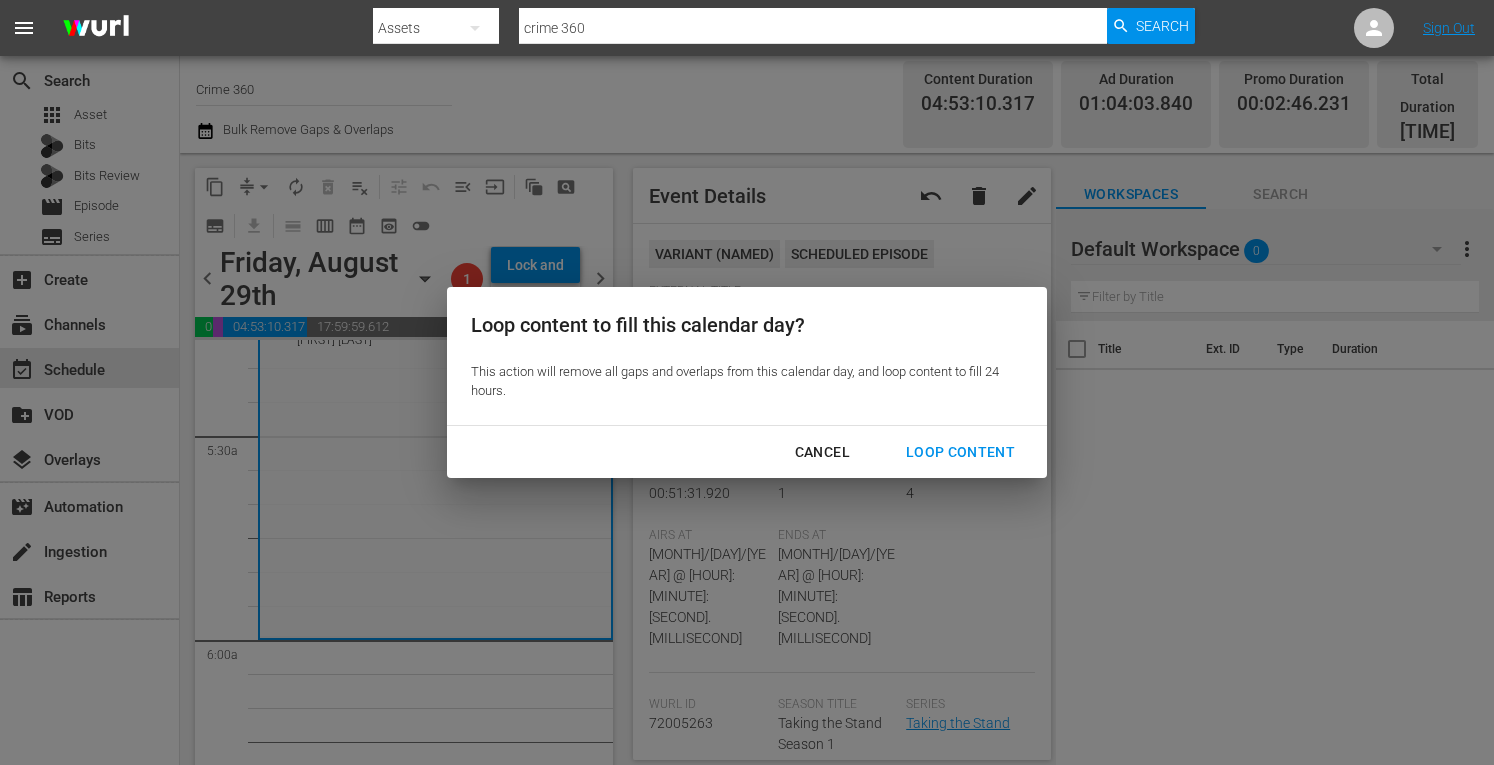 click on "Loop Content" at bounding box center (960, 452) 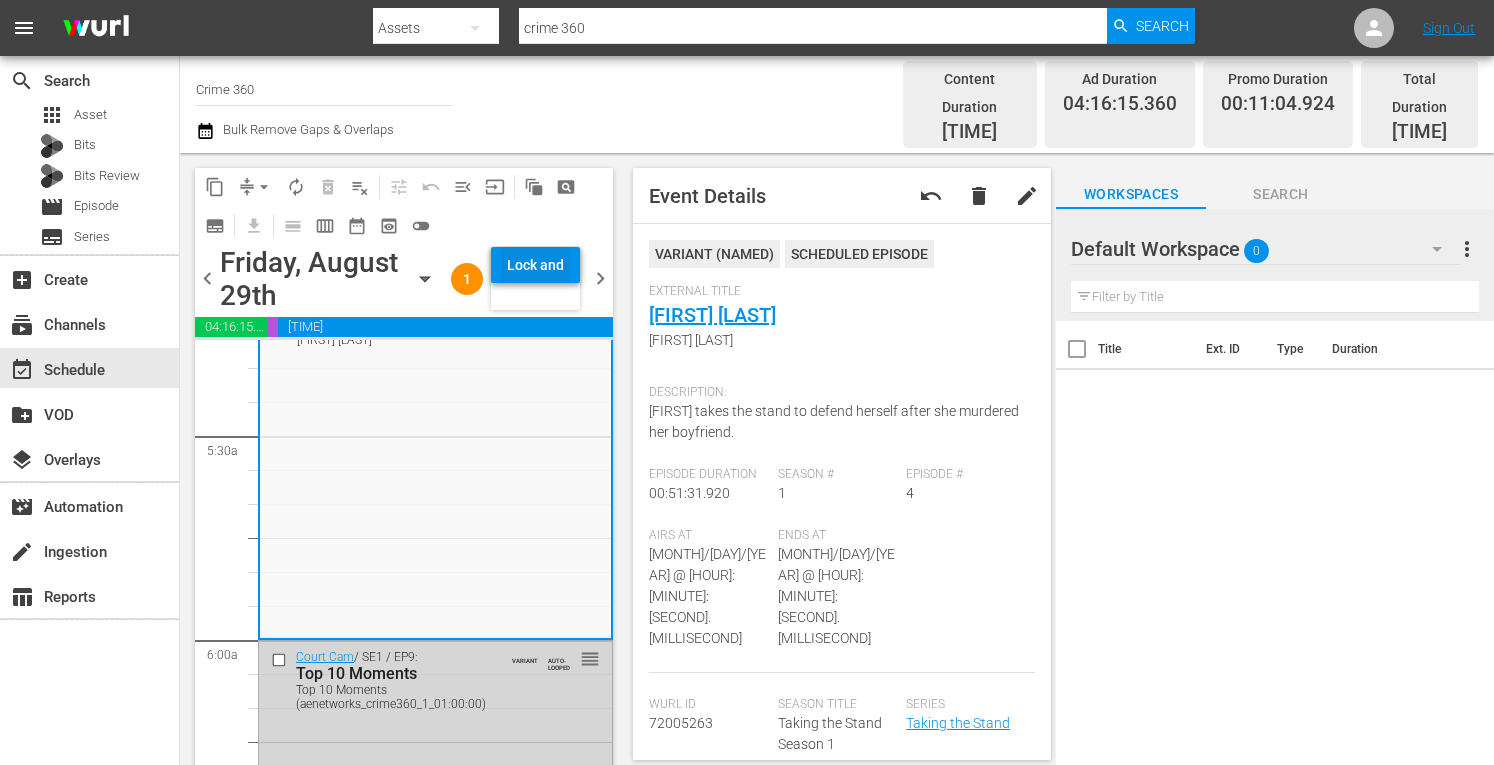 click on "Lock and Publish" at bounding box center (535, 265) 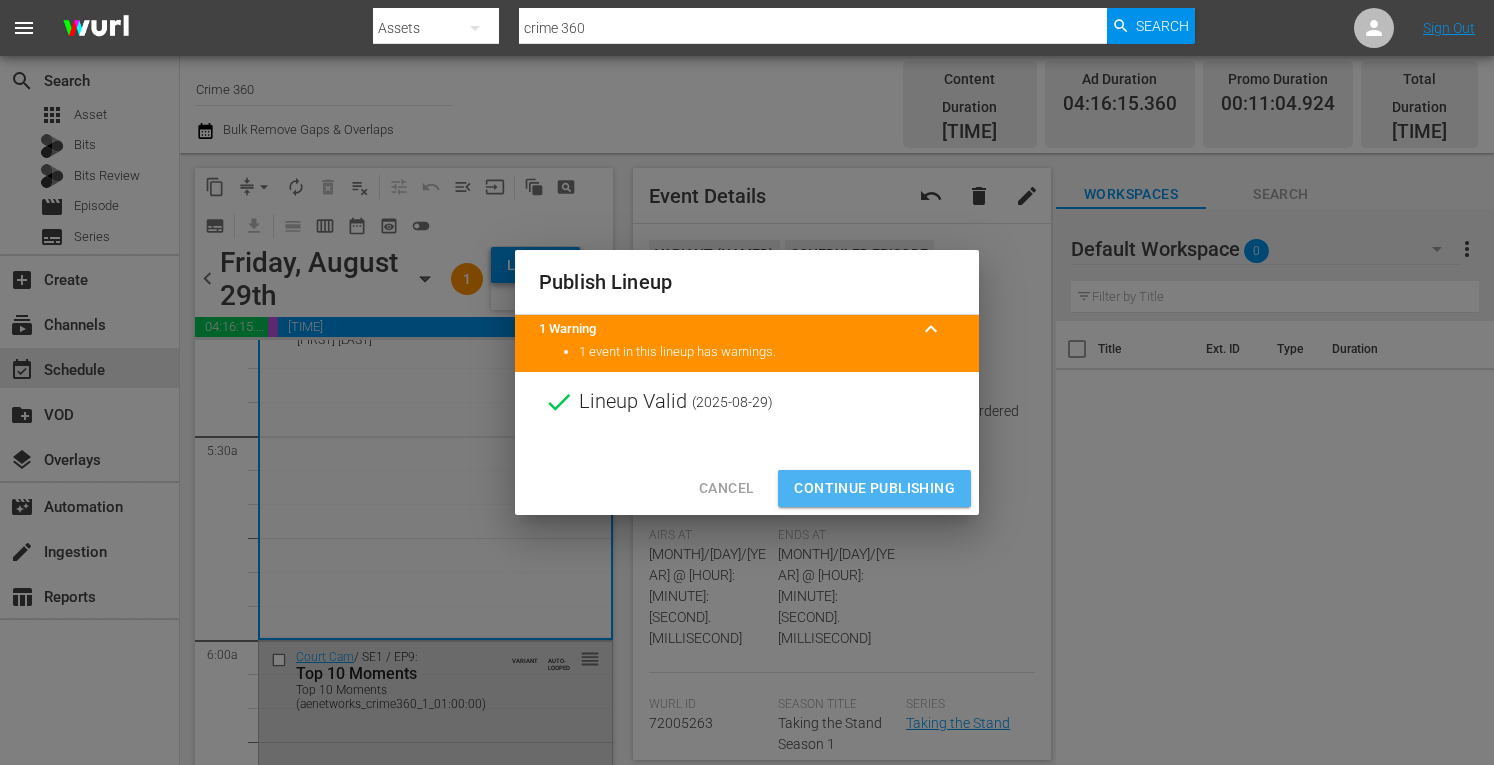 click on "Continue Publishing" at bounding box center [874, 488] 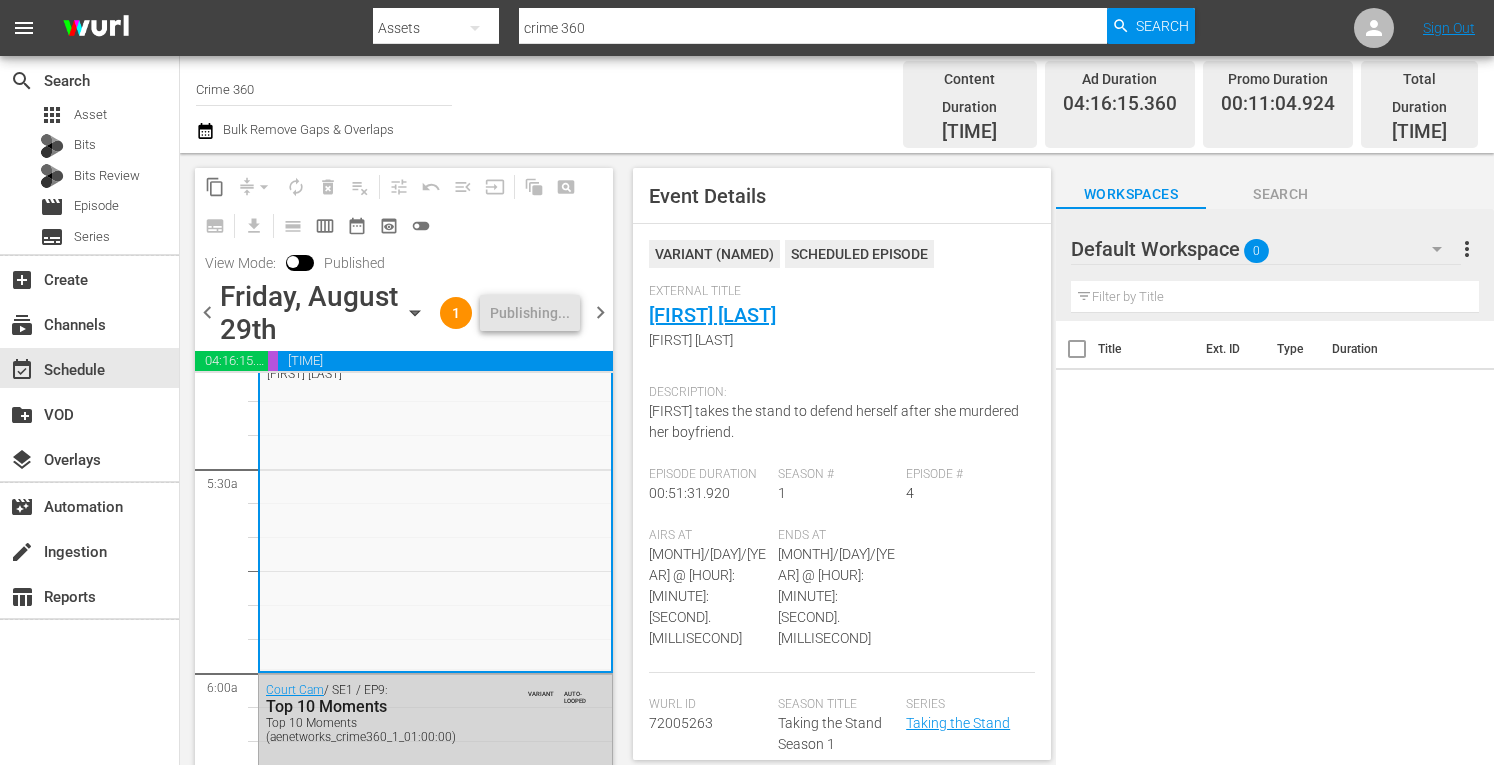 click on "chevron_right" at bounding box center (600, 312) 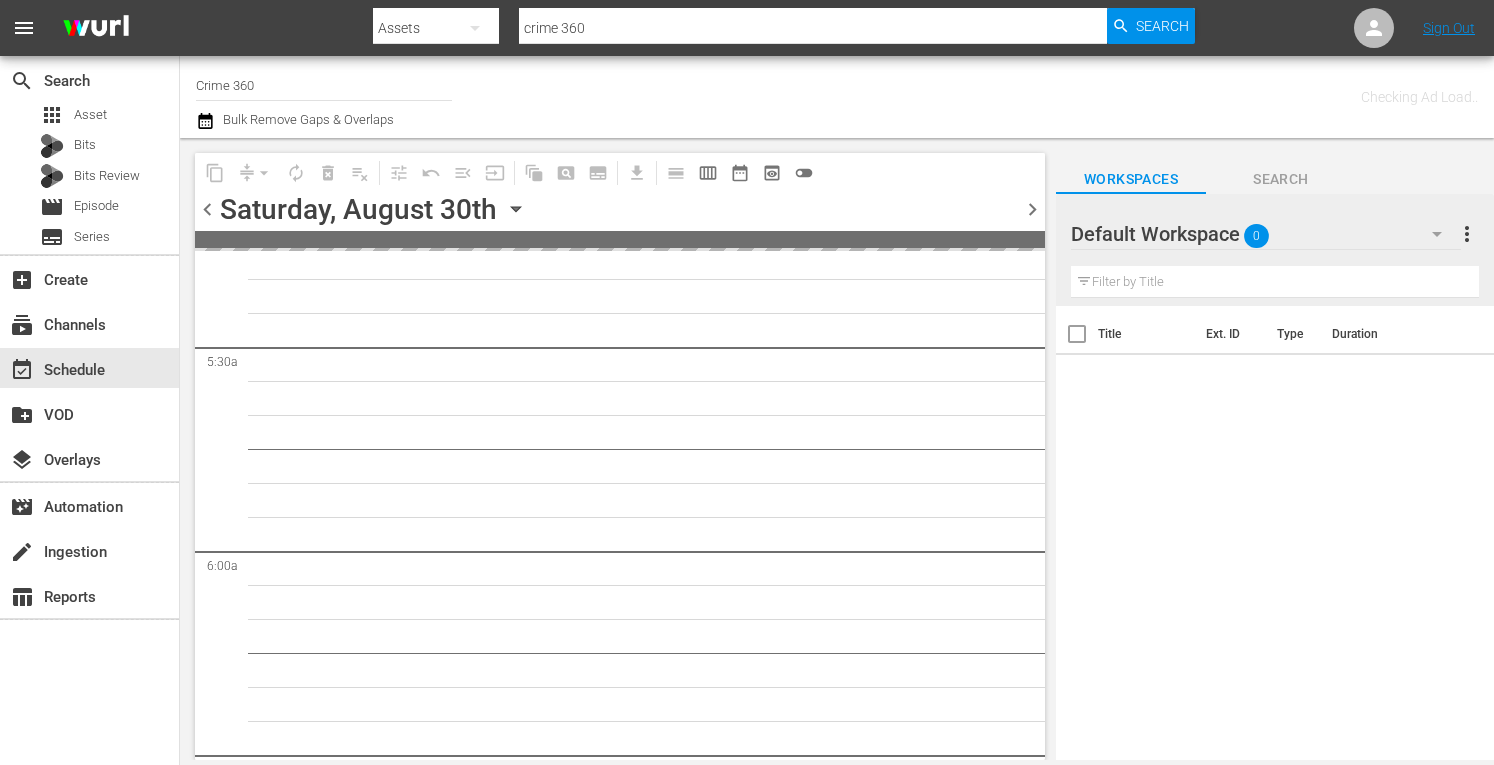 scroll, scrollTop: 2386, scrollLeft: 0, axis: vertical 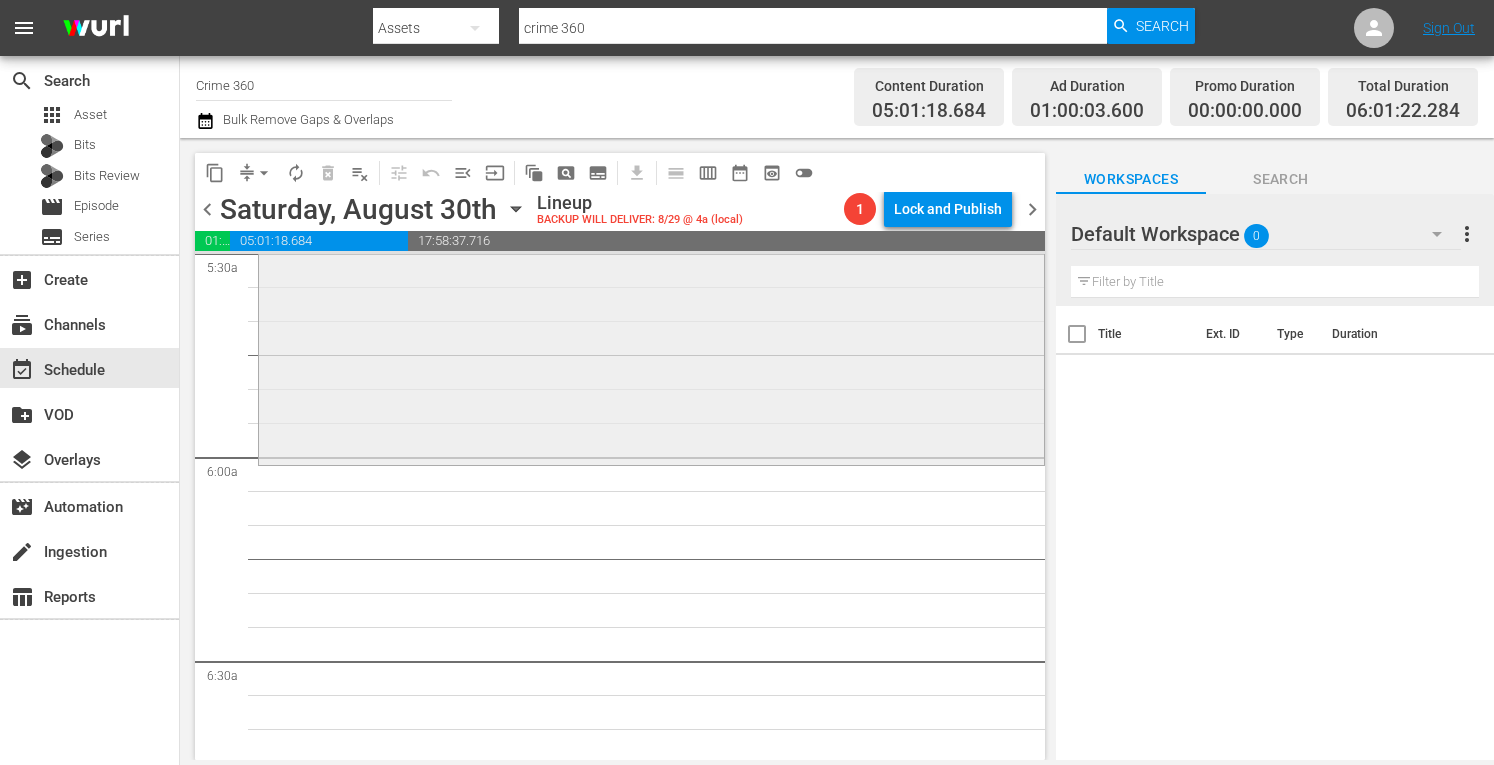 click on "After the First 48  / SE8 / EP10:
One Good Deed One Good Deed (aenetworks_crime360_1_01:00:00) VARIANT reorder" at bounding box center (651, 285) 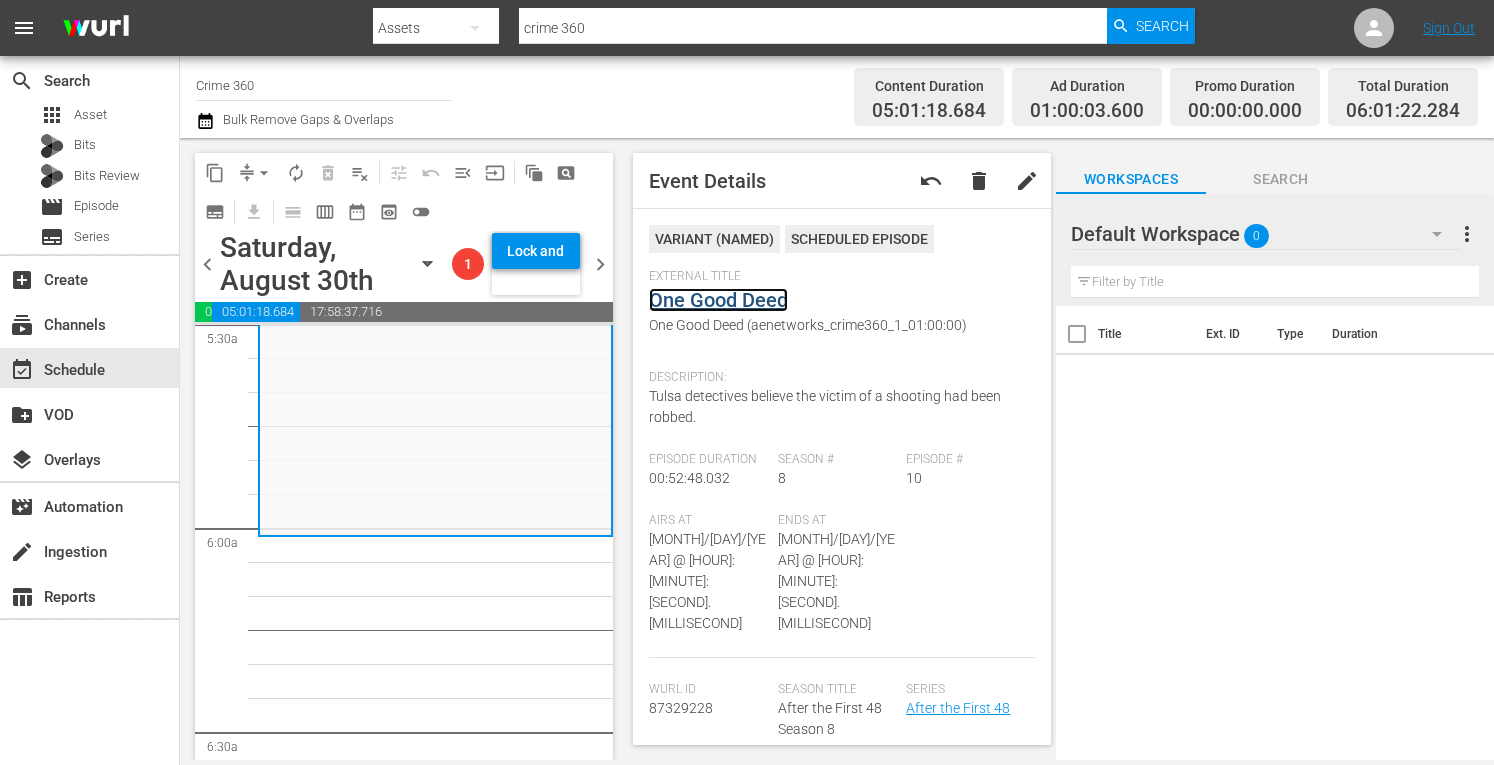 click on "One Good Deed" at bounding box center [718, 300] 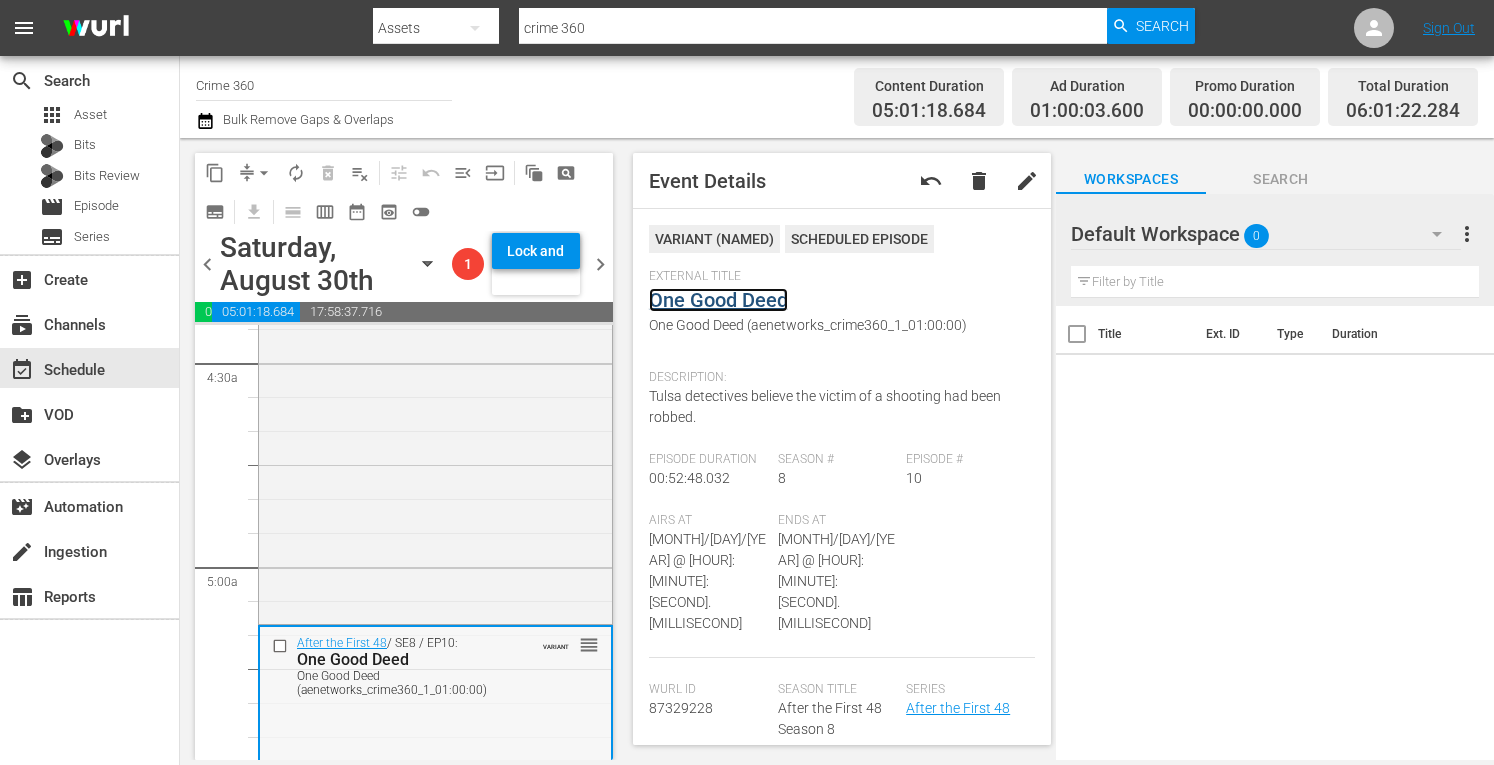 scroll, scrollTop: 1743, scrollLeft: 0, axis: vertical 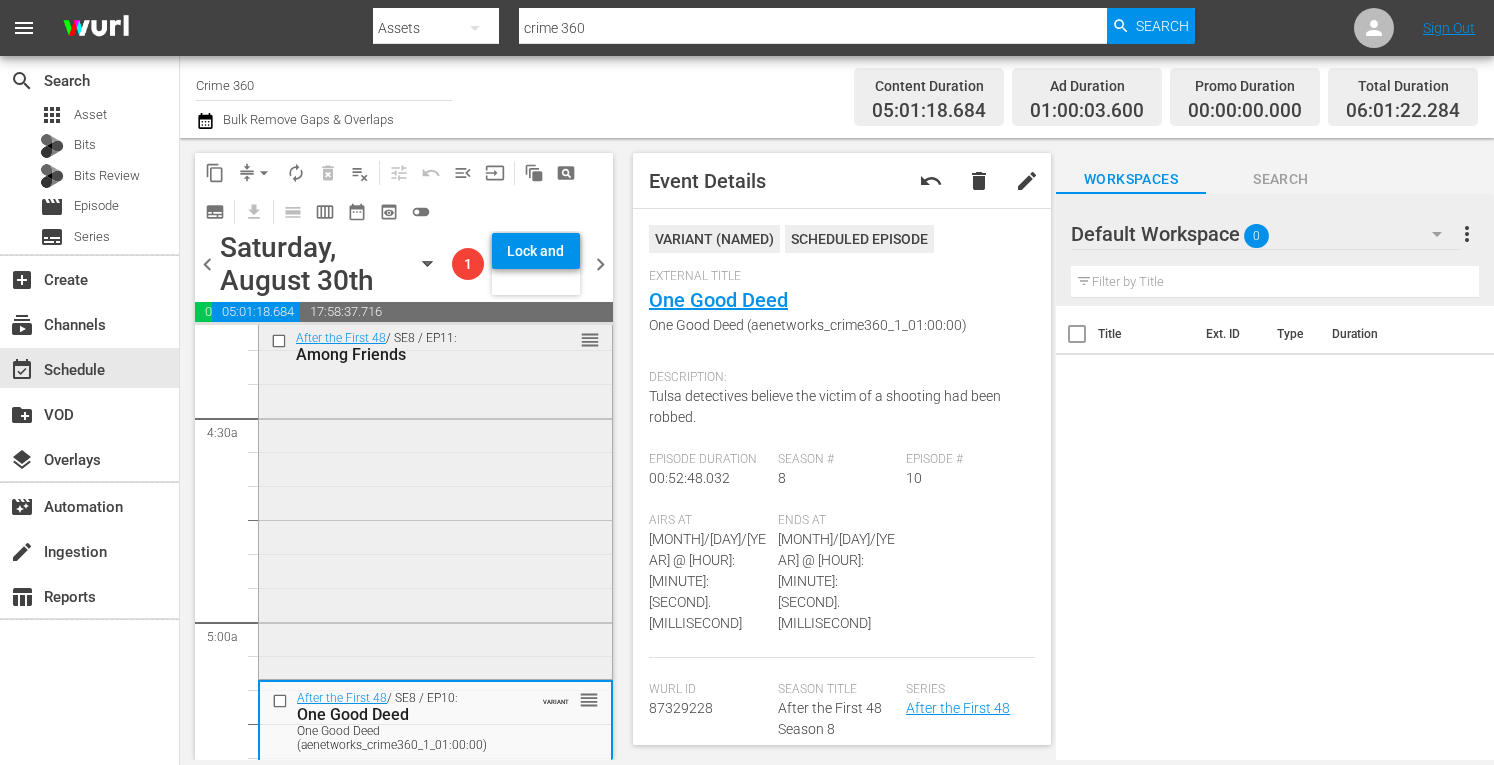 click on "After the First 48  / SE8 / EP11:
Among Friends reorder" at bounding box center (435, 498) 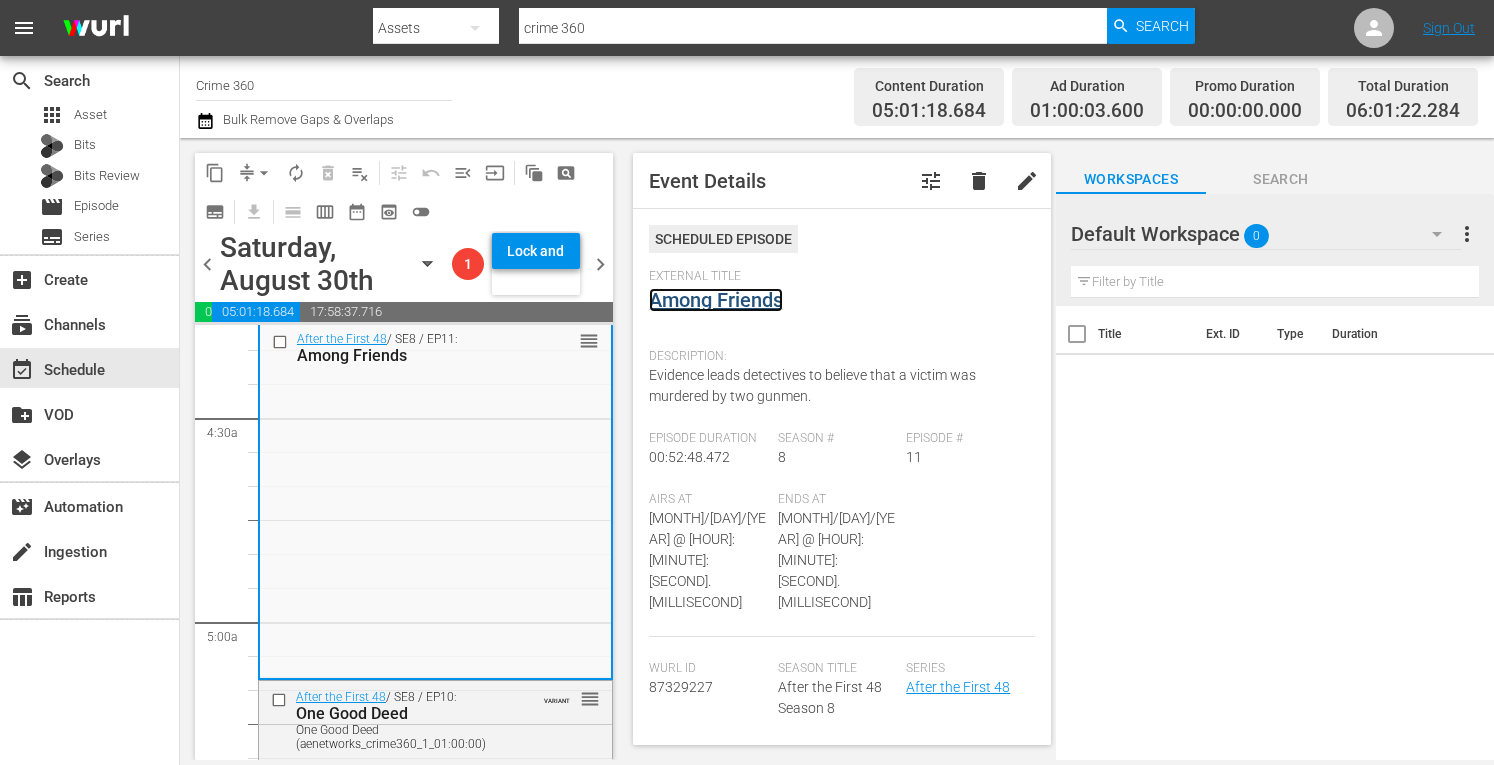 click on "Among Friends" at bounding box center [716, 300] 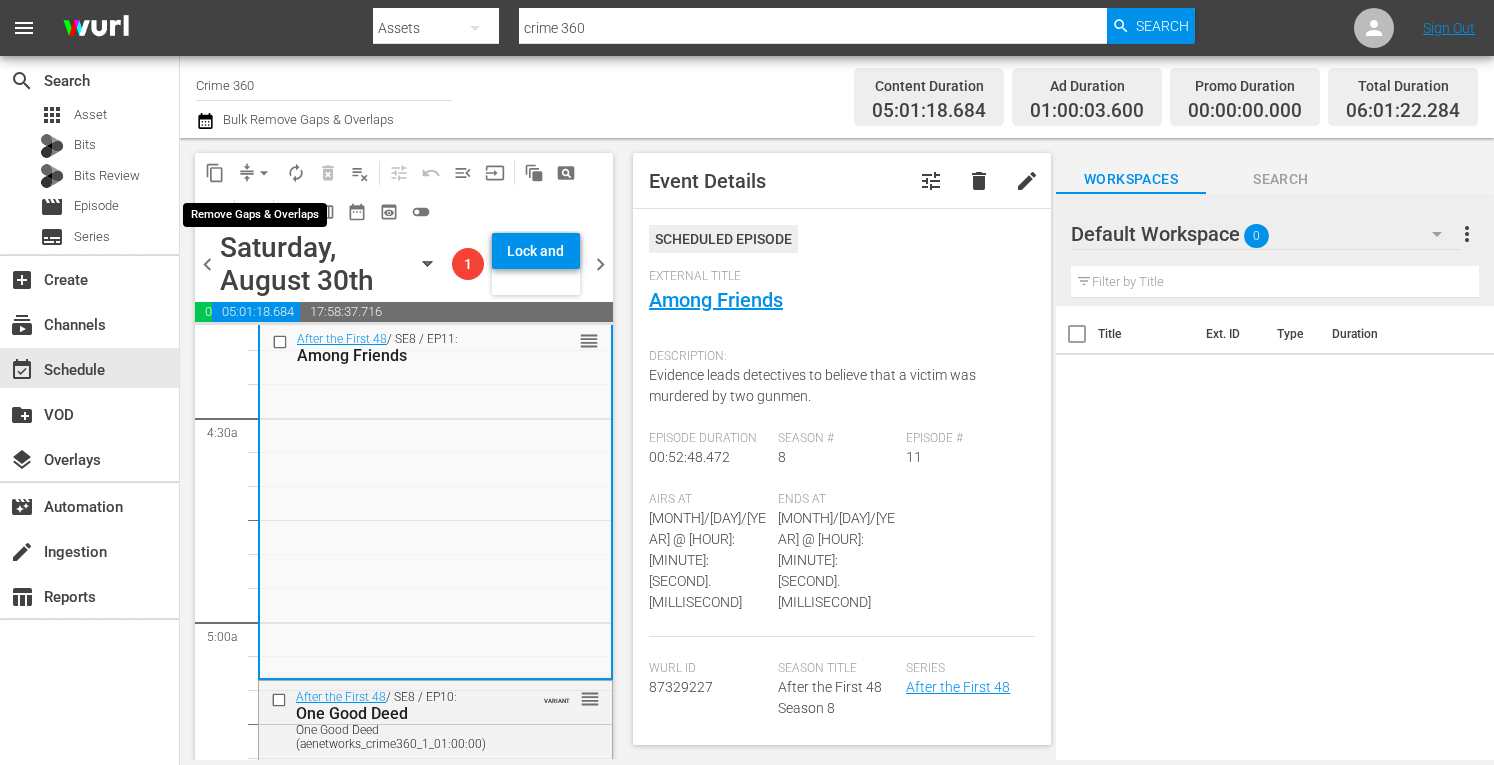 click on "arrow_drop_down" at bounding box center (264, 173) 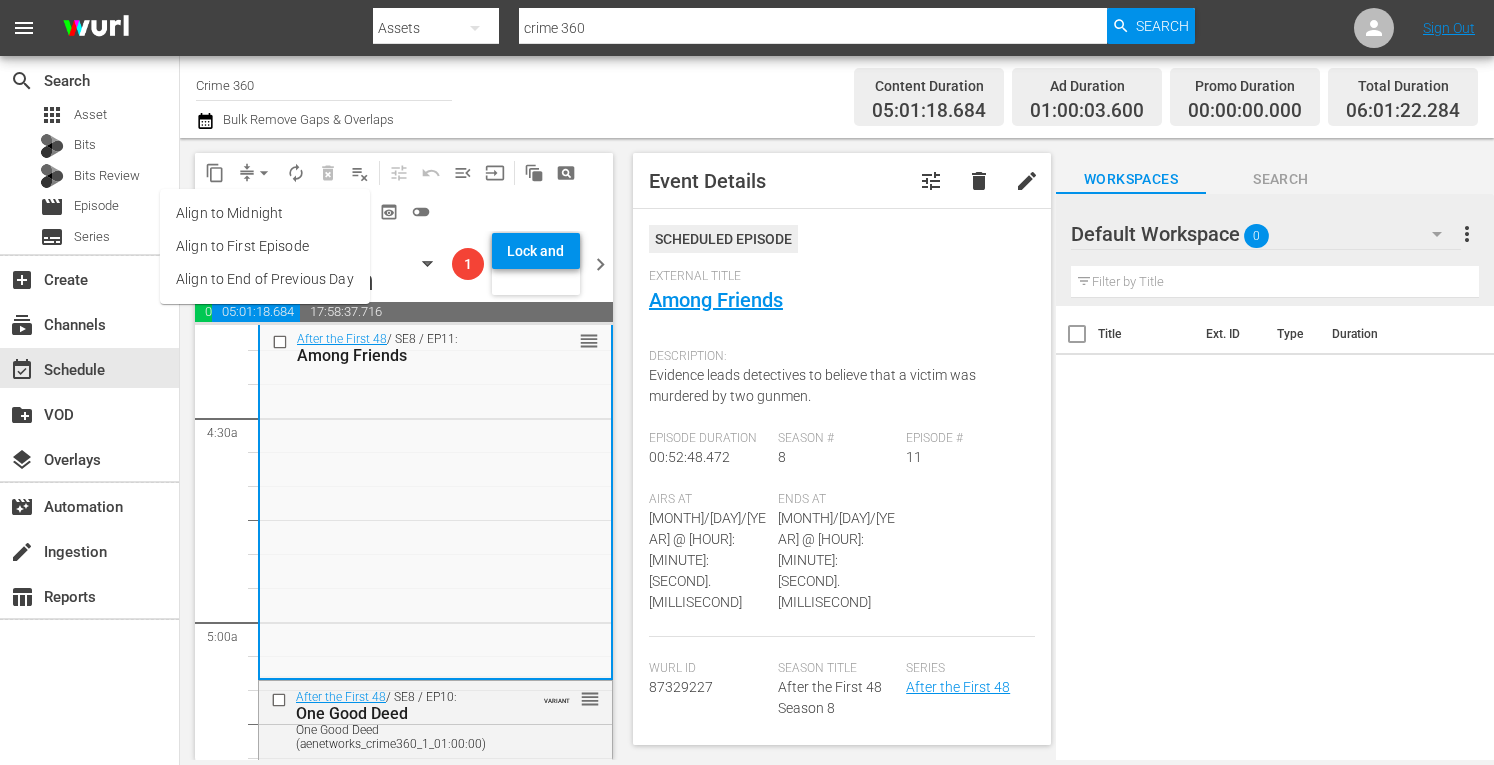 click on "Align to Midnight" at bounding box center [265, 213] 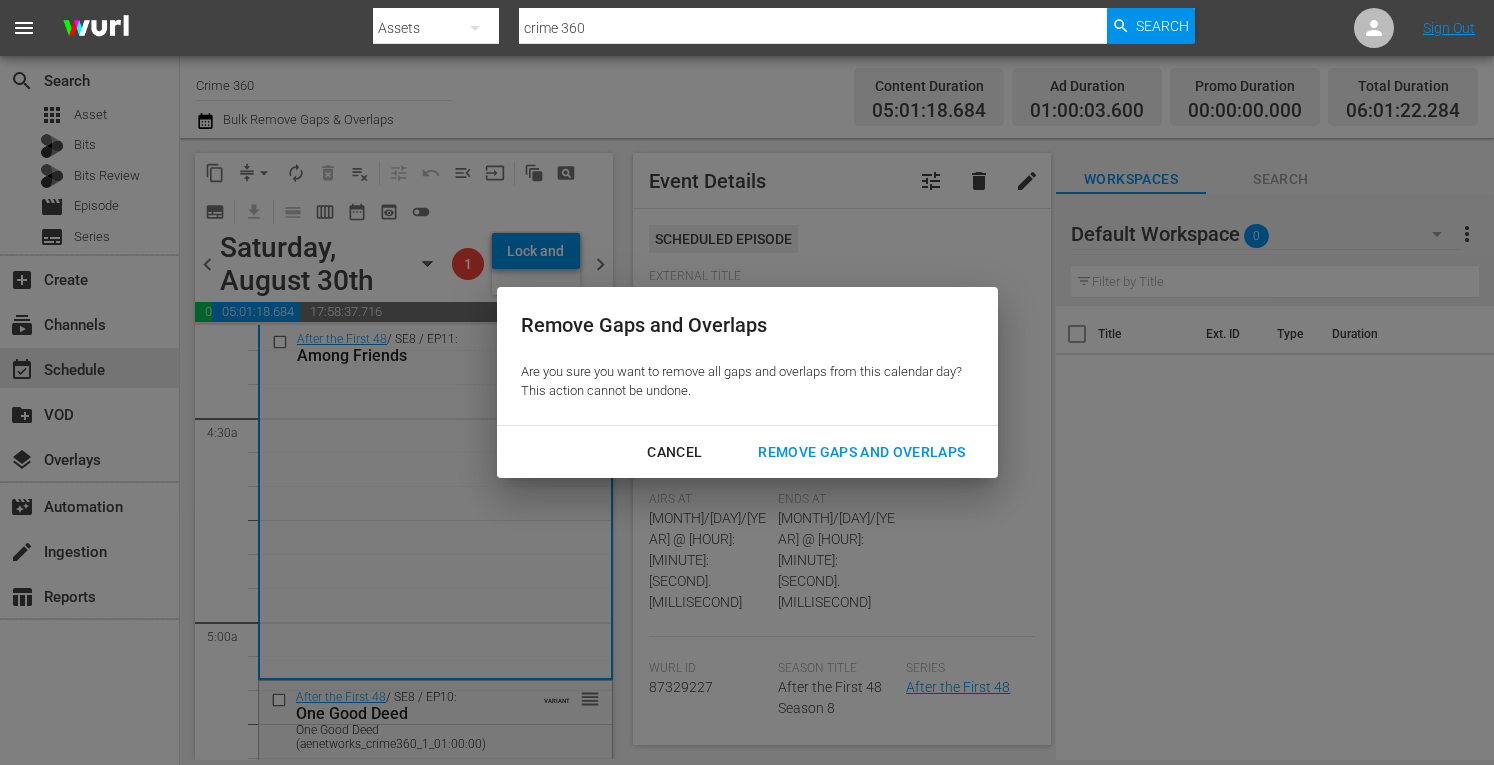 click on "Remove Gaps and Overlaps" at bounding box center [861, 452] 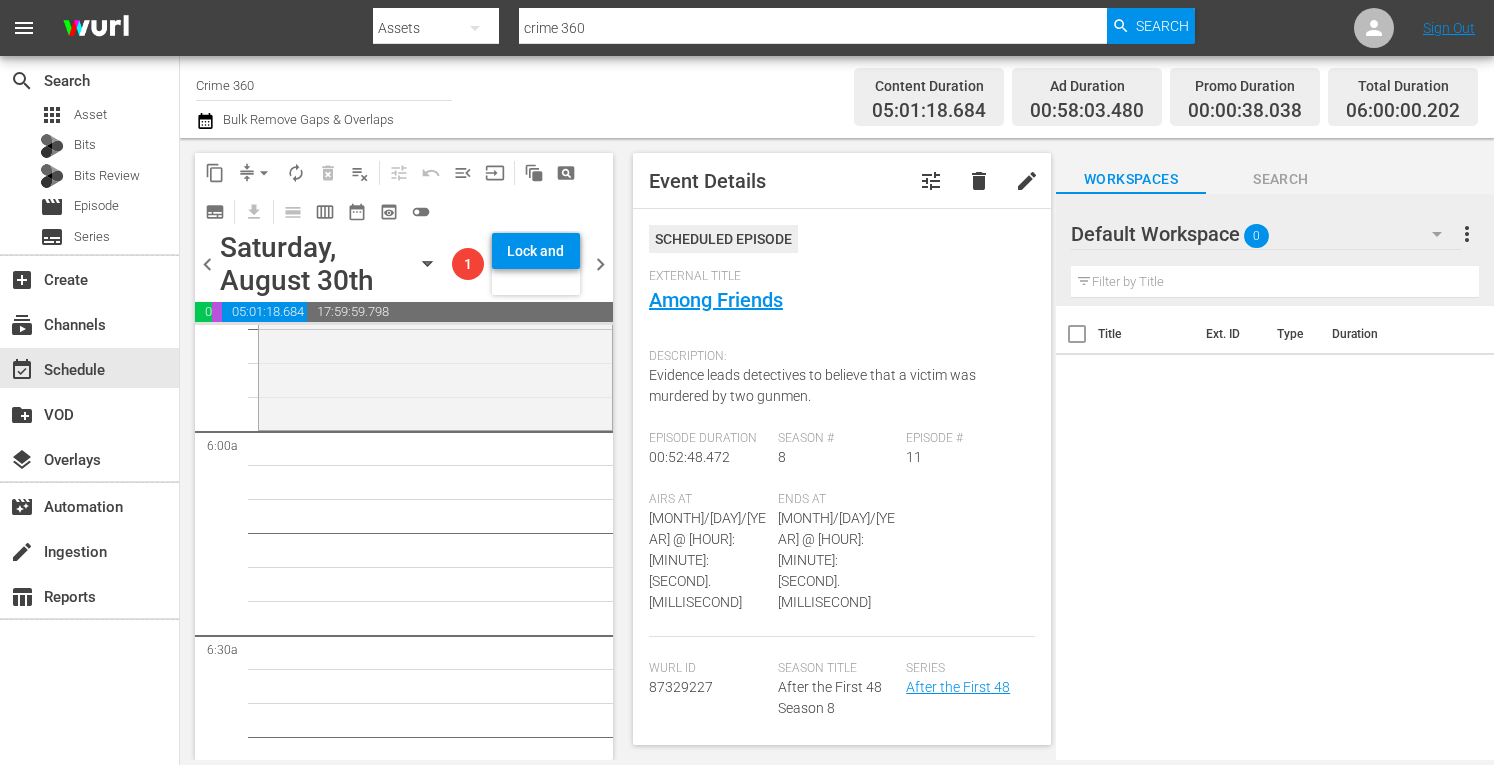 scroll, scrollTop: 2343, scrollLeft: 0, axis: vertical 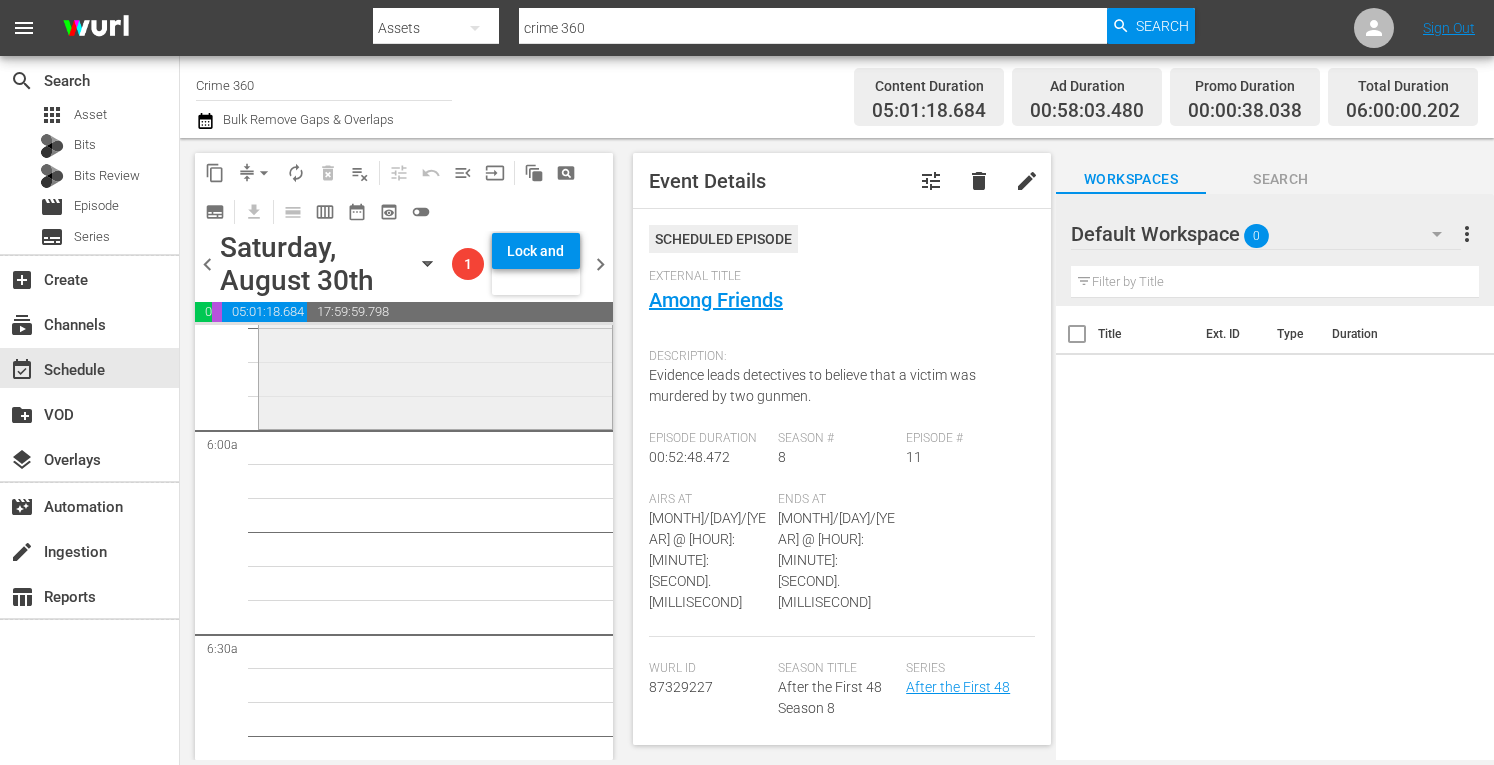 click on "After the First 48  / SE8 / EP10:
One Good Deed One Good Deed (aenetworks_crime360_1_01:00:00) VARIANT reorder" at bounding box center [435, 253] 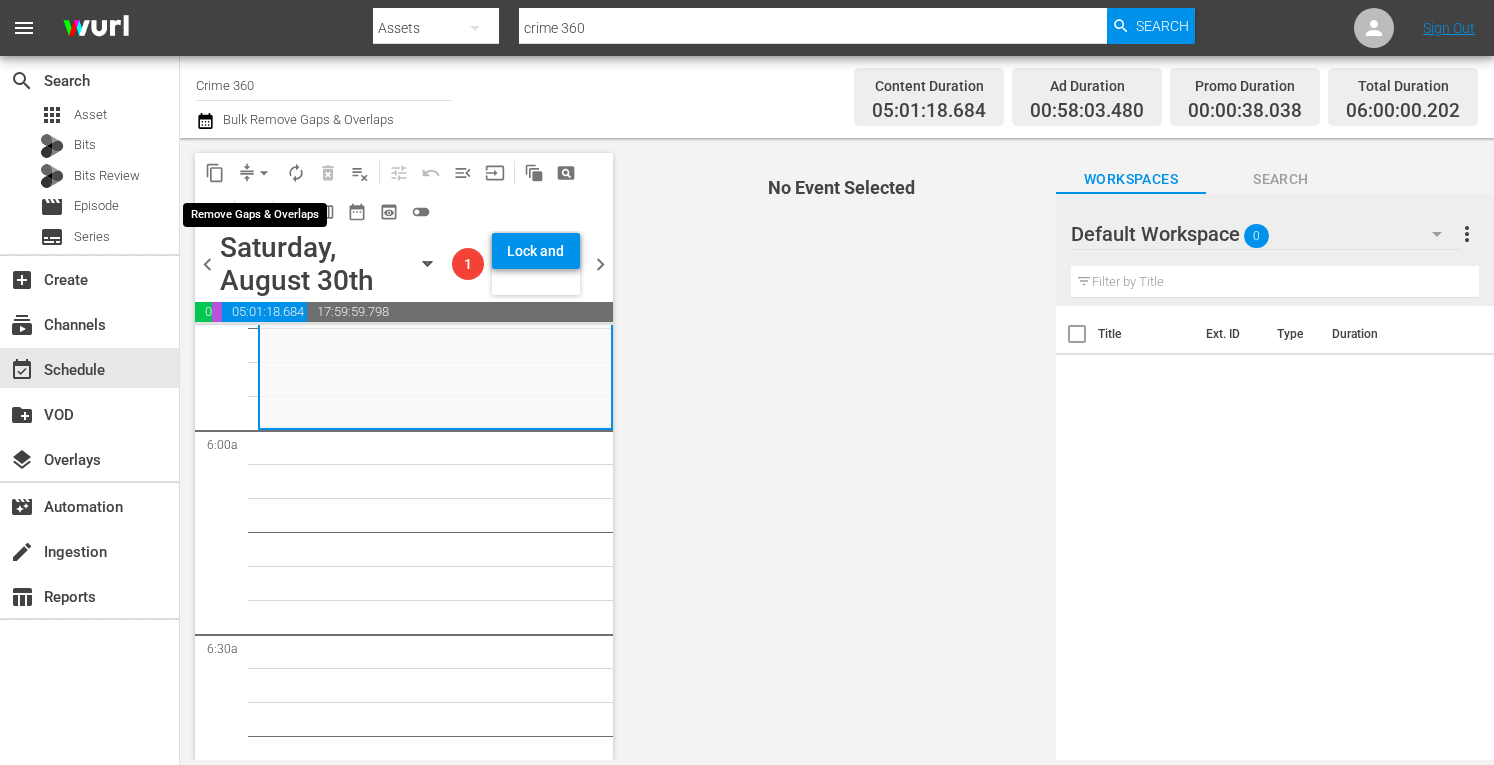 click on "arrow_drop_down" at bounding box center (264, 173) 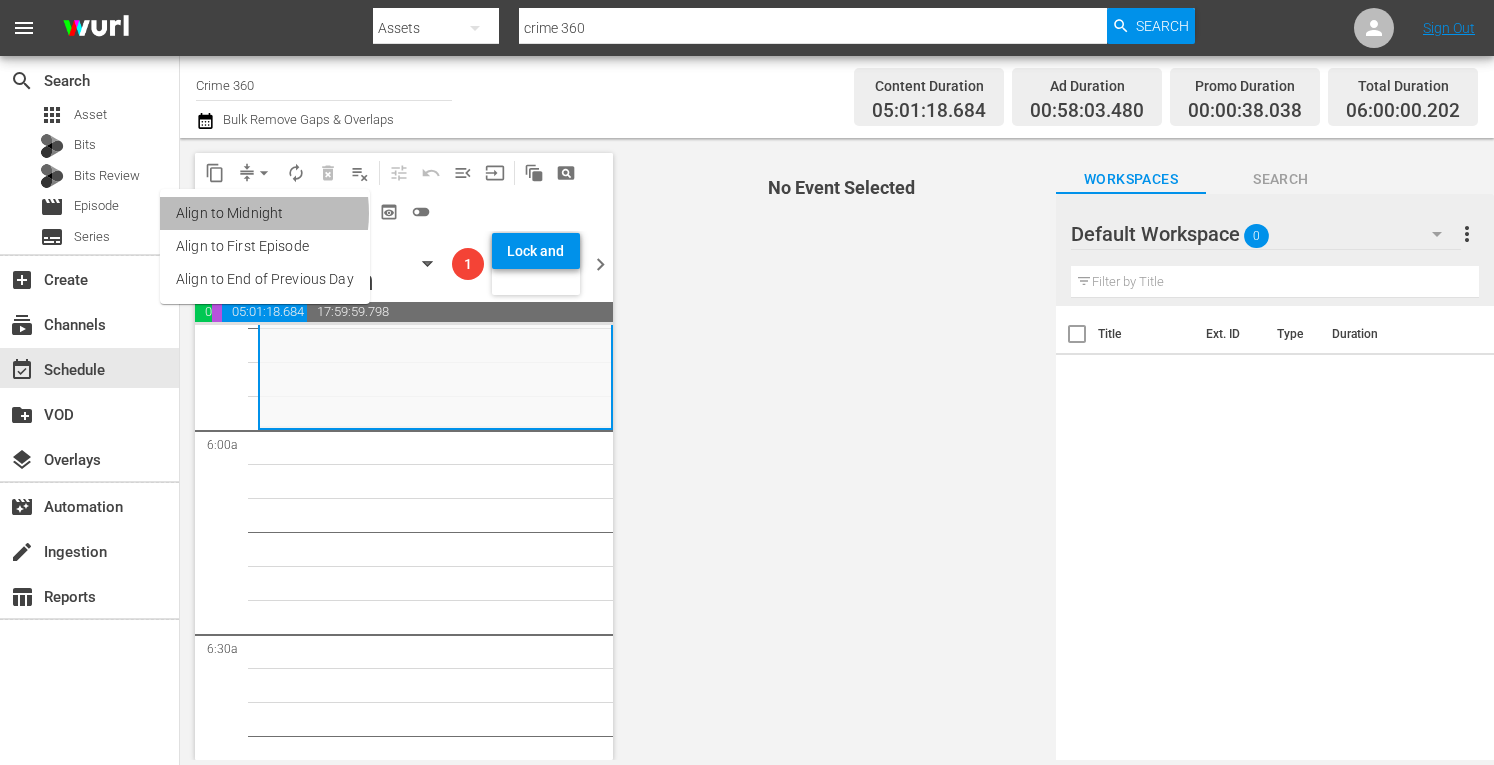 click on "Align to Midnight" at bounding box center (265, 213) 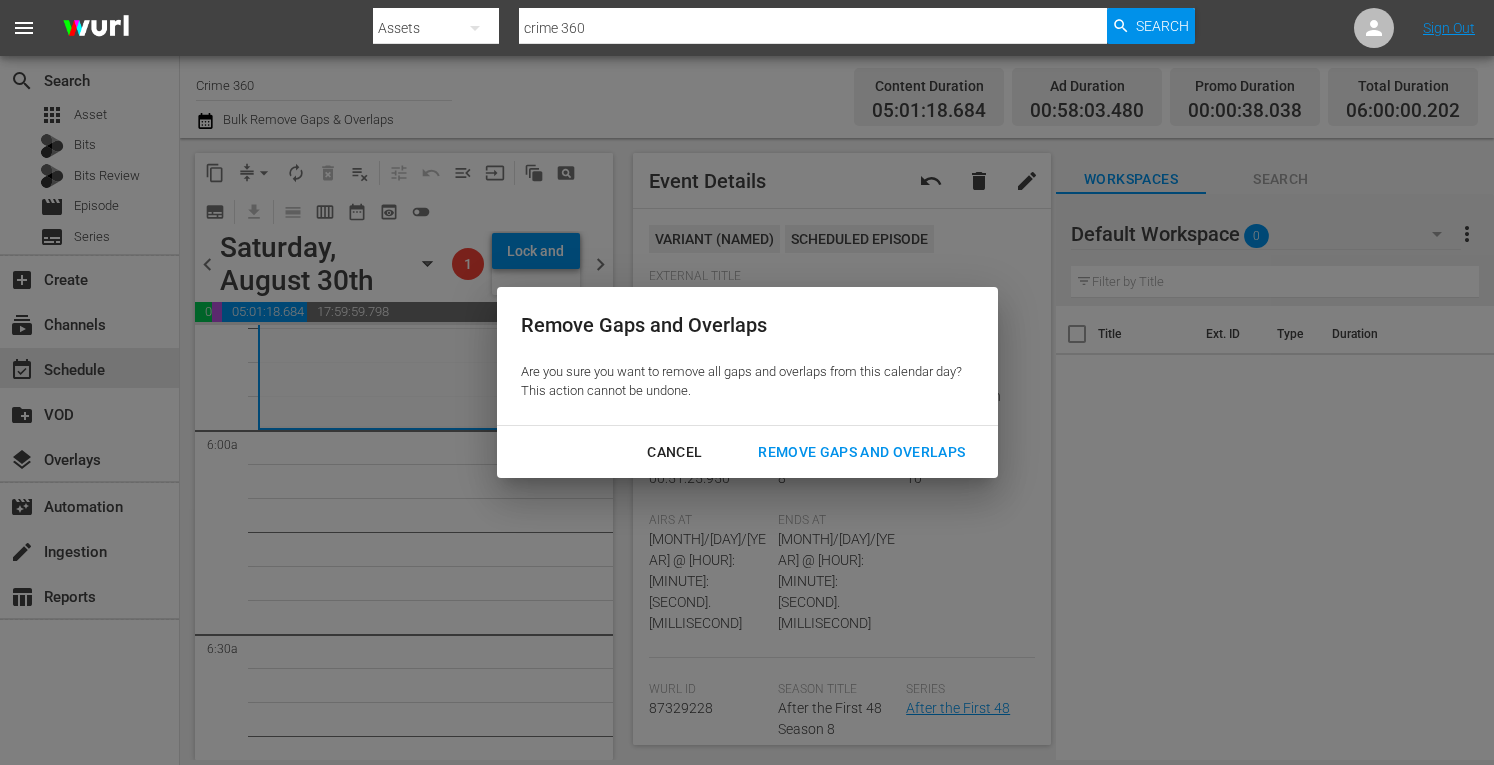 click on "Remove Gaps and Overlaps" at bounding box center [861, 452] 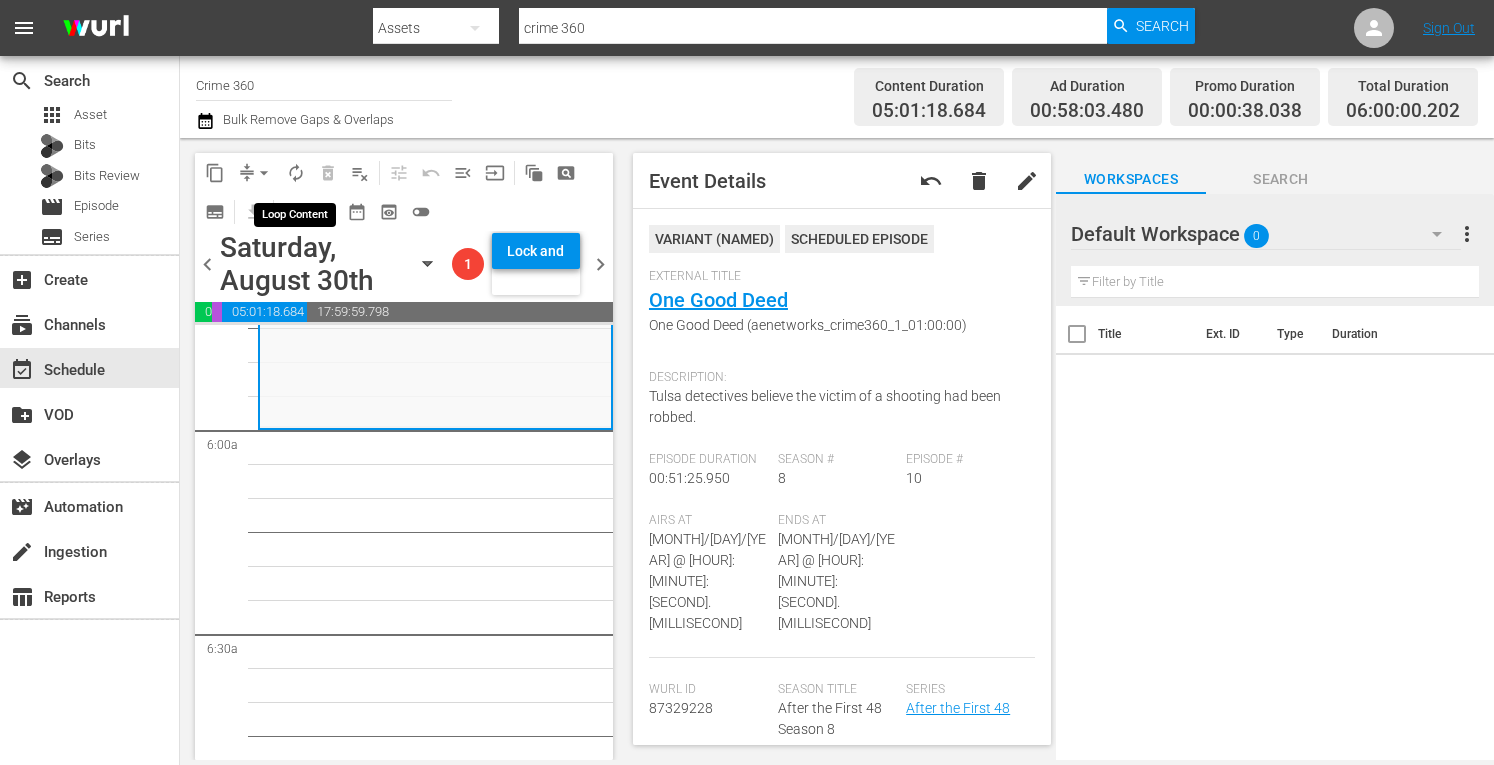 click on "autorenew_outlined" at bounding box center (296, 173) 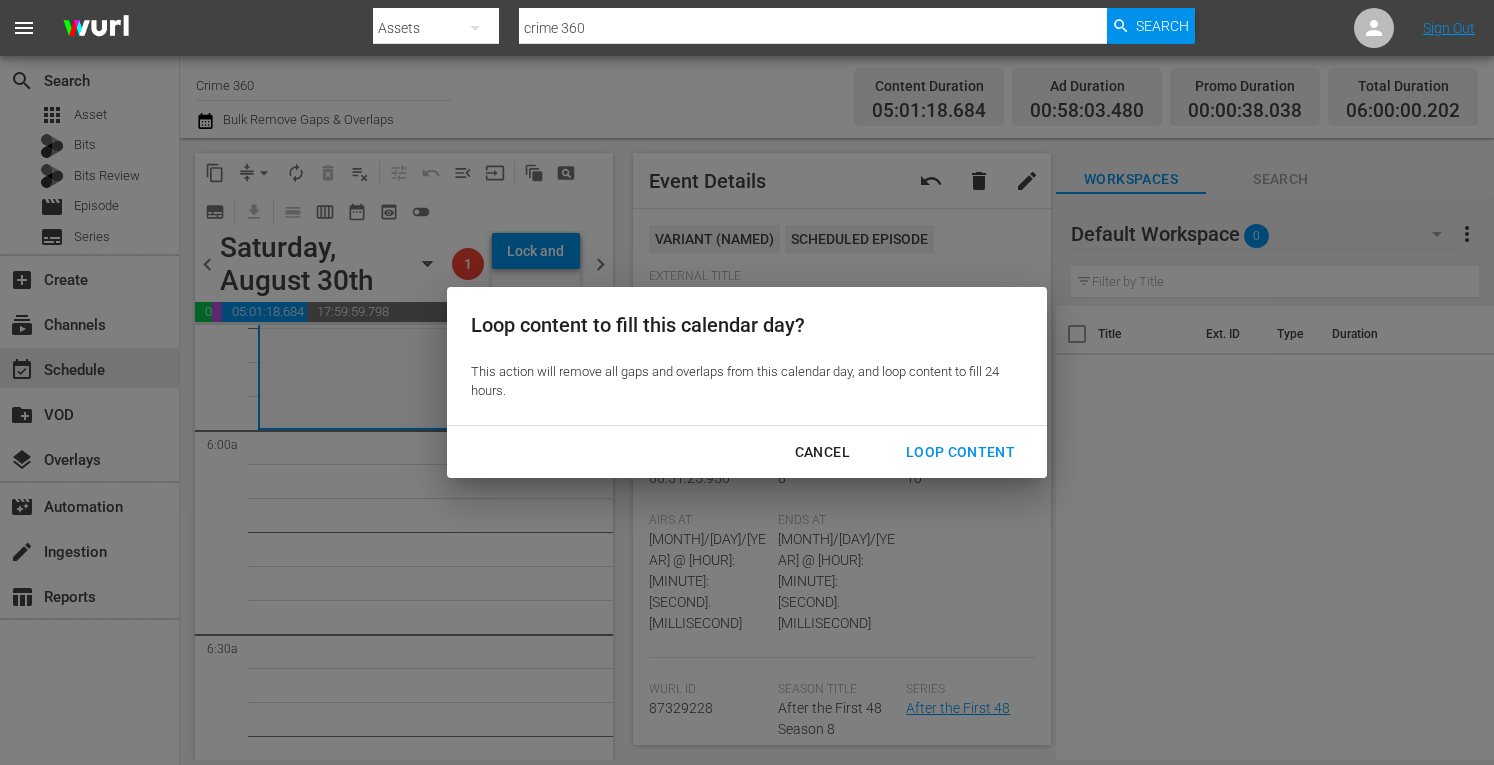 click on "Loop Content" at bounding box center [960, 452] 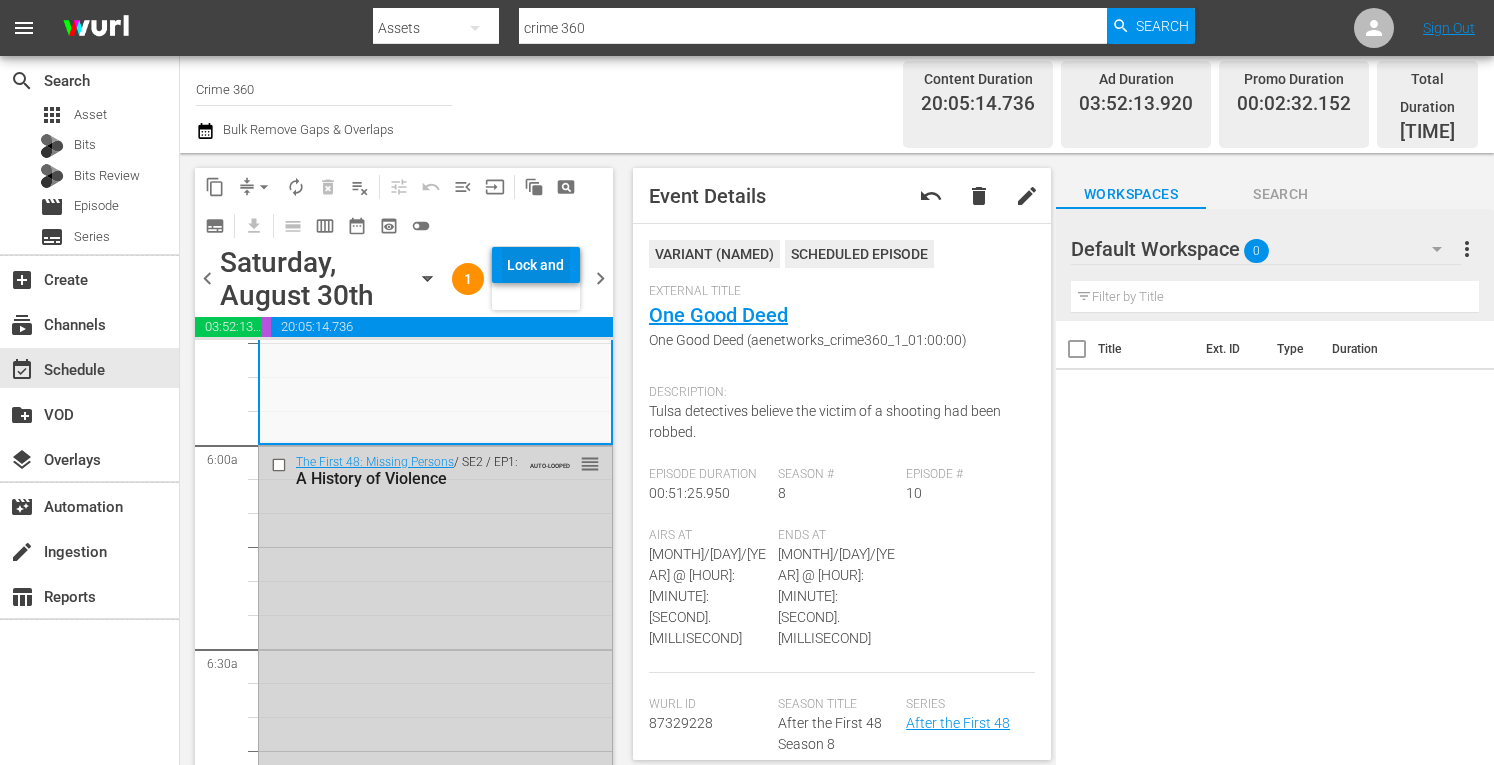 click on "Lock and Publish" at bounding box center (536, 265) 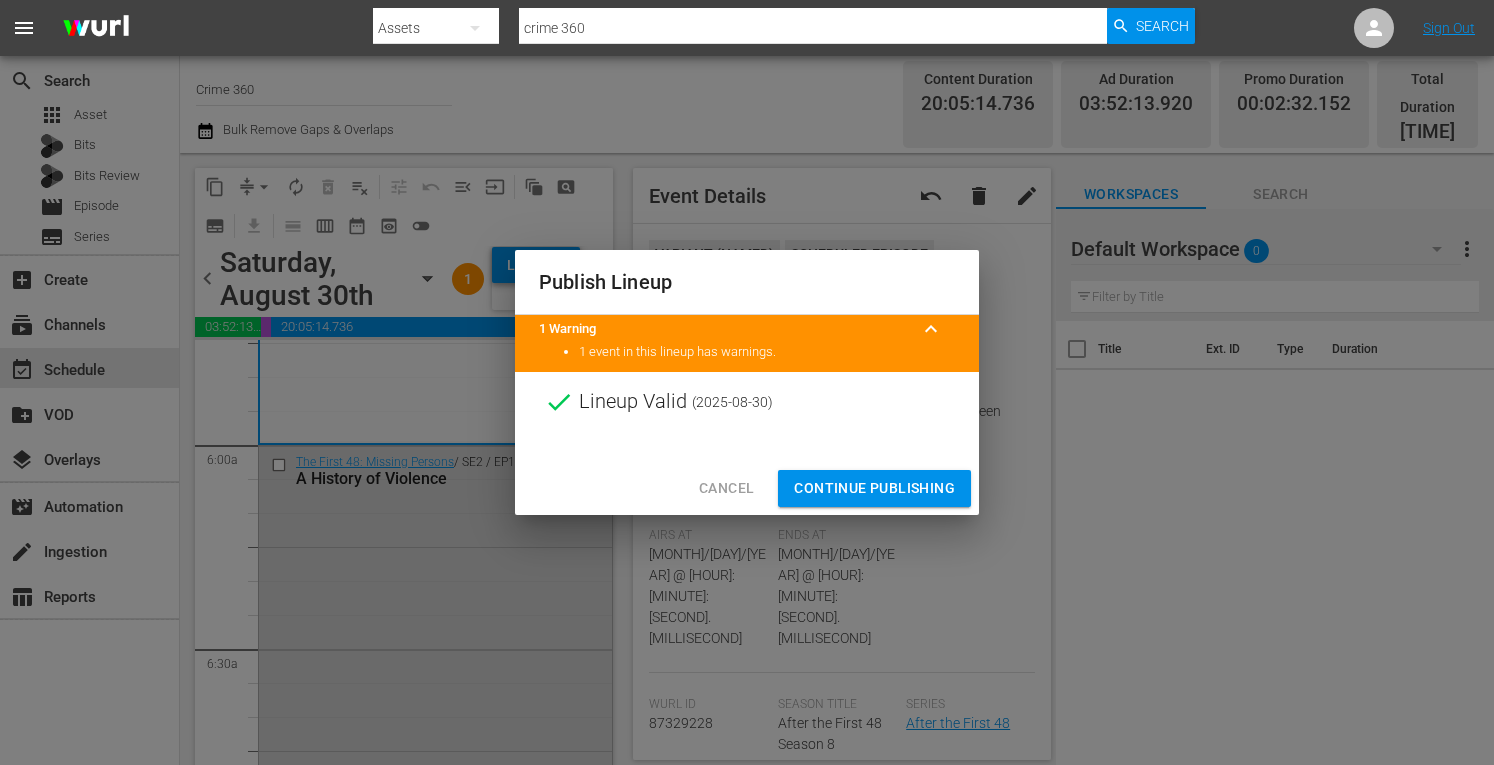 click on "Continue Publishing" at bounding box center [874, 488] 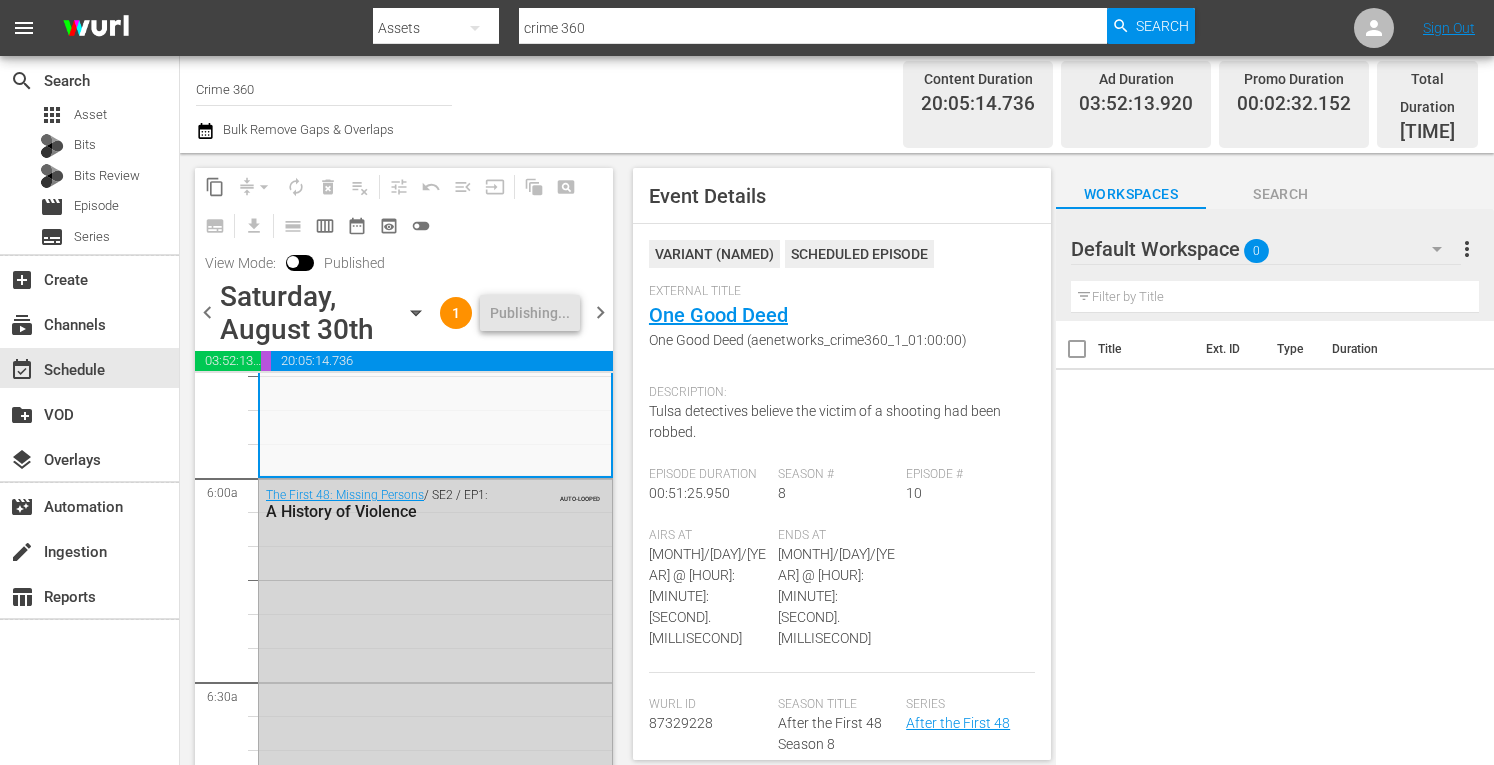 click on "chevron_right" at bounding box center (600, 312) 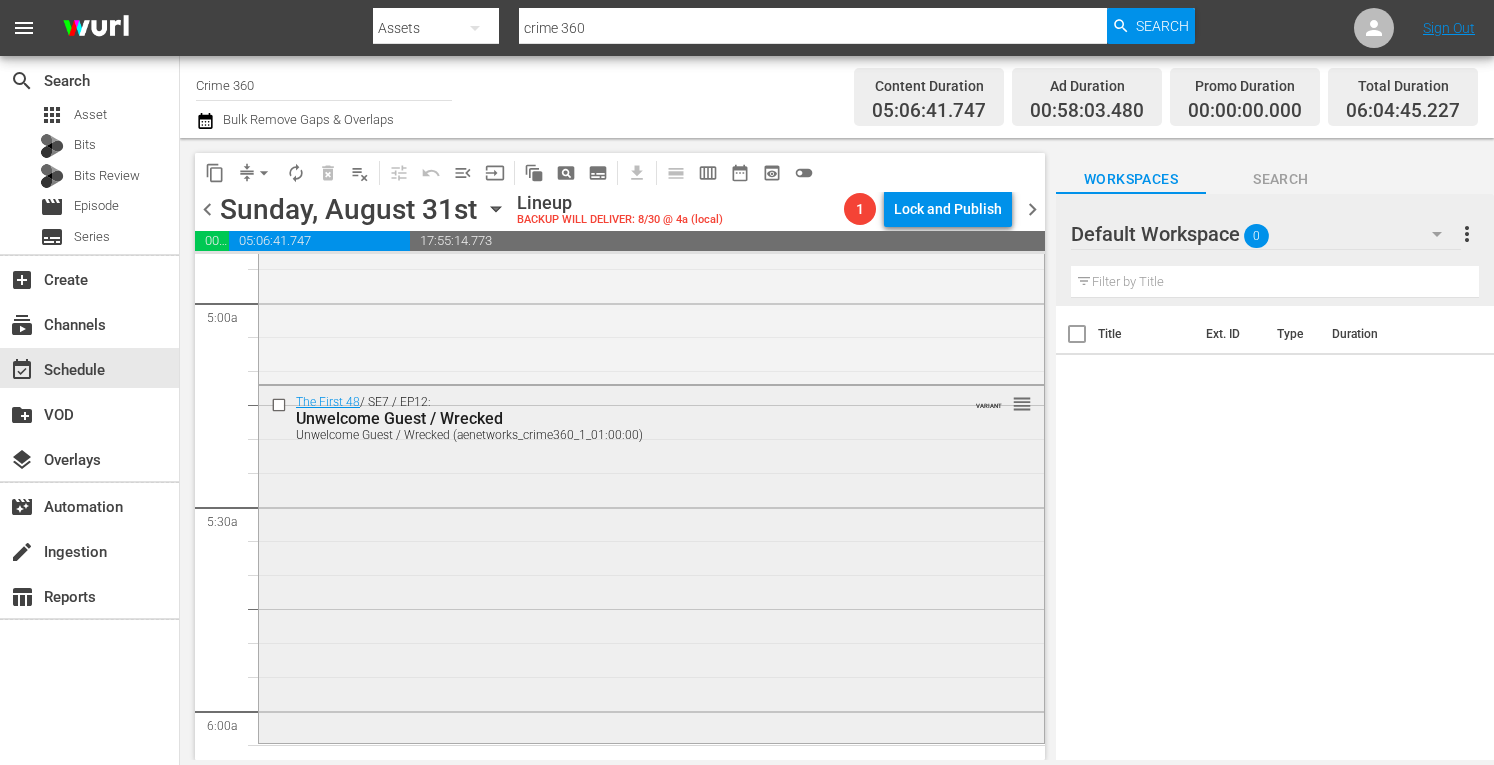 scroll, scrollTop: 1934, scrollLeft: 0, axis: vertical 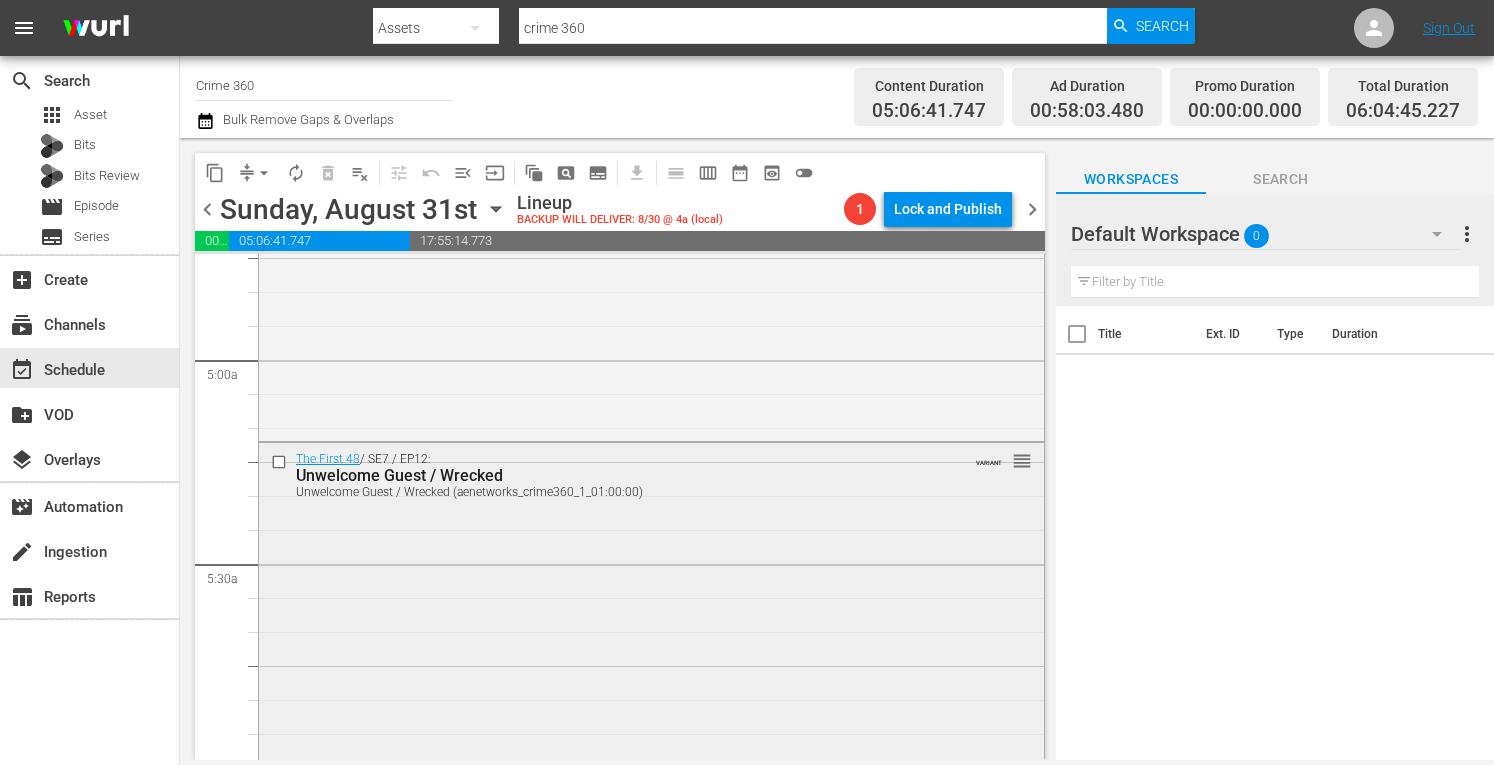 click on "The First 48  / SE7 / EP12:
Unwelcome Guest / Wrecked Unwelcome Guest / Wrecked (aenetworks_crime360_1_01:00:00) VARIANT reorder" at bounding box center [651, 619] 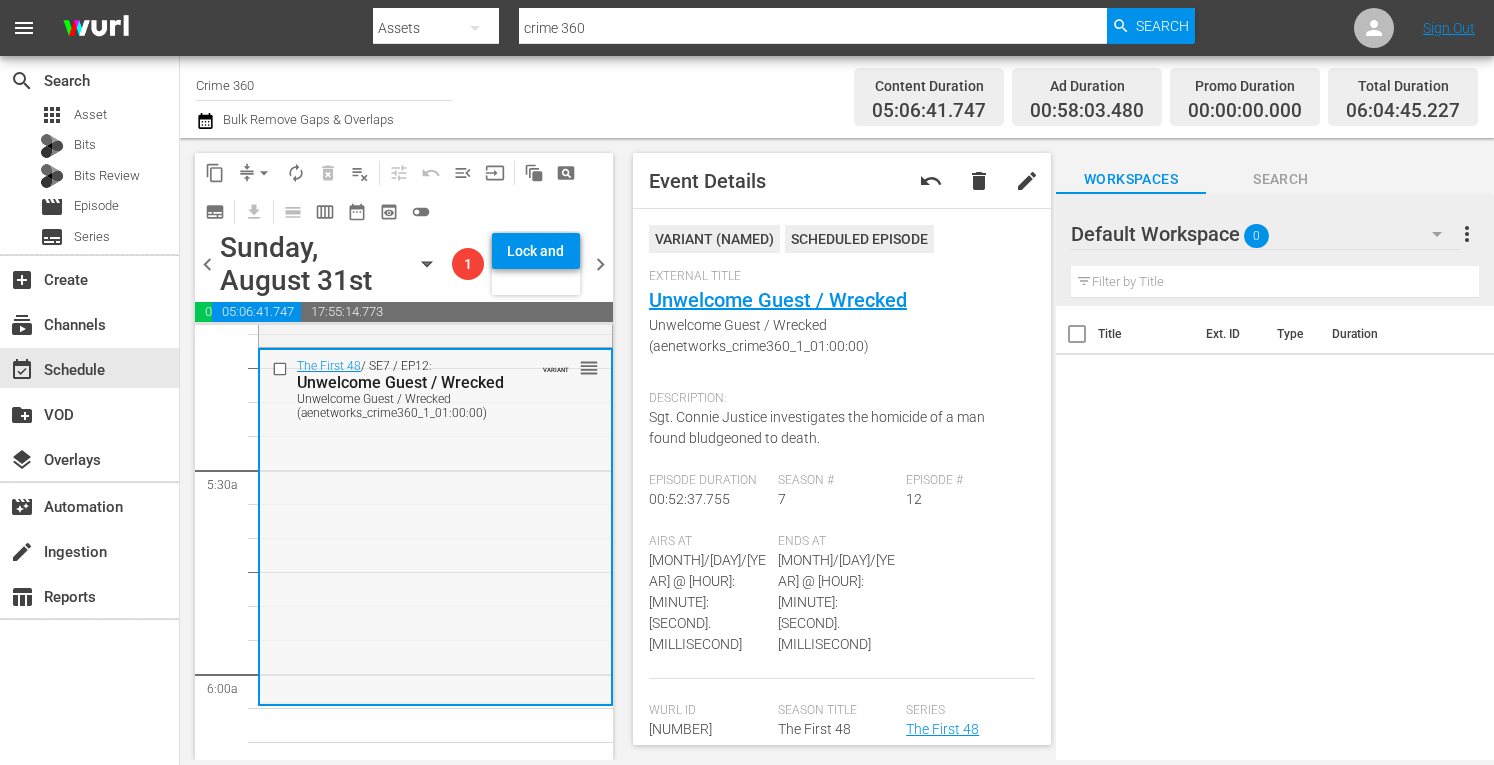 scroll, scrollTop: 2101, scrollLeft: 0, axis: vertical 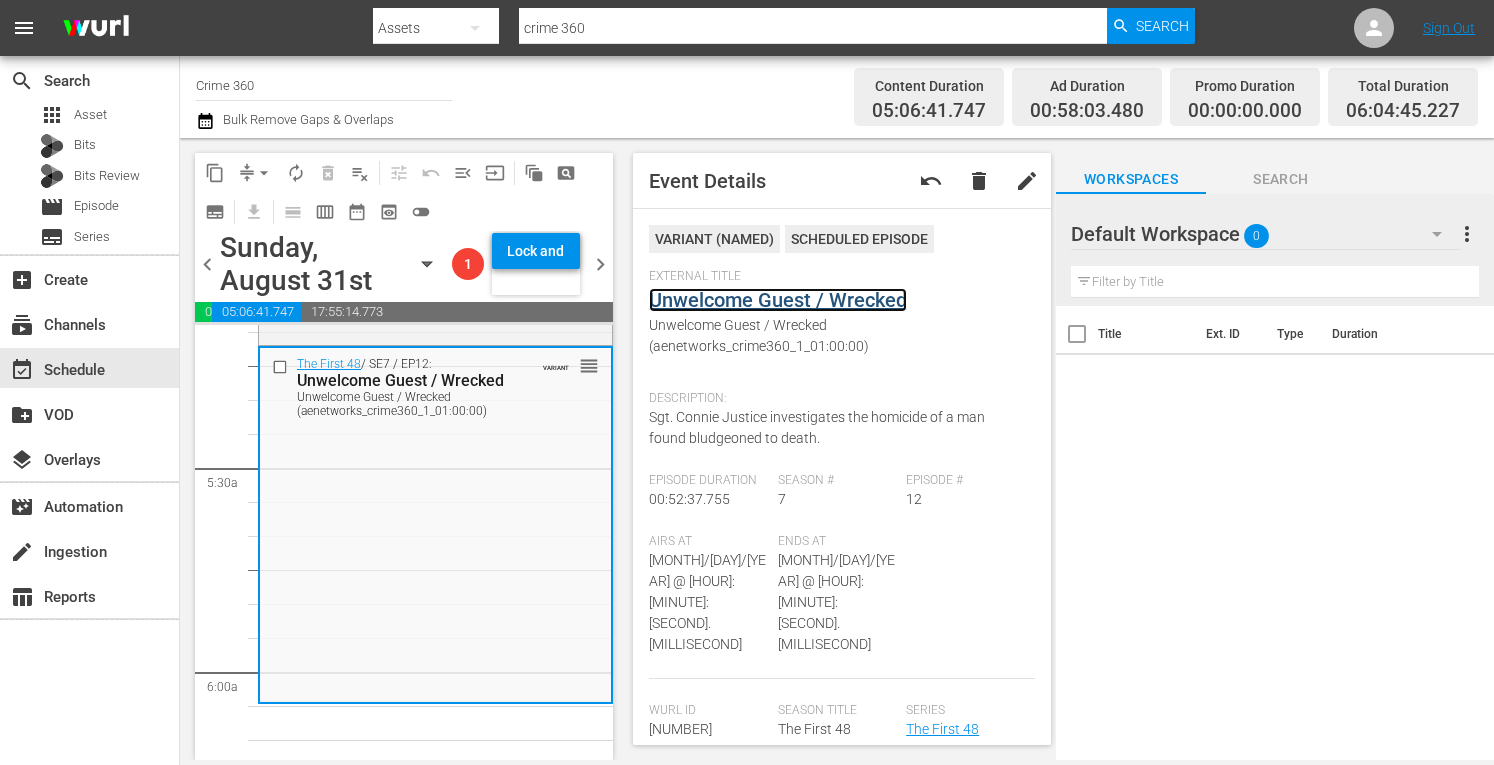 click on "Unwelcome Guest / Wrecked" at bounding box center (778, 300) 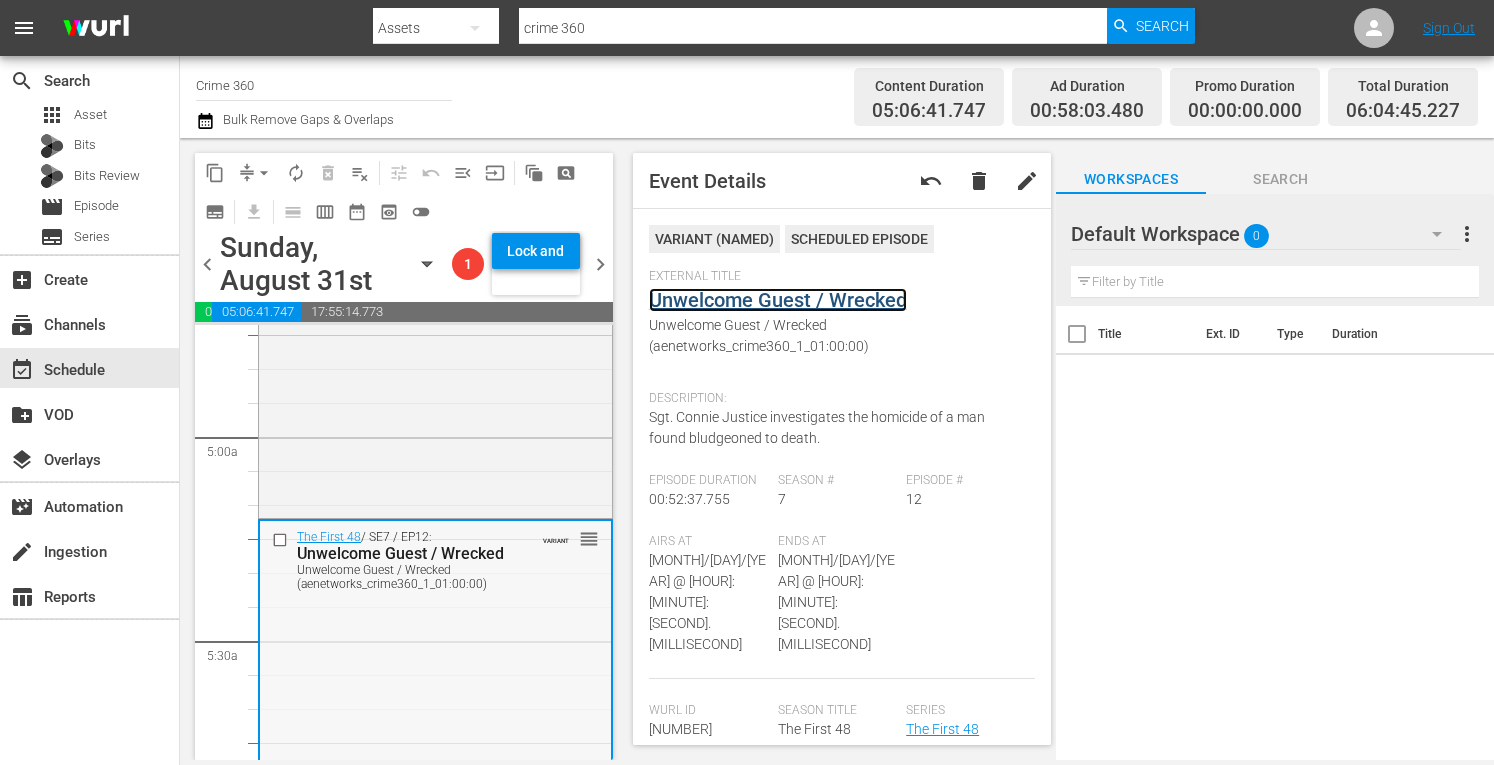 scroll, scrollTop: 1921, scrollLeft: 0, axis: vertical 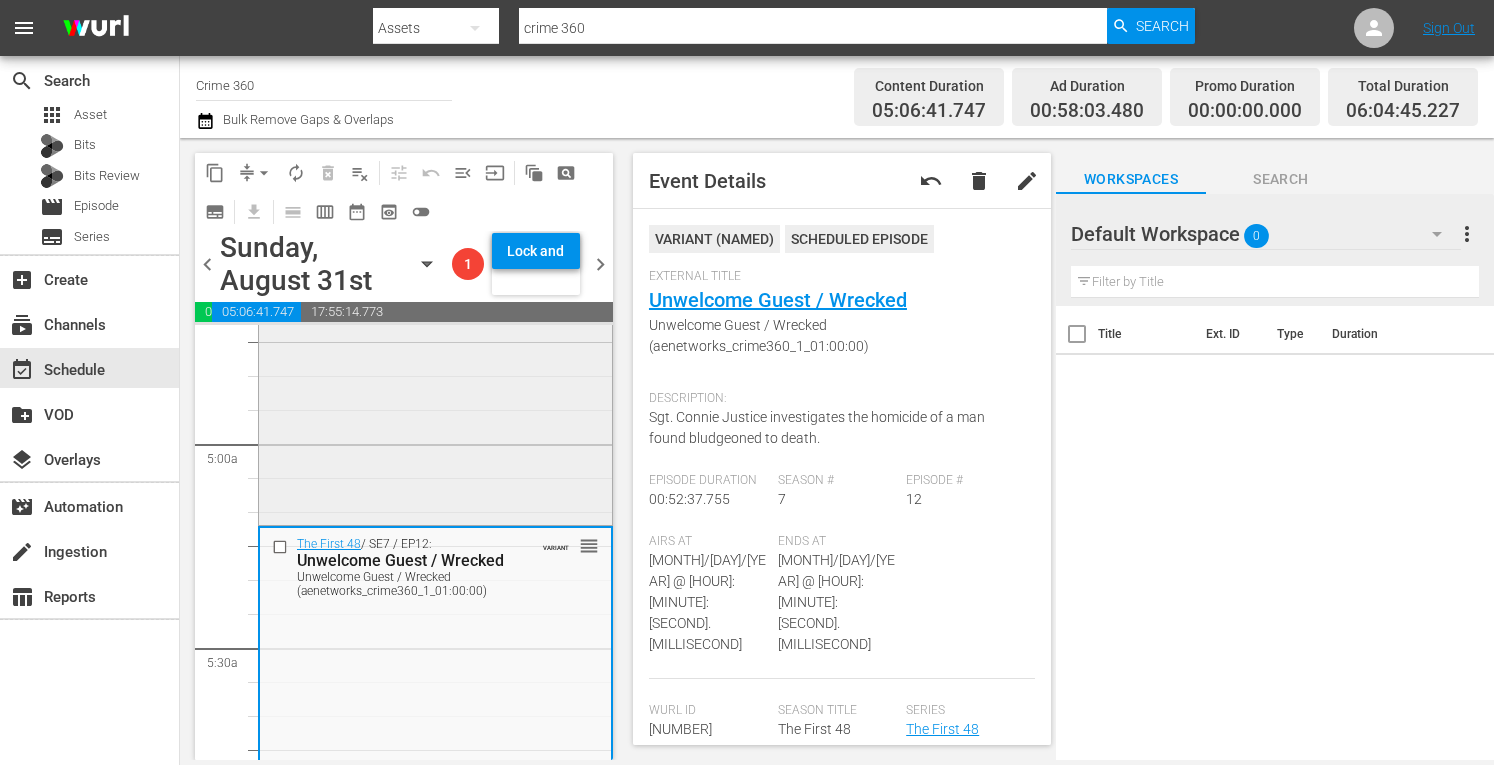click on "The First 48  / SE12 / EP5:
Under One Roof/Off Target Under One Roof/Off Target (aenetworks_crime360_1_01:00:00) VARIANT reorder" at bounding box center [435, 351] 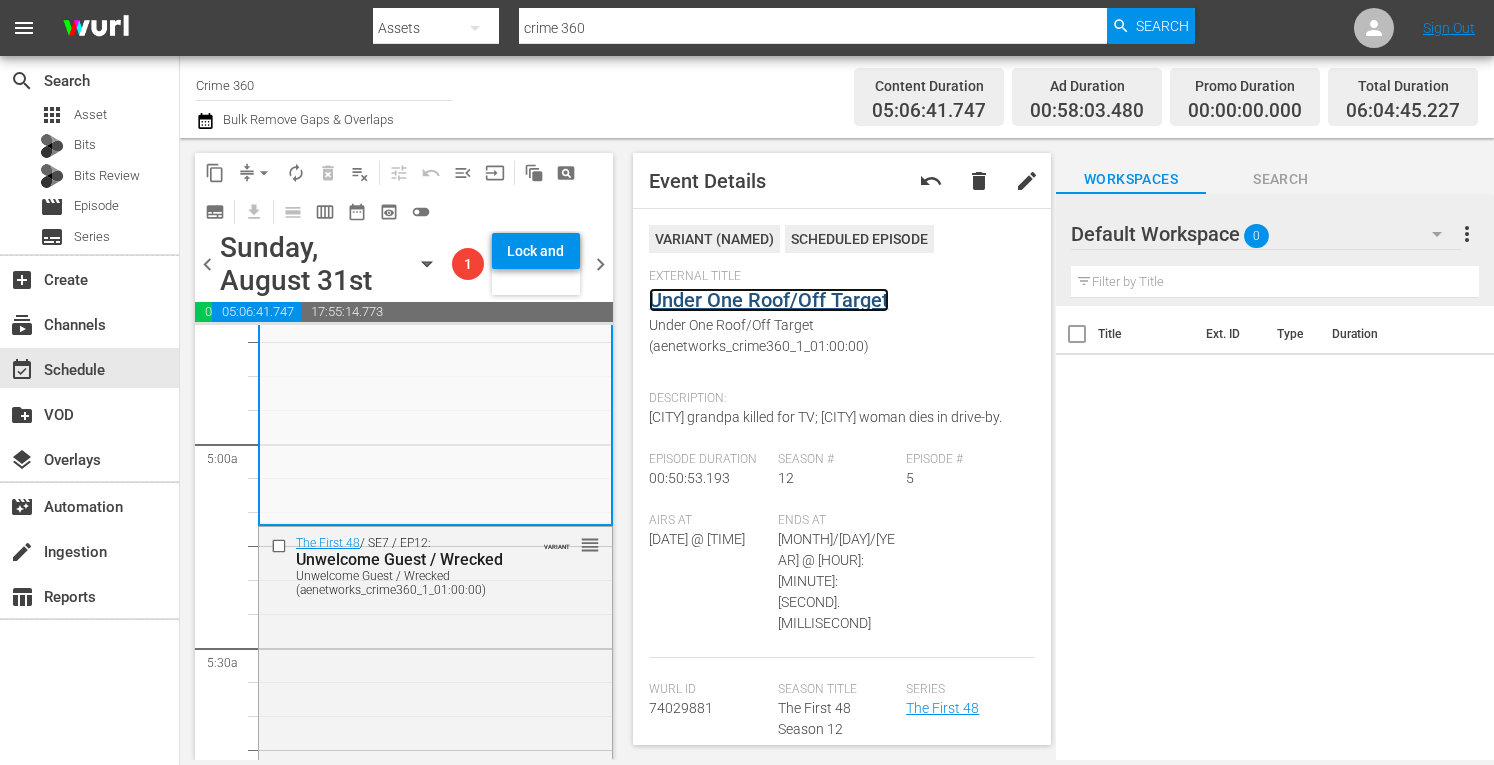 click on "Under One Roof/Off Target" at bounding box center [769, 300] 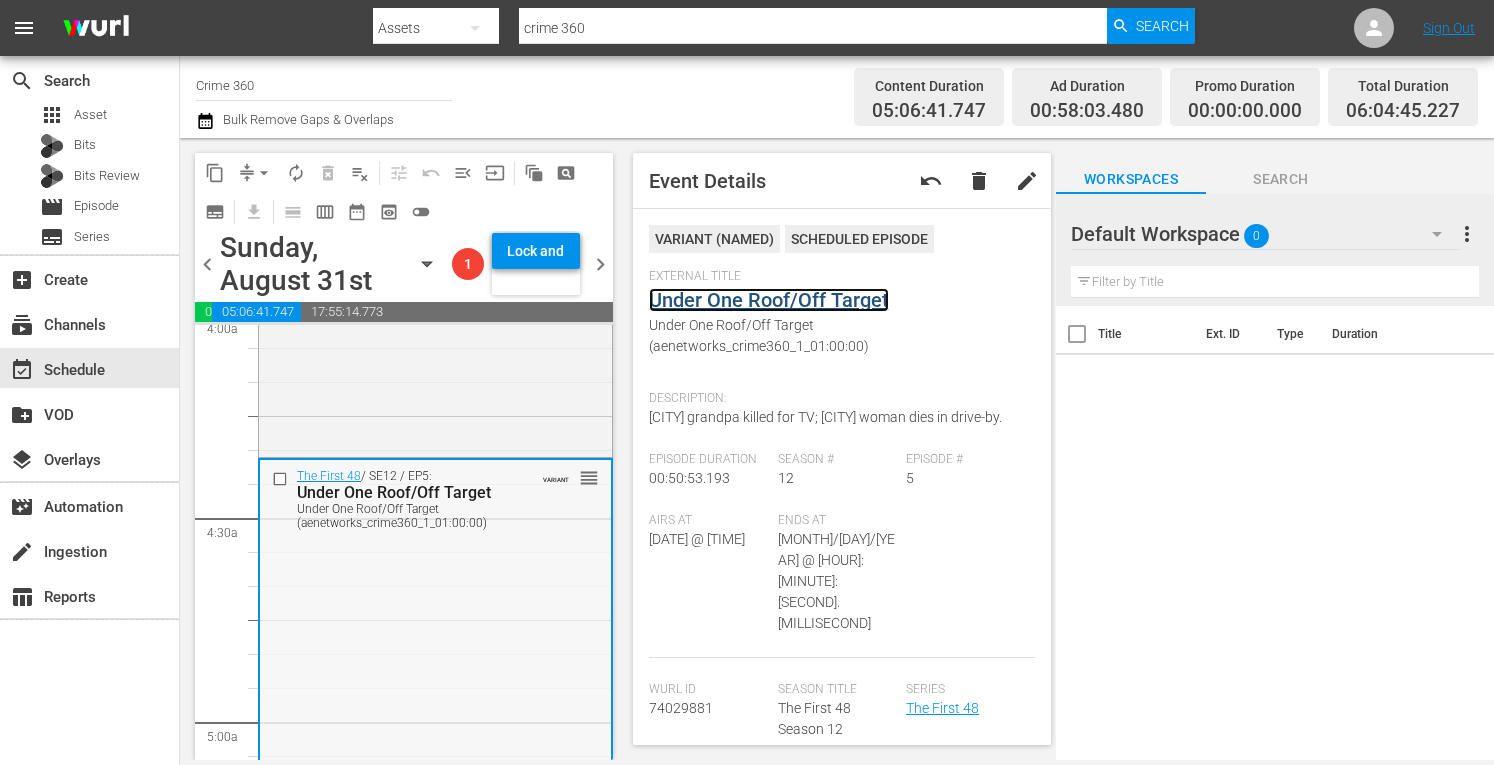scroll, scrollTop: 1628, scrollLeft: 0, axis: vertical 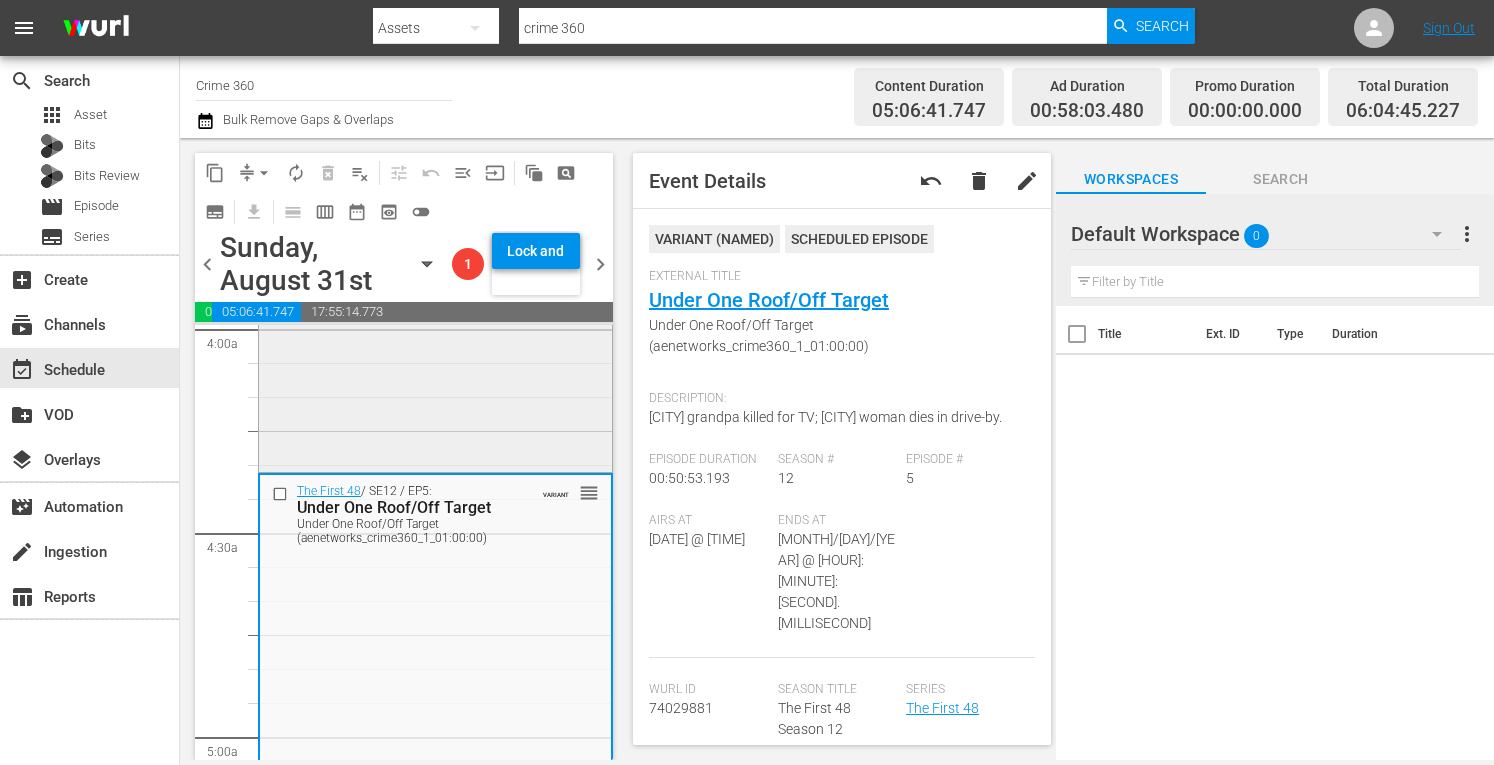 click on "The First 48  / SE12 / EP9:
Unarmed / Bad Feeling Unarmed / Bad Feeling (aenetworks_crime360_1_01:00:00) VARIANT reorder" at bounding box center [435, 298] 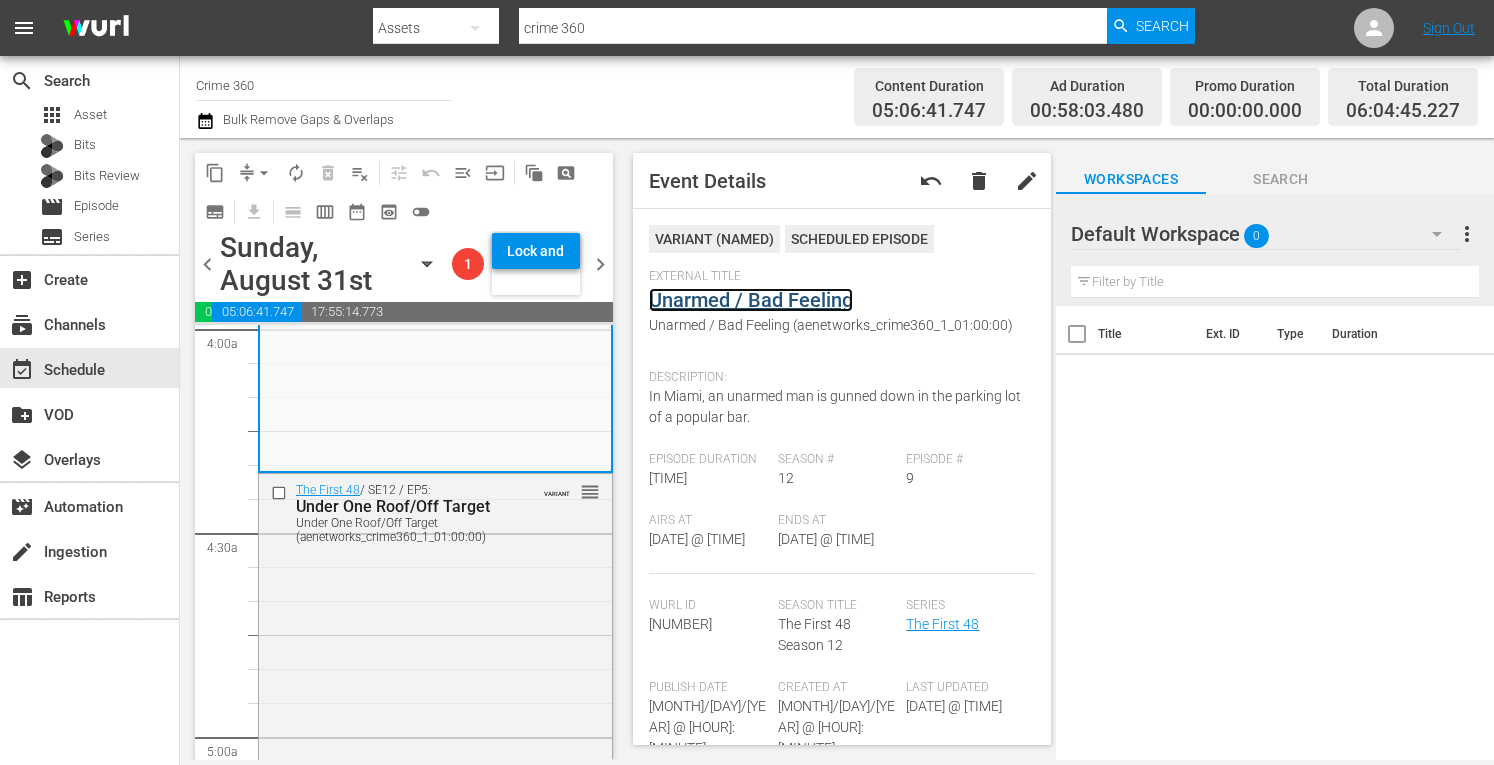 click on "Unarmed / Bad Feeling" at bounding box center (751, 300) 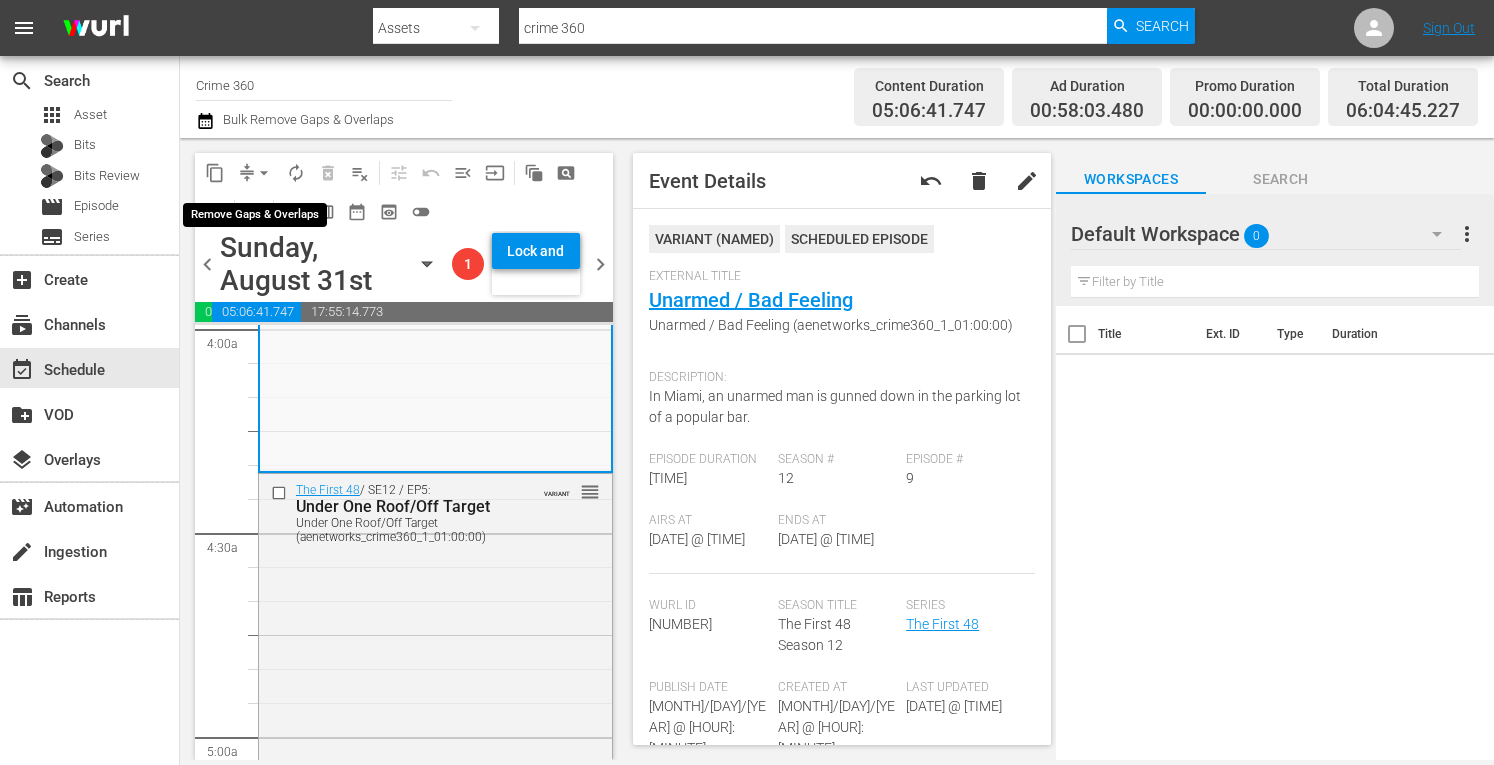 click on "arrow_drop_down" at bounding box center [264, 173] 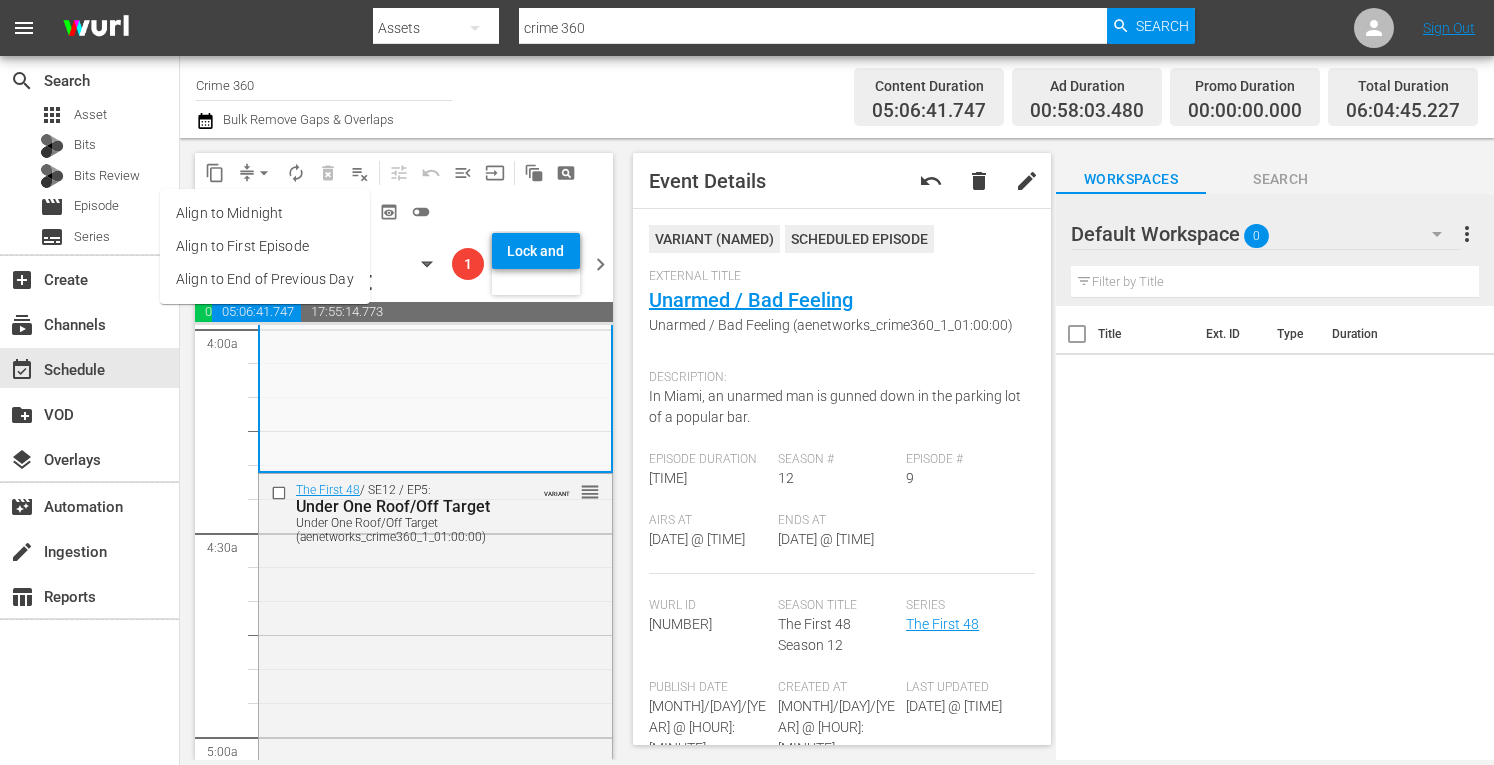 click on "Align to Midnight" at bounding box center [265, 213] 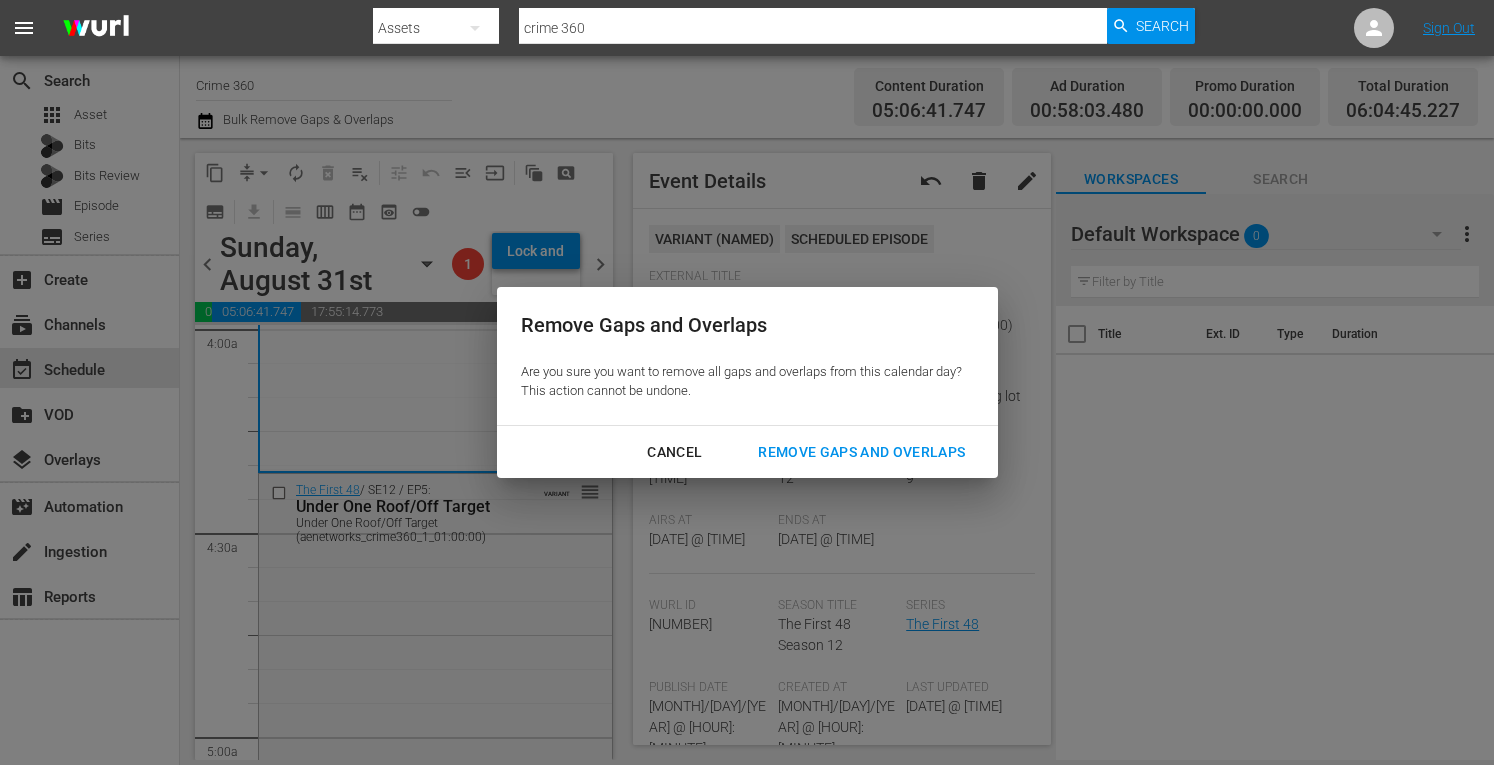 click on "Remove Gaps and Overlaps" at bounding box center (861, 452) 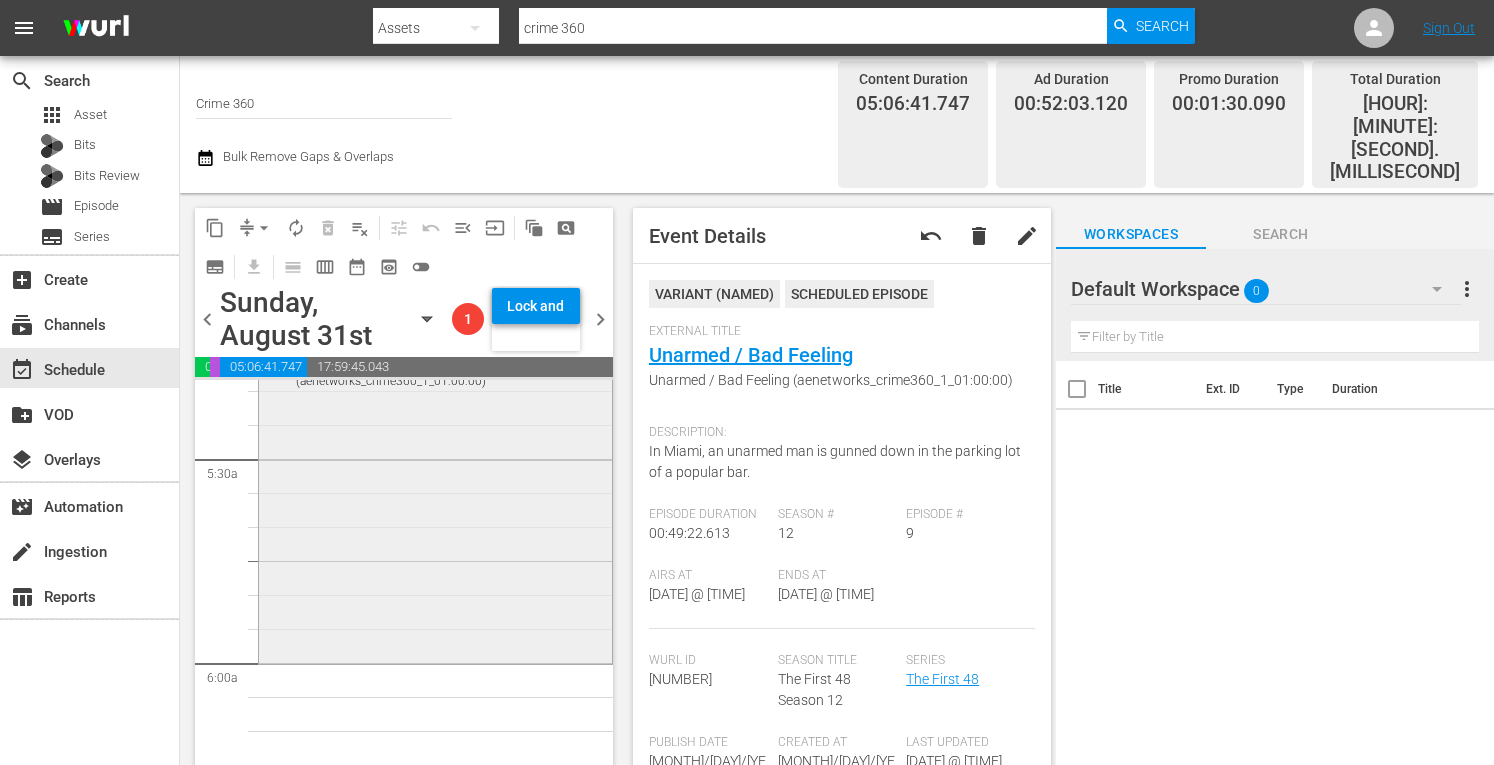 scroll, scrollTop: 2163, scrollLeft: 0, axis: vertical 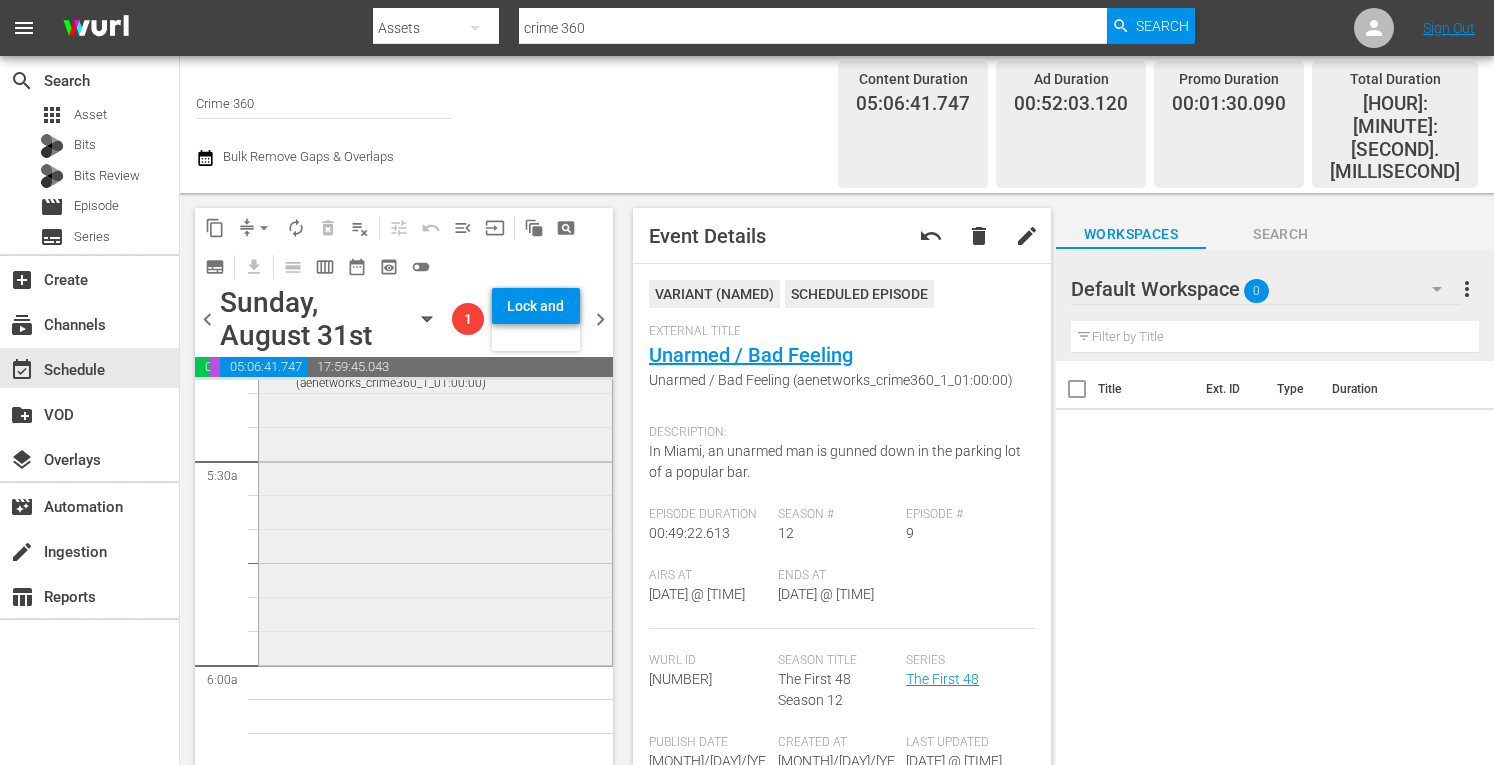 click on "The First 48  / SE7 / EP12:
Unwelcome Guest / Wrecked Unwelcome Guest / Wrecked (aenetworks_crime360_1_01:00:00) VARIANT reorder" at bounding box center (435, 491) 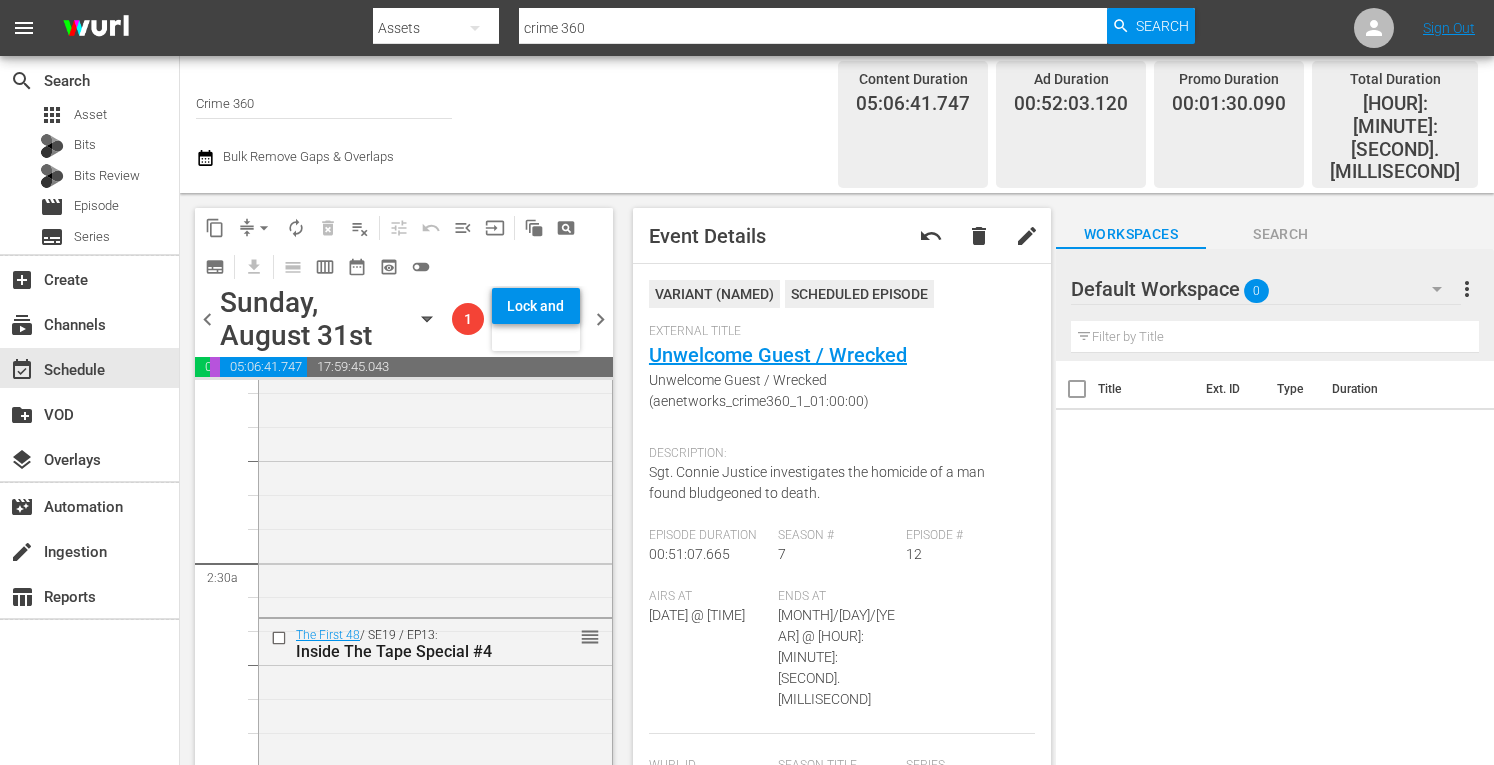 scroll, scrollTop: 0, scrollLeft: 0, axis: both 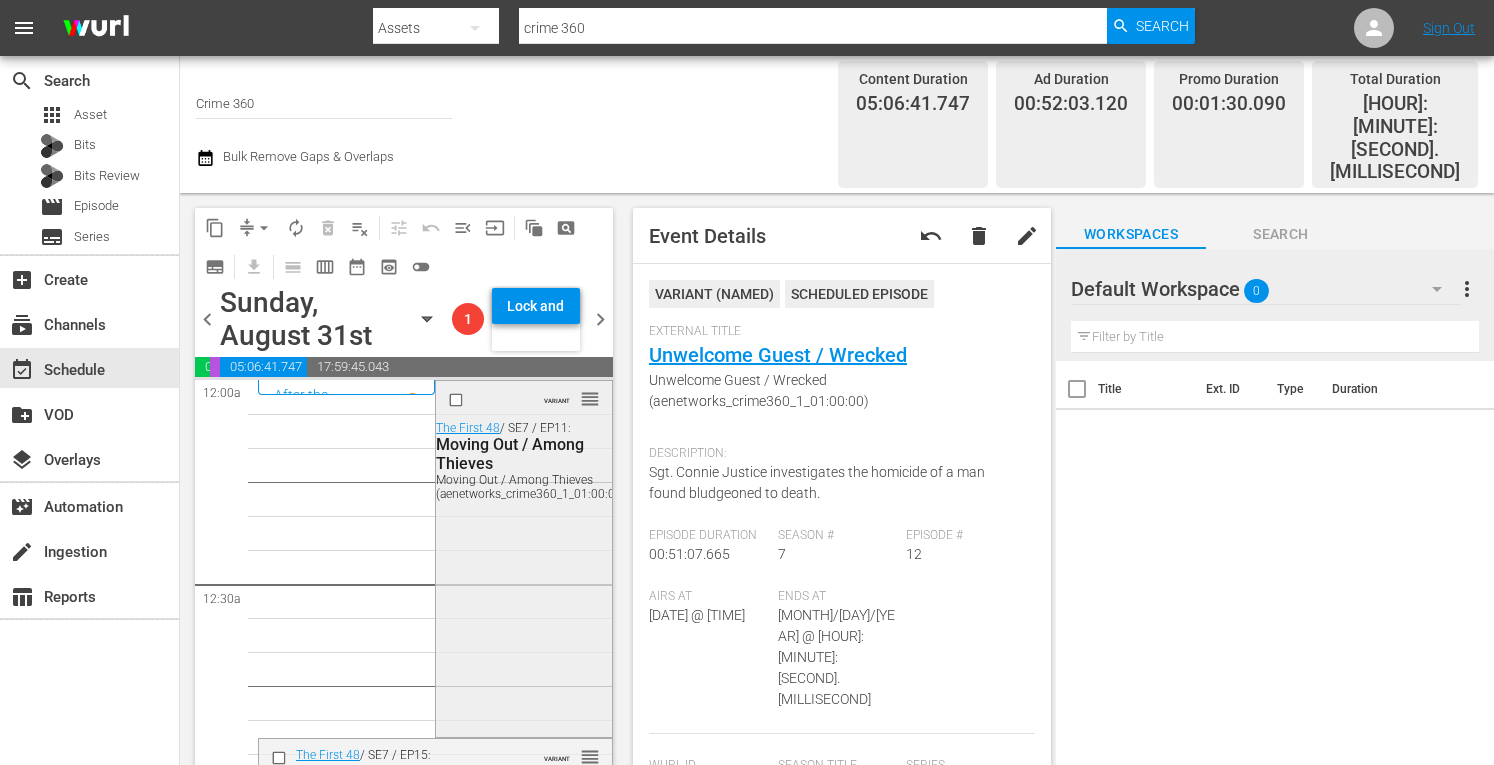click on "VARIANT reorder The First 48  / SE7 / EP11:
Moving Out / Among Thieves Moving Out / Among Thieves (aenetworks_crime360_1_01:00:00)" at bounding box center (523, 557) 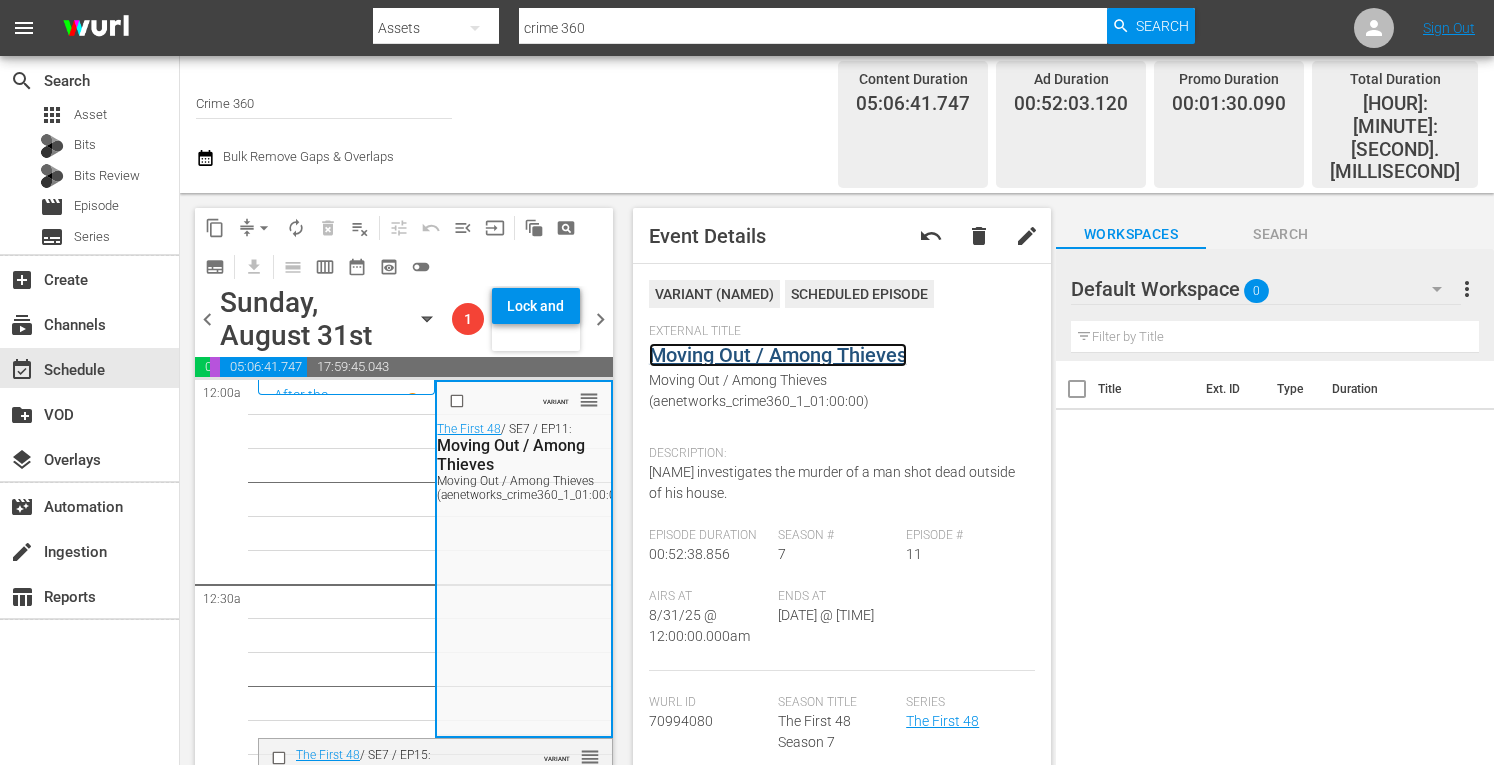 click on "Moving Out / Among Thieves" at bounding box center [778, 355] 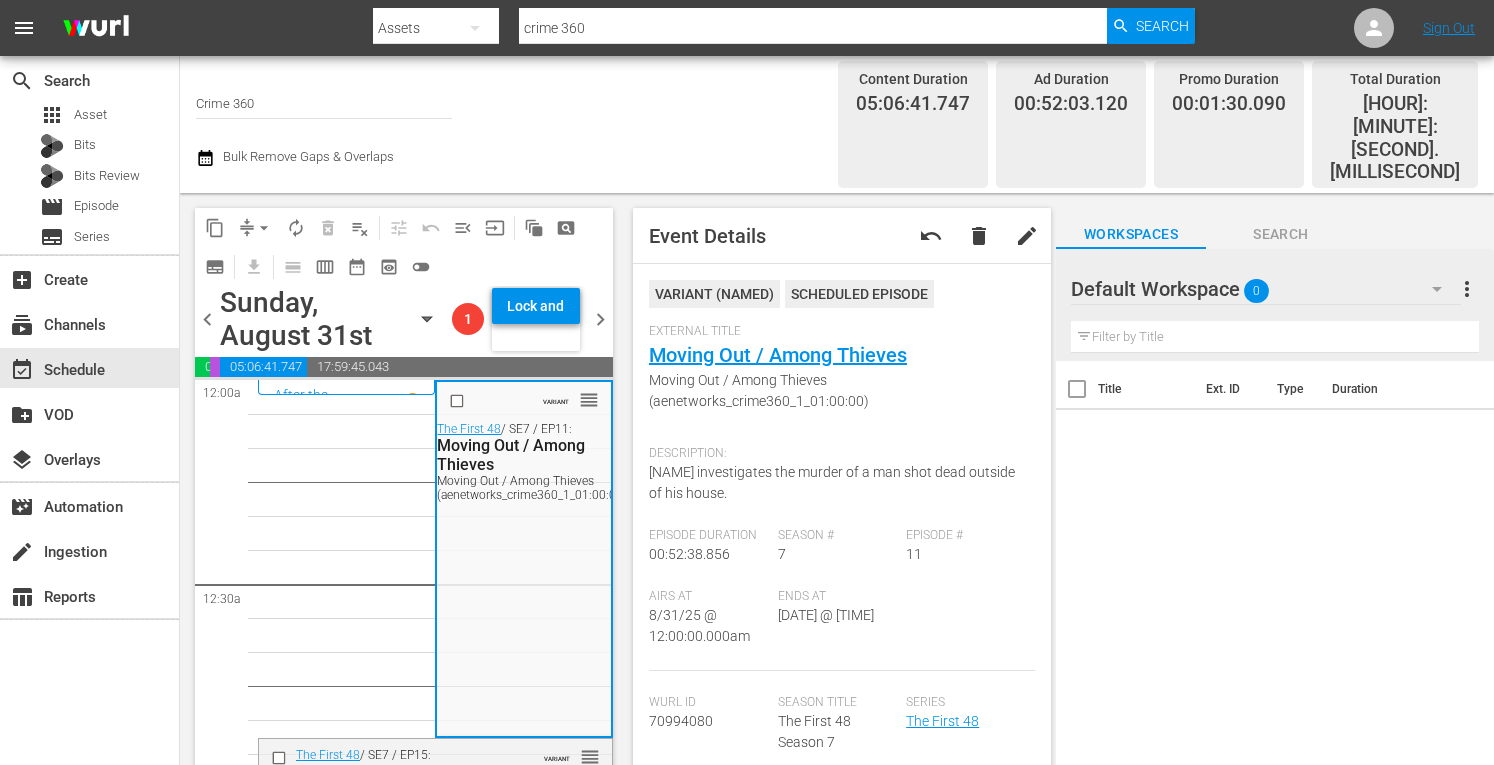 click on "arrow_drop_down" at bounding box center (264, 228) 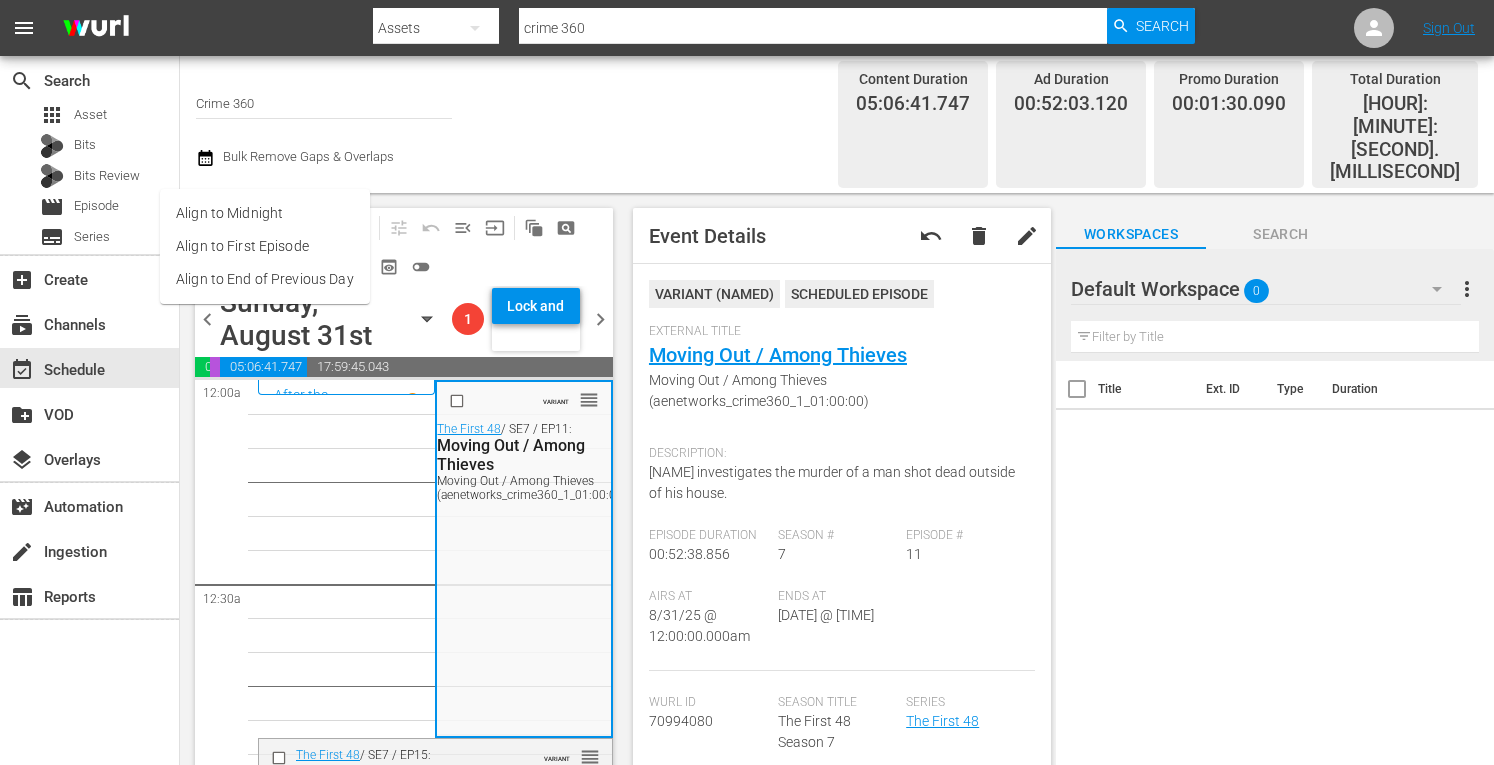 click on "Align to Midnight" at bounding box center (265, 213) 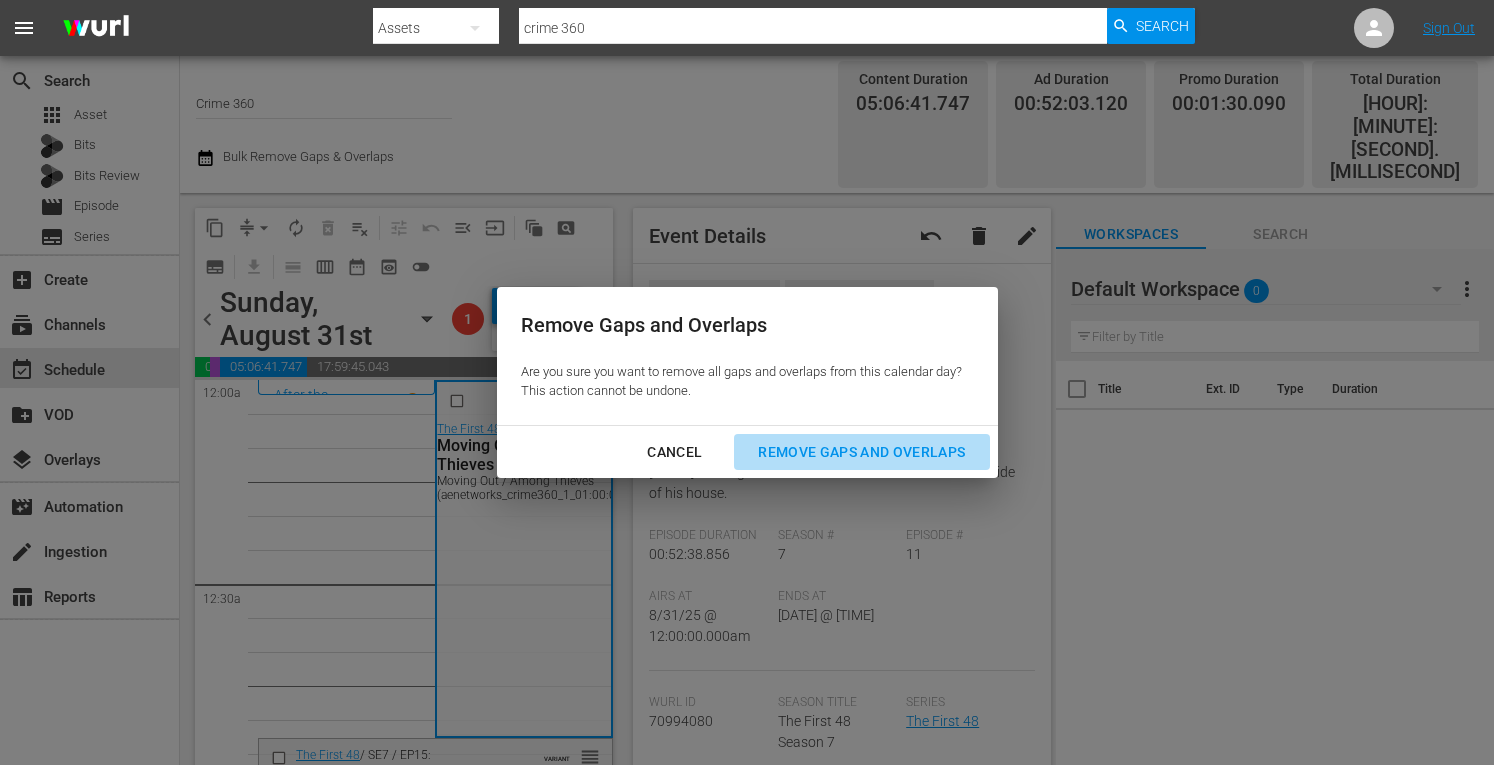 click on "Remove Gaps and Overlaps" at bounding box center (861, 452) 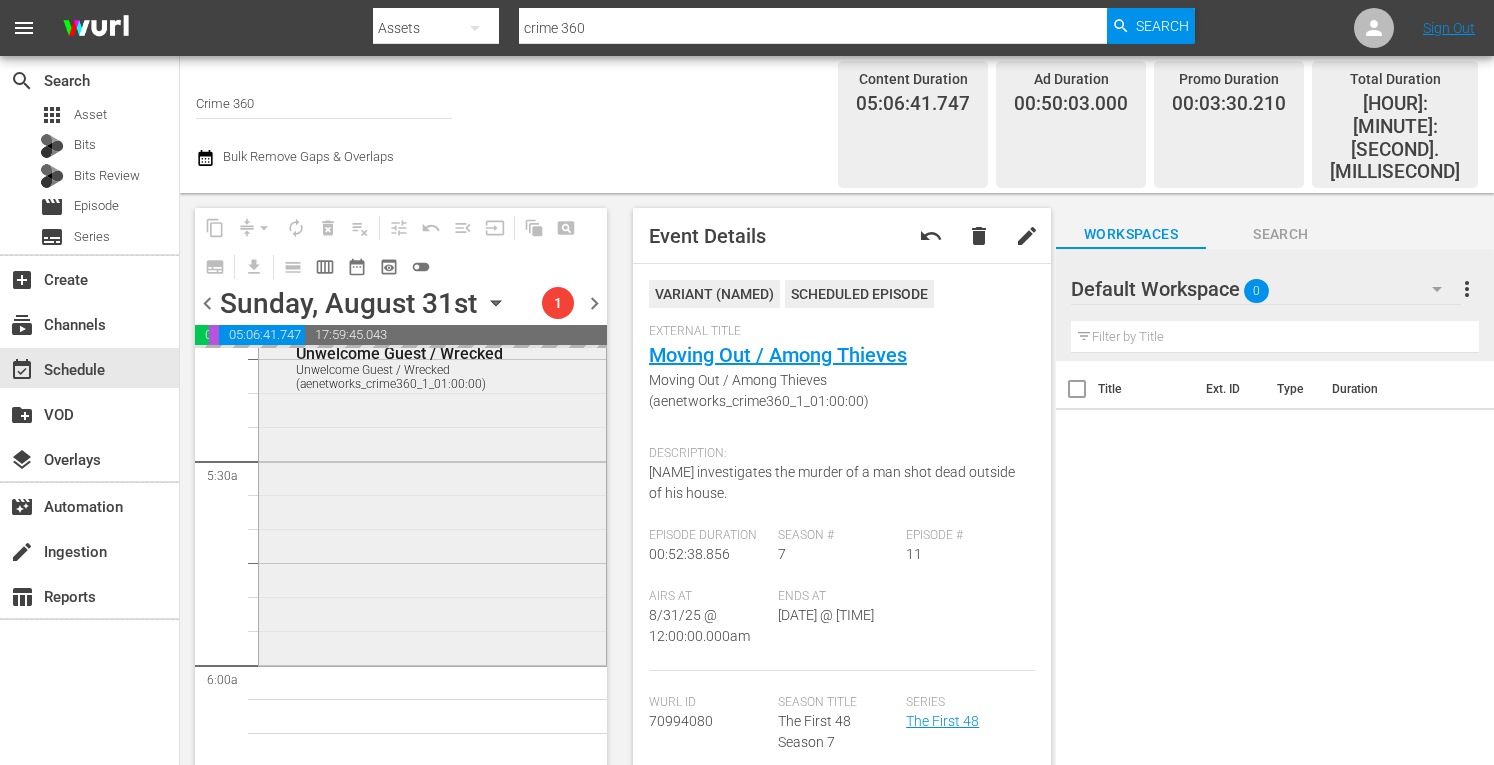 scroll, scrollTop: 2141, scrollLeft: 0, axis: vertical 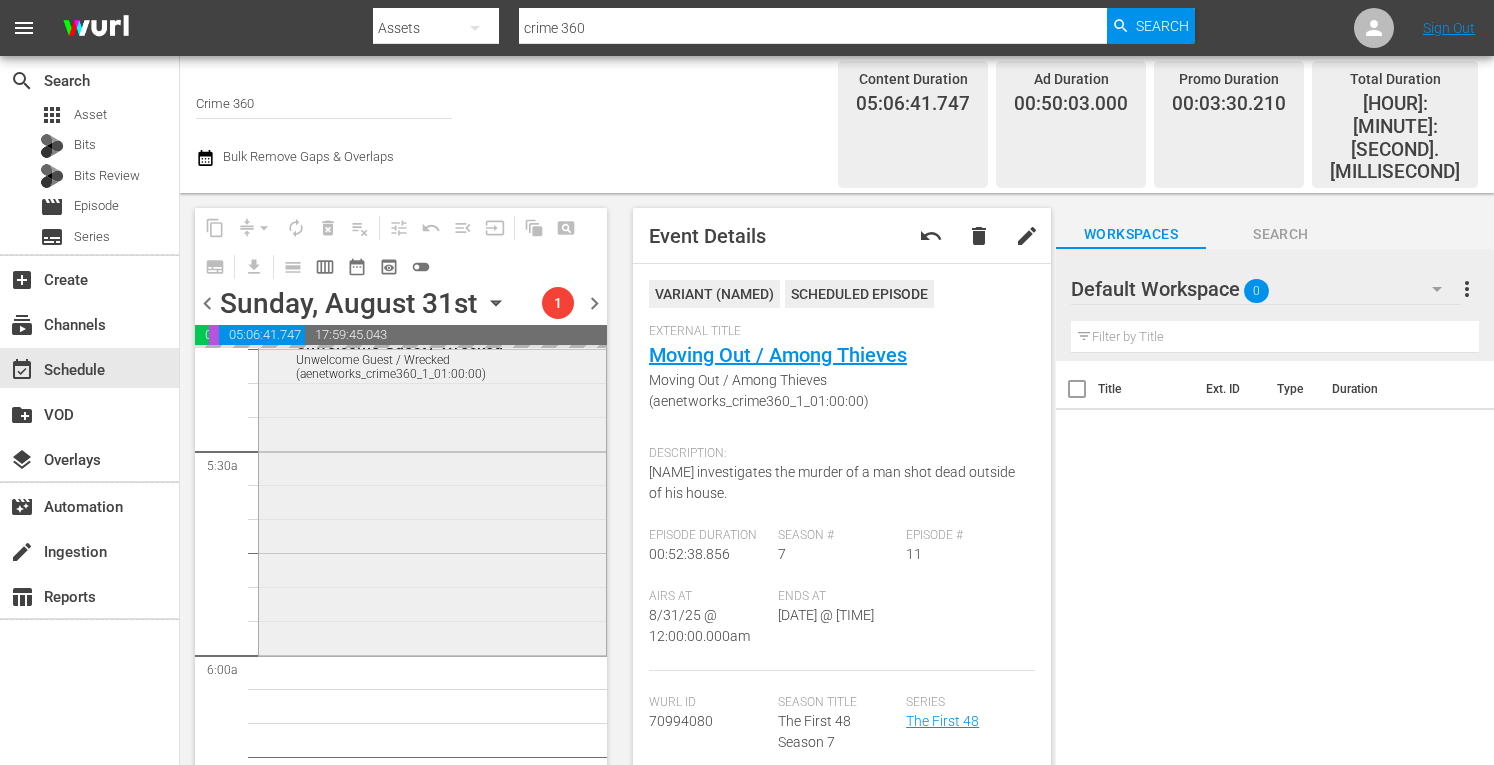 click on "The First 48  / SE7 / EP12:
Unwelcome Guest / Wrecked Unwelcome Guest / Wrecked (aenetworks_crime360_1_01:00:00) VARIANT reorder" at bounding box center (432, 482) 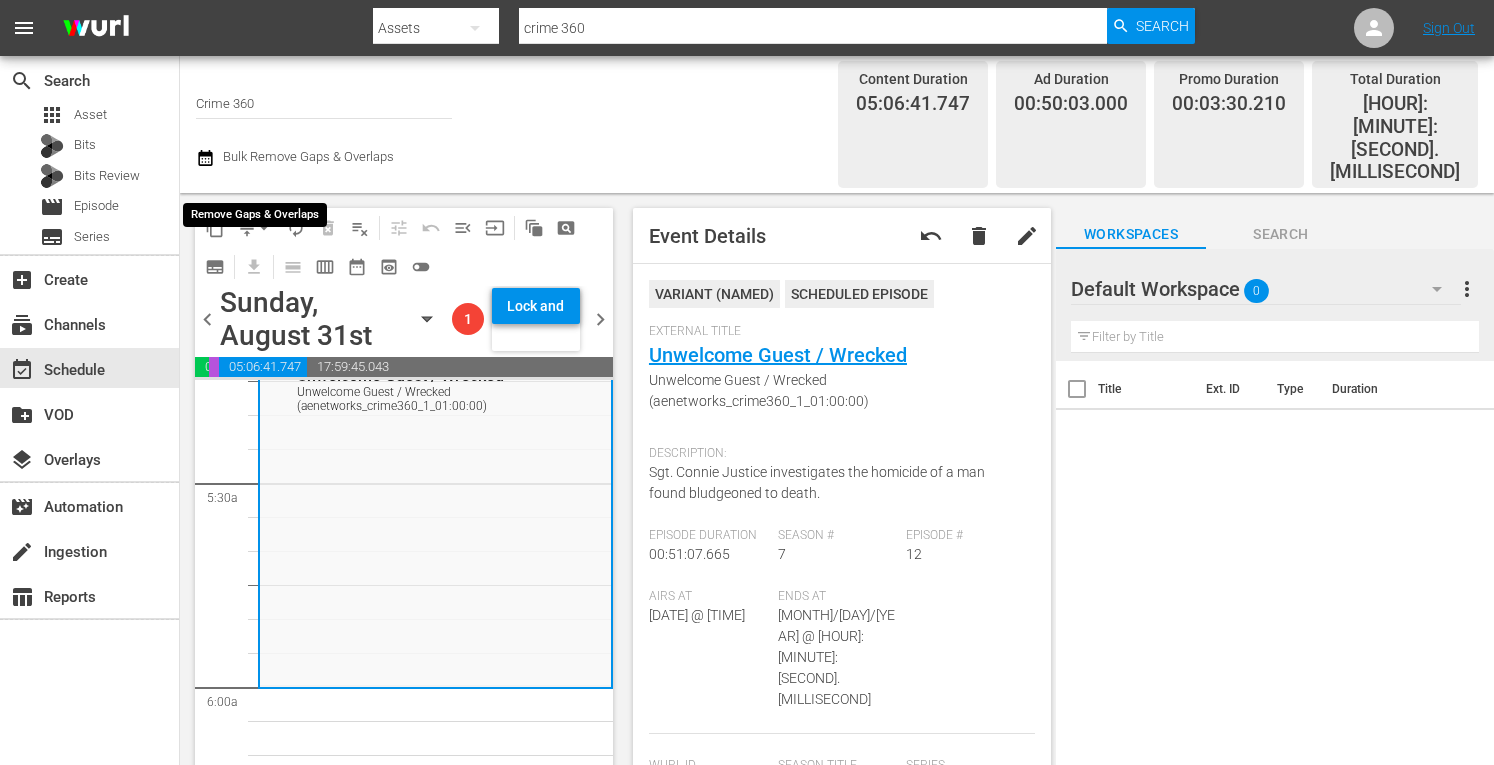 click on "arrow_drop_down" at bounding box center (264, 228) 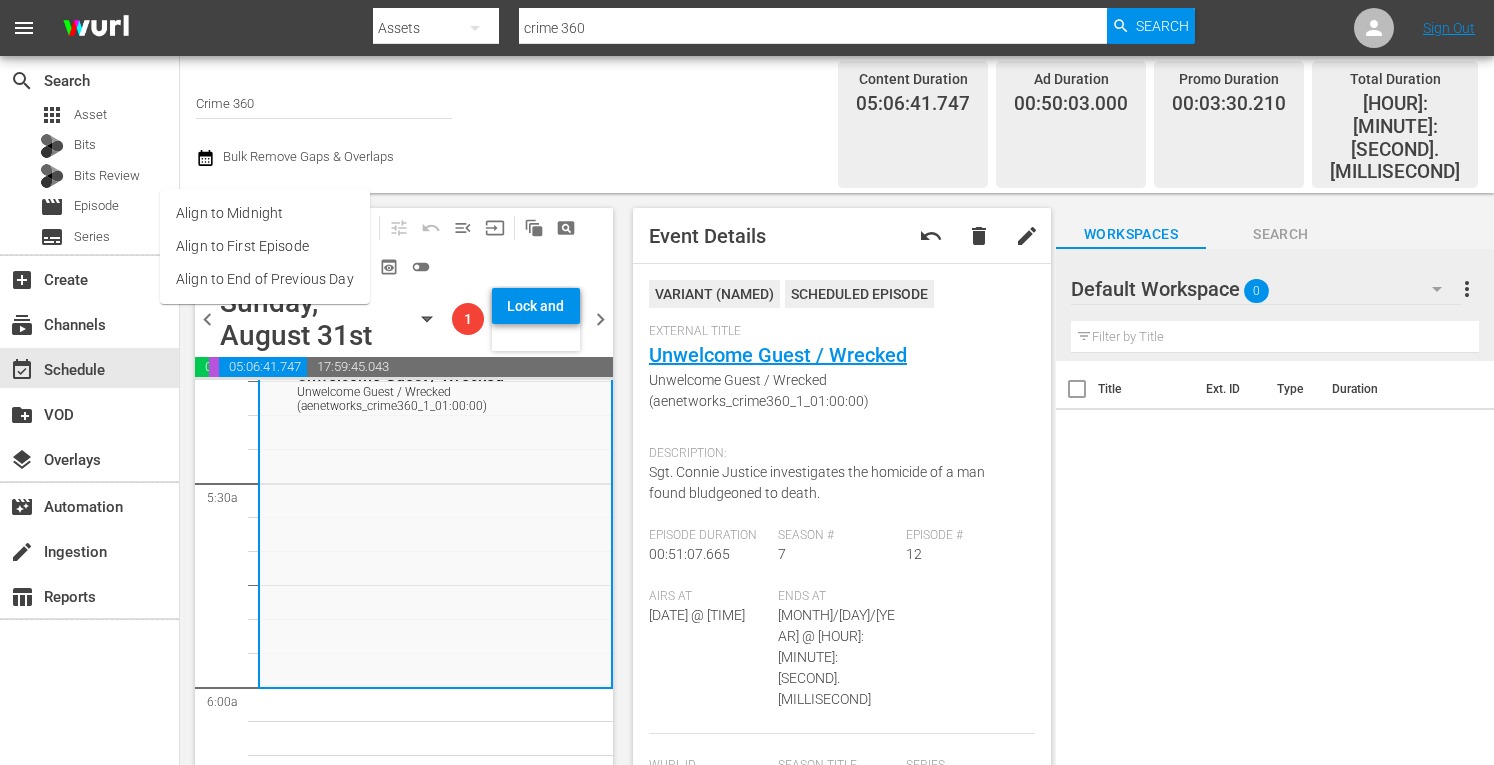 click on "Align to Midnight" at bounding box center [265, 213] 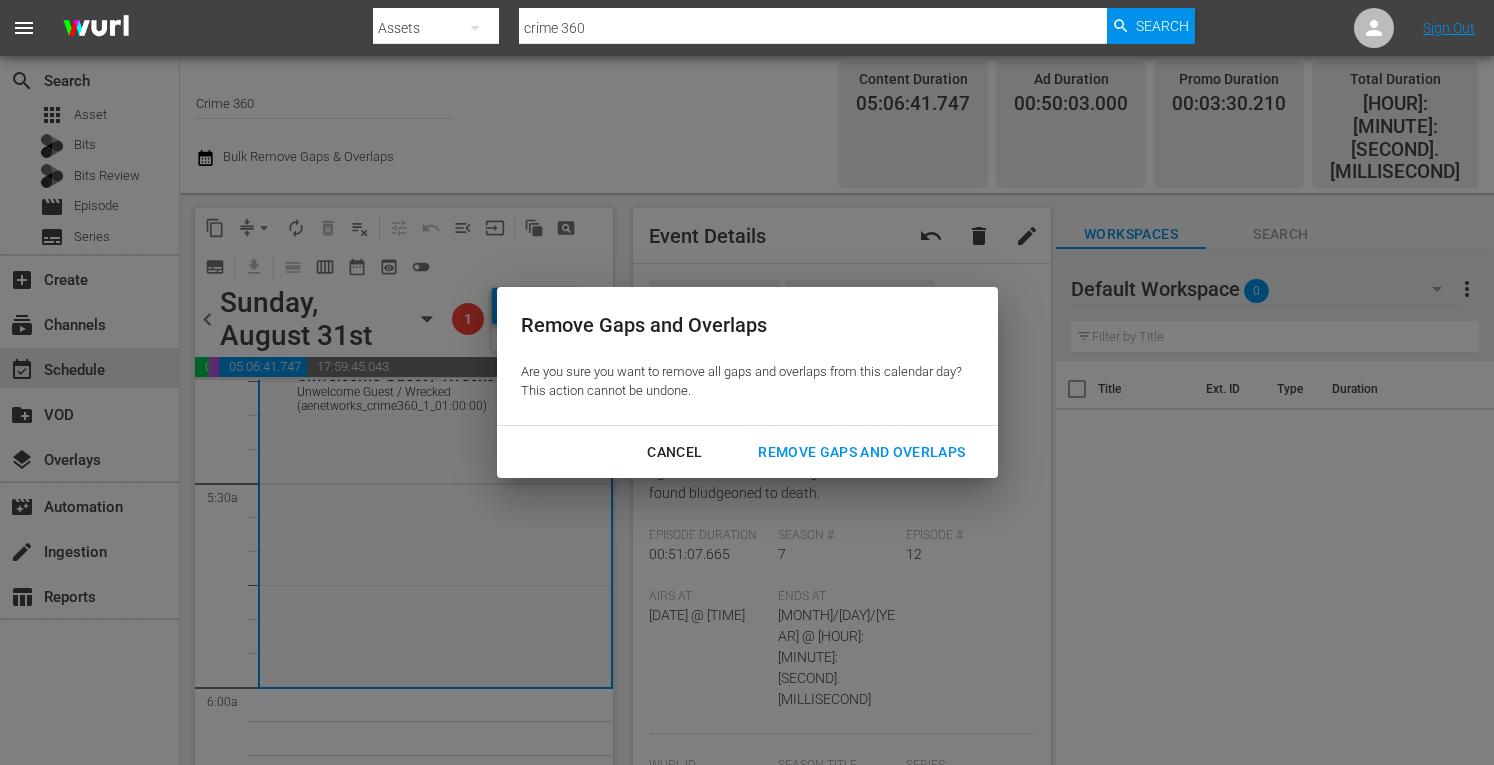 click on "Remove Gaps and Overlaps" at bounding box center [861, 452] 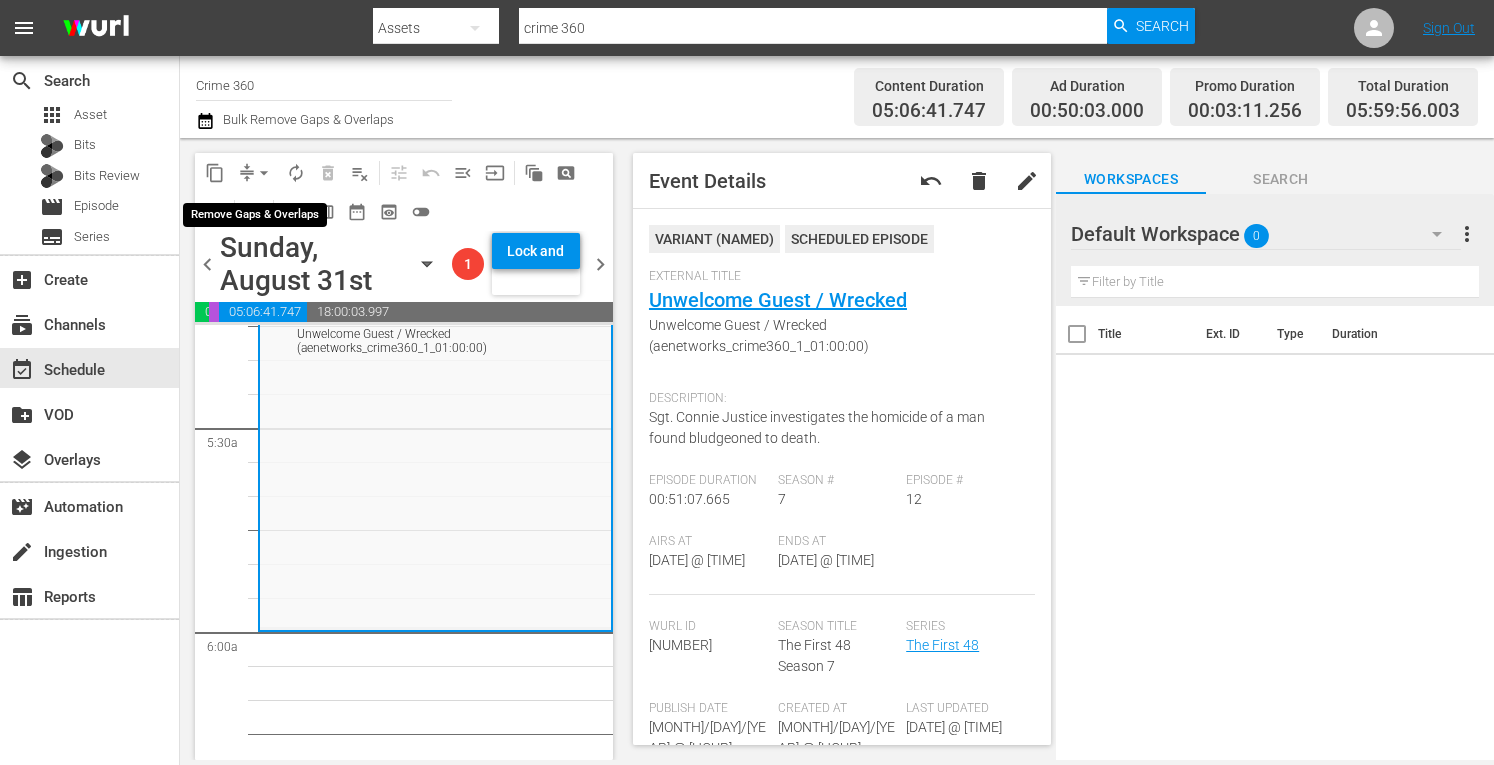click on "arrow_drop_down" at bounding box center (264, 173) 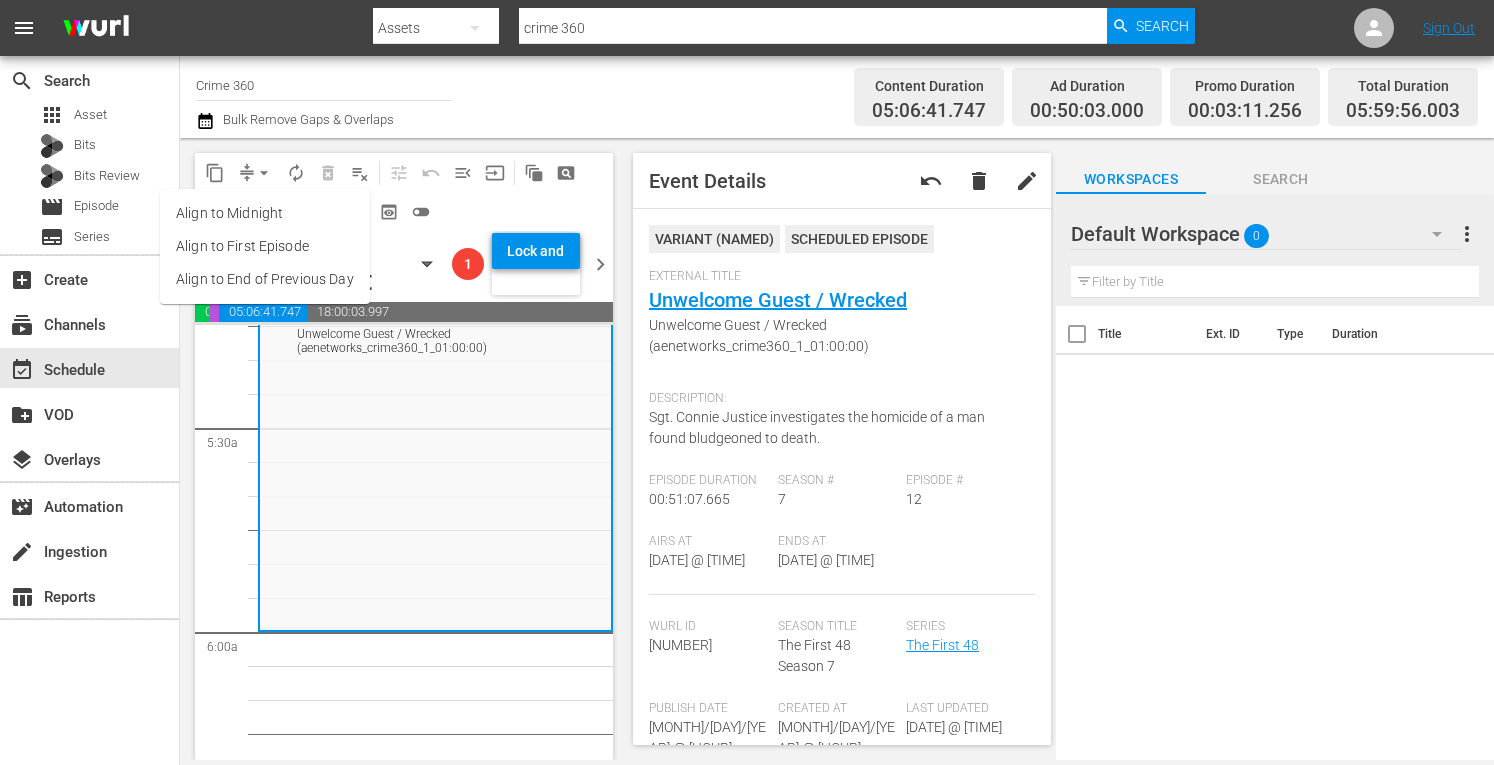 click on "Align to Midnight" at bounding box center [265, 213] 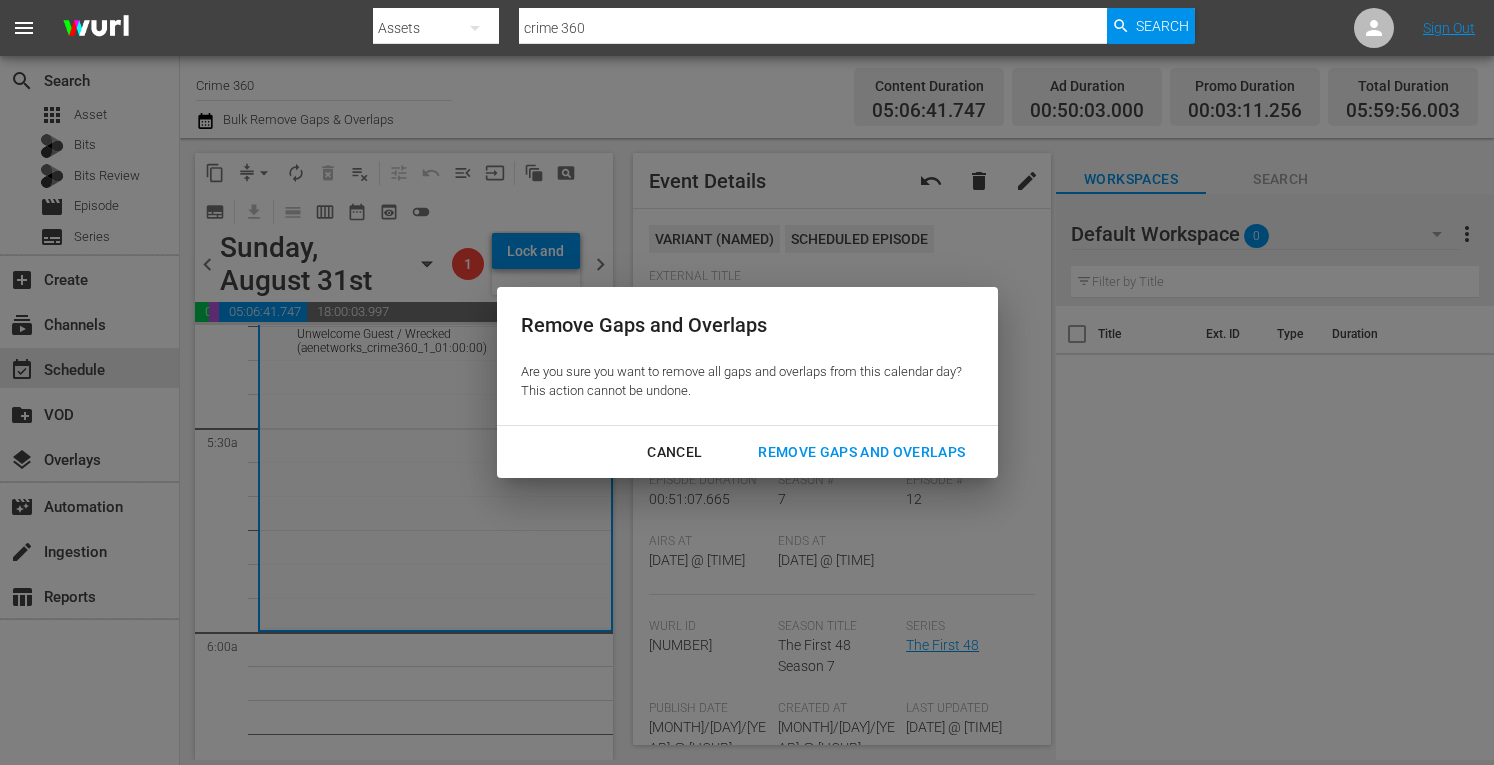 click on "Remove Gaps and Overlaps" at bounding box center (861, 452) 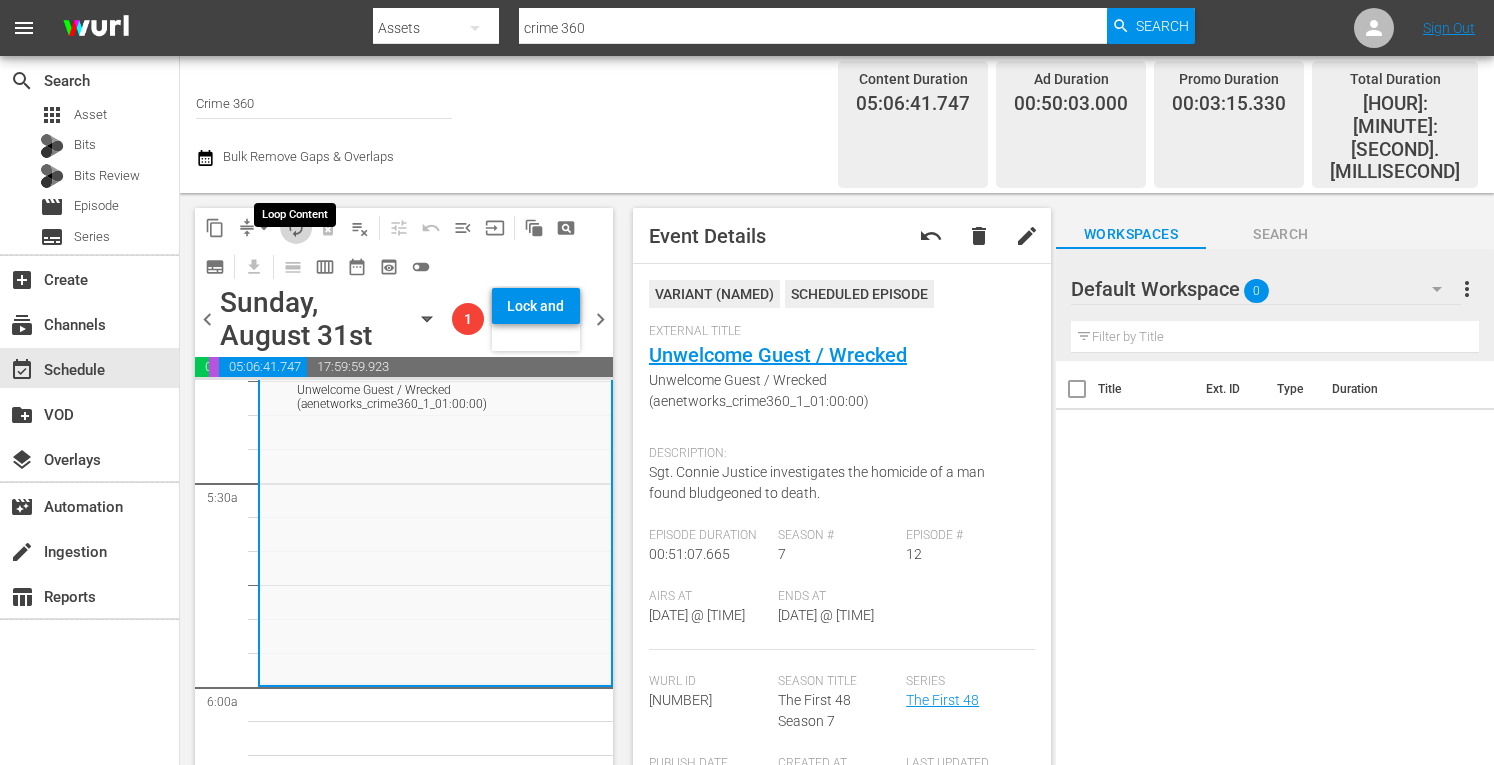 click on "autorenew_outlined" at bounding box center [296, 228] 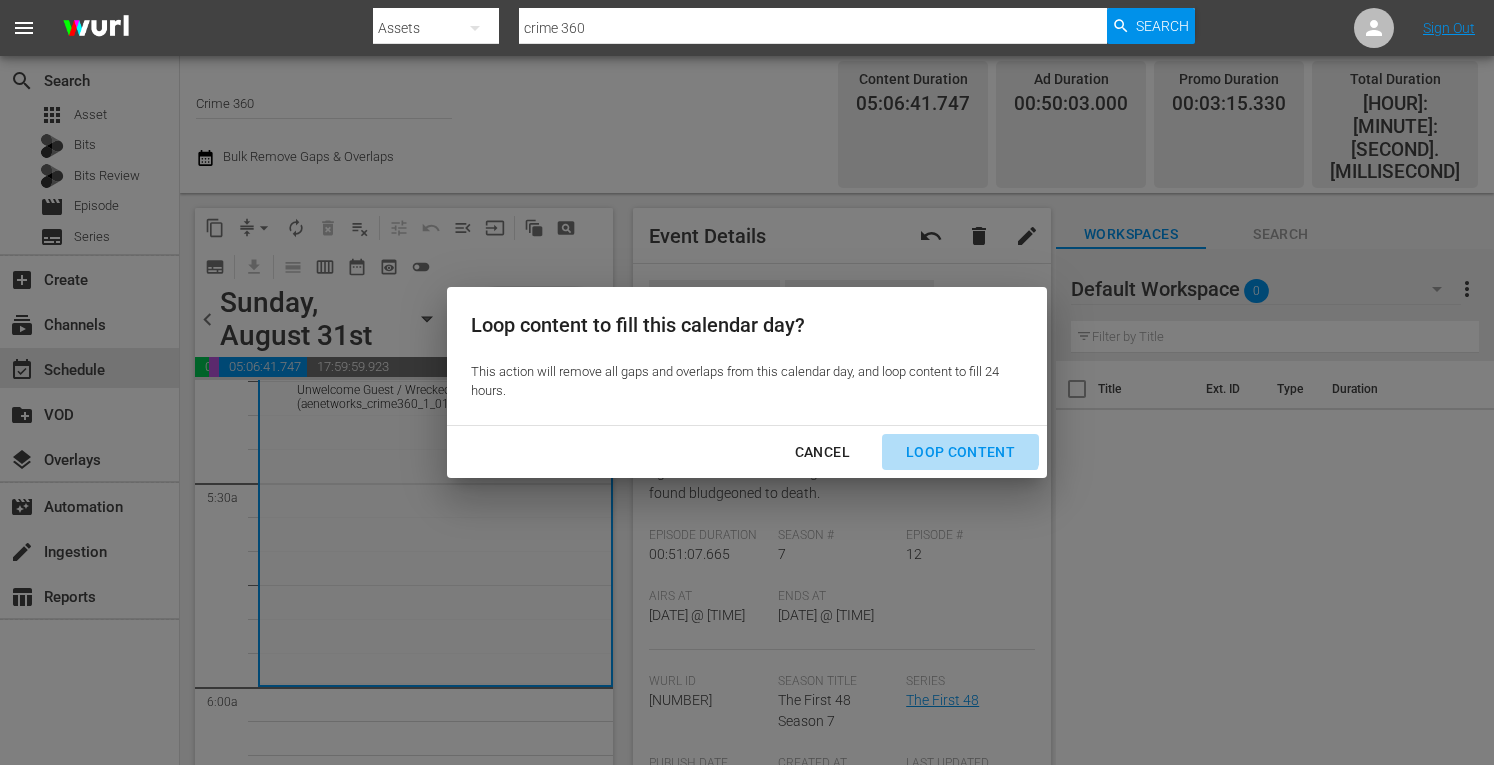 click on "Loop Content" at bounding box center [960, 452] 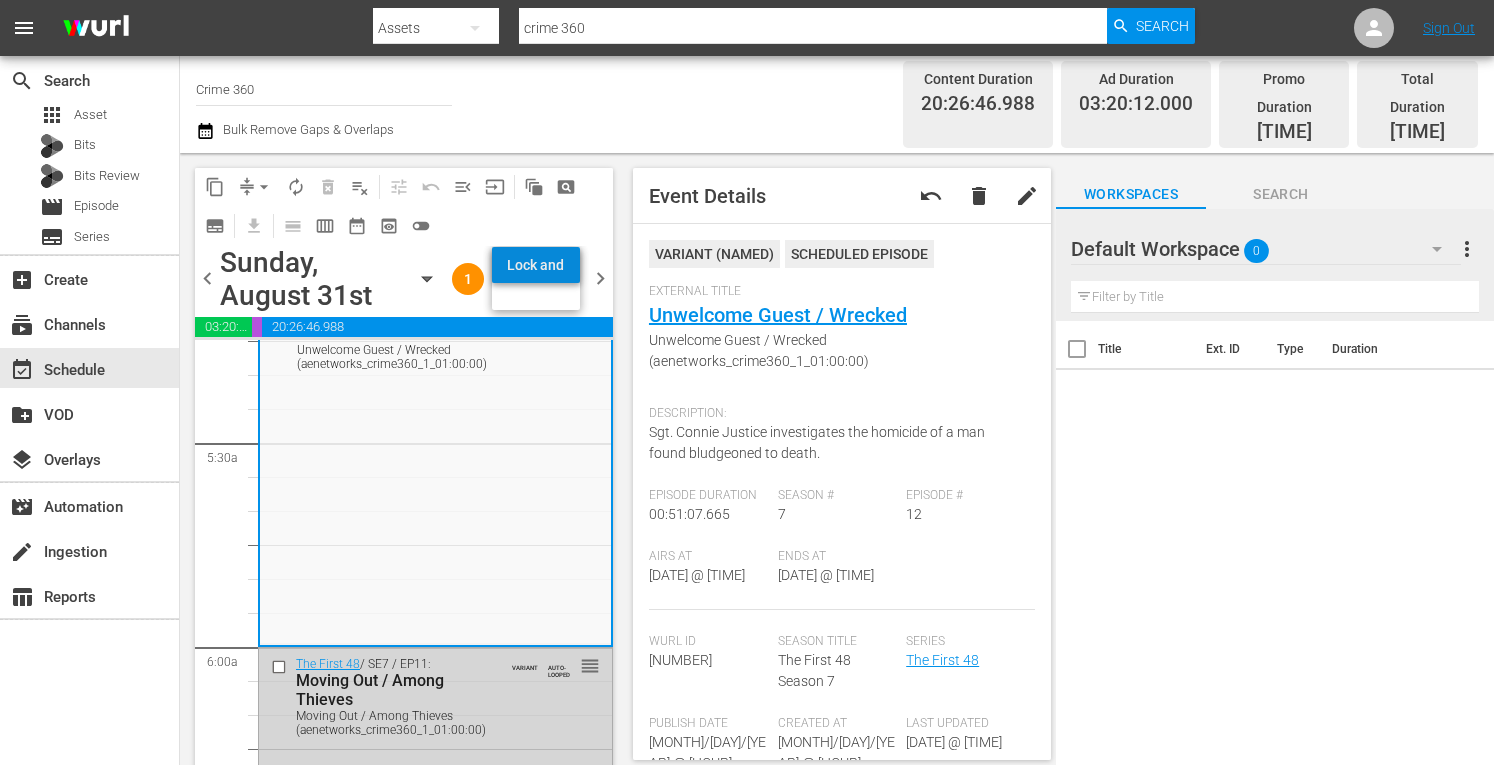 click on "Lock and Publish" at bounding box center (536, 265) 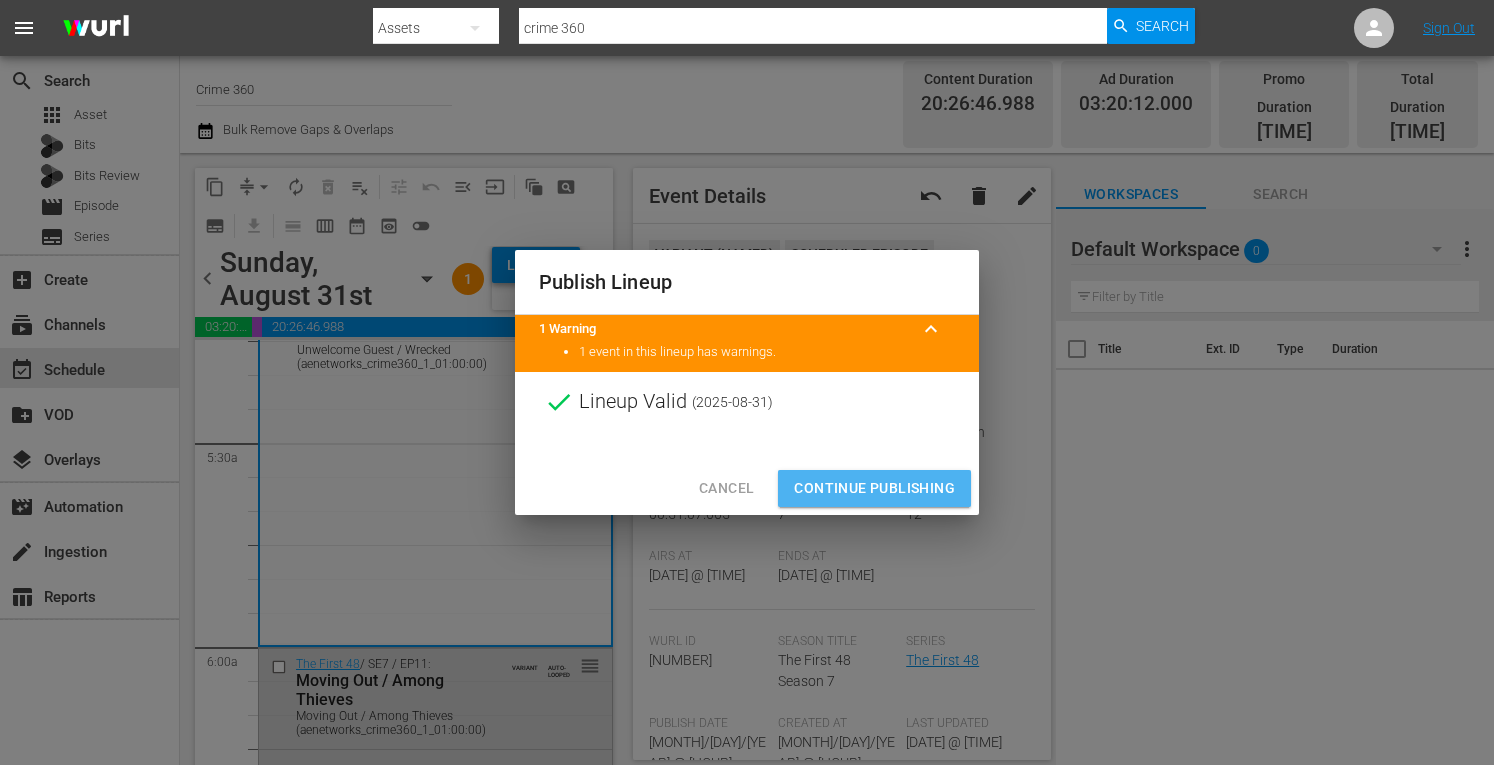 click on "Continue Publishing" at bounding box center [874, 488] 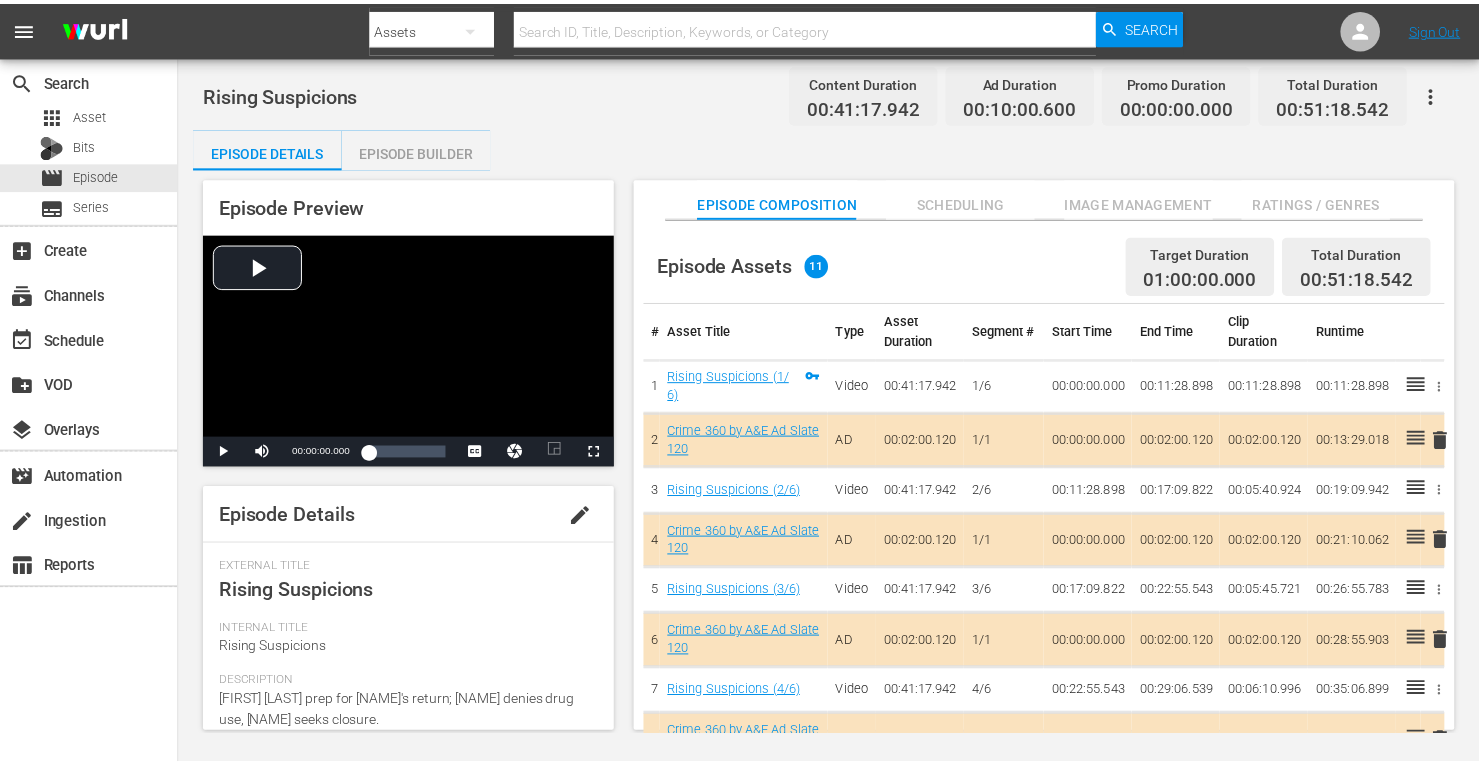 scroll, scrollTop: 0, scrollLeft: 0, axis: both 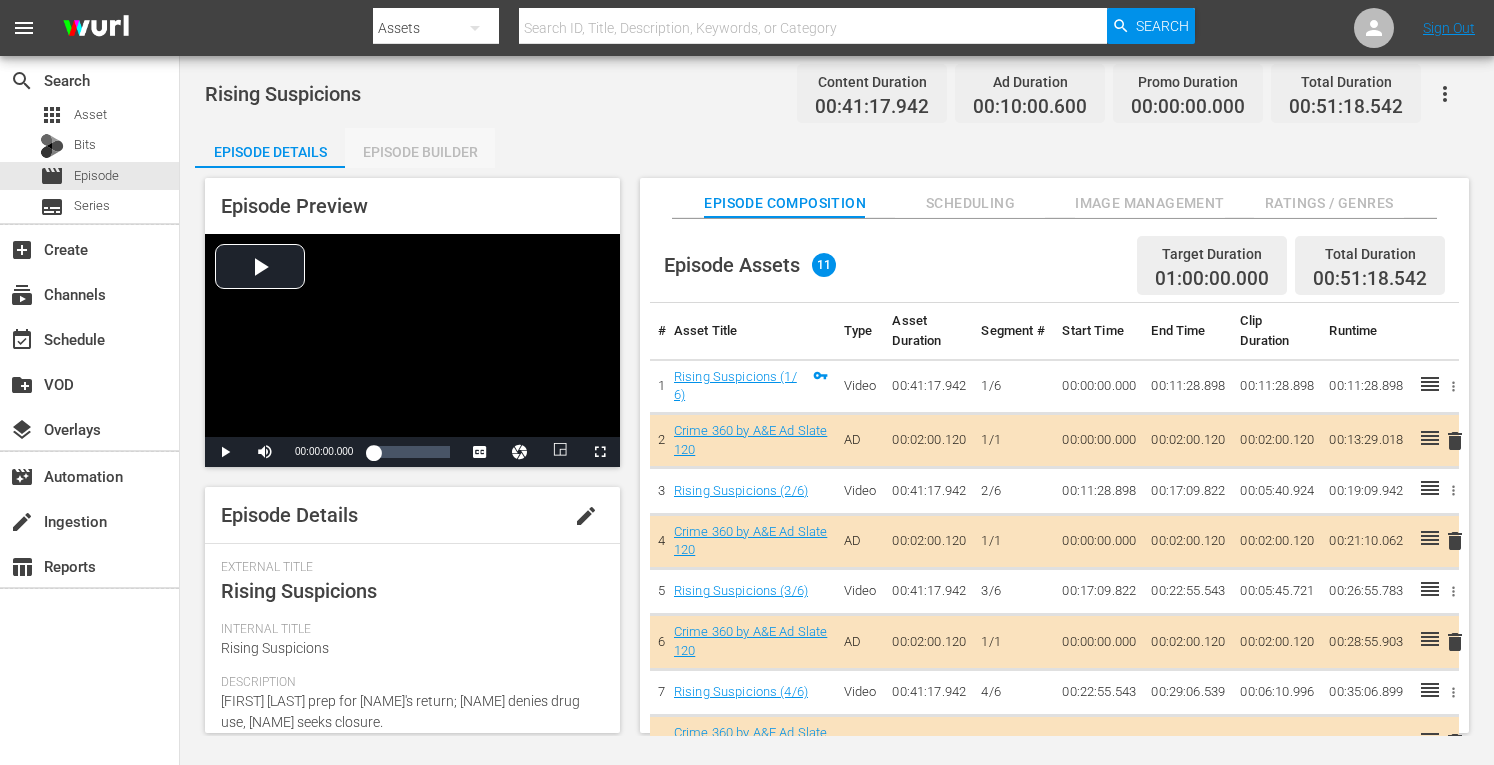 click on "Episode Builder" at bounding box center [420, 152] 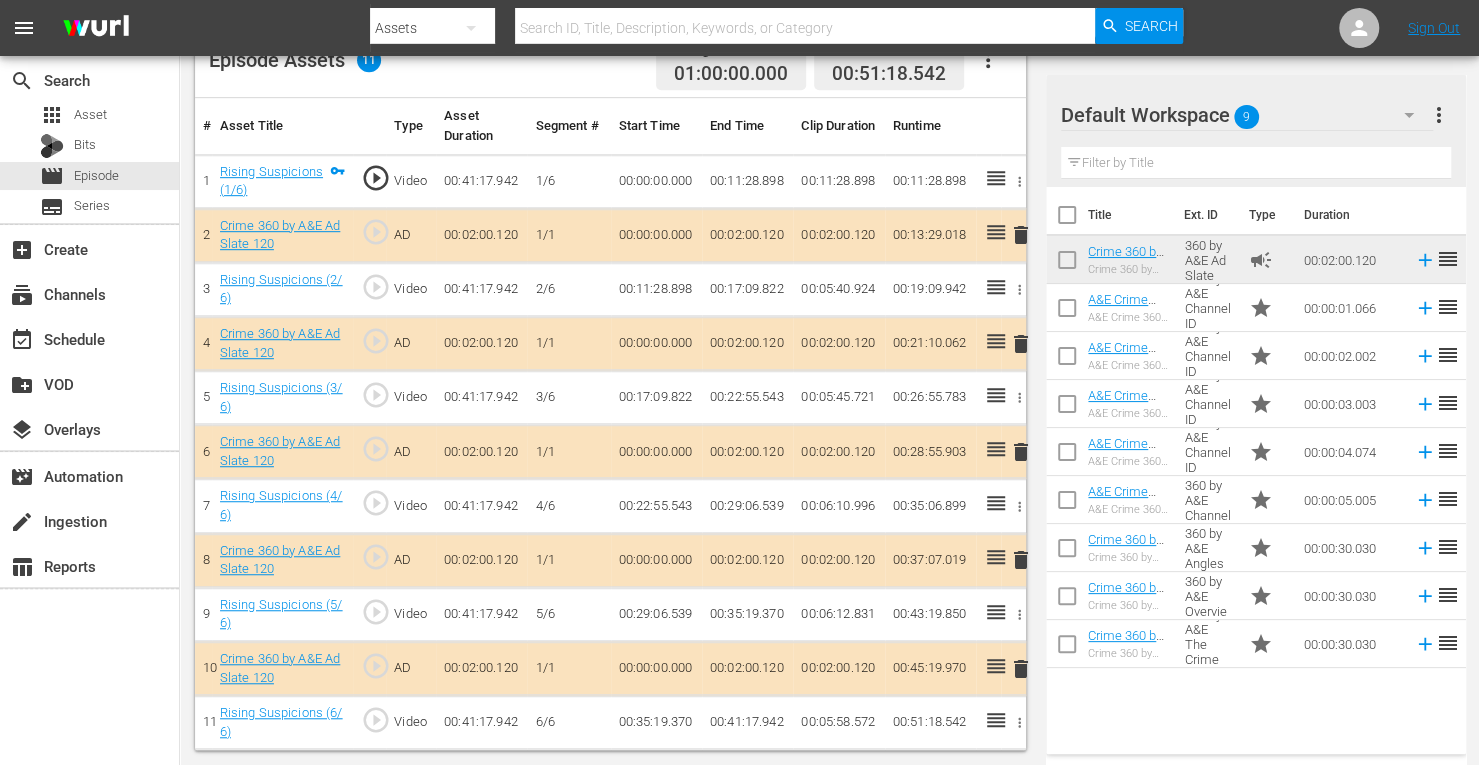 scroll, scrollTop: 554, scrollLeft: 0, axis: vertical 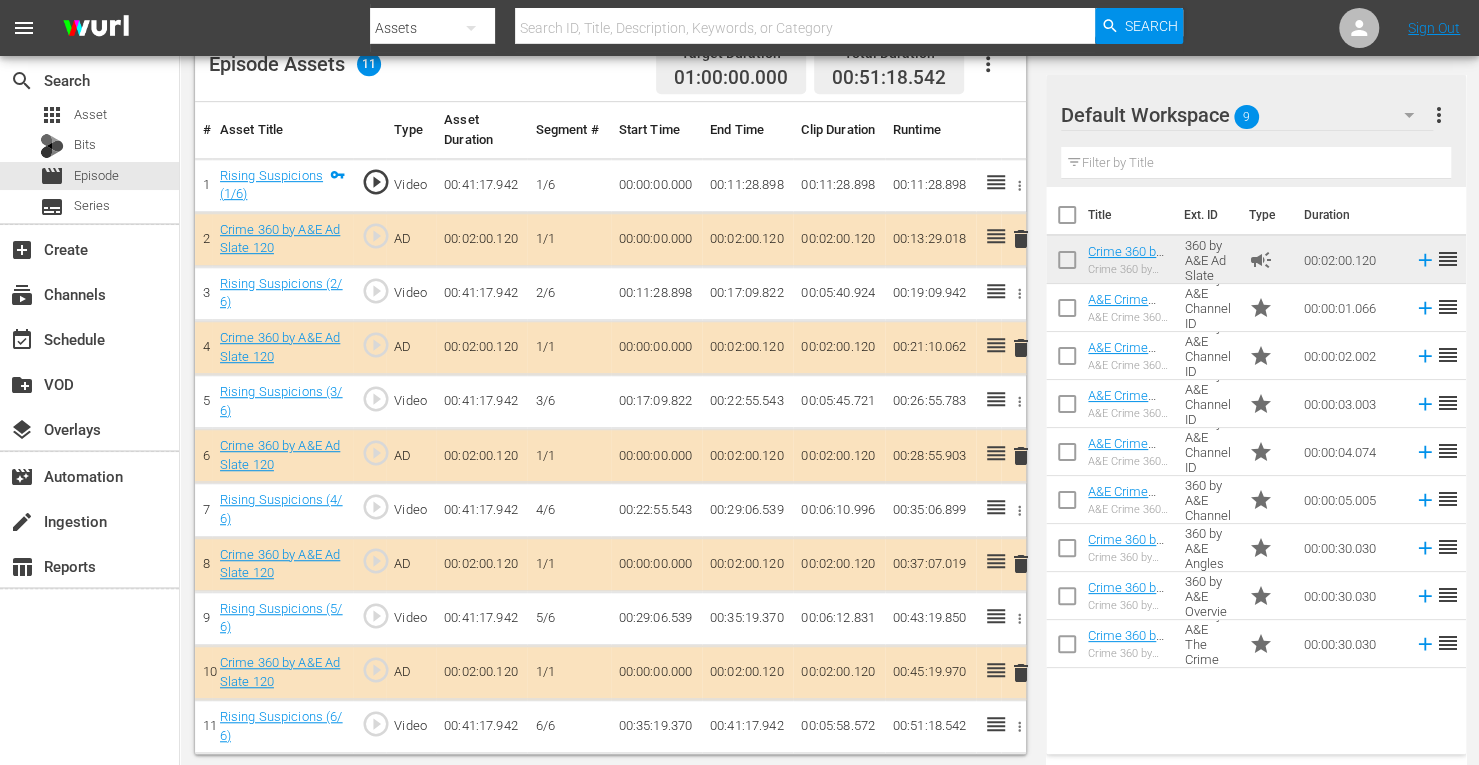 click on "delete" at bounding box center [1021, 456] 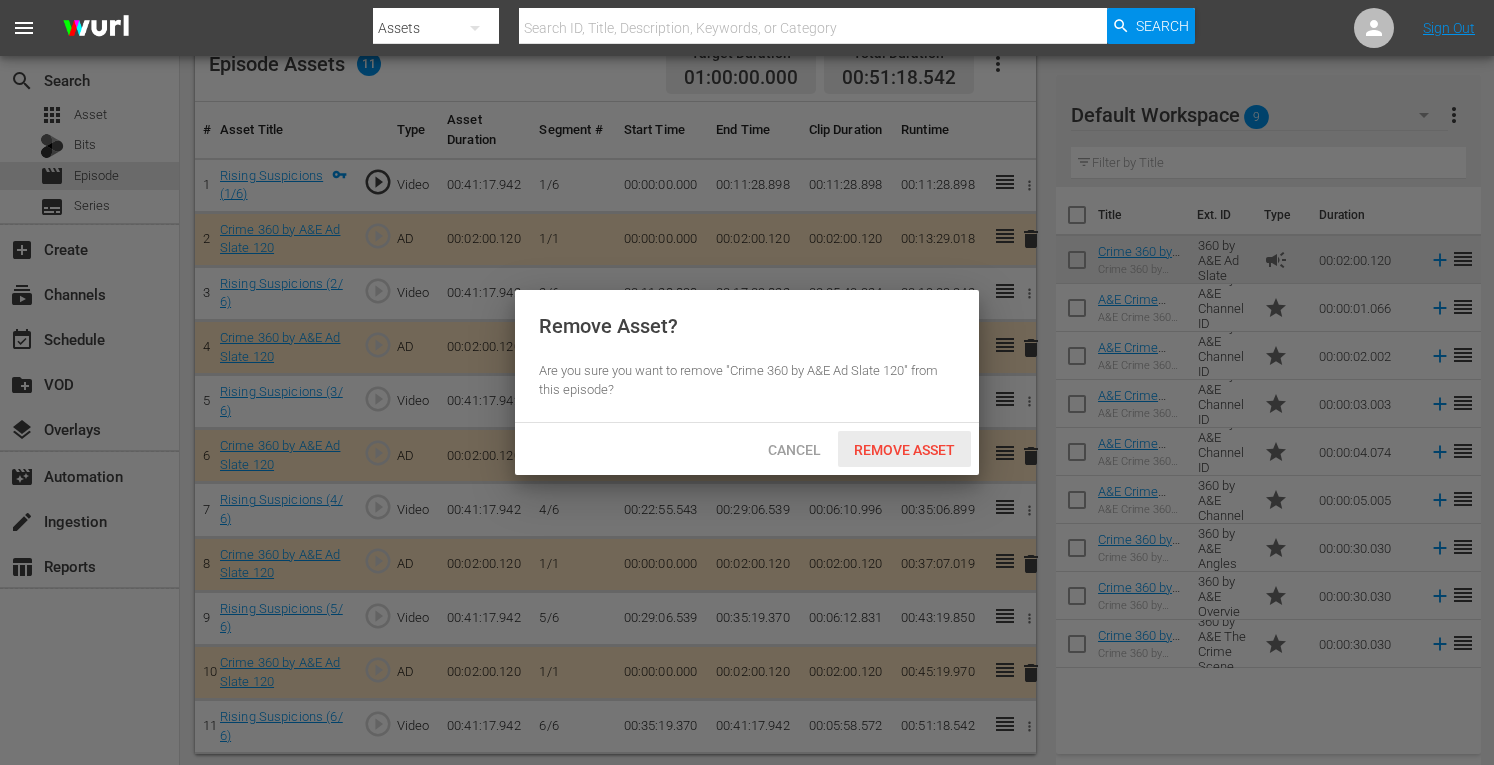 click on "Remove Asset" at bounding box center [904, 450] 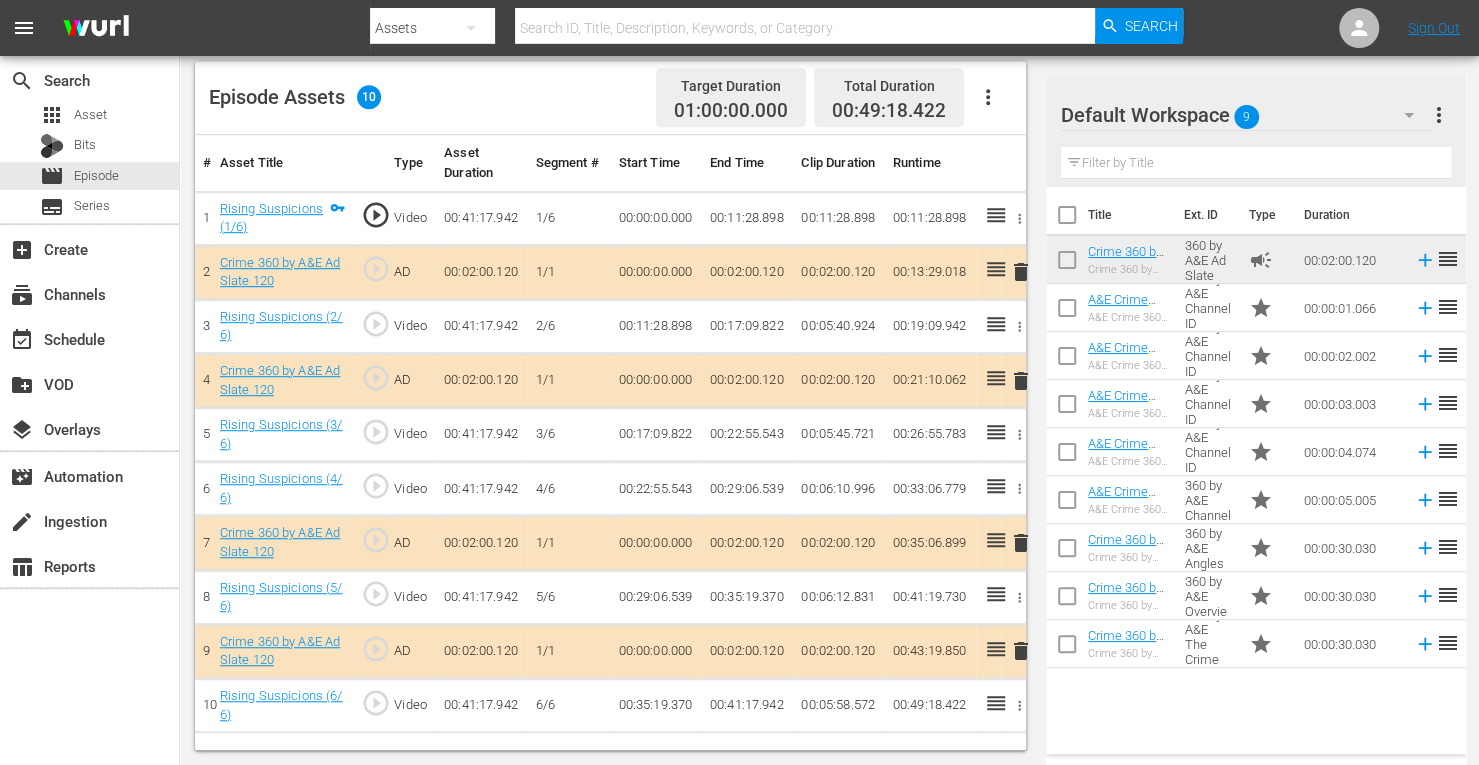 scroll, scrollTop: 520, scrollLeft: 0, axis: vertical 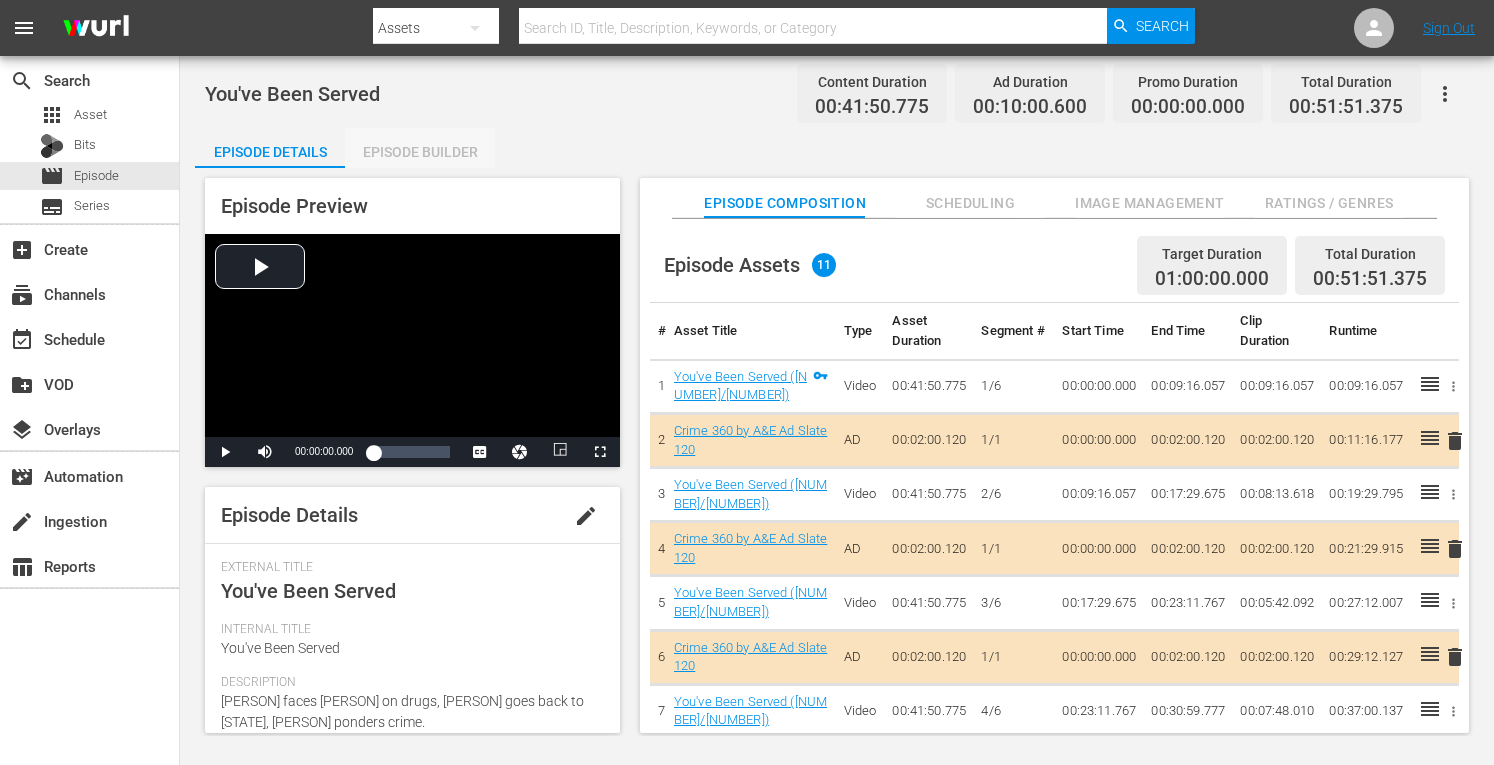 click on "Episode Builder" at bounding box center (420, 152) 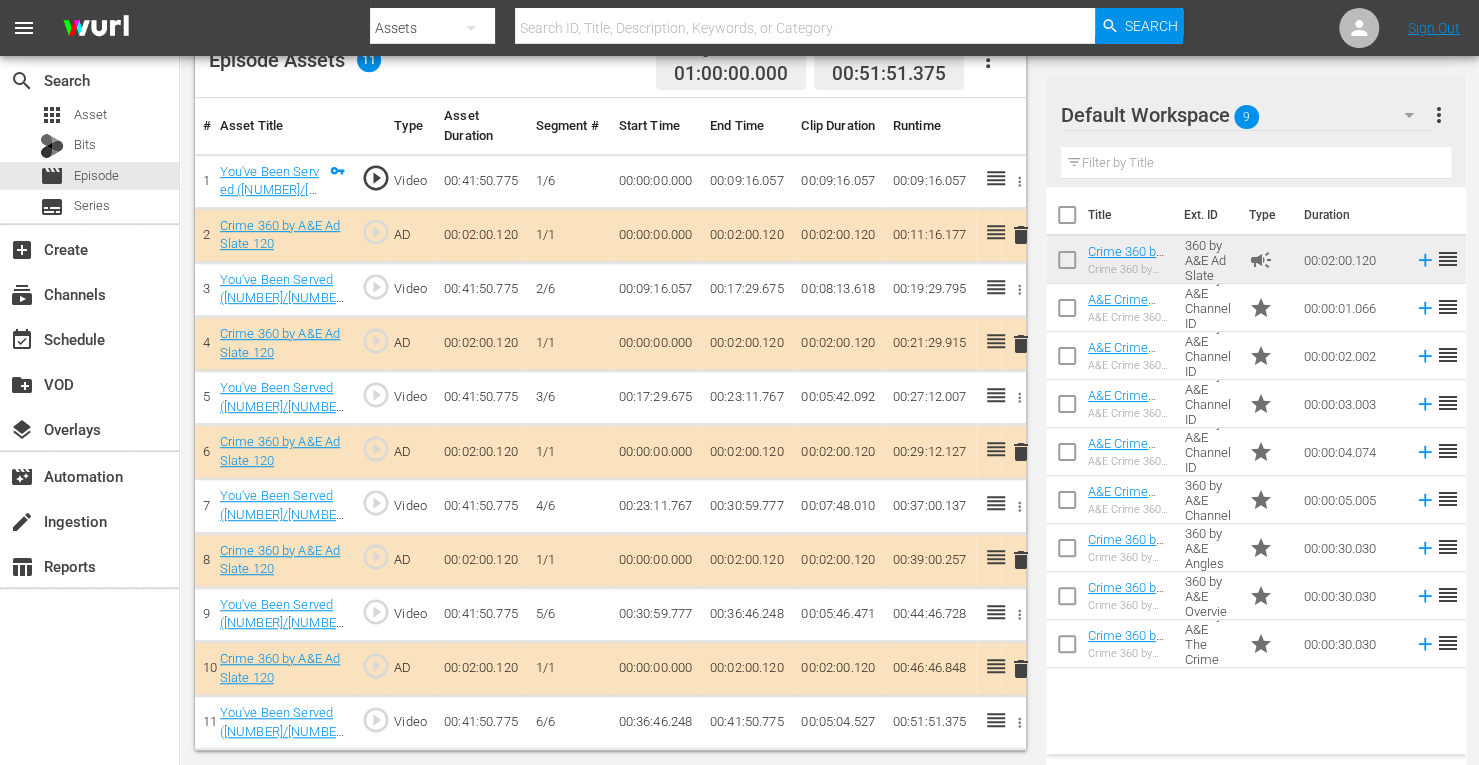 scroll, scrollTop: 554, scrollLeft: 0, axis: vertical 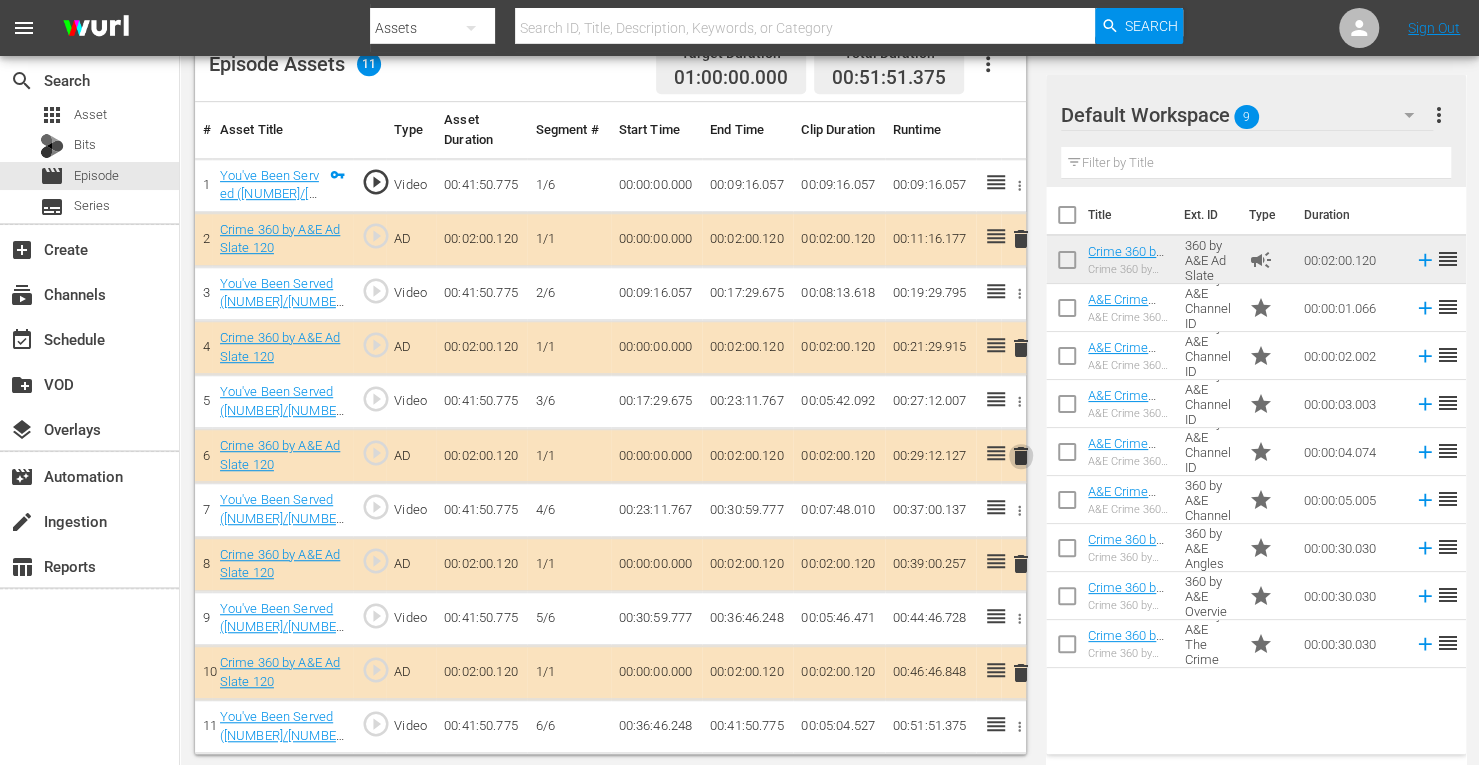 click on "delete" at bounding box center [1021, 456] 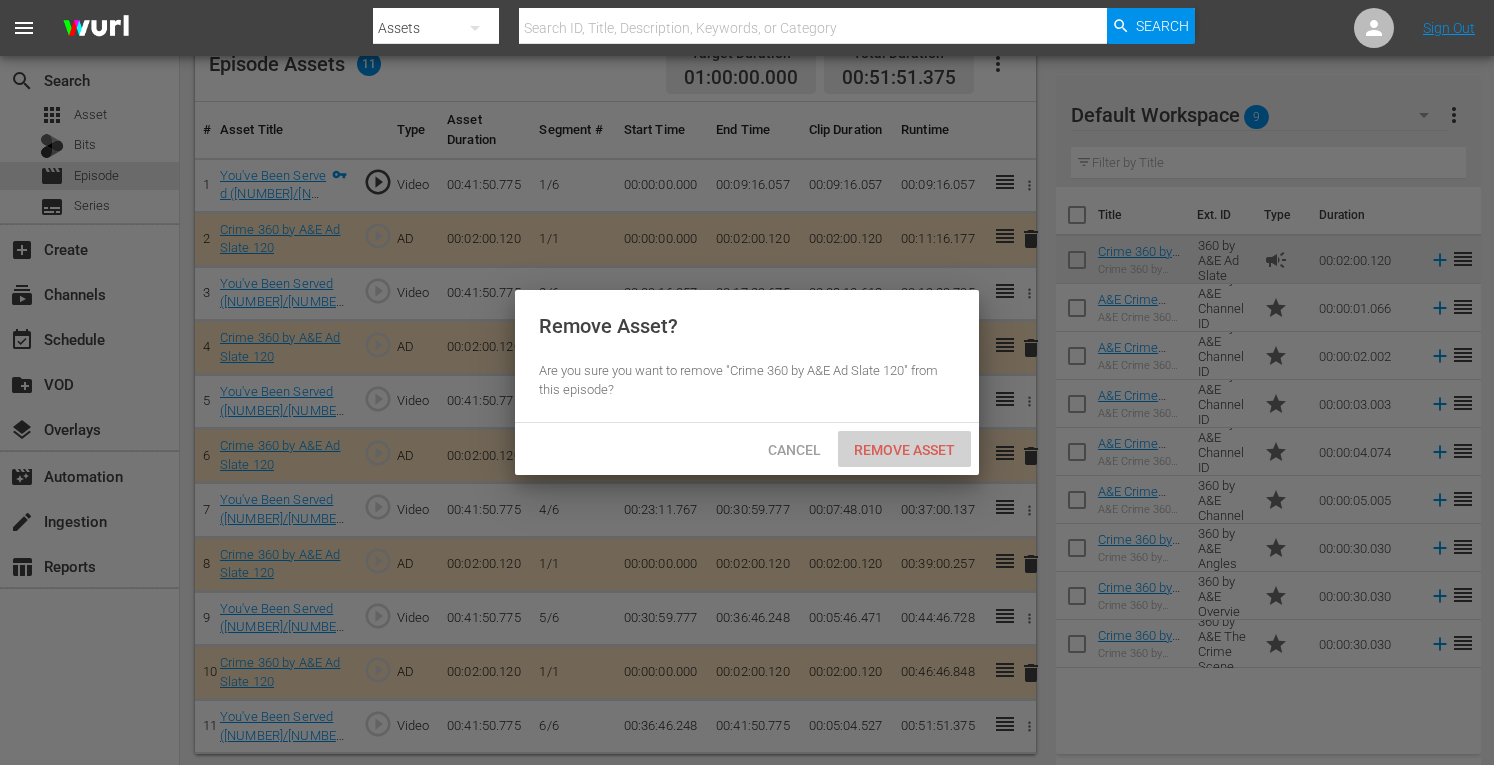 click on "Remove Asset" at bounding box center (904, 450) 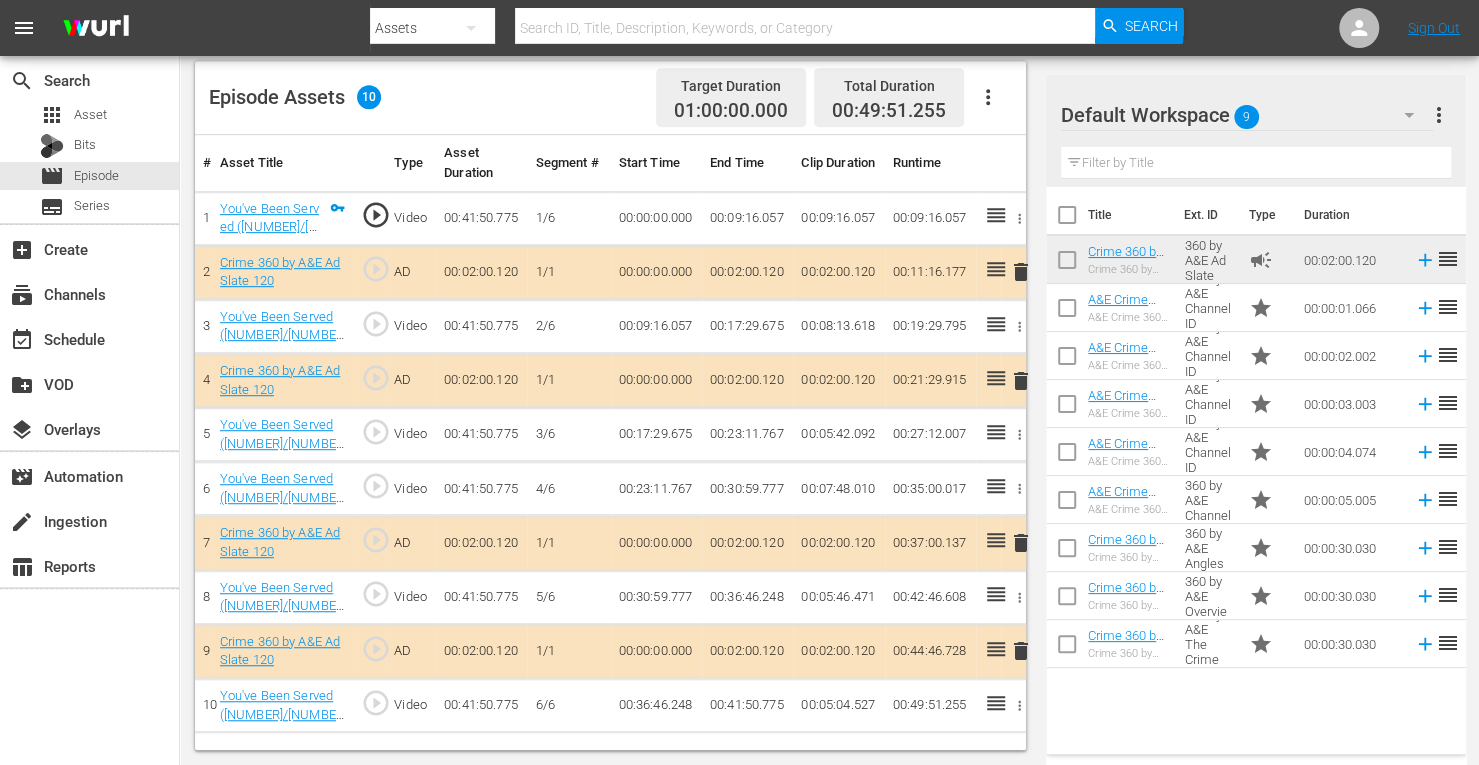 scroll, scrollTop: 520, scrollLeft: 0, axis: vertical 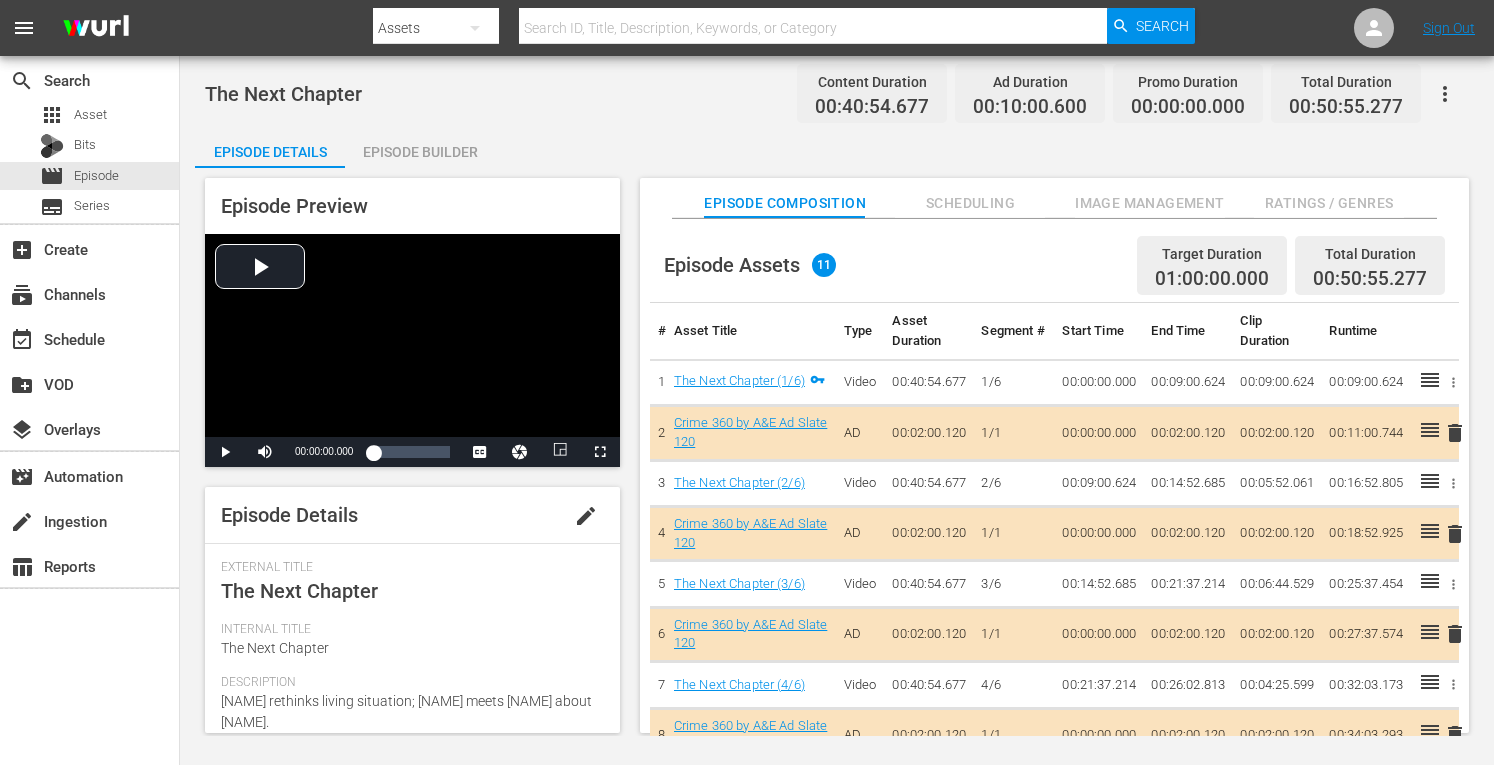 click on "Episode Builder" at bounding box center [420, 152] 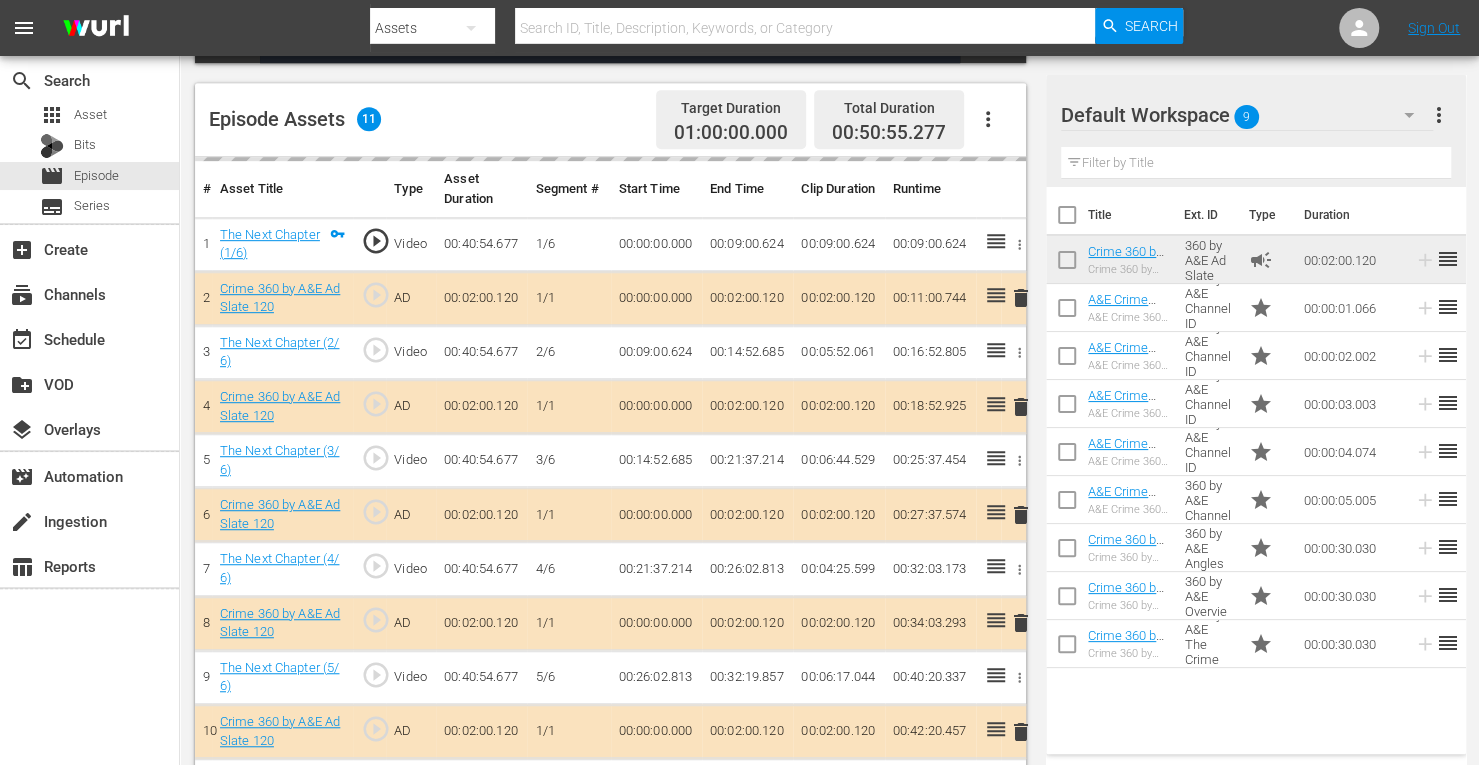 scroll, scrollTop: 502, scrollLeft: 0, axis: vertical 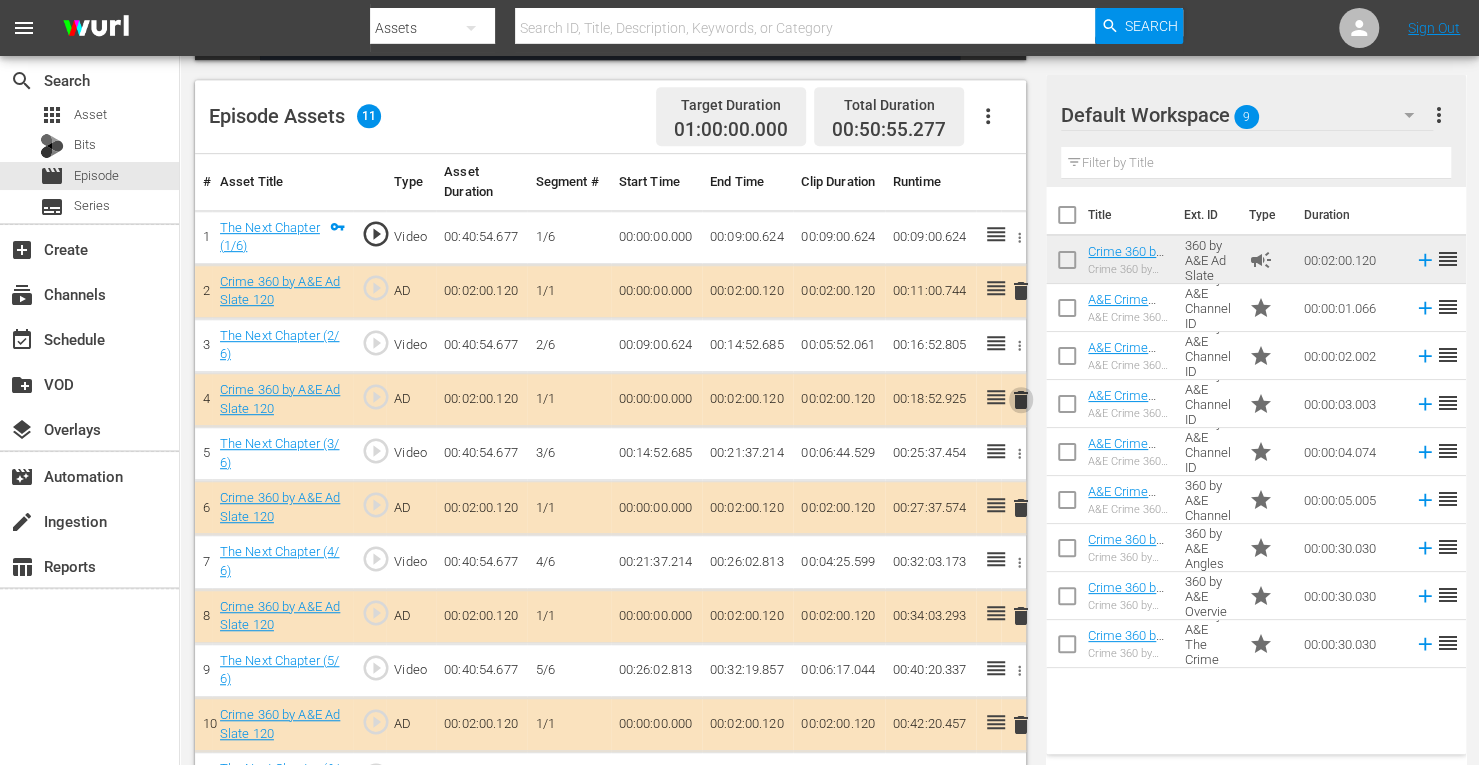 click on "delete" at bounding box center (1021, 400) 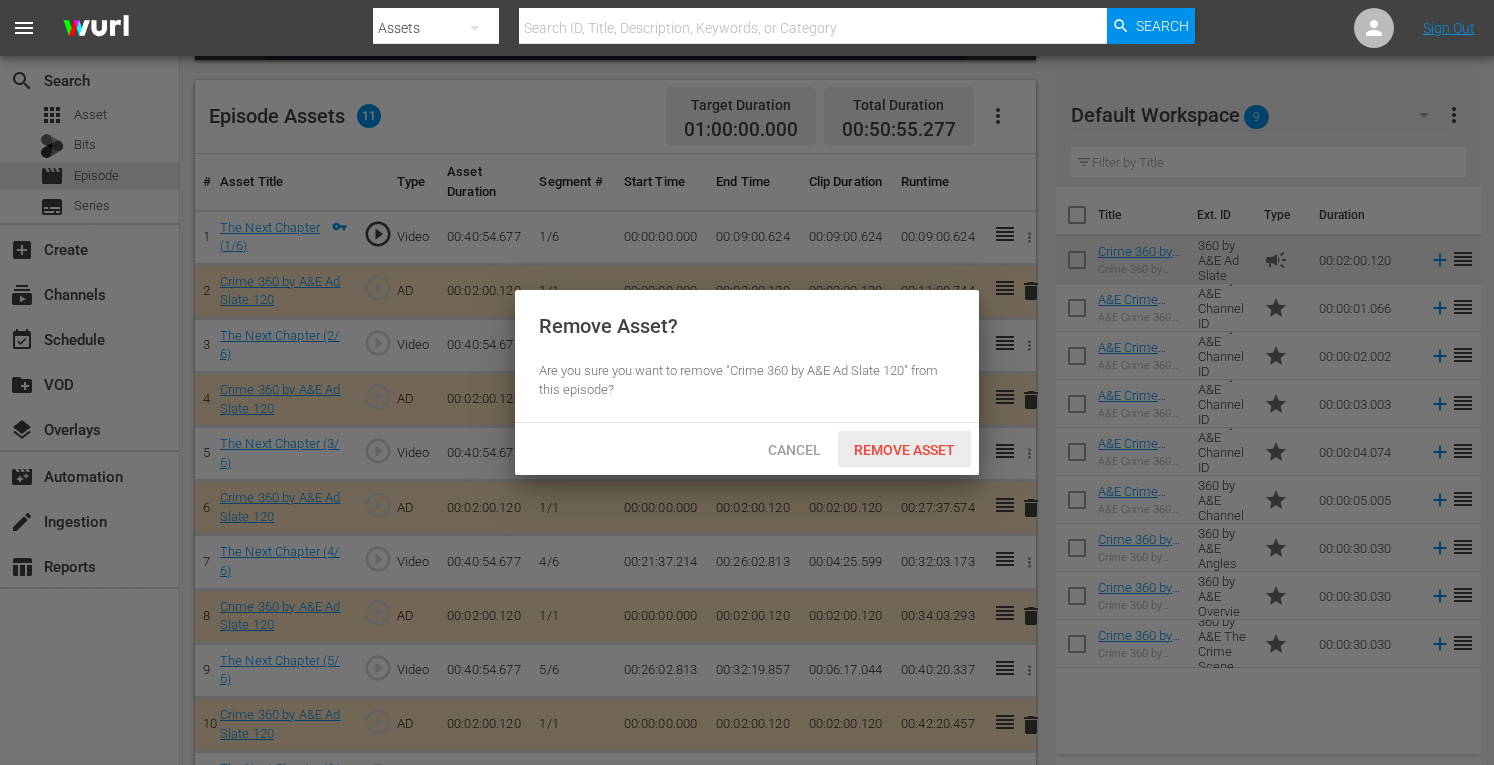 click on "Remove Asset" at bounding box center [904, 450] 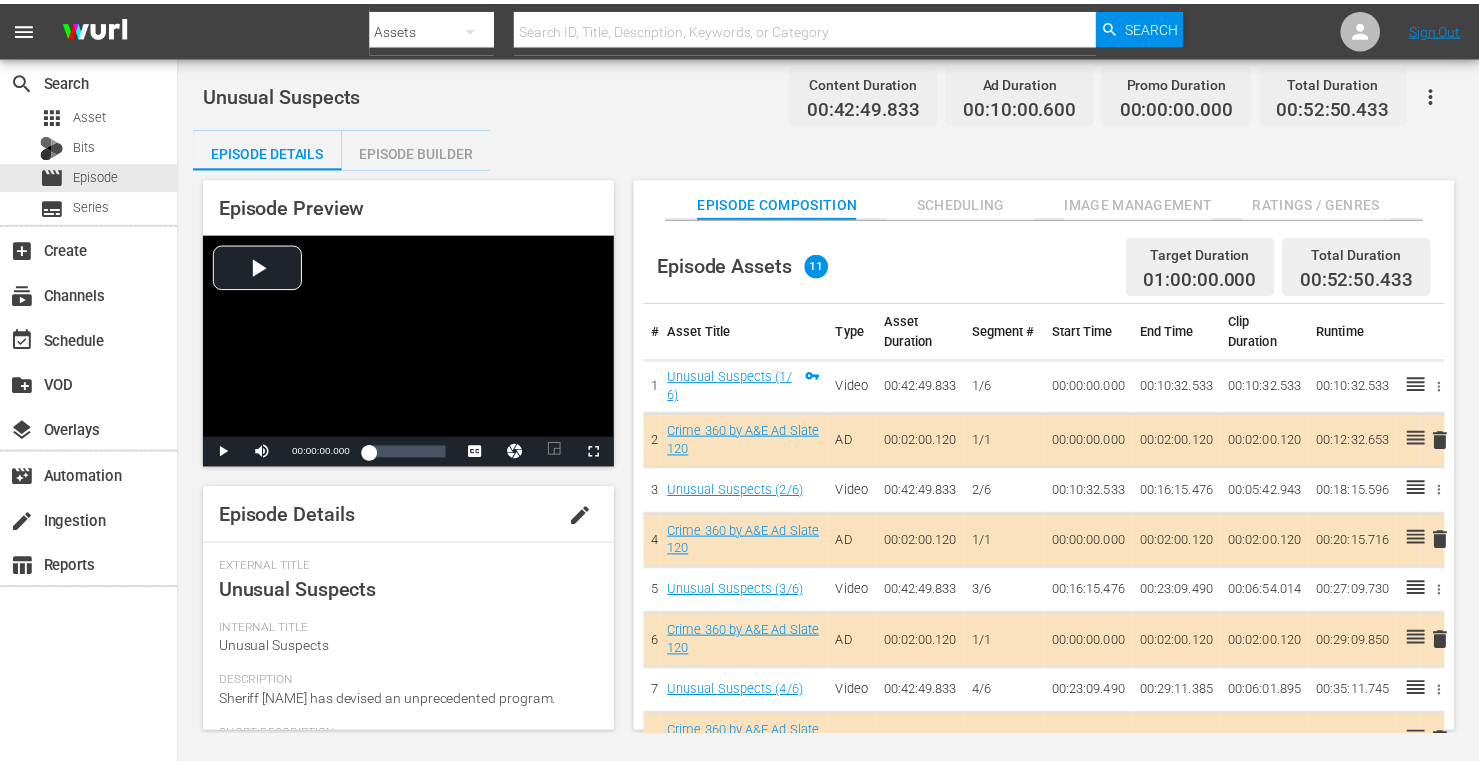 scroll, scrollTop: 0, scrollLeft: 0, axis: both 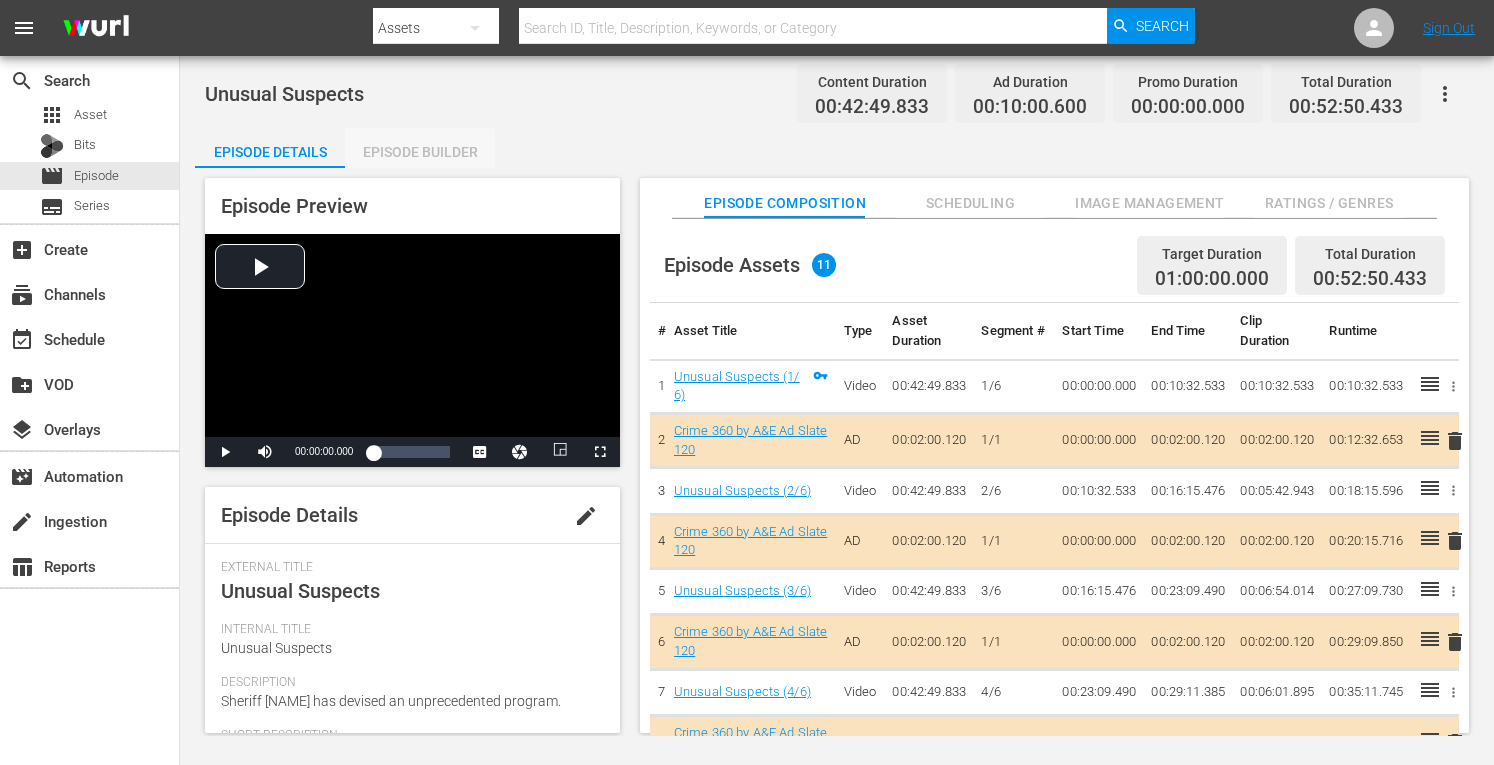 click on "Episode Builder" at bounding box center (420, 152) 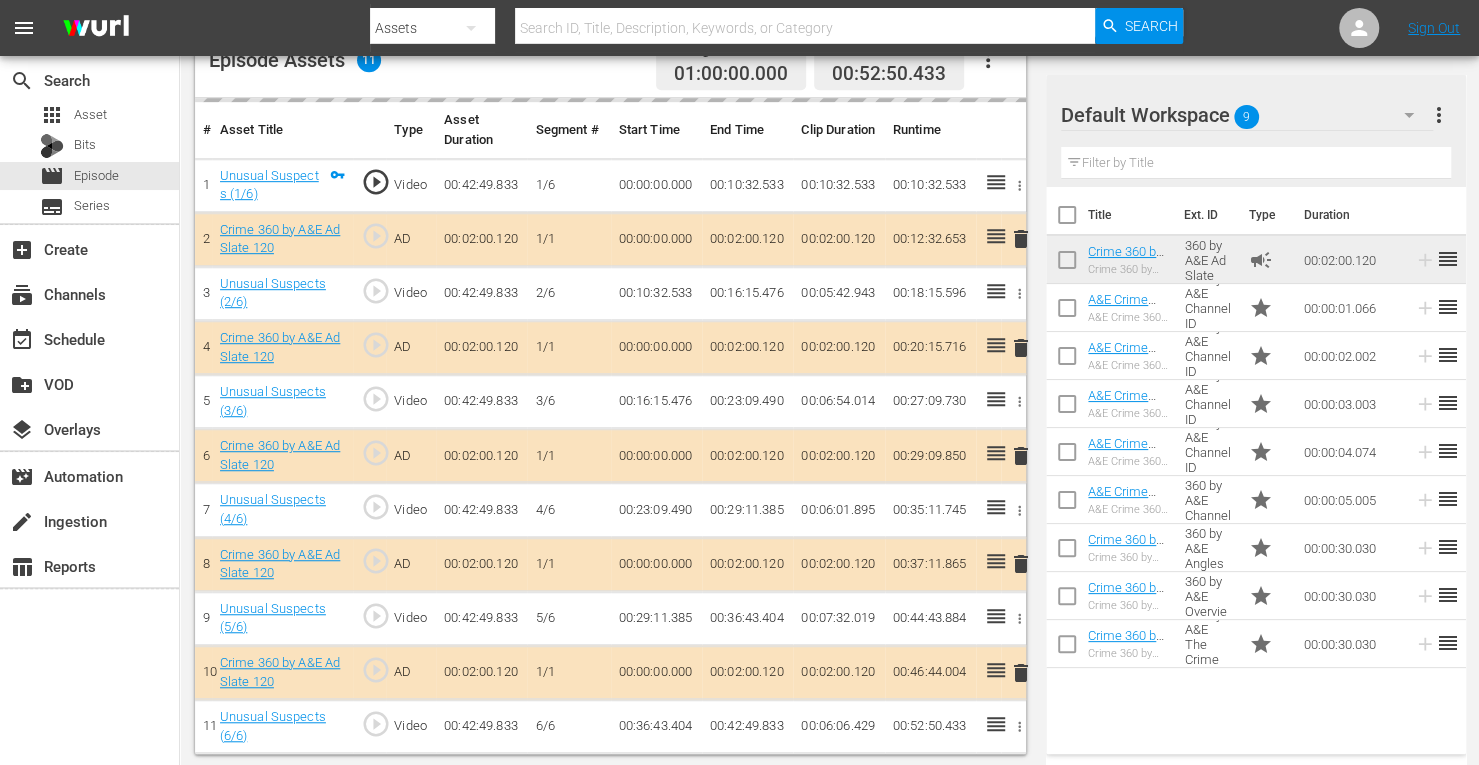 scroll, scrollTop: 554, scrollLeft: 0, axis: vertical 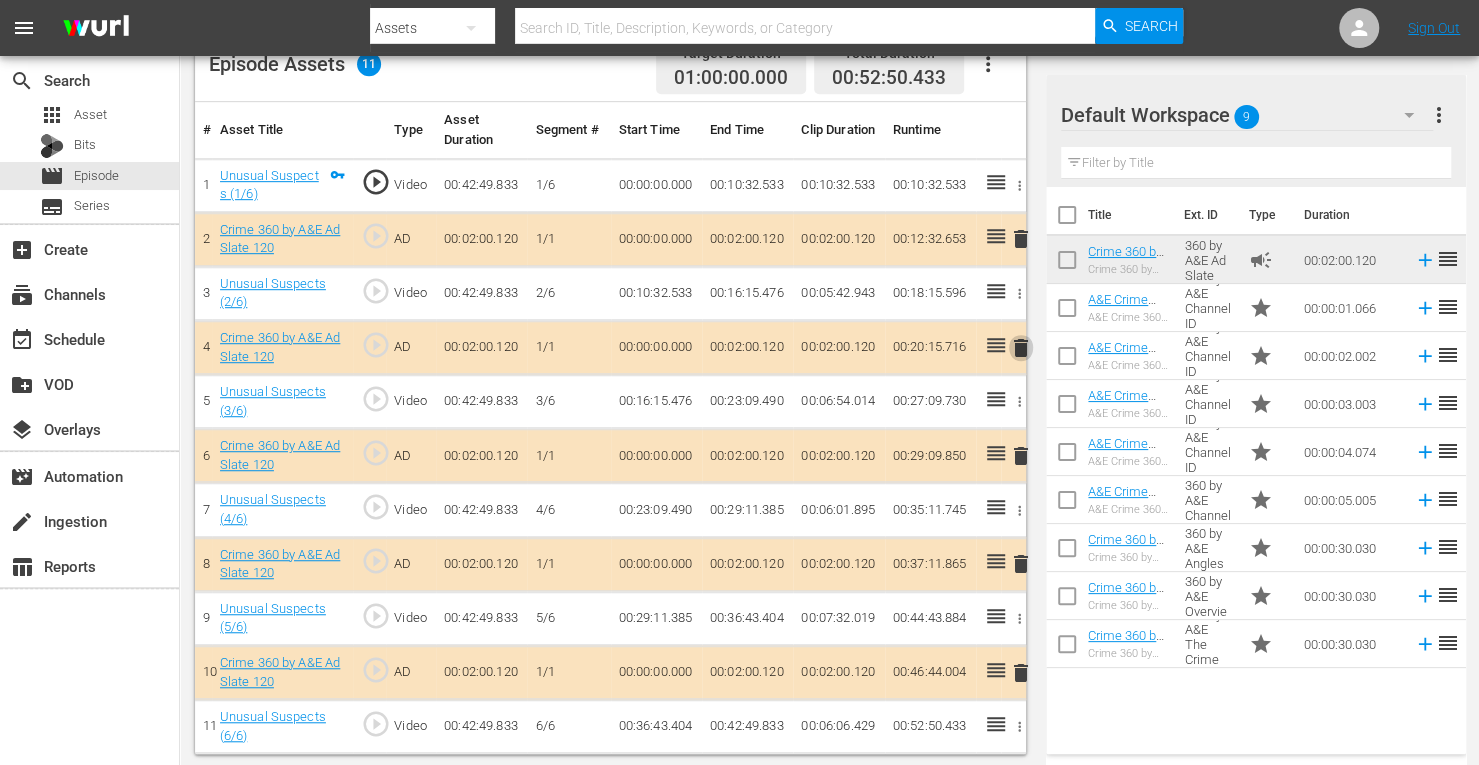 click on "delete" at bounding box center [1021, 348] 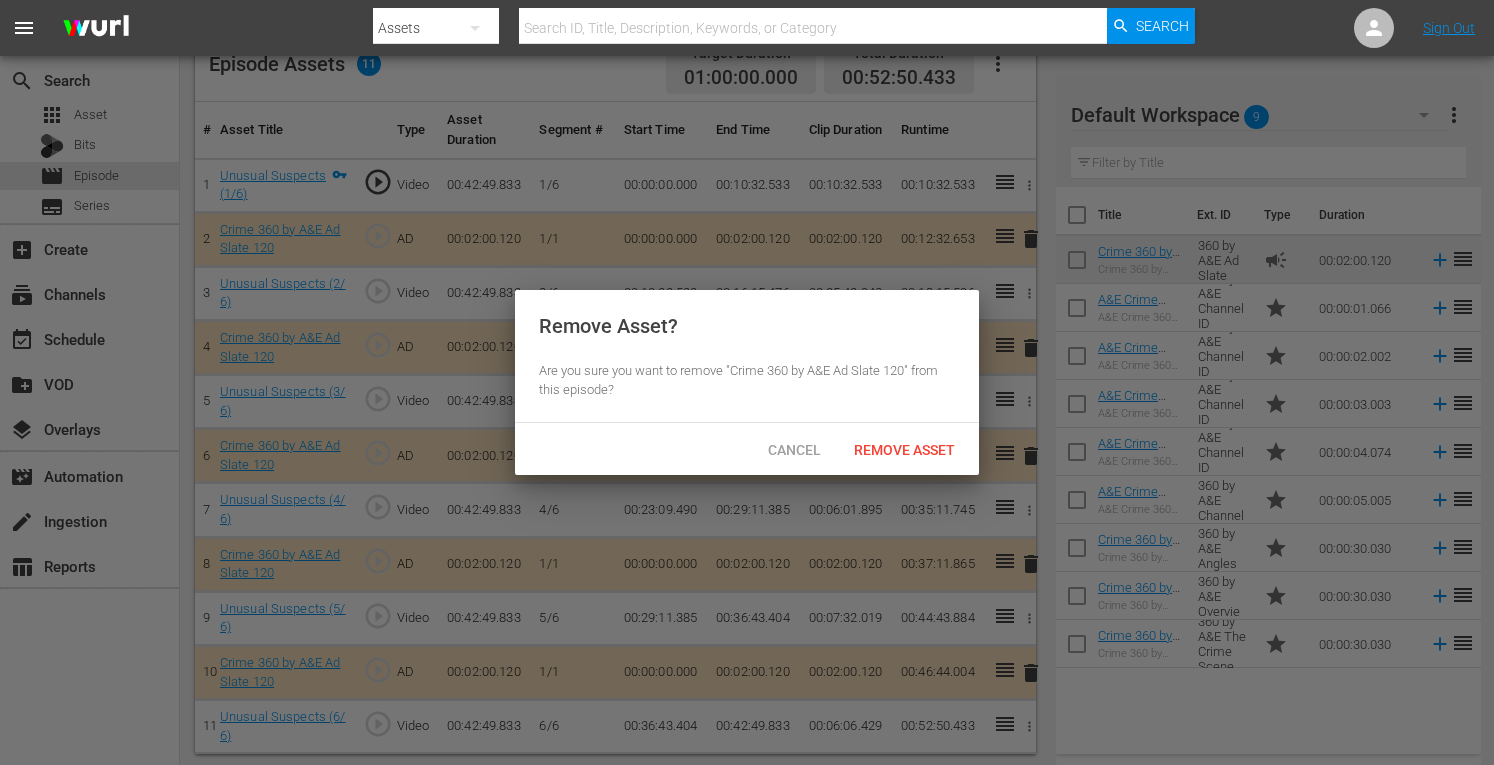 click on "Cancel Remove Asset" at bounding box center [747, 449] 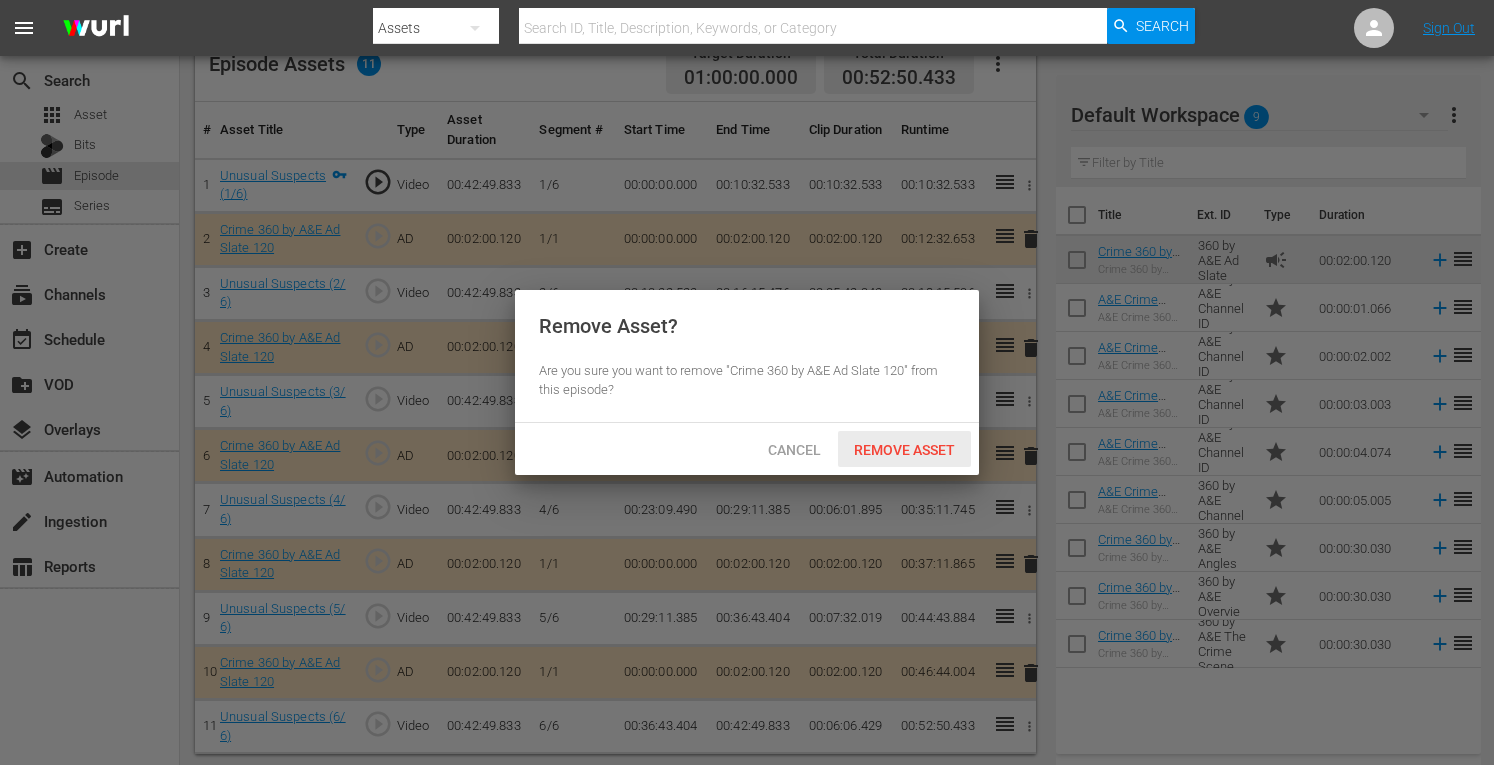 click on "Remove Asset" at bounding box center (904, 450) 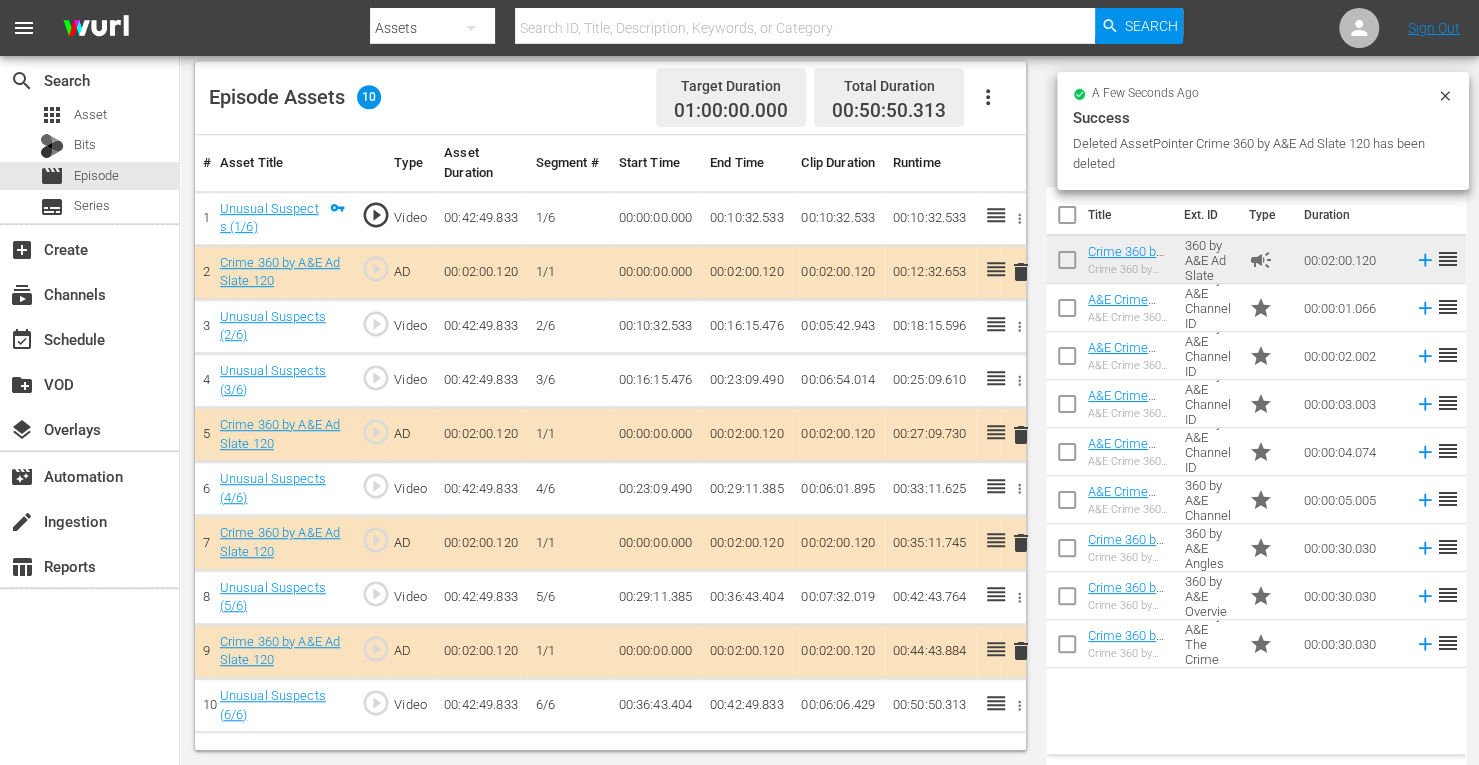 scroll, scrollTop: 520, scrollLeft: 0, axis: vertical 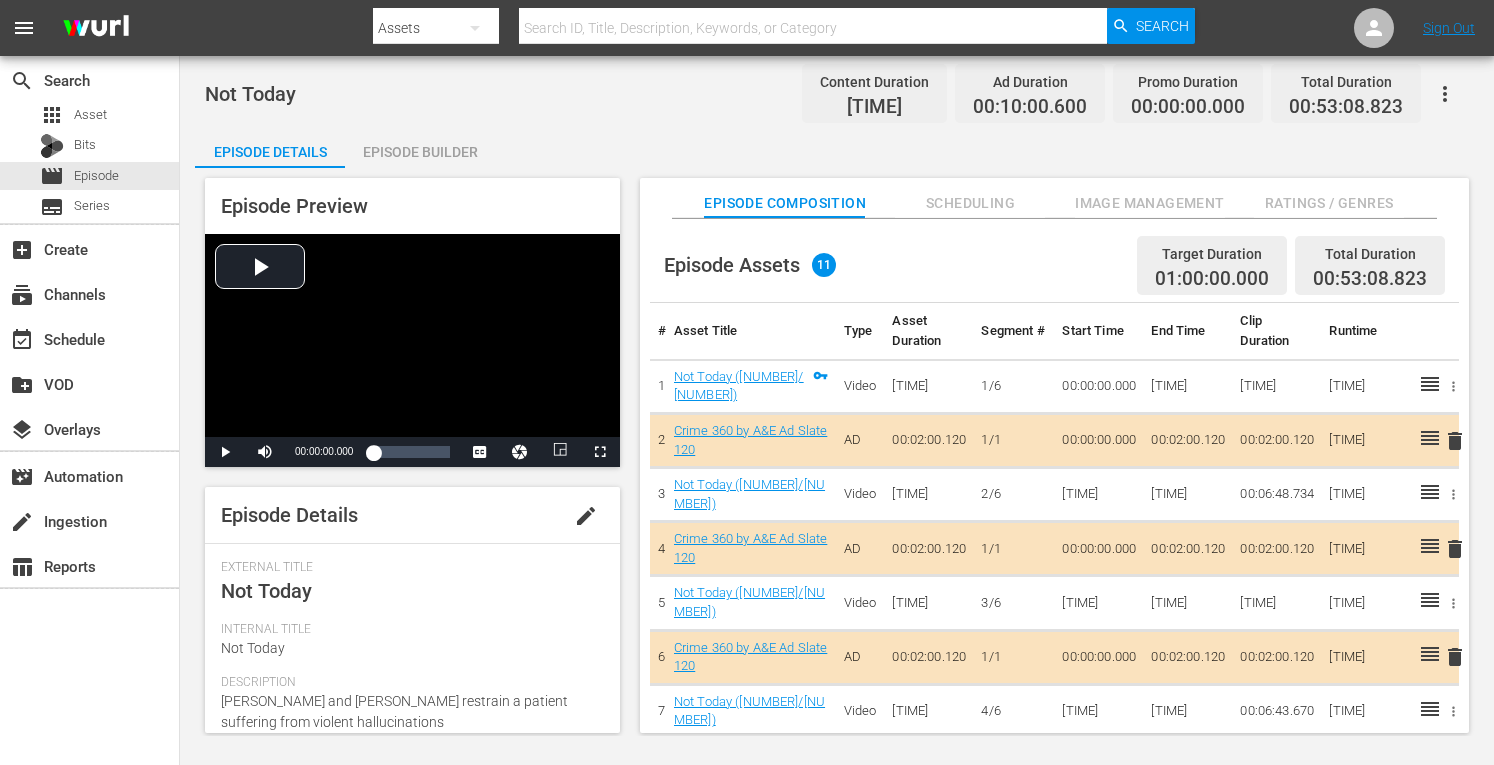 click on "Episode Builder" at bounding box center (420, 152) 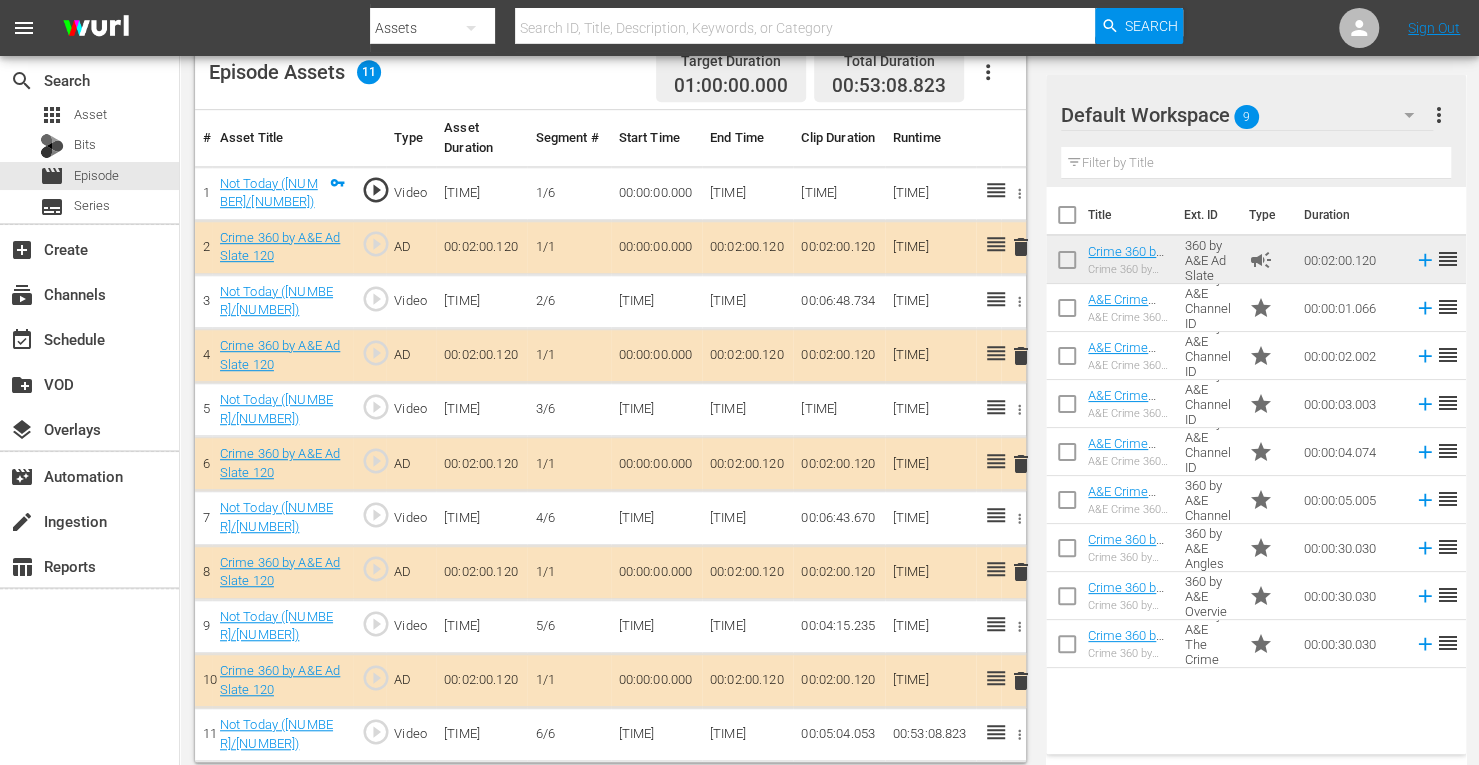 scroll, scrollTop: 542, scrollLeft: 0, axis: vertical 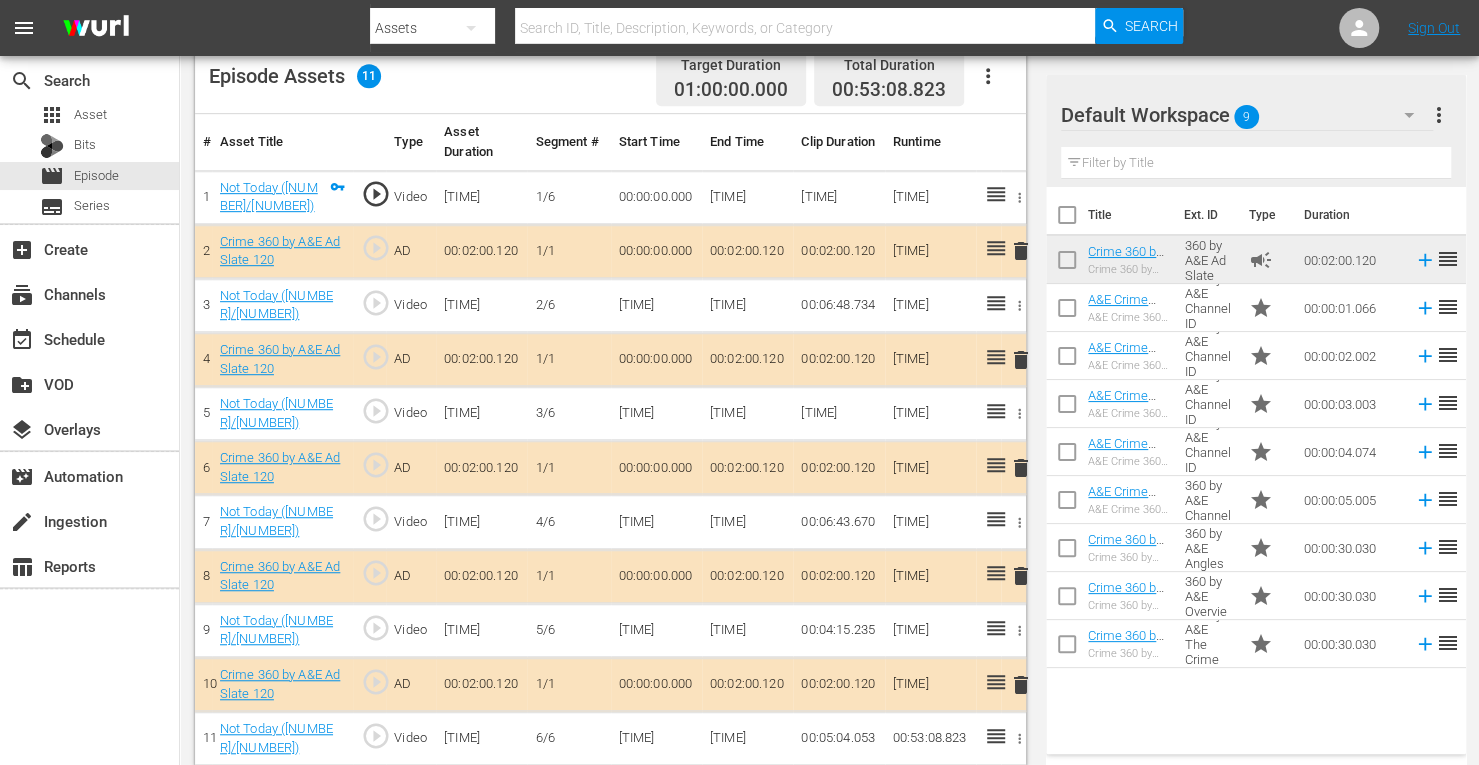 click on "delete" at bounding box center [1021, 360] 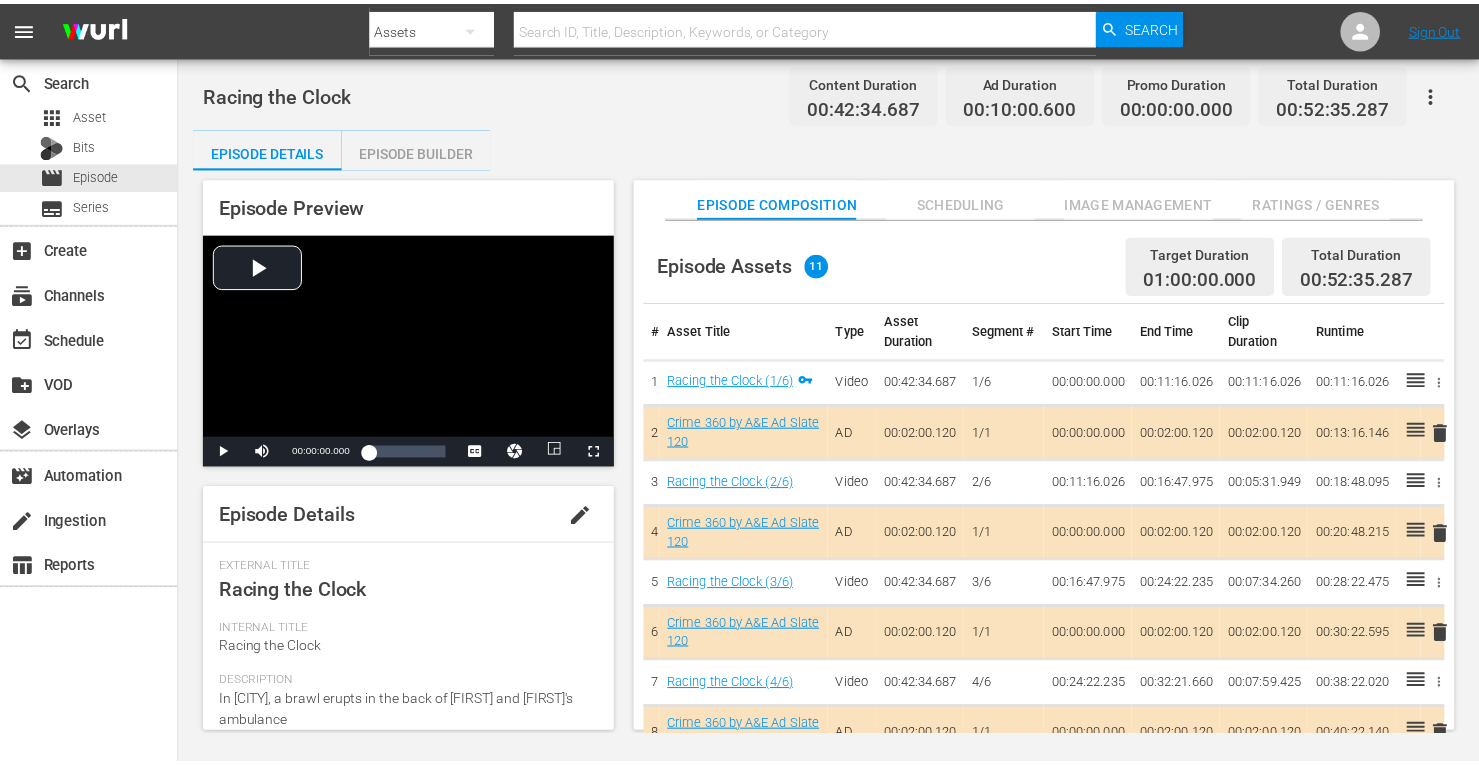scroll, scrollTop: 0, scrollLeft: 0, axis: both 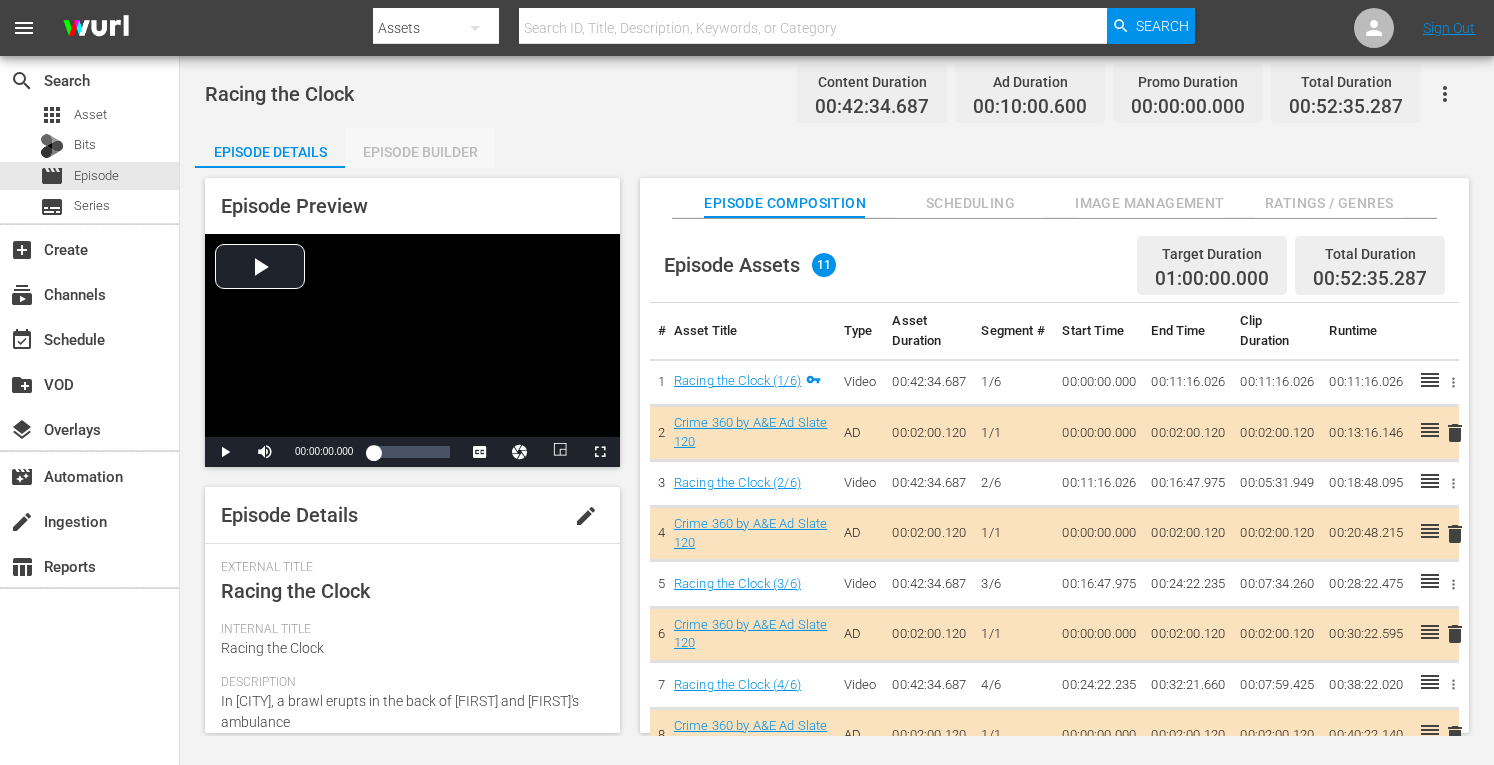 click on "Episode Builder" at bounding box center [420, 152] 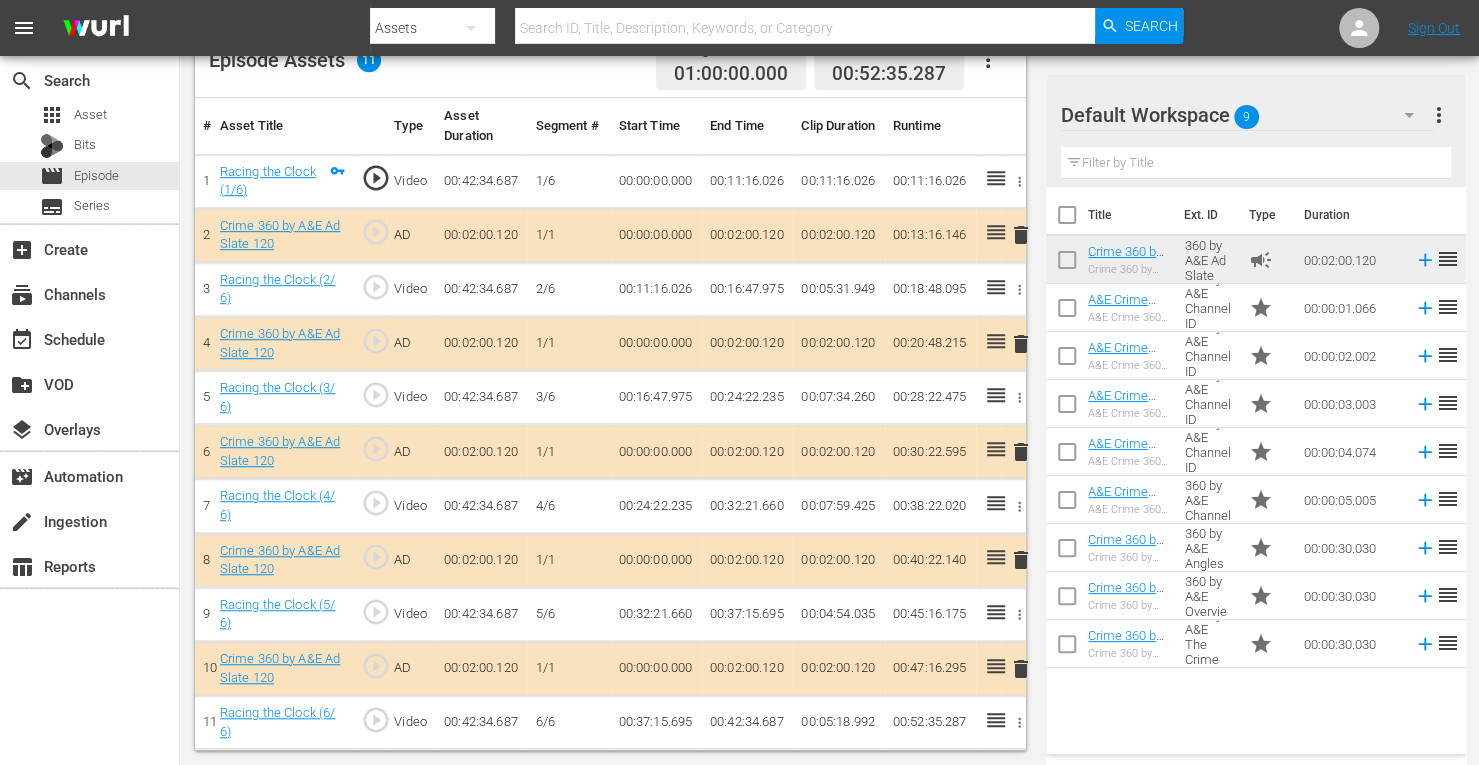 scroll, scrollTop: 554, scrollLeft: 0, axis: vertical 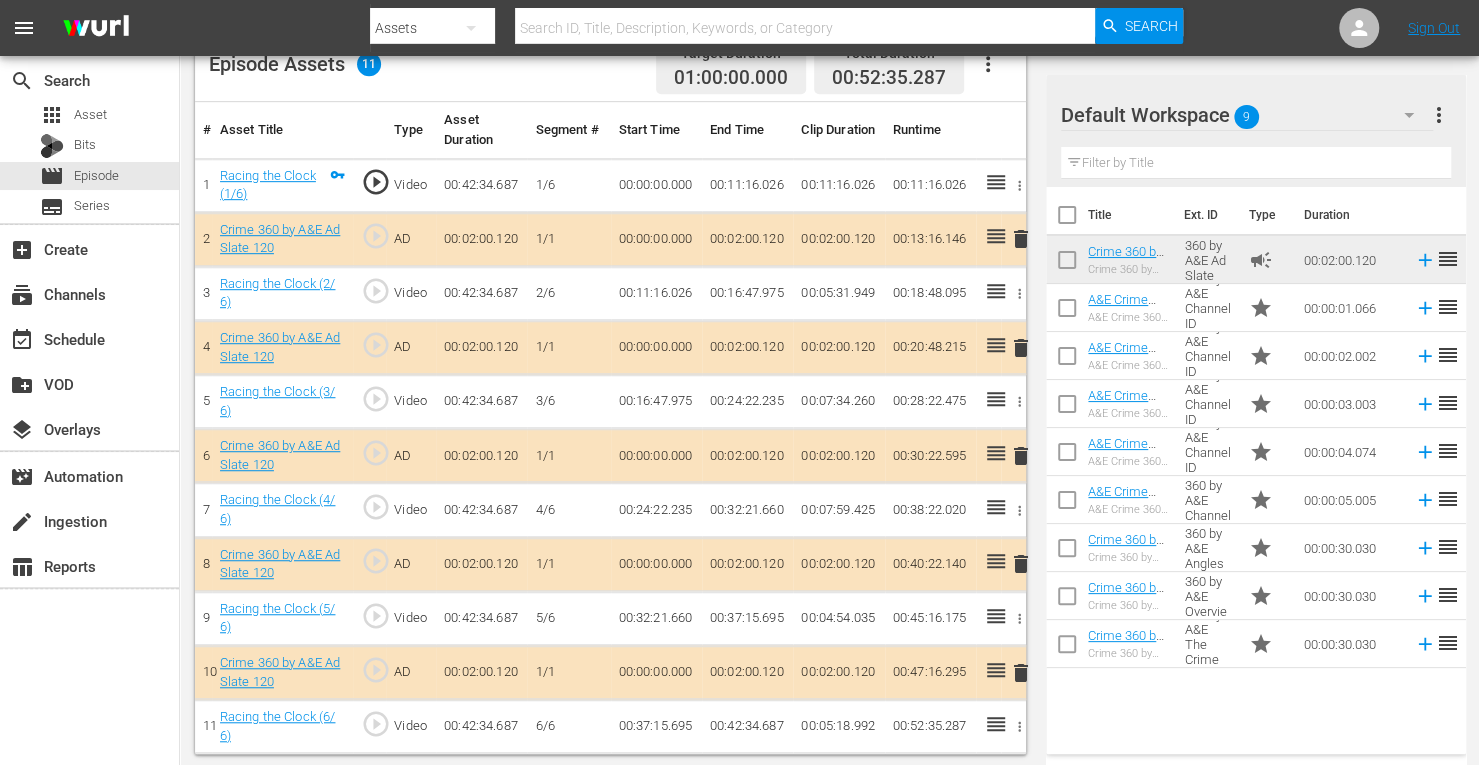 click on "delete" at bounding box center (1021, 348) 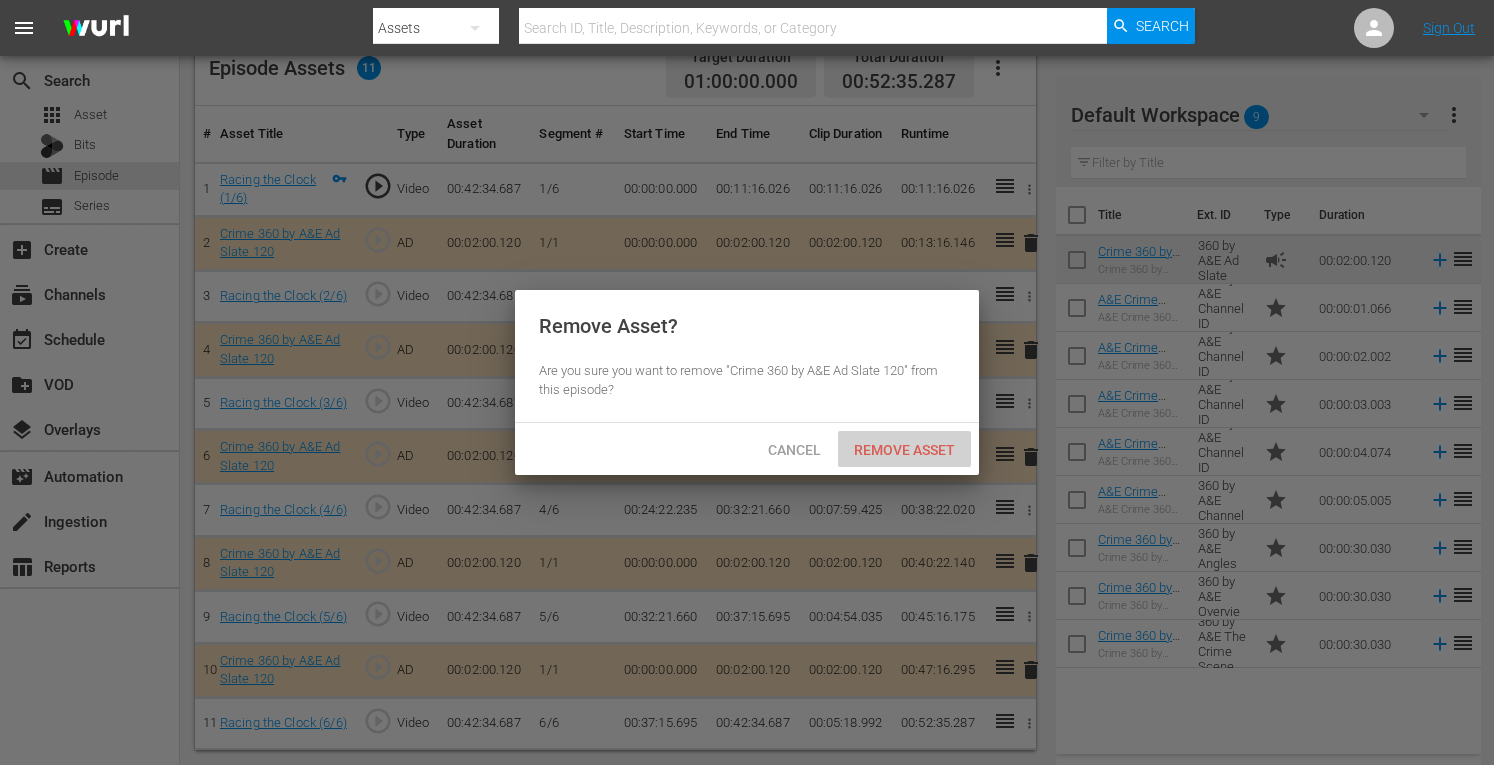 click on "Remove Asset" at bounding box center (904, 450) 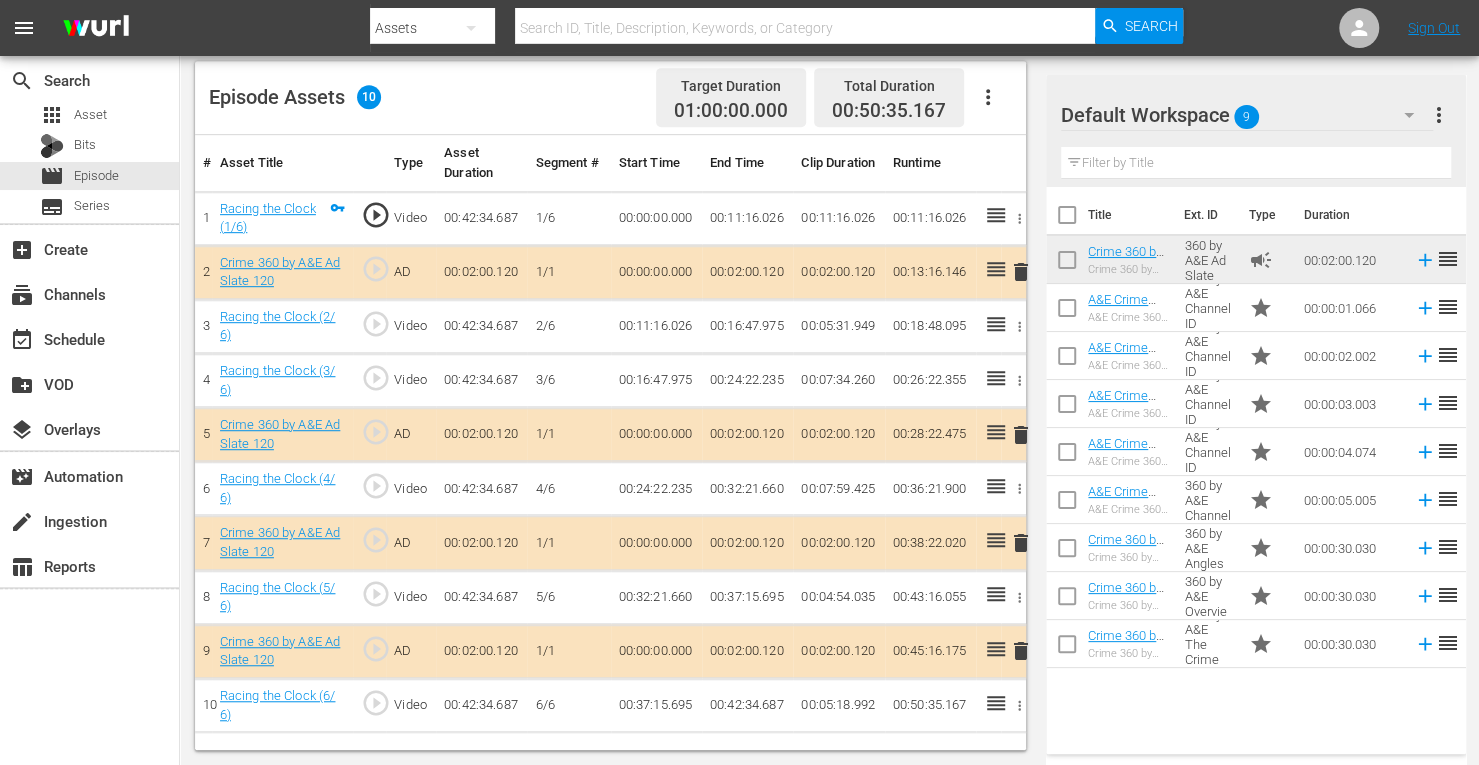 scroll, scrollTop: 520, scrollLeft: 0, axis: vertical 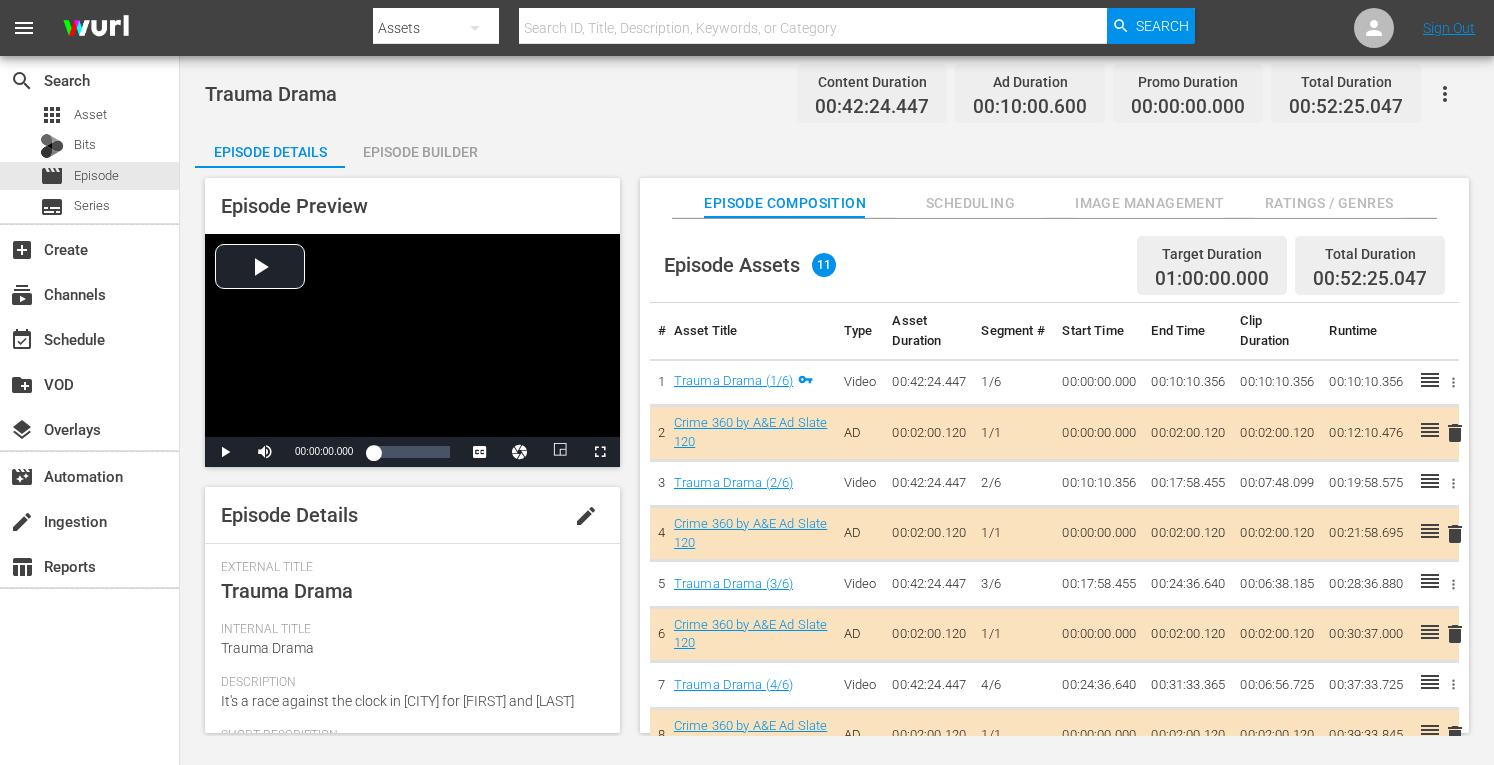 click on "Episode Builder" at bounding box center [420, 152] 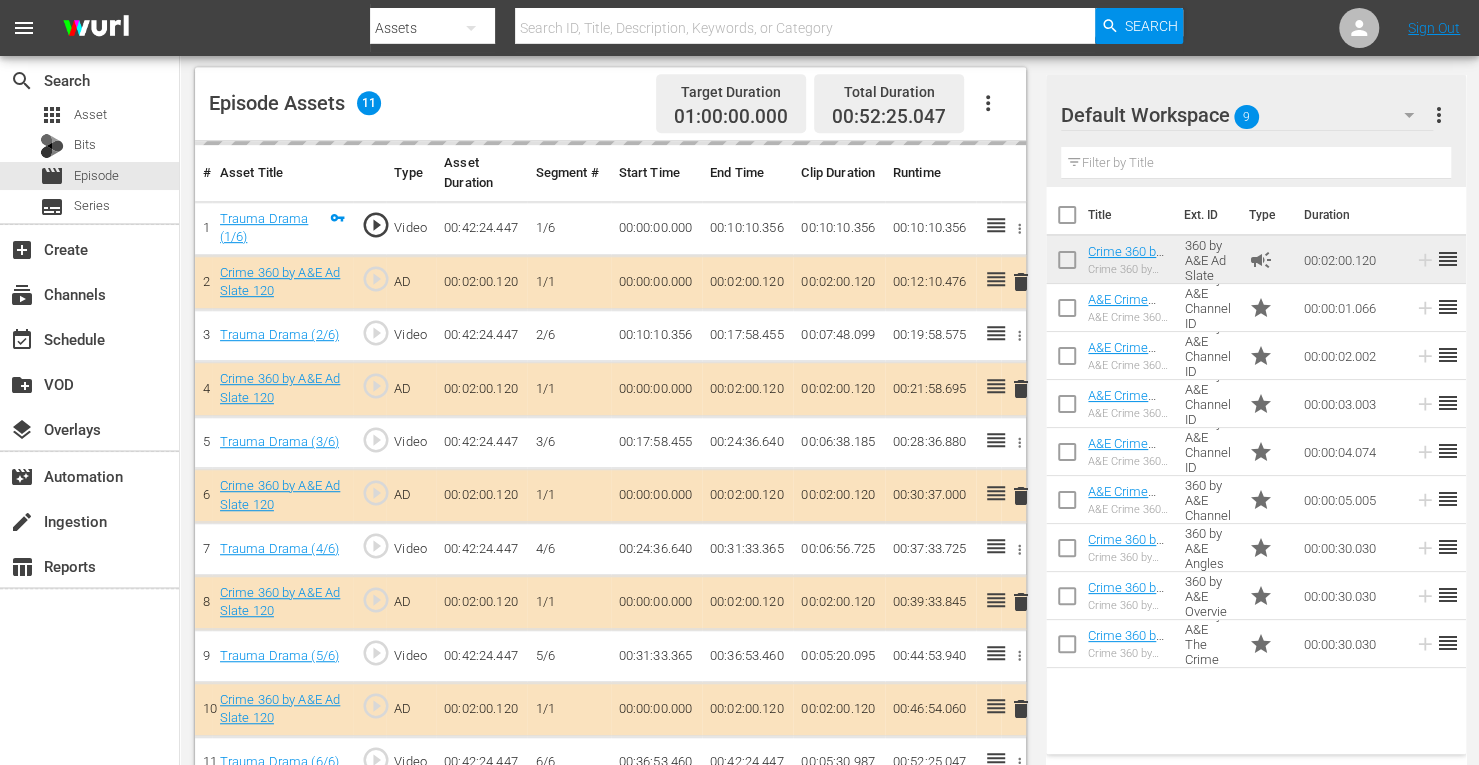 scroll, scrollTop: 533, scrollLeft: 0, axis: vertical 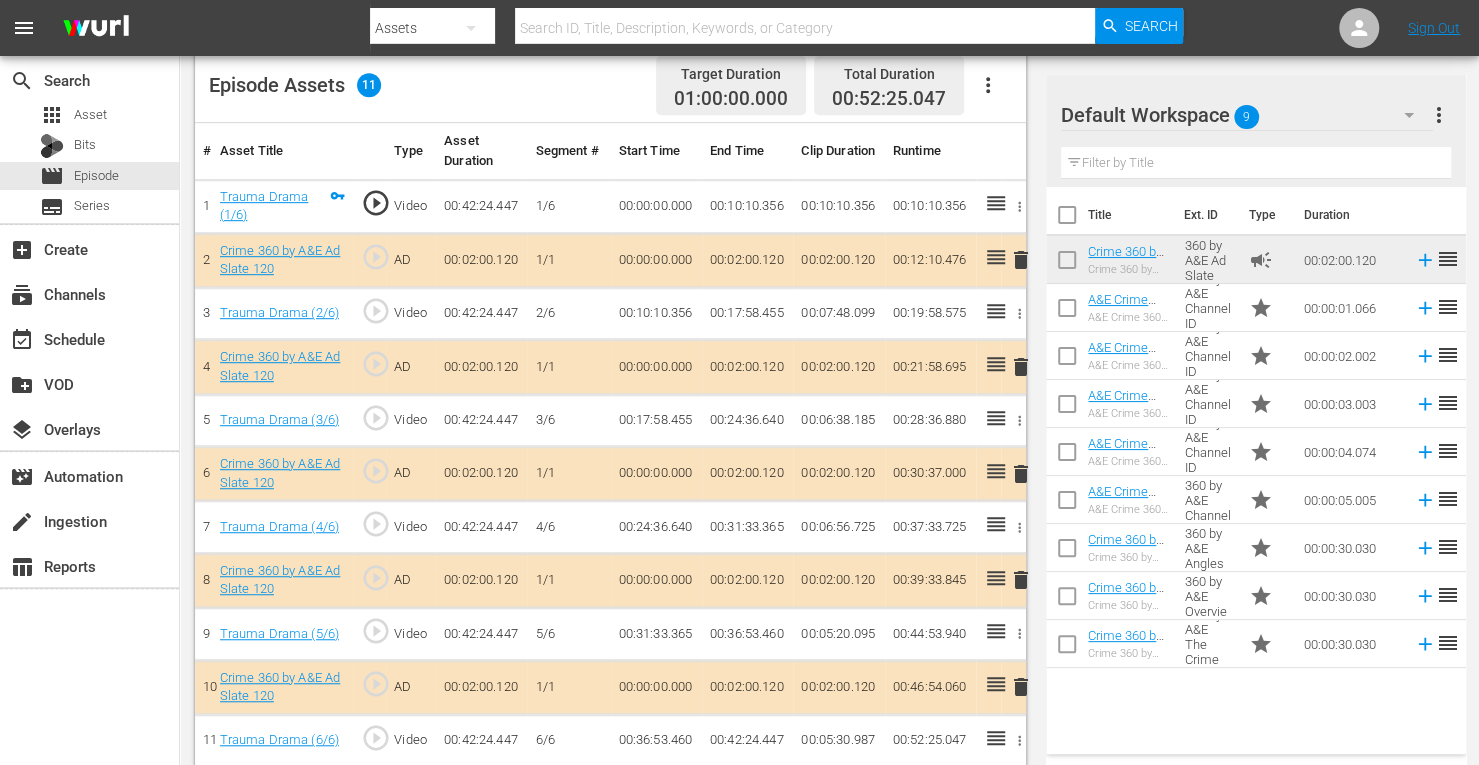 click on "delete" at bounding box center (1021, 474) 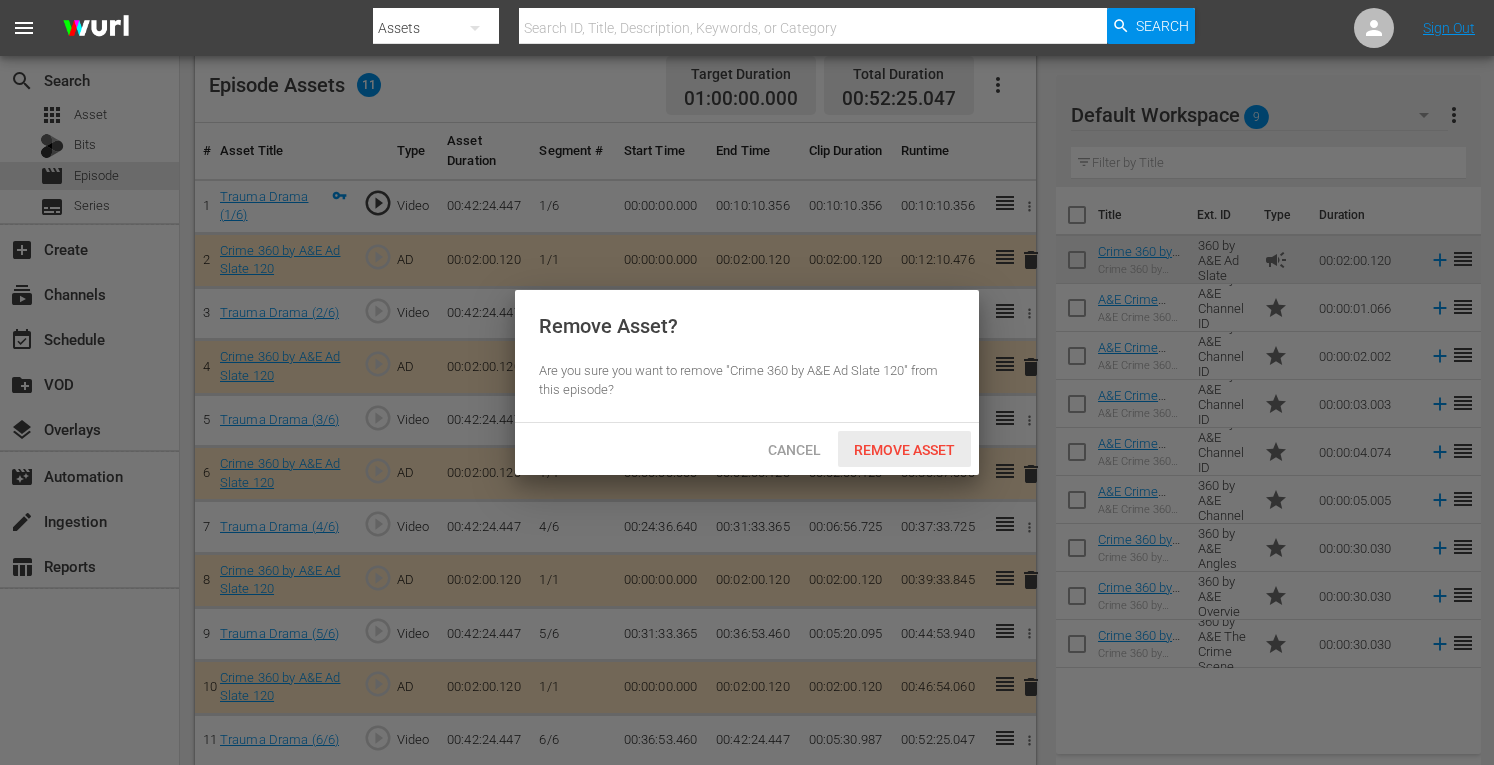 click on "Remove Asset" at bounding box center [904, 450] 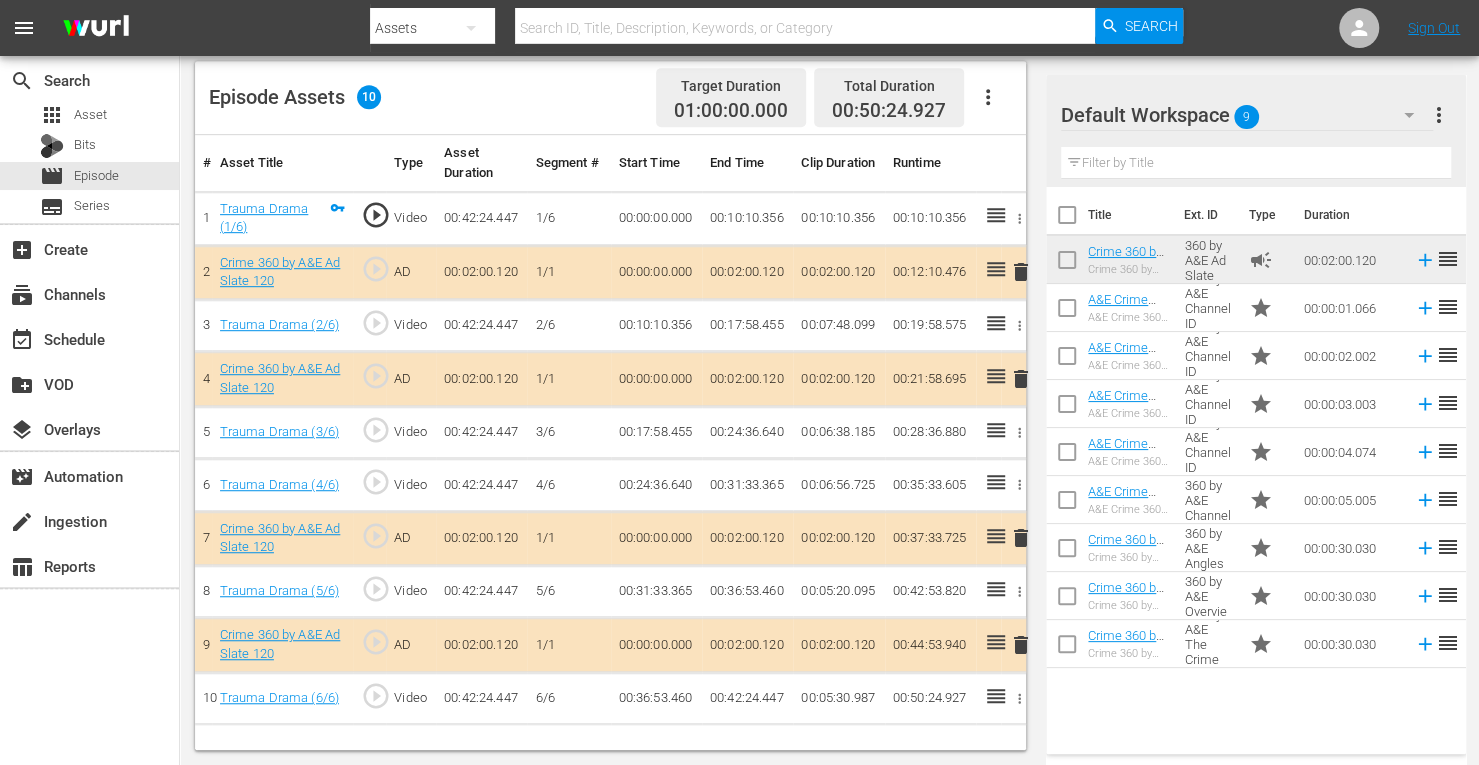 scroll, scrollTop: 520, scrollLeft: 0, axis: vertical 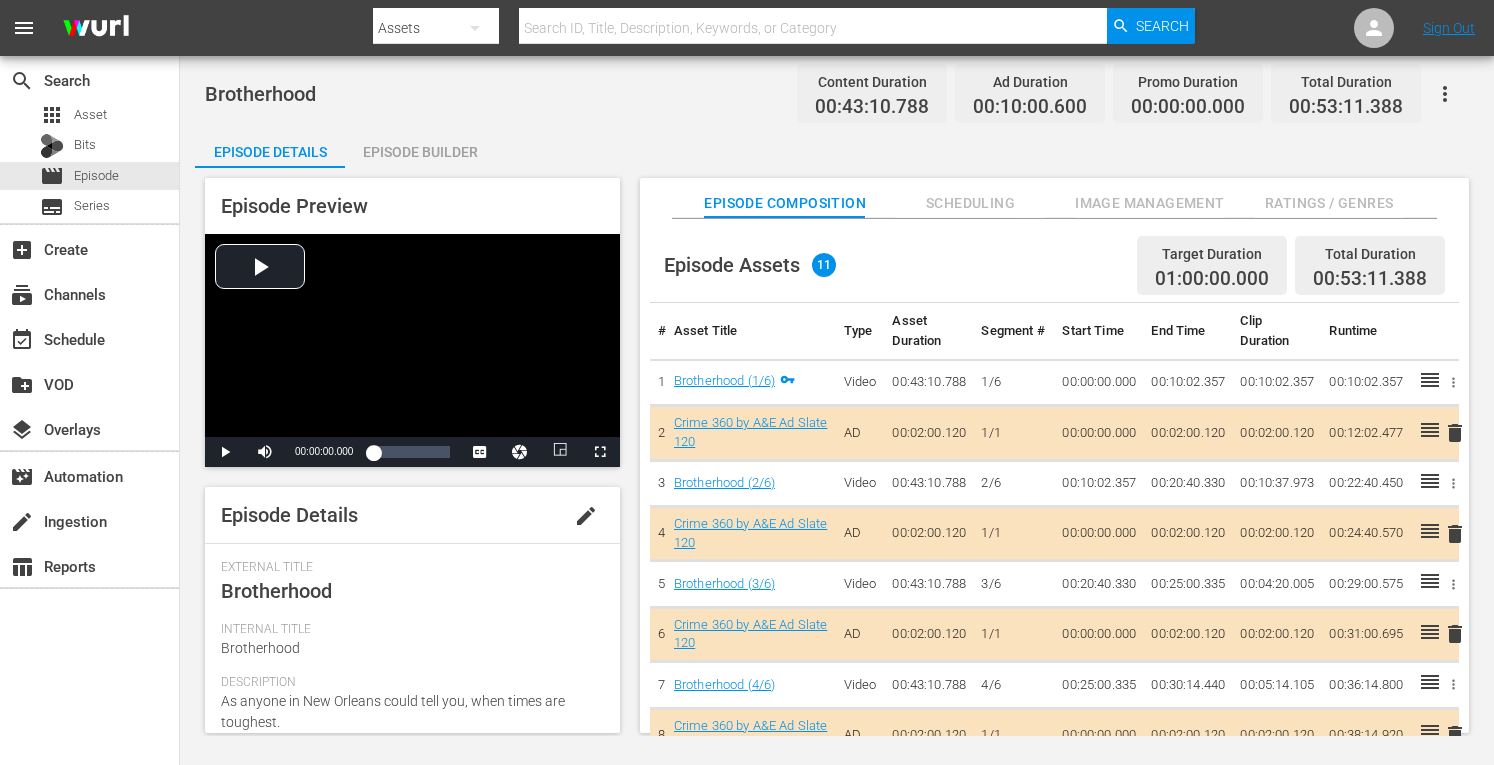 click on "Episode Builder" at bounding box center [420, 152] 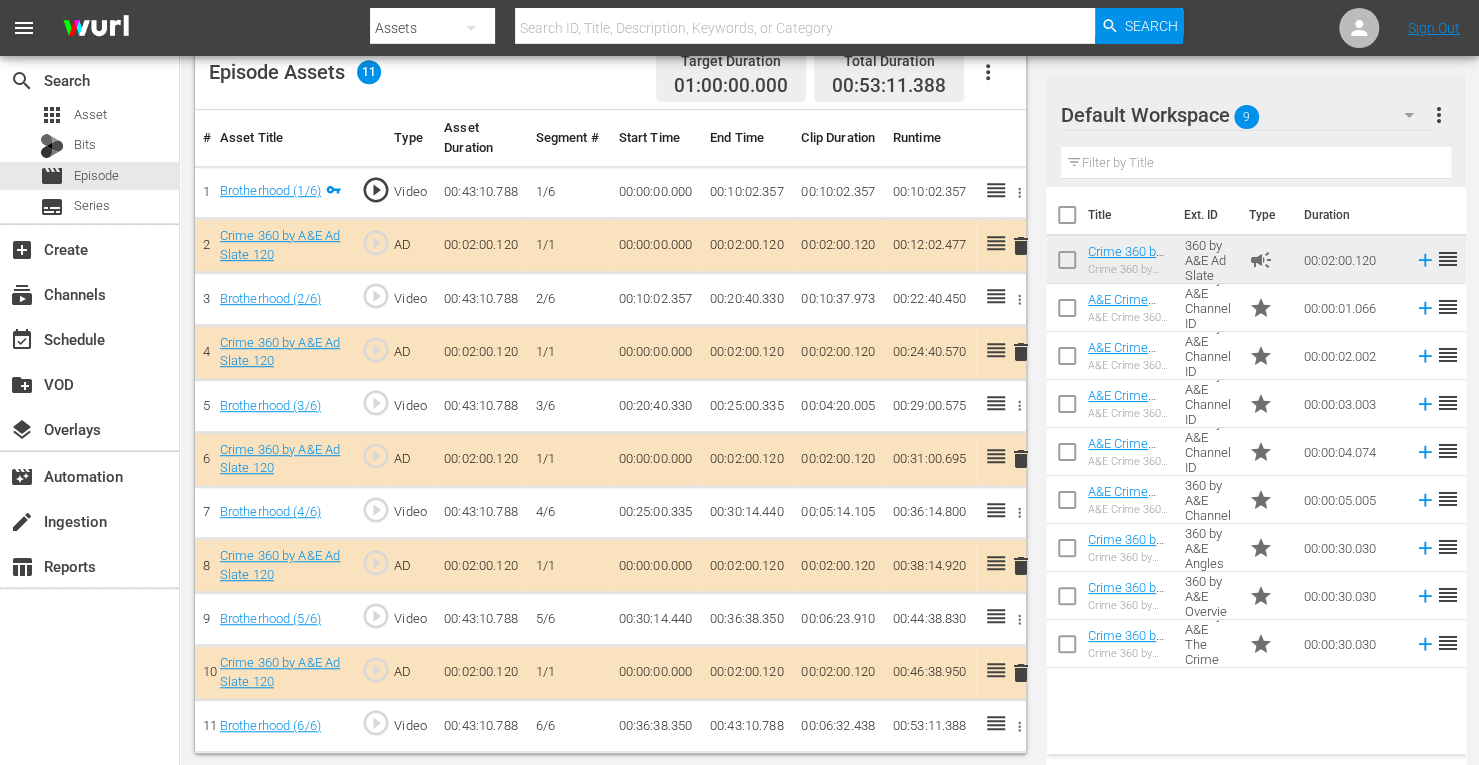 scroll, scrollTop: 542, scrollLeft: 0, axis: vertical 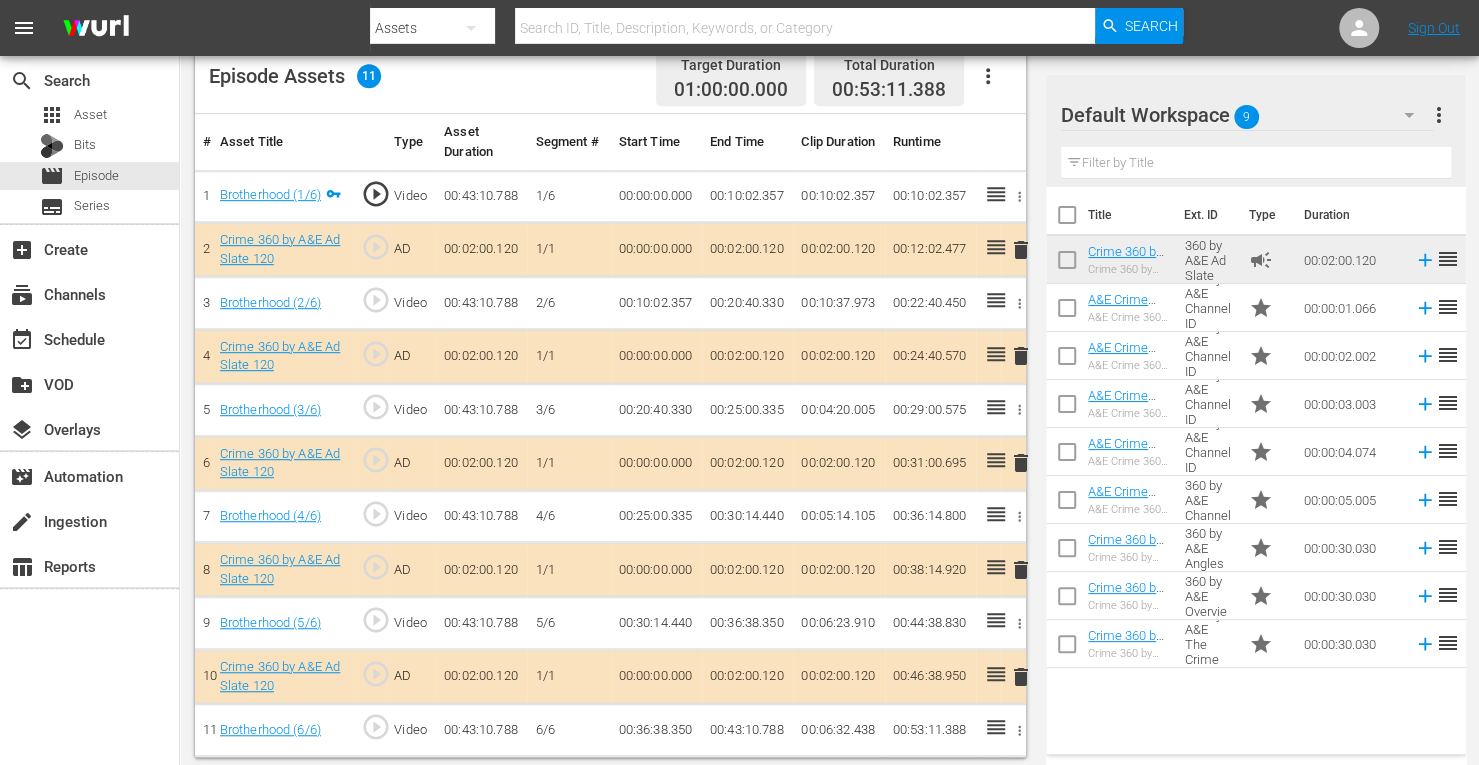 click on "delete" at bounding box center [1021, 356] 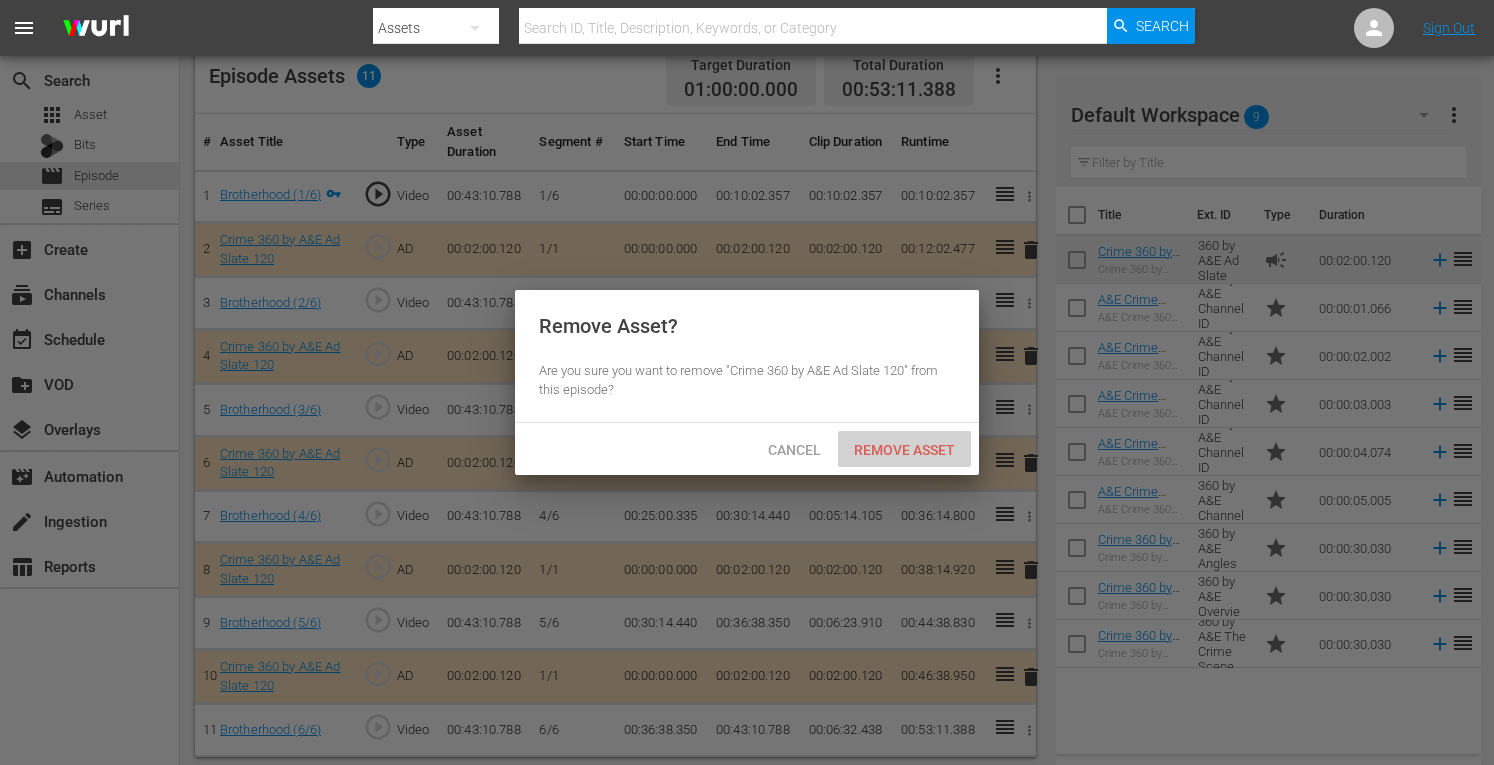 click on "Remove Asset" at bounding box center [904, 450] 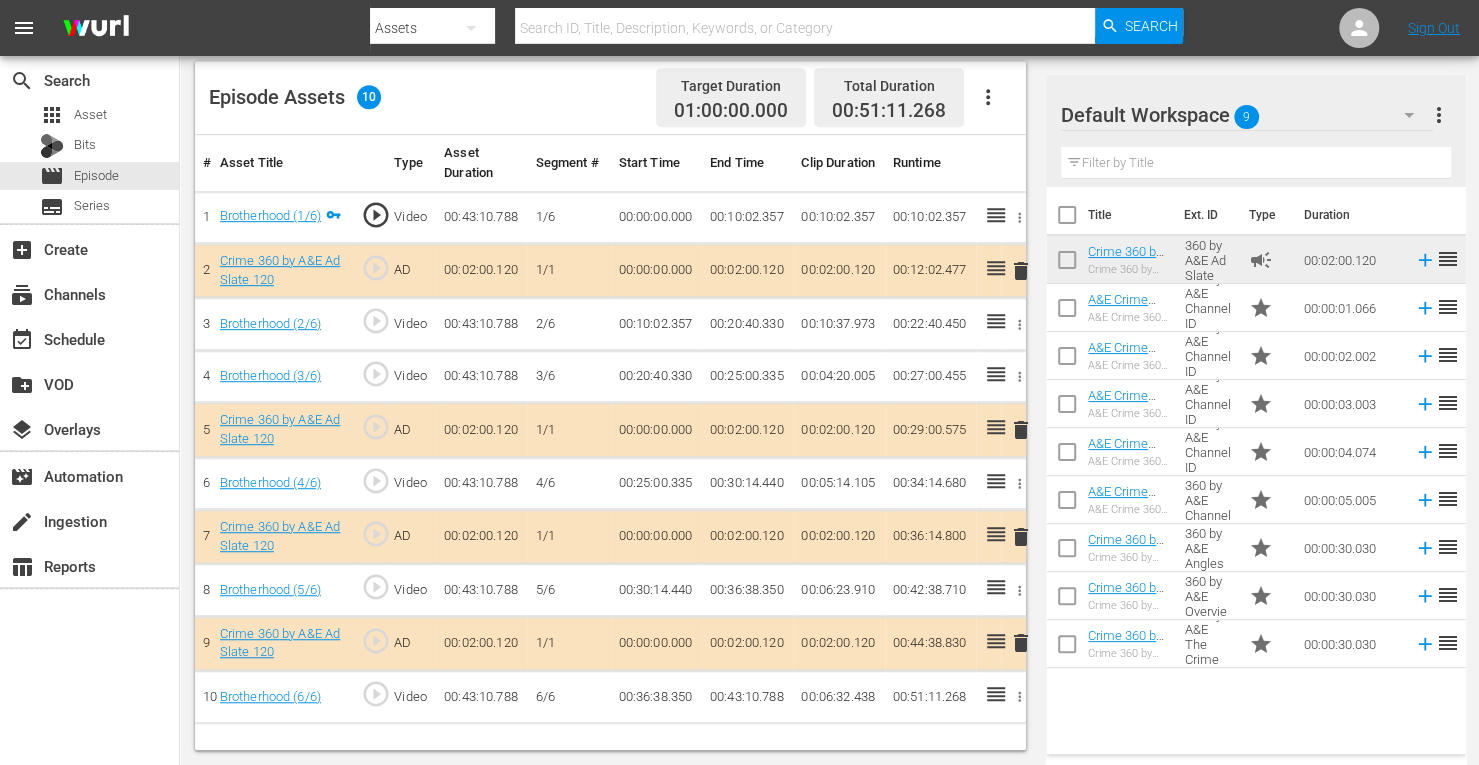 scroll, scrollTop: 520, scrollLeft: 0, axis: vertical 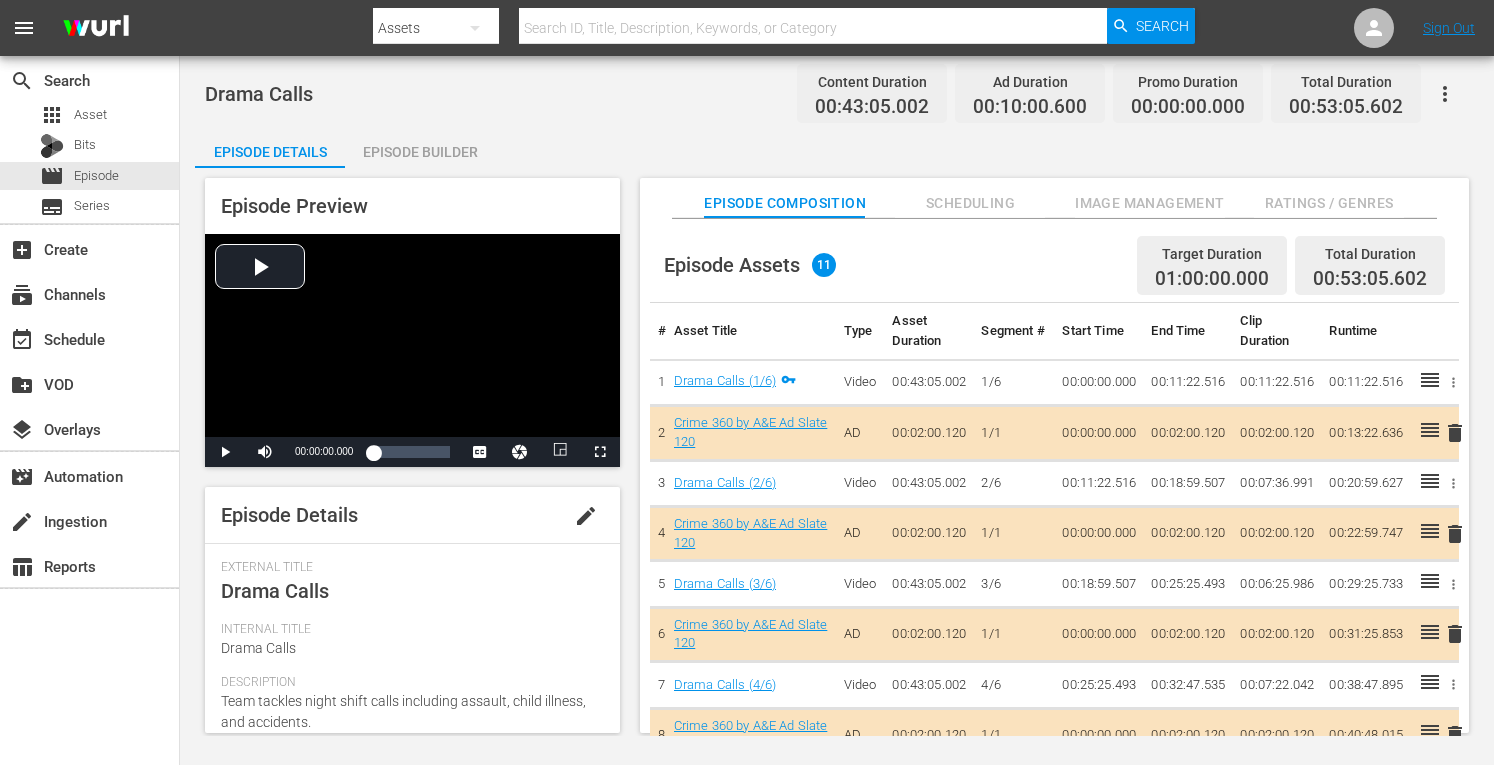 click on "Episode Builder" at bounding box center (420, 152) 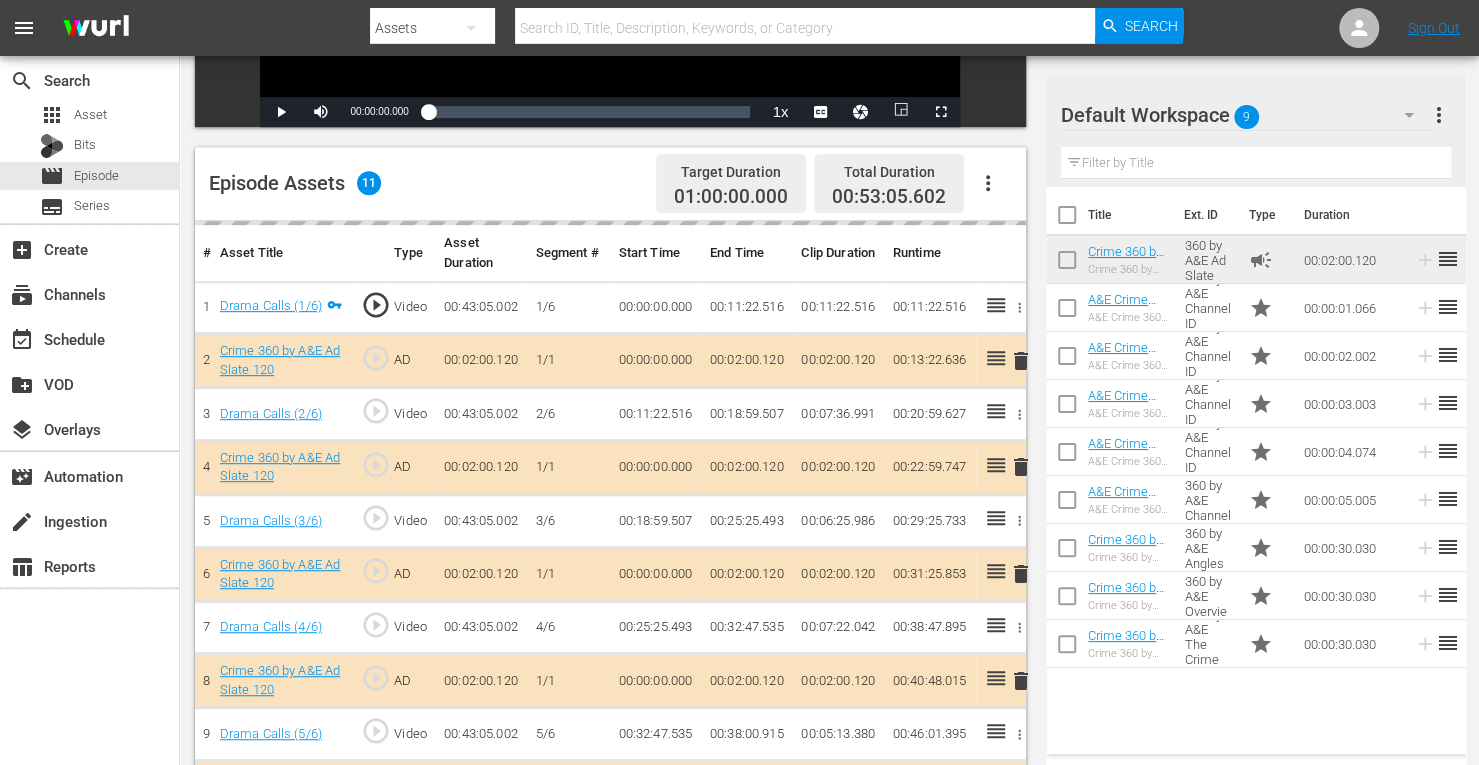 scroll, scrollTop: 475, scrollLeft: 0, axis: vertical 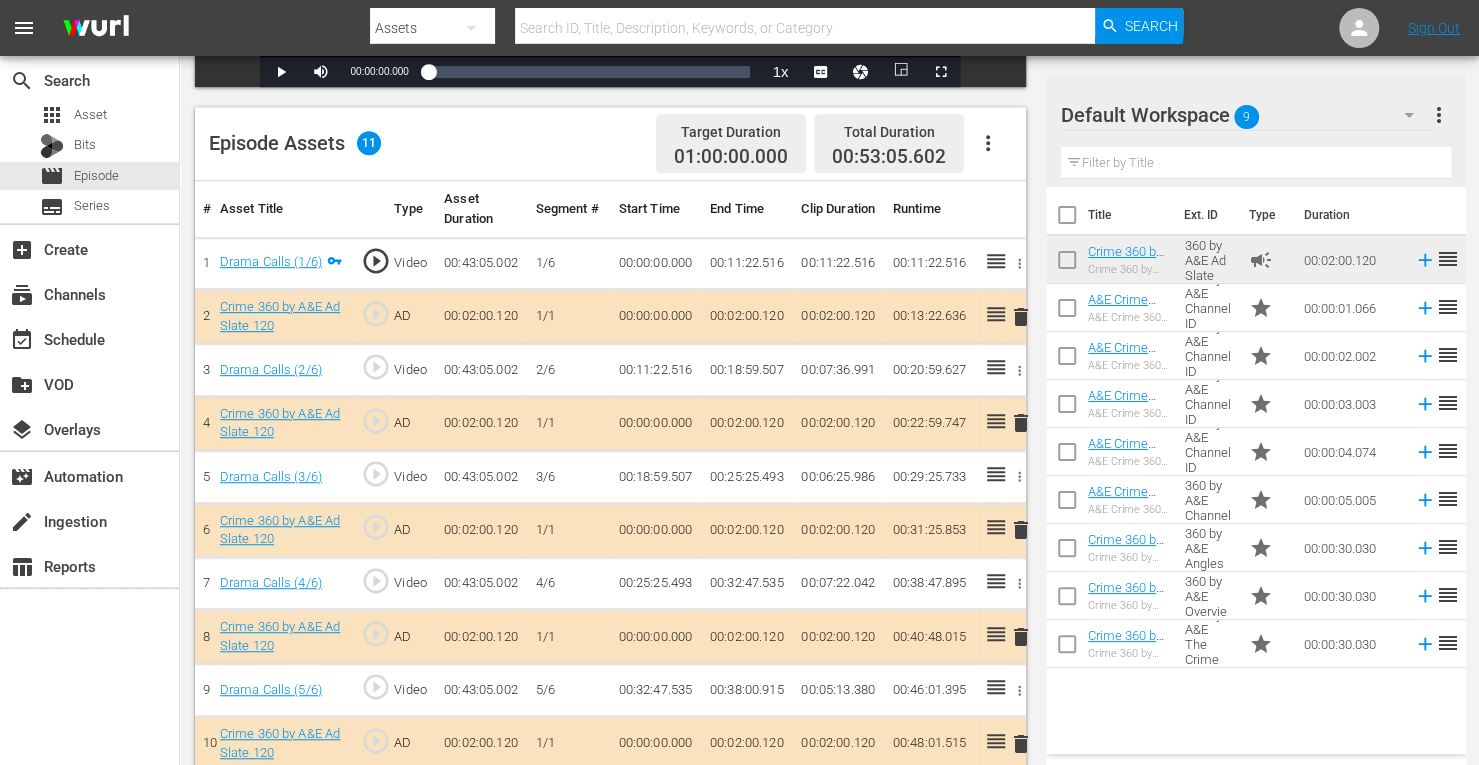 click on "delete" at bounding box center (1021, 423) 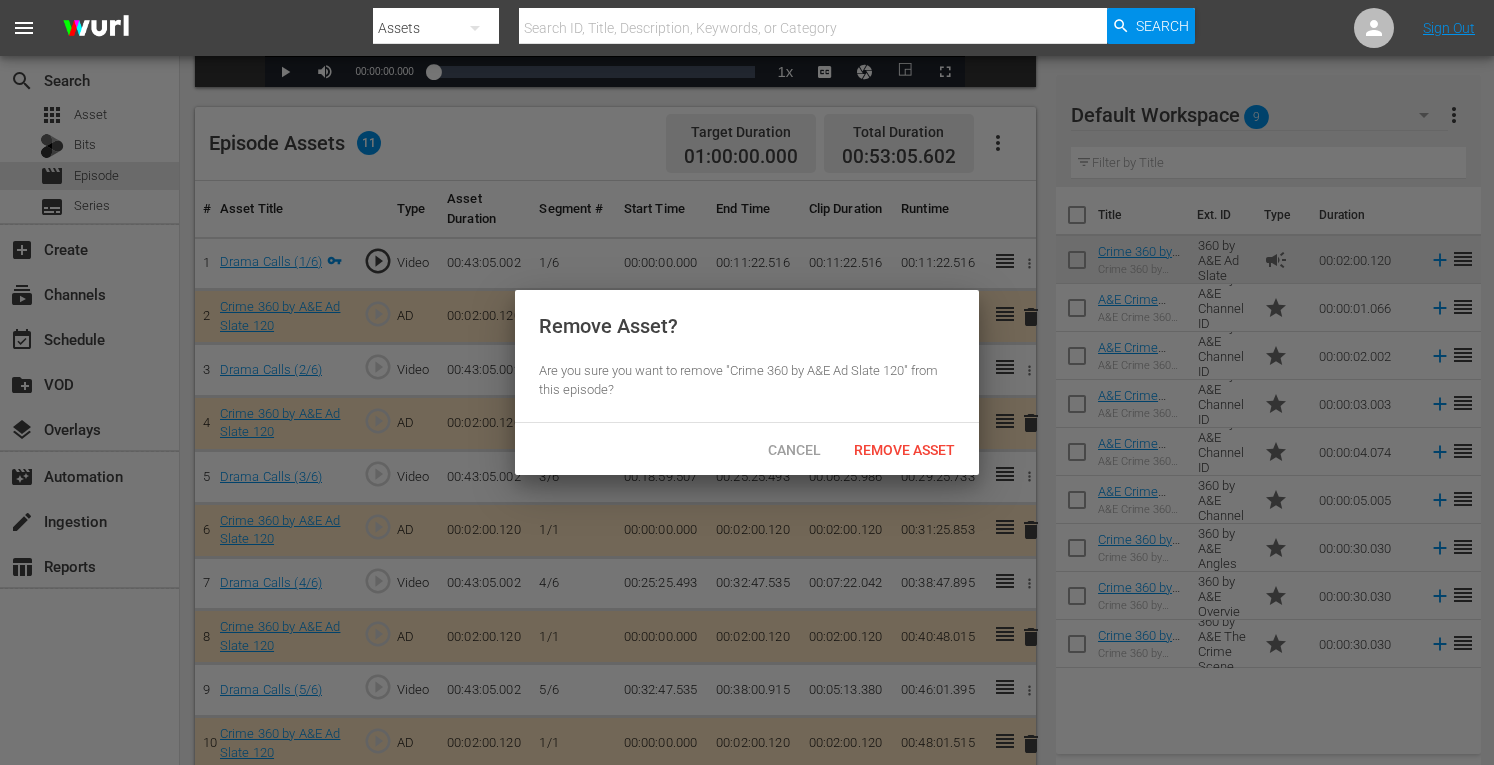 click on "Cancel Remove Asset" at bounding box center [747, 449] 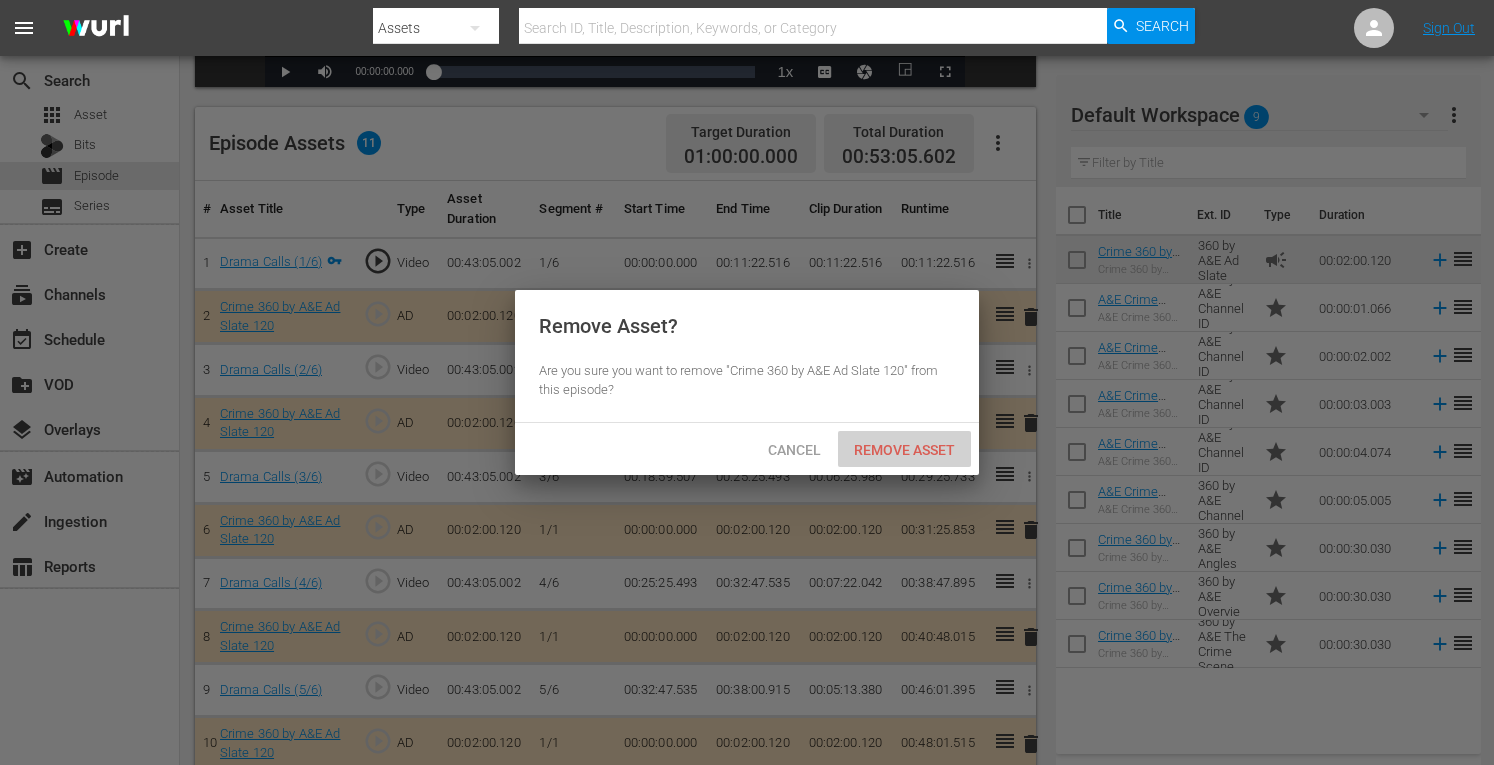 click on "Remove Asset" at bounding box center (904, 450) 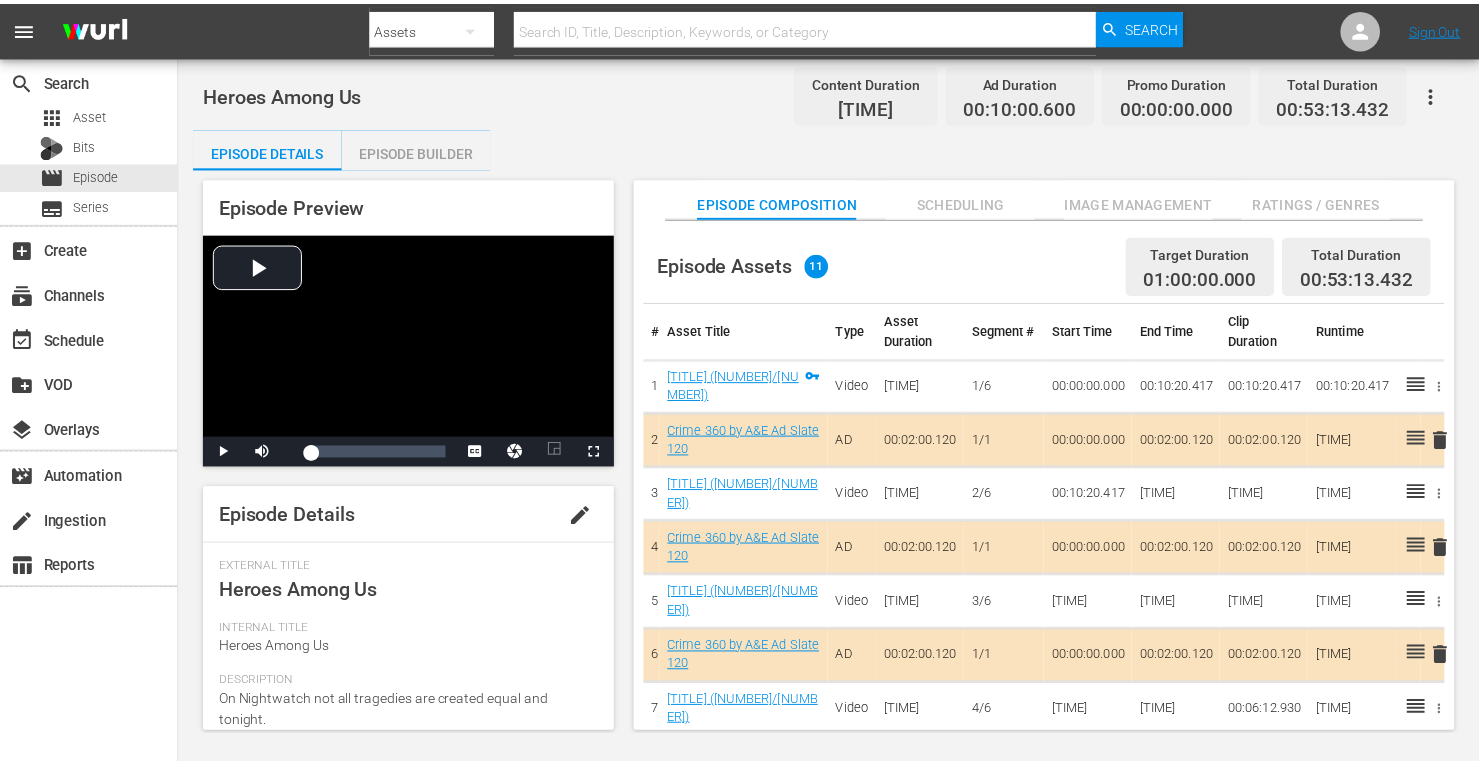 scroll, scrollTop: 0, scrollLeft: 0, axis: both 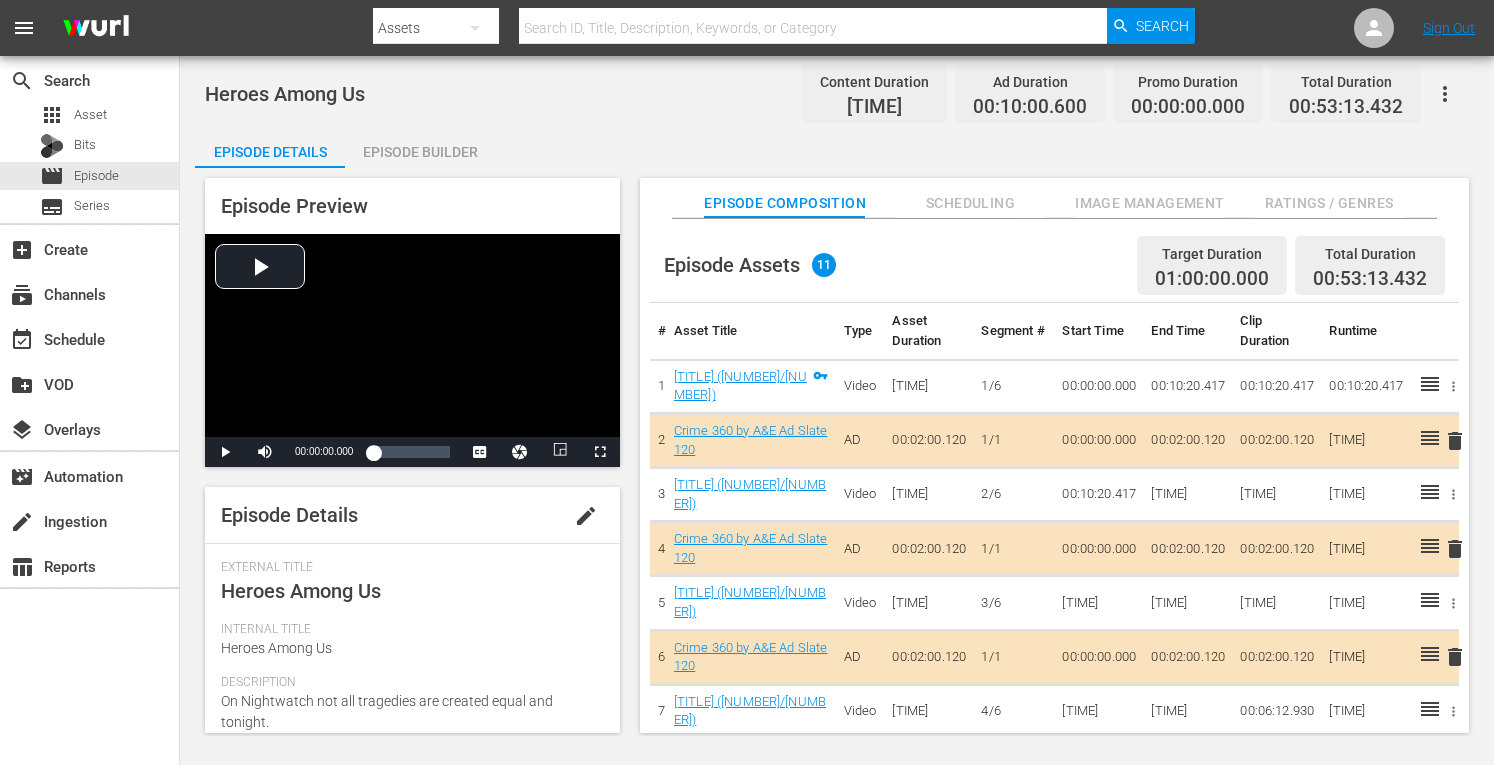click on "Episode Builder" at bounding box center [420, 152] 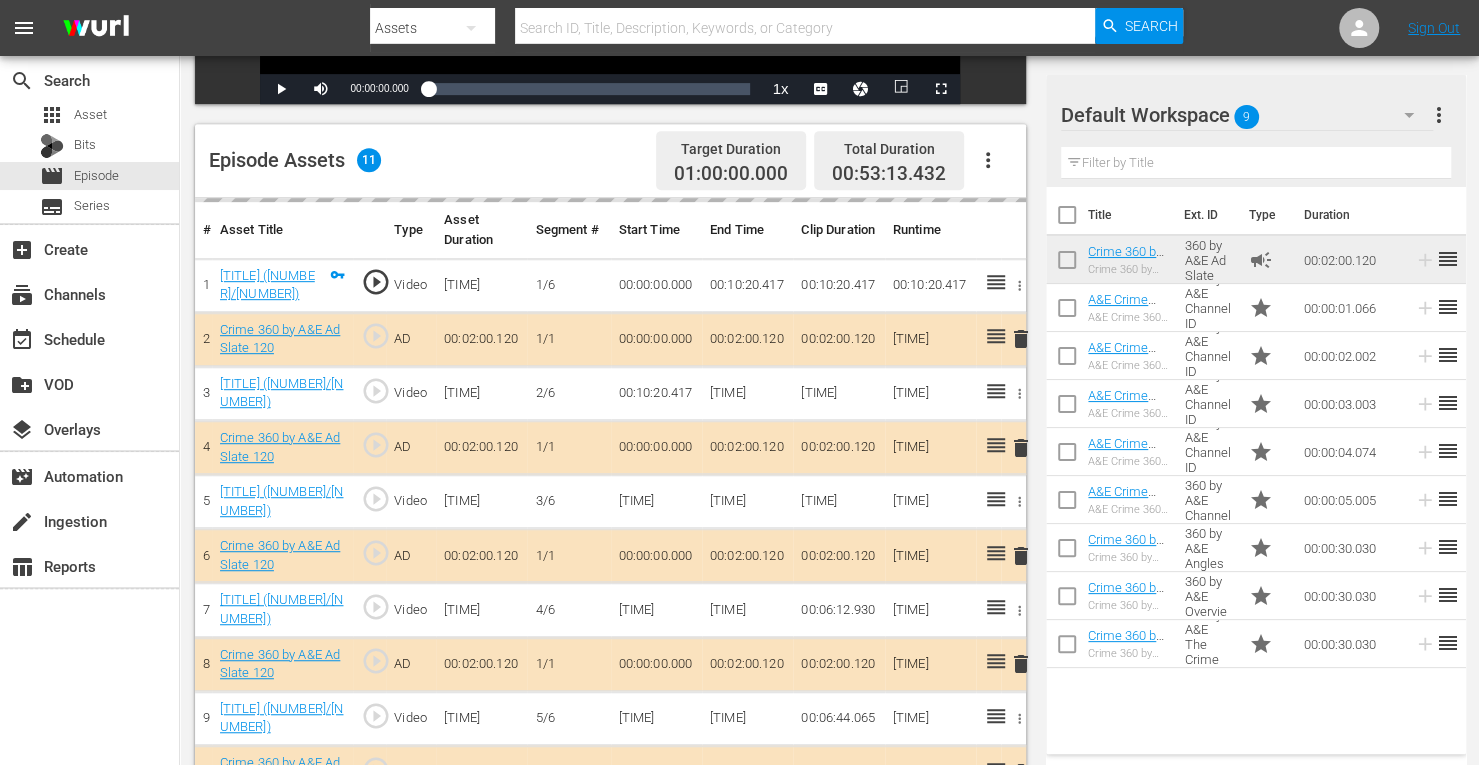scroll, scrollTop: 483, scrollLeft: 0, axis: vertical 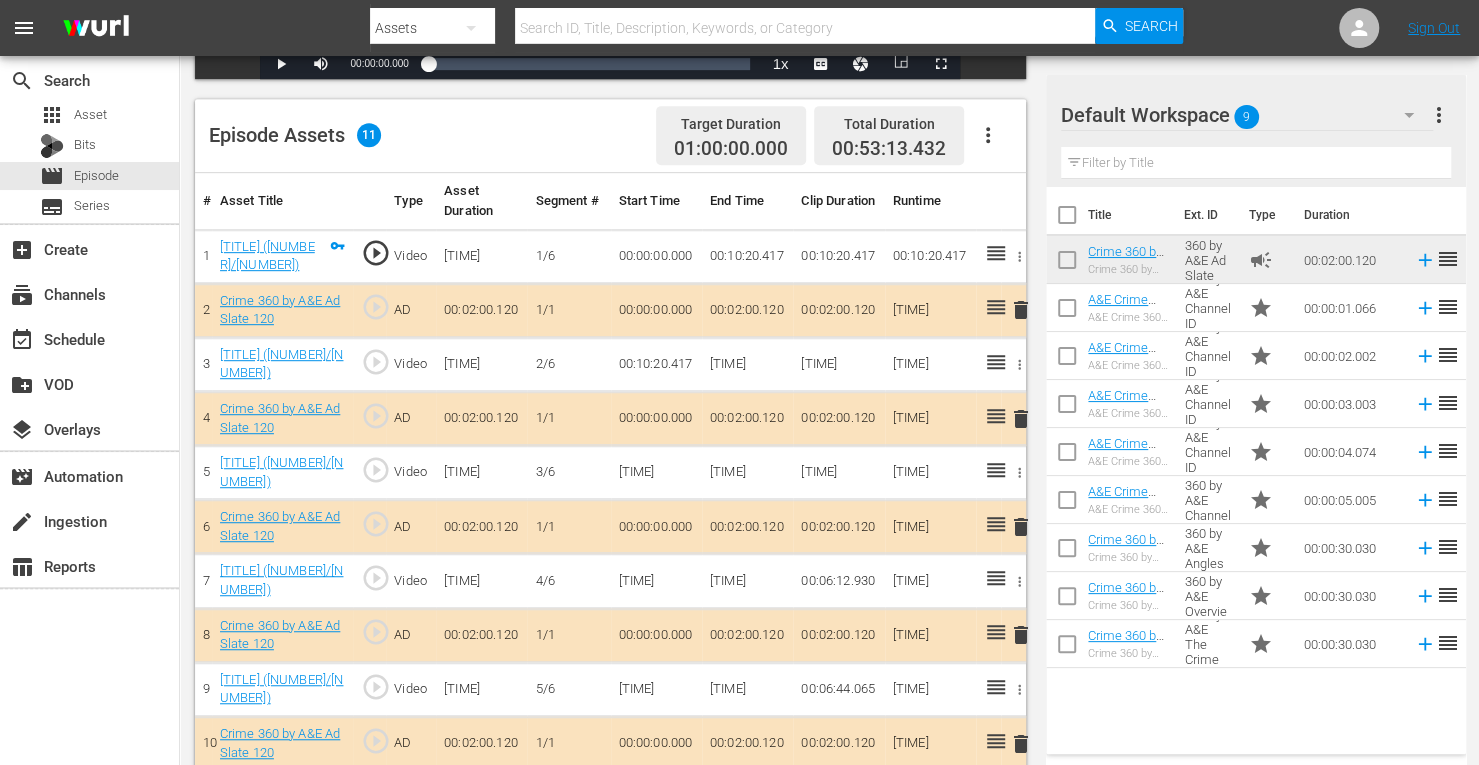 click on "delete" at bounding box center [1021, 527] 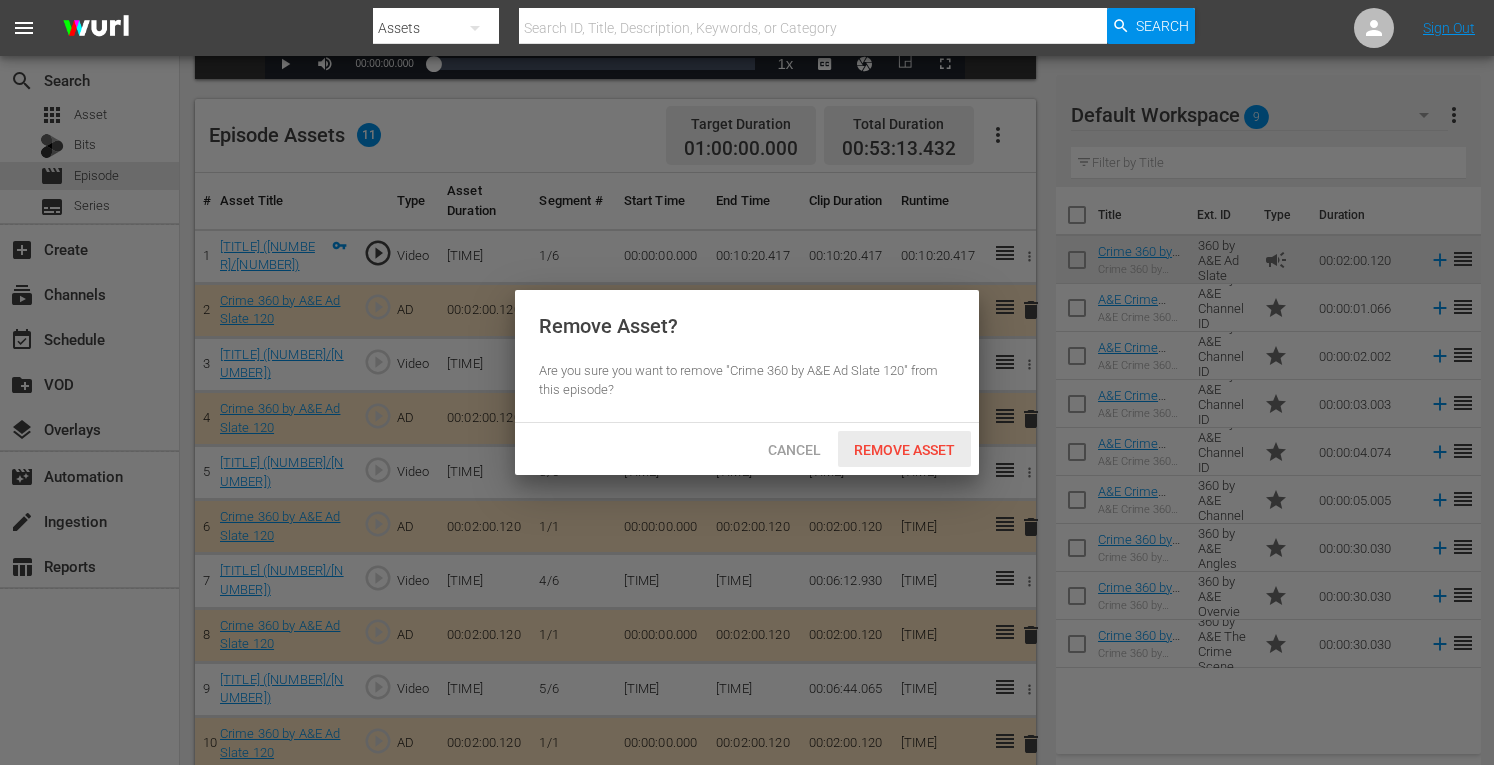 click on "Remove Asset" at bounding box center [904, 449] 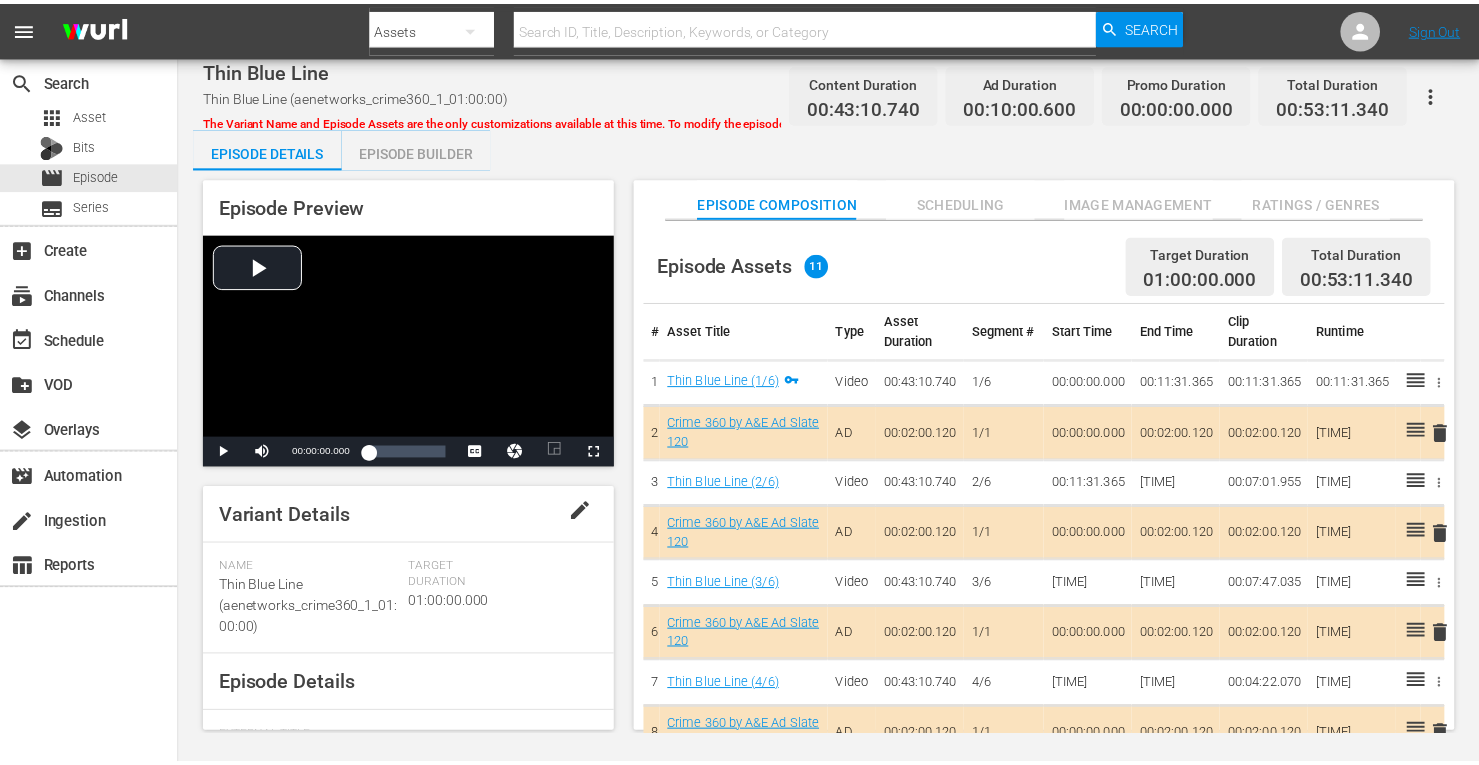 scroll, scrollTop: 0, scrollLeft: 0, axis: both 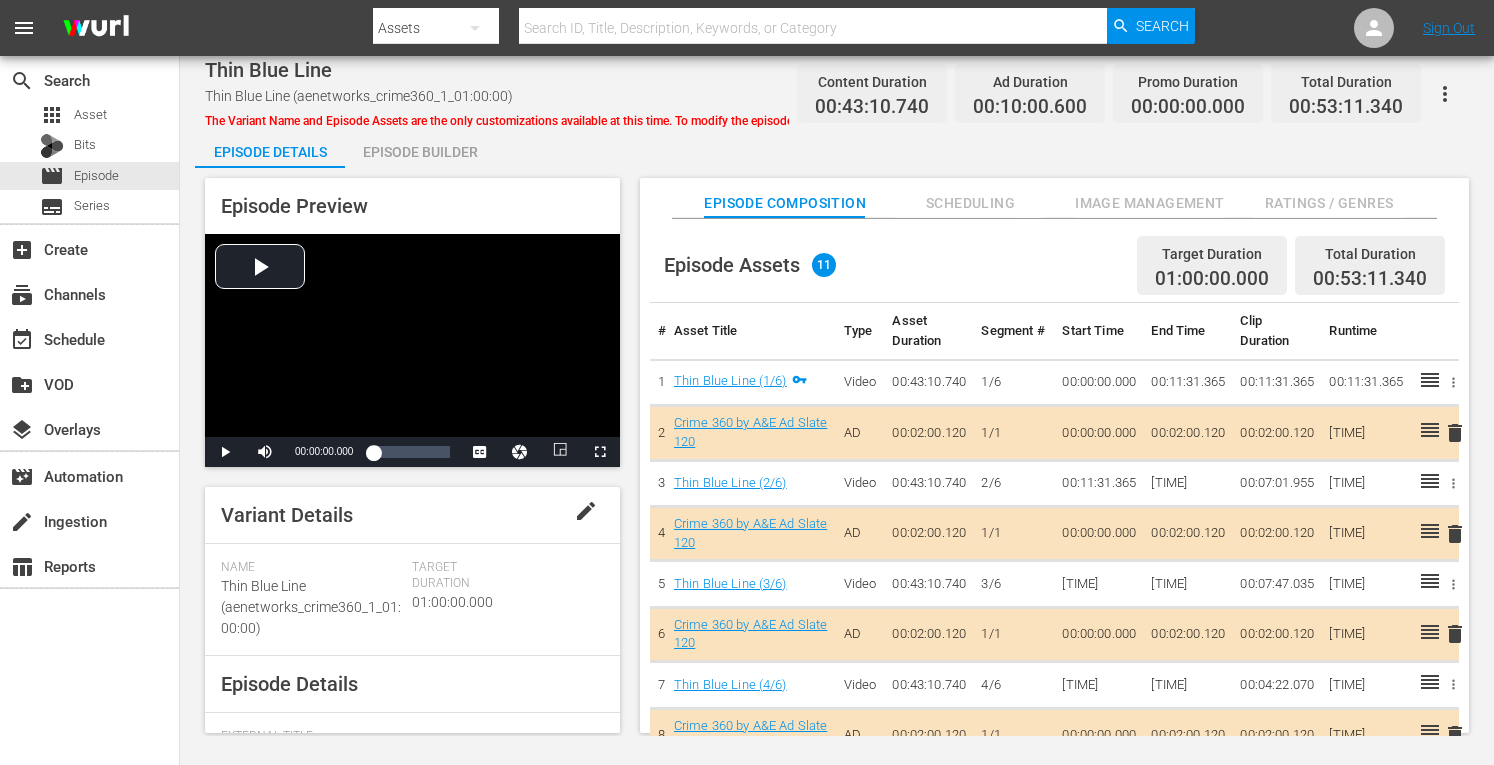 click on "Episode Preview Video Player is loading. Play Video Play Mute Current Time  [TIME] / Duration  [DURATION] Loaded :  0.23% [TIME]   1x Playback Rate 2x 1.5x 1x , selected 0.5x 0.1x Chapters Descriptions descriptions off , selected Captions captions settings , opens captions settings dialog captions off , selected english en-us Audio Track default , selected Picture-in-Picture Fullscreen This is a modal window. Beginning of dialog window. Escape will cancel and close the window. Text Color White Black Red Green Blue Yellow Magenta Cyan Transparency Opaque Semi-Transparent Background Color Black White Red Green Blue Yellow Magenta Cyan Transparency Opaque Semi-Transparent Transparent Window Color Black White Red Green Blue Yellow Magenta Cyan Transparency Transparent Semi-Transparent Opaque Font Size 50% 75% 100% 125% 150% 175% 200% 300% 400% Text Edge Style None Raised Depressed Uniform Dropshadow Font Family Proportional Sans-Serif Monospace Sans-Serif Proportional Serif Casual Script" at bounding box center (837, 458) 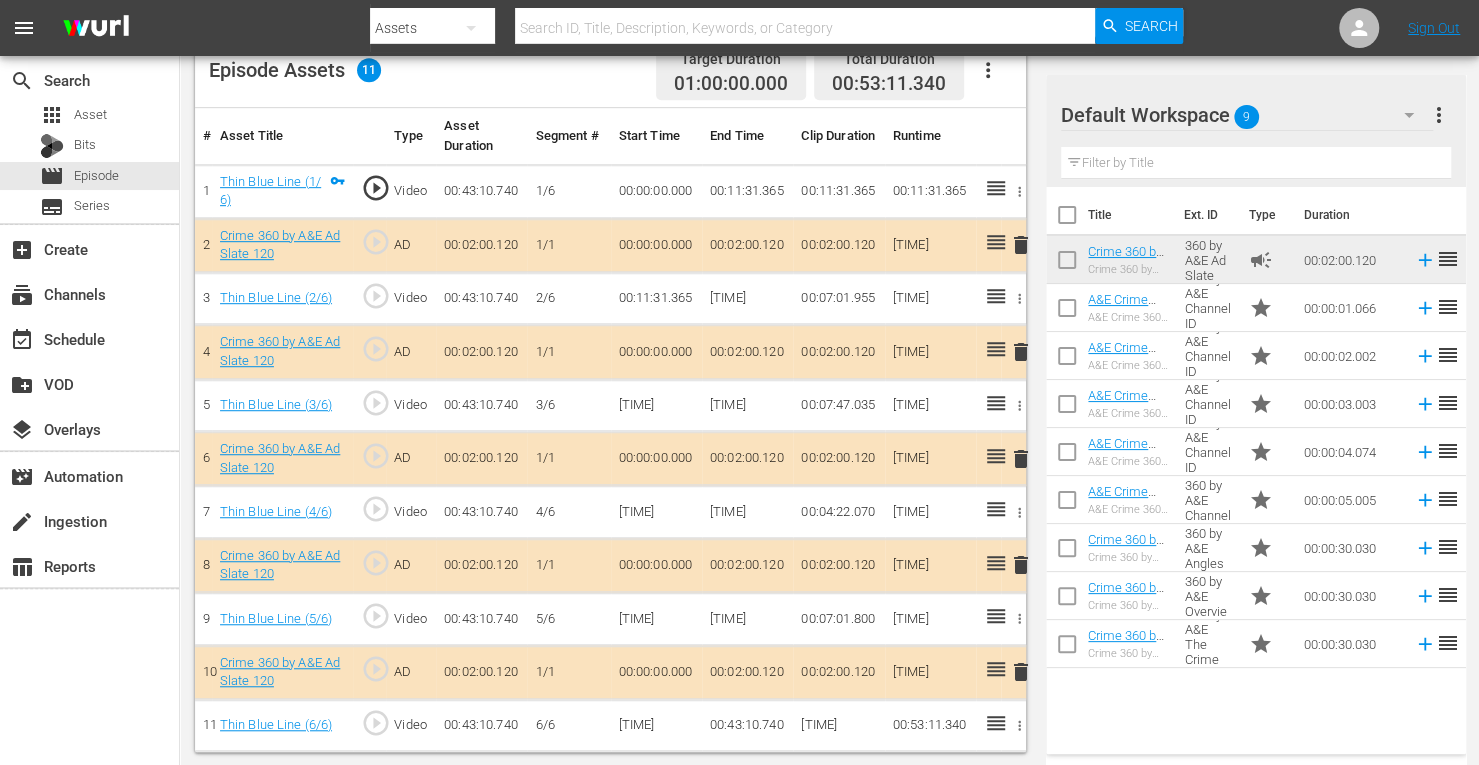 scroll, scrollTop: 544, scrollLeft: 0, axis: vertical 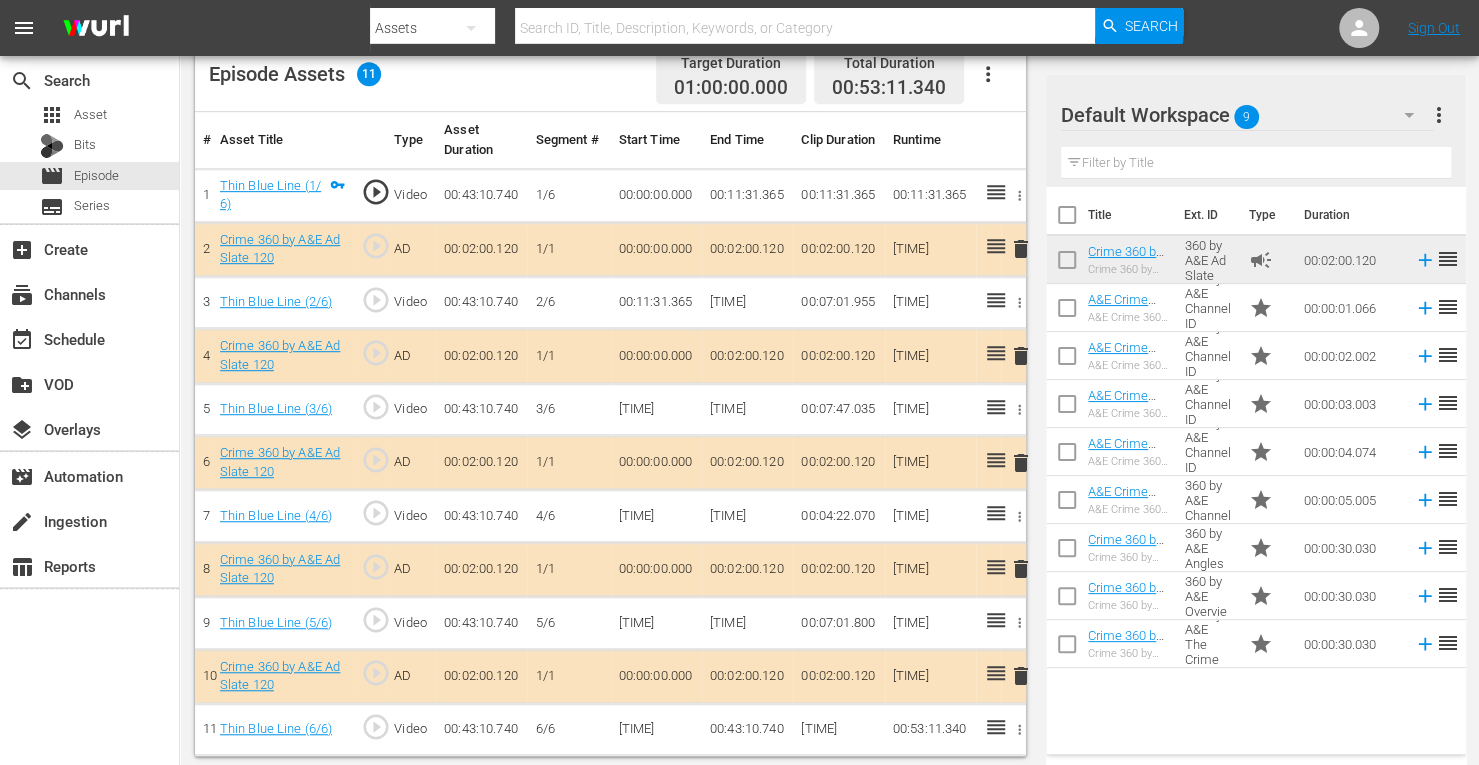 click on "delete" at bounding box center [1021, 463] 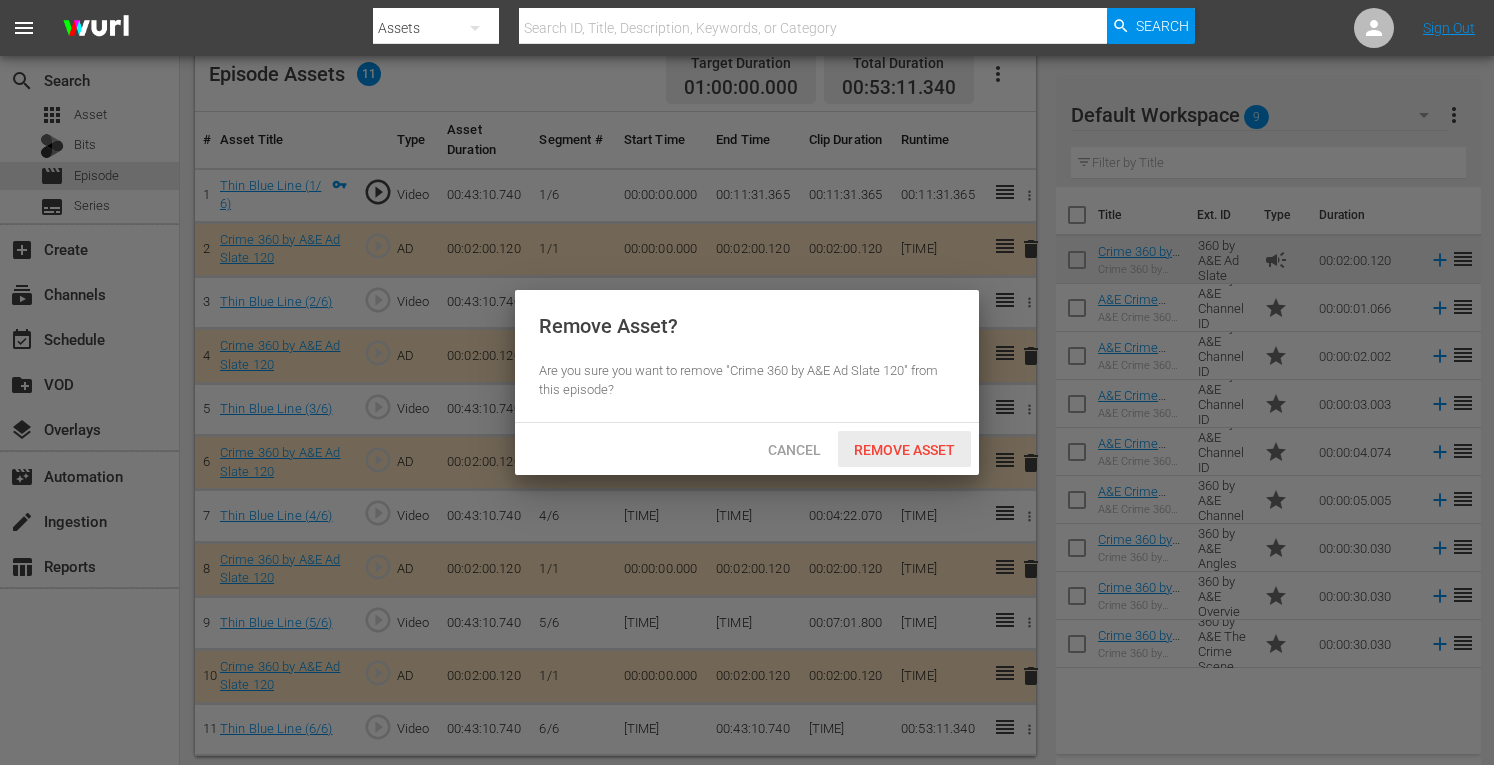 click on "Remove Asset" at bounding box center [904, 450] 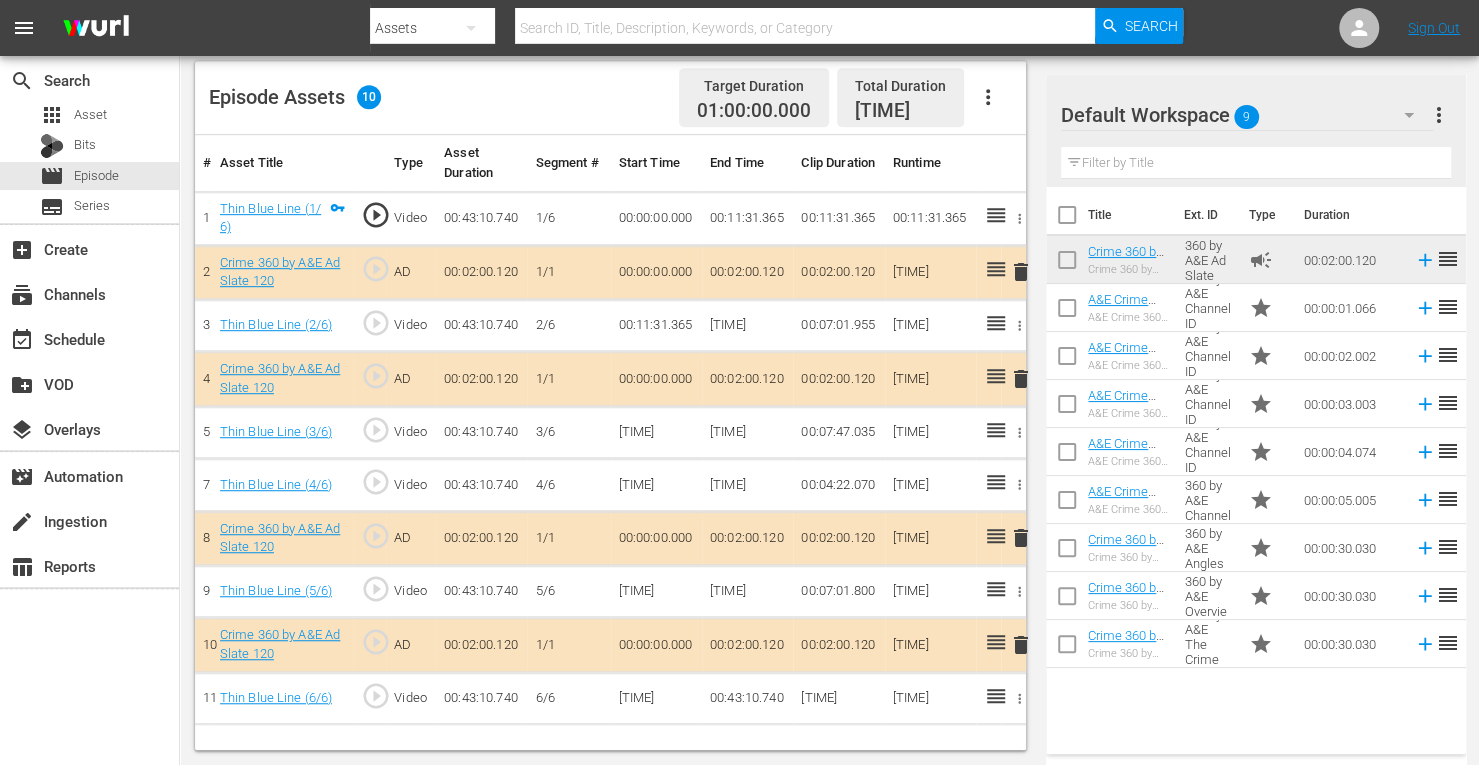 scroll, scrollTop: 520, scrollLeft: 0, axis: vertical 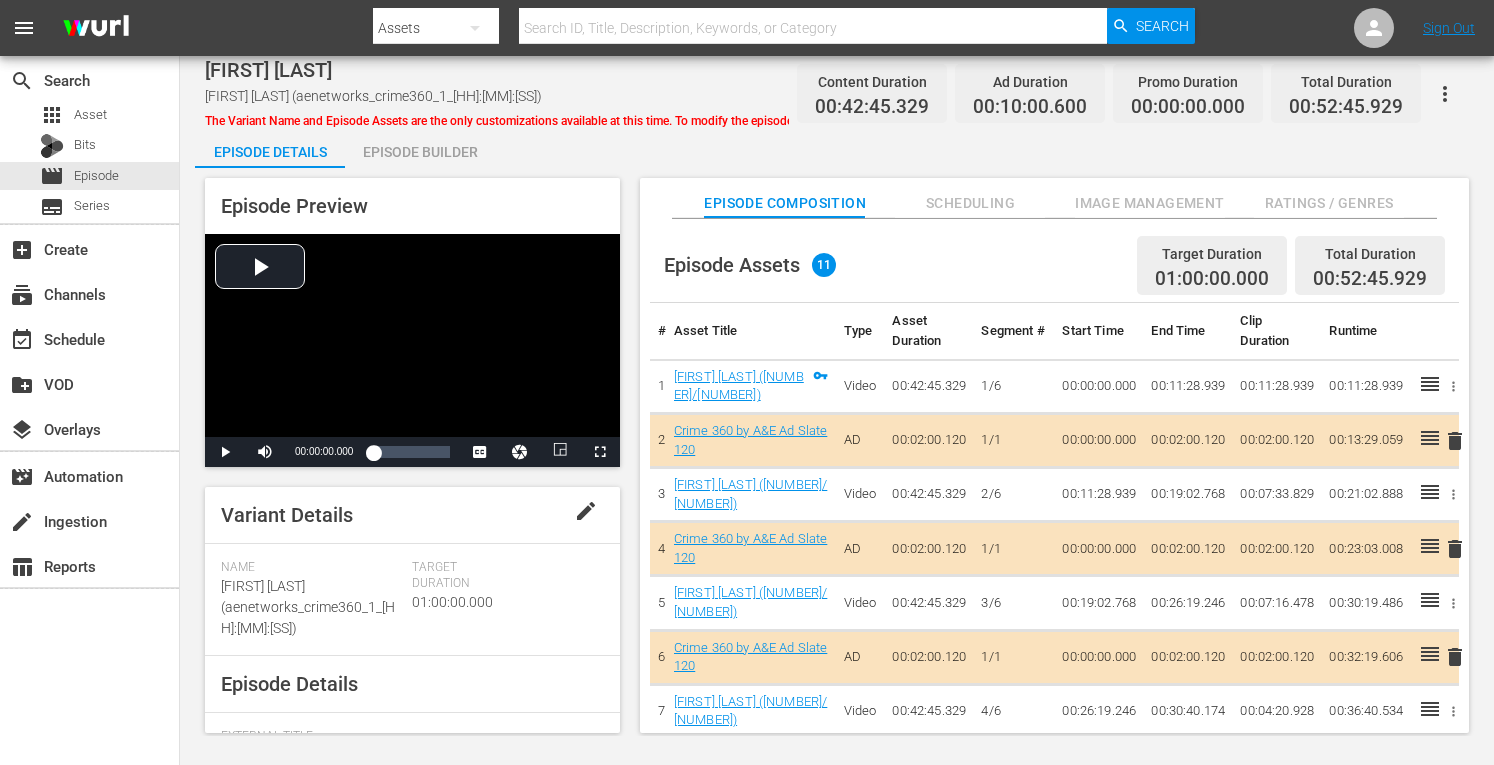 click on "Episode Builder" at bounding box center (420, 152) 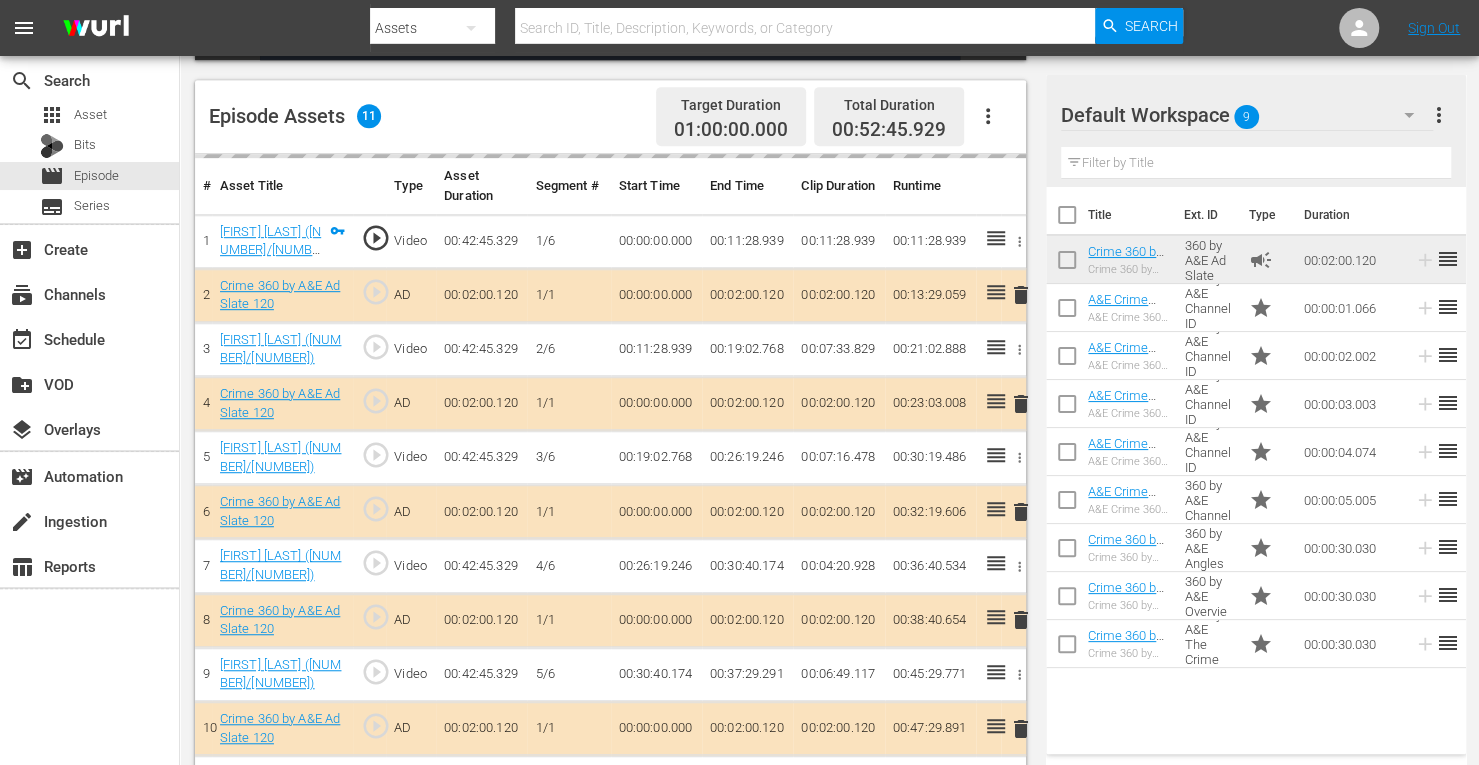 scroll, scrollTop: 505, scrollLeft: 0, axis: vertical 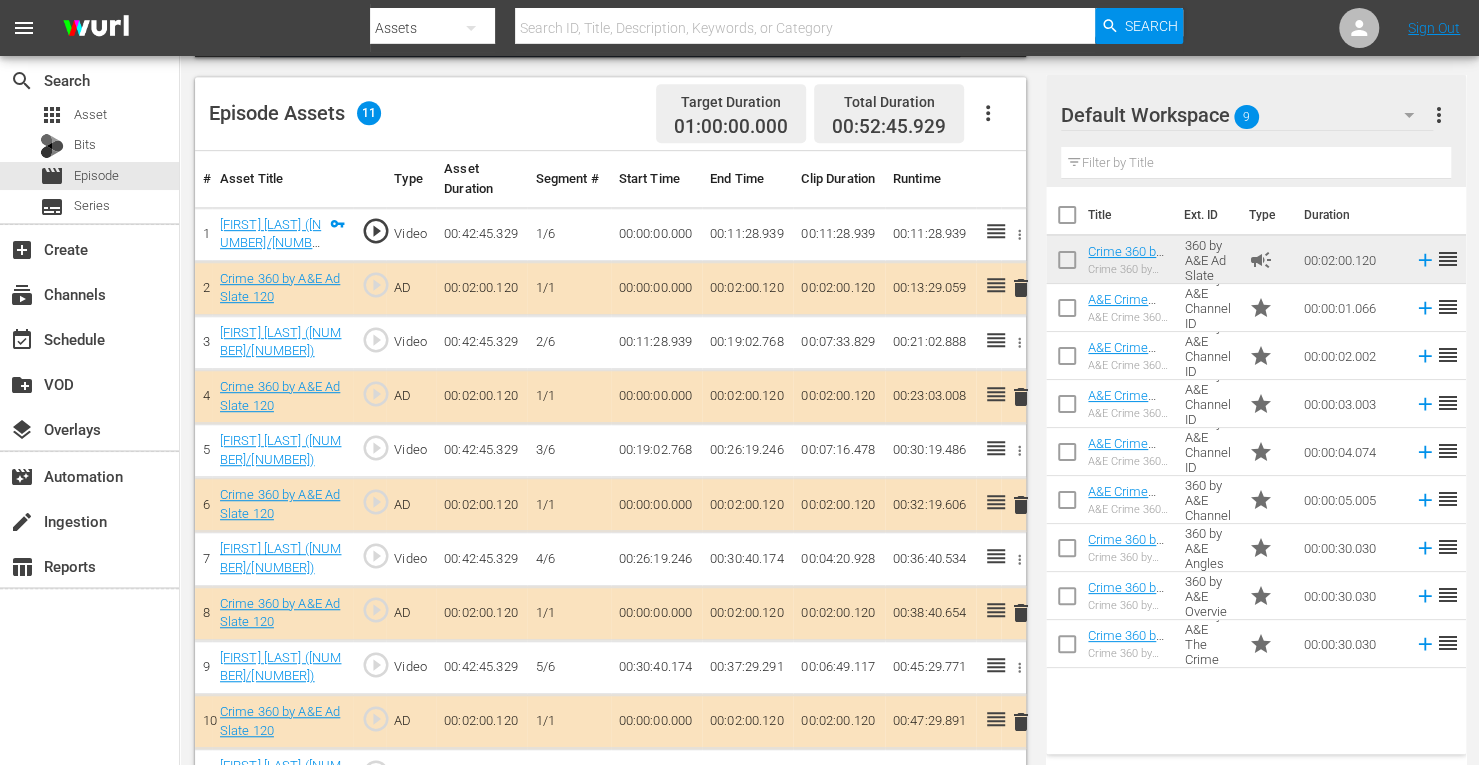 click on "delete" at bounding box center (1021, 397) 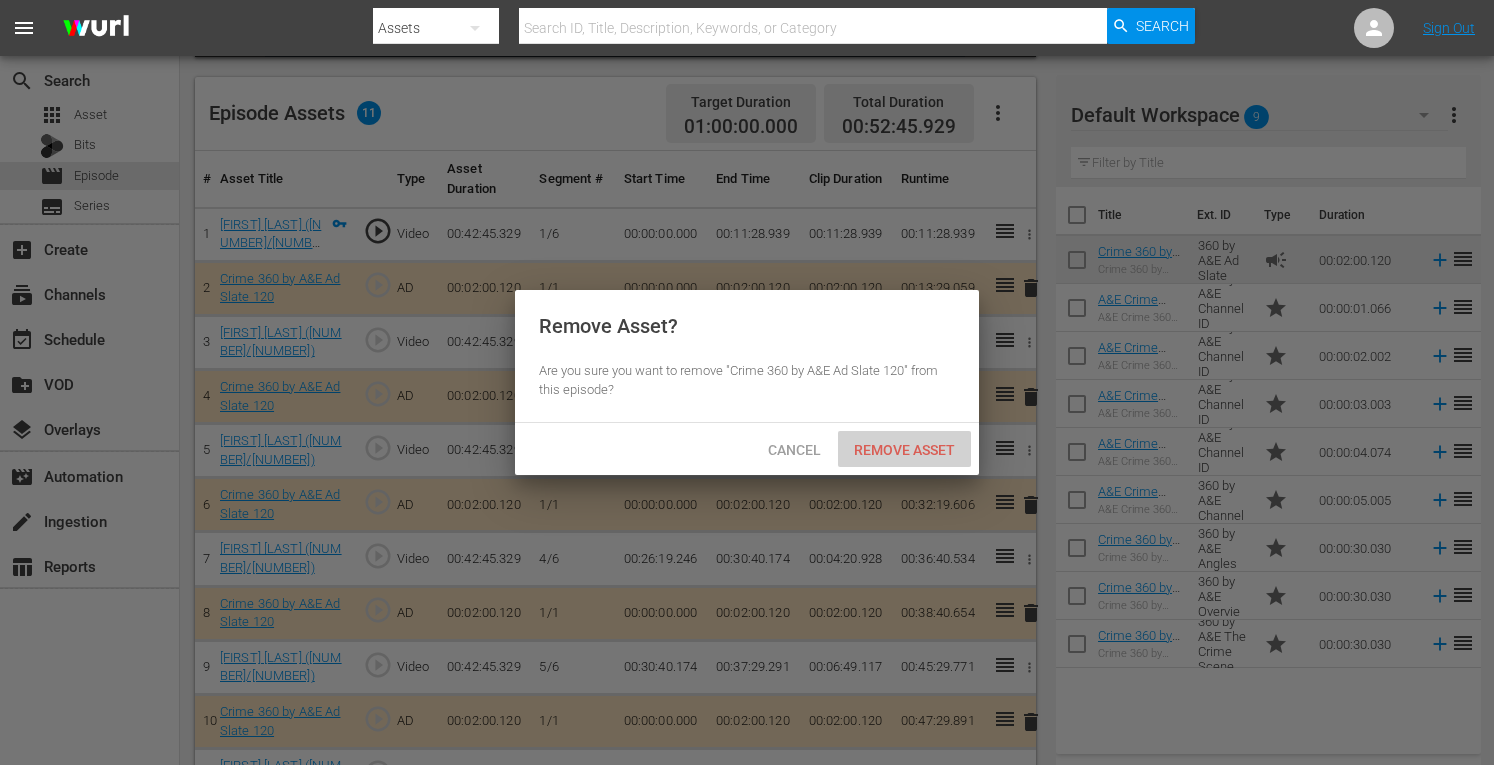 click on "Remove Asset" at bounding box center (904, 450) 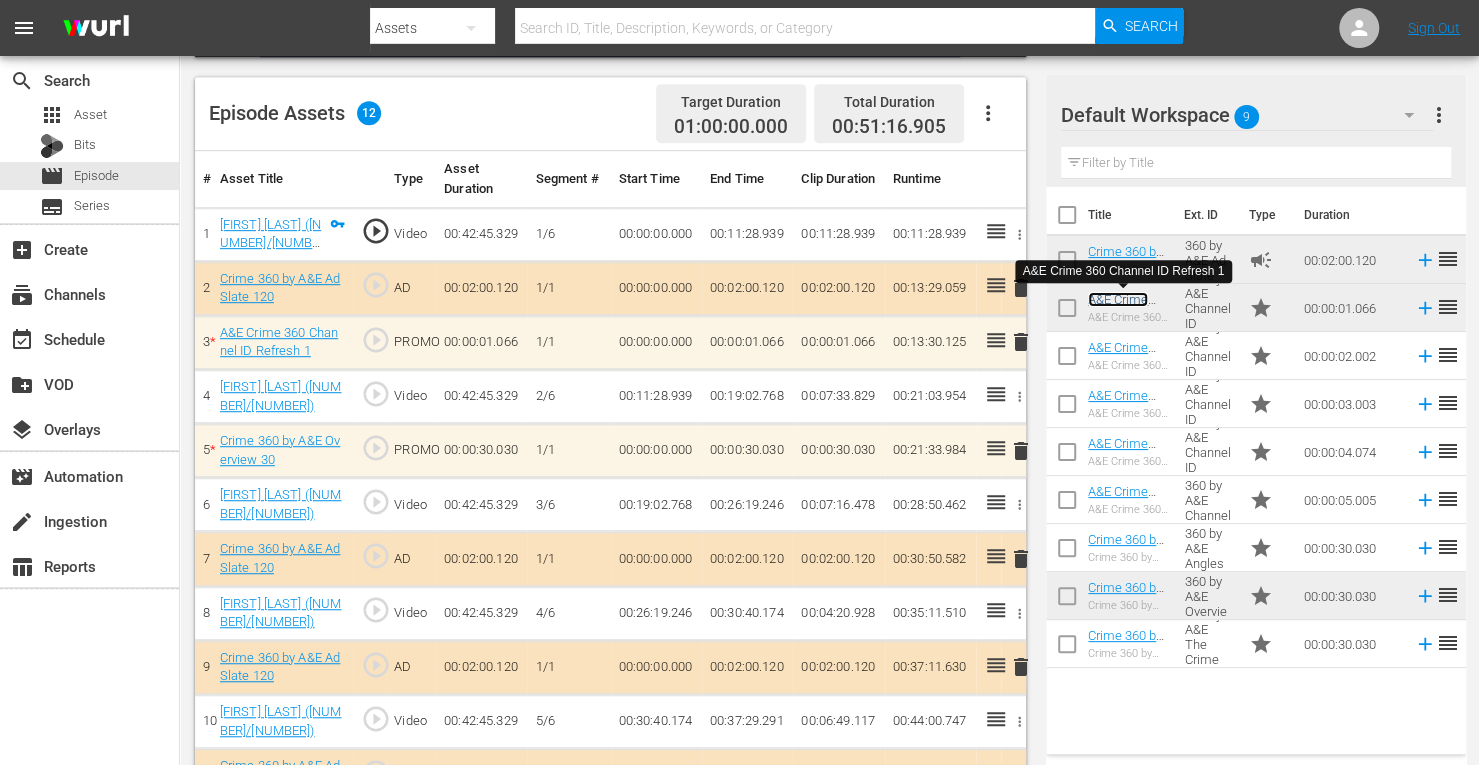 scroll, scrollTop: 598, scrollLeft: 0, axis: vertical 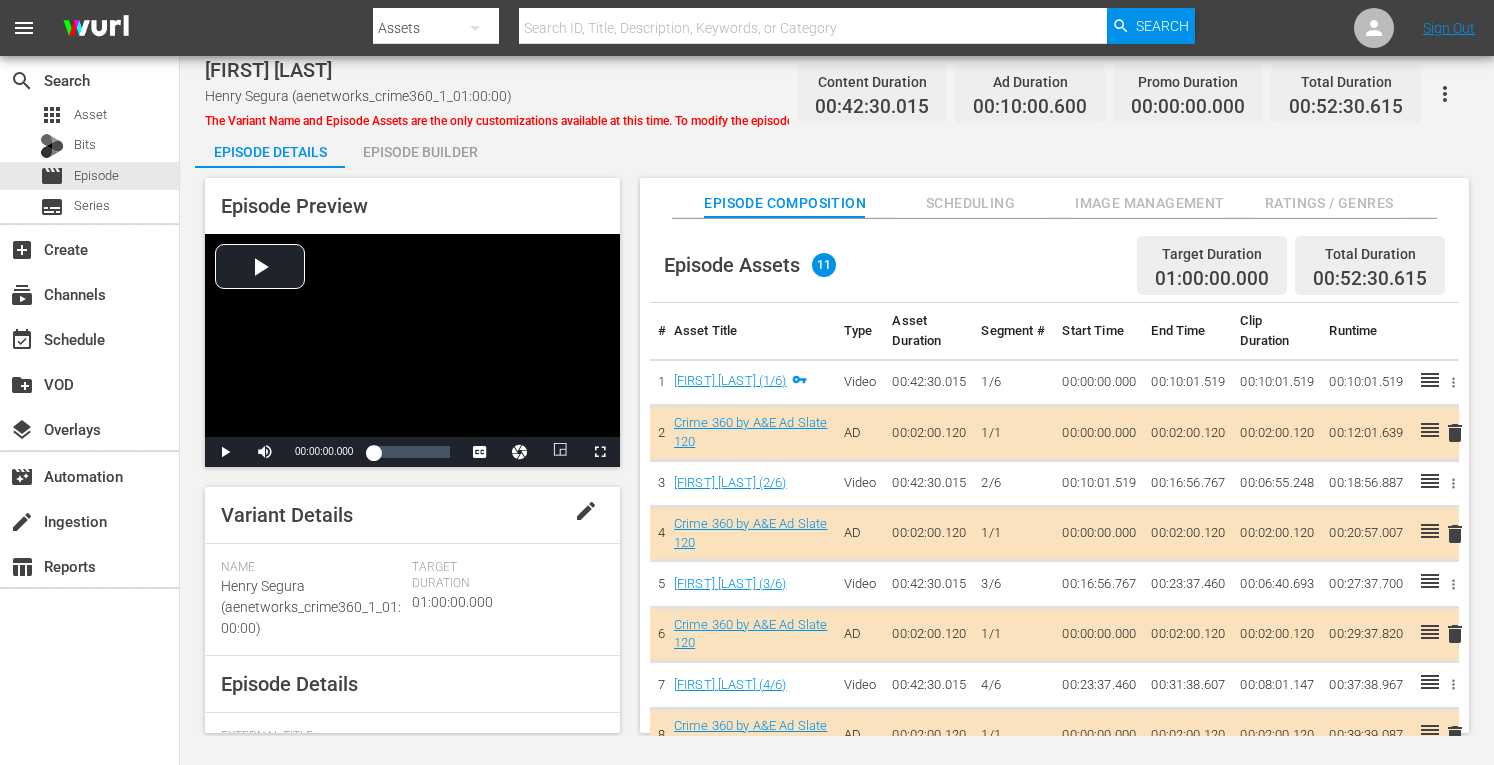 click on "Episode Builder" at bounding box center (420, 152) 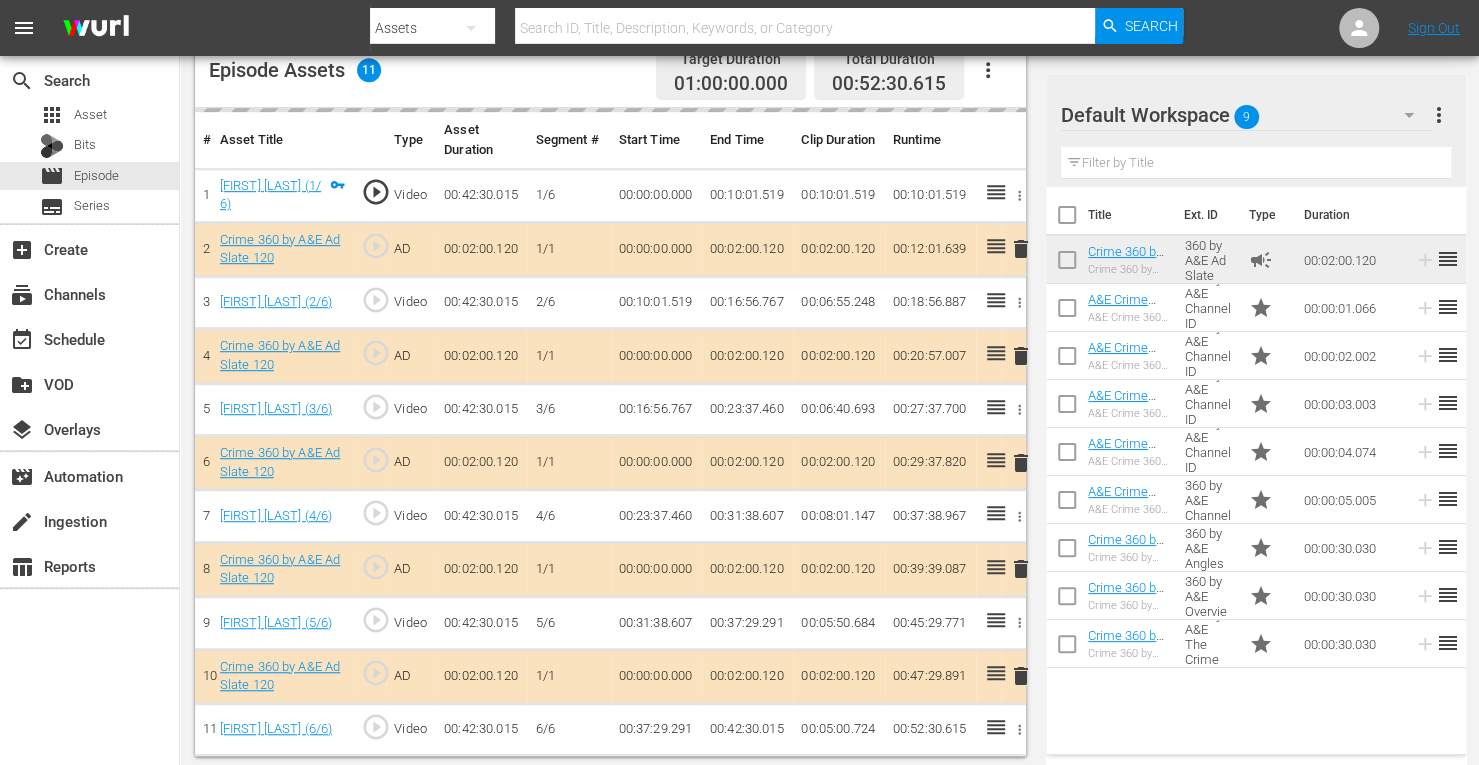 scroll, scrollTop: 544, scrollLeft: 0, axis: vertical 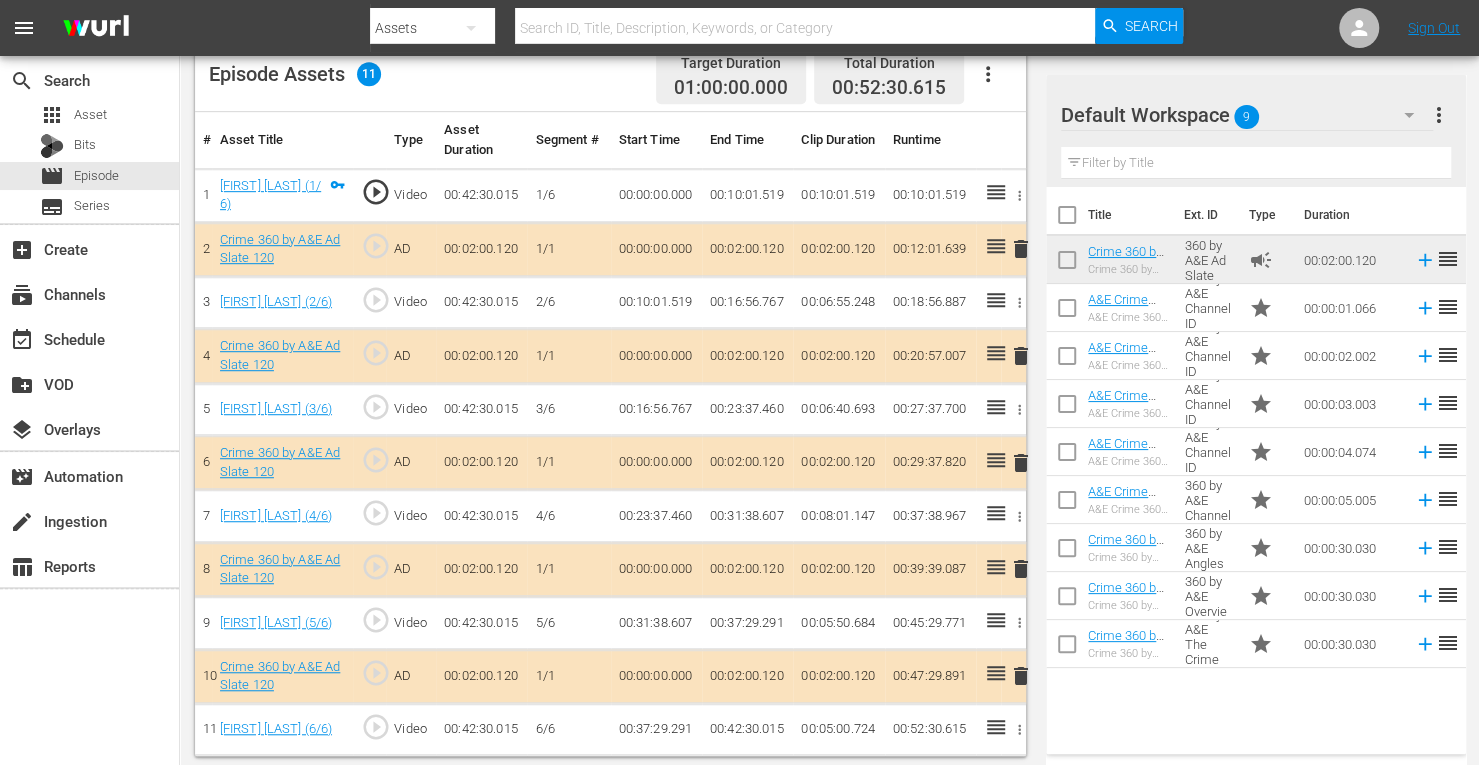 click on "delete" at bounding box center (1021, 356) 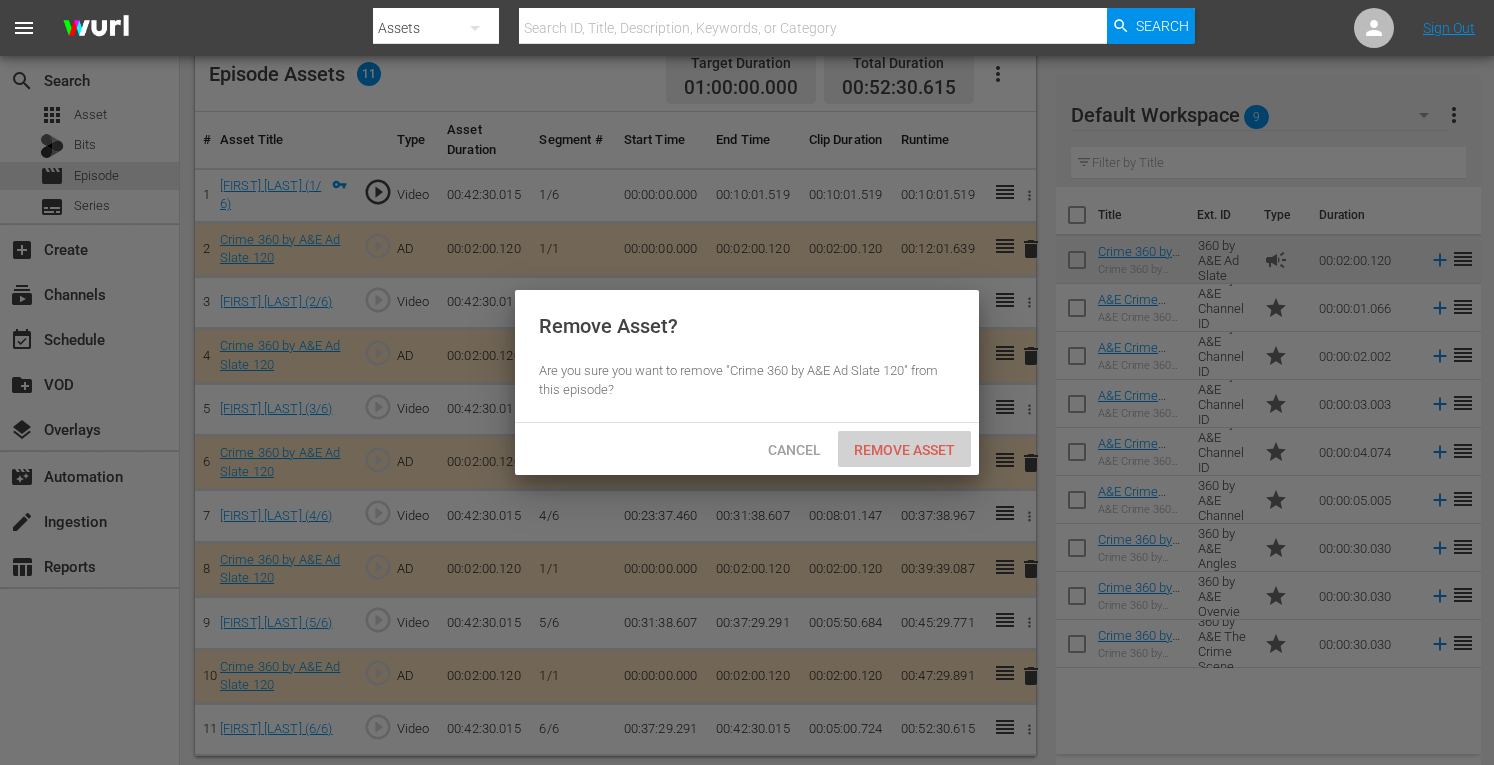 click on "Remove Asset" at bounding box center [904, 450] 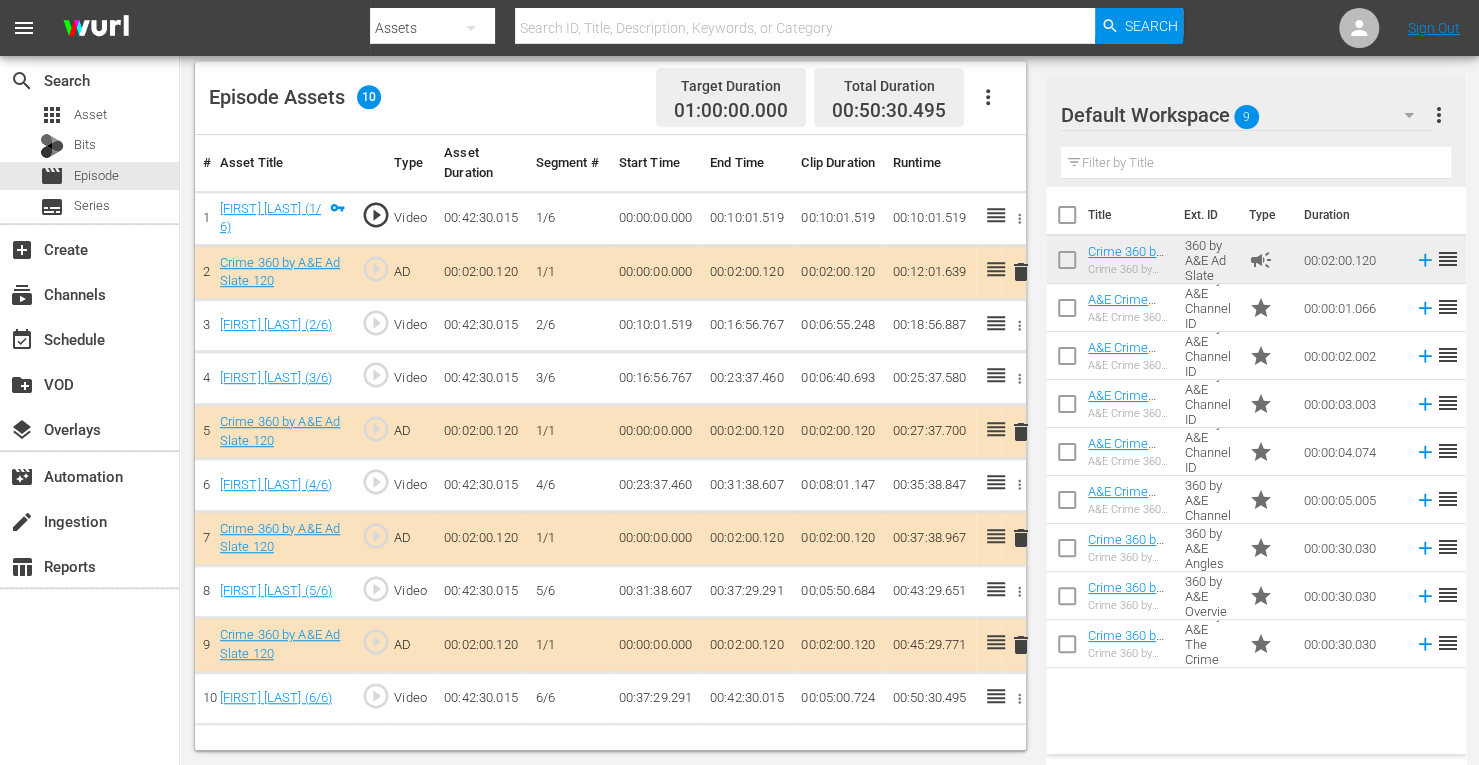 scroll, scrollTop: 520, scrollLeft: 0, axis: vertical 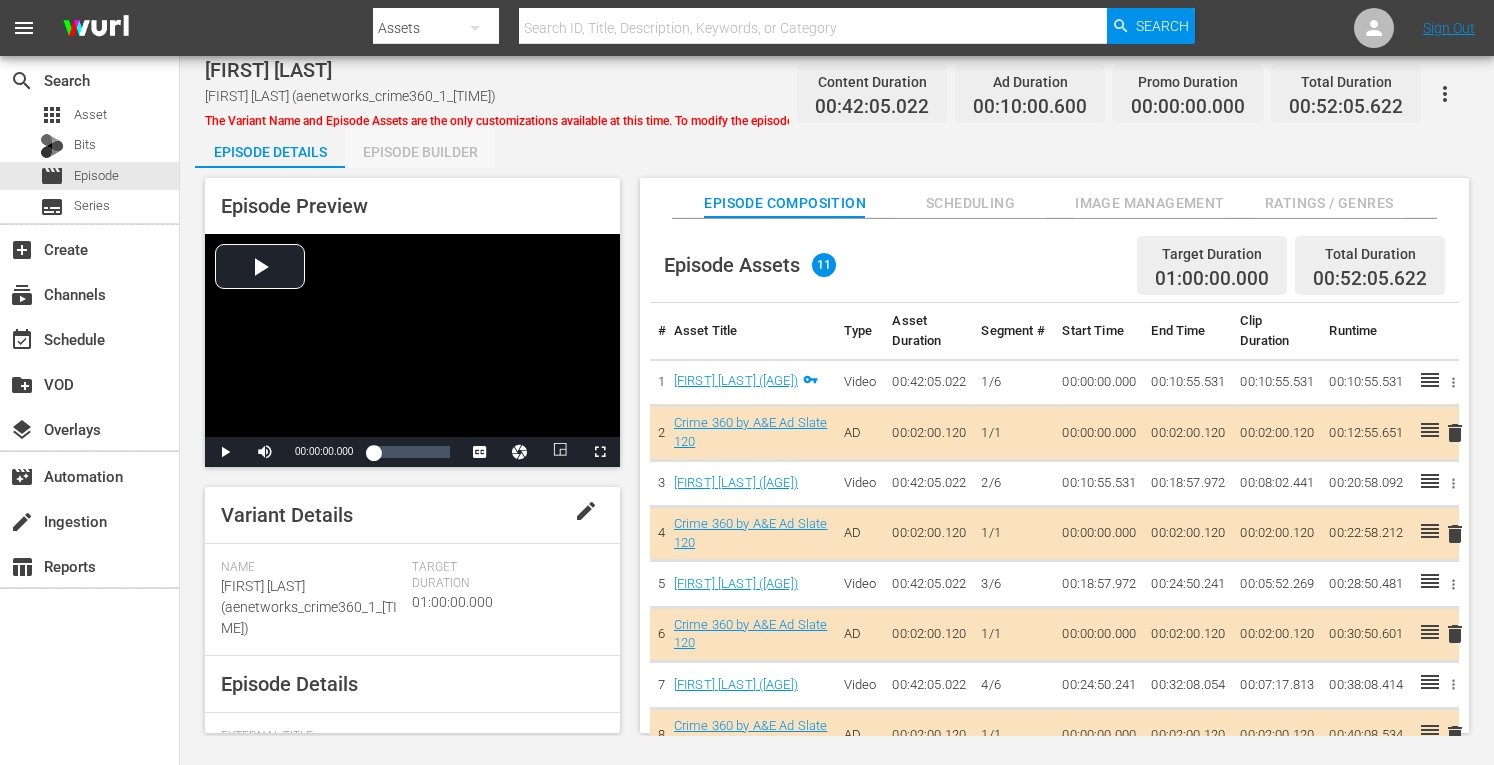 click on "Episode Builder" at bounding box center (420, 152) 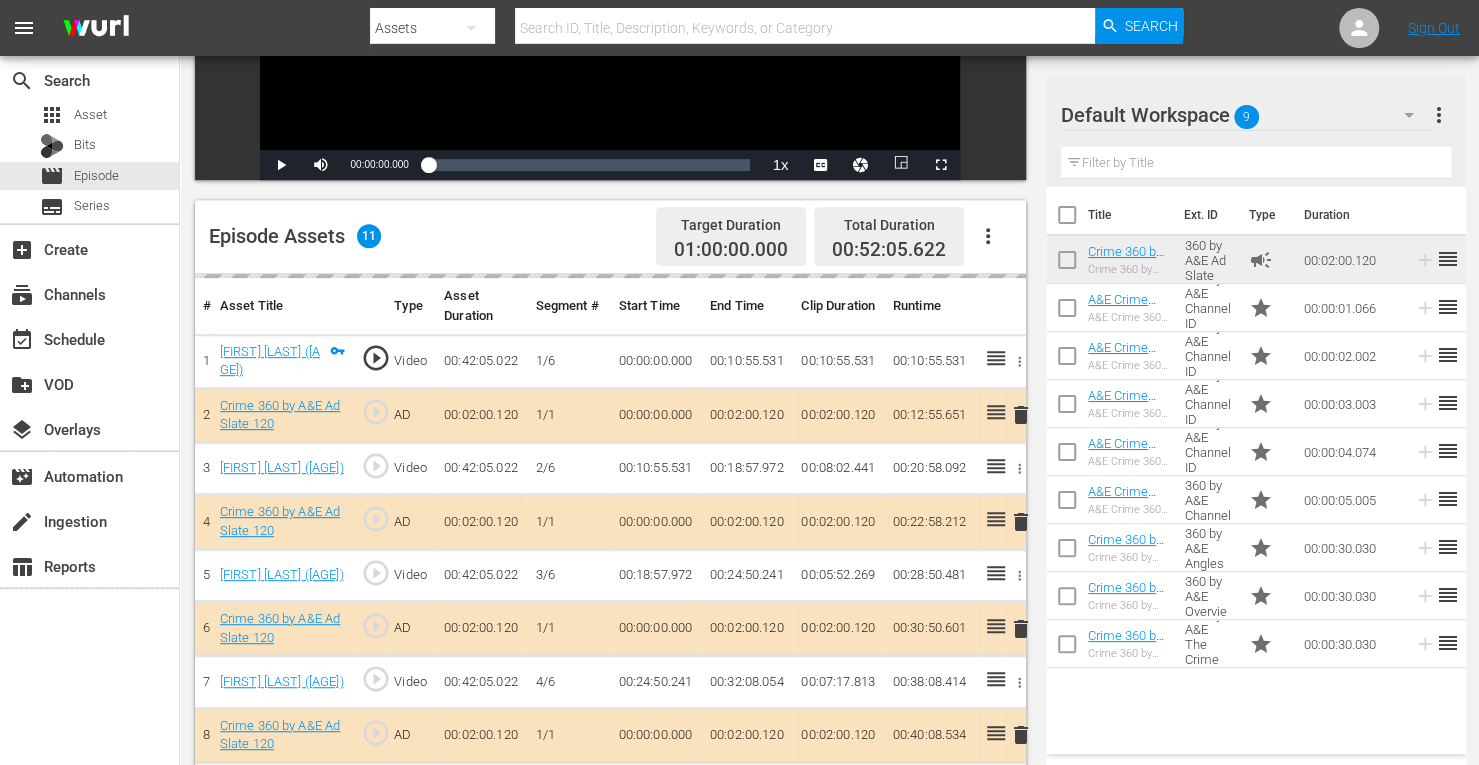 scroll, scrollTop: 401, scrollLeft: 0, axis: vertical 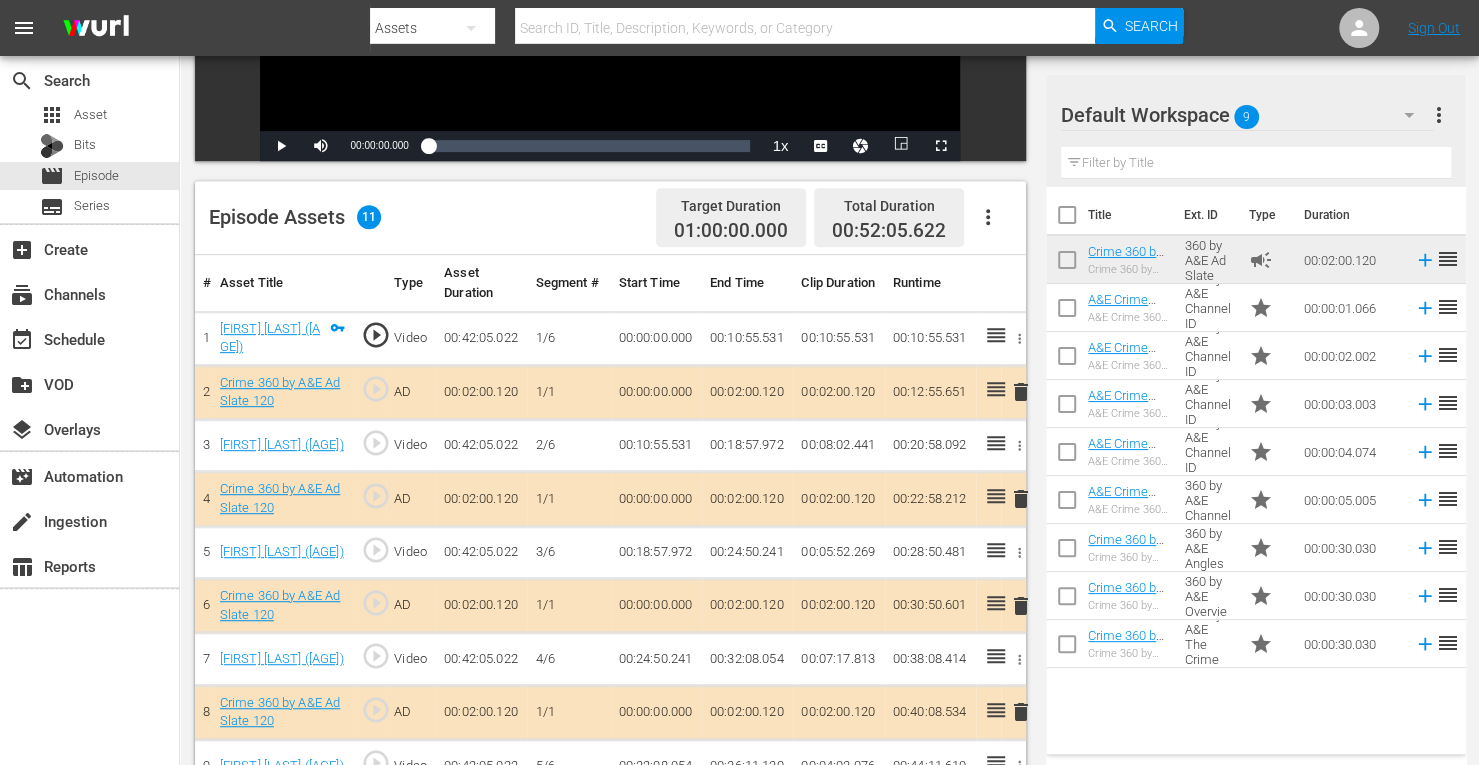 click on "delete" at bounding box center [1021, 499] 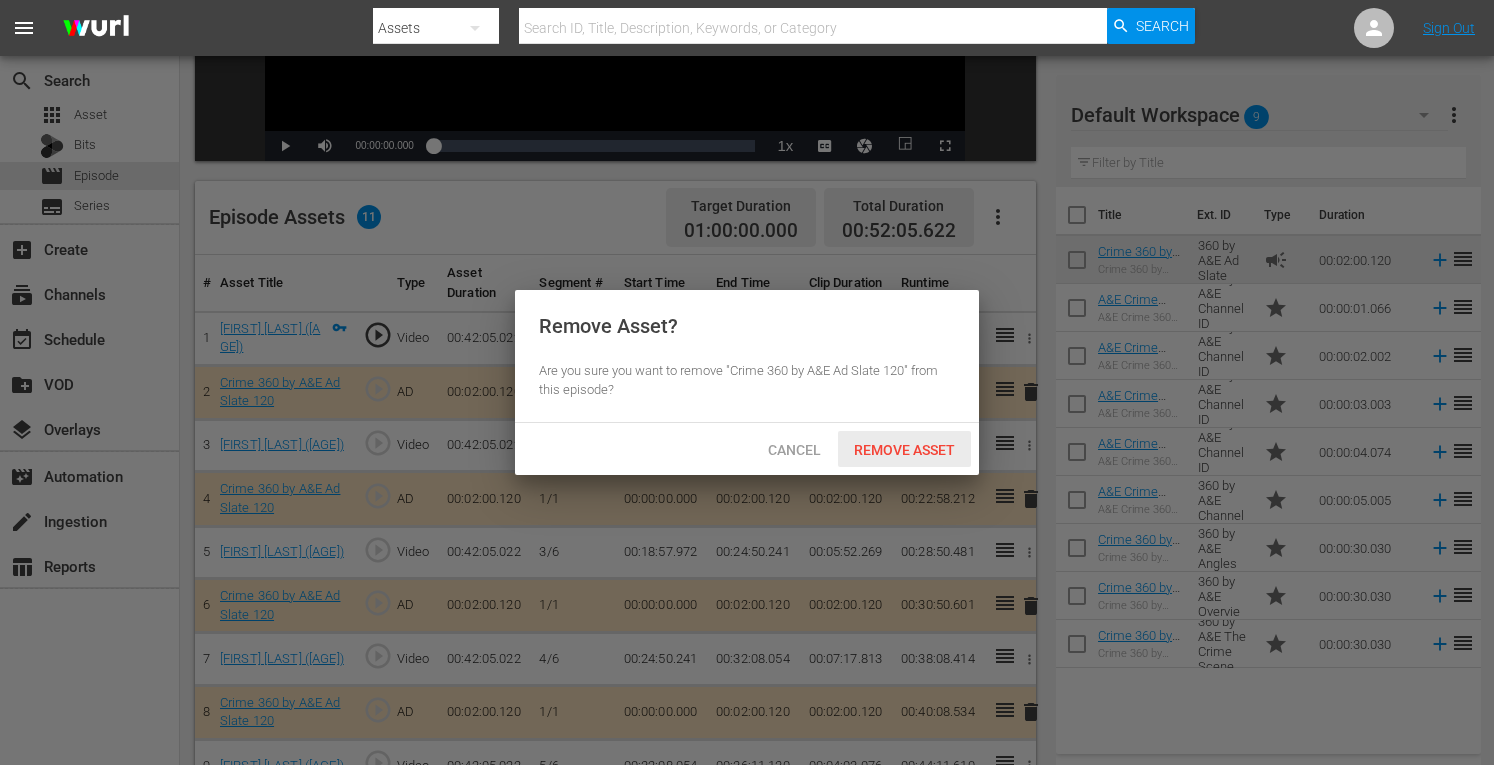 click on "Remove Asset" at bounding box center [904, 450] 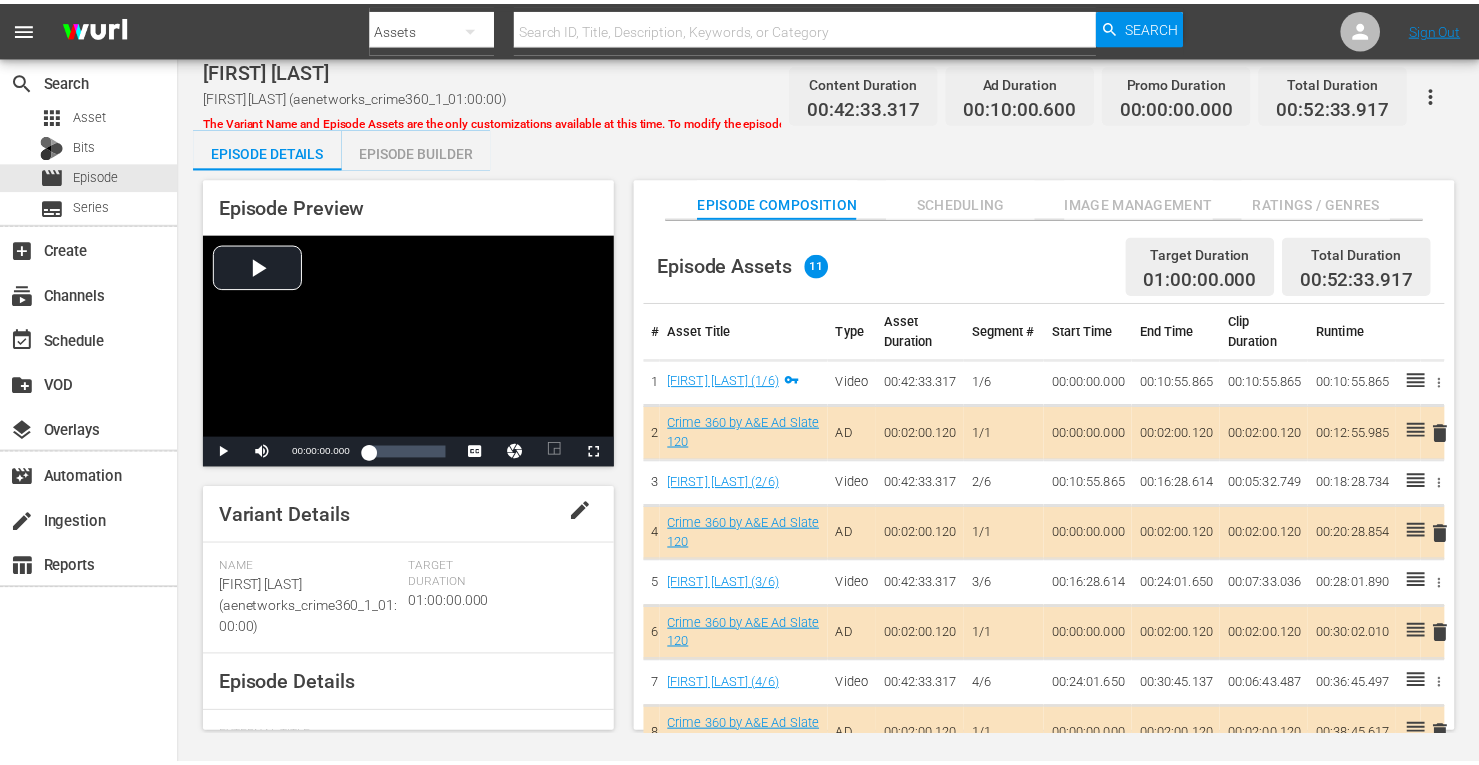 scroll, scrollTop: 0, scrollLeft: 0, axis: both 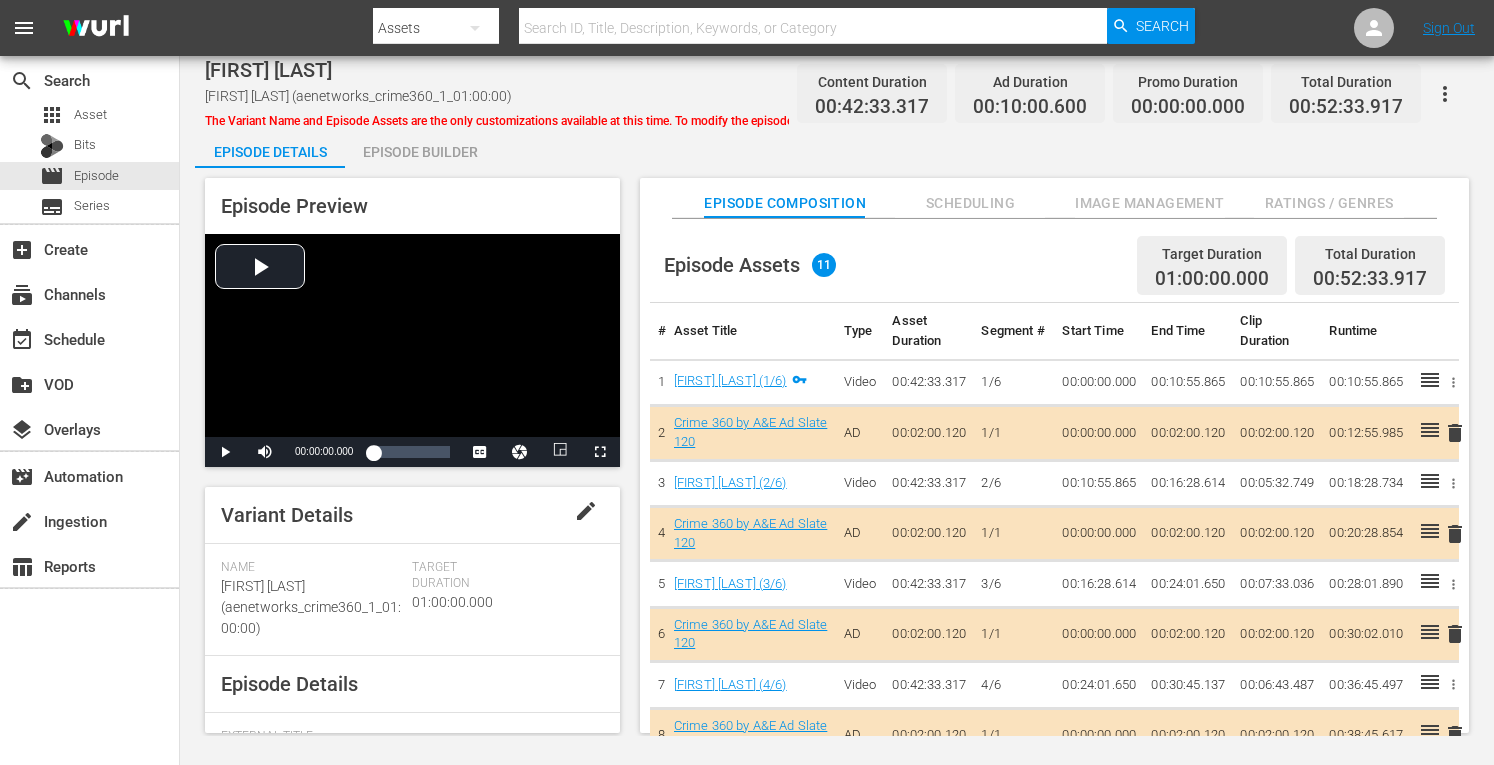 click on "Episode Builder" at bounding box center (420, 152) 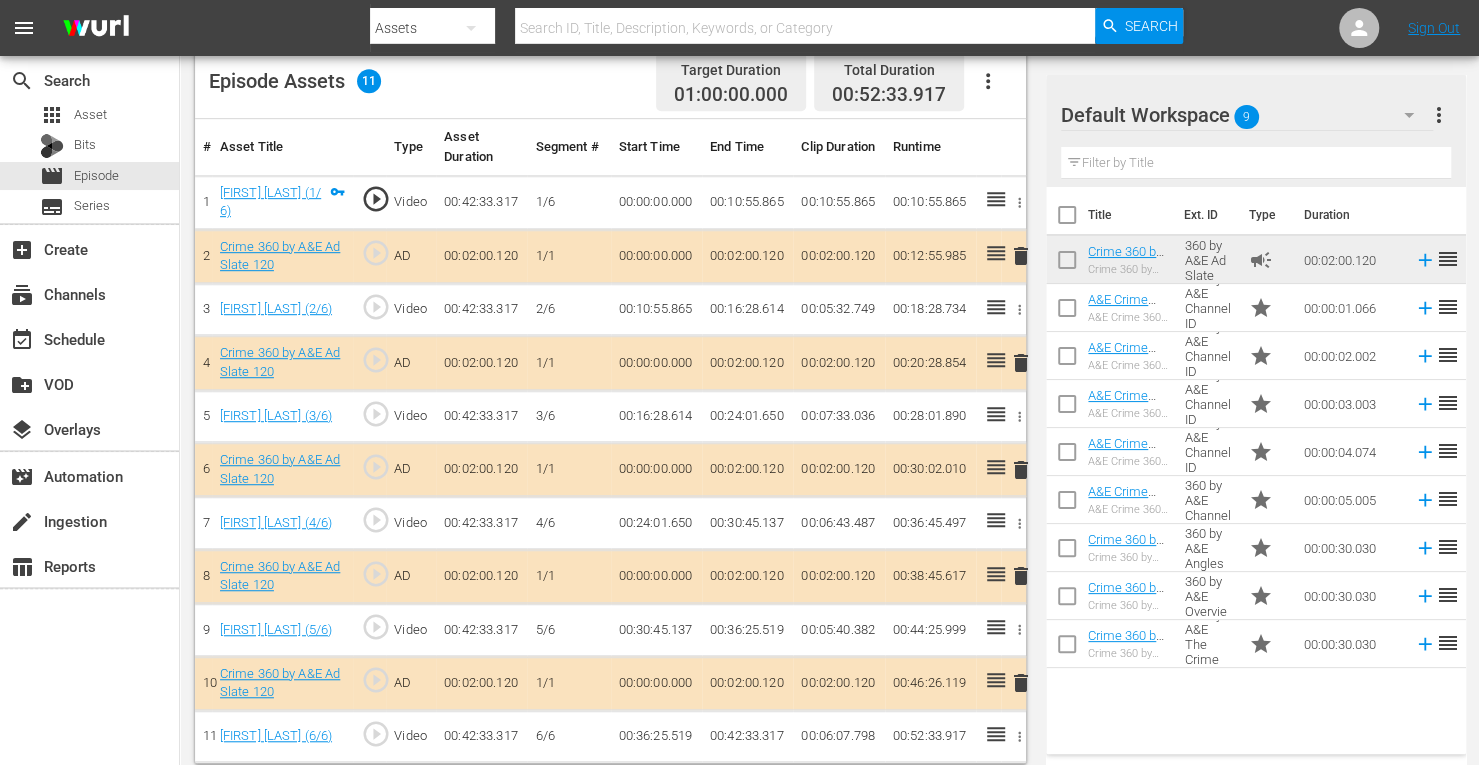 scroll, scrollTop: 544, scrollLeft: 0, axis: vertical 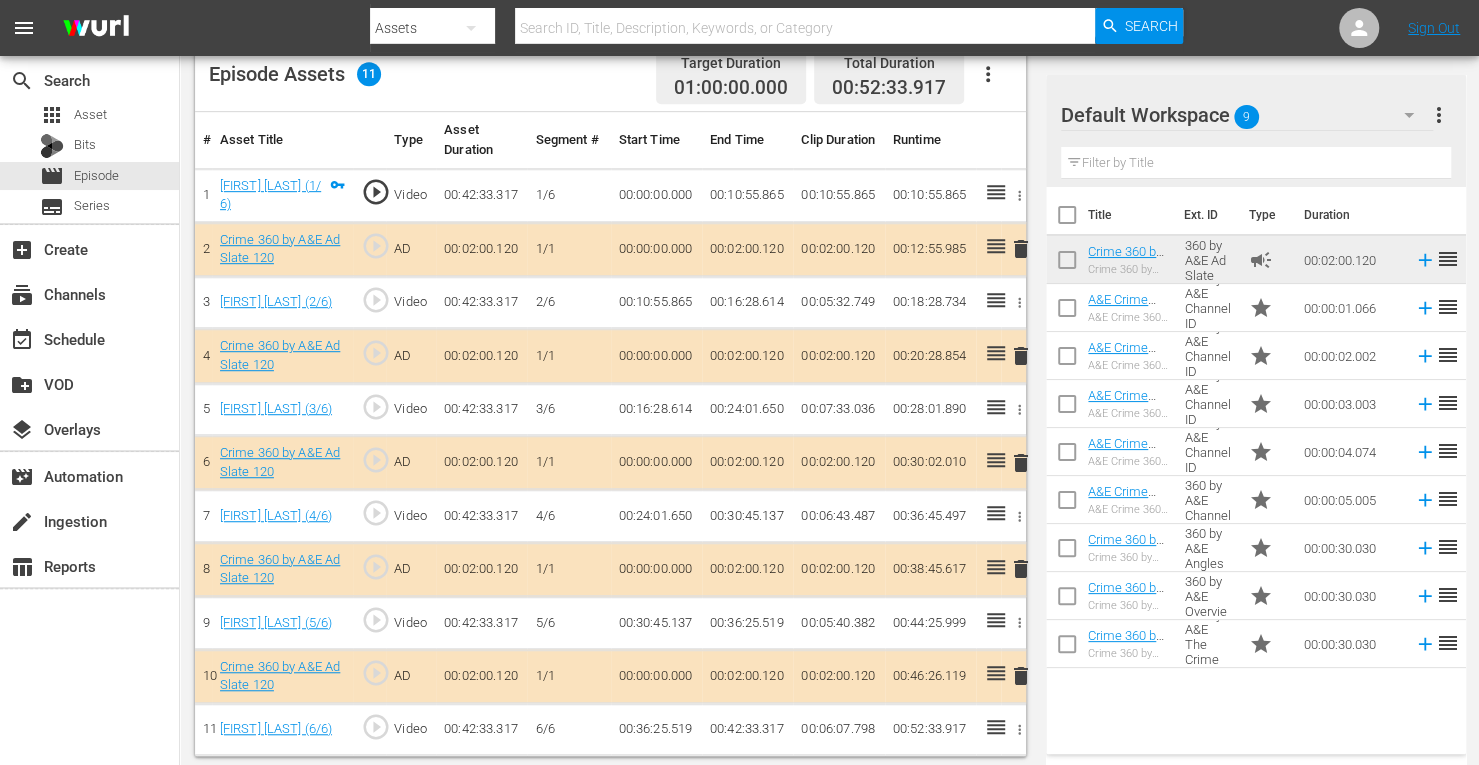 click on "delete" at bounding box center [1021, 356] 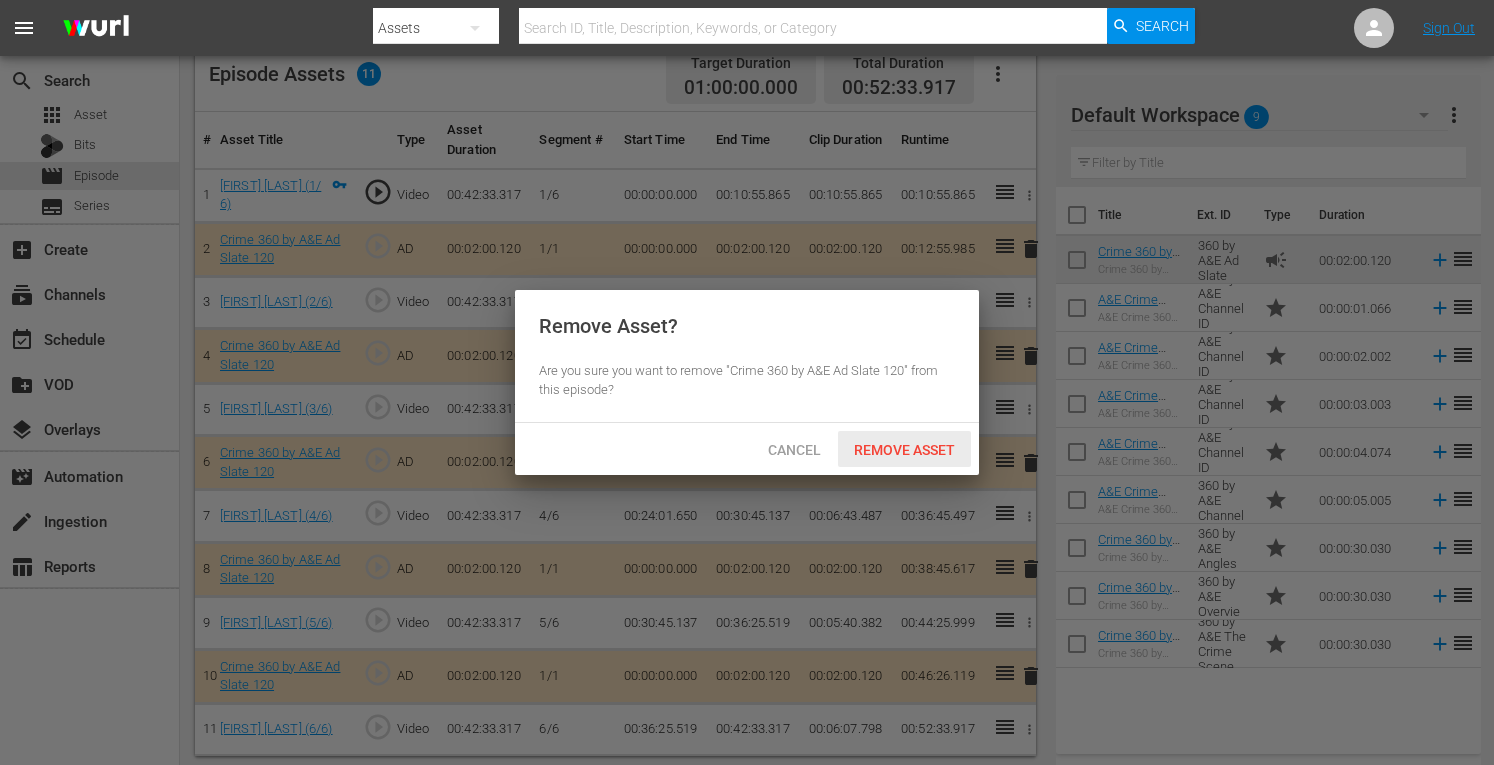 click on "Remove Asset" at bounding box center (904, 450) 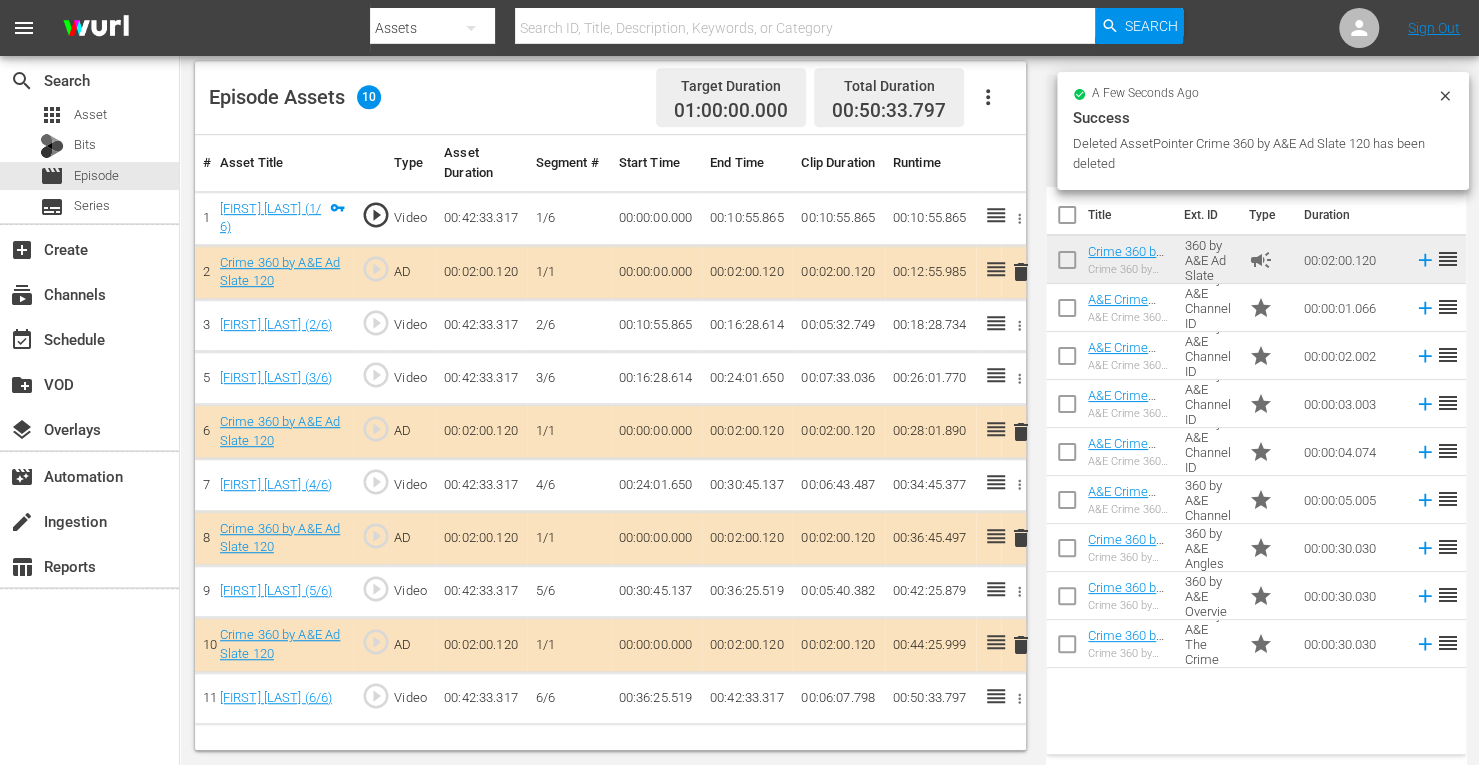 scroll, scrollTop: 520, scrollLeft: 0, axis: vertical 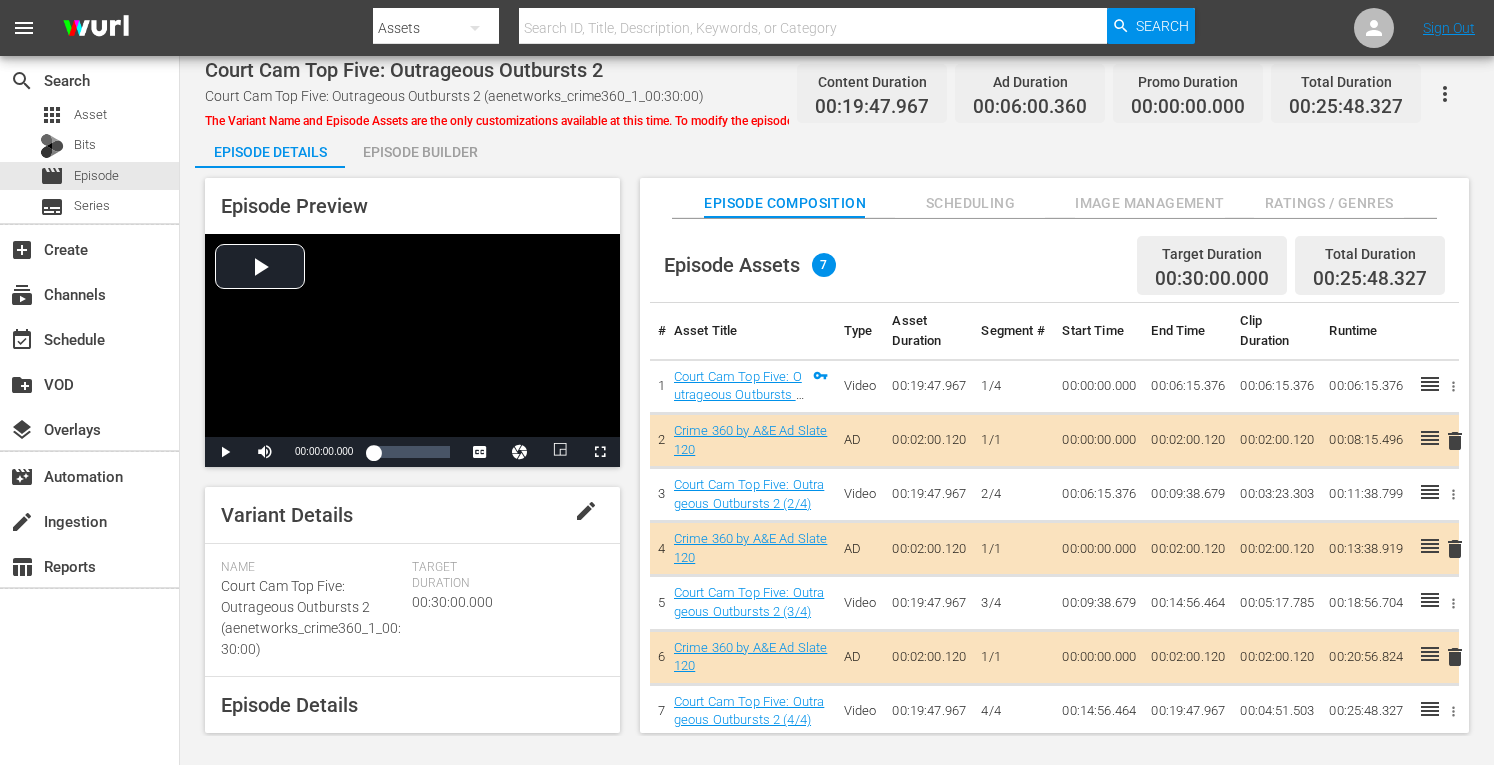 click on "Episode Builder" at bounding box center [420, 152] 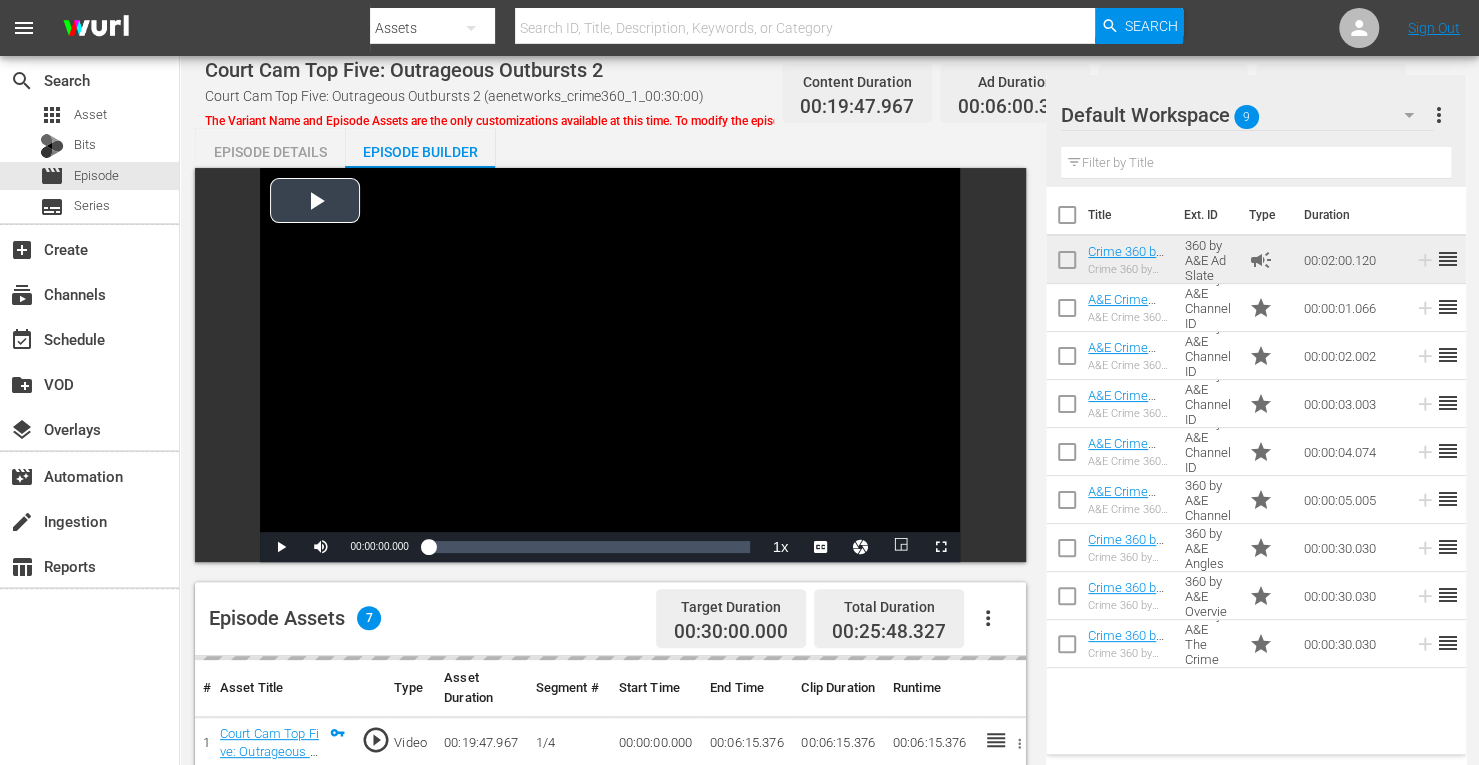 scroll, scrollTop: 520, scrollLeft: 0, axis: vertical 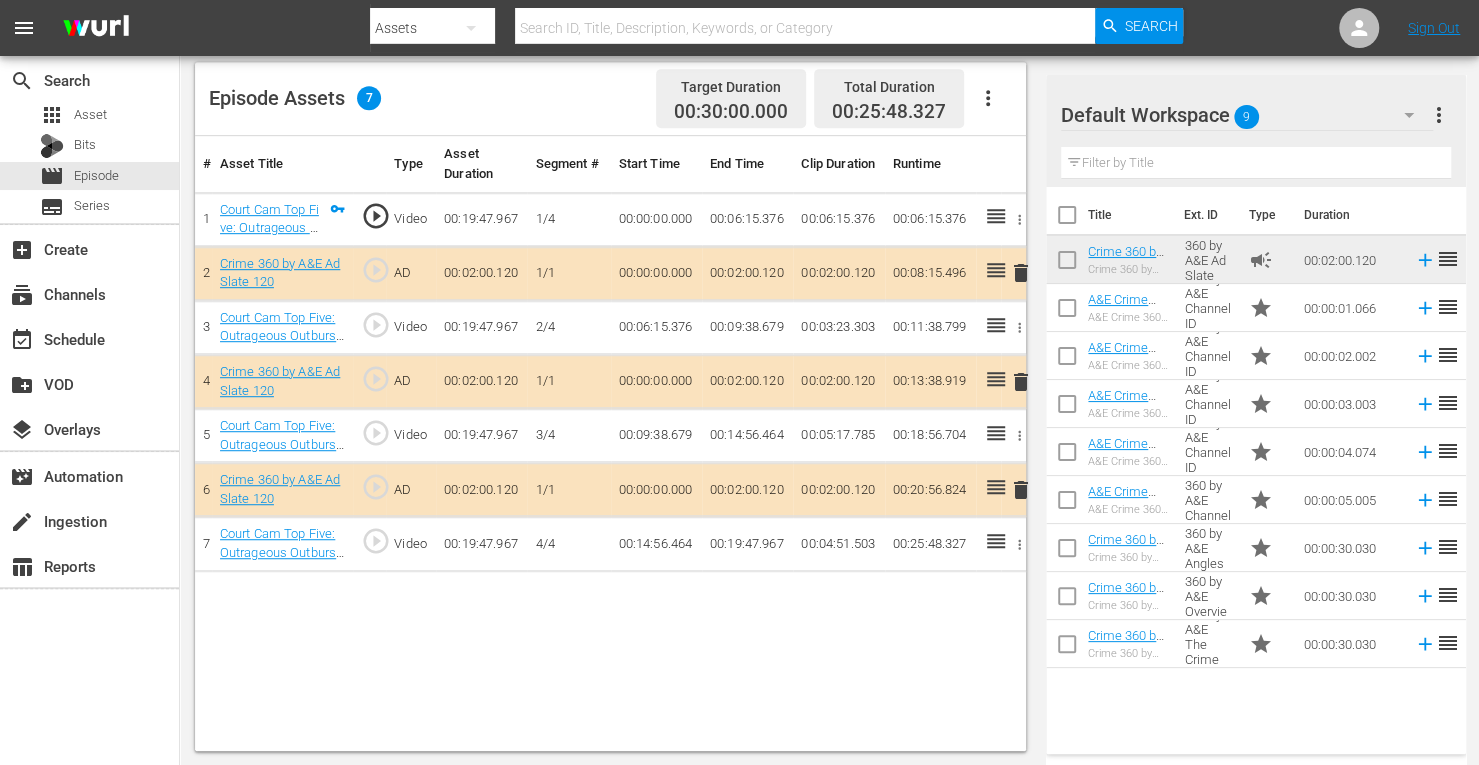 click on "delete" at bounding box center [1021, 382] 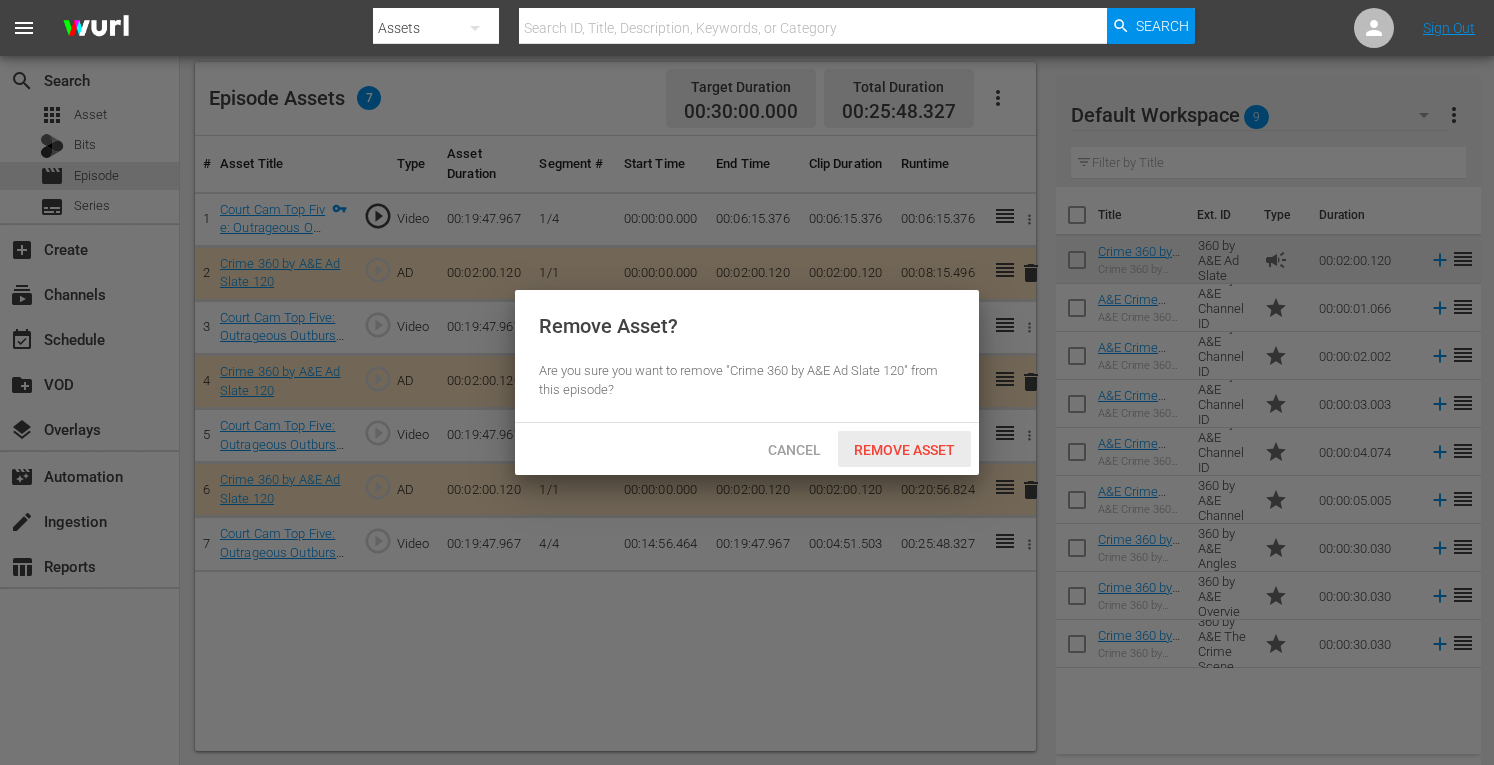 click on "Remove Asset" at bounding box center [904, 450] 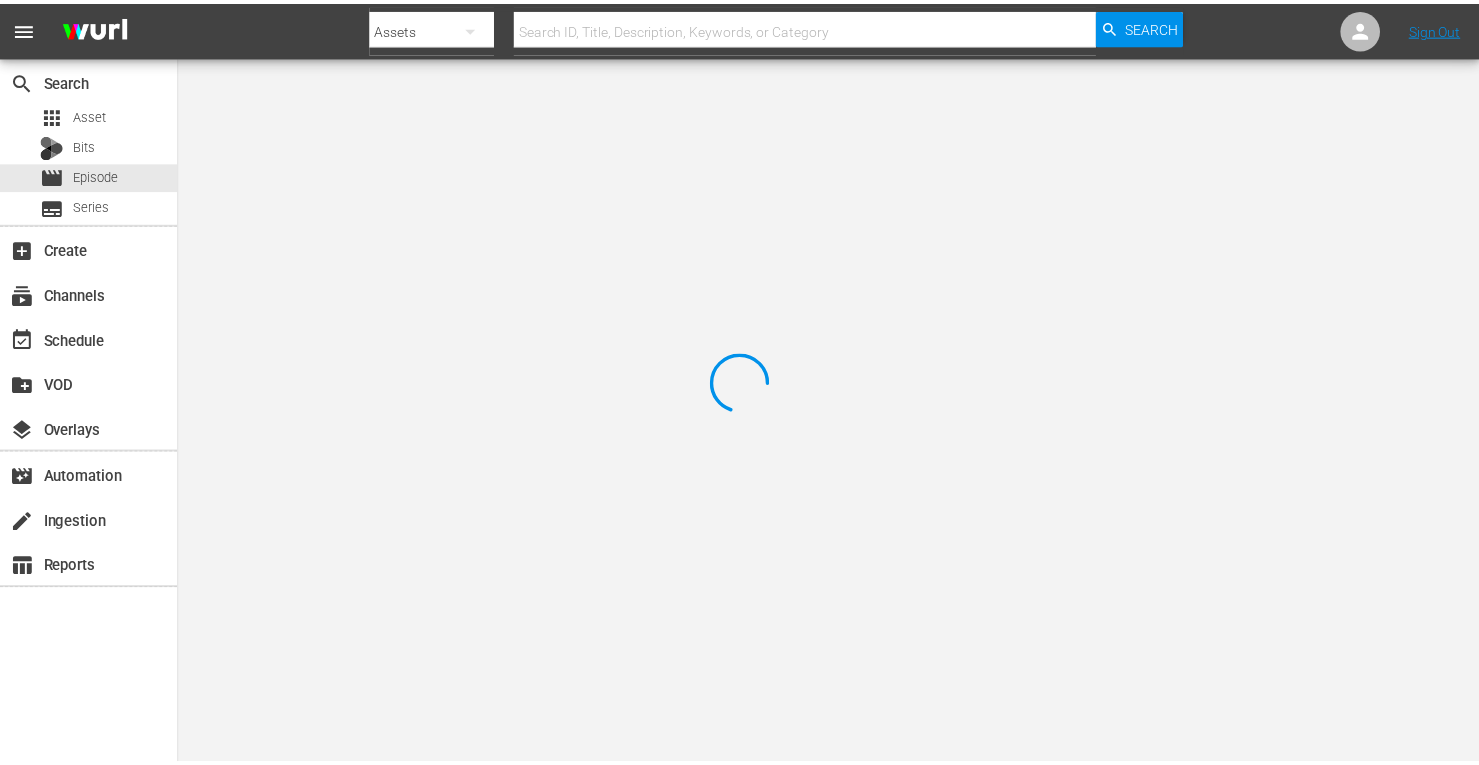 scroll, scrollTop: 0, scrollLeft: 0, axis: both 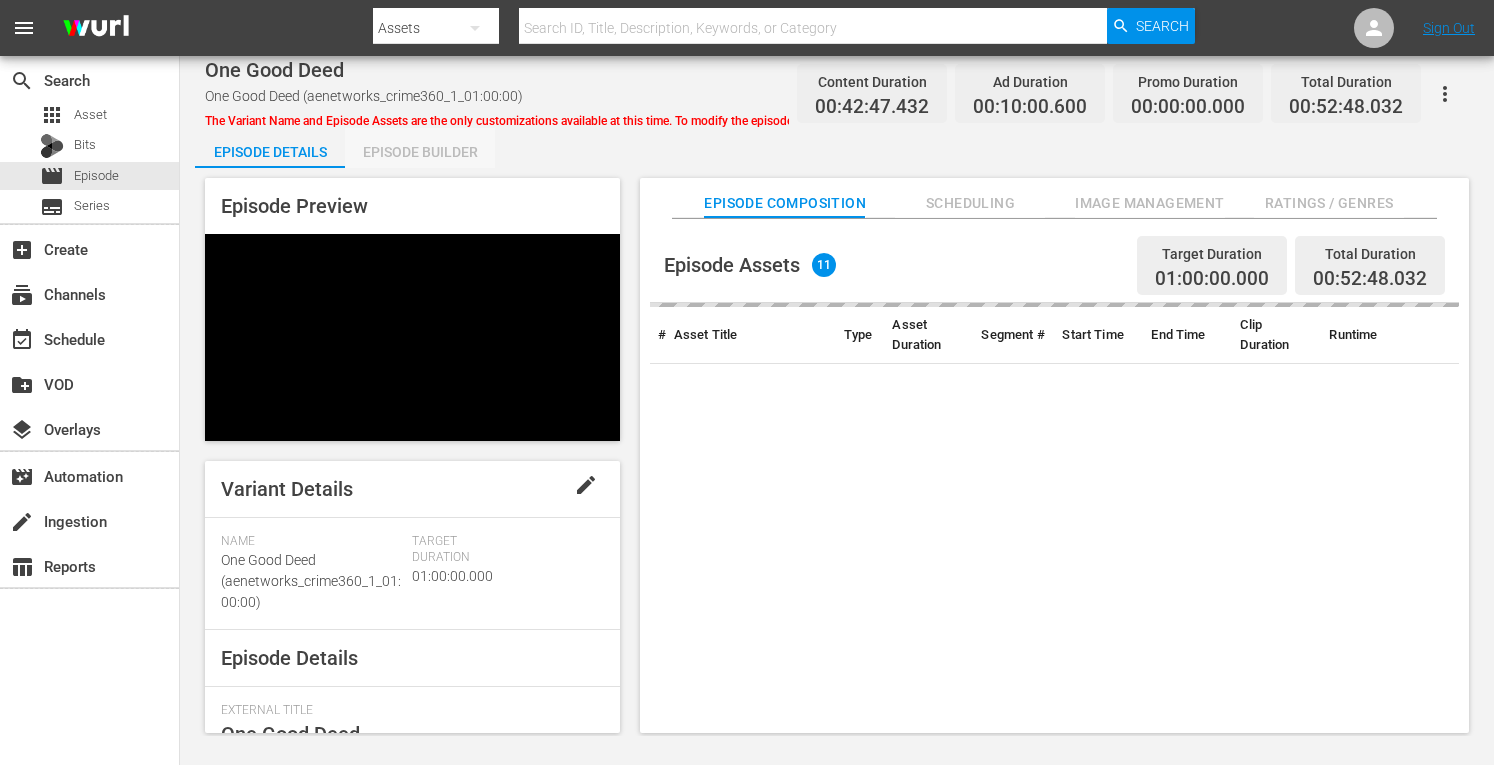 click on "Episode Builder" at bounding box center [420, 152] 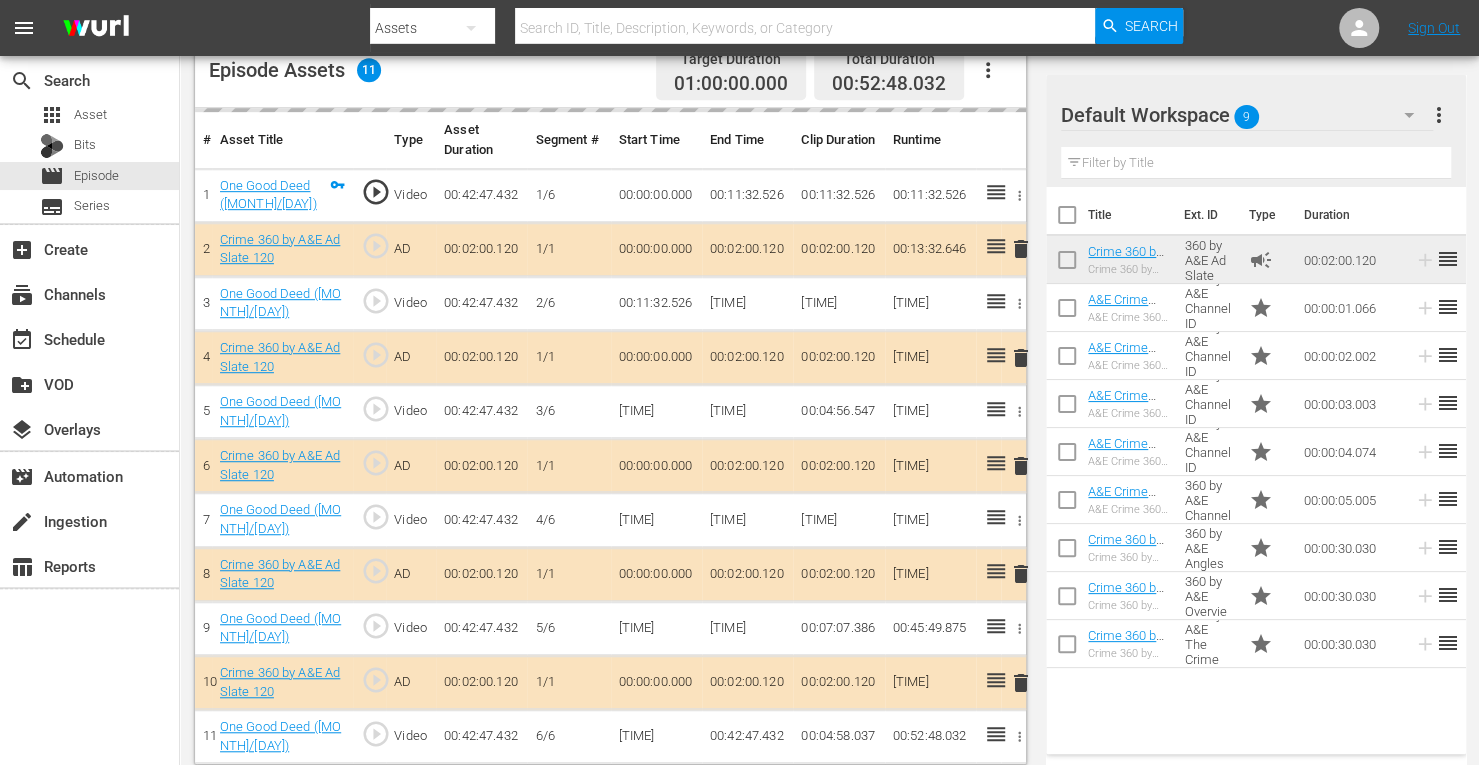 scroll, scrollTop: 544, scrollLeft: 0, axis: vertical 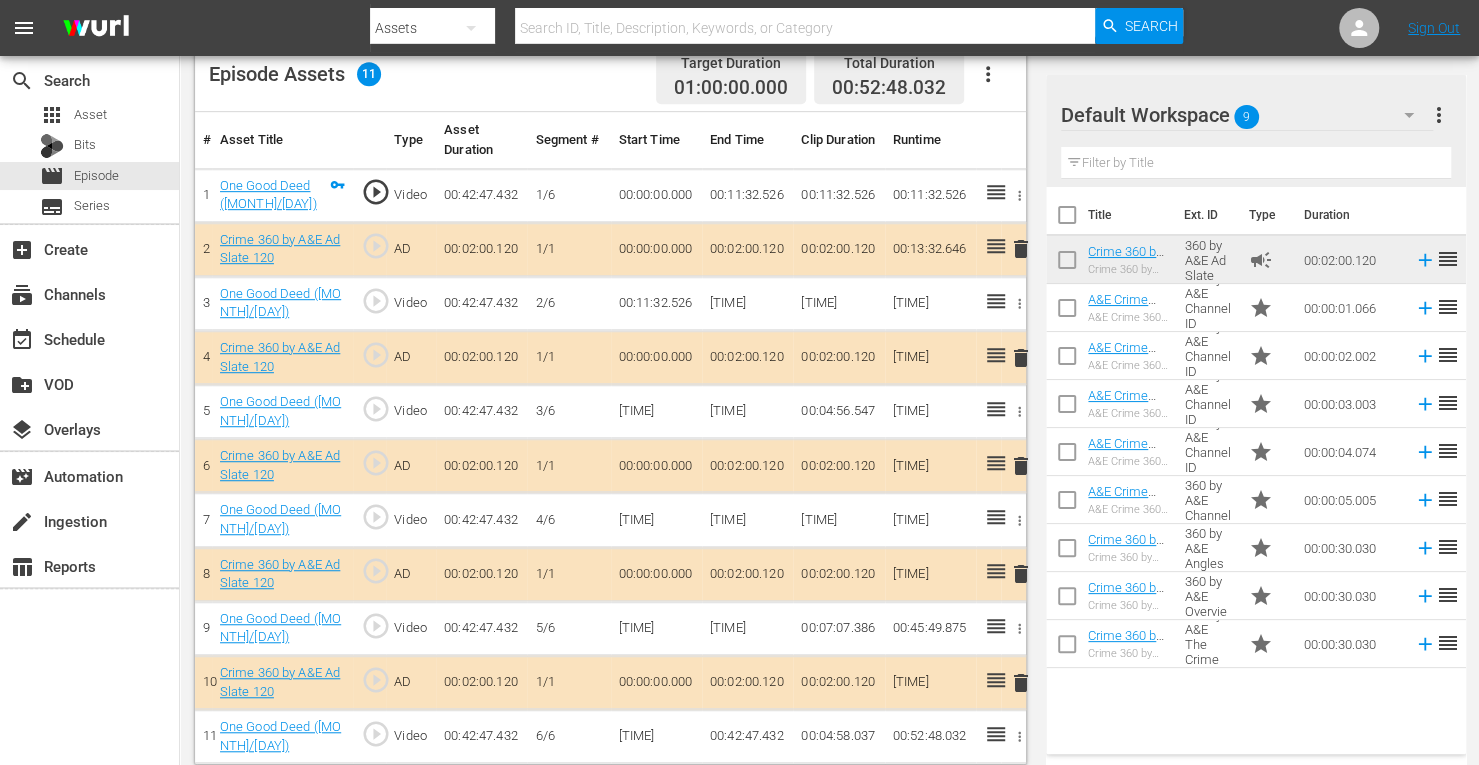 click on "delete" at bounding box center [1021, 466] 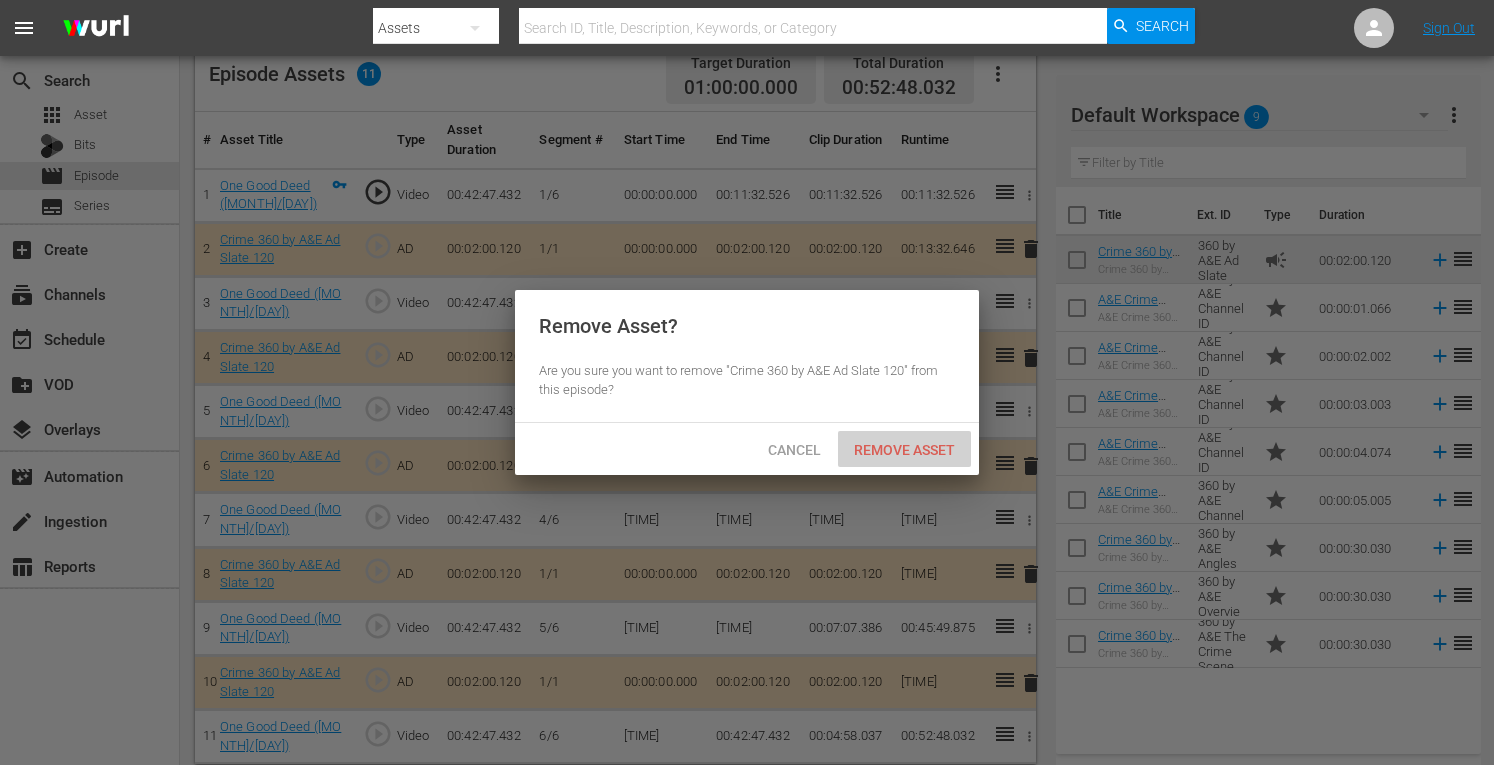 click on "Remove Asset" at bounding box center [904, 450] 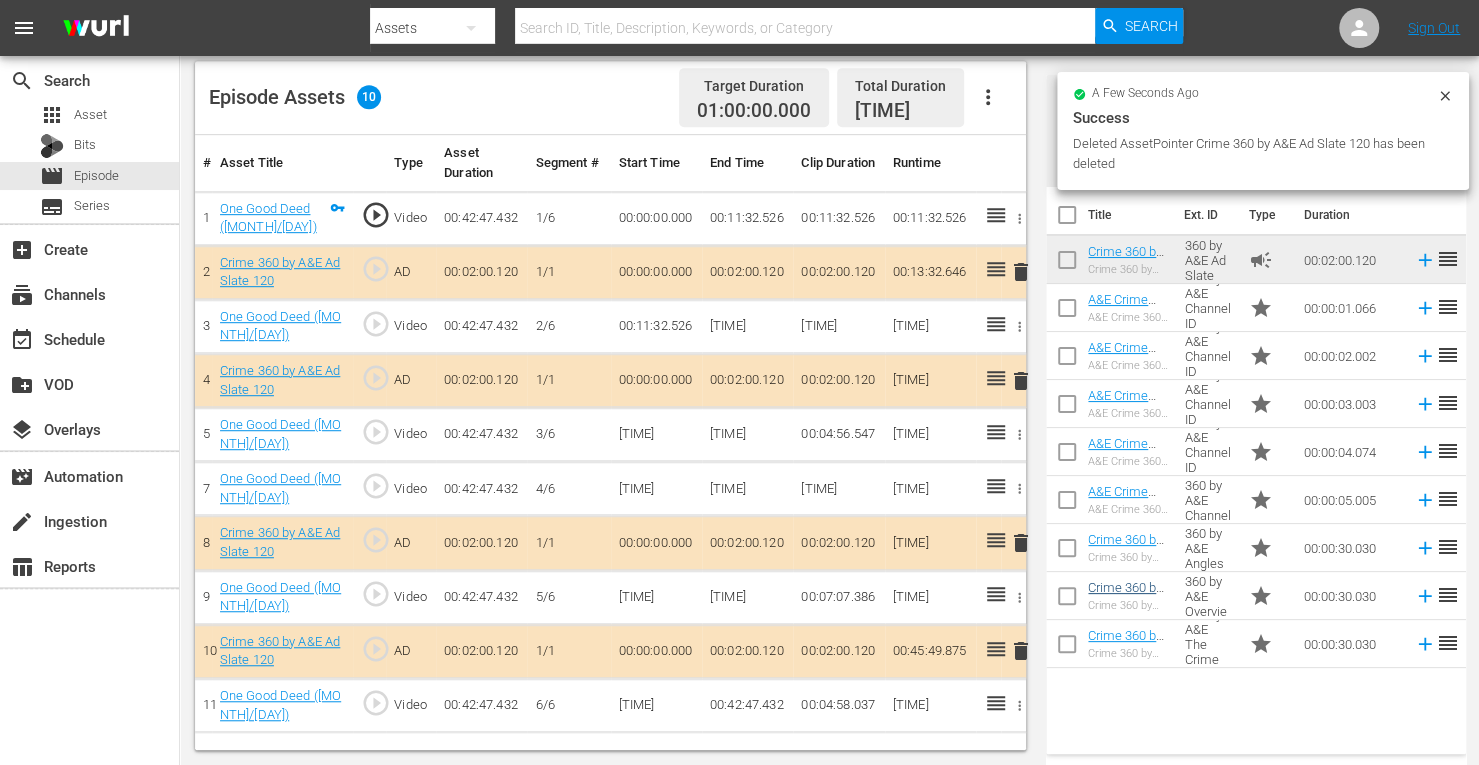 scroll, scrollTop: 520, scrollLeft: 0, axis: vertical 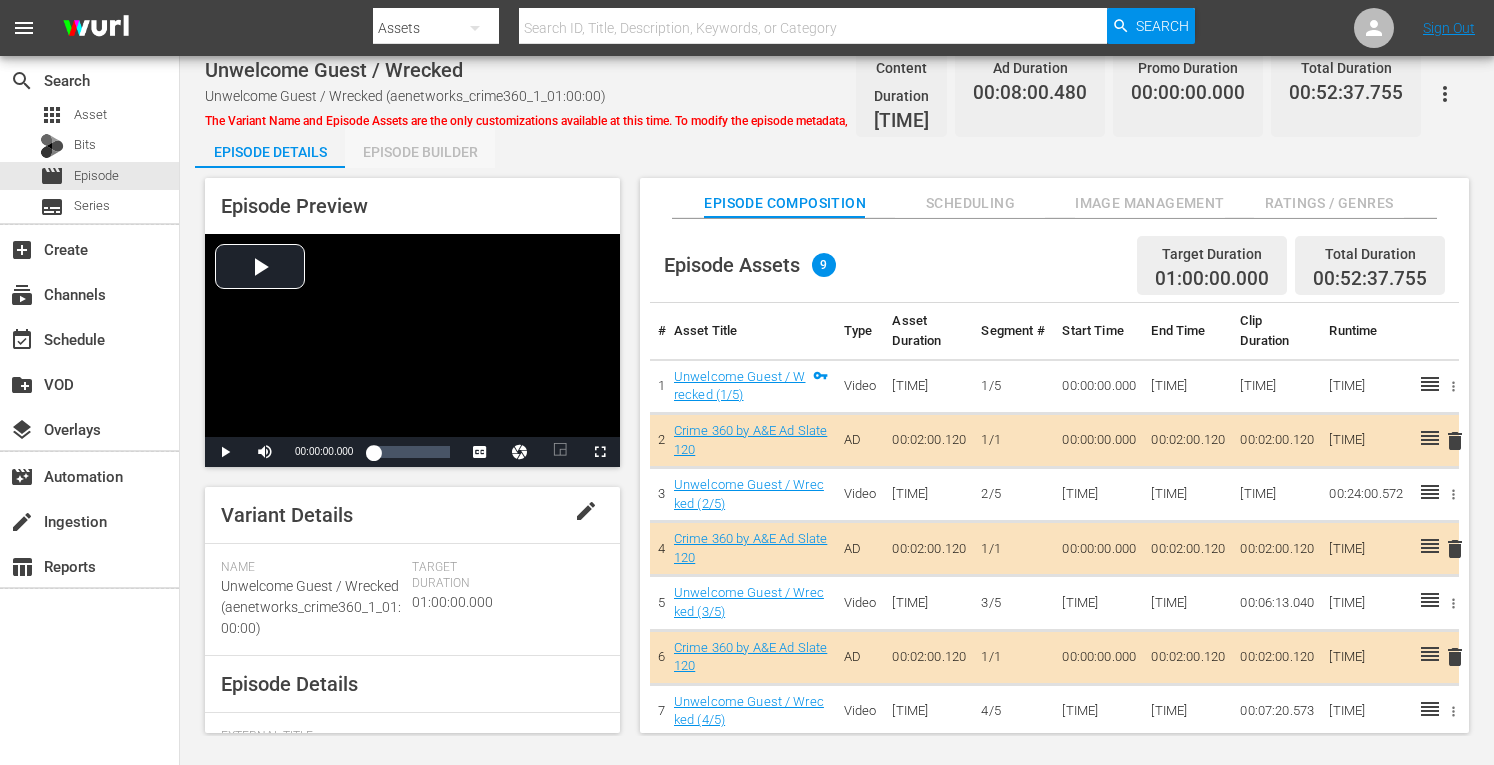 click on "Episode Builder" at bounding box center (420, 152) 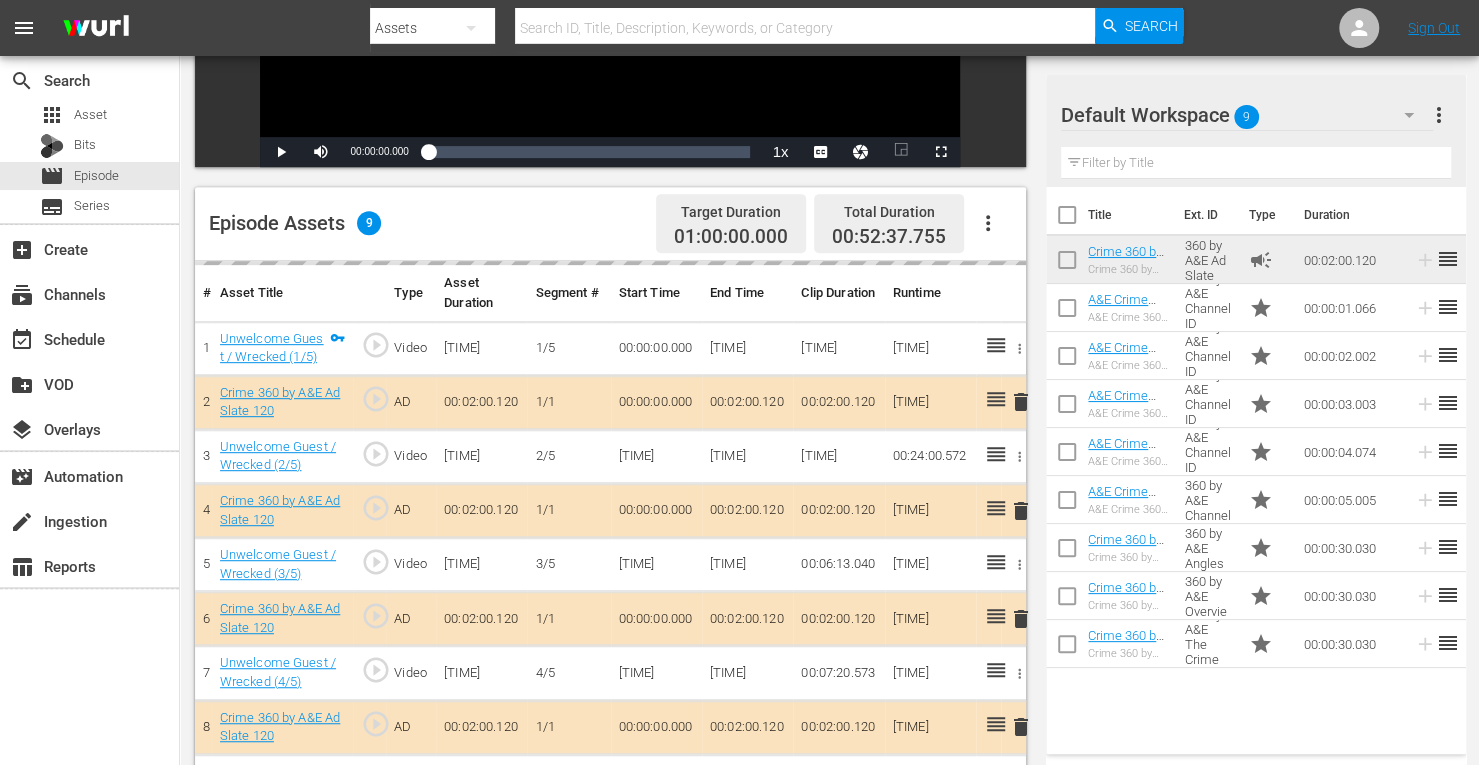 scroll, scrollTop: 520, scrollLeft: 0, axis: vertical 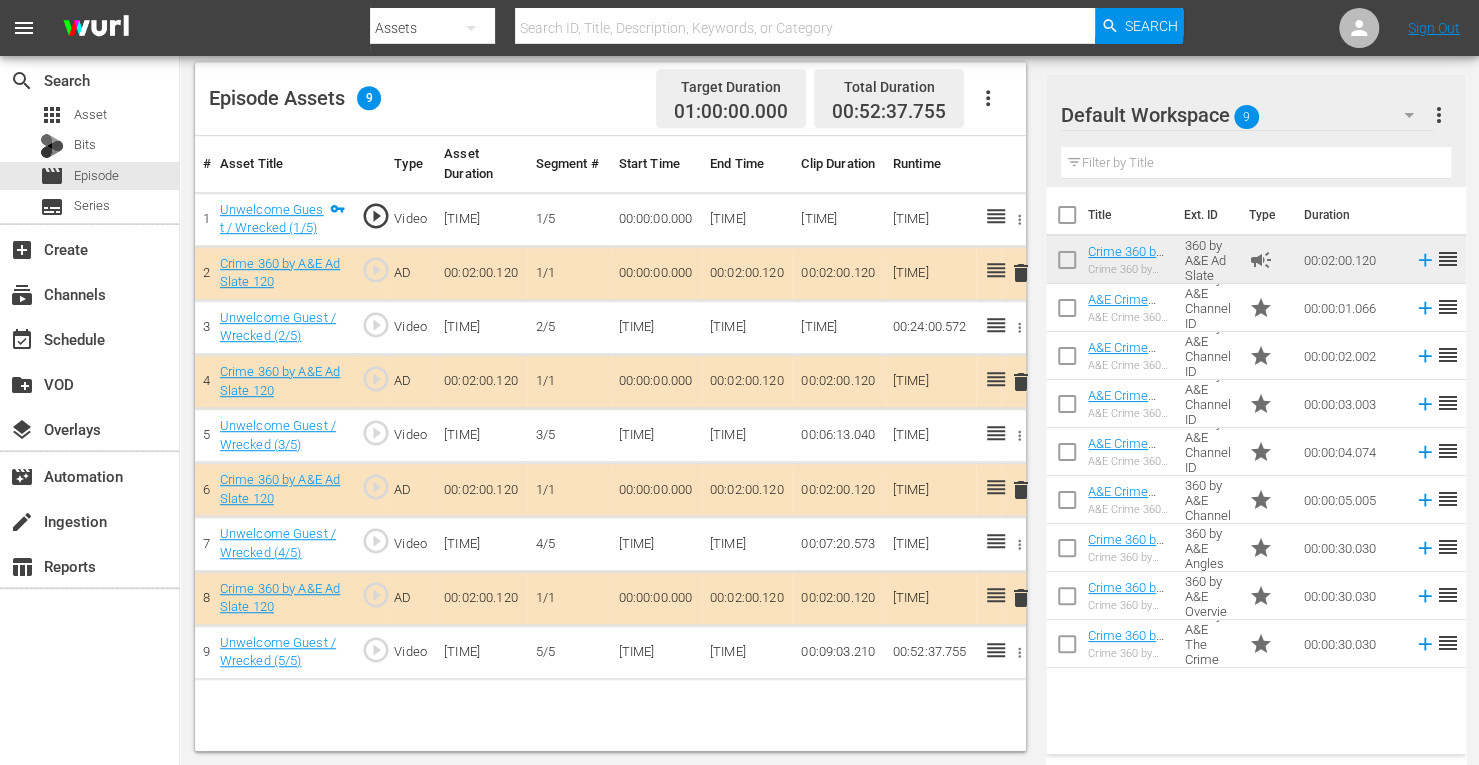 click on "delete" at bounding box center (1021, 382) 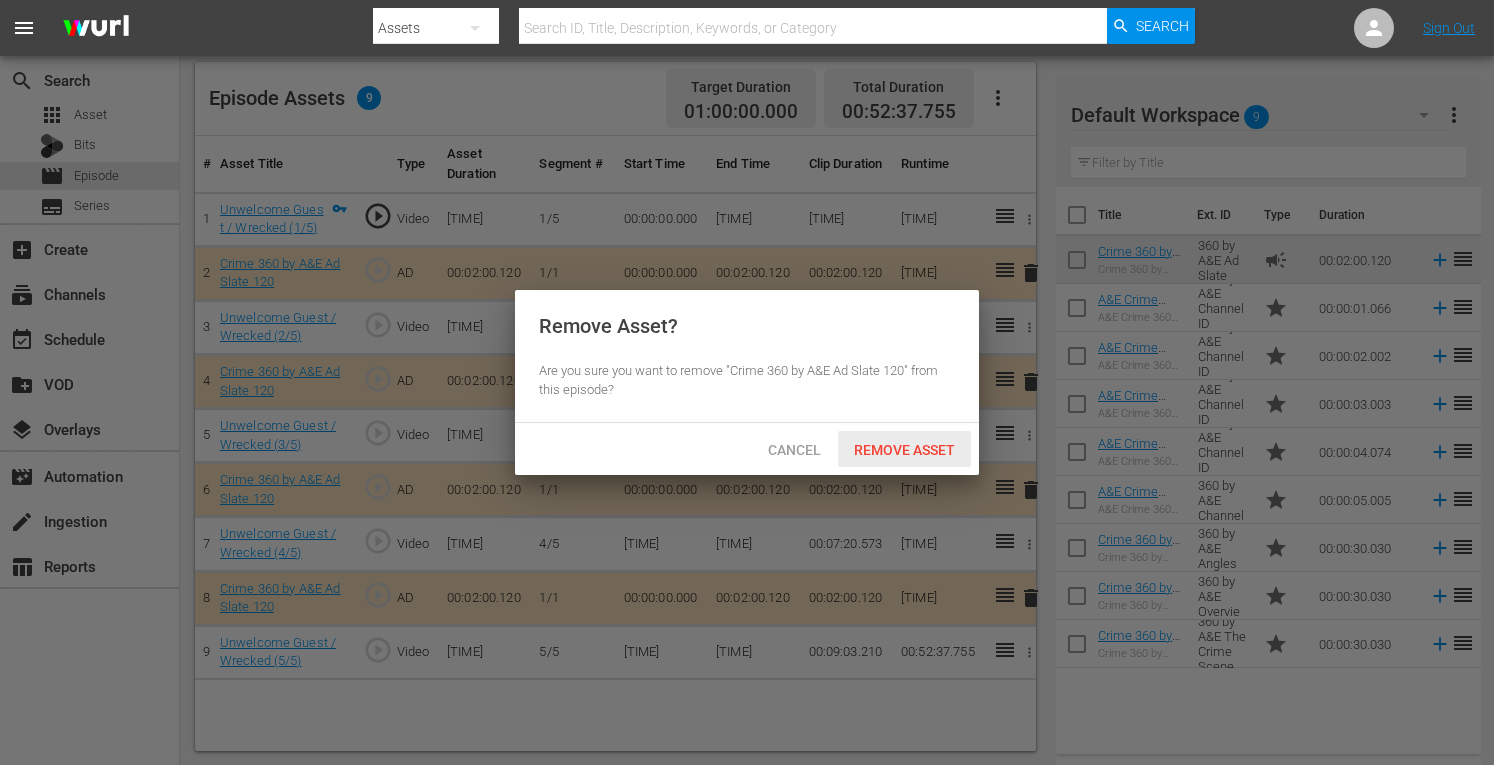 click on "Remove Asset" at bounding box center (904, 450) 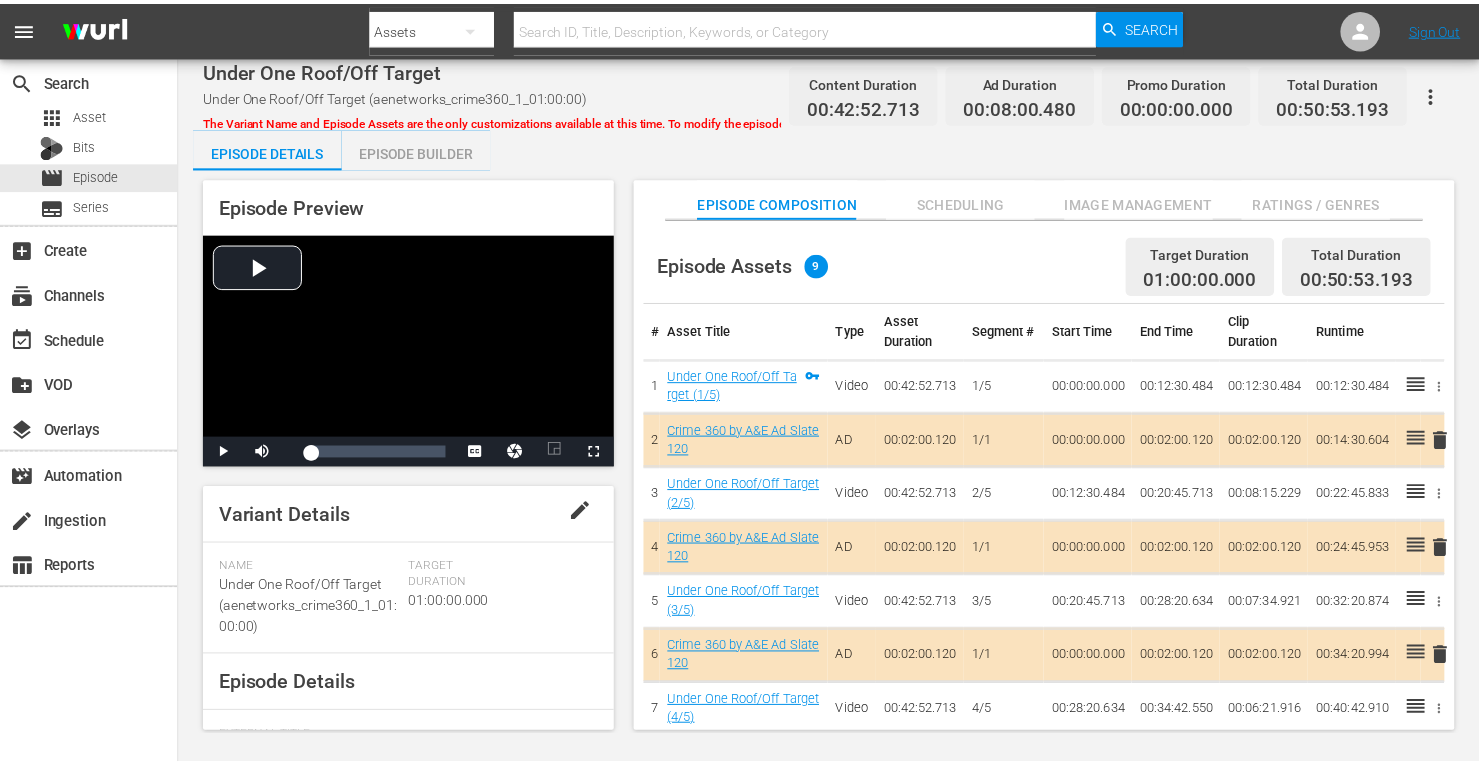 scroll, scrollTop: 0, scrollLeft: 0, axis: both 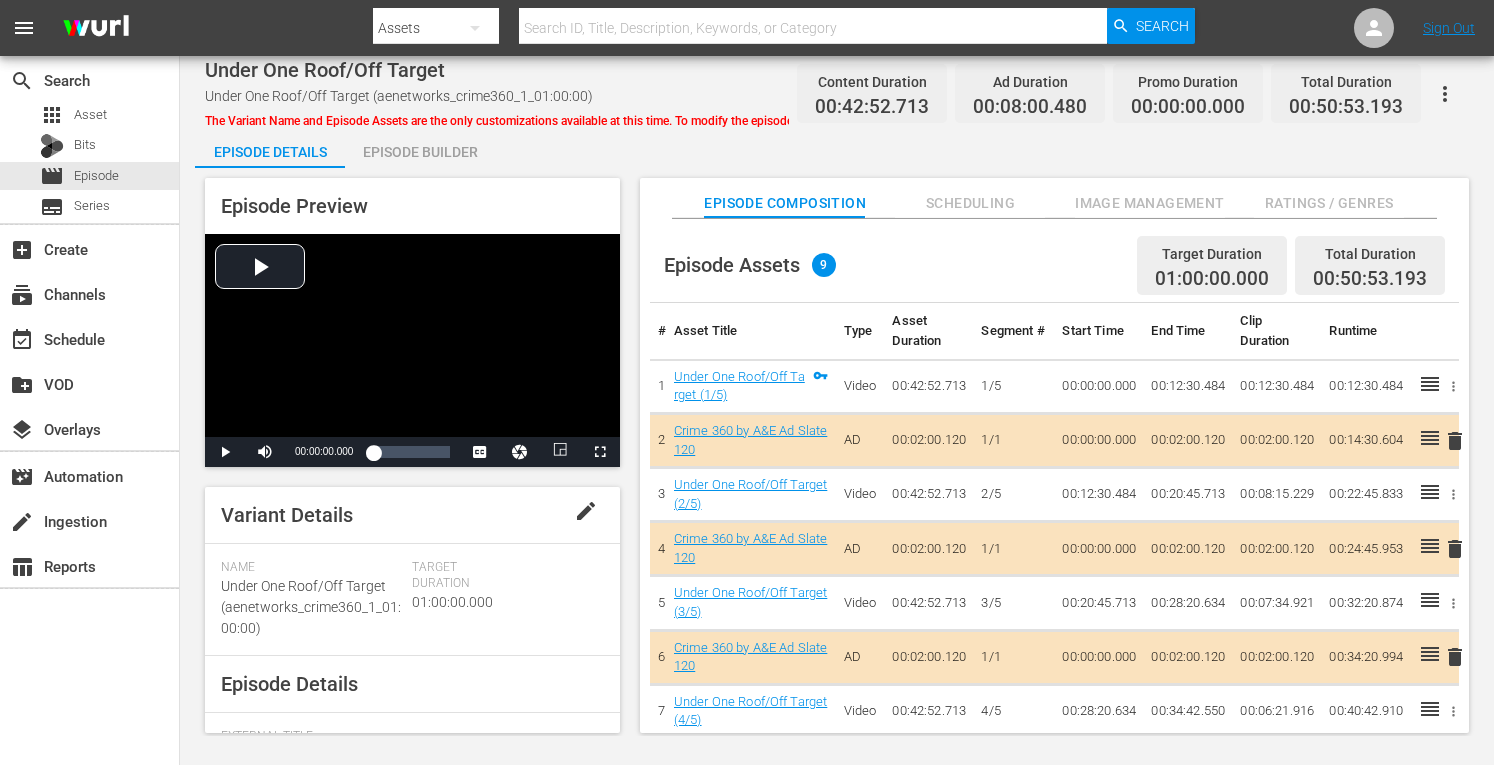 click on "Episode Builder" at bounding box center (420, 152) 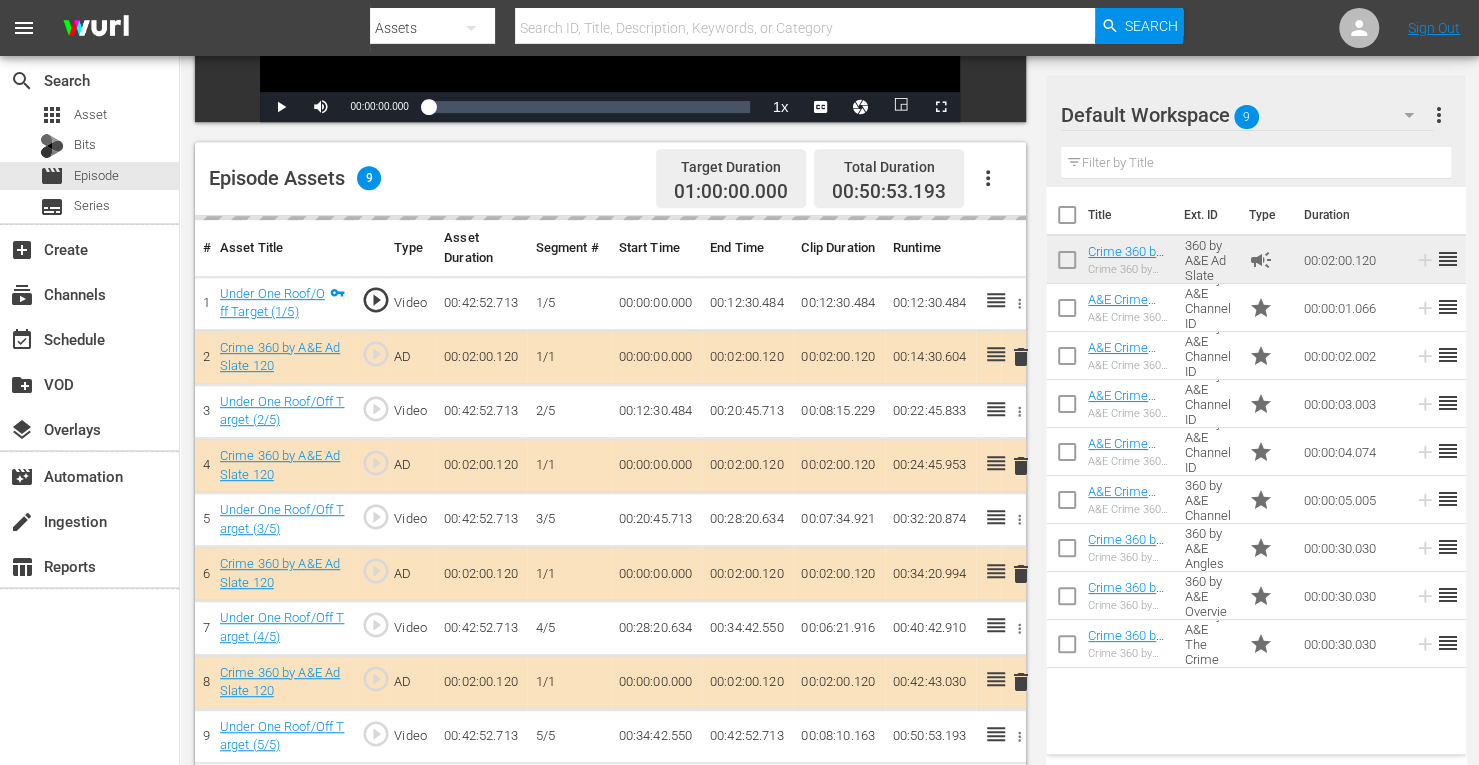 scroll, scrollTop: 520, scrollLeft: 0, axis: vertical 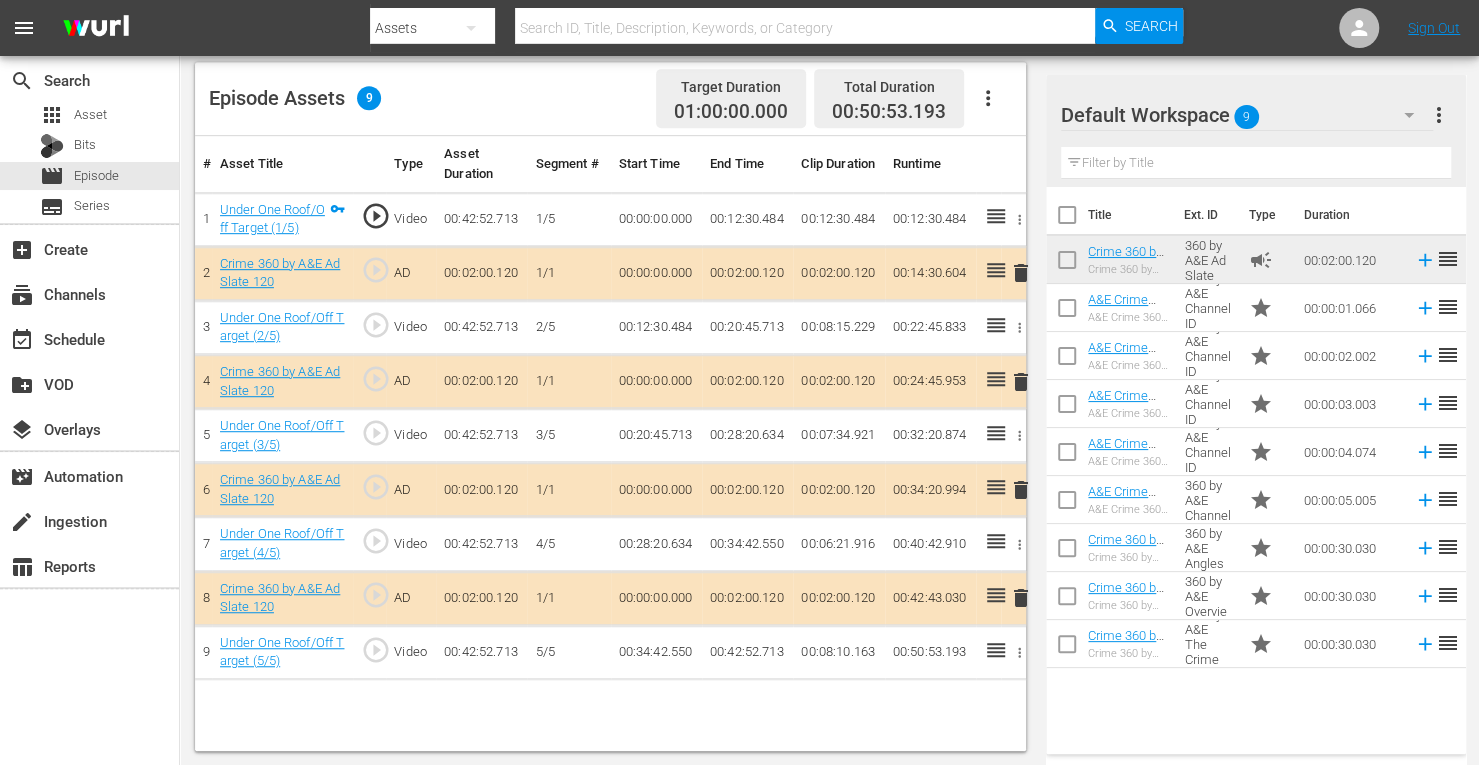 click on "delete" at bounding box center (1021, 382) 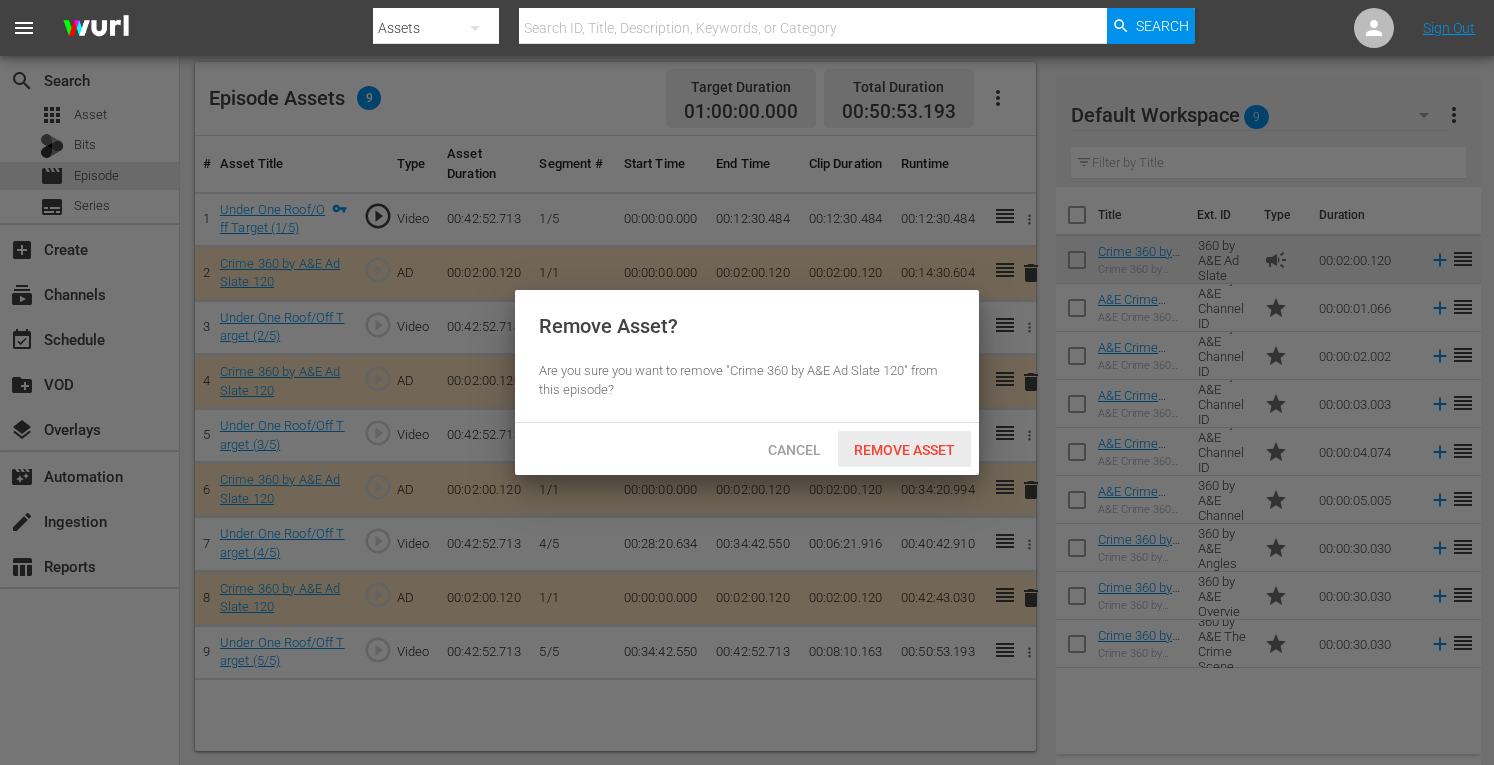 click on "Remove Asset" at bounding box center (904, 450) 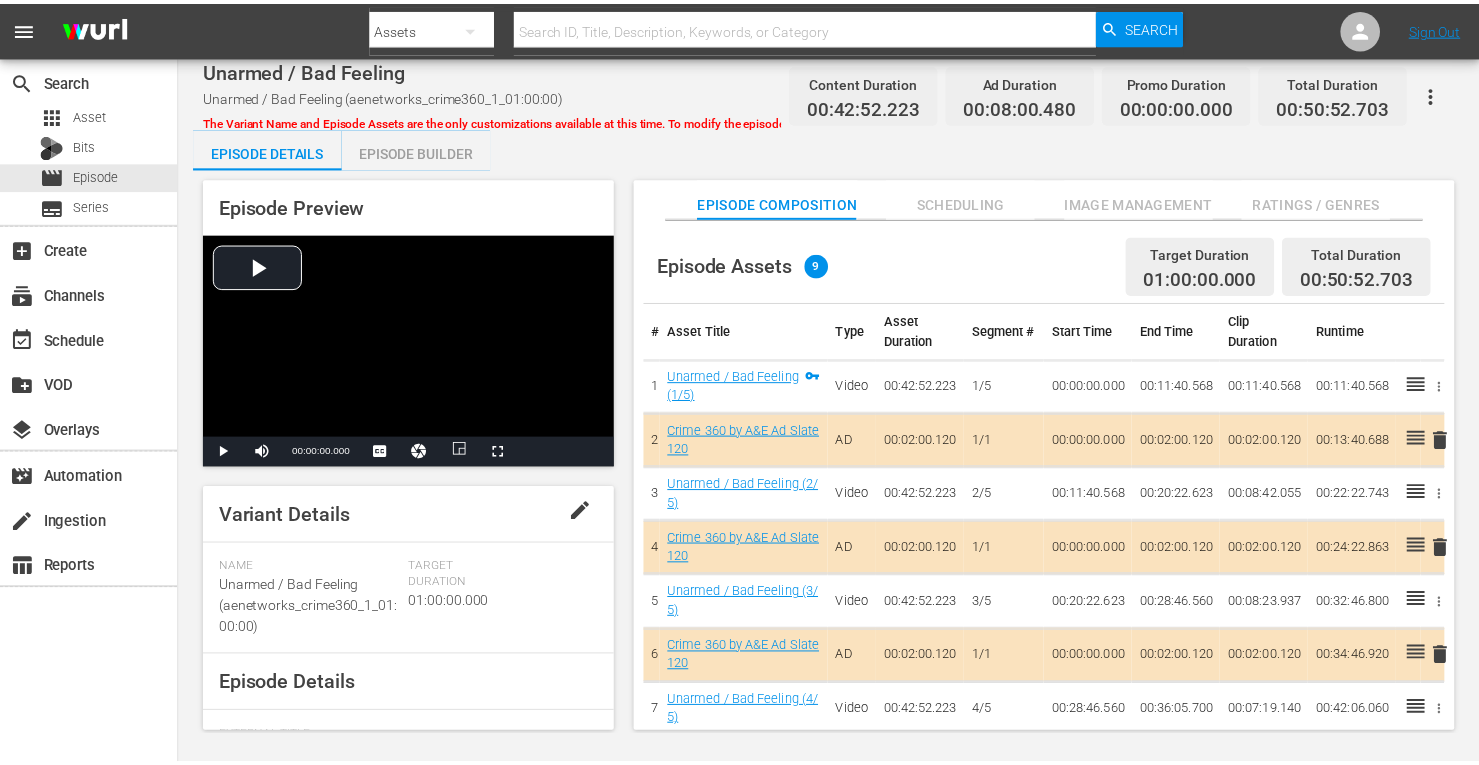 scroll, scrollTop: 0, scrollLeft: 0, axis: both 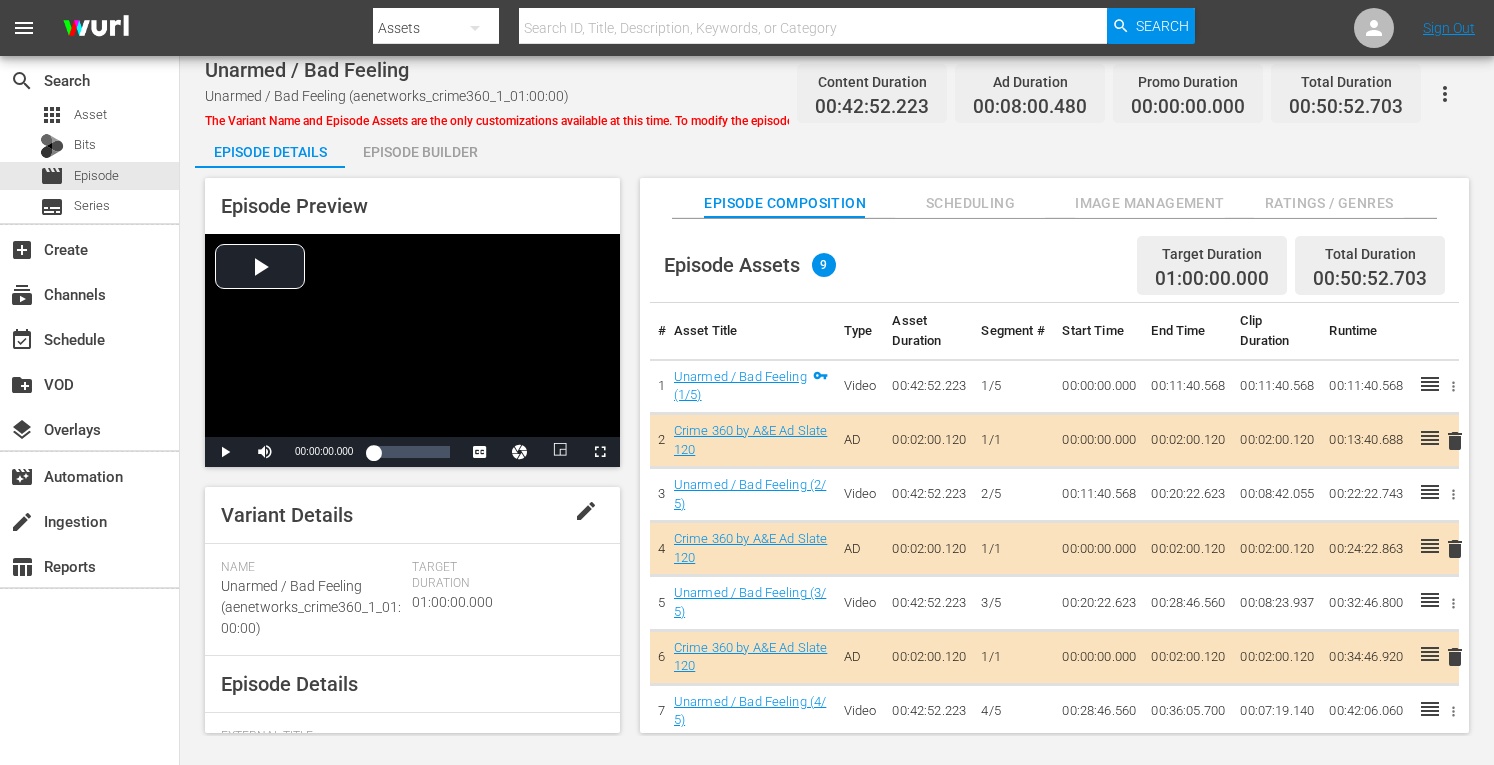 click on "Episode Builder" at bounding box center (420, 152) 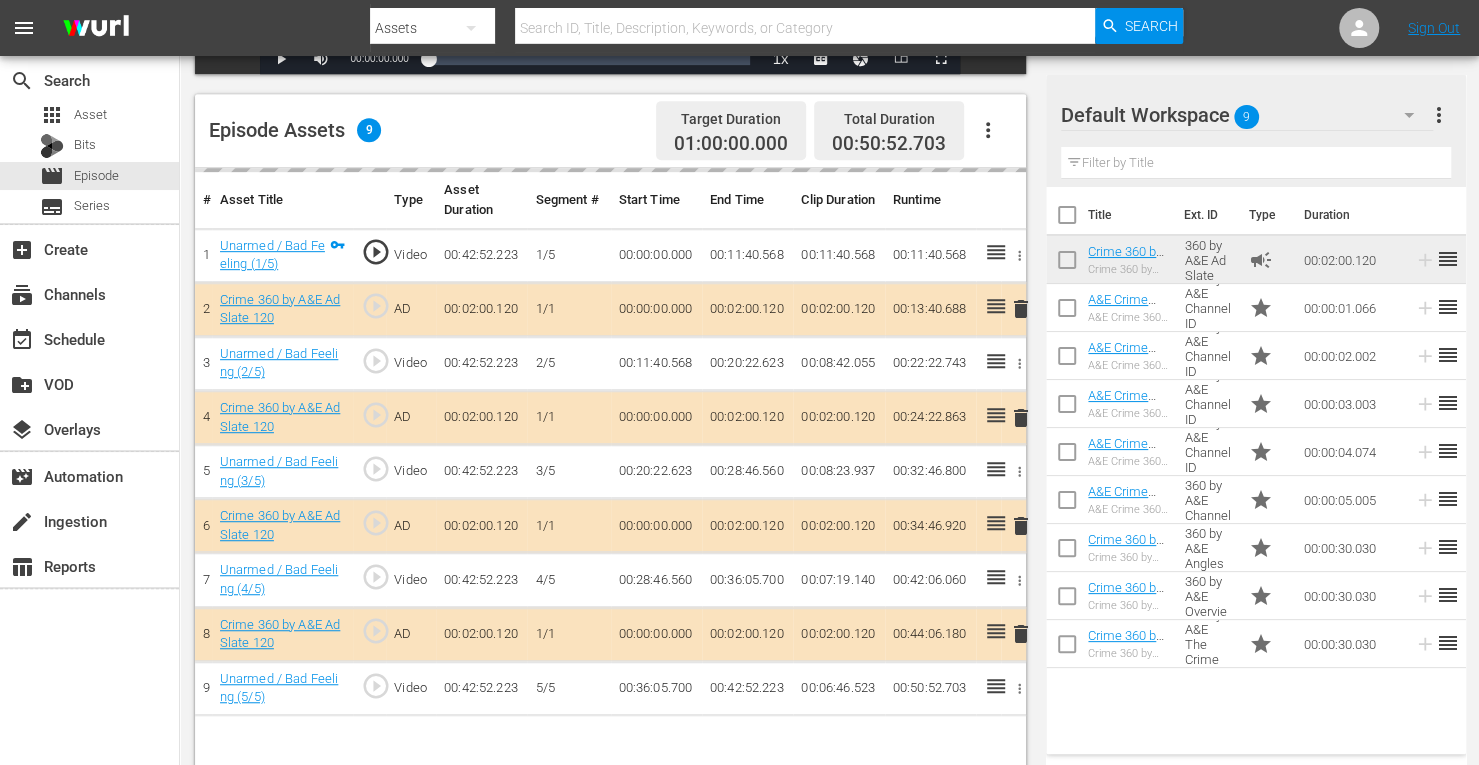 scroll, scrollTop: 520, scrollLeft: 0, axis: vertical 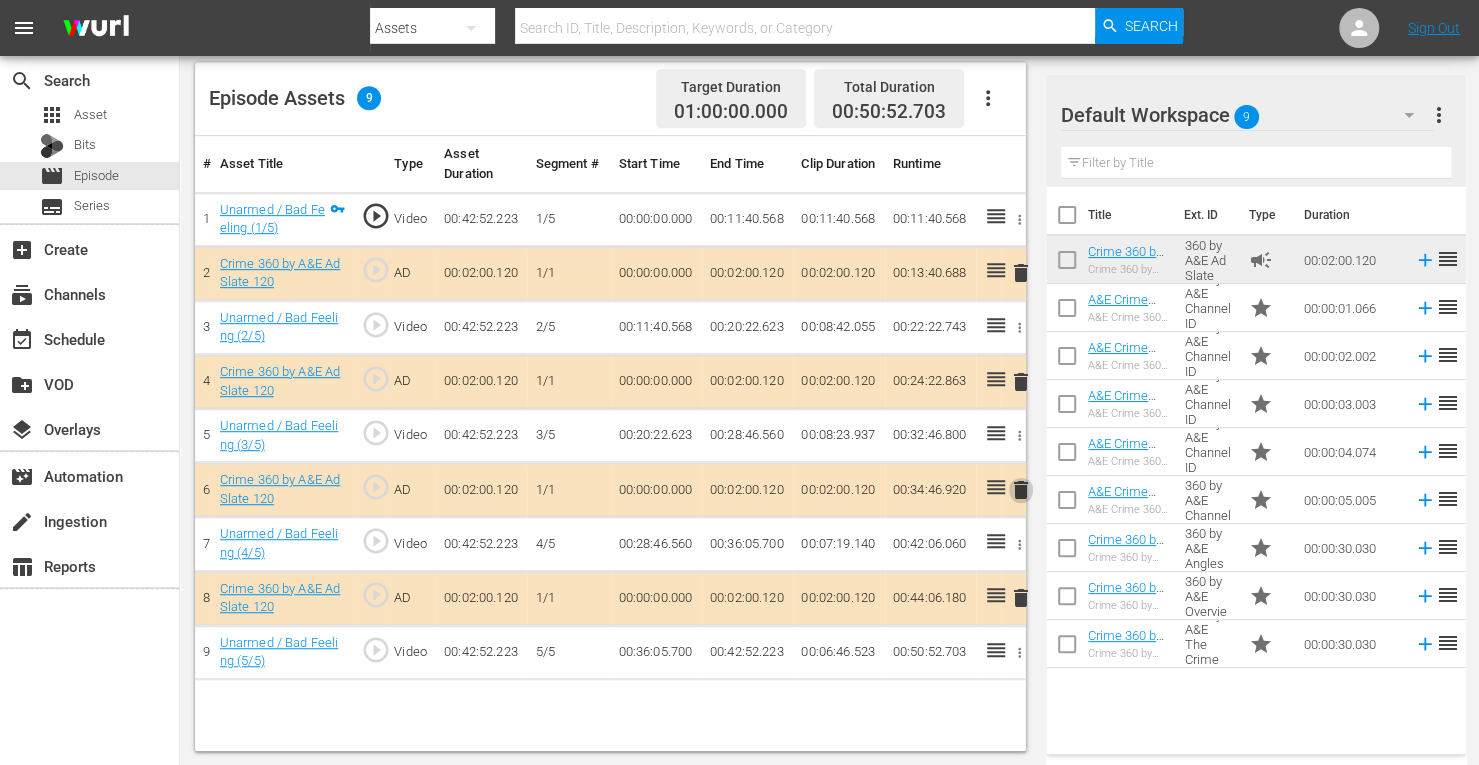 click on "delete" at bounding box center (1021, 490) 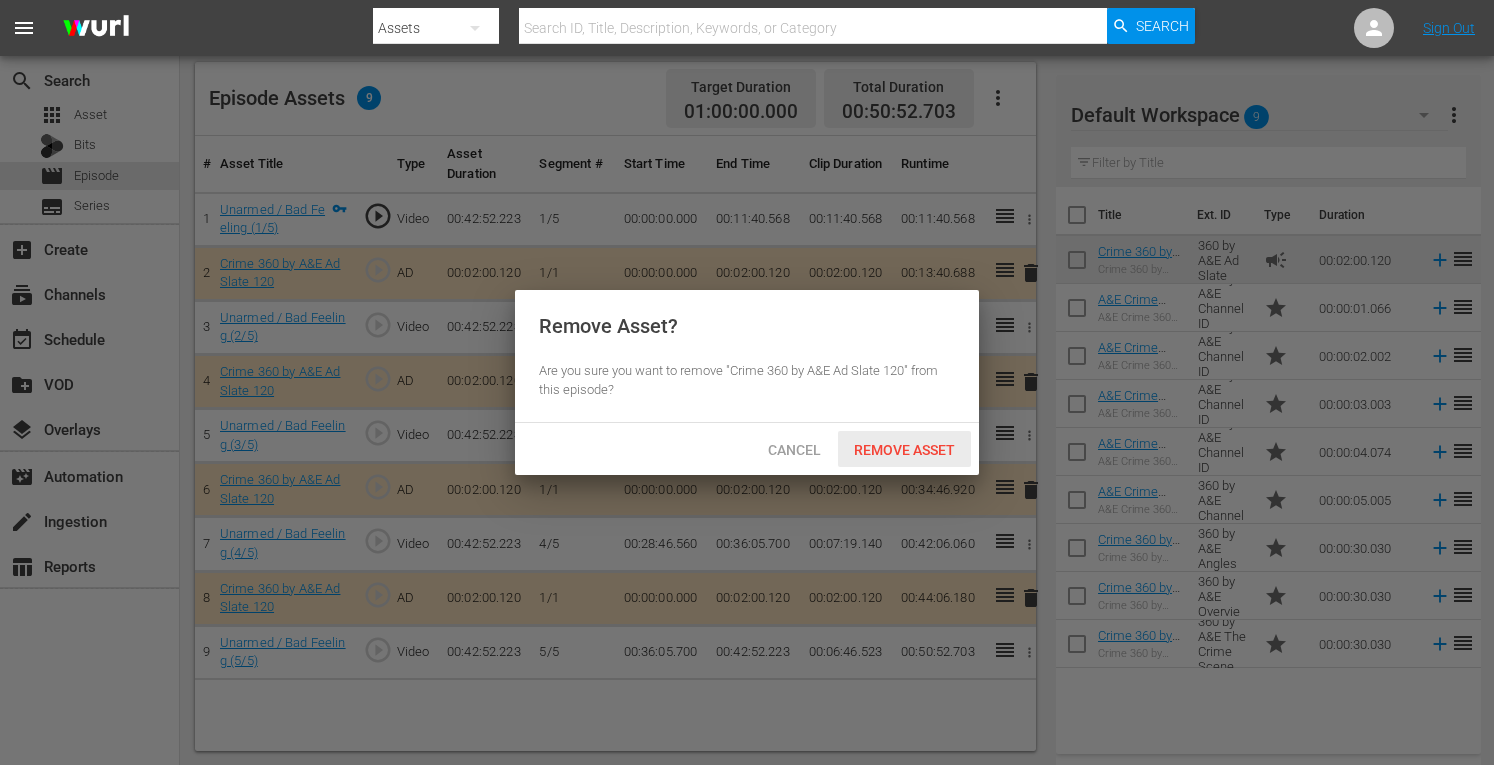 click on "Remove Asset" at bounding box center (904, 450) 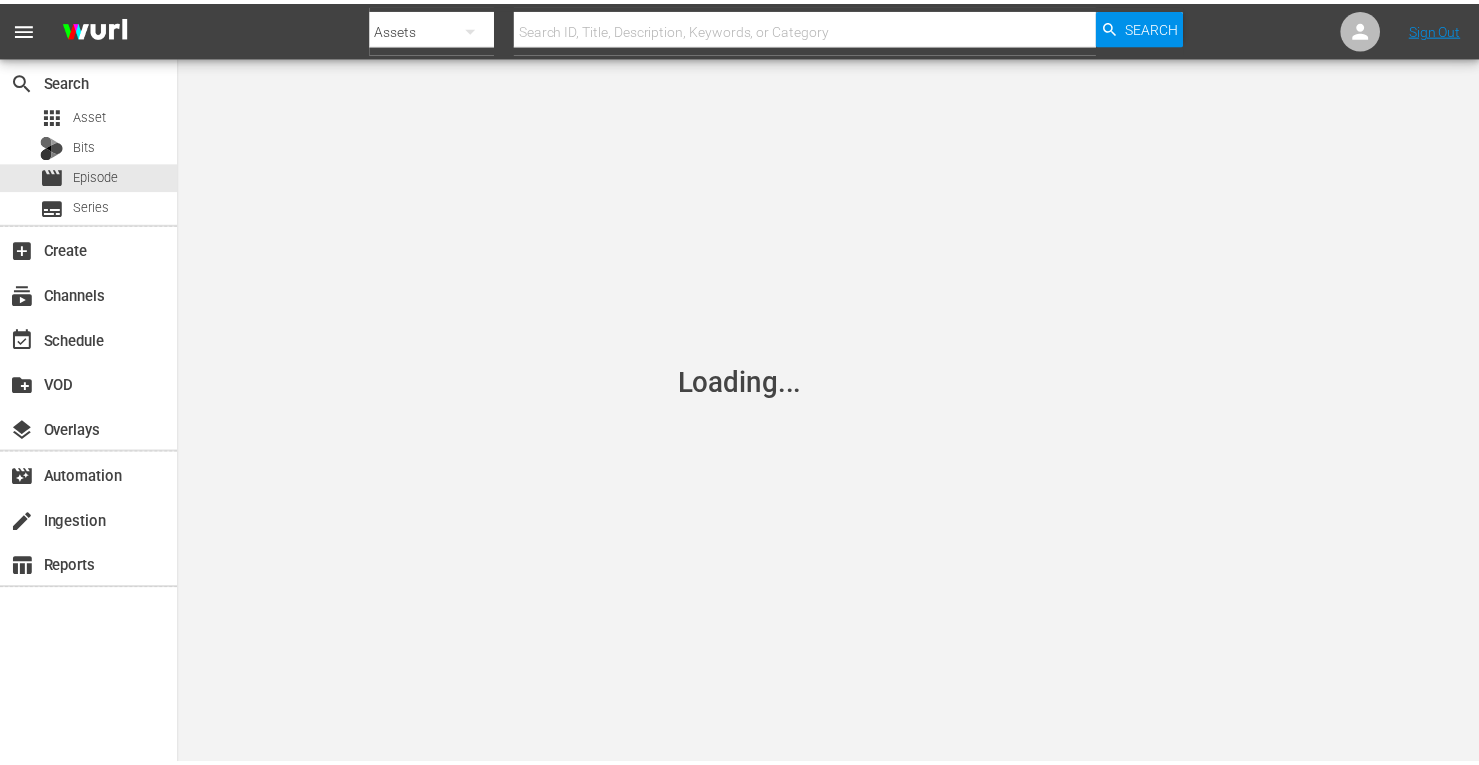 scroll, scrollTop: 0, scrollLeft: 0, axis: both 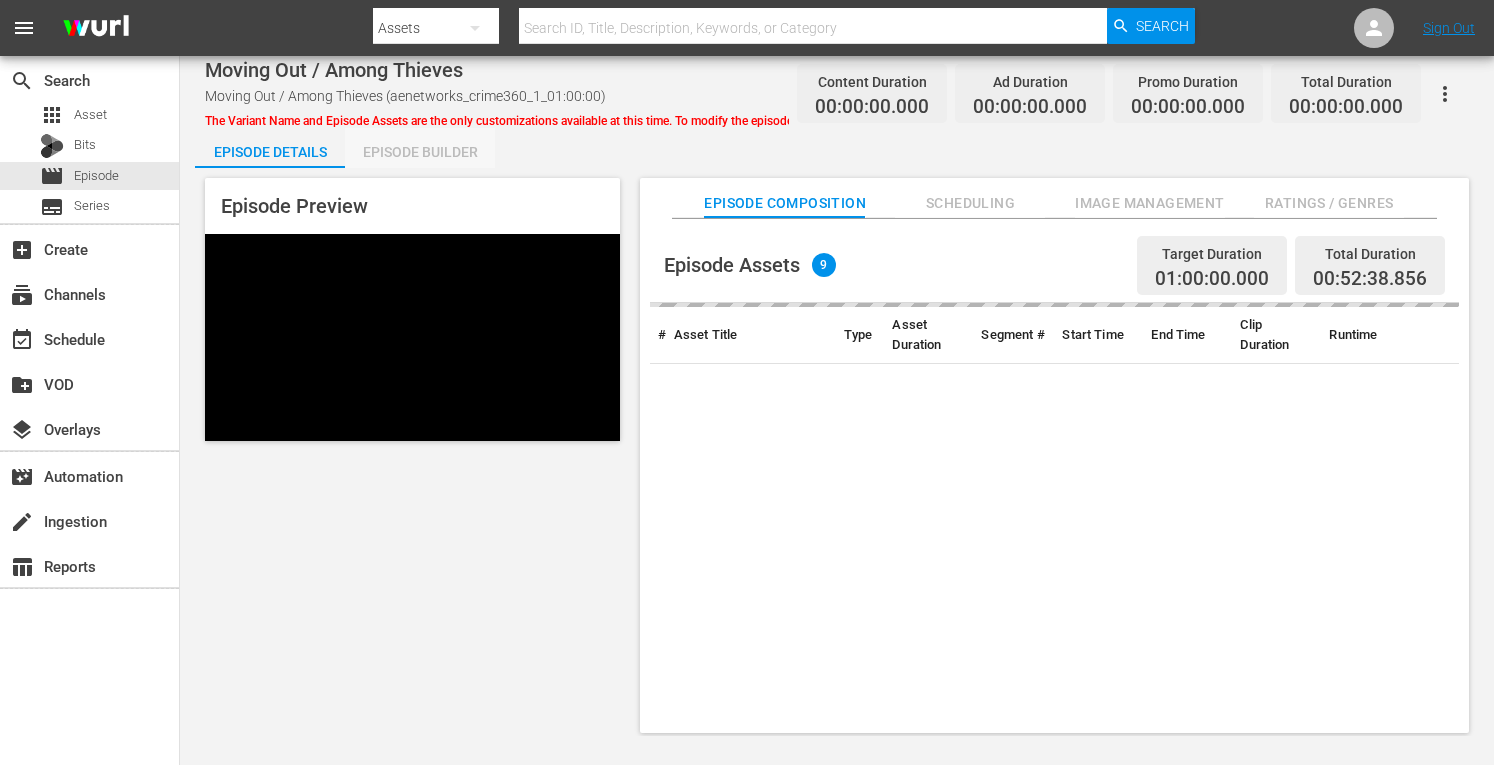 click on "Episode Builder" at bounding box center [420, 152] 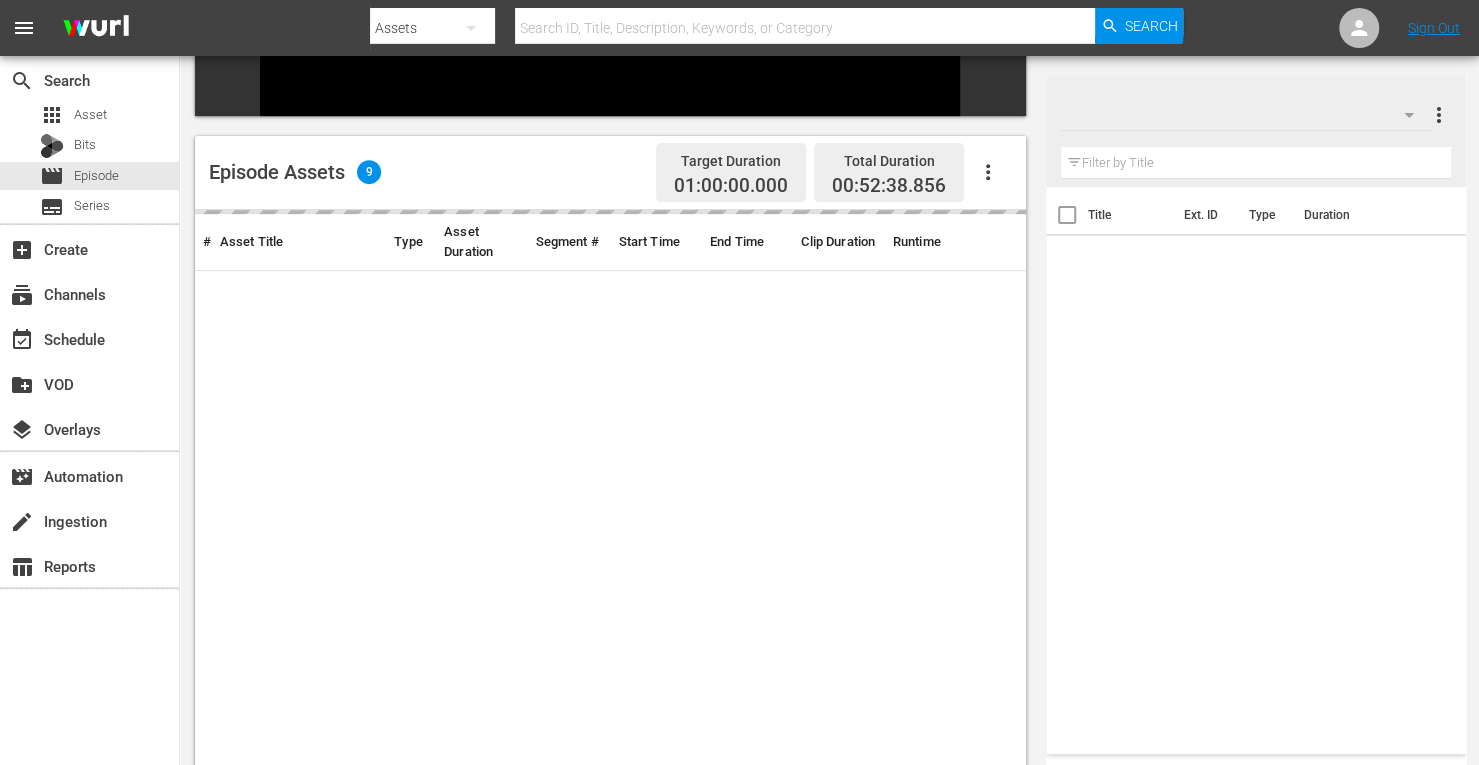 scroll, scrollTop: 476, scrollLeft: 0, axis: vertical 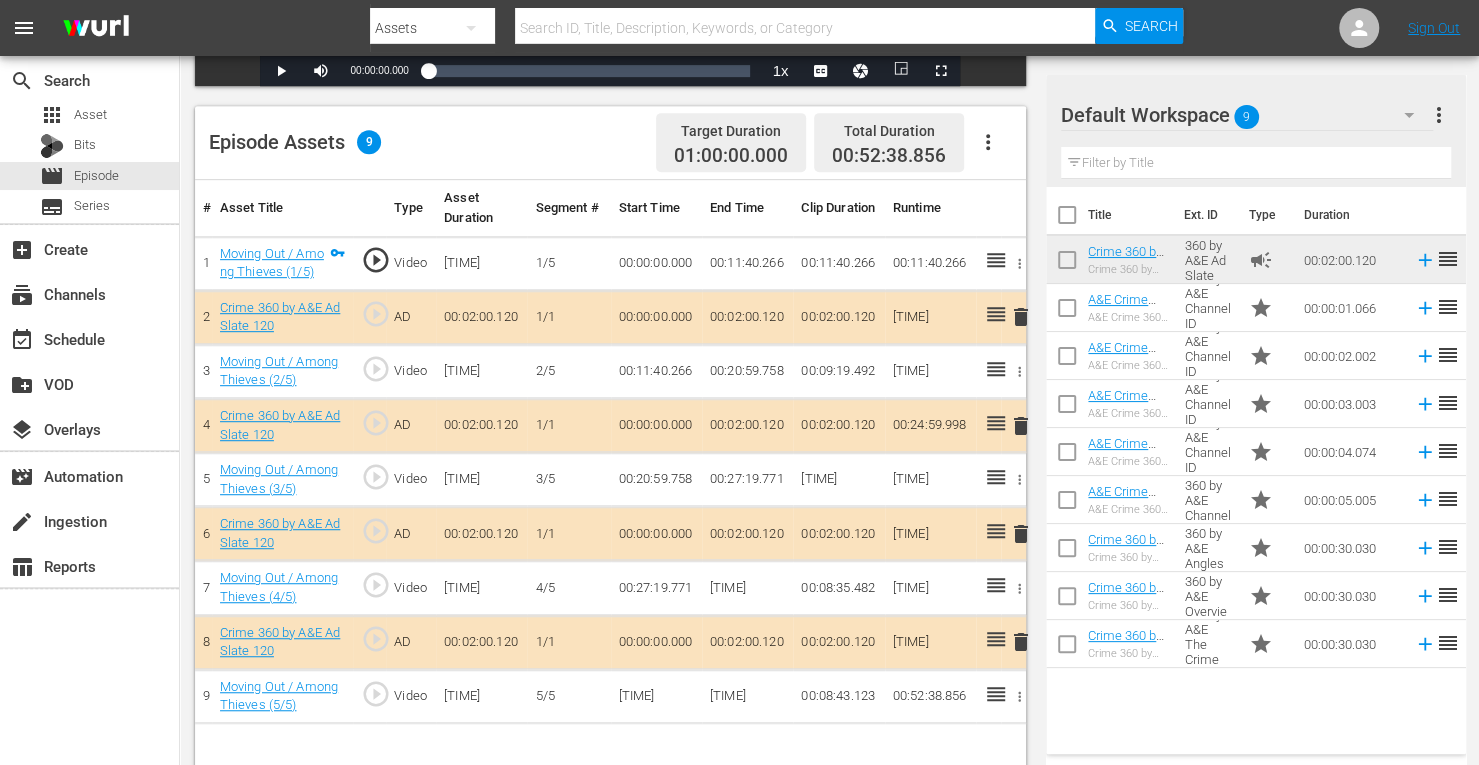 click on "delete" at bounding box center (1021, 426) 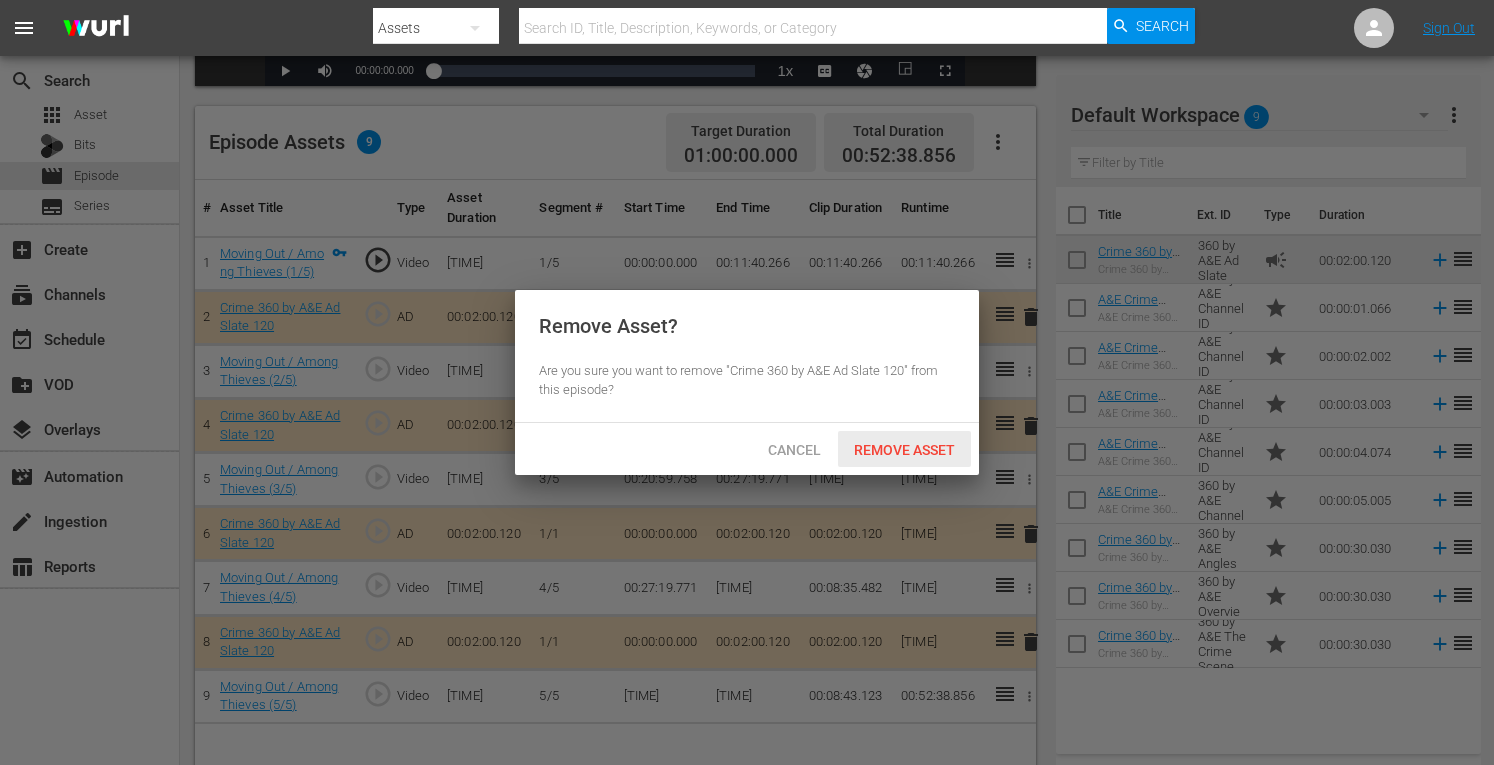 click on "Remove Asset" at bounding box center [904, 450] 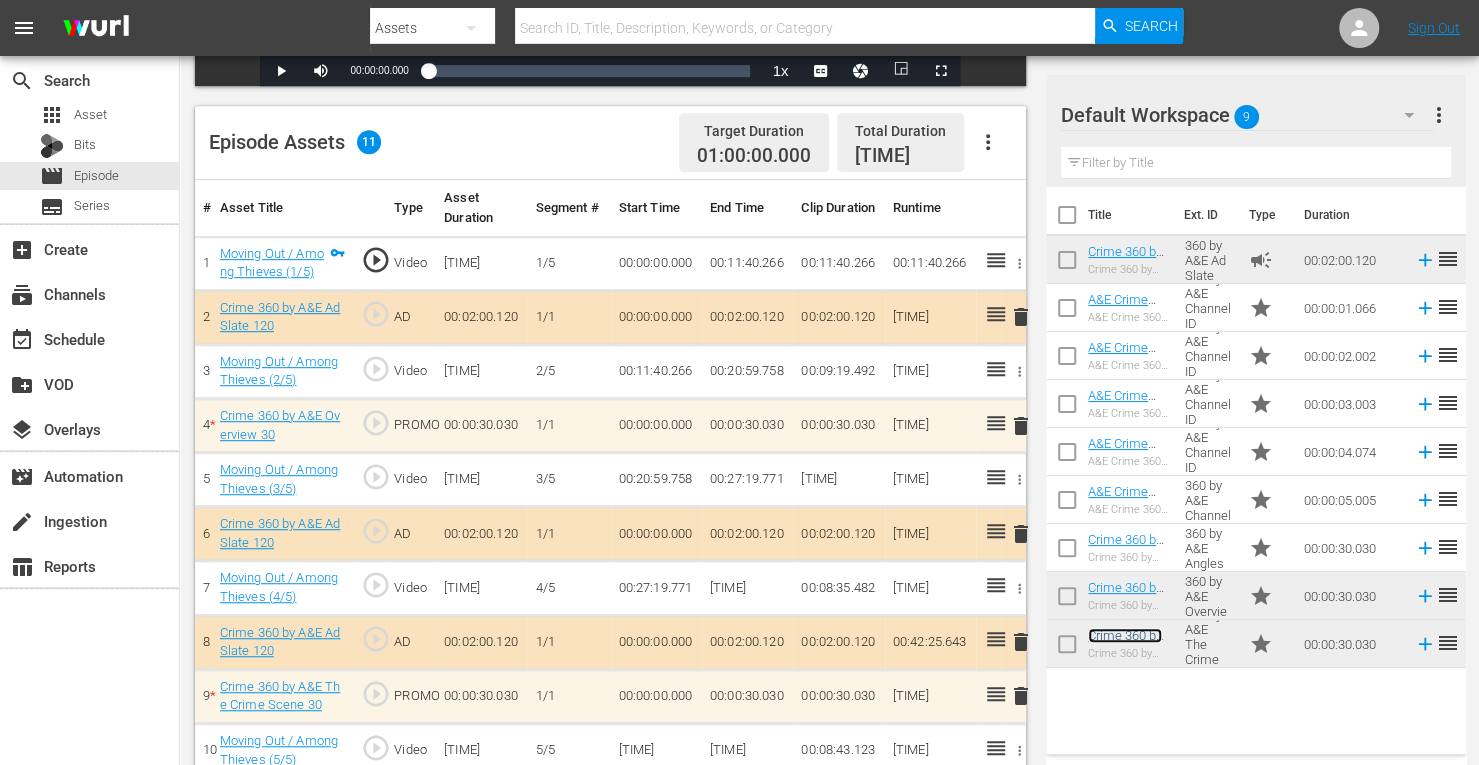 scroll, scrollTop: 548, scrollLeft: 0, axis: vertical 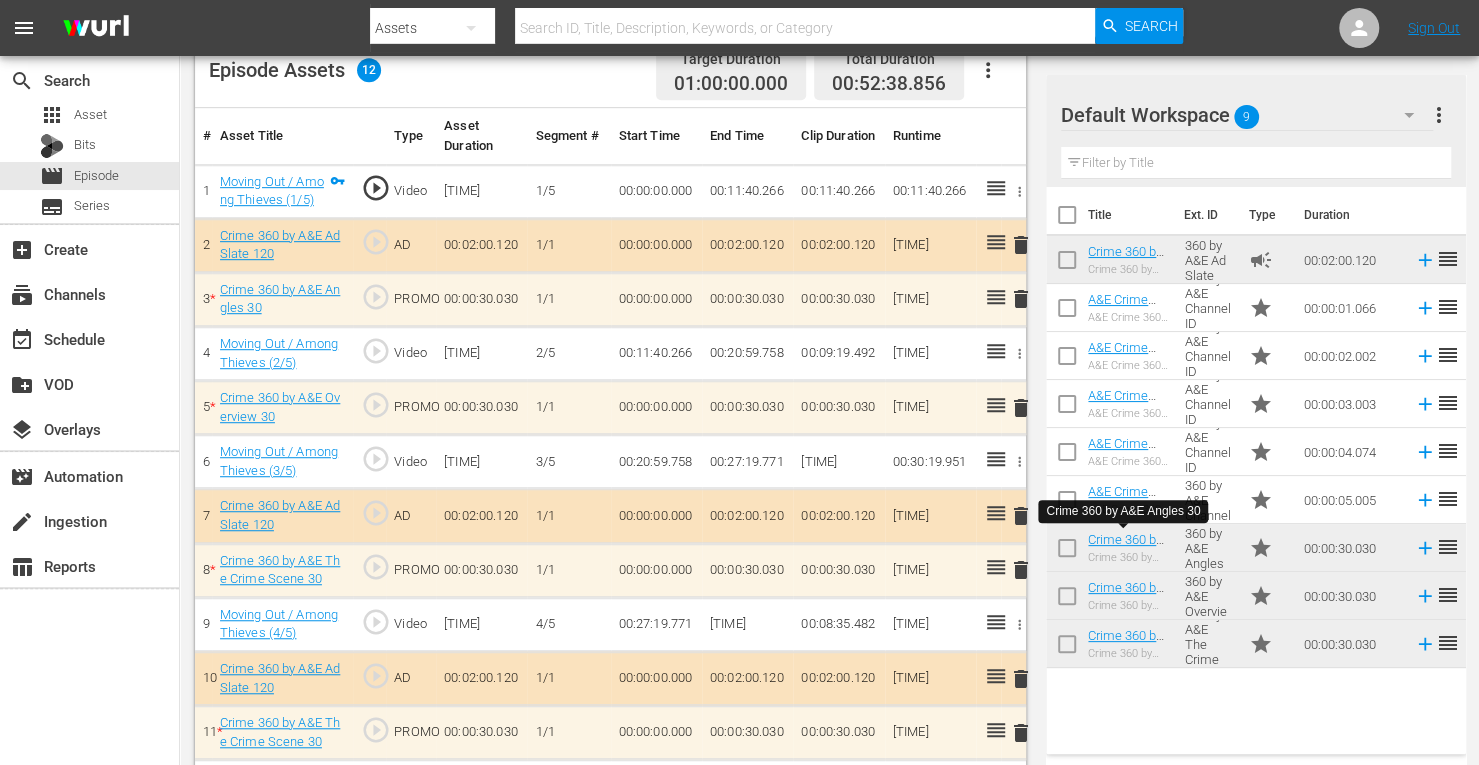 click on "delete" at bounding box center [1021, 299] 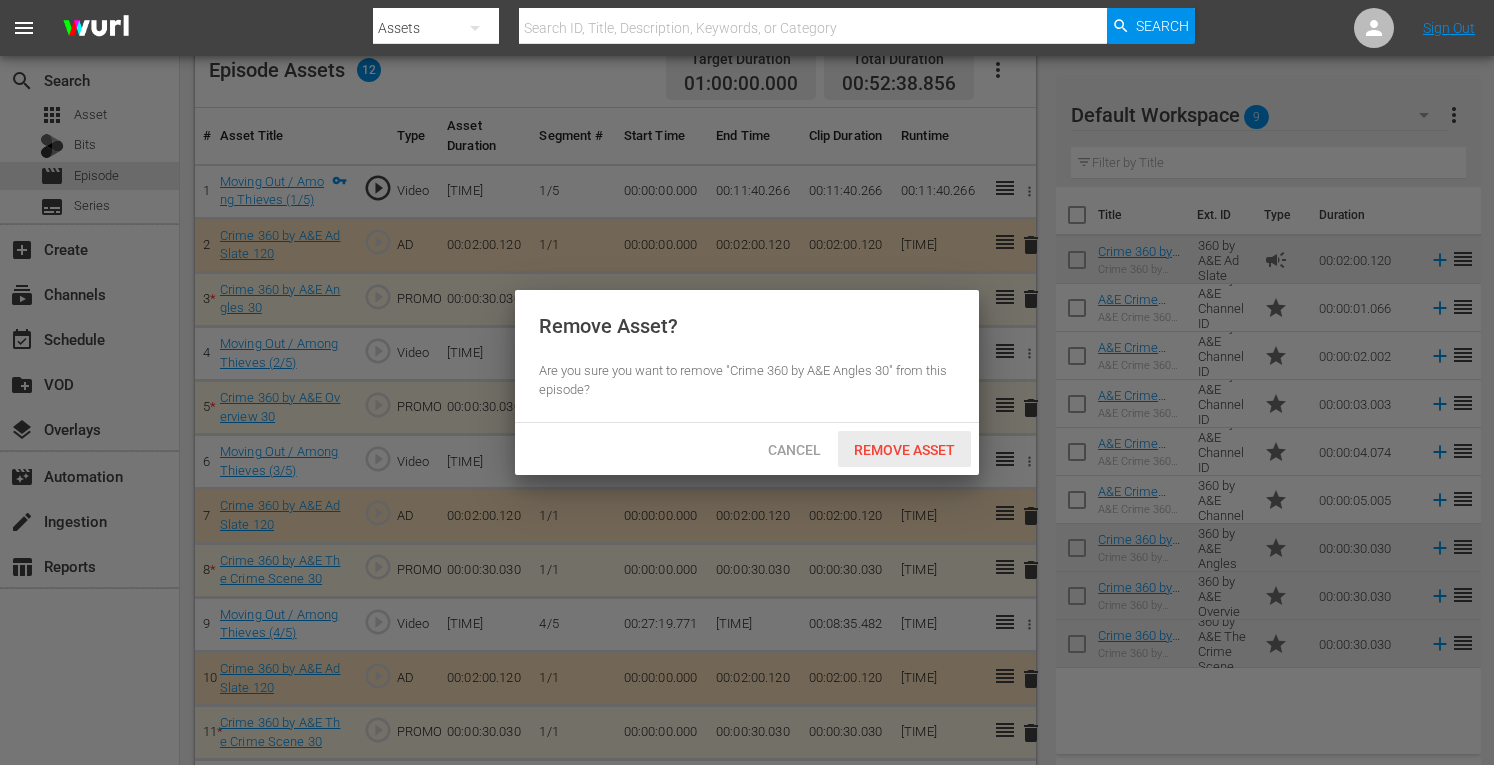 click on "Remove Asset" at bounding box center [904, 450] 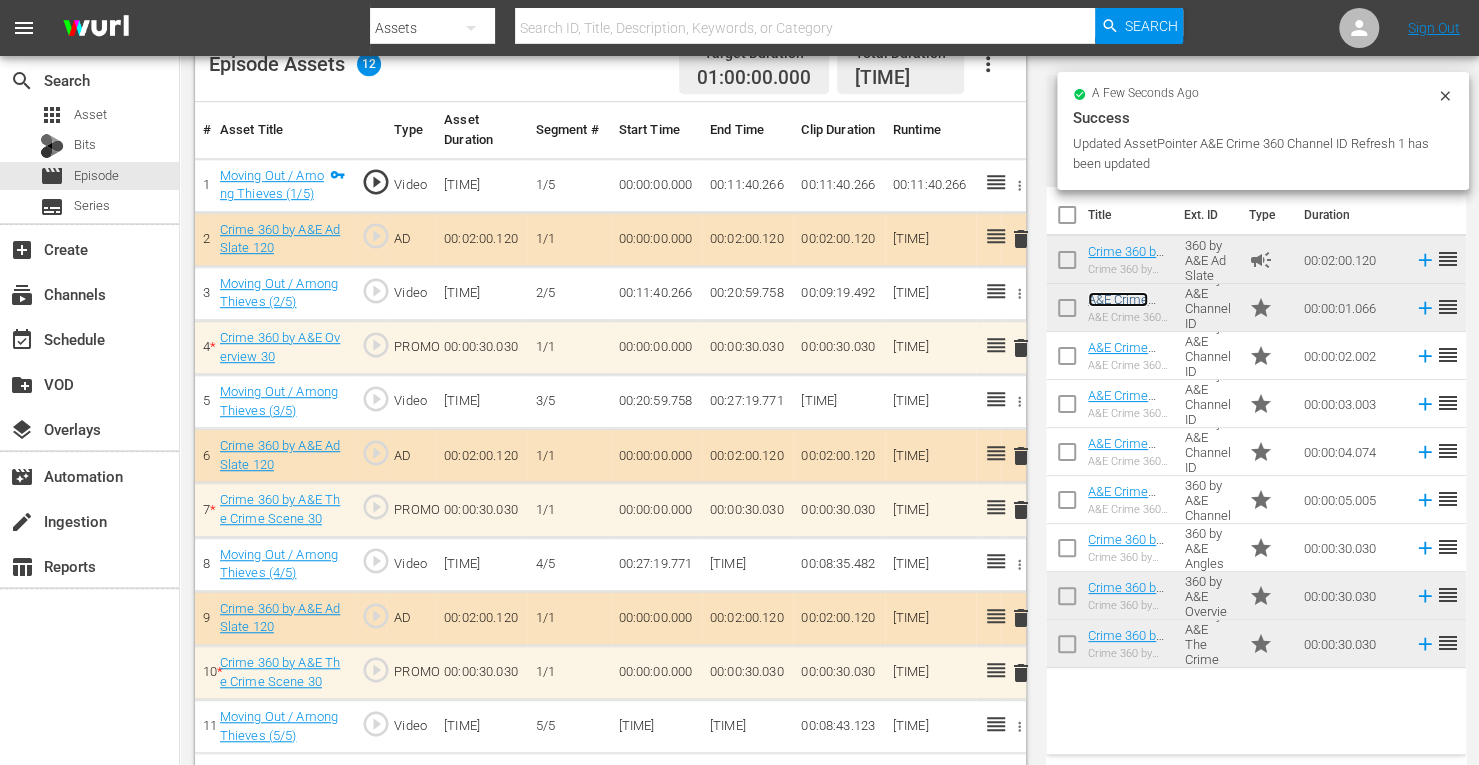 scroll, scrollTop: 558, scrollLeft: 0, axis: vertical 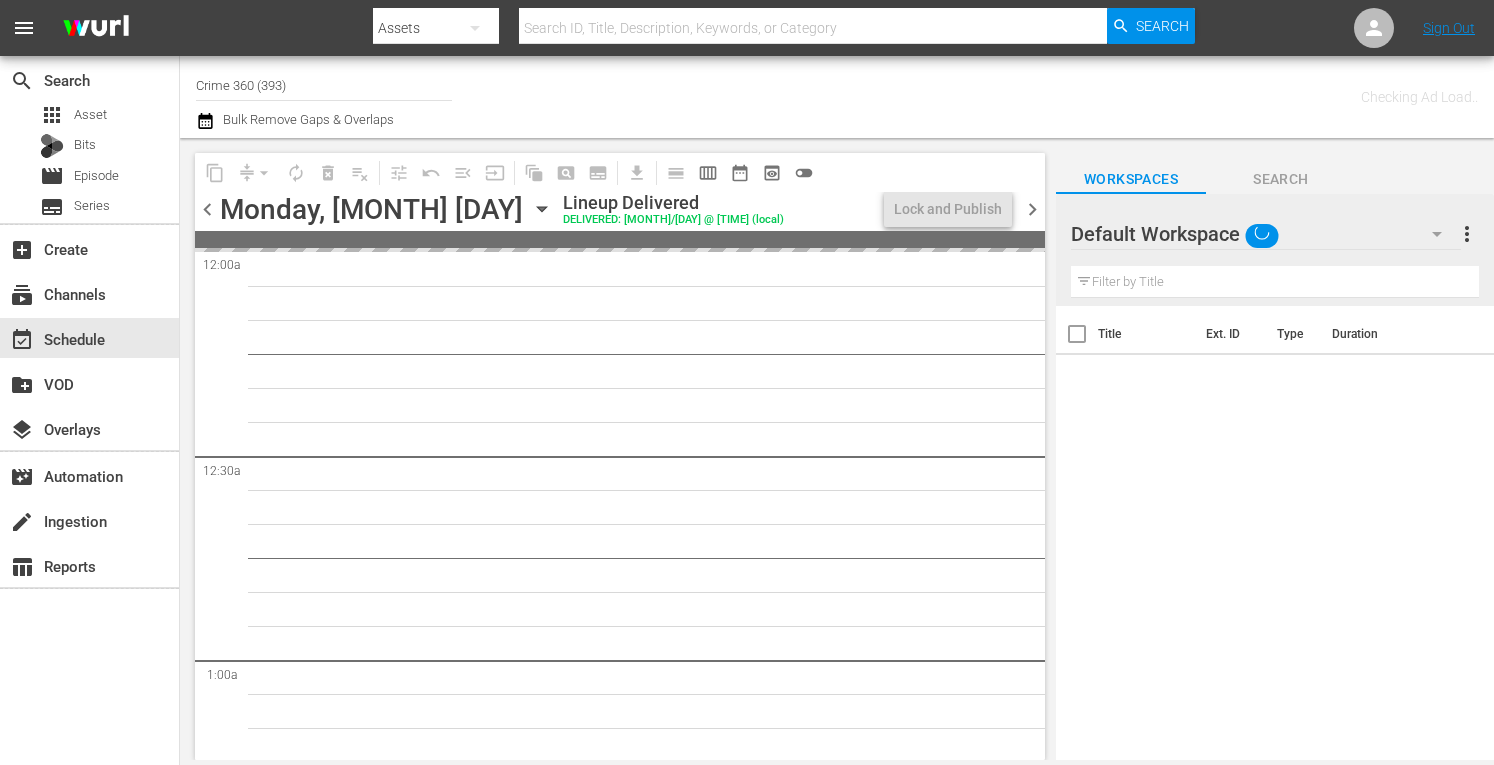 click on "Crime 360 (393)" at bounding box center (324, 85) 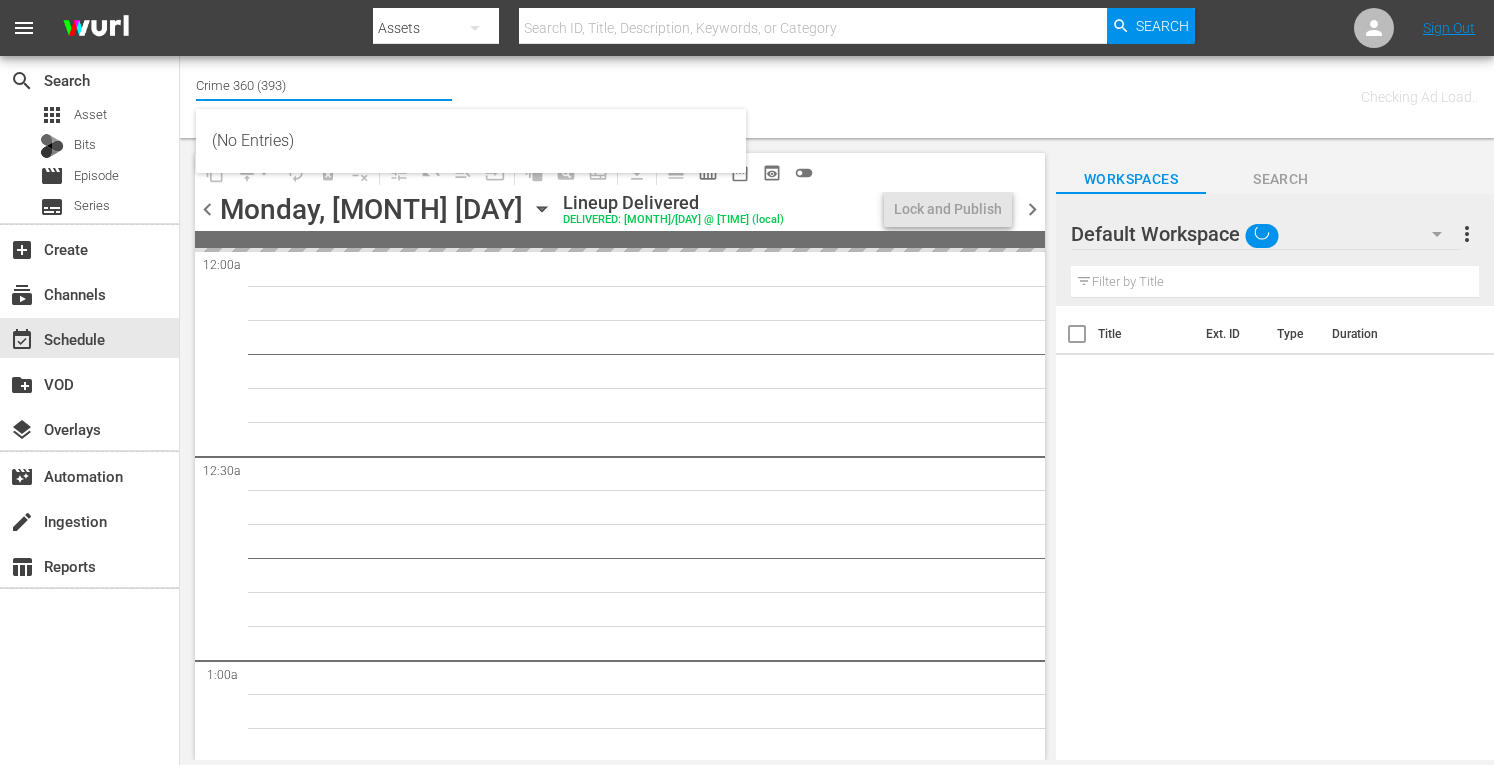click on "Crime 360 (393)" at bounding box center [324, 85] 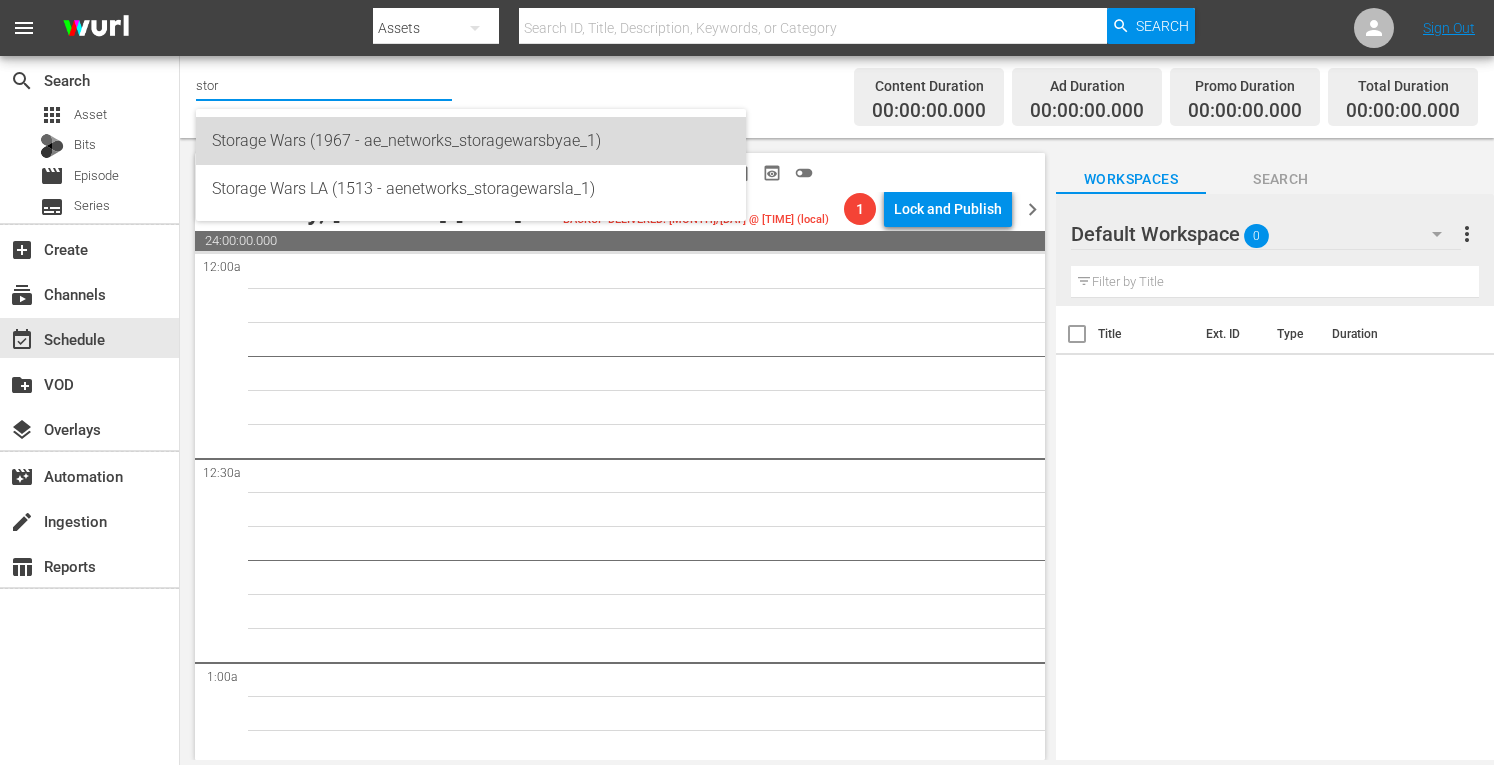 click on "Storage Wars (1967 - ae_networks_storagewarsbyae_1)" at bounding box center (471, 141) 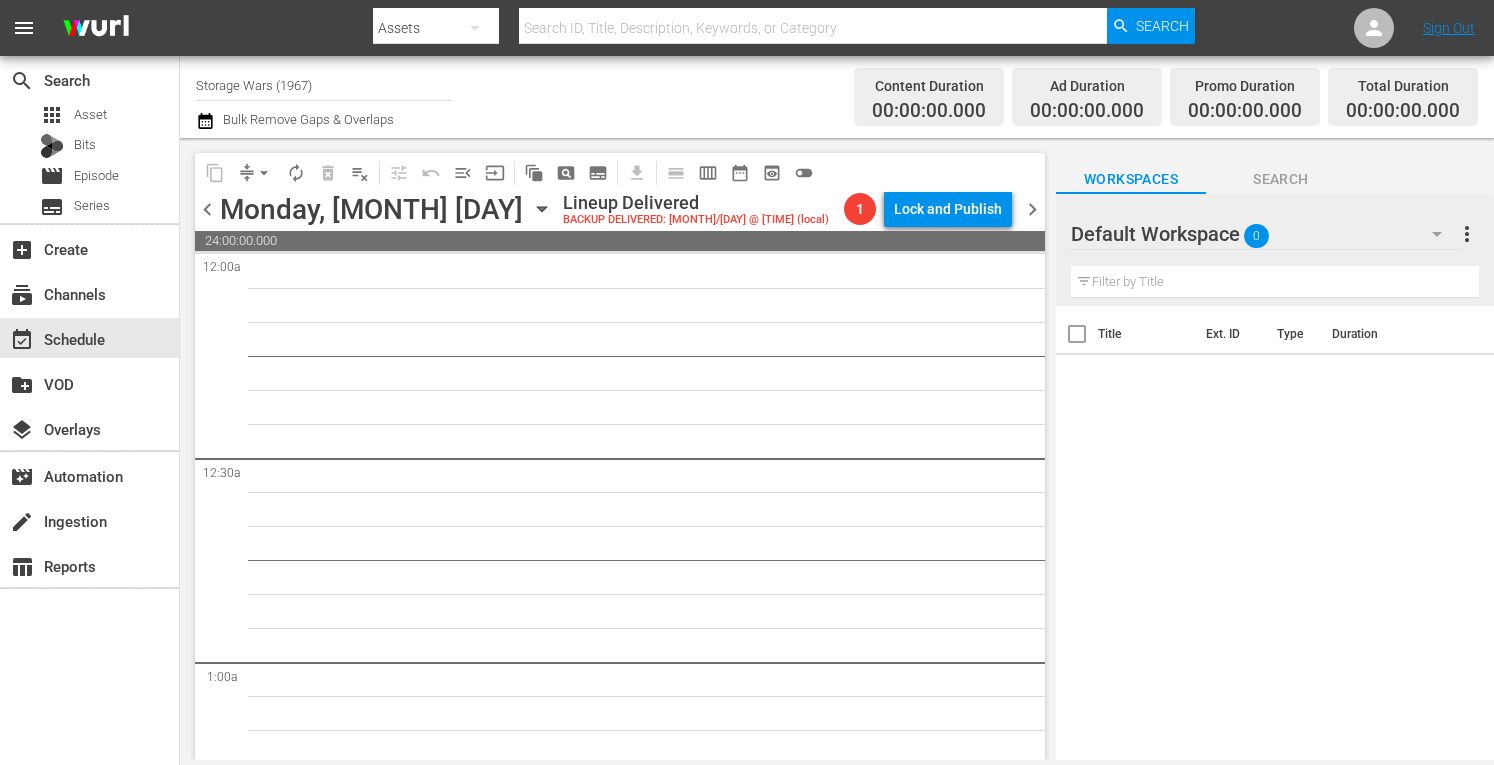 click on "chevron_left Monday, [MONTH] [DAY] [MONTH] [DAY] Lineup Delivered BACKUP DELIVERED: [MONTH]/[DAY] @ [TIME] (local) 1 Lock and Publish chevron_right" at bounding box center (620, 211) 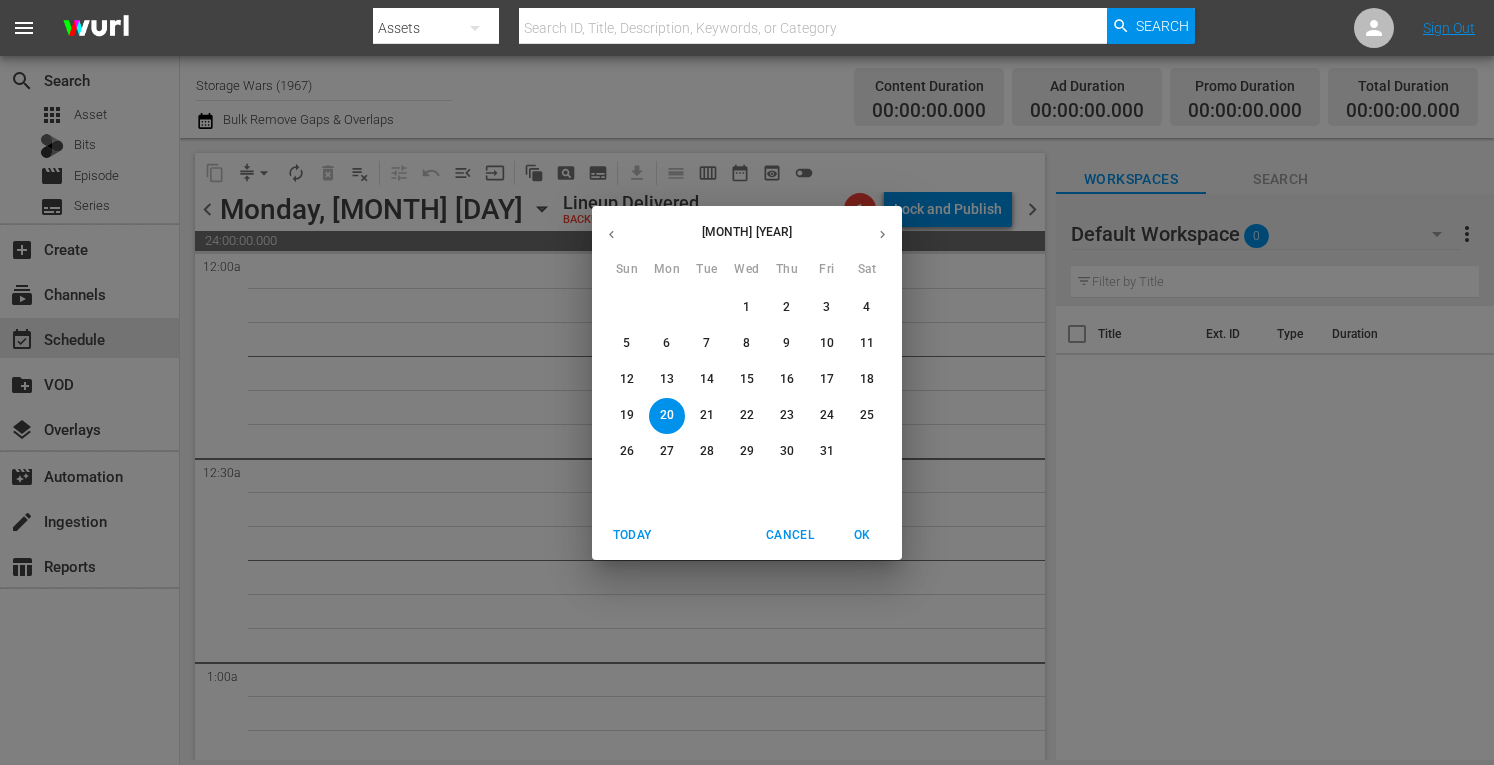 click on "Today" at bounding box center (632, 535) 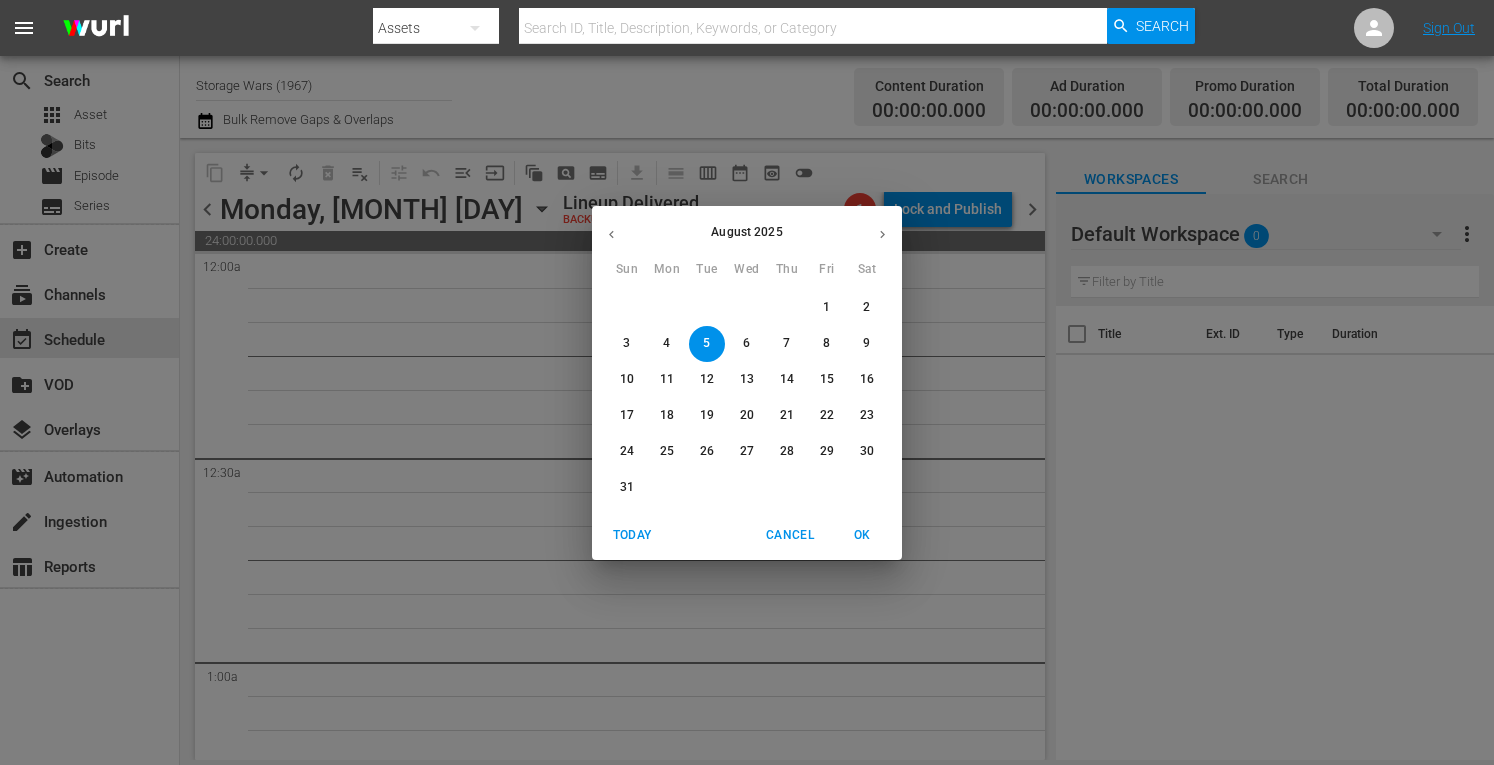 click on "21" at bounding box center (787, 415) 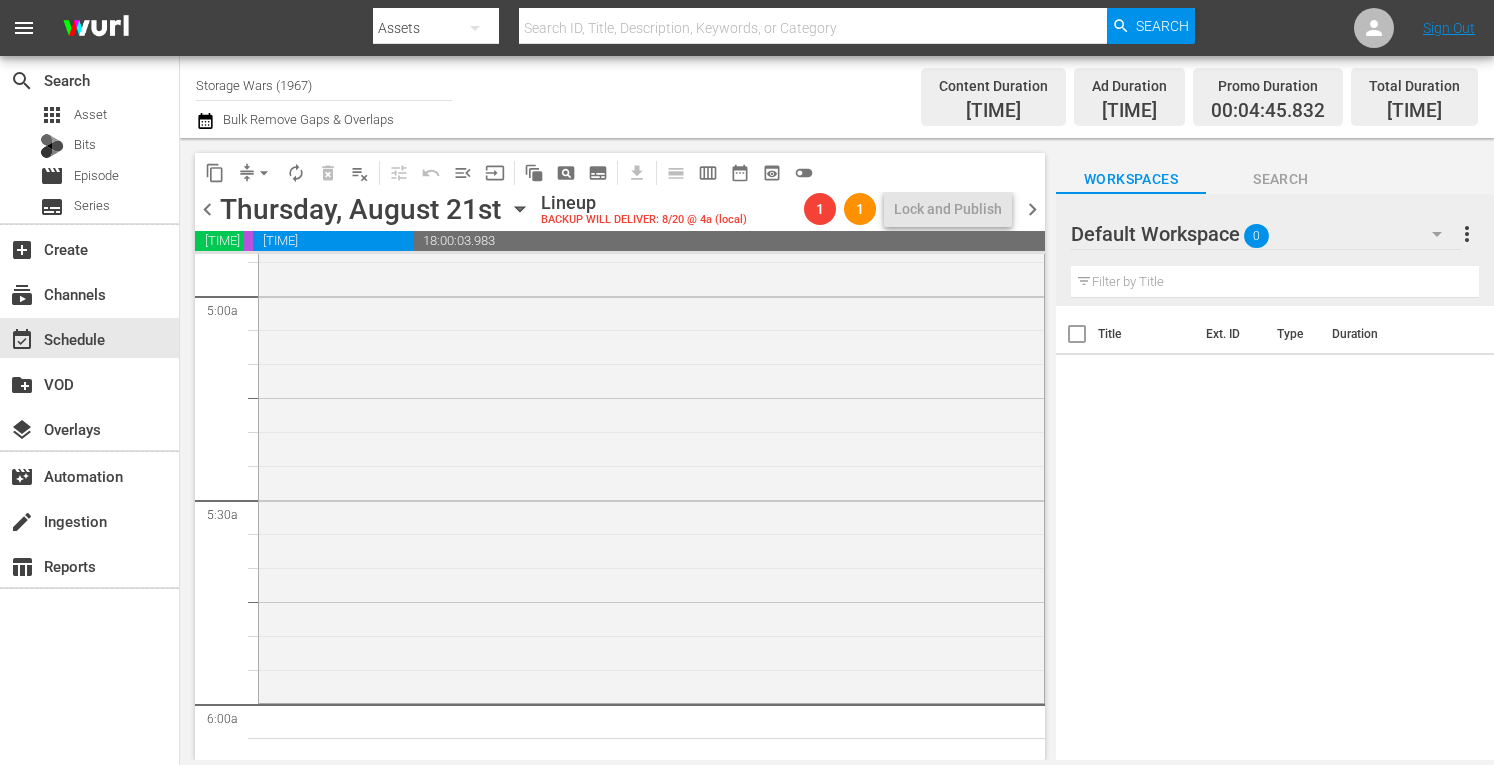 scroll, scrollTop: 1999, scrollLeft: 0, axis: vertical 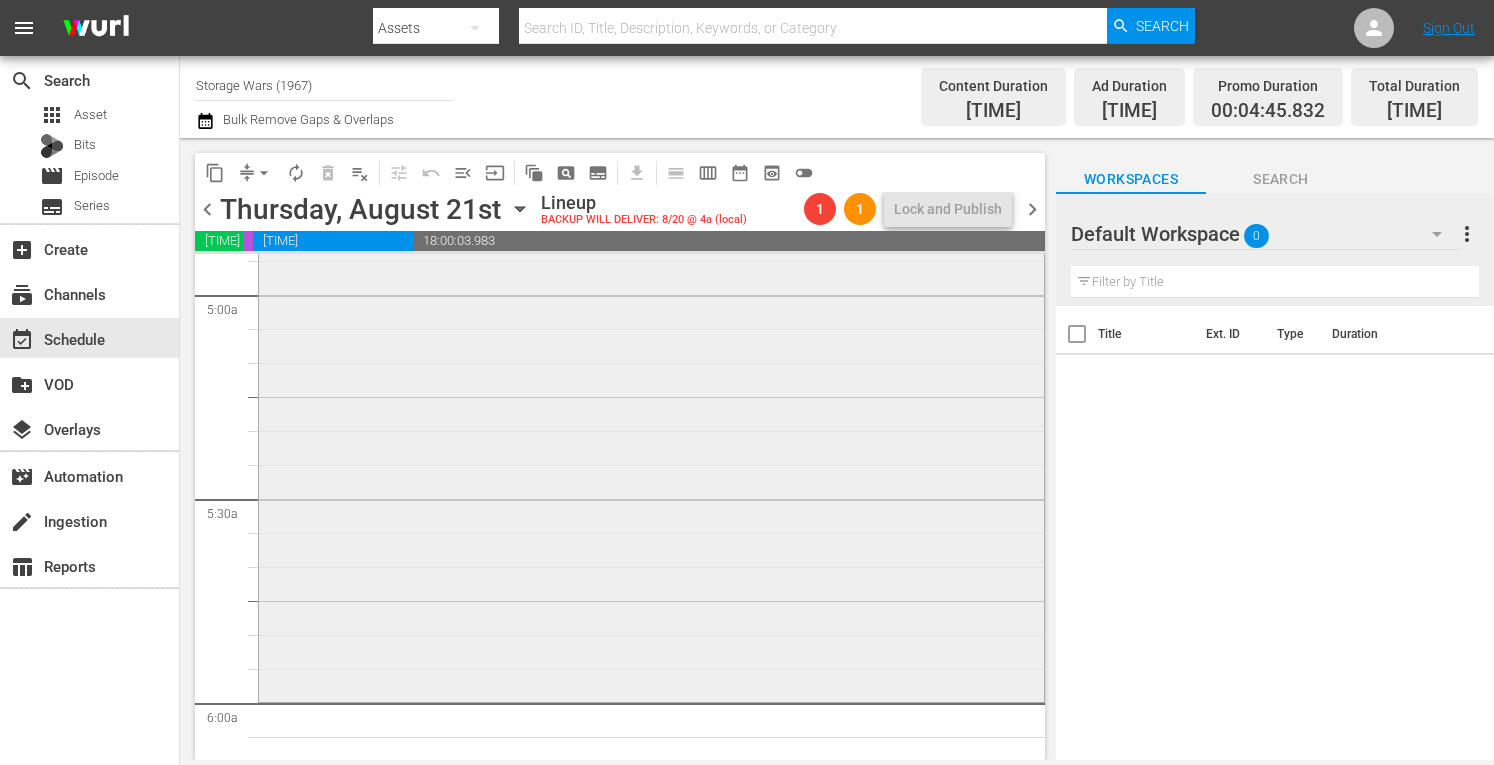 click on "Storage Wars: Summer Vacation  / SE1 / EP1:
Storage Wars: Summer Vacation VARIANT reorder" at bounding box center (651, 168) 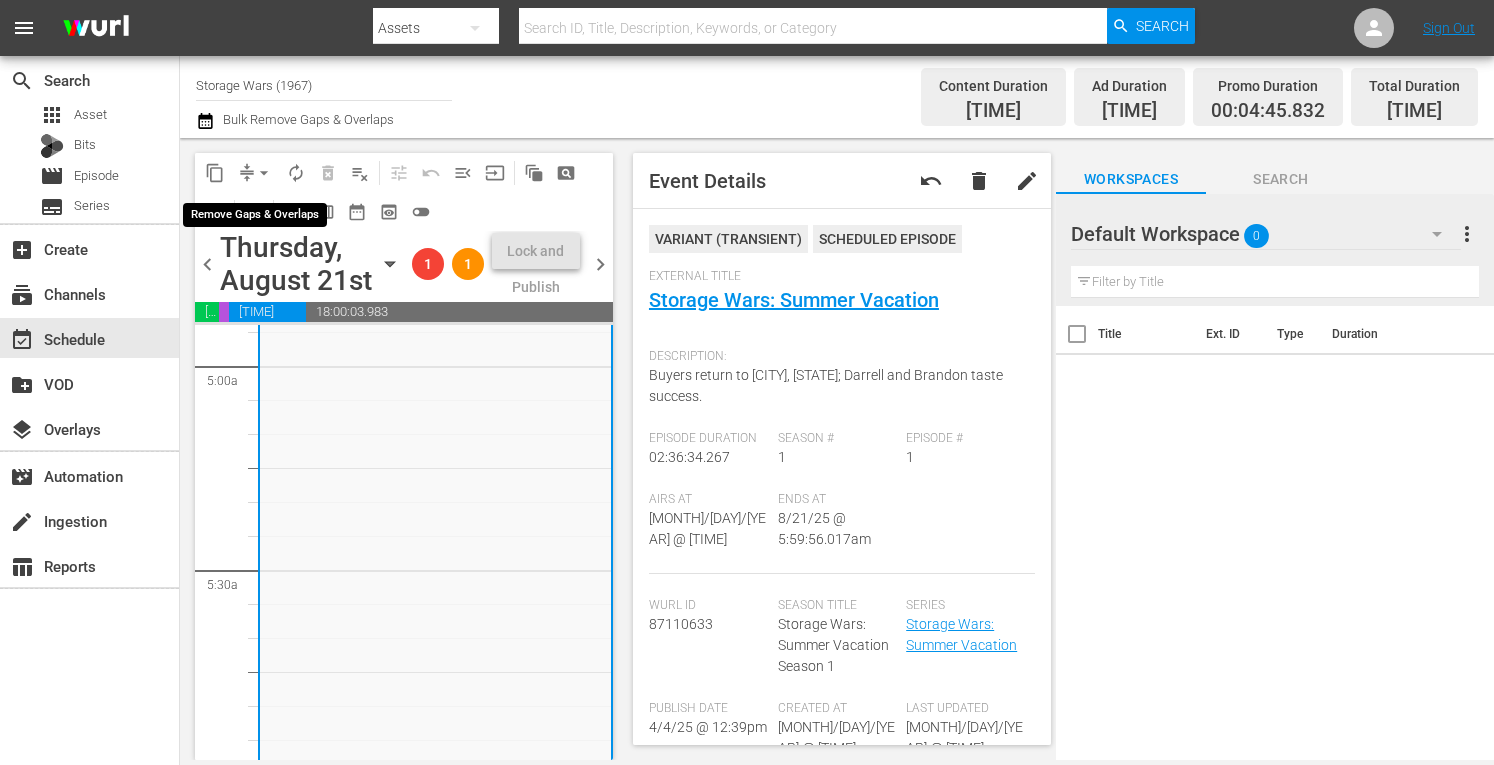 click on "arrow_drop_down" at bounding box center (264, 173) 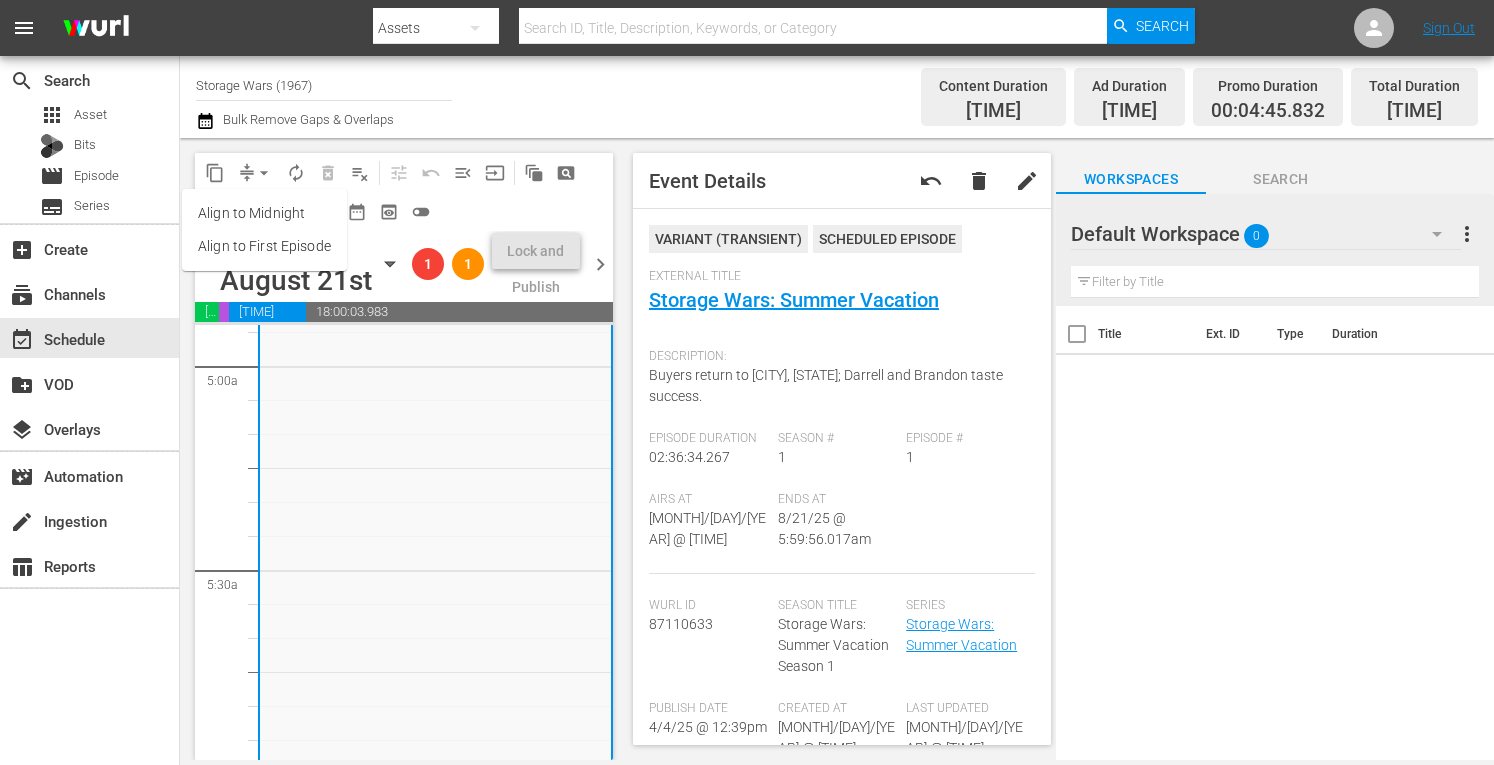 click on "Align to Midnight" at bounding box center (264, 213) 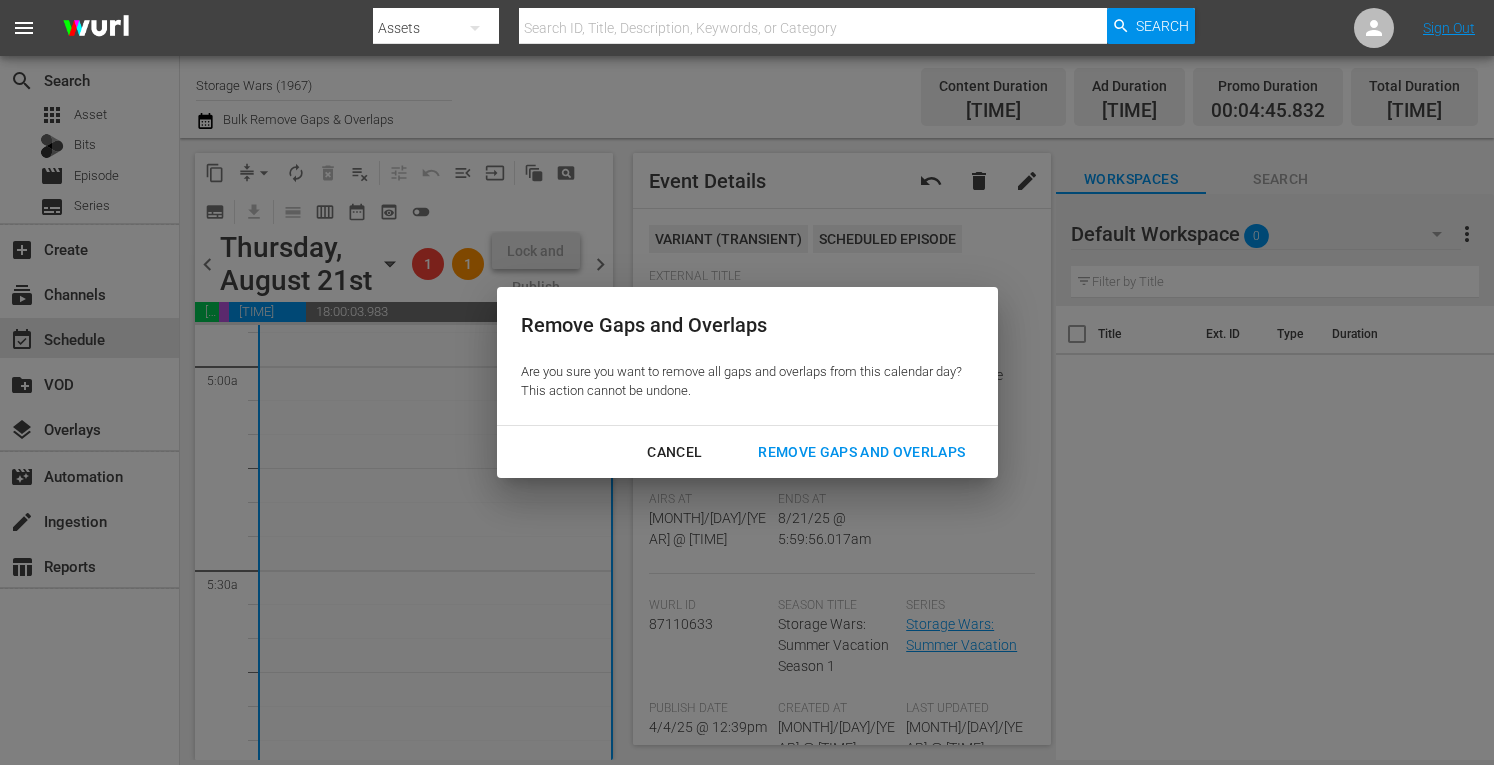 click on "Remove Gaps and Overlaps" at bounding box center (861, 452) 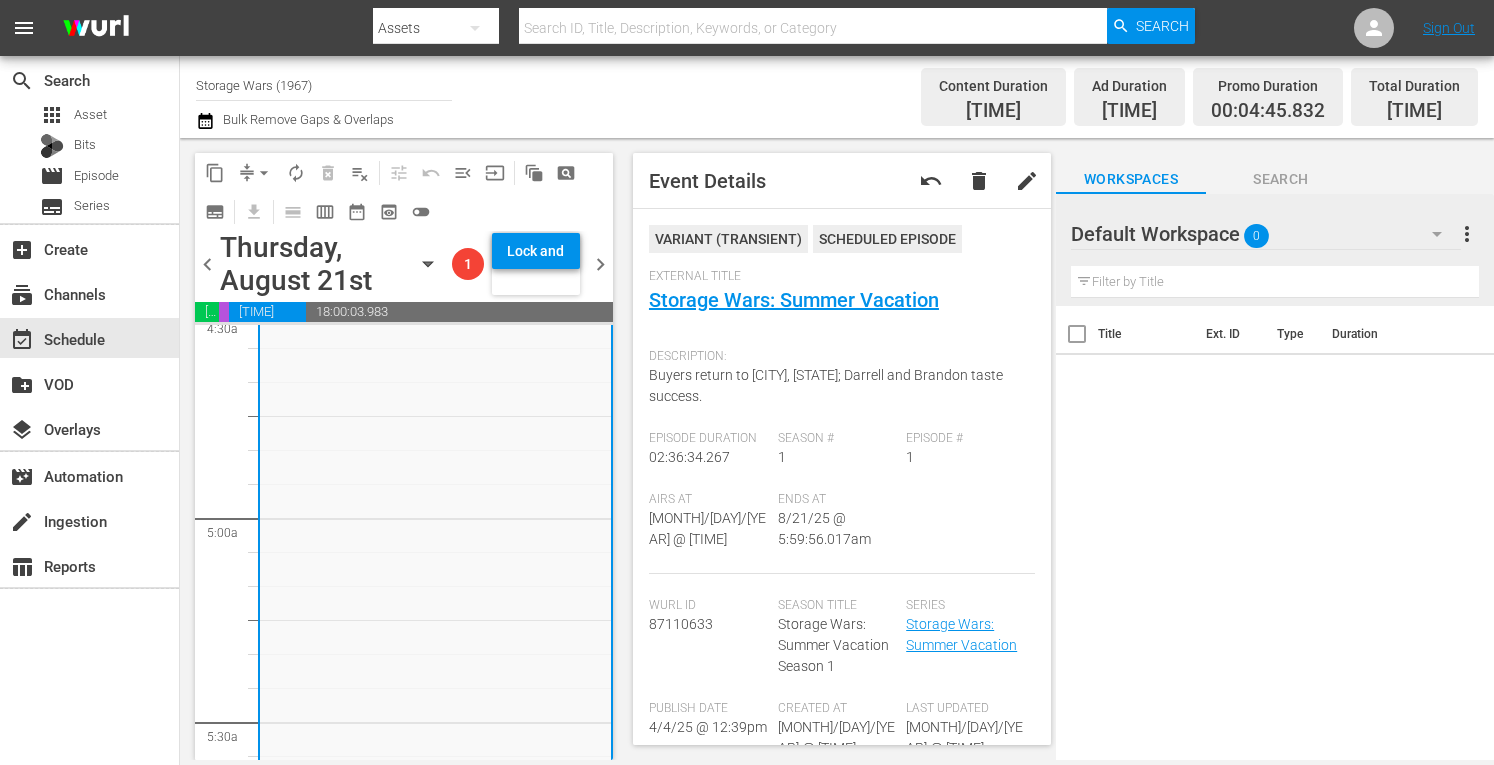 scroll, scrollTop: 1773, scrollLeft: 0, axis: vertical 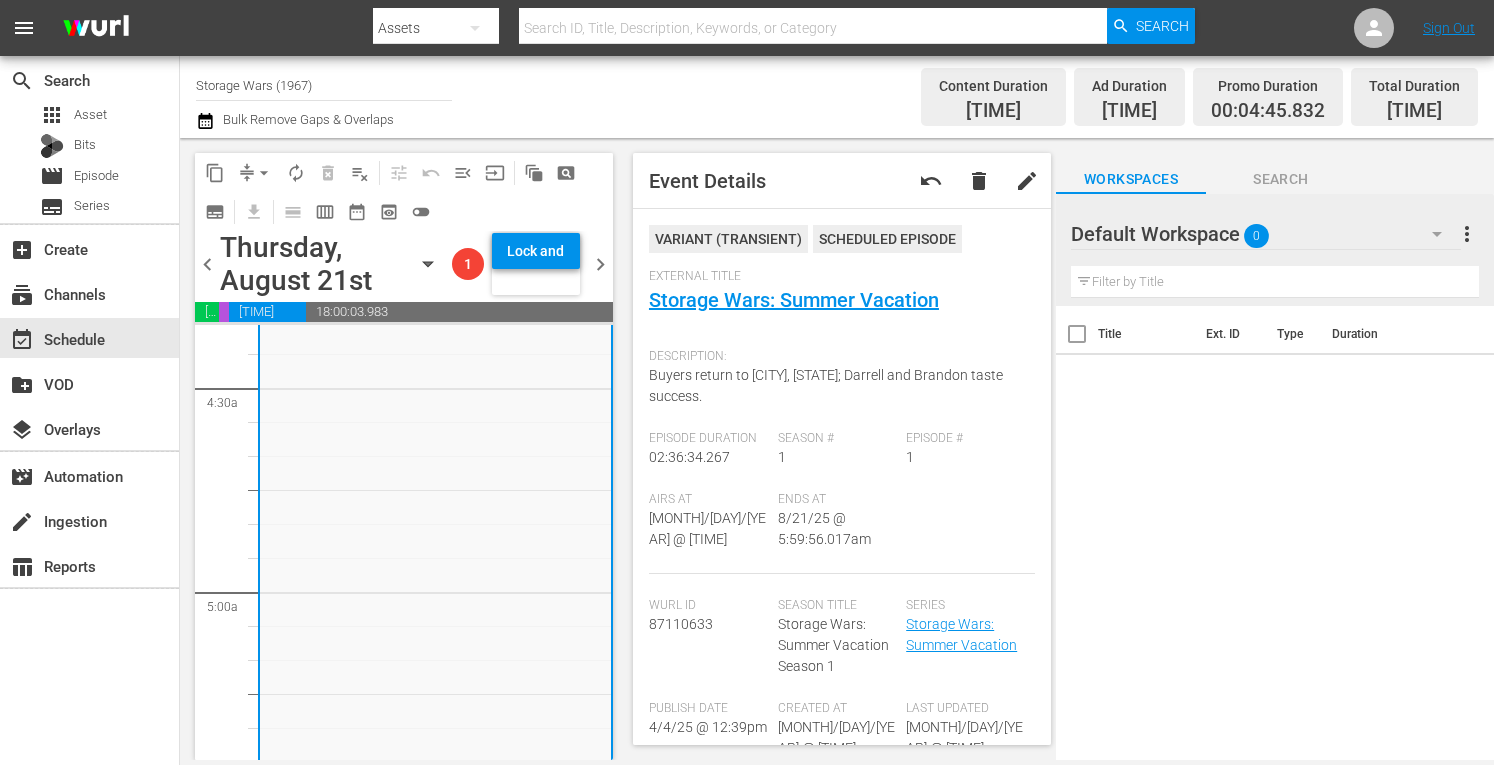 click on "Storage Wars (1967)" at bounding box center (324, 85) 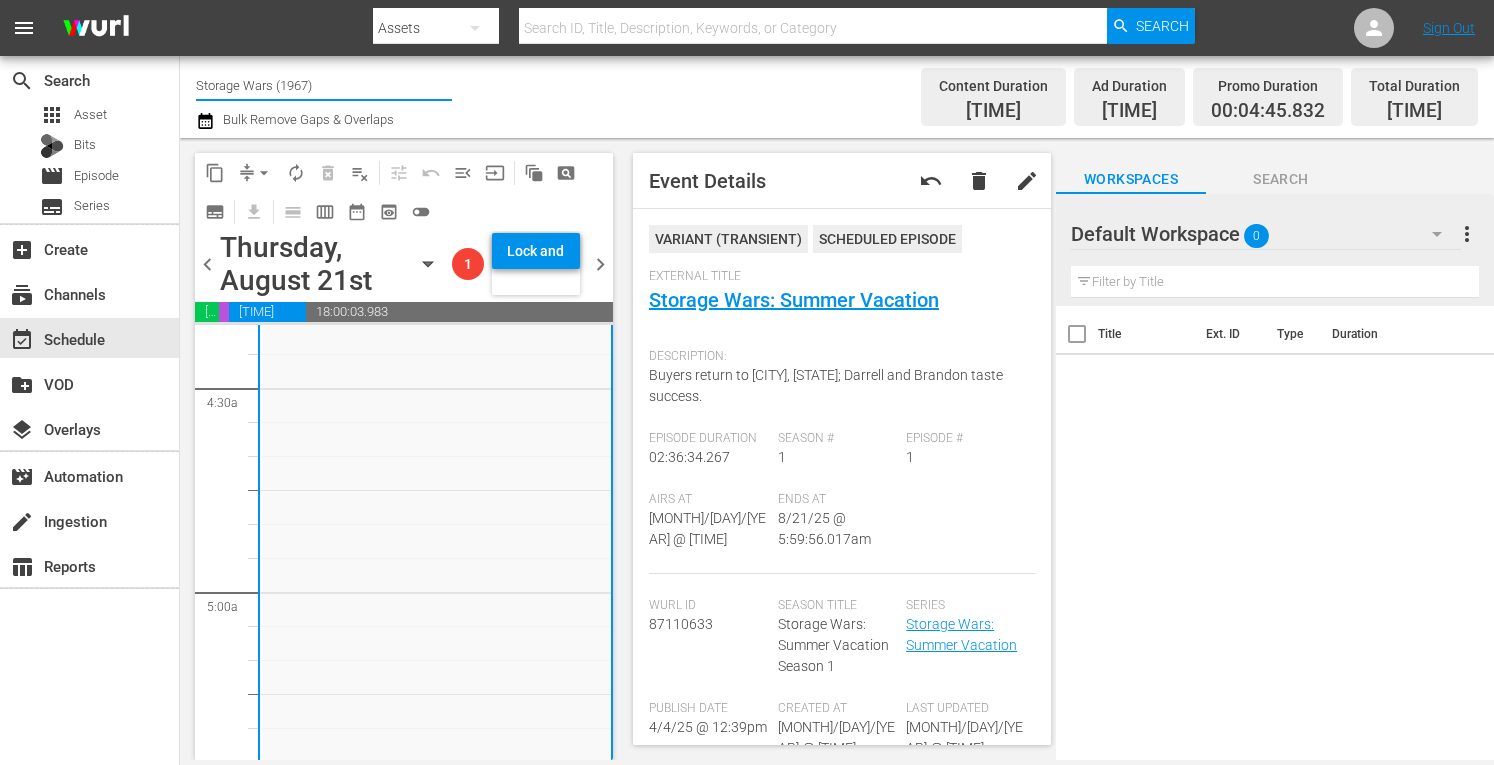 click on "Storage Wars (1967)" at bounding box center (324, 85) 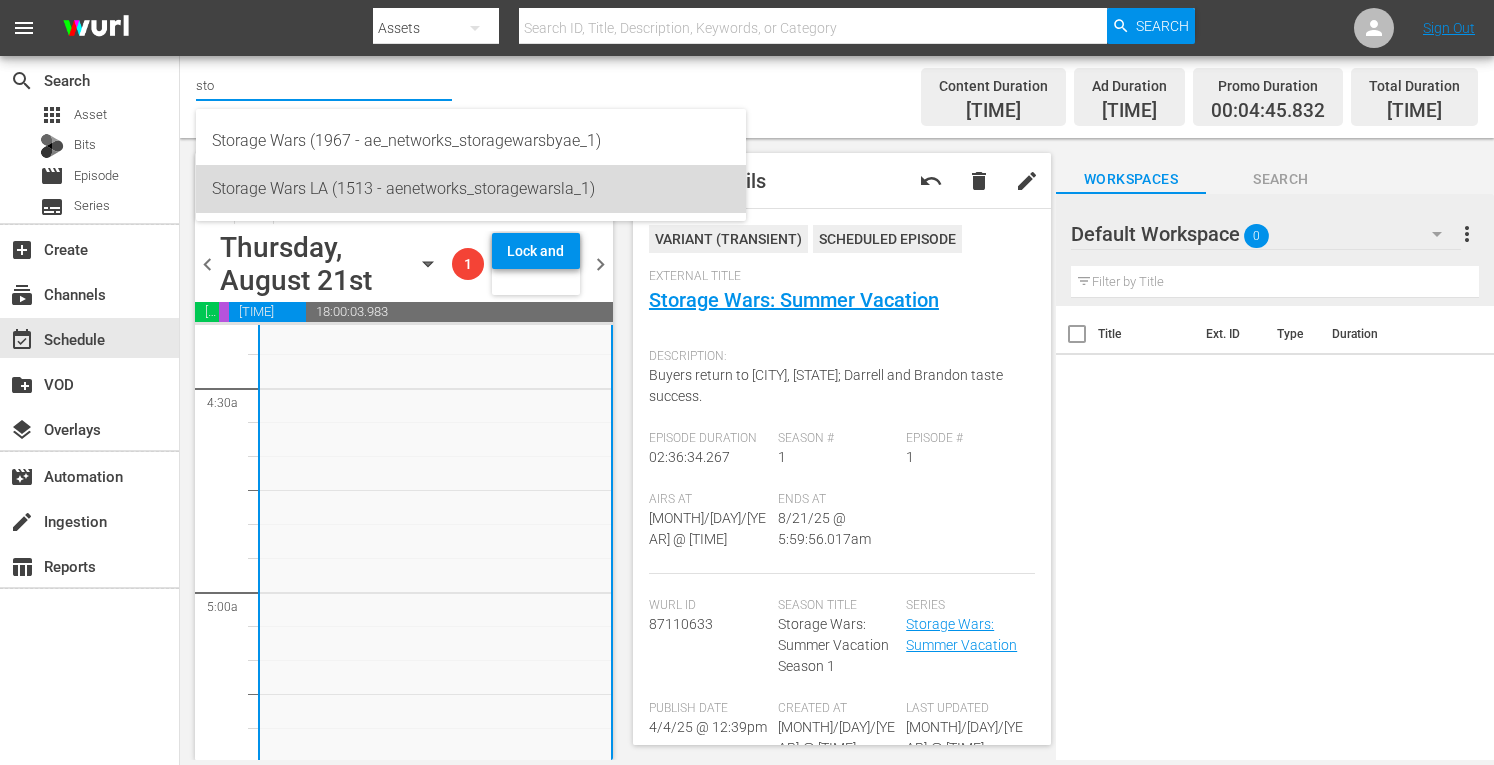 click on "Storage Wars LA (1513 - aenetworks_storagewarsla_1)" at bounding box center [471, 189] 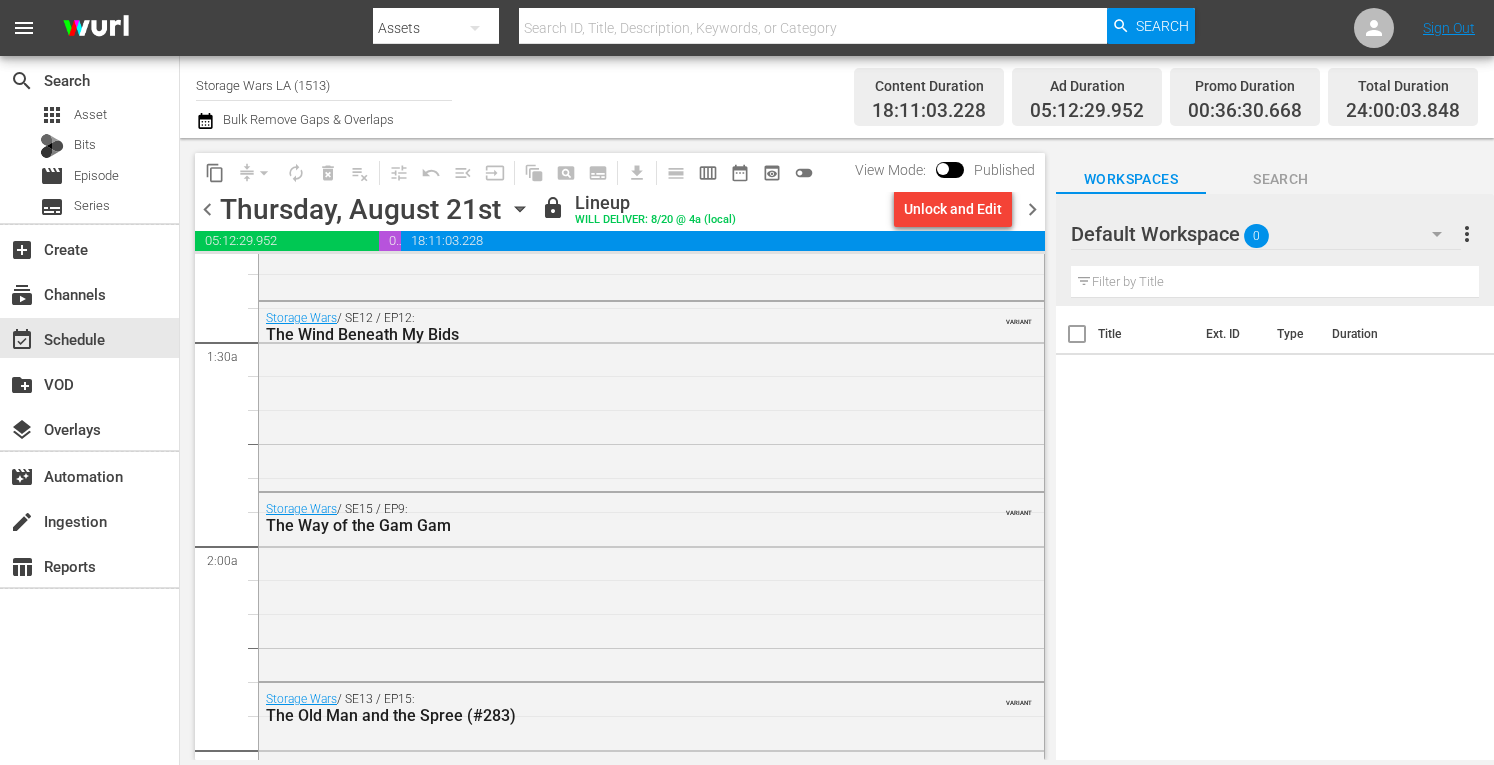 scroll, scrollTop: 0, scrollLeft: 0, axis: both 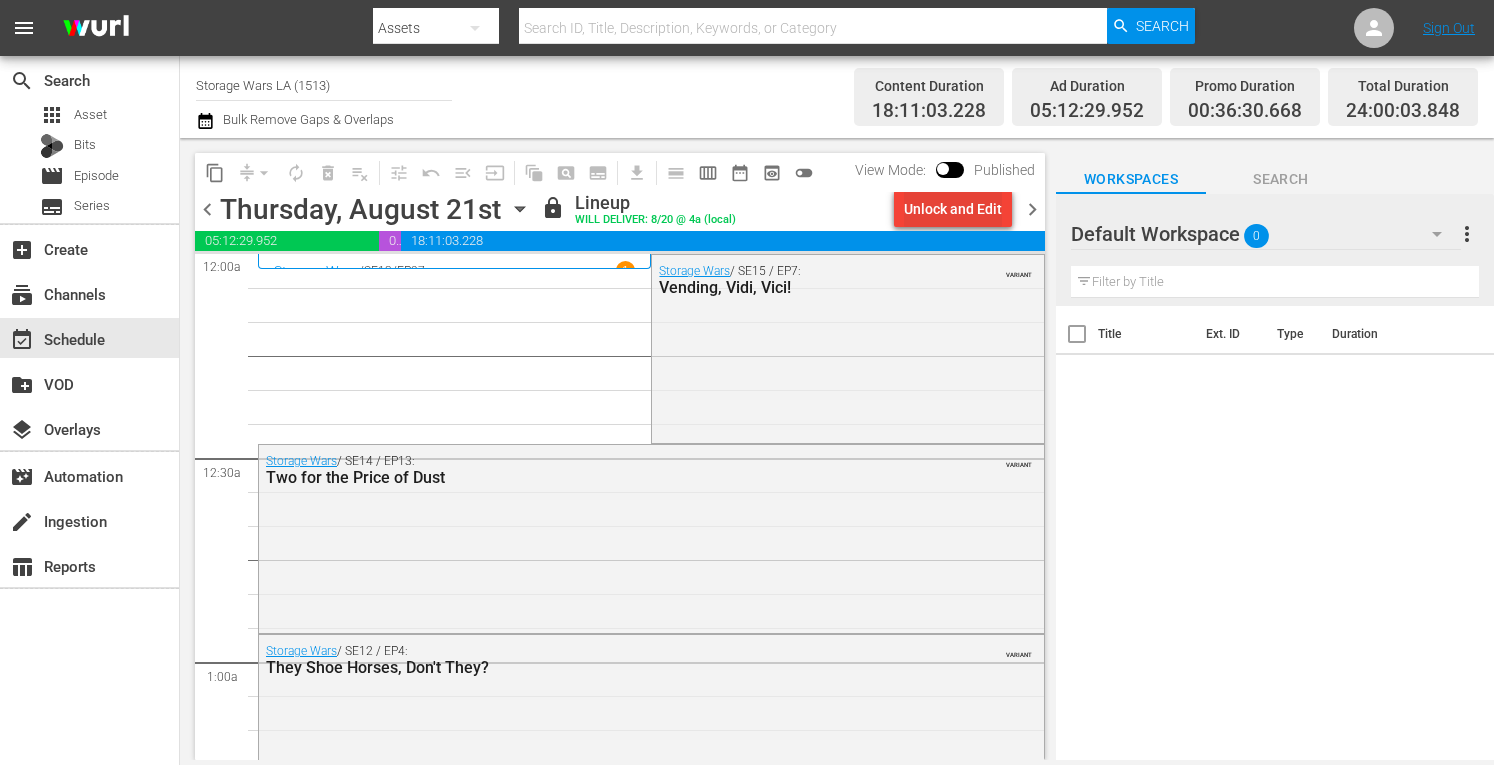 click on "Unlock and Edit" at bounding box center (953, 209) 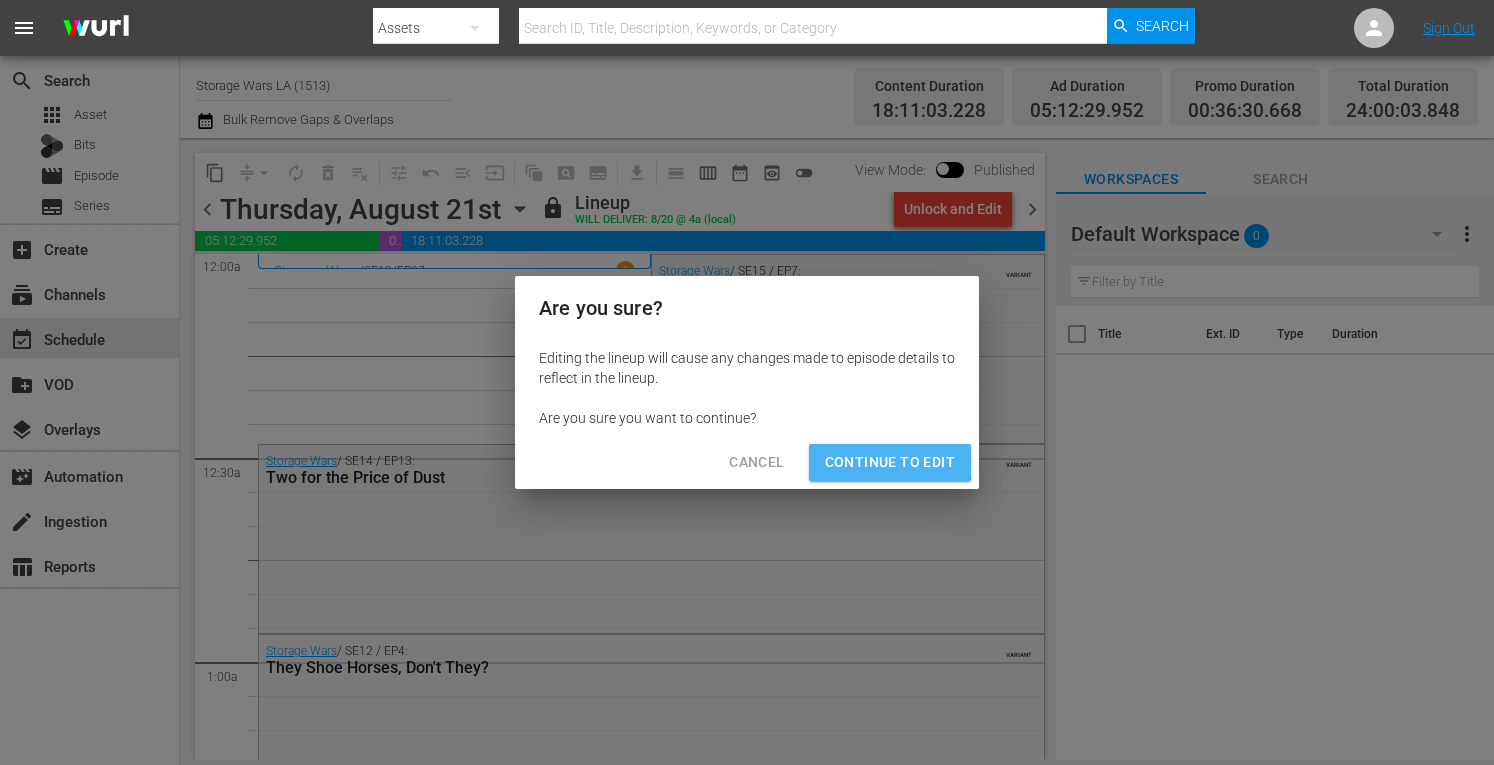 click on "Continue to Edit" at bounding box center [890, 462] 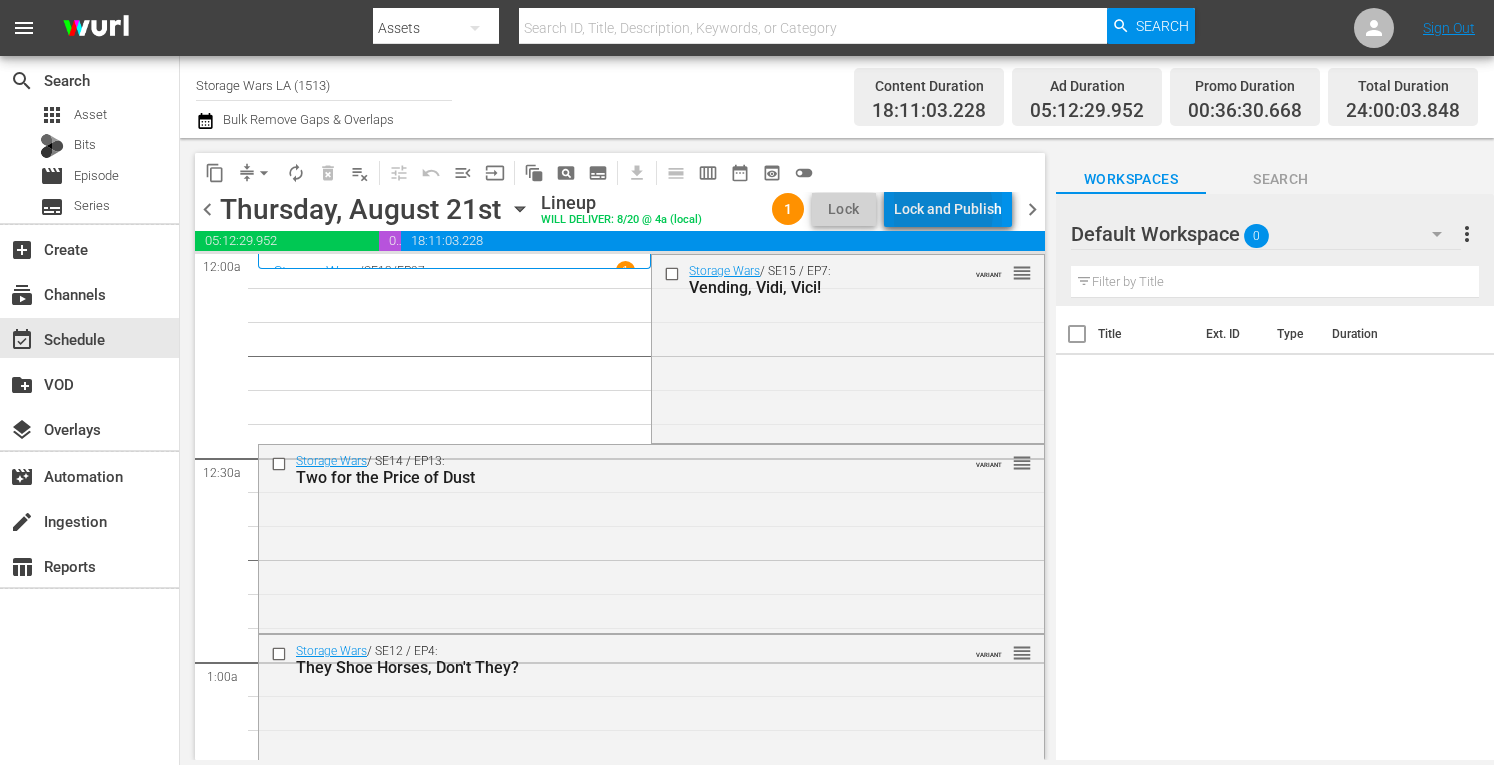 click on "Lock and Publish" at bounding box center (948, 209) 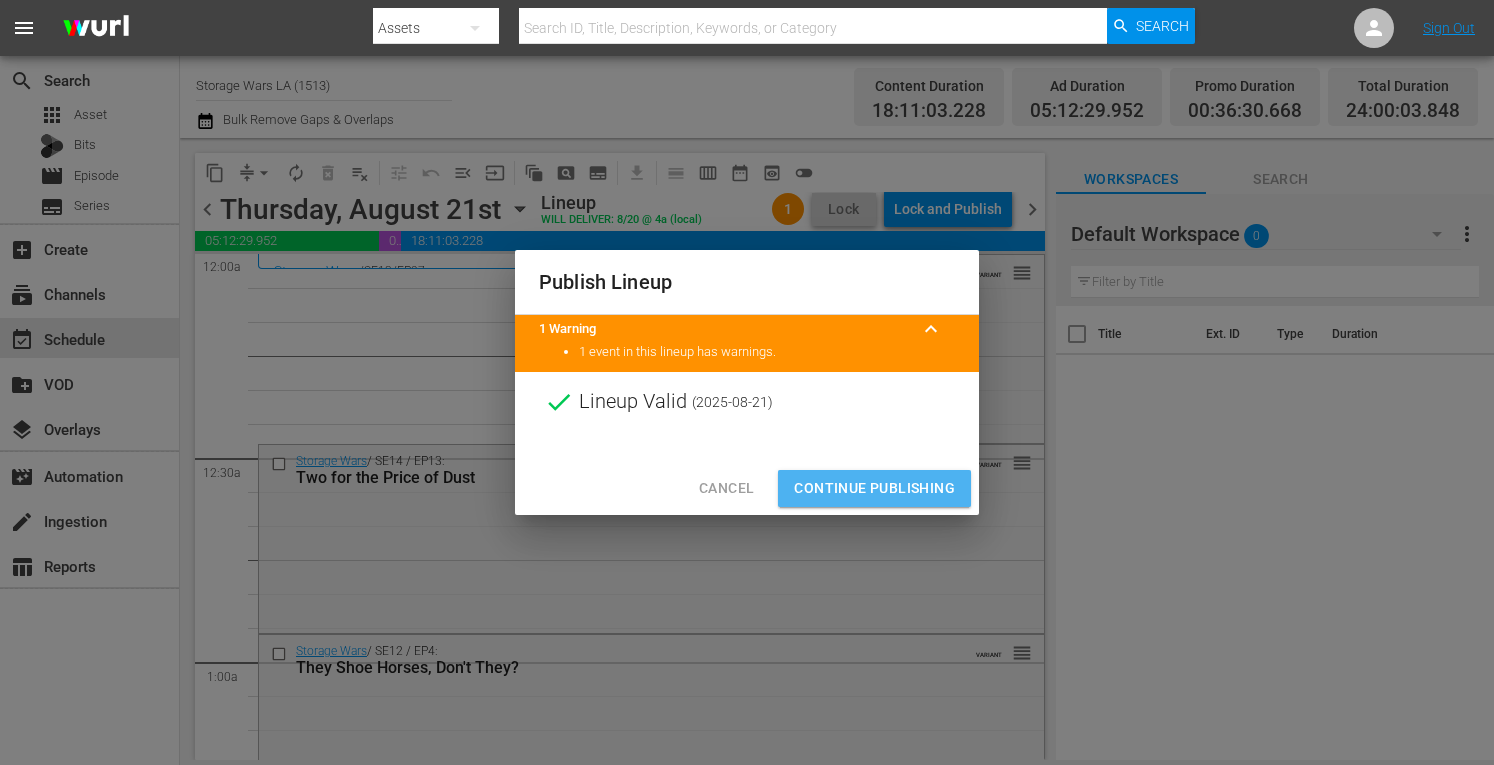 click on "Continue Publishing" at bounding box center (874, 488) 